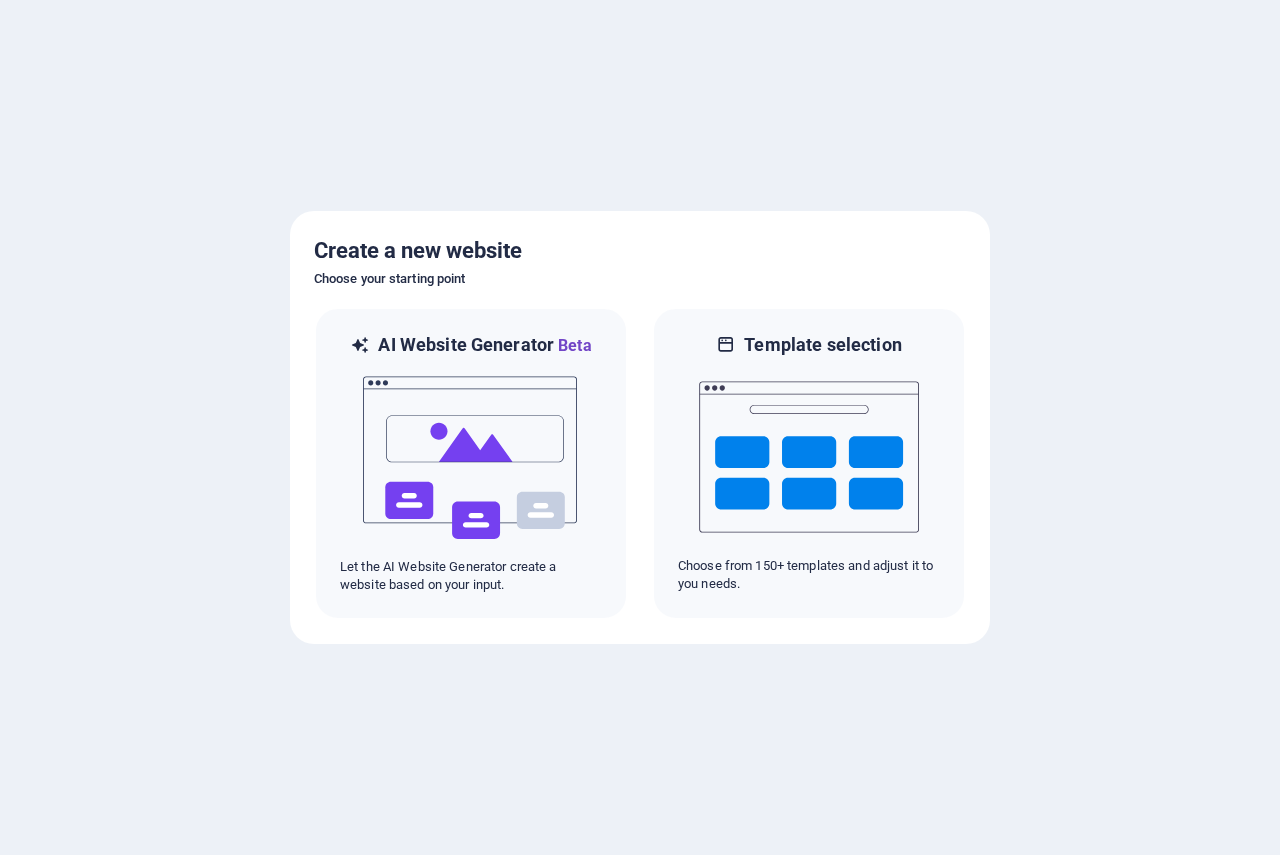 scroll, scrollTop: 0, scrollLeft: 0, axis: both 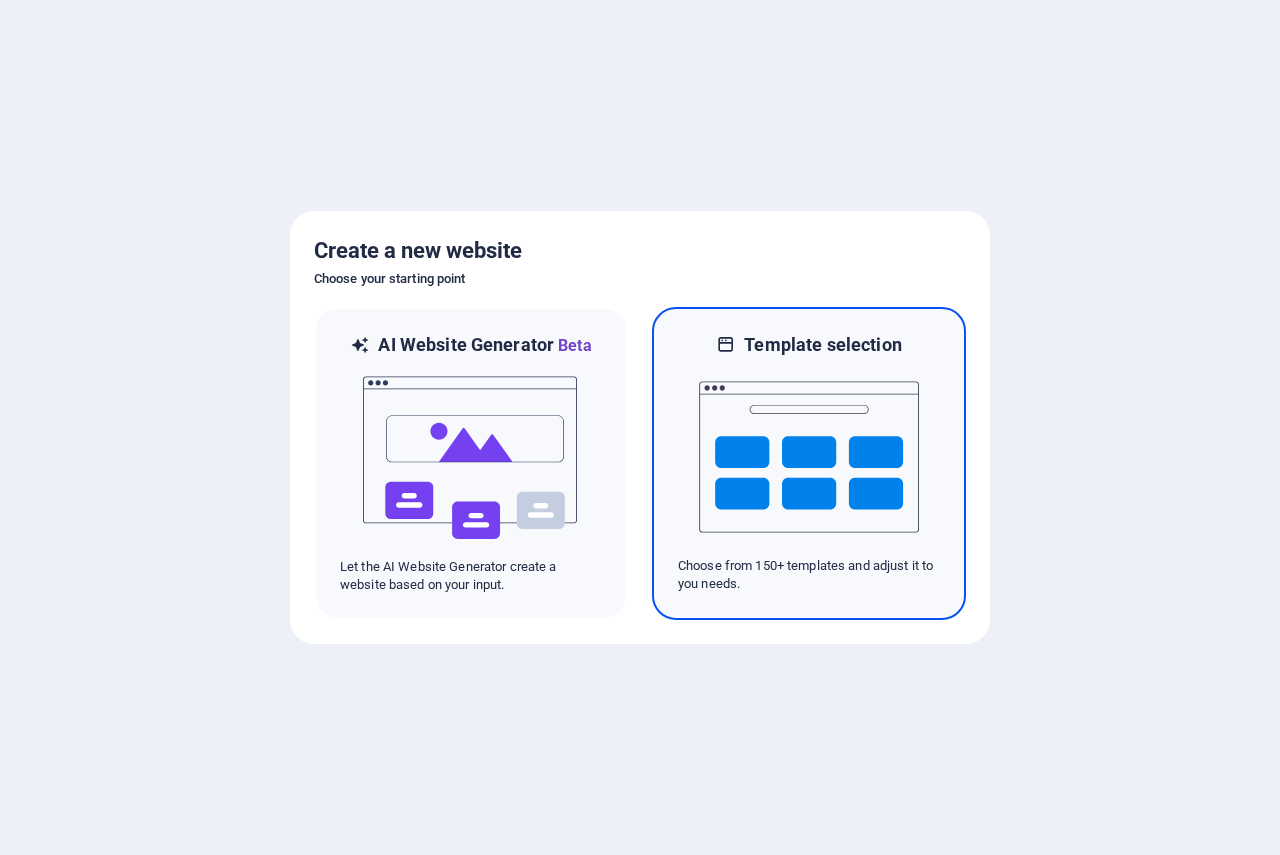 click at bounding box center (809, 457) 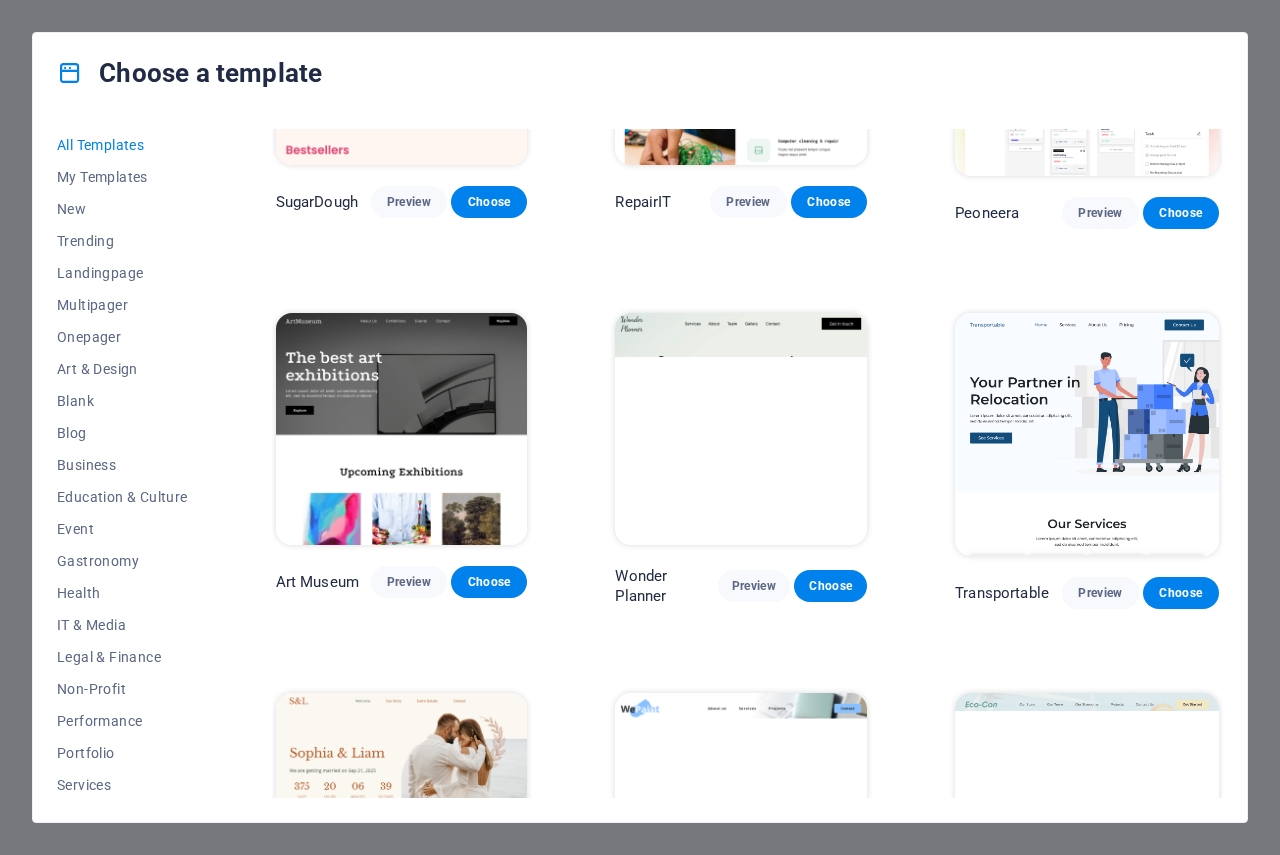 scroll, scrollTop: 400, scrollLeft: 0, axis: vertical 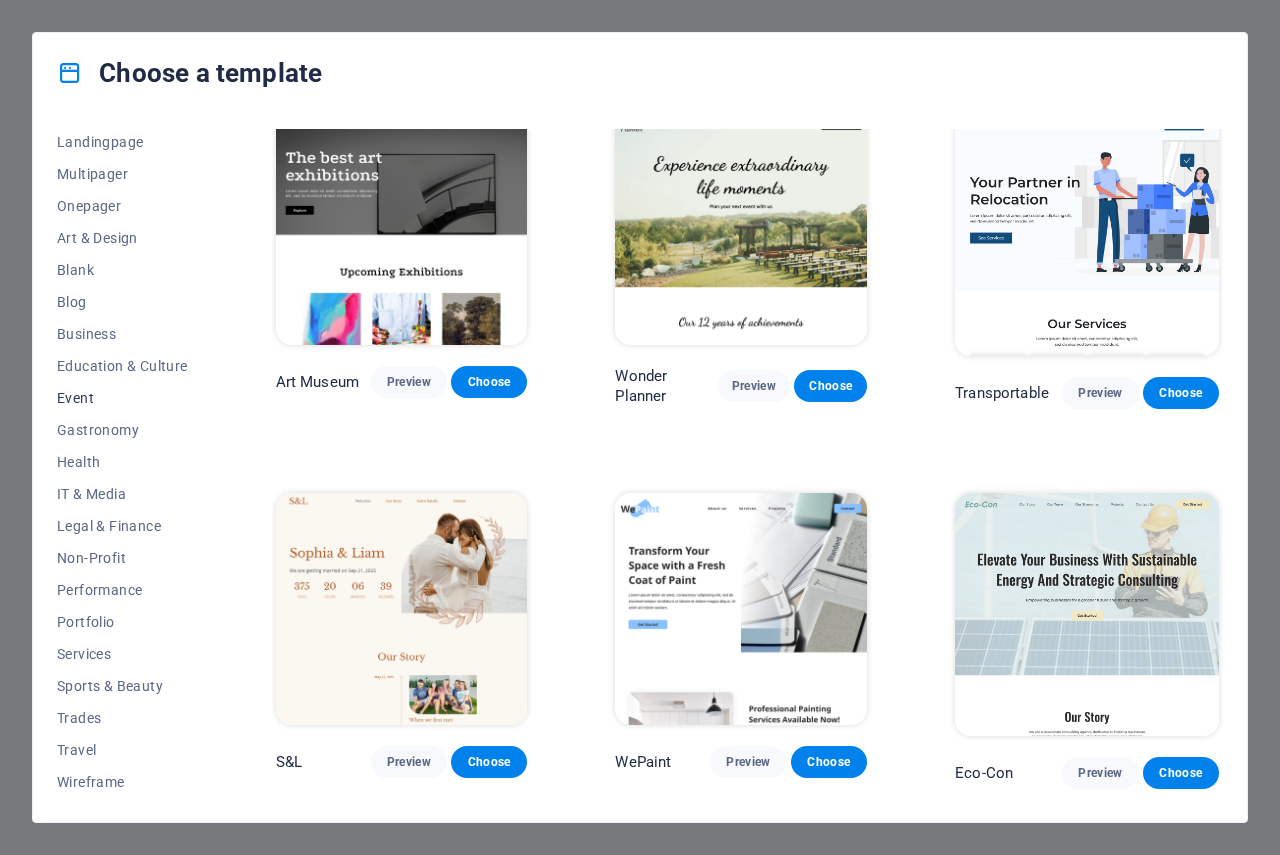 click on "Event" at bounding box center (122, 398) 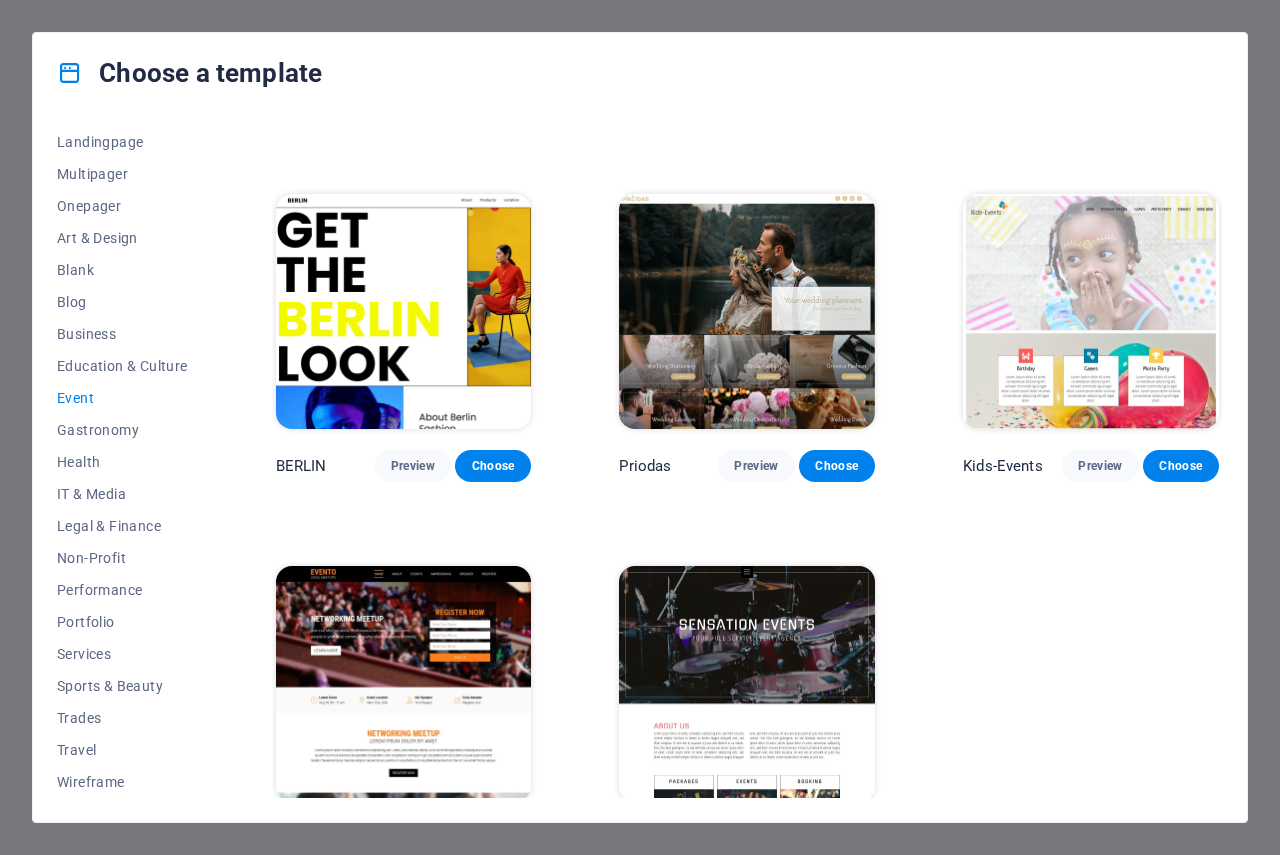 scroll, scrollTop: 370, scrollLeft: 0, axis: vertical 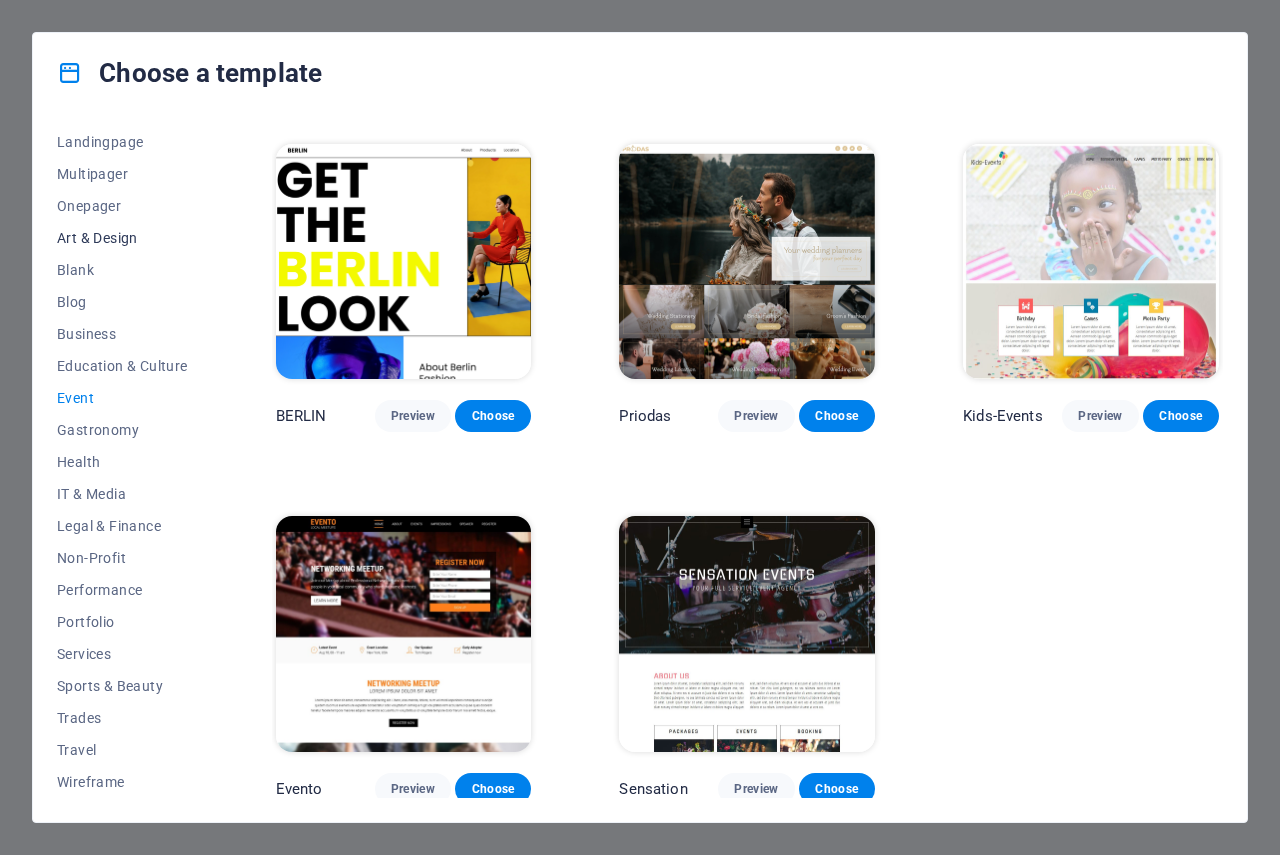 click on "Art & Design" at bounding box center [122, 238] 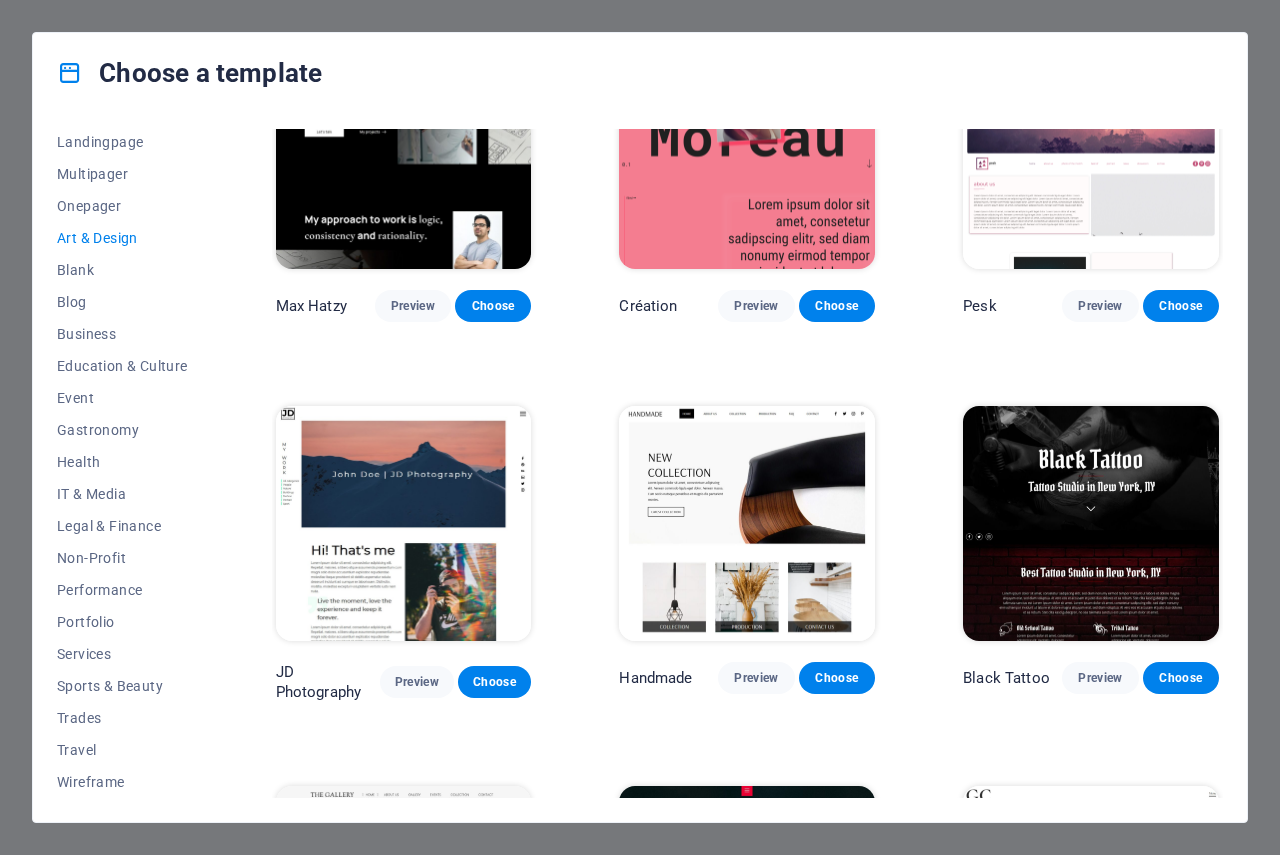 scroll, scrollTop: 200, scrollLeft: 0, axis: vertical 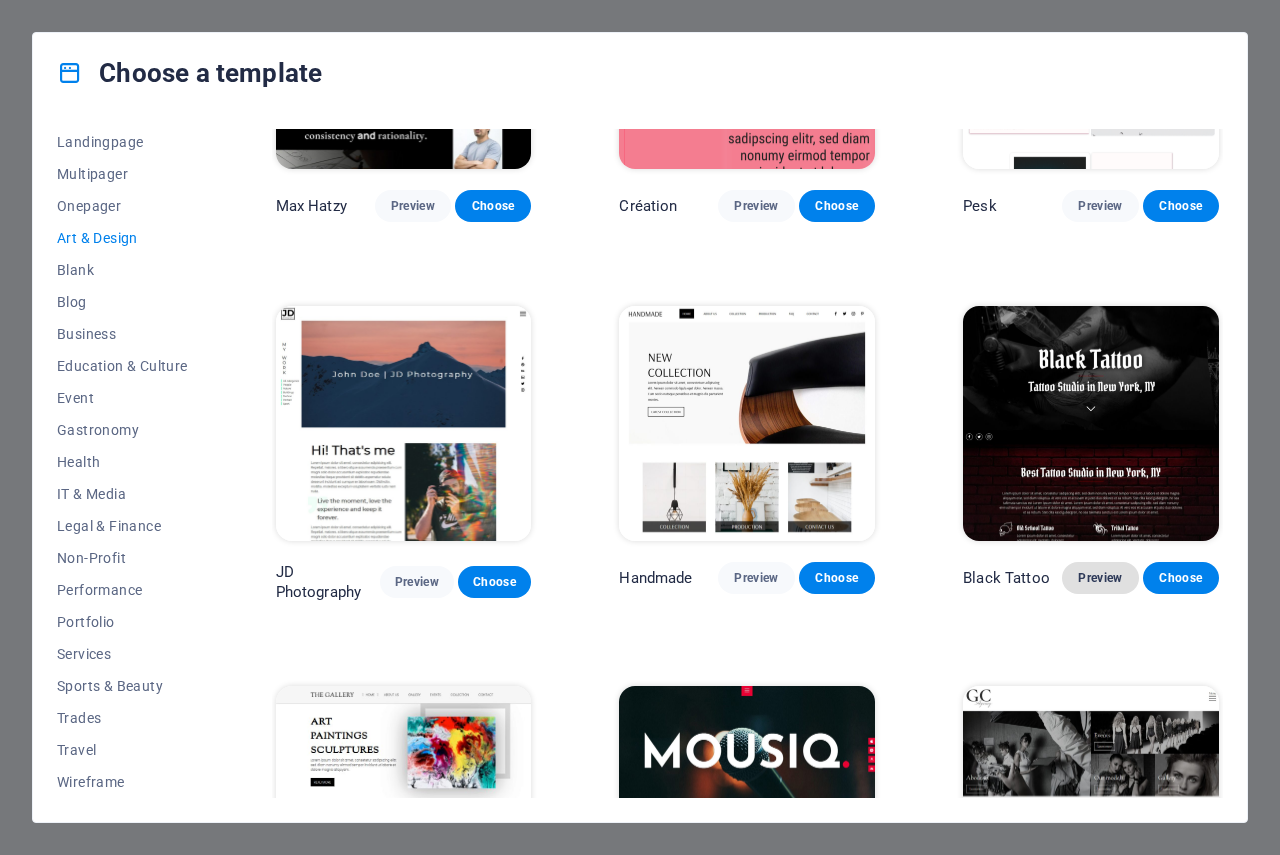 click on "Preview" at bounding box center (1100, 578) 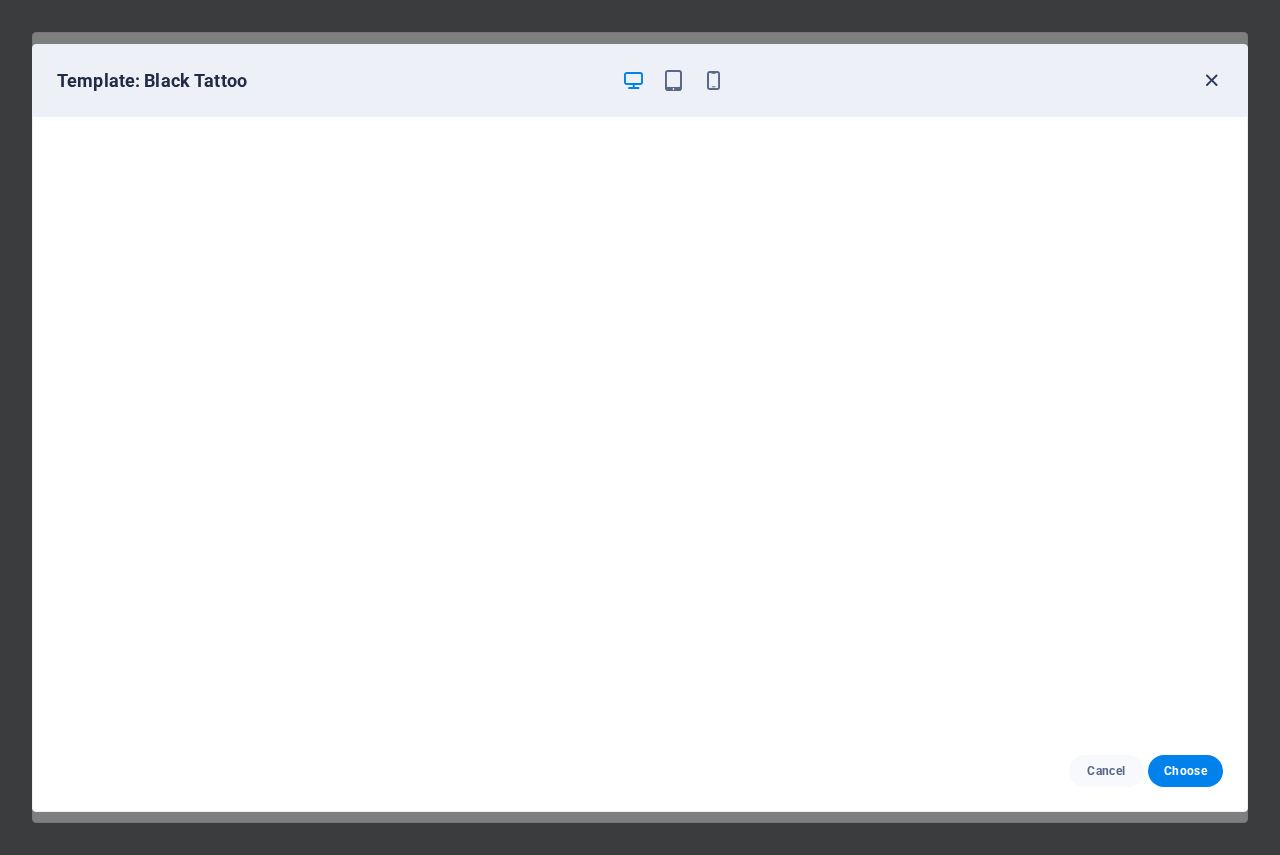 click at bounding box center (1211, 80) 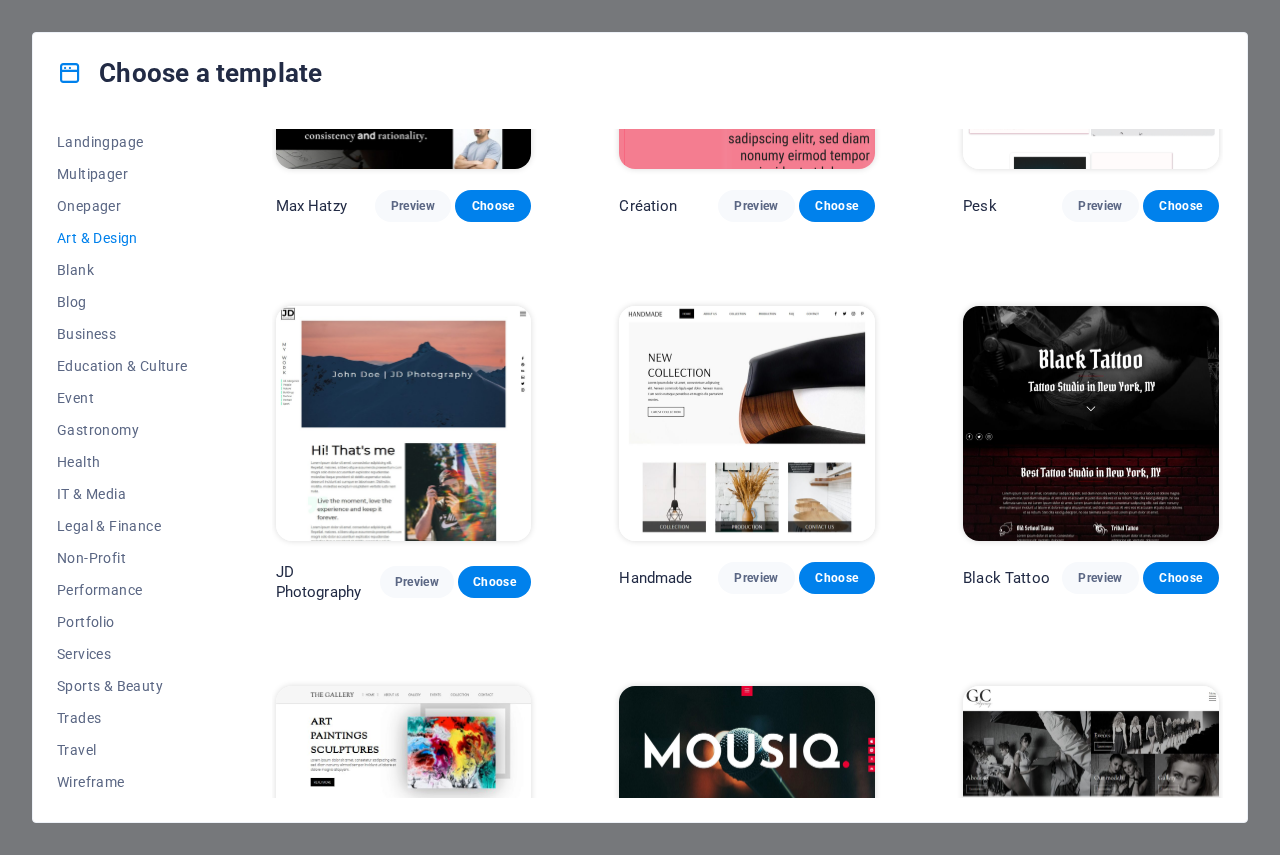 scroll, scrollTop: 500, scrollLeft: 0, axis: vertical 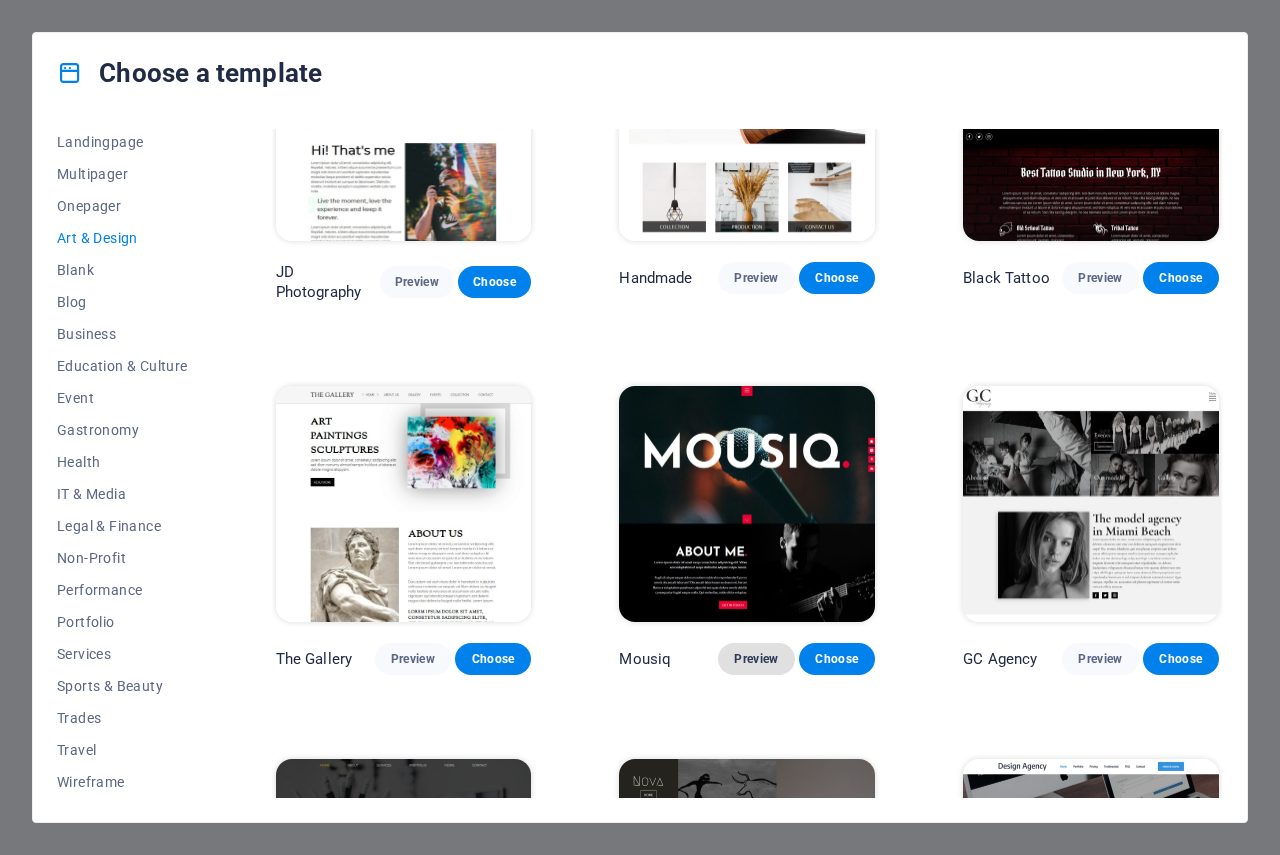 click on "Preview" at bounding box center (756, 659) 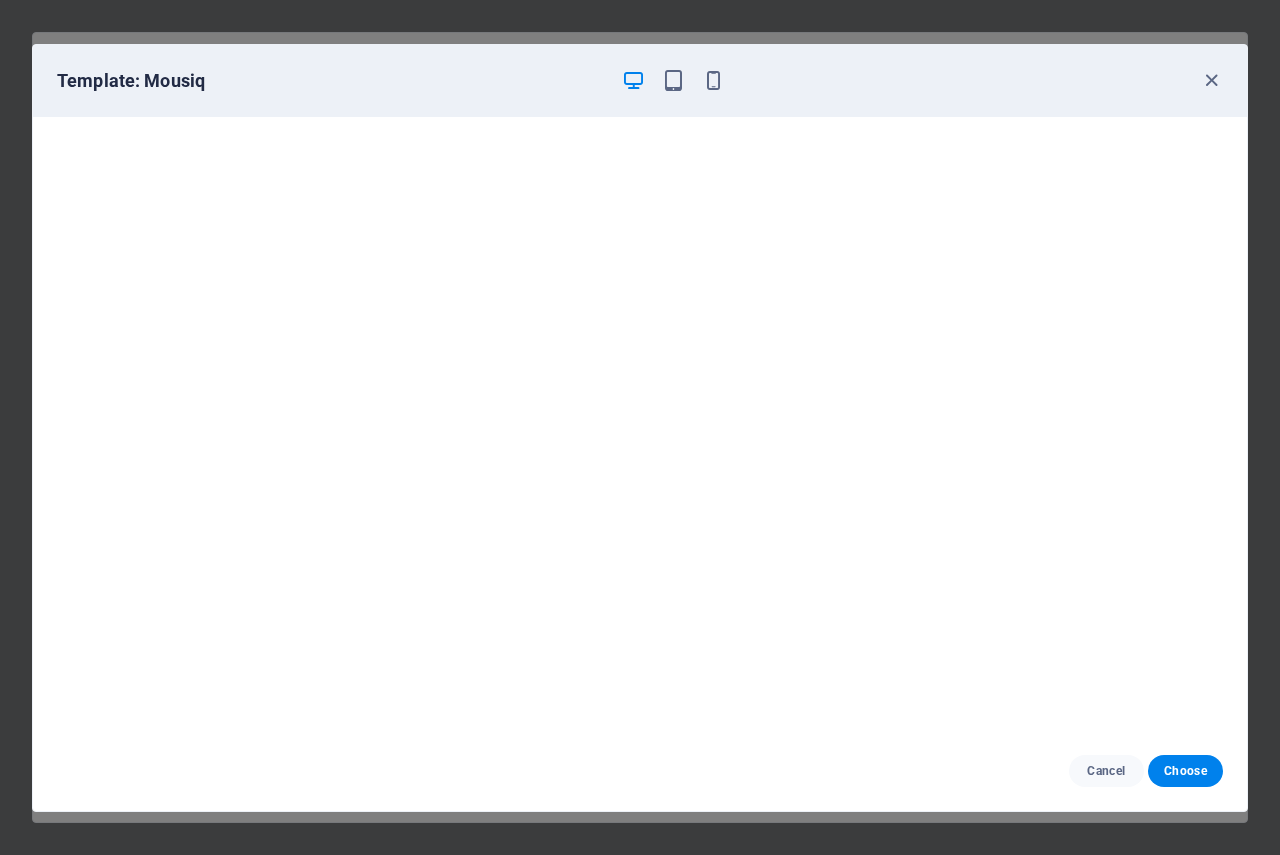 scroll, scrollTop: 5, scrollLeft: 0, axis: vertical 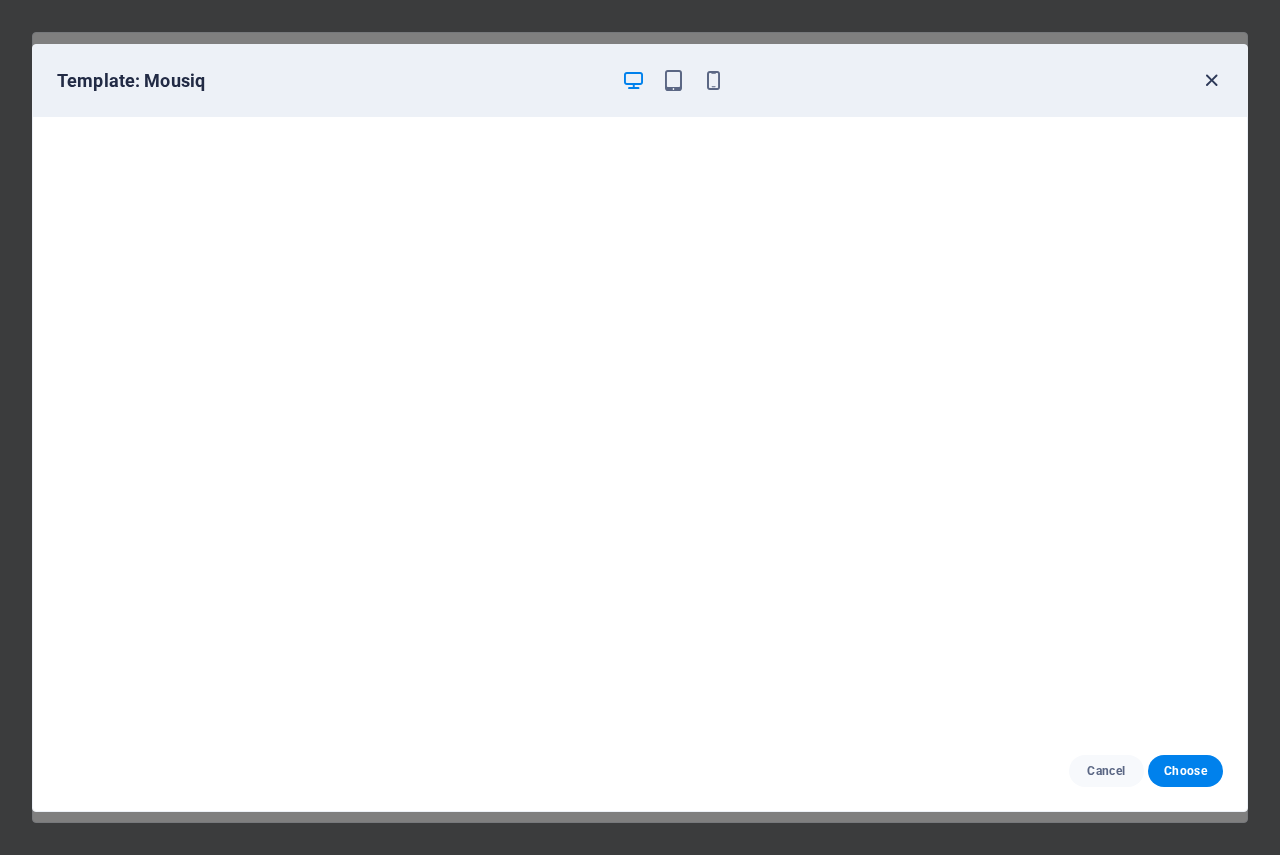 click at bounding box center (1211, 80) 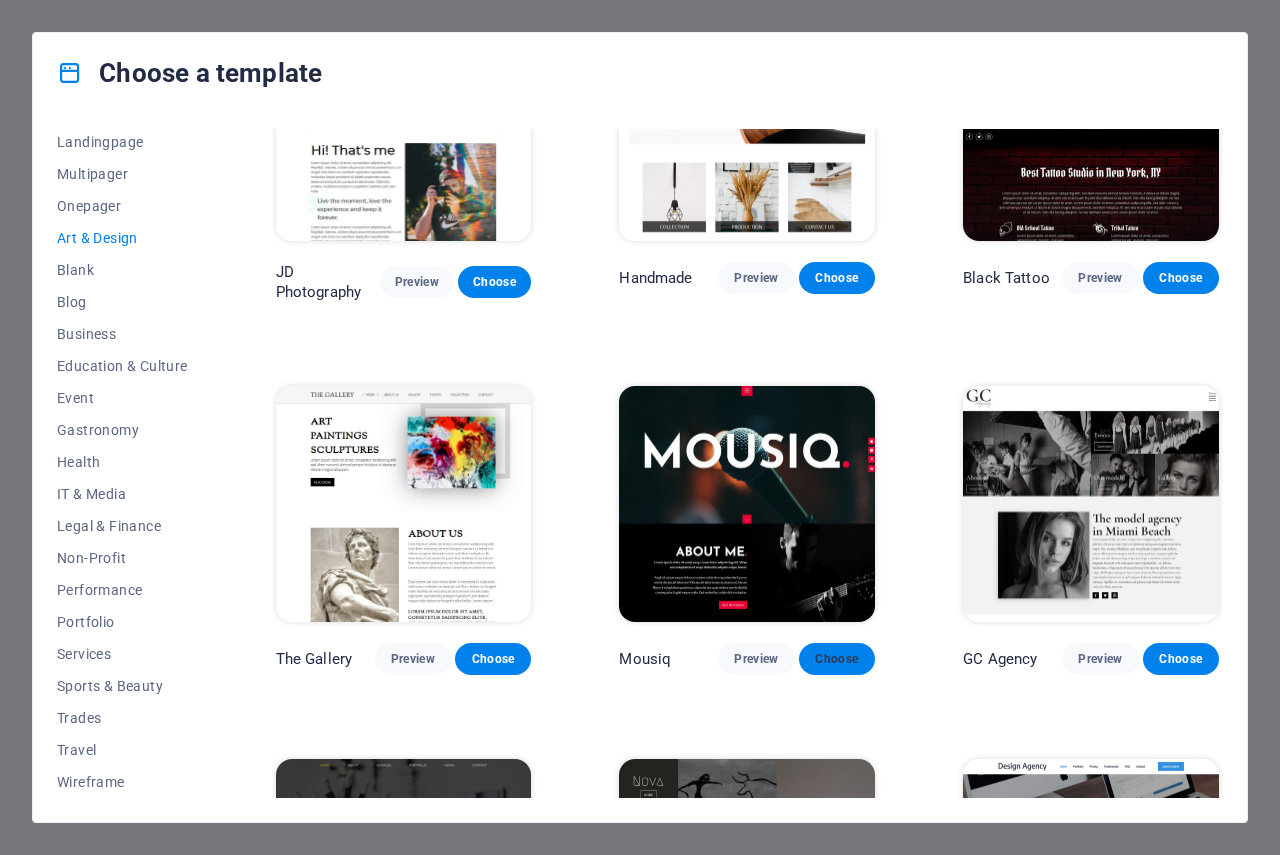 click on "Choose" at bounding box center [837, 659] 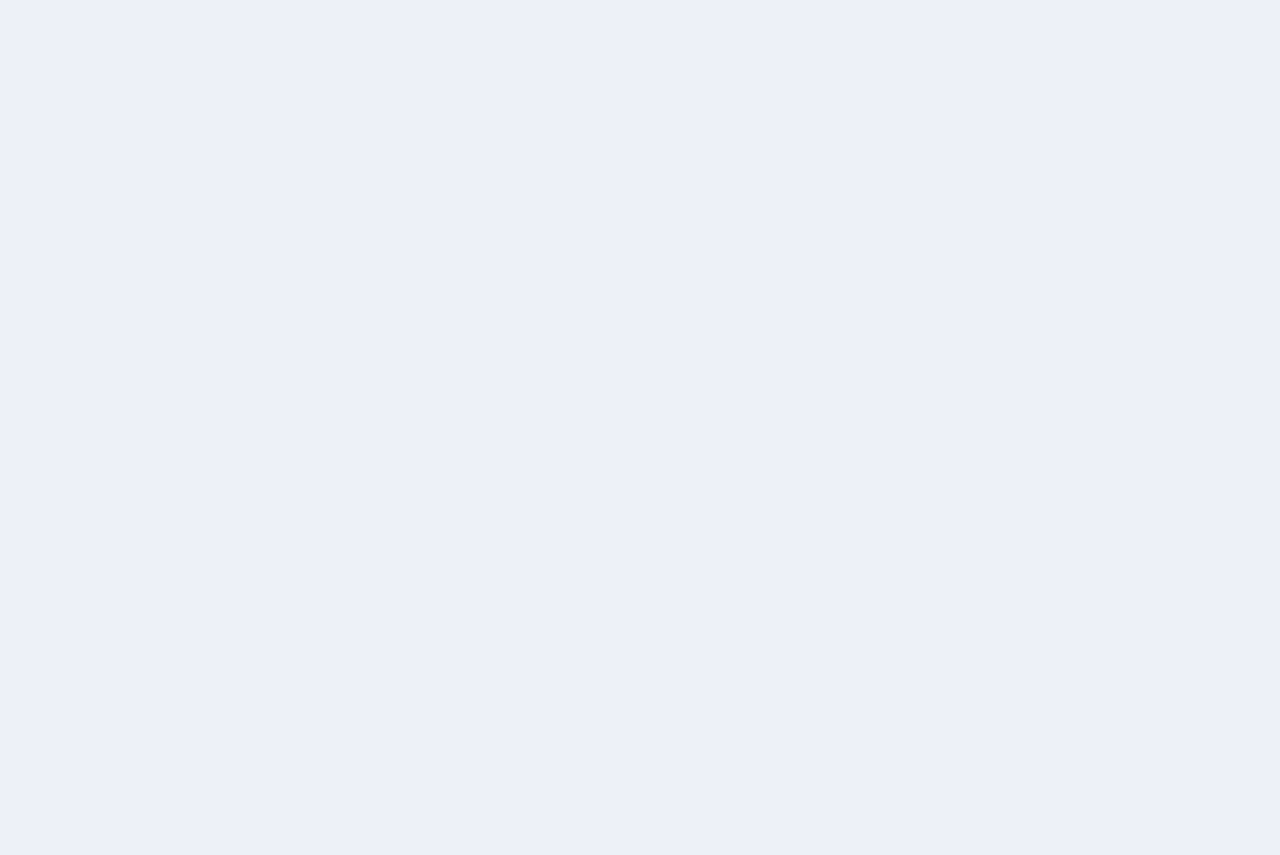 scroll, scrollTop: 0, scrollLeft: 0, axis: both 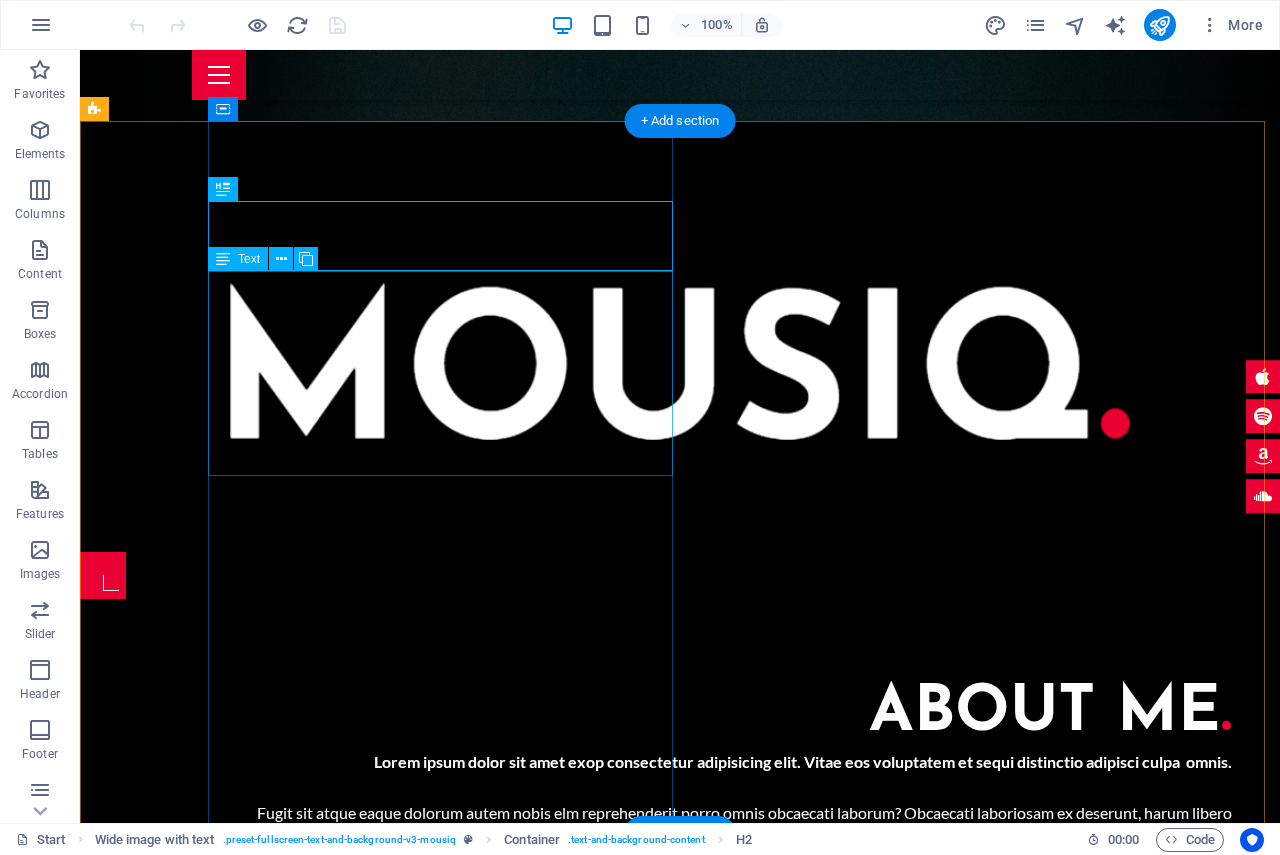 click on "Lorem ipsum dolor sit amet exop consectetur adipisicing elit. Vitae eos voluptatem et sequi distinctio adipisci culpa  omnis. Fugit sit atque eaque dolorum autem nobis elm reprehenderit porro omnis obcaecati laborum? Obcaecati laboriosam ex deserunt, harum libero a voluptatem possimus culpa nisi eos quas dolore omnis debitis consequatur fugiat eaque nulla. Qui molestias, nobis dicta voluptas." at bounding box center (744, 800) 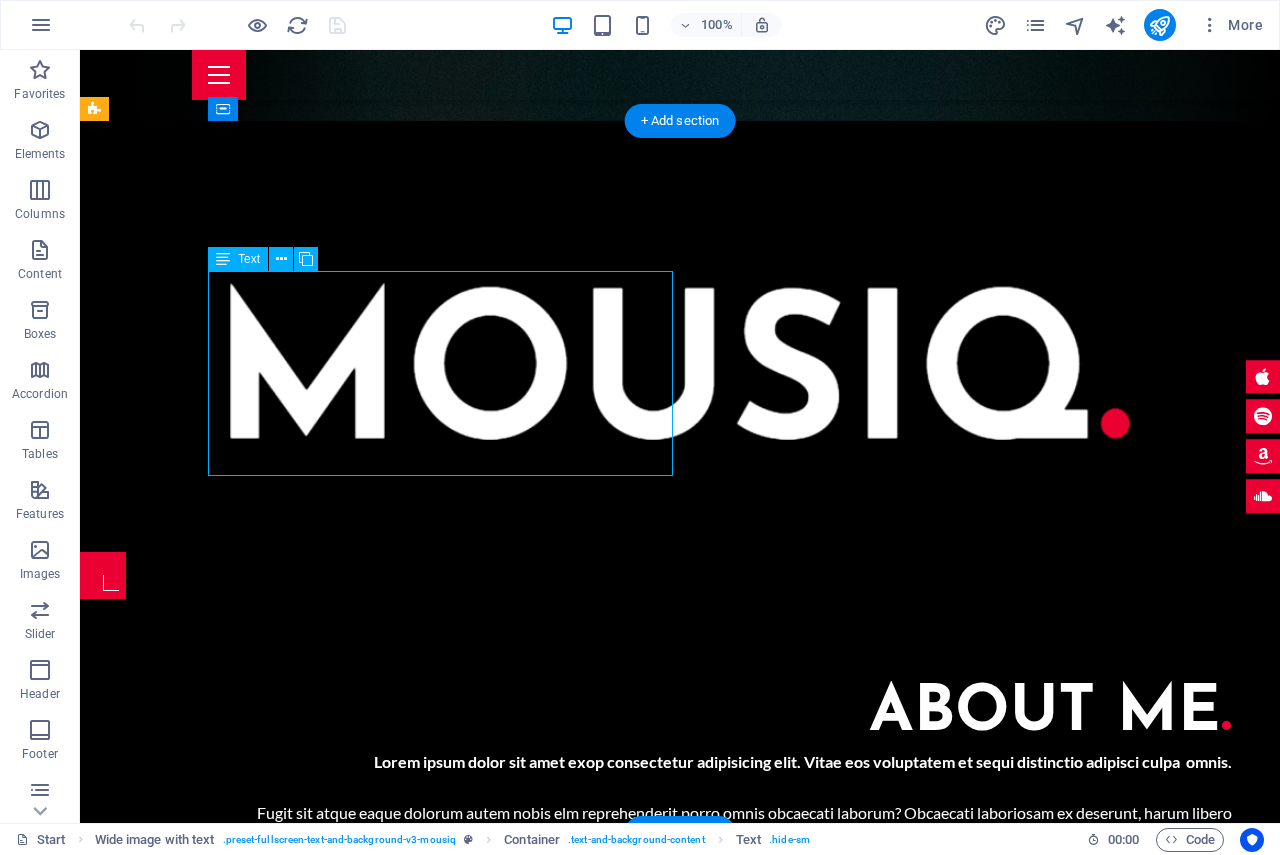 click on "Lorem ipsum dolor sit amet exop consectetur adipisicing elit. Vitae eos voluptatem et sequi distinctio adipisci culpa  omnis. Fugit sit atque eaque dolorum autem nobis elm reprehenderit porro omnis obcaecati laborum? Obcaecati laboriosam ex deserunt, harum libero a voluptatem possimus culpa nisi eos quas dolore omnis debitis consequatur fugiat eaque nulla. Qui molestias, nobis dicta voluptas." at bounding box center (744, 800) 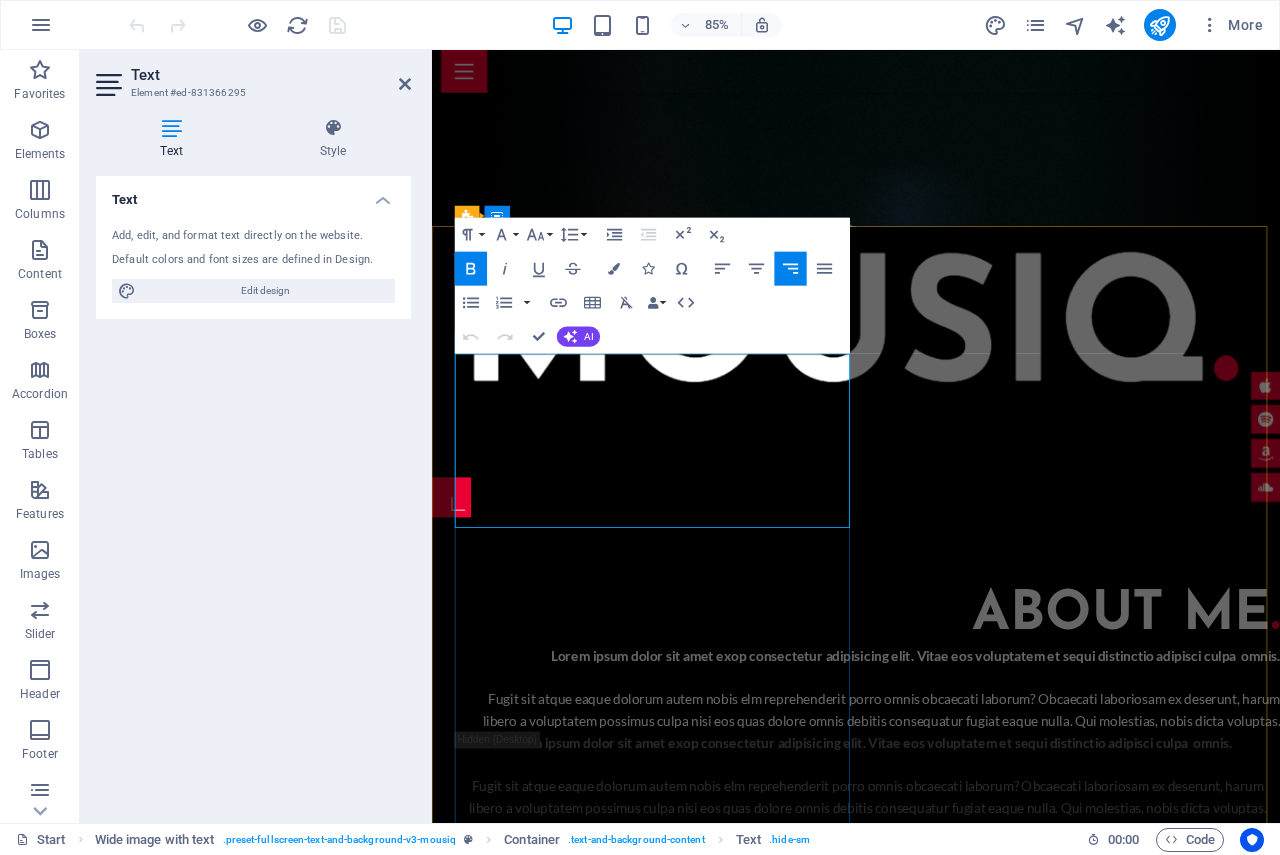 click on "Fugit sit atque eaque dolorum autem nobis elm reprehenderit porro omnis obcaecati laborum? Obcaecati laboriosam ex deserunt, harum libero a voluptatem possimus culpa nisi eos quas dolore omnis debitis consequatur fugiat eaque nulla. Qui molestias, nobis dicta voluptas." at bounding box center (944, 825) 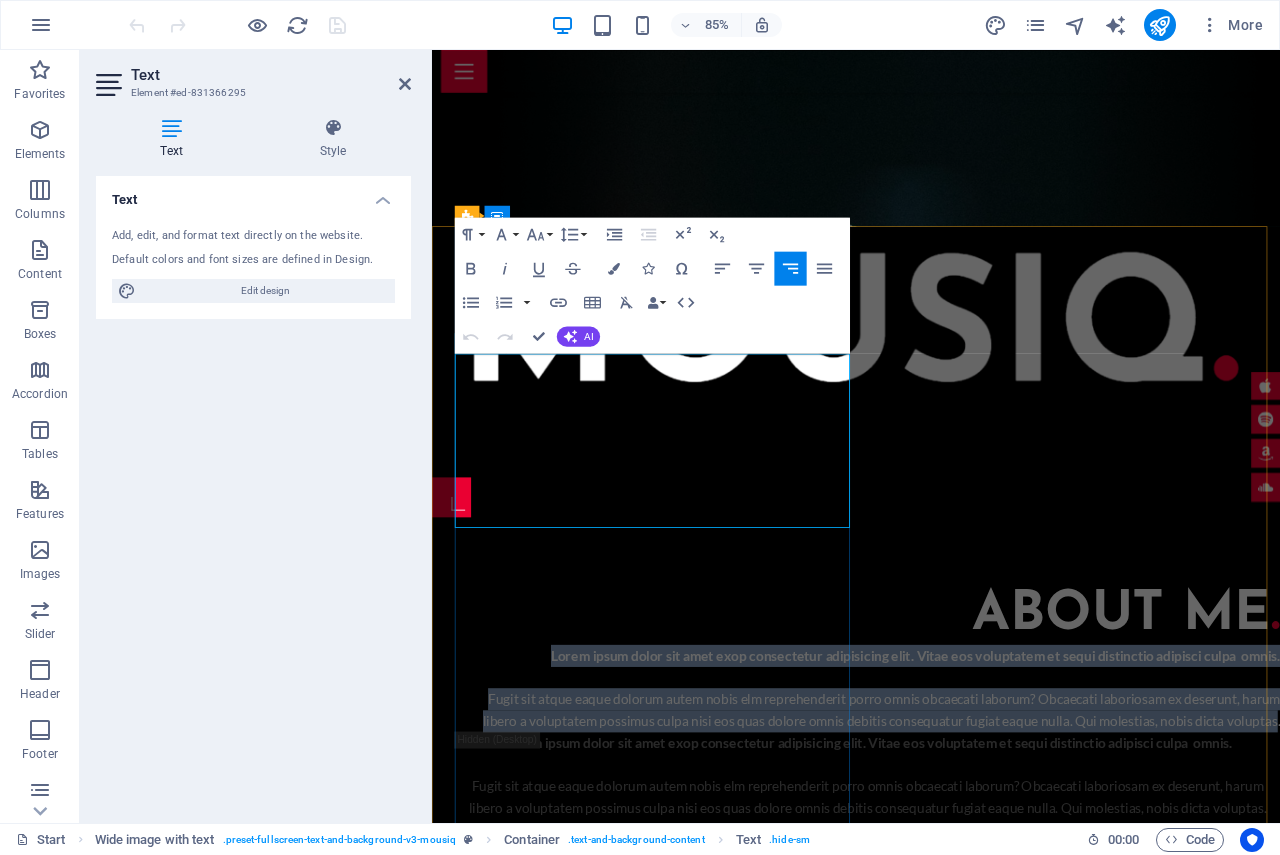 drag, startPoint x: 917, startPoint y: 599, endPoint x: 459, endPoint y: 415, distance: 493.57877 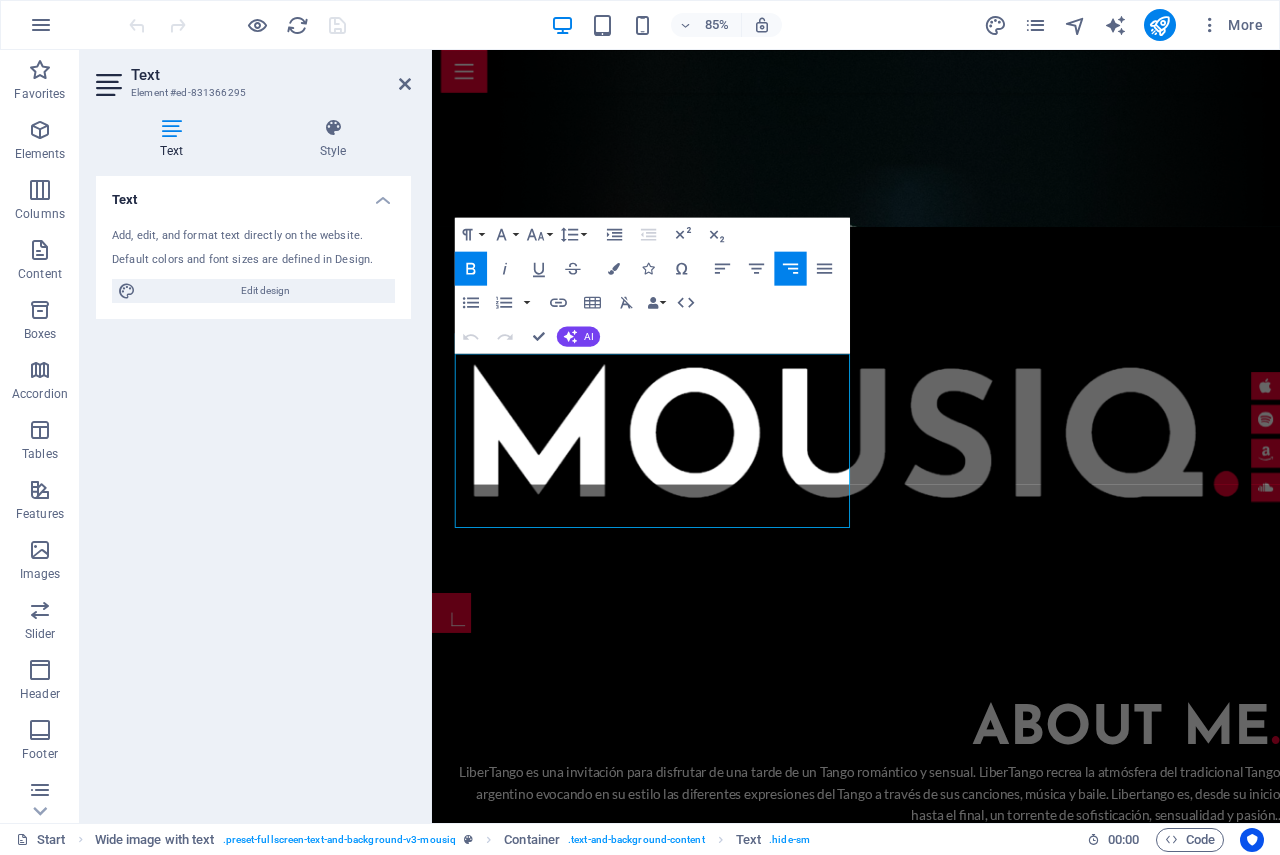 scroll, scrollTop: 5789, scrollLeft: 2, axis: both 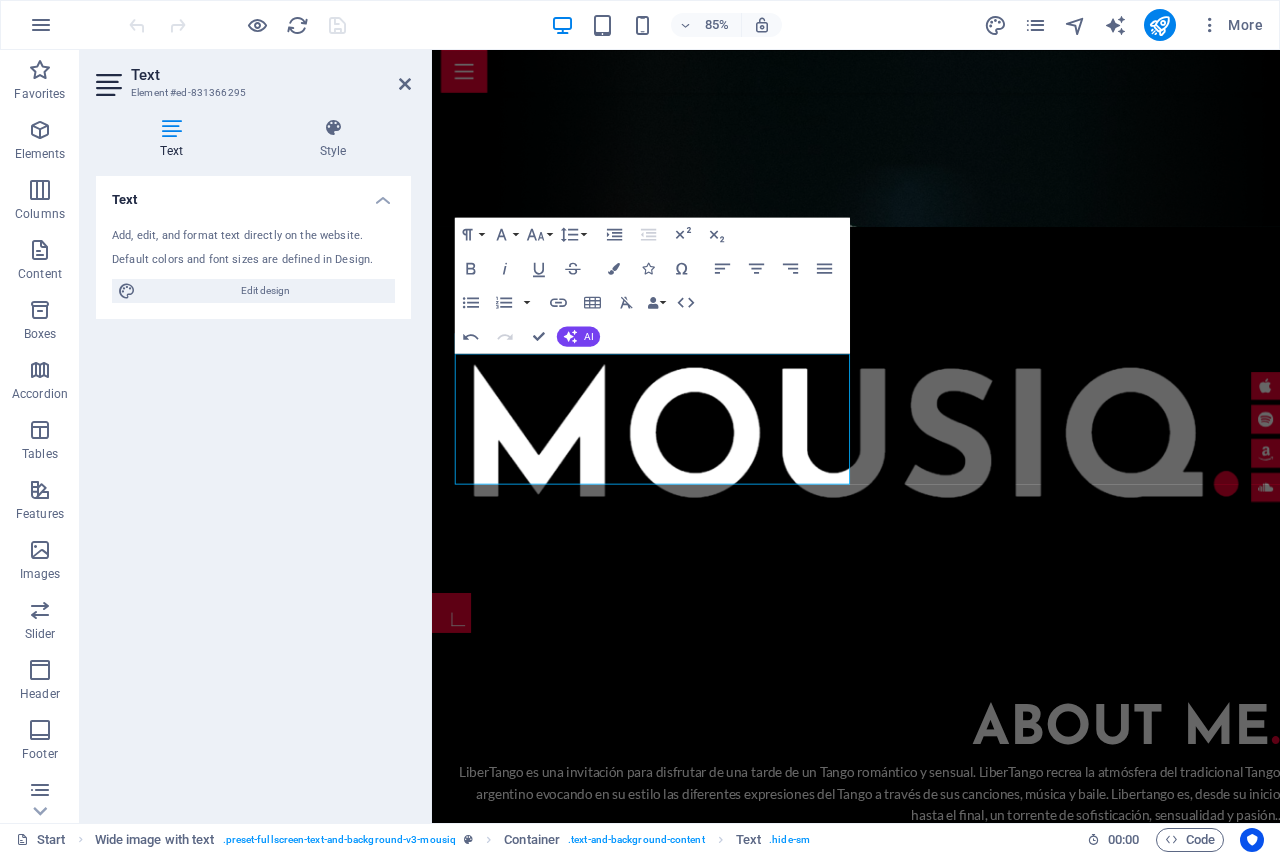 click at bounding box center [931, 1546] 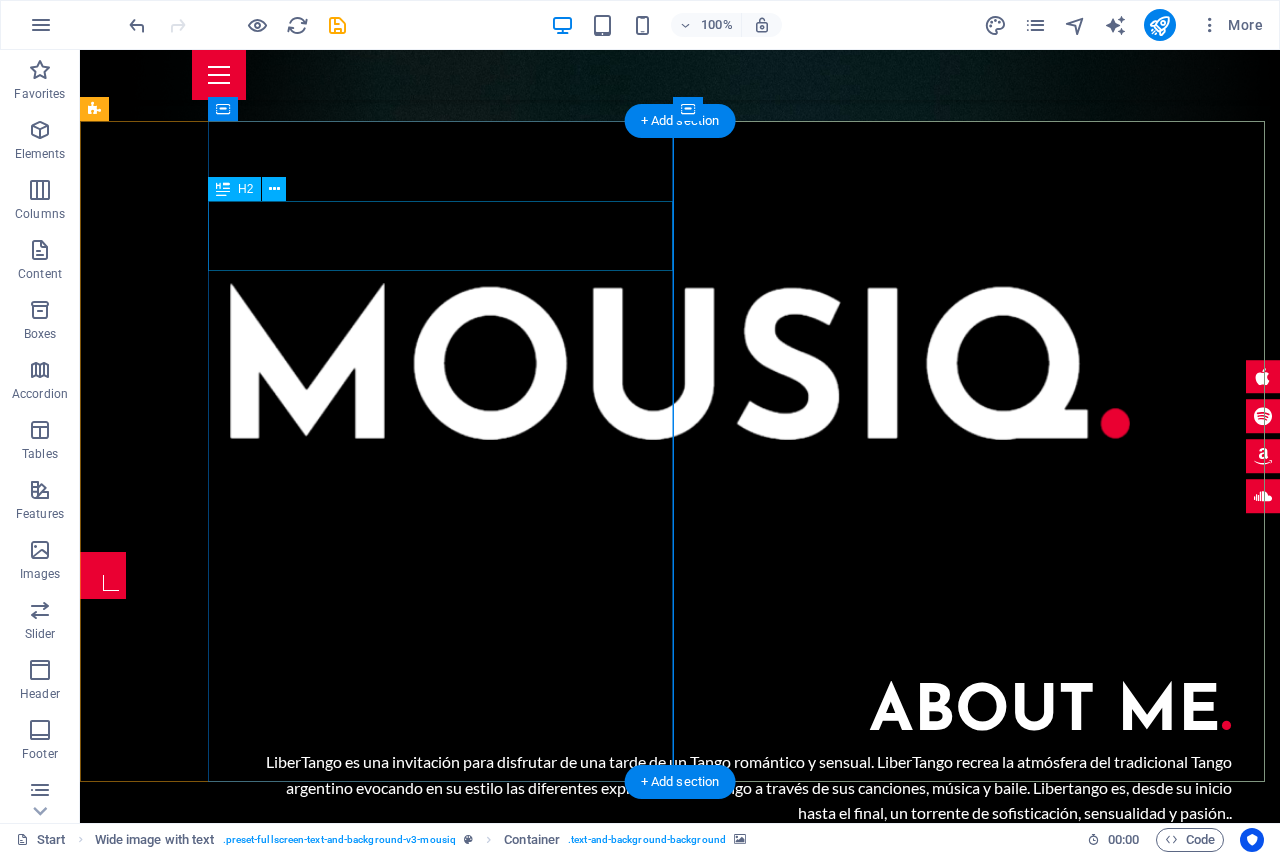 click on "About me ." at bounding box center (744, 714) 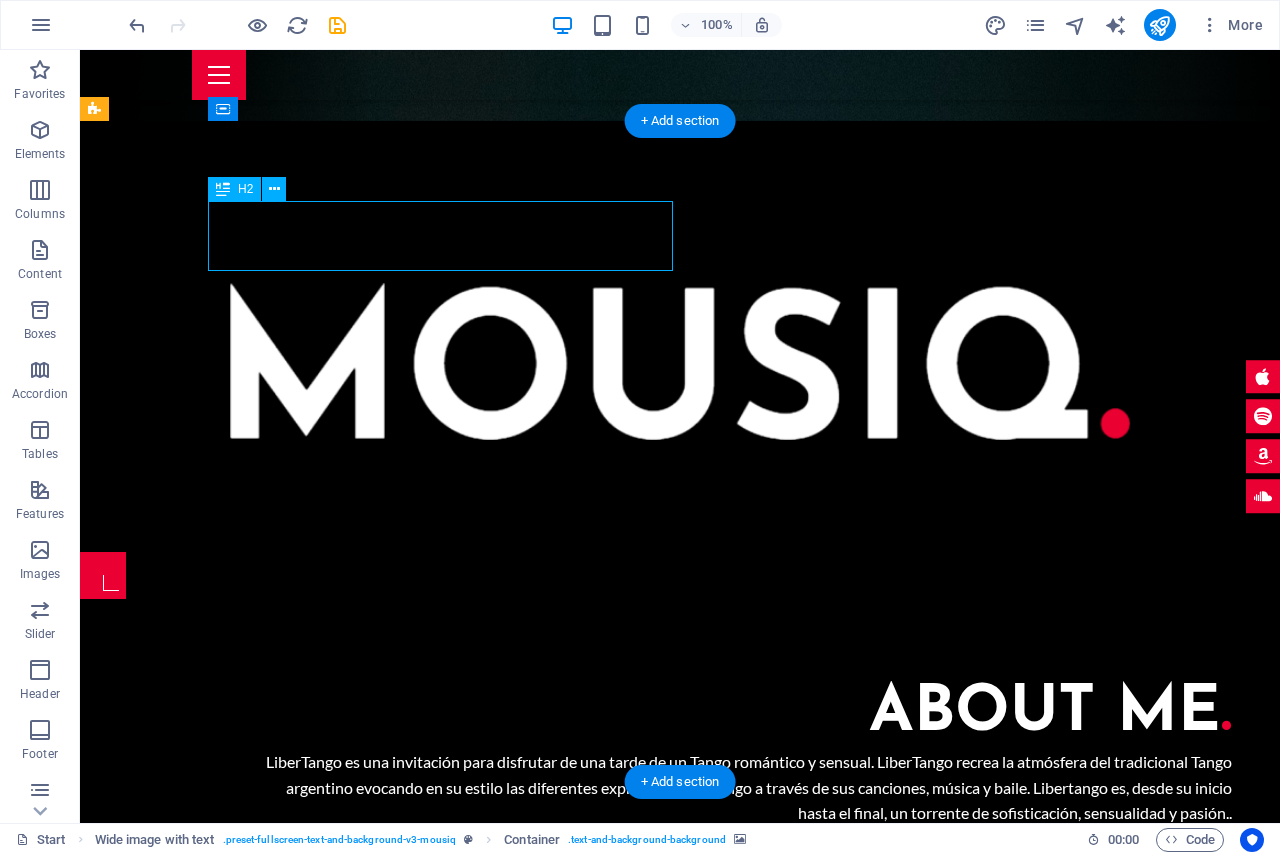 click on "About me ." at bounding box center (744, 714) 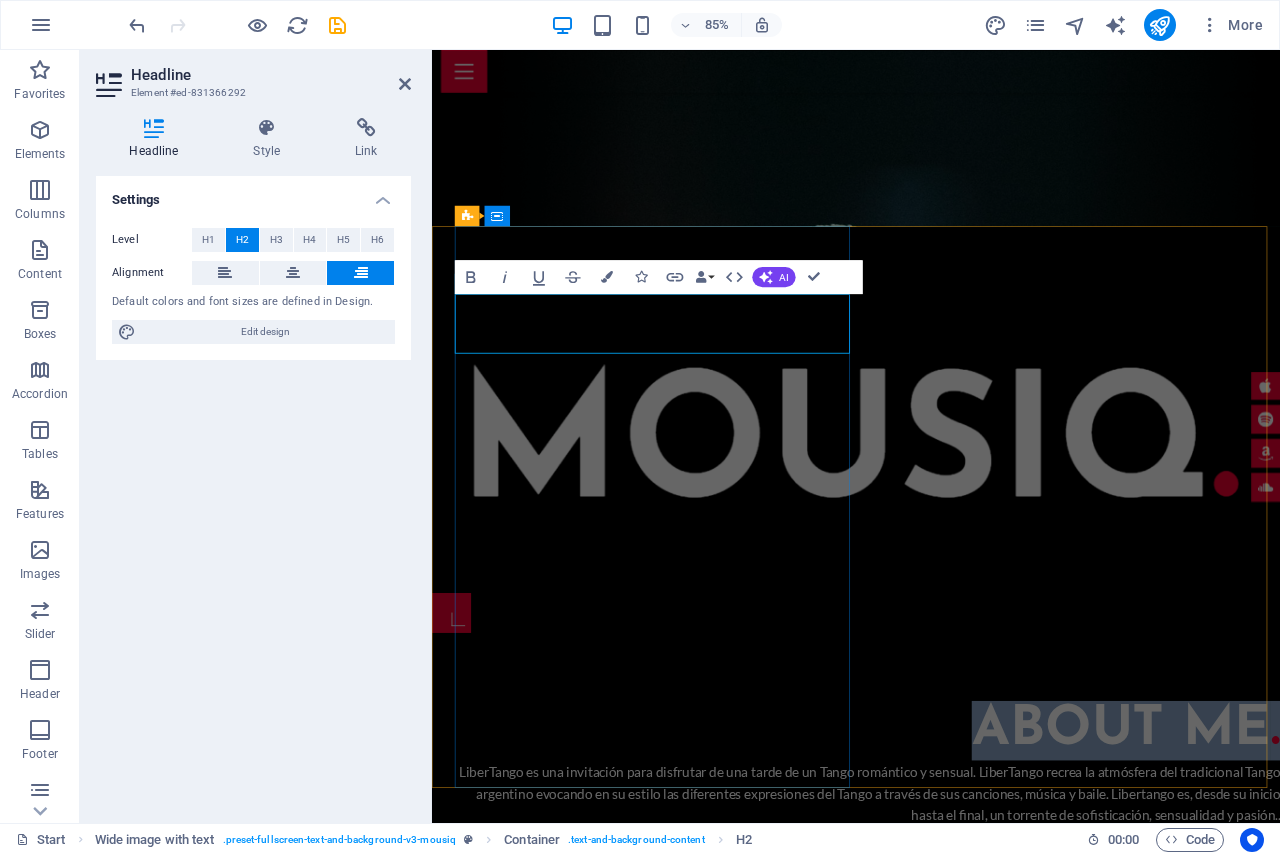type 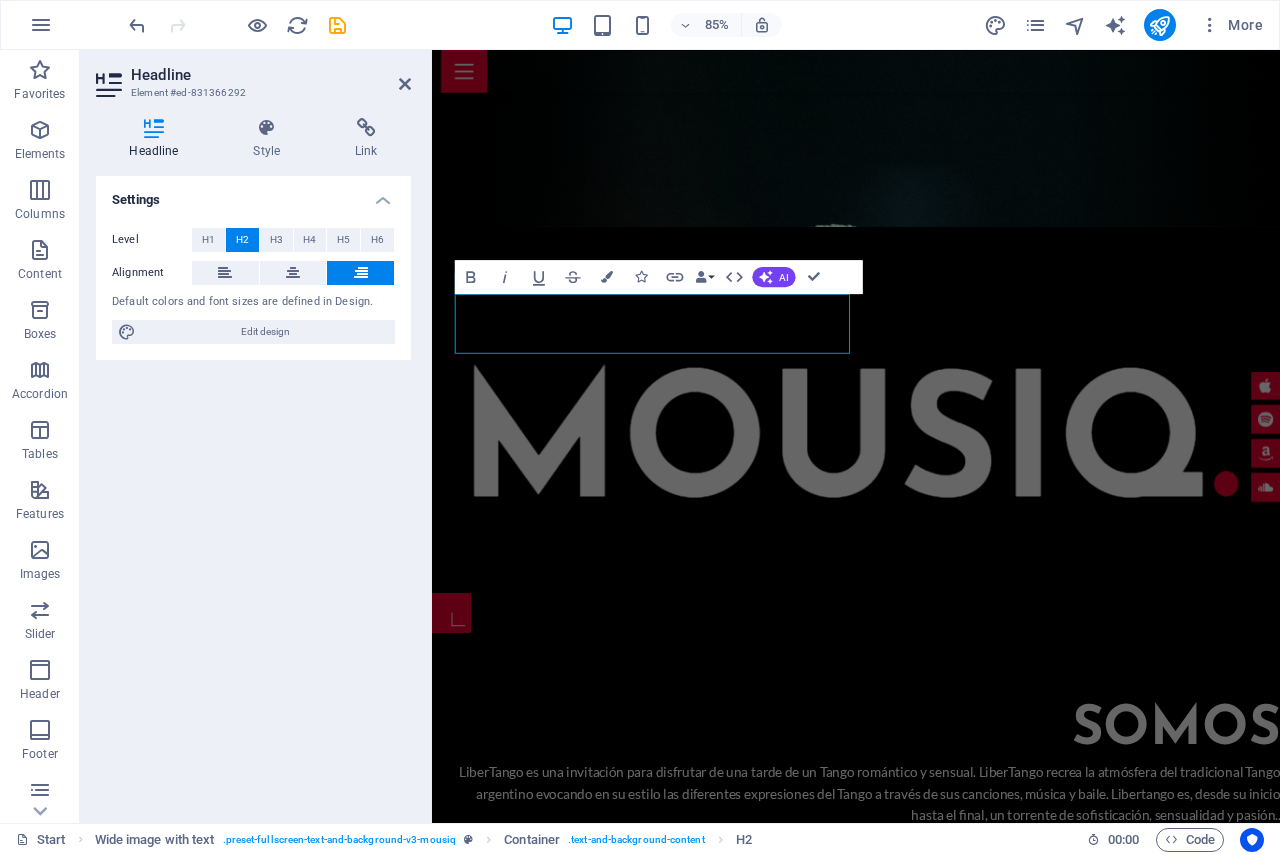 click at bounding box center [931, 1546] 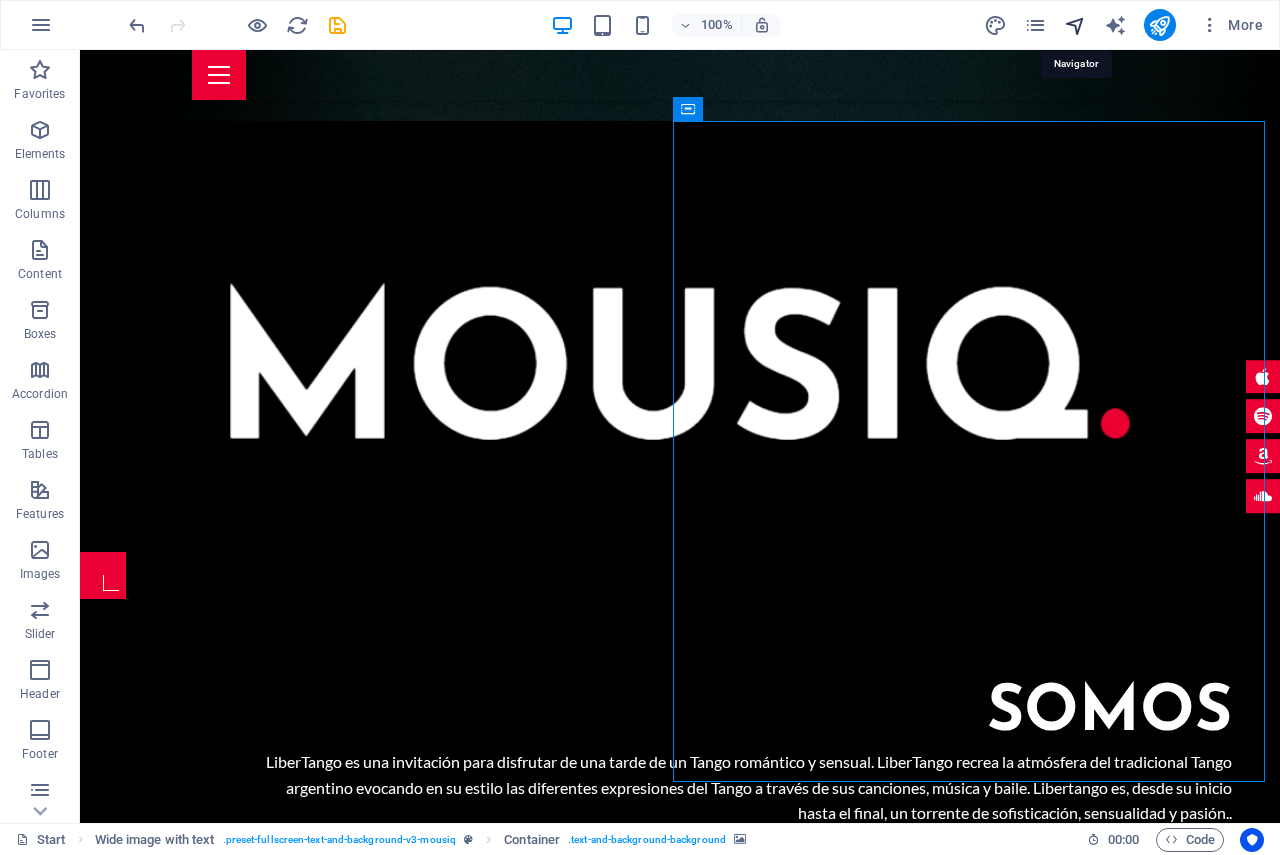 click at bounding box center [1075, 25] 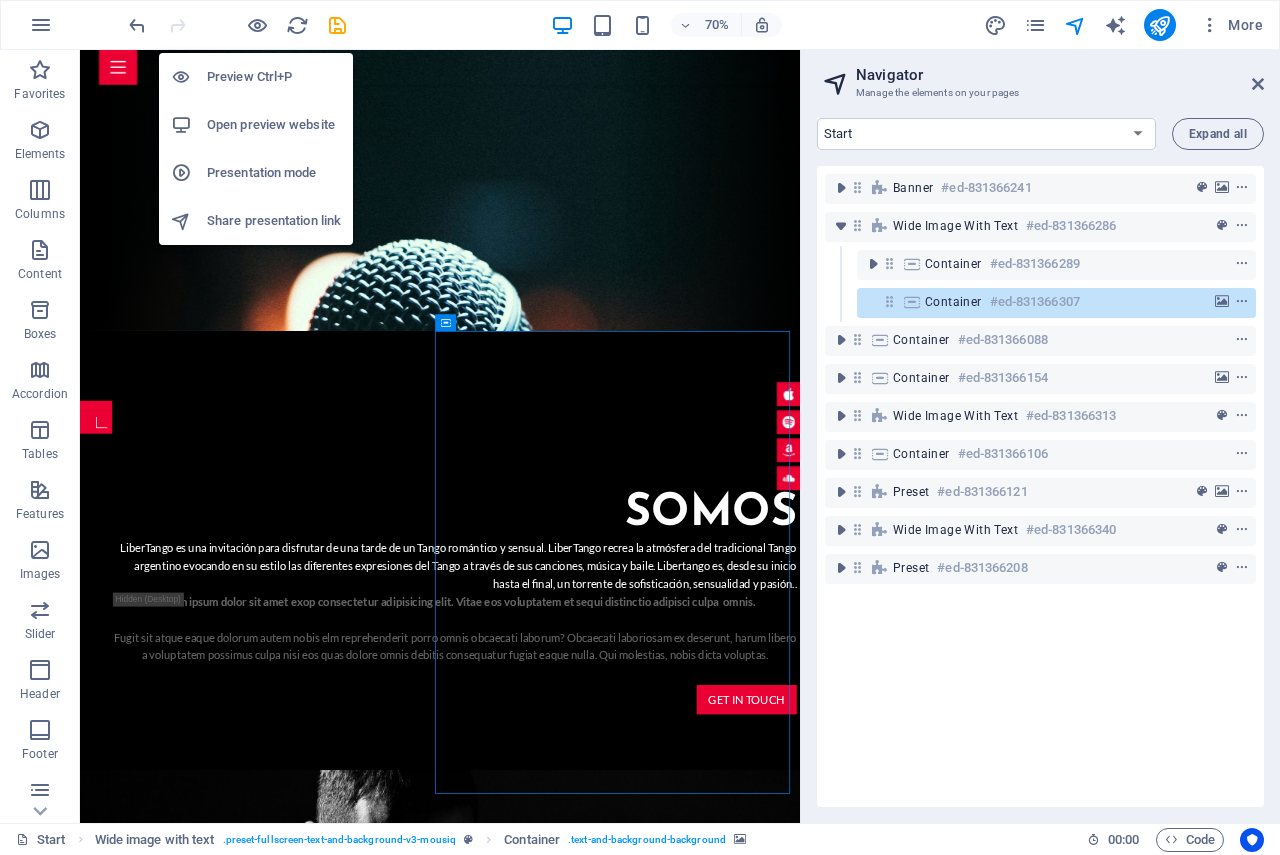 click on "Preview Ctrl+P" at bounding box center (274, 77) 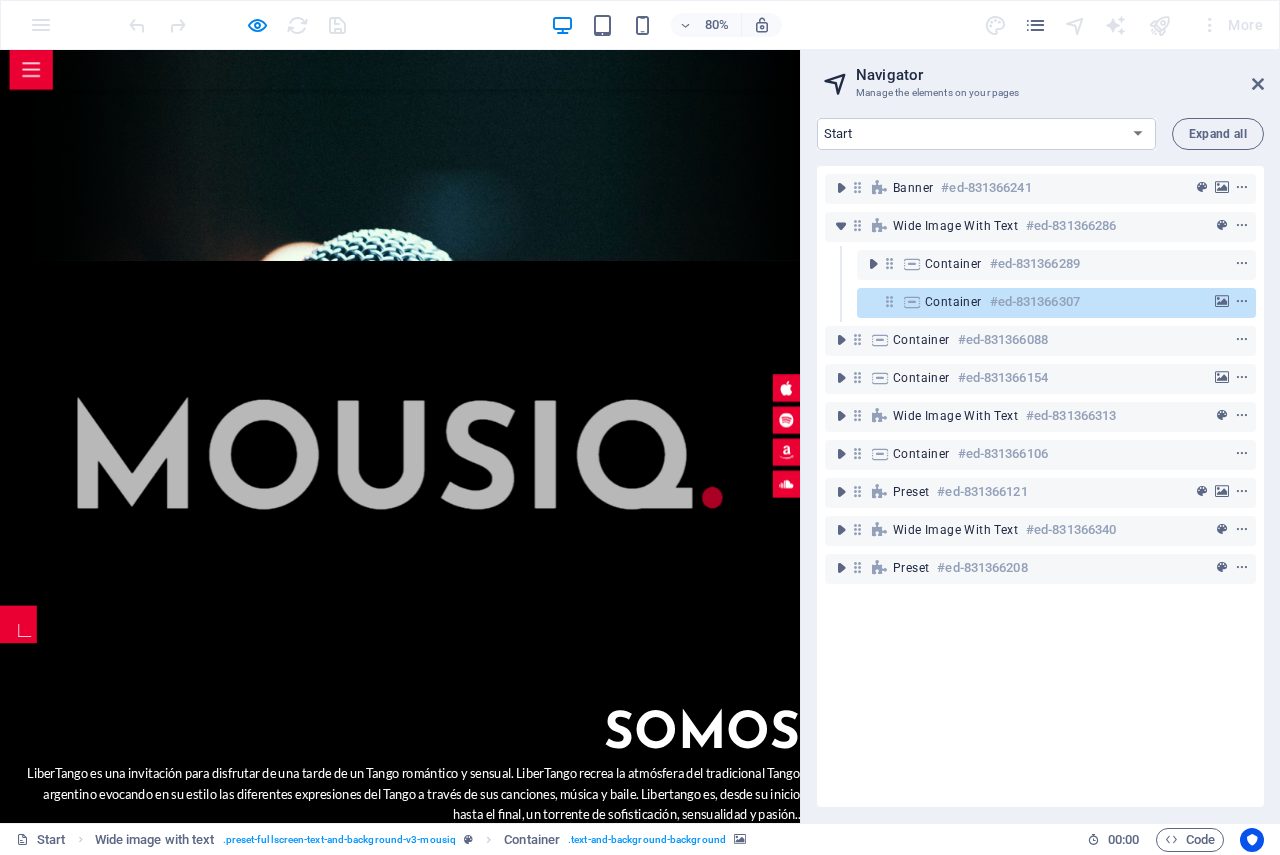 scroll, scrollTop: 1002, scrollLeft: 0, axis: vertical 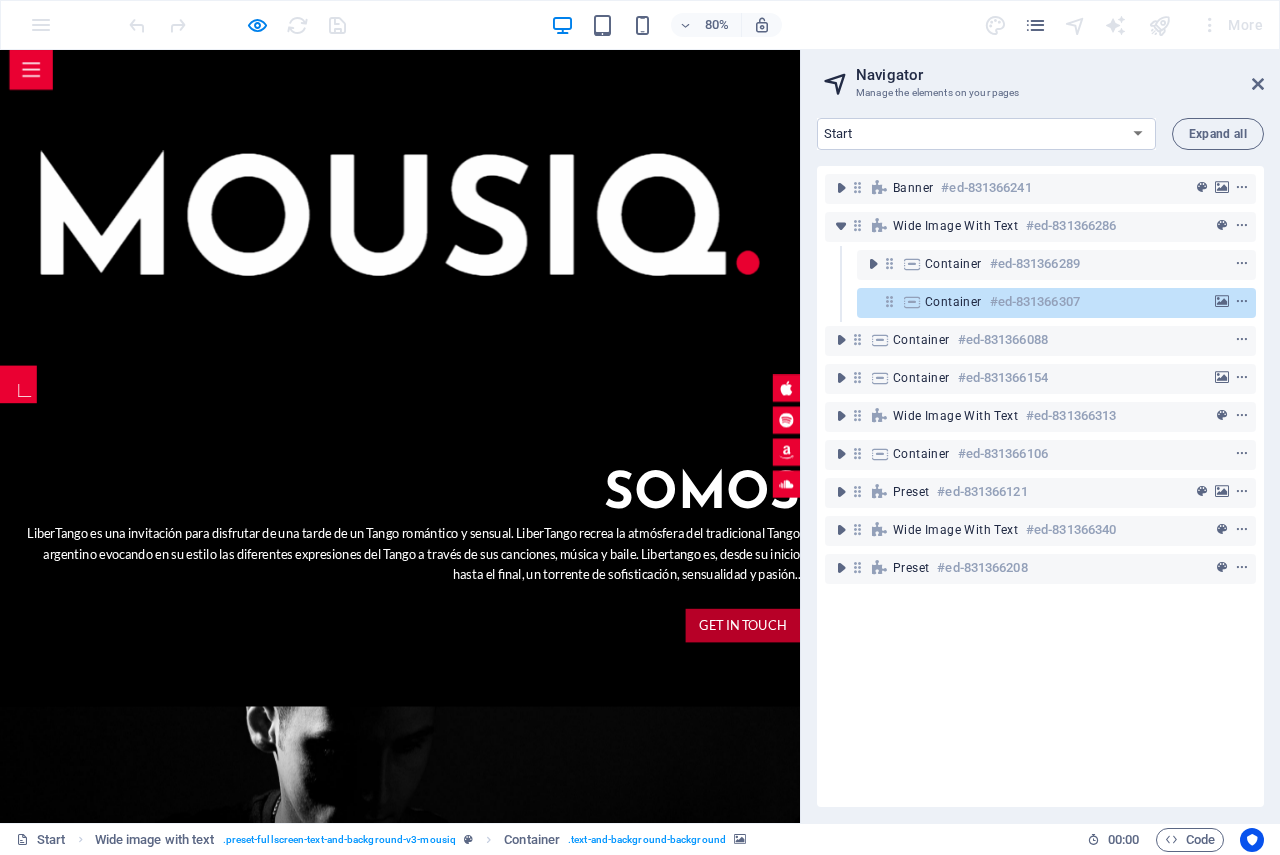 click on "Get in touch" at bounding box center (928, 770) 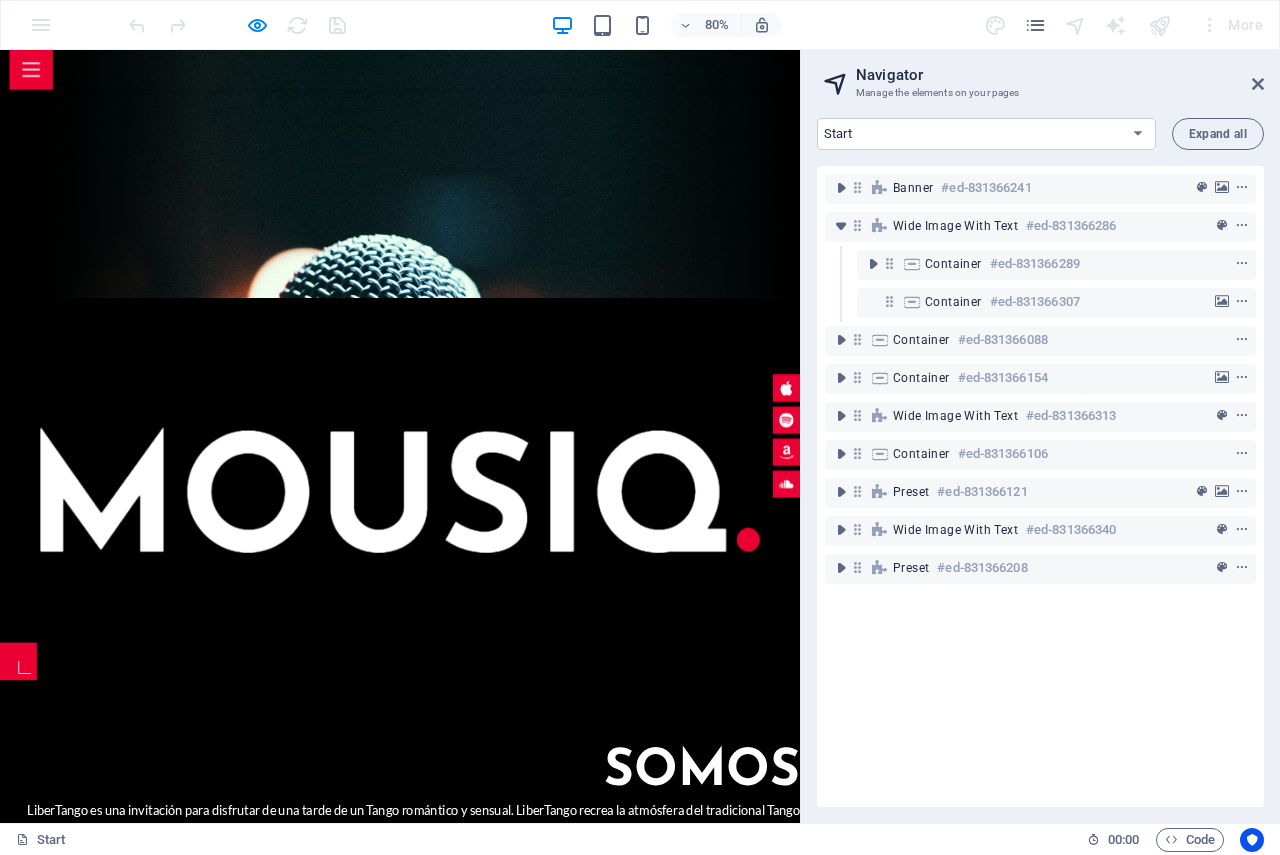 click on "Get in touch" at bounding box center (928, 1116) 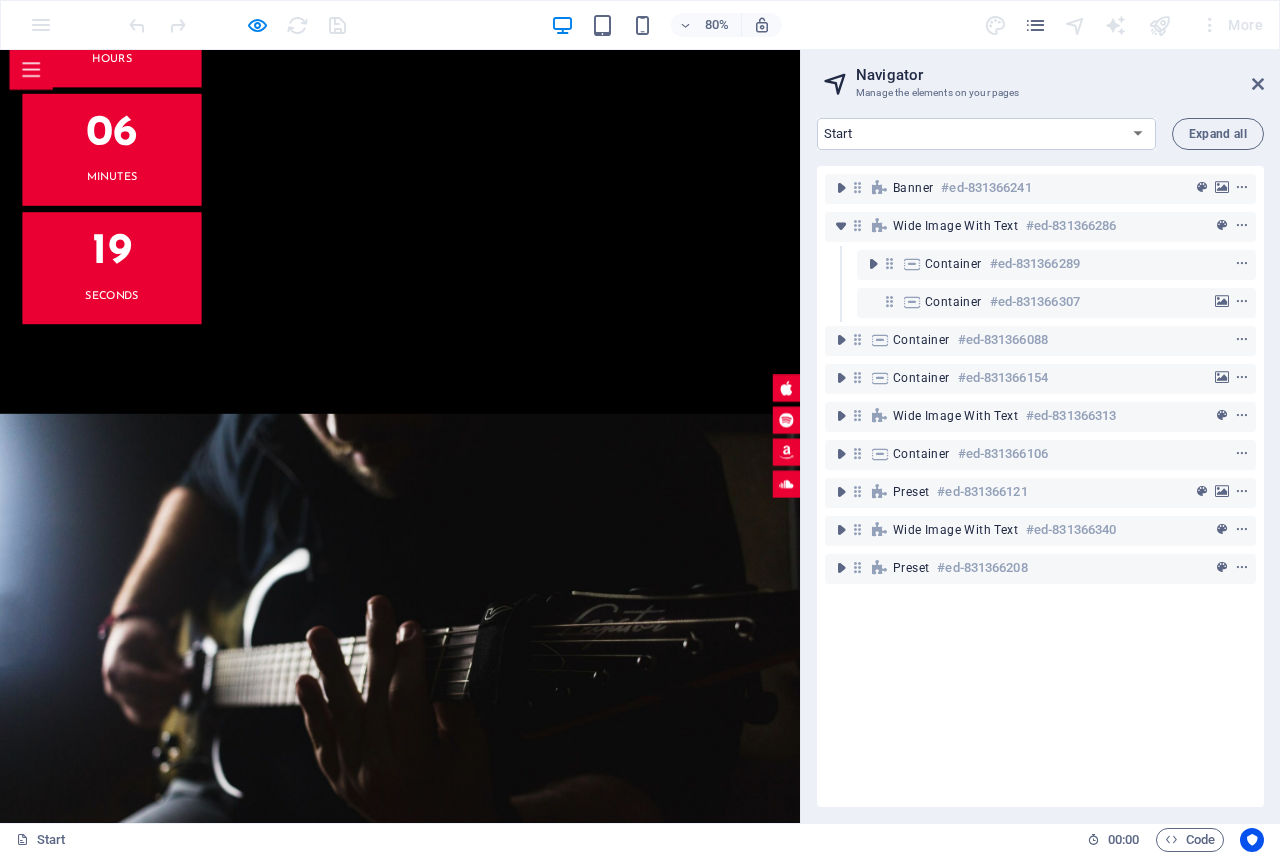 scroll, scrollTop: 5056, scrollLeft: 0, axis: vertical 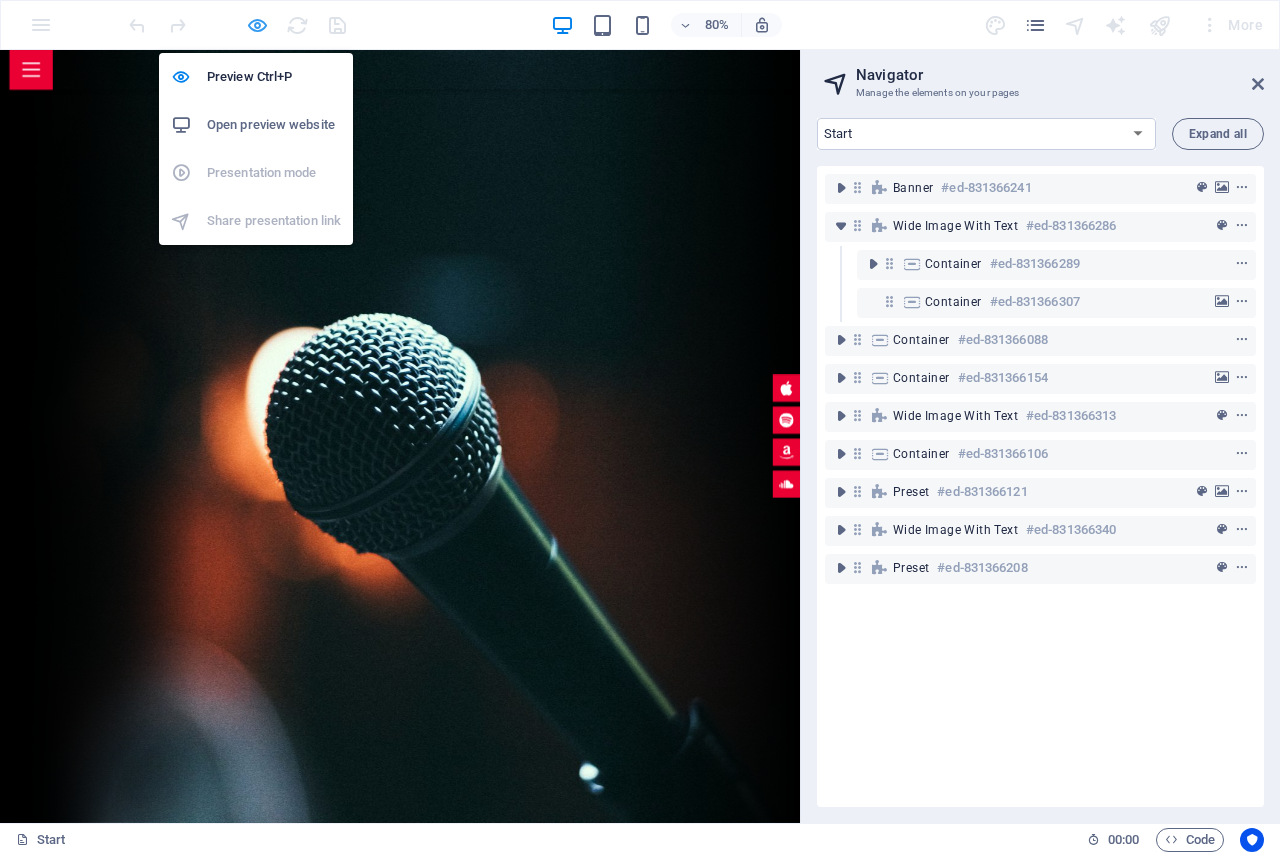 click at bounding box center [257, 25] 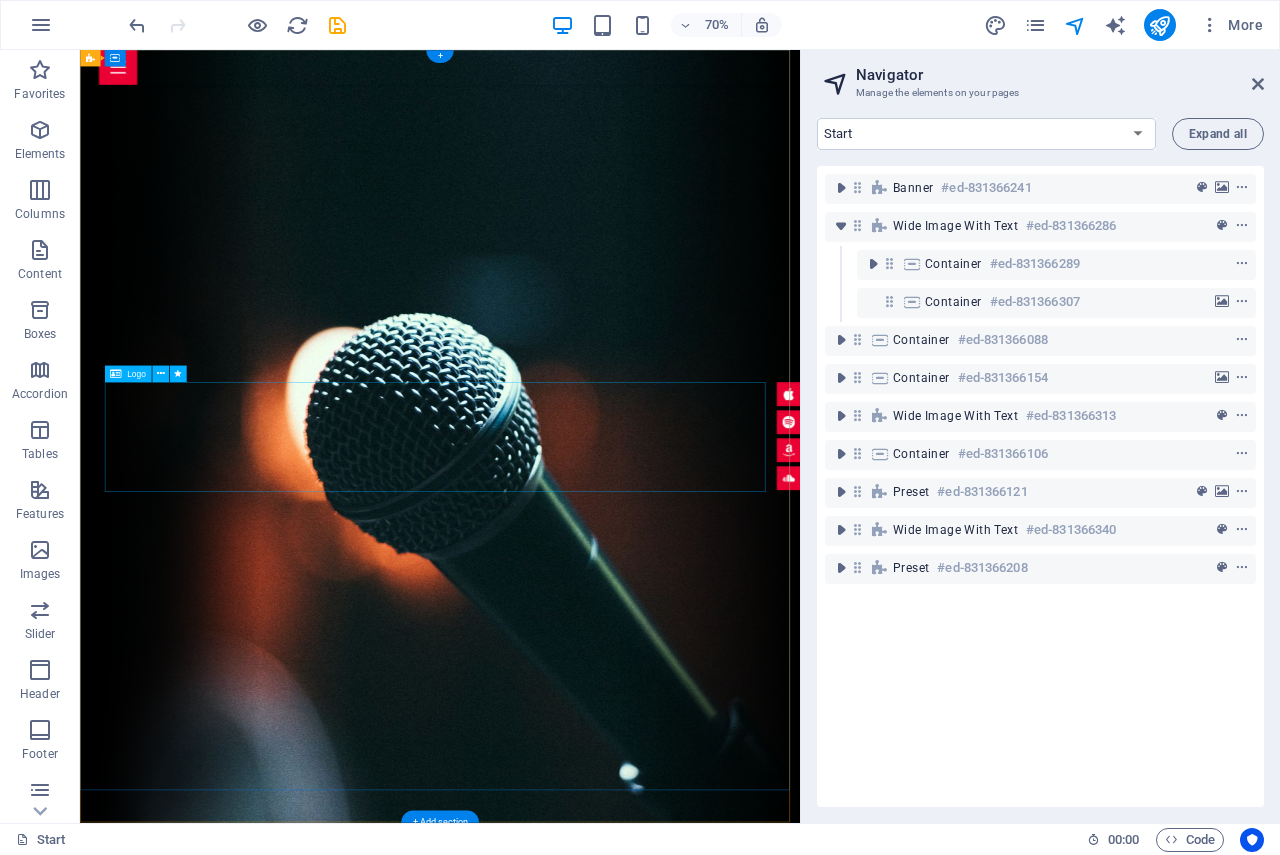 click at bounding box center (595, 1256) 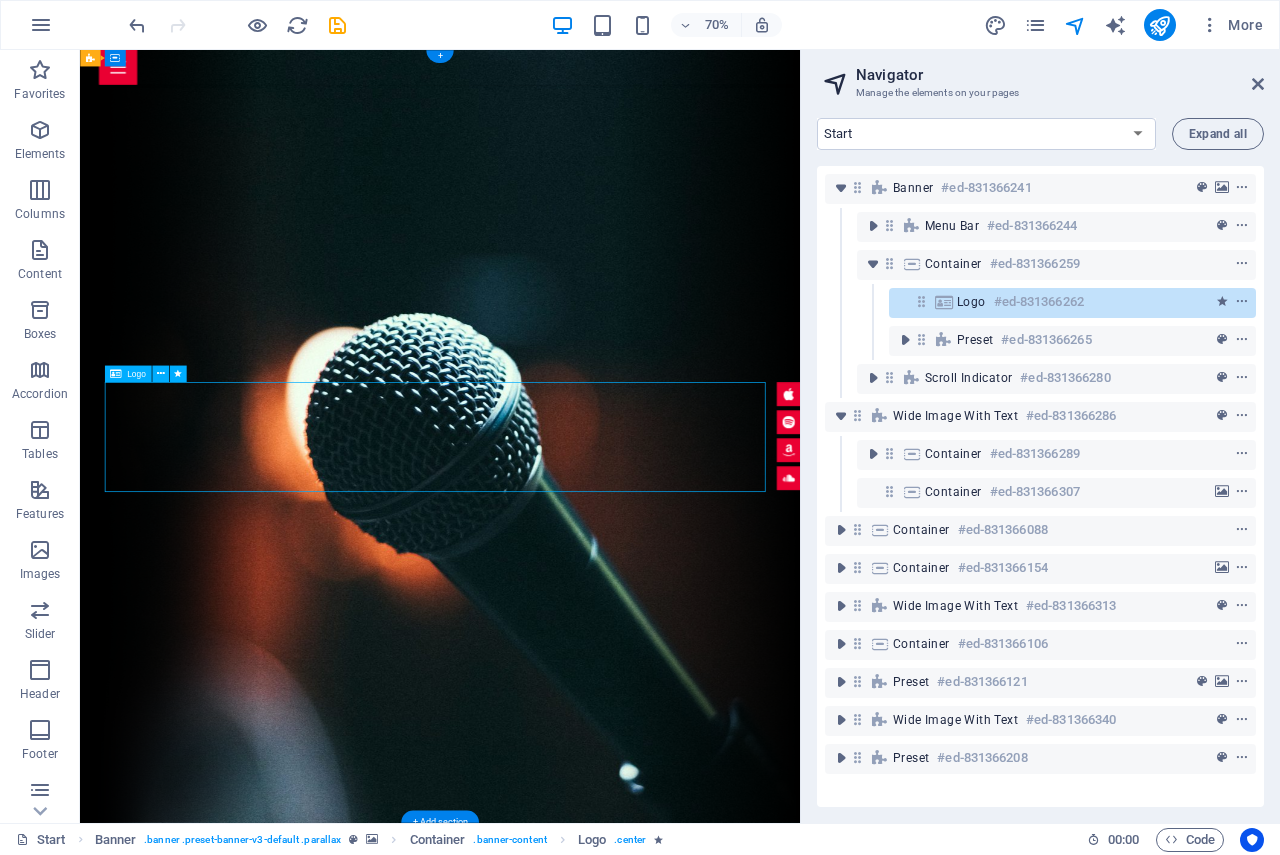 click at bounding box center (595, 1256) 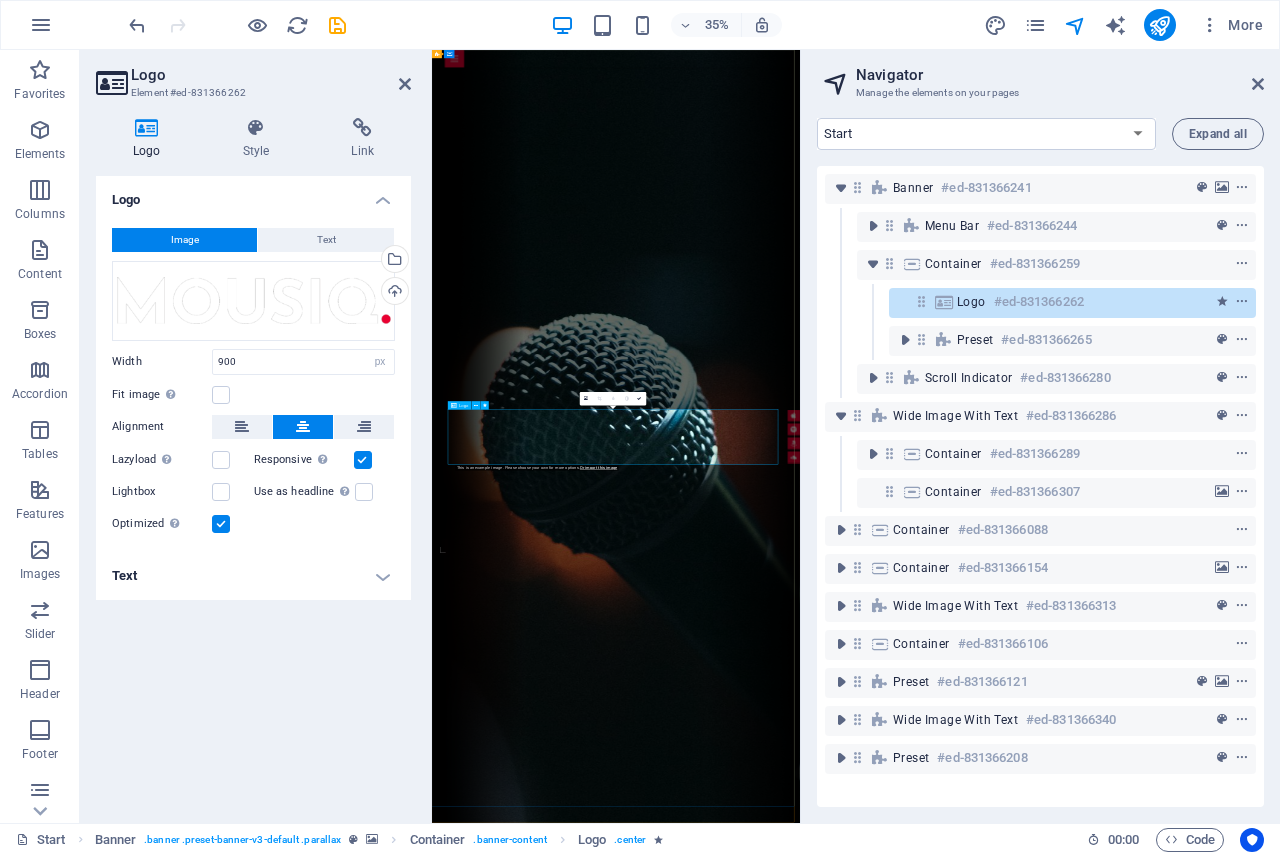 click at bounding box center (958, 1256) 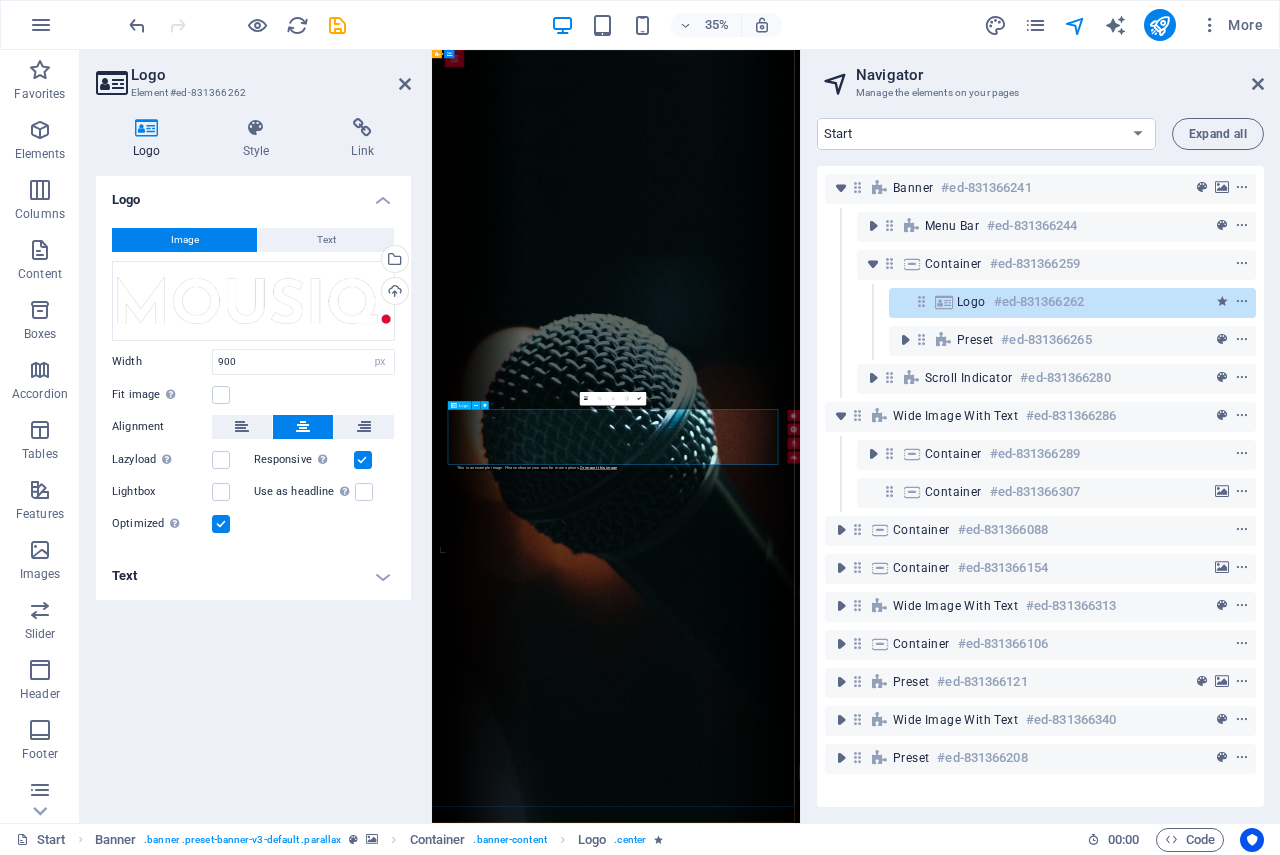 click at bounding box center [958, 1256] 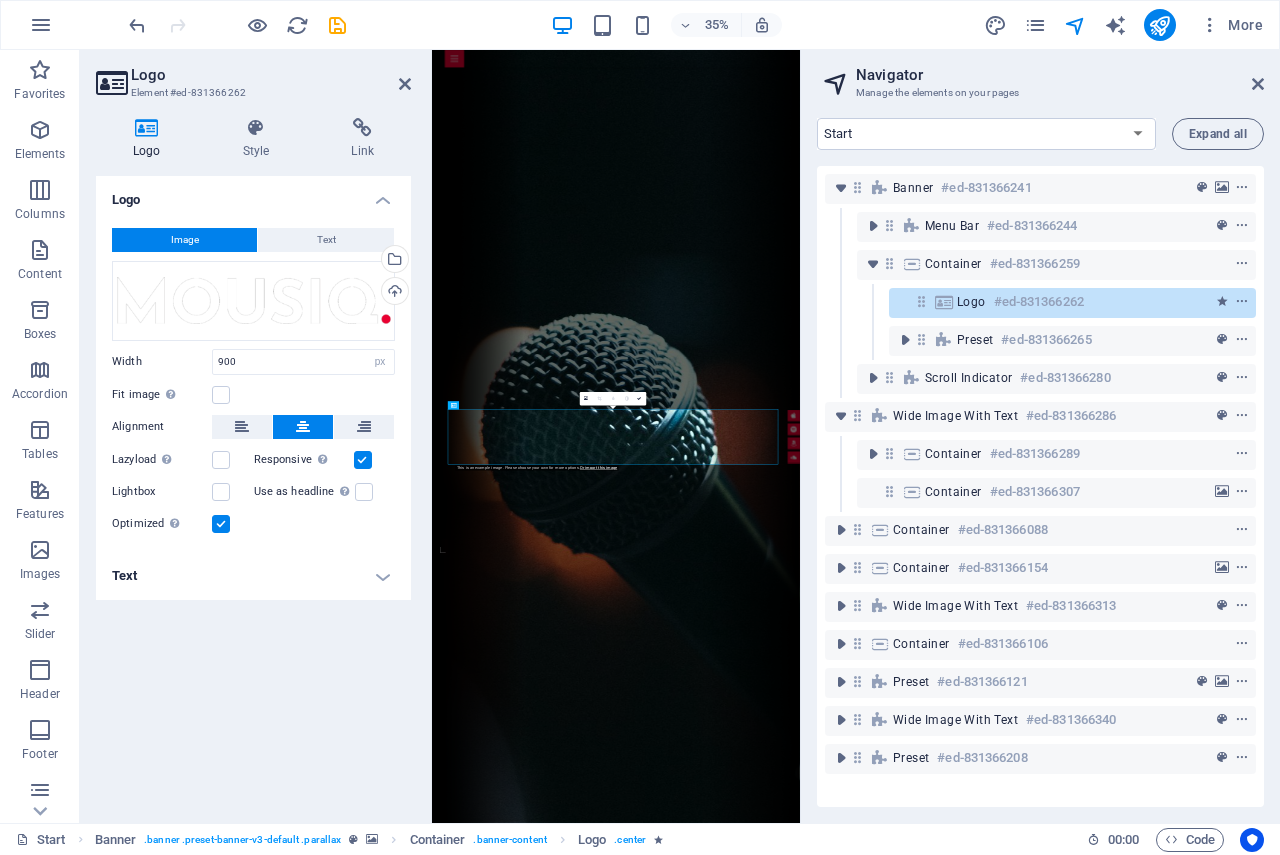 click on "Logo" at bounding box center (253, 194) 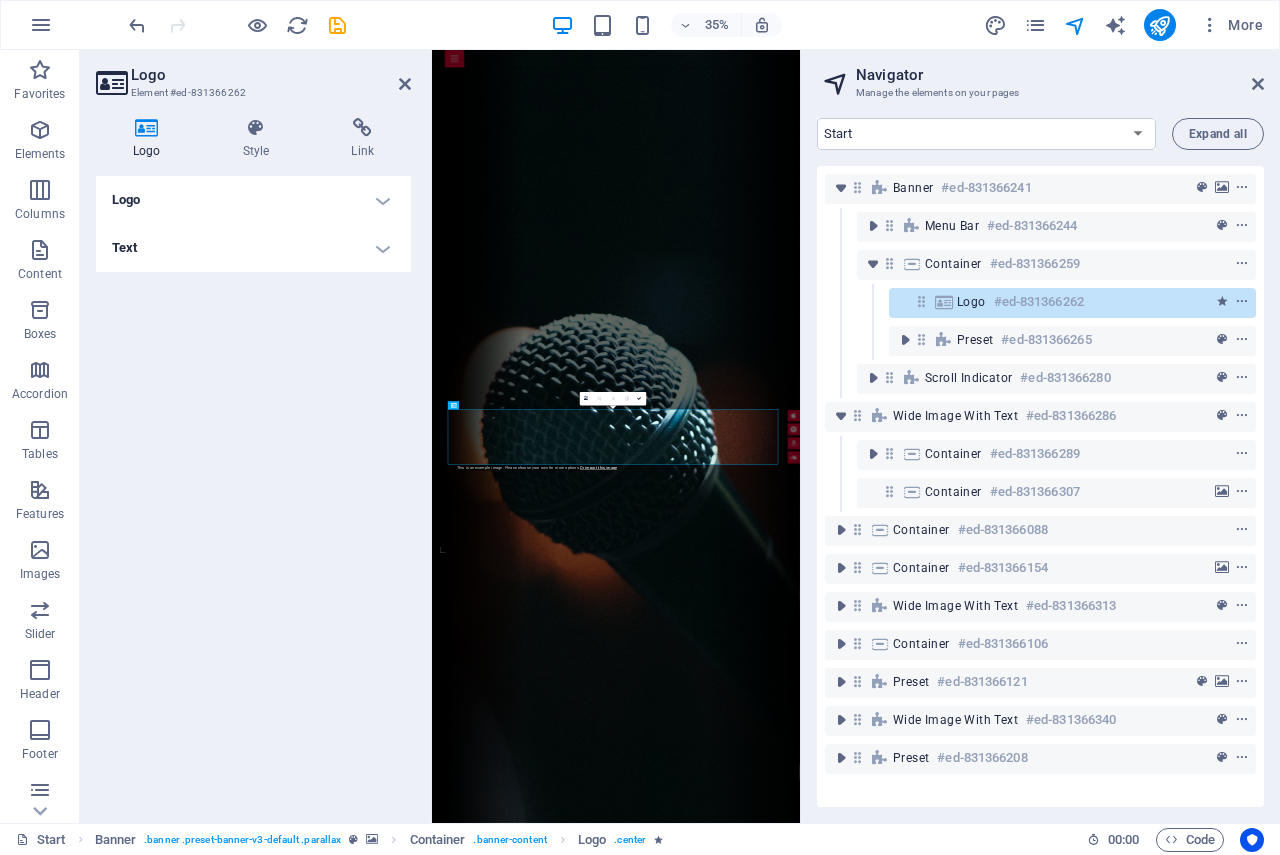 click on "Logo" at bounding box center (253, 200) 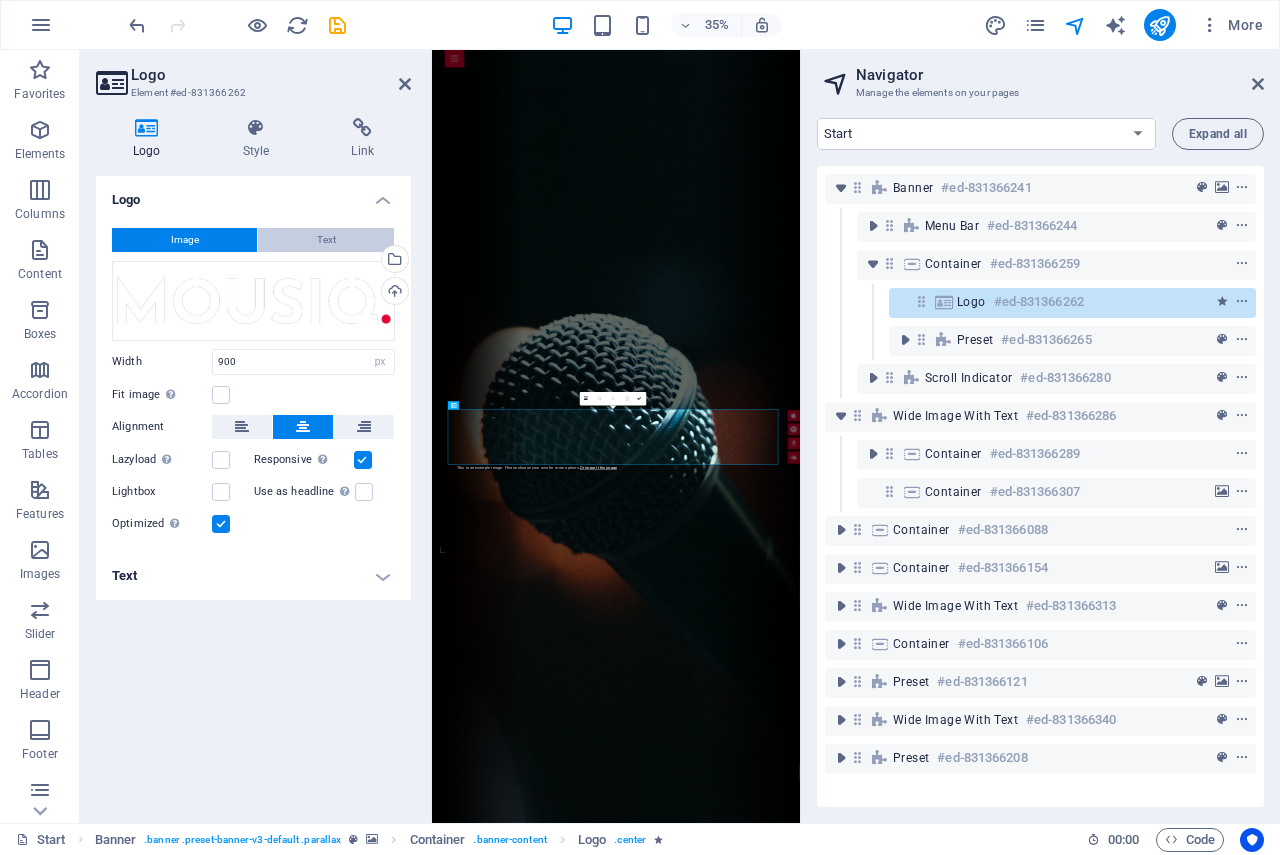 click on "Text" at bounding box center [326, 240] 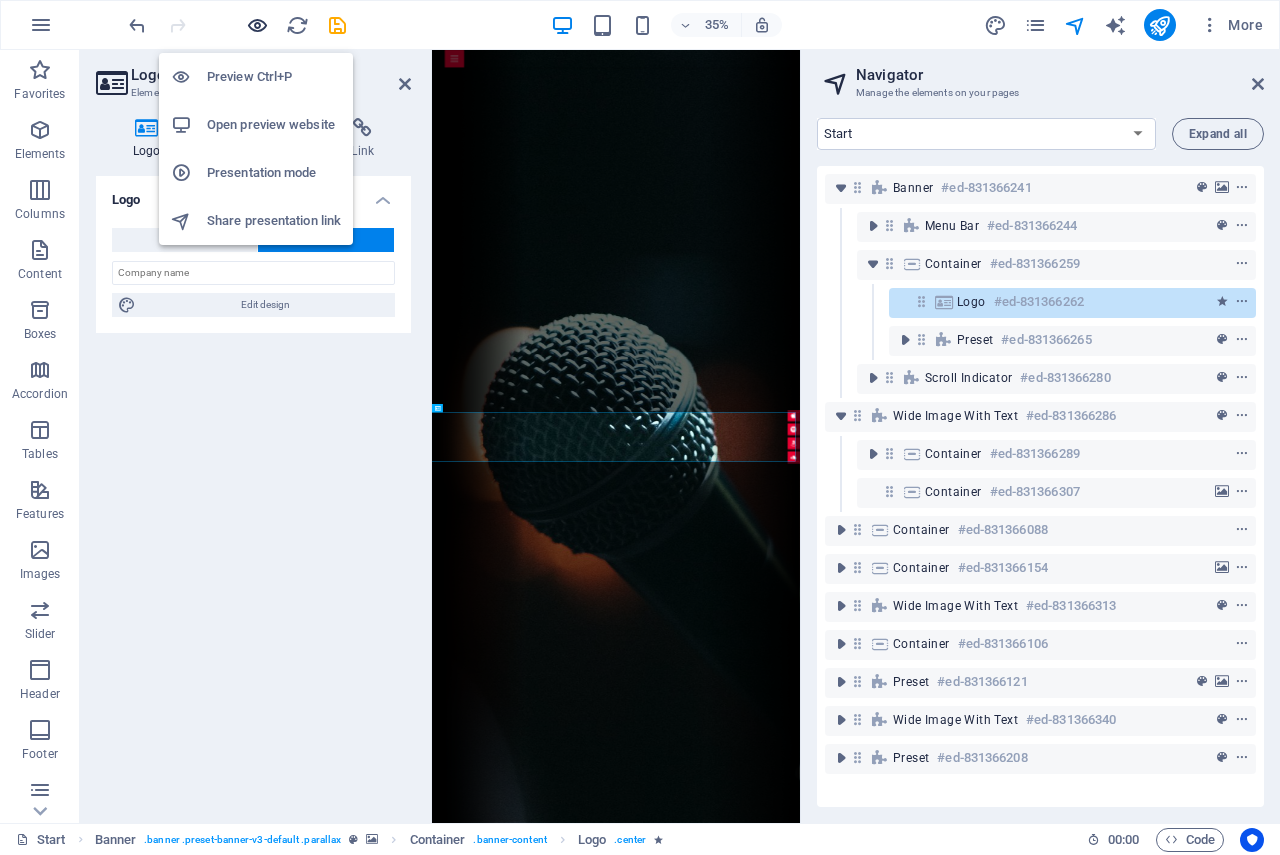 click at bounding box center [257, 25] 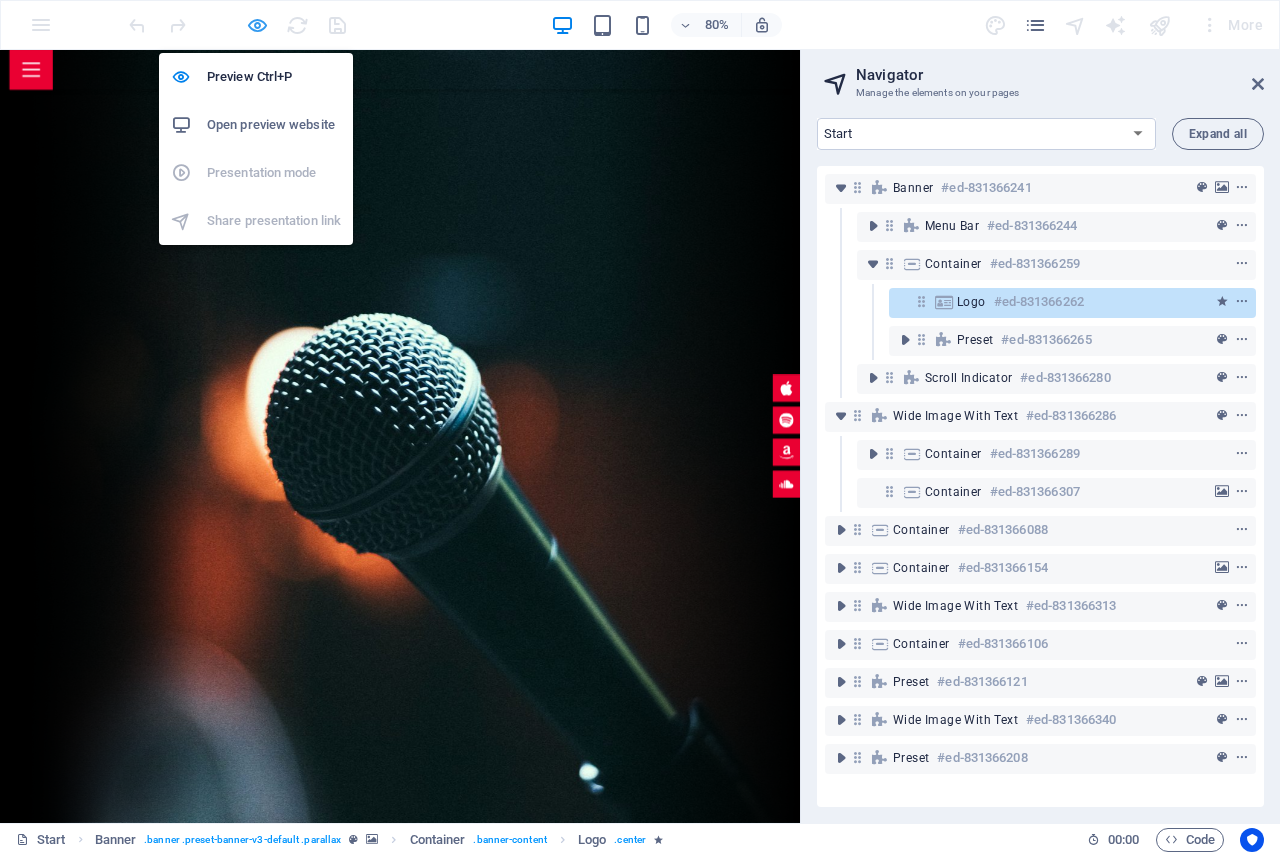 click at bounding box center [257, 25] 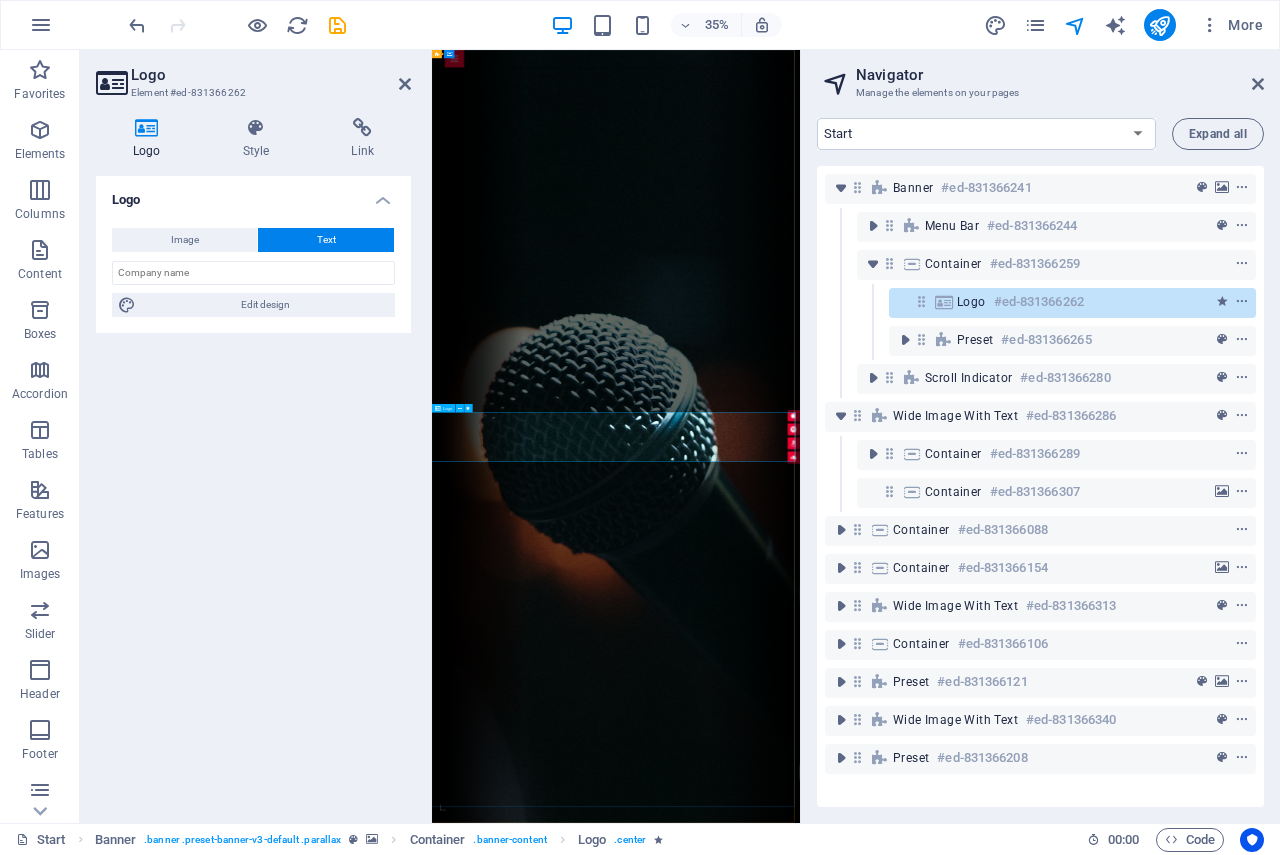 click on "libertango.cl" at bounding box center (958, 2000) 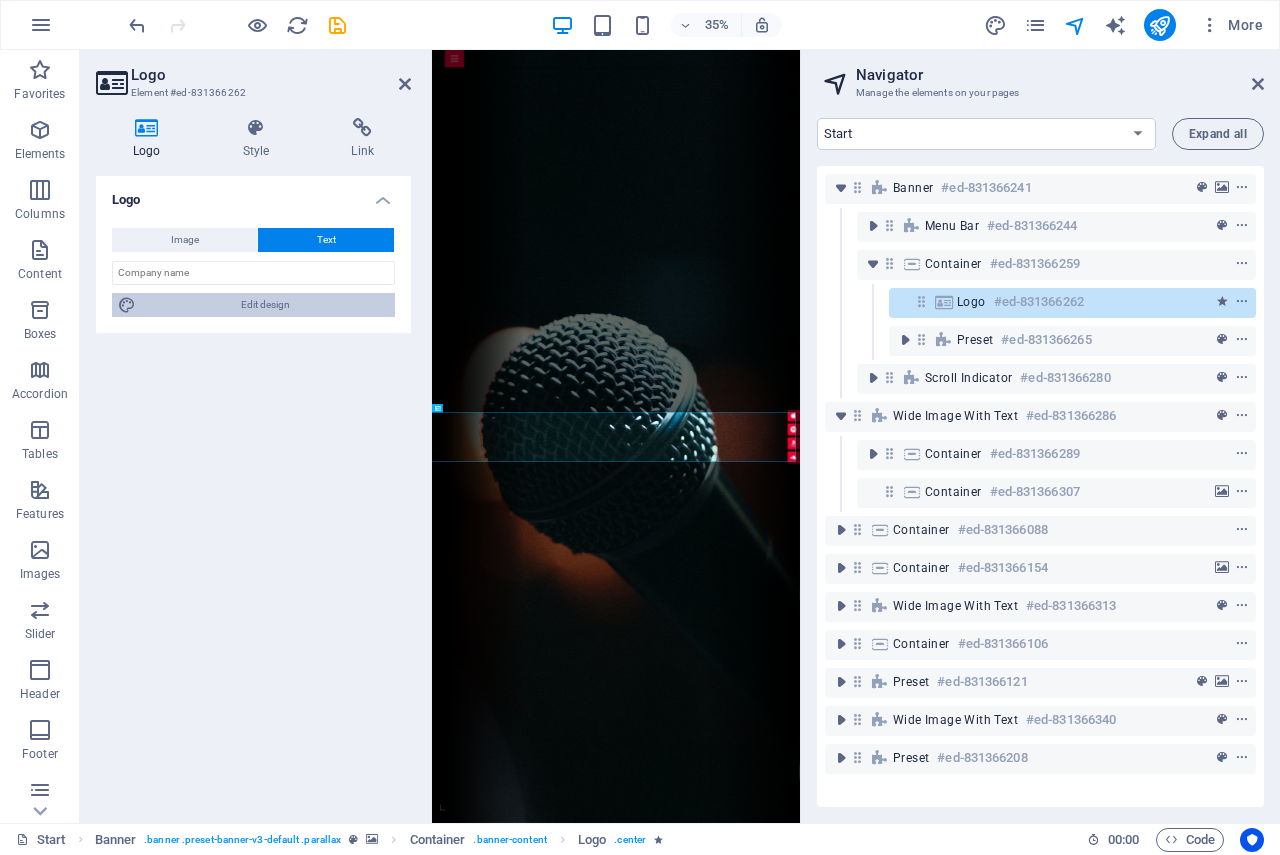 click on "Edit design" at bounding box center (265, 305) 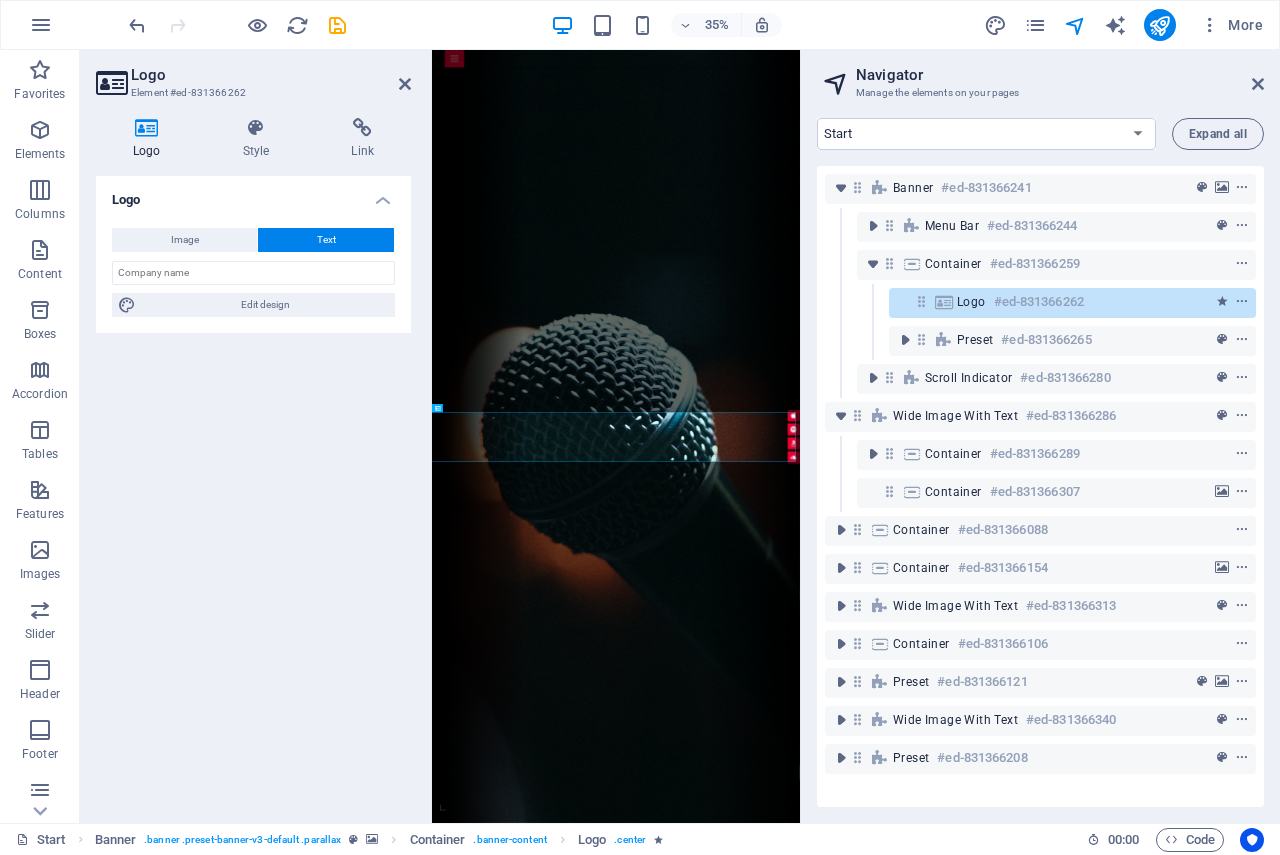 select on "px" 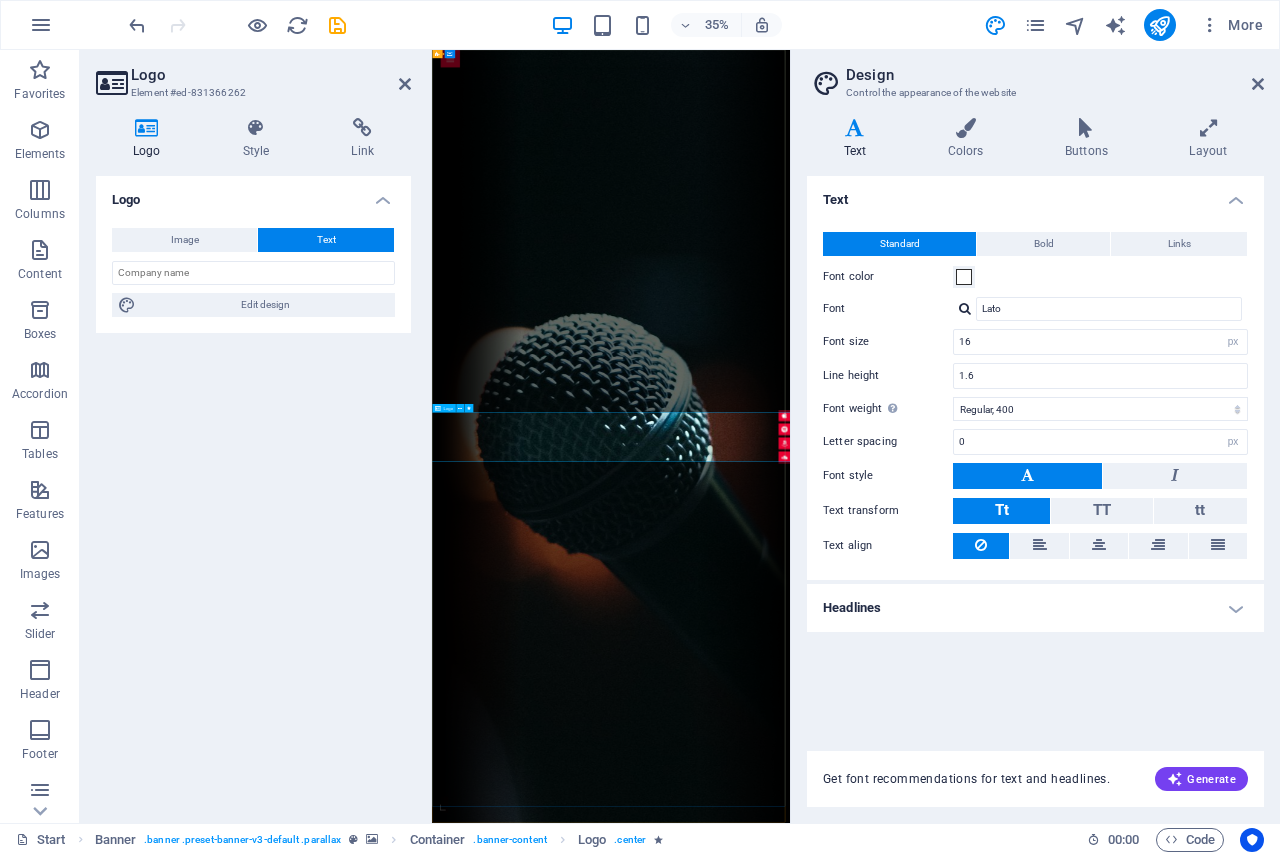 click on "libertango.cl" at bounding box center (944, 2000) 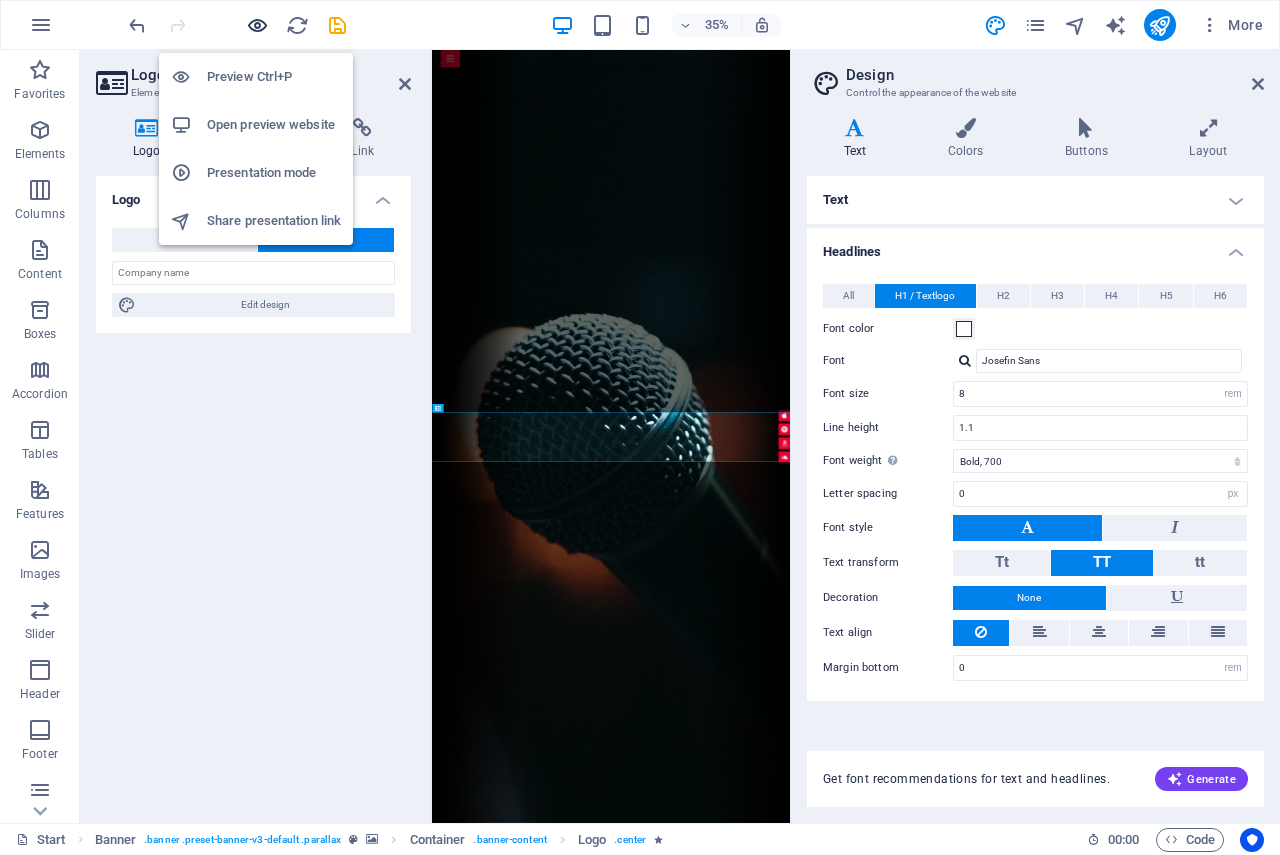 click at bounding box center (257, 25) 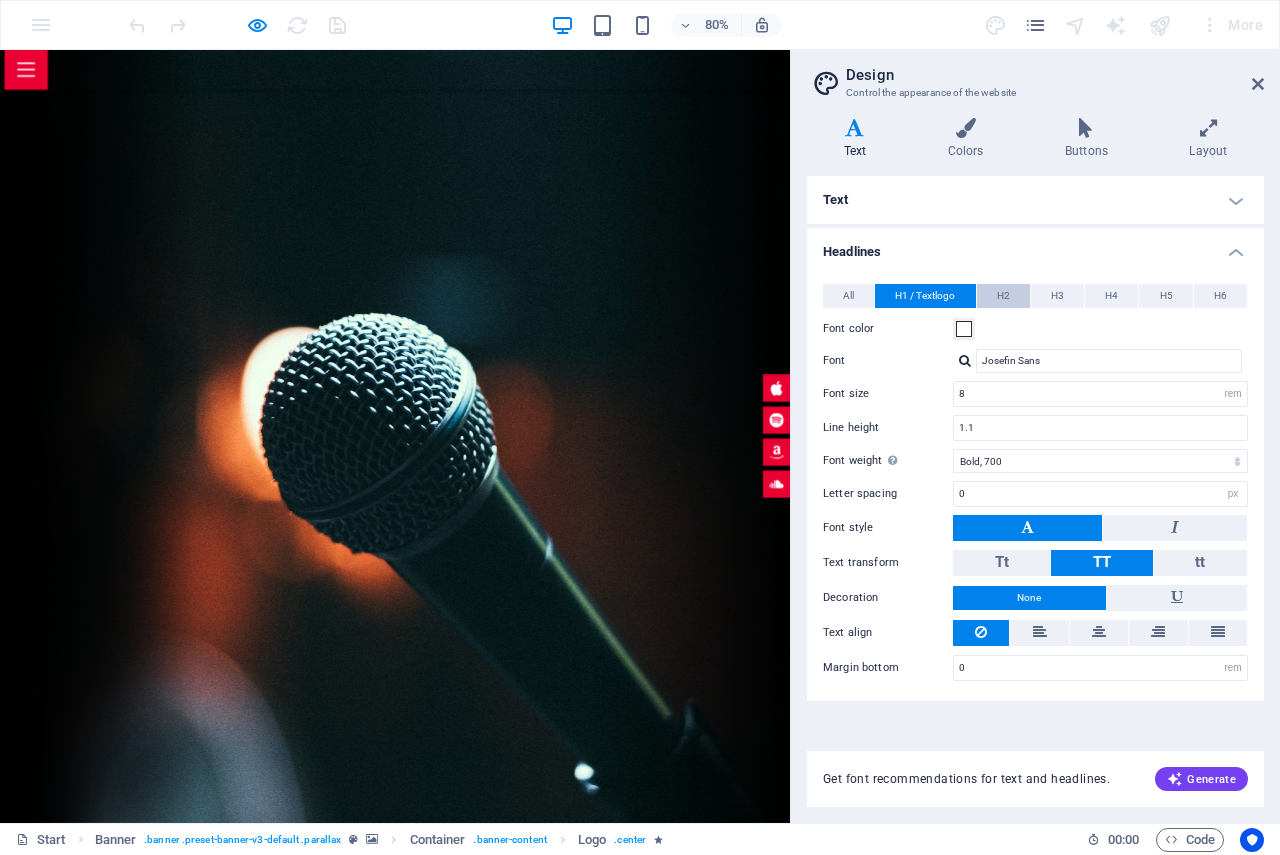 click on "H2" at bounding box center (1003, 296) 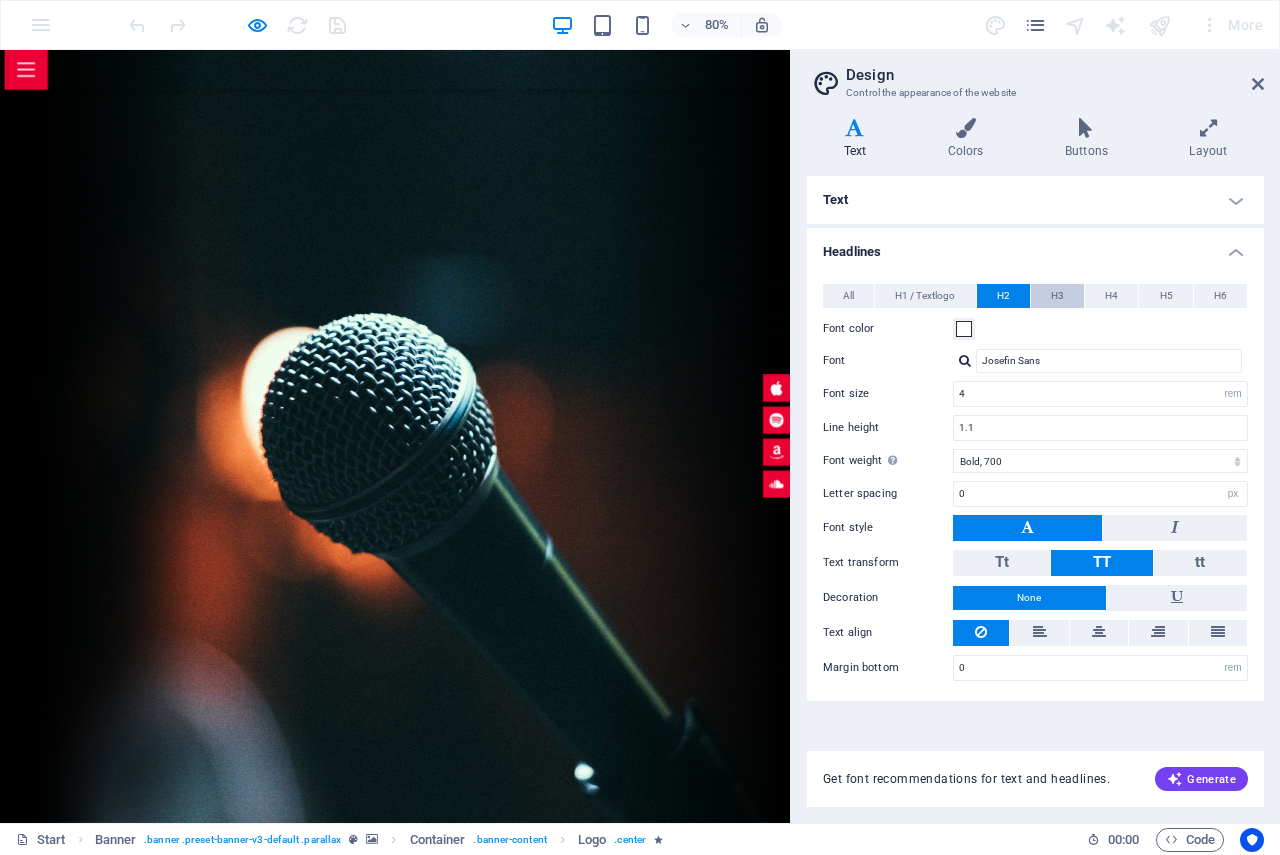 click on "H3" at bounding box center [1057, 296] 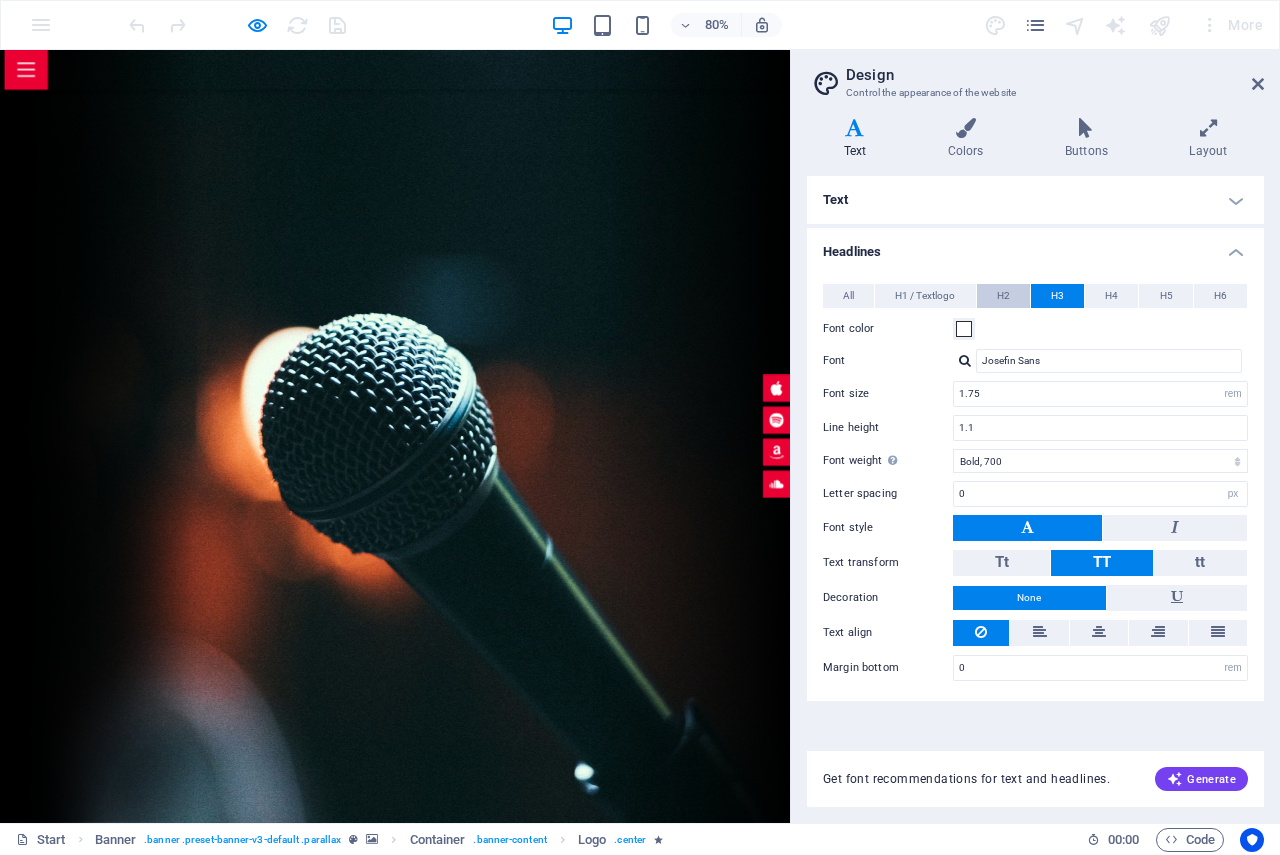 click on "H2" at bounding box center (1003, 296) 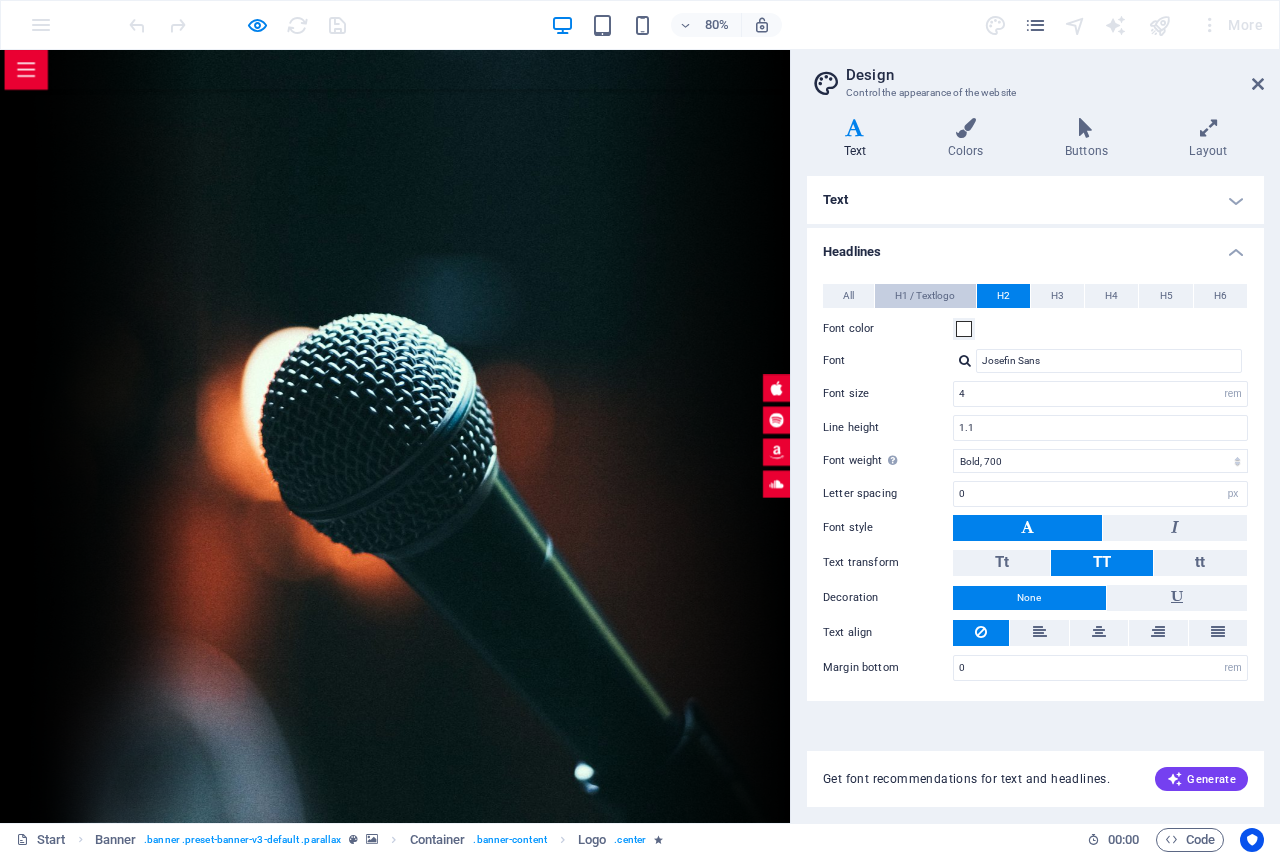 click on "H1 / Textlogo" at bounding box center (925, 296) 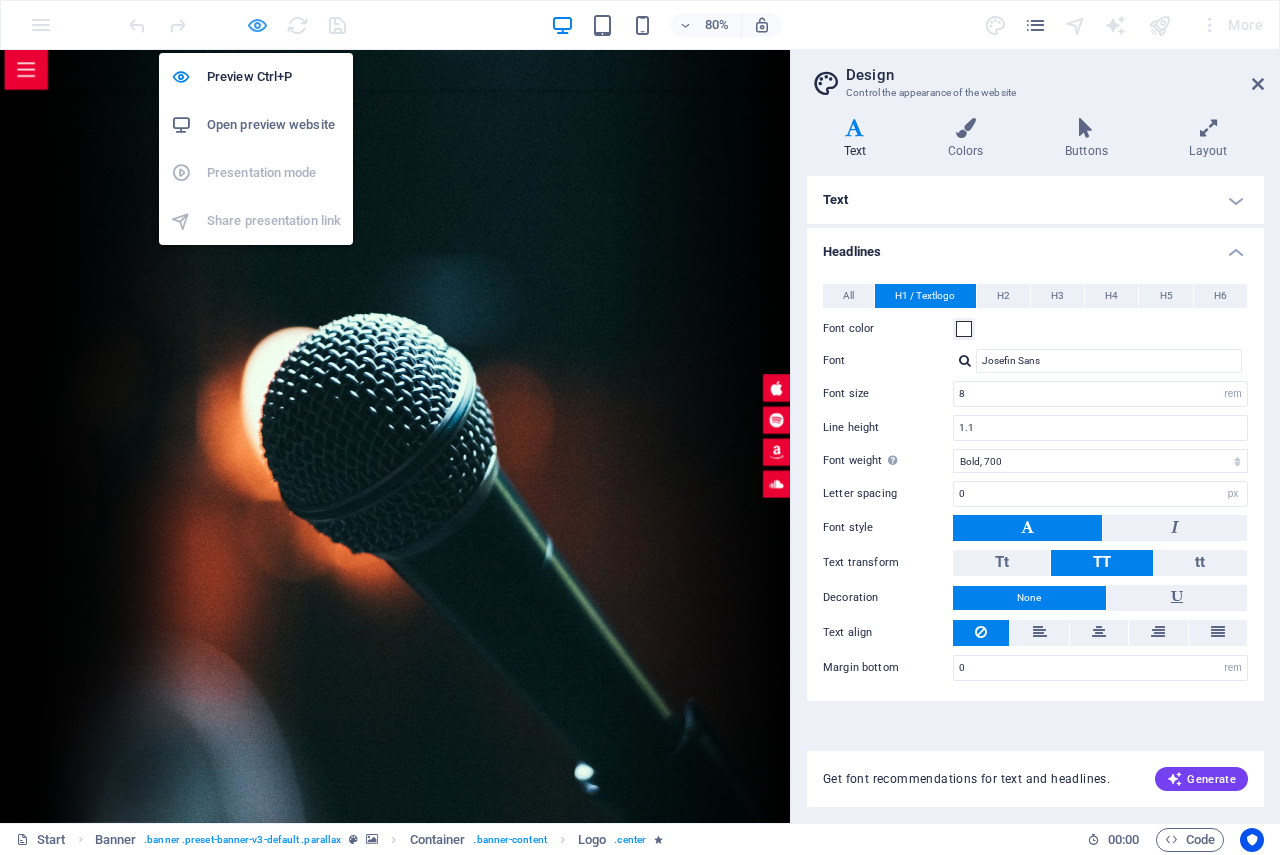 click at bounding box center (257, 25) 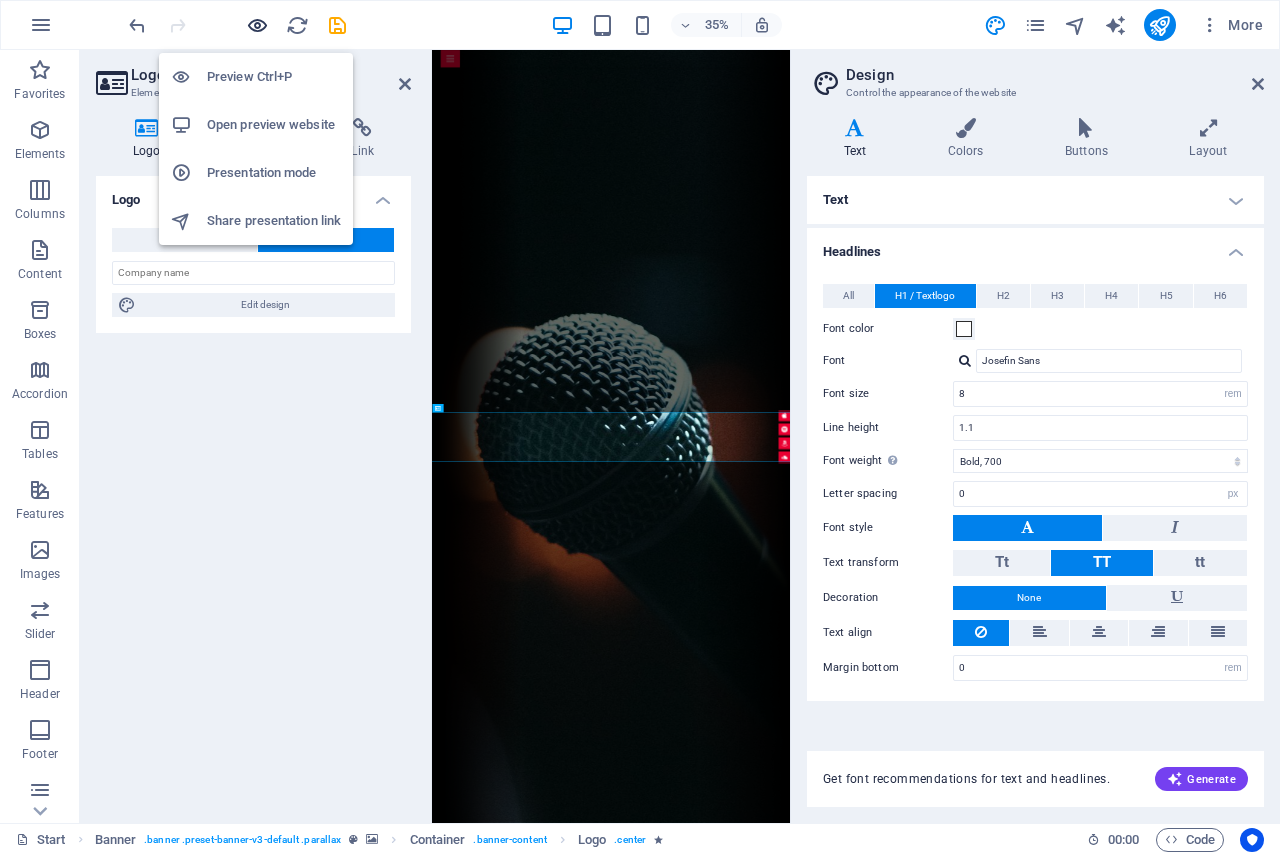 click at bounding box center [257, 25] 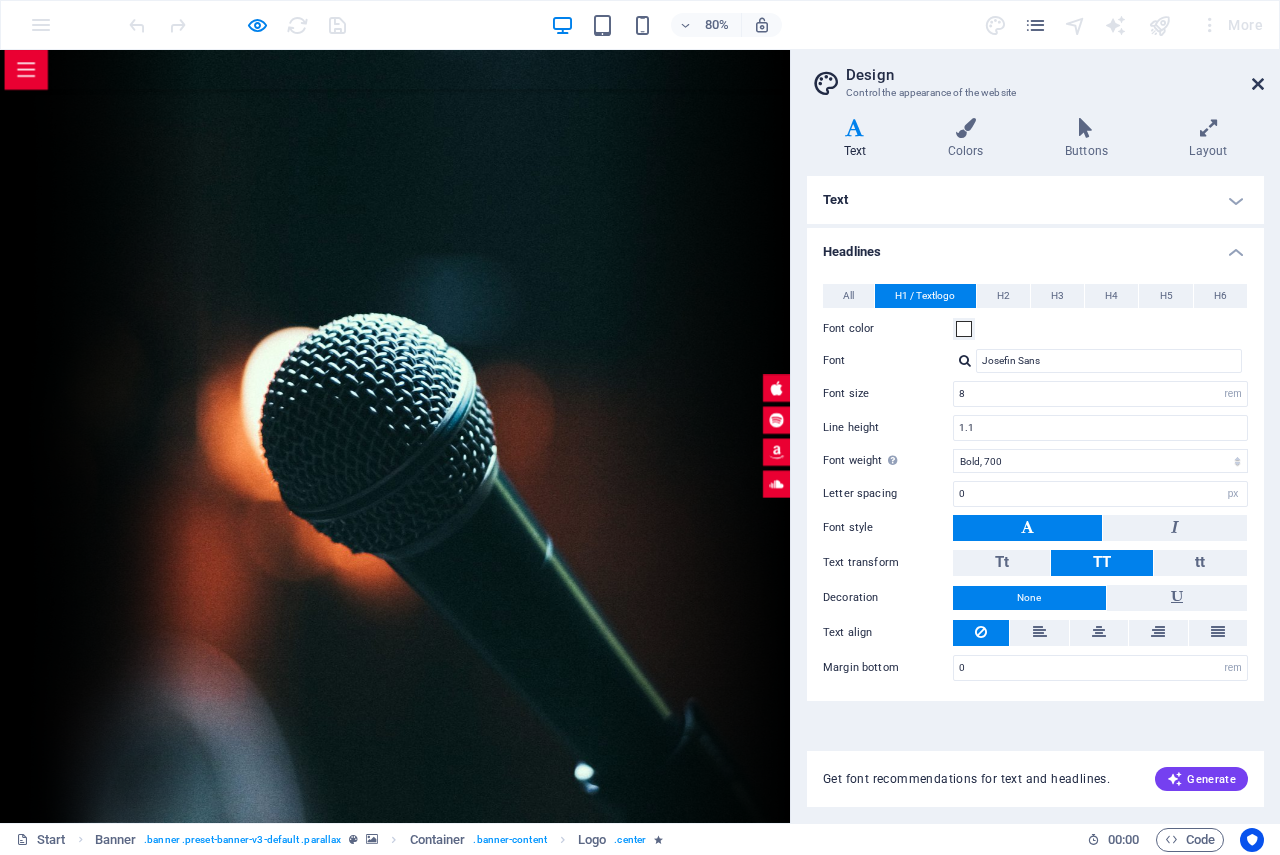 click at bounding box center [1258, 84] 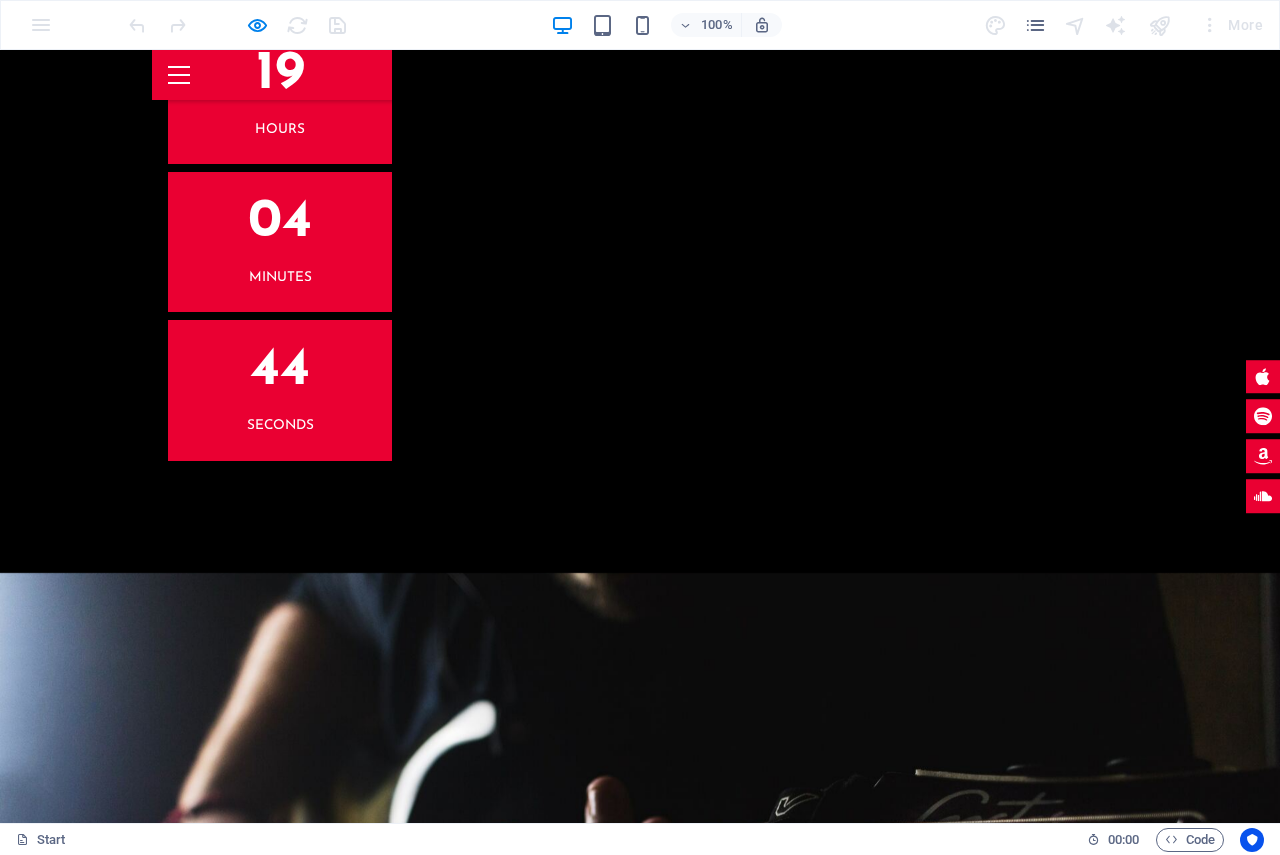 scroll, scrollTop: 4300, scrollLeft: 0, axis: vertical 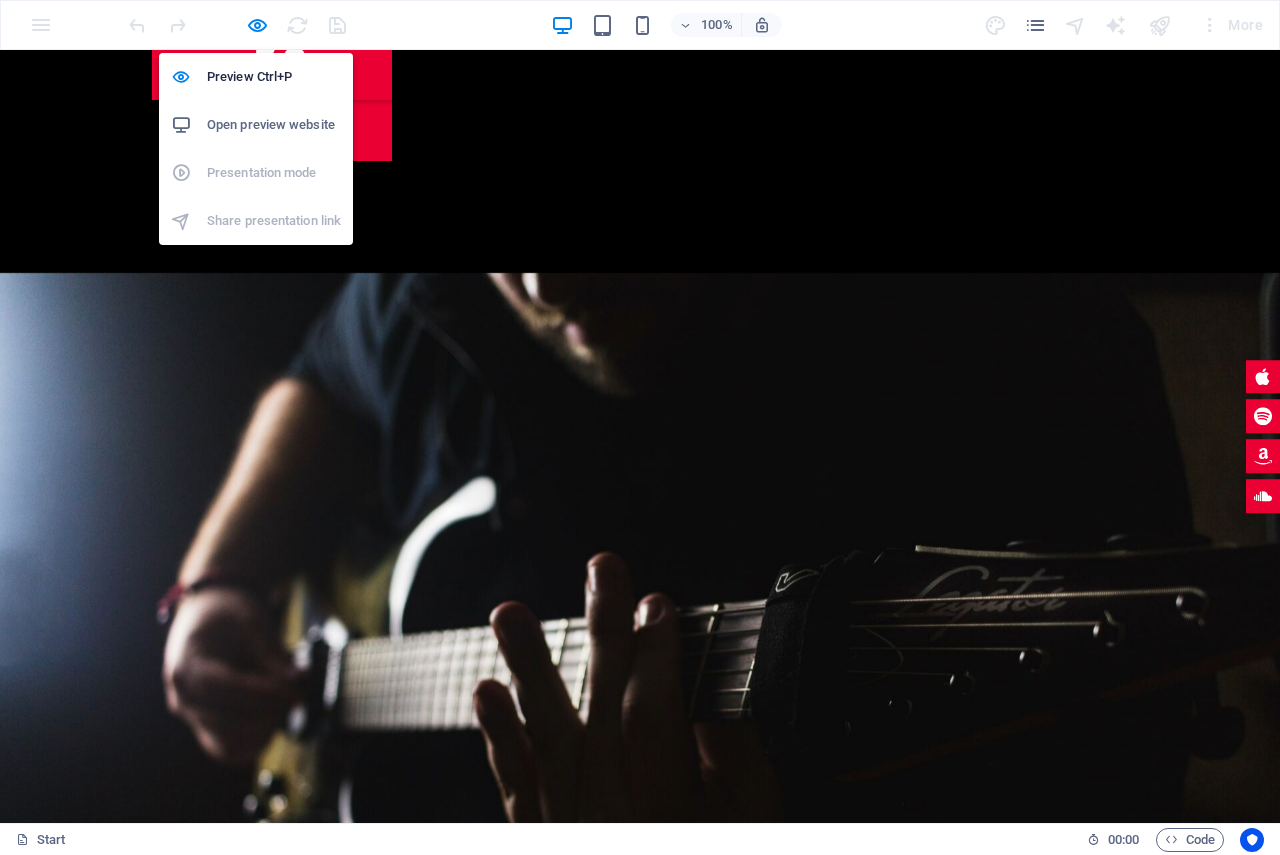 drag, startPoint x: 248, startPoint y: 26, endPoint x: 341, endPoint y: 105, distance: 122.02459 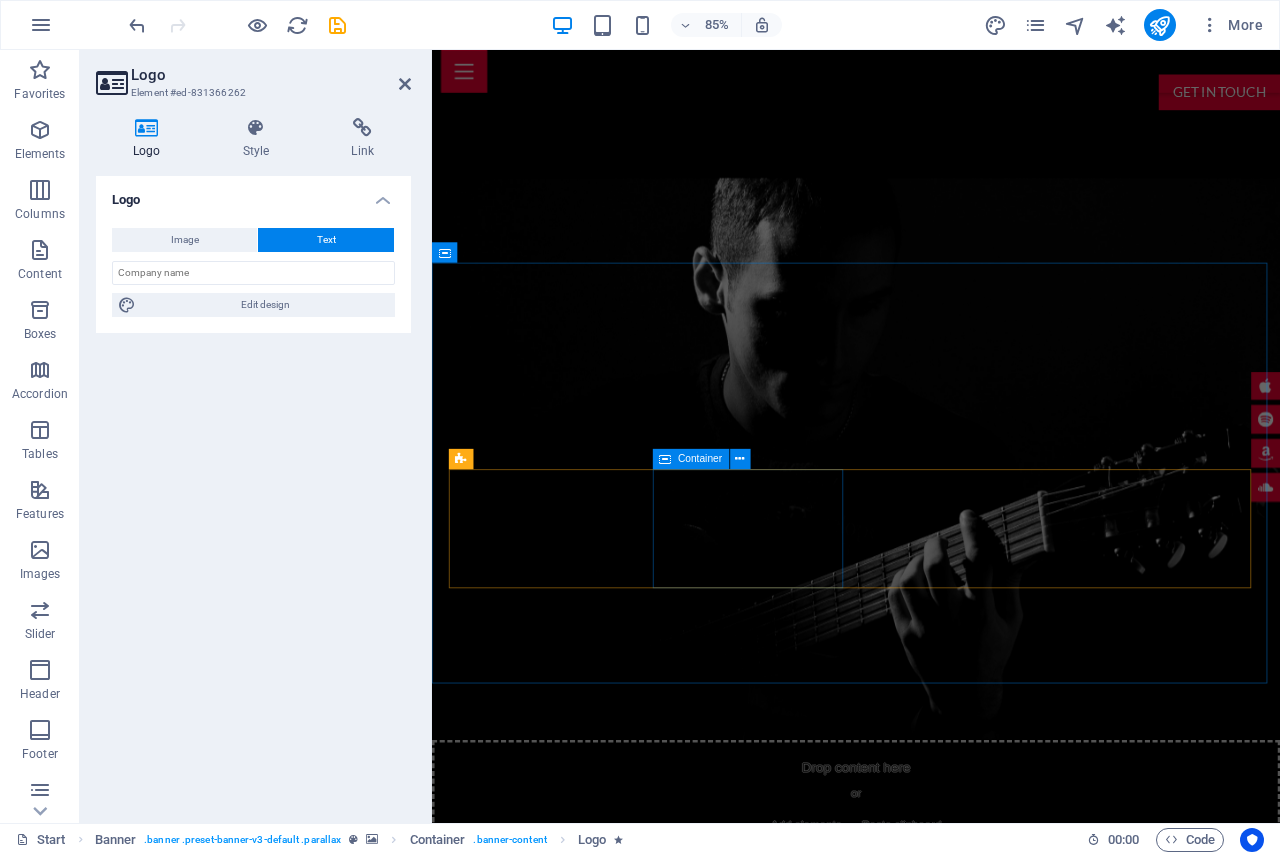 scroll, scrollTop: 2101, scrollLeft: 0, axis: vertical 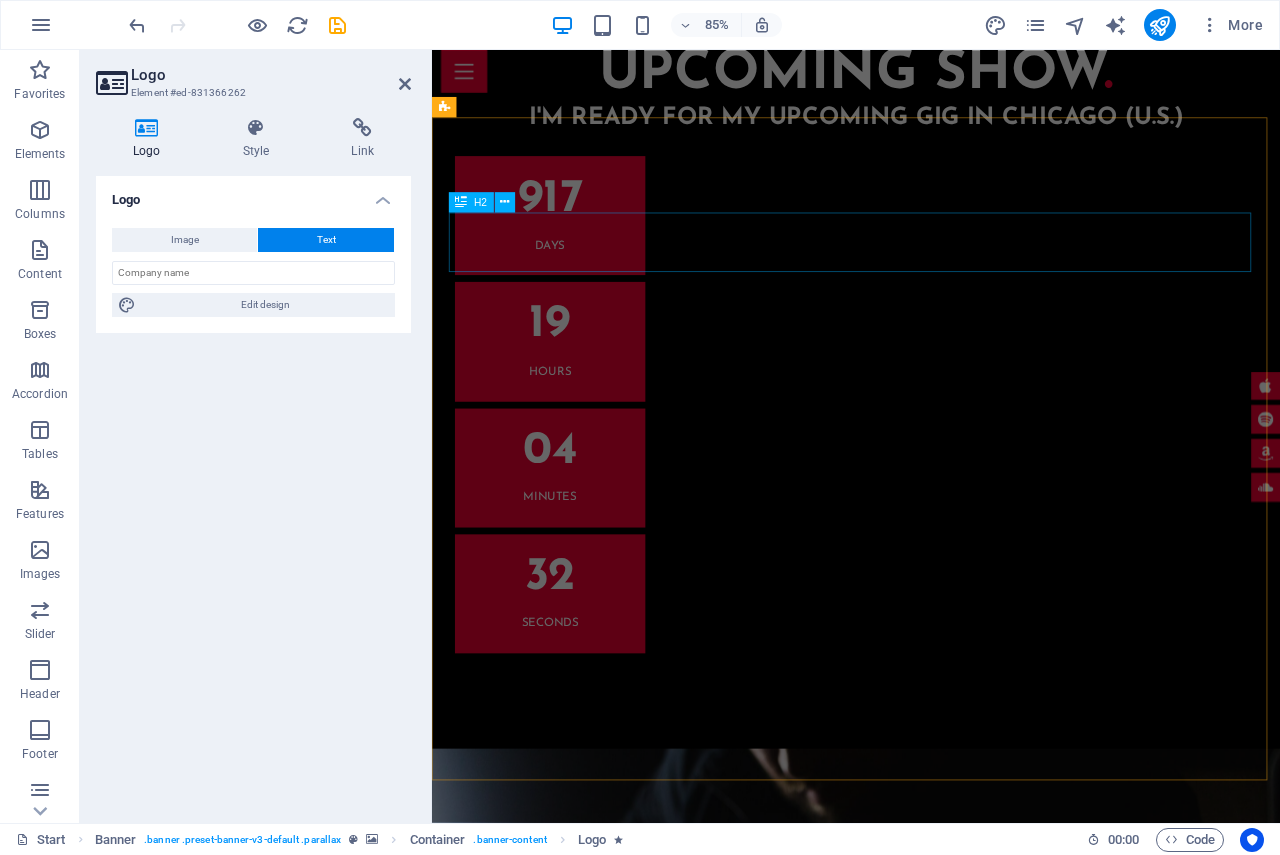 drag, startPoint x: 907, startPoint y: 279, endPoint x: 1189, endPoint y: 251, distance: 283.38666 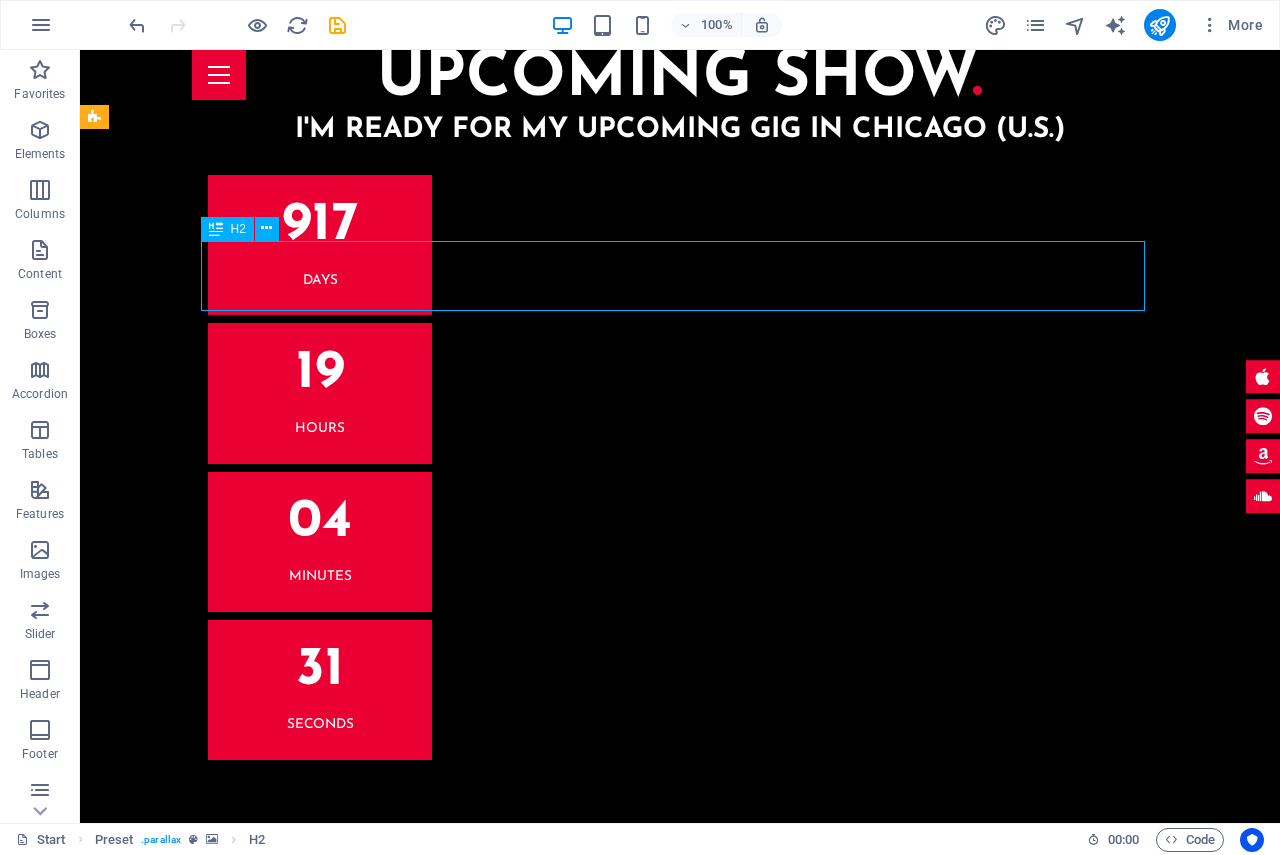scroll, scrollTop: 4265, scrollLeft: 0, axis: vertical 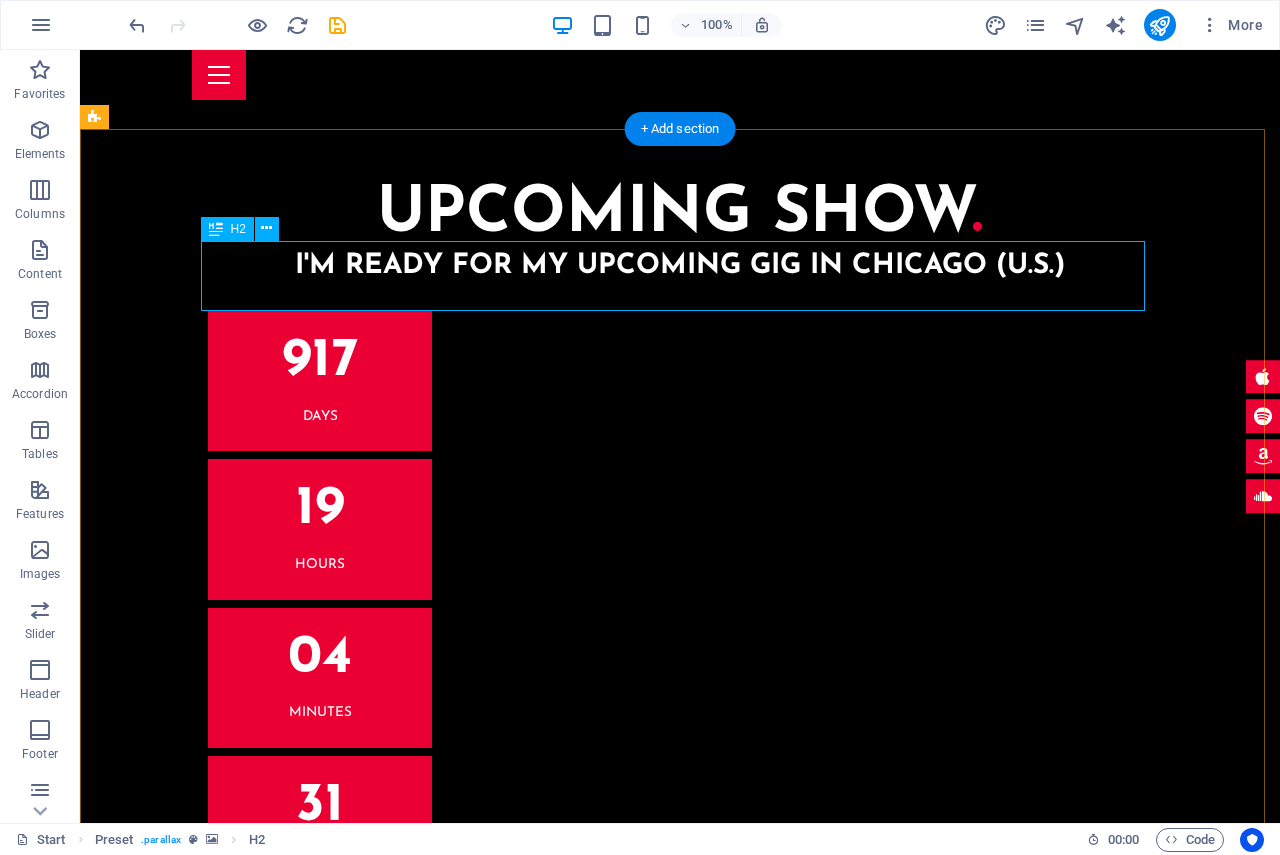 click on "Press ." at bounding box center [680, 4441] 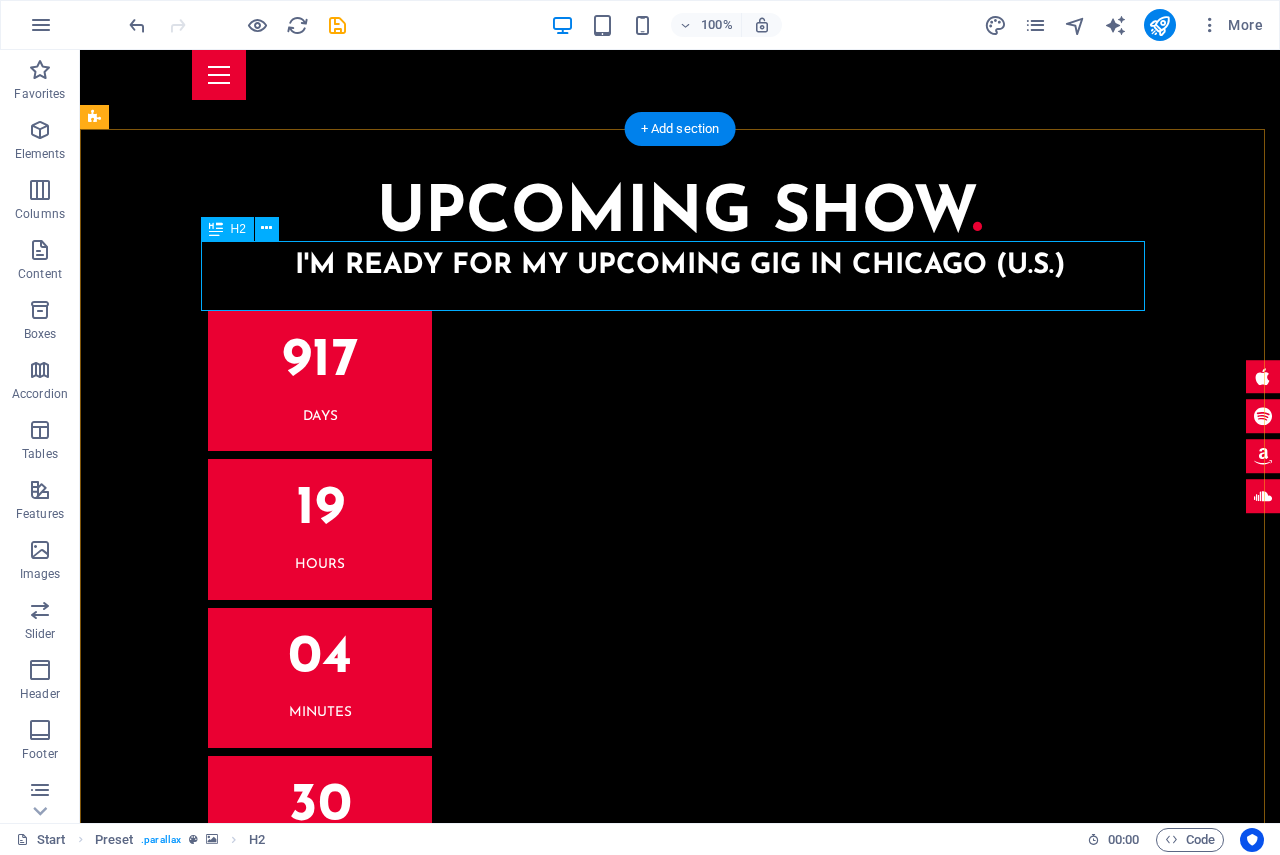 click on "Press ." at bounding box center (680, 4441) 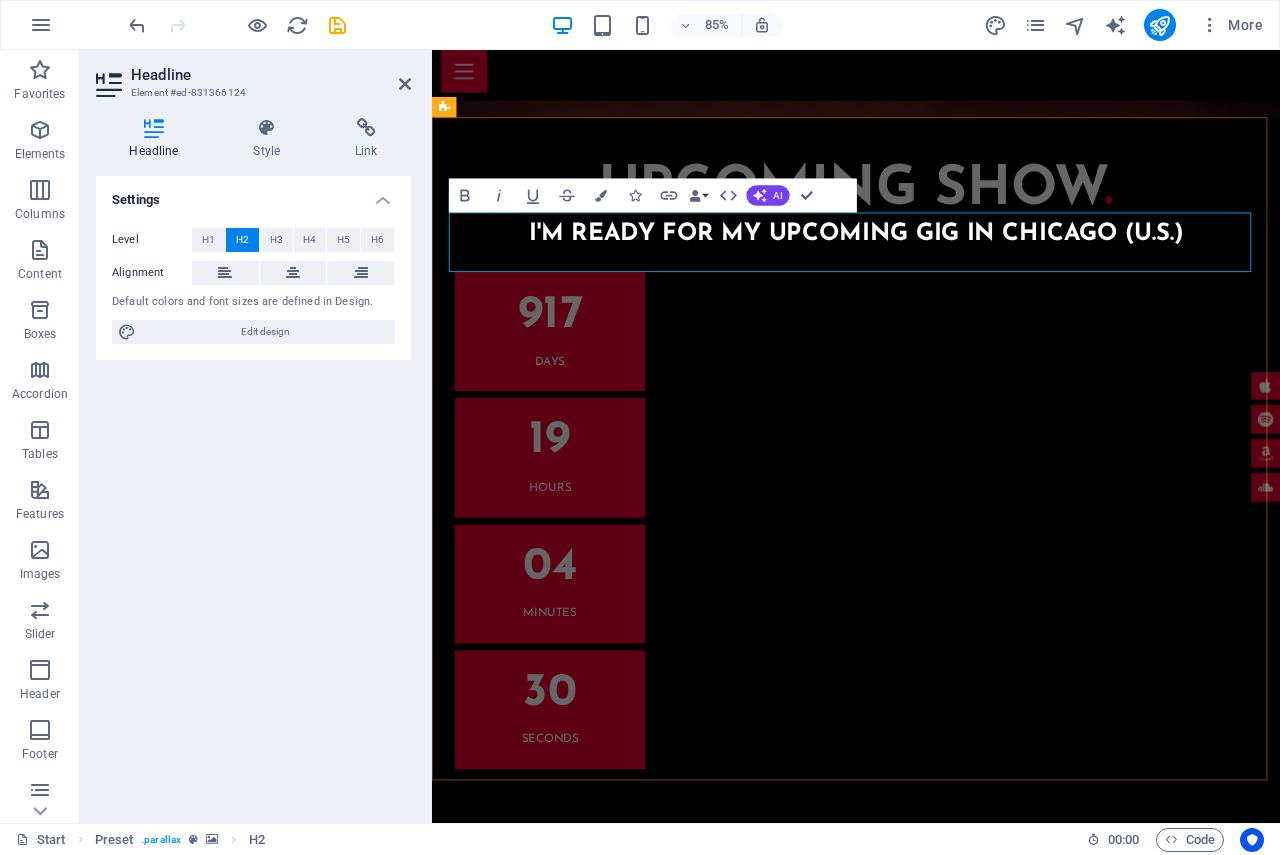 scroll, scrollTop: 4401, scrollLeft: 0, axis: vertical 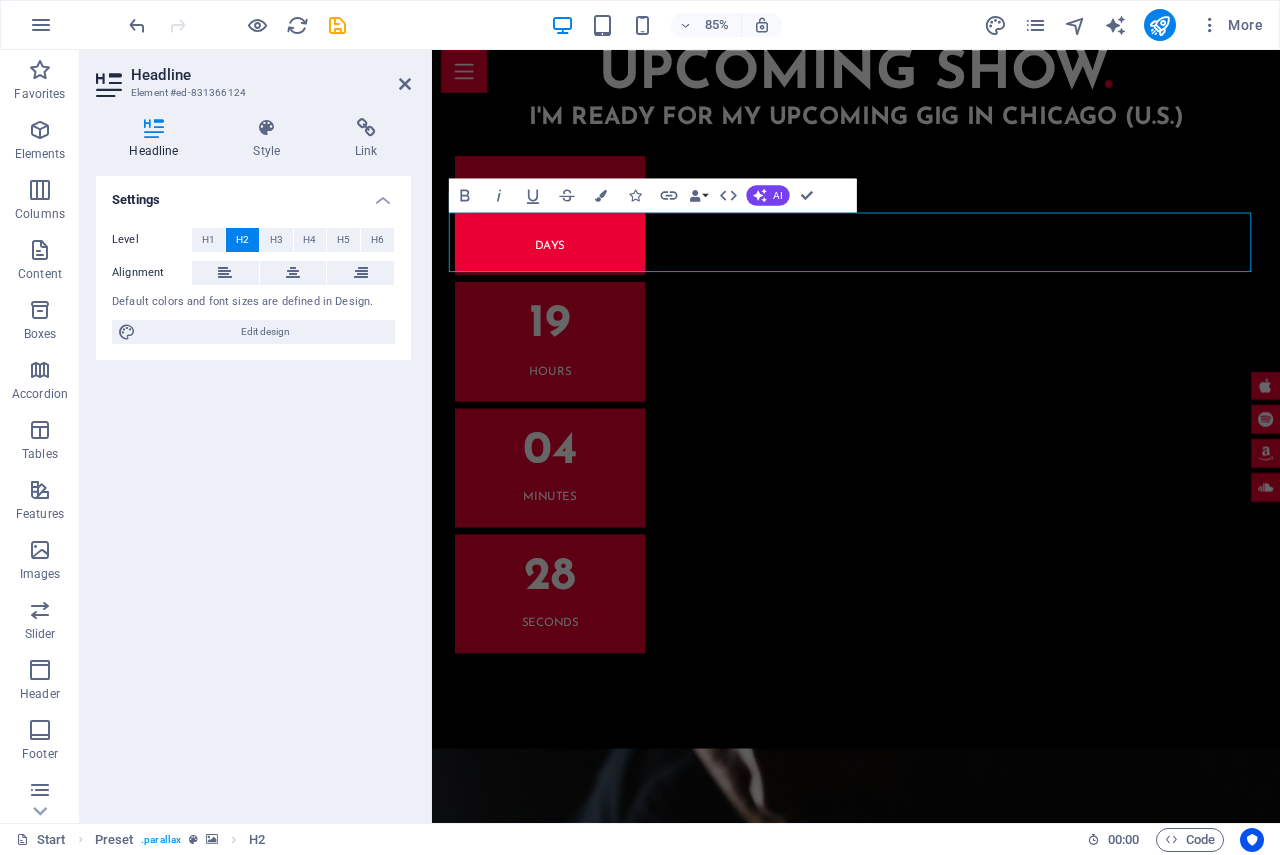 type 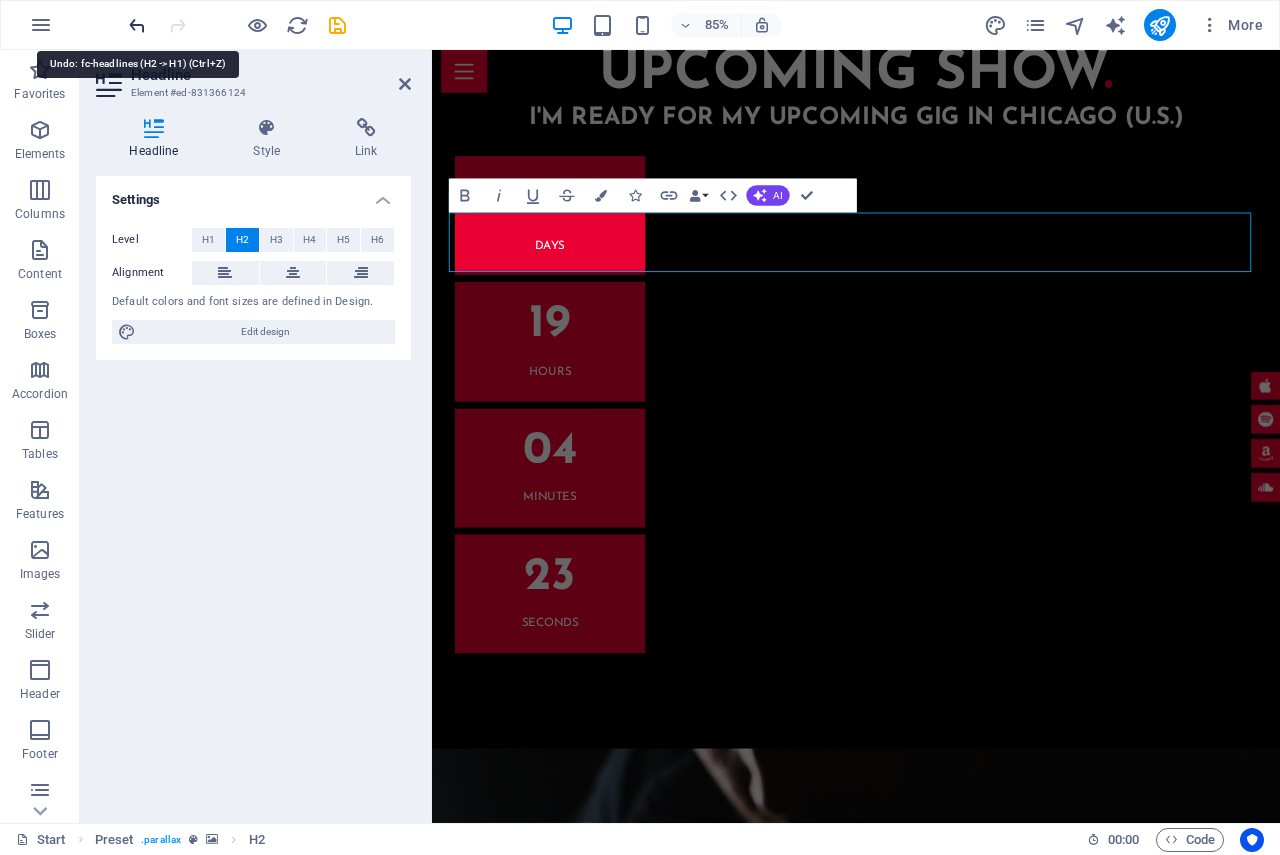 click at bounding box center [137, 25] 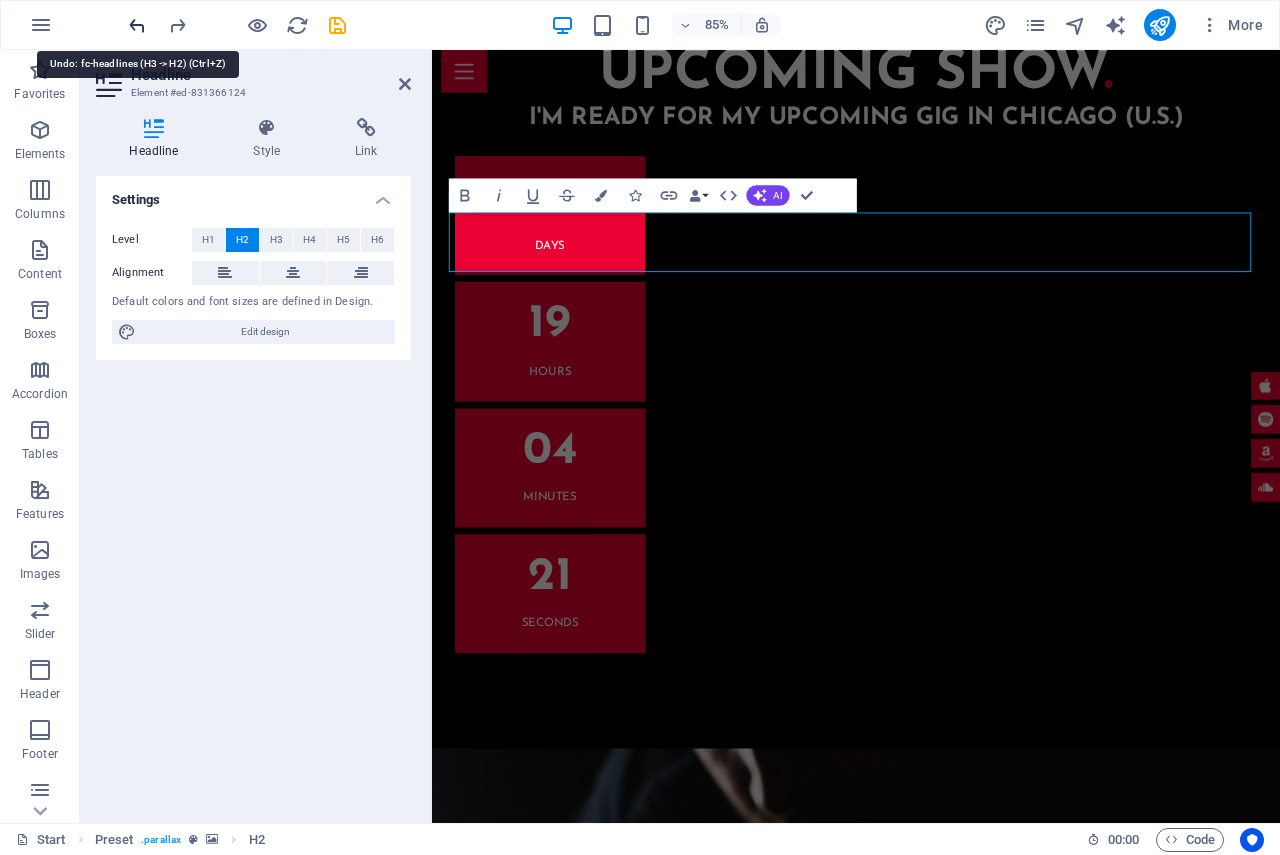 click at bounding box center (137, 25) 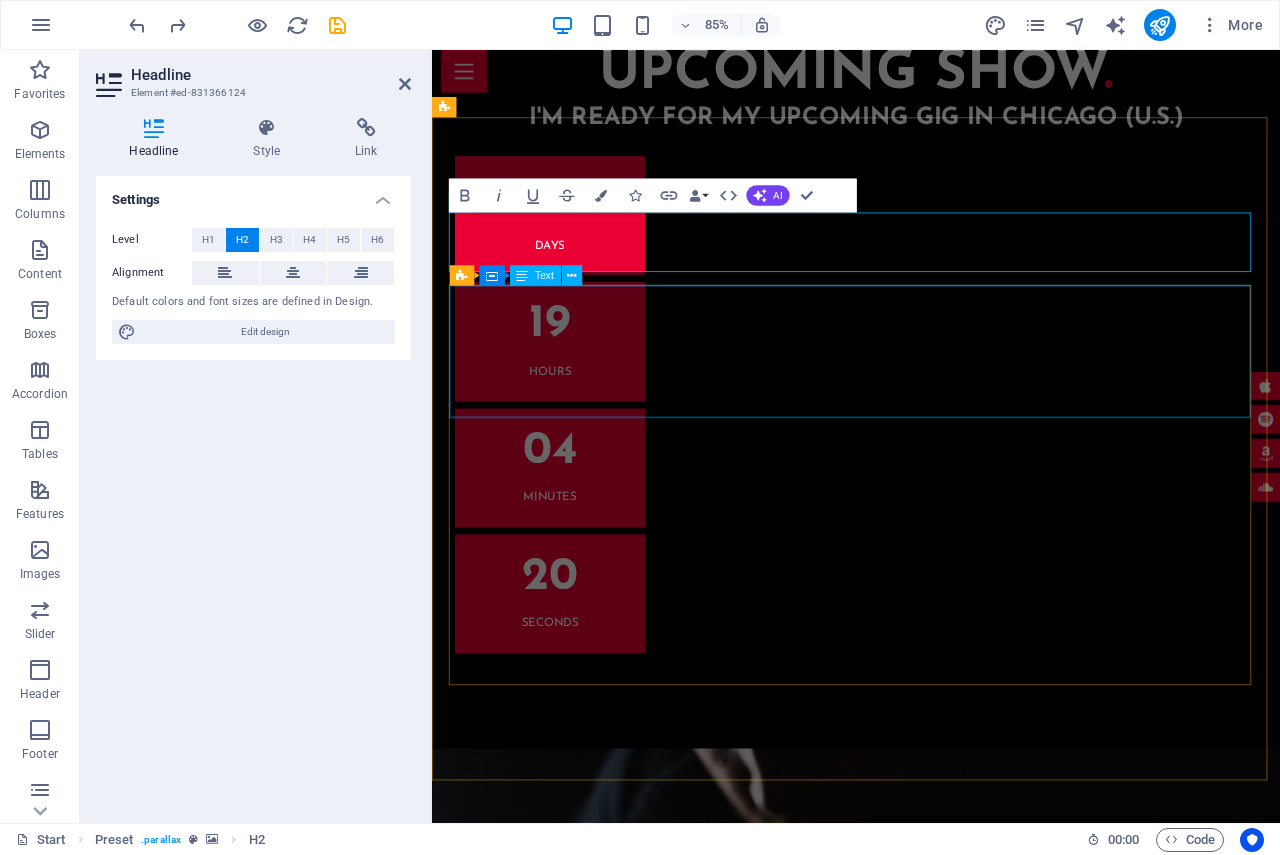 click on "Lorem Ipsum   is simply dummy text of the printing and typesetting industry. Lorem Ipsum has been the industry's standard dummy text ever since the 1500s, when an unknown printer took a galley of type and scrambled it to make a type specimen book. It has survived not only five centuries, but also the leap into electronic typesetting, remaining essentially unchanged. It was popularised in the 1960s with the release of Letraset sheets containing Lorem Ipsum passage. Juice Magazine Lorem Ipsum is simply dummy text of the printing and typesetting industry. Lorem Ipsum has been the industry's standard dummy text ever since the 1500s, when an unknown printer took a galley of type and scrambled it to make a type specimen book. It has survived not only five centuries, but also the leap into electronic typesetting, remaining essentially unchanged. It was popularised in the 1960s with the release of Letraset sheets containing Lorem Ipsum passage. Apple Music Manager Soundcloud Owner" at bounding box center (931, 4591) 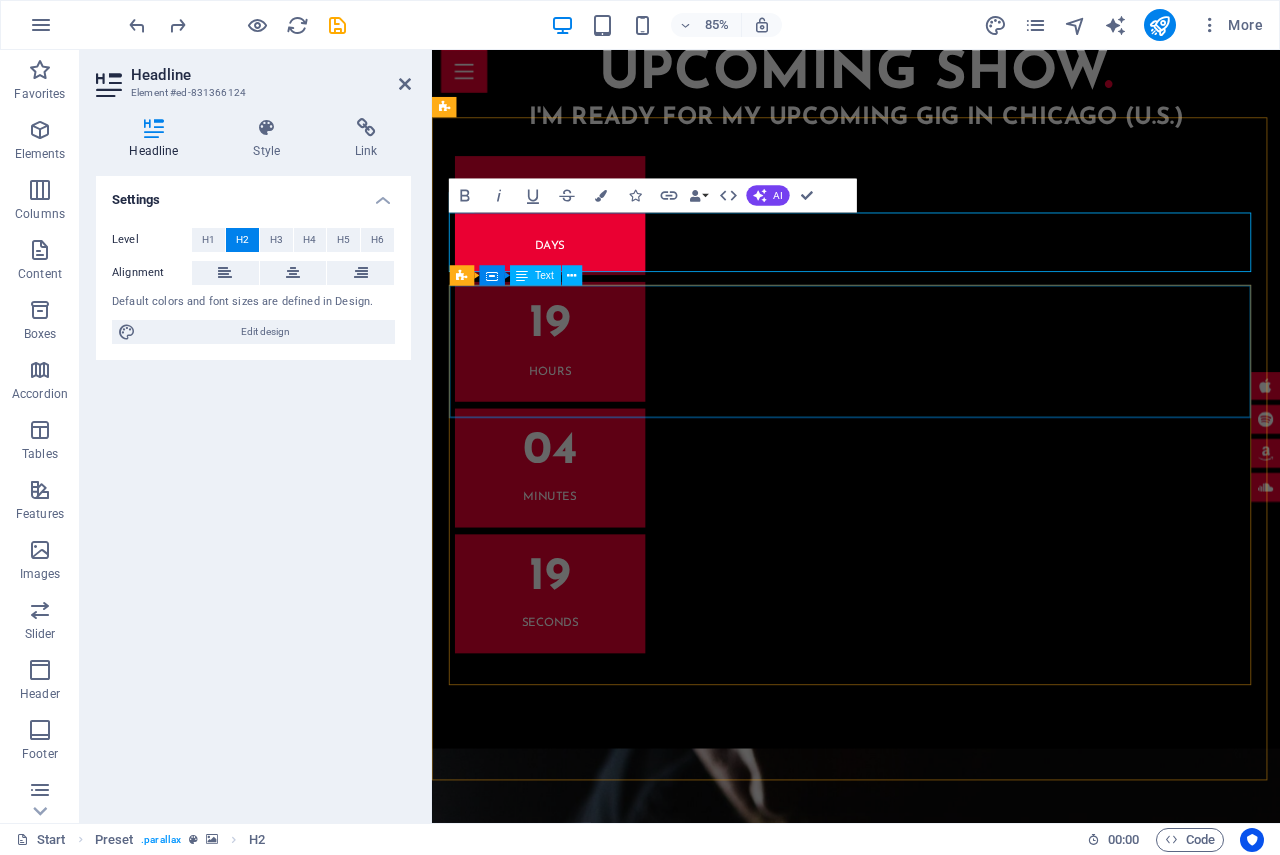 click on "Lorem Ipsum   is simply dummy text of the printing and typesetting industry. Lorem Ipsum has been the industry's standard dummy text ever since the 1500s, when an unknown printer took a galley of type and scrambled it to make a type specimen book. It has survived not only five centuries, but also the leap into electronic typesetting, remaining essentially unchanged. It was popularised in the 1960s with the release of Letraset sheets containing Lorem Ipsum passage. Juice Magazine" at bounding box center [931, 4434] 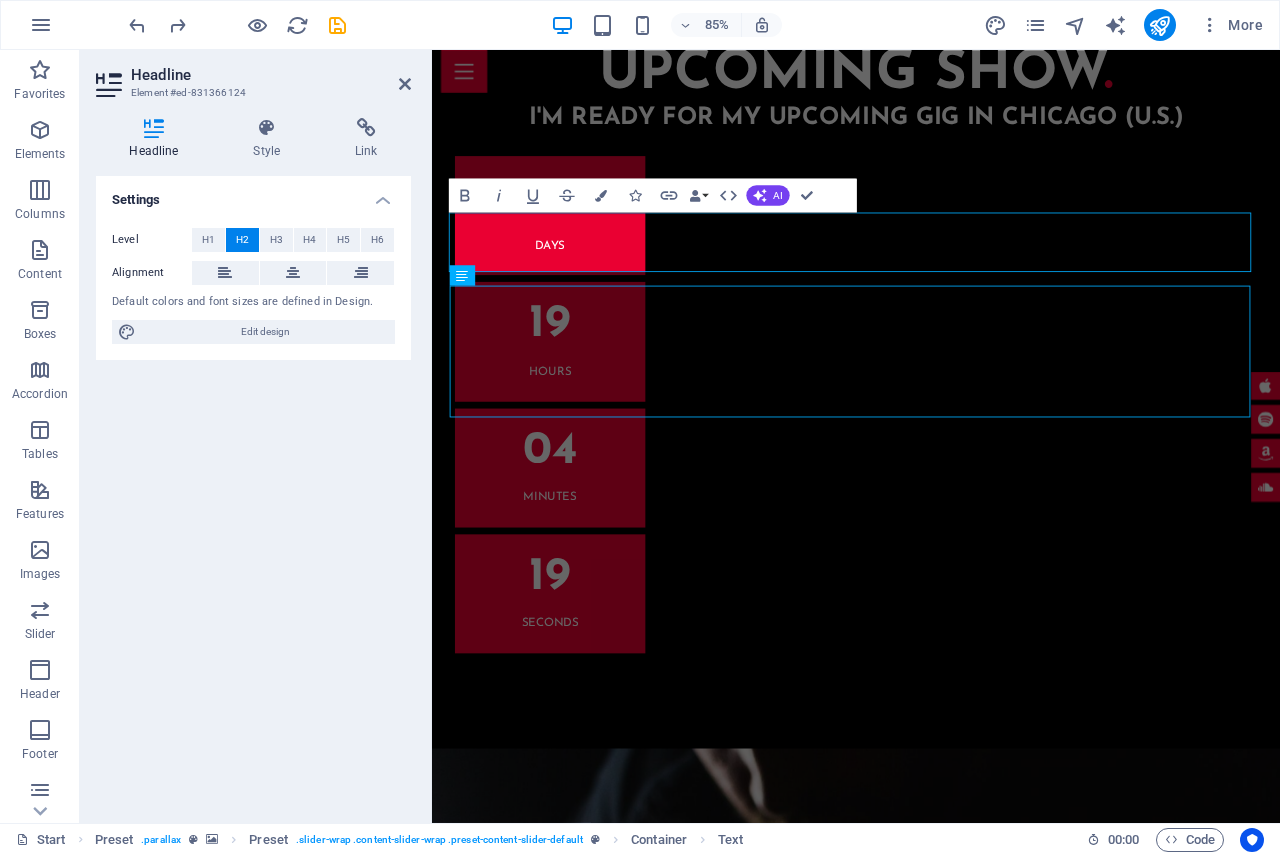 scroll, scrollTop: 4265, scrollLeft: 0, axis: vertical 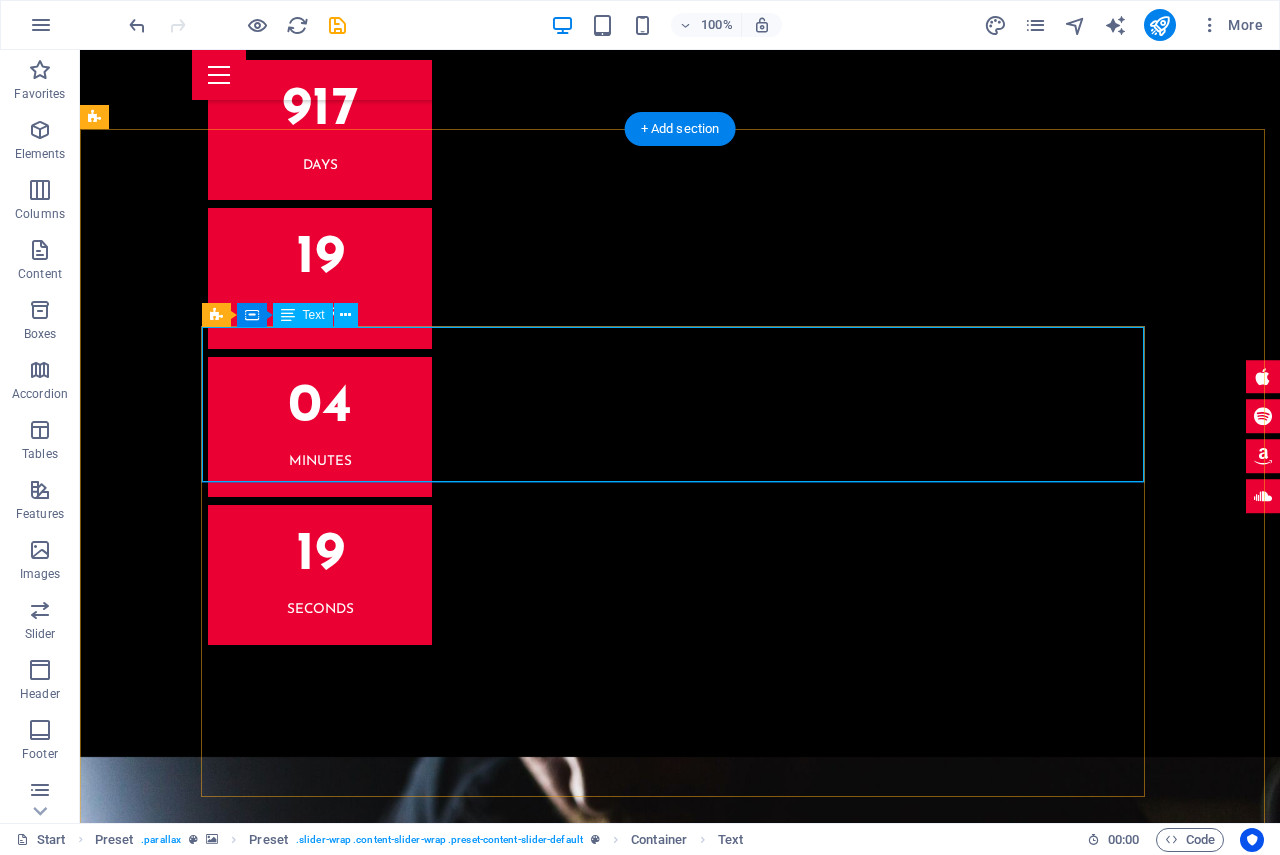click on "Lorem Ipsum   is simply dummy text of the printing and typesetting industry. Lorem Ipsum has been the industry's standard dummy text ever since the 1500s, when an unknown printer took a galley of type and scrambled it to make a type specimen book. It has survived not only five centuries, but also the leap into electronic typesetting, remaining essentially unchanged. It was popularised in the 1960s with the release of Letraset sheets containing Lorem Ipsum passage. Juice Magazine" at bounding box center (680, 4204) 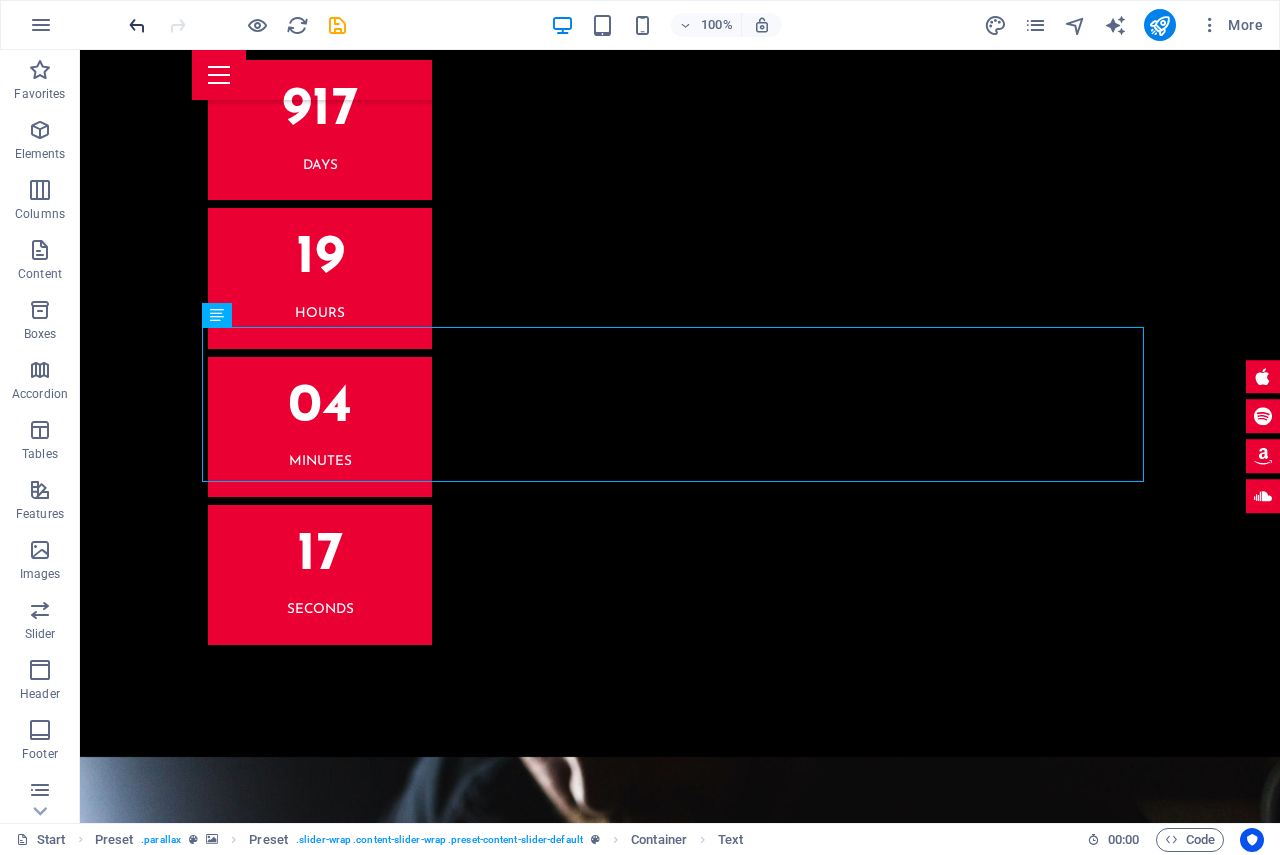 click at bounding box center [137, 25] 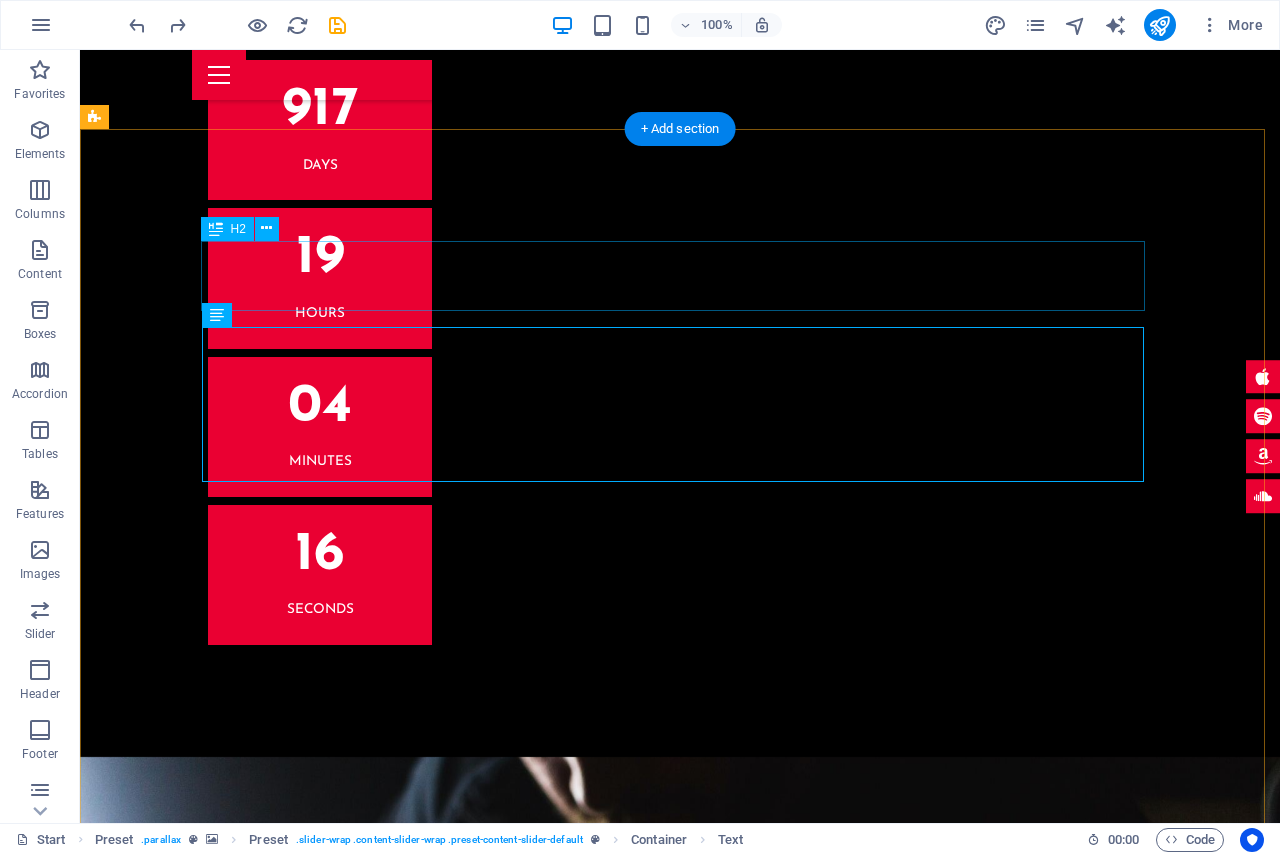 click on "Press ." at bounding box center (680, 4075) 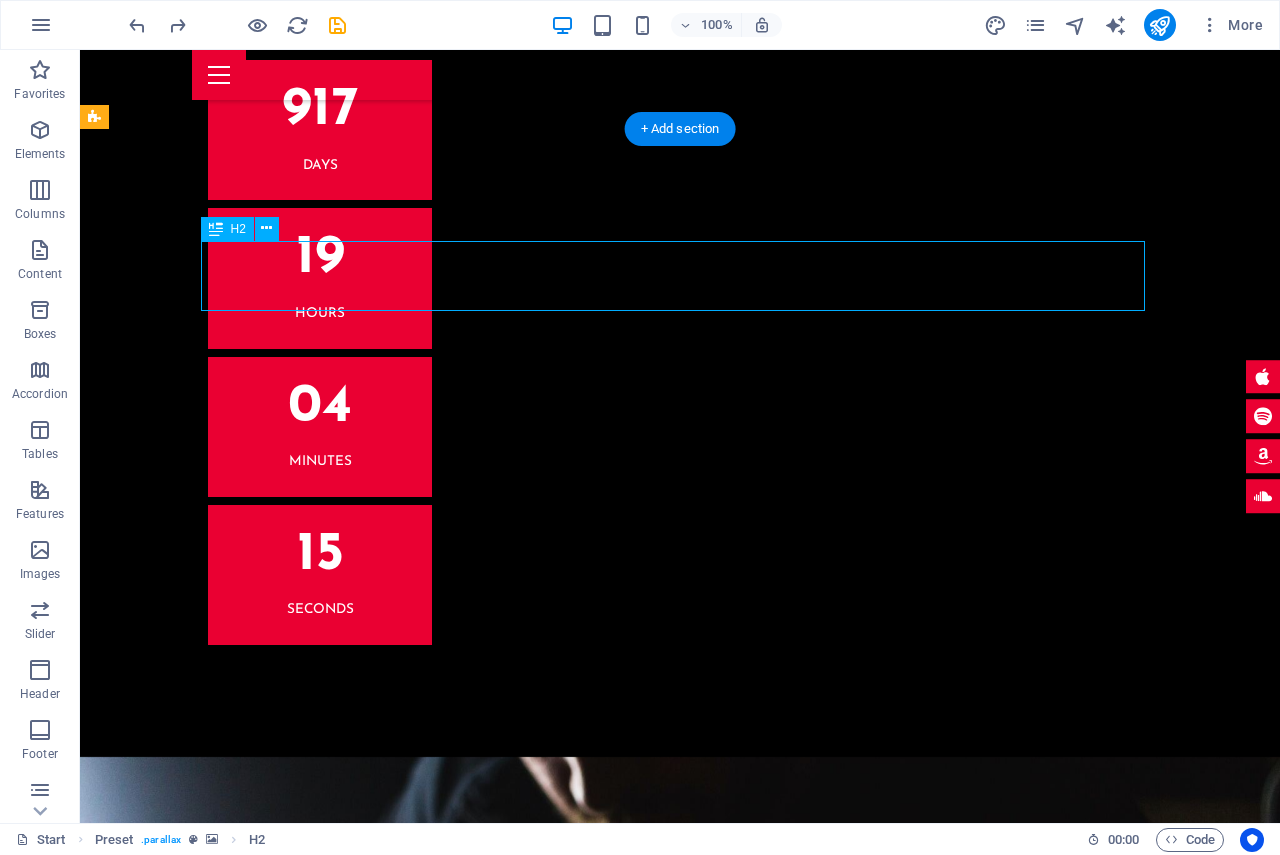 click on "Press ." at bounding box center [680, 4075] 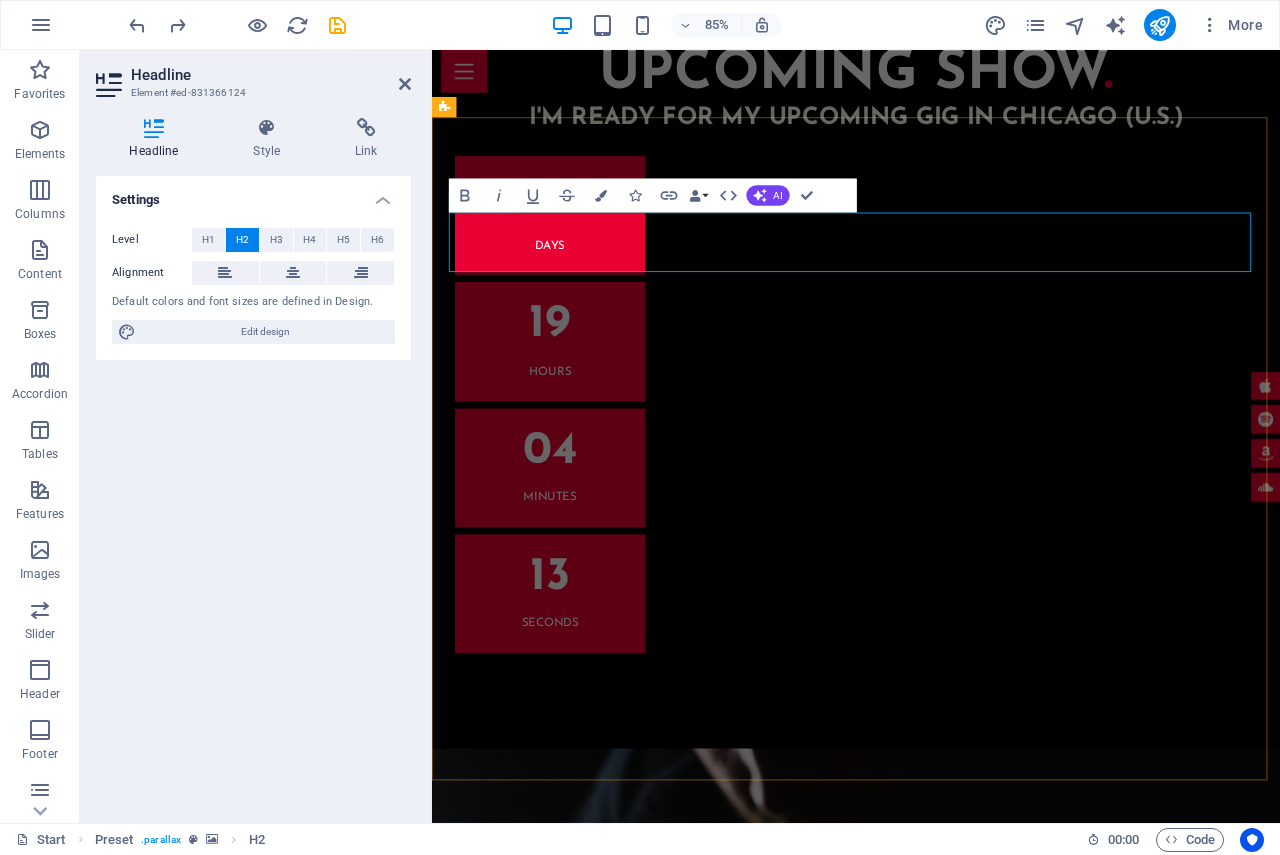 click on "Press ." at bounding box center (931, 4295) 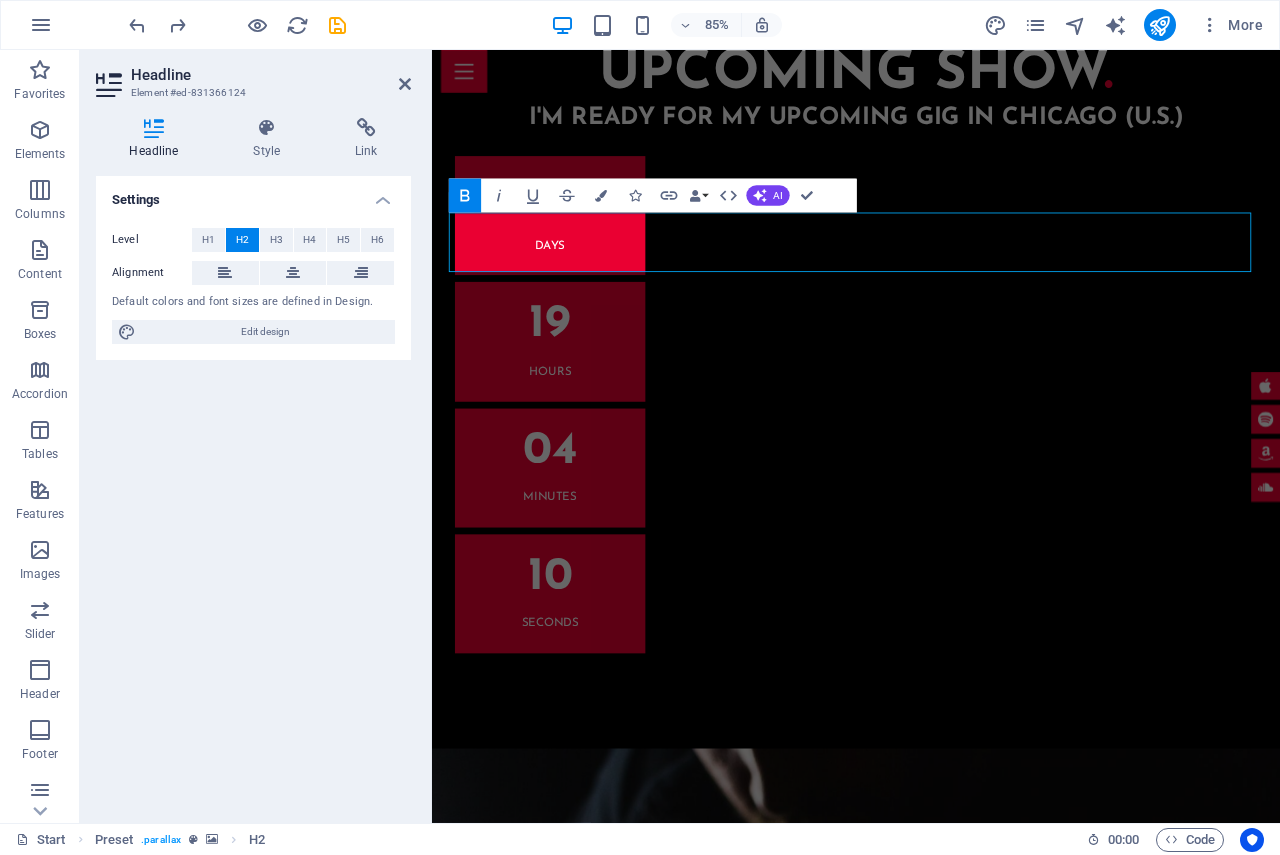 type 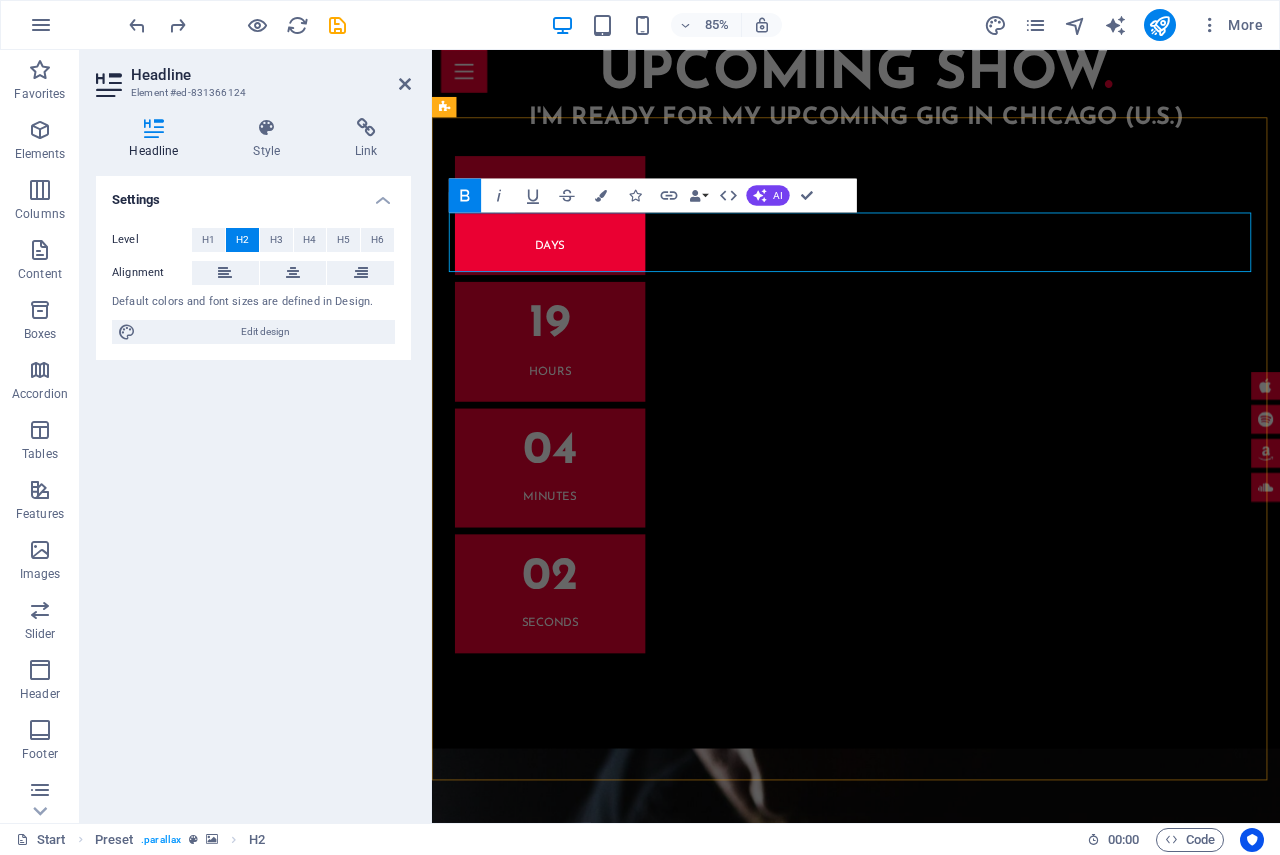 drag, startPoint x: 1191, startPoint y: 268, endPoint x: 671, endPoint y: 298, distance: 520.8647 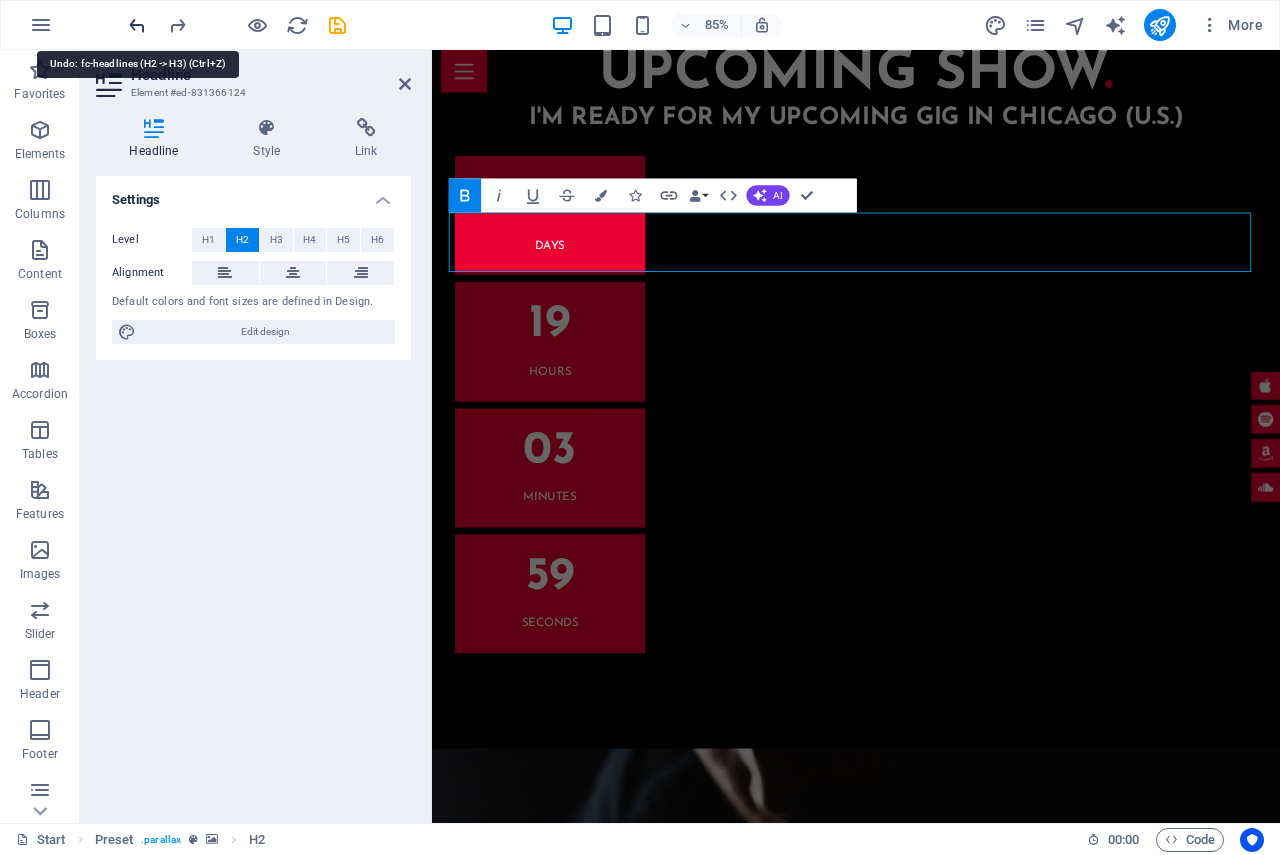 click at bounding box center (137, 25) 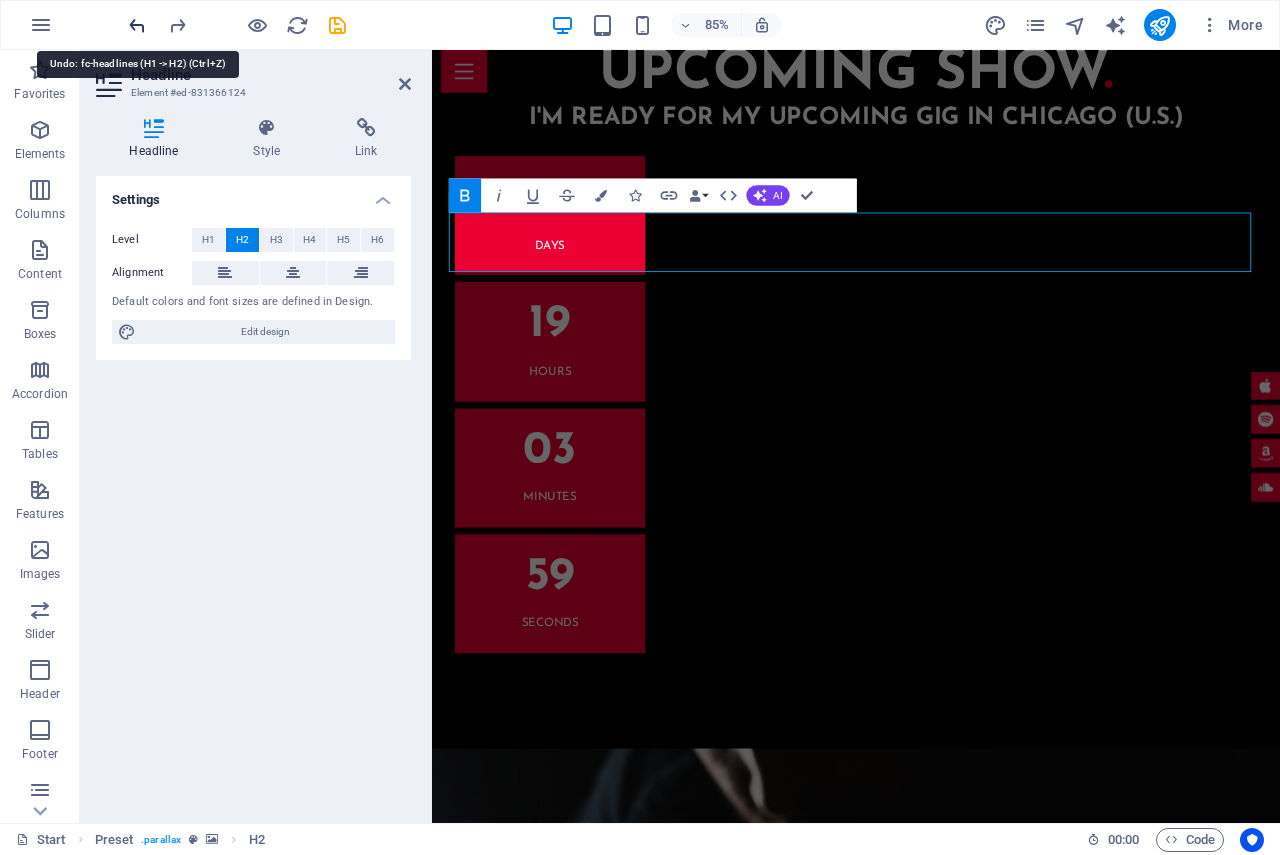 click at bounding box center [137, 25] 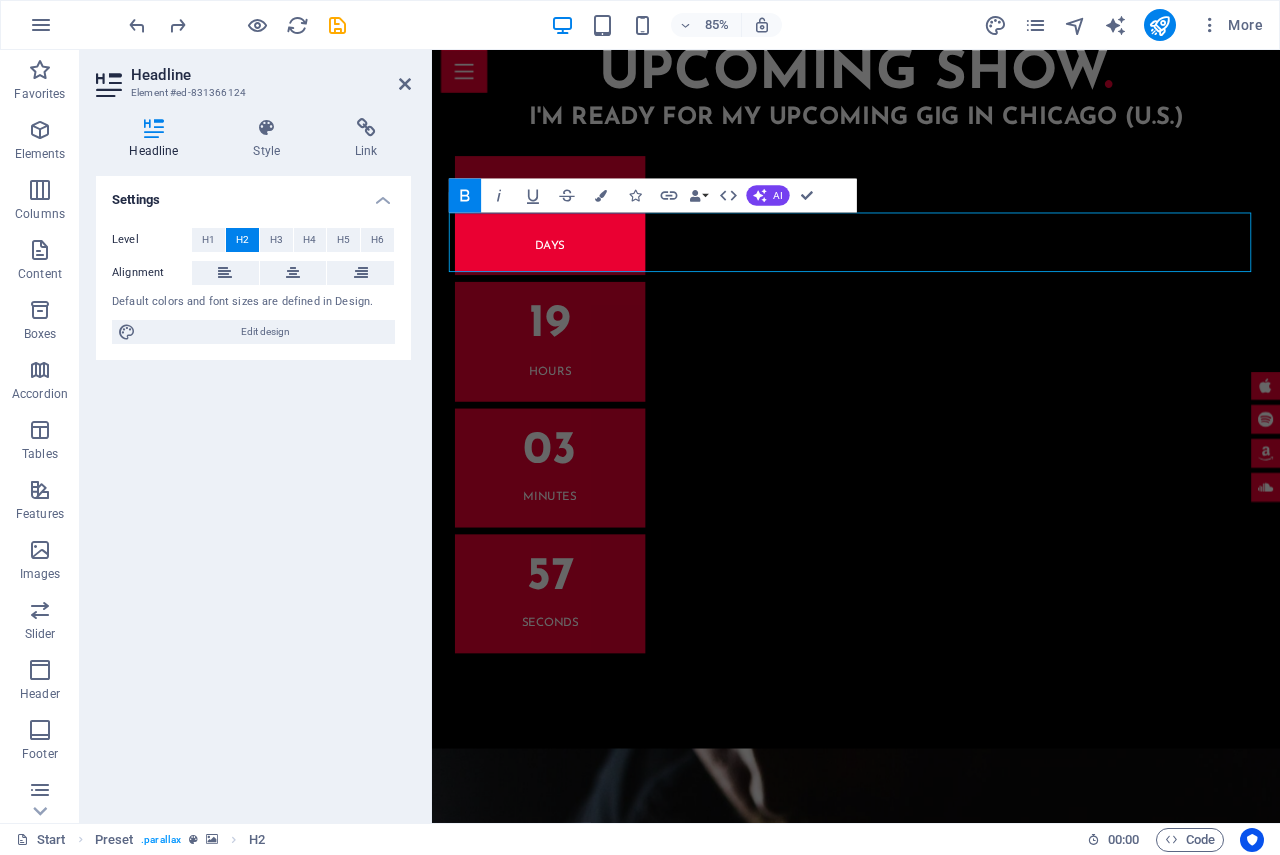 drag, startPoint x: 227, startPoint y: 427, endPoint x: 237, endPoint y: 401, distance: 27.856777 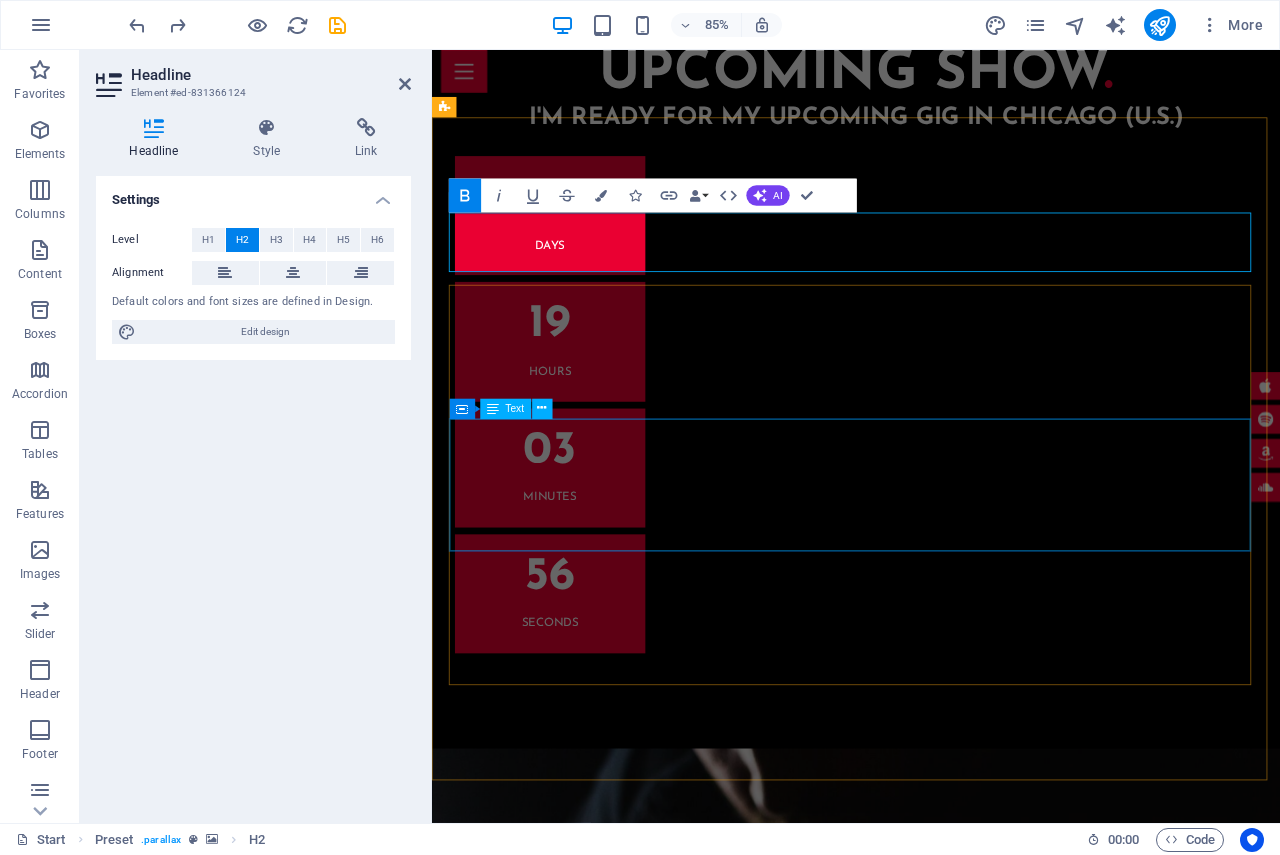 click on "Lorem Ipsum is simply dummy text of the printing and typesetting industry. Lorem Ipsum has been the industry's standard dummy text ever since the 1500s, when an unknown printer took a galley of type and scrambled it to make a type specimen book. It has survived not only five centuries, but also the leap into electronic typesetting, remaining essentially unchanged. It was popularised in the 1960s with the release of Letraset sheets containing Lorem Ipsum passage. Apple Music Manager" at bounding box center (931, 4590) 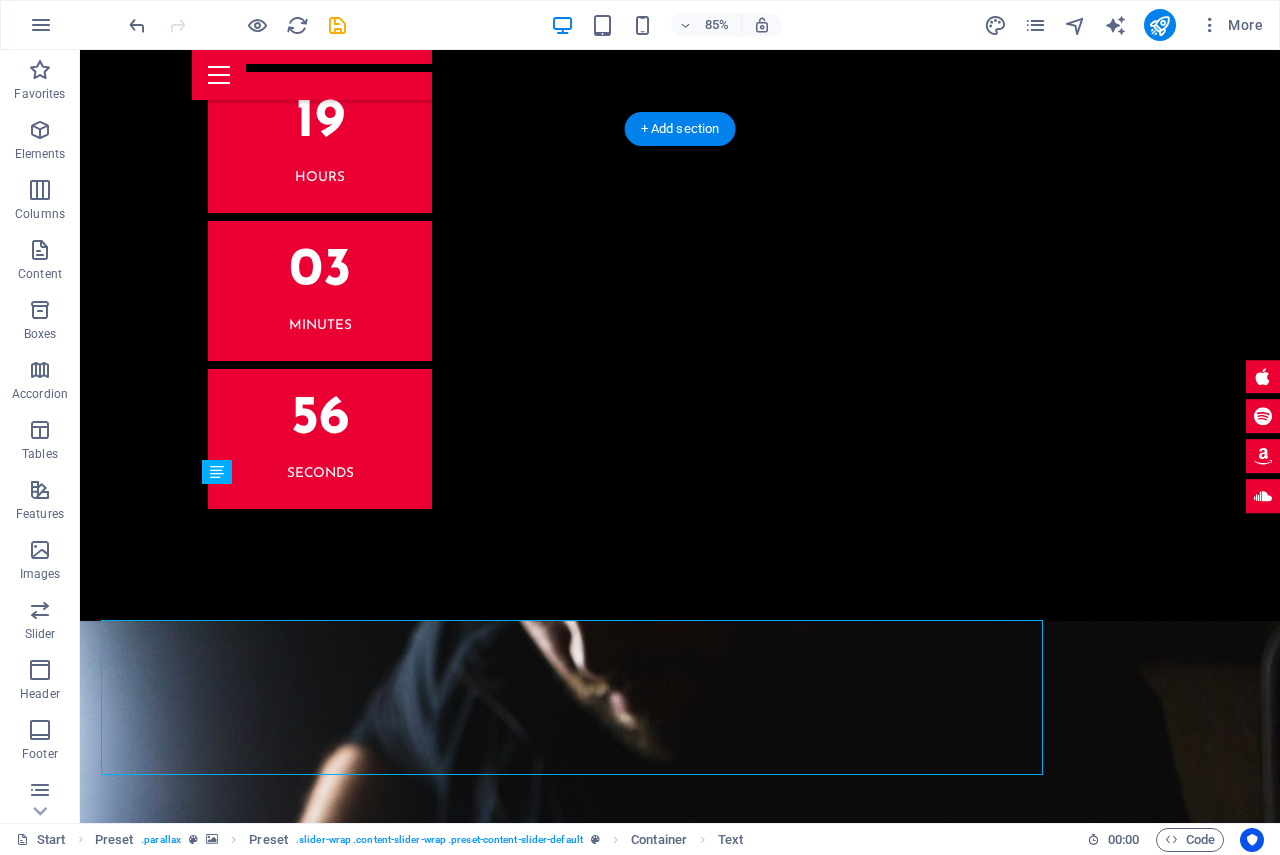 scroll, scrollTop: 4265, scrollLeft: 0, axis: vertical 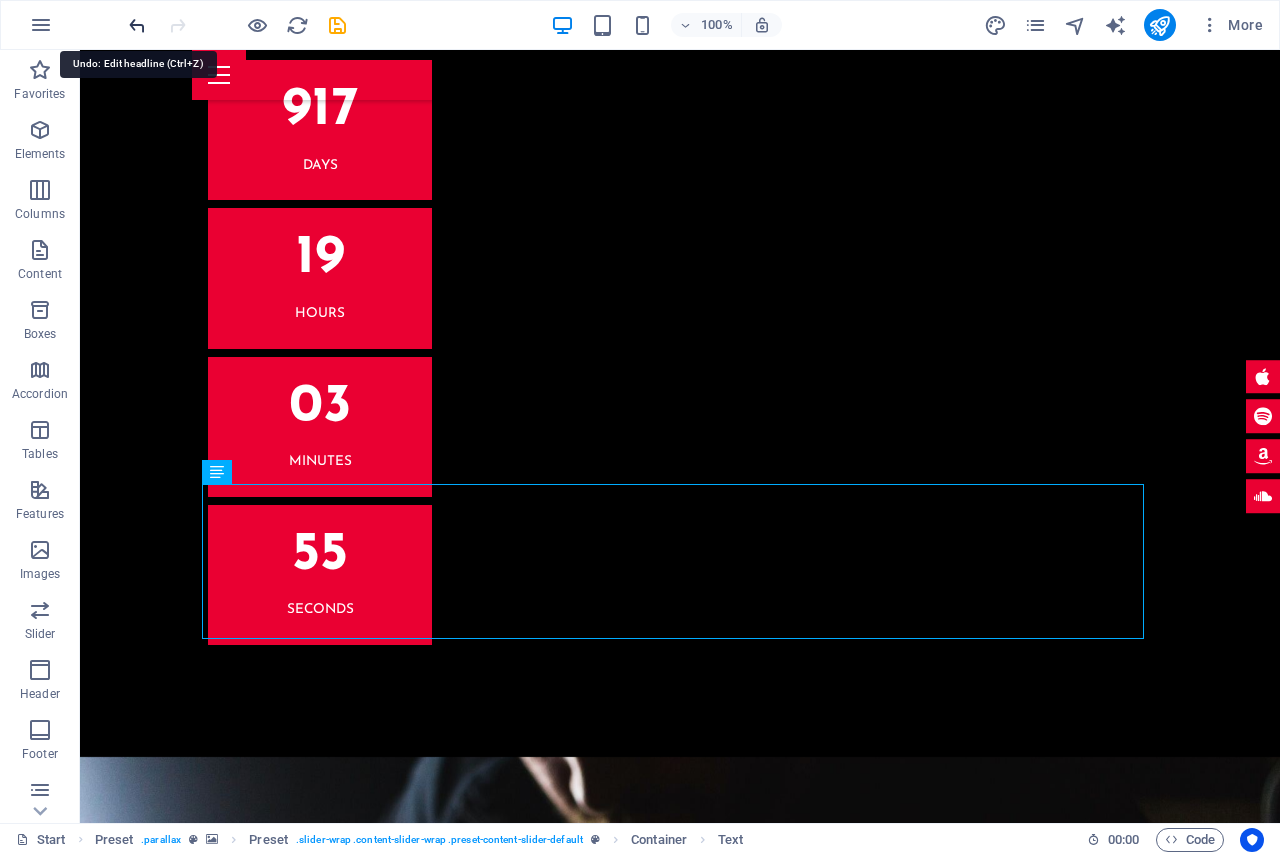 click at bounding box center [137, 25] 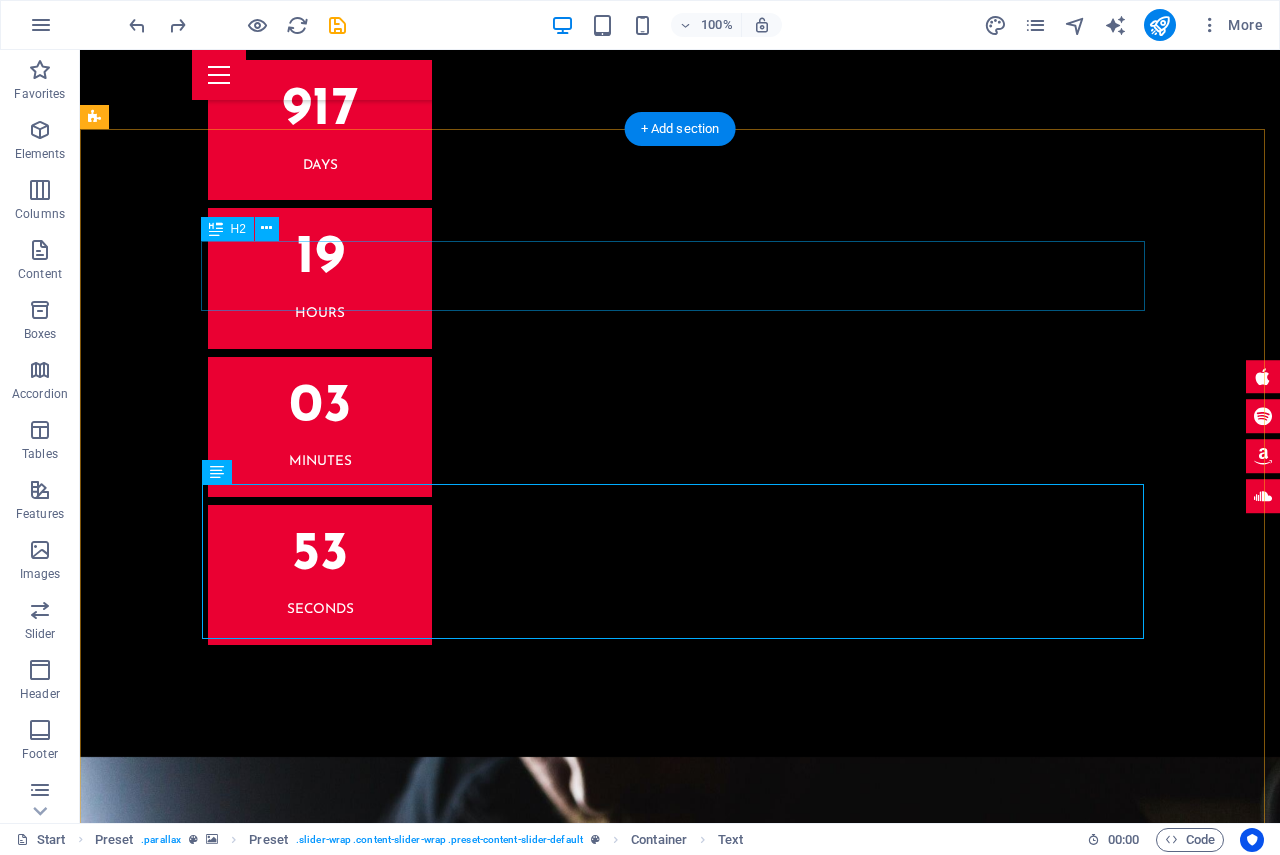 click on "Press ." at bounding box center [680, 4075] 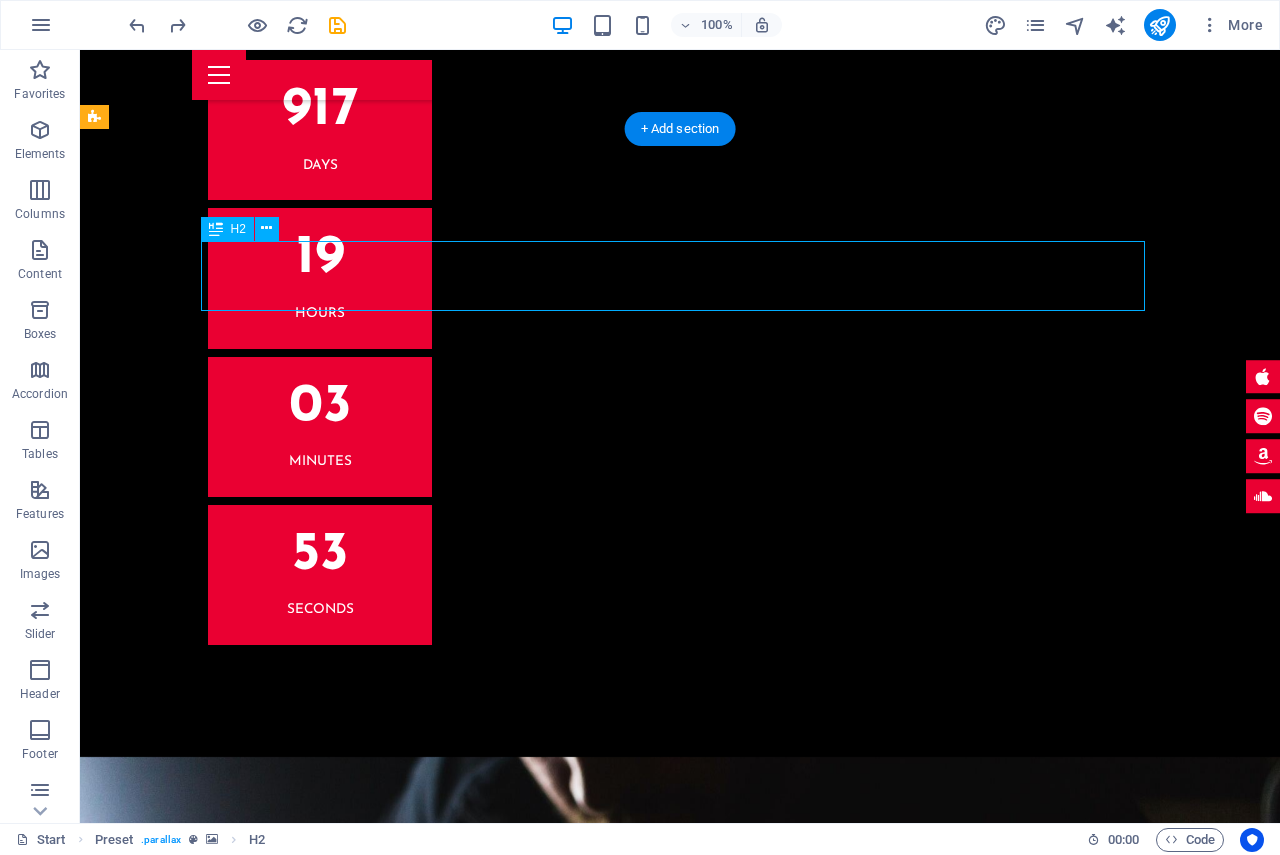 click on "Press ." at bounding box center (680, 4075) 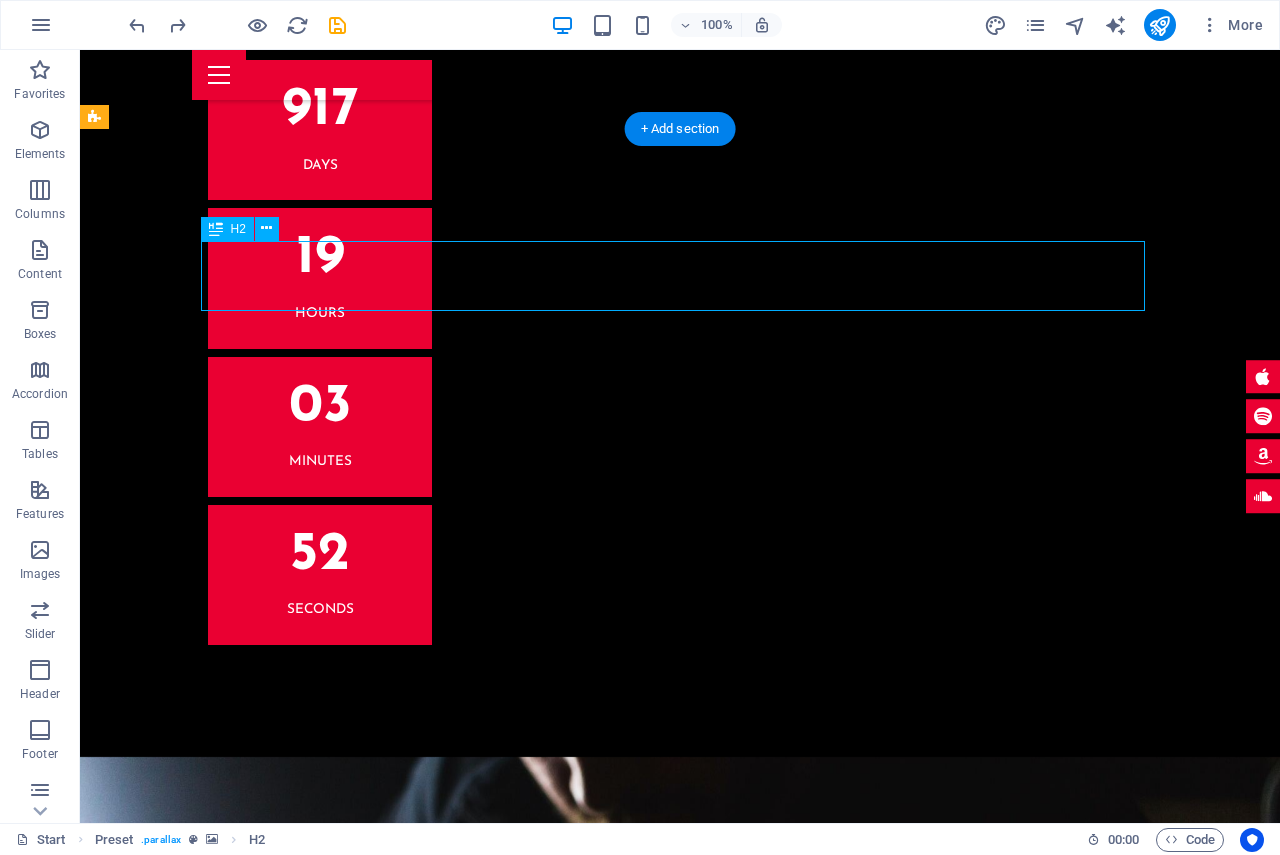 click on "Press ." at bounding box center (680, 4075) 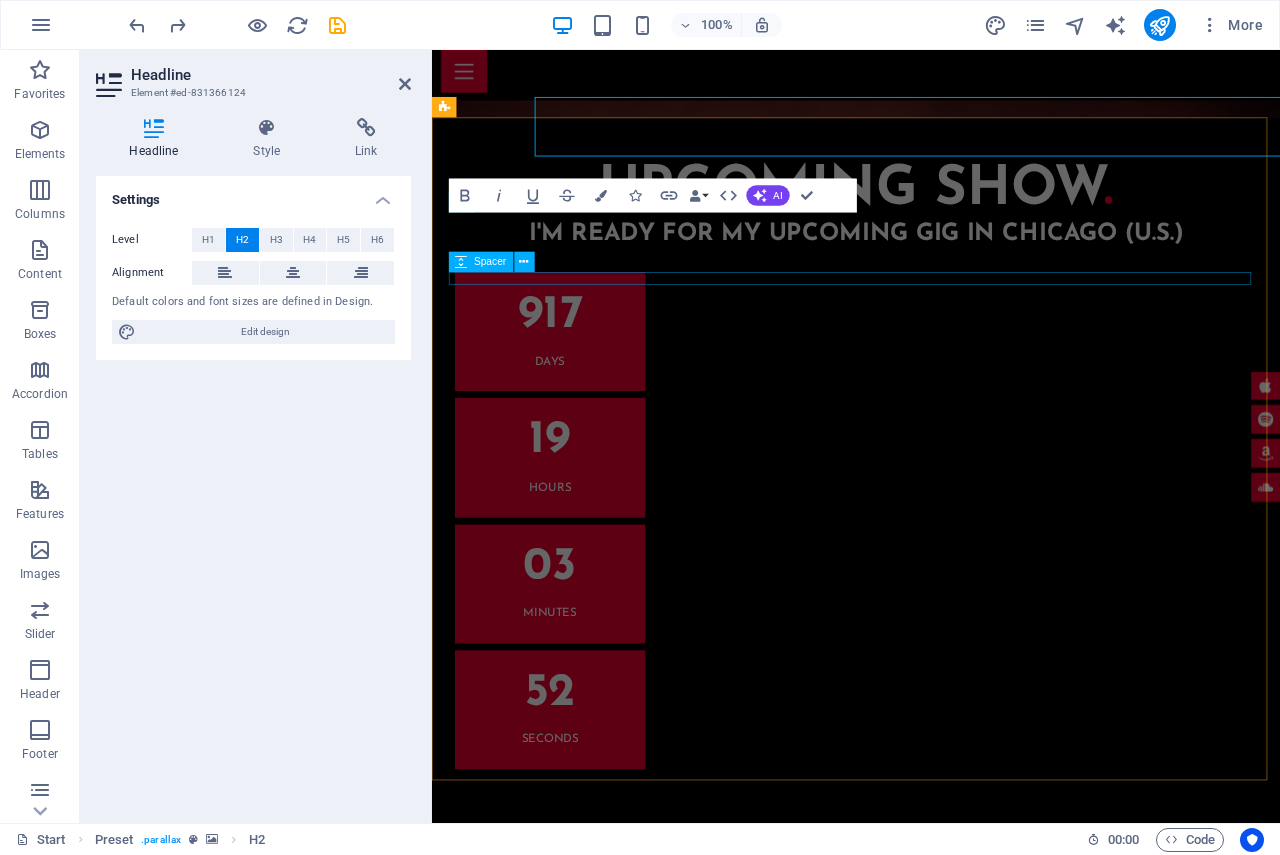 scroll, scrollTop: 4401, scrollLeft: 0, axis: vertical 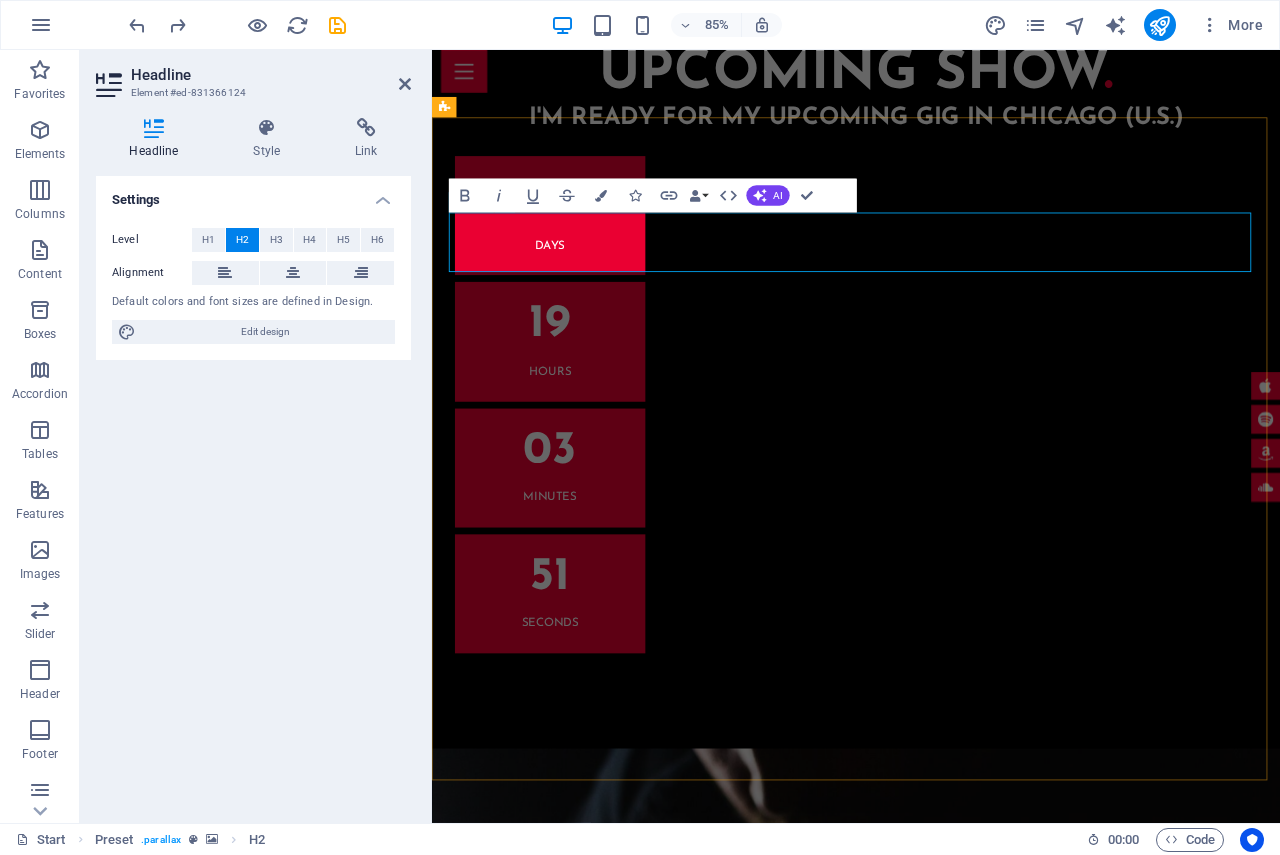 click on "Press ." at bounding box center [931, 4295] 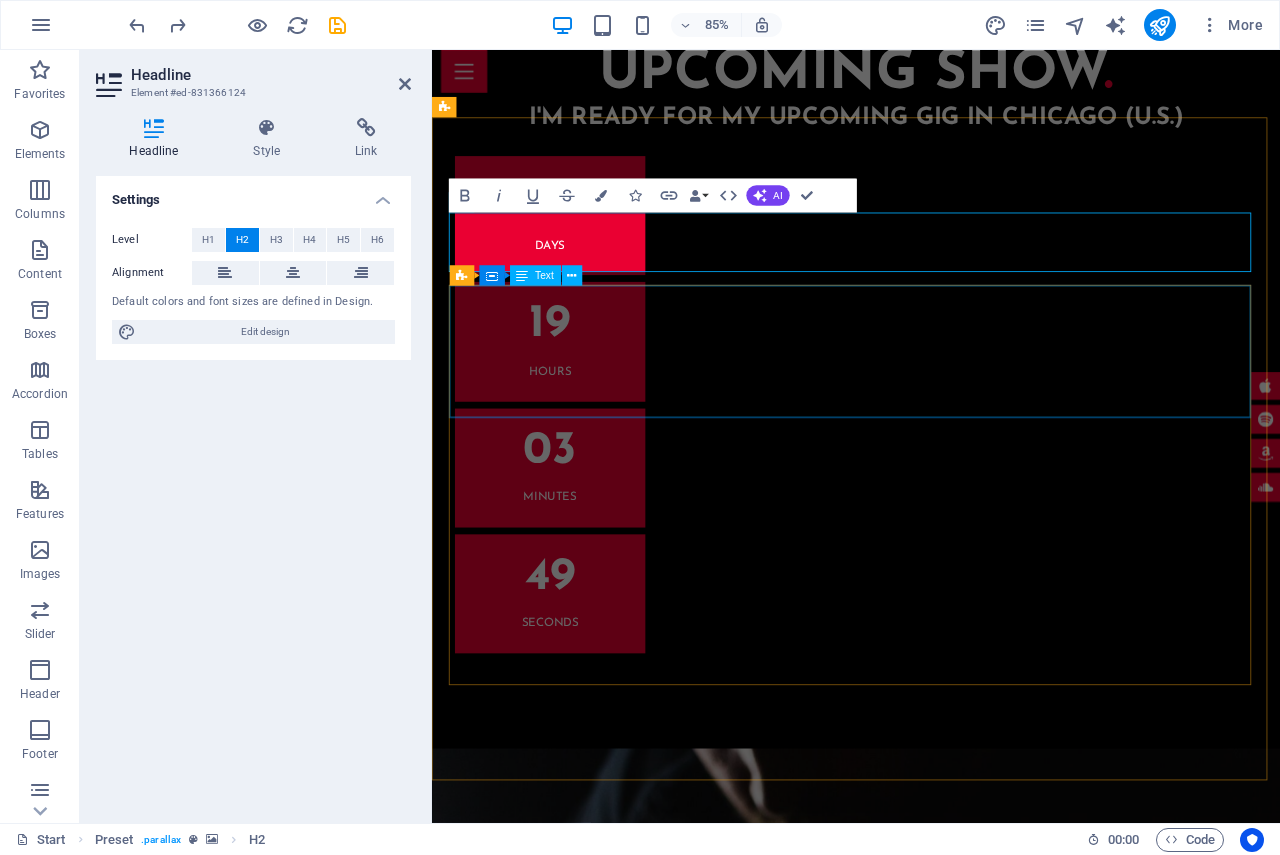 type 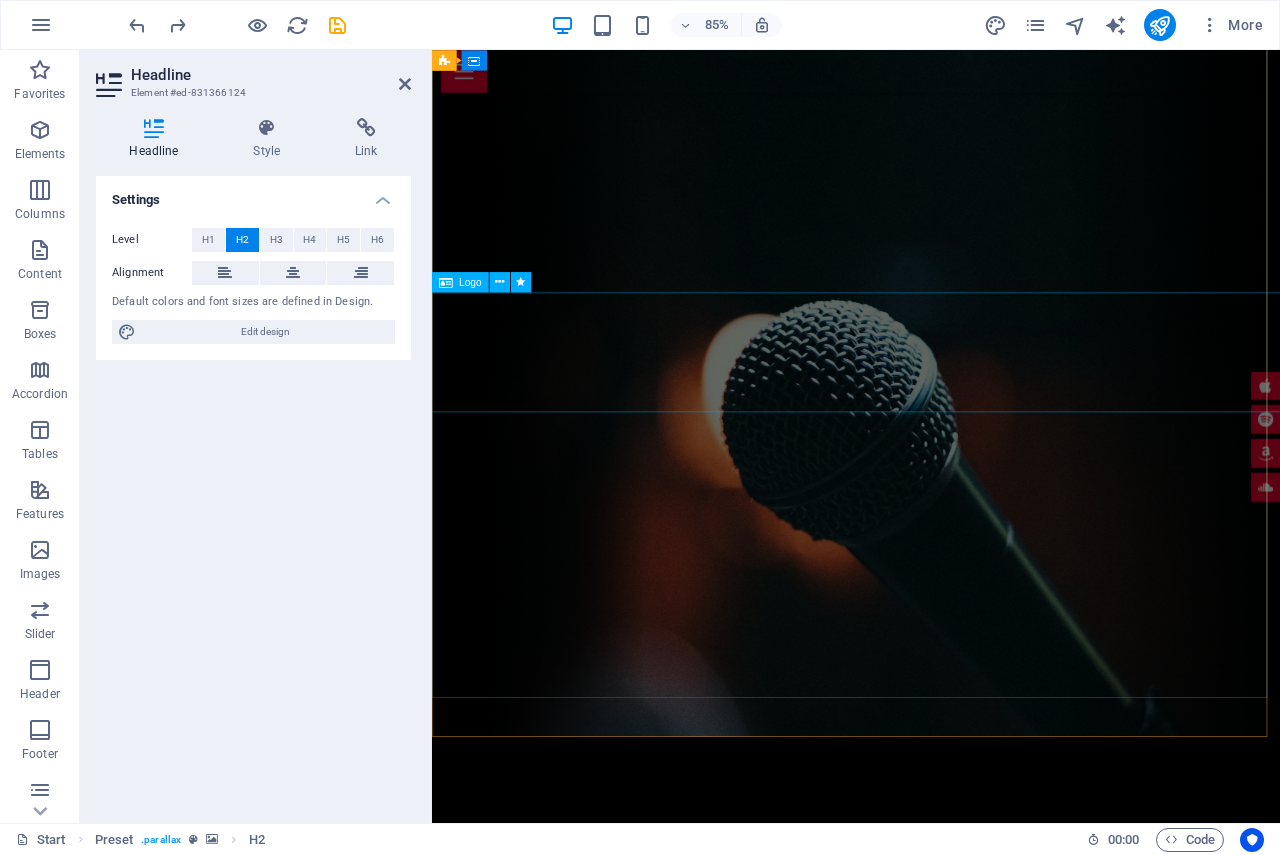 scroll, scrollTop: 100, scrollLeft: 0, axis: vertical 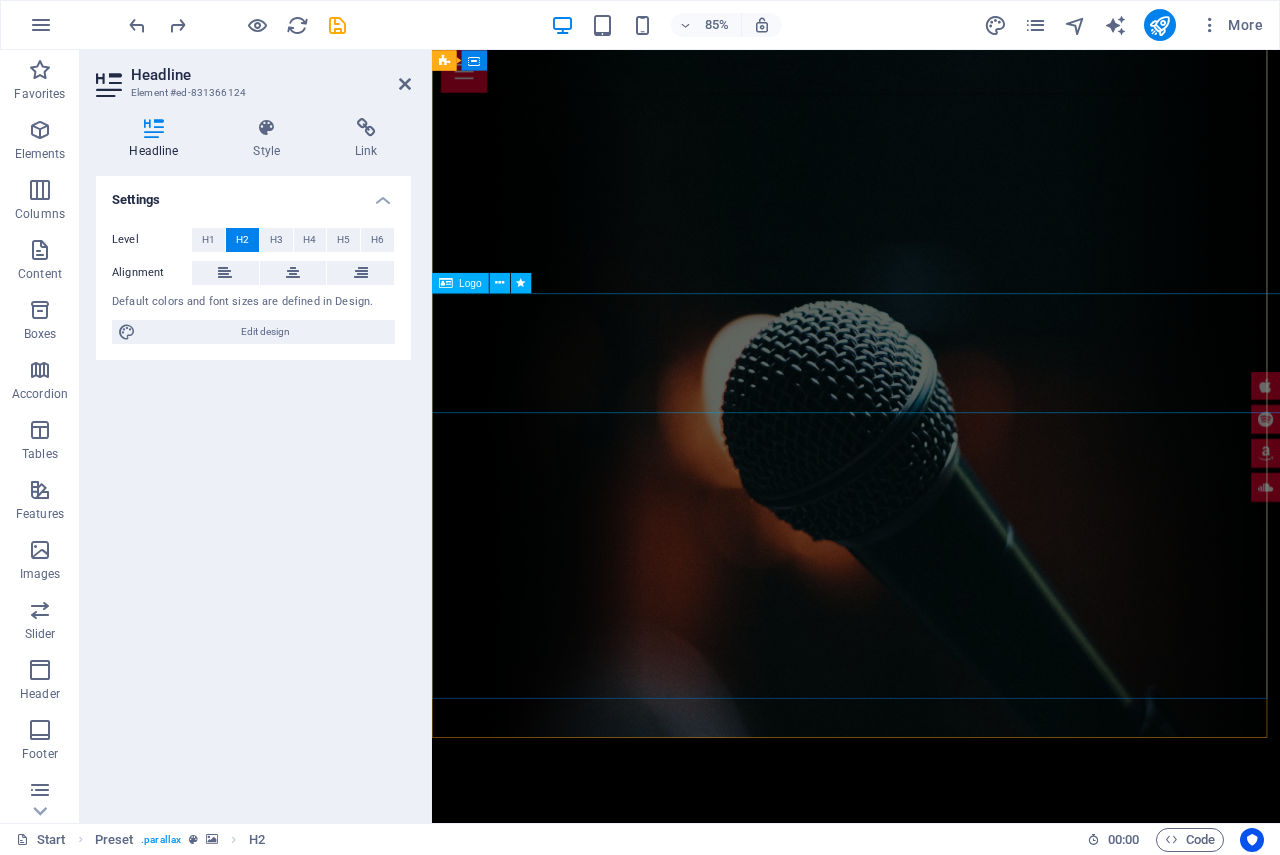 click on "libertango.cl" at bounding box center (931, 1091) 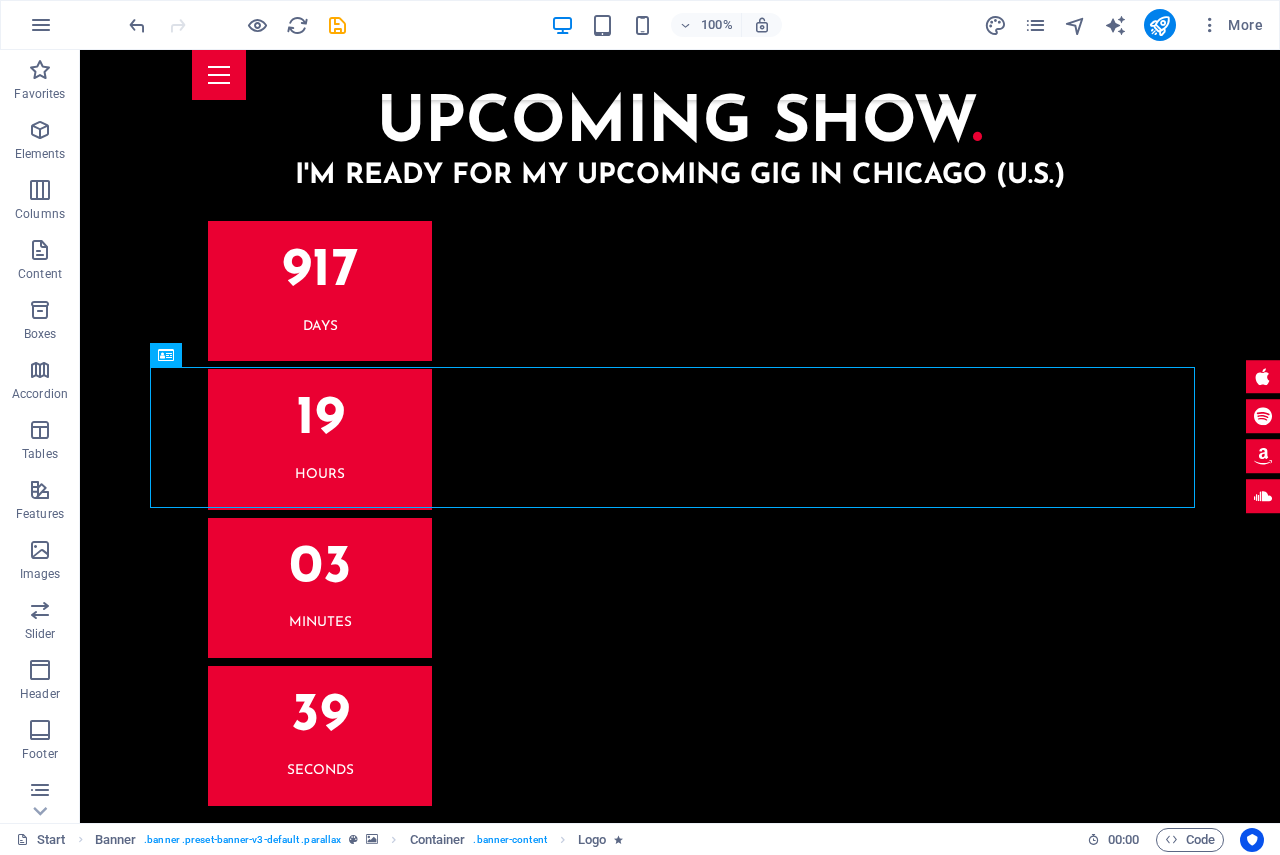scroll, scrollTop: 1, scrollLeft: 0, axis: vertical 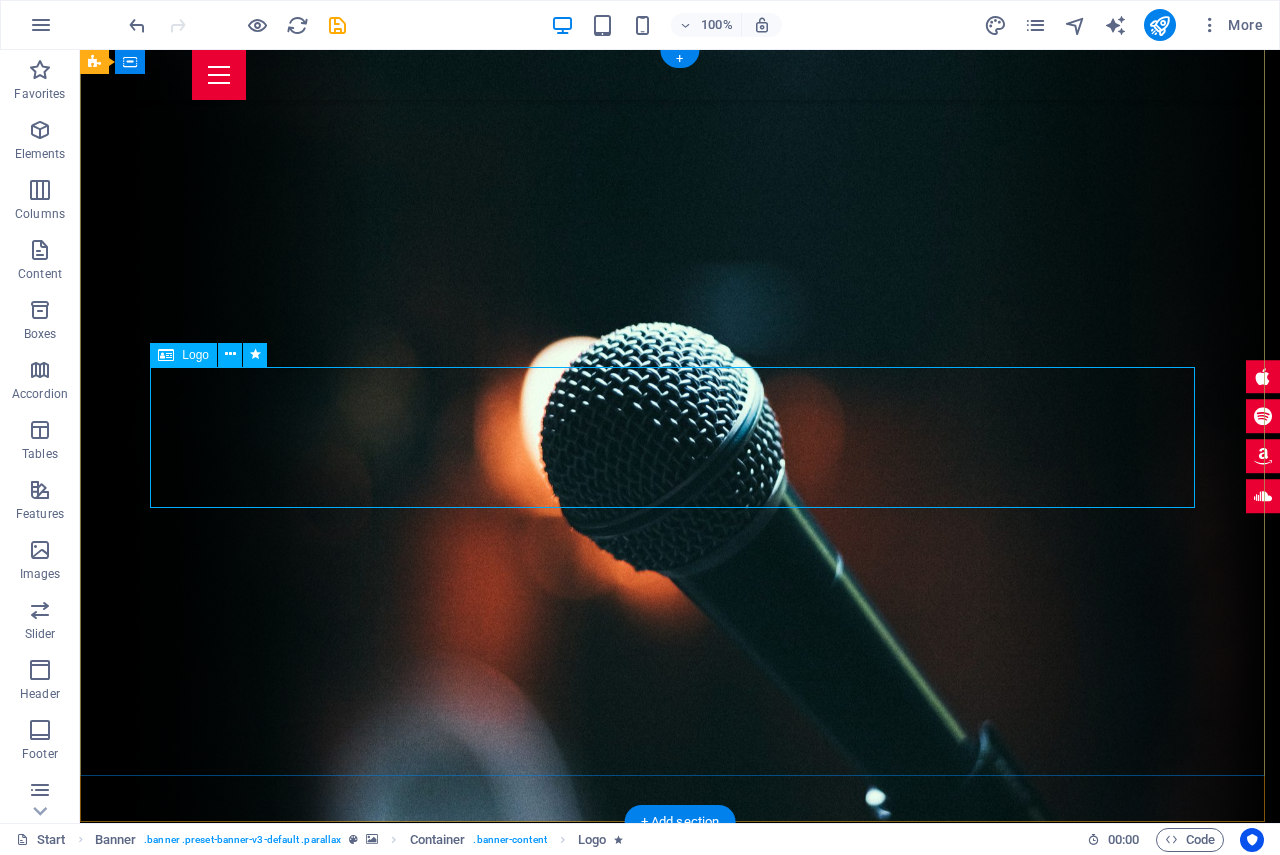 click on "libertango.cl" at bounding box center [680, 1054] 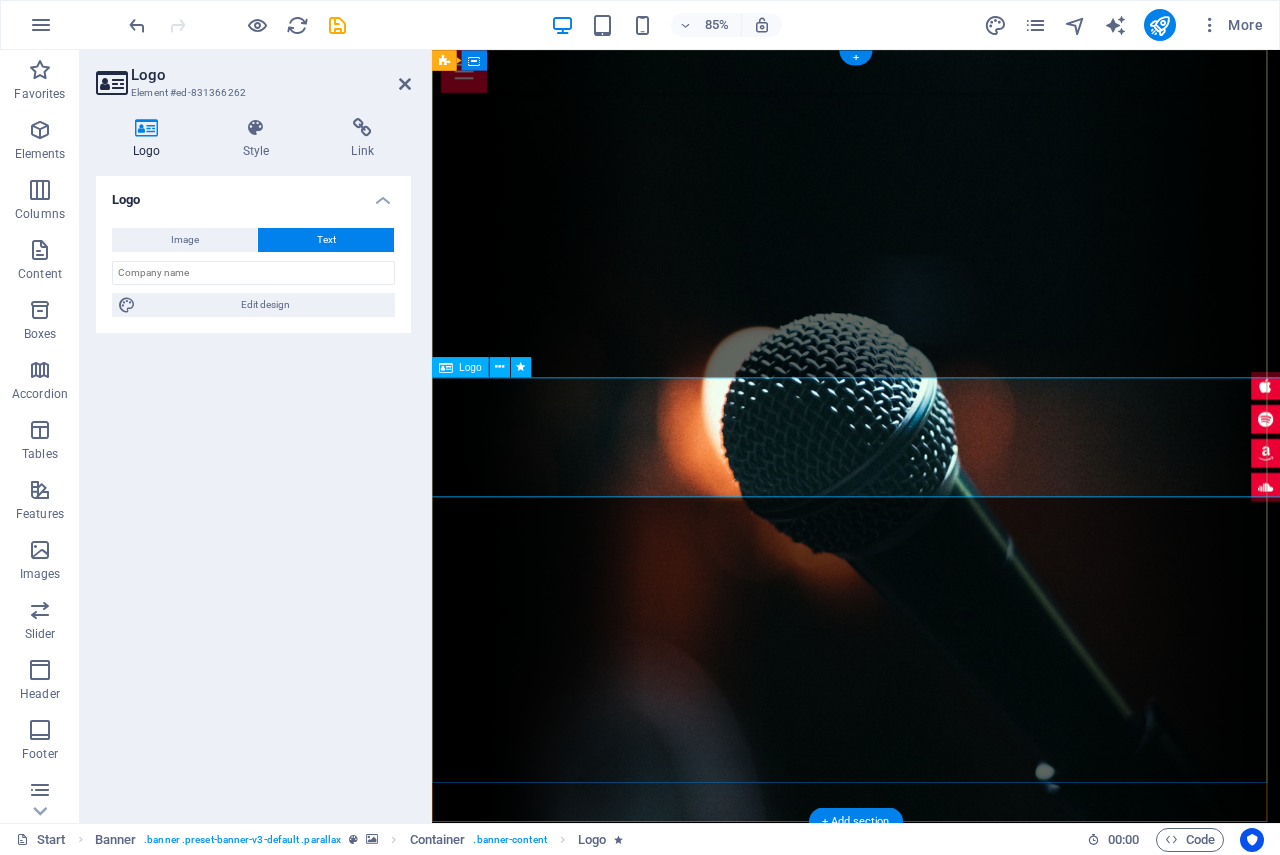 click on "libertango.cl" at bounding box center [931, 1054] 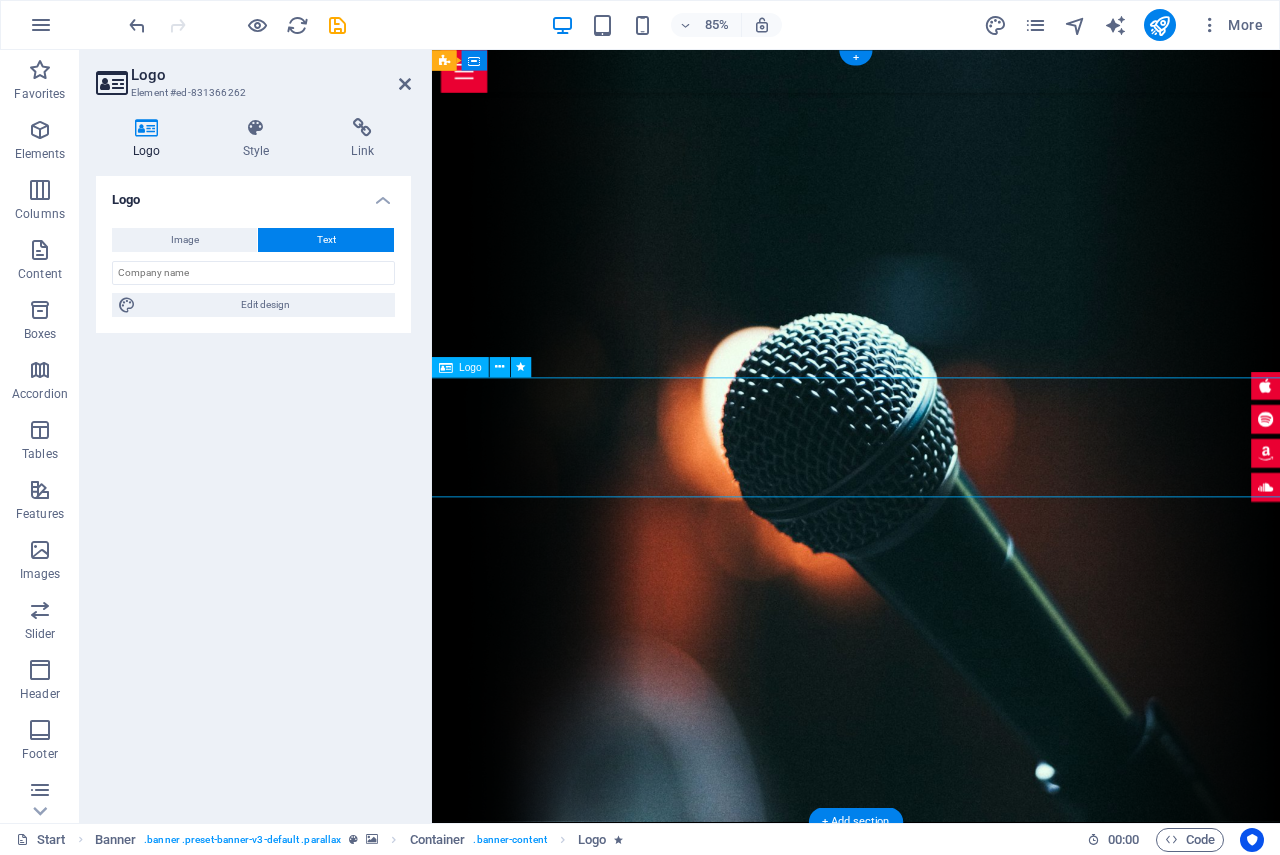 click on "libertango.cl" at bounding box center (931, 1054) 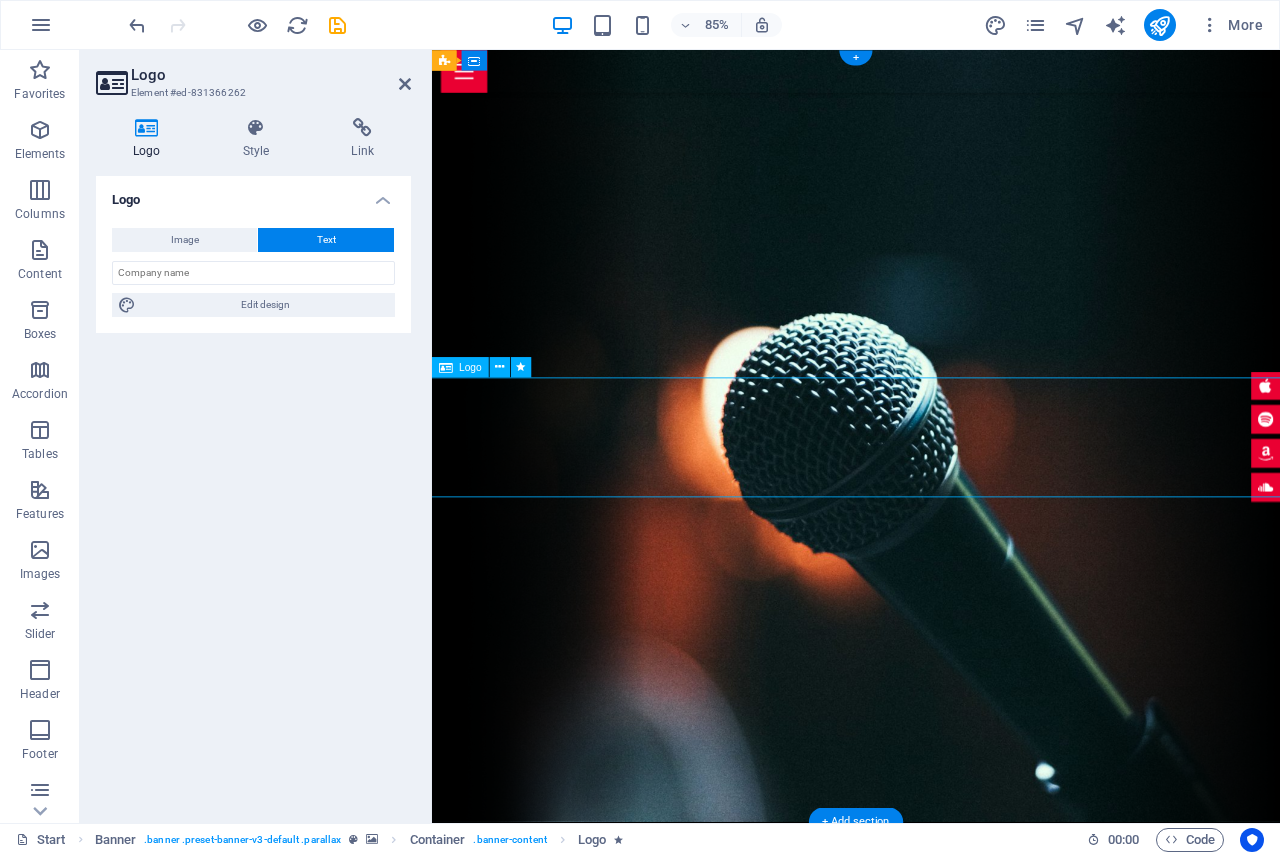 click on "libertango.cl" at bounding box center (931, 1054) 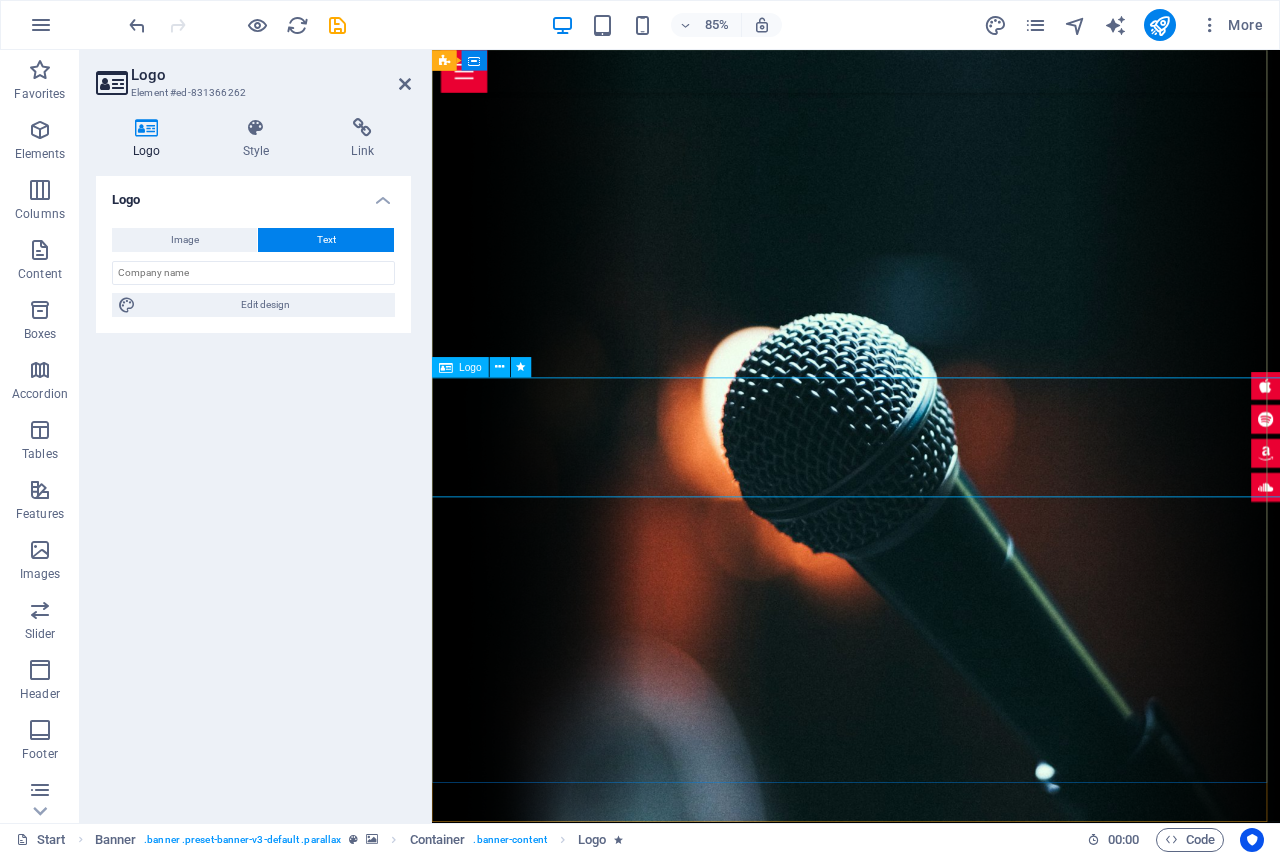 click on "libertango.cl" at bounding box center [931, 1054] 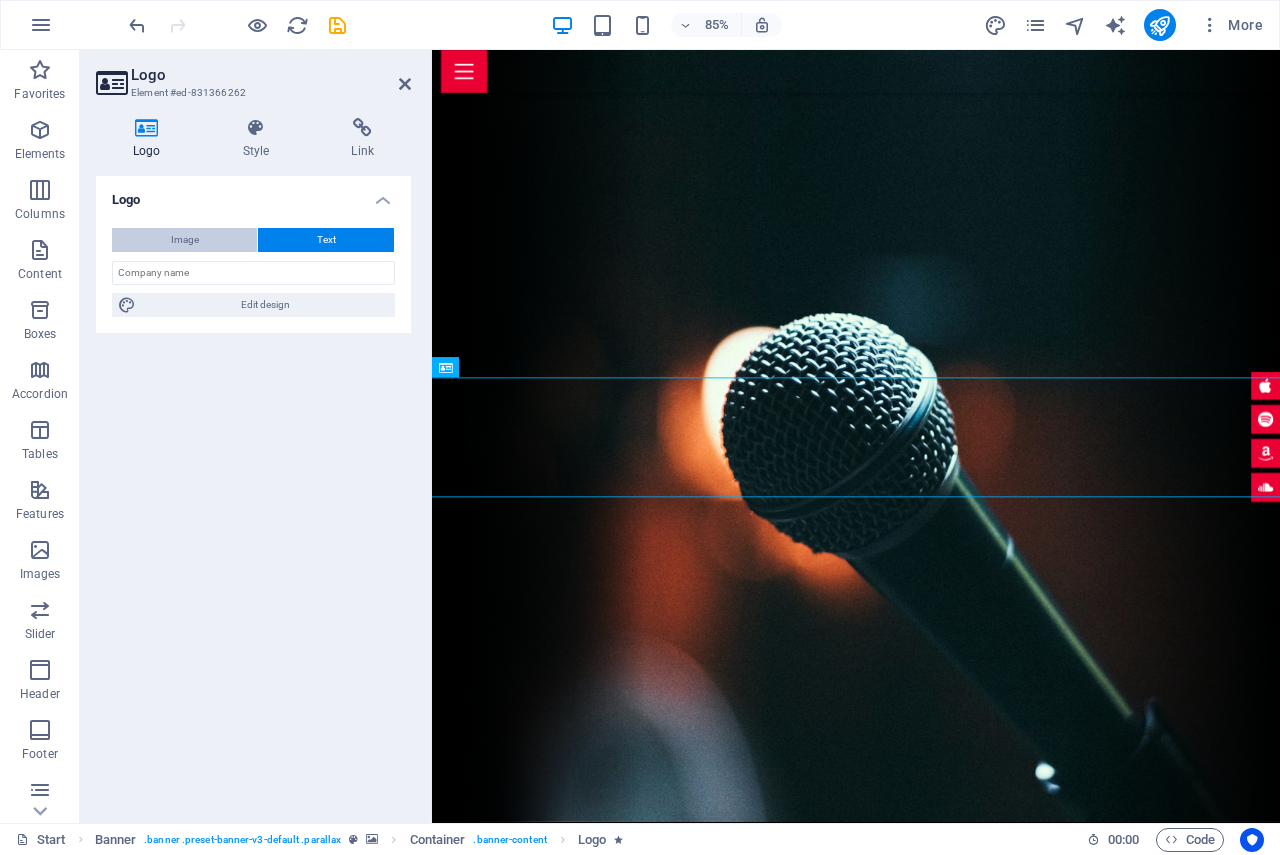 click on "Image" at bounding box center (185, 240) 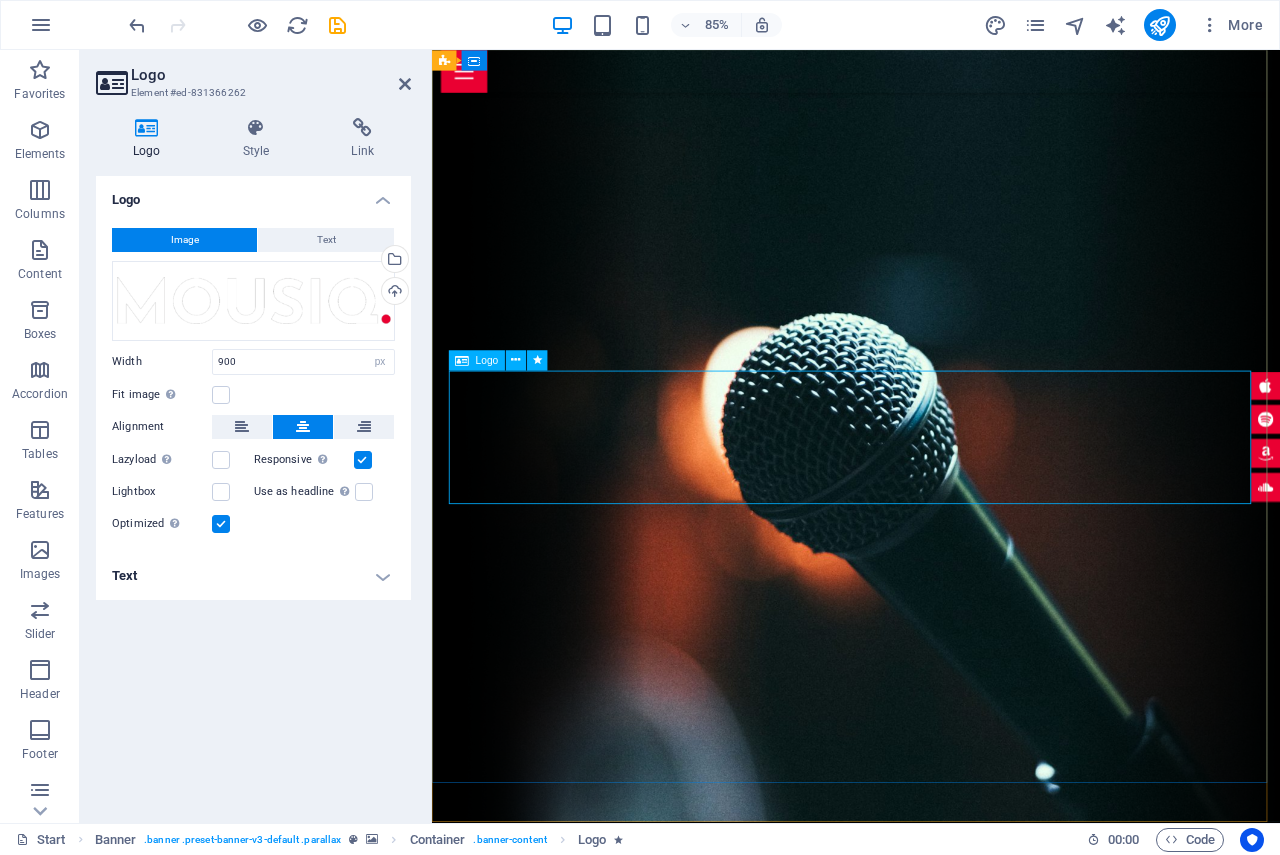 click at bounding box center [931, 1198] 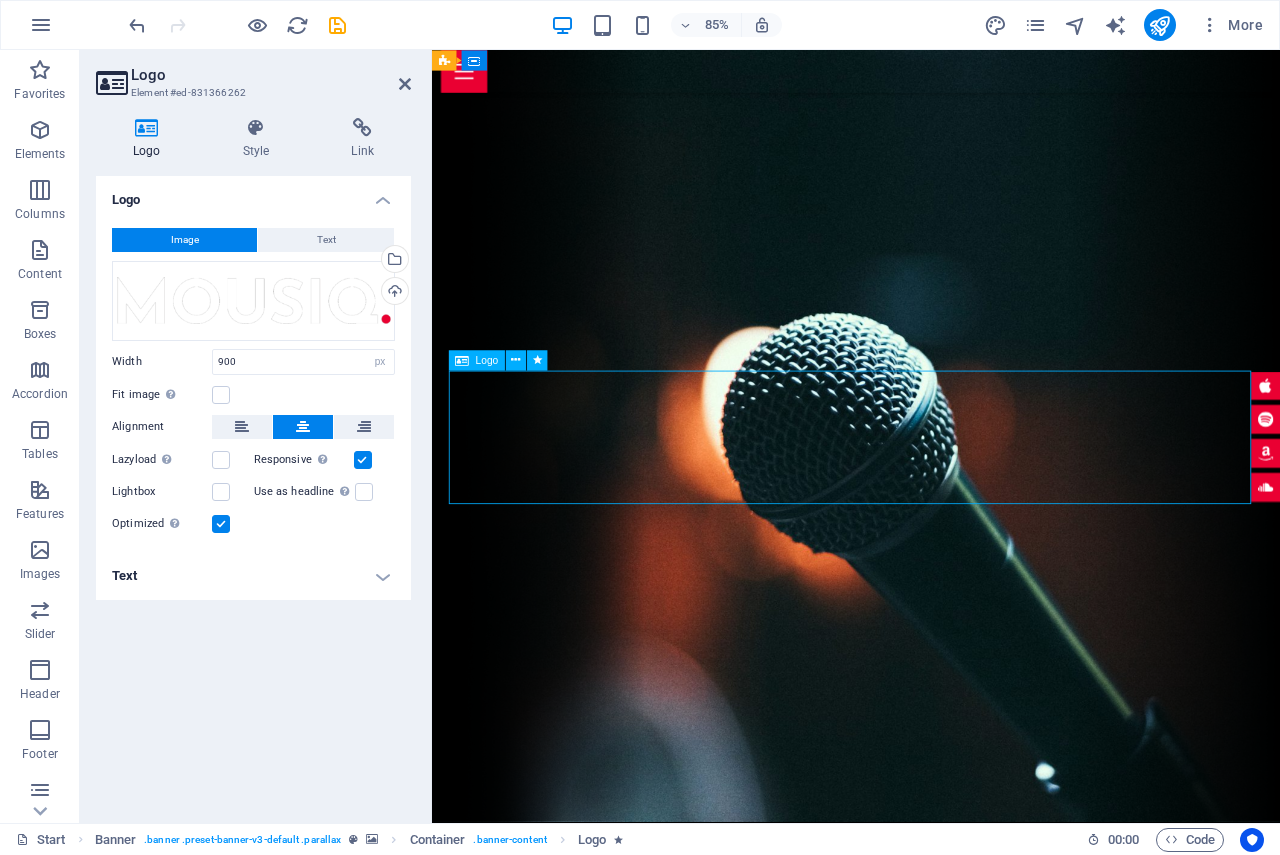 click at bounding box center [931, 1198] 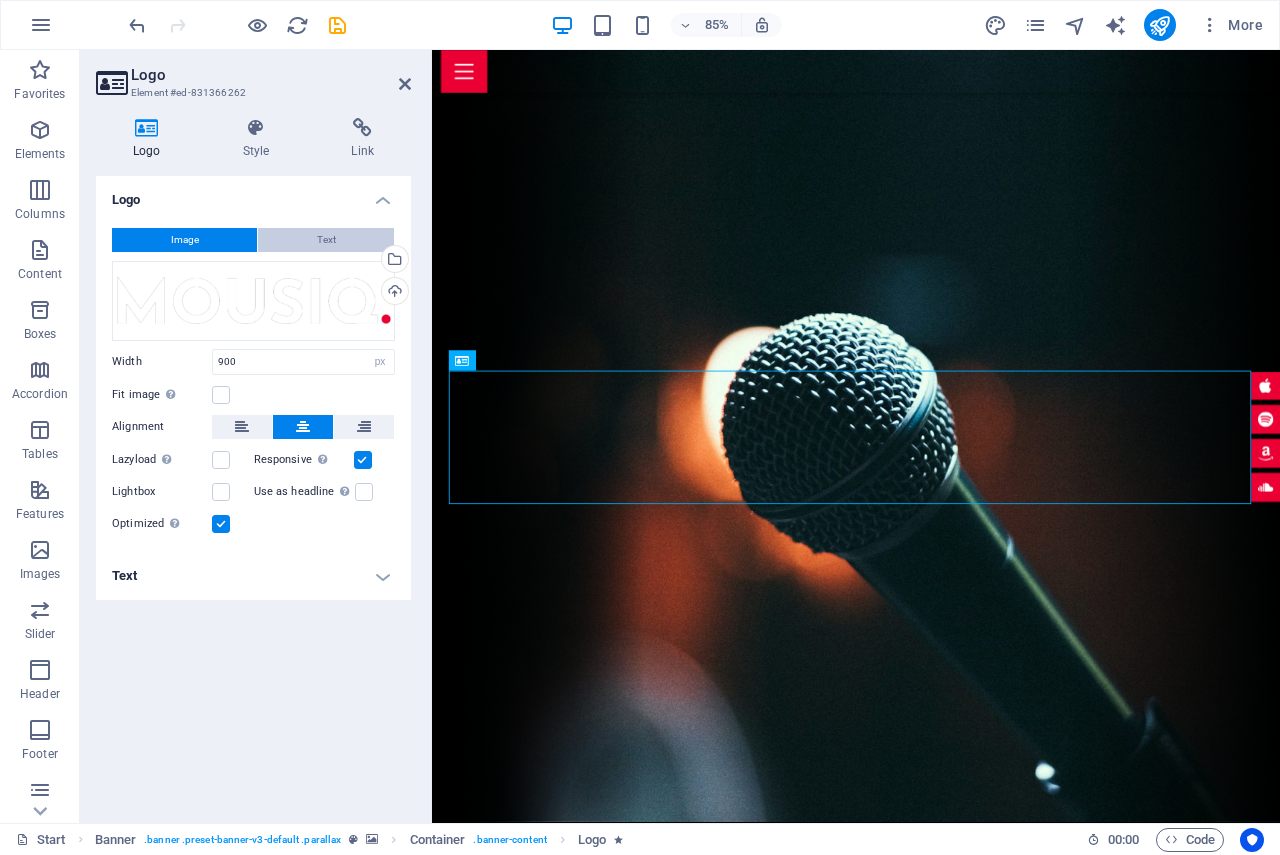 click on "Text" at bounding box center [326, 240] 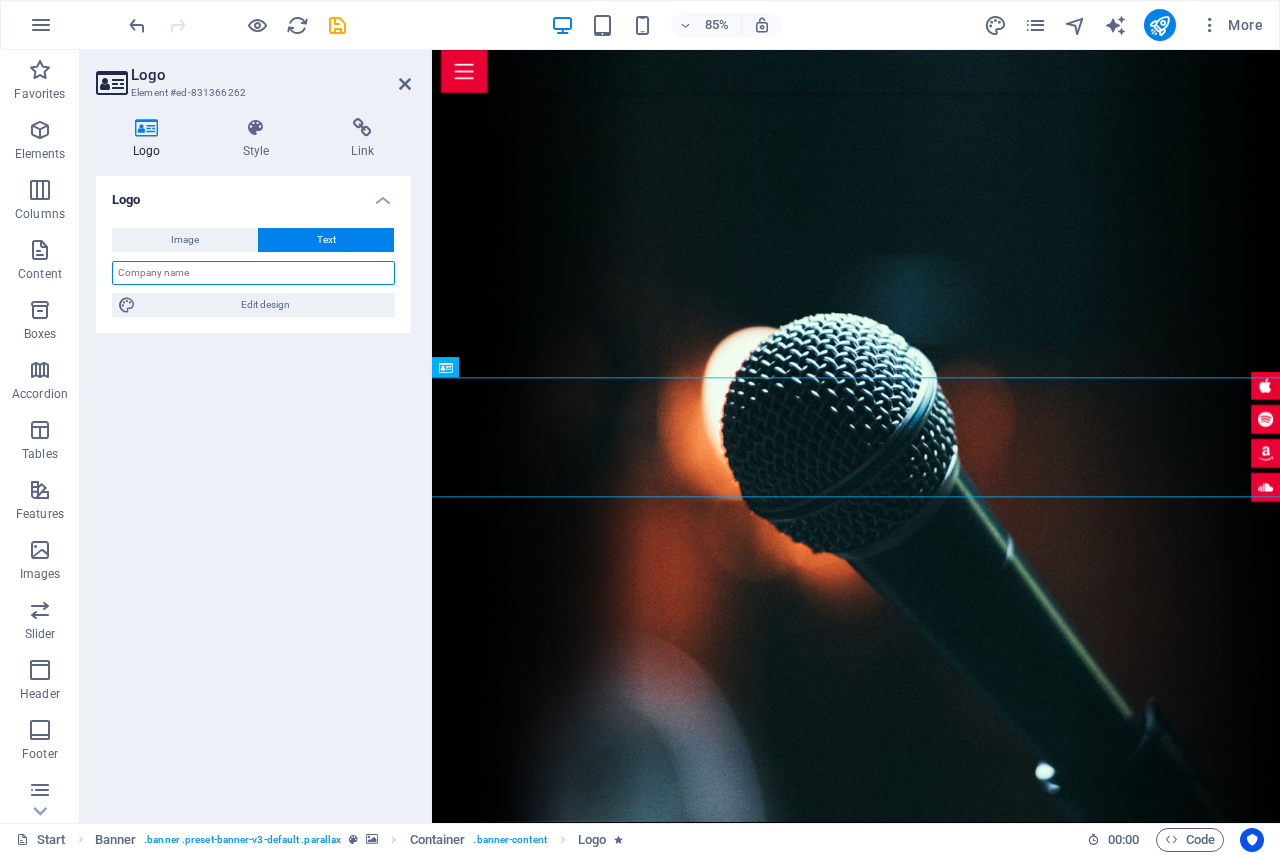 click at bounding box center [253, 273] 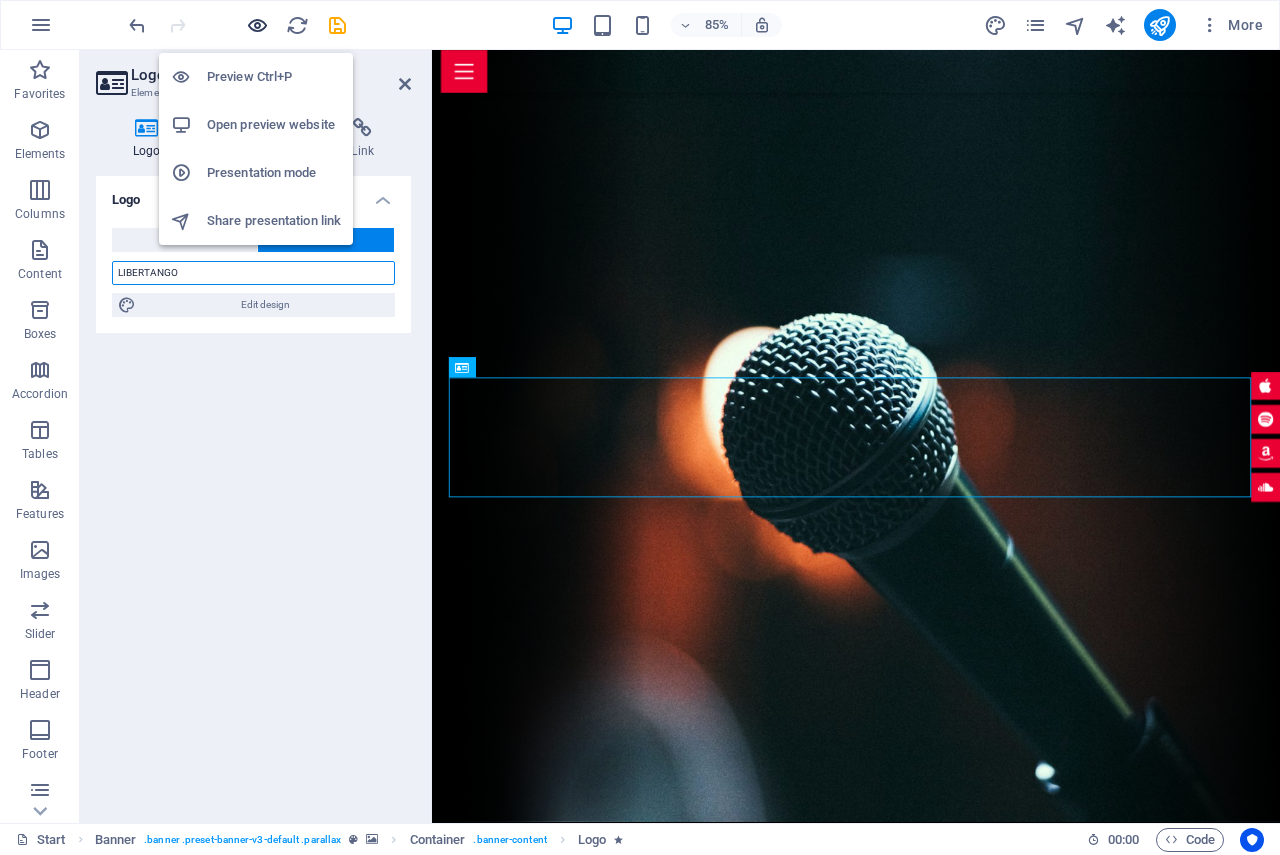 type on "LIBERTANGO" 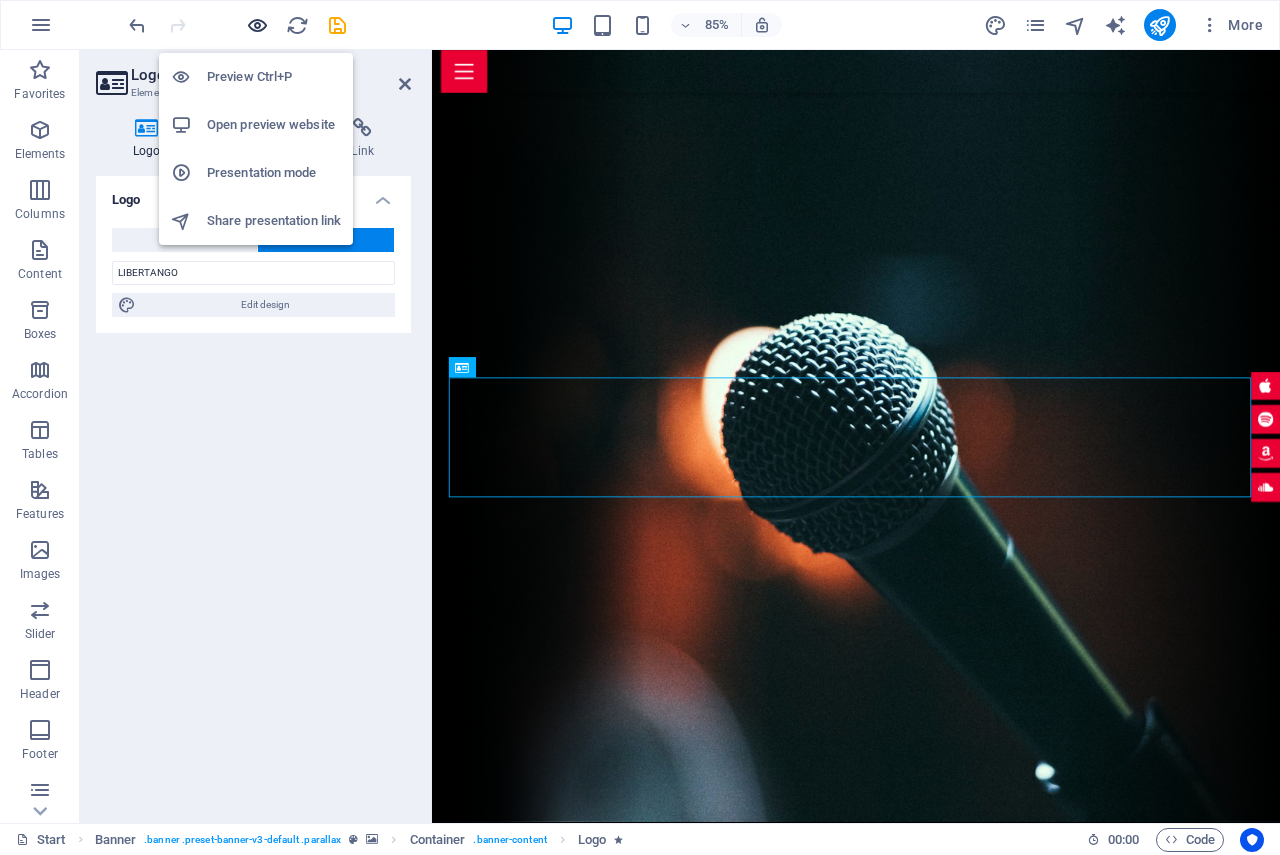 click at bounding box center (257, 25) 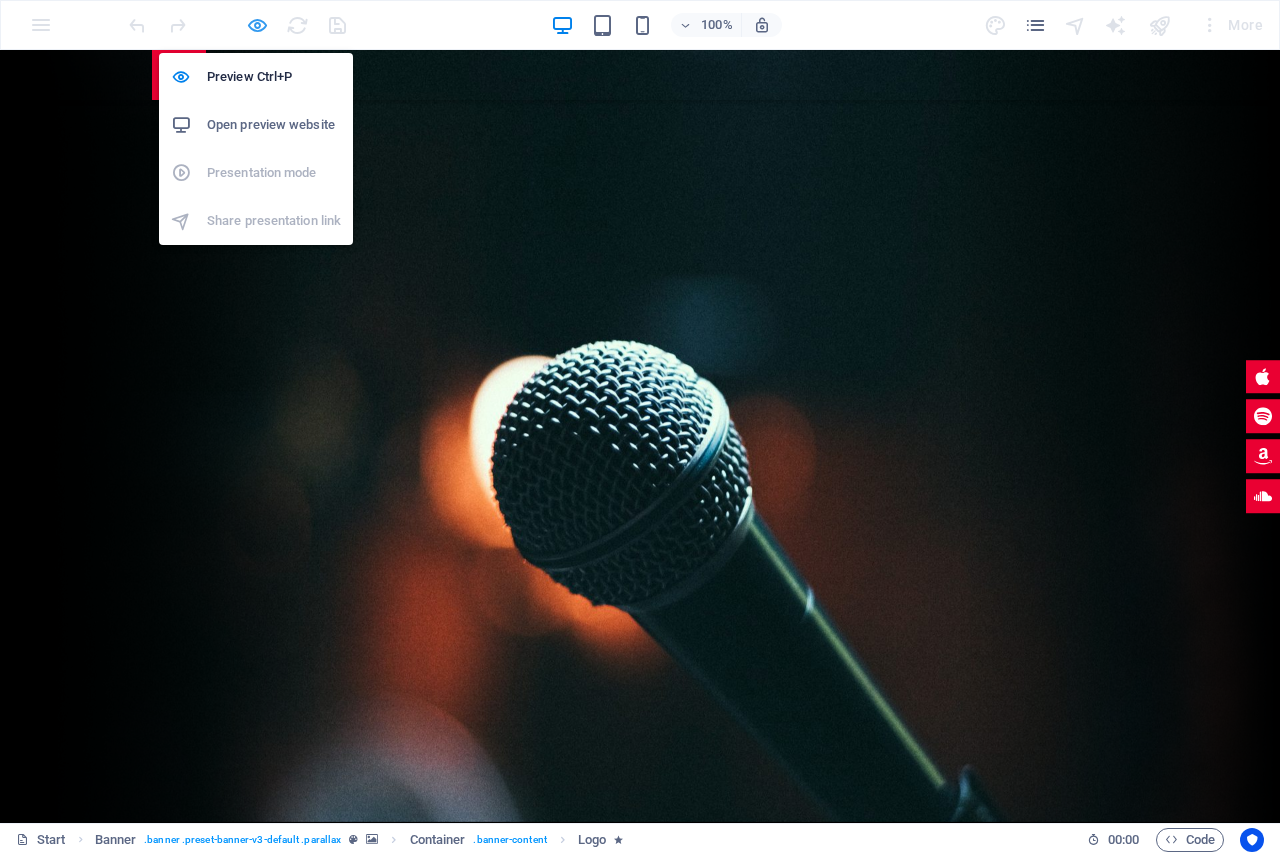 click at bounding box center (257, 25) 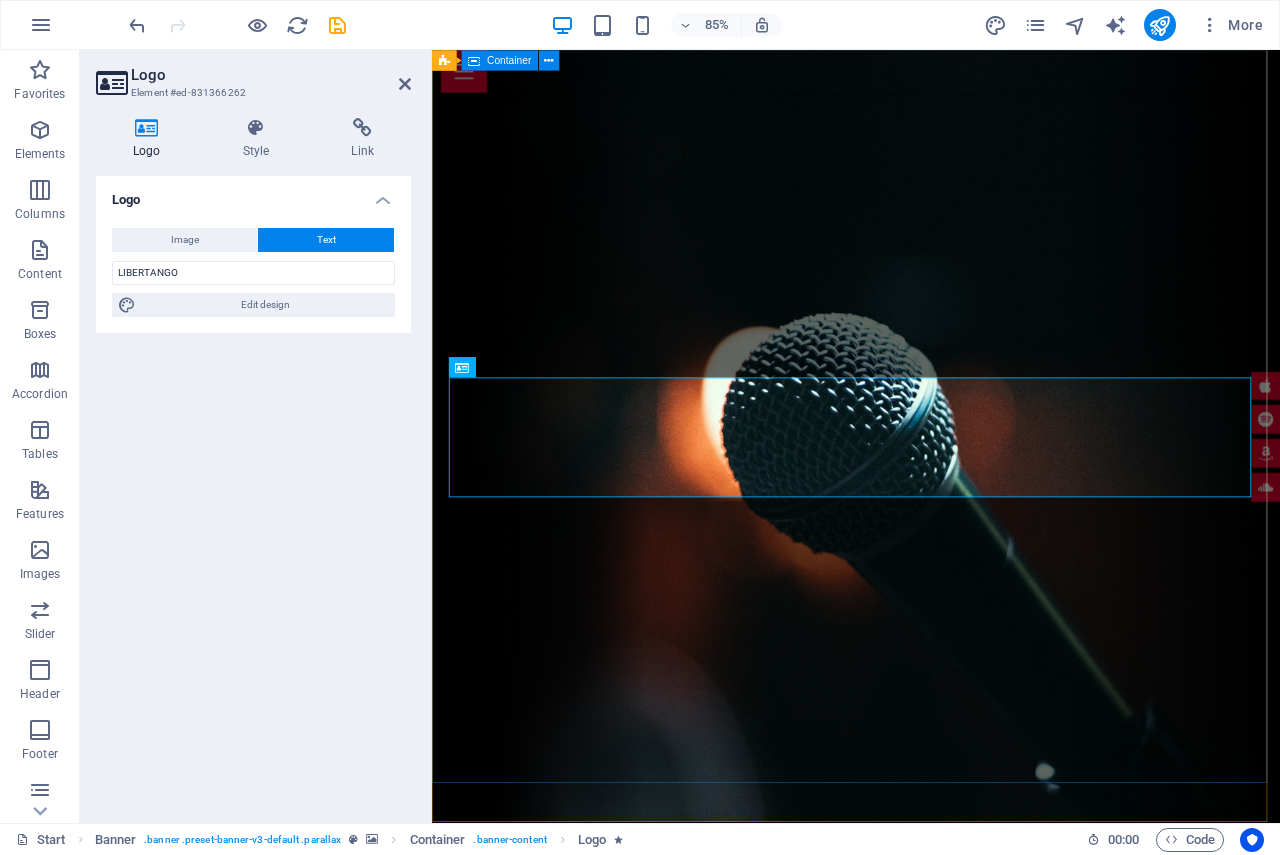 click on "LIBERTANGO" at bounding box center (931, 1070) 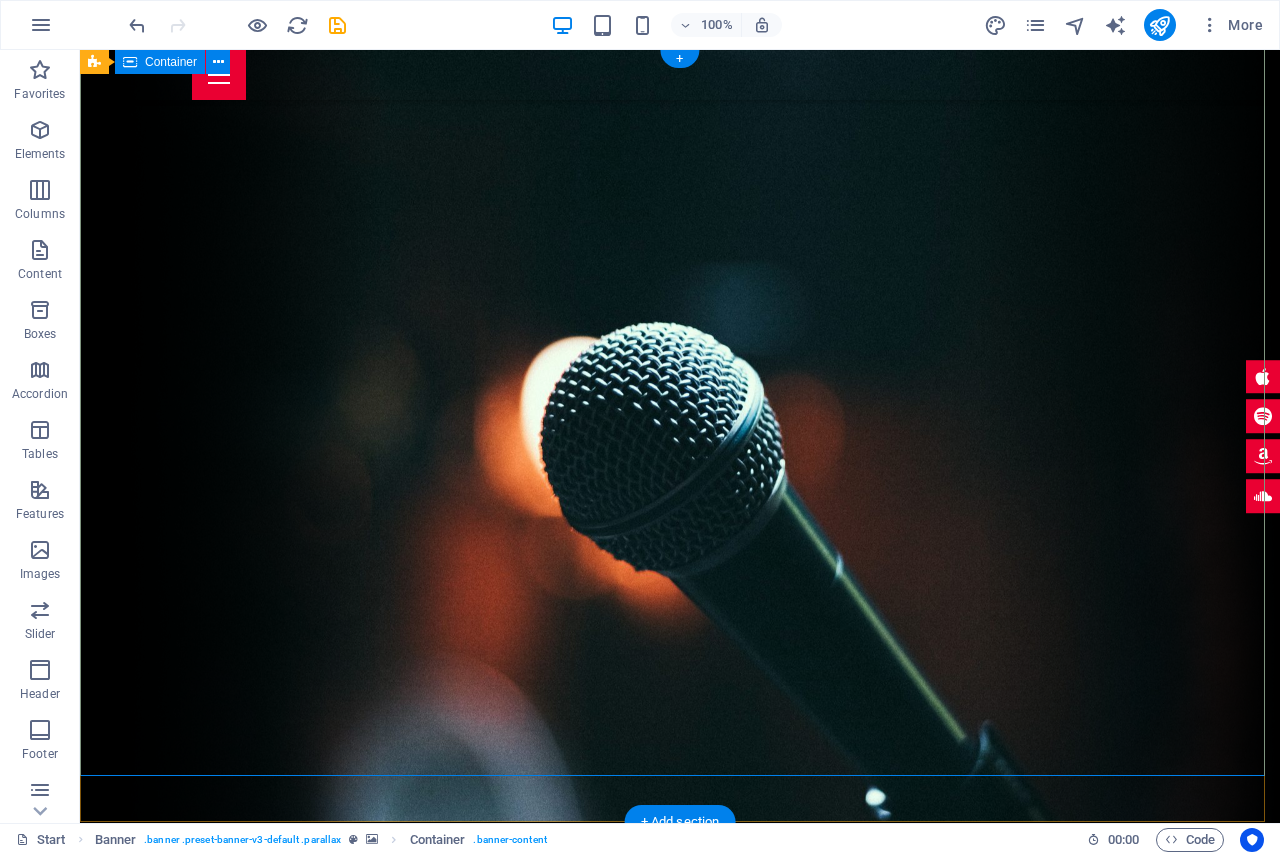 click on "LIBERTANGO" at bounding box center (680, 1070) 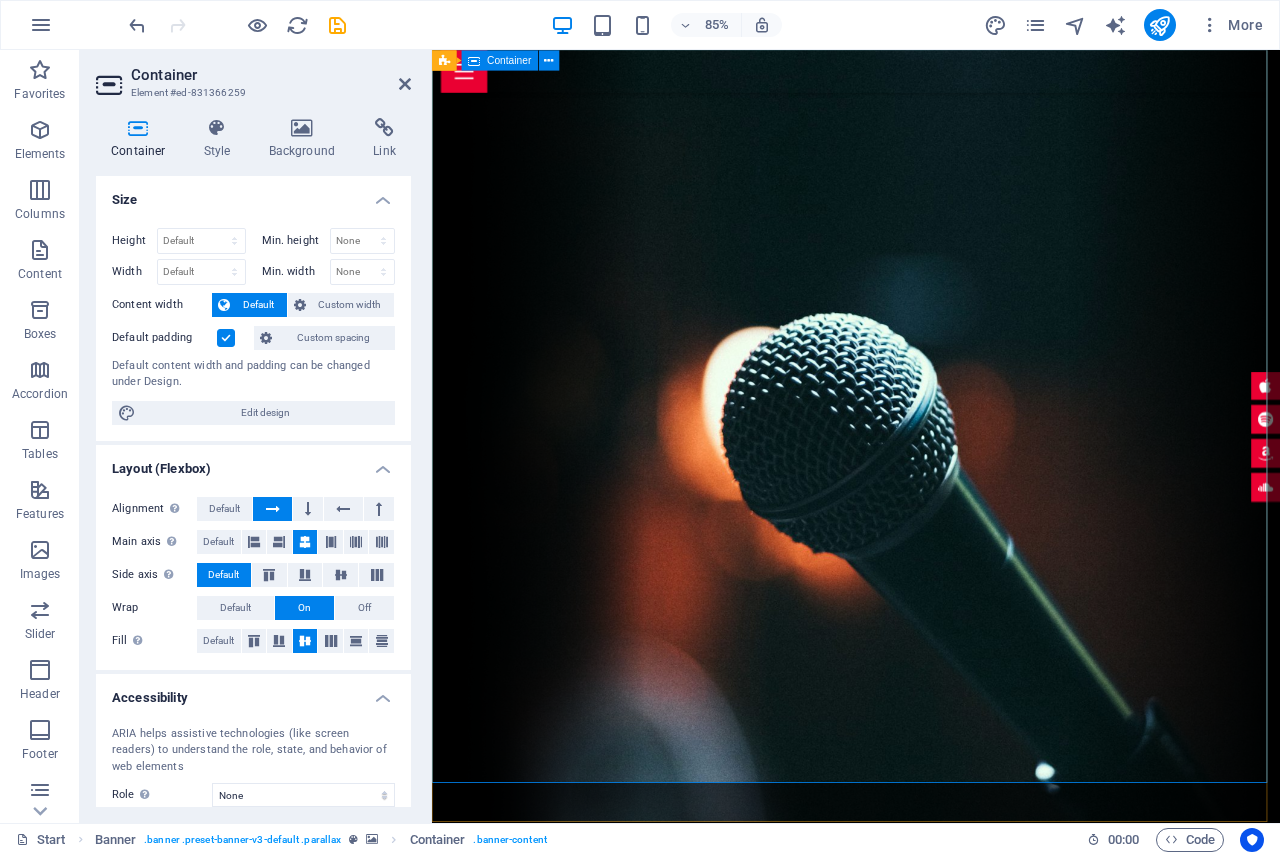 click on "LIBERTANGO" at bounding box center [931, 1070] 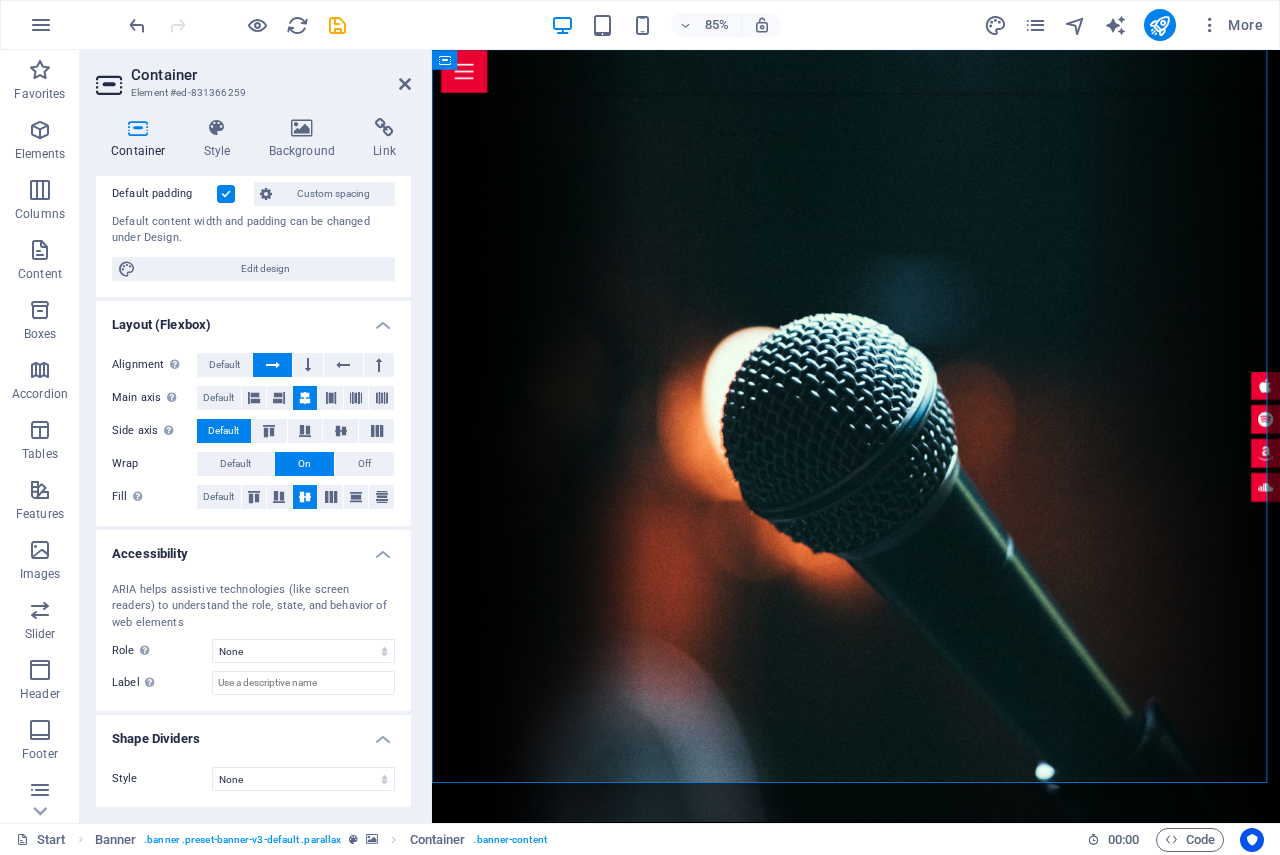 scroll, scrollTop: 0, scrollLeft: 0, axis: both 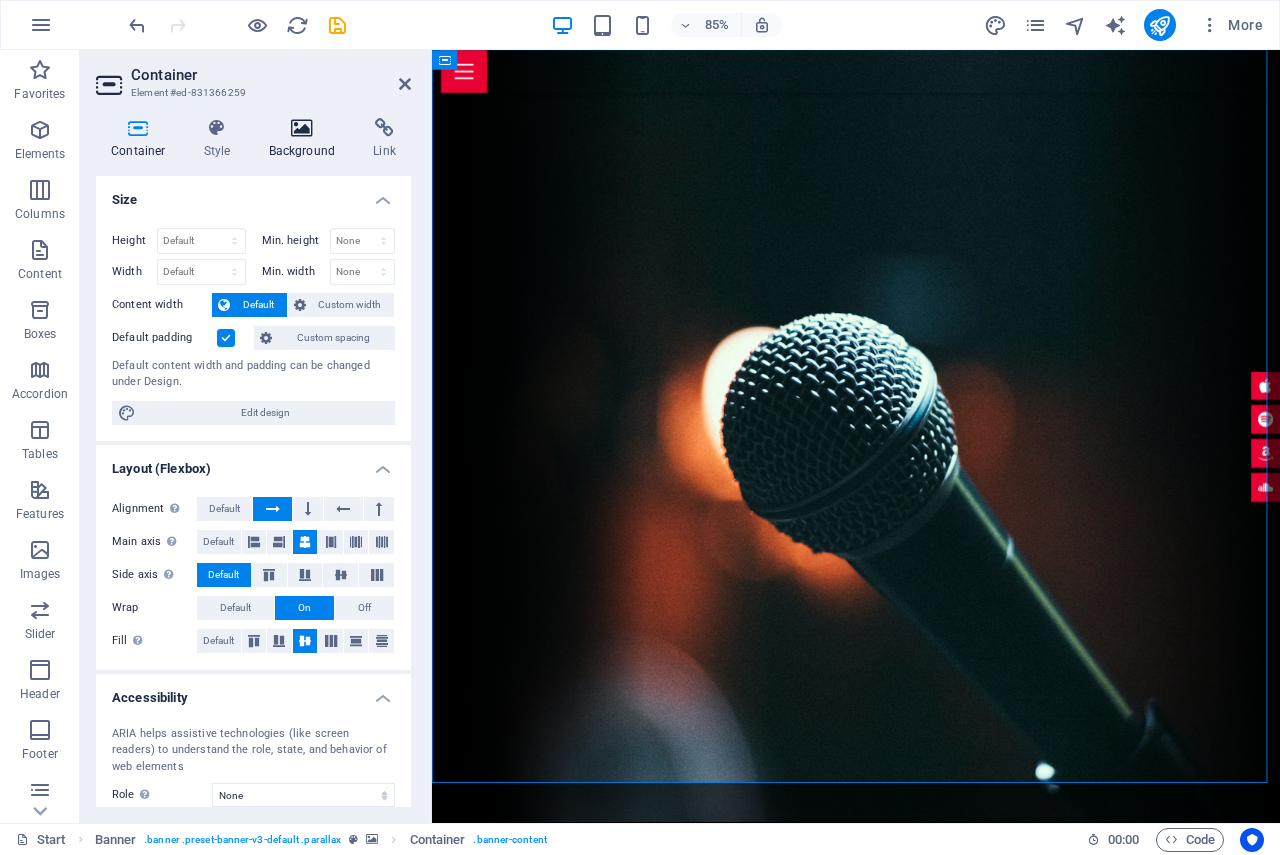 click at bounding box center (302, 128) 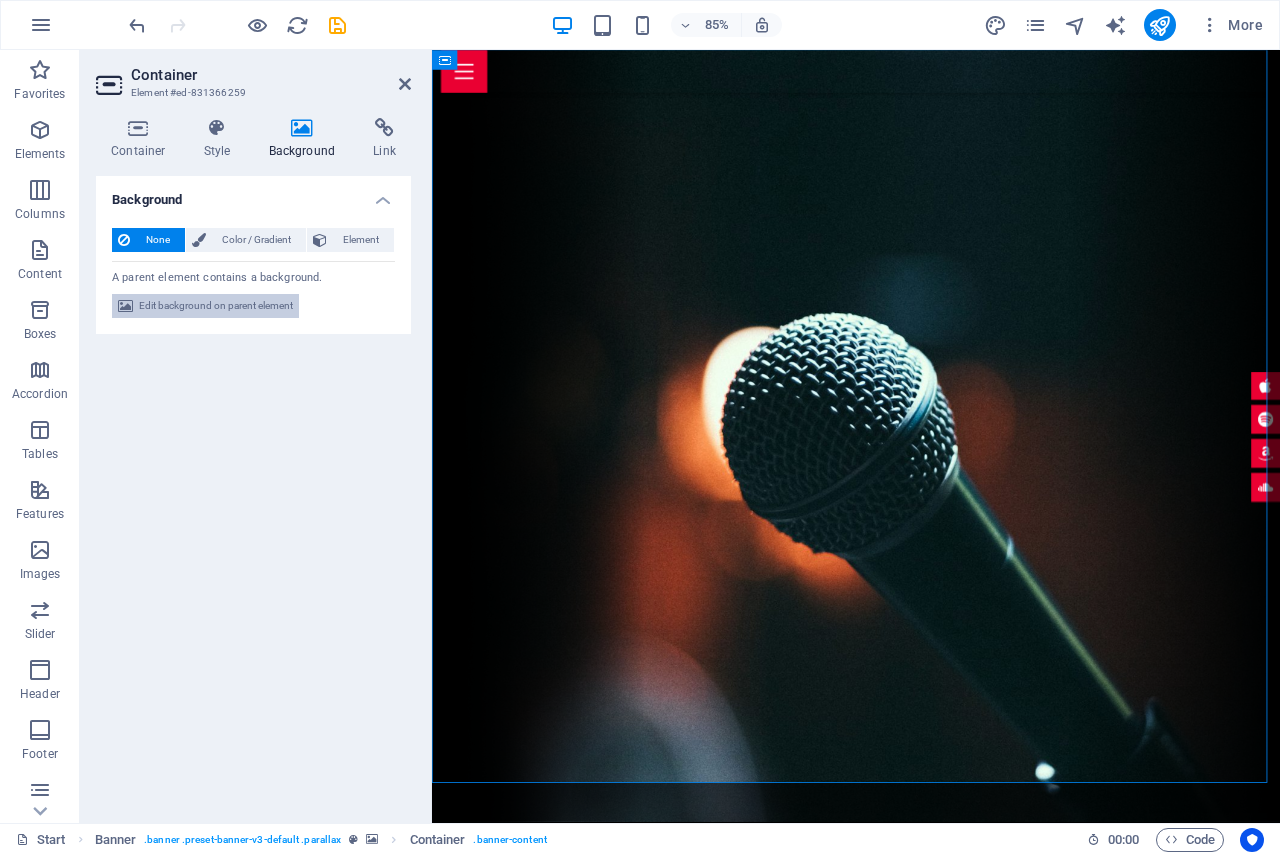 click on "Edit background on parent element" at bounding box center [216, 306] 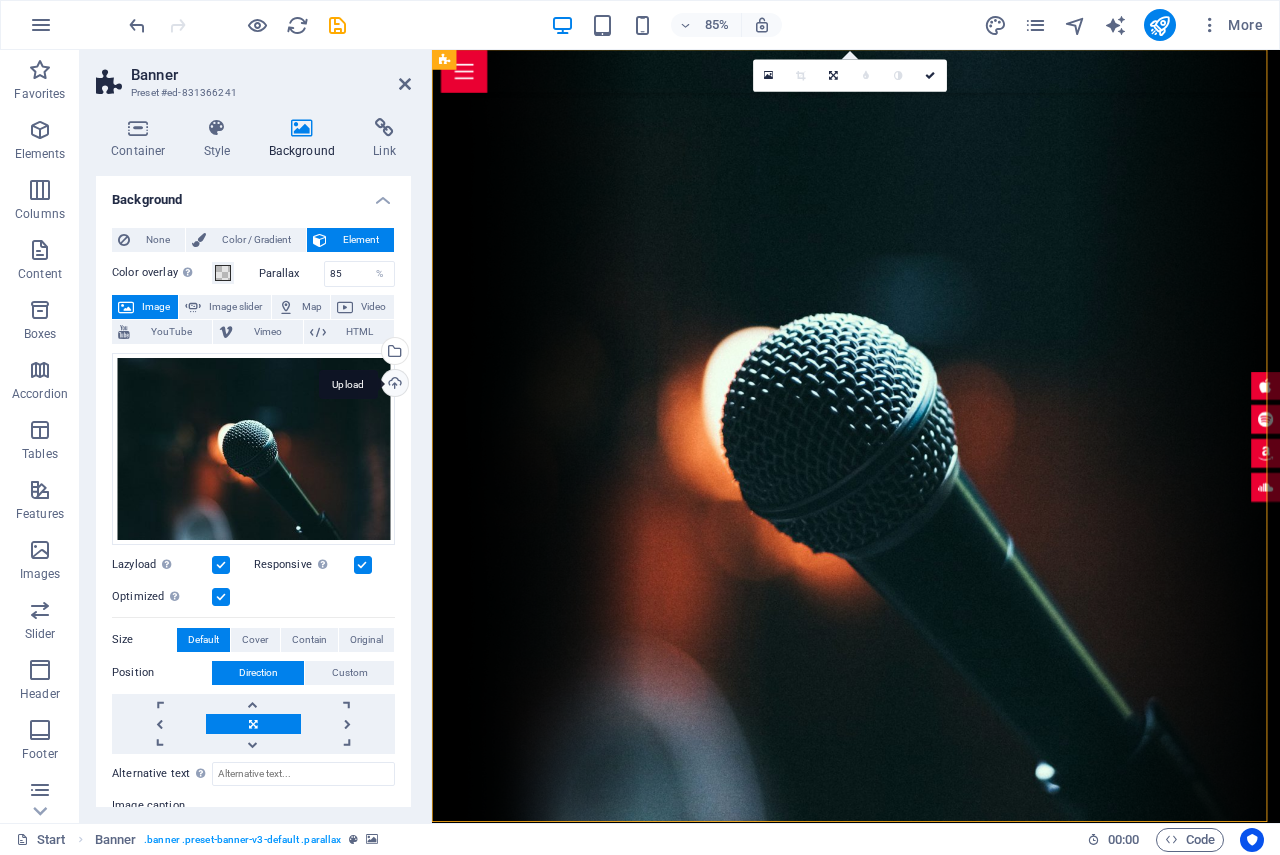 click on "Upload" at bounding box center [393, 385] 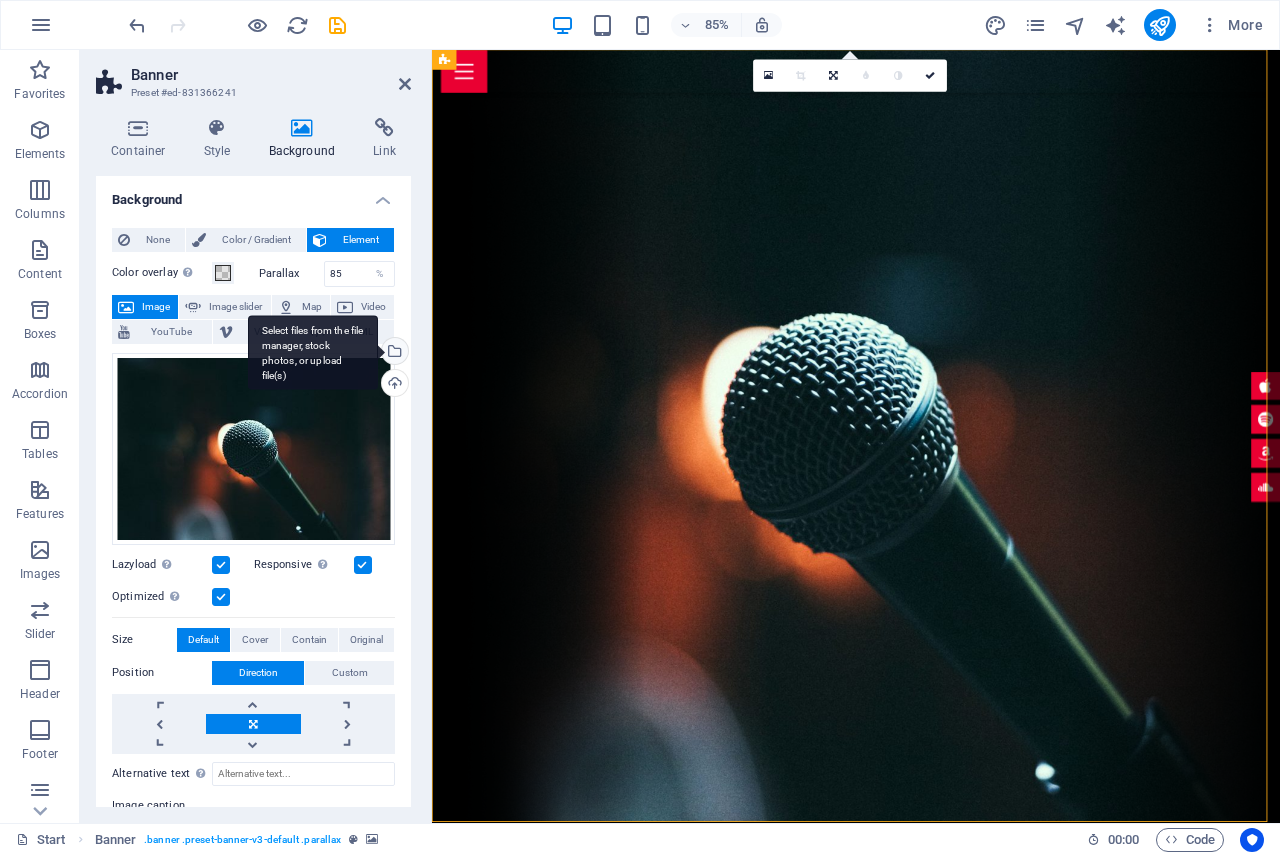 click on "Select files from the file manager, stock photos, or upload file(s)" at bounding box center [313, 352] 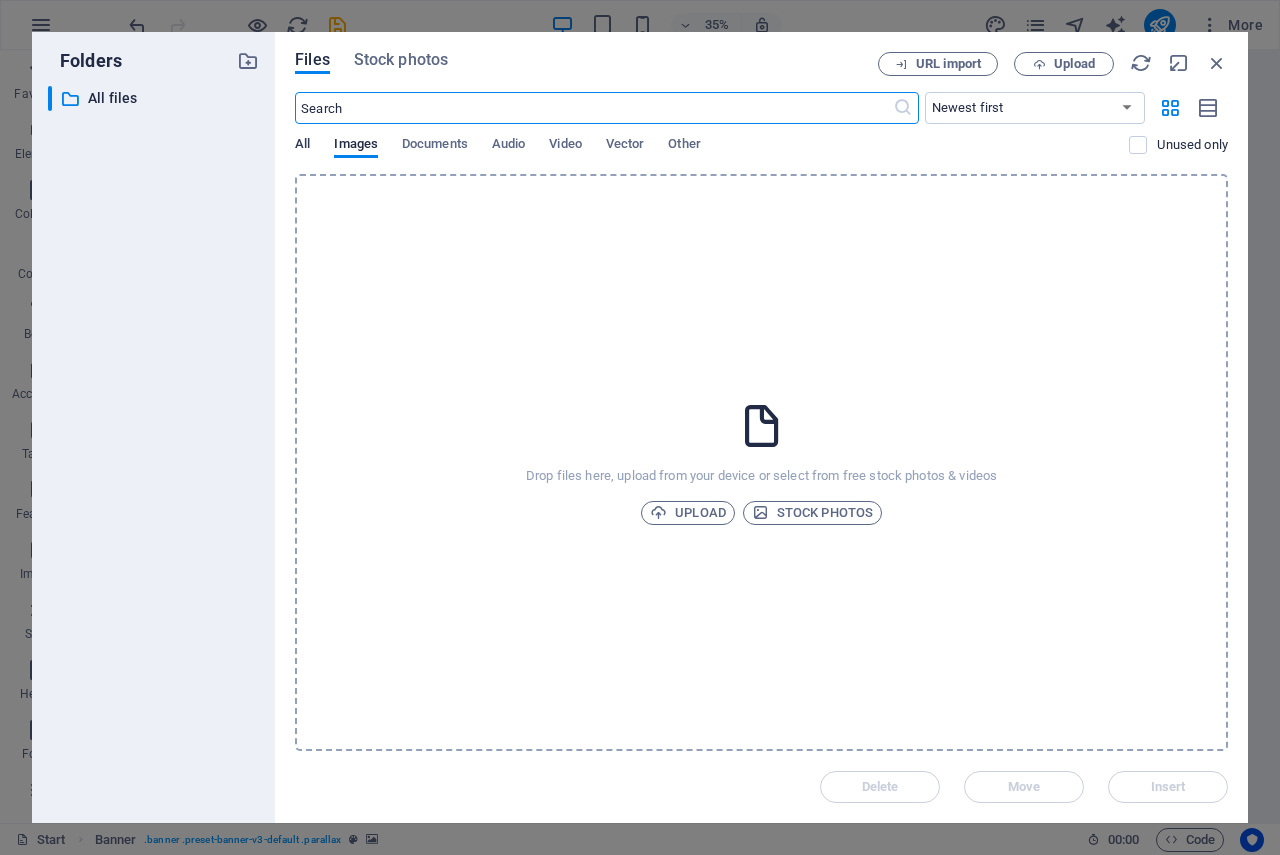 click on "All" at bounding box center (302, 146) 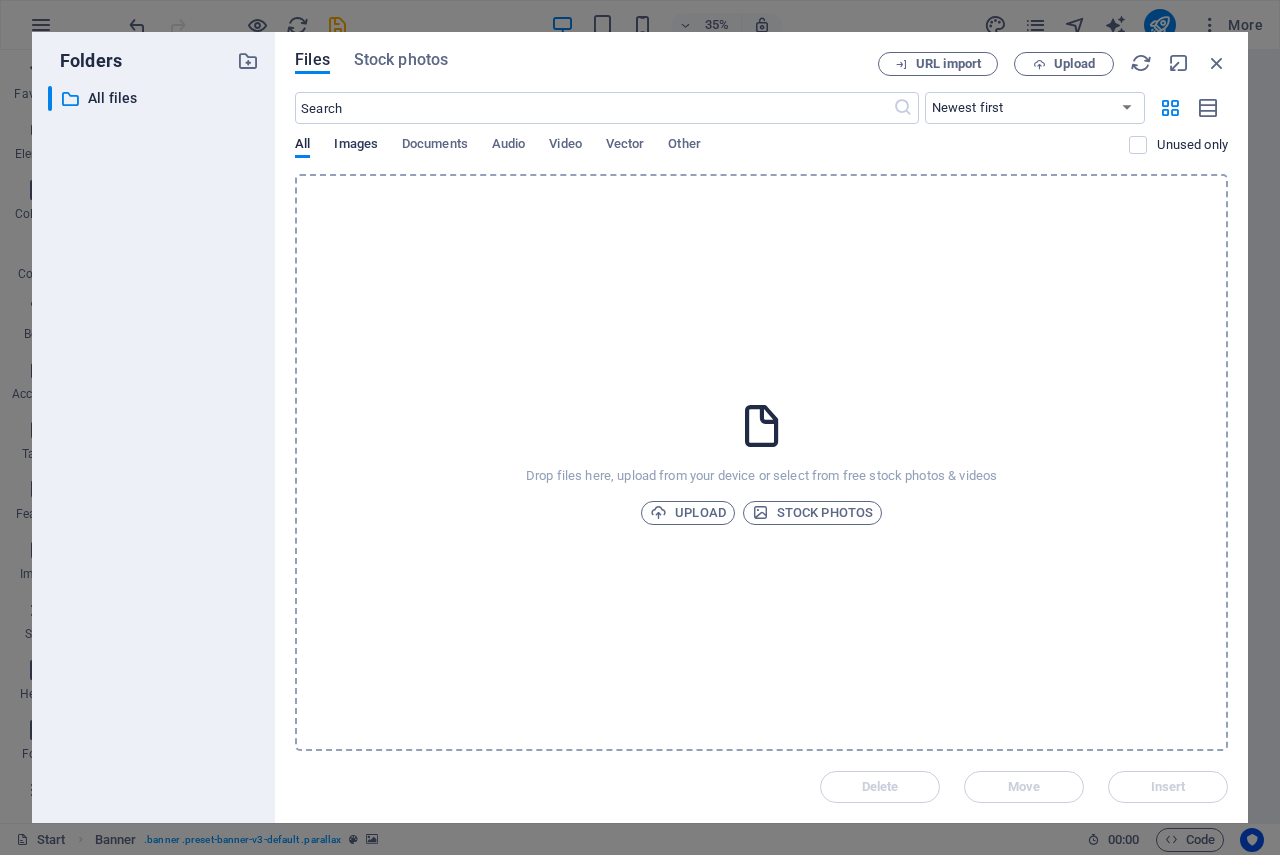 click on "Images" at bounding box center [356, 146] 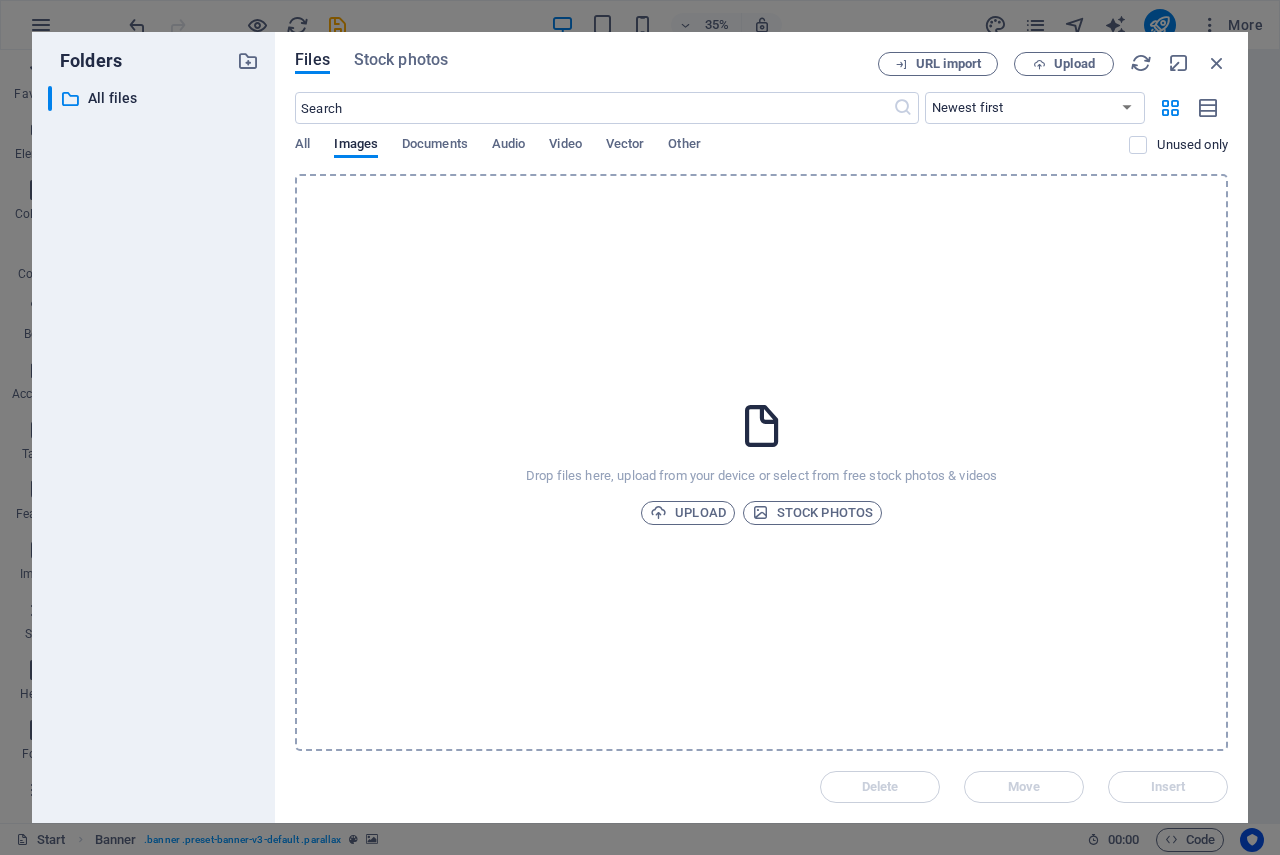 click on "Files Stock photos URL import Upload ​ Newest first Oldest first Name (A-Z) Name (Z-A) Size (0-9) Size (9-0) Resolution (0-9) Resolution (9-0) All Images Documents Audio Video Vector Other Unused only Drop files here, upload from your device or select from free stock photos & videos Upload Stock photos Delete Move Insert" at bounding box center [761, 427] 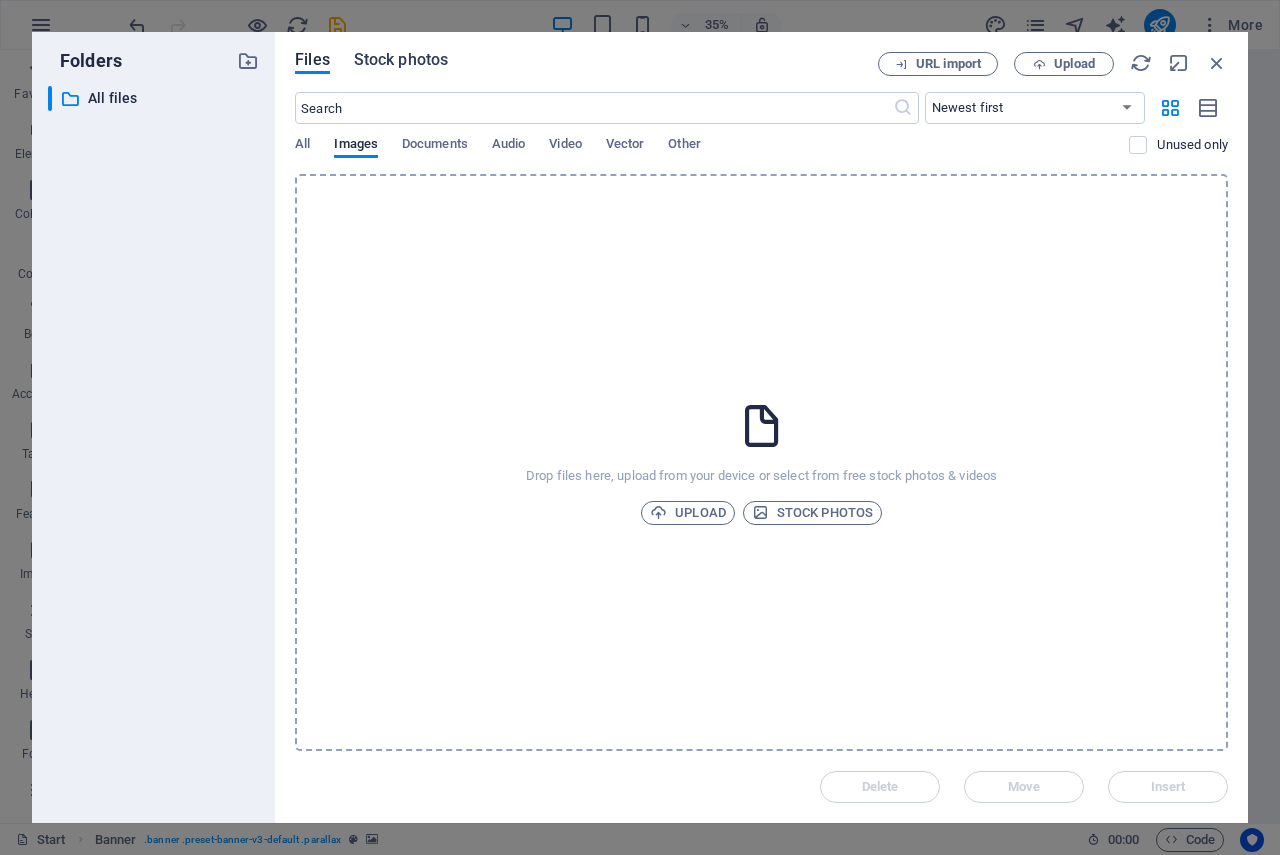click on "Stock photos" at bounding box center (401, 60) 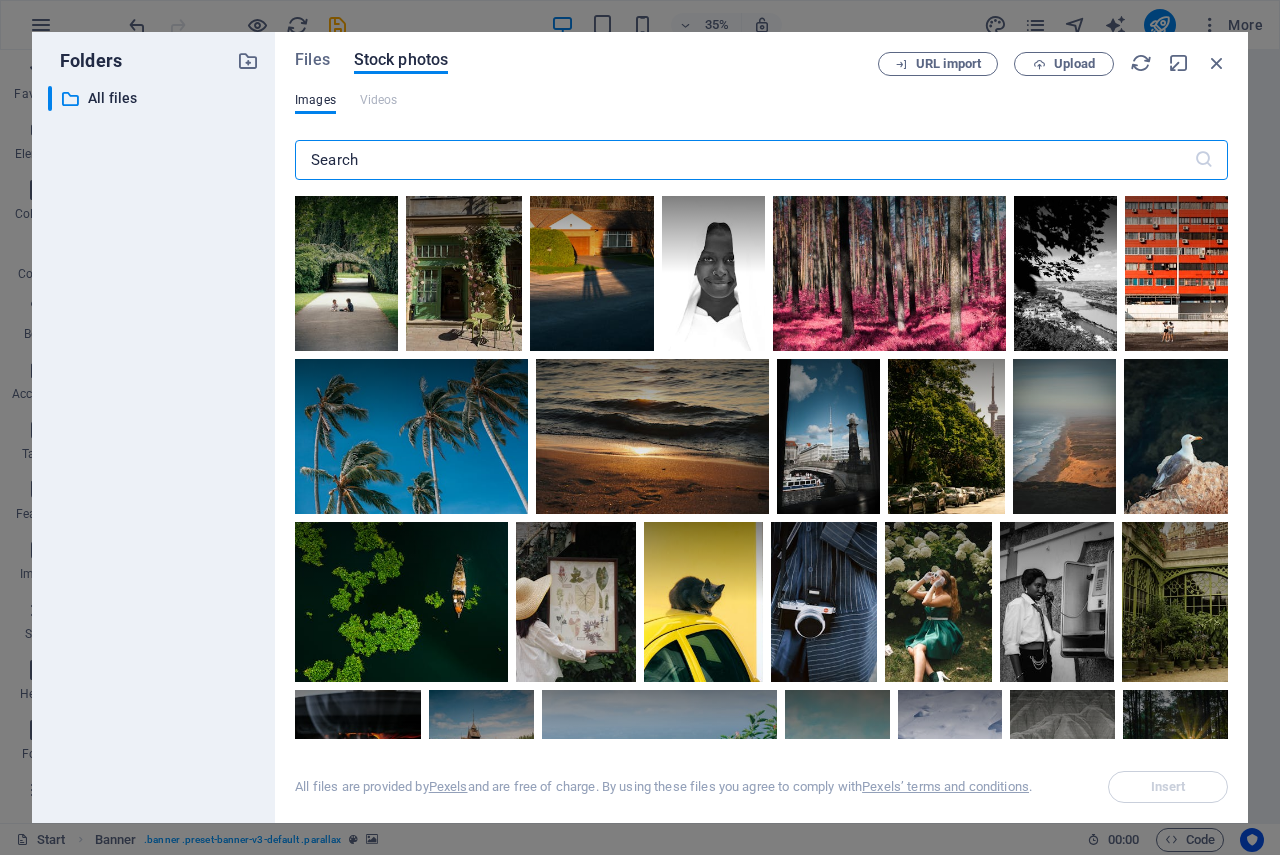 click at bounding box center [744, 160] 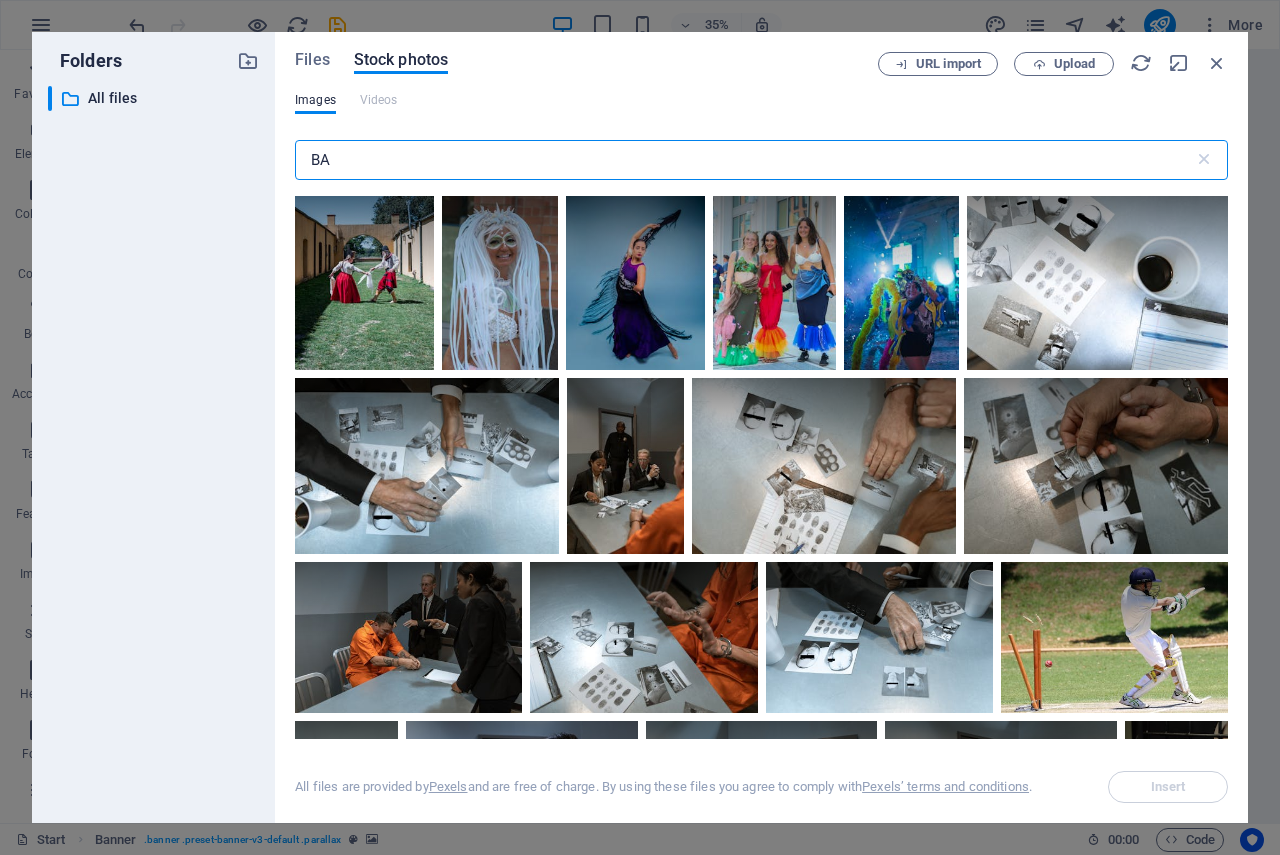 type on "B" 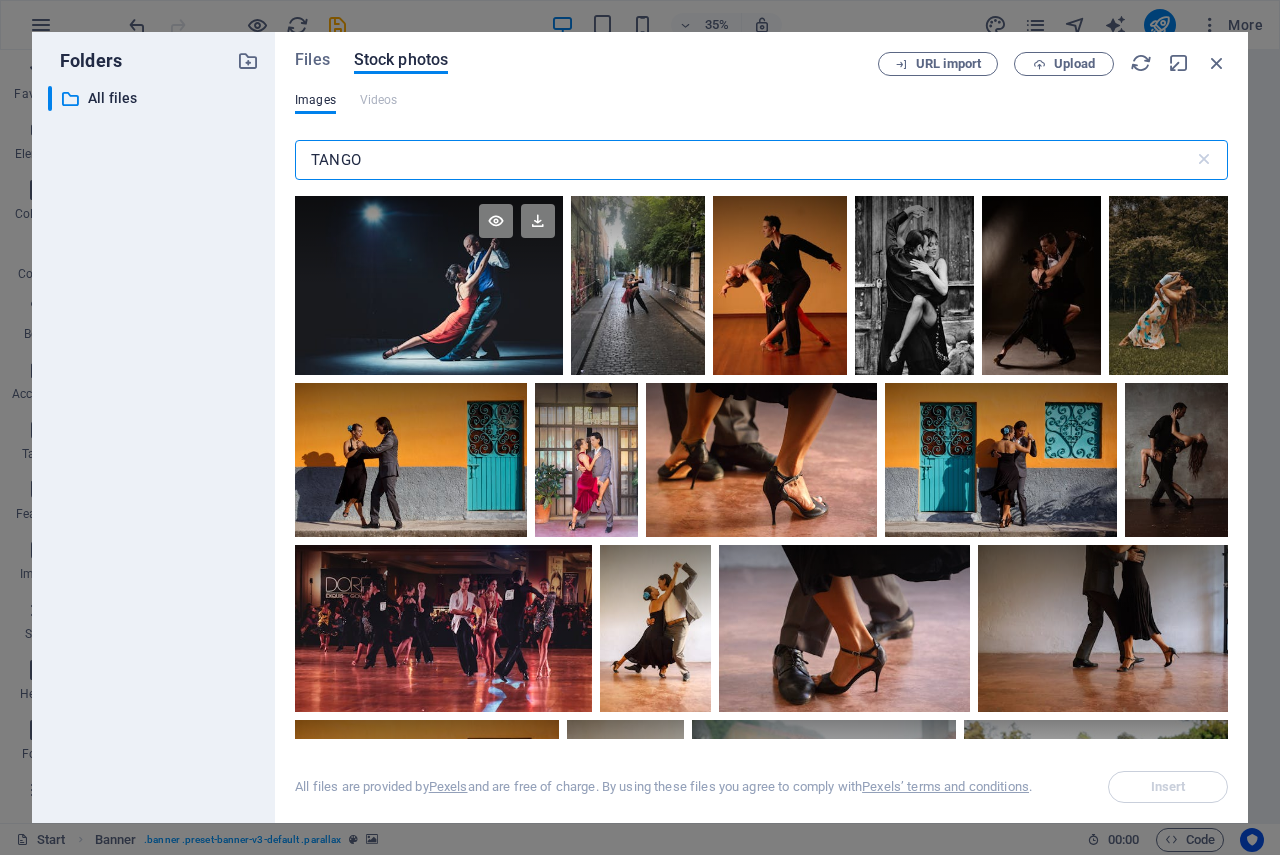 type on "TANGO" 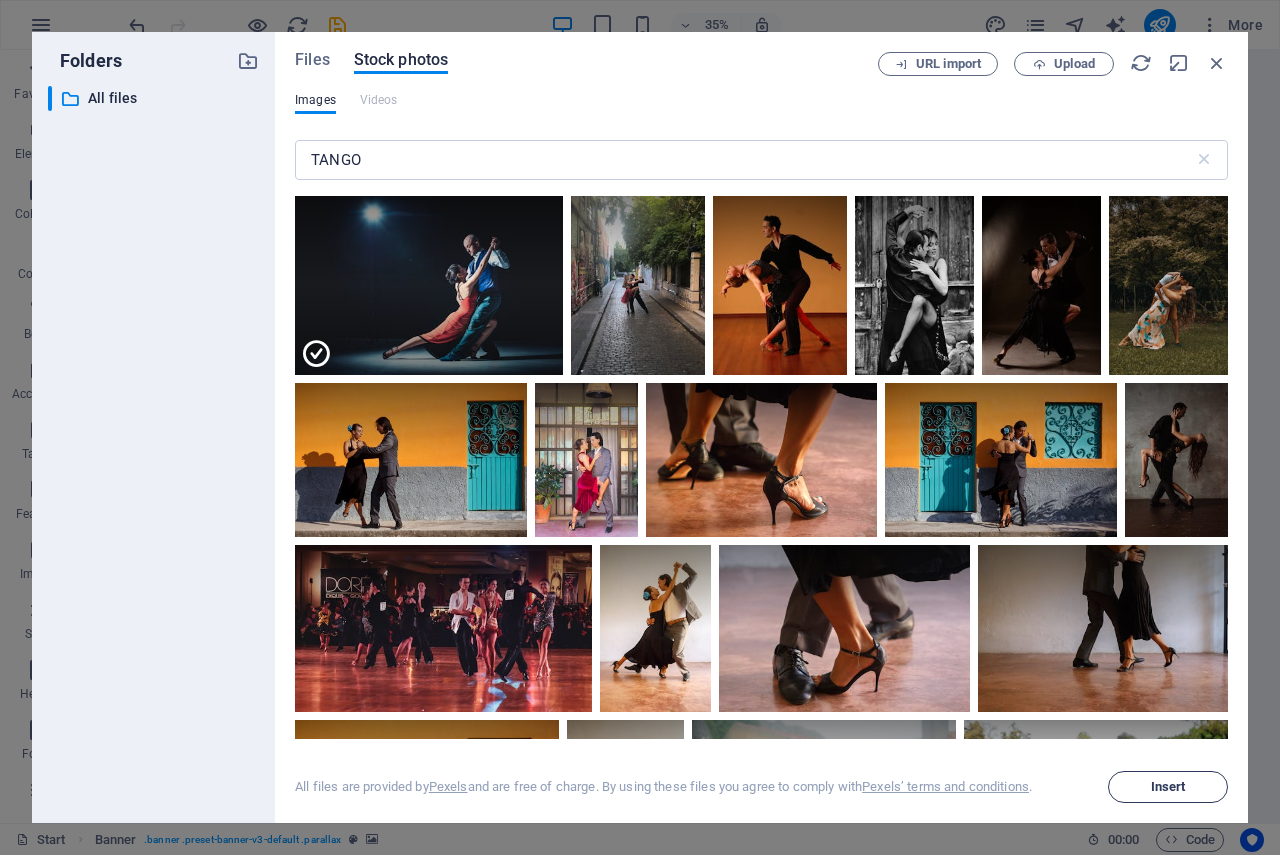 click on "Insert" at bounding box center [1168, 787] 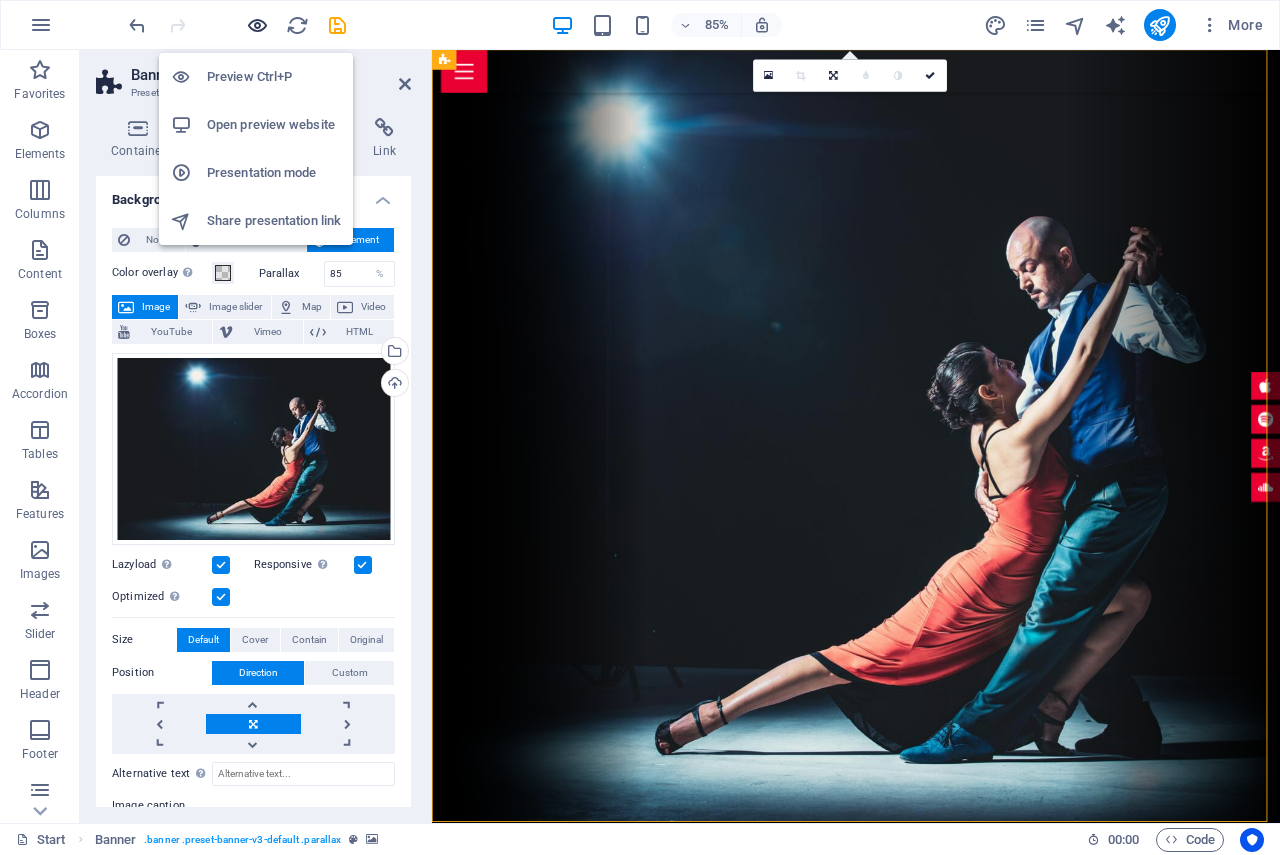 click at bounding box center (257, 25) 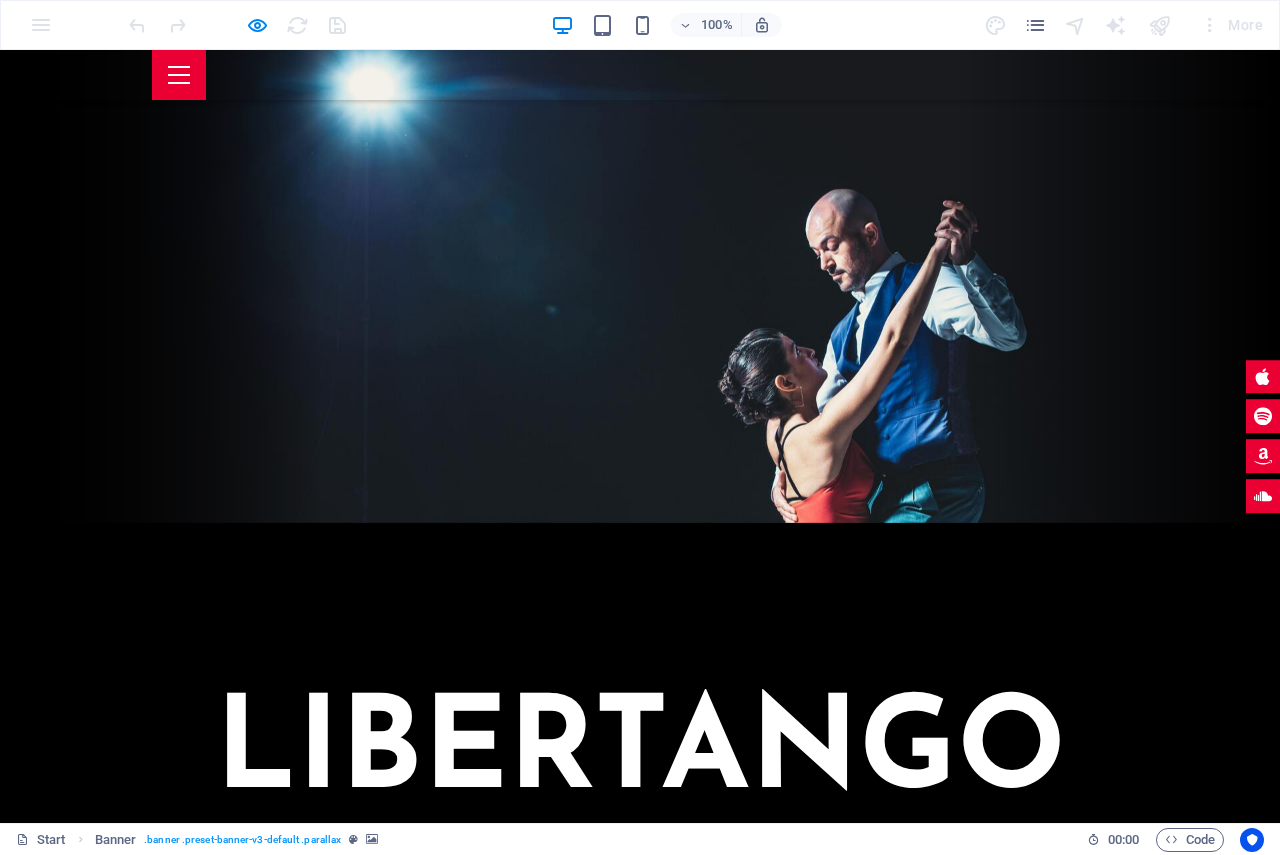 scroll, scrollTop: 500, scrollLeft: 0, axis: vertical 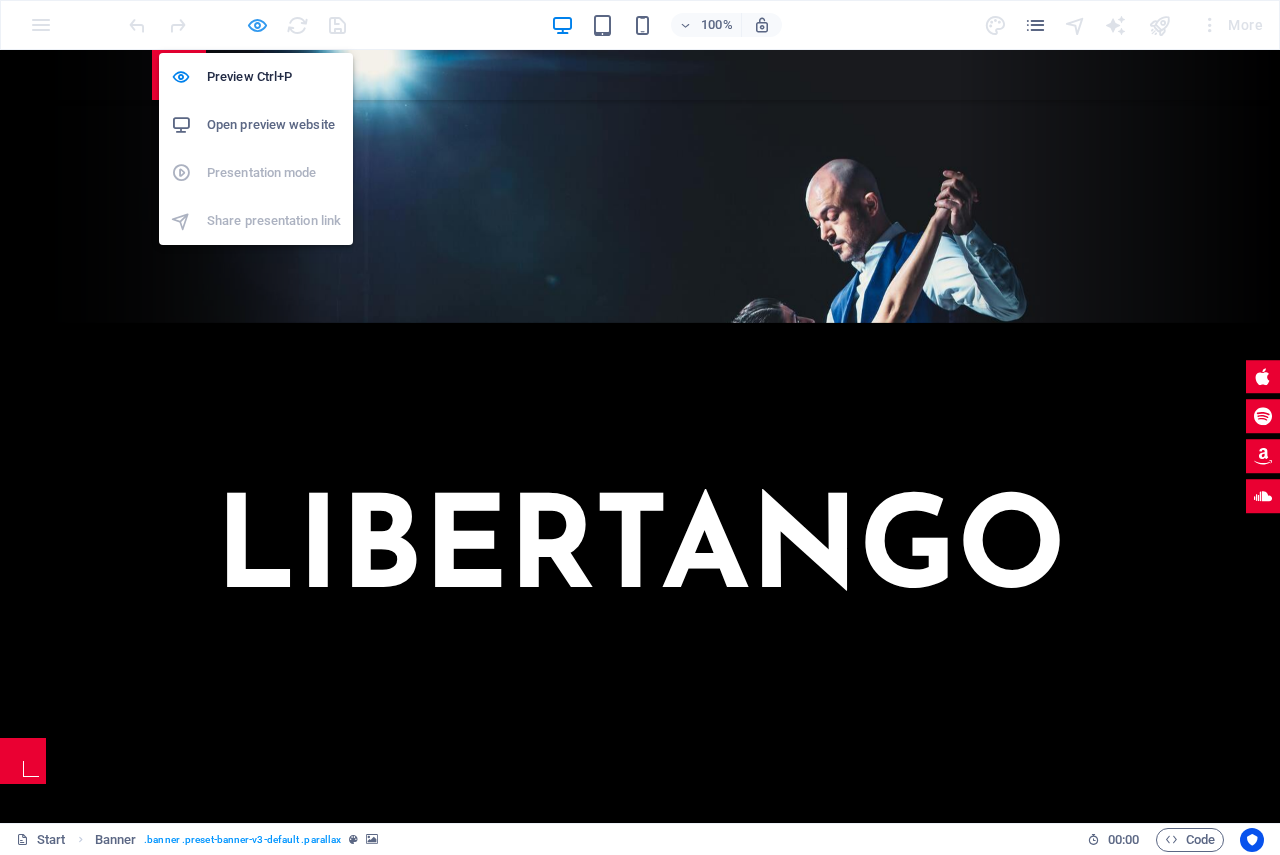 click at bounding box center (257, 25) 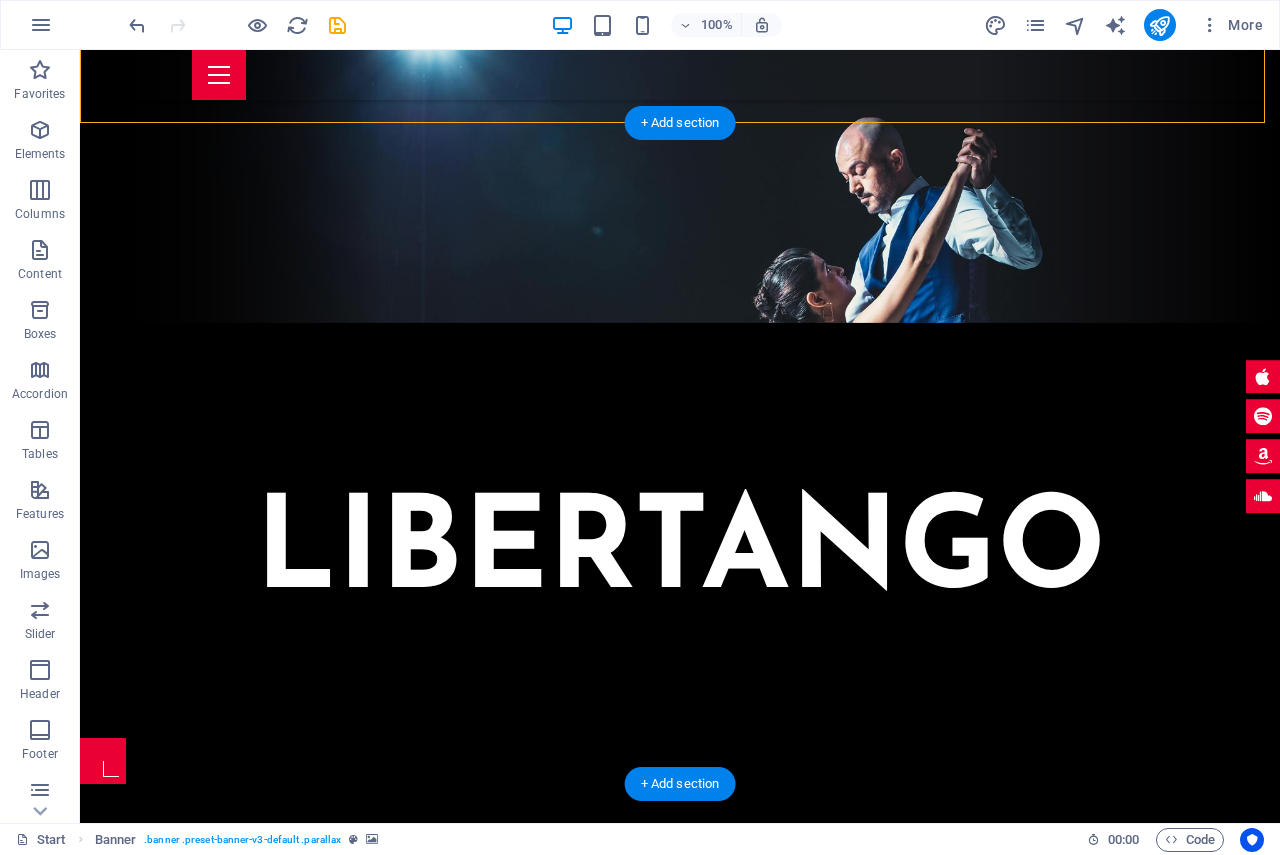 scroll, scrollTop: 700, scrollLeft: 0, axis: vertical 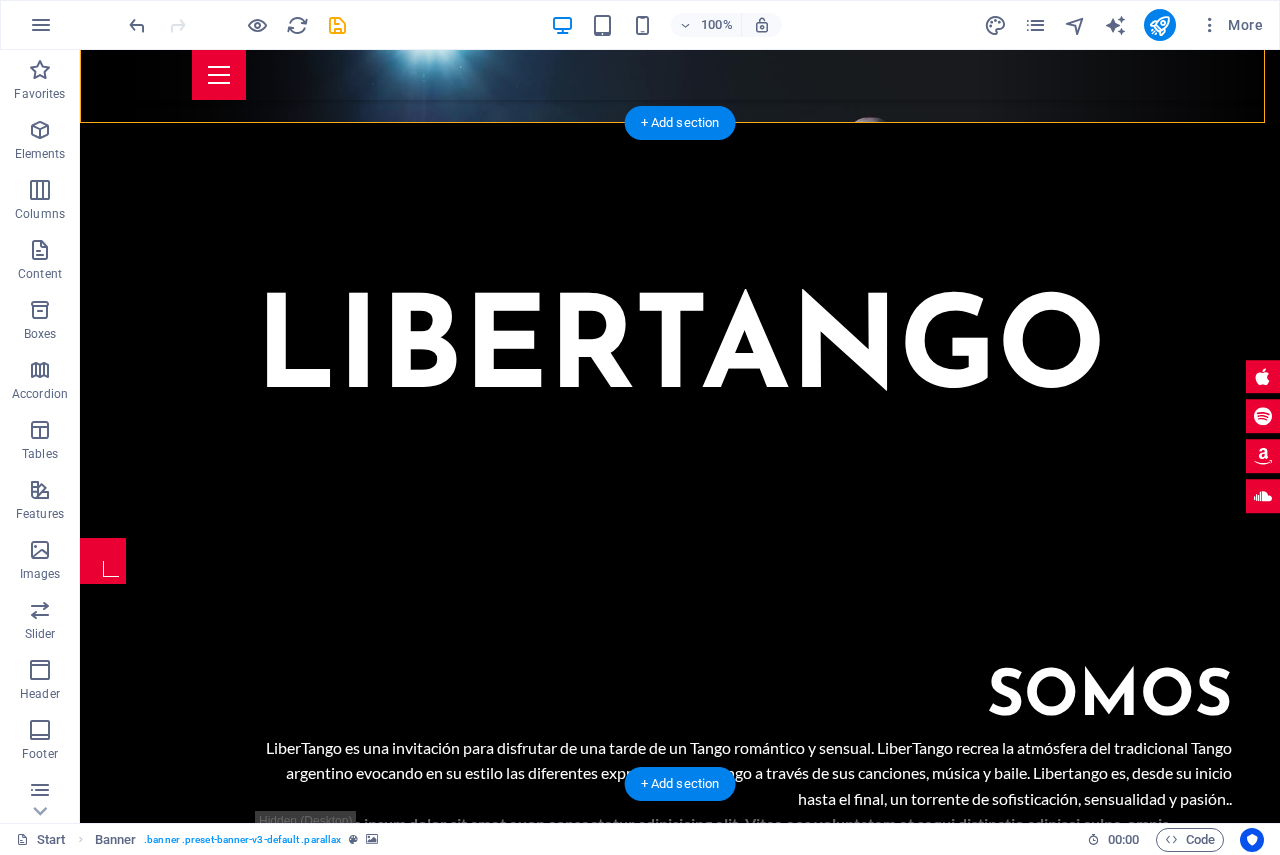 click at bounding box center [680, 1396] 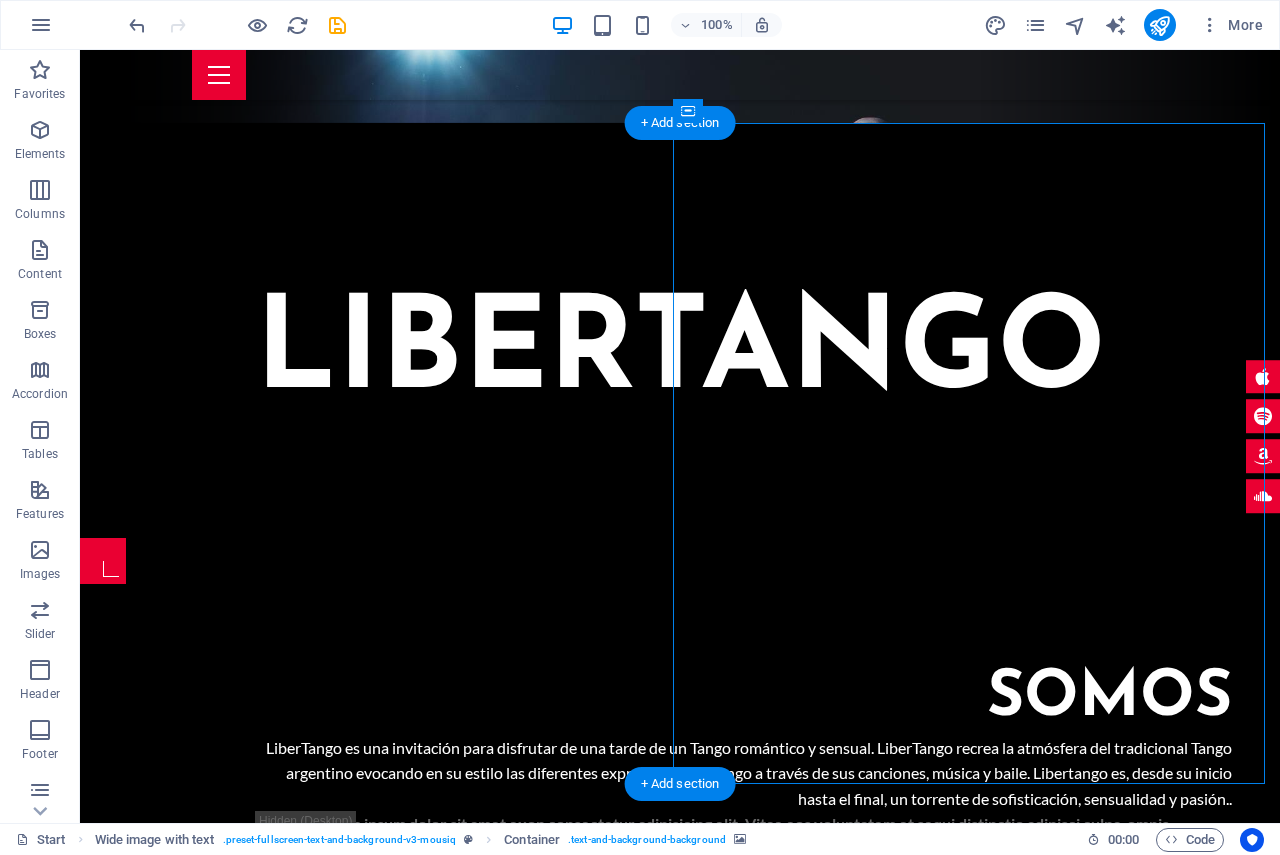 click at bounding box center [680, 1396] 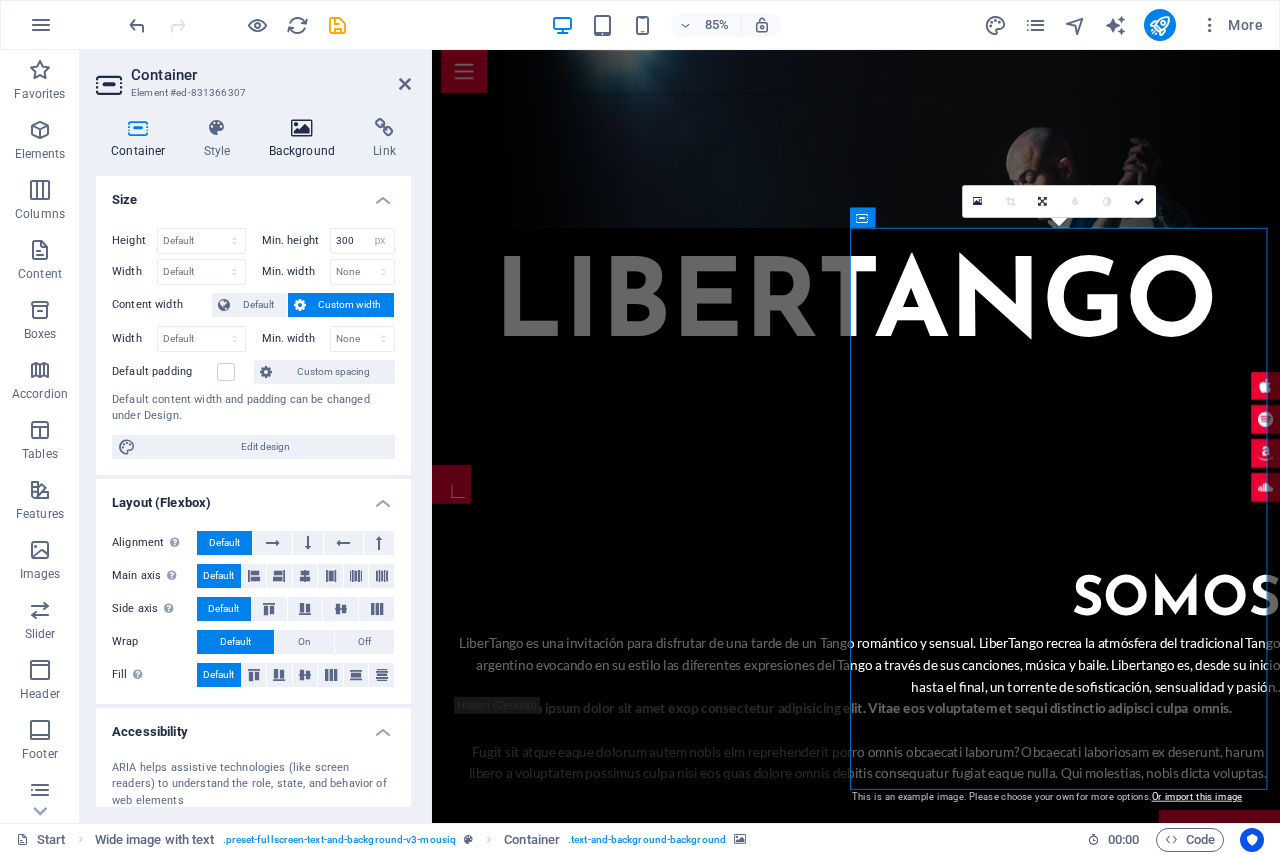 click at bounding box center [302, 128] 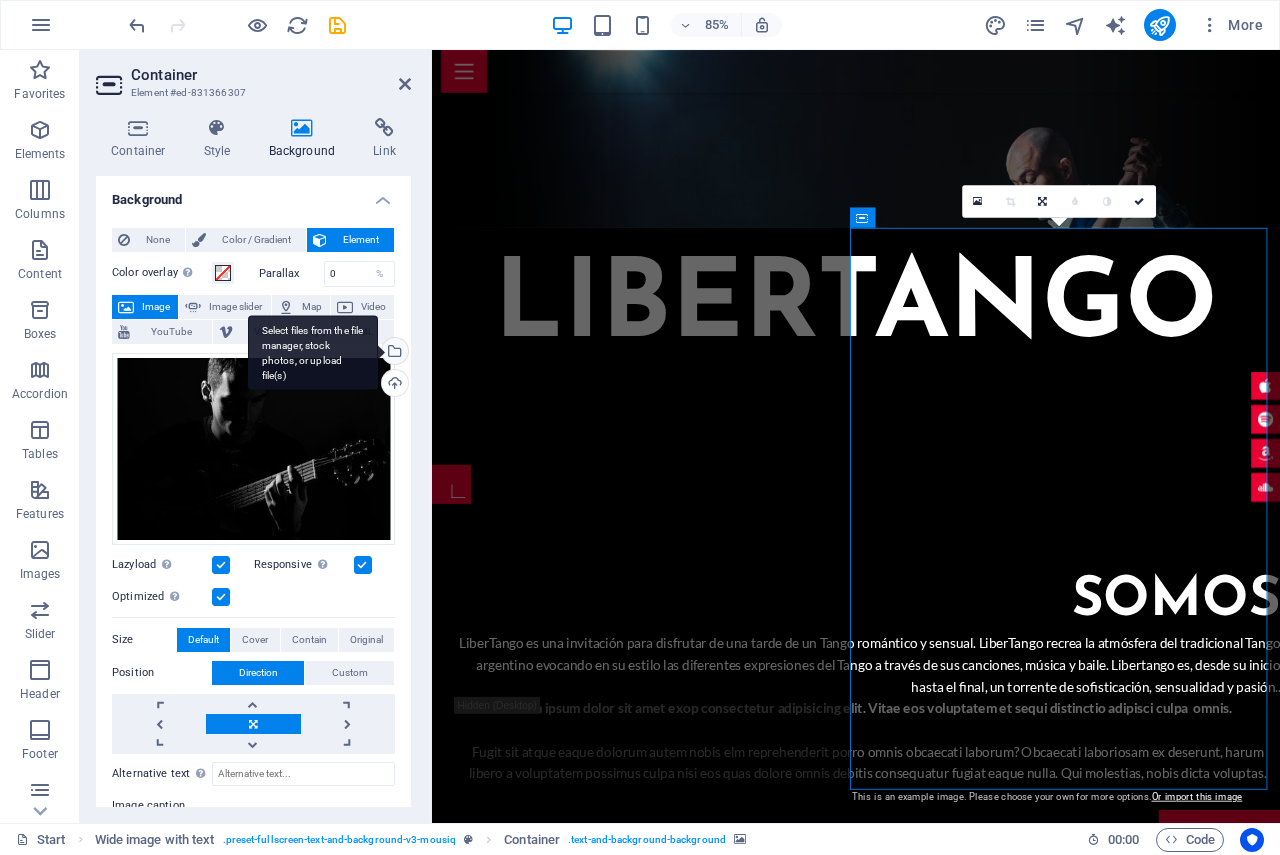 click on "Select files from the file manager, stock photos, or upload file(s)" at bounding box center [313, 352] 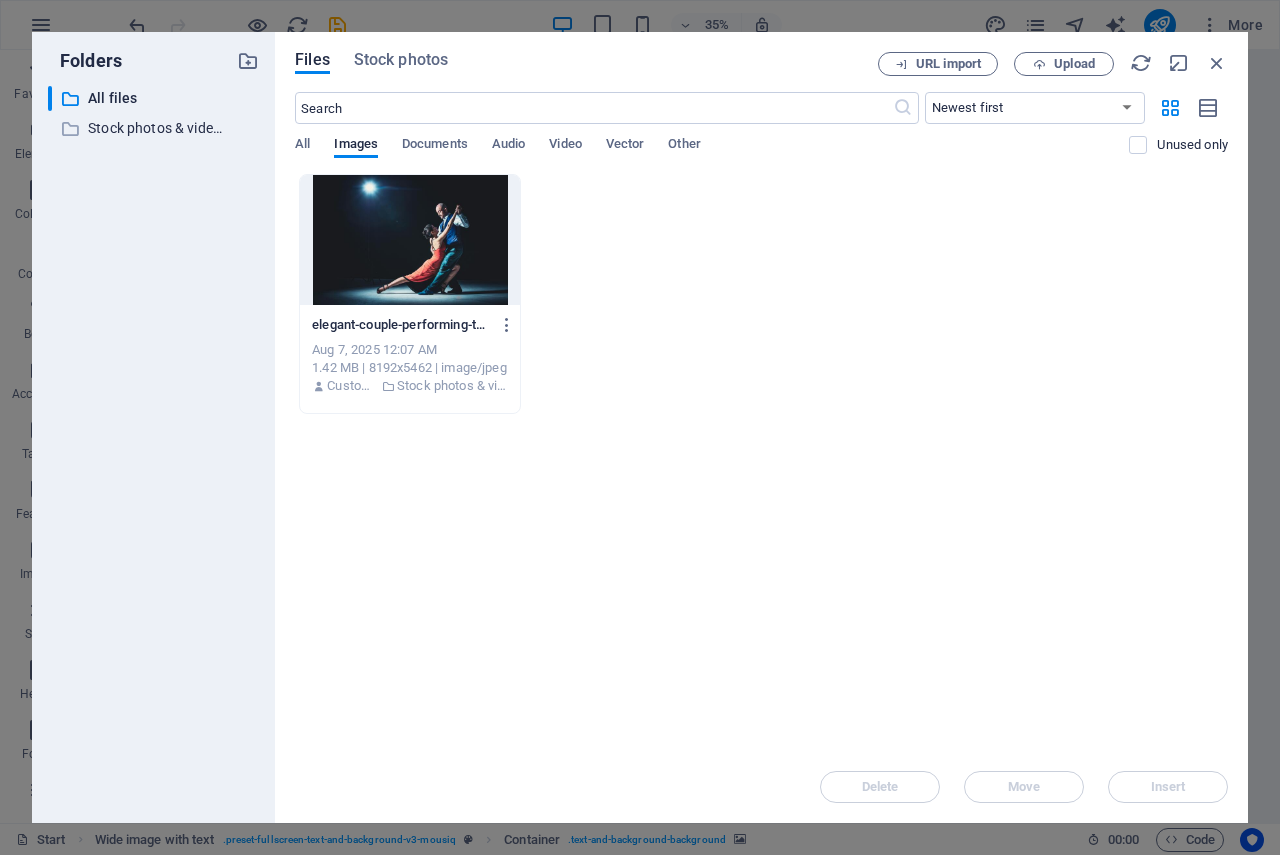 click on "Files Stock photos URL import Upload ​ Newest first Oldest first Name (A-Z) Name (Z-A) Size (0-9) Size (9-0) Resolution (0-9) Resolution (9-0) All Images Documents Audio Video Vector Other Unused only Drop files here to upload them instantly elegant-couple-performing-tango-under-a-dramatic-spotlight-showcasing-passion-and-grace-dzaPUMku8uHK83zlUSiAYg.jpeg elegant-couple-performing-tango-under-a-dramatic-spotlight-showcasing-passion-and-grace-dzaPUMku8uHK83zlUSiAYg.jpeg Aug 7, 2025 12:07 AM 1.42 MB | 8192x5462 | image/jpeg Customer Stock photos & videos Delete Move Insert" at bounding box center [761, 427] 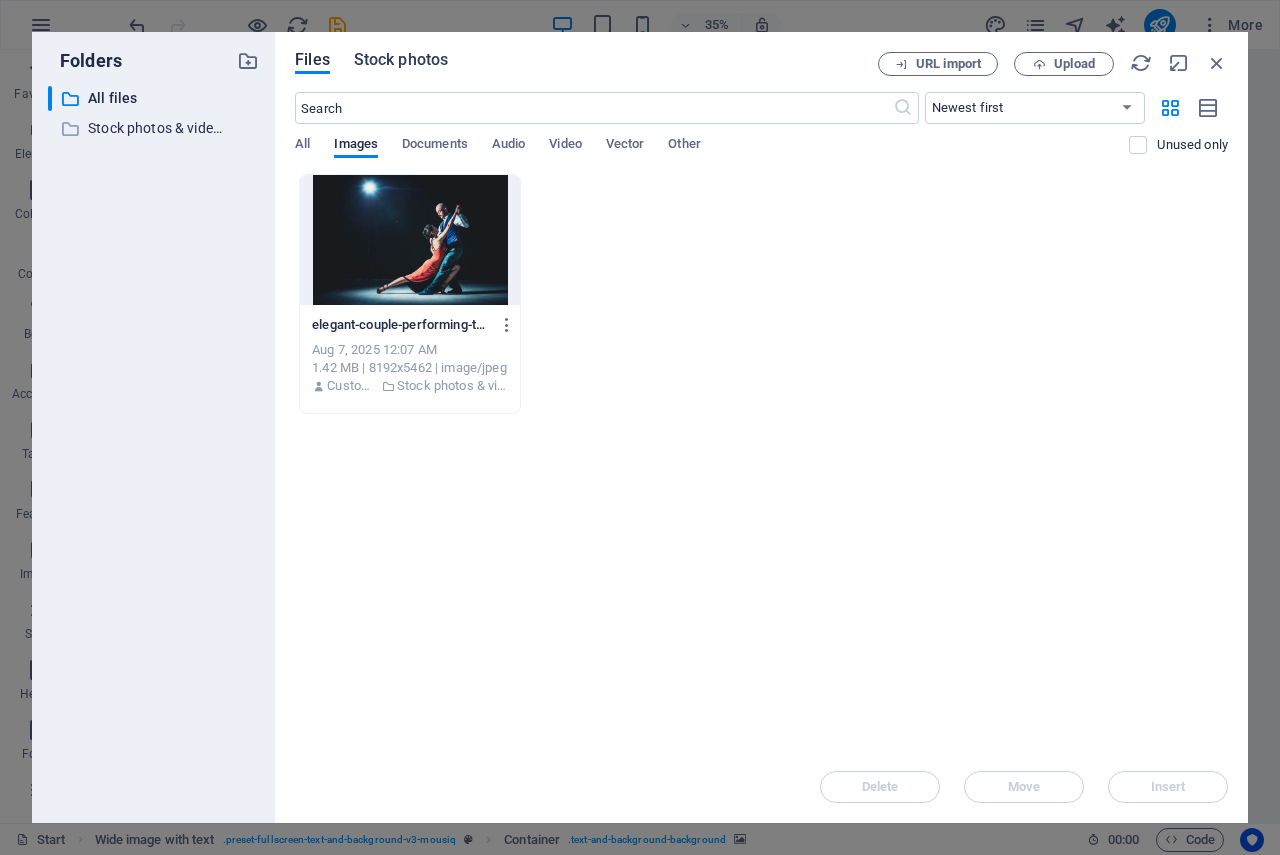 click on "Stock photos" at bounding box center [401, 60] 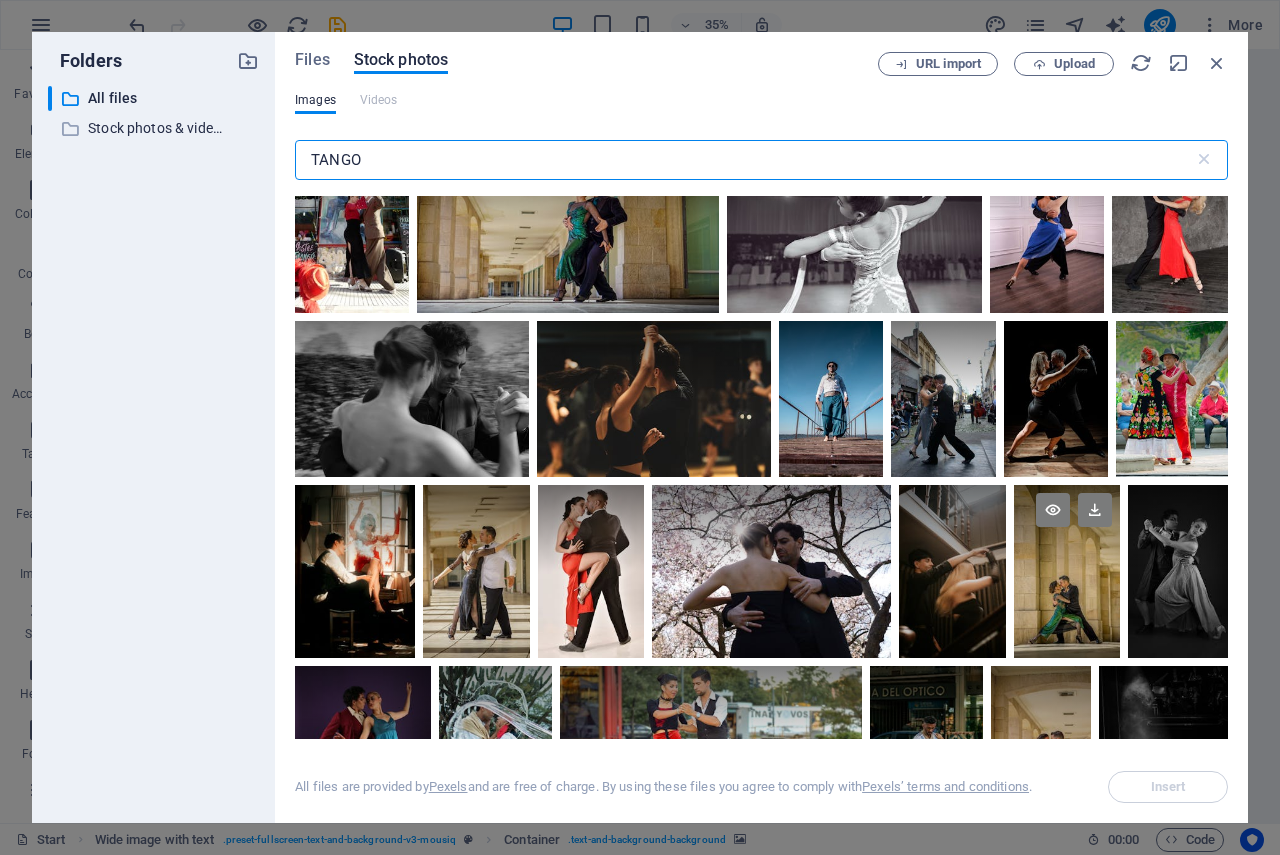 scroll, scrollTop: 900, scrollLeft: 0, axis: vertical 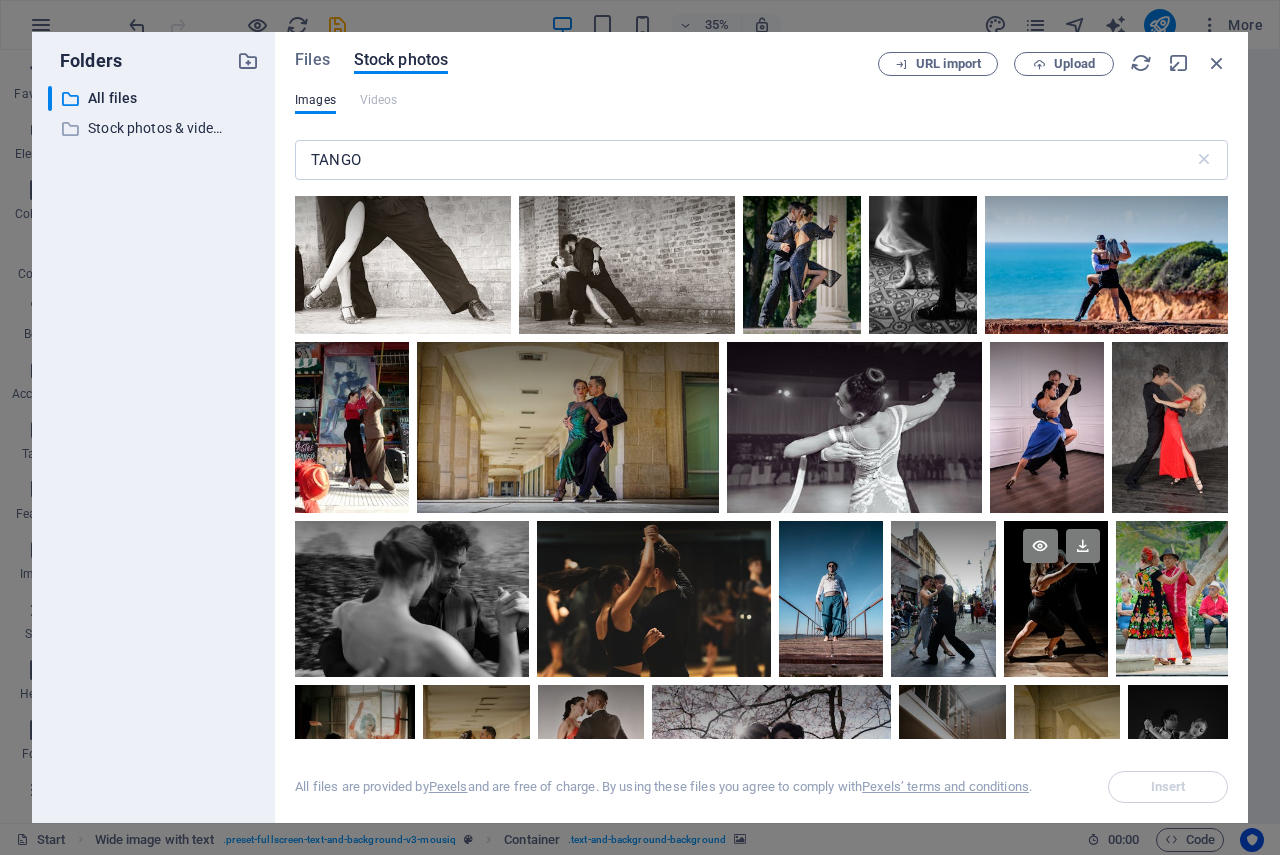 click at bounding box center (1056, 599) 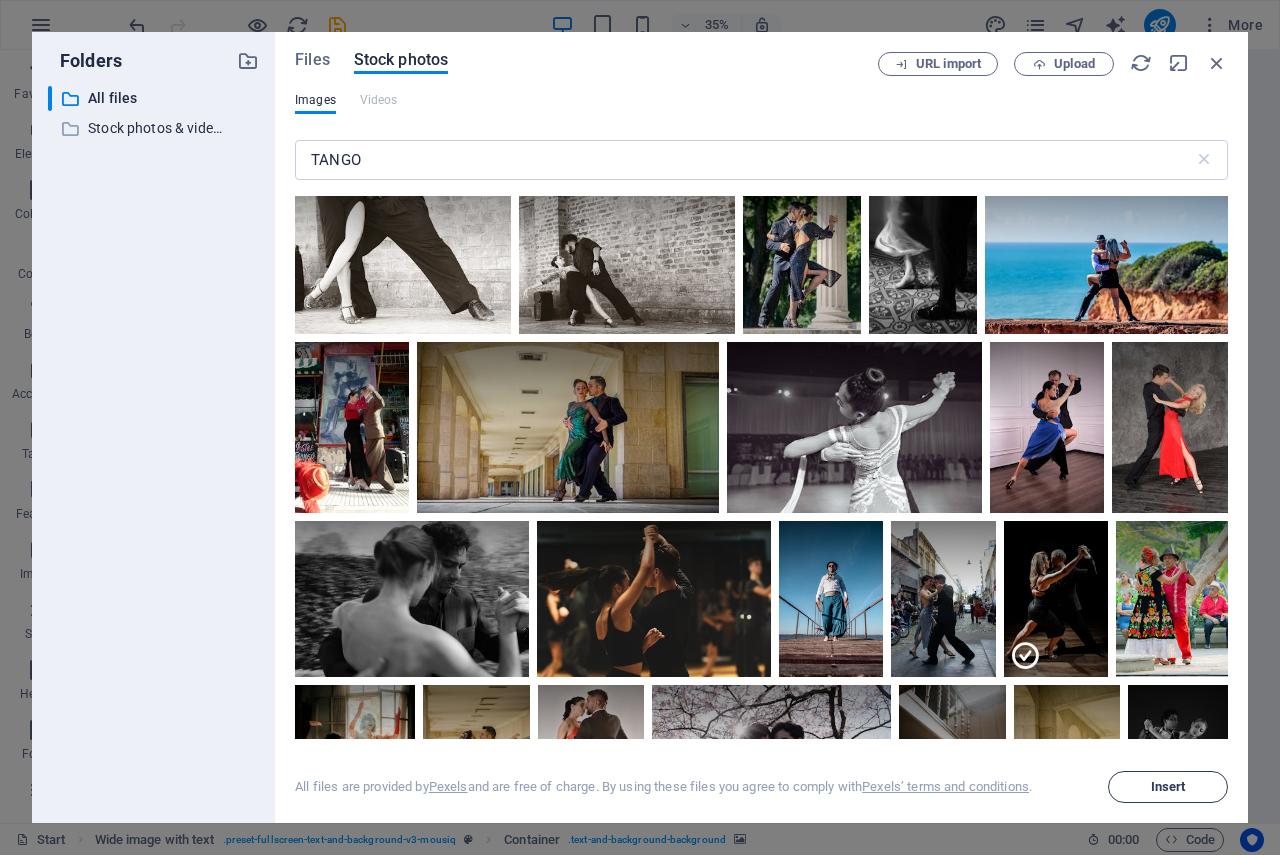 click on "Insert" at bounding box center [1168, 787] 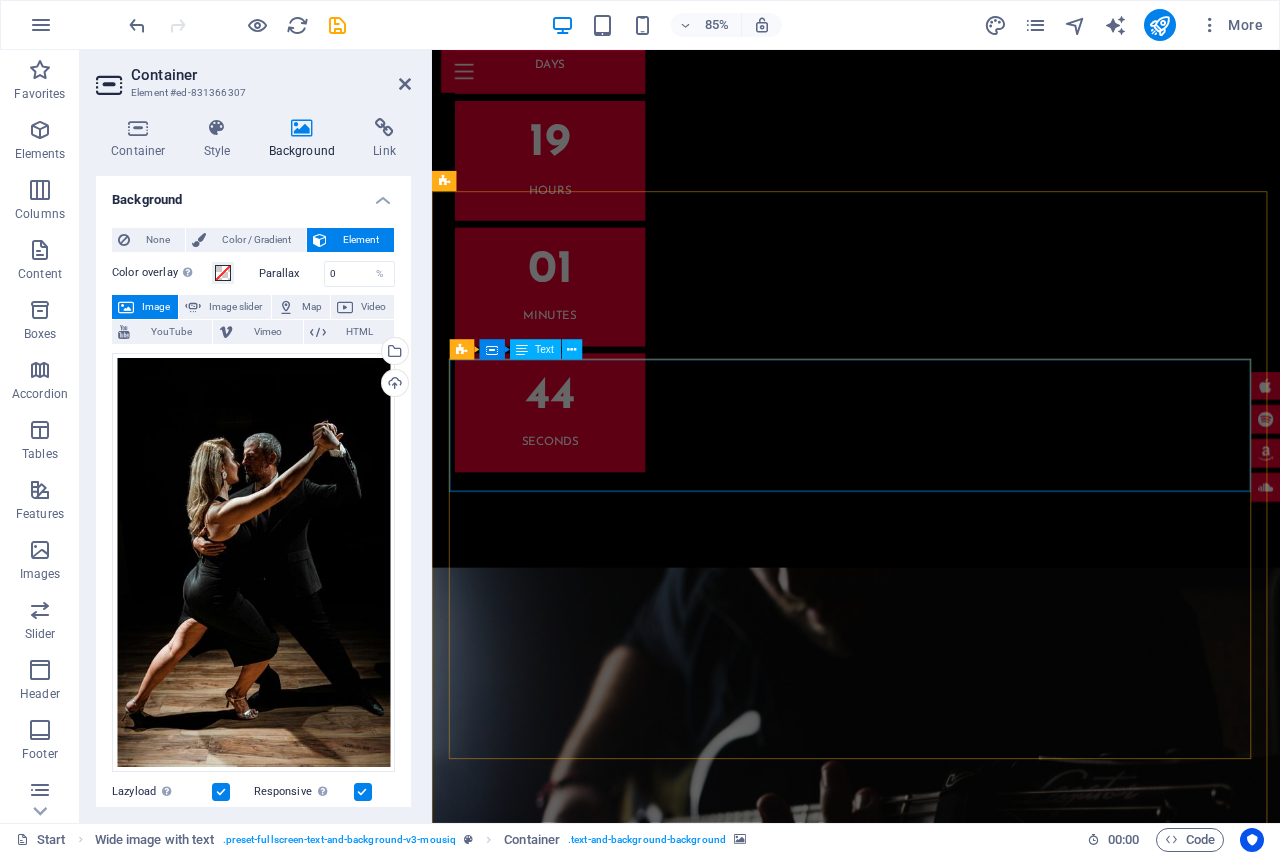 scroll, scrollTop: 4314, scrollLeft: 0, axis: vertical 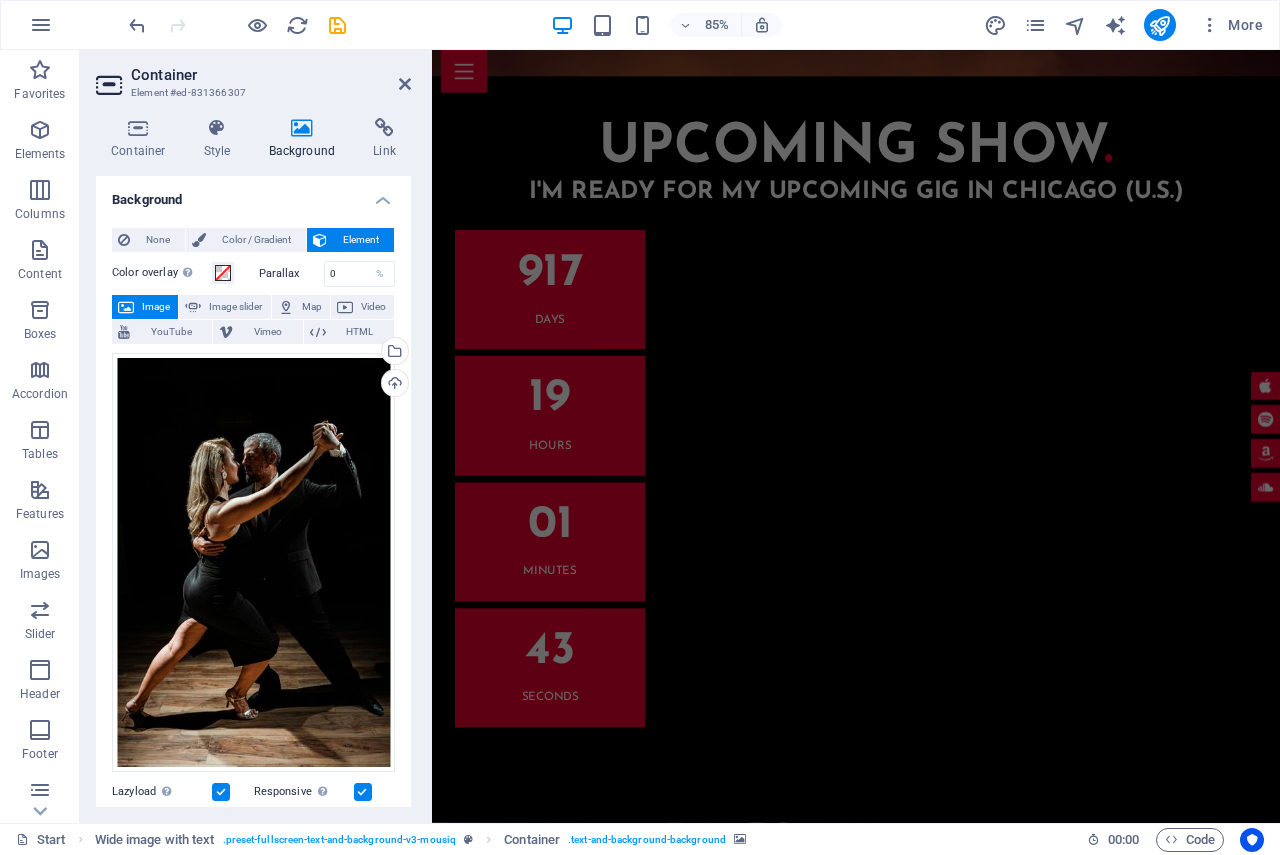 click at bounding box center (931, 3809) 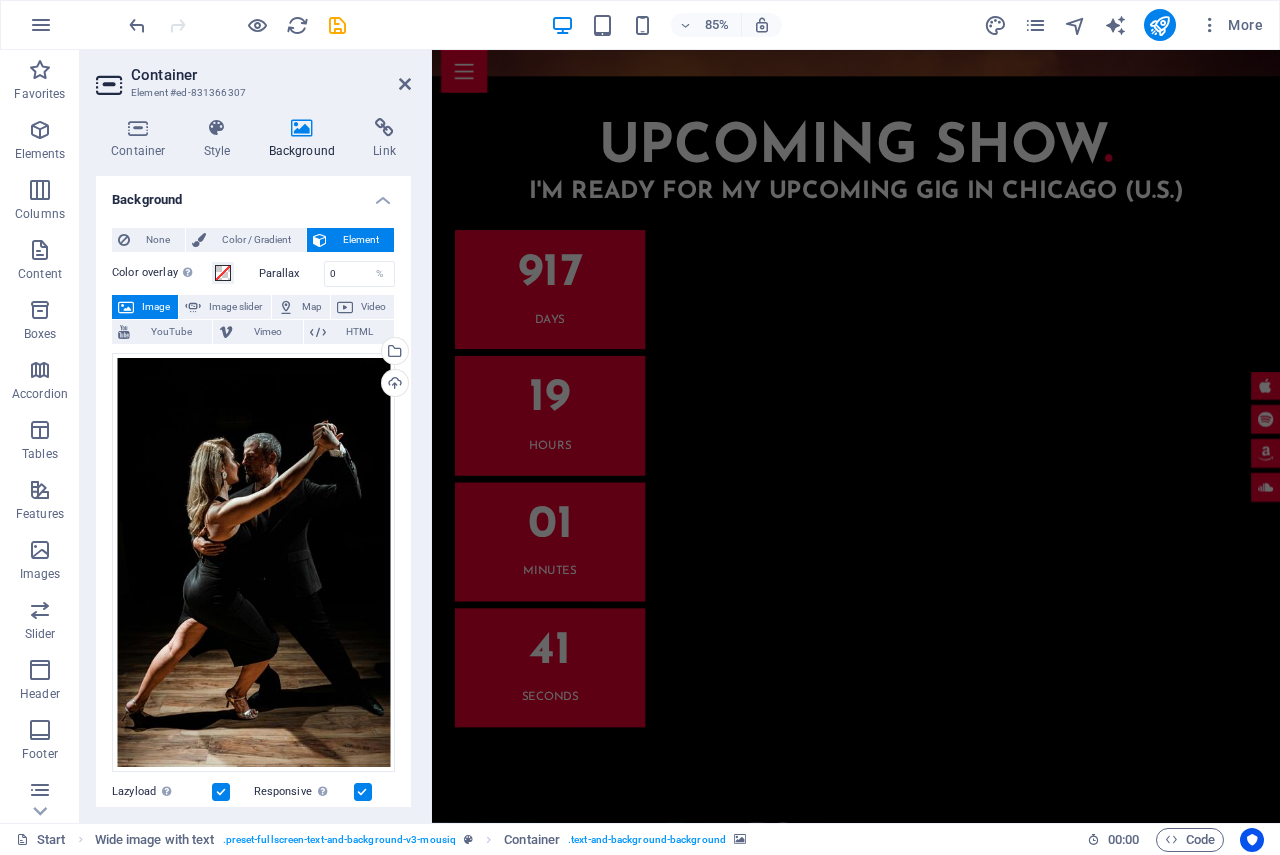 click at bounding box center [931, 3809] 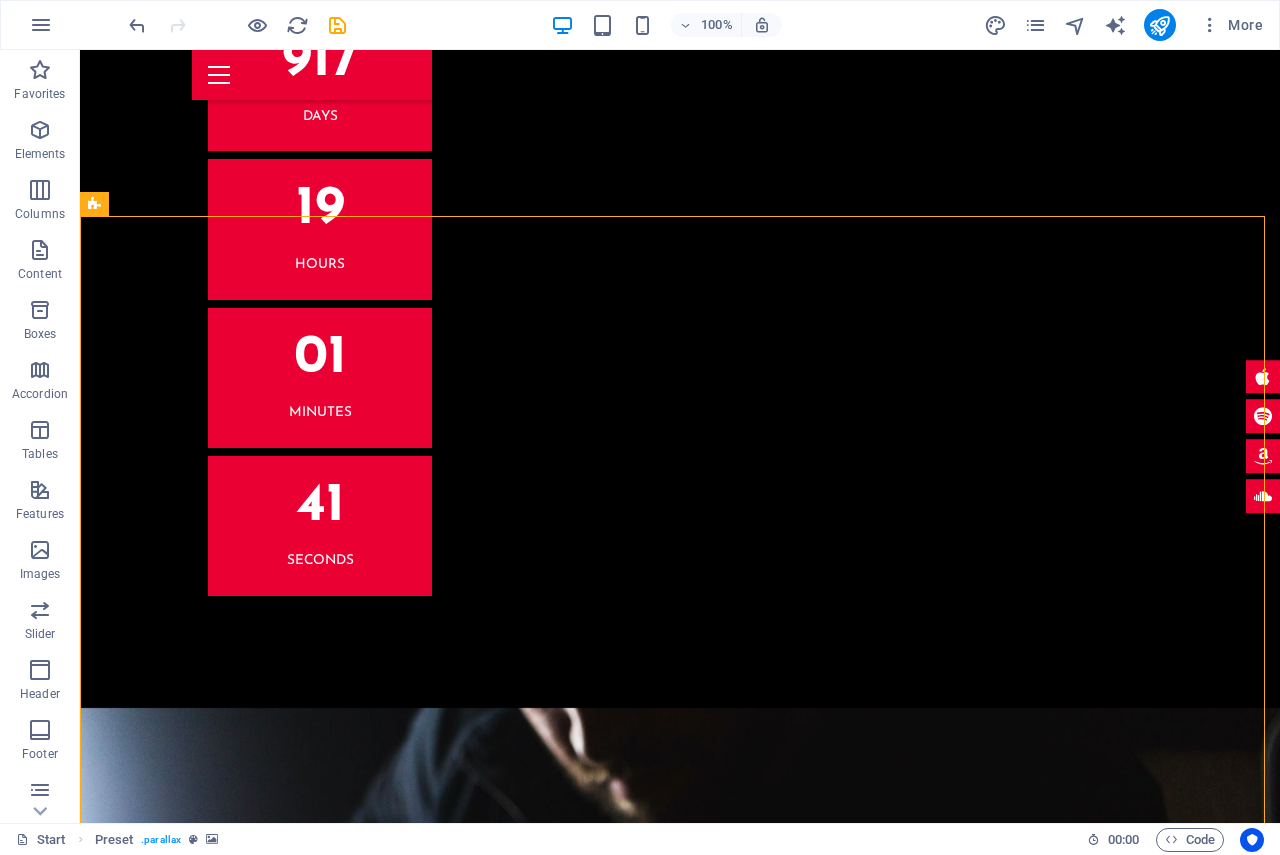 scroll, scrollTop: 4178, scrollLeft: 0, axis: vertical 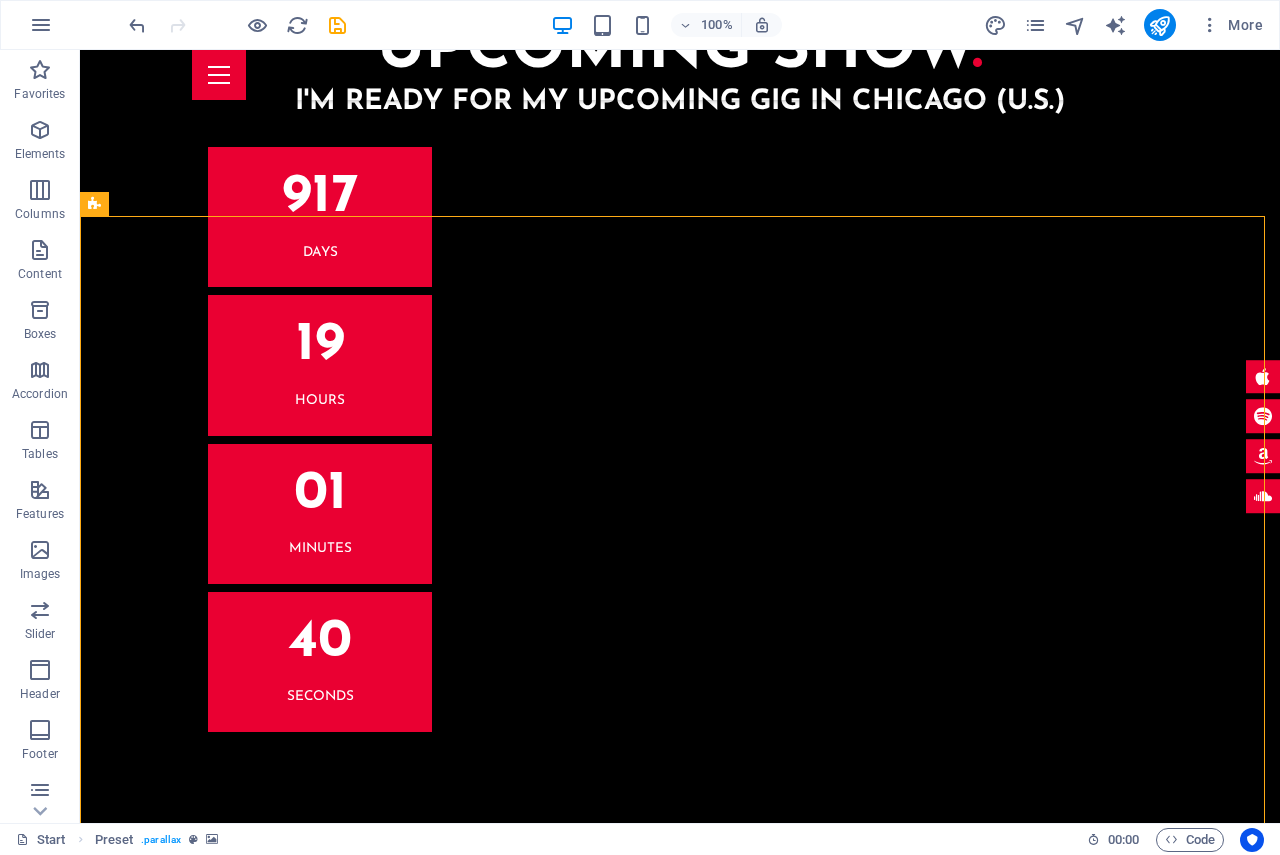 click at bounding box center (680, 3486) 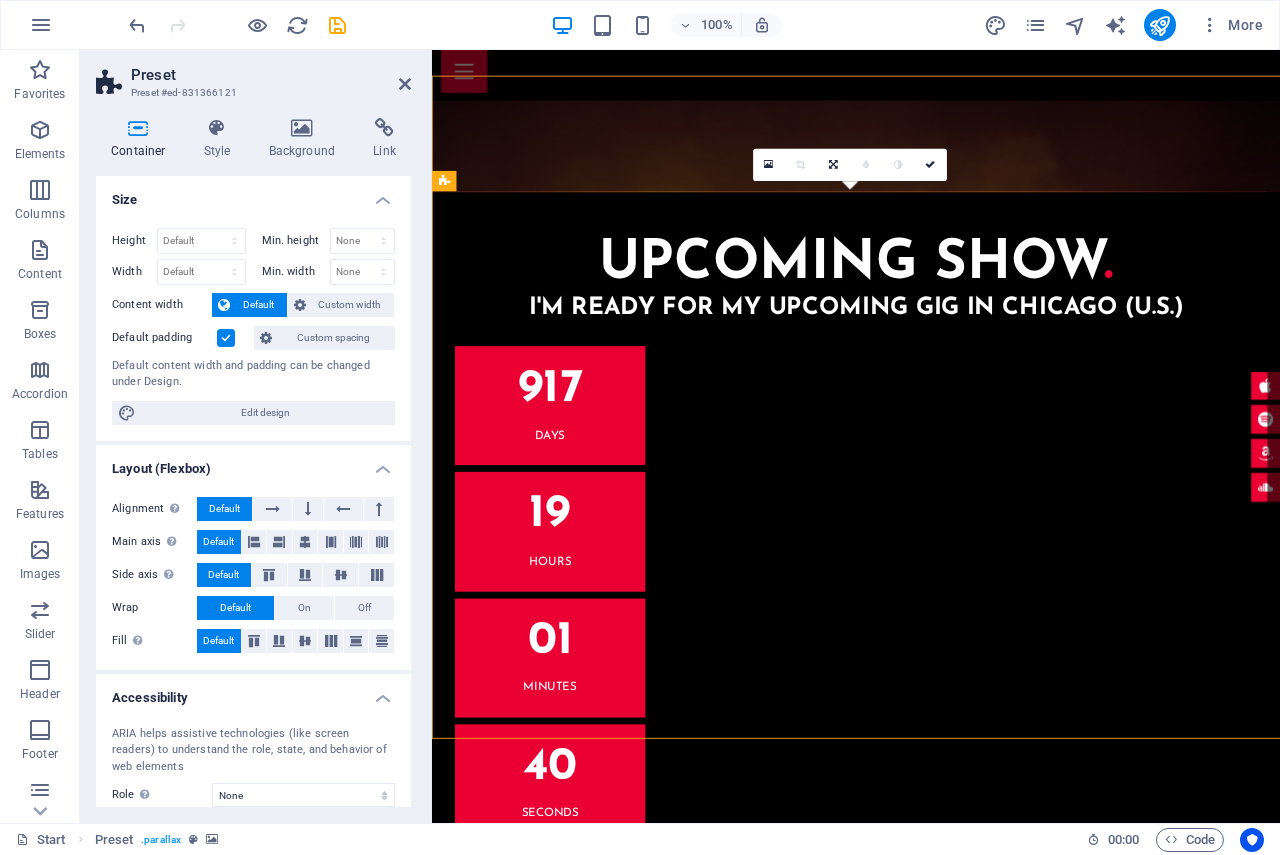 scroll, scrollTop: 4314, scrollLeft: 0, axis: vertical 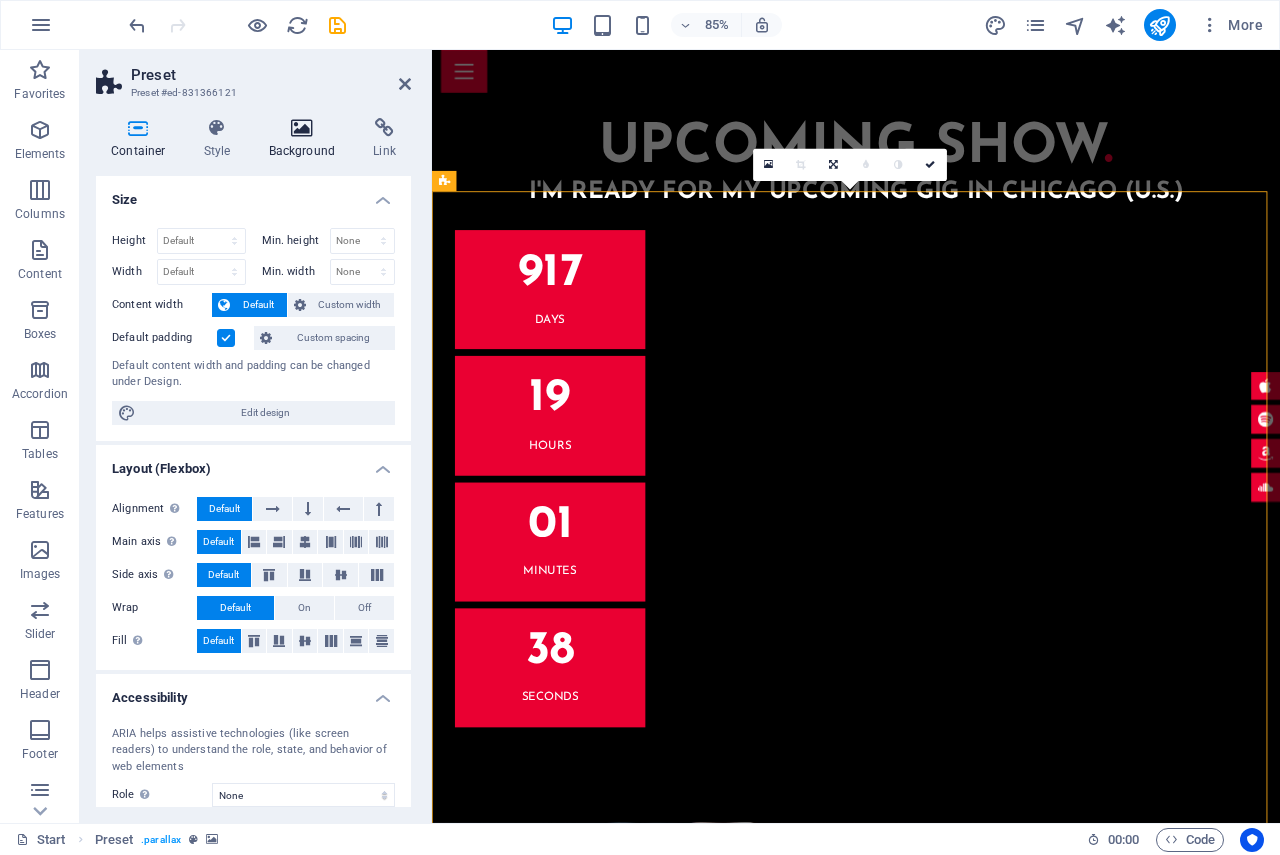 click at bounding box center [302, 128] 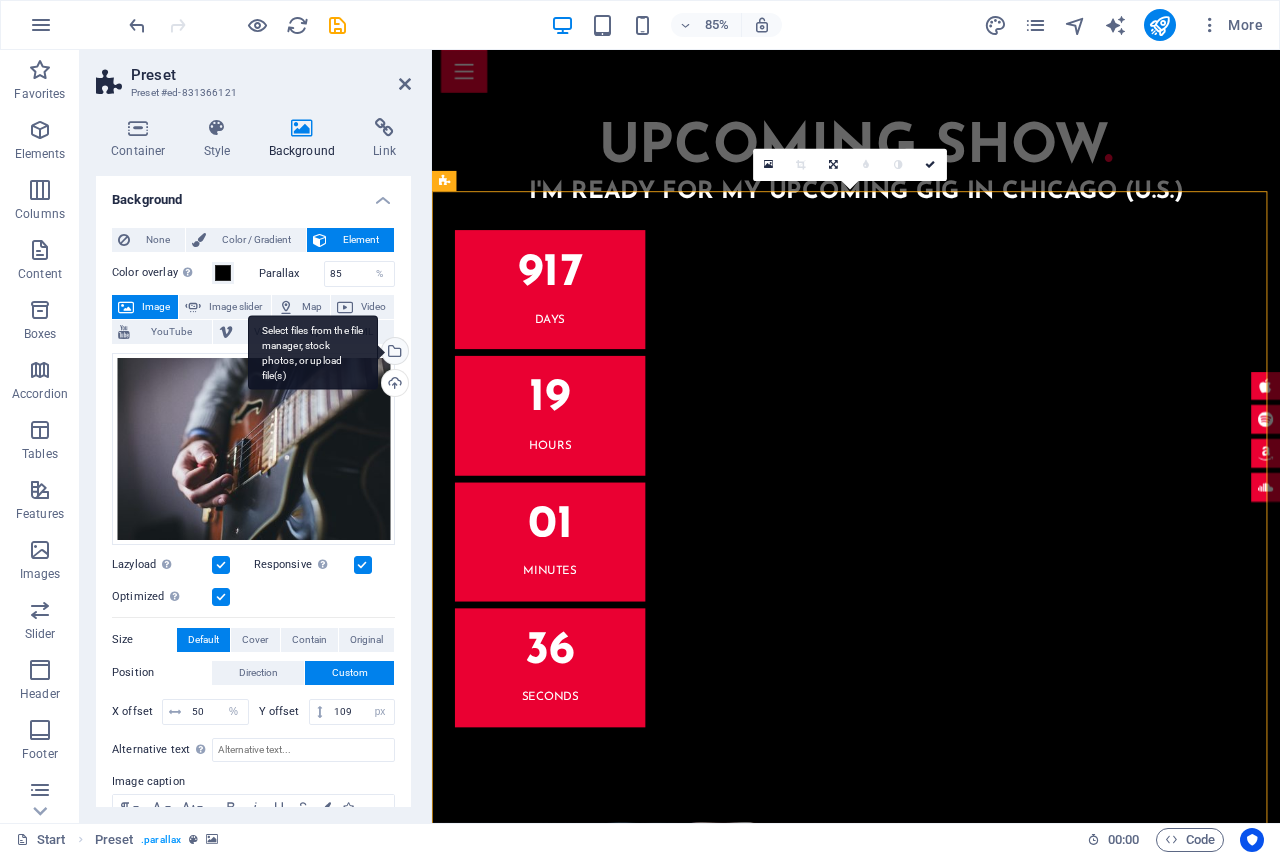 click on "Select files from the file manager, stock photos, or upload file(s)" at bounding box center (393, 353) 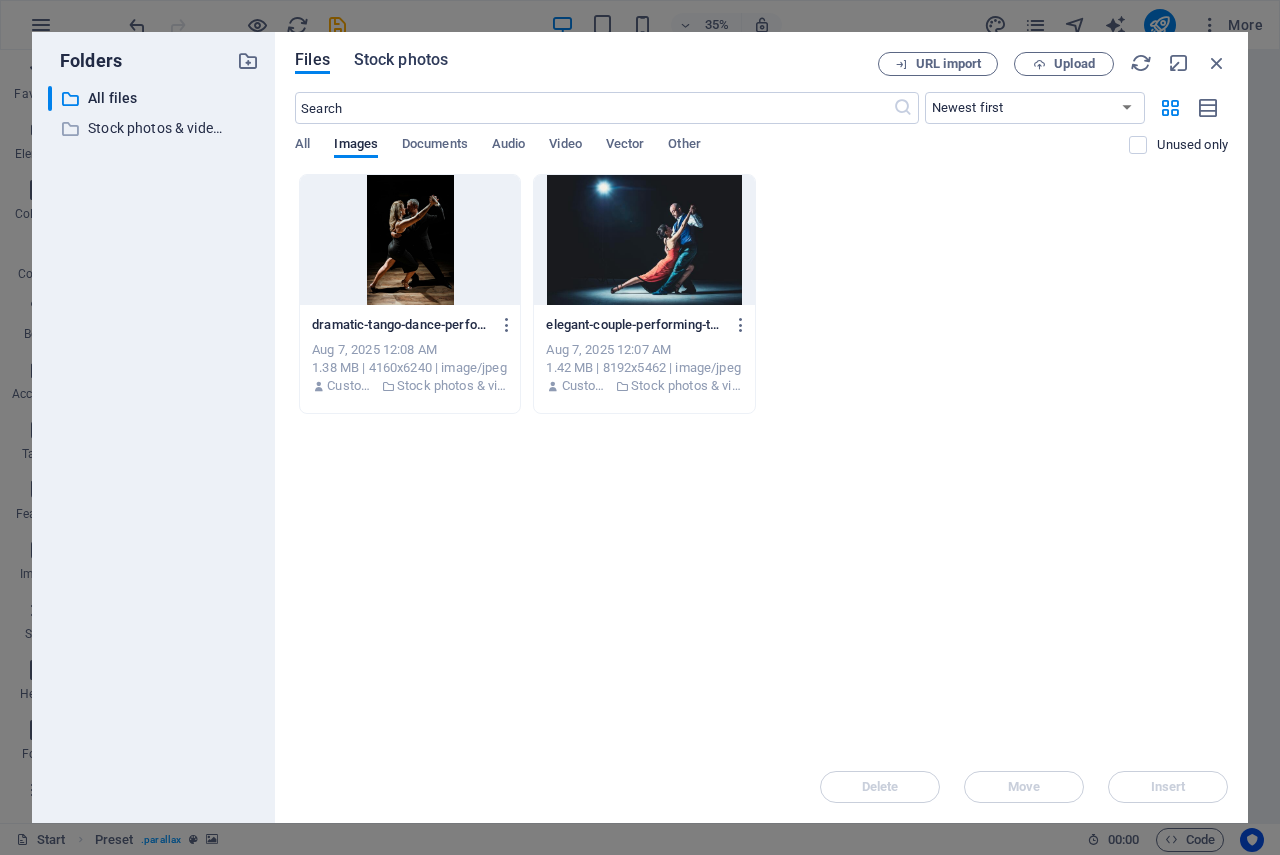 click on "Stock photos" at bounding box center [401, 60] 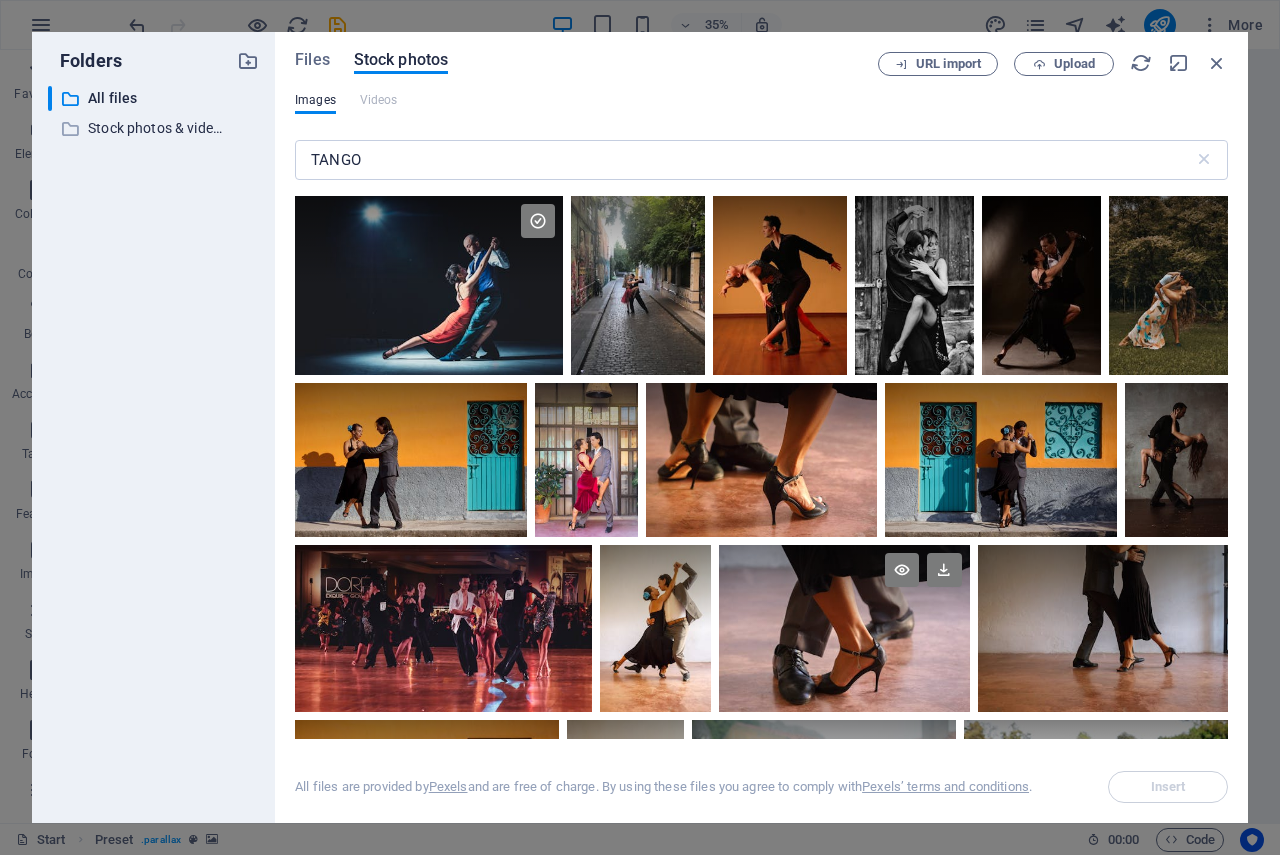 click at bounding box center (844, 586) 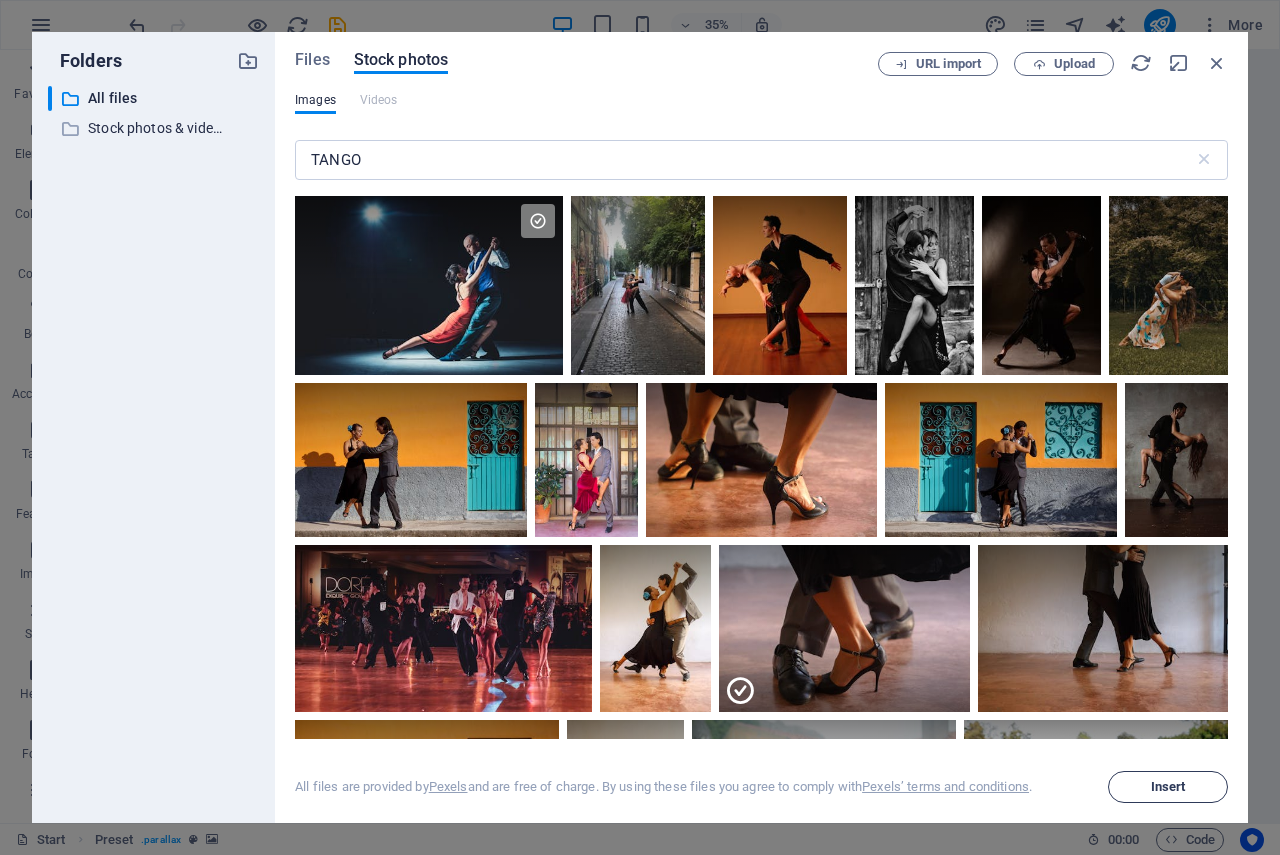 click on "Insert" at bounding box center [1168, 787] 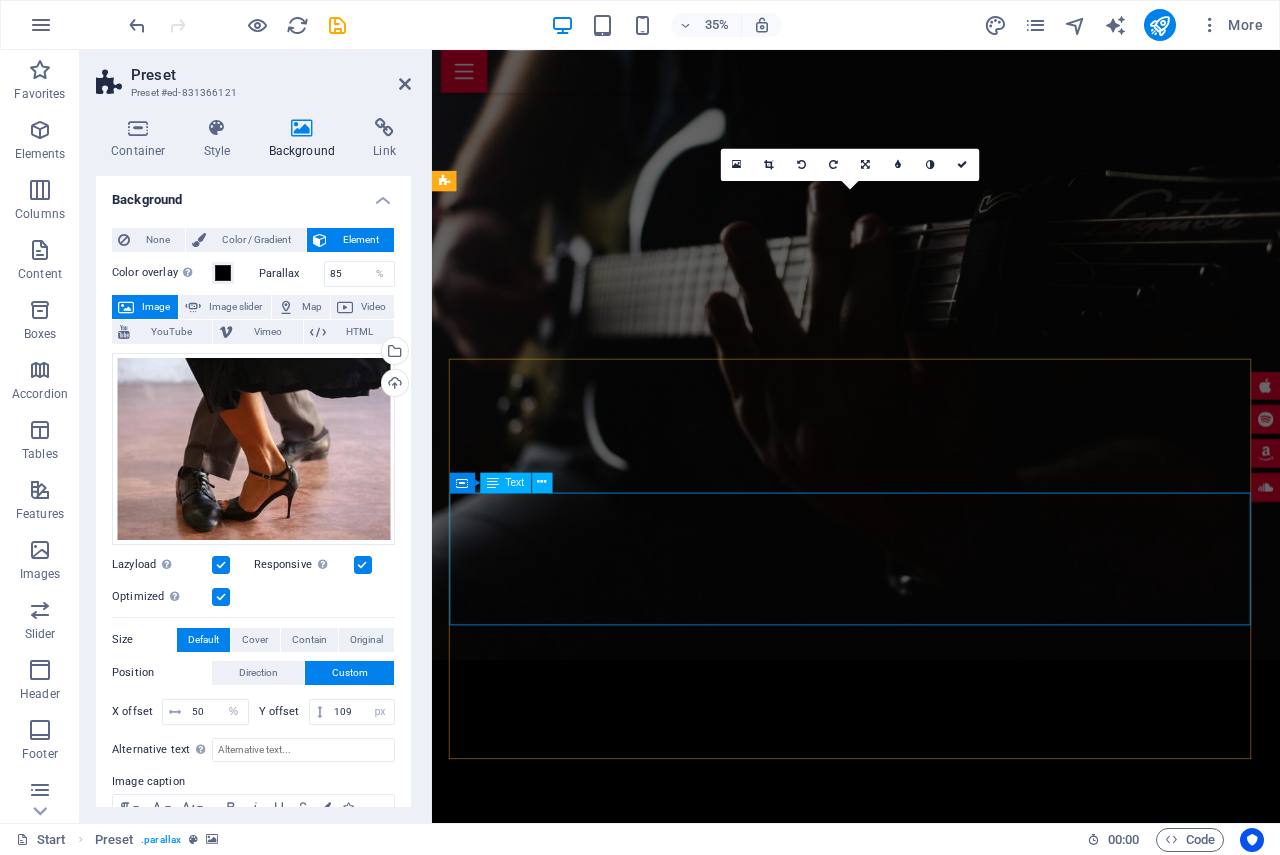 scroll, scrollTop: 4314, scrollLeft: 0, axis: vertical 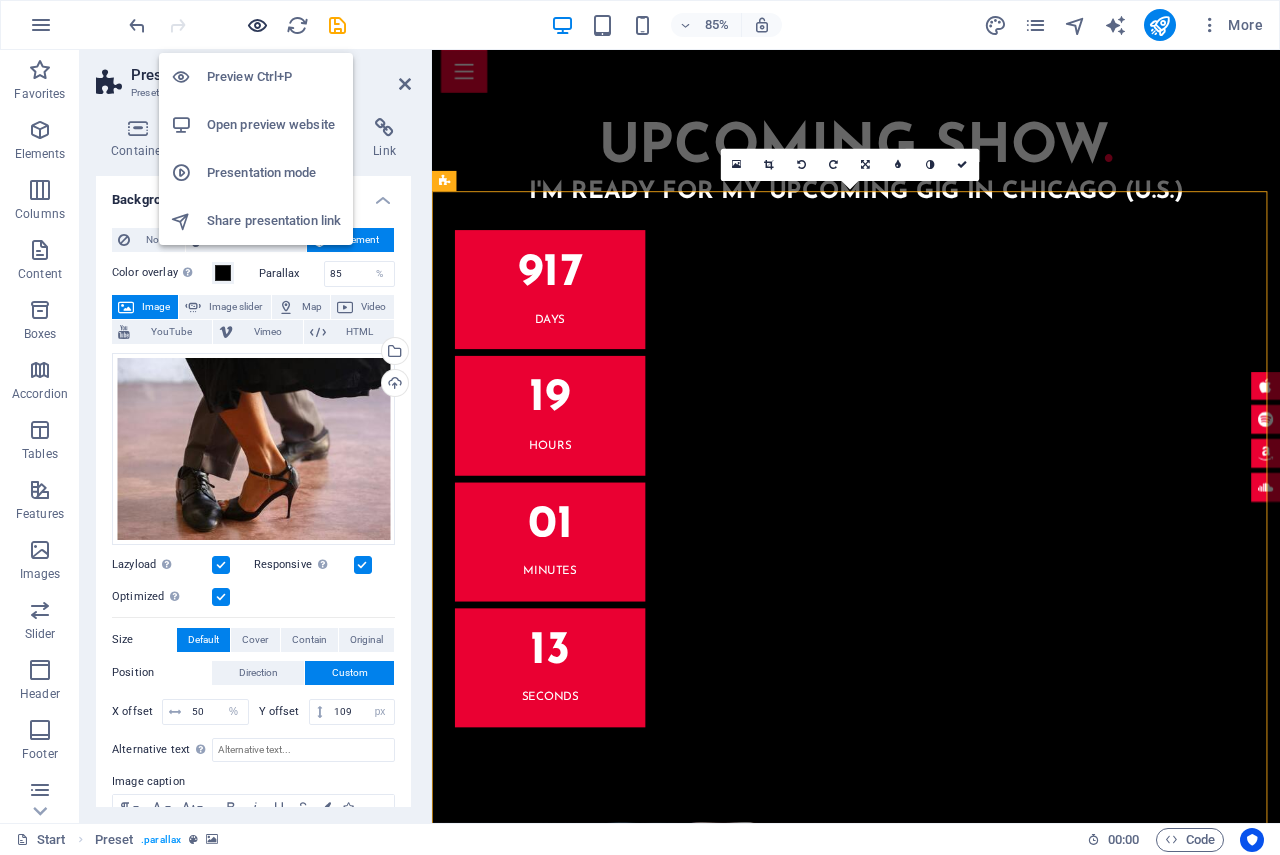 click at bounding box center (257, 25) 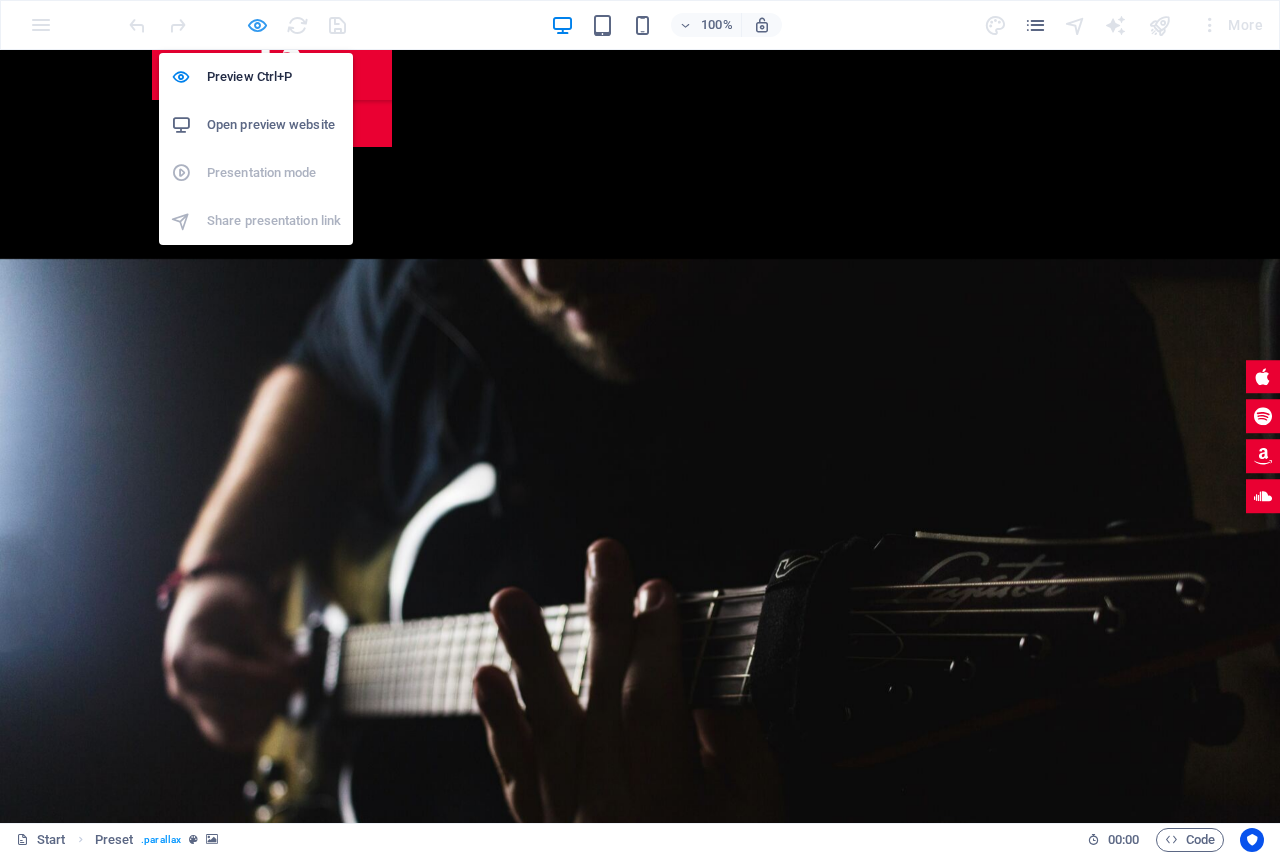 scroll, scrollTop: 3973, scrollLeft: 0, axis: vertical 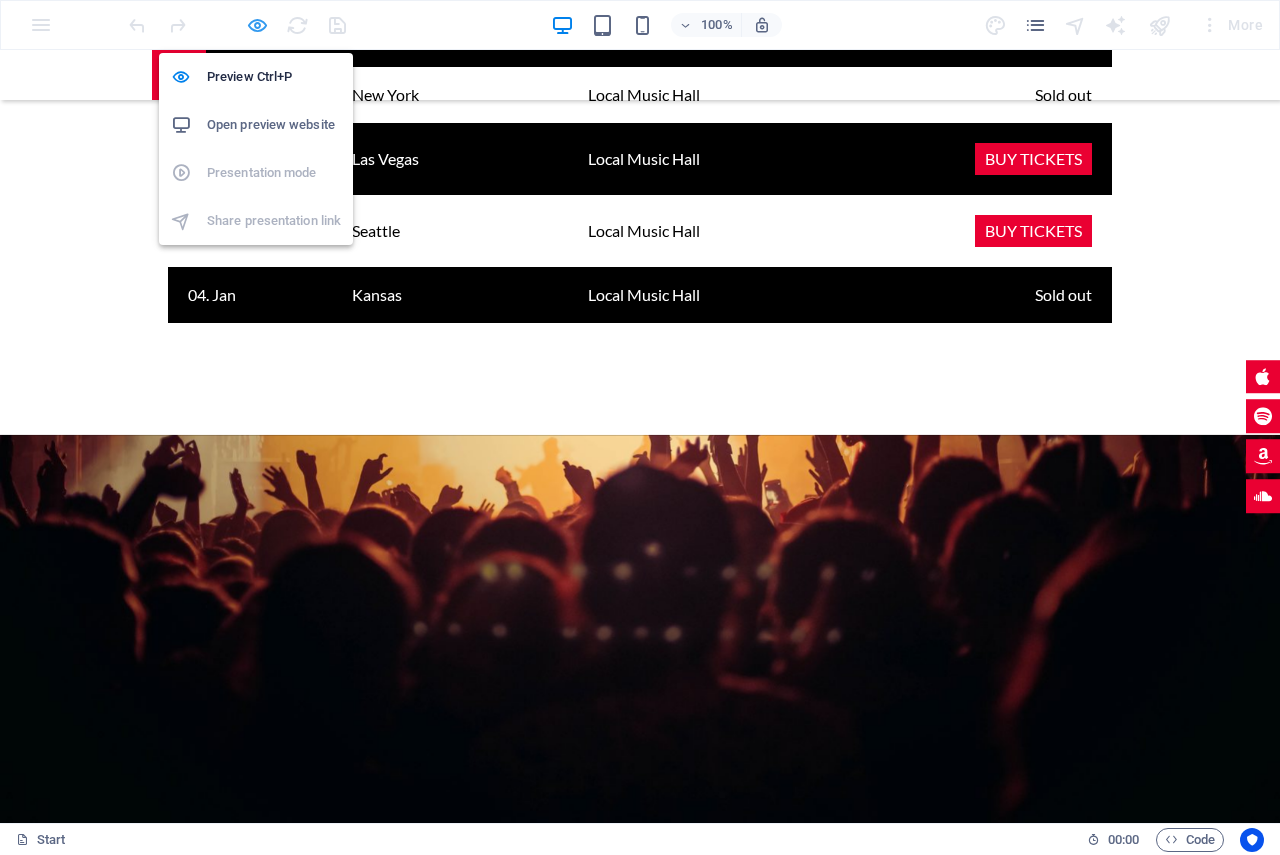click at bounding box center [257, 25] 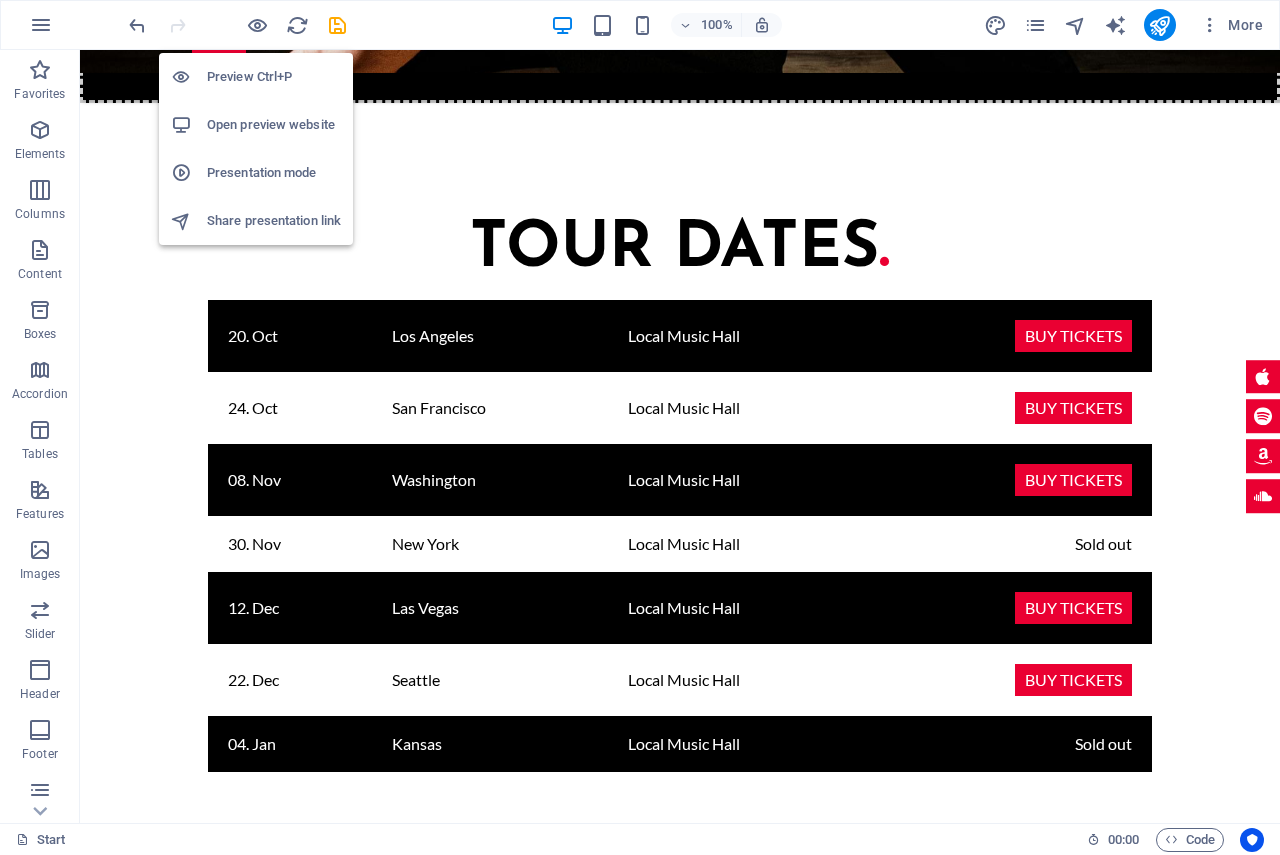 scroll, scrollTop: 2671, scrollLeft: 0, axis: vertical 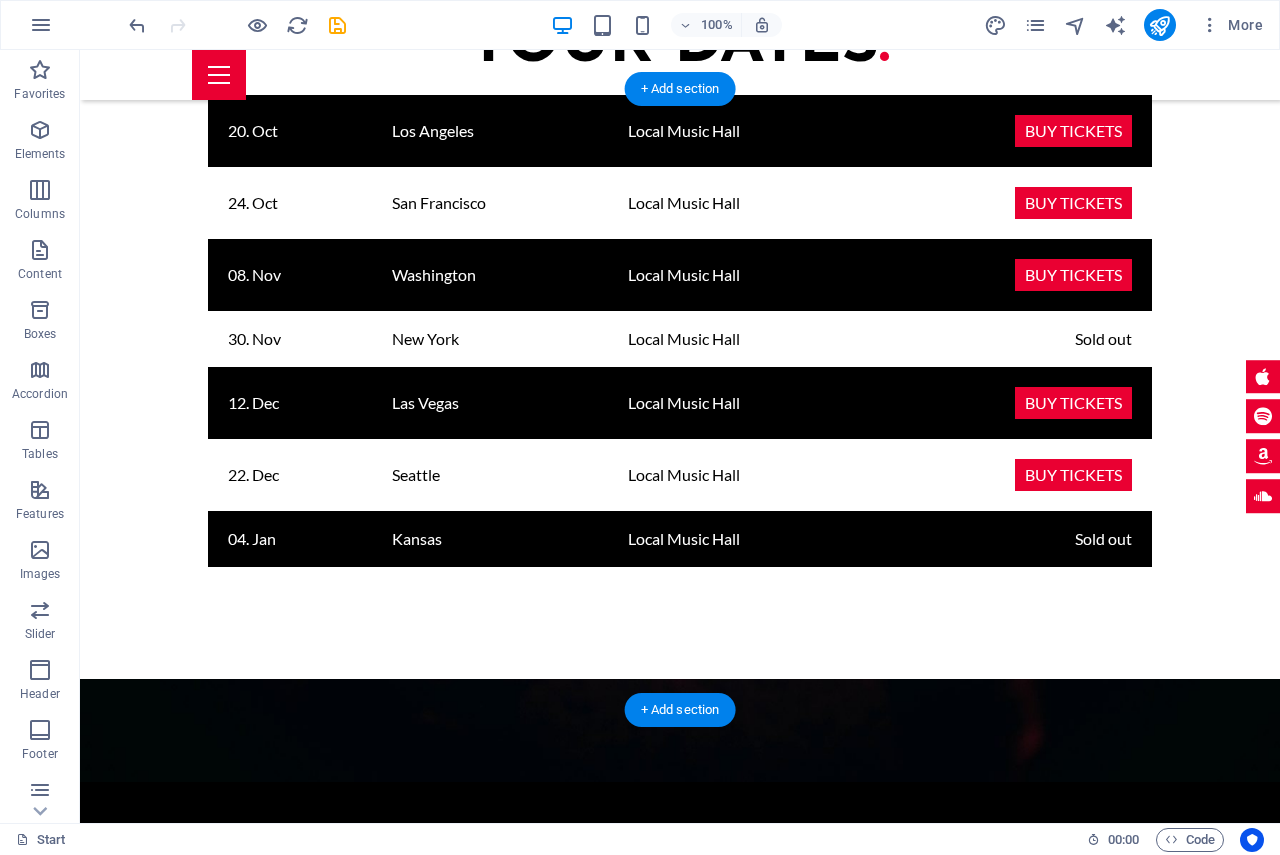 click at bounding box center [680, 2661] 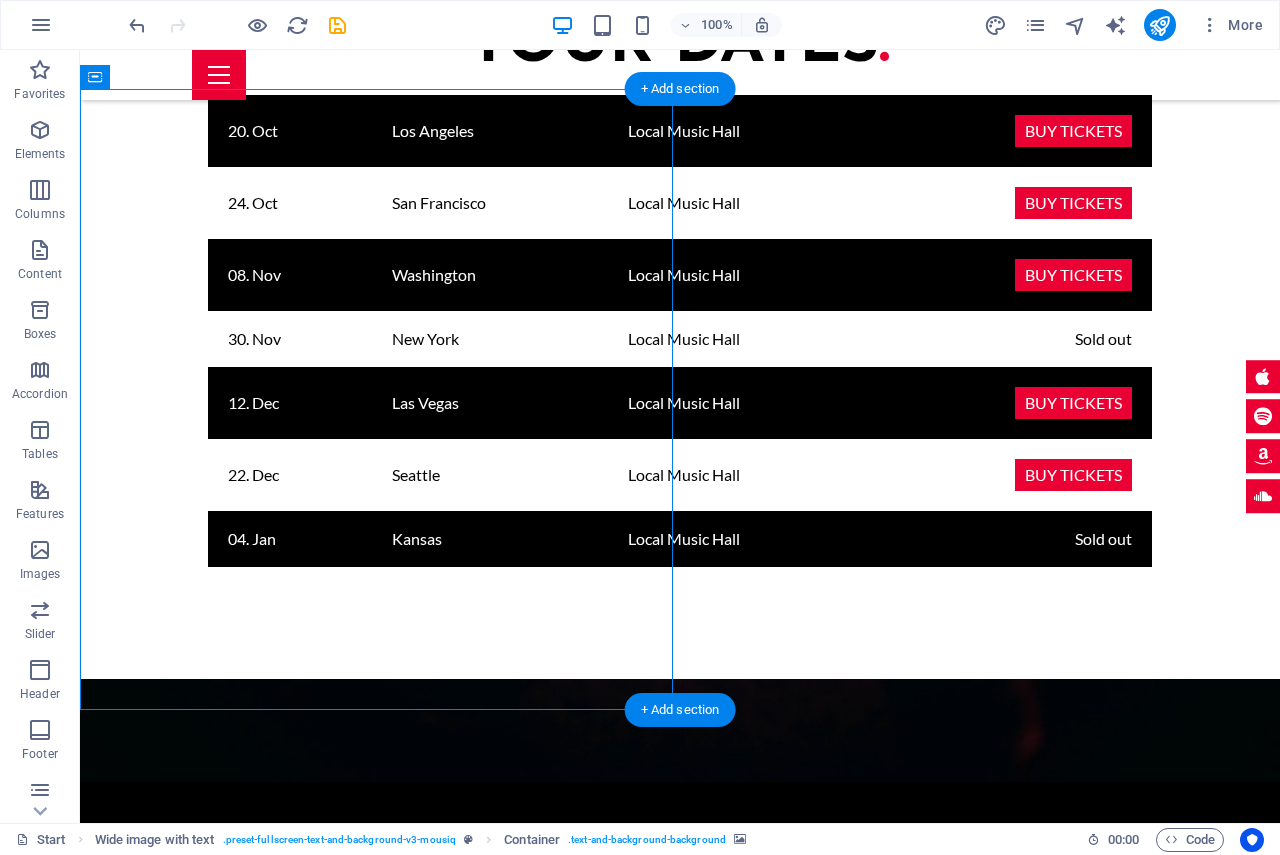 click at bounding box center [680, 2661] 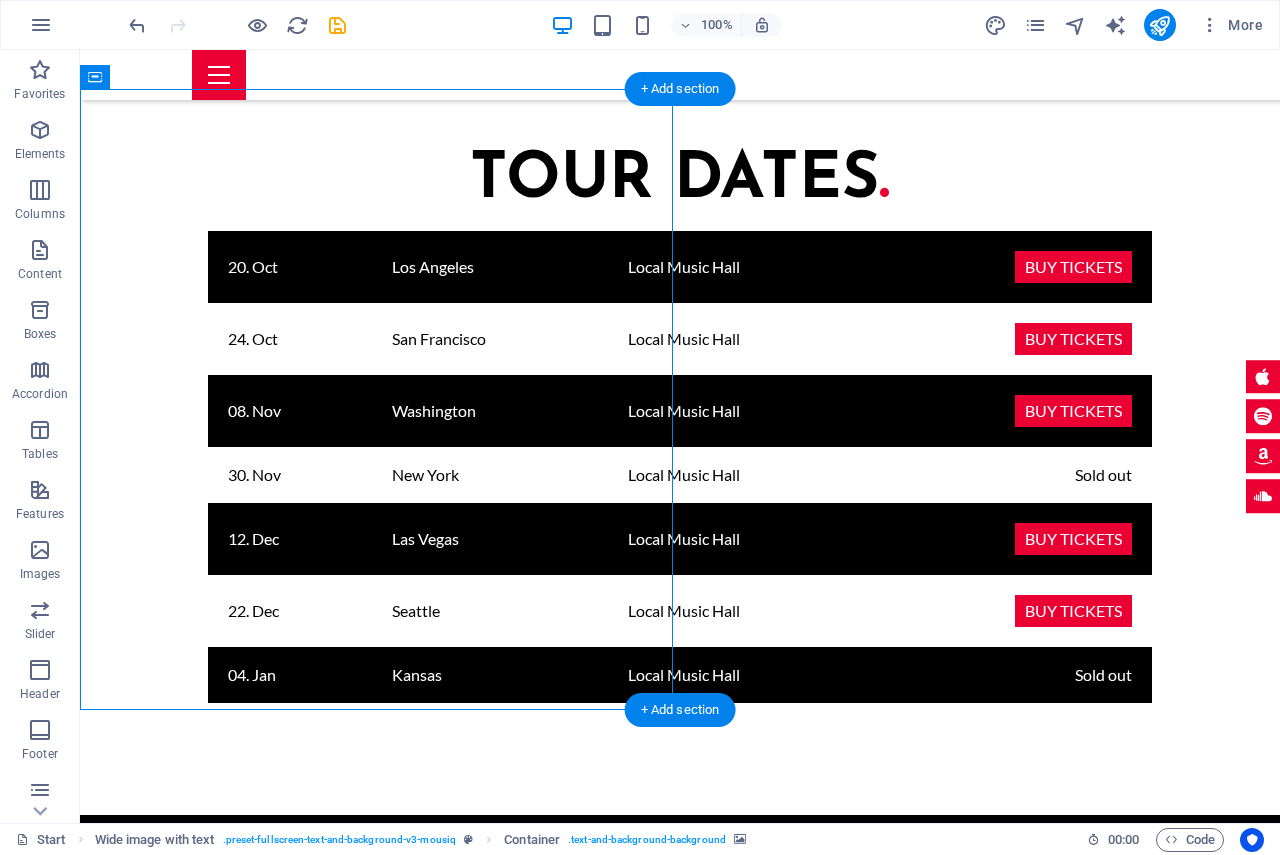 select on "px" 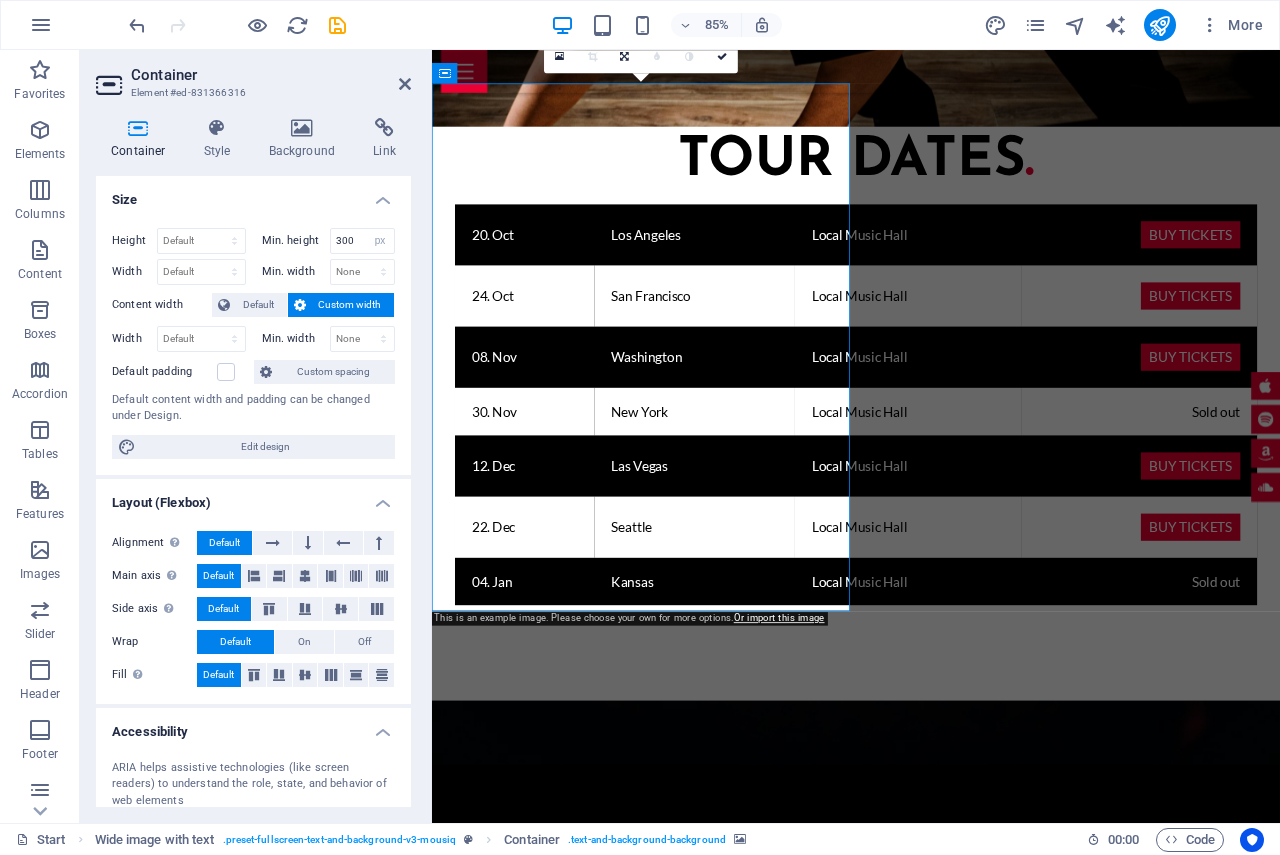 scroll, scrollTop: 2807, scrollLeft: 0, axis: vertical 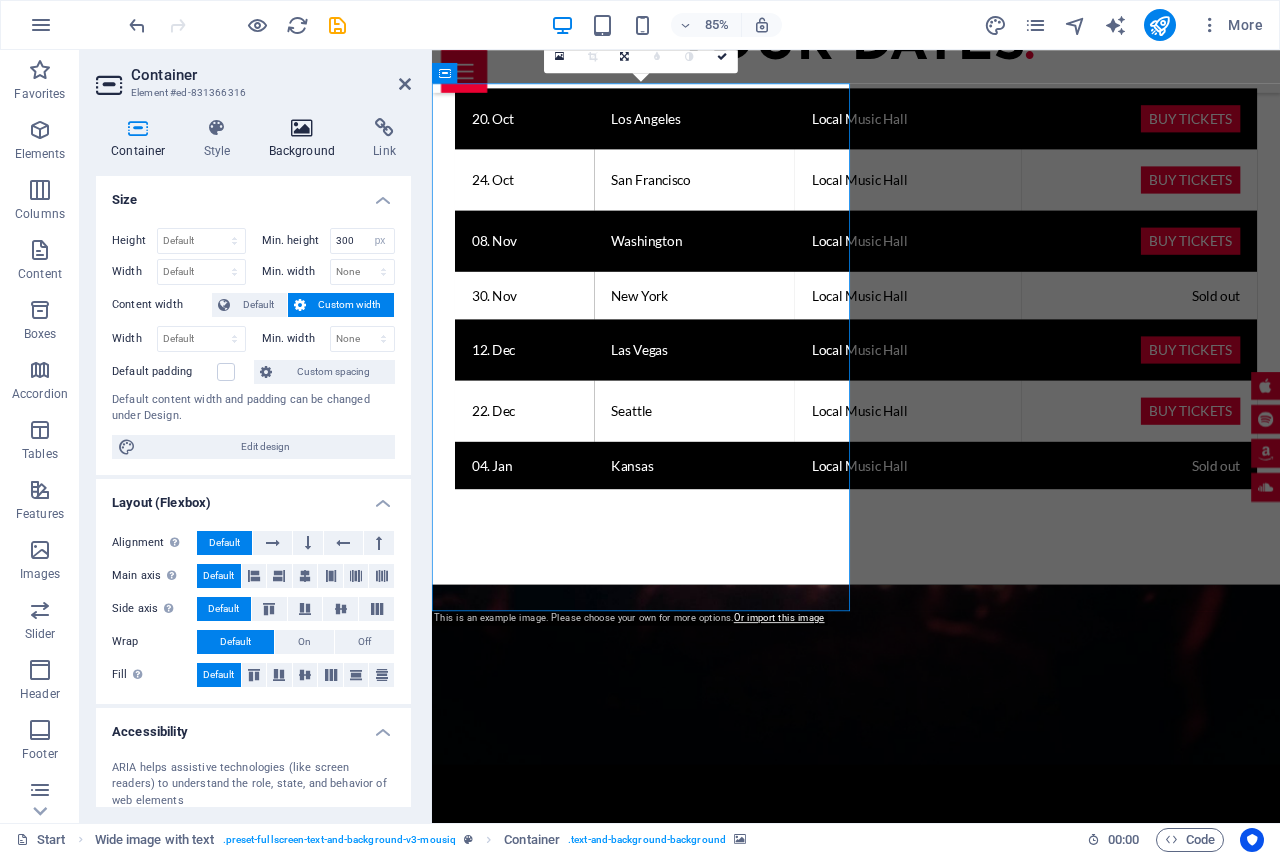 click at bounding box center (302, 128) 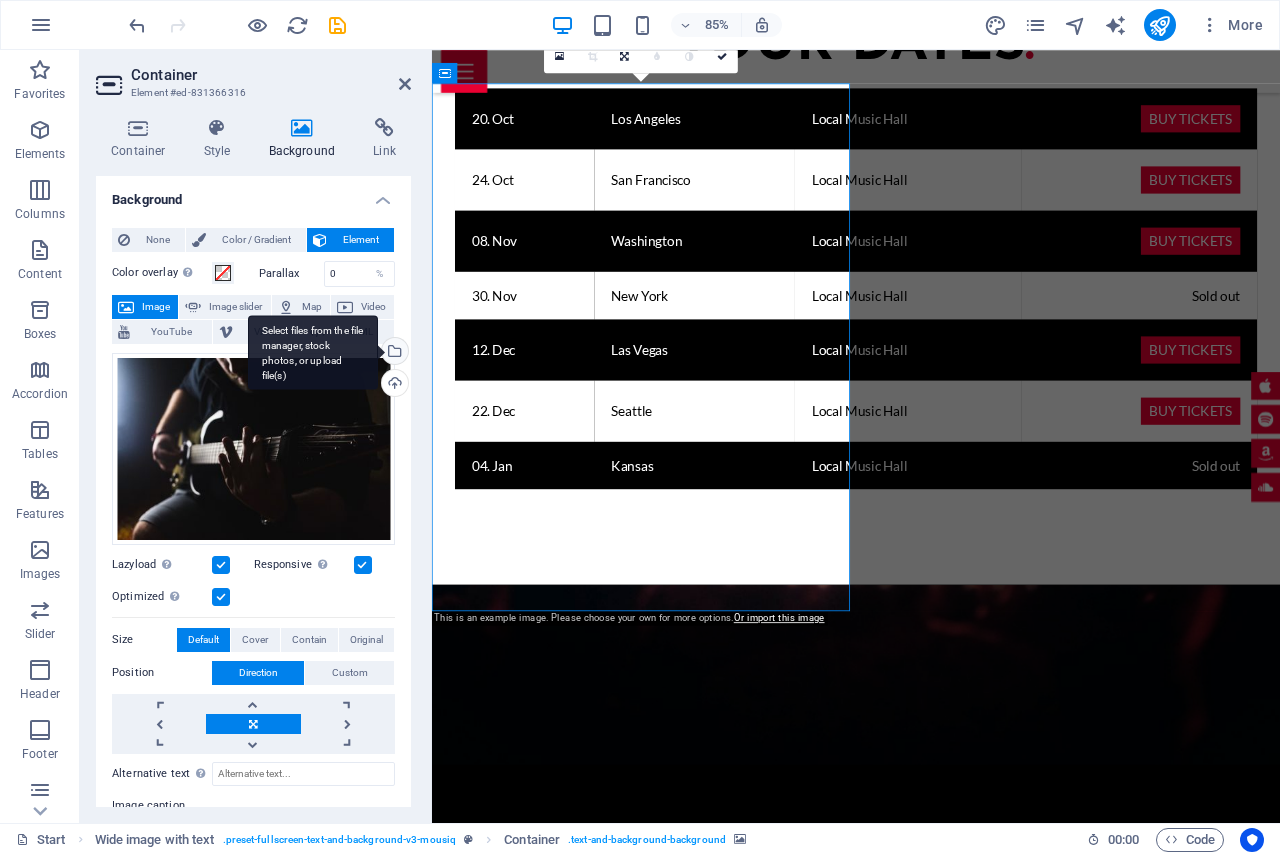 click on "Select files from the file manager, stock photos, or upload file(s)" at bounding box center (313, 352) 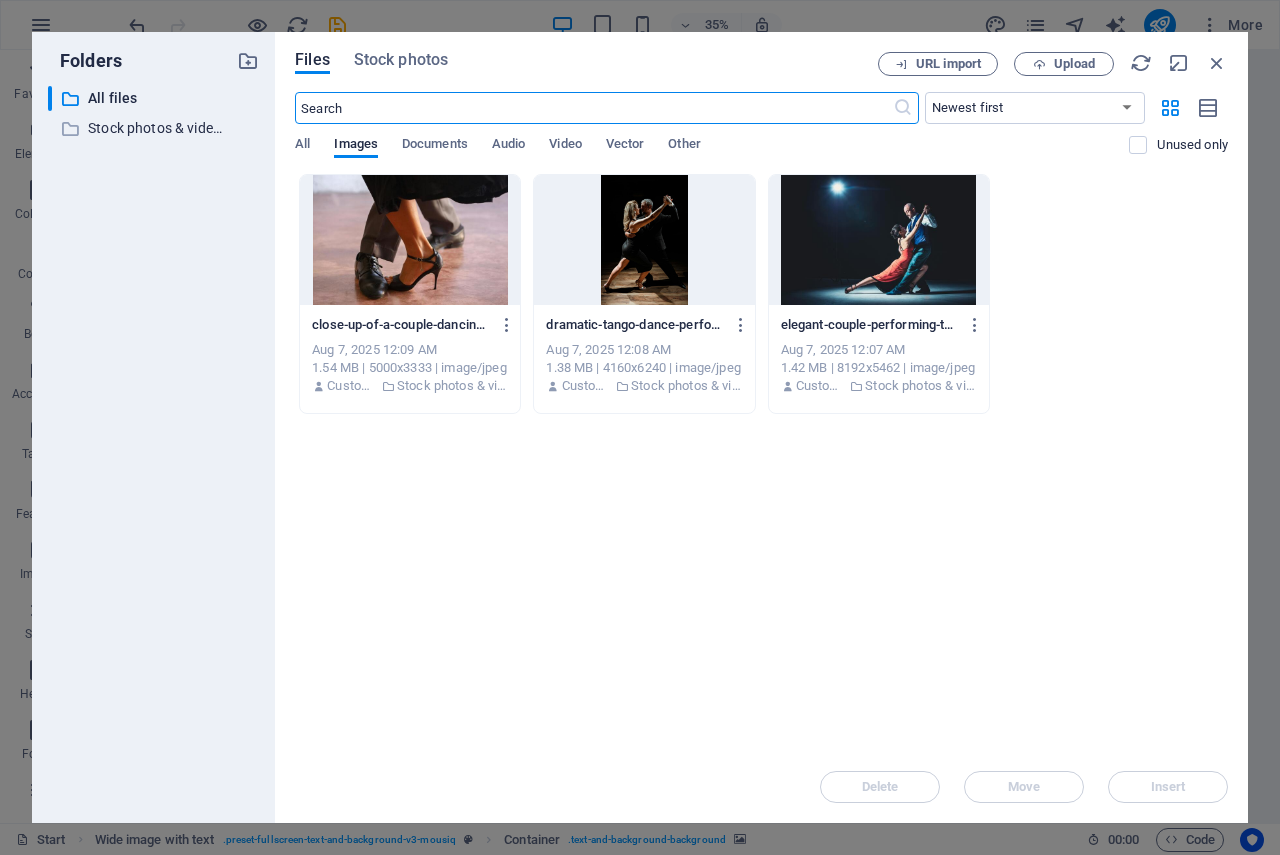 scroll, scrollTop: 4107, scrollLeft: 0, axis: vertical 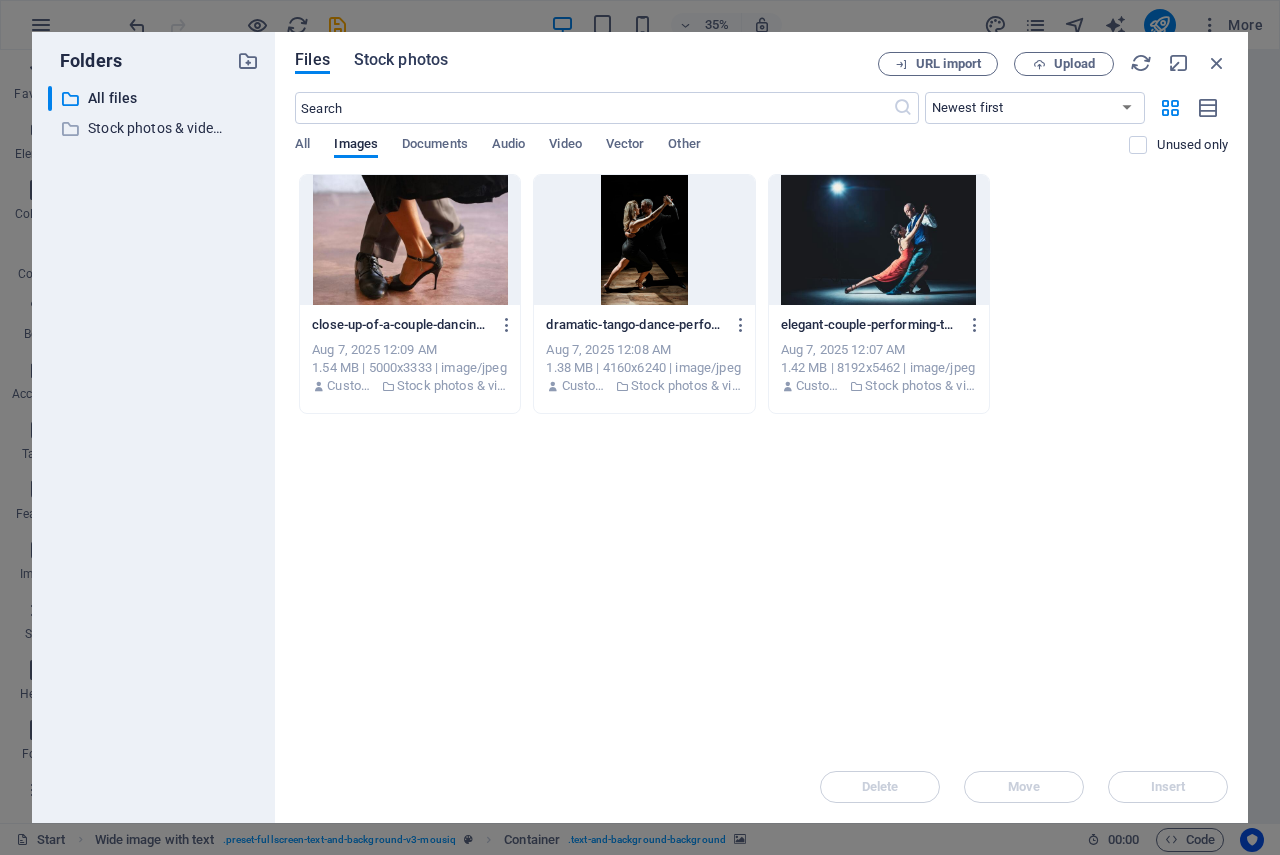 click on "Stock photos" at bounding box center (401, 60) 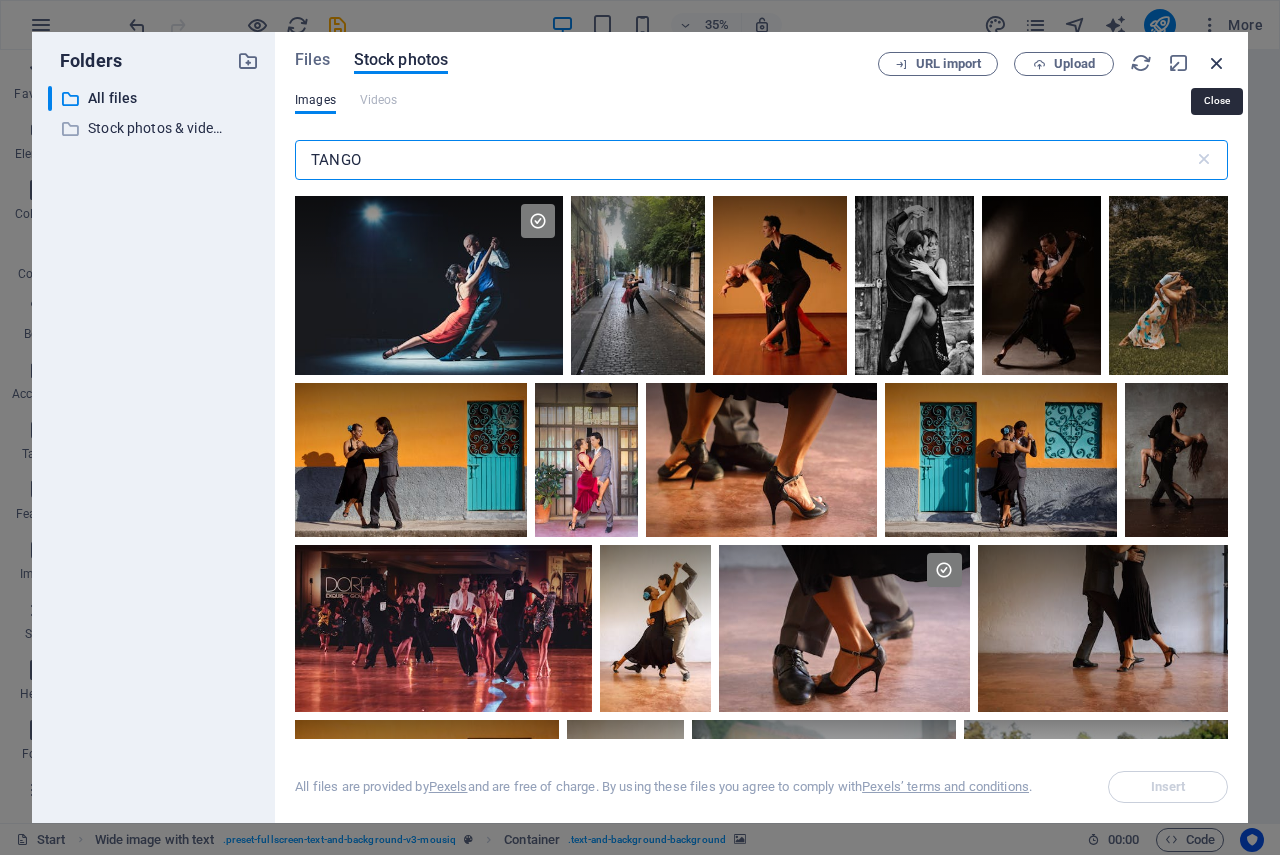 click at bounding box center [1217, 63] 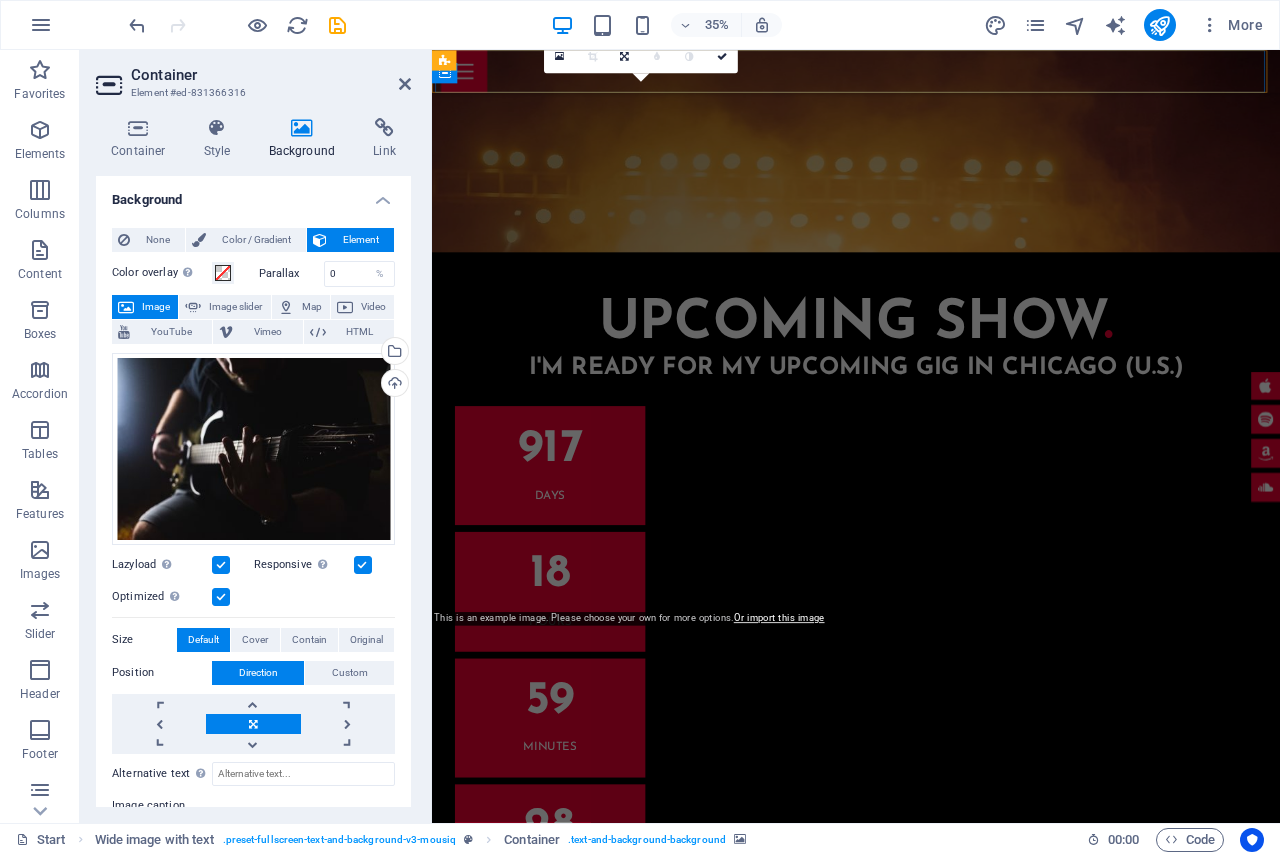 scroll, scrollTop: 2807, scrollLeft: 0, axis: vertical 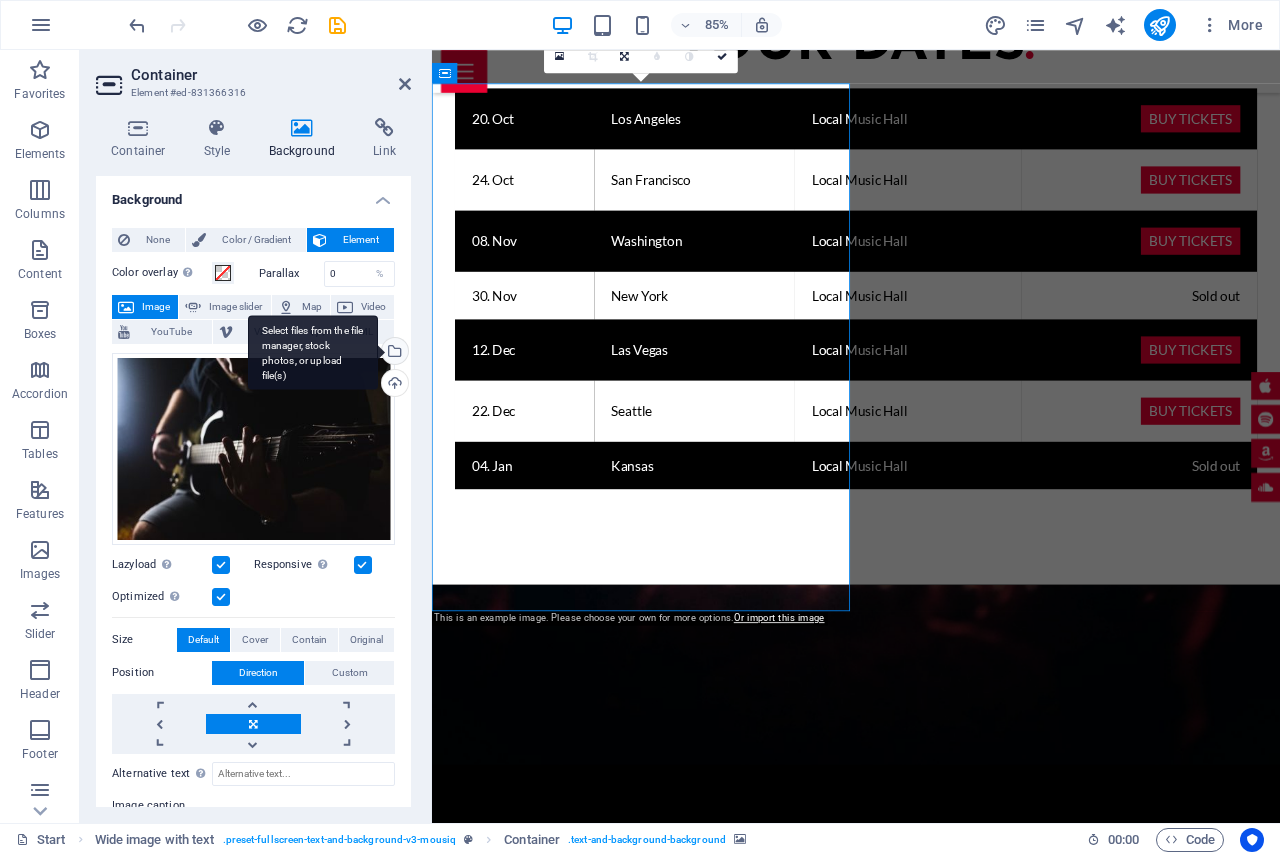 click on "Select files from the file manager, stock photos, or upload file(s)" at bounding box center (393, 353) 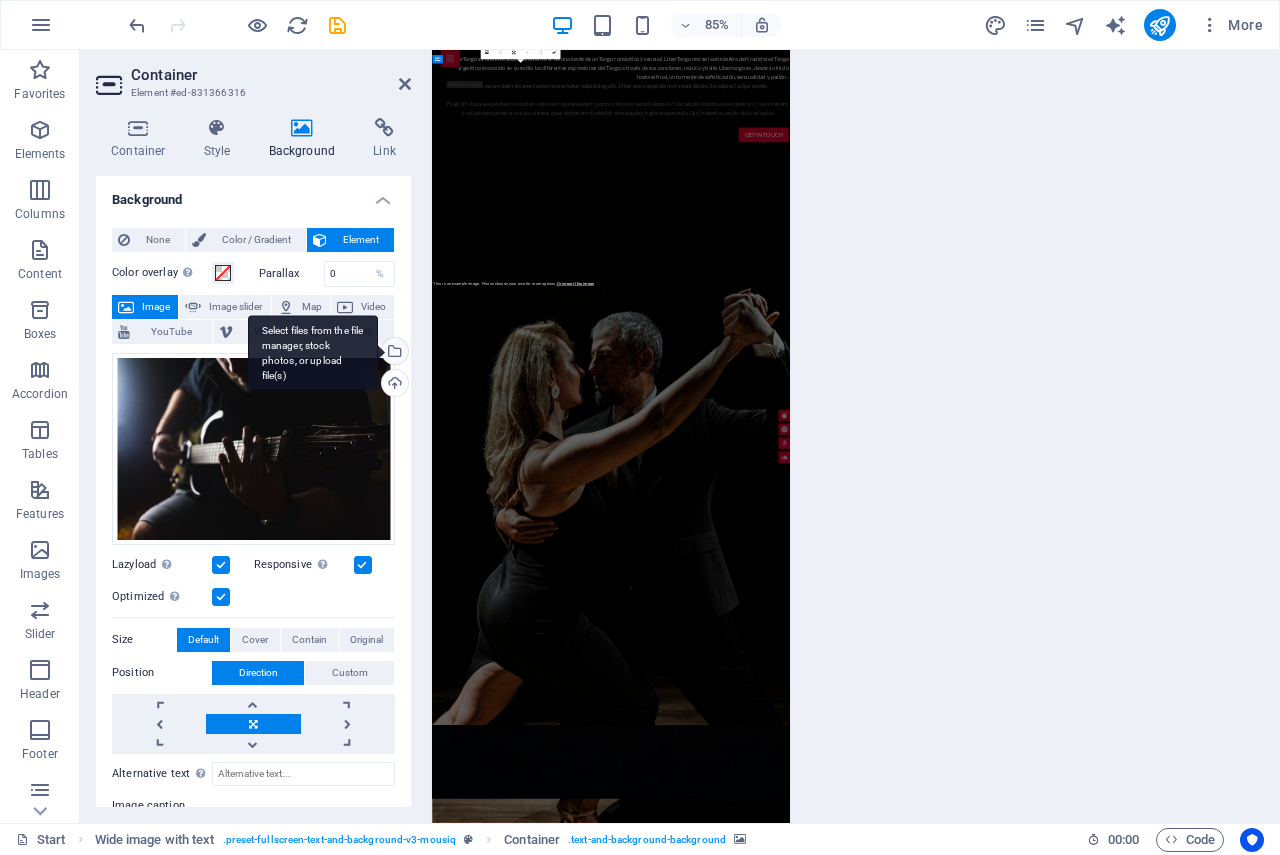 scroll, scrollTop: 4107, scrollLeft: 0, axis: vertical 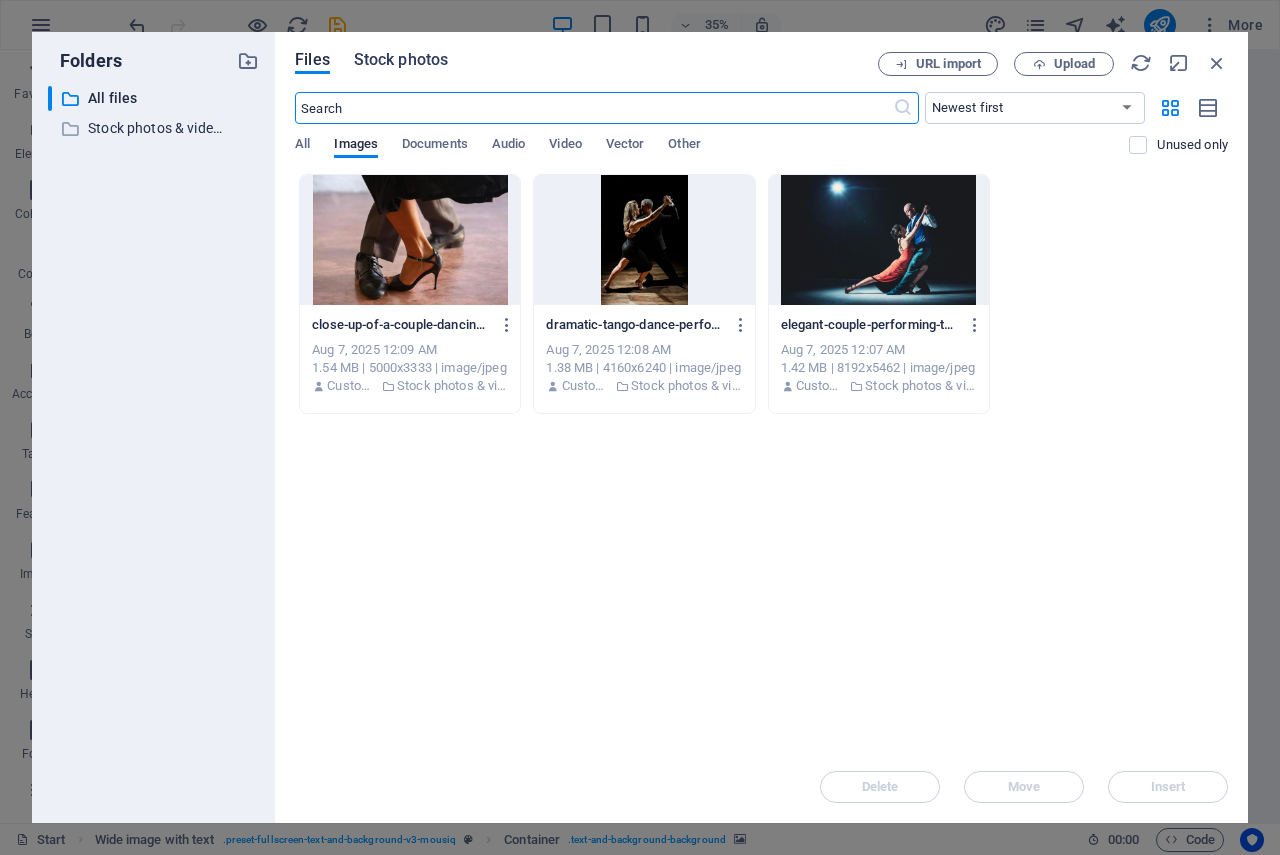 click on "Stock photos" at bounding box center (401, 60) 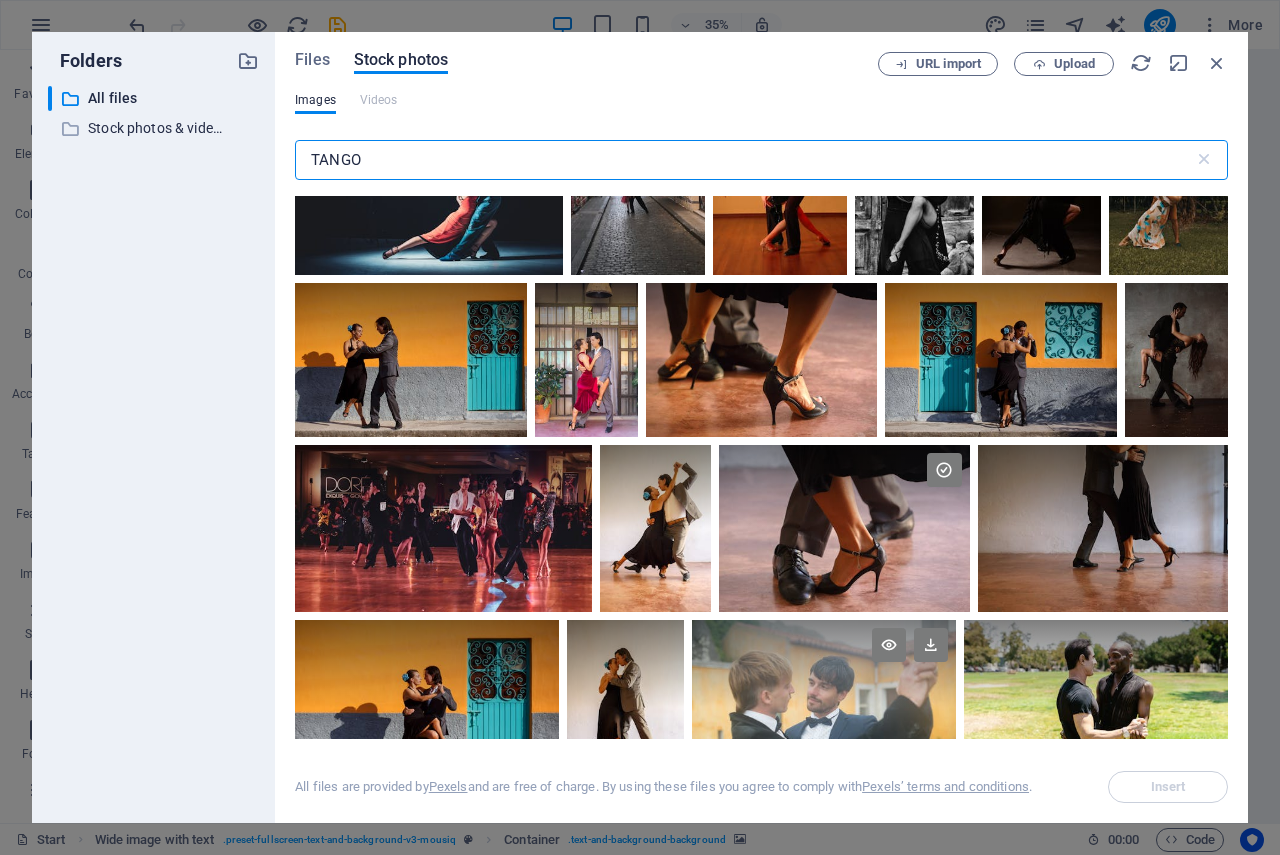 scroll, scrollTop: 200, scrollLeft: 0, axis: vertical 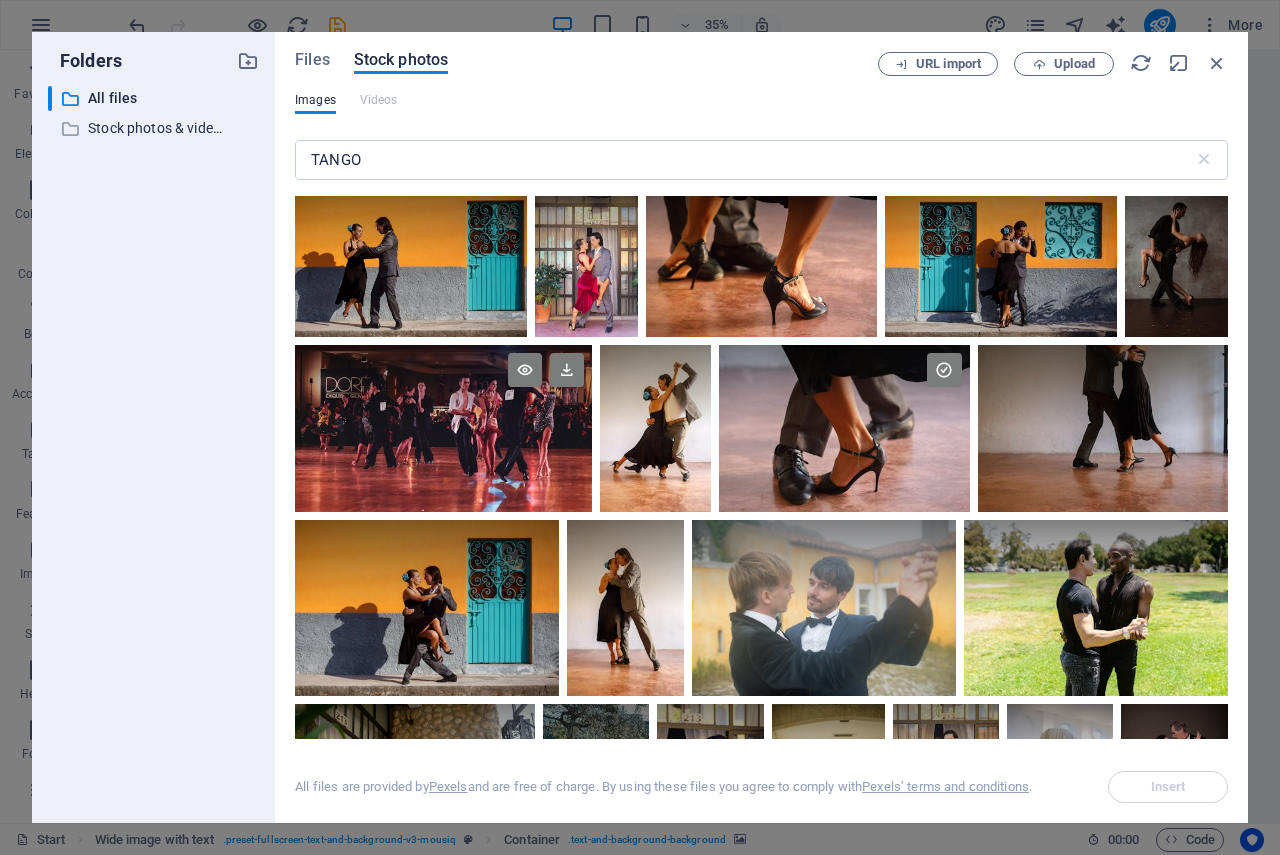 click at bounding box center [443, 386] 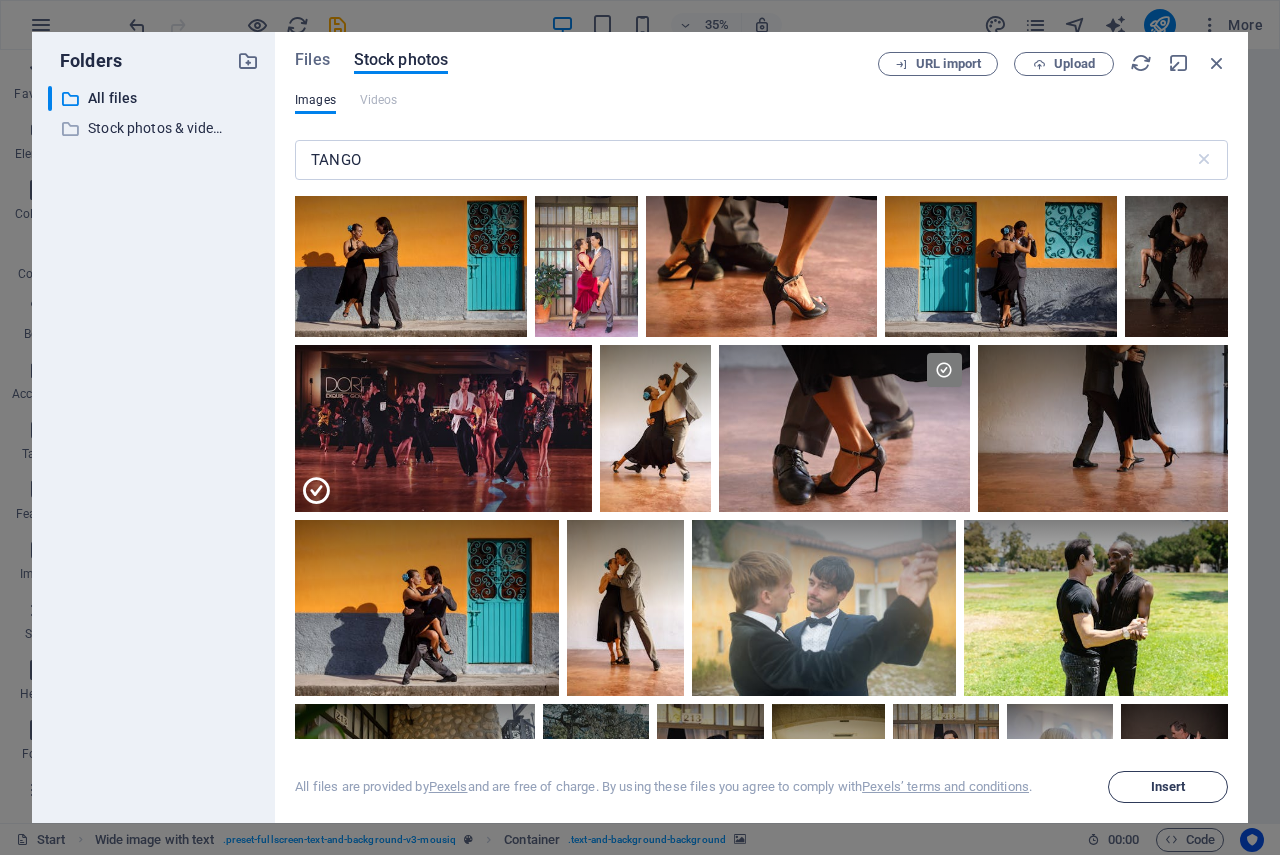 click on "Insert" at bounding box center (1168, 787) 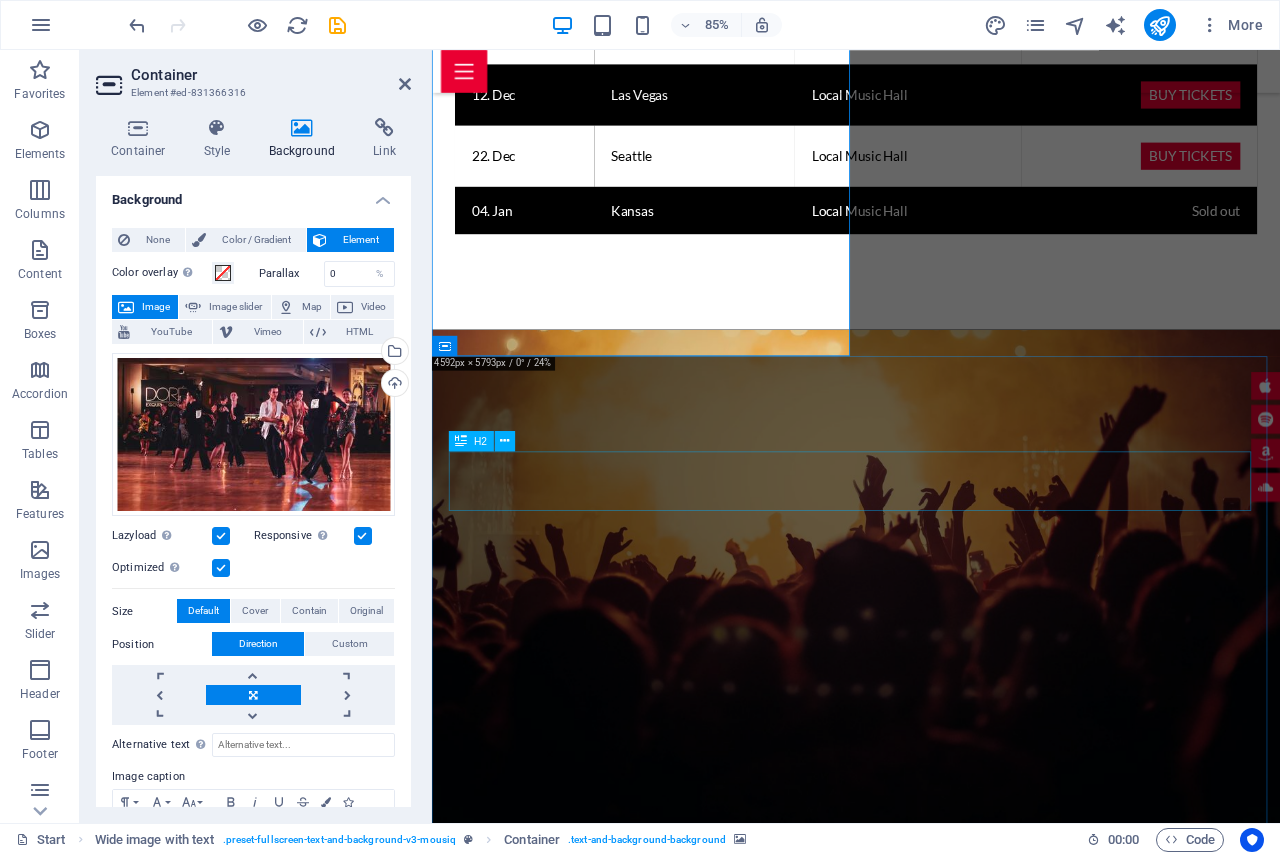 scroll, scrollTop: 3307, scrollLeft: 0, axis: vertical 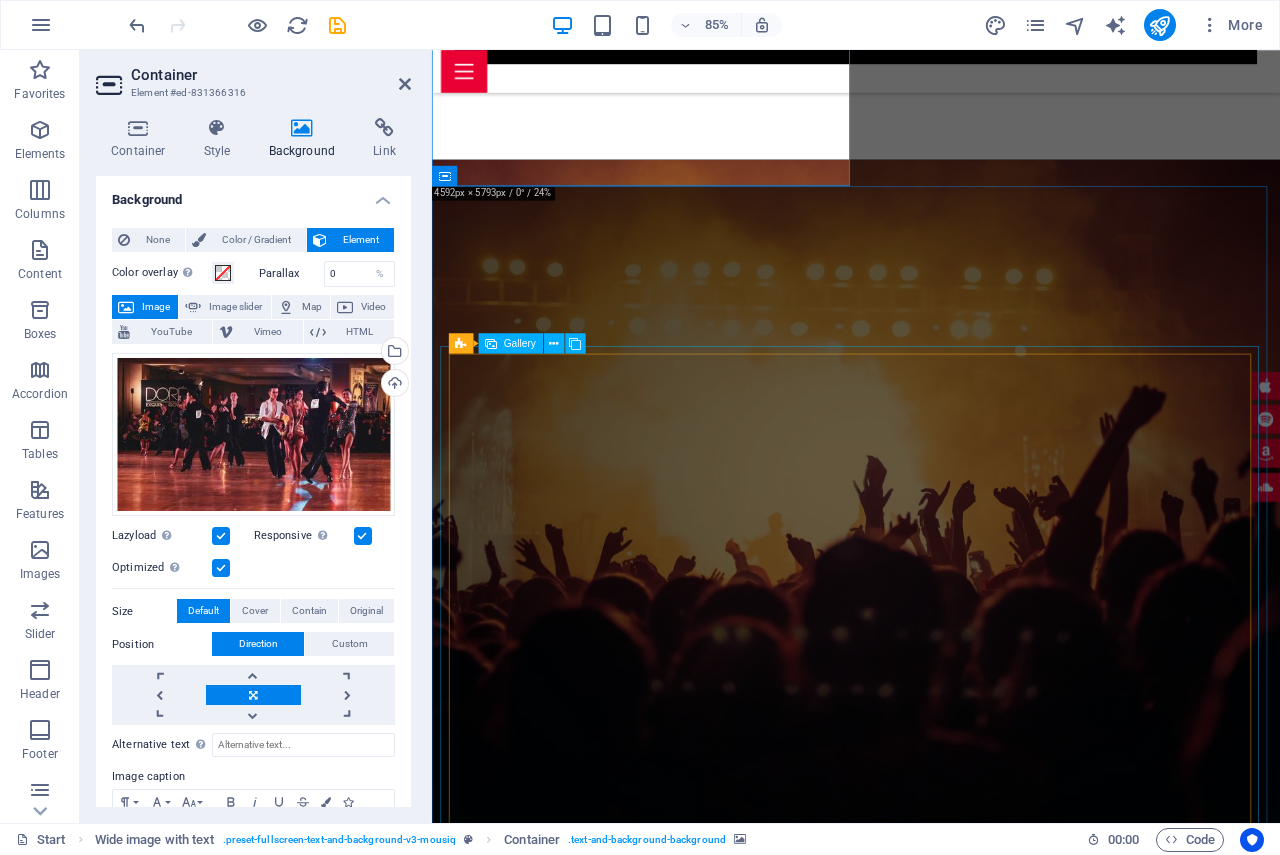 click on "Gallery" at bounding box center (520, 343) 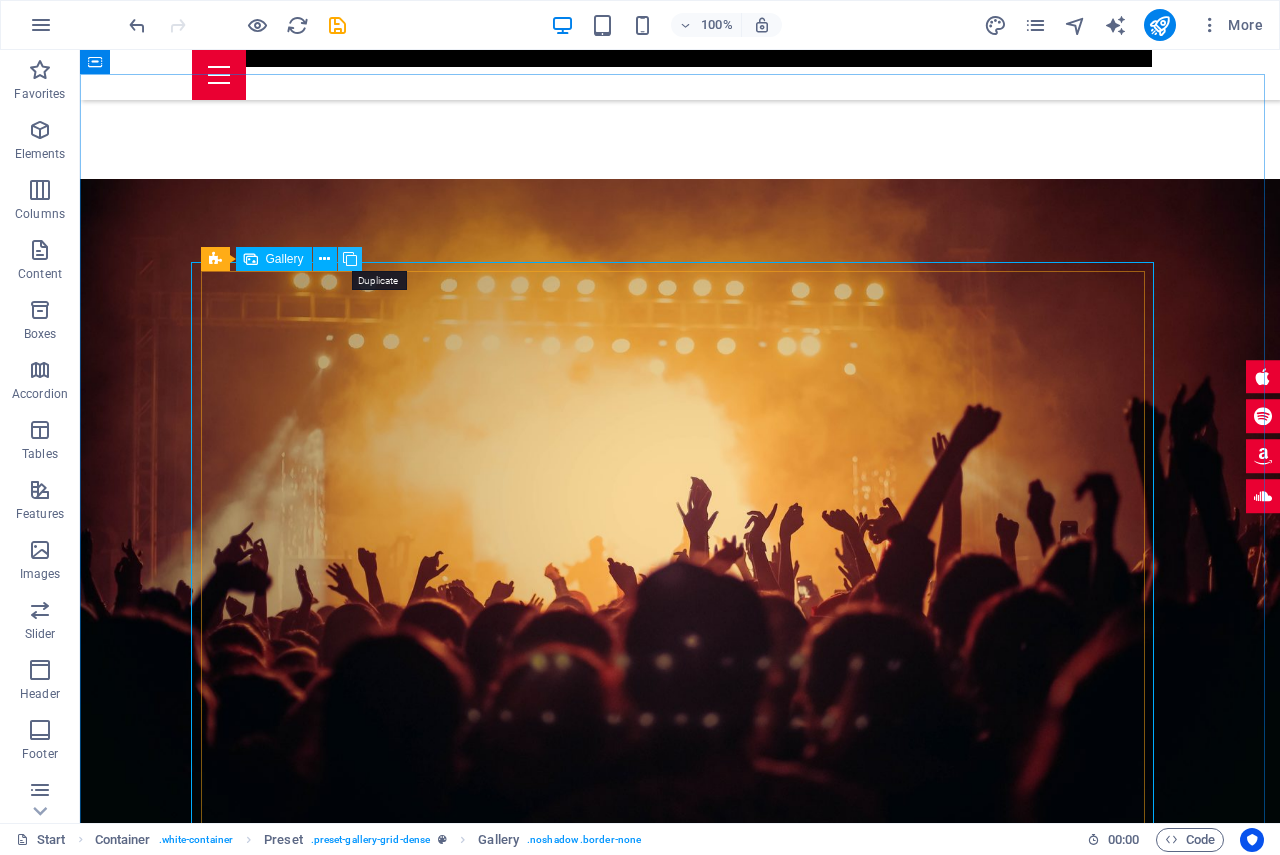 click at bounding box center [350, 259] 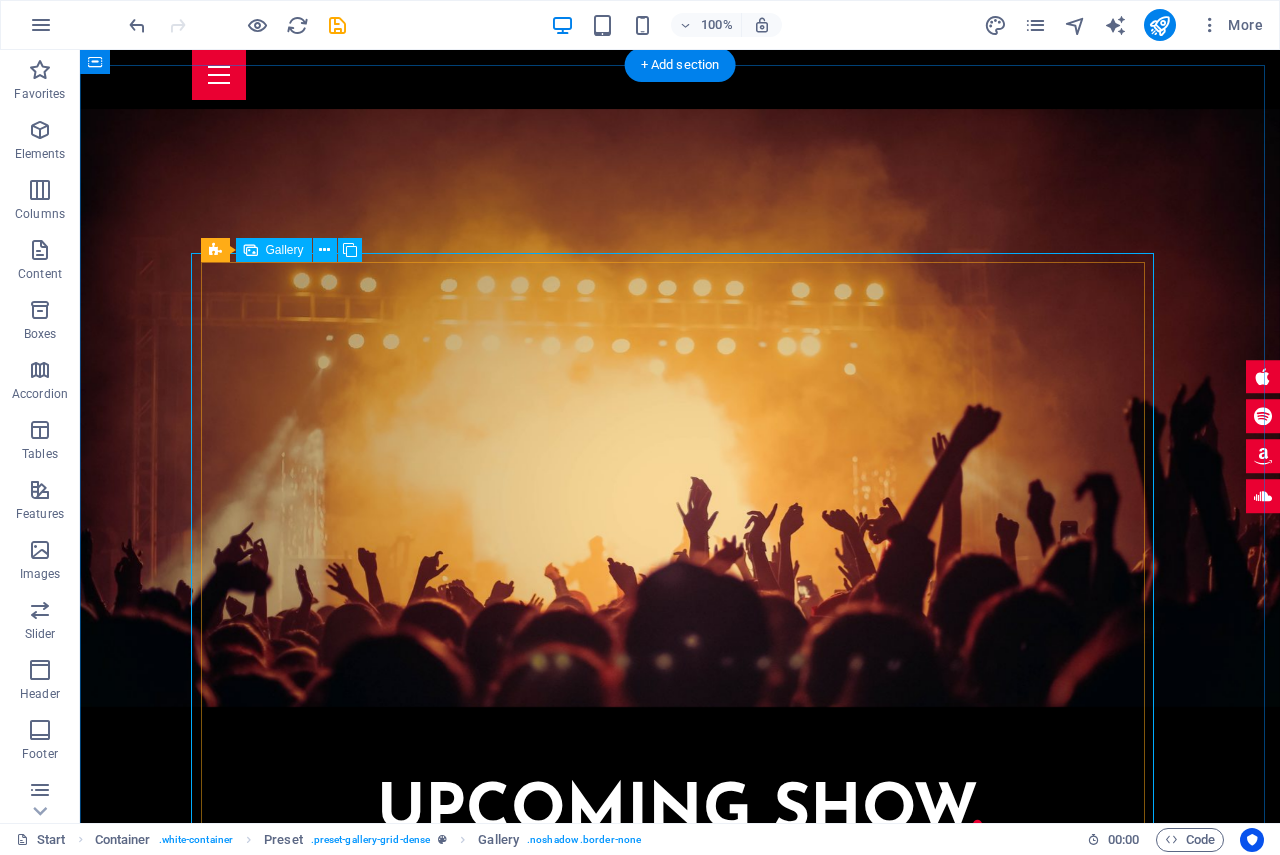 scroll, scrollTop: 3316, scrollLeft: 0, axis: vertical 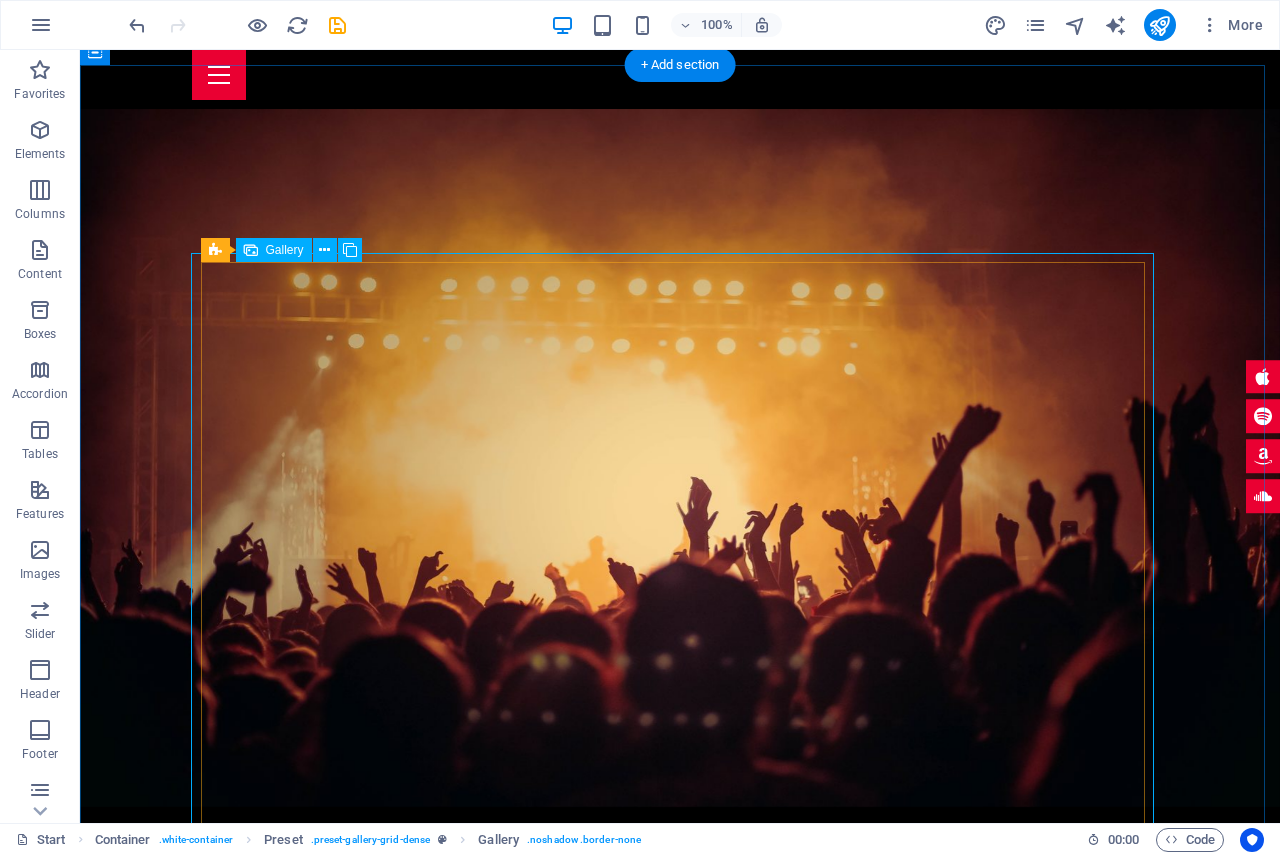 click at bounding box center [439, 3518] 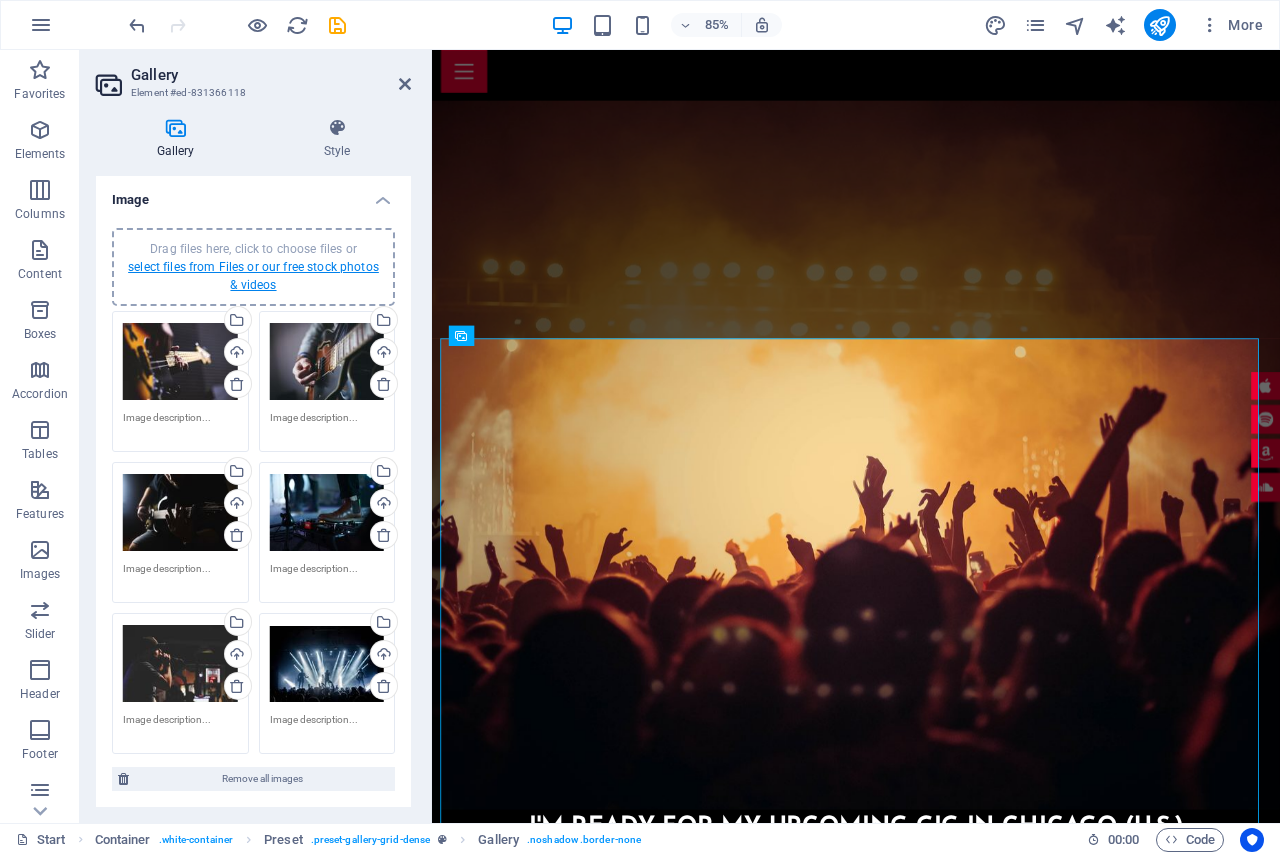 click on "select files from Files or our free stock photos & videos" at bounding box center [253, 276] 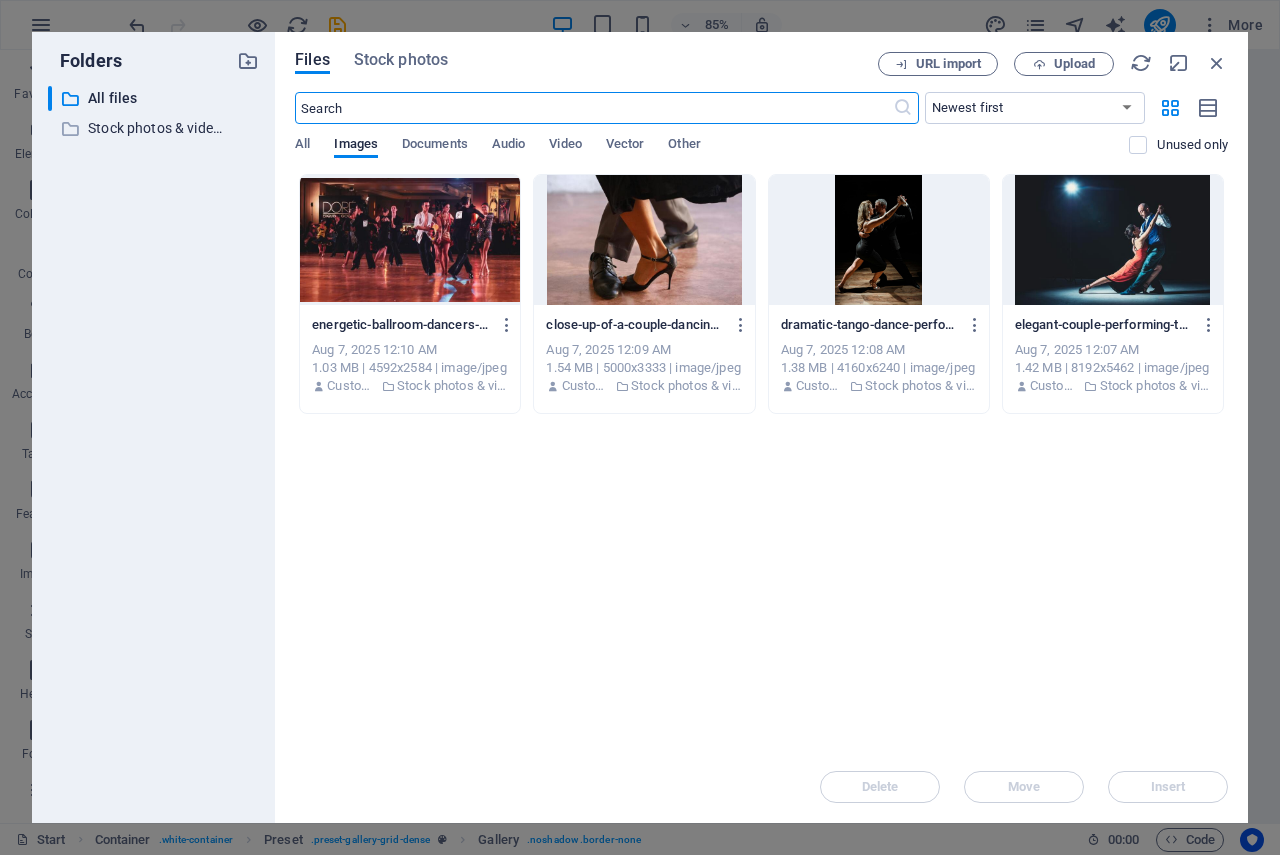 scroll, scrollTop: 4616, scrollLeft: 0, axis: vertical 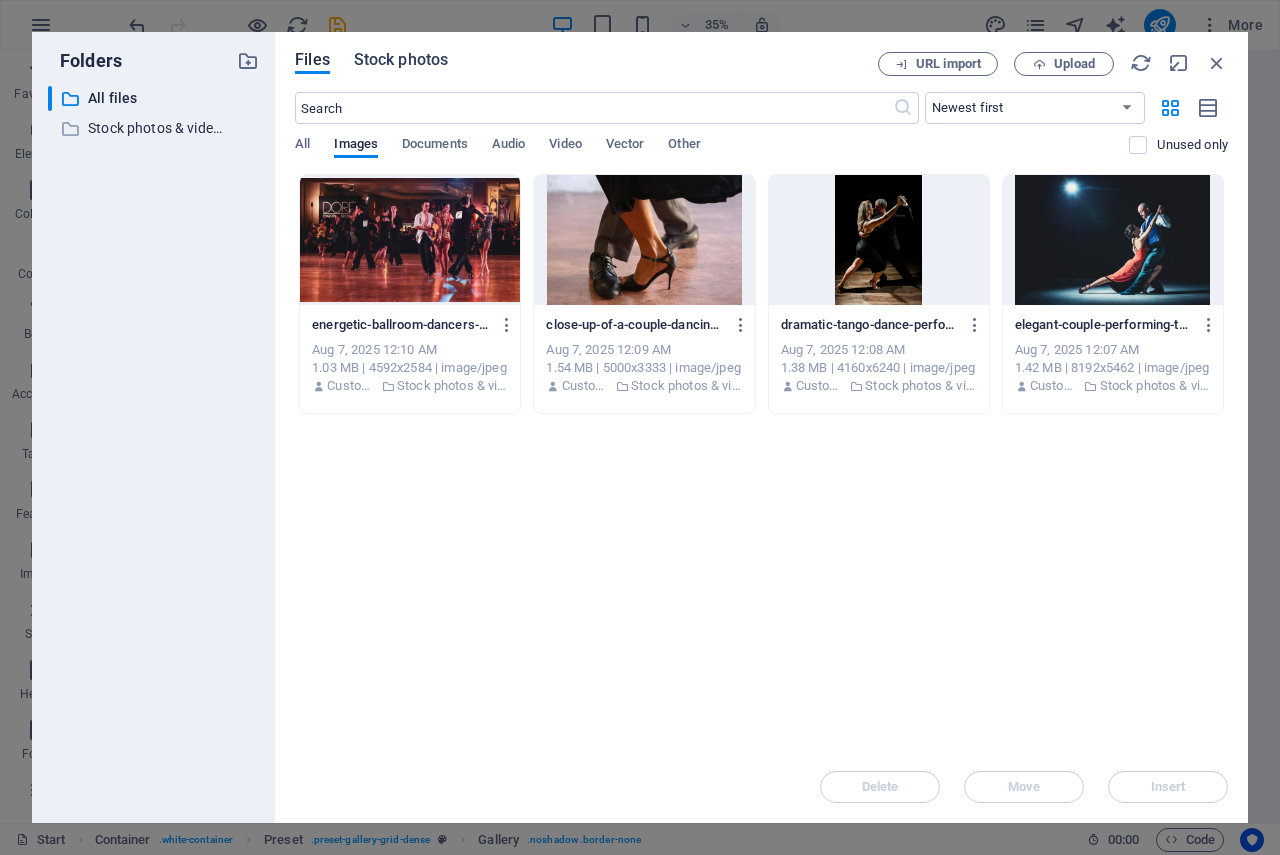 click on "Stock photos" at bounding box center [401, 60] 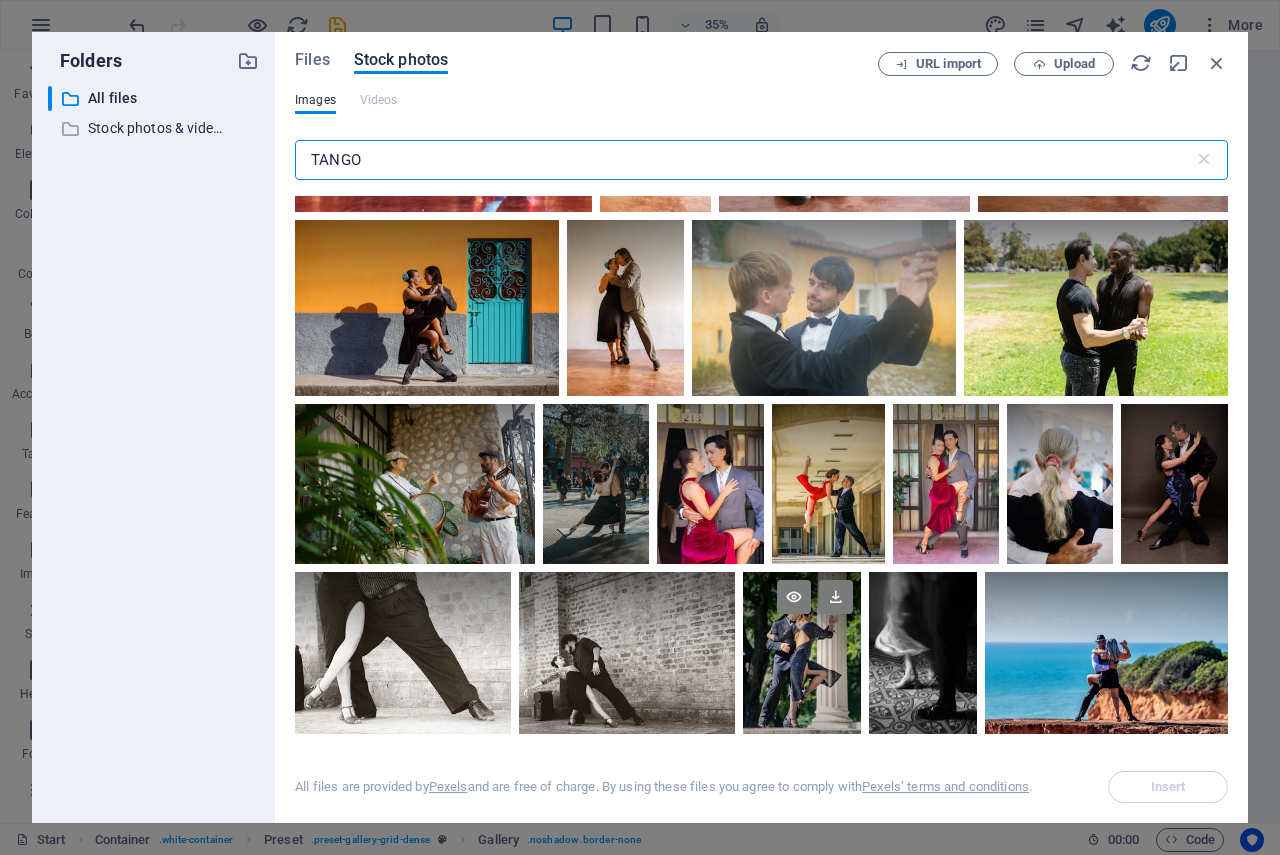 scroll, scrollTop: 700, scrollLeft: 0, axis: vertical 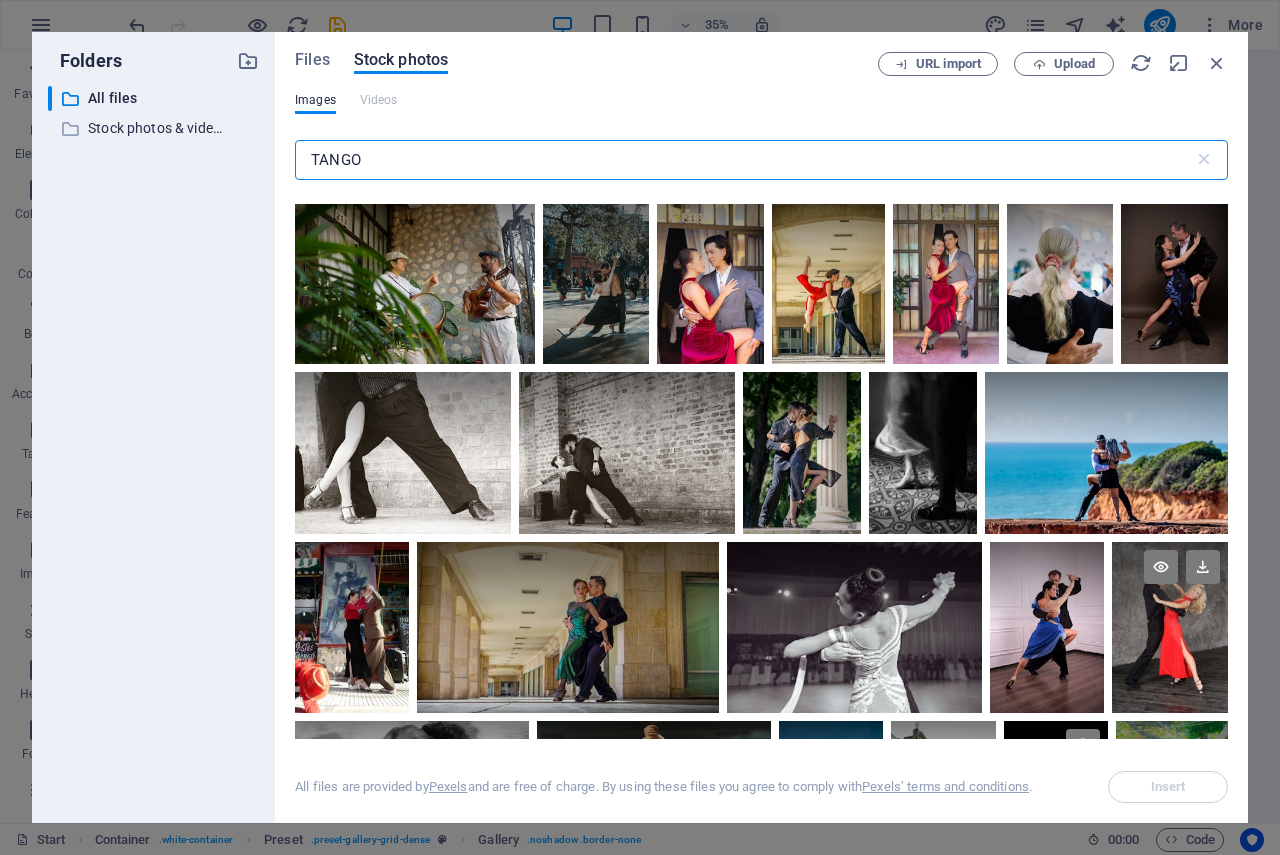 click at bounding box center (1170, 584) 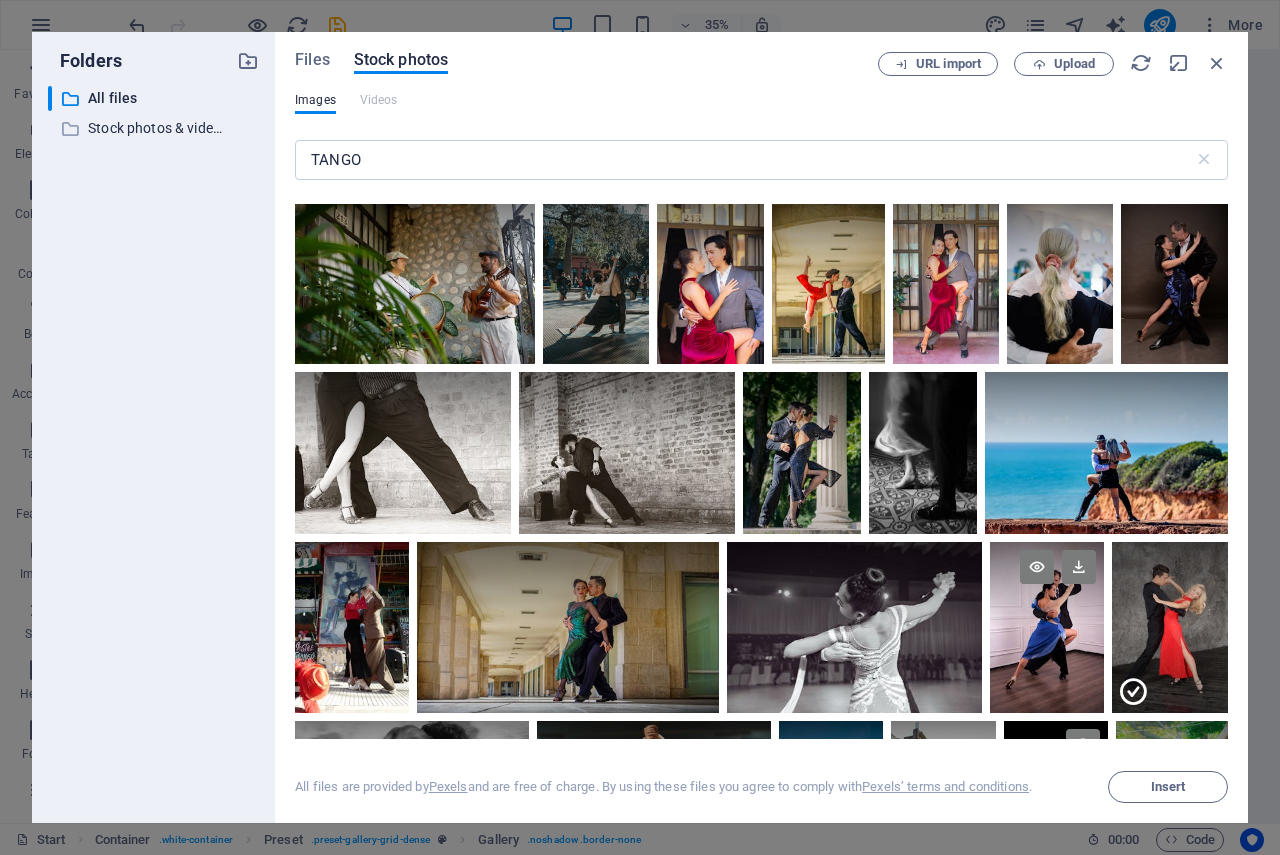 click at bounding box center (1047, 584) 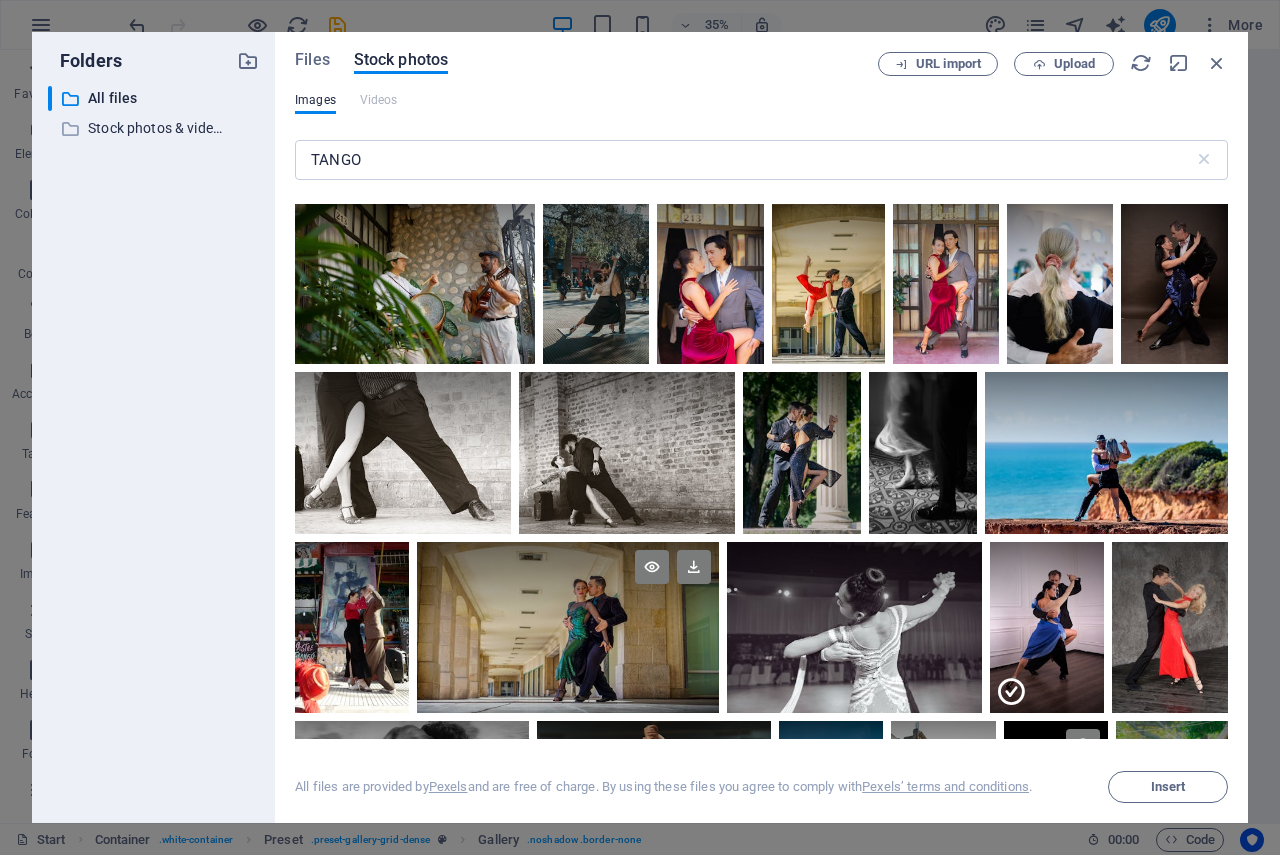 click at bounding box center (568, 584) 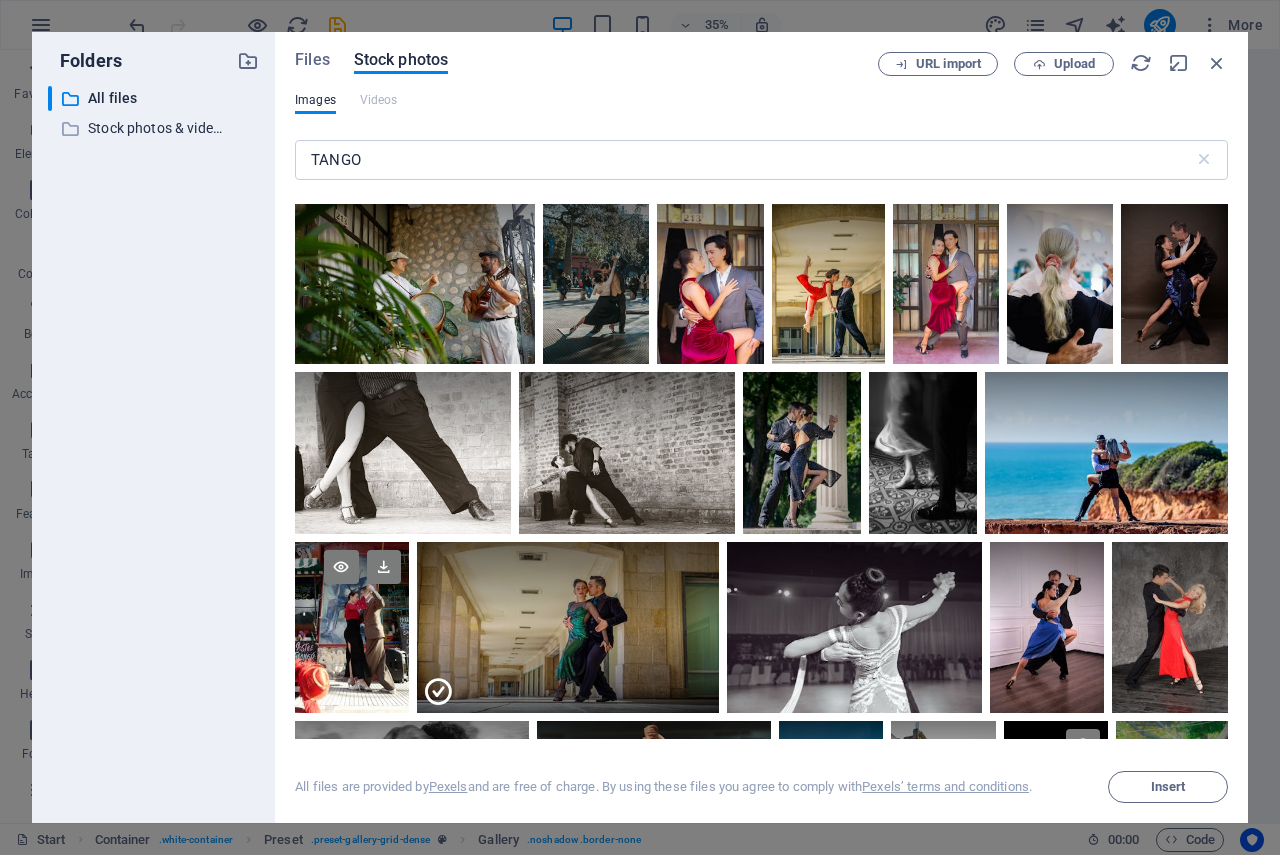 click at bounding box center [352, 584] 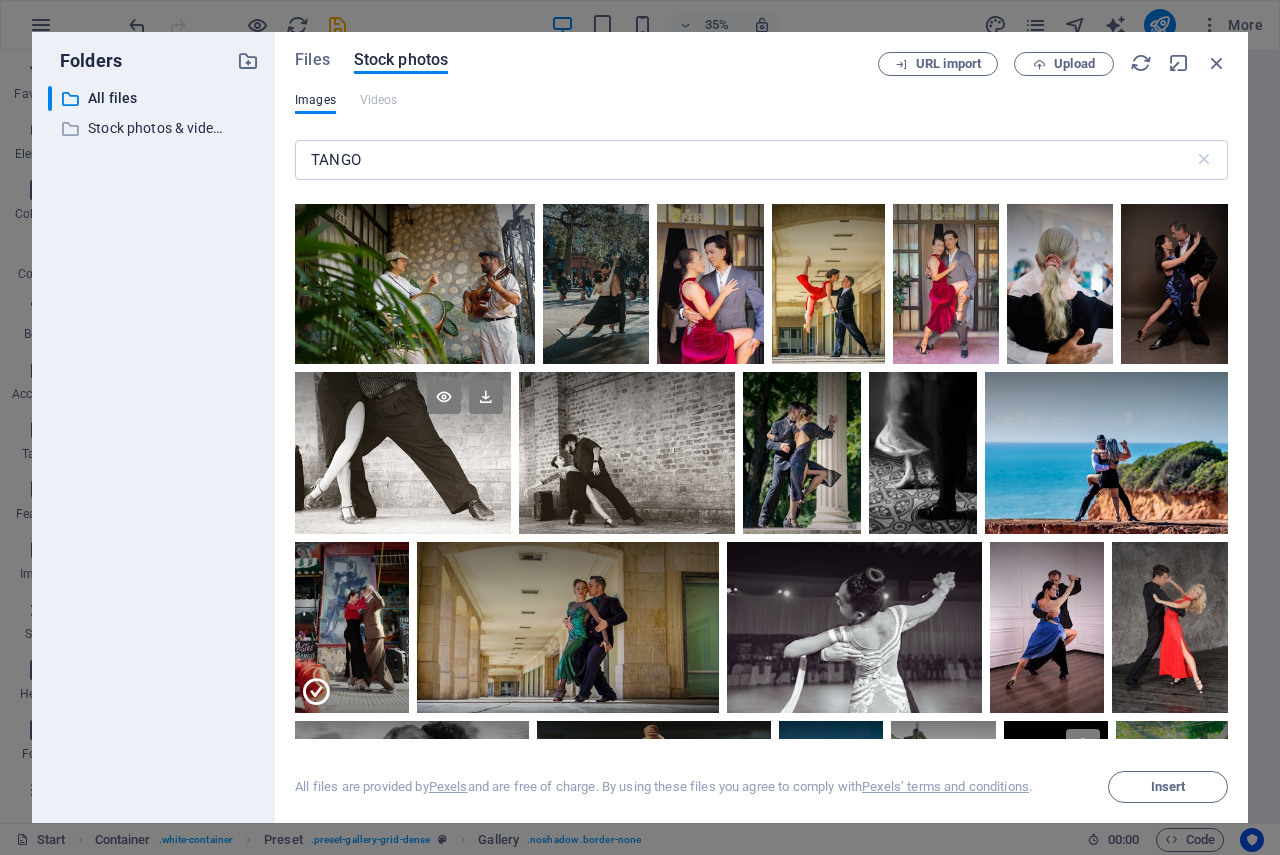 click at bounding box center (403, 412) 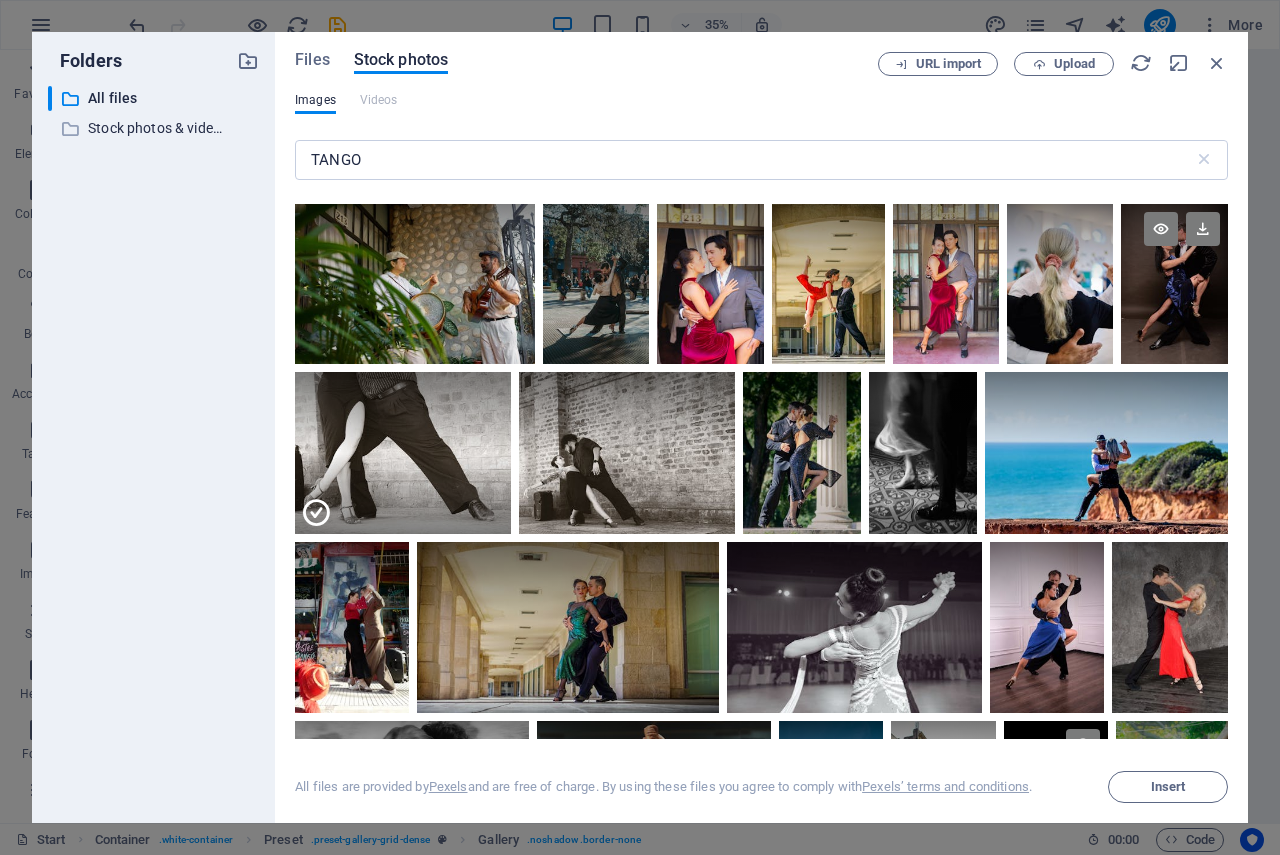 click at bounding box center [1174, 284] 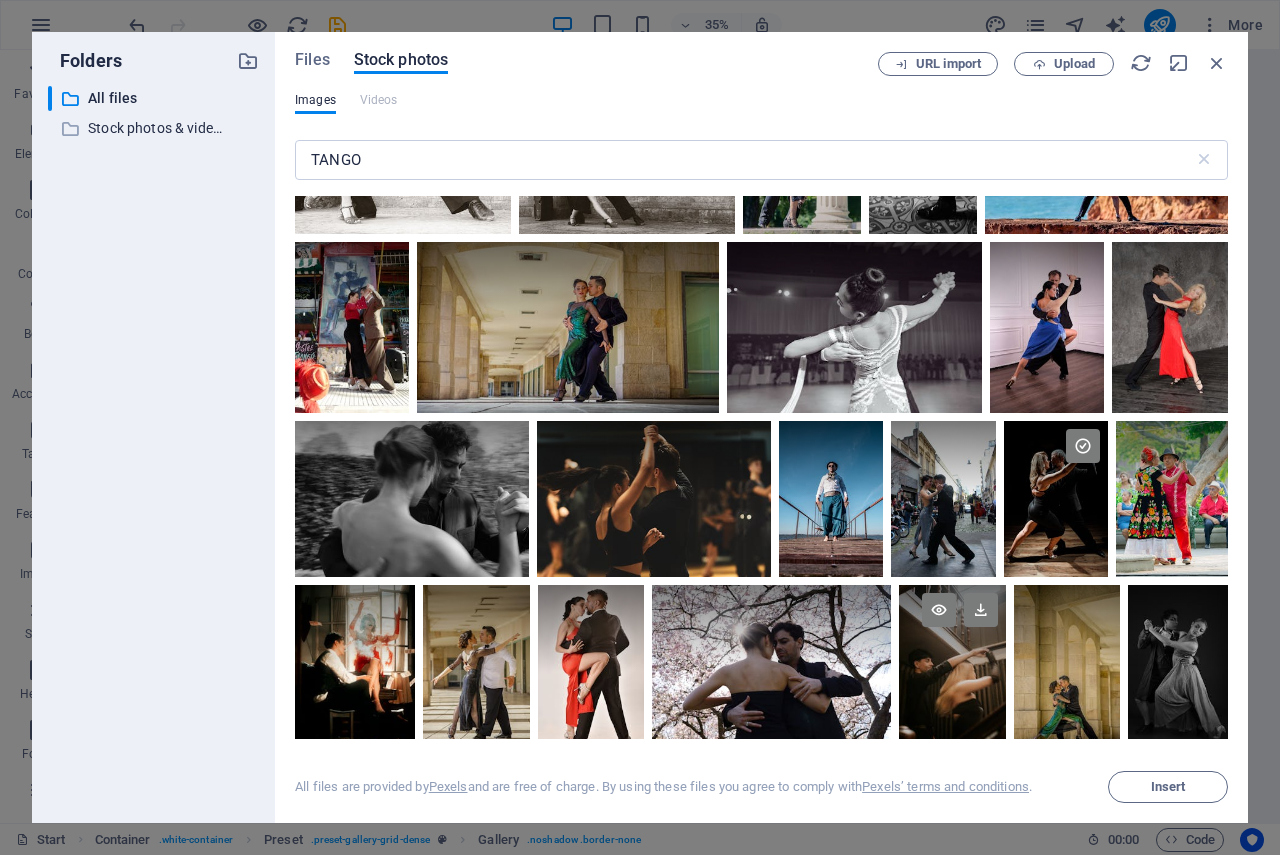 scroll, scrollTop: 1100, scrollLeft: 0, axis: vertical 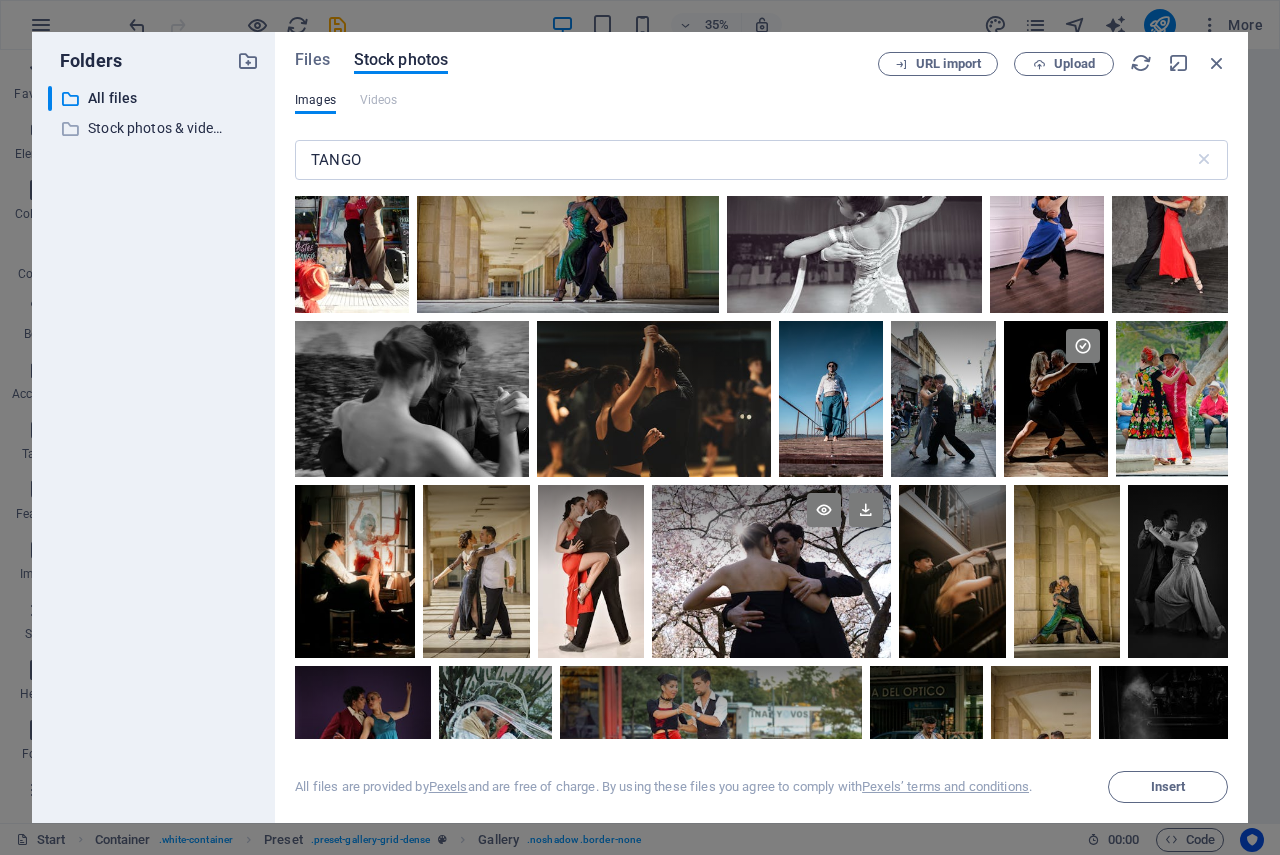 click at bounding box center (771, 528) 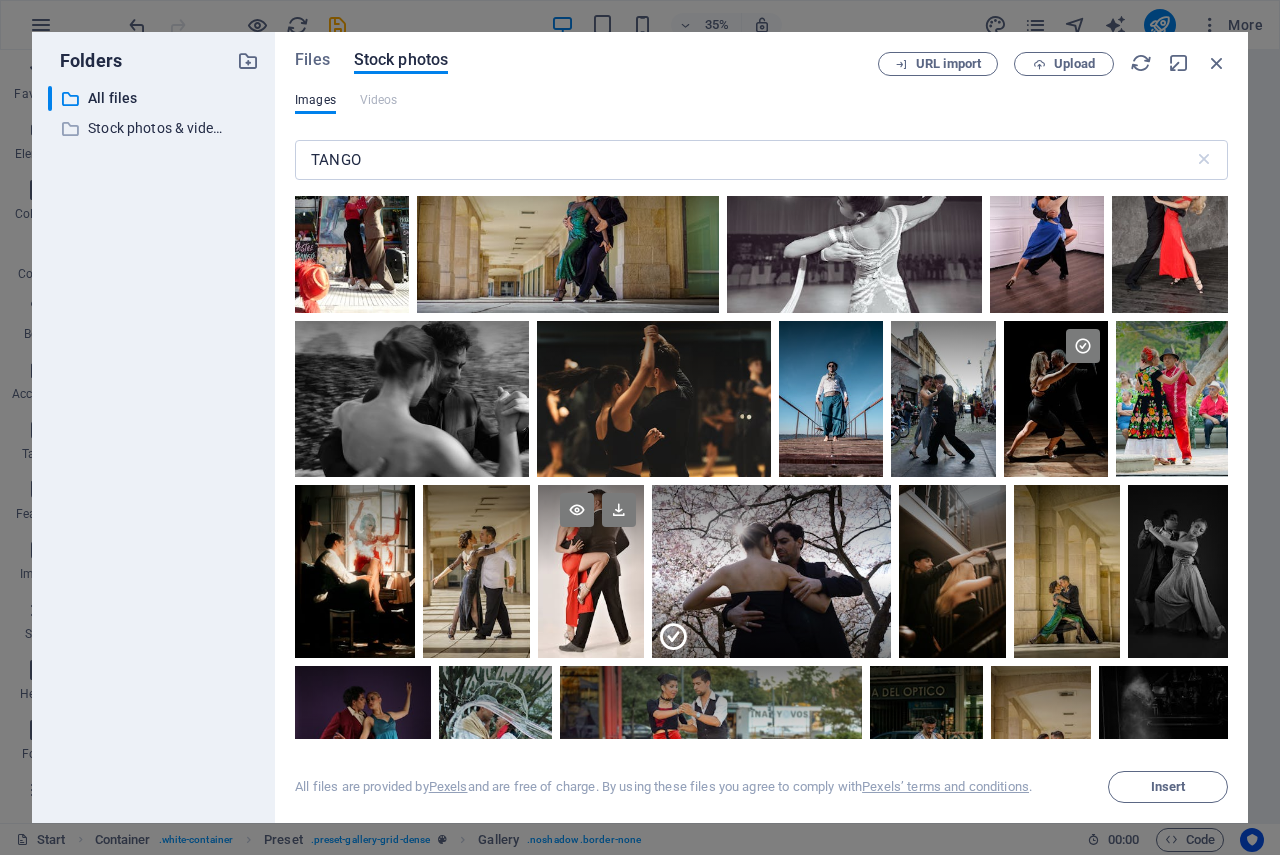 click at bounding box center (591, 528) 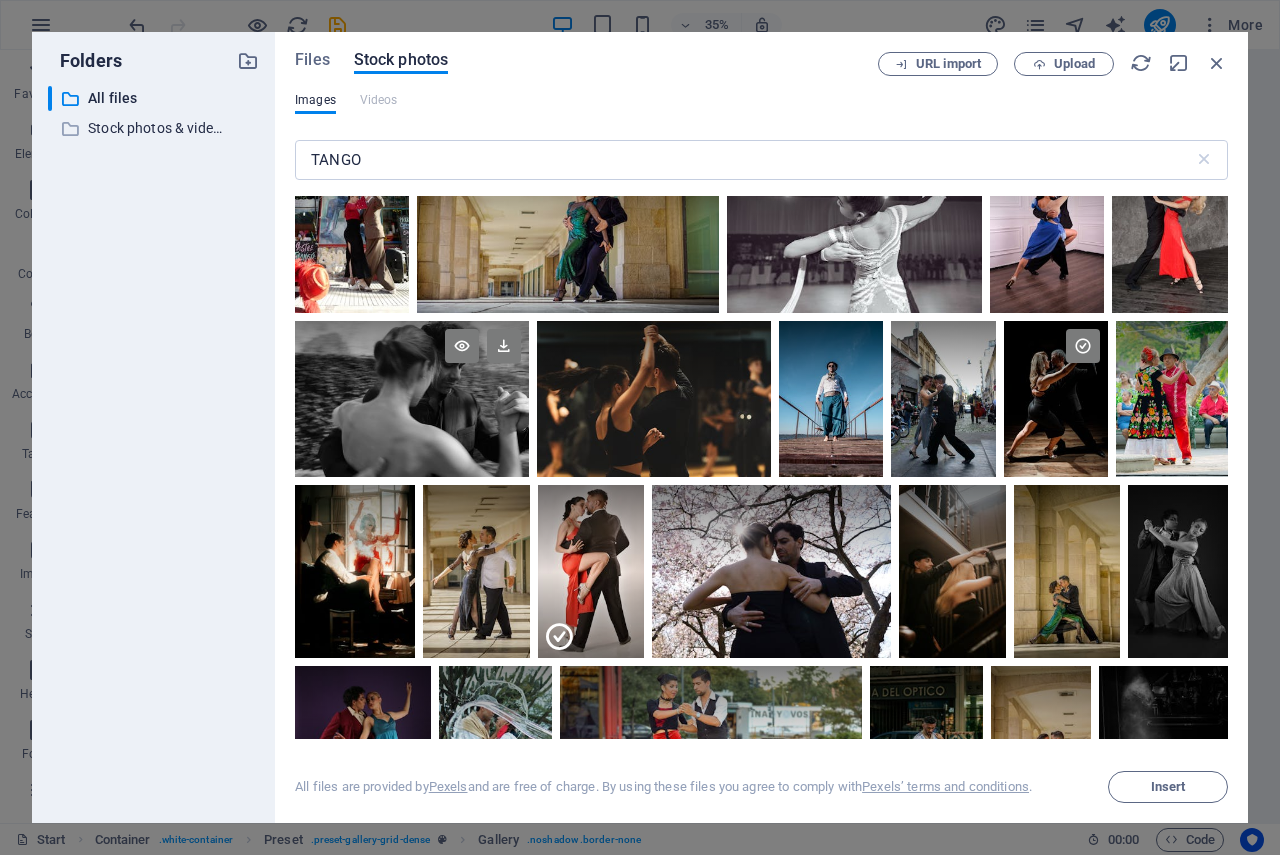 click at bounding box center [412, 360] 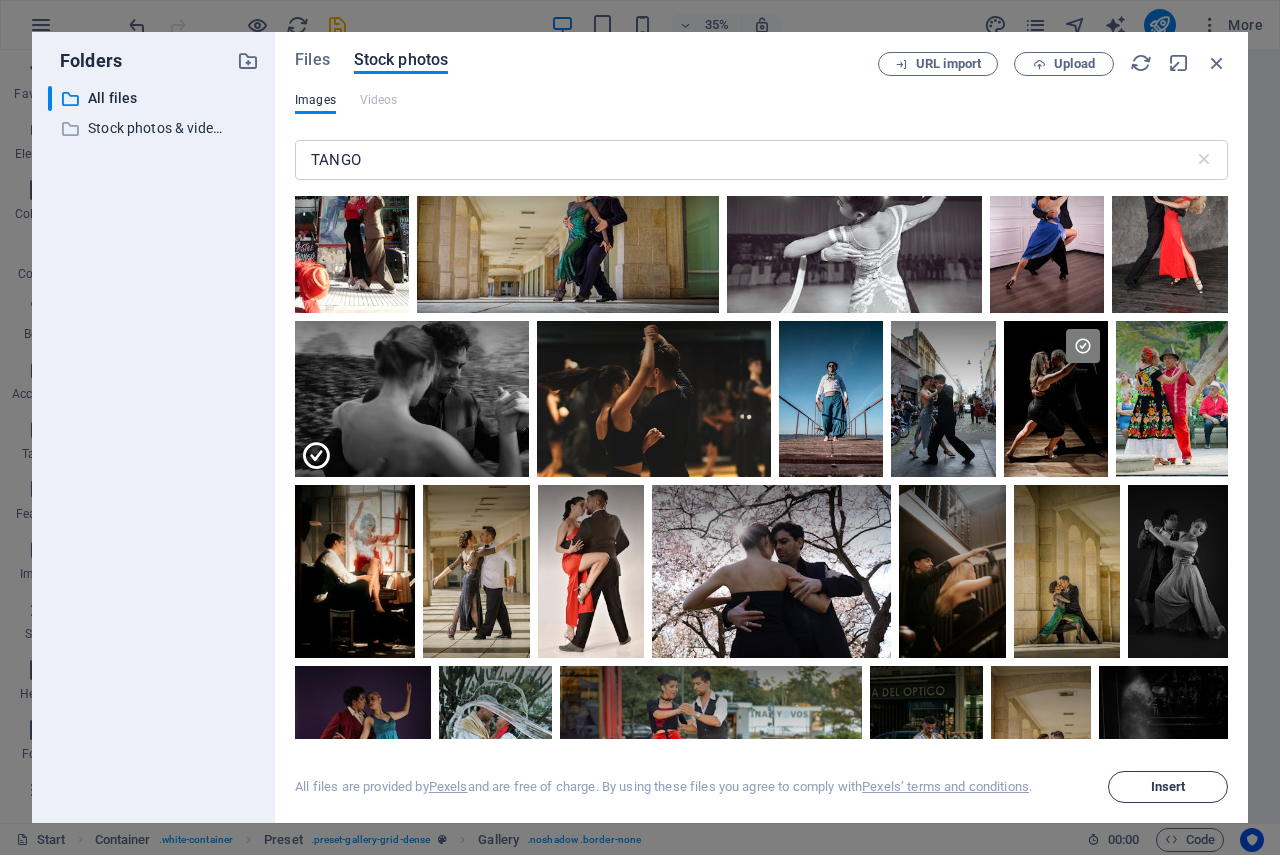 click on "Insert" at bounding box center (1168, 787) 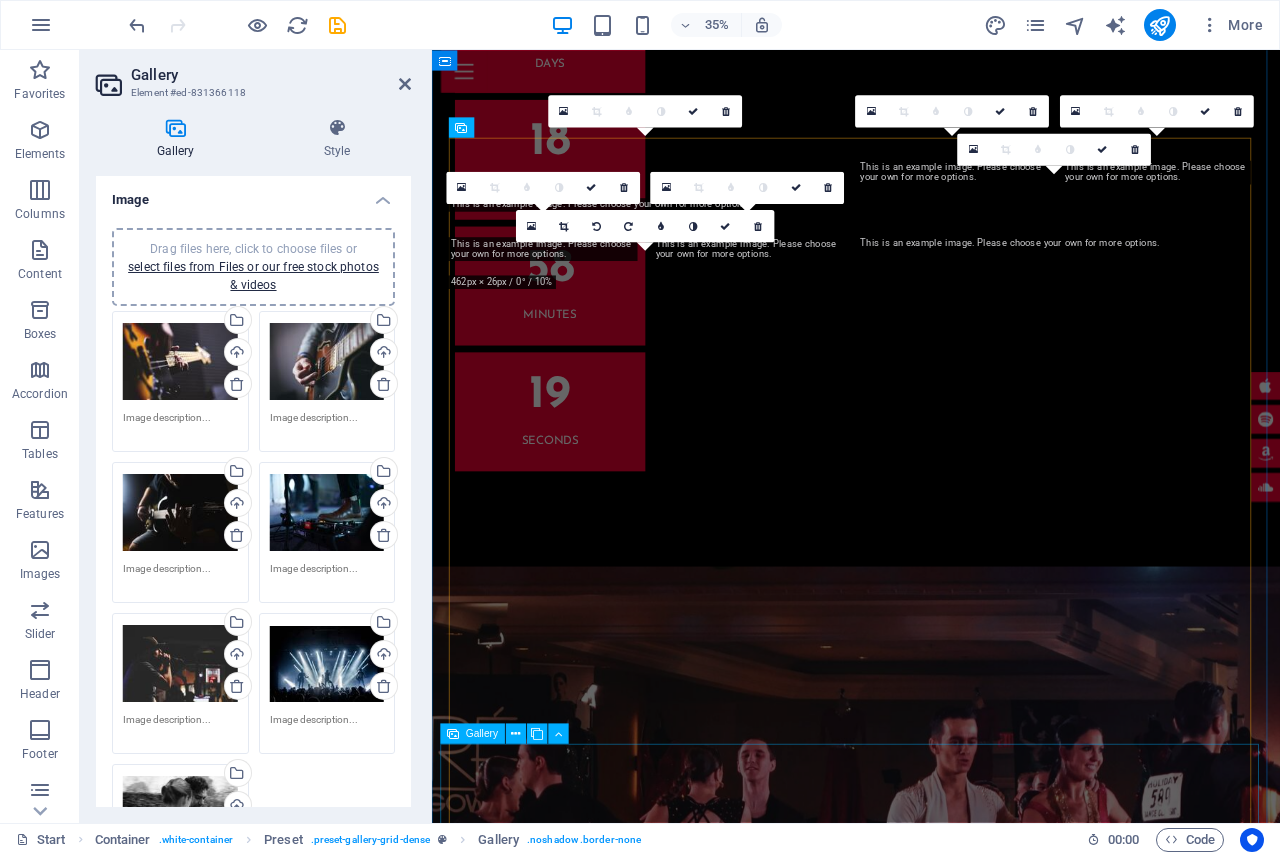 scroll, scrollTop: 3561, scrollLeft: 0, axis: vertical 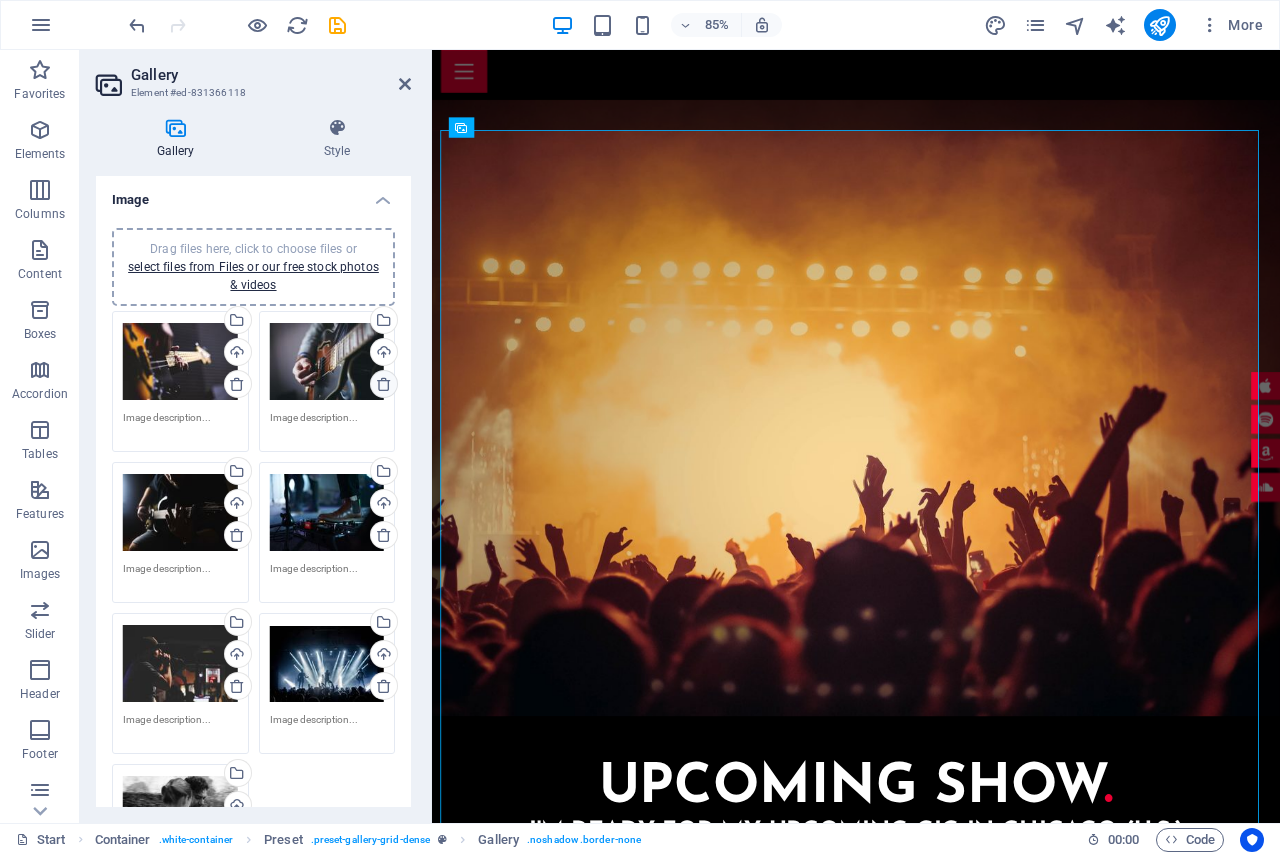 click at bounding box center [384, 384] 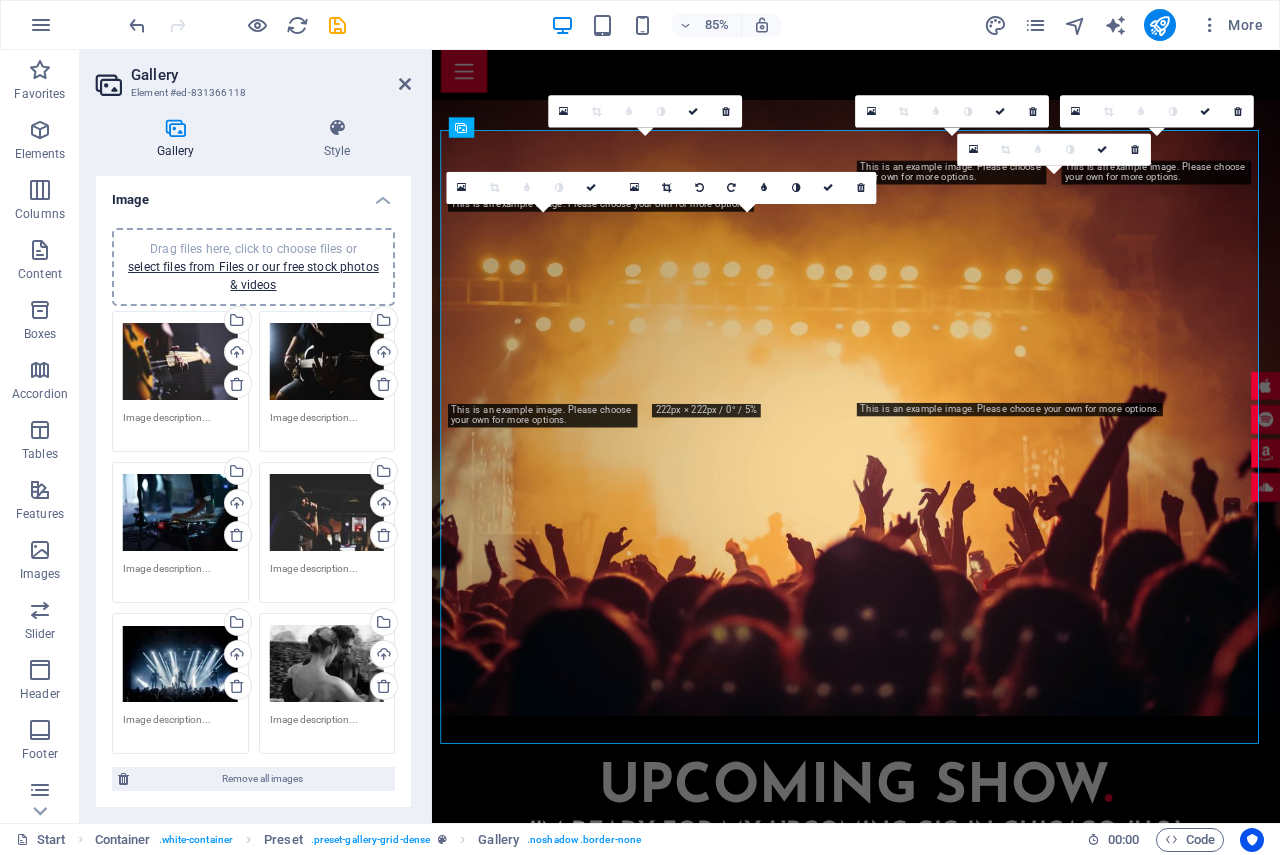 click at bounding box center [237, 535] 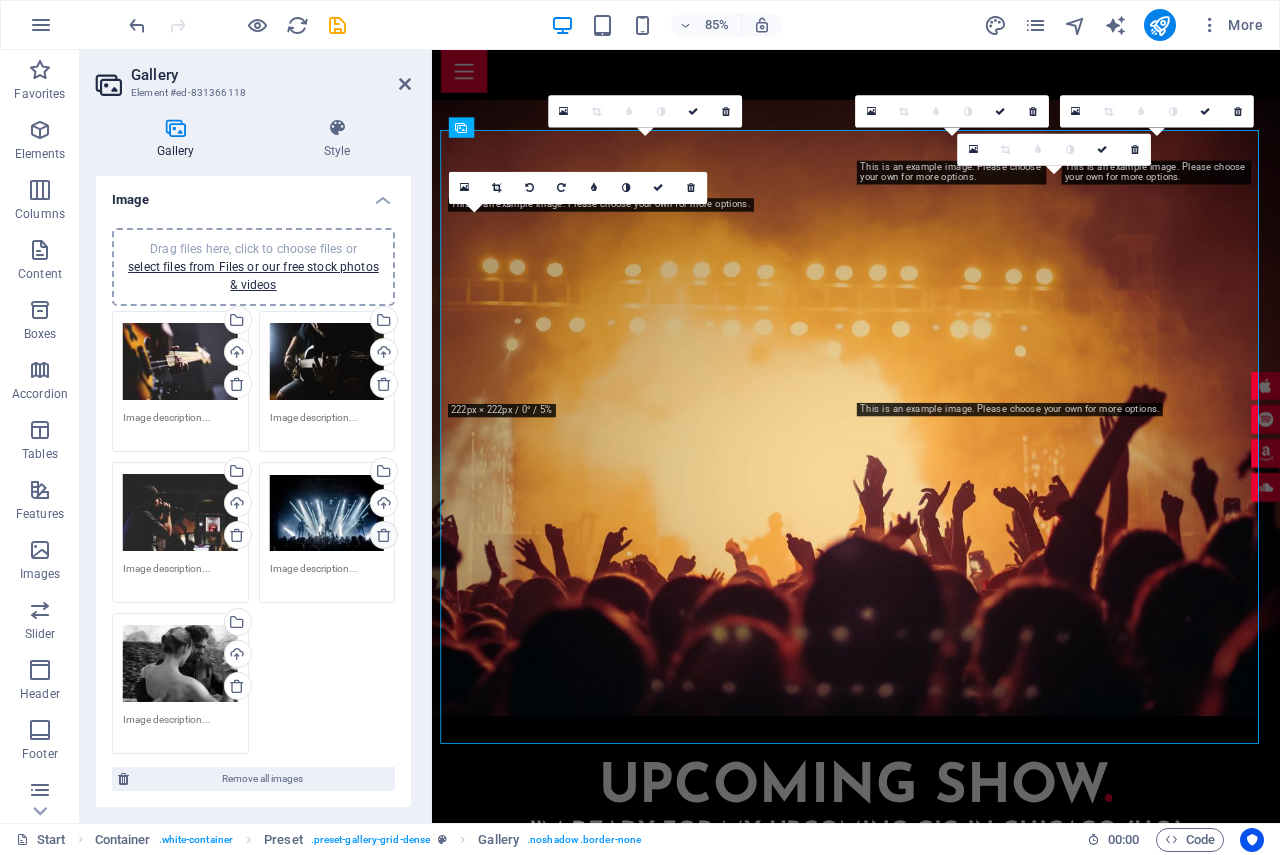 click at bounding box center [384, 535] 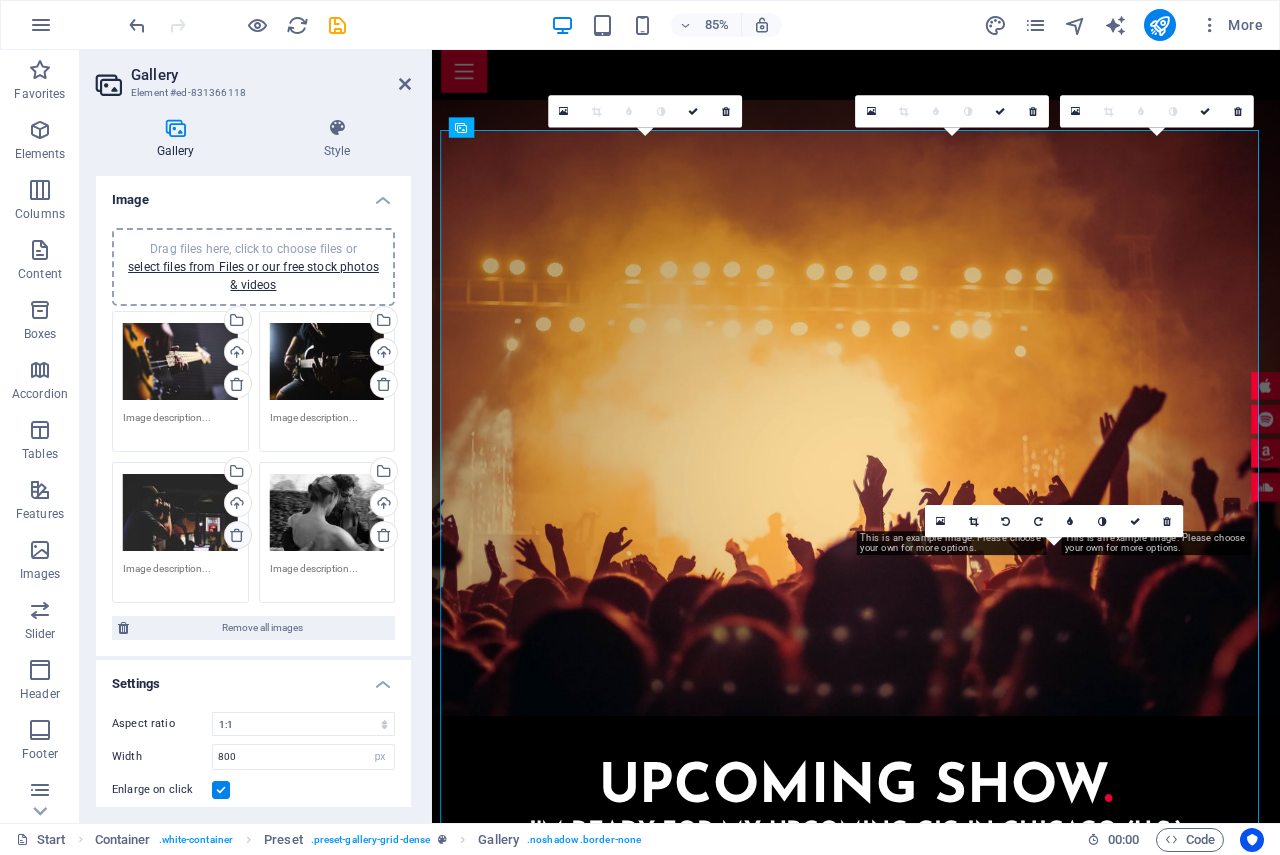 click at bounding box center [237, 535] 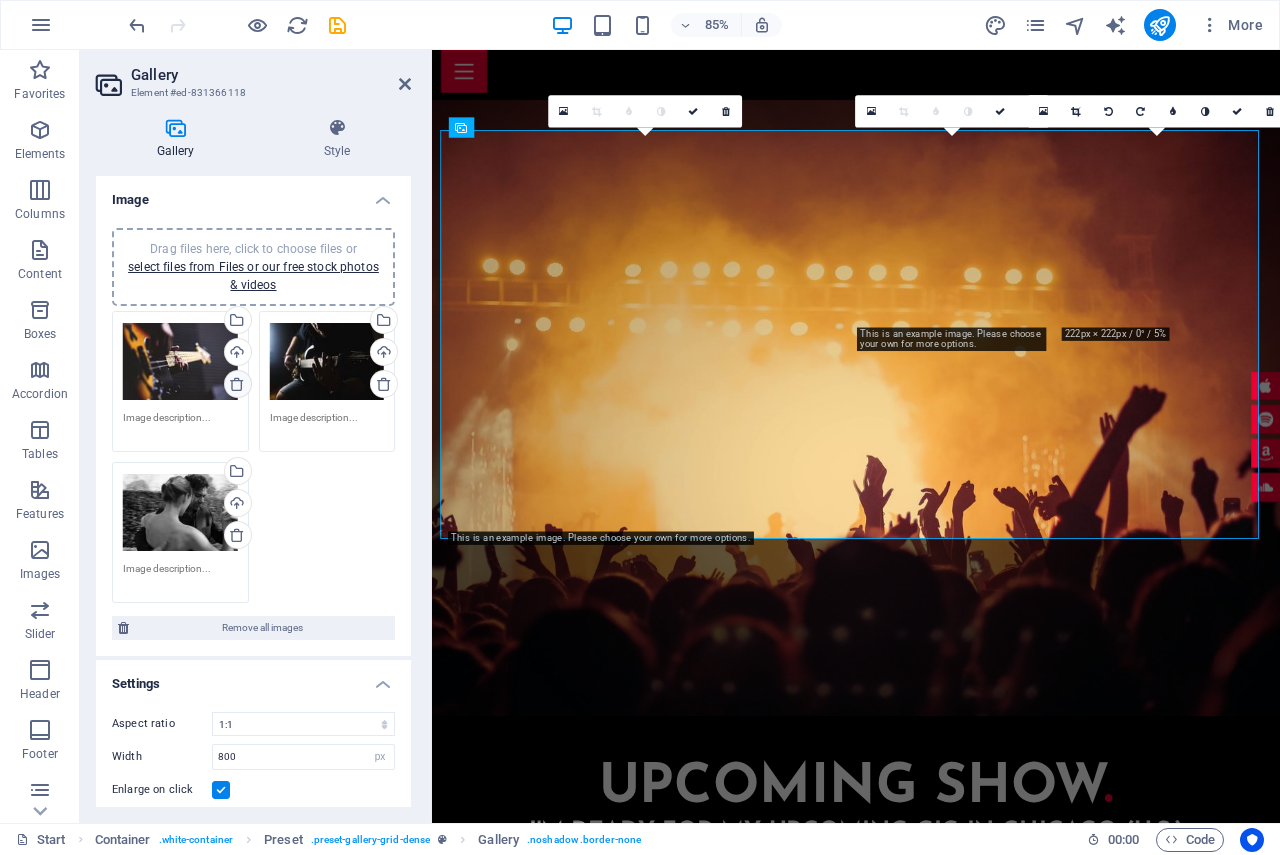 click at bounding box center (237, 384) 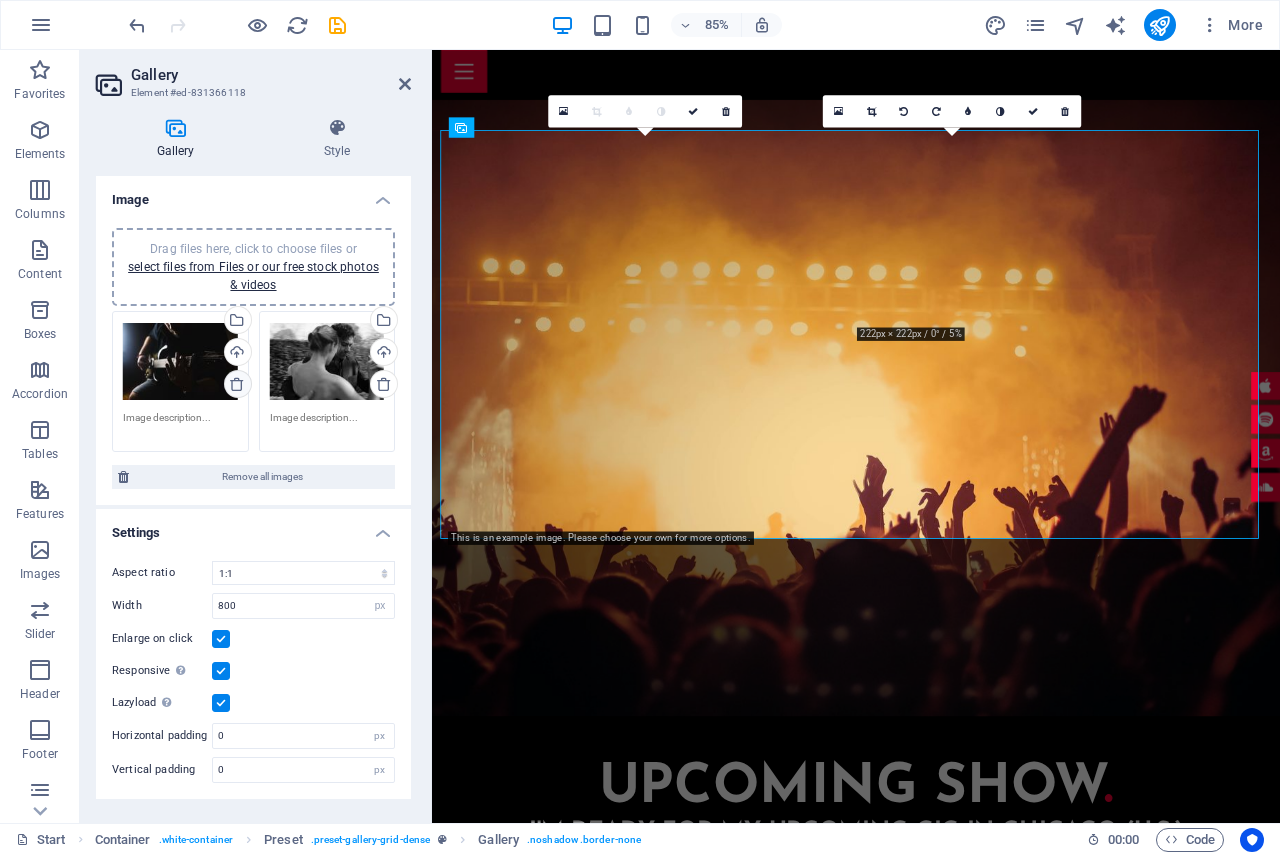 click at bounding box center [237, 384] 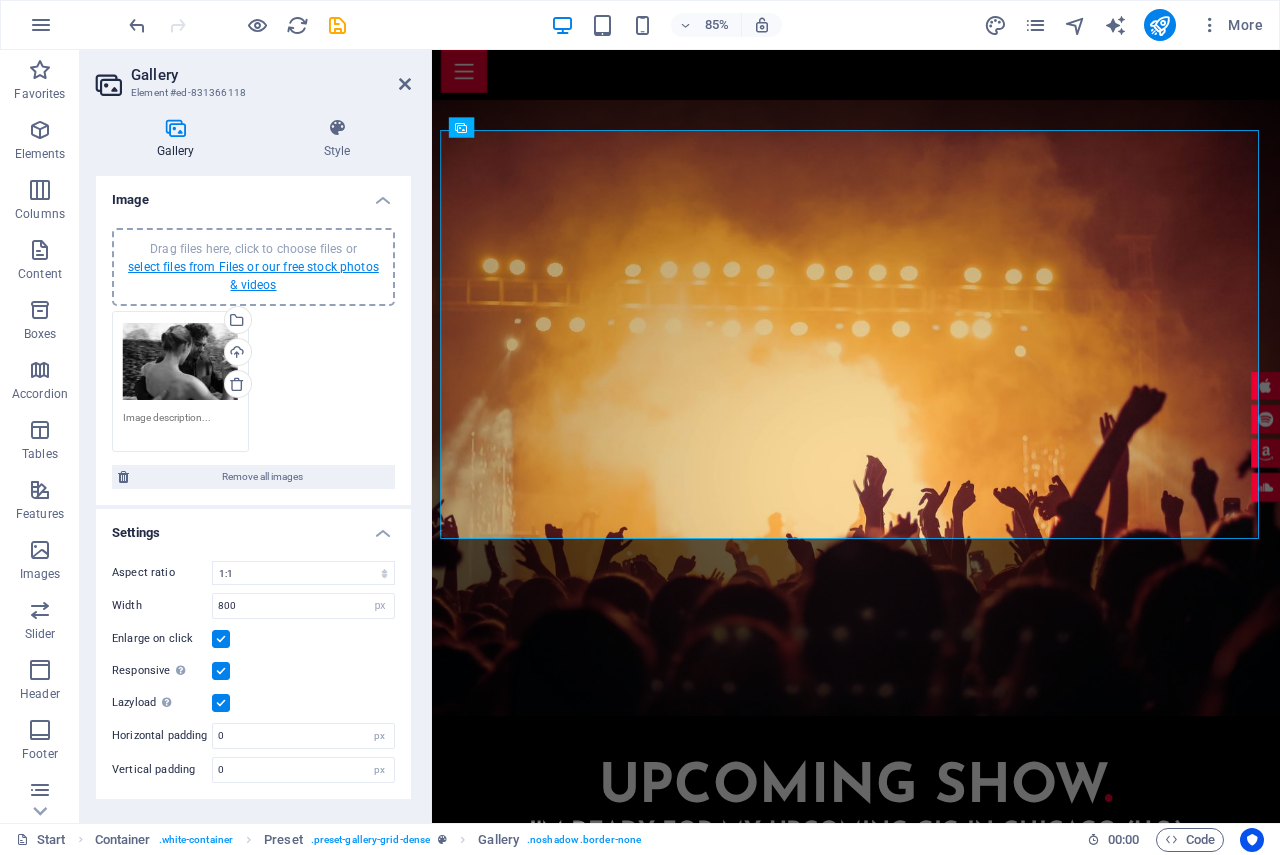 click on "select files from Files or our free stock photos & videos" at bounding box center [253, 276] 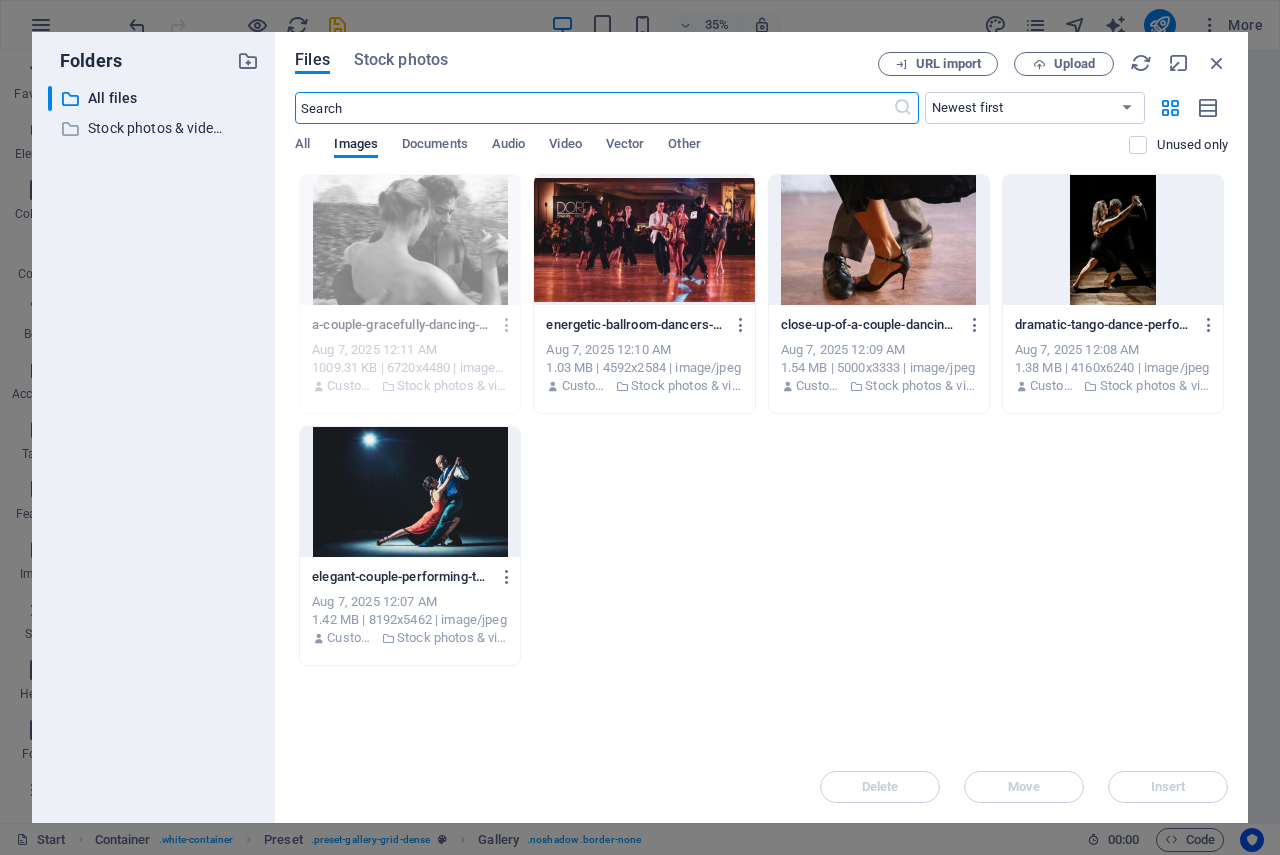 scroll, scrollTop: 4861, scrollLeft: 0, axis: vertical 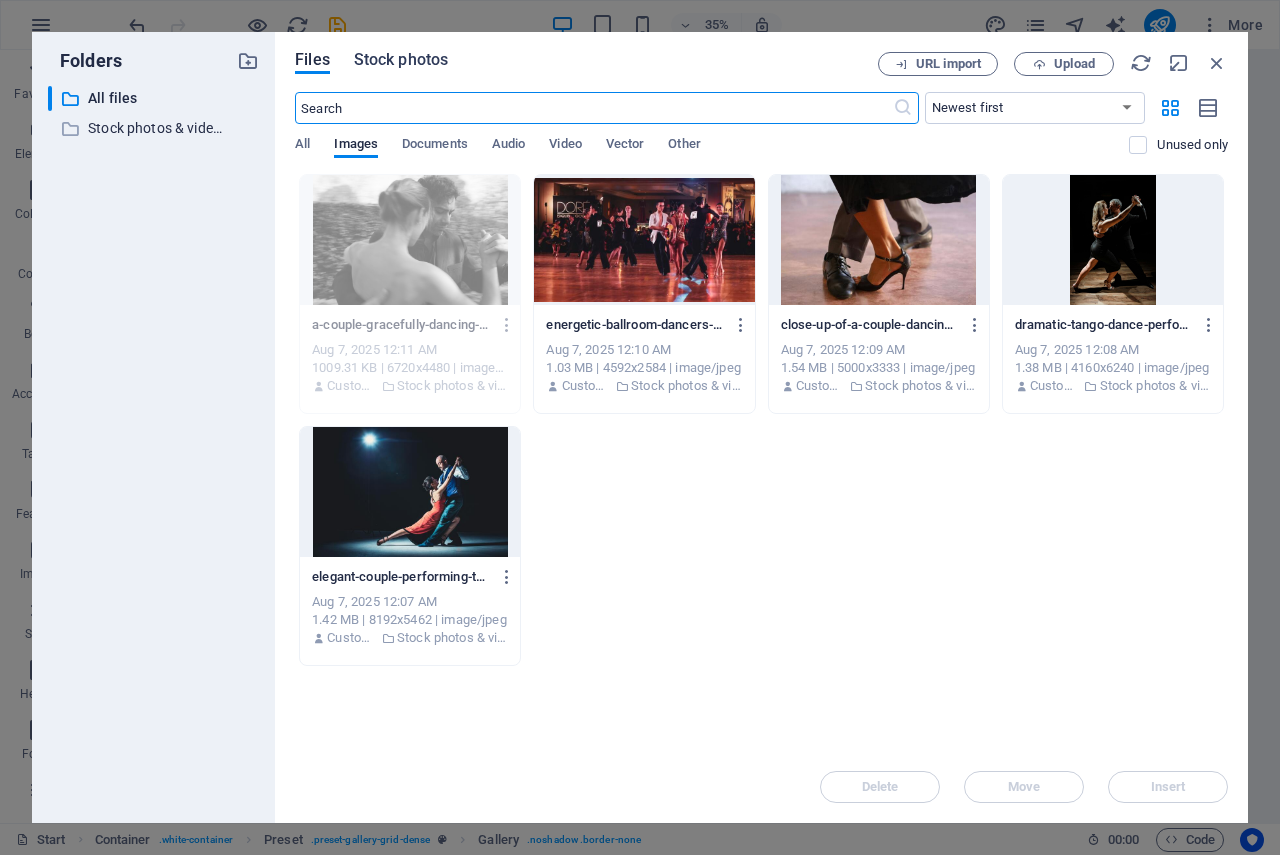 click on "Stock photos" at bounding box center (401, 60) 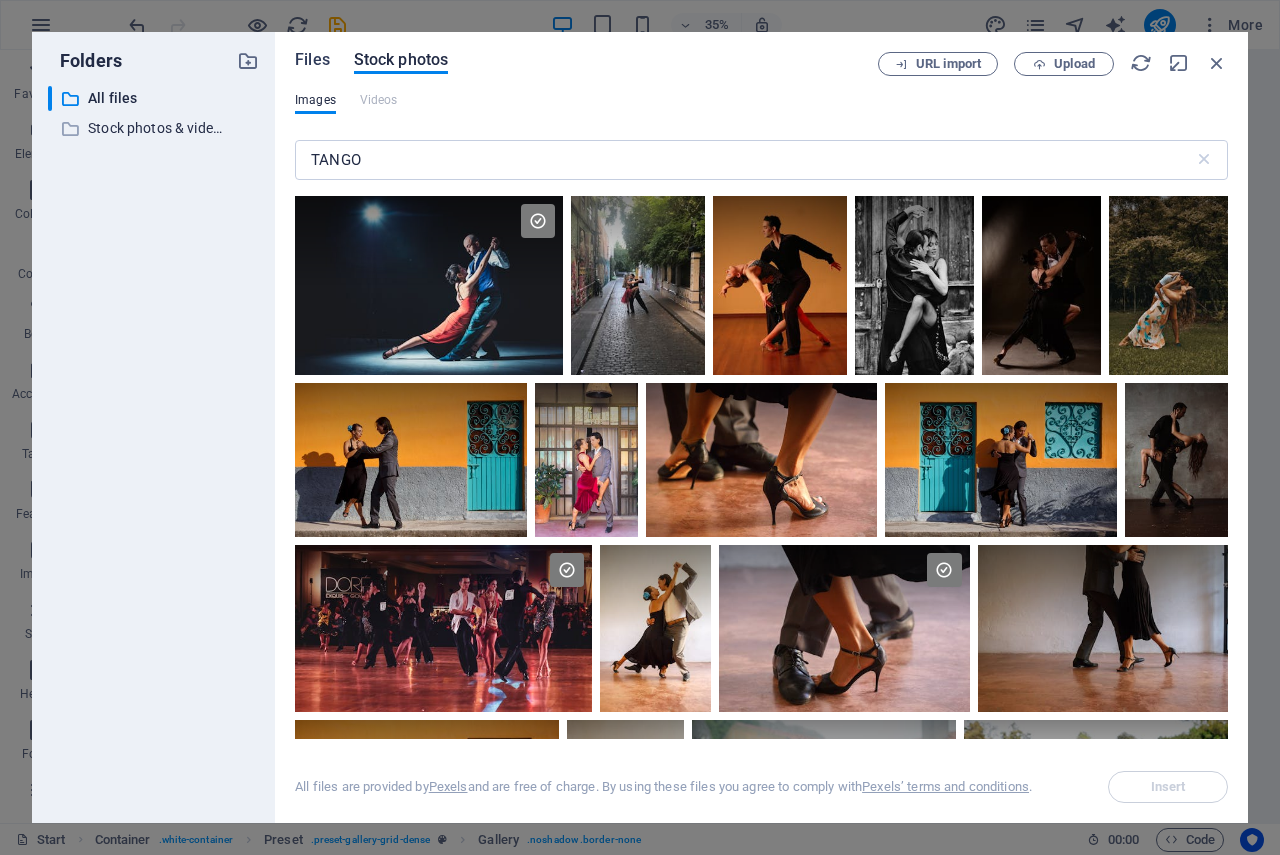 click on "Files" at bounding box center (312, 60) 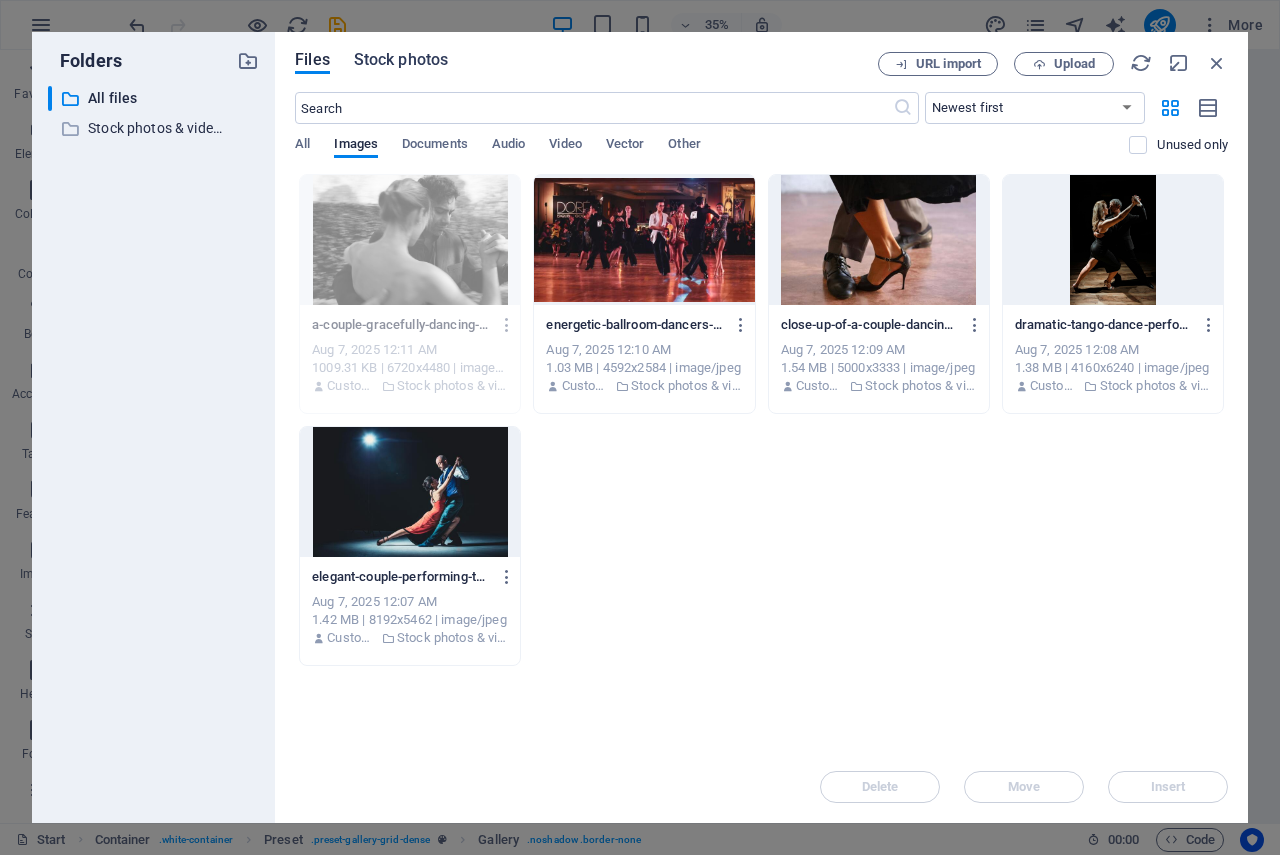click on "Stock photos" at bounding box center (401, 60) 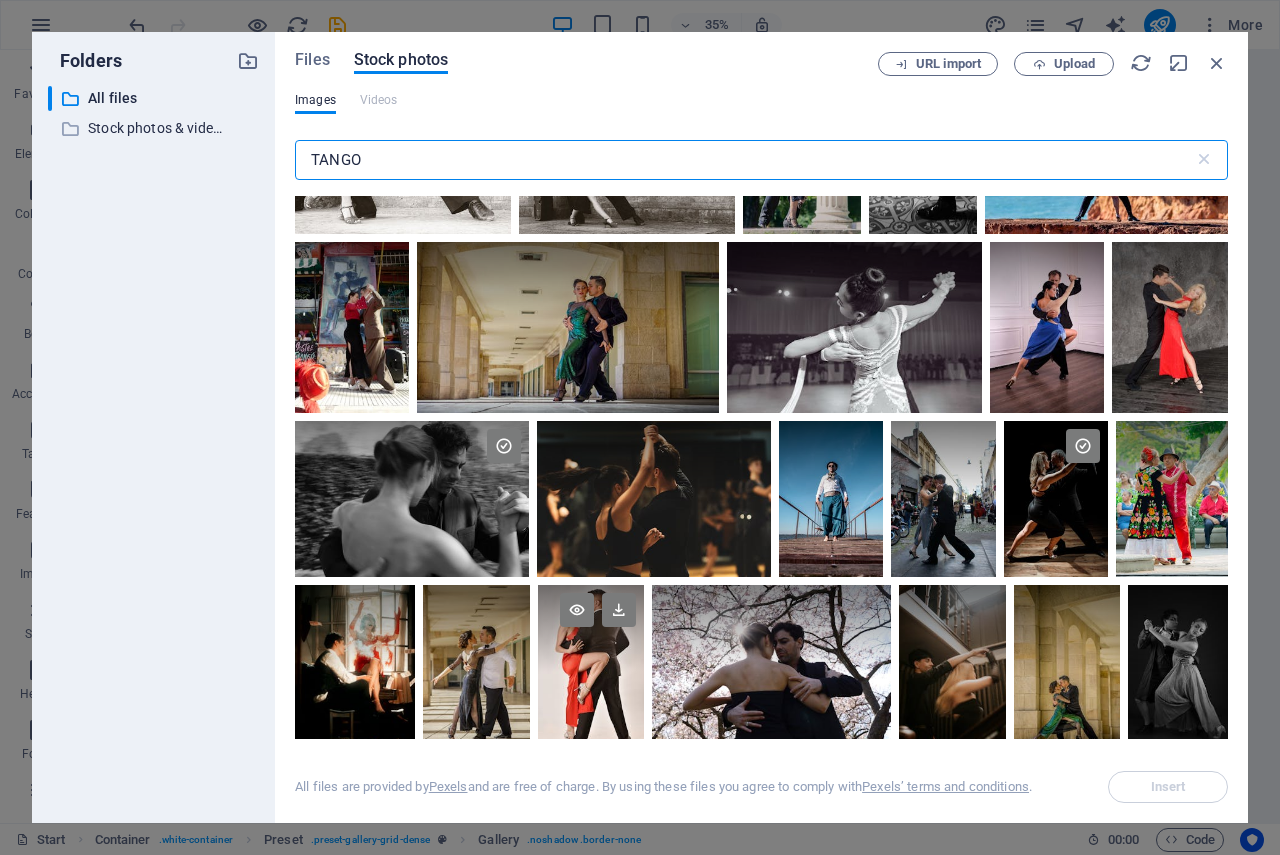 scroll, scrollTop: 1100, scrollLeft: 0, axis: vertical 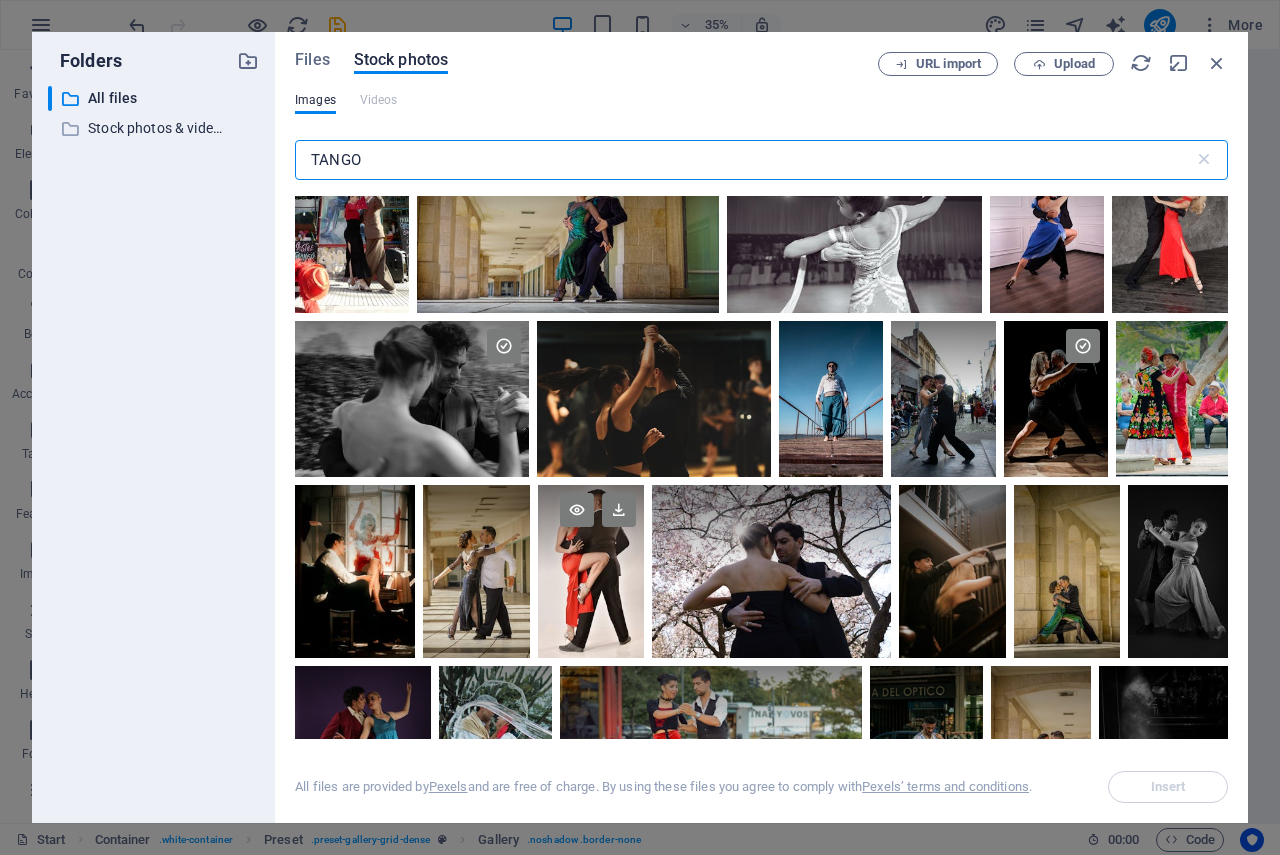 click at bounding box center (591, 571) 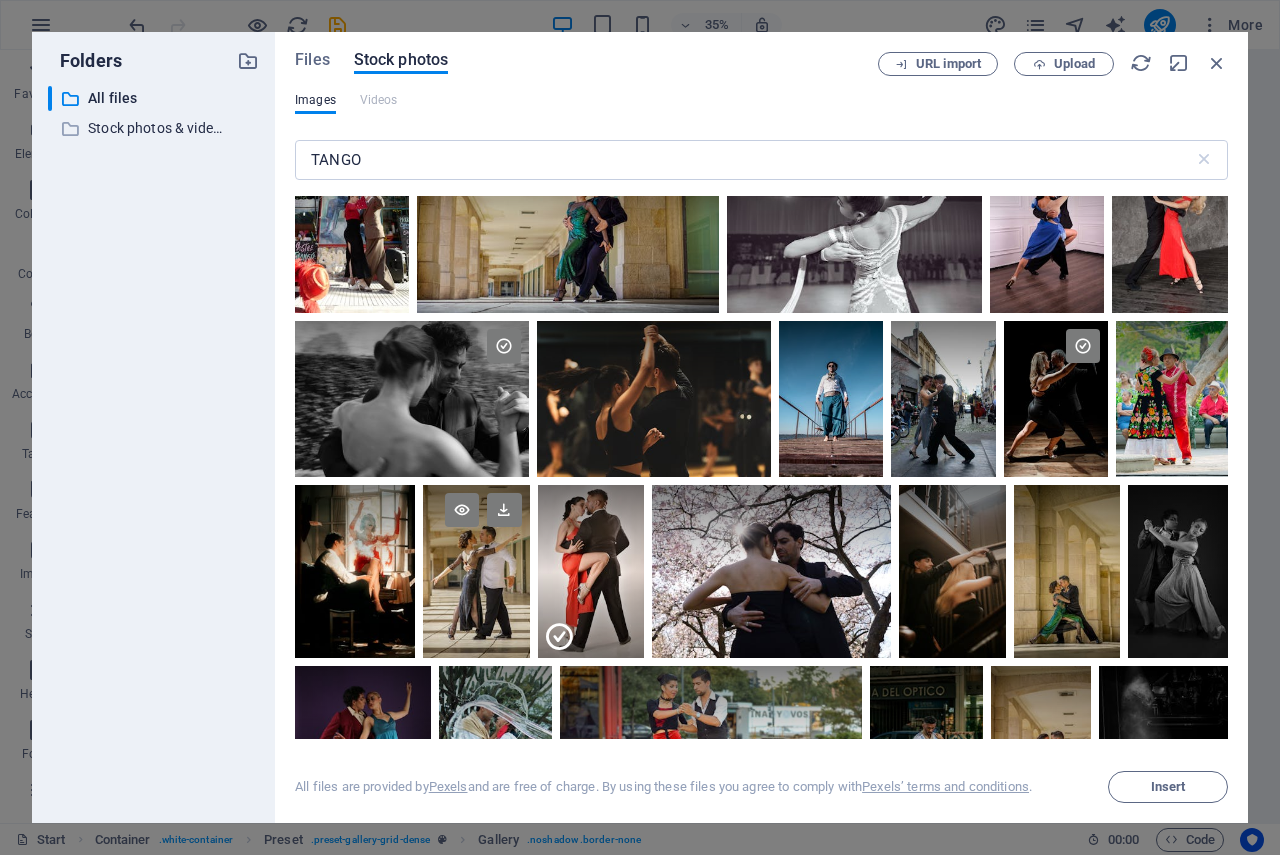 click at bounding box center (476, 571) 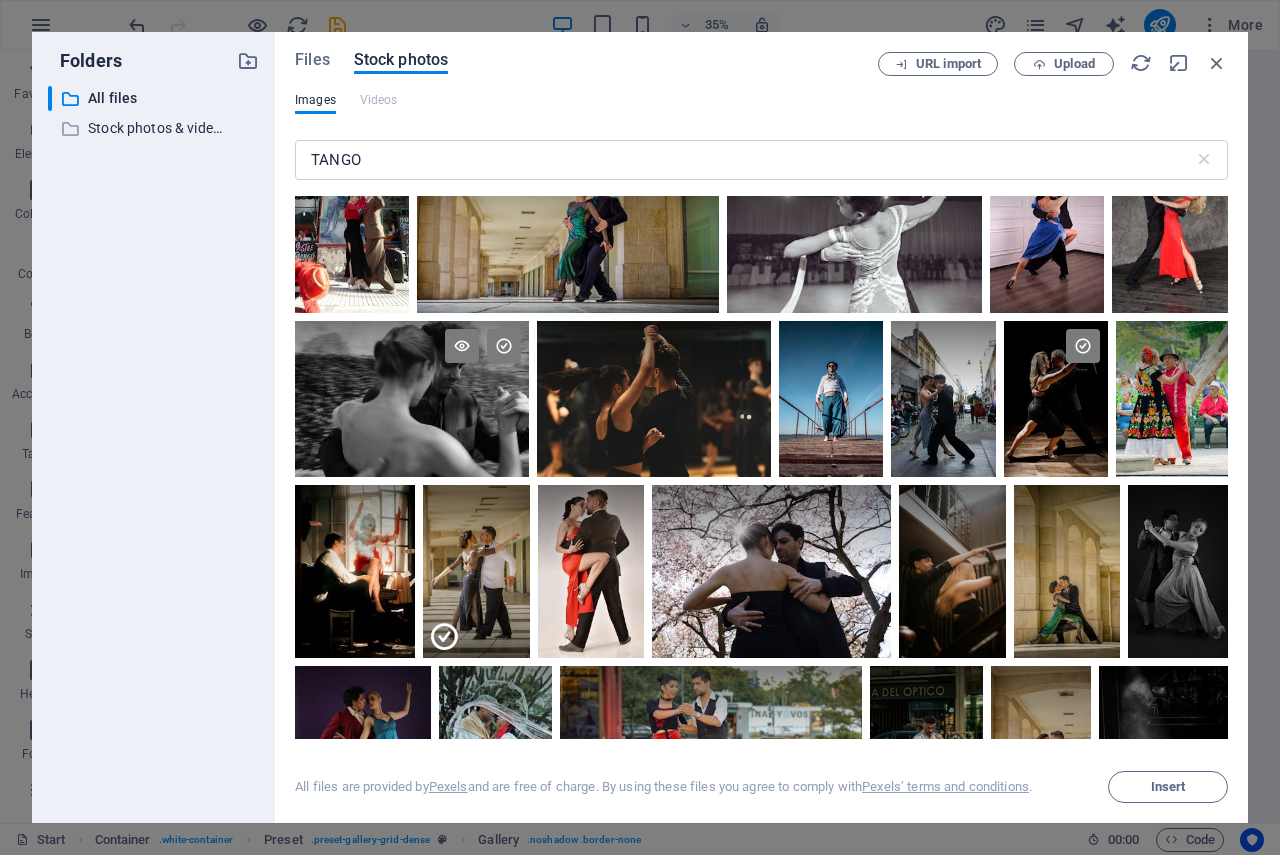 click at bounding box center [412, 360] 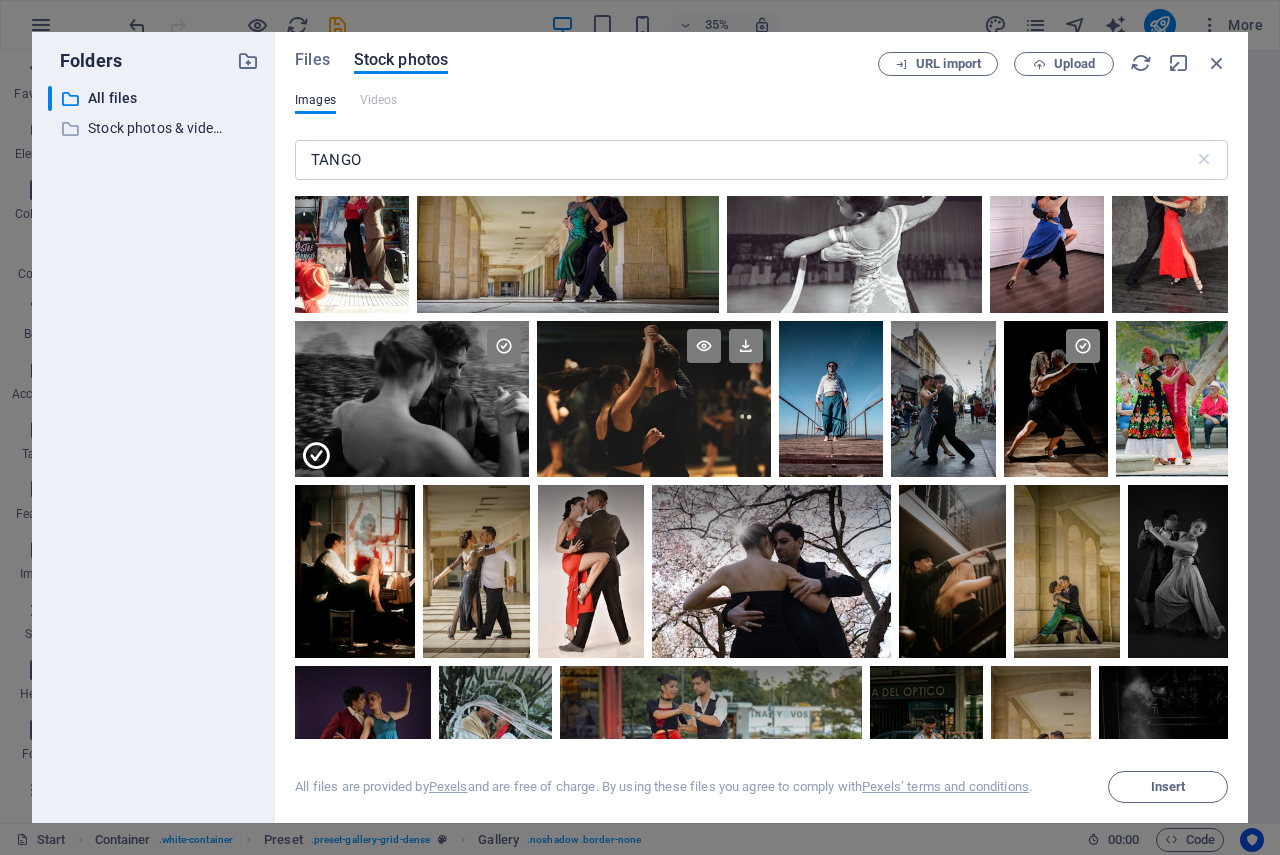 click at bounding box center [654, 399] 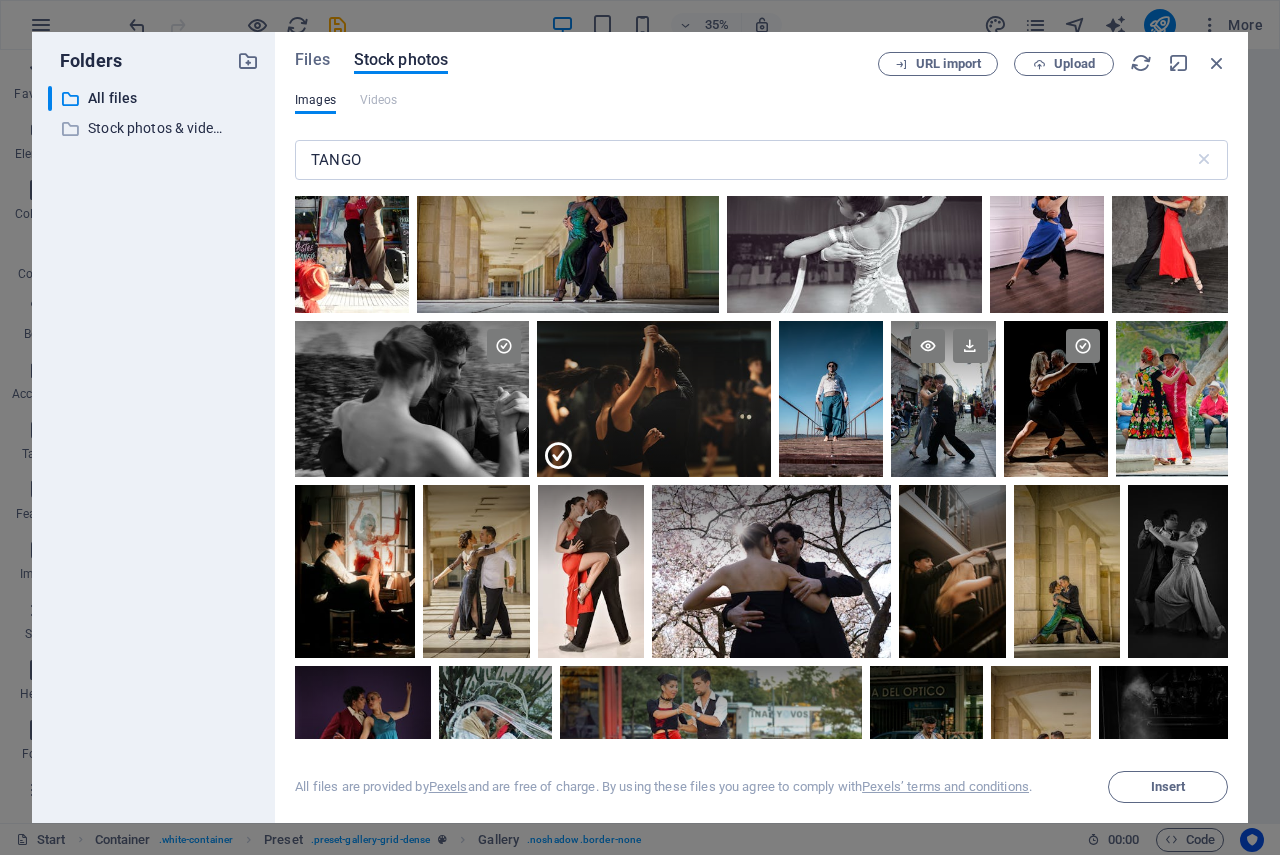 click at bounding box center [943, 399] 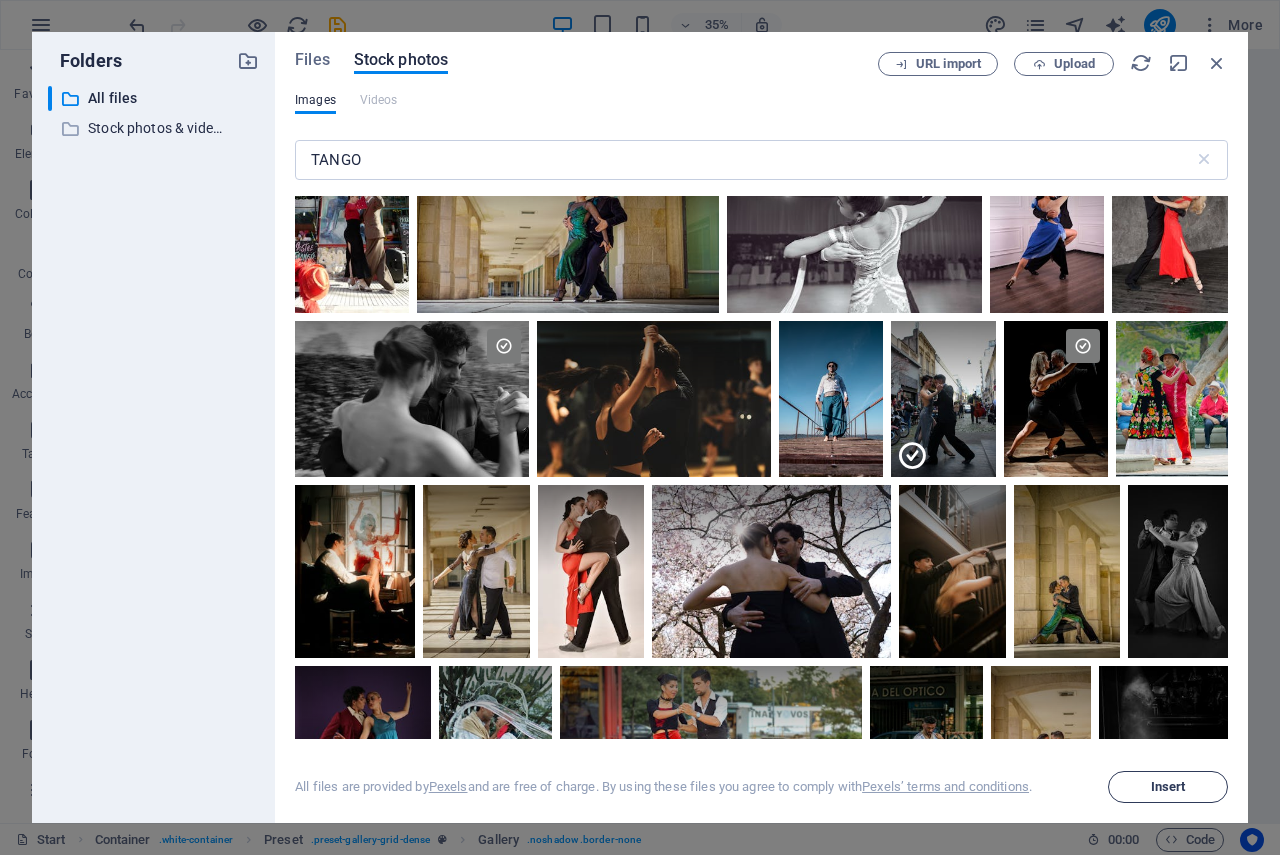 click on "Insert" at bounding box center [1168, 787] 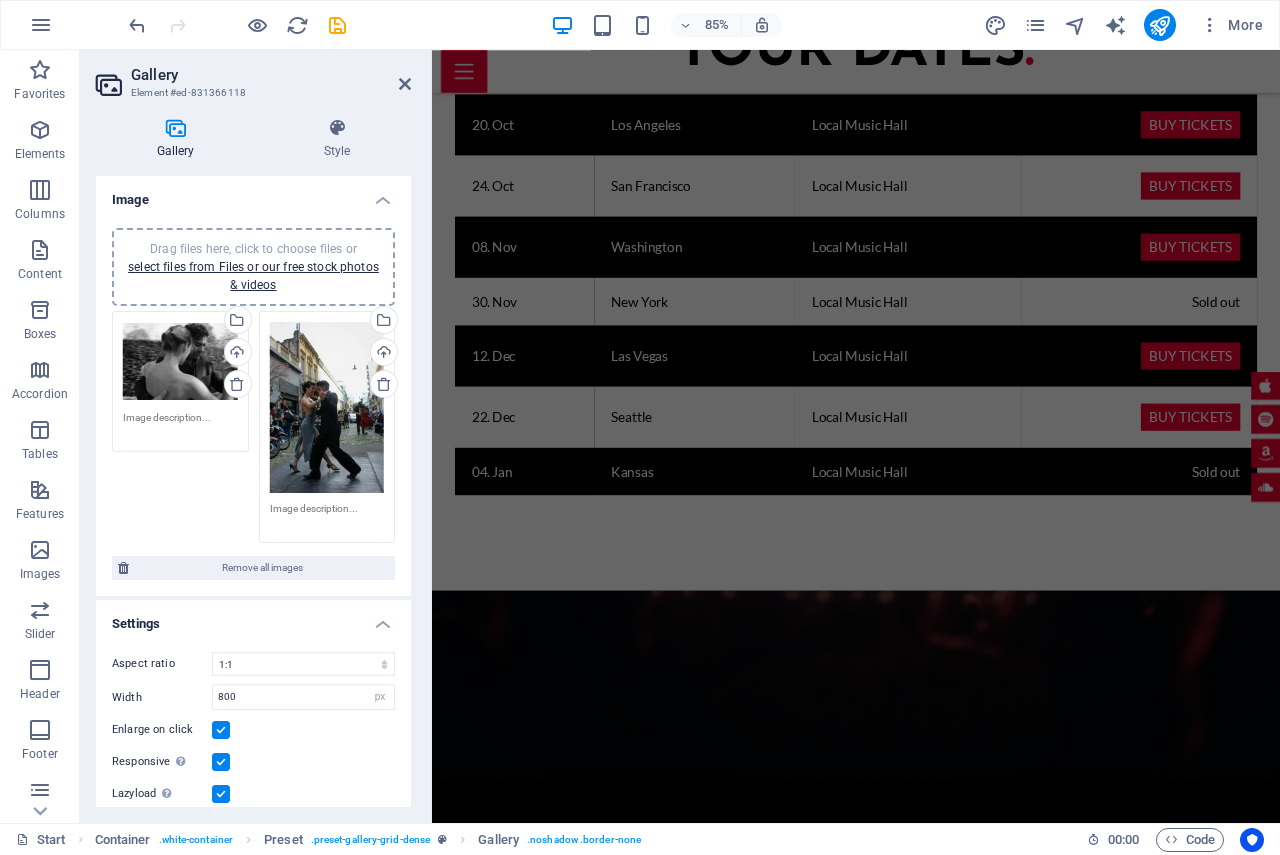scroll, scrollTop: 2700, scrollLeft: 0, axis: vertical 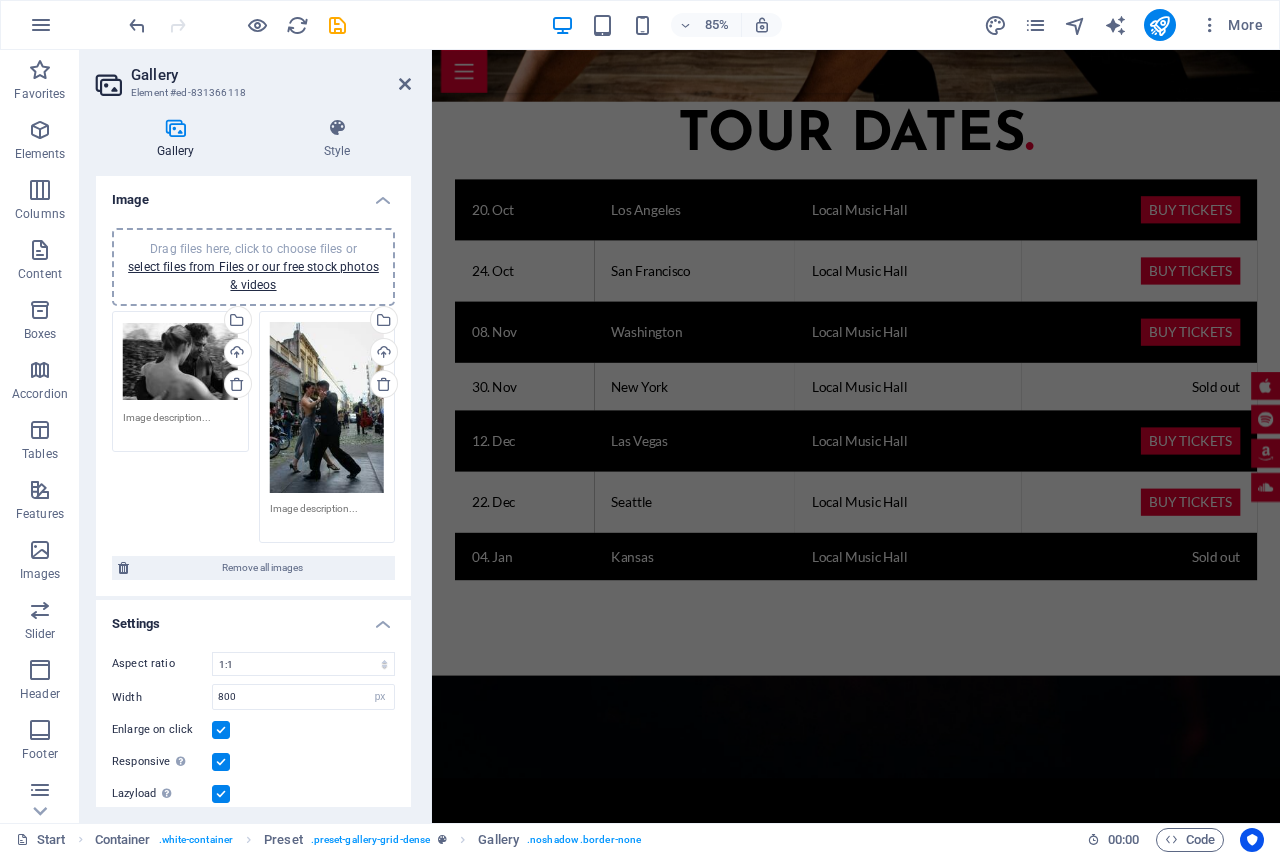 click at bounding box center [931, 2883] 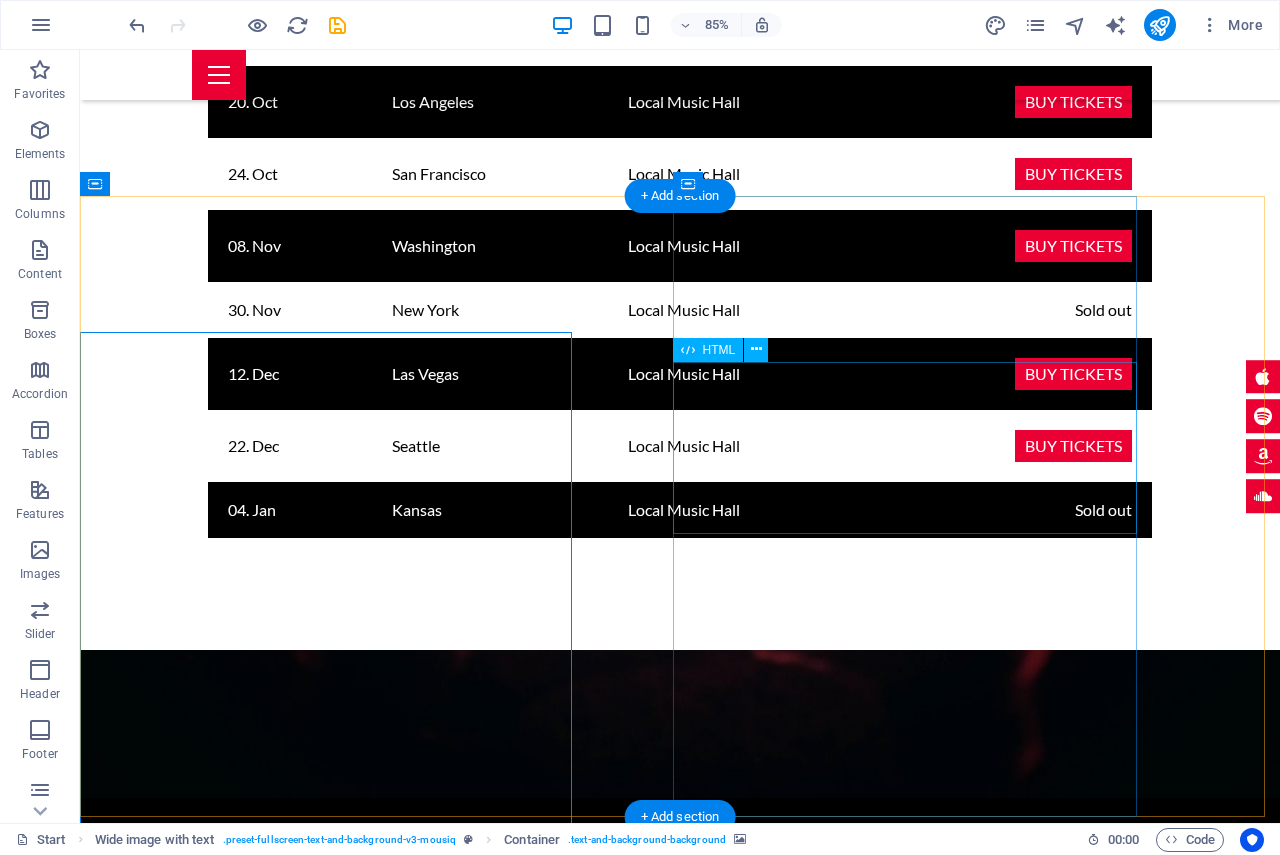 scroll, scrollTop: 2564, scrollLeft: 0, axis: vertical 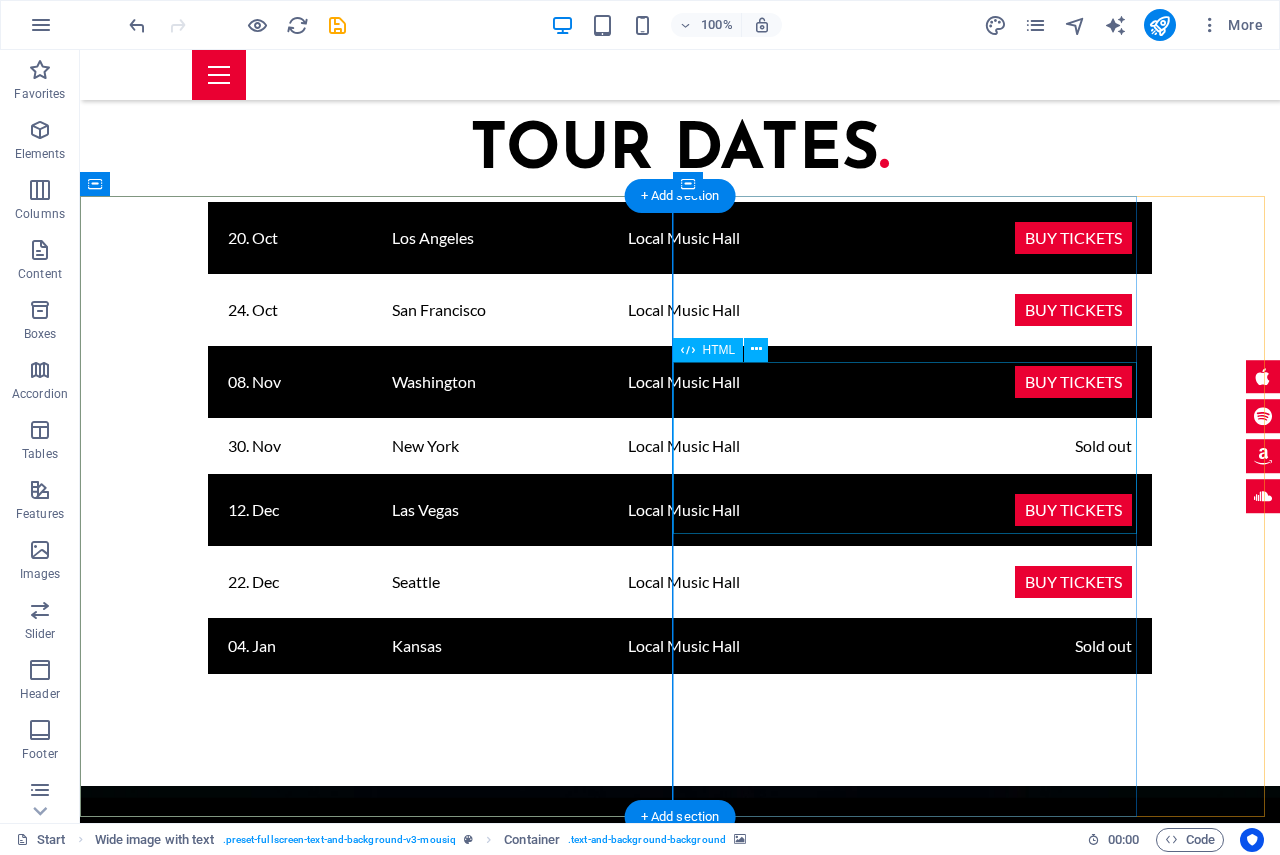 click at bounding box center [616, 3472] 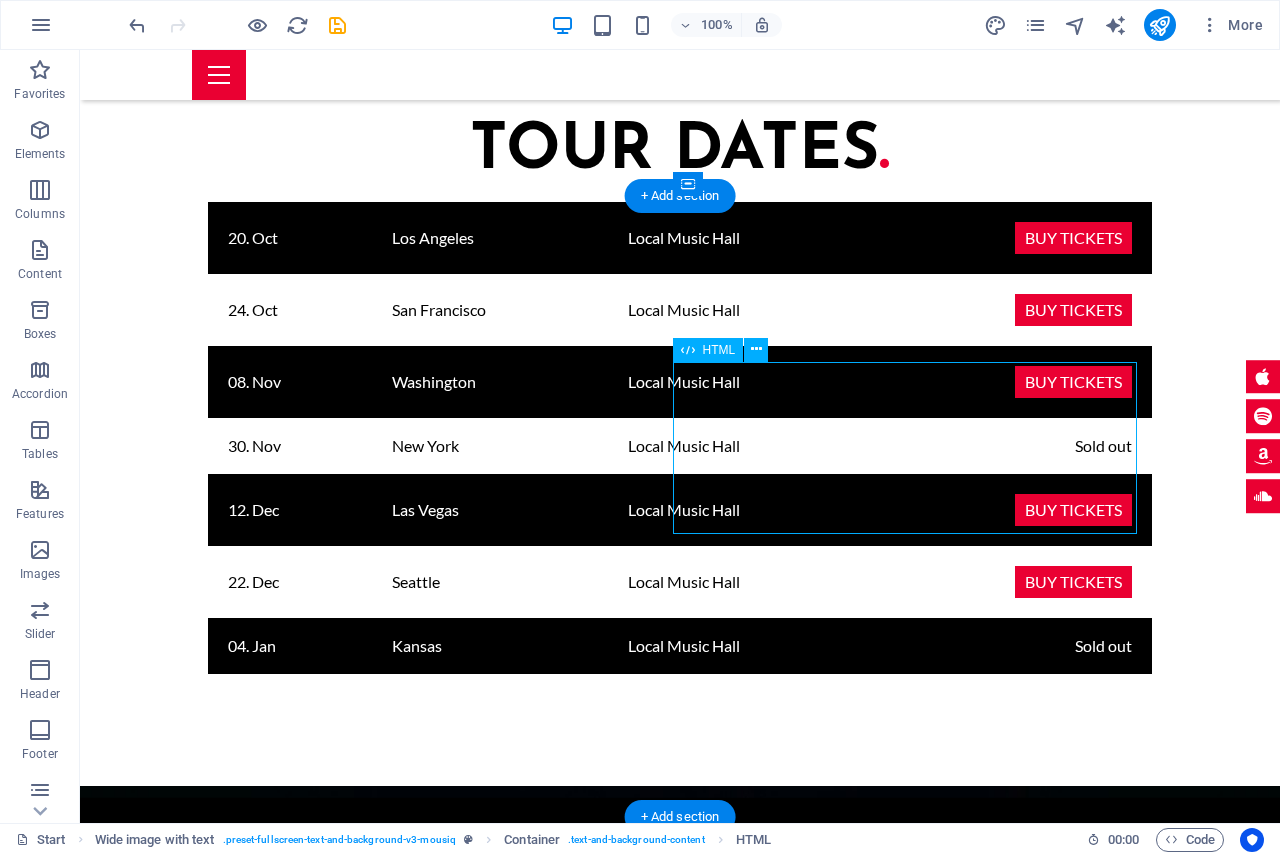 click at bounding box center (616, 3472) 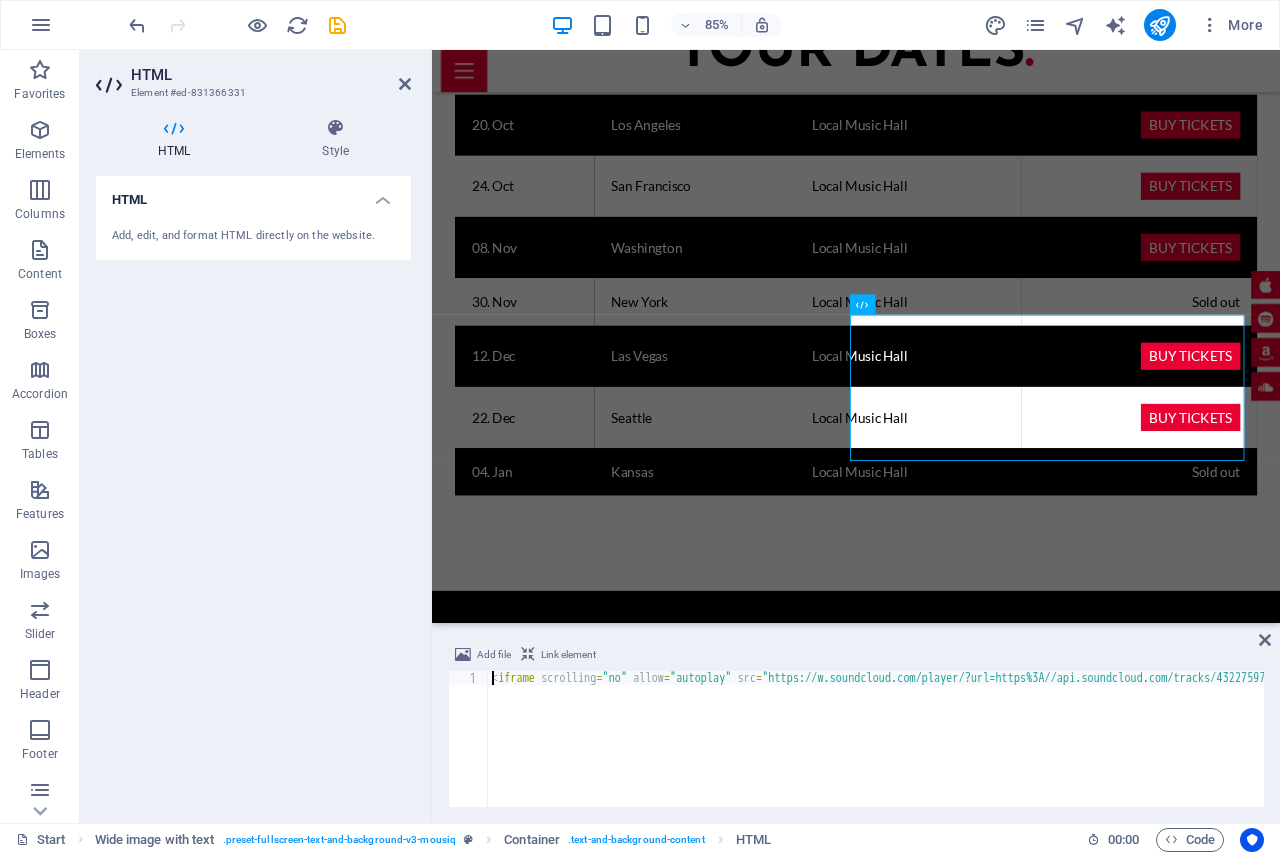 scroll, scrollTop: 2465, scrollLeft: 0, axis: vertical 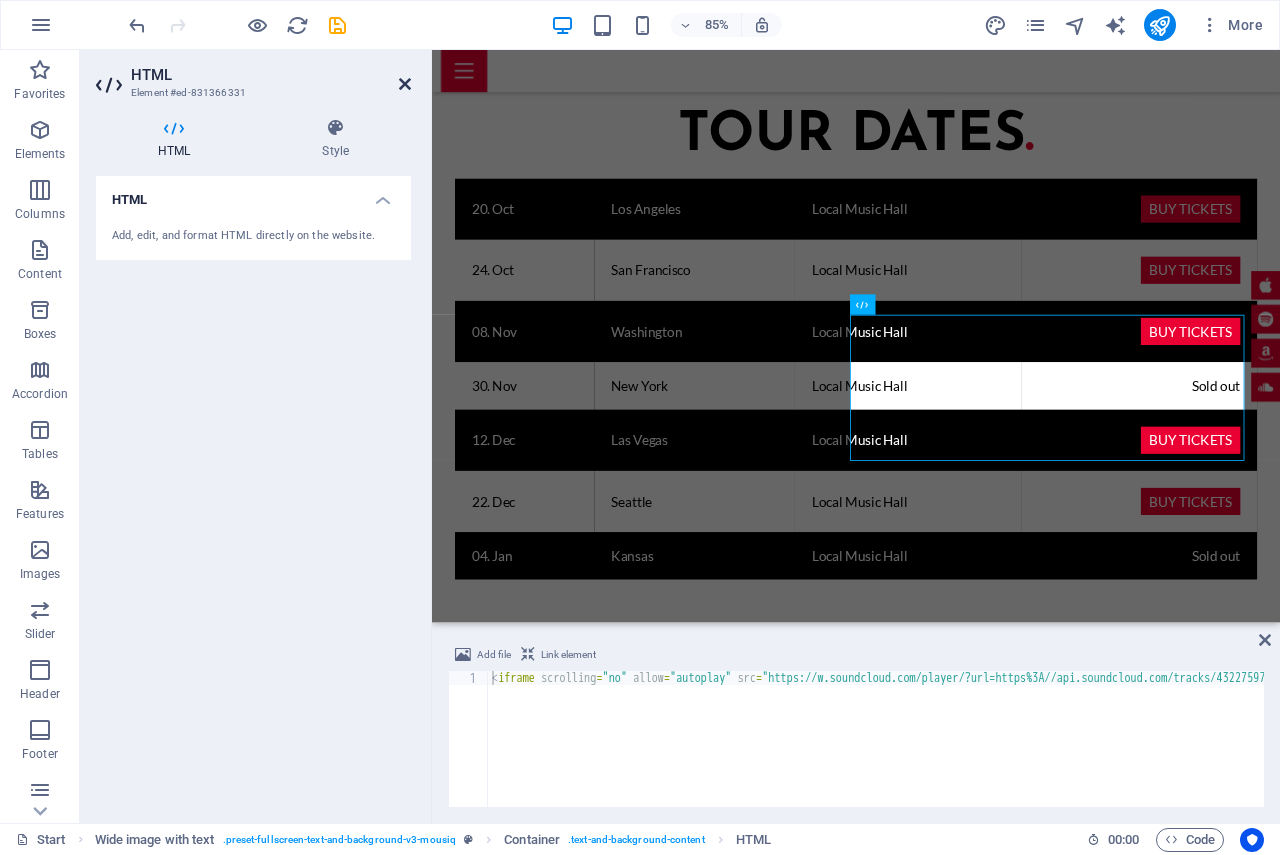 drag, startPoint x: 409, startPoint y: 78, endPoint x: 326, endPoint y: 46, distance: 88.95505 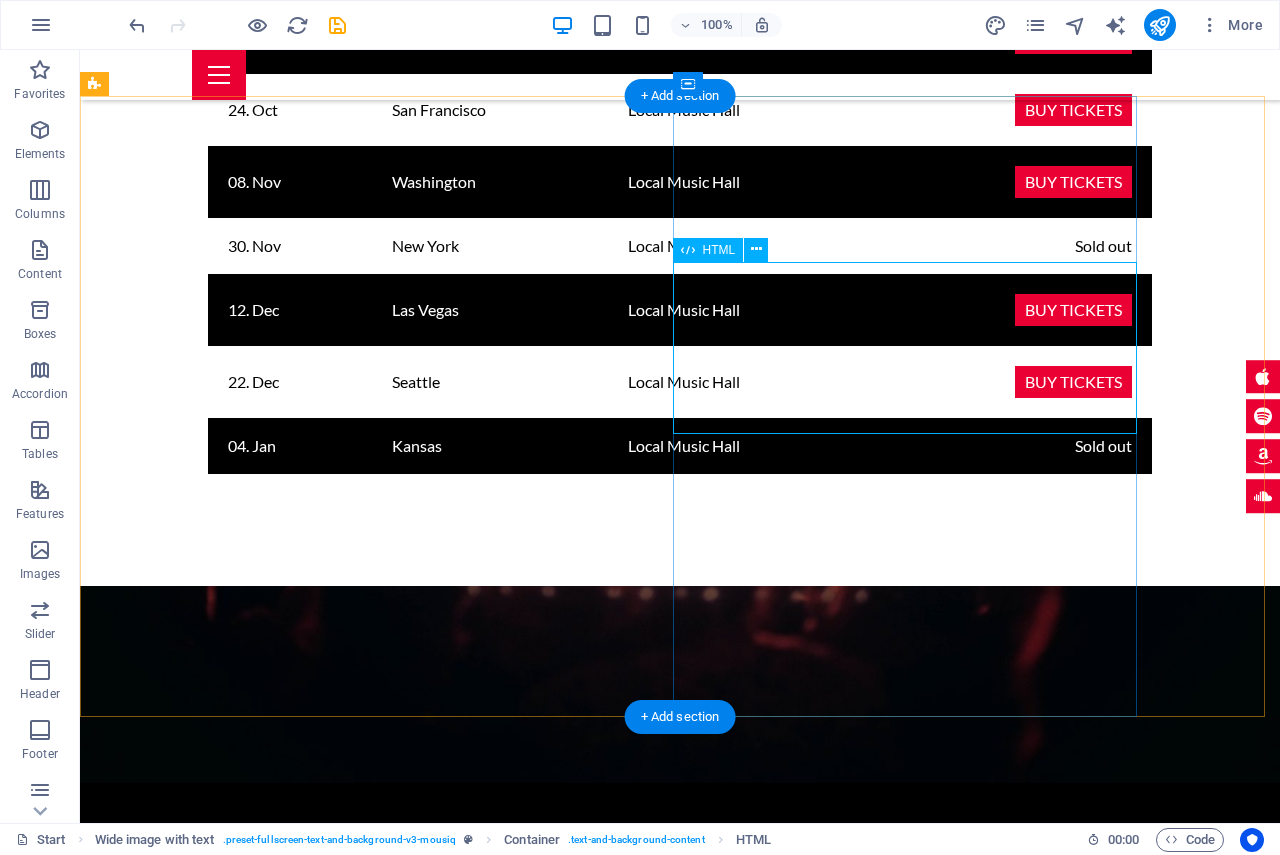scroll, scrollTop: 2564, scrollLeft: 0, axis: vertical 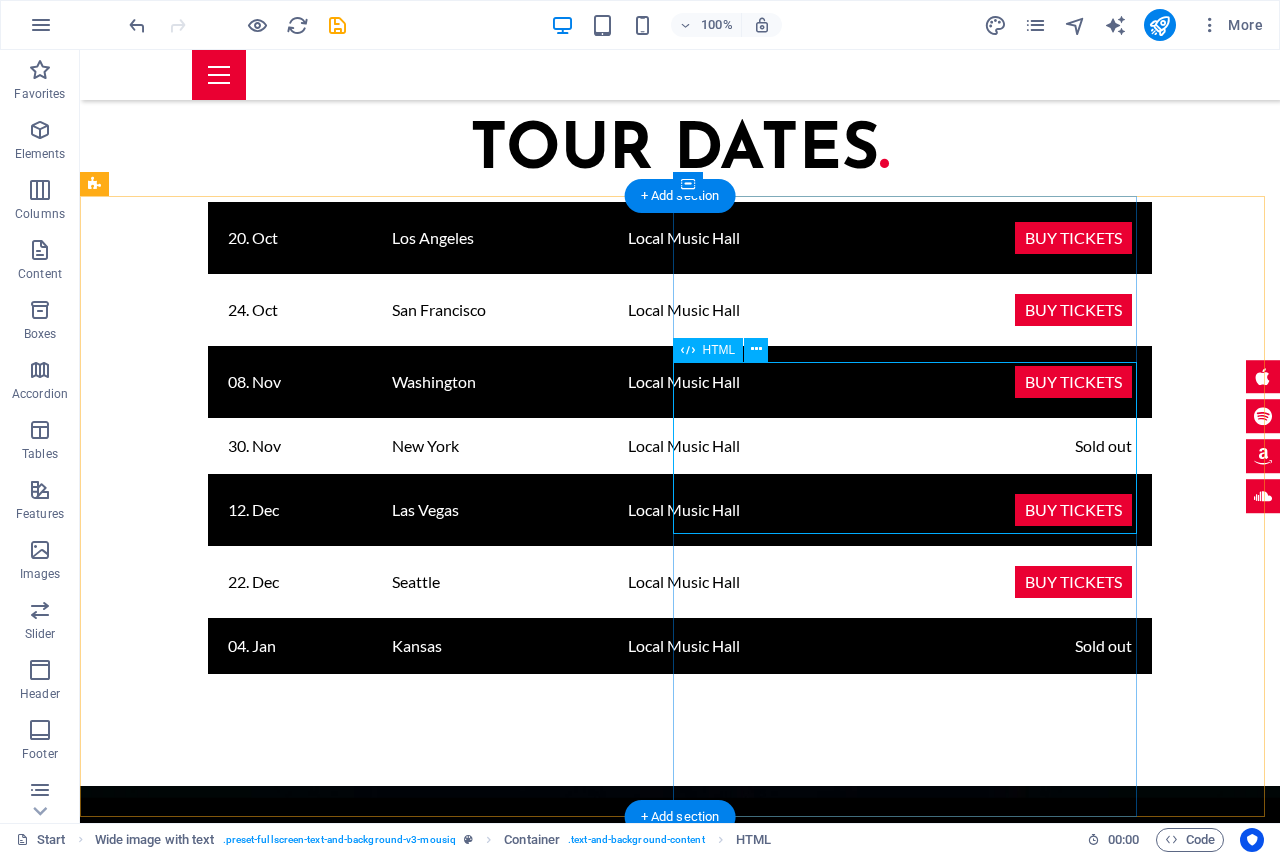 click at bounding box center (616, 3472) 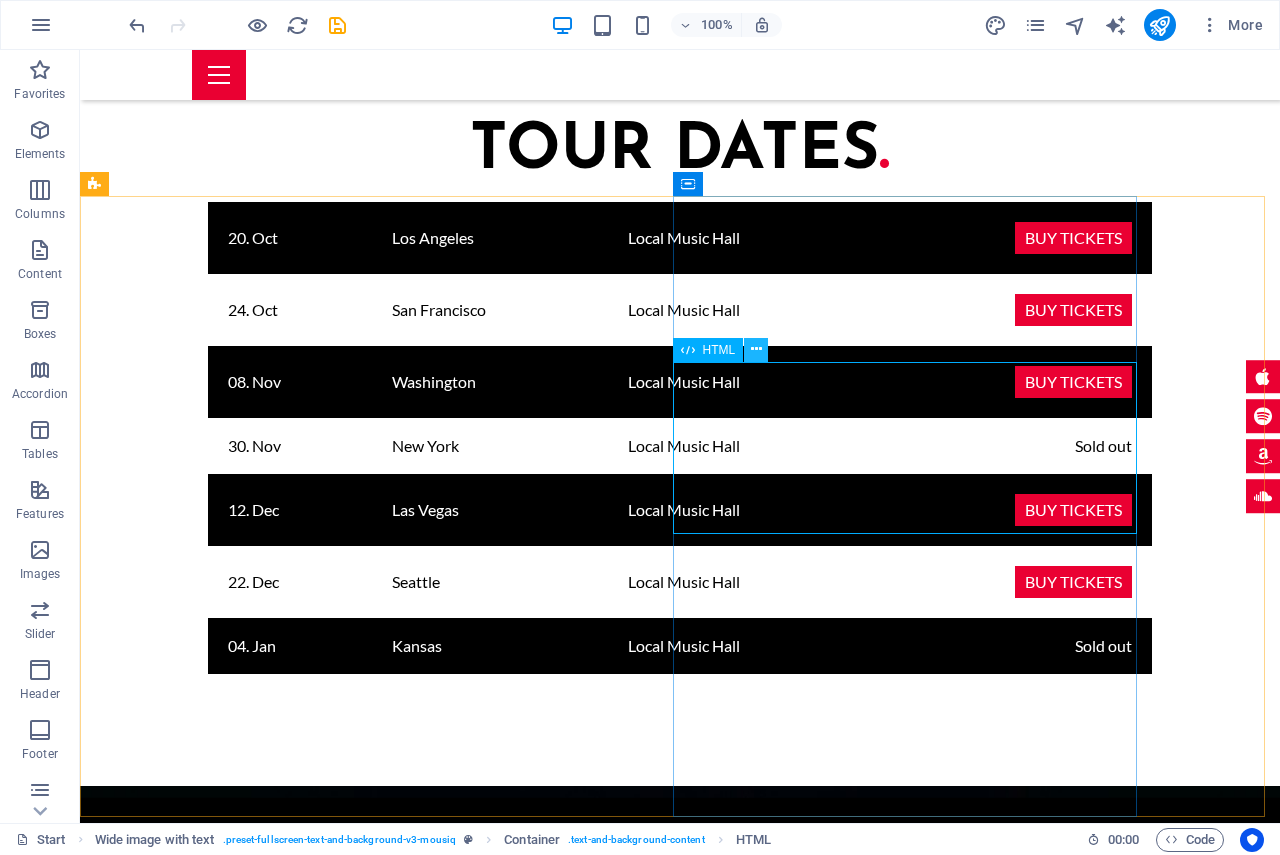 click at bounding box center (756, 349) 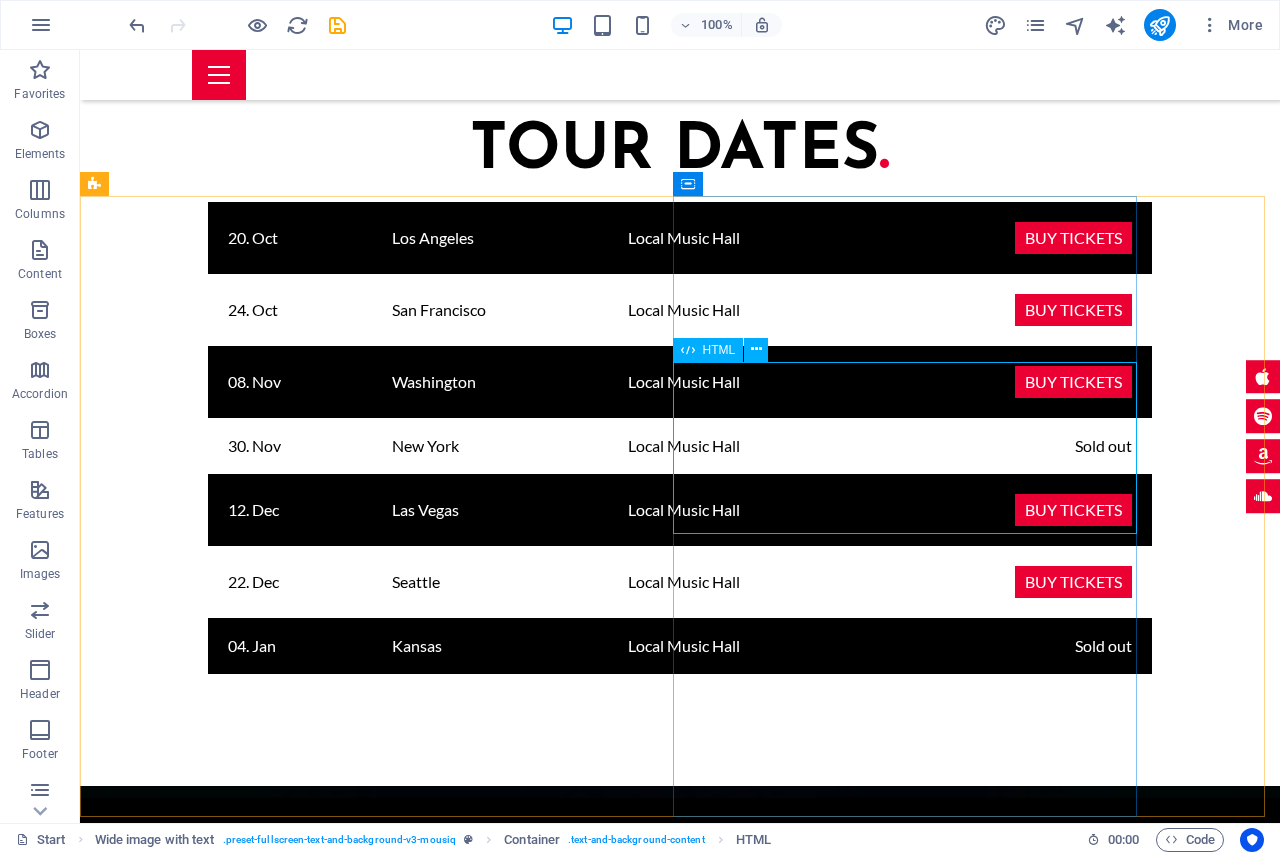 click at bounding box center (688, 350) 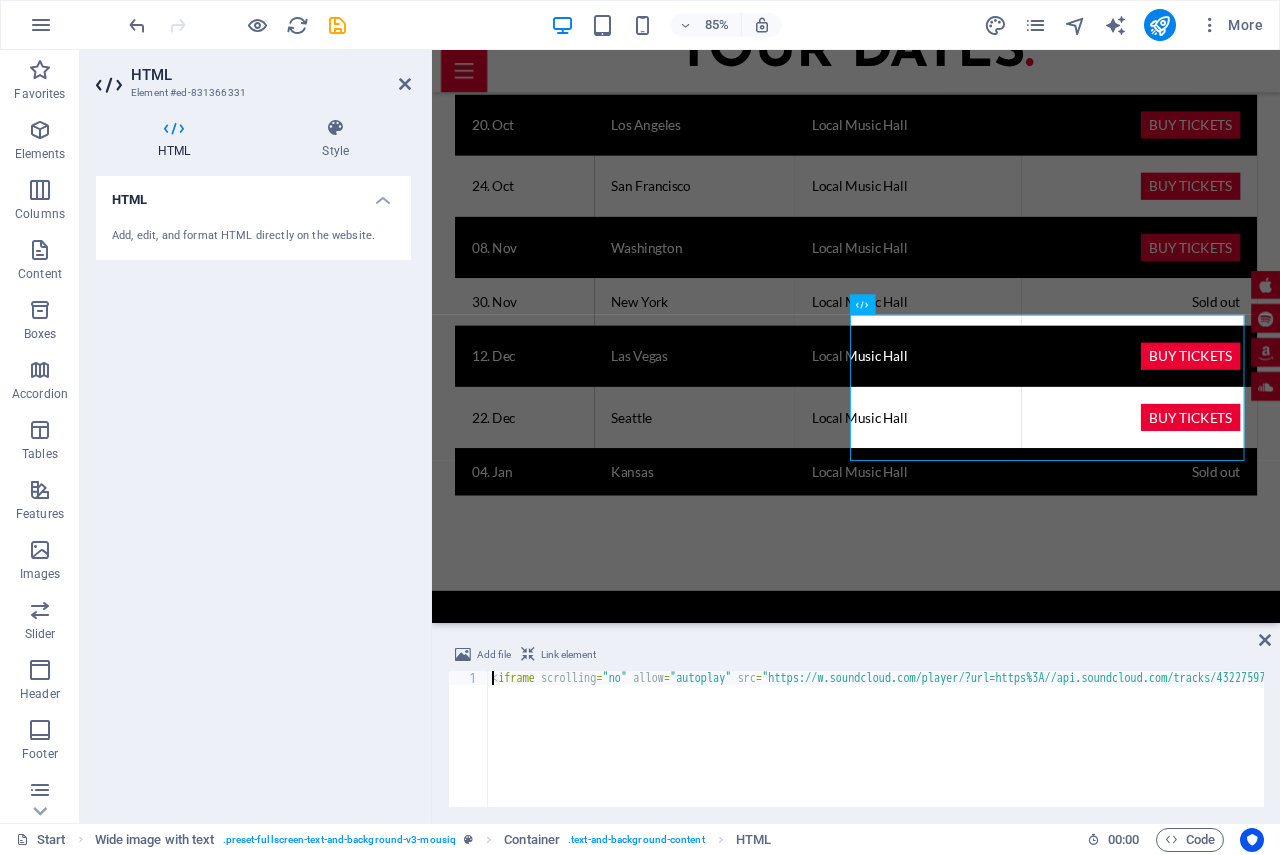 scroll, scrollTop: 2465, scrollLeft: 0, axis: vertical 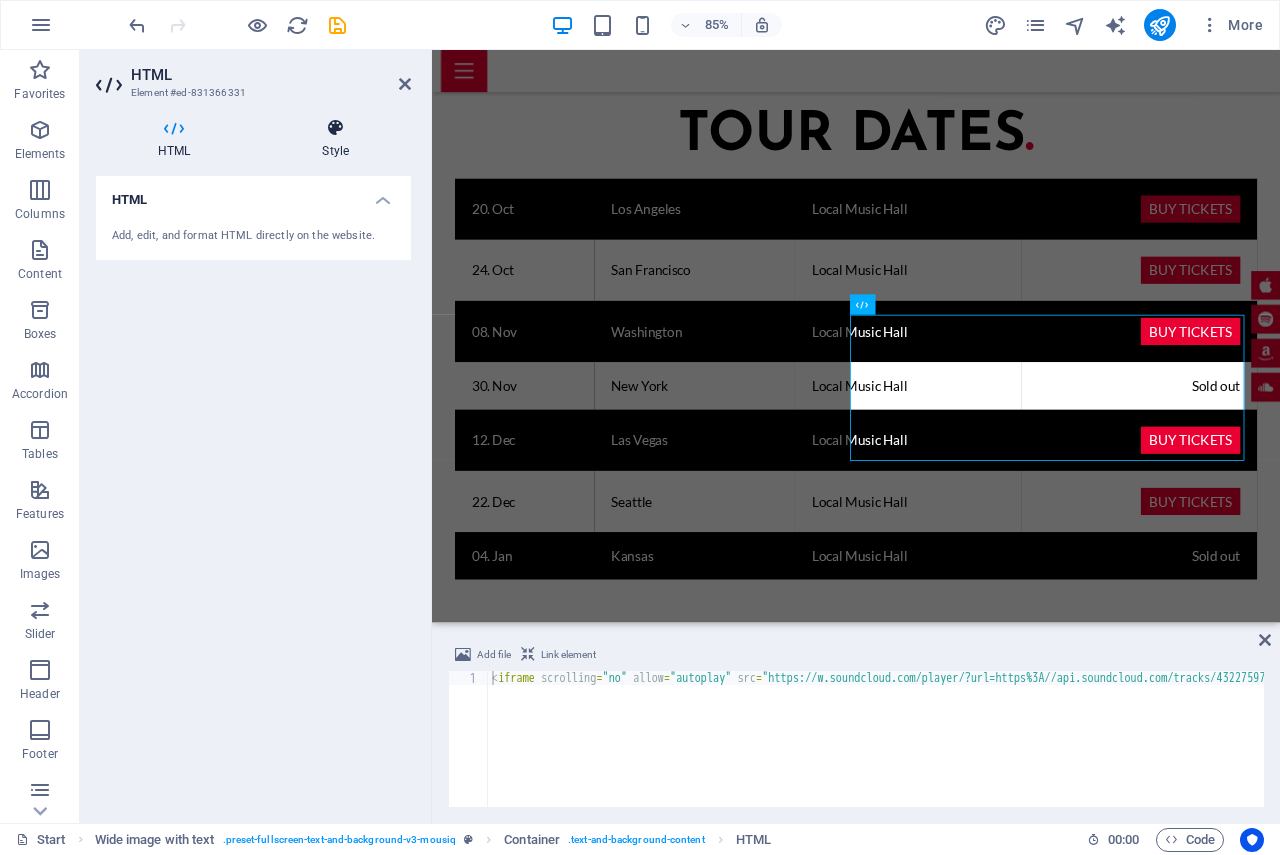 click at bounding box center [335, 128] 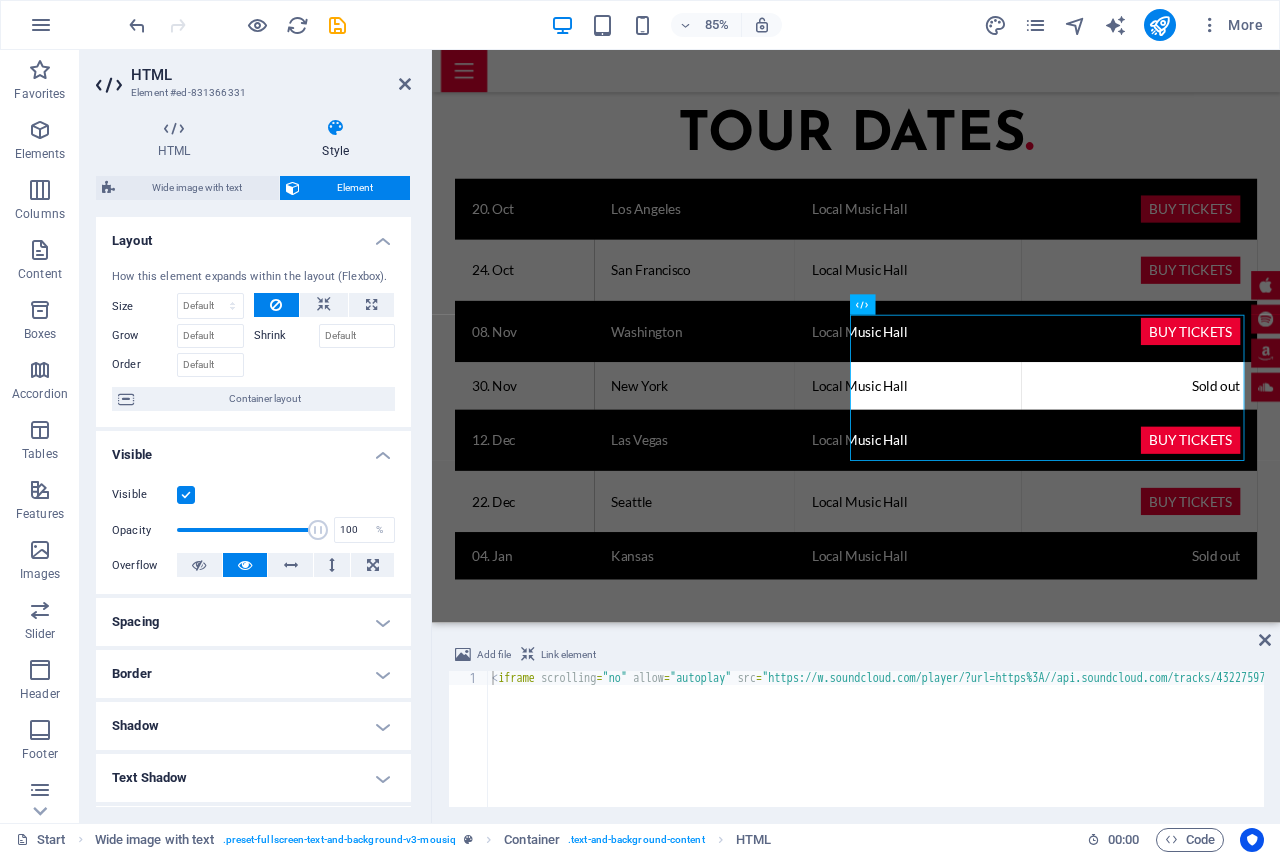 scroll, scrollTop: 255, scrollLeft: 0, axis: vertical 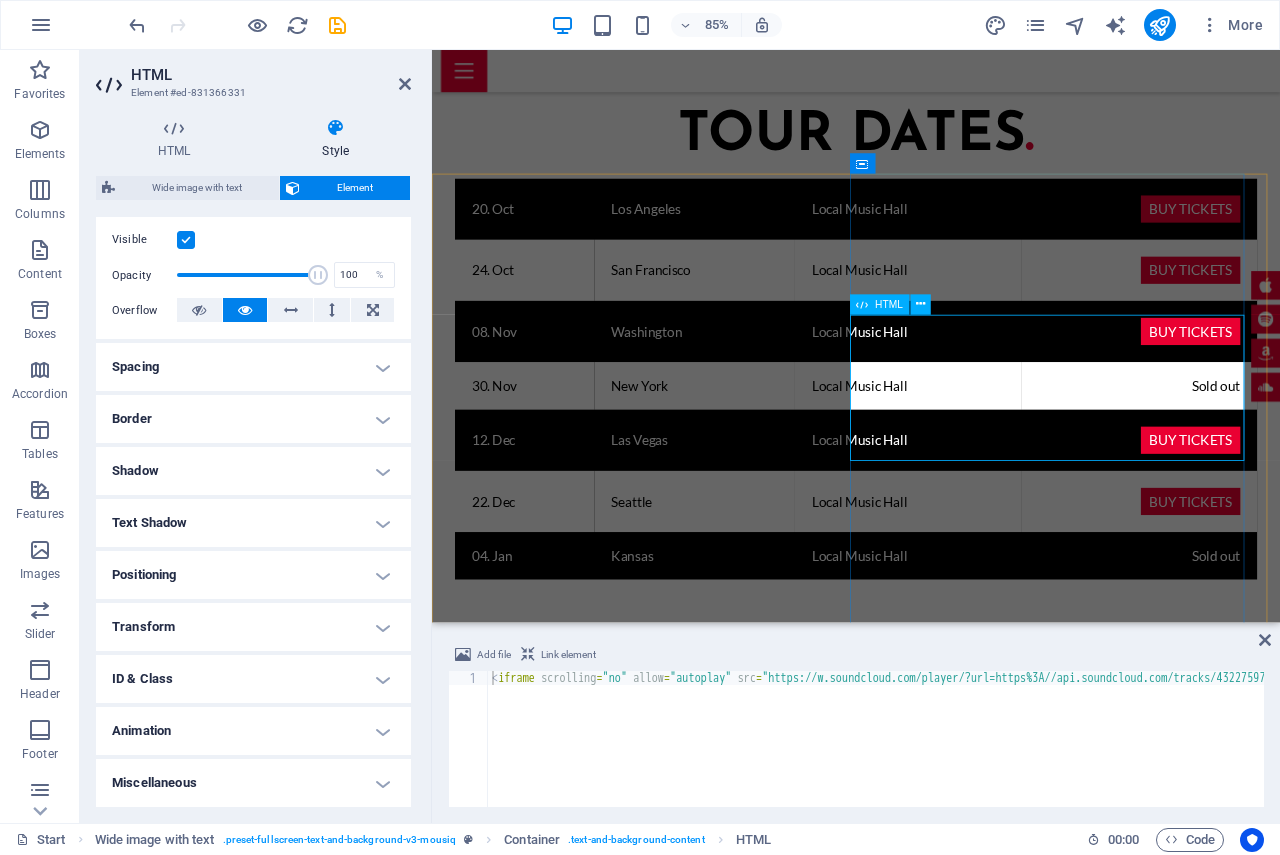 click at bounding box center (917, 3388) 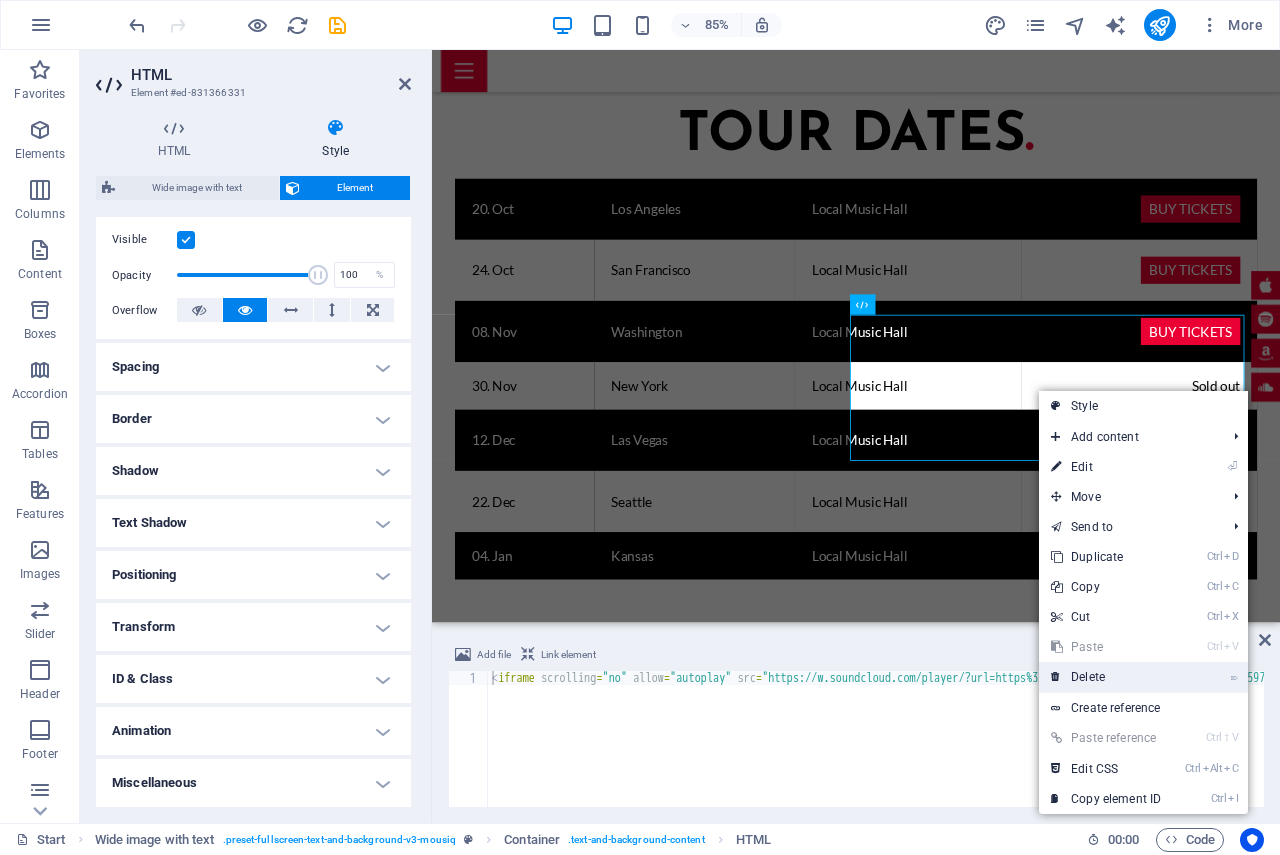 drag, startPoint x: 1060, startPoint y: 631, endPoint x: 1140, endPoint y: 681, distance: 94.33981 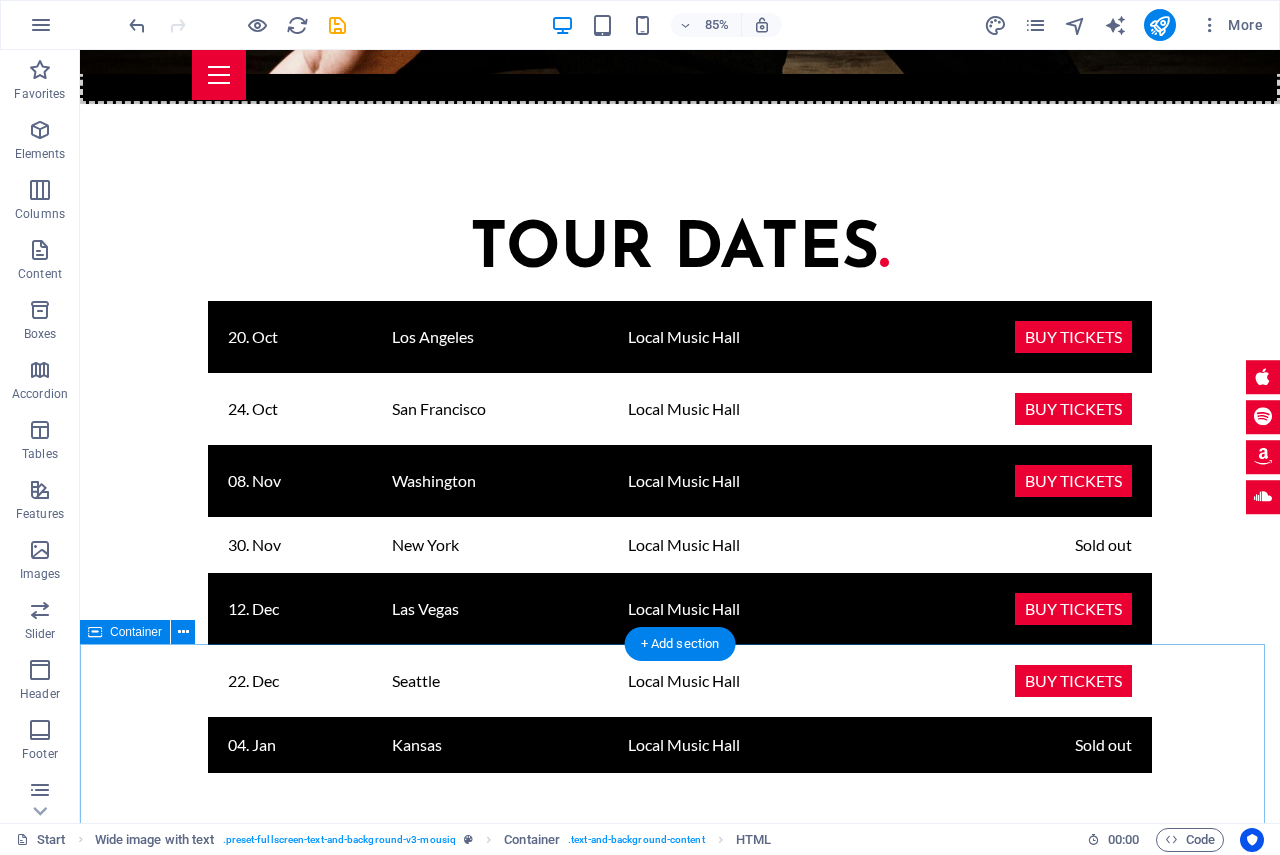 scroll, scrollTop: 2564, scrollLeft: 0, axis: vertical 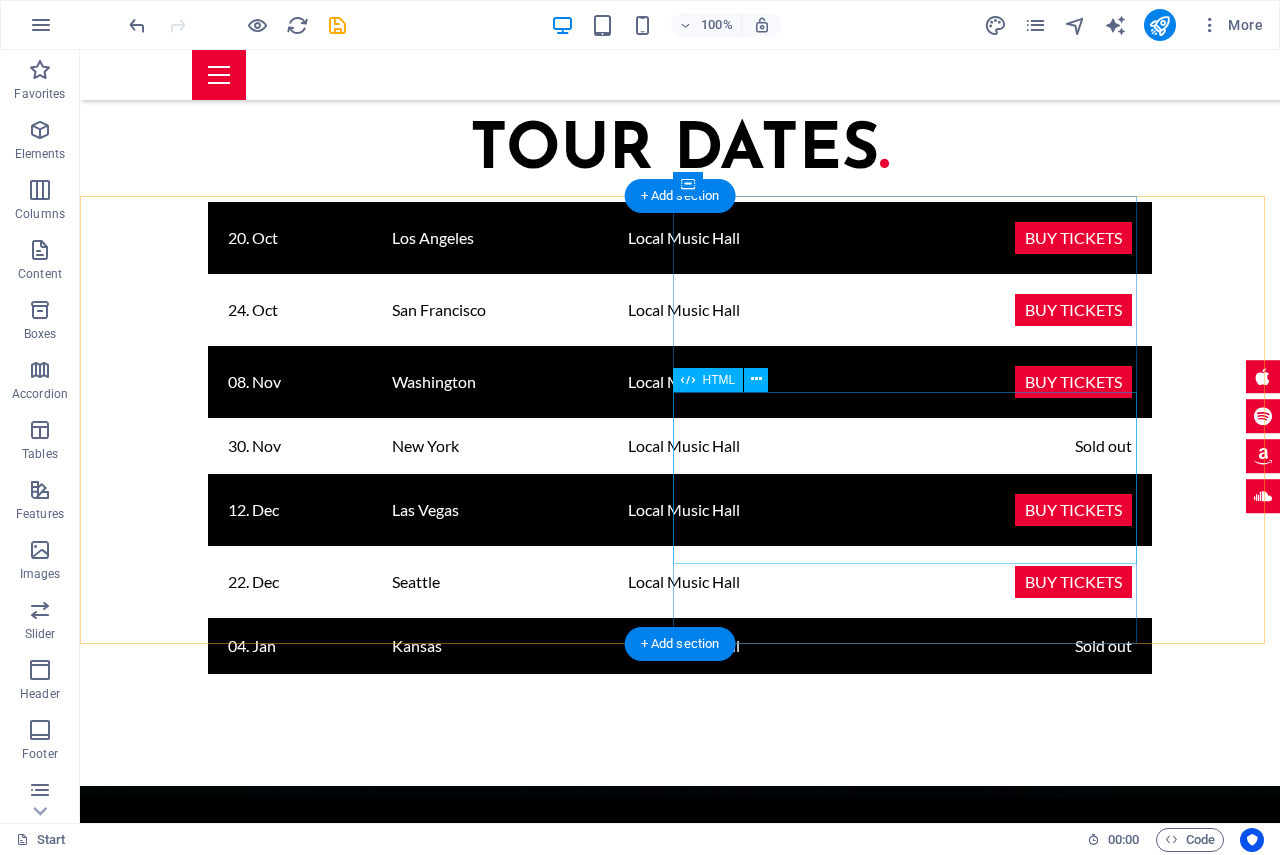 click at bounding box center (616, 3329) 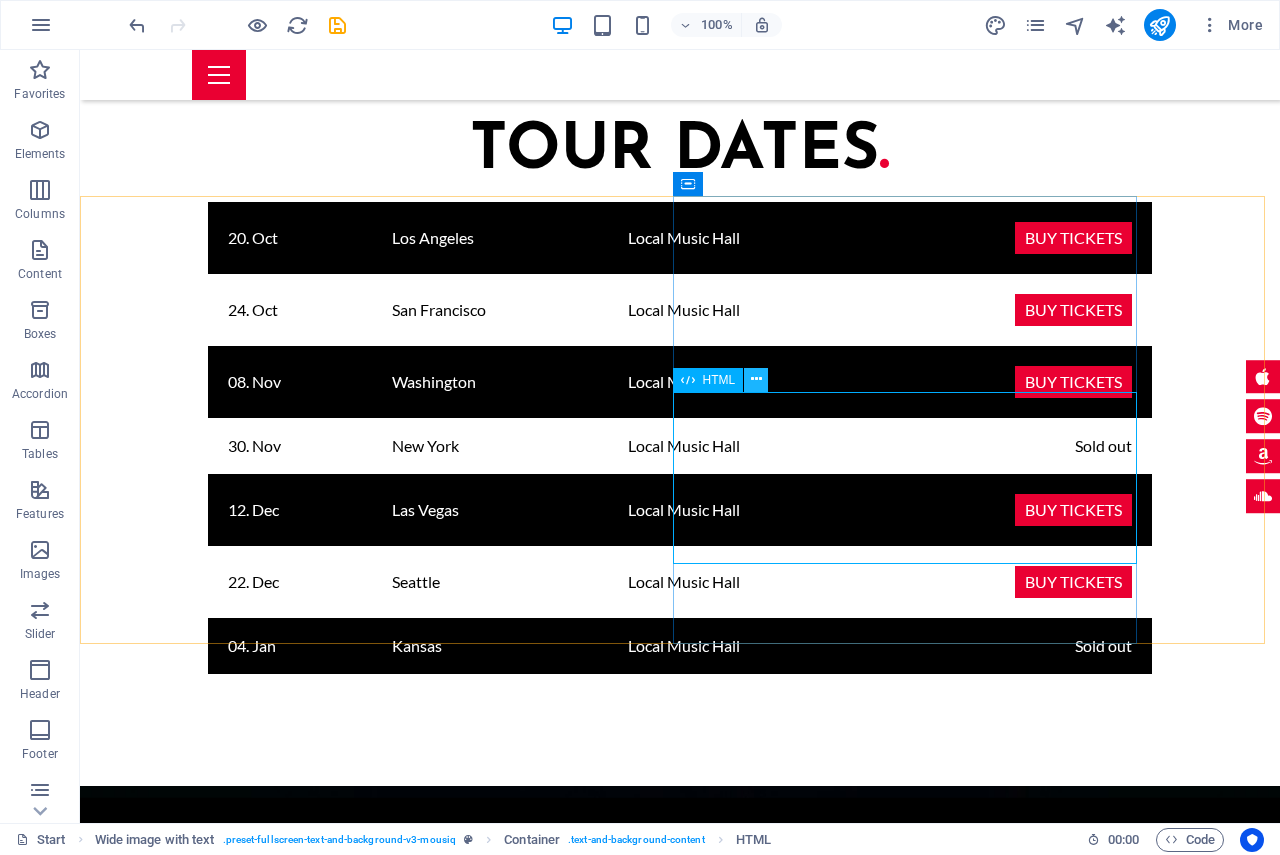 click at bounding box center (756, 379) 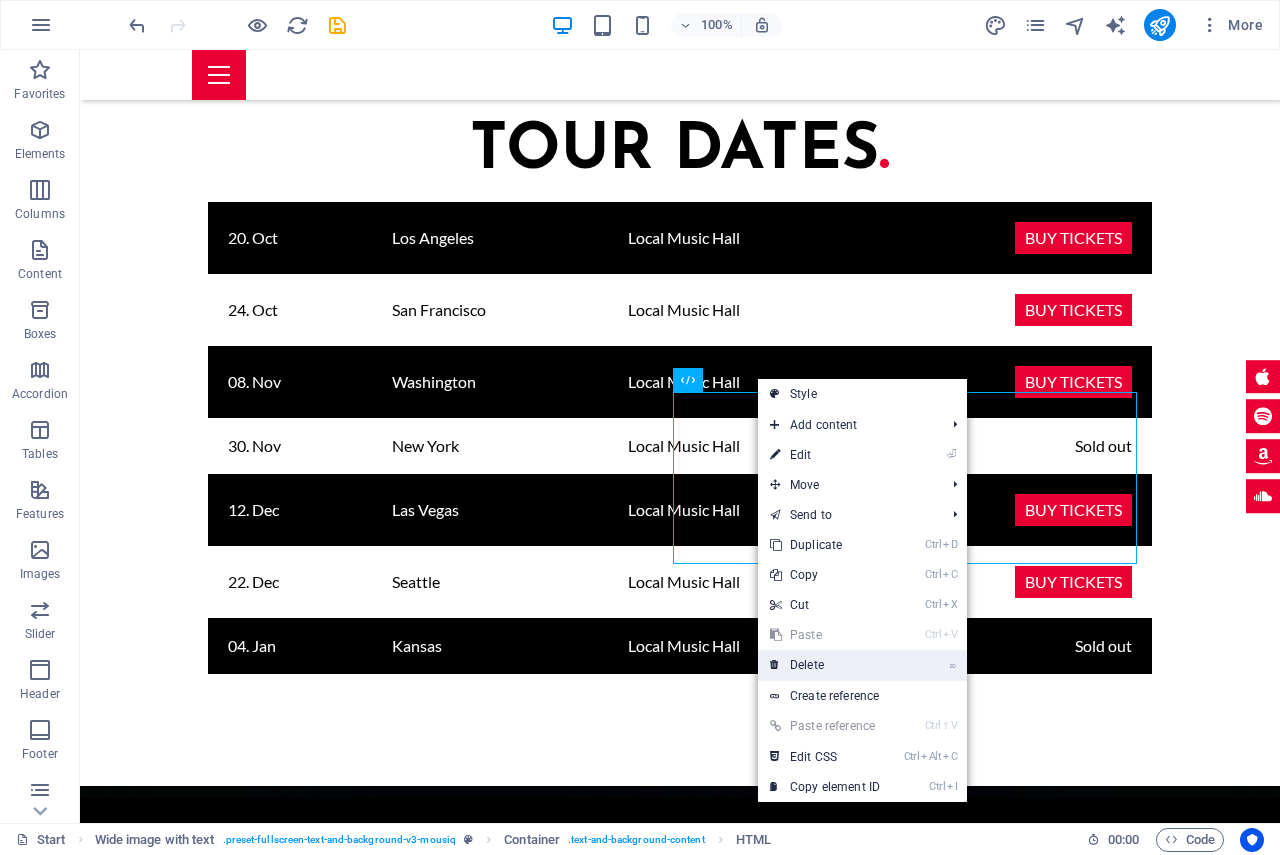 drag, startPoint x: 825, startPoint y: 663, endPoint x: 745, endPoint y: 610, distance: 95.96353 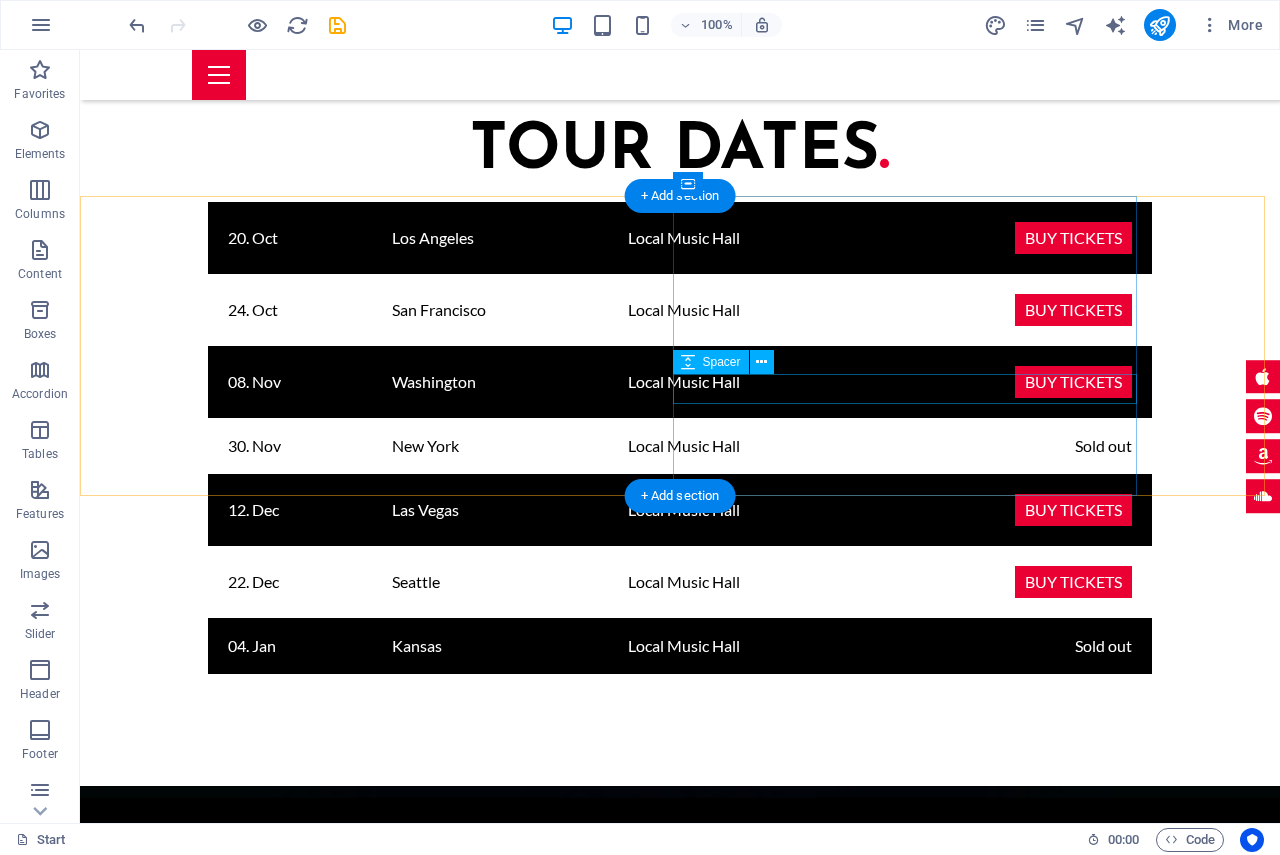 click at bounding box center [616, 3080] 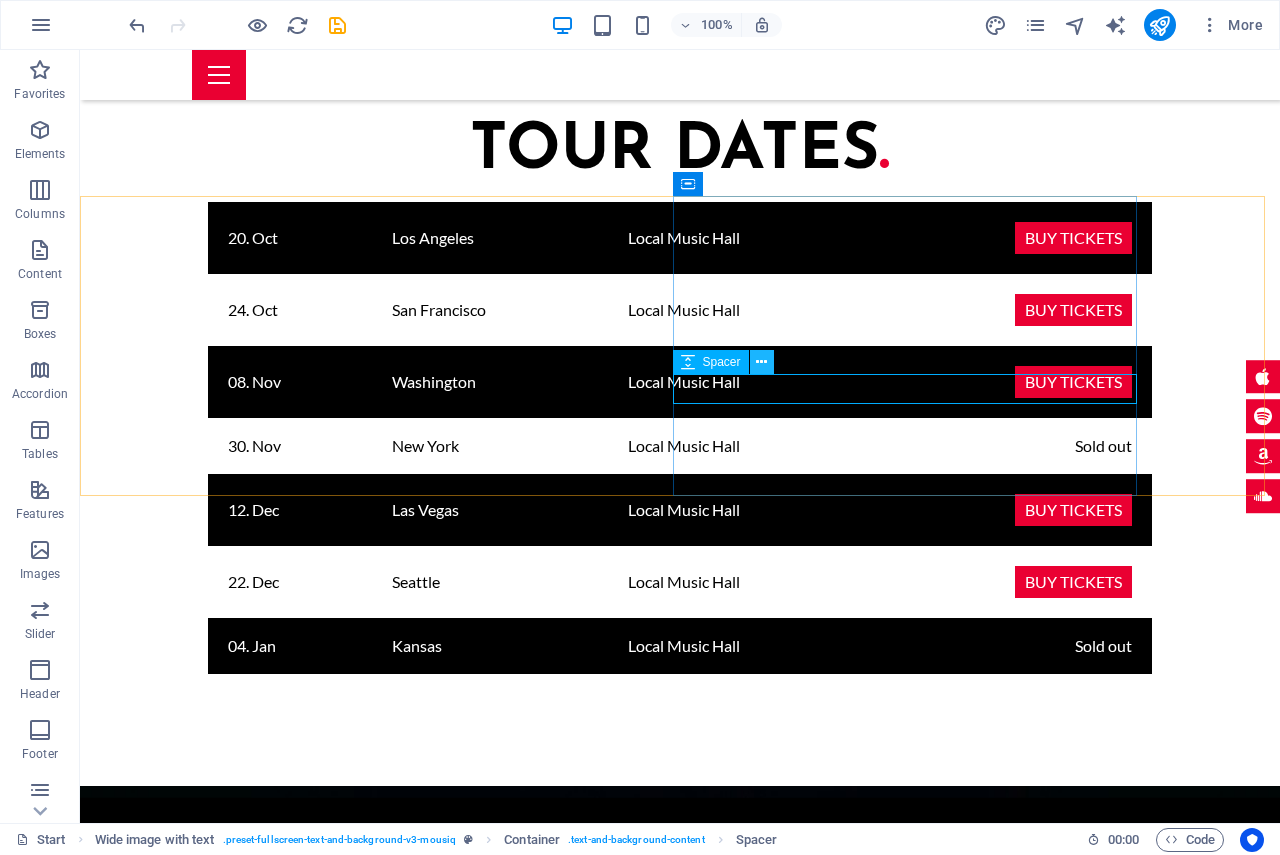 click at bounding box center [762, 362] 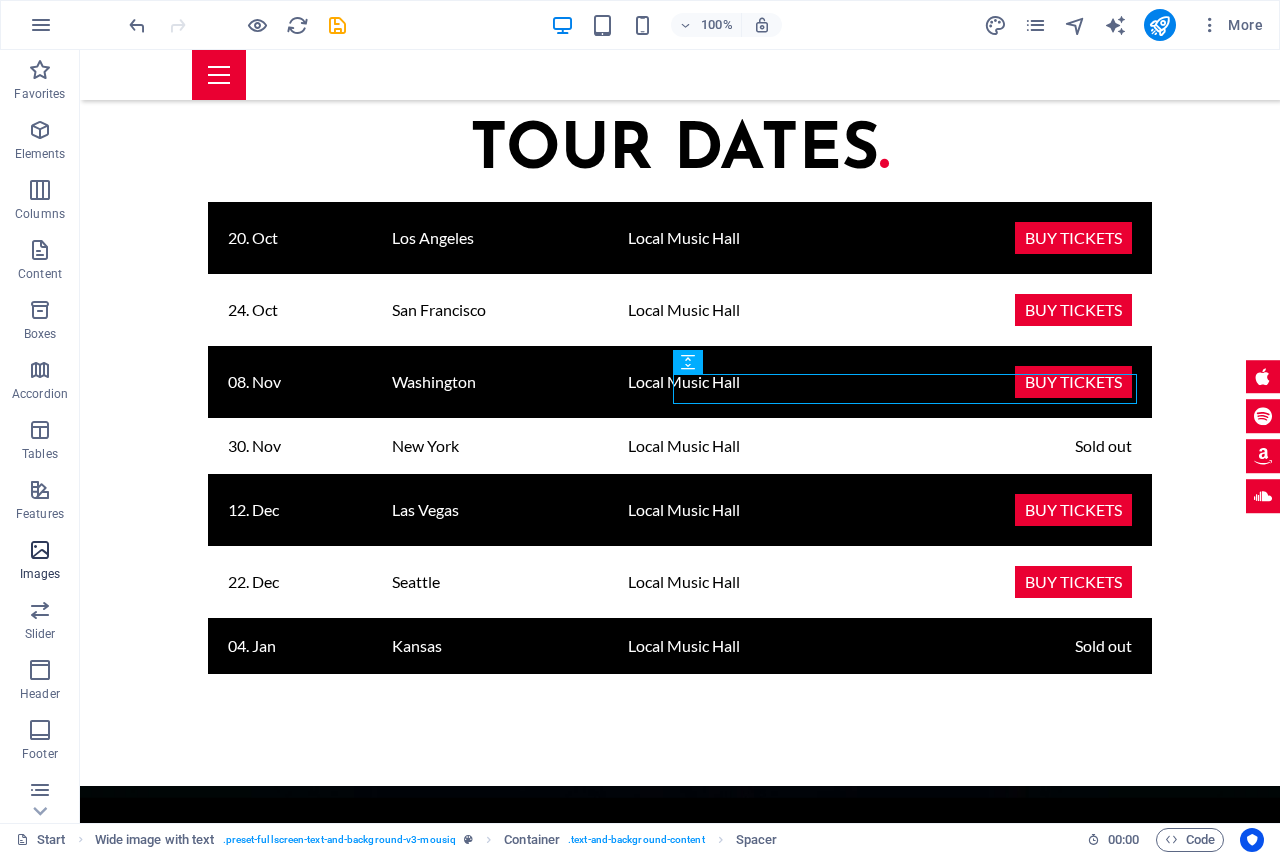 click at bounding box center (40, 550) 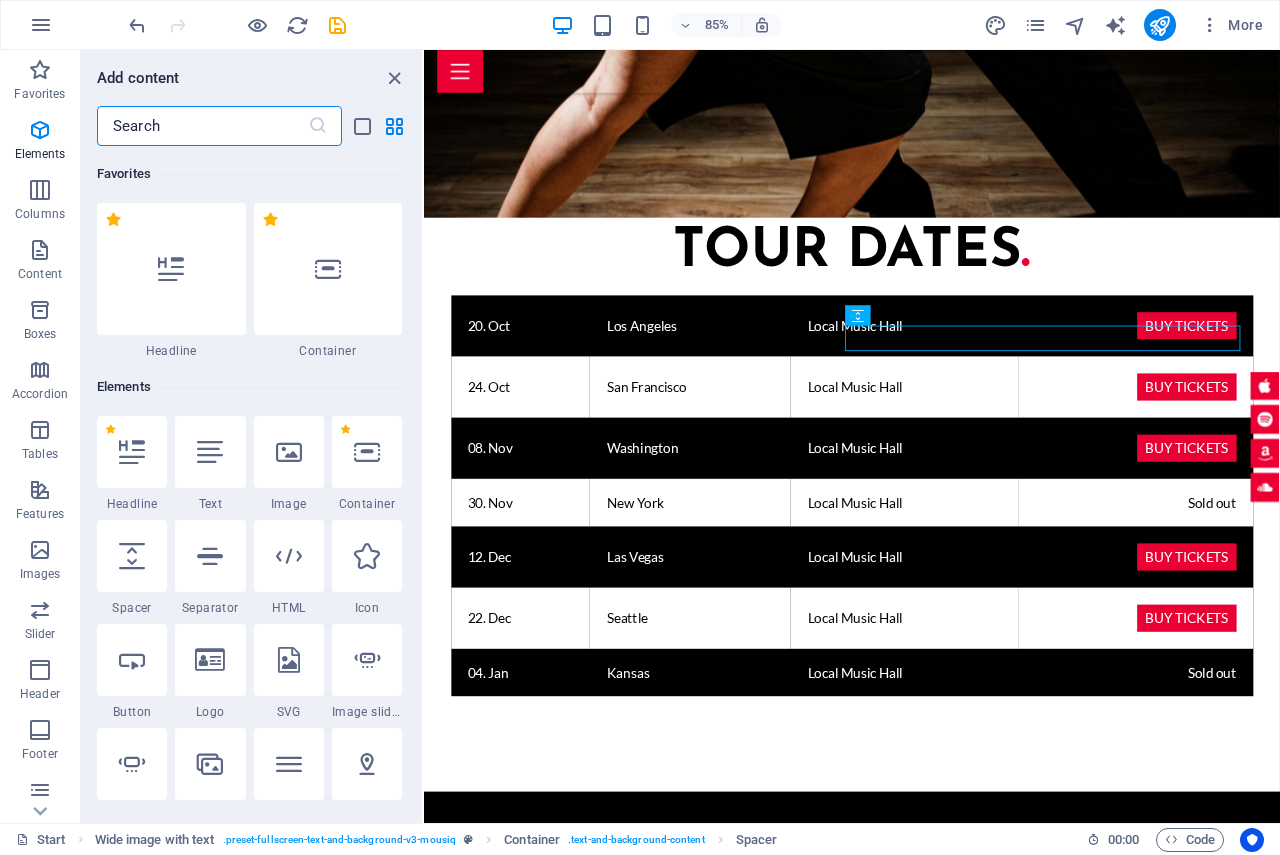 scroll, scrollTop: 2700, scrollLeft: 0, axis: vertical 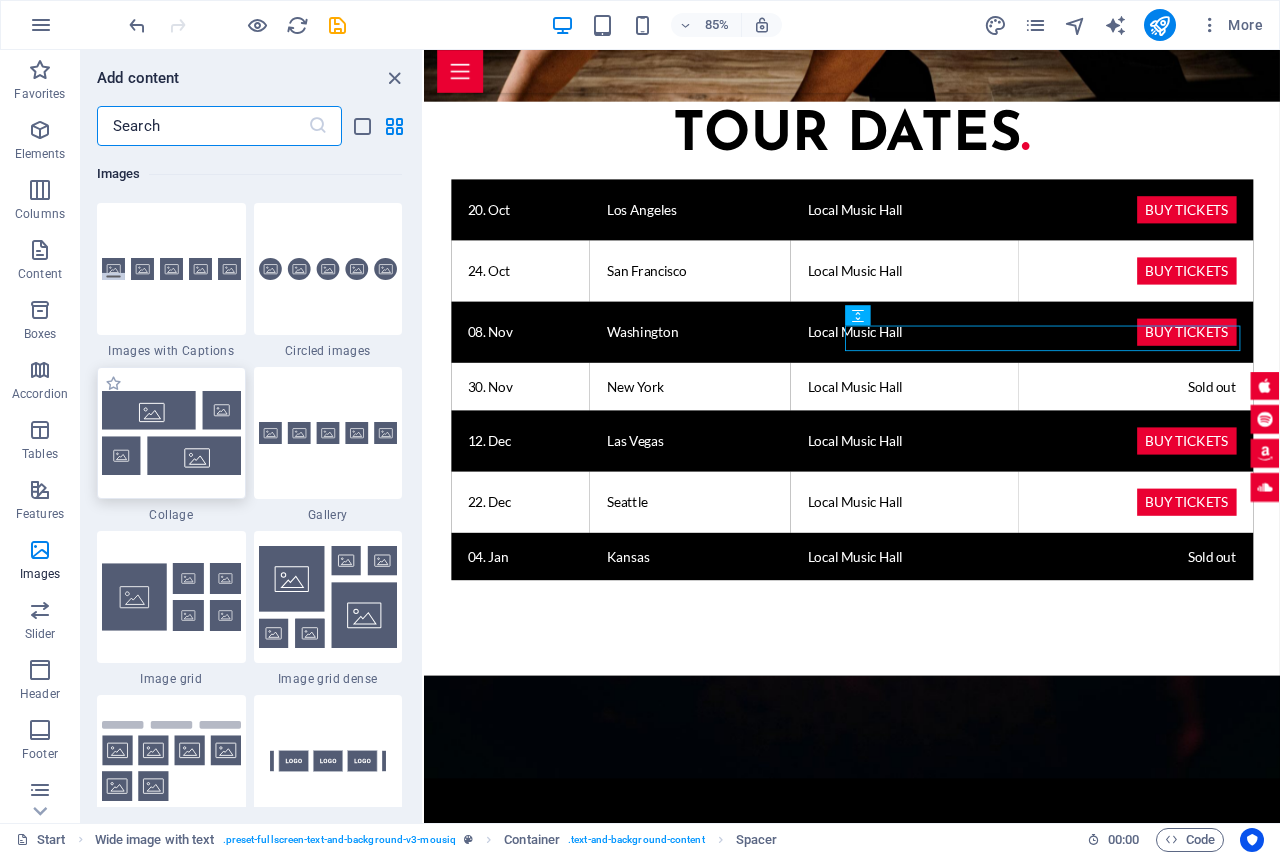 click at bounding box center (171, 432) 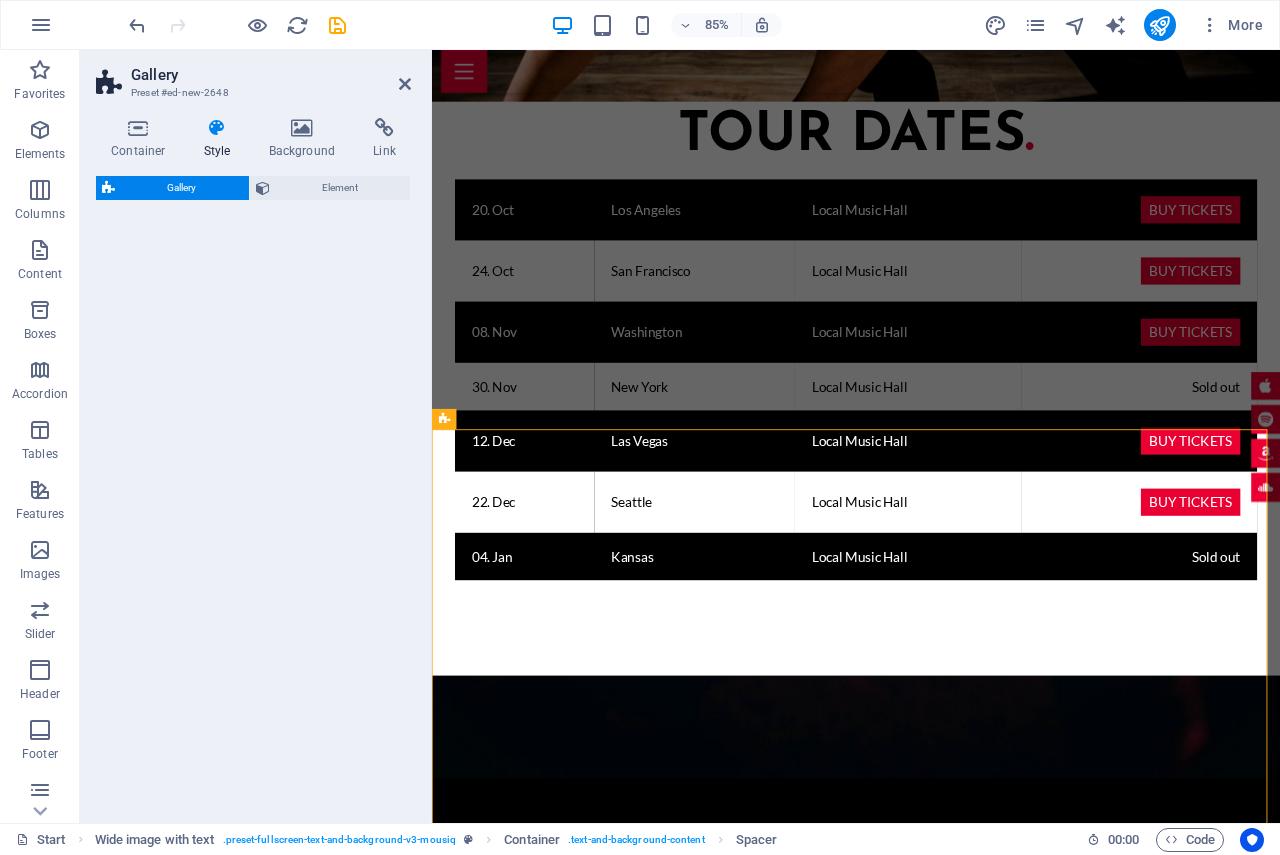 select on "rem" 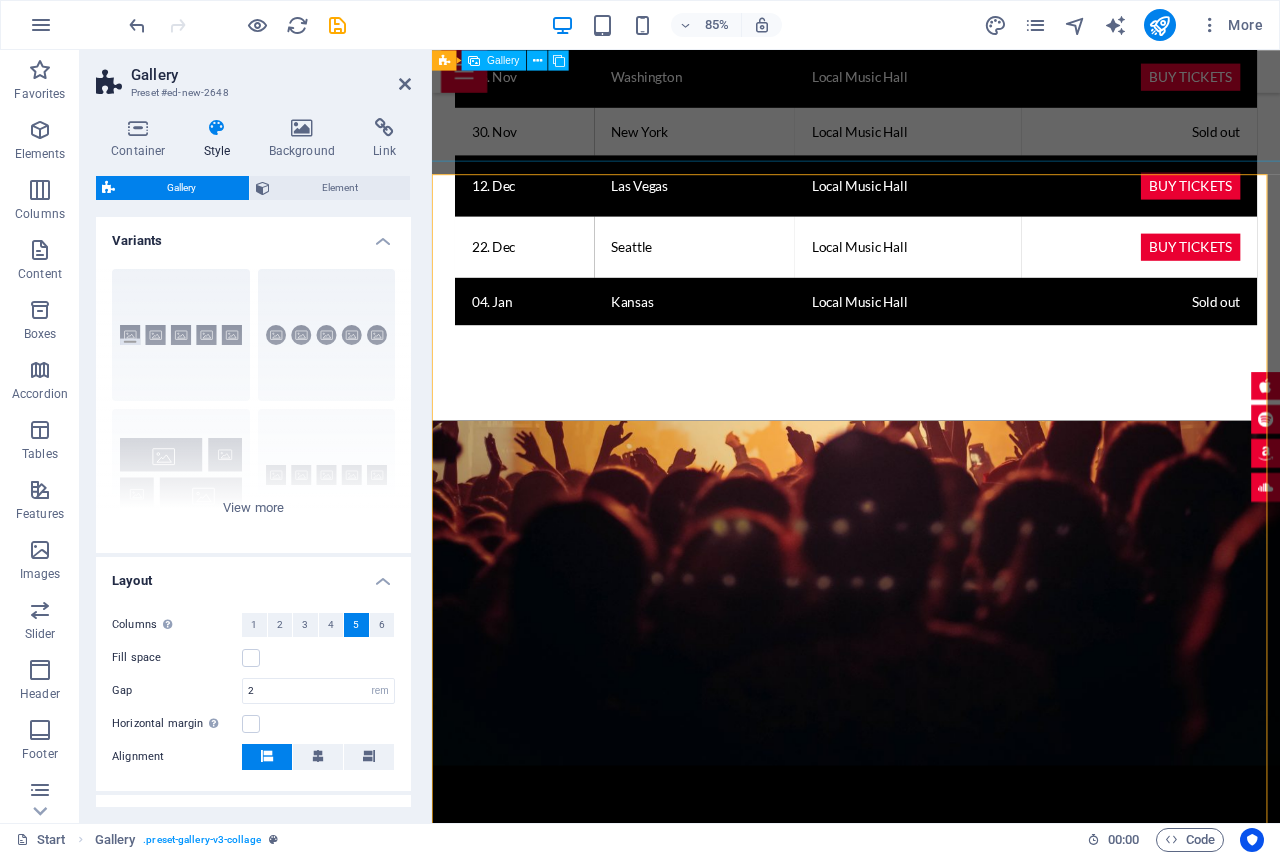 scroll, scrollTop: 2900, scrollLeft: 0, axis: vertical 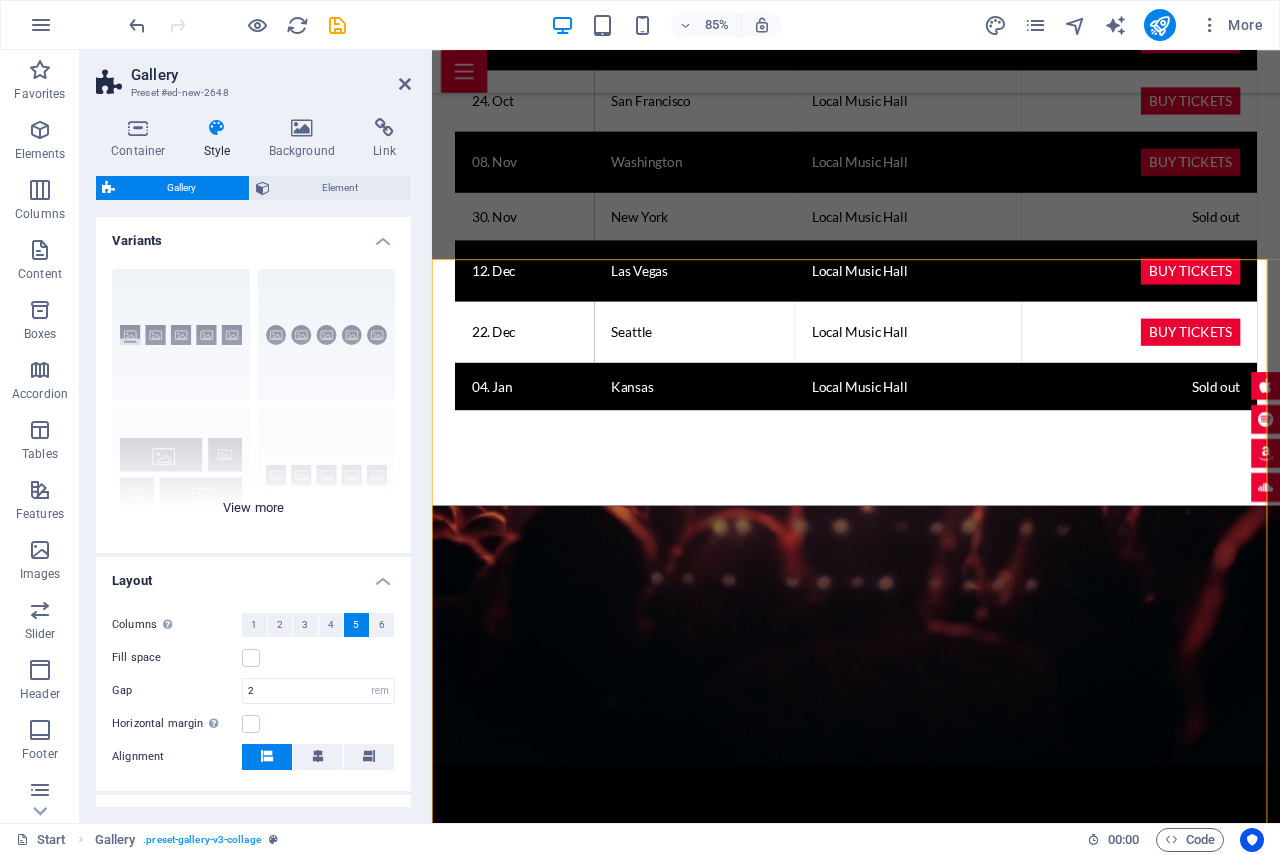 click on "Captions Circle Collage Default Grid Grid shifted" at bounding box center (253, 403) 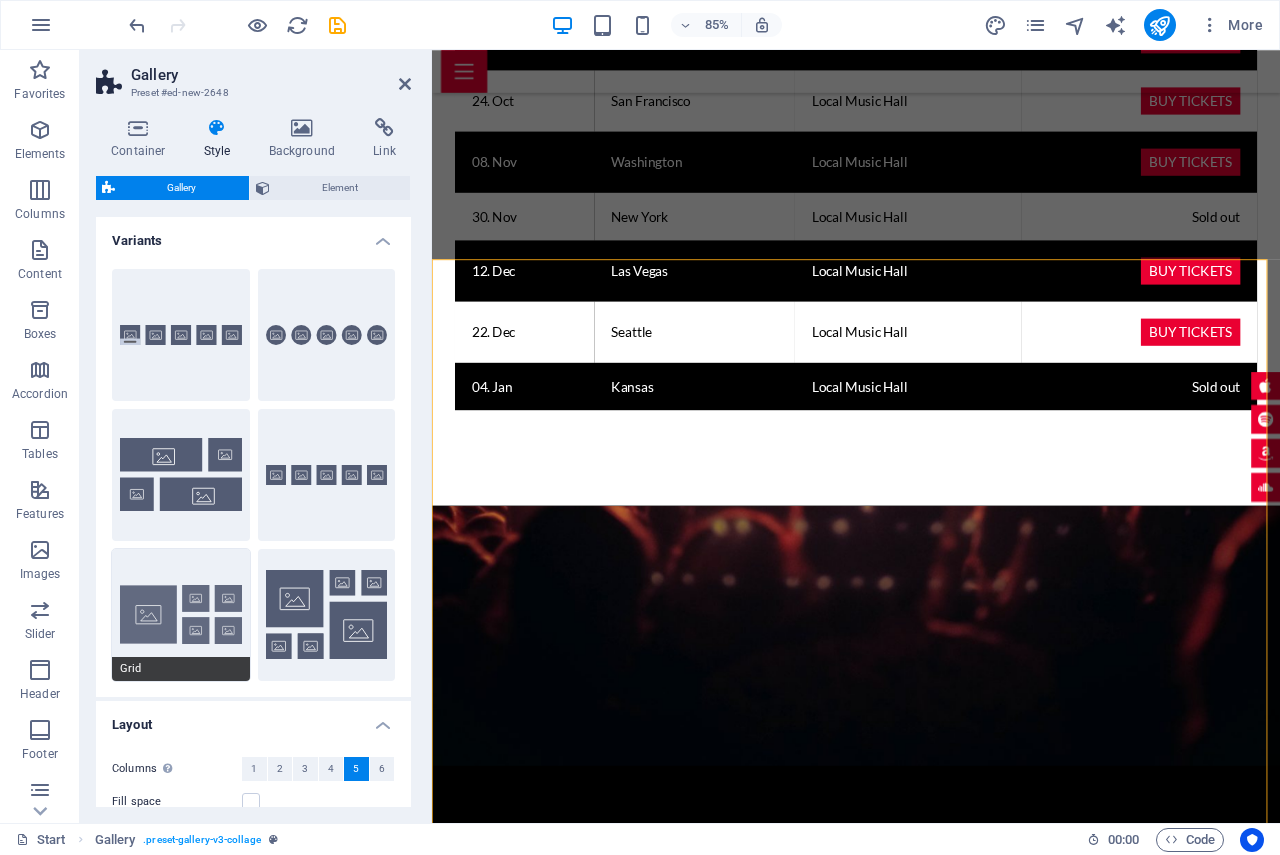 click on "Grid" at bounding box center (181, 615) 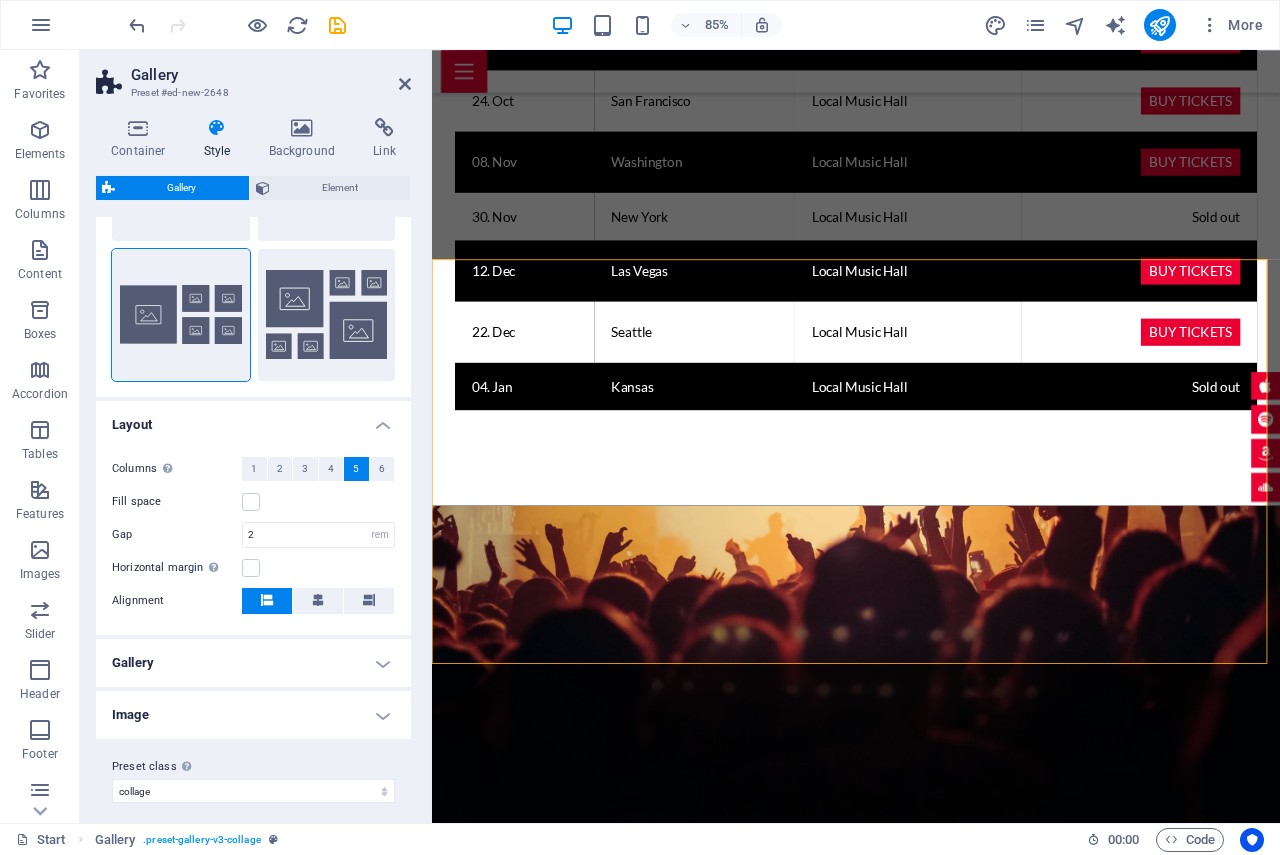scroll, scrollTop: 312, scrollLeft: 0, axis: vertical 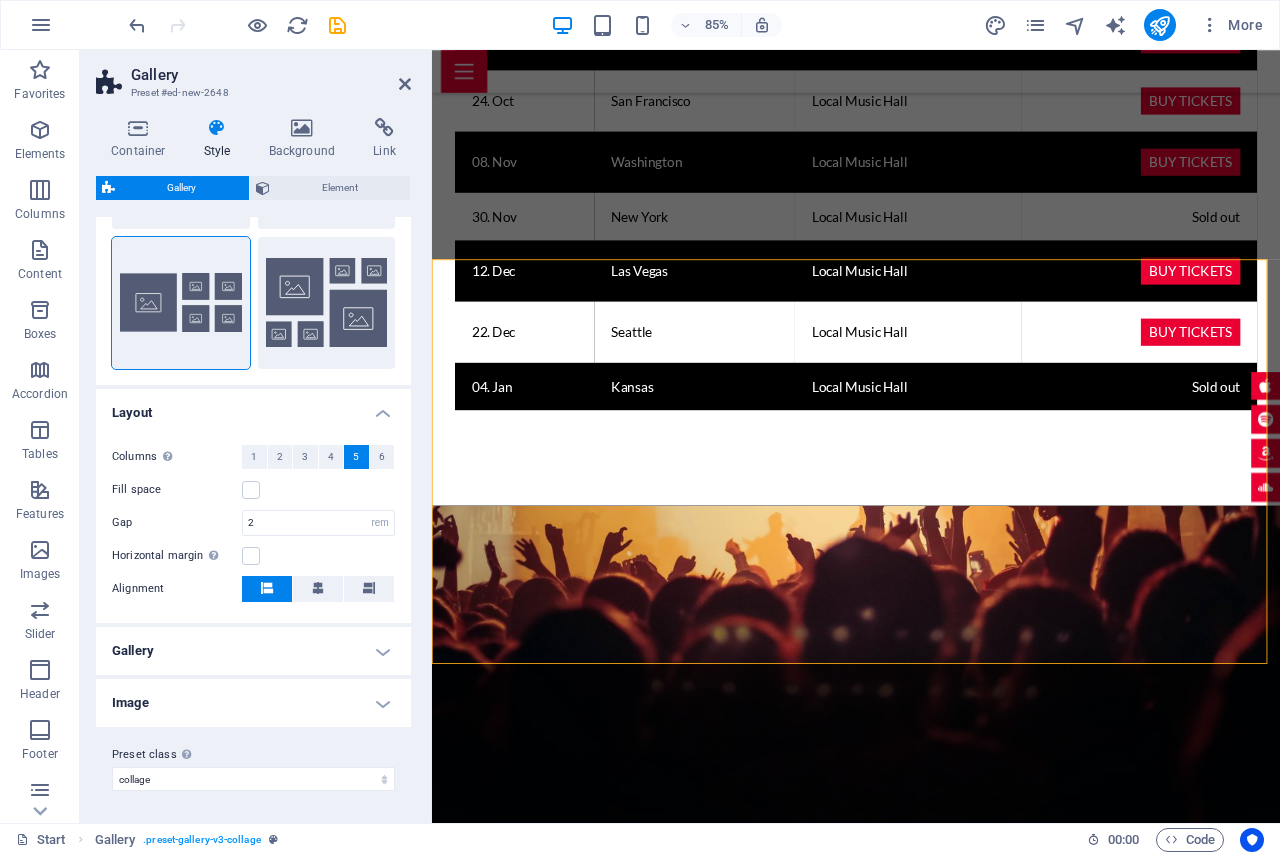 click on "Image" at bounding box center (253, 703) 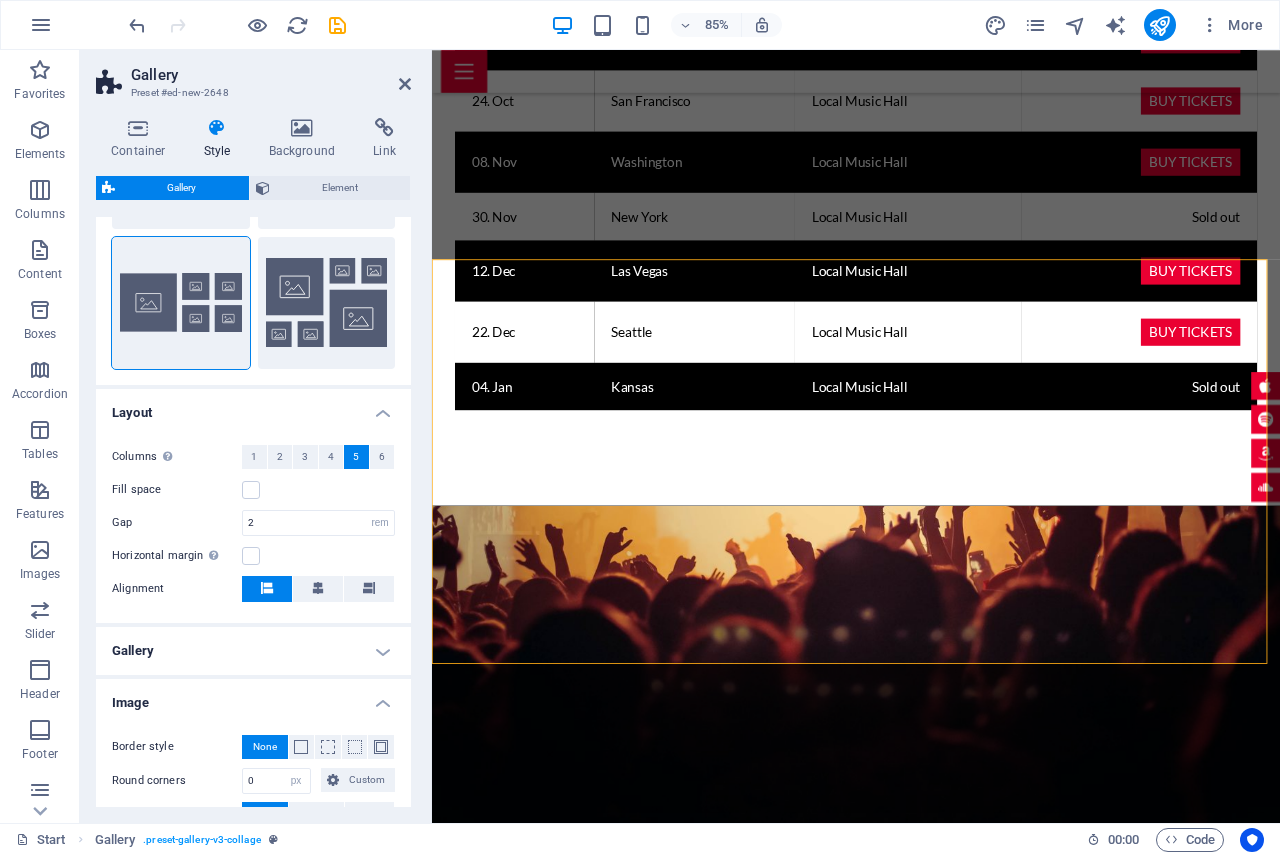 scroll, scrollTop: 432, scrollLeft: 0, axis: vertical 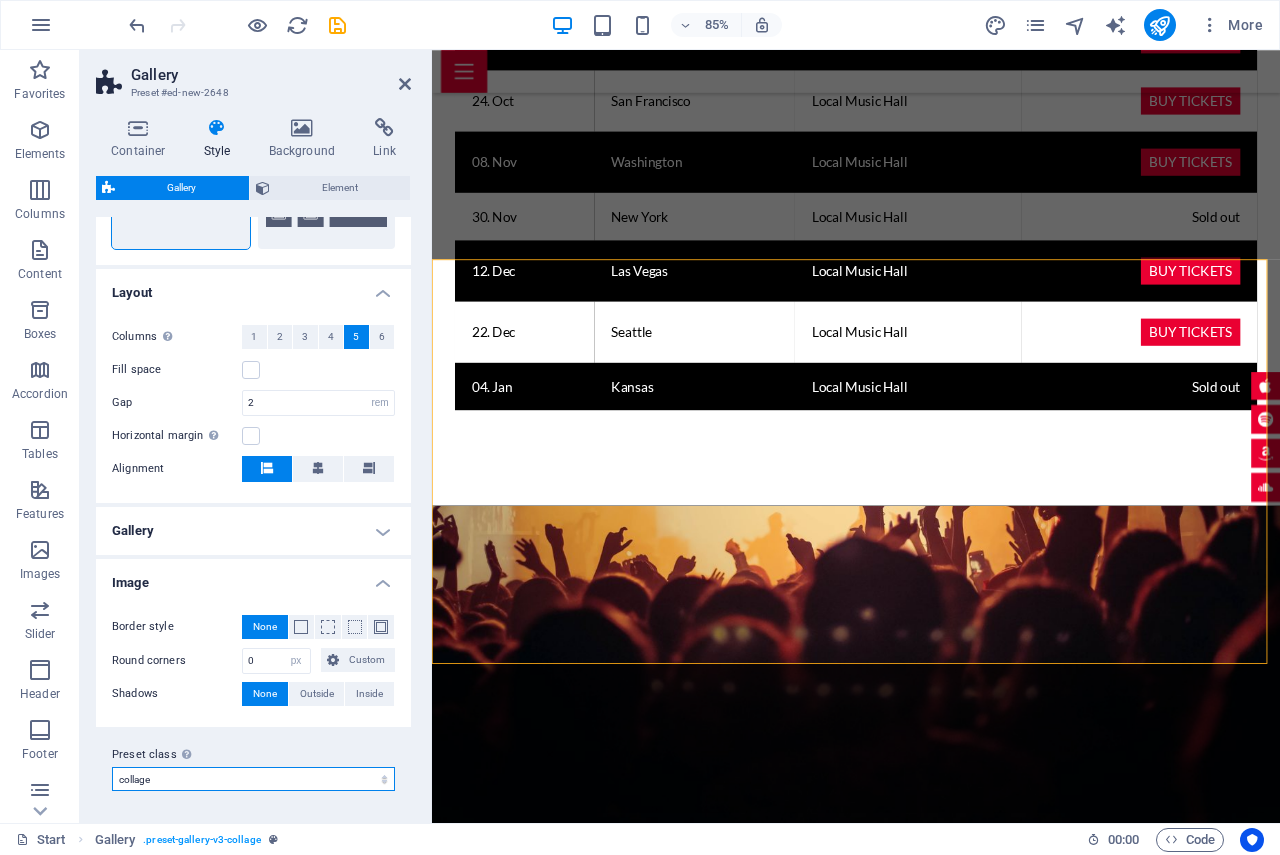 click on "collage Add preset class" at bounding box center [253, 779] 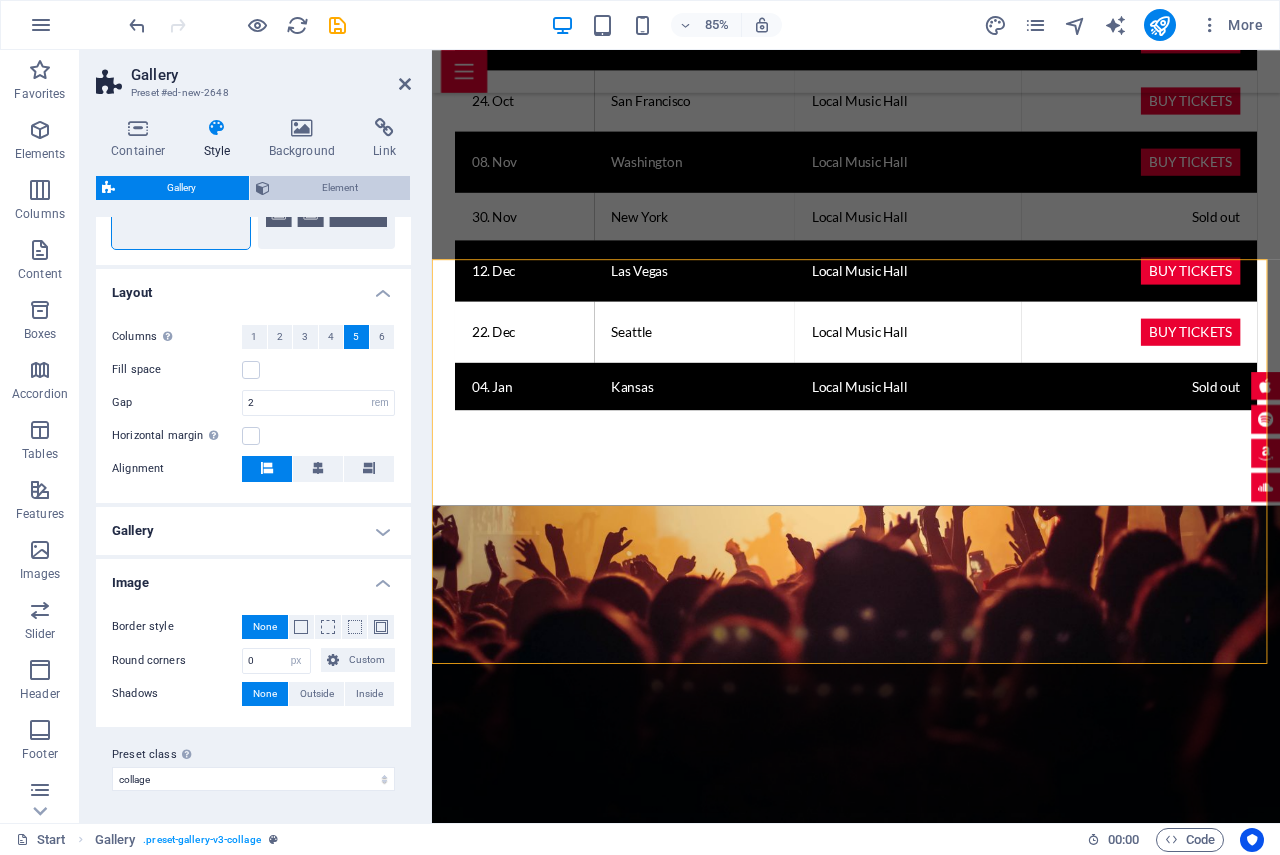 click on "Element" at bounding box center [340, 188] 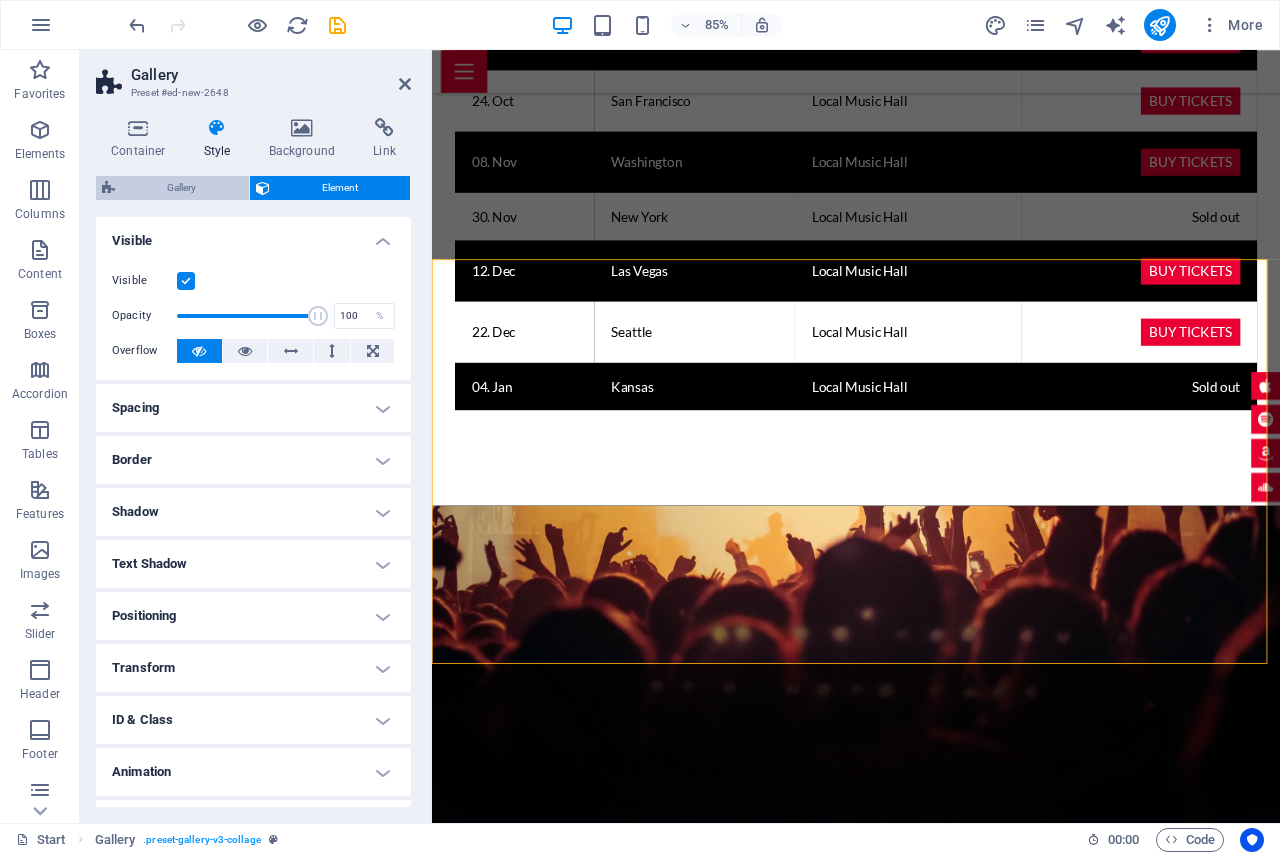 click on "Gallery" at bounding box center (182, 188) 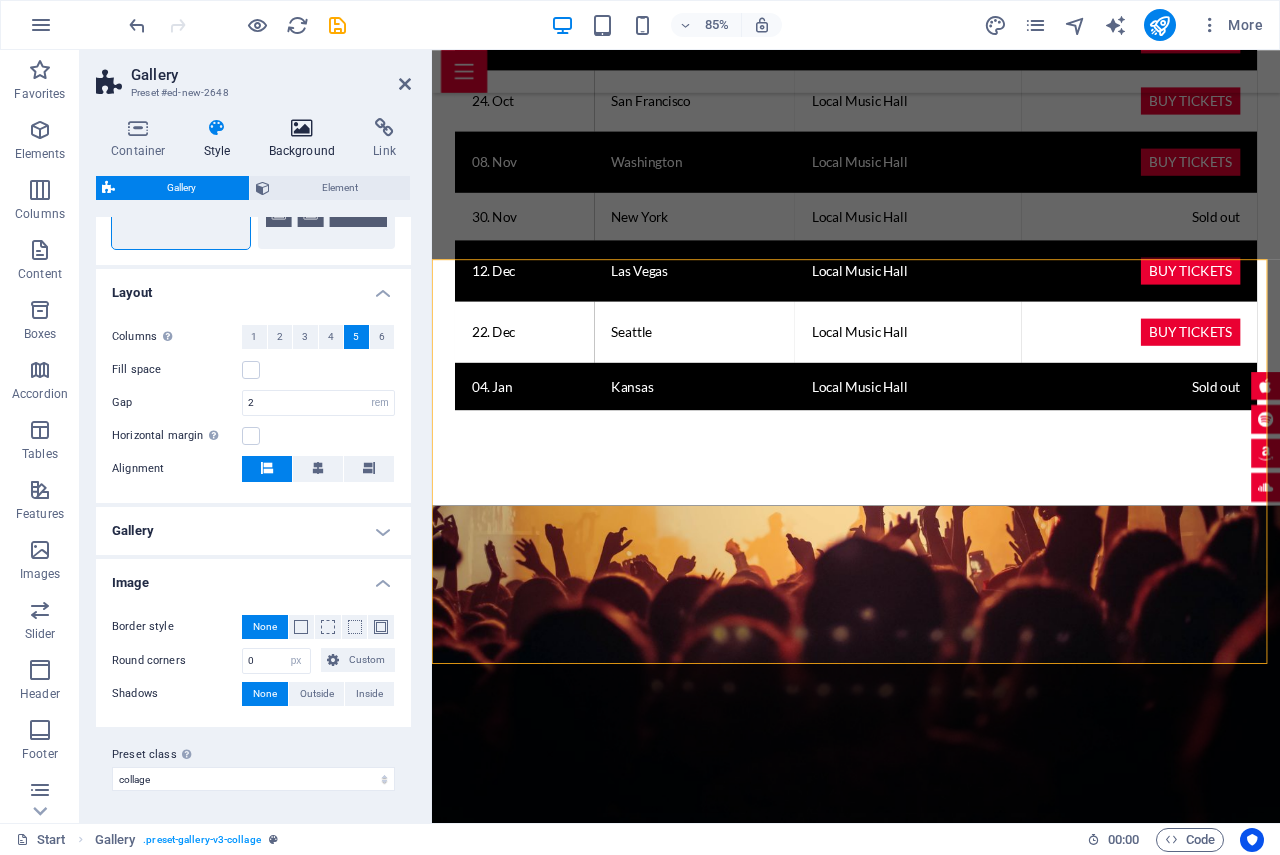 click on "Background" at bounding box center (306, 139) 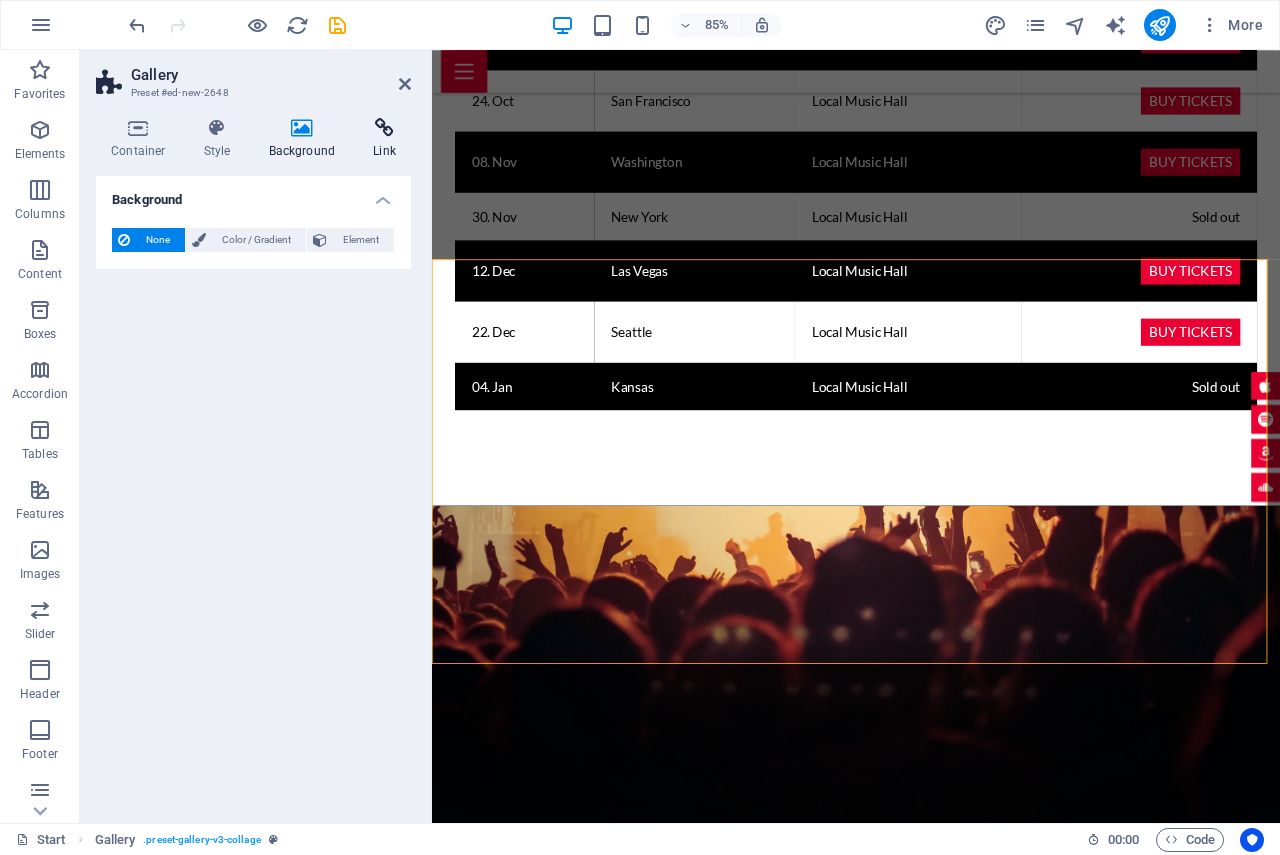 click at bounding box center [384, 128] 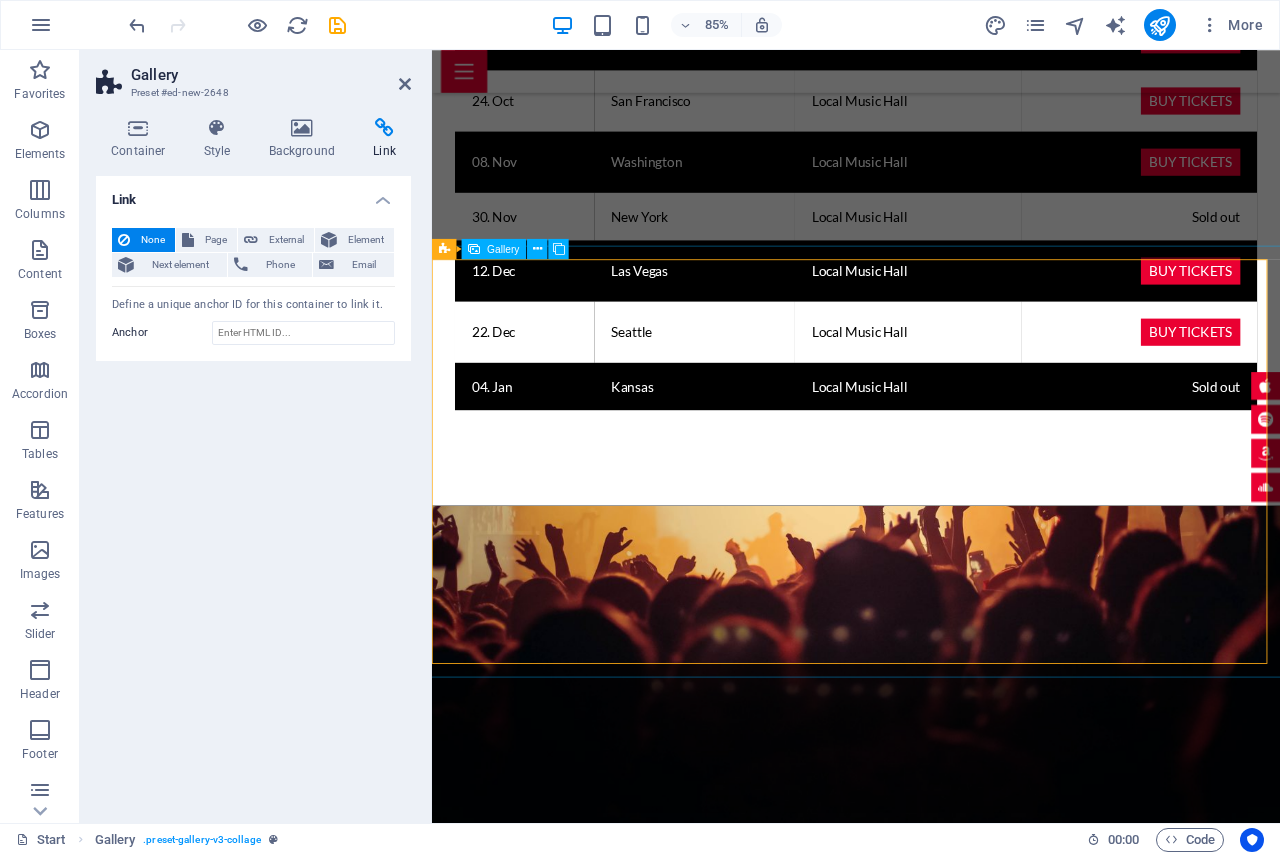 click at bounding box center (673, 3331) 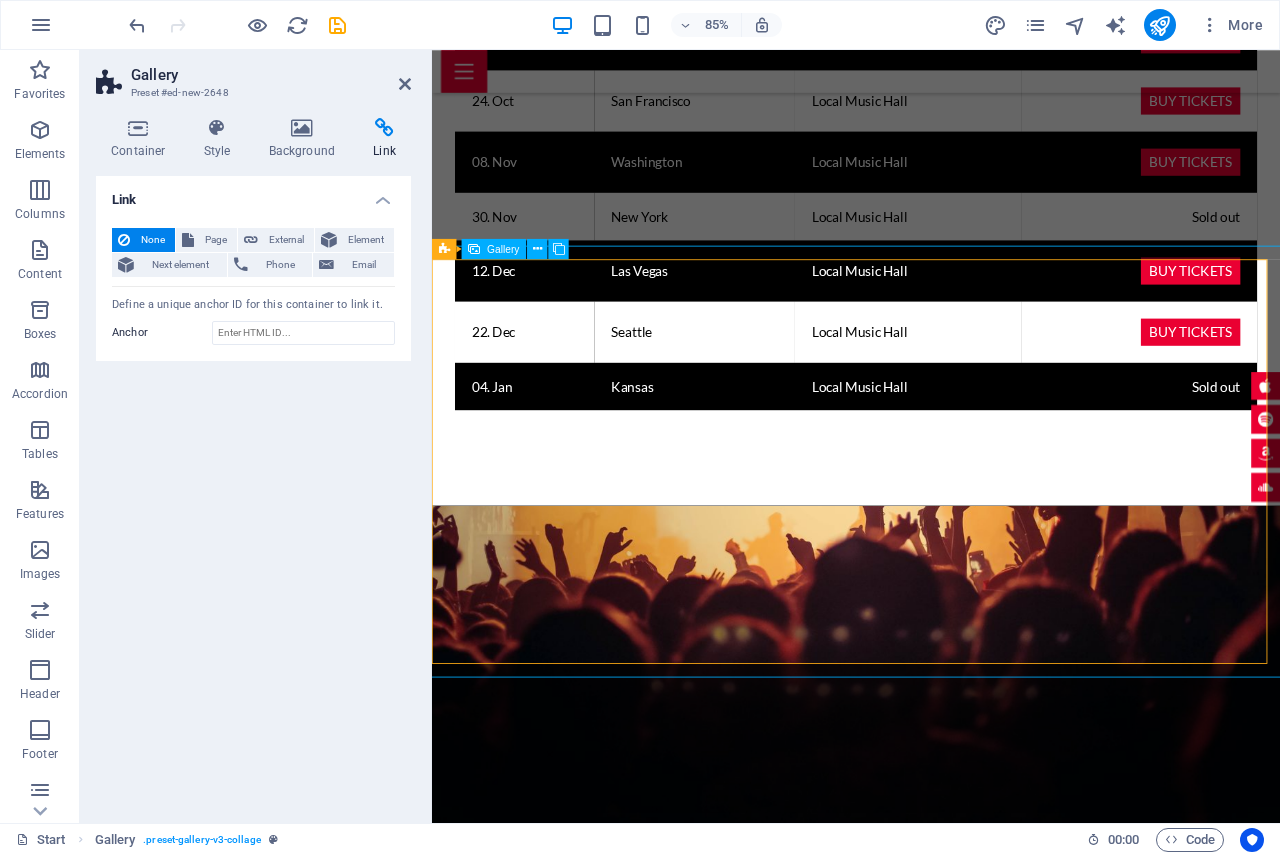 click at bounding box center (673, 3331) 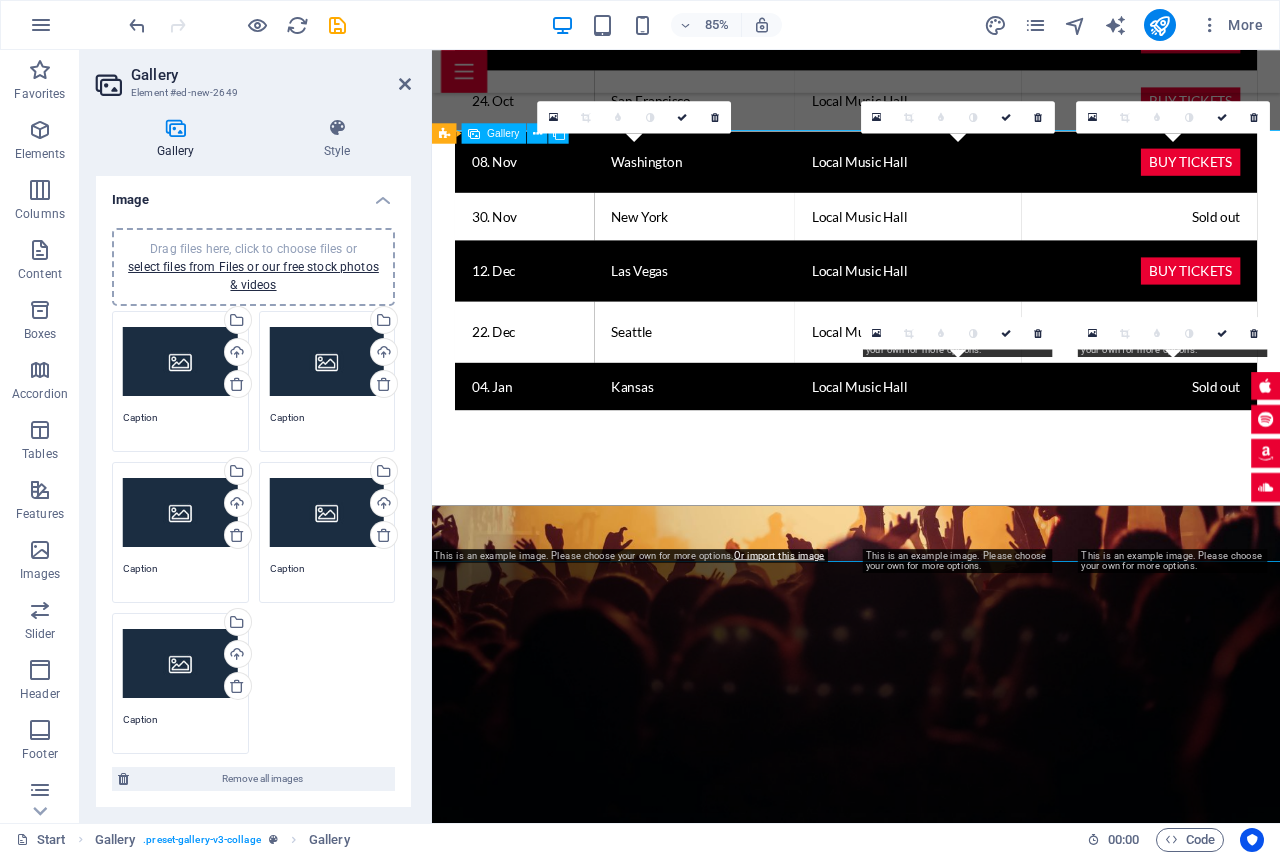 scroll, scrollTop: 3036, scrollLeft: 0, axis: vertical 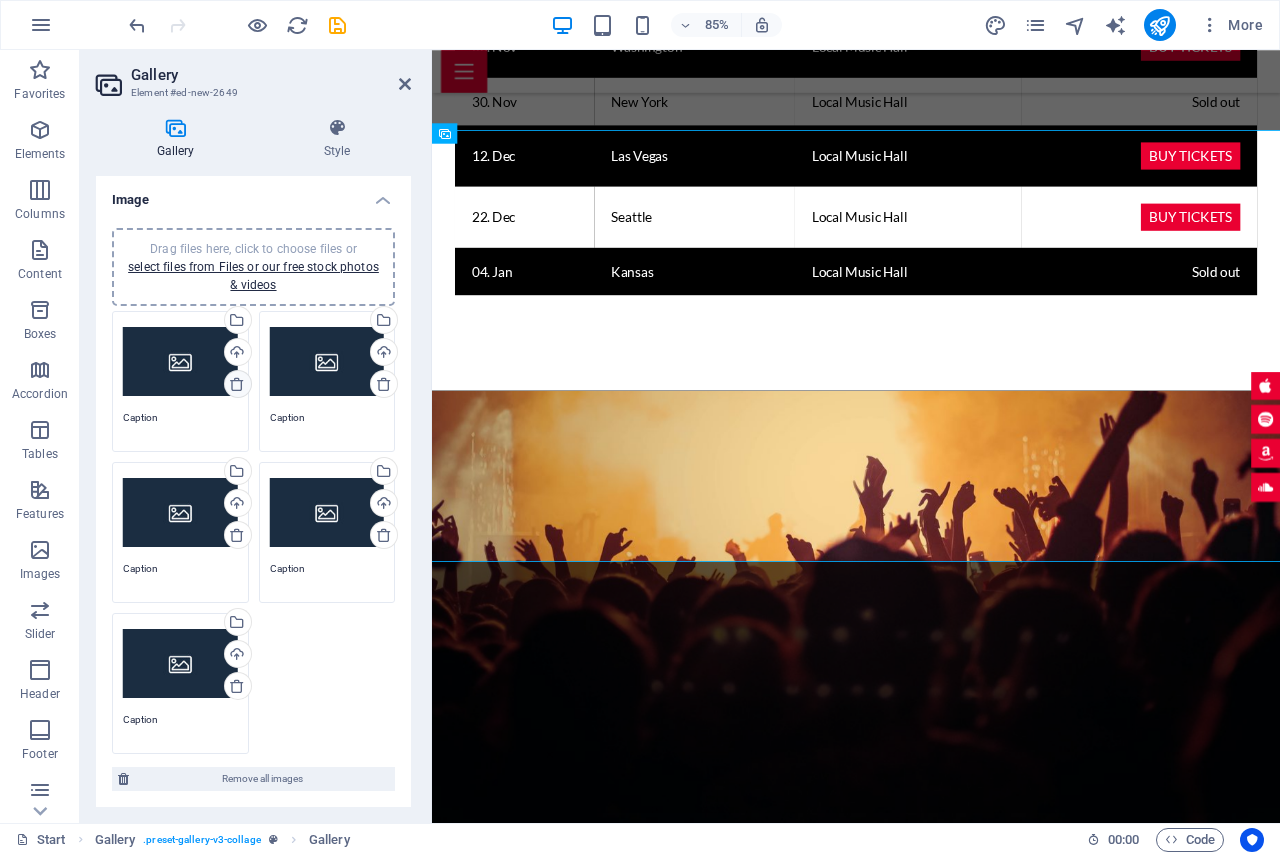 click at bounding box center [237, 384] 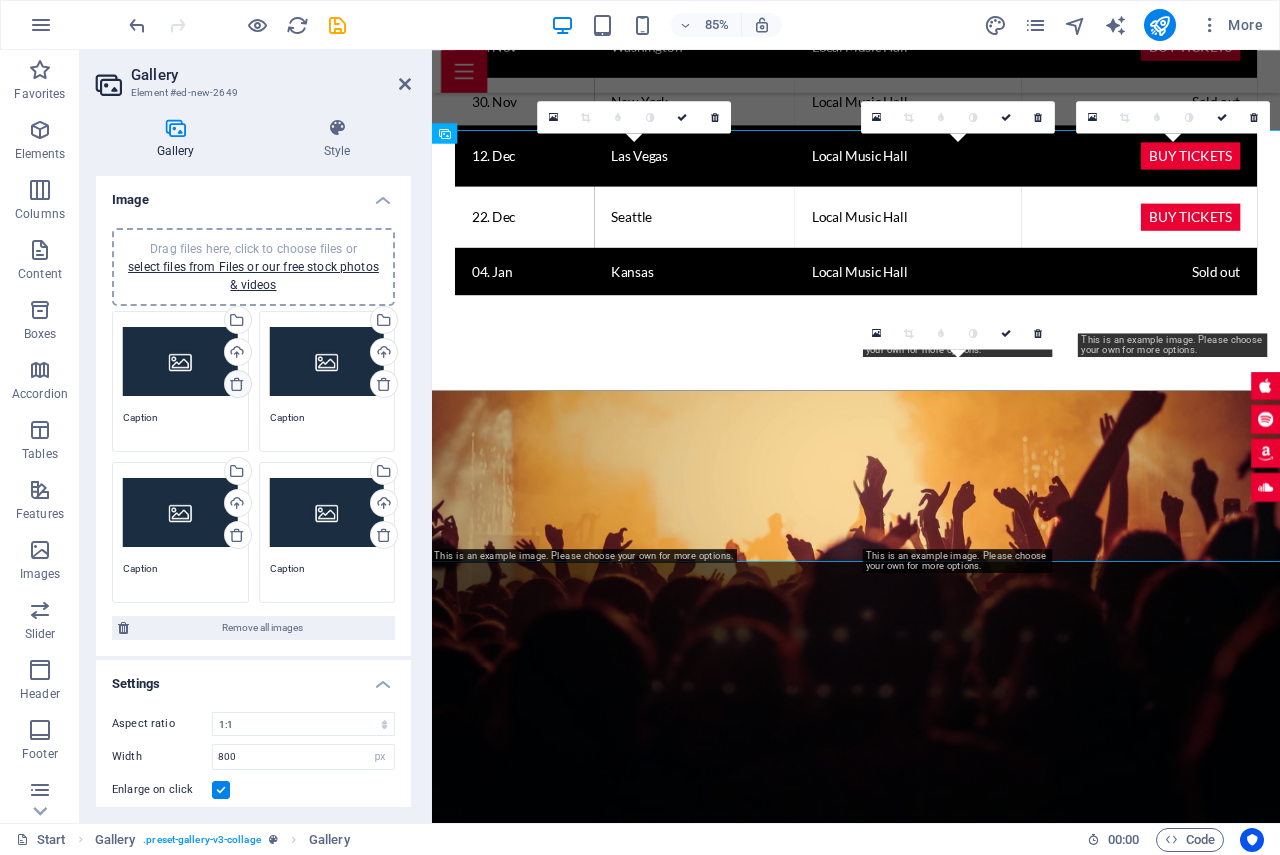 click at bounding box center [237, 384] 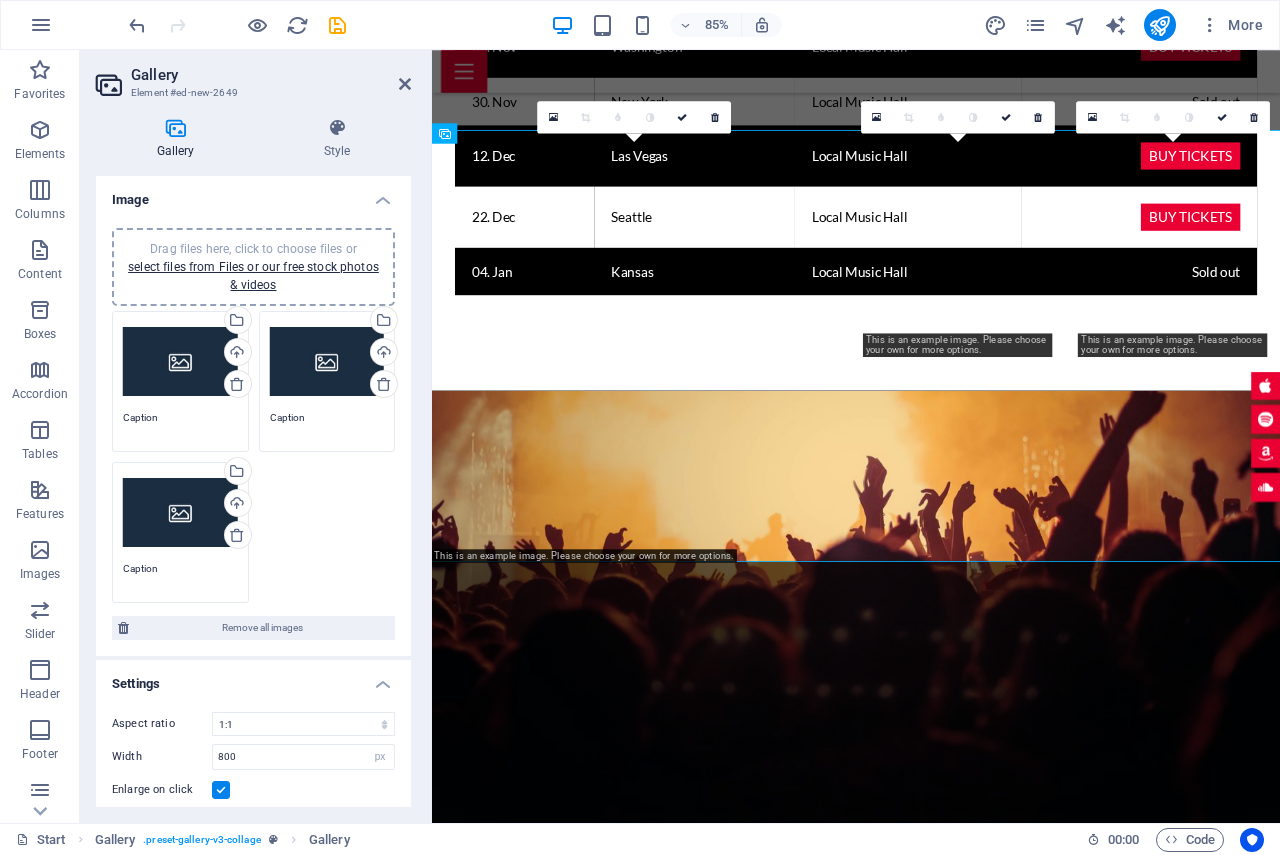 click at bounding box center [237, 384] 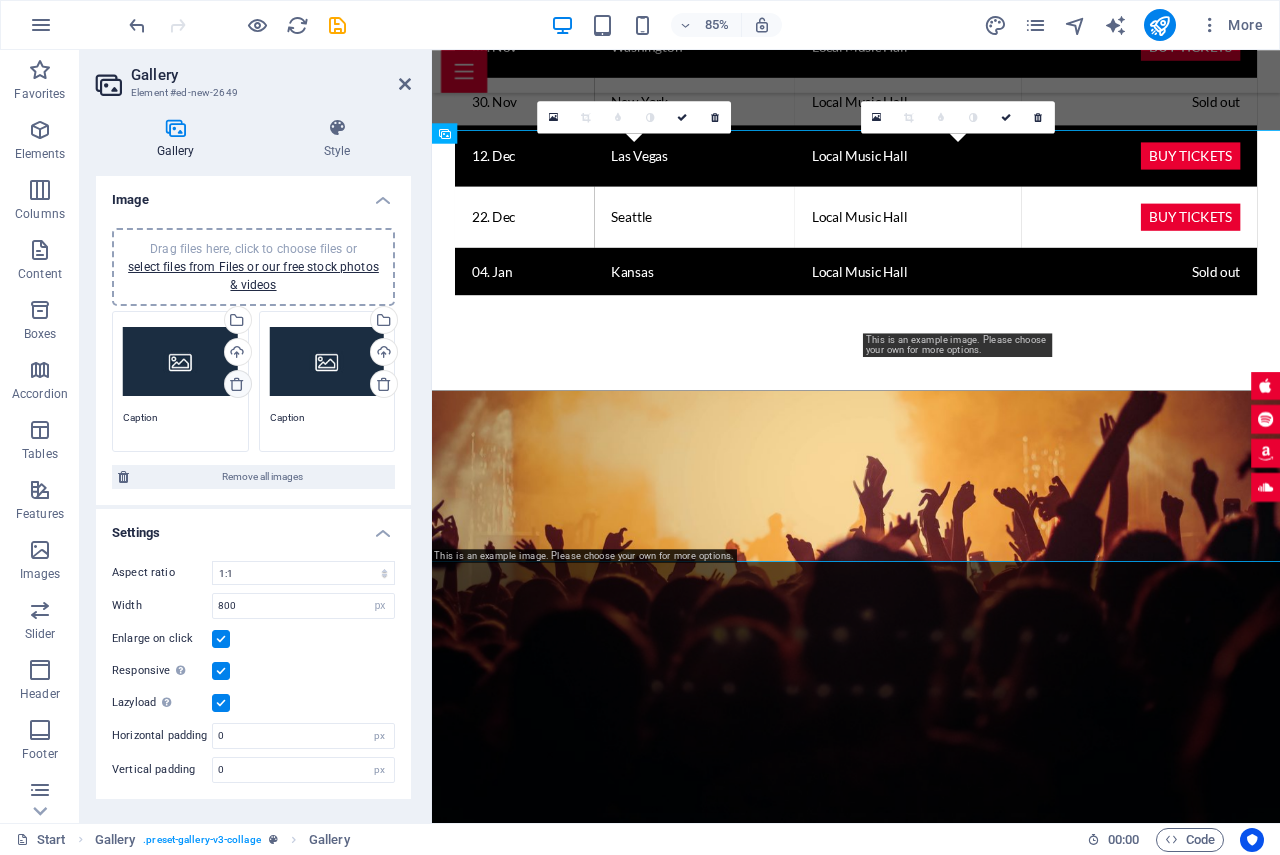click at bounding box center [237, 384] 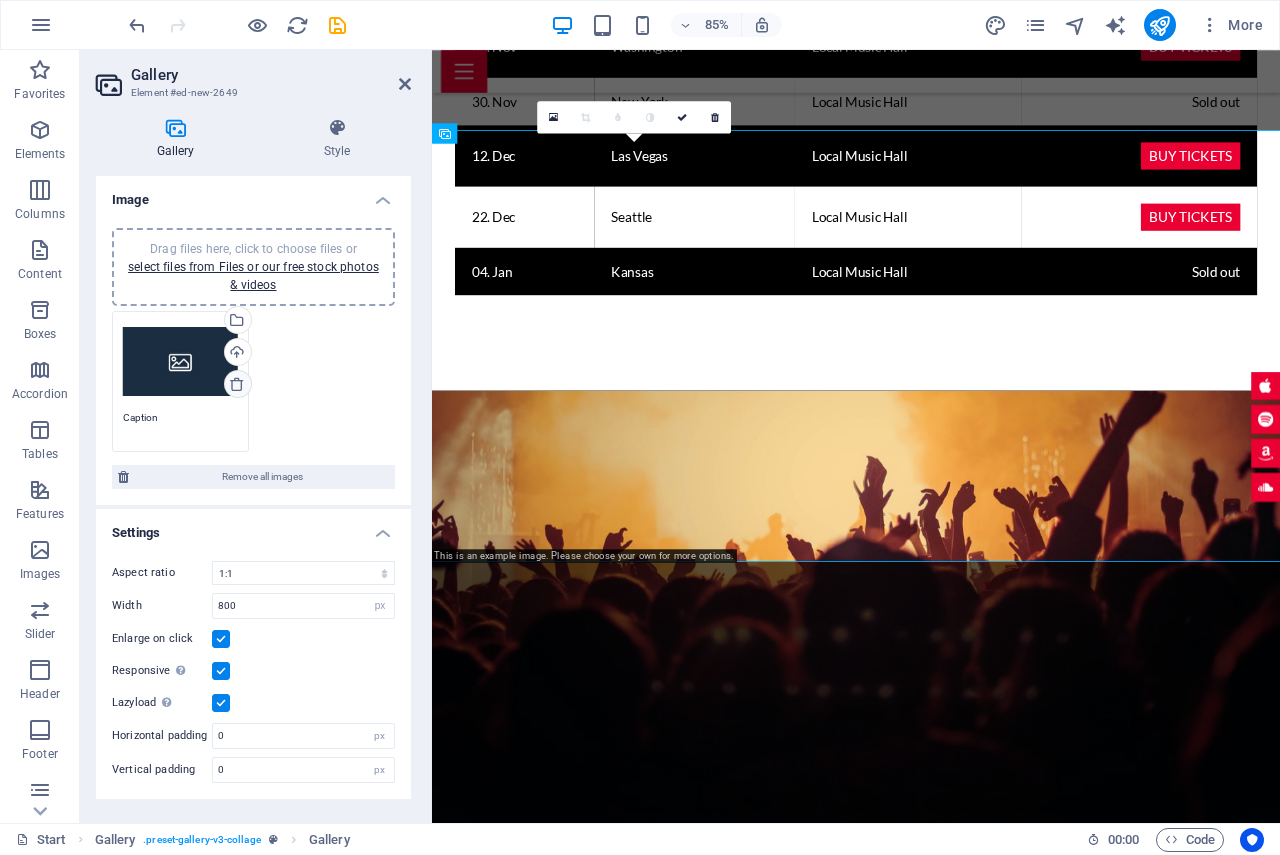 click at bounding box center (237, 384) 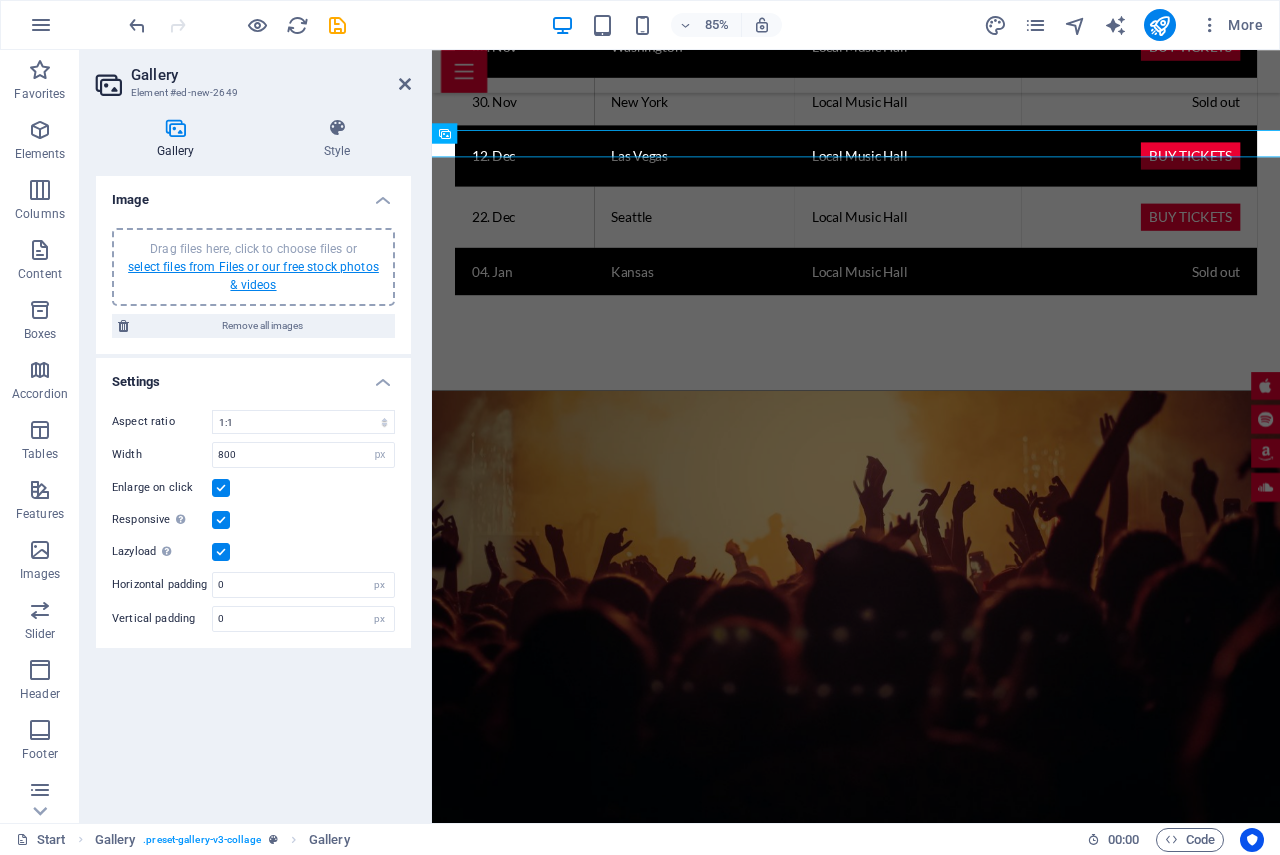 click on "select files from Files or our free stock photos & videos" at bounding box center (253, 276) 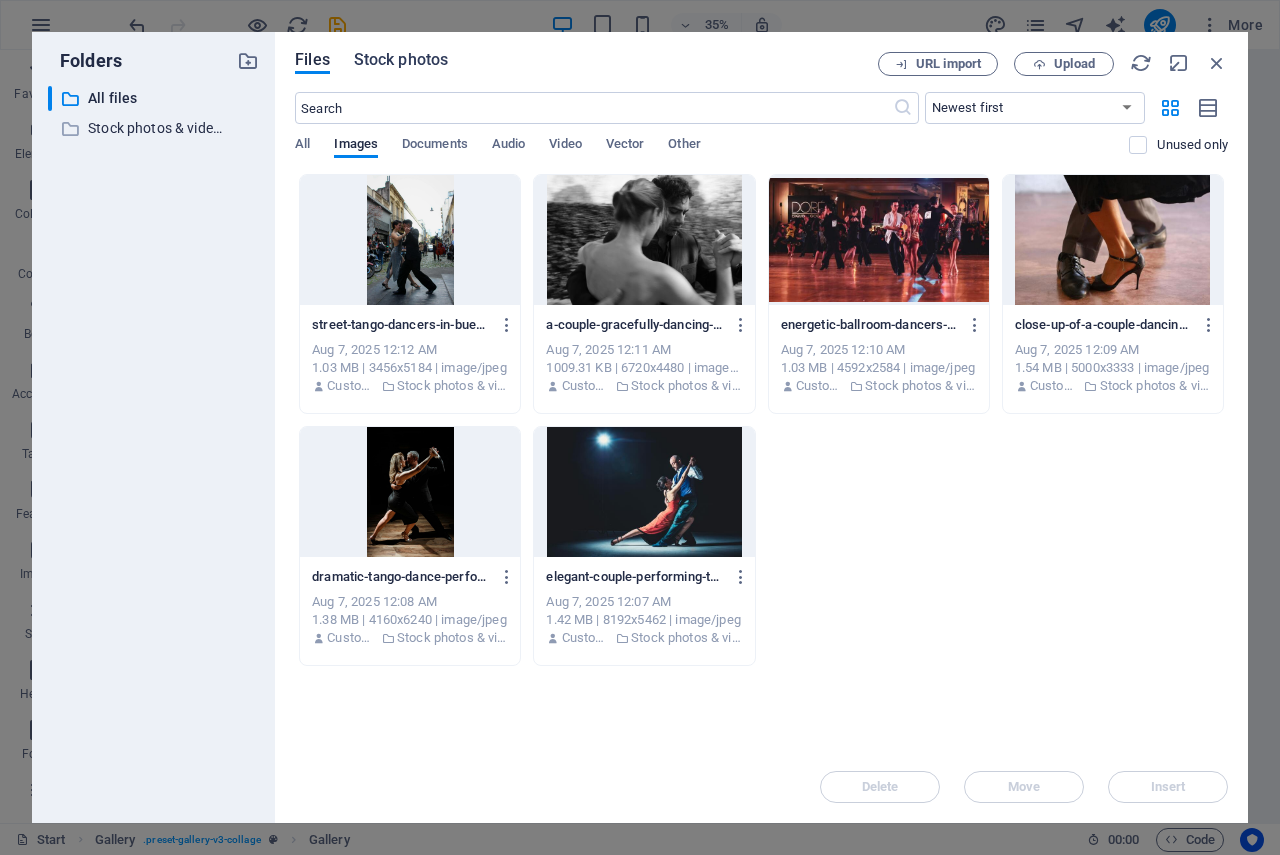click on "Stock photos" at bounding box center (401, 60) 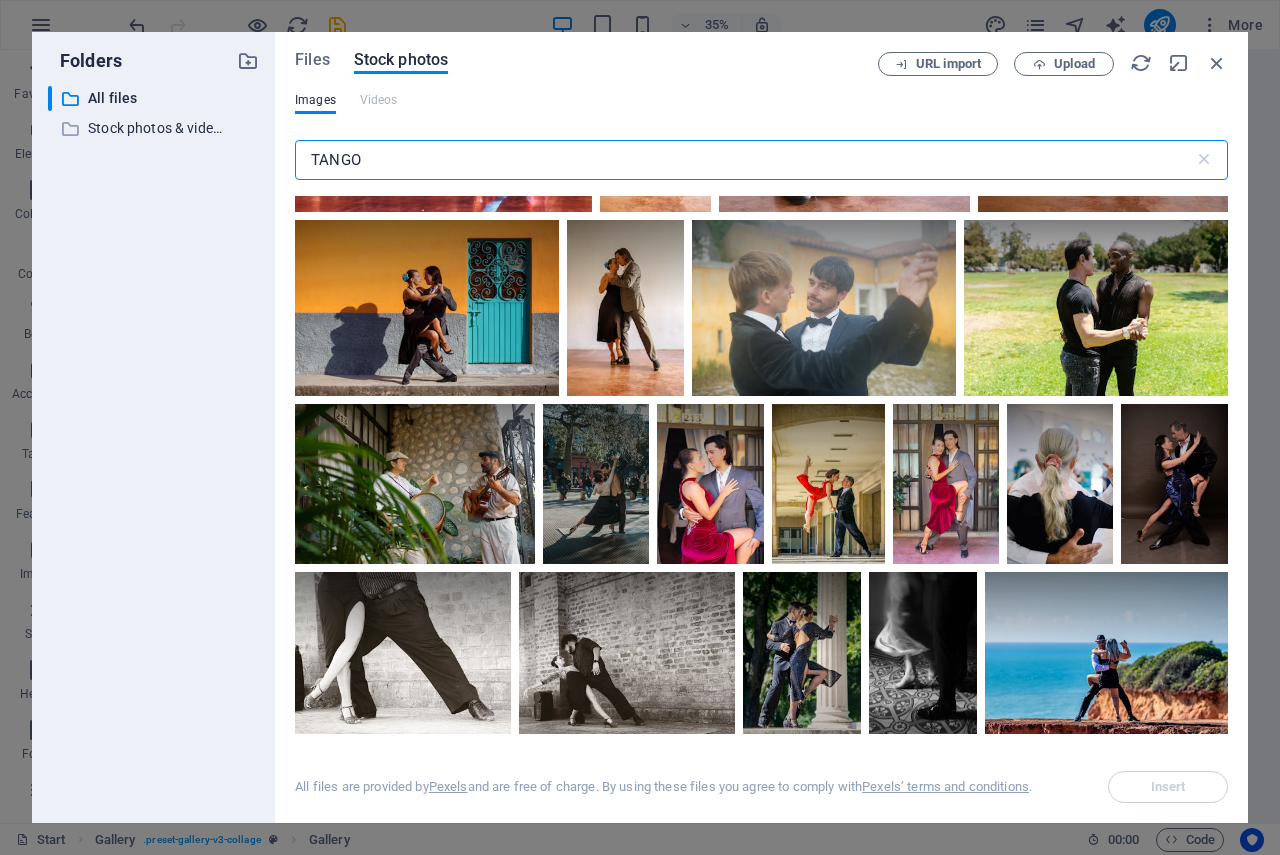 scroll, scrollTop: 800, scrollLeft: 0, axis: vertical 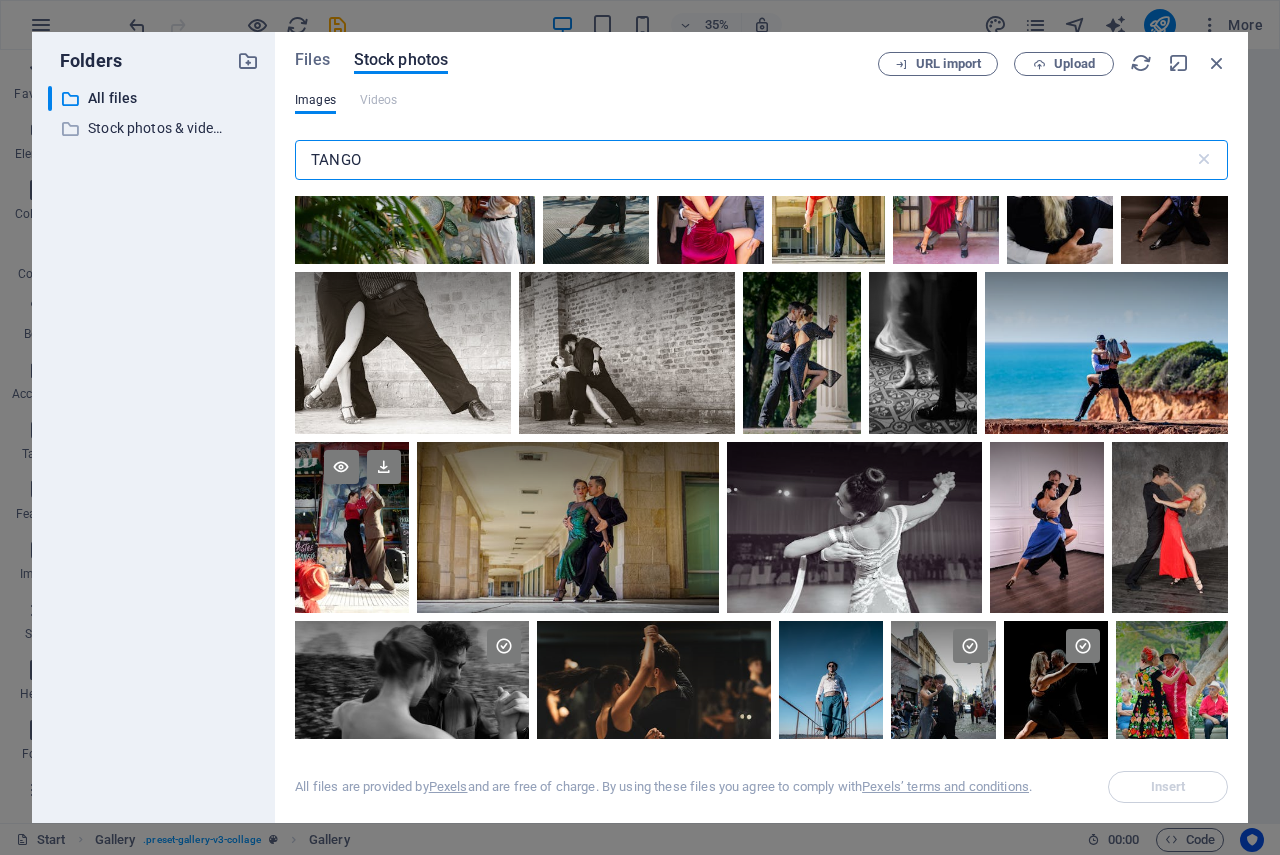click at bounding box center [352, 484] 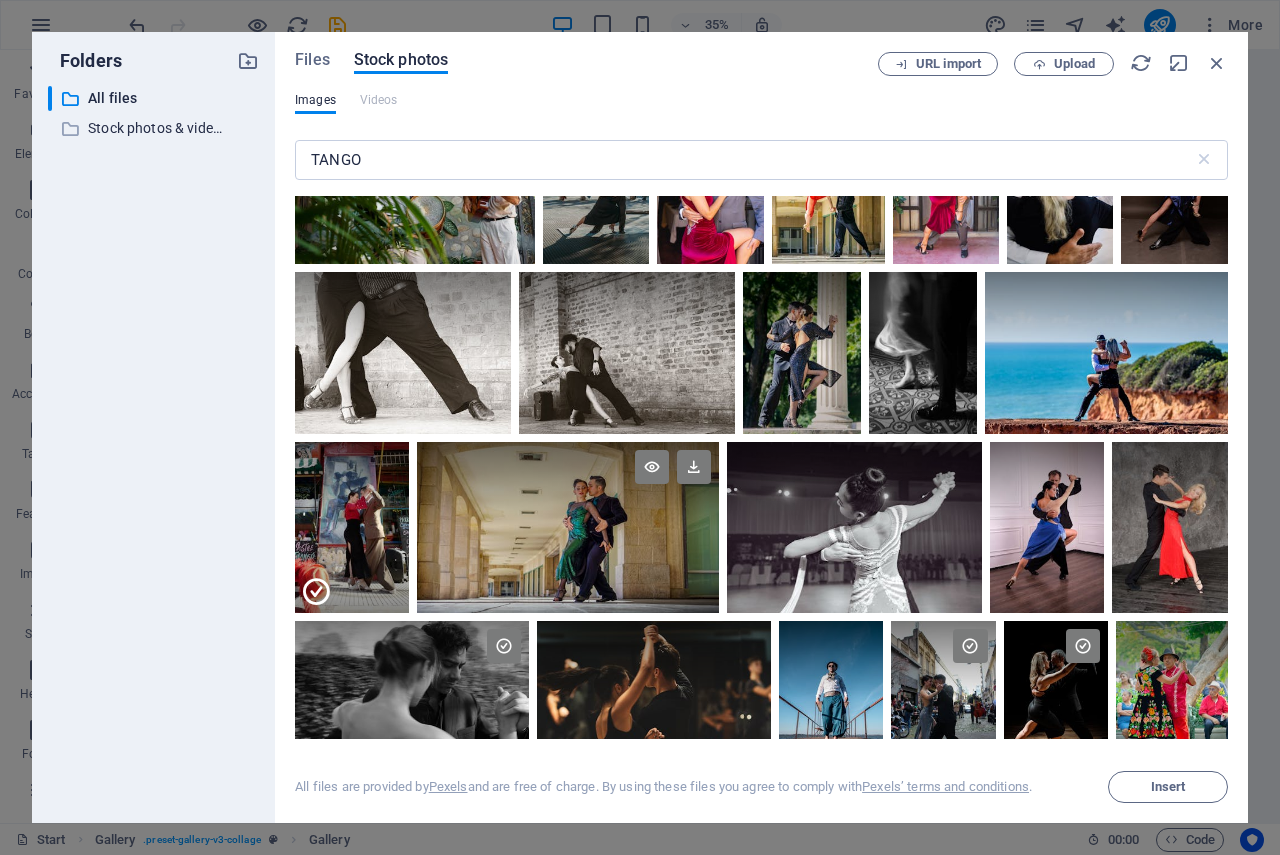 click at bounding box center [568, 527] 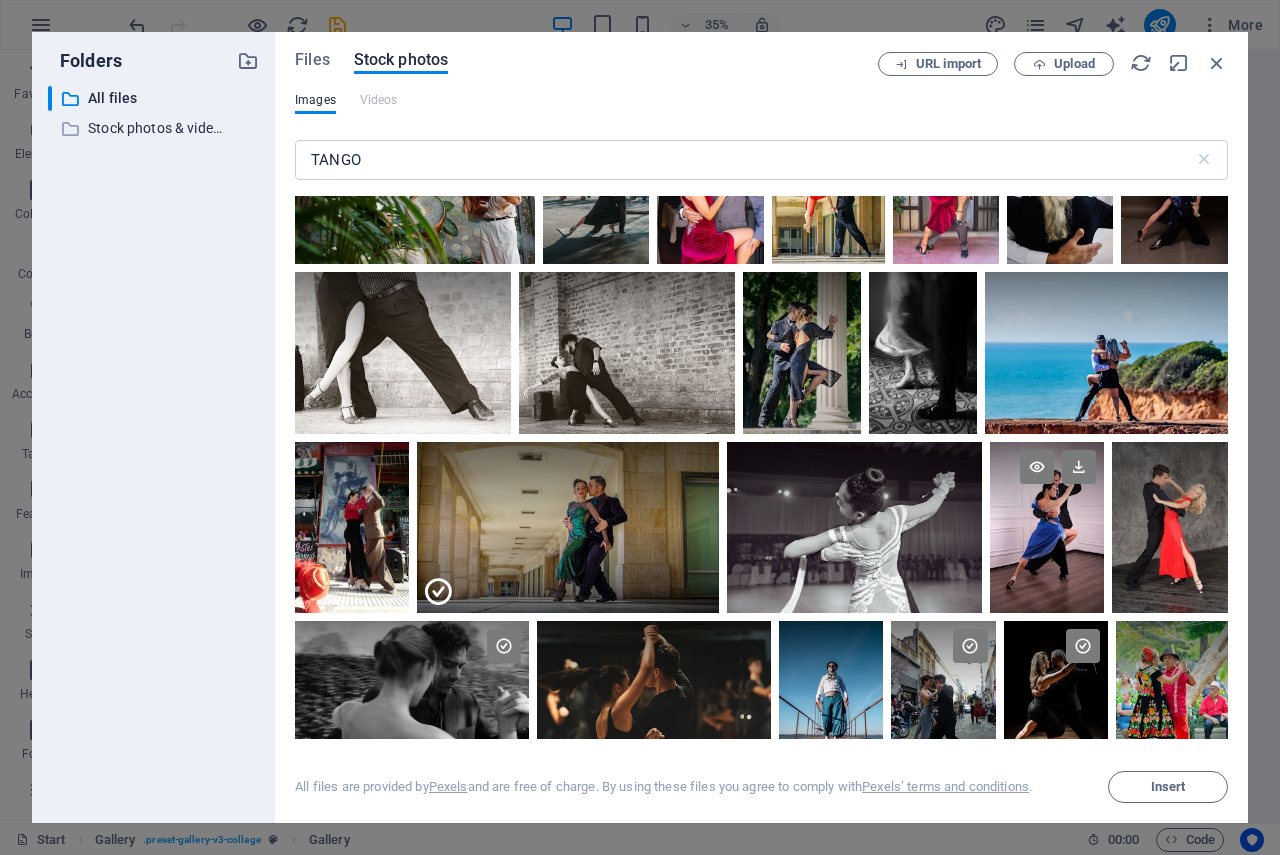 click at bounding box center [1047, 527] 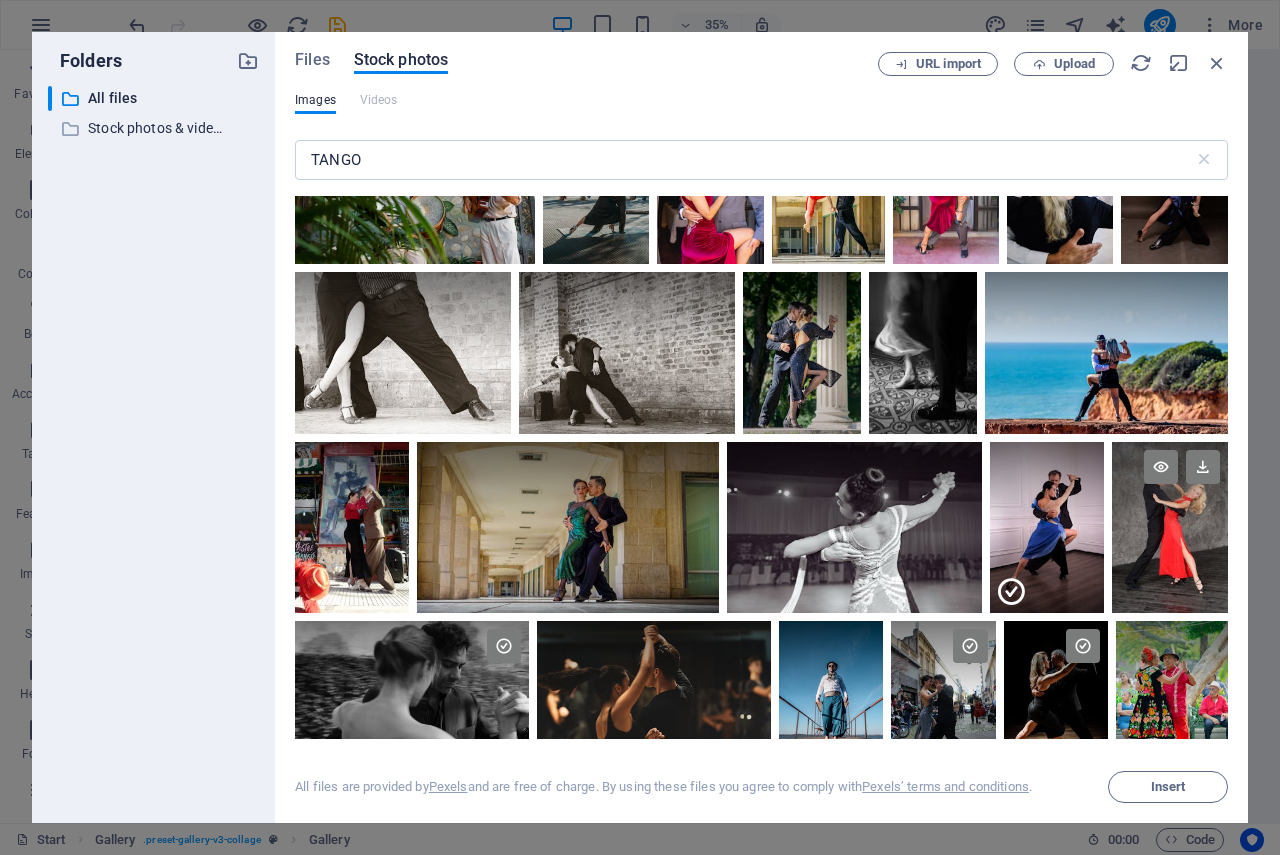 click at bounding box center [1170, 527] 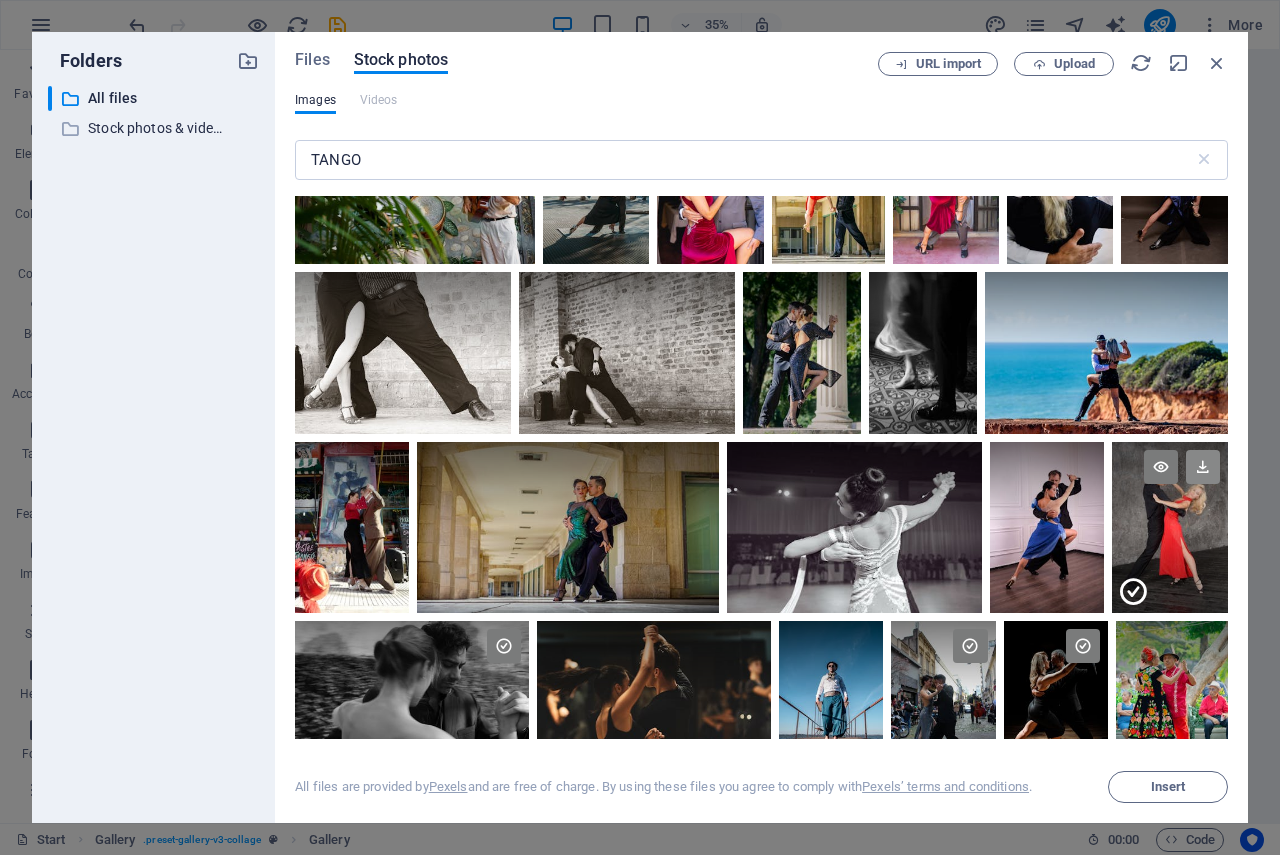 click at bounding box center [1203, 467] 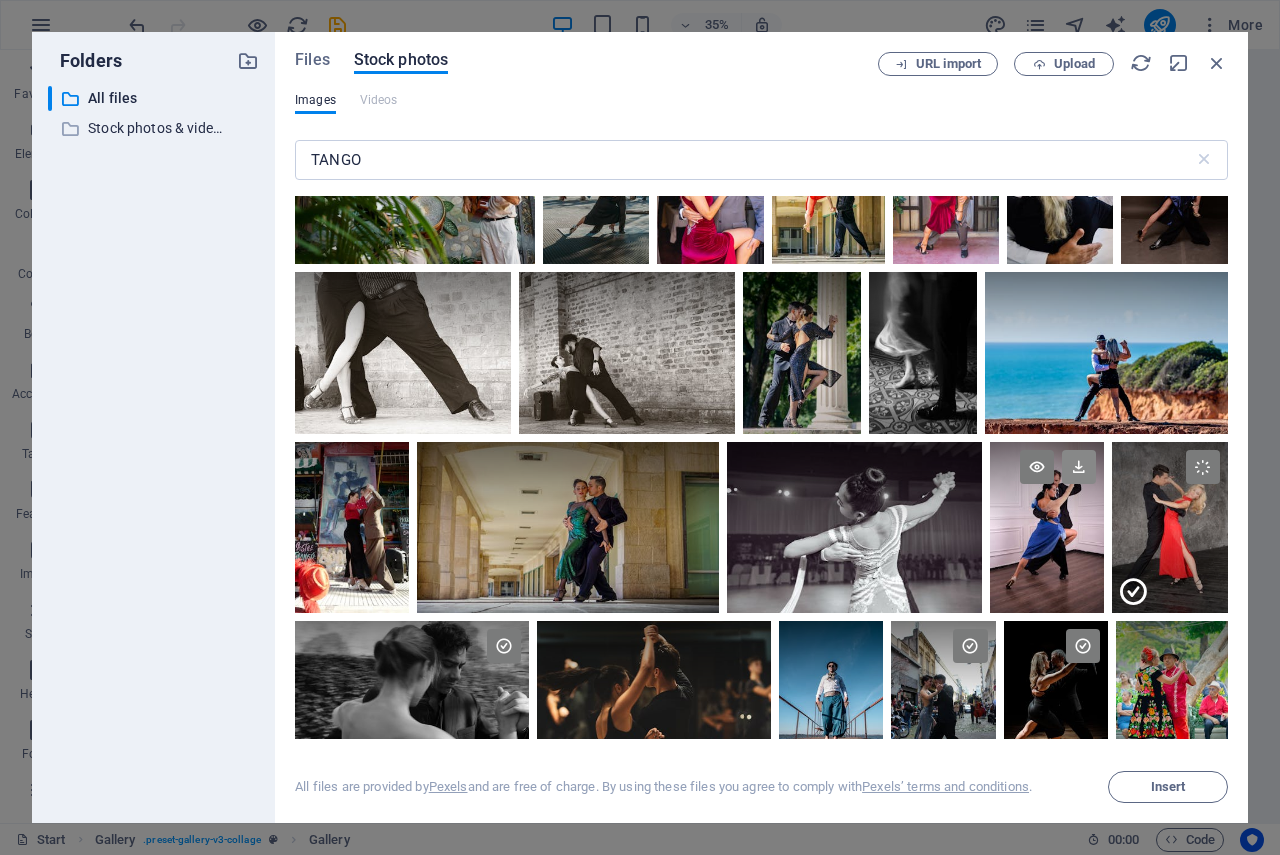 click at bounding box center (1079, 467) 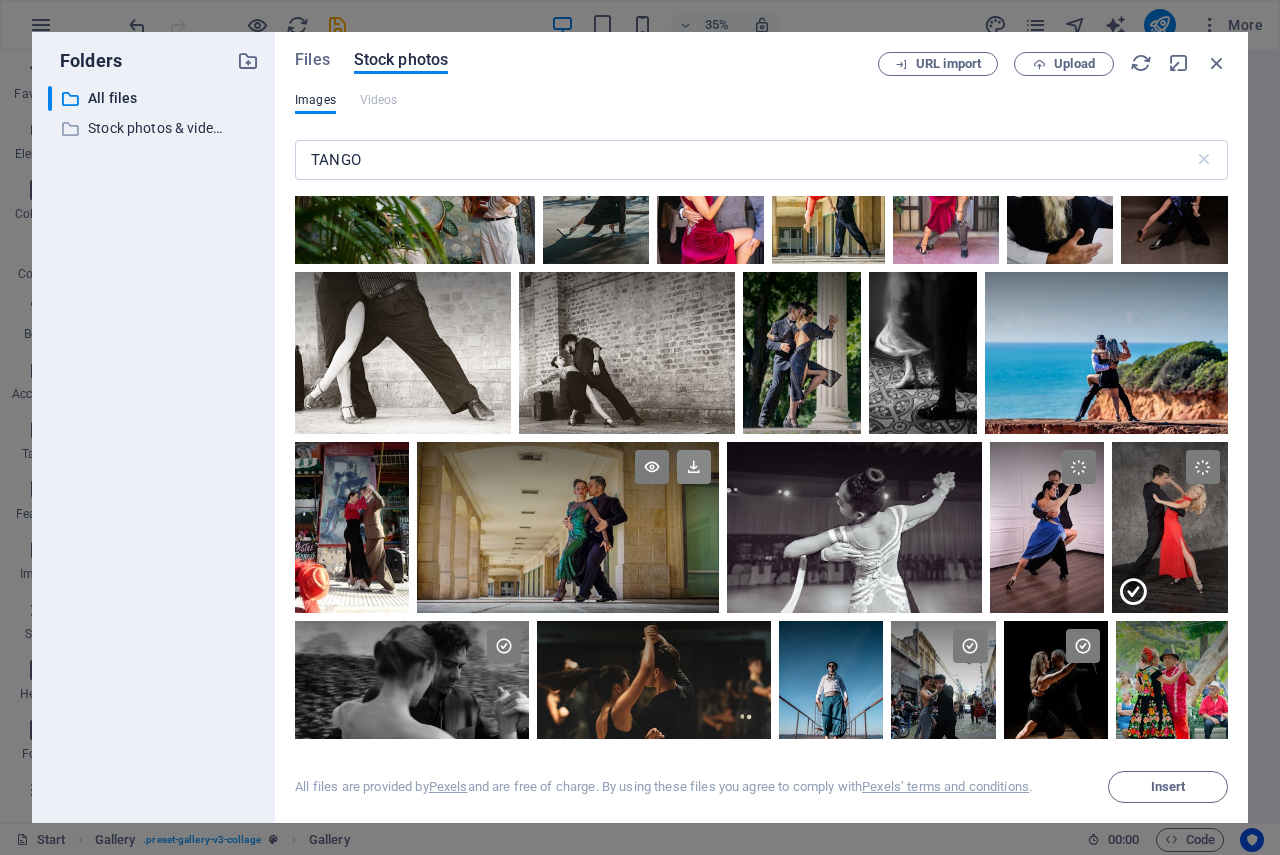 click at bounding box center [694, 467] 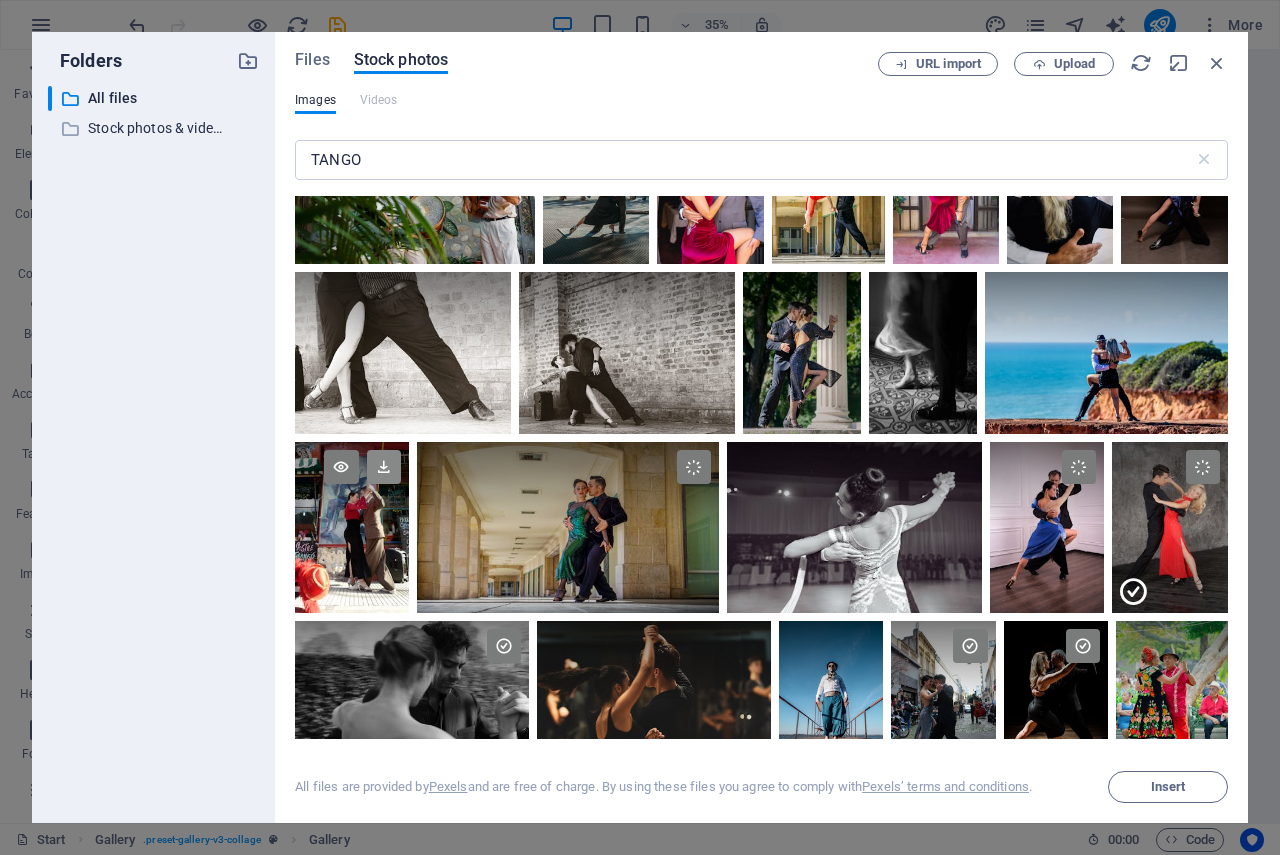 click on "Drag files here, click to choose files or select files from Files or our free stock photos & videos Remove all images" at bounding box center [253, 283] 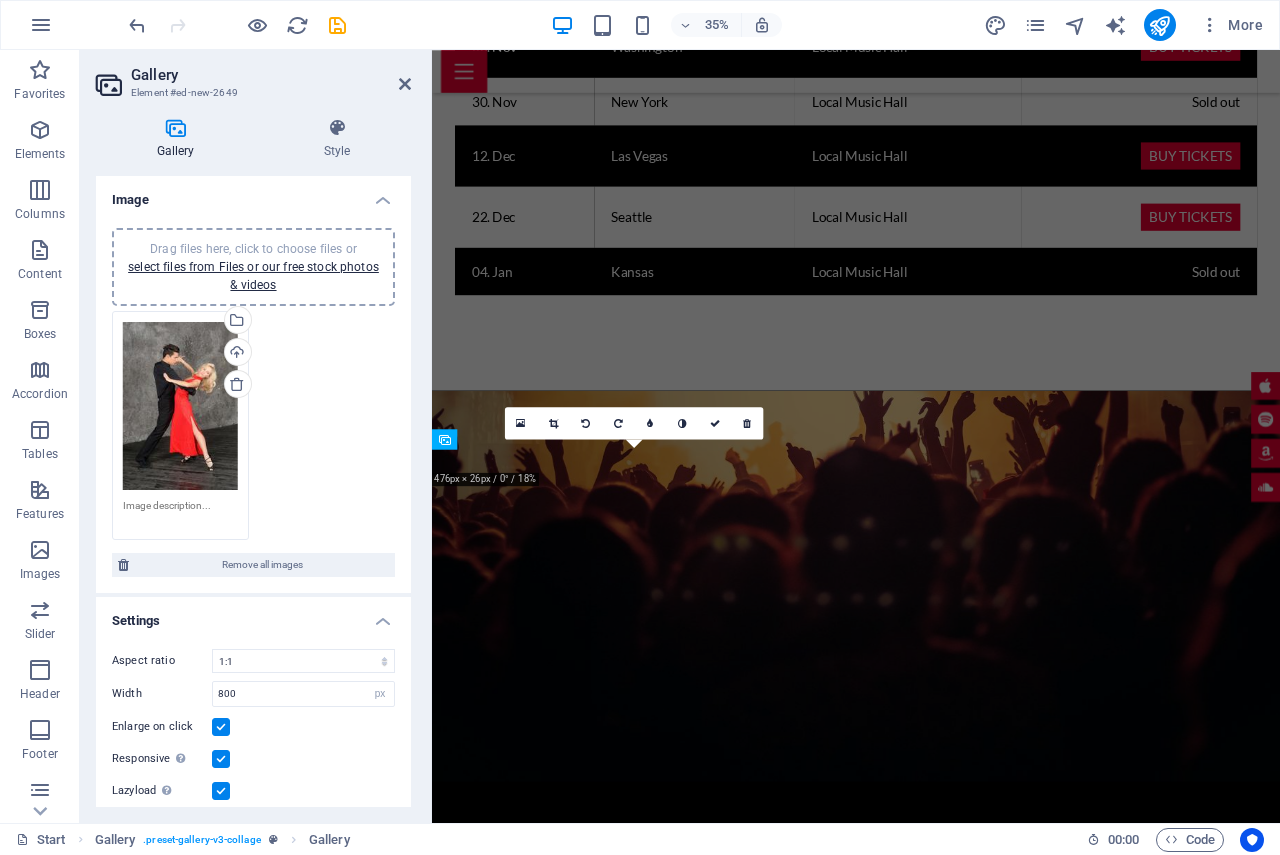 scroll, scrollTop: 2676, scrollLeft: 0, axis: vertical 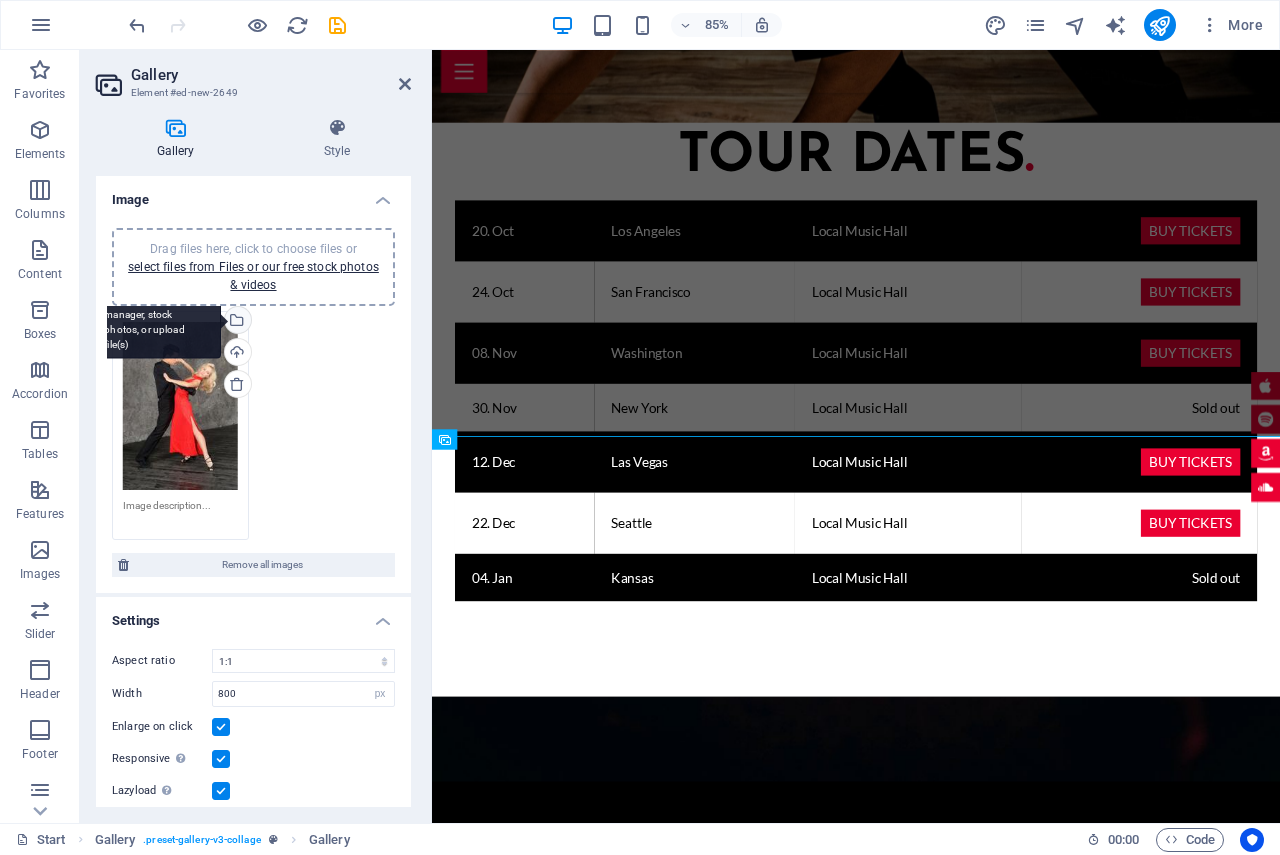 click on "Select files from the file manager, stock photos, or upload file(s)" at bounding box center (156, 321) 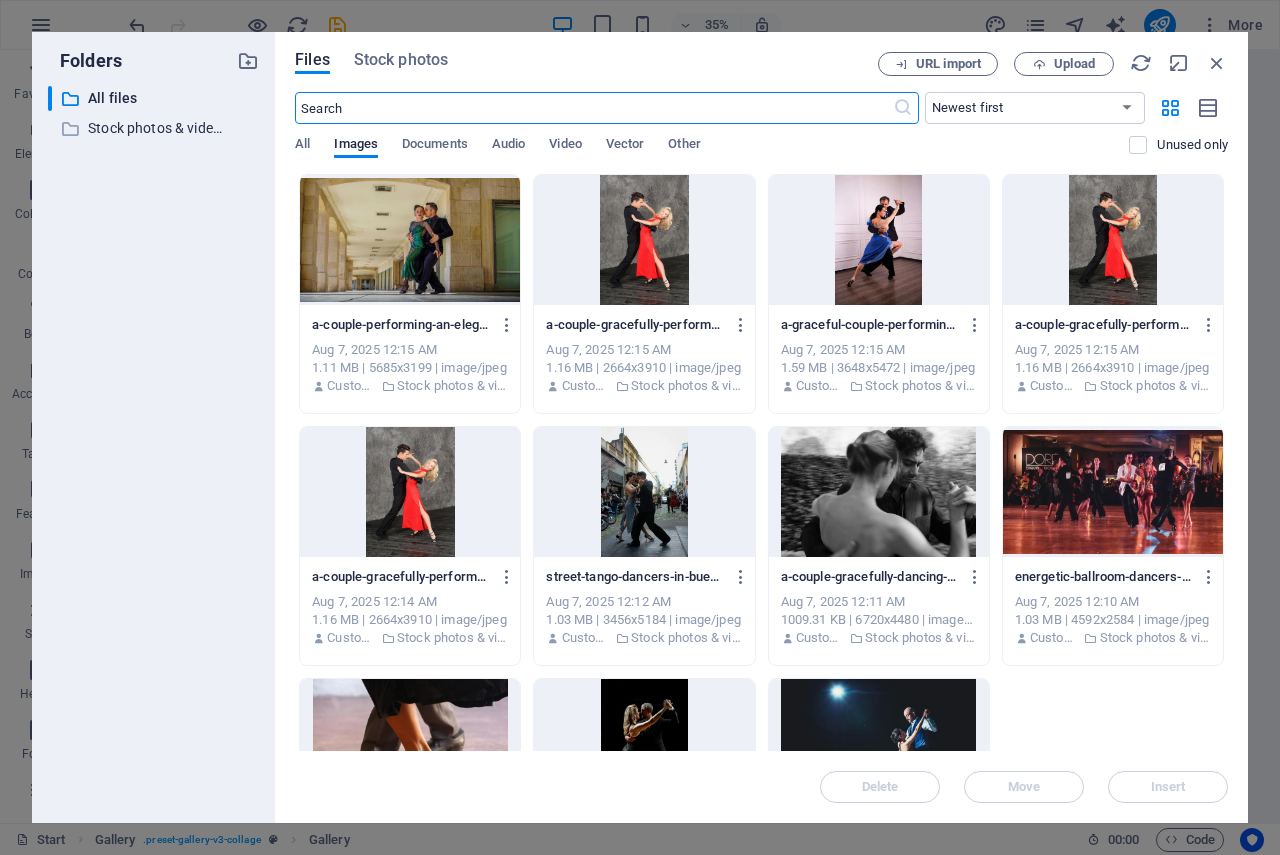 scroll, scrollTop: 3976, scrollLeft: 0, axis: vertical 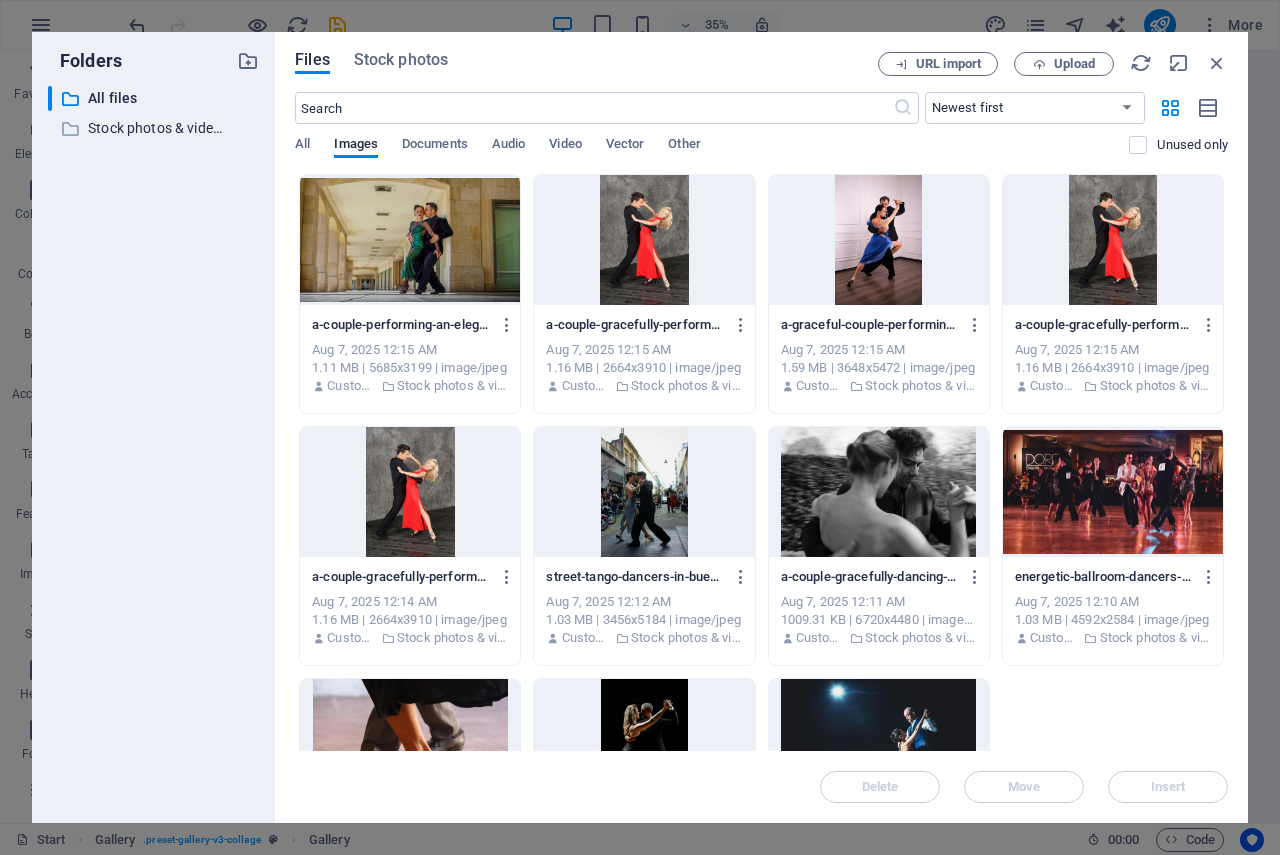 click at bounding box center [644, 492] 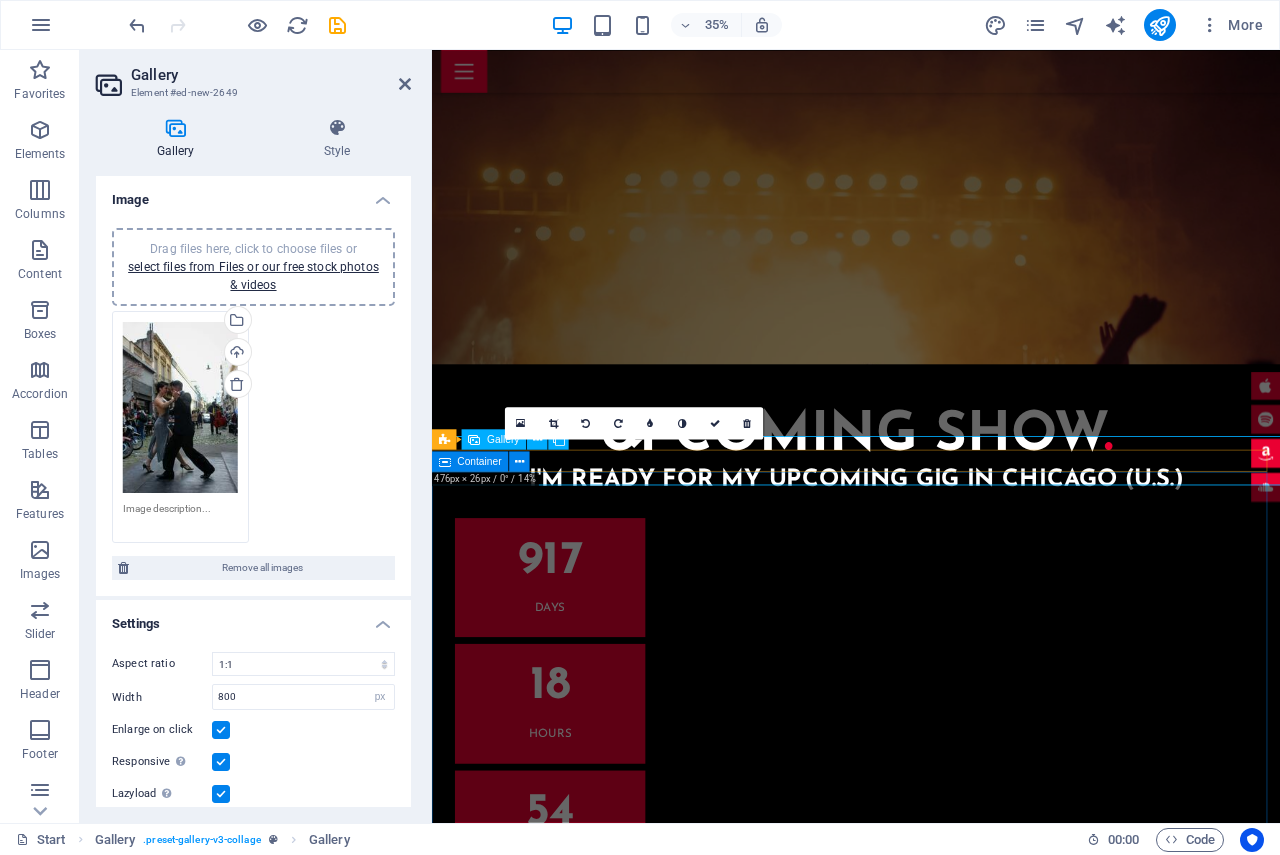 scroll, scrollTop: 2676, scrollLeft: 0, axis: vertical 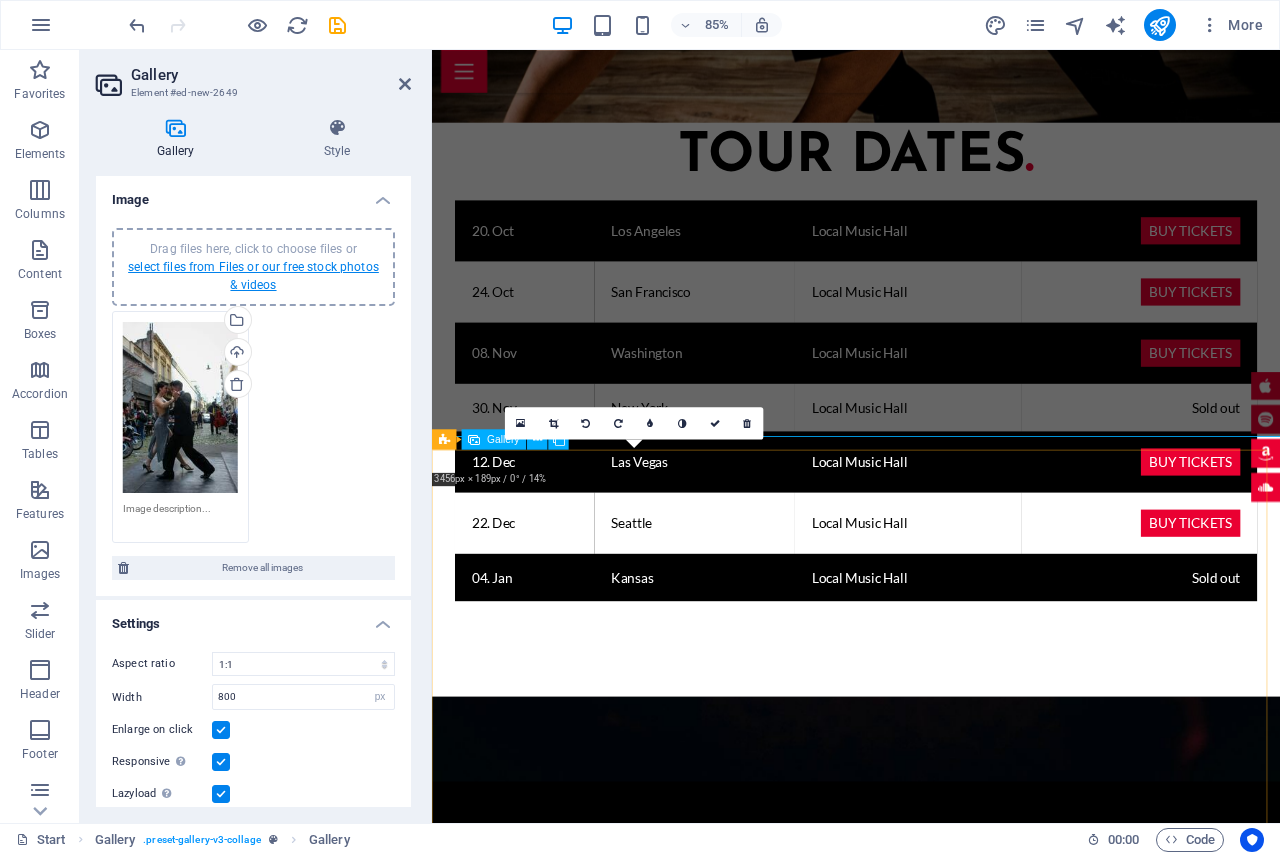 click on "select files from Files or our free stock photos & videos" at bounding box center [253, 276] 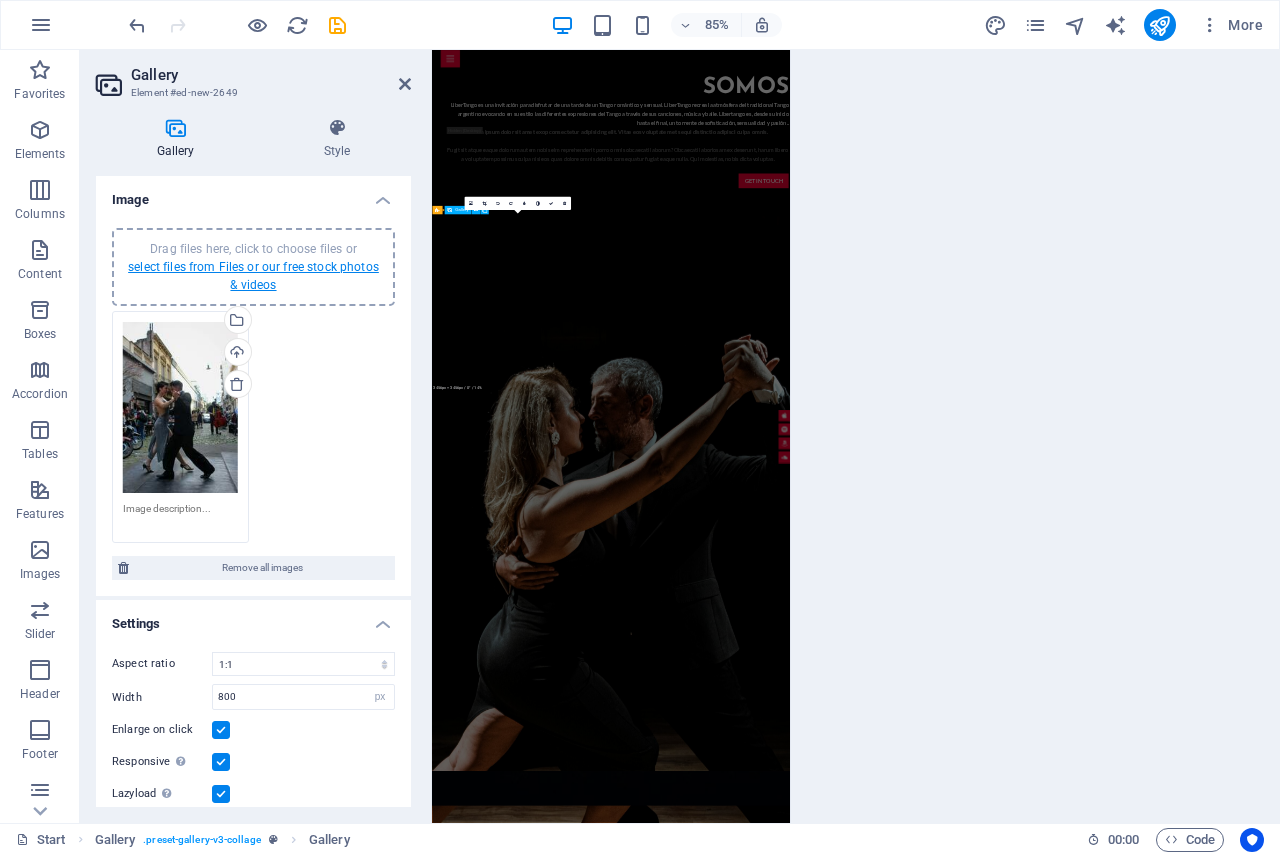 scroll, scrollTop: 3976, scrollLeft: 0, axis: vertical 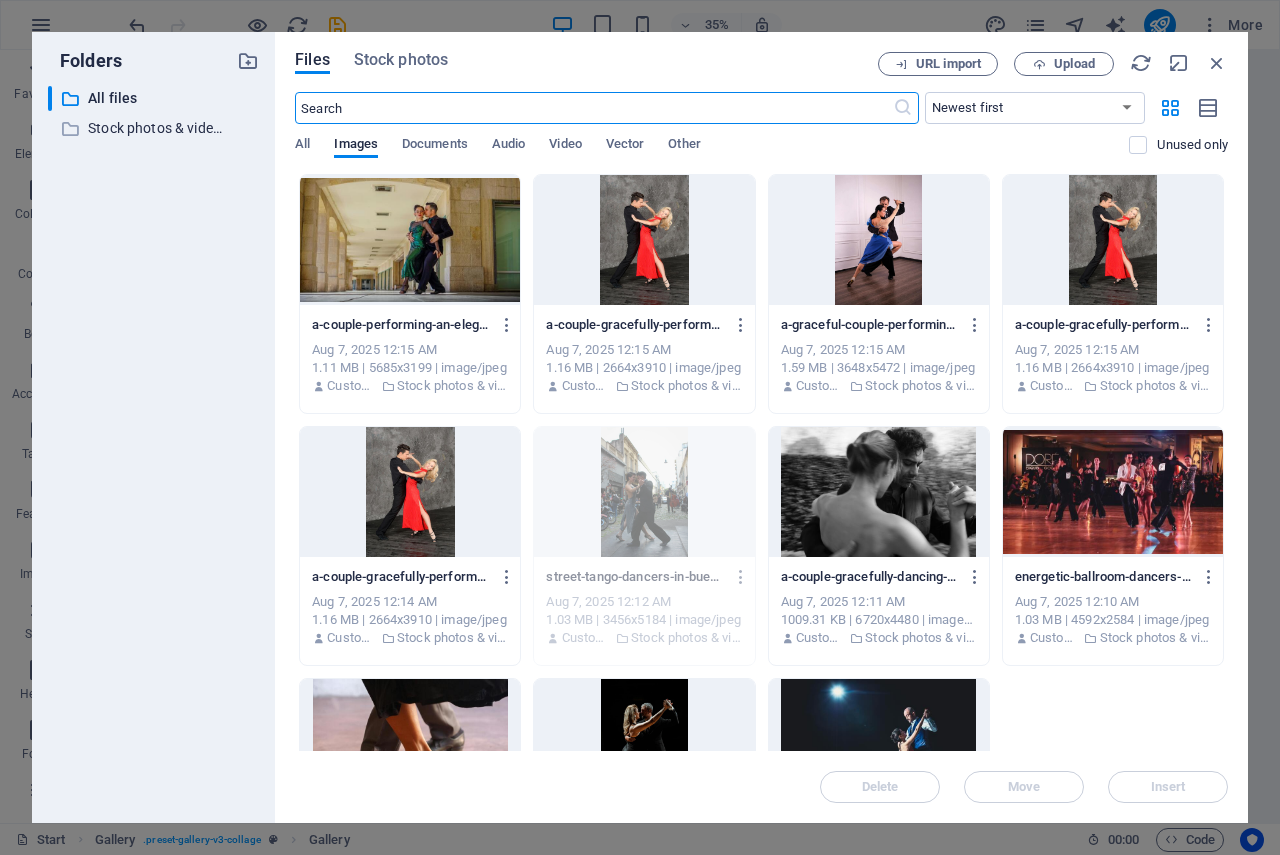 click at bounding box center (410, 492) 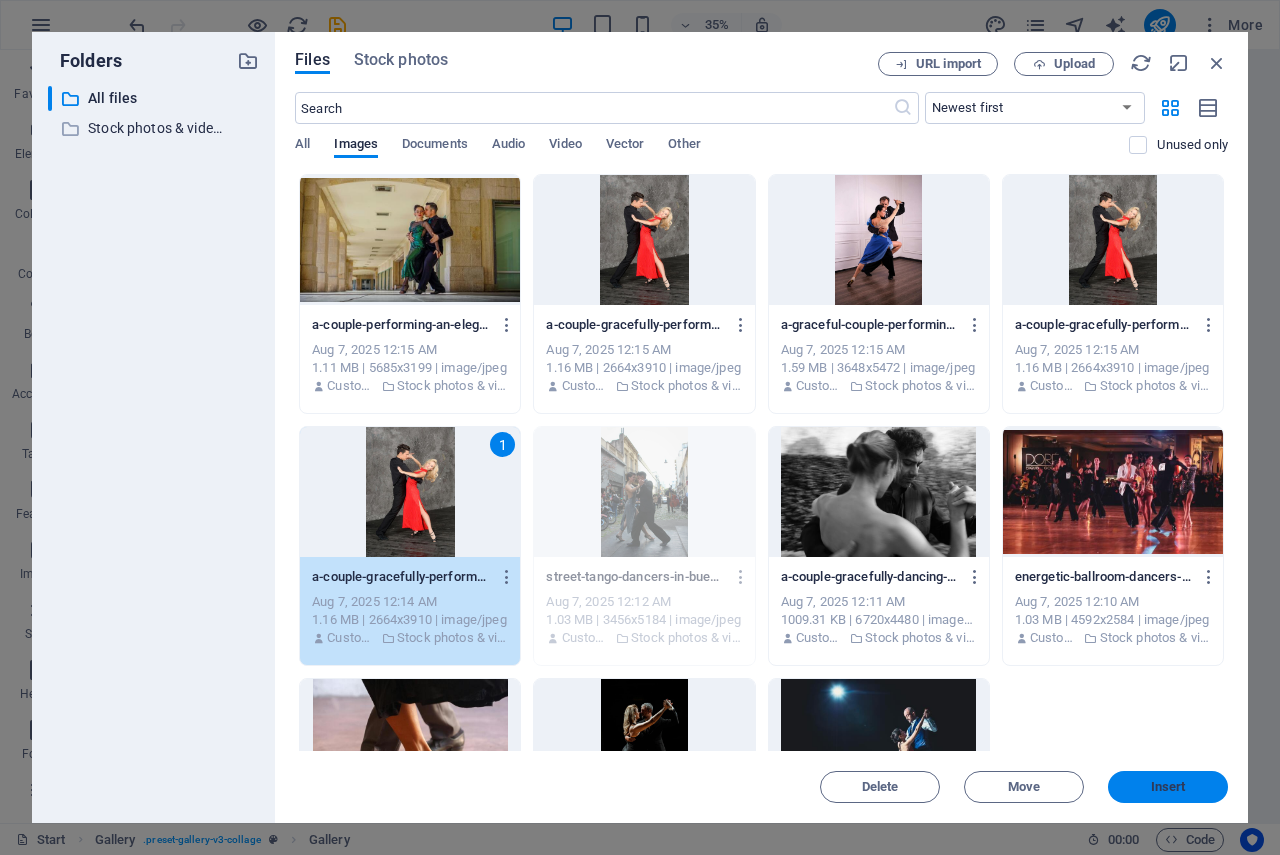 drag, startPoint x: 1165, startPoint y: 785, endPoint x: 874, endPoint y: 850, distance: 298.17108 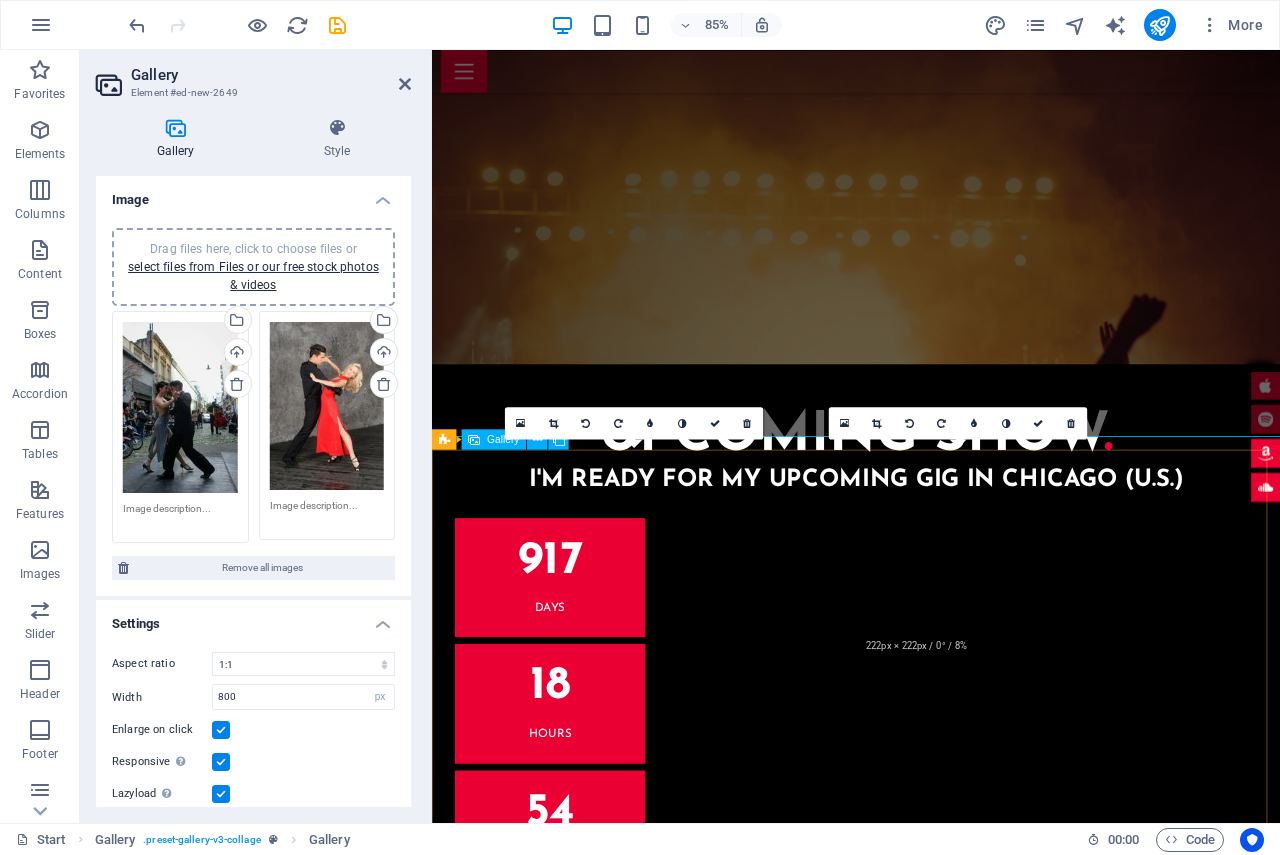 scroll, scrollTop: 2676, scrollLeft: 0, axis: vertical 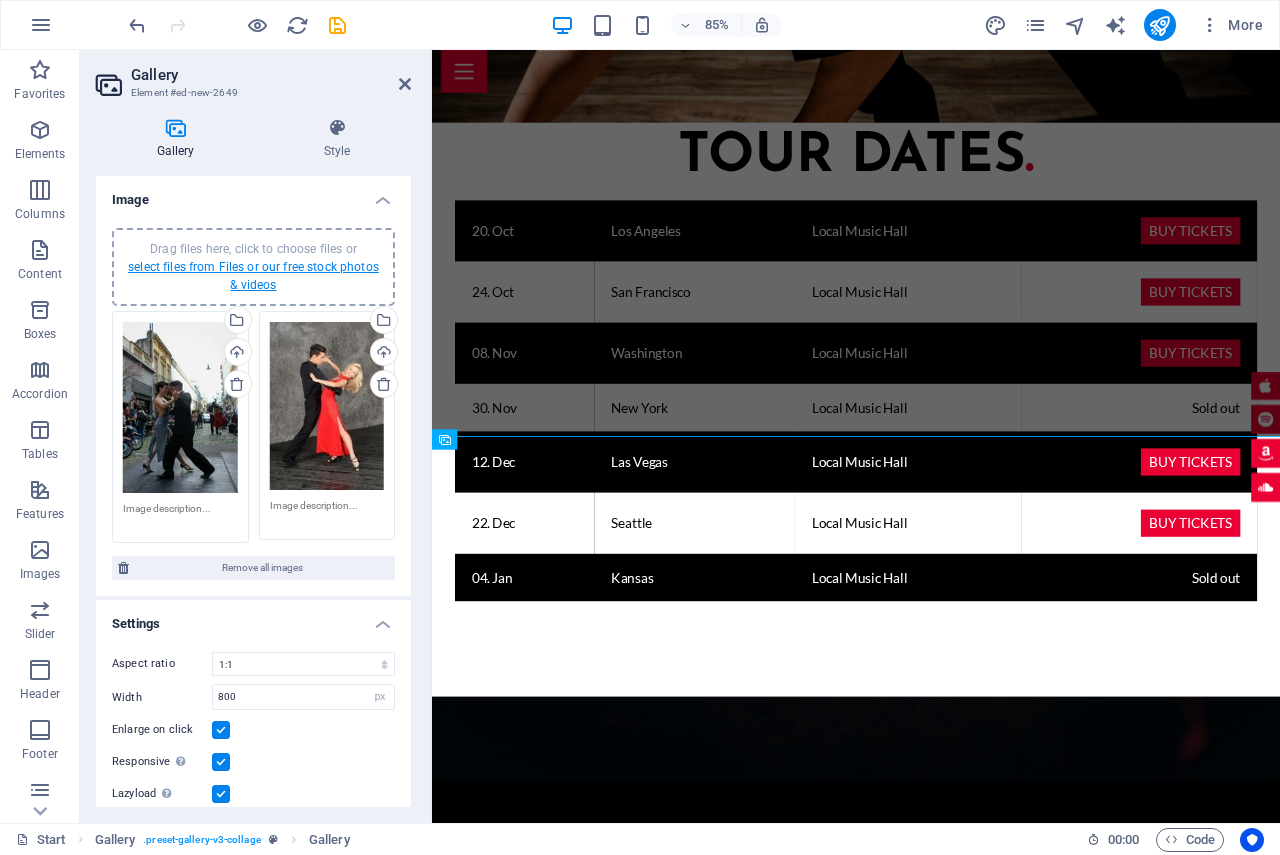 click on "select files from Files or our free stock photos & videos" at bounding box center (253, 276) 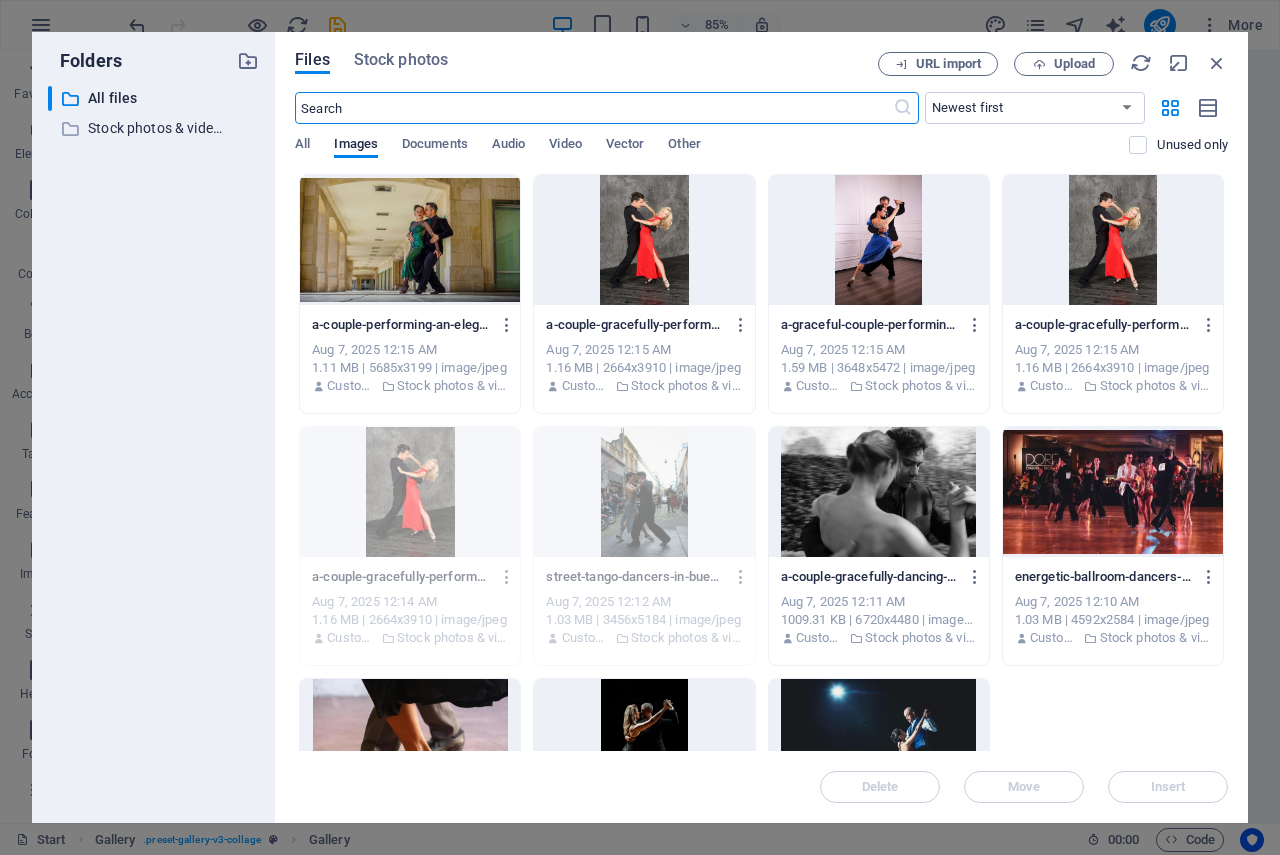 scroll, scrollTop: 3976, scrollLeft: 0, axis: vertical 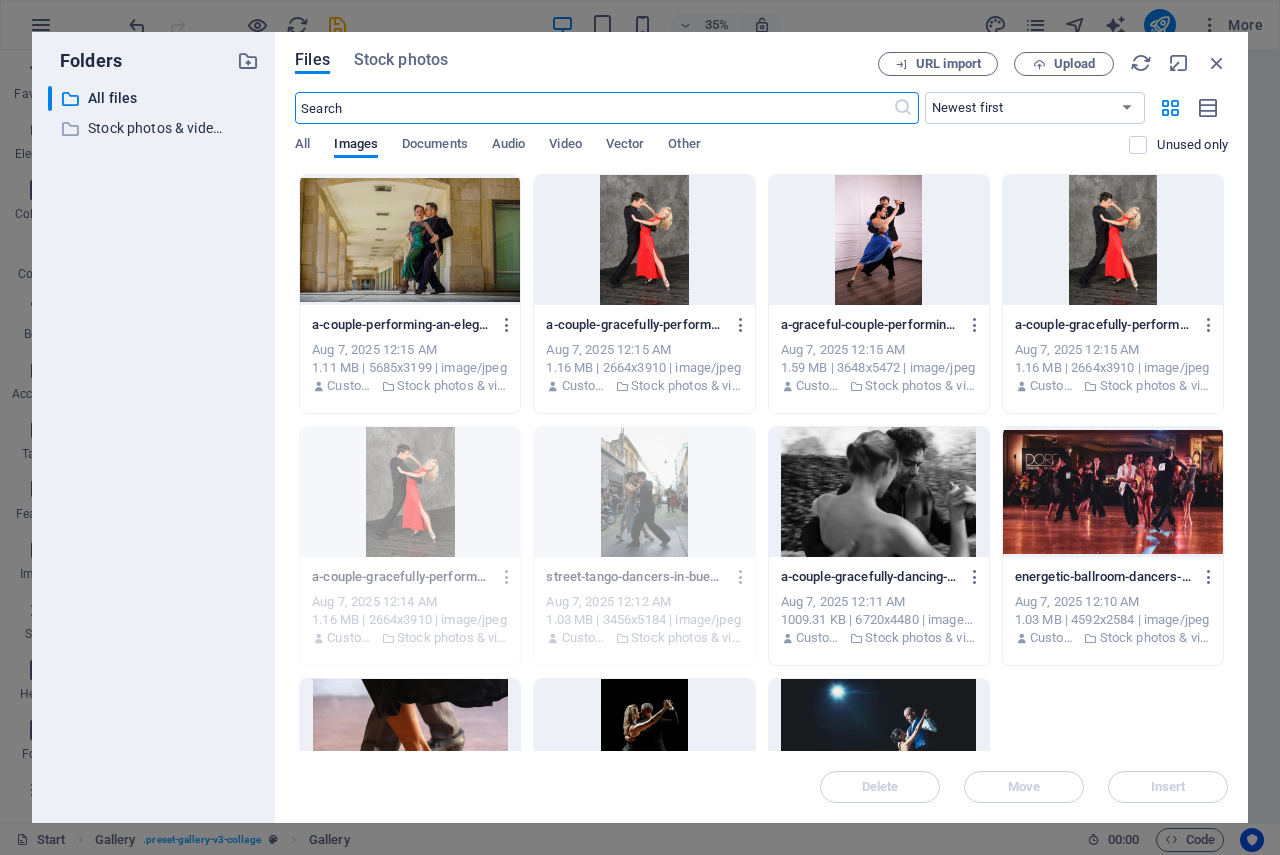 click at bounding box center [879, 240] 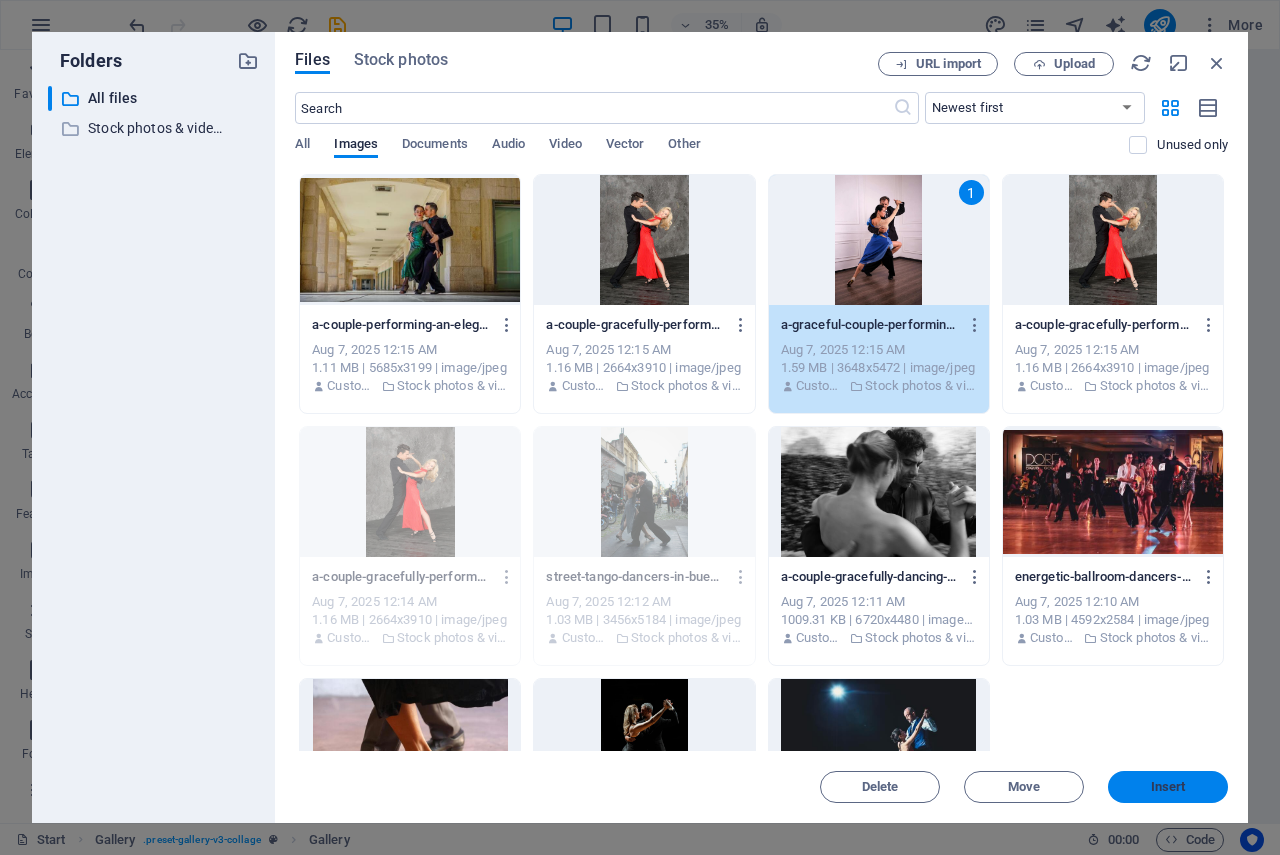 click on "Insert" at bounding box center (1168, 787) 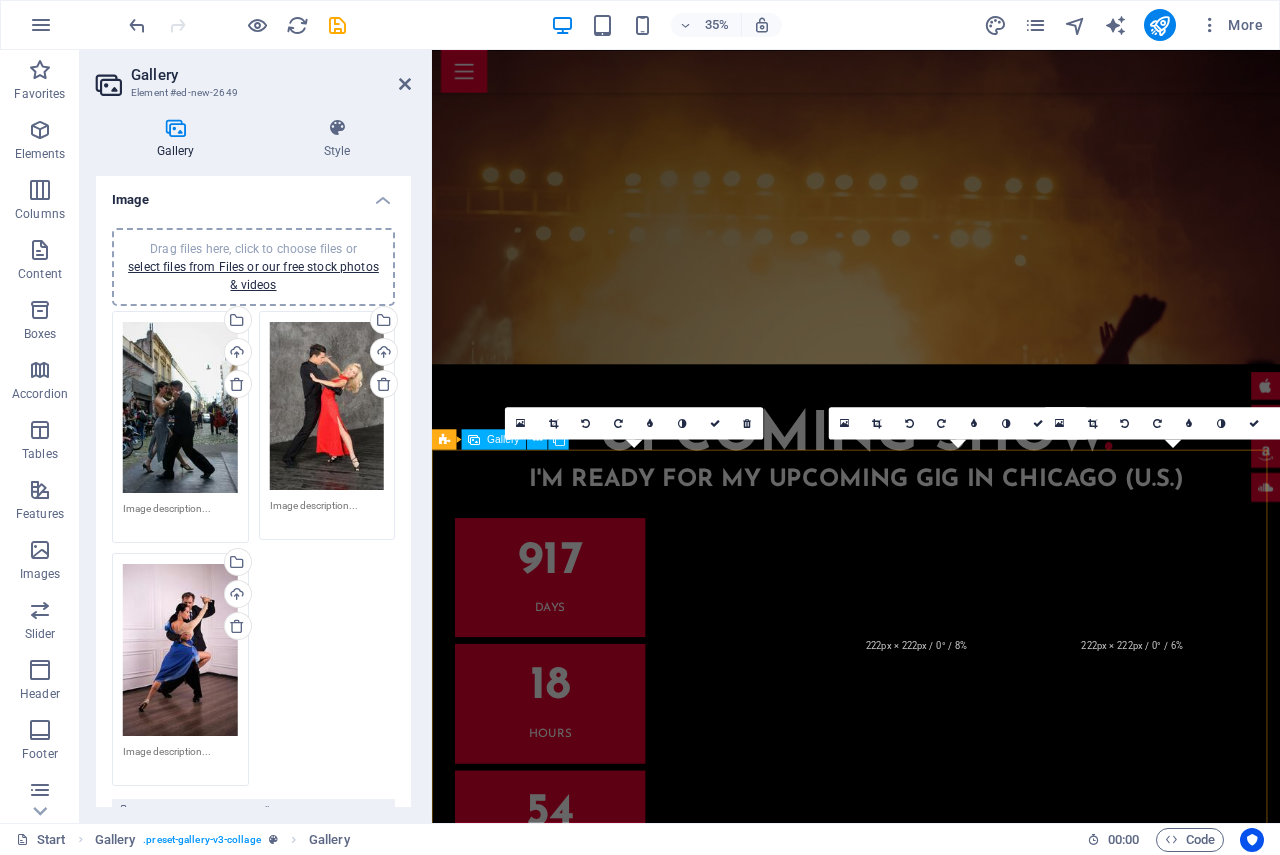 scroll, scrollTop: 2676, scrollLeft: 0, axis: vertical 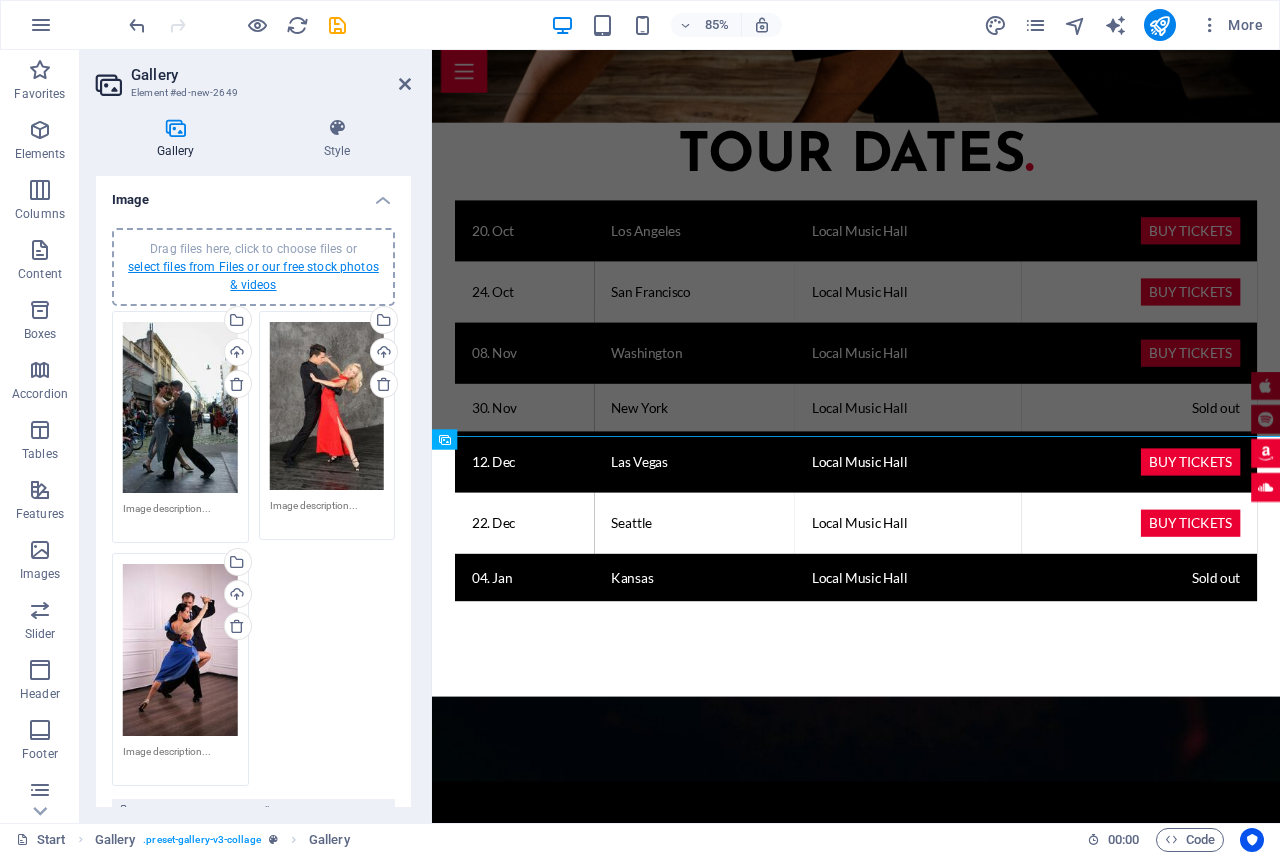 click on "select files from Files or our free stock photos & videos" at bounding box center [253, 276] 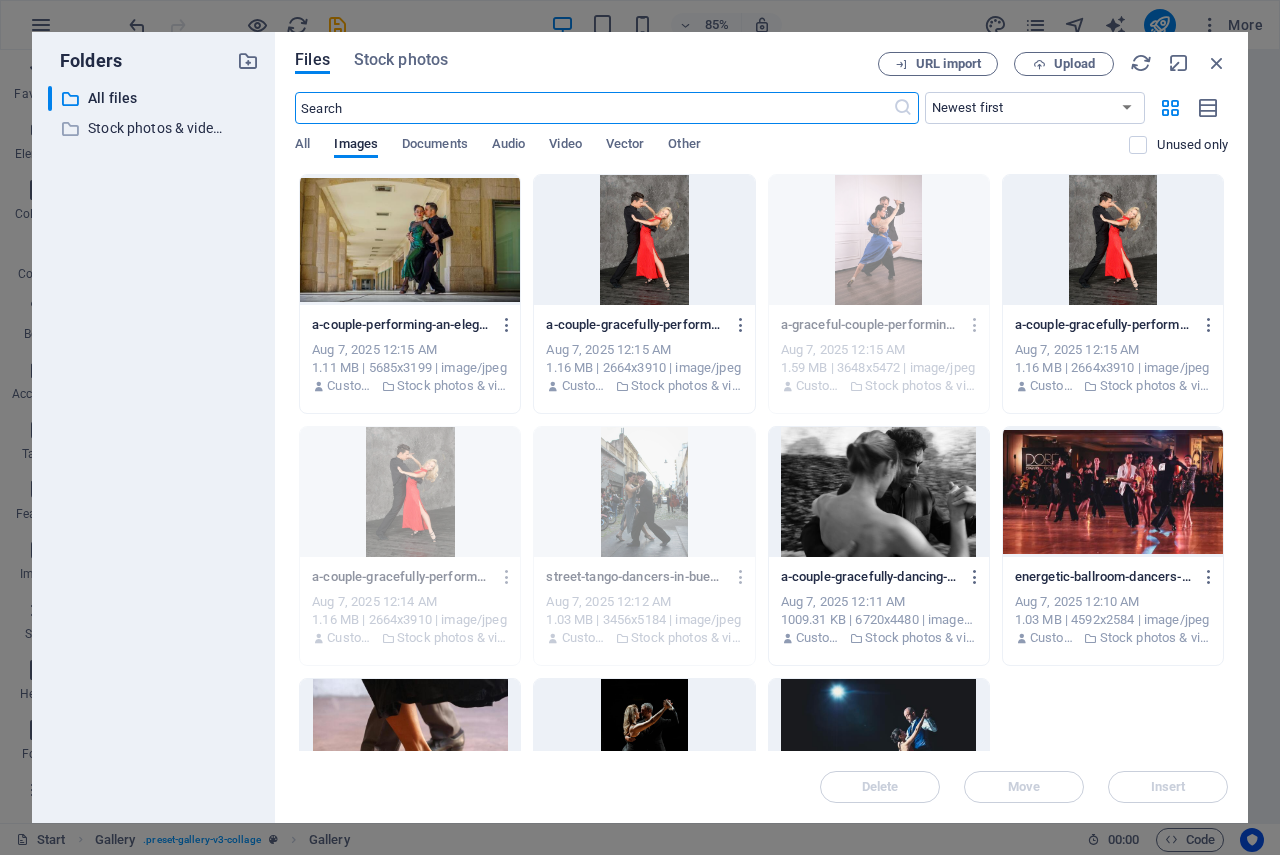 scroll, scrollTop: 3976, scrollLeft: 0, axis: vertical 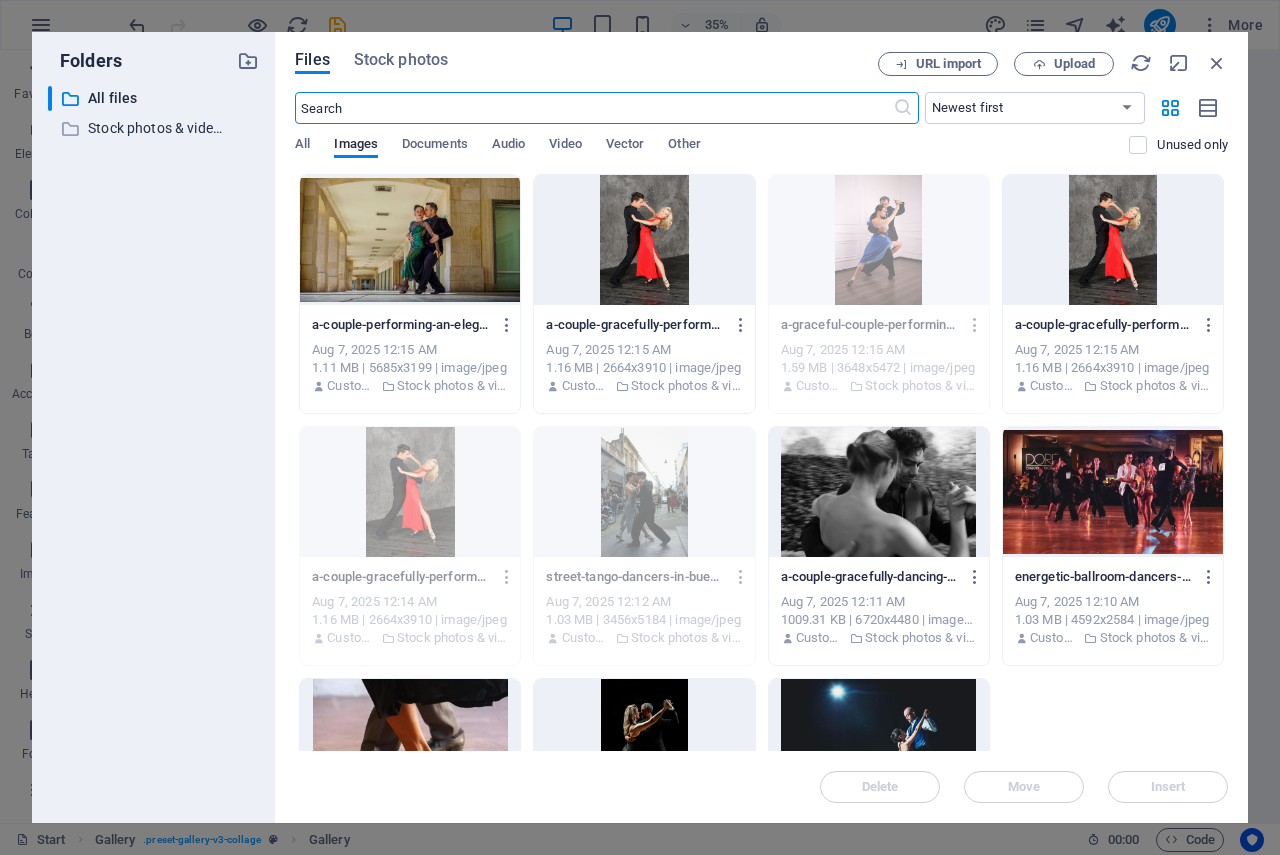 click at bounding box center (410, 240) 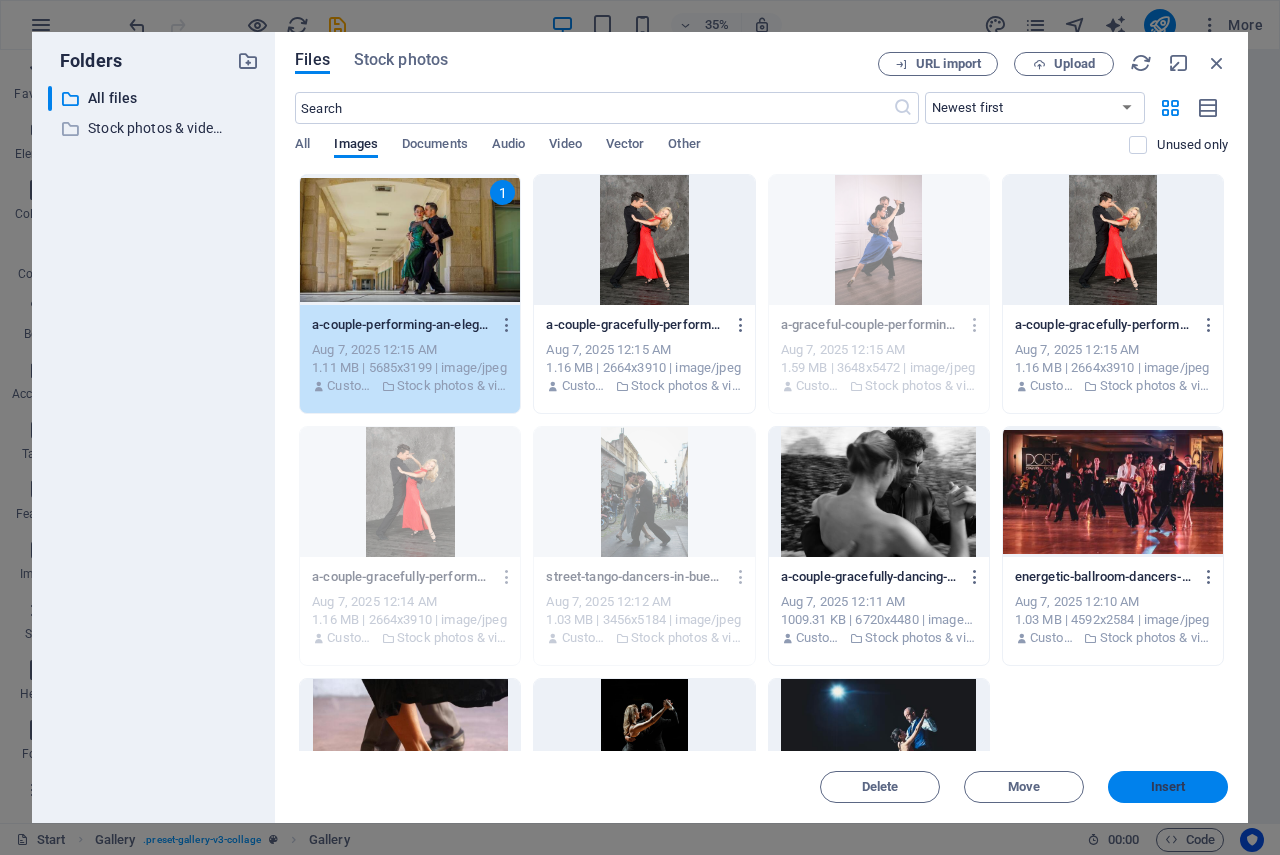 drag, startPoint x: 1183, startPoint y: 784, endPoint x: 874, endPoint y: 852, distance: 316.39374 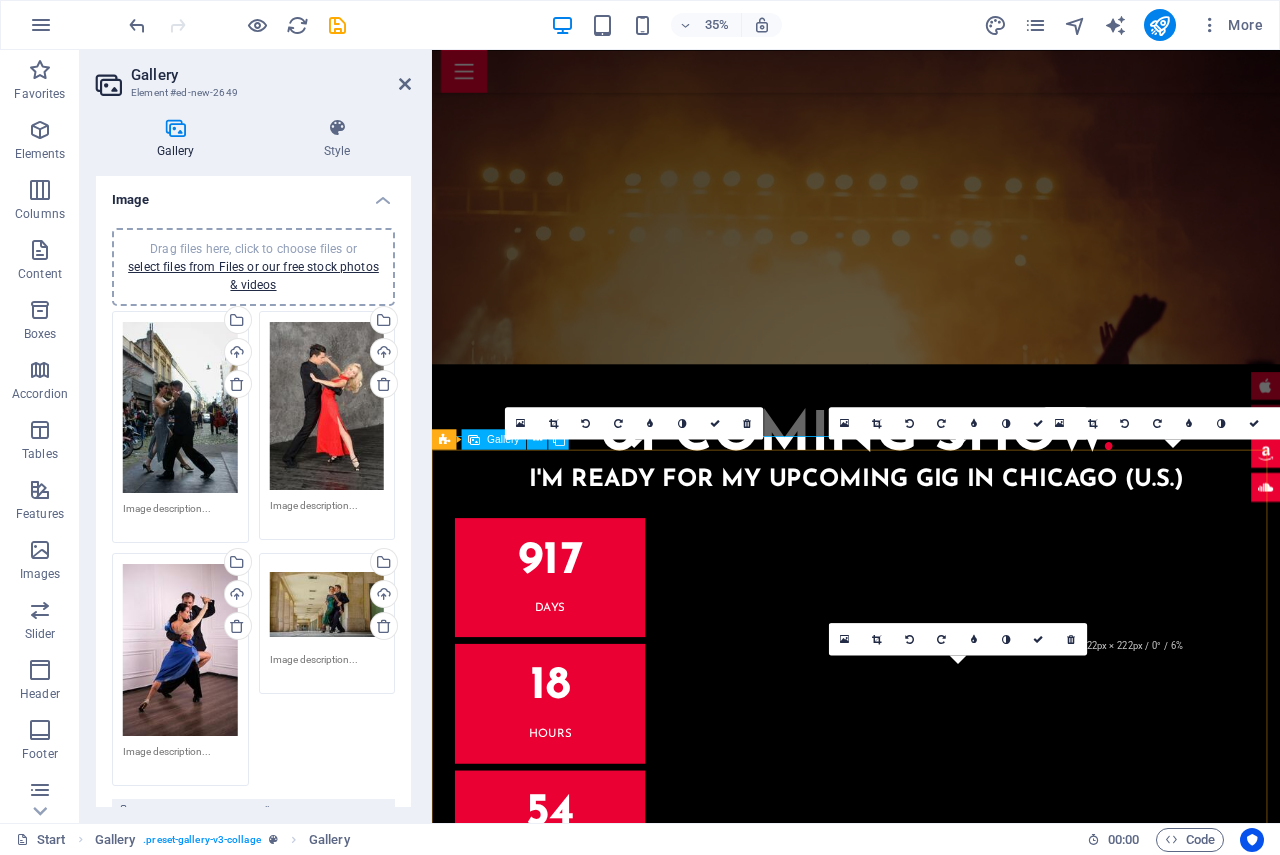 scroll, scrollTop: 2676, scrollLeft: 0, axis: vertical 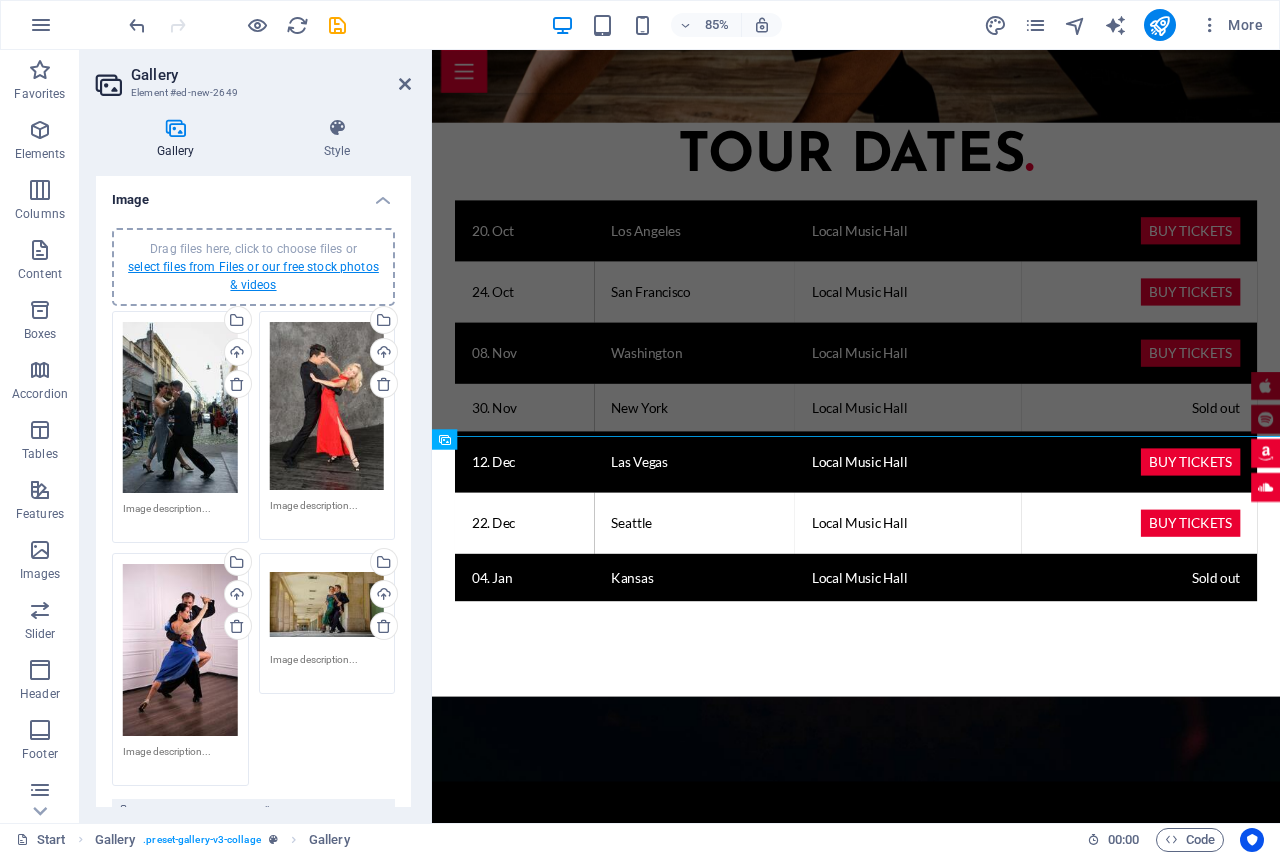 click on "select files from Files or our free stock photos & videos" at bounding box center (253, 276) 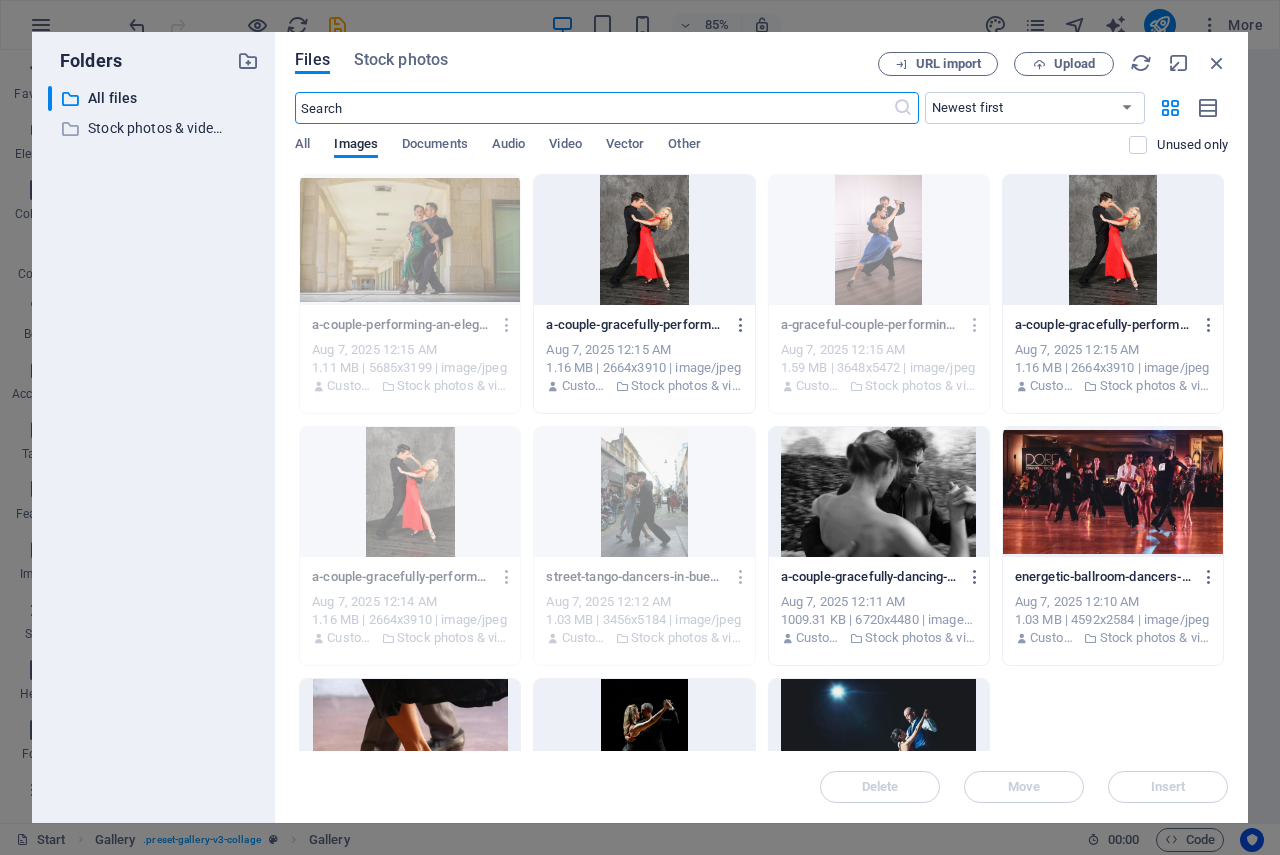 scroll, scrollTop: 3976, scrollLeft: 0, axis: vertical 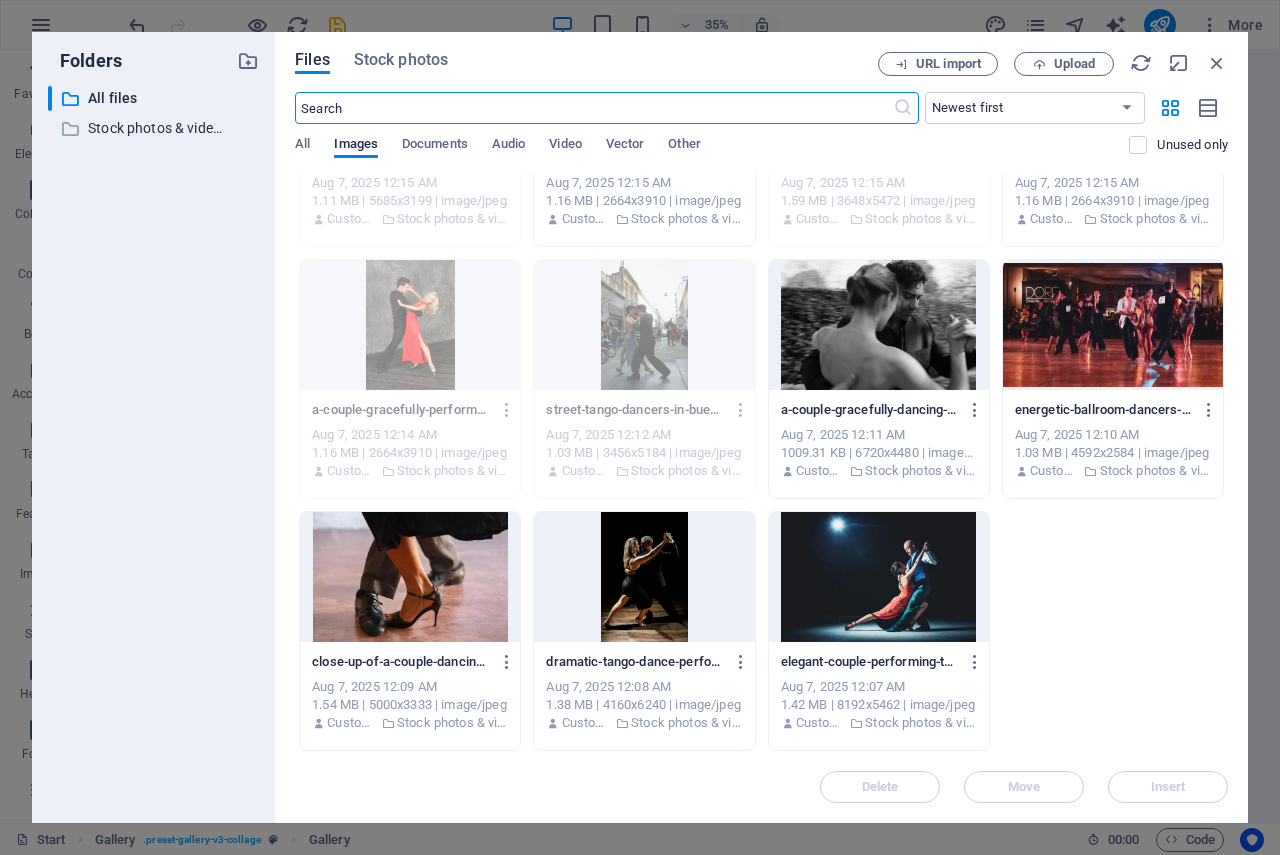 click at bounding box center (410, 577) 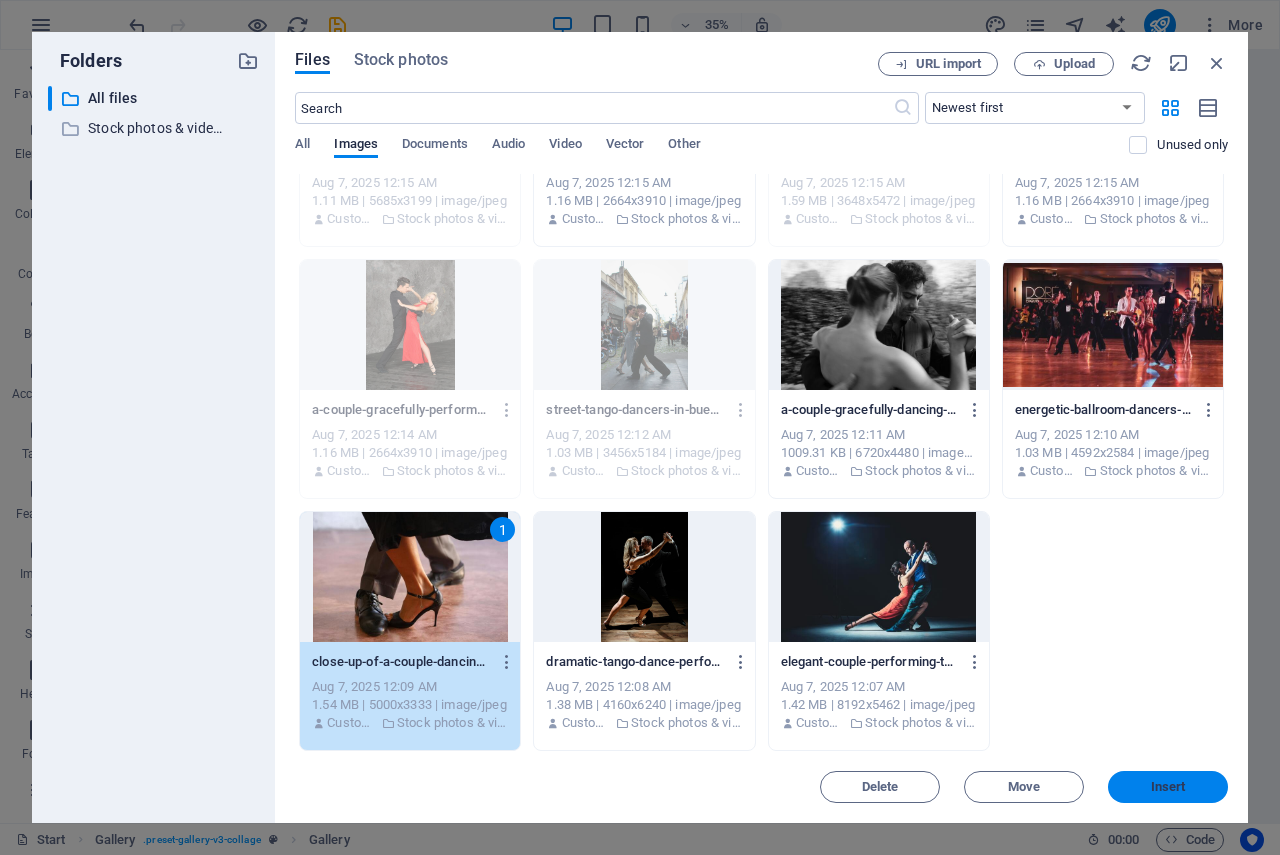 drag, startPoint x: 1154, startPoint y: 775, endPoint x: 850, endPoint y: 852, distance: 313.60007 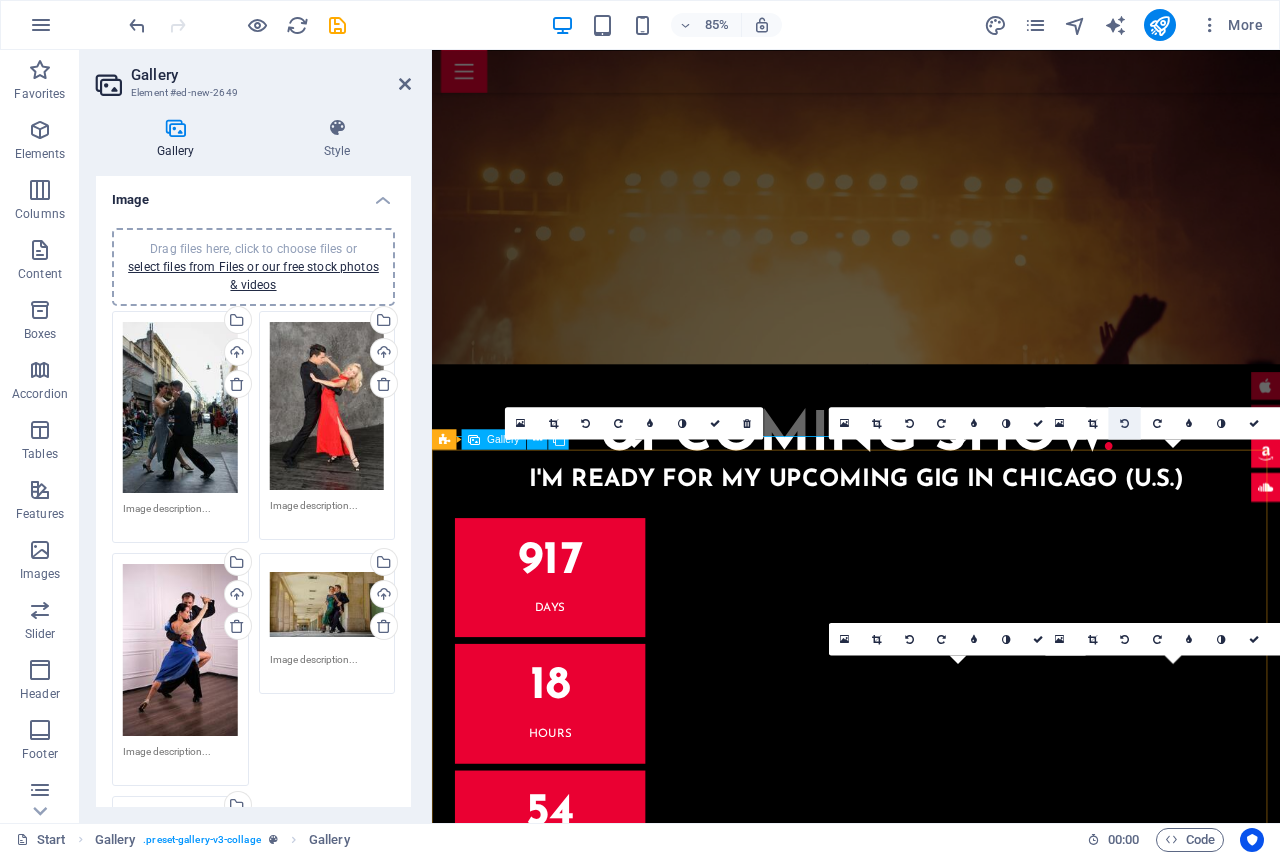 scroll, scrollTop: 2676, scrollLeft: 0, axis: vertical 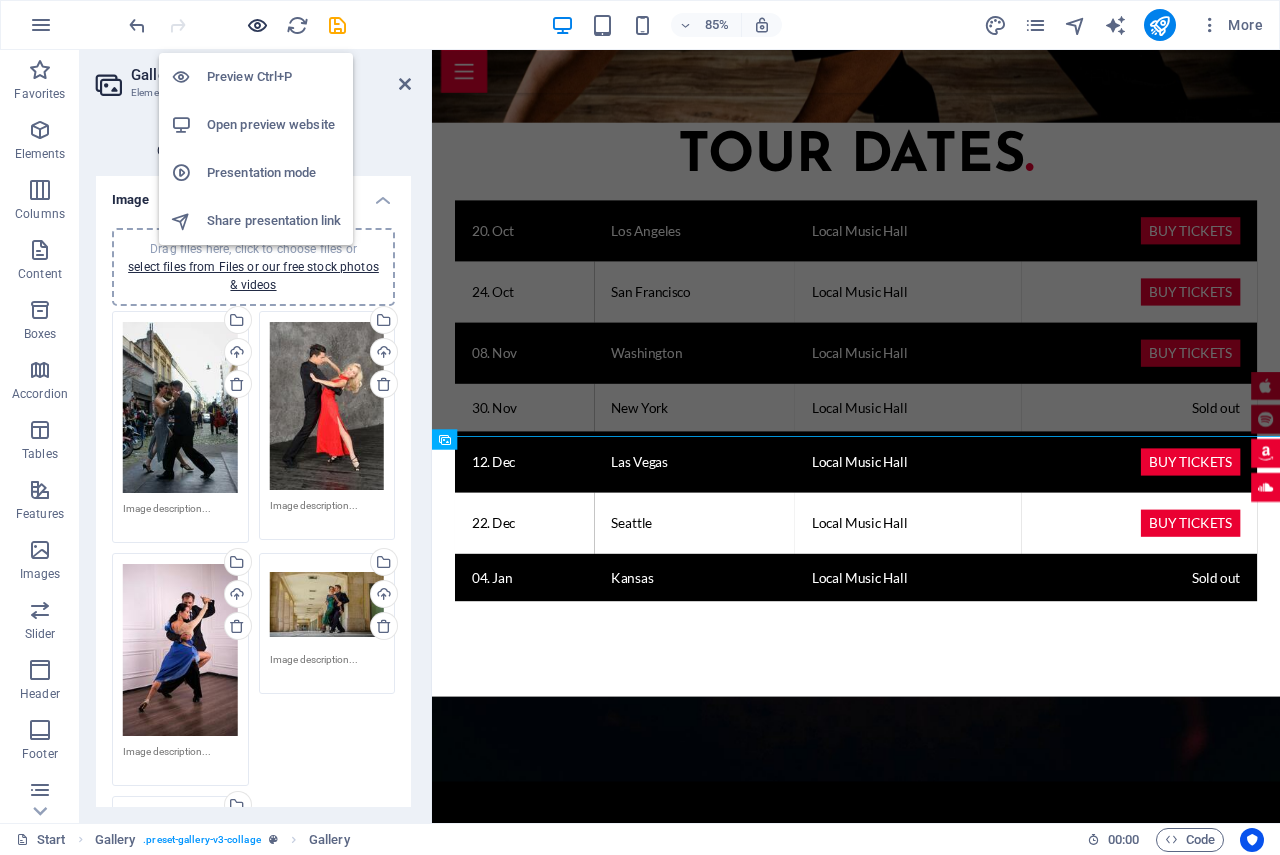 click at bounding box center (257, 25) 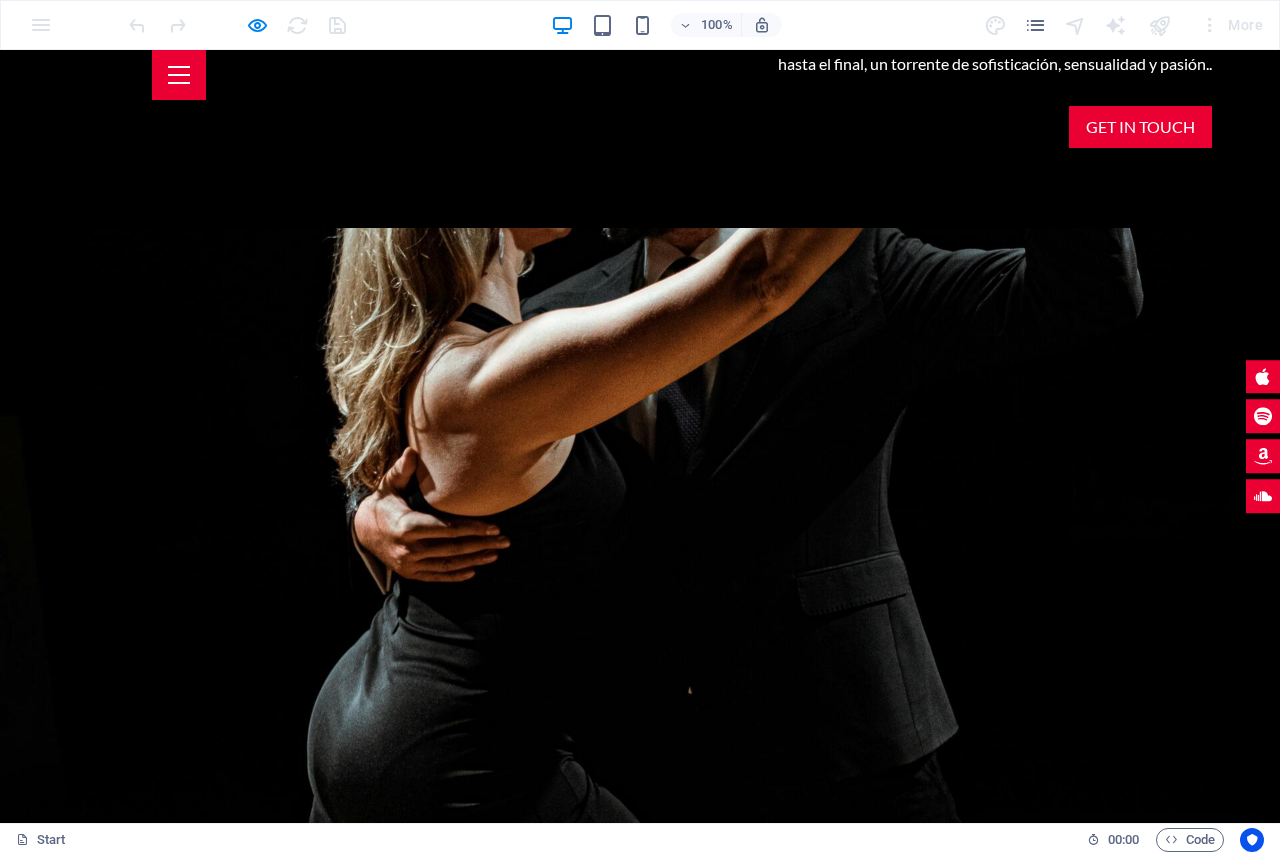 scroll, scrollTop: 1335, scrollLeft: 0, axis: vertical 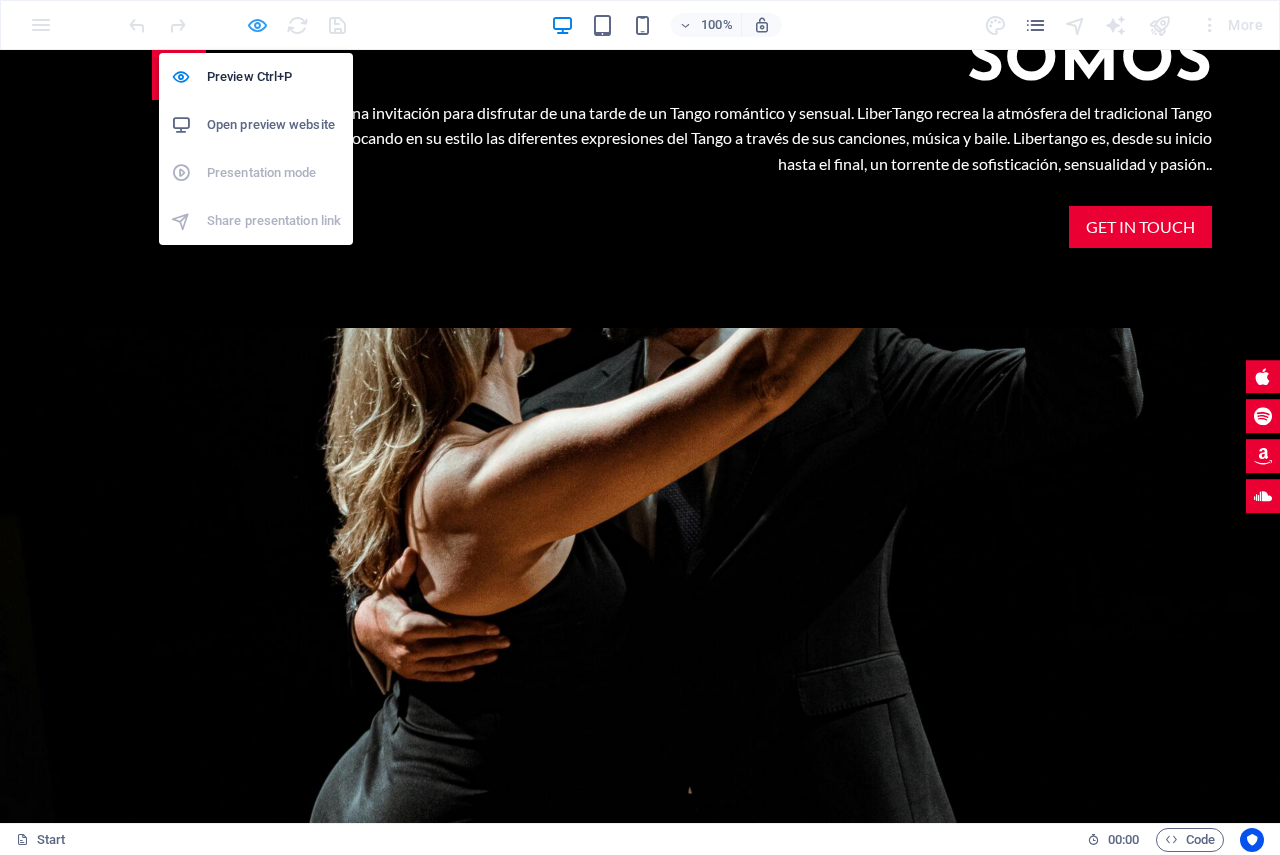 click at bounding box center (257, 25) 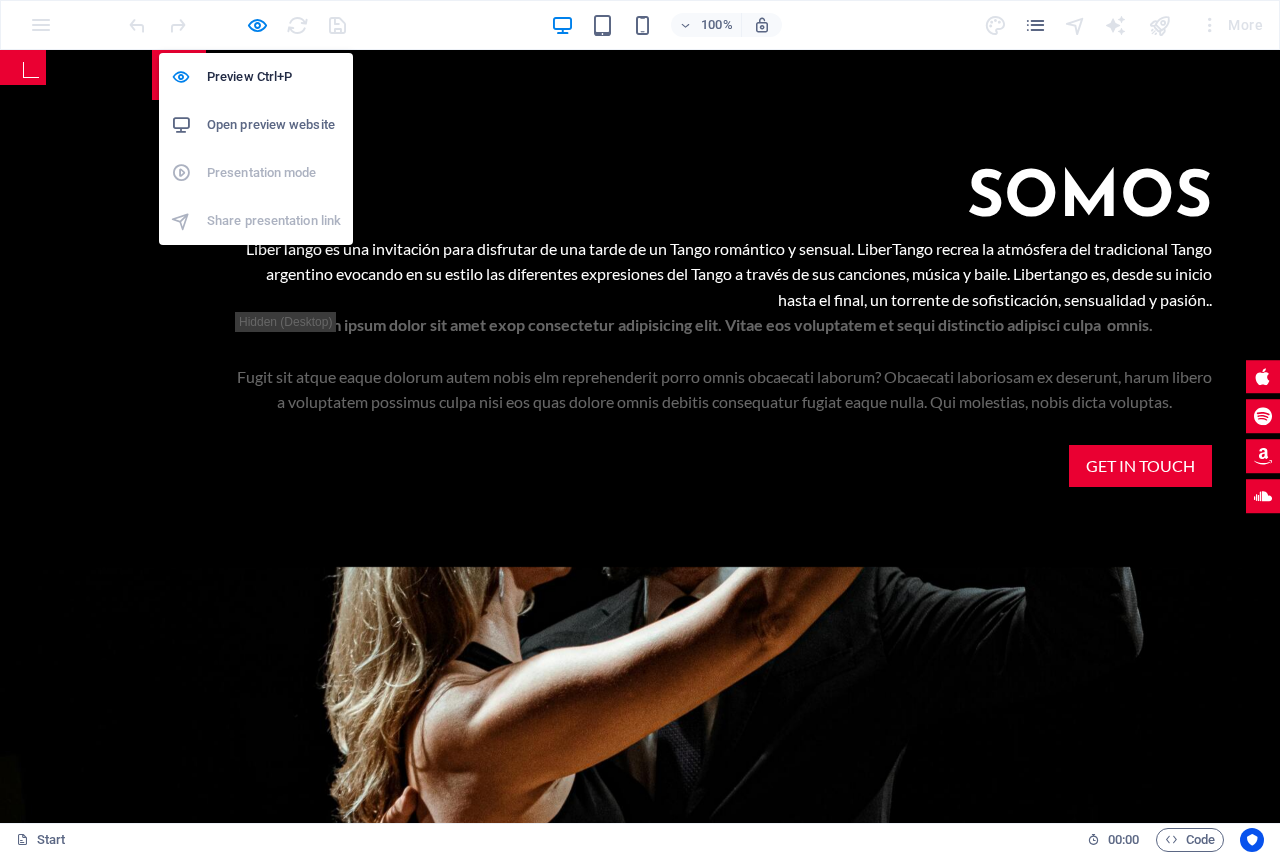 select on "4" 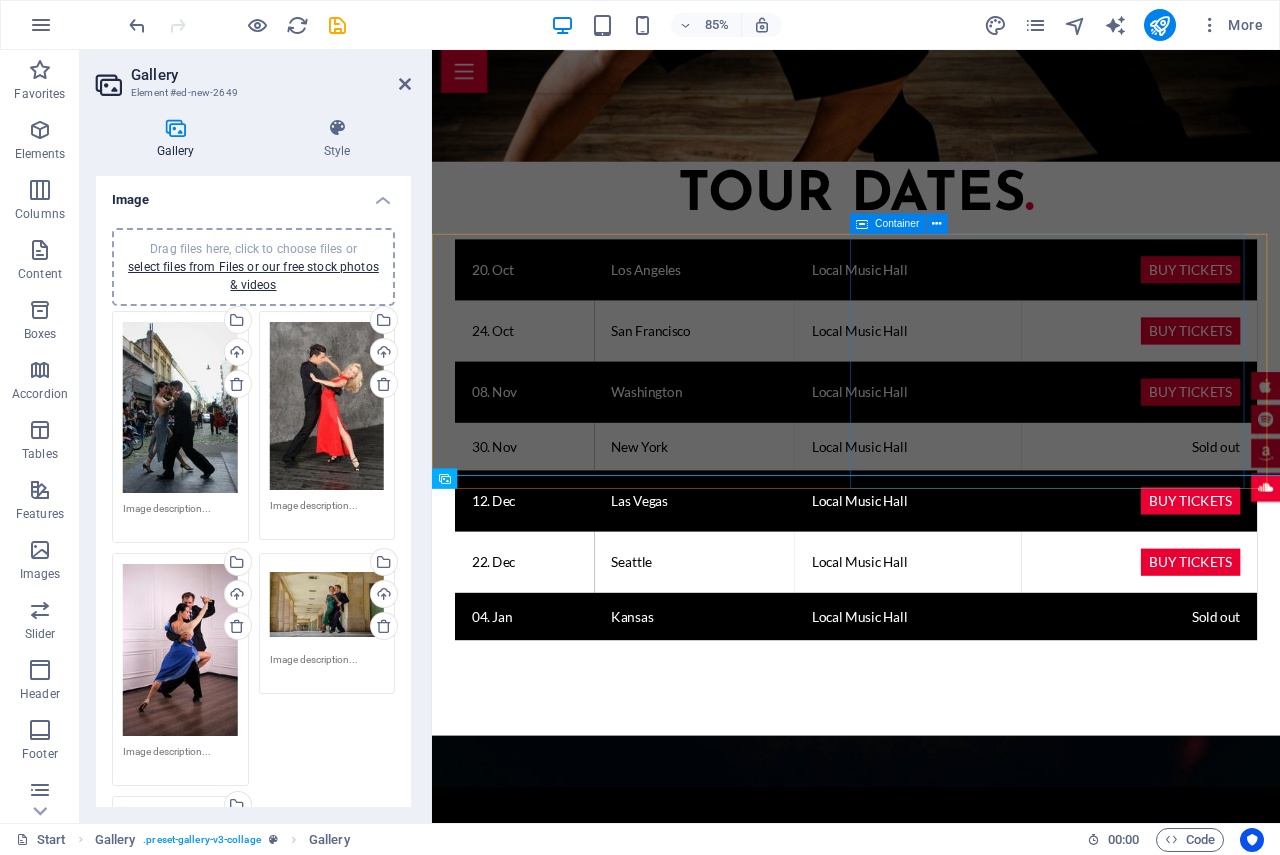 scroll, scrollTop: 2430, scrollLeft: 0, axis: vertical 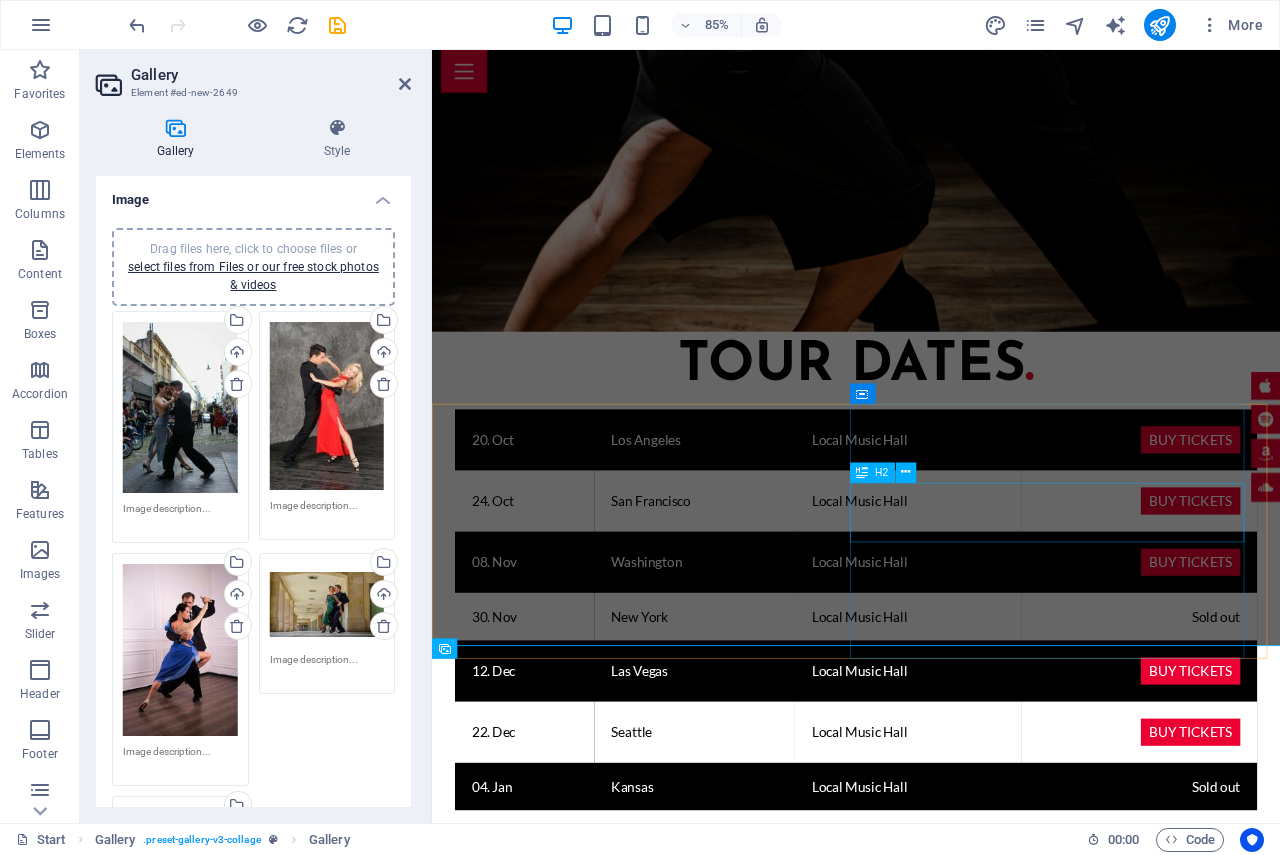 click on "Releases ." at bounding box center [917, 3400] 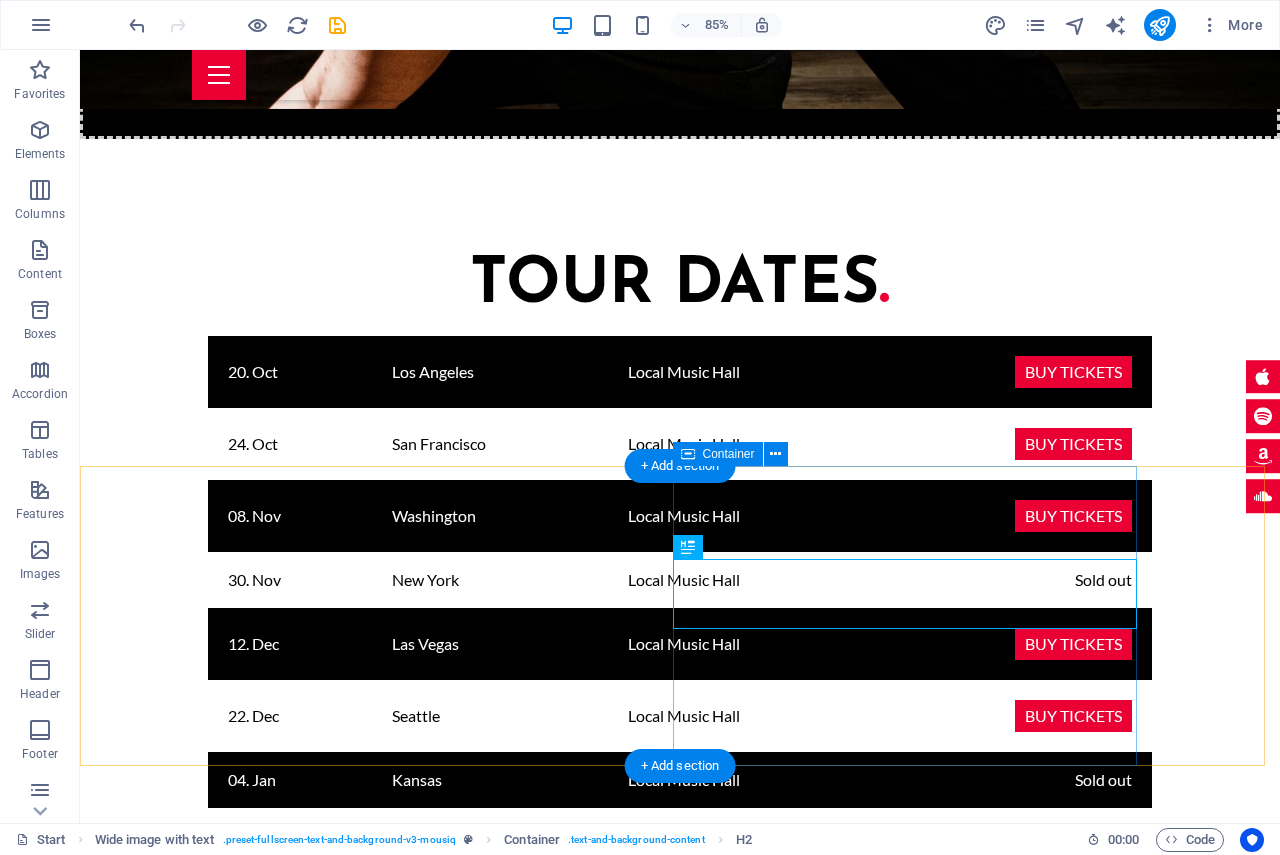 scroll, scrollTop: 2294, scrollLeft: 0, axis: vertical 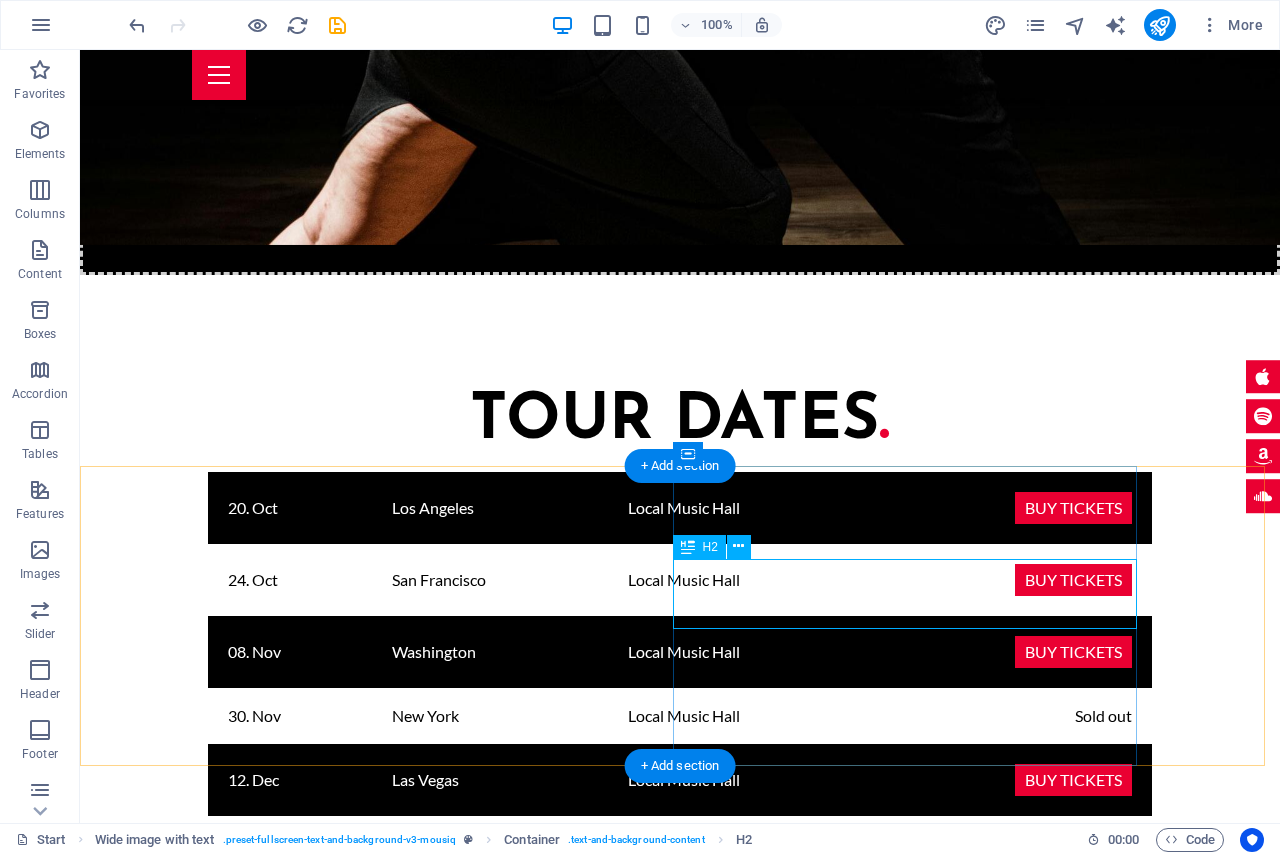click on "Releases ." at bounding box center [616, 3285] 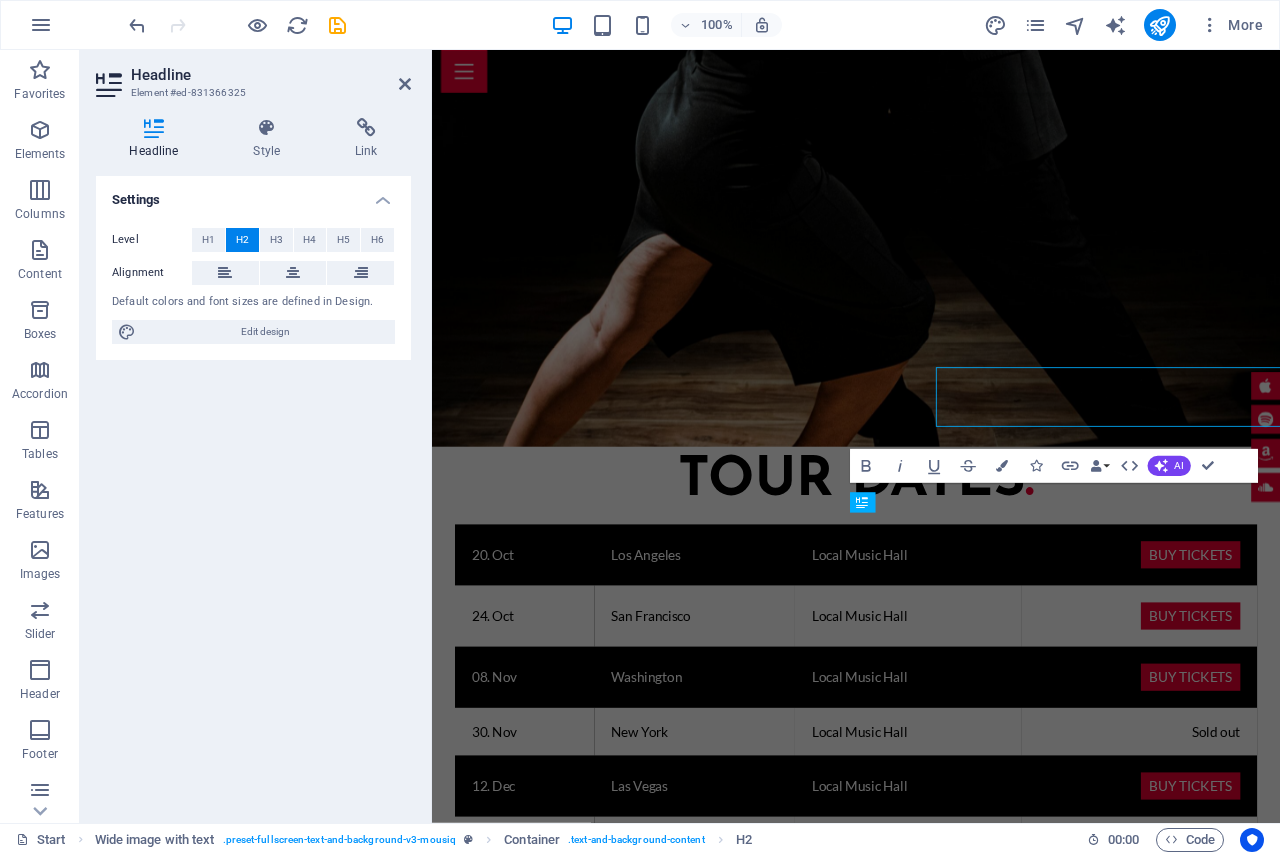 scroll, scrollTop: 2430, scrollLeft: 0, axis: vertical 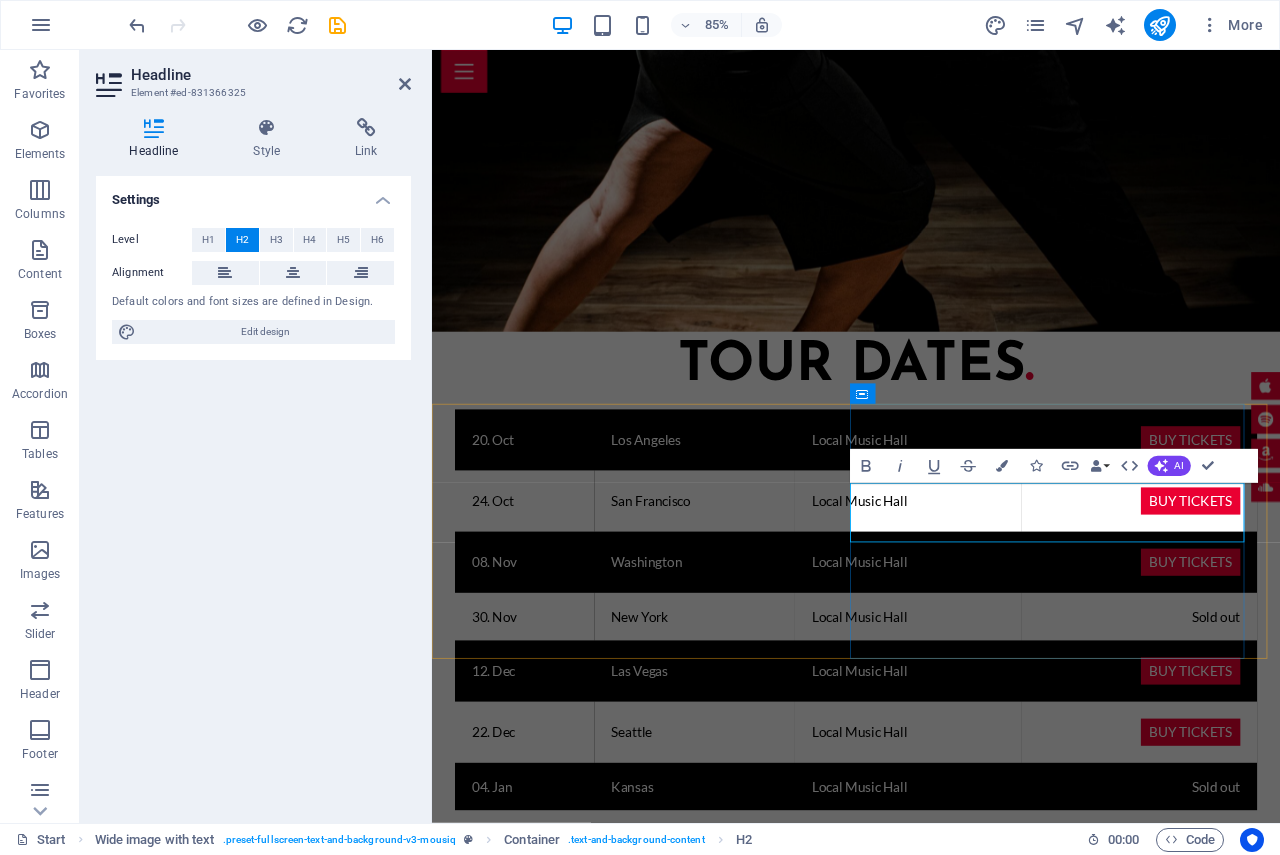 click on "Releases ." at bounding box center [917, 3400] 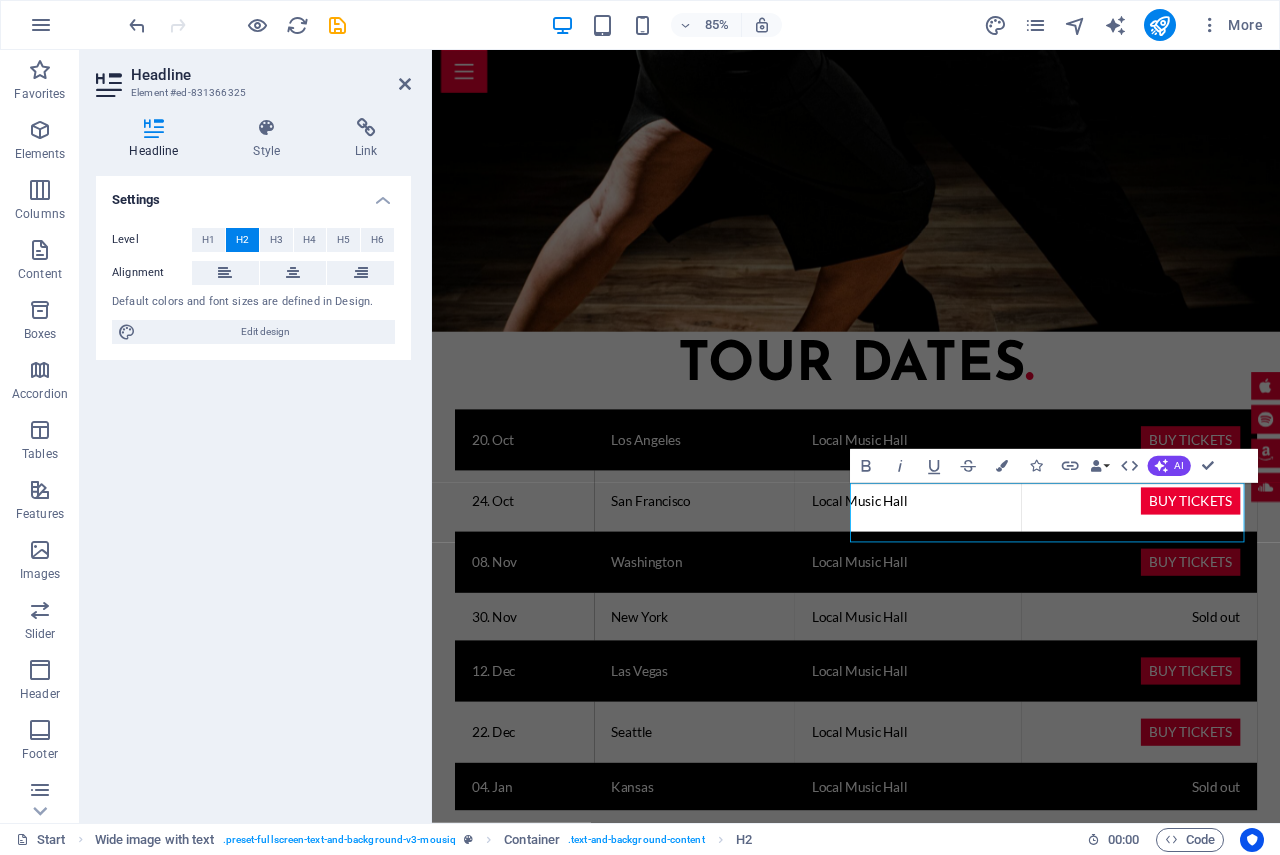 type 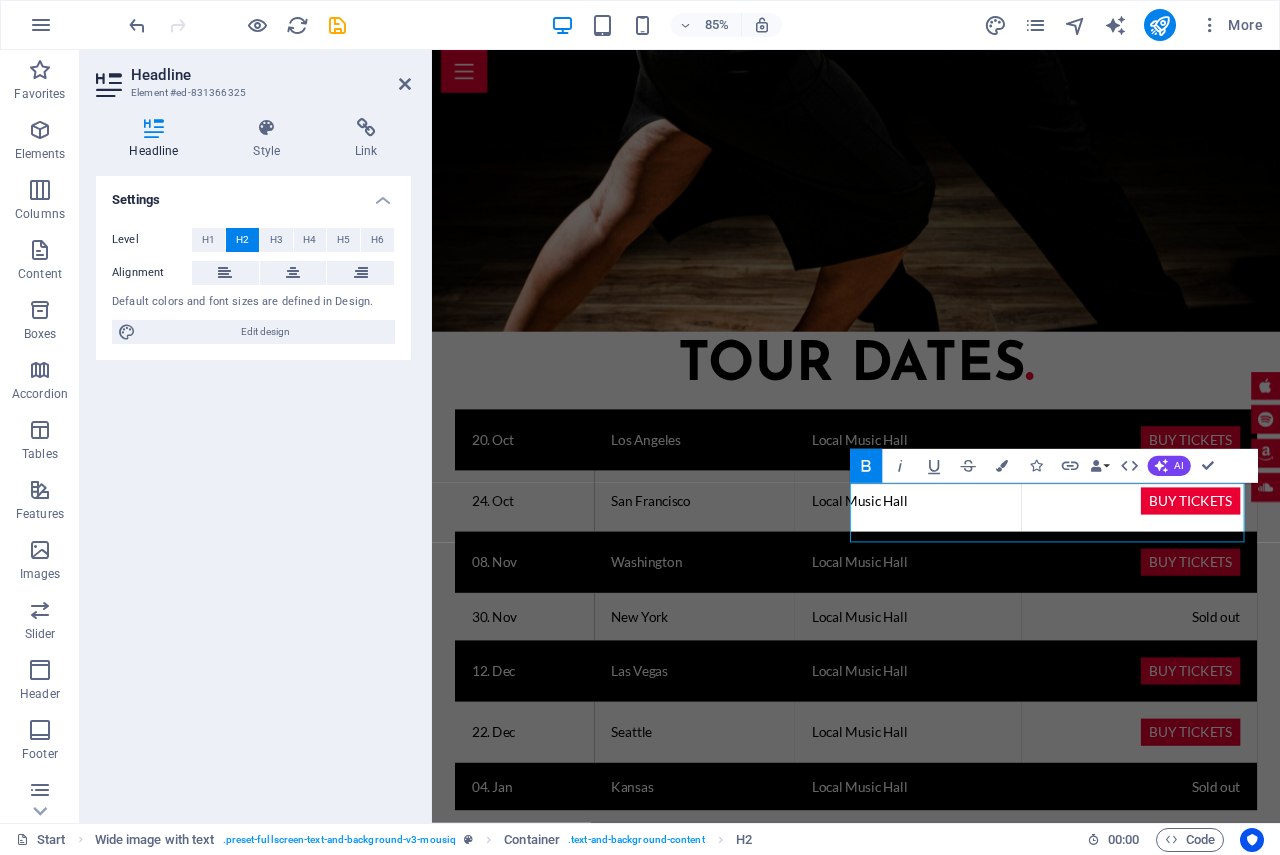 click at bounding box center (931, 1510) 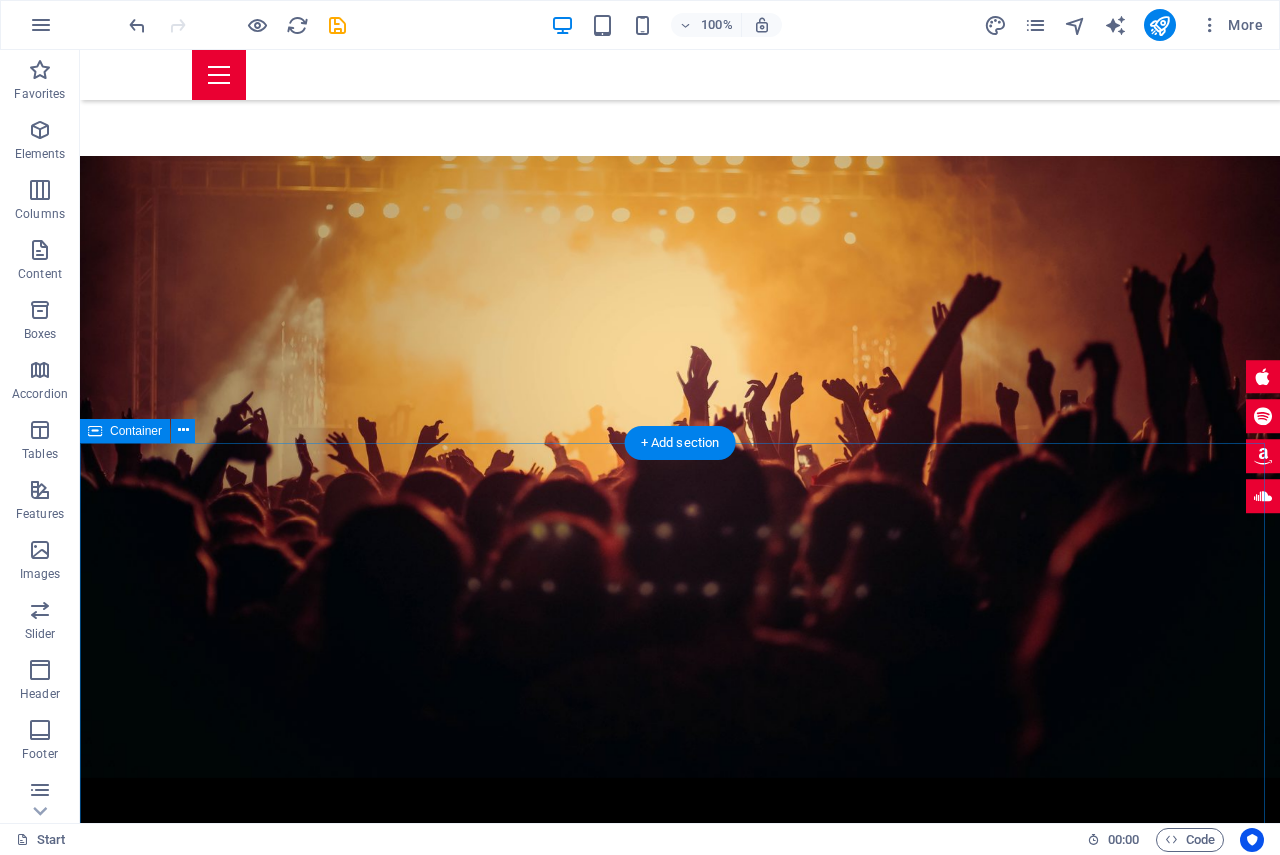 scroll, scrollTop: 3294, scrollLeft: 0, axis: vertical 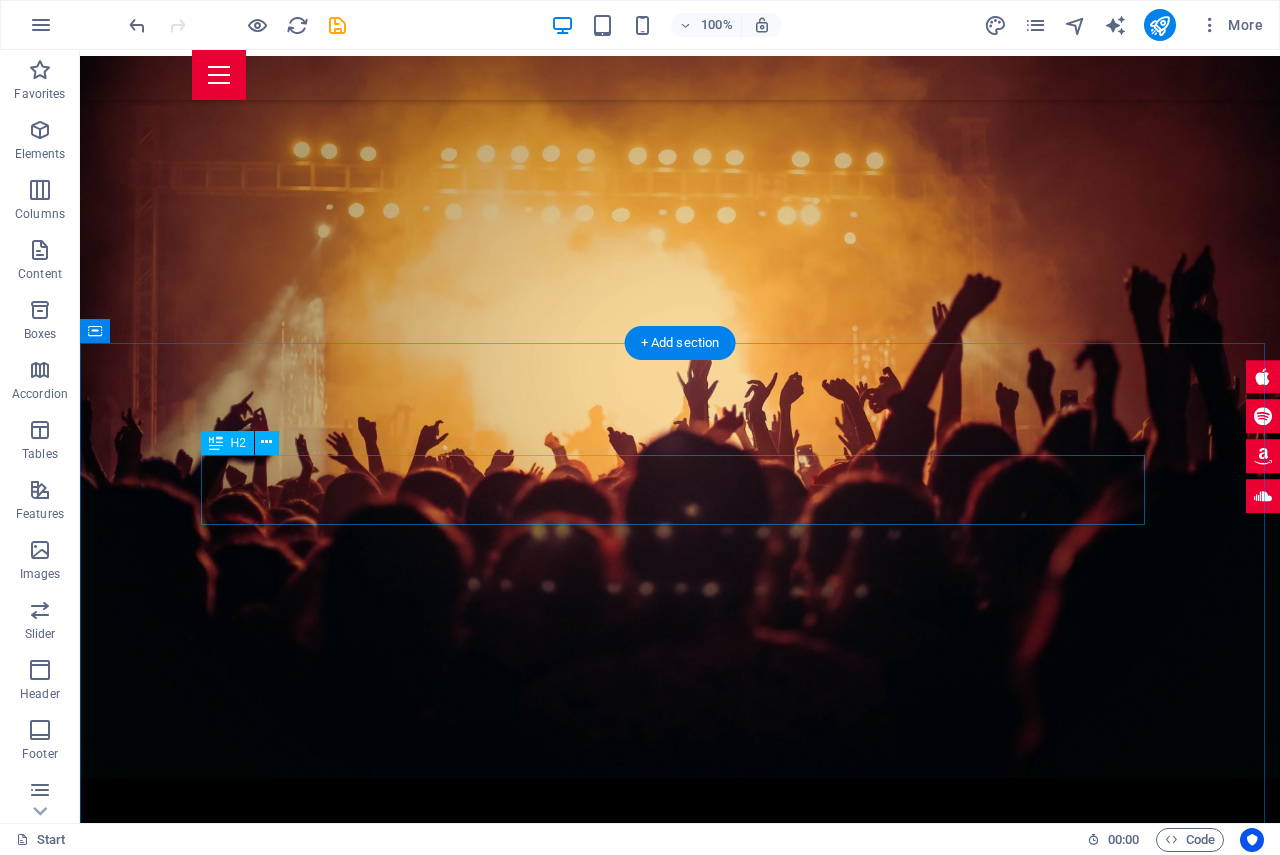 click on "Impressions ." at bounding box center (680, 3176) 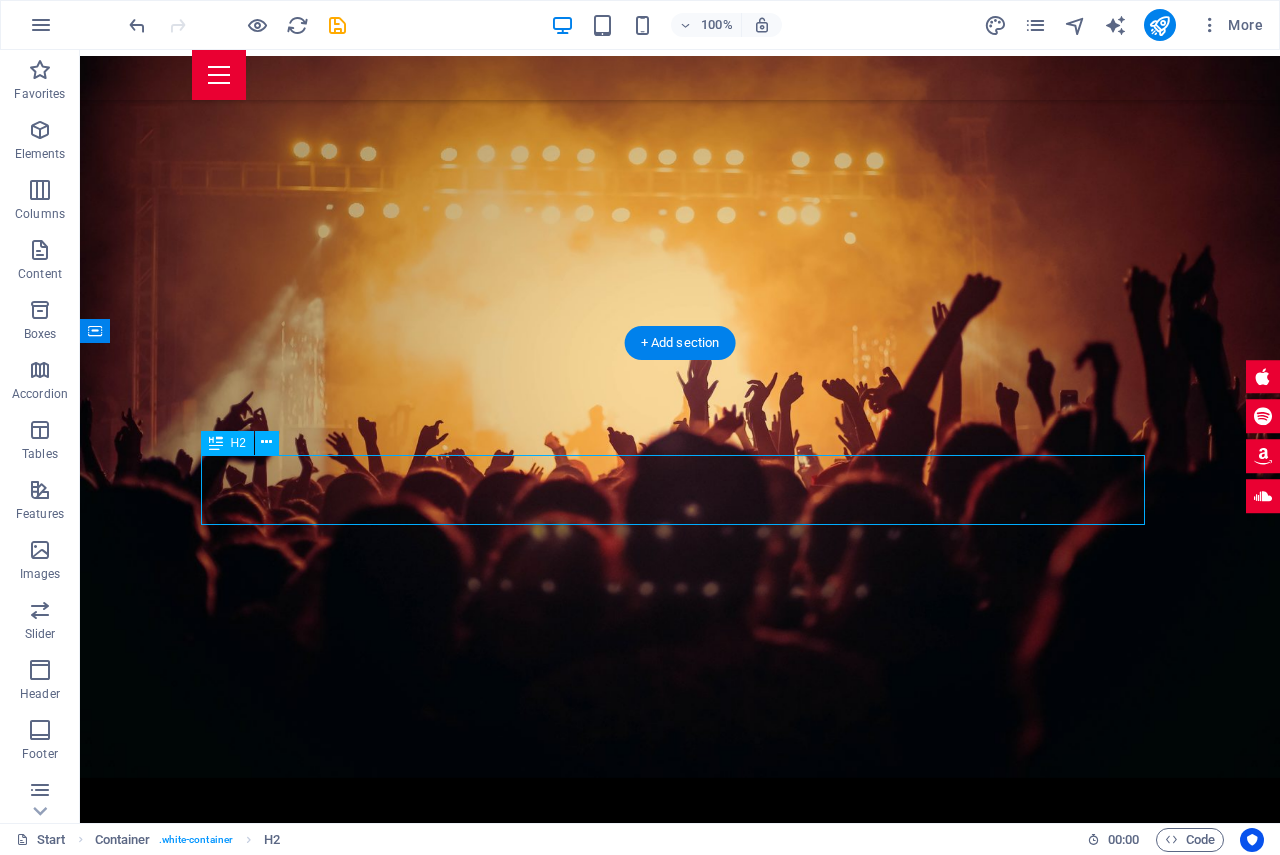 click on "Impressions ." at bounding box center (680, 3176) 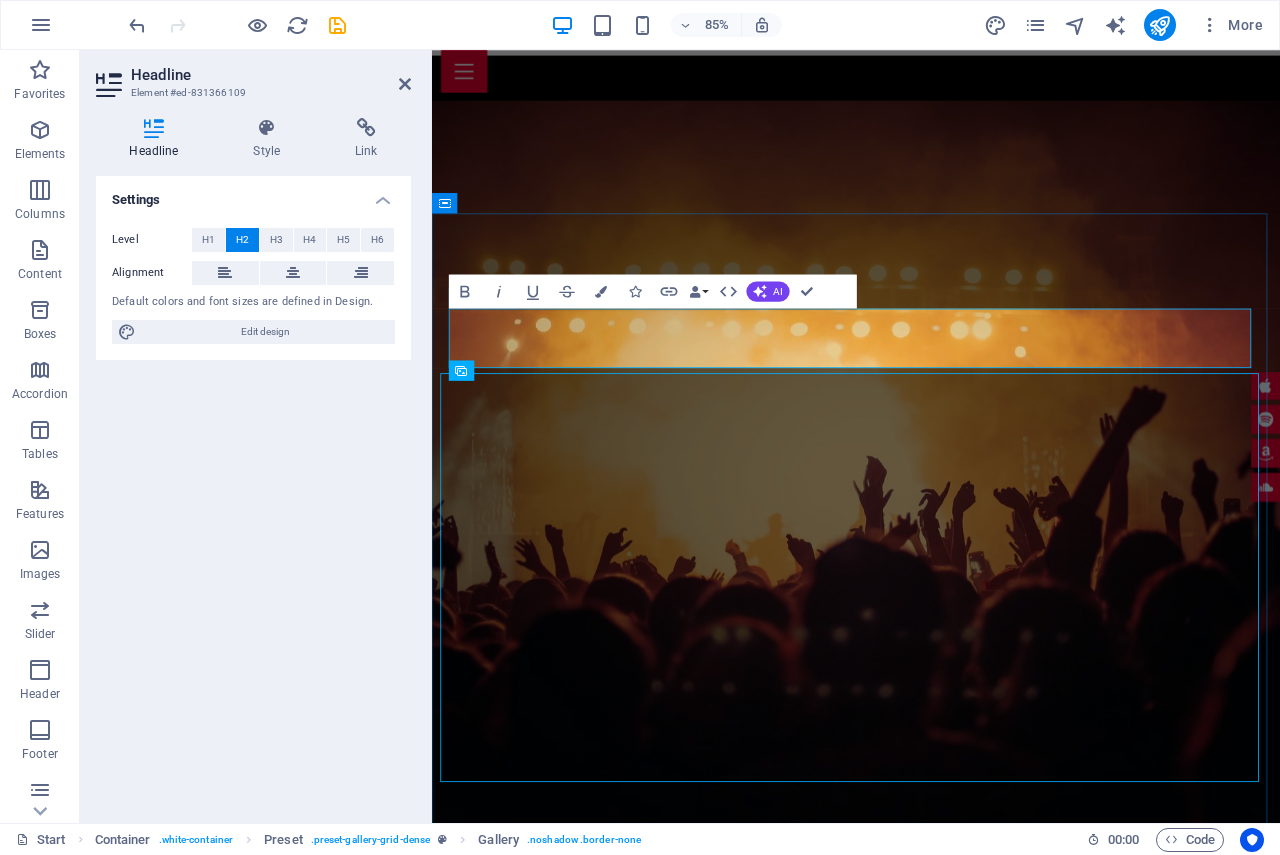 click at bounding box center [1060, 2931] 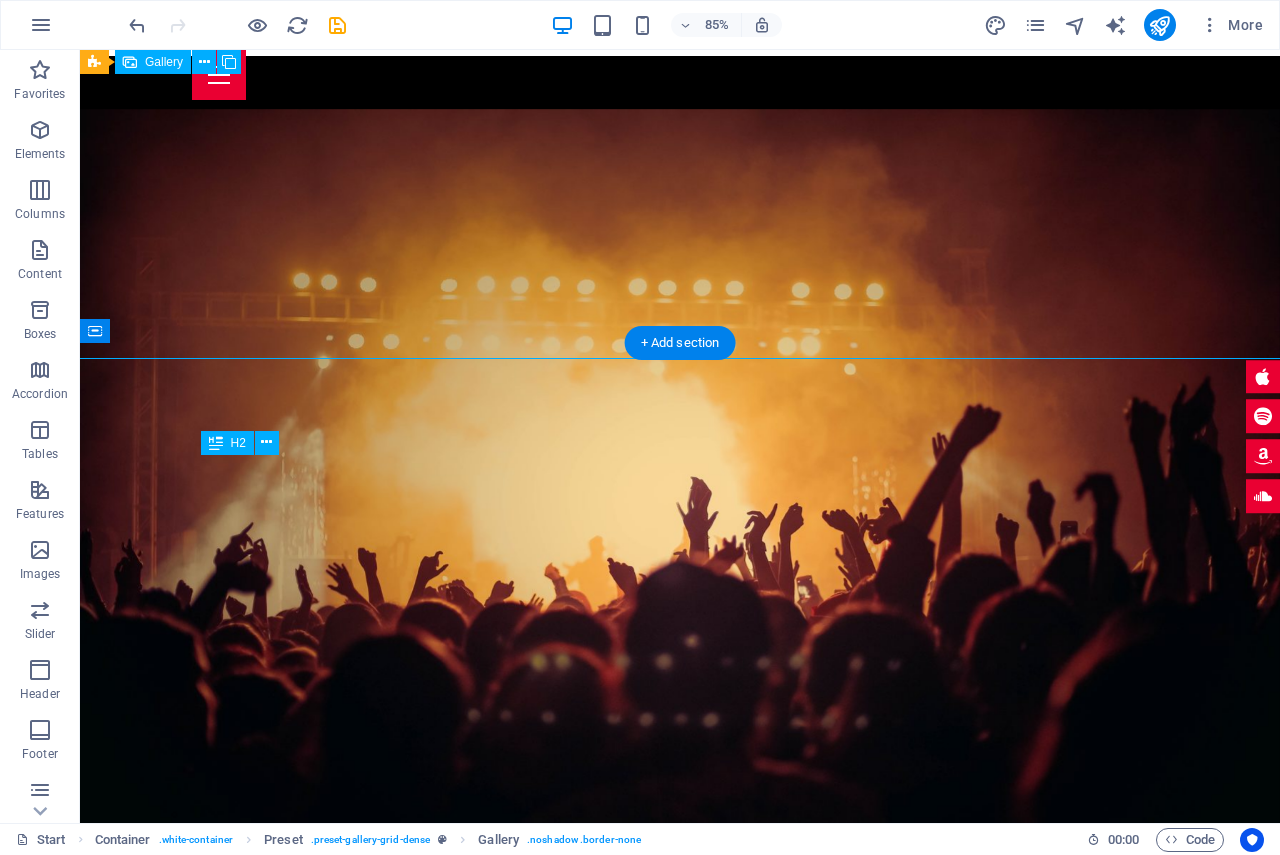scroll, scrollTop: 3294, scrollLeft: 0, axis: vertical 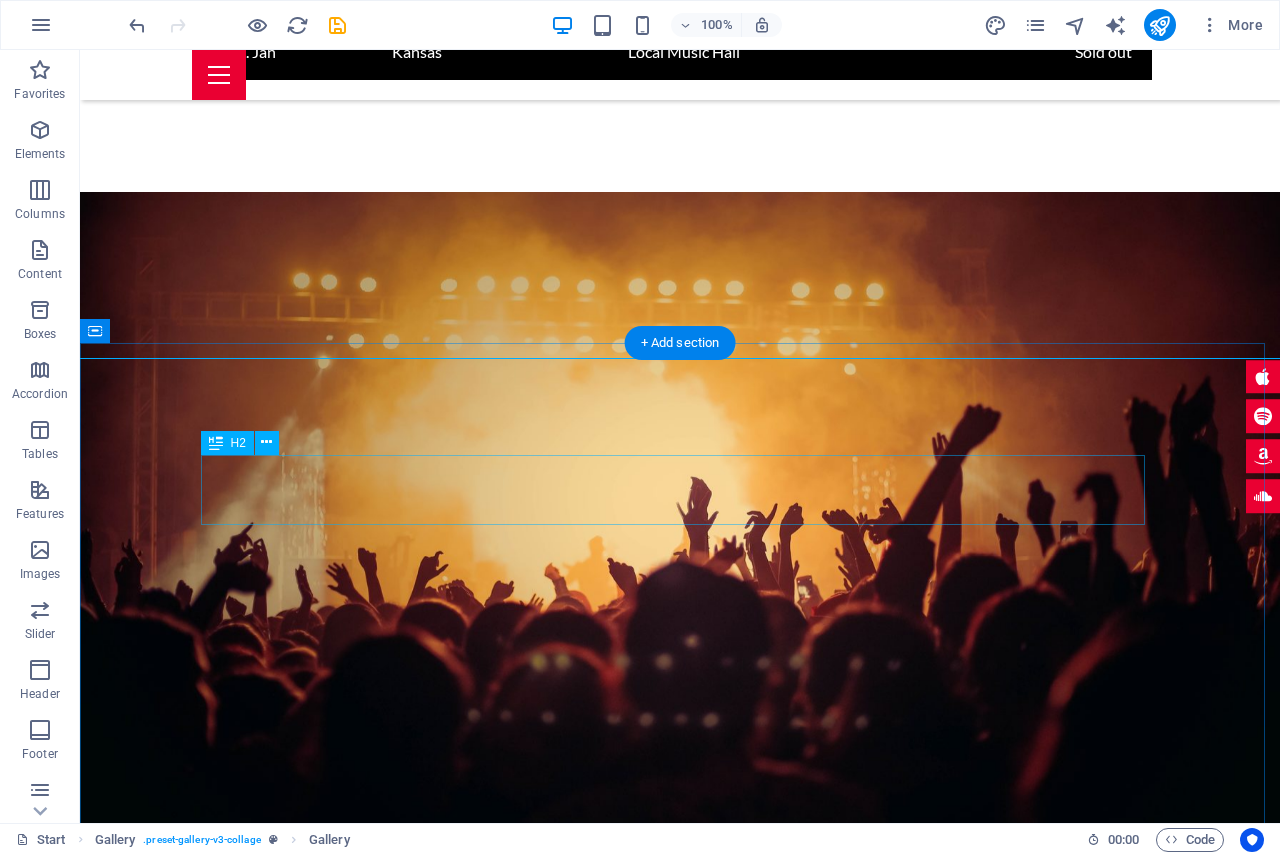 click on "Impressions ." at bounding box center [680, 3427] 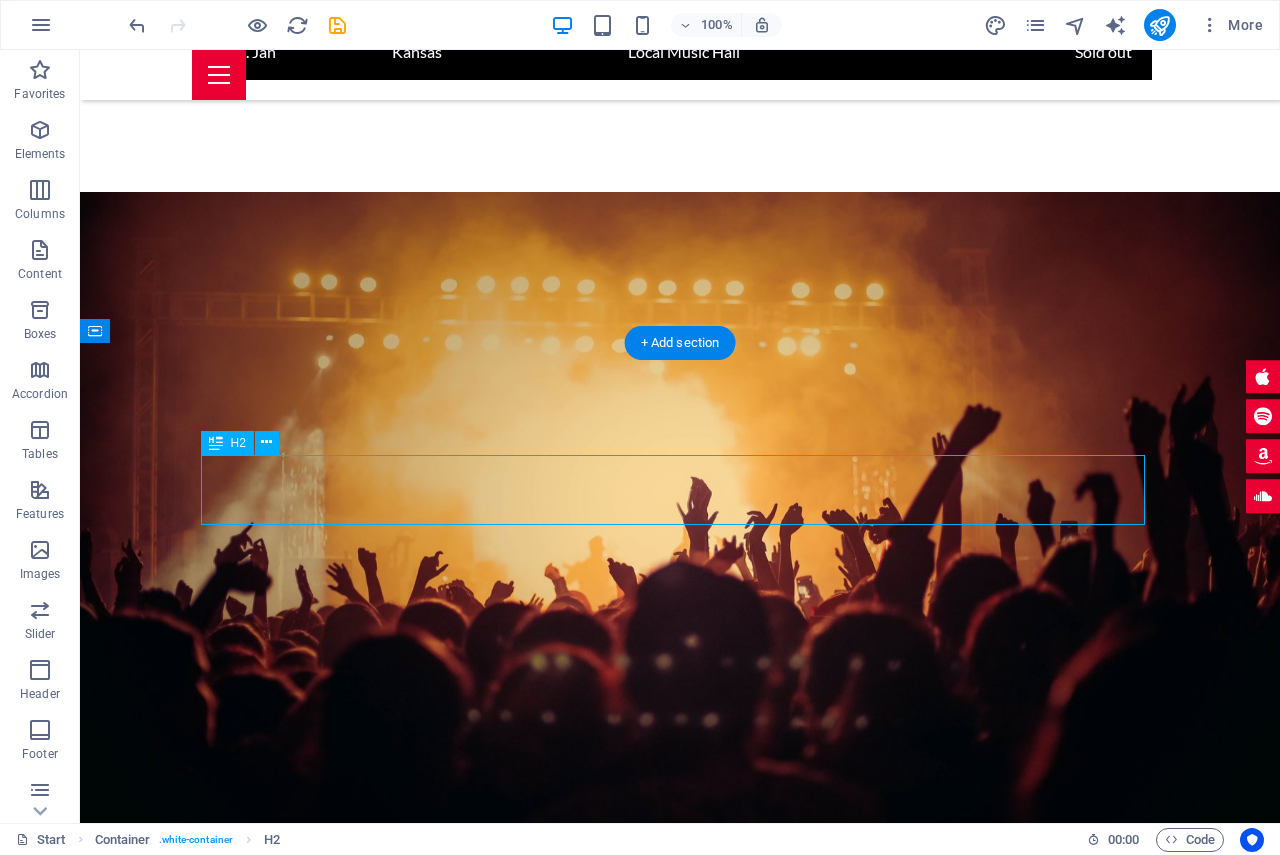click on "Impressions ." at bounding box center (680, 3427) 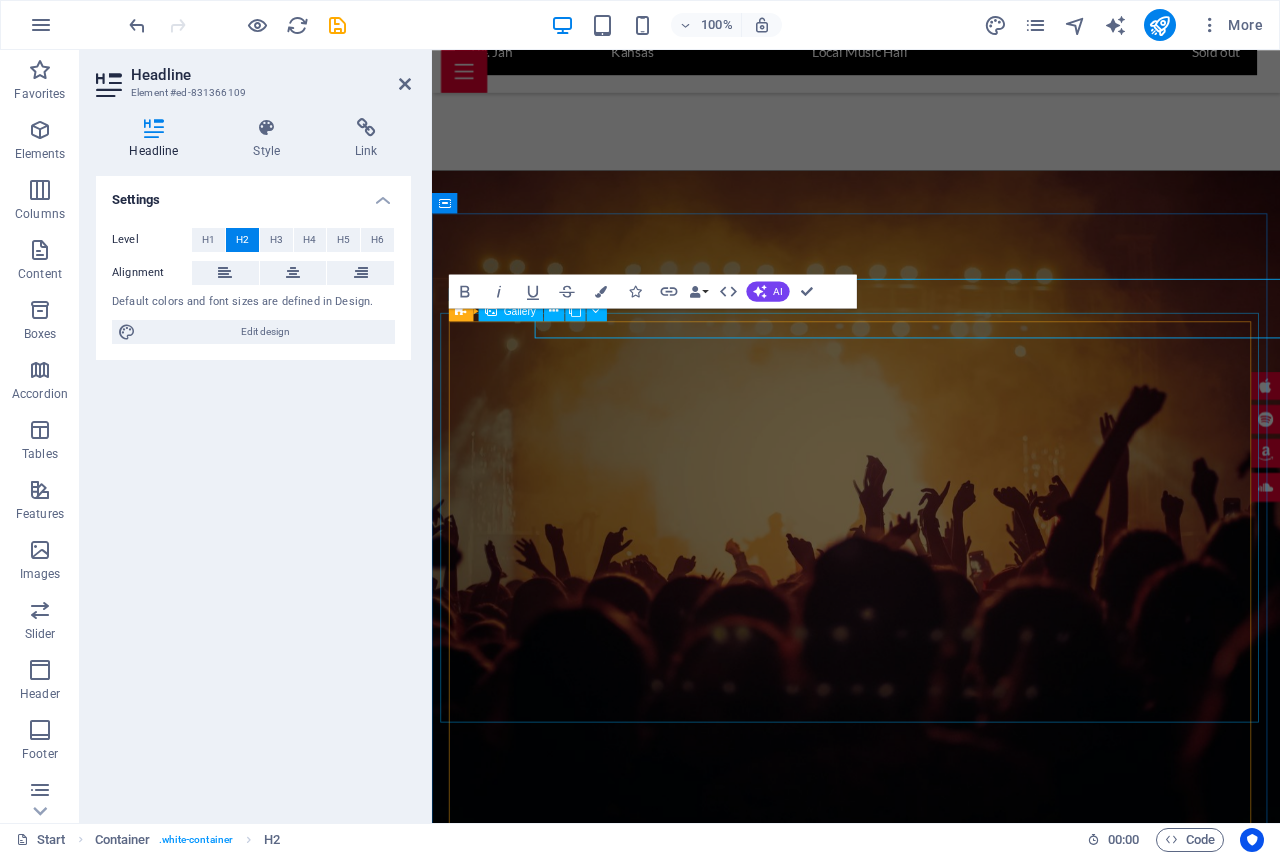 scroll, scrollTop: 3430, scrollLeft: 0, axis: vertical 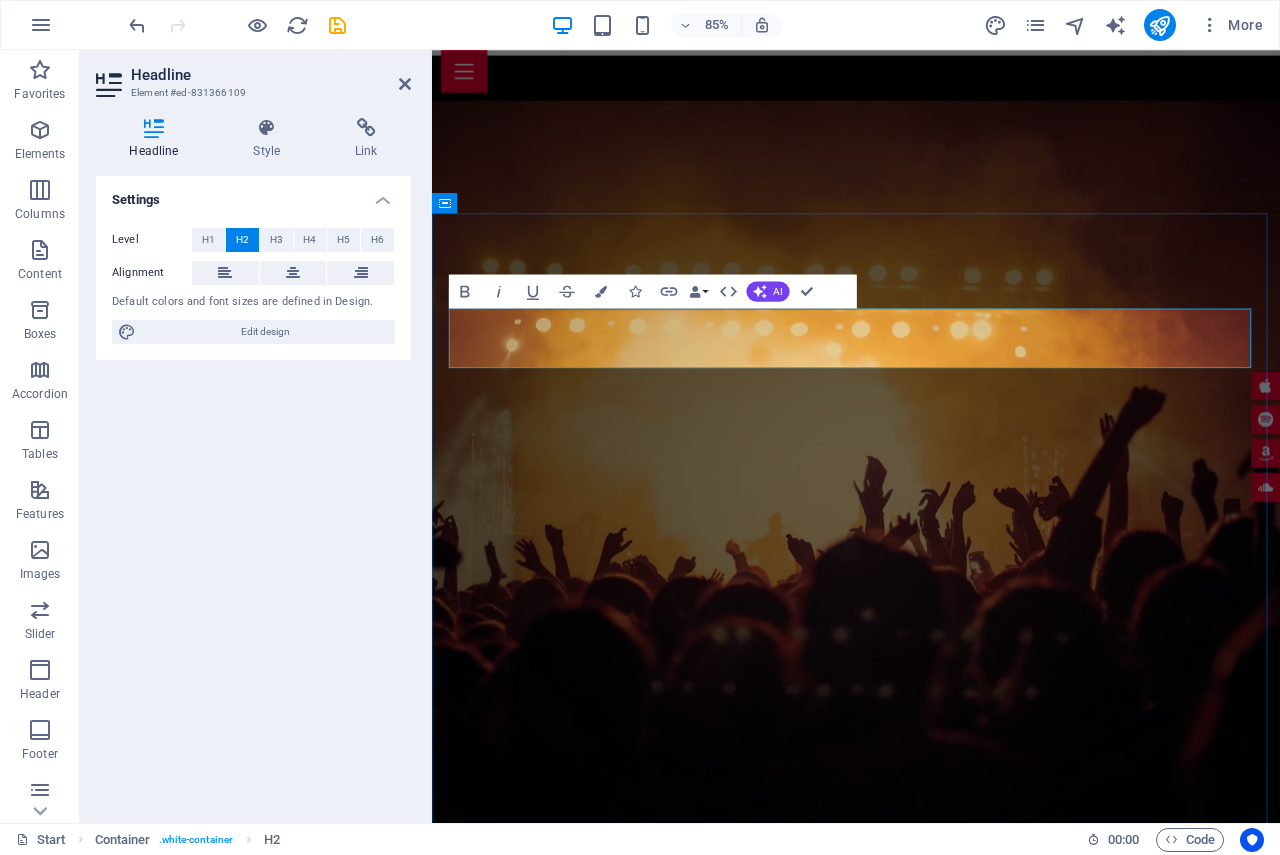 click on "Impressions ." at bounding box center [931, 3190] 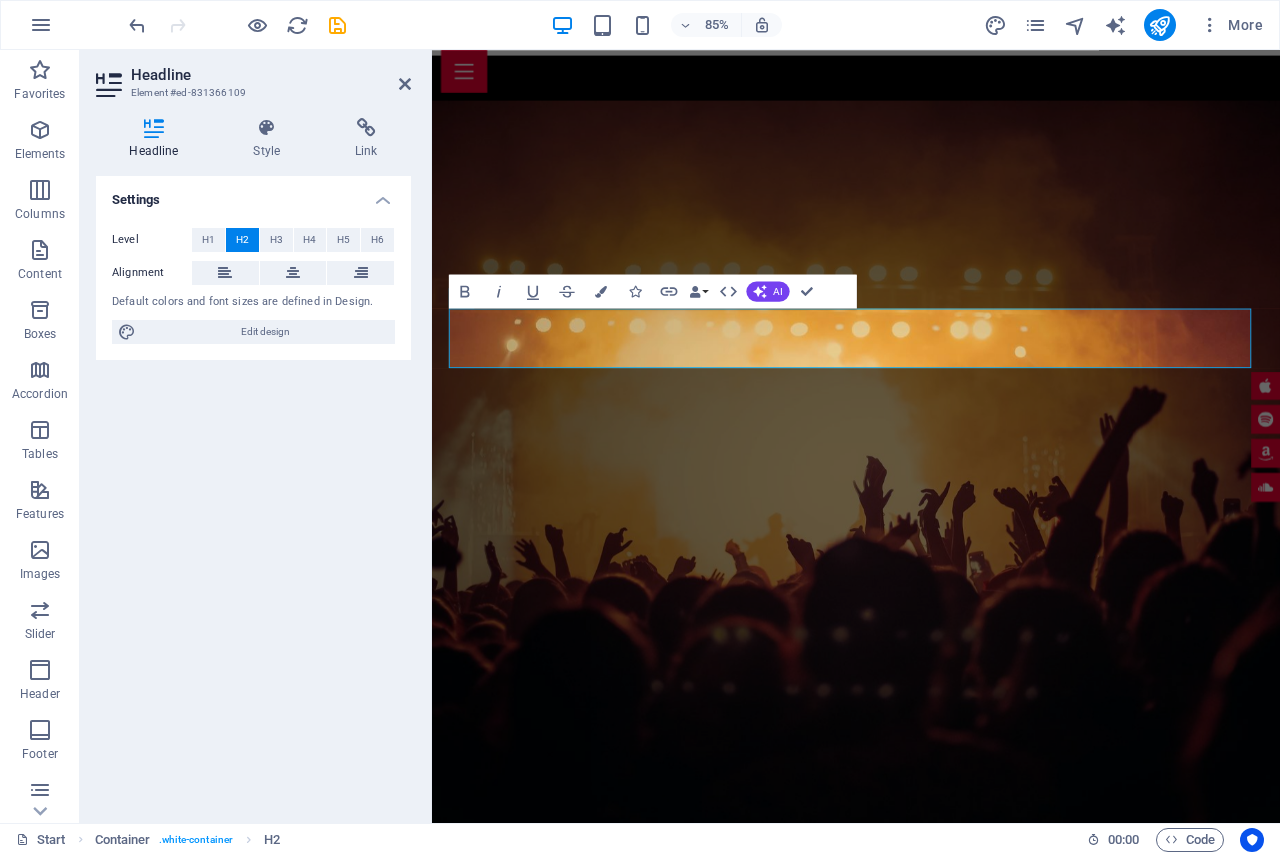 type 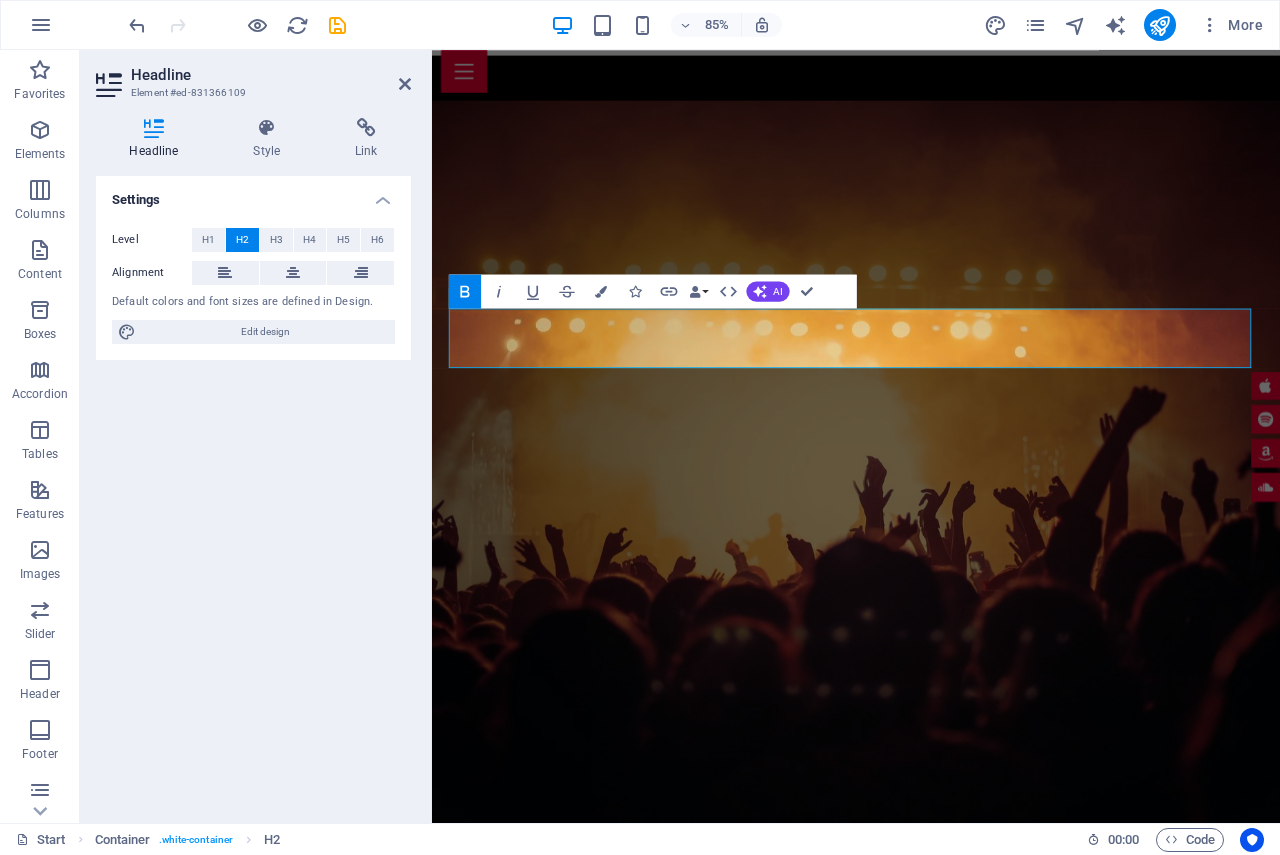 click on "Settings Level H1 H2 H3 H4 H5 H6 Alignment Default colors and font sizes are defined in Design. Edit design" at bounding box center [253, 491] 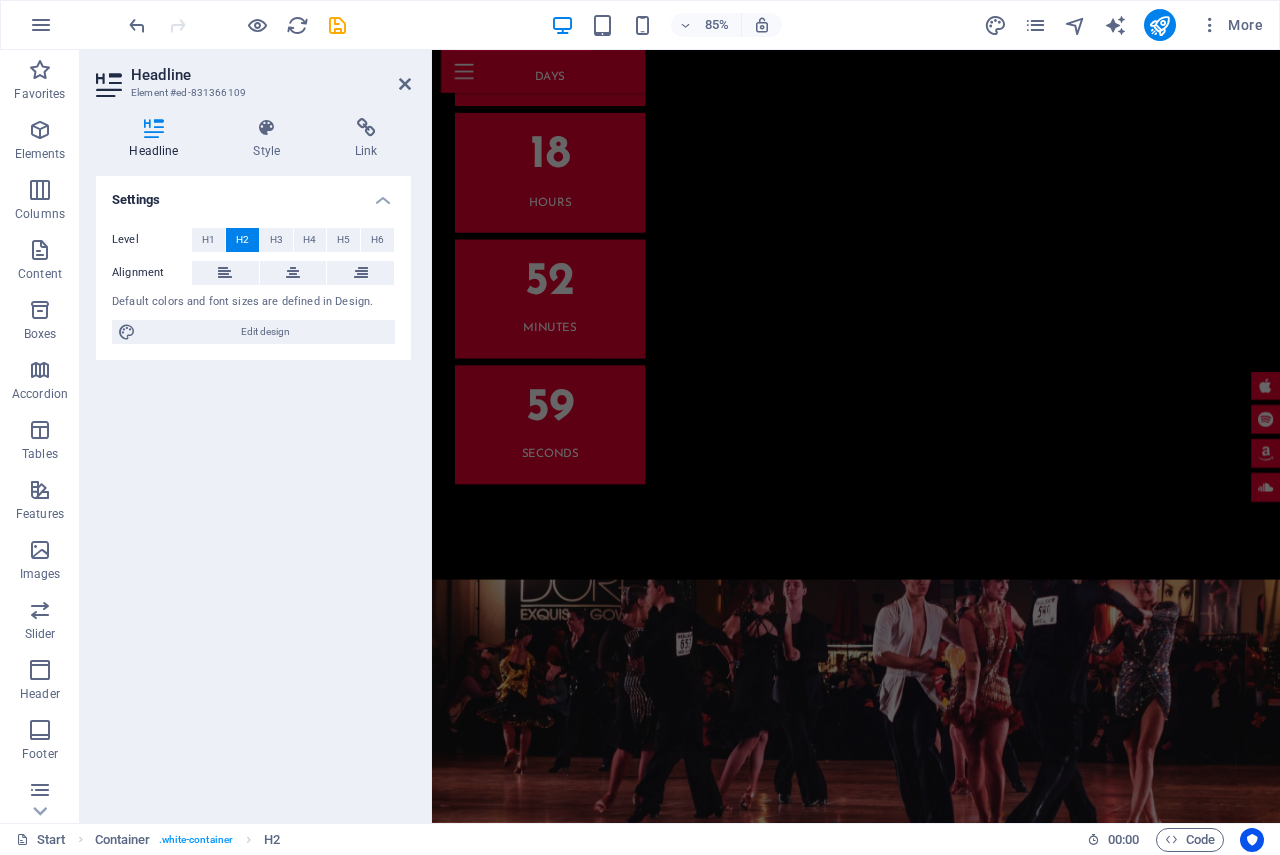 scroll, scrollTop: 4900, scrollLeft: 0, axis: vertical 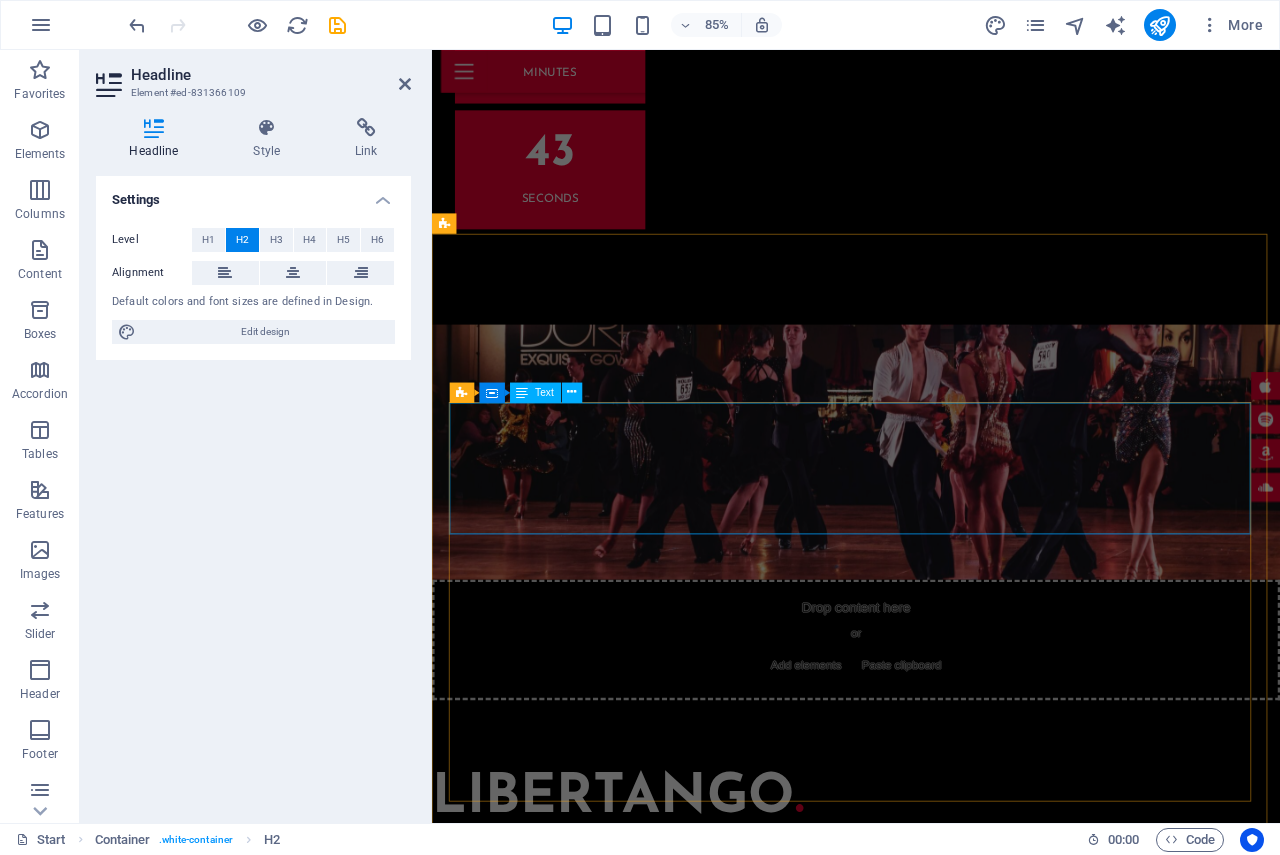 click on "Lorem Ipsum   is simply dummy text of the printing and typesetting industry. Lorem Ipsum has been the industry's standard dummy text ever since the 1500s, when an unknown printer took a galley of type and scrambled it to make a type specimen book. It has survived not only five centuries, but also the leap into electronic typesetting, remaining essentially unchanged. It was popularised in the 1960s with the release of Letraset sheets containing Lorem Ipsum passage. Juice Magazine" at bounding box center [931, 4233] 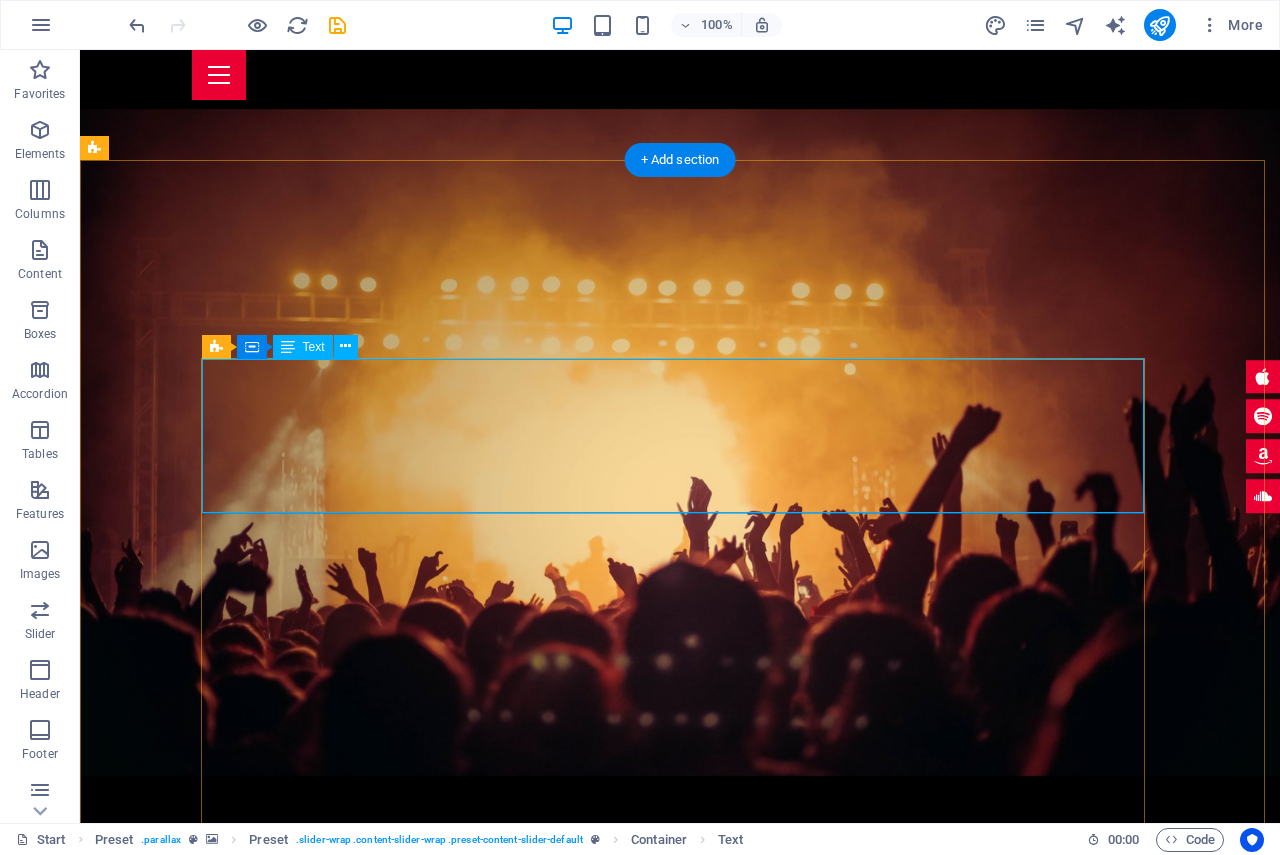 scroll, scrollTop: 4971, scrollLeft: 0, axis: vertical 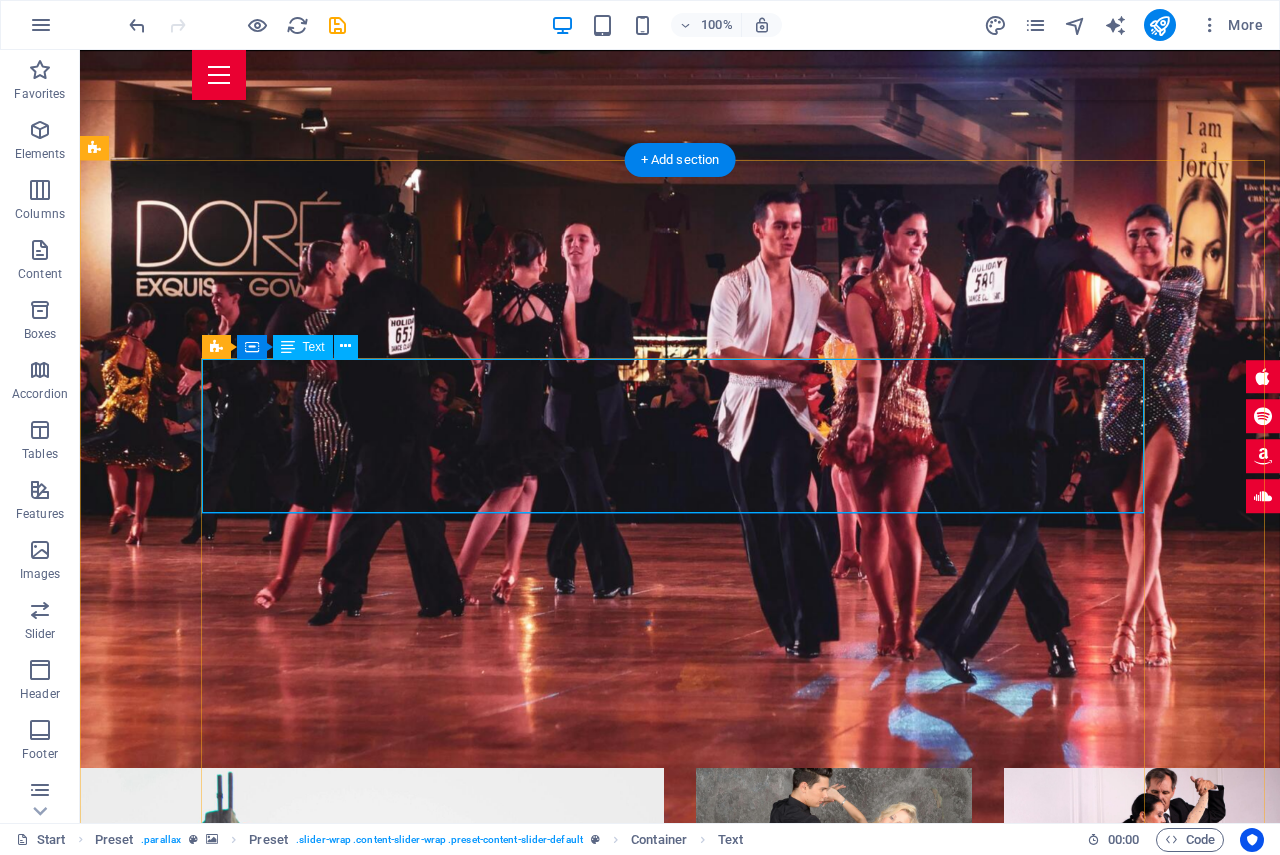 click on "Lorem Ipsum   is simply dummy text of the printing and typesetting industry. Lorem Ipsum has been the industry's standard dummy text ever since the 1500s, when an unknown printer took a galley of type and scrambled it to make a type specimen book. It has survived not only five centuries, but also the leap into electronic typesetting, remaining essentially unchanged. It was popularised in the 1960s with the release of Letraset sheets containing Lorem Ipsum passage. Juice Magazine" at bounding box center (680, 3897) 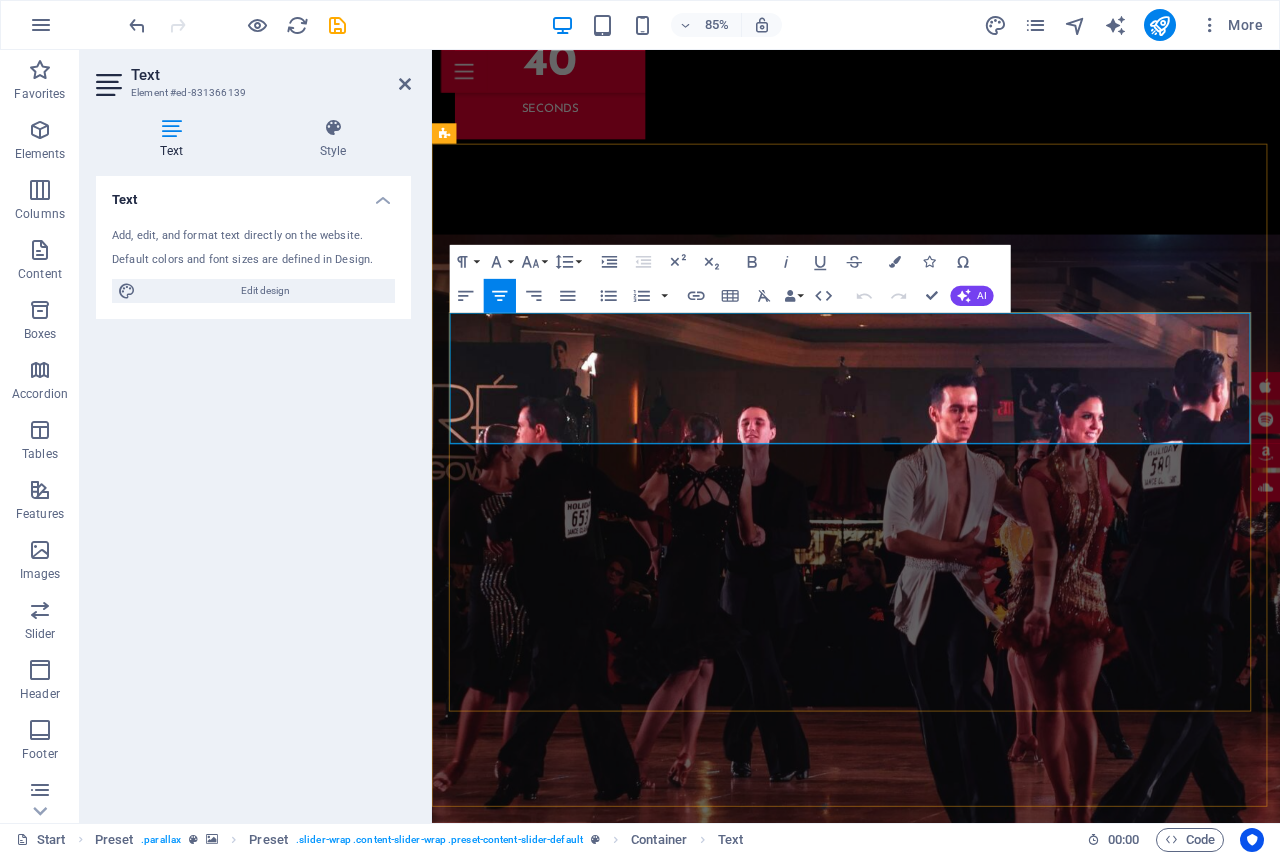 click on "Lorem Ipsum   is simply dummy text of the printing and typesetting industry. Lorem Ipsum has been the industry's standard dummy text ever since the 1500s, when an unknown printer took a galley of type and scrambled it to make a type specimen book. It has survived not only five centuries, but also the leap into electronic typesetting, remaining essentially unchanged. It was popularised in the 1960s with the release of Letraset sheets containing Lorem Ipsum passage." at bounding box center (931, 4082) 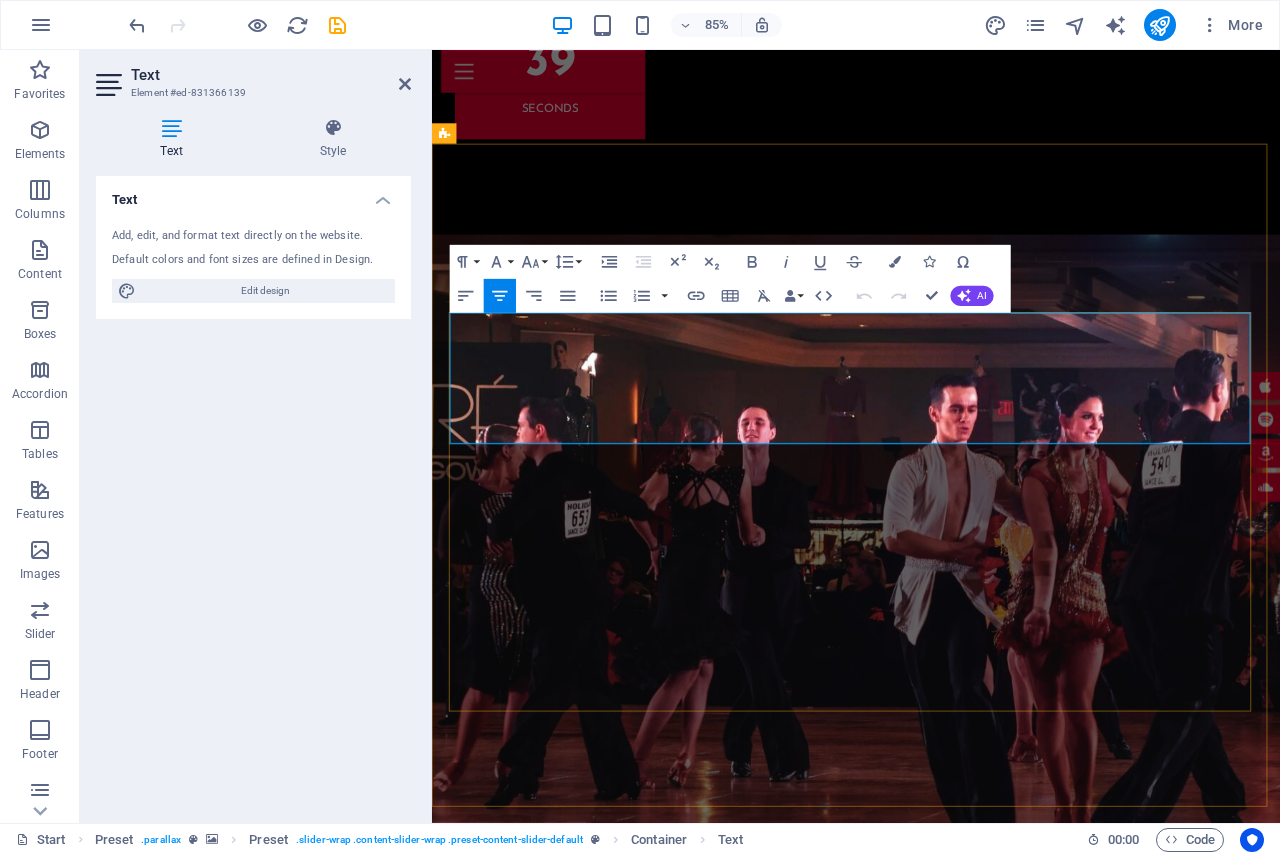 click on "Lorem Ipsum   is simply dummy text of the printing and typesetting industry. Lorem Ipsum has been the industry's standard dummy text ever since the 1500s, when an unknown printer took a galley of type and scrambled it to make a type specimen book. It has survived not only five centuries, but also the leap into electronic typesetting, remaining essentially unchanged. It was popularised in the 1960s with the release of Letraset sheets containing Lorem Ipsum passage." at bounding box center [931, 4082] 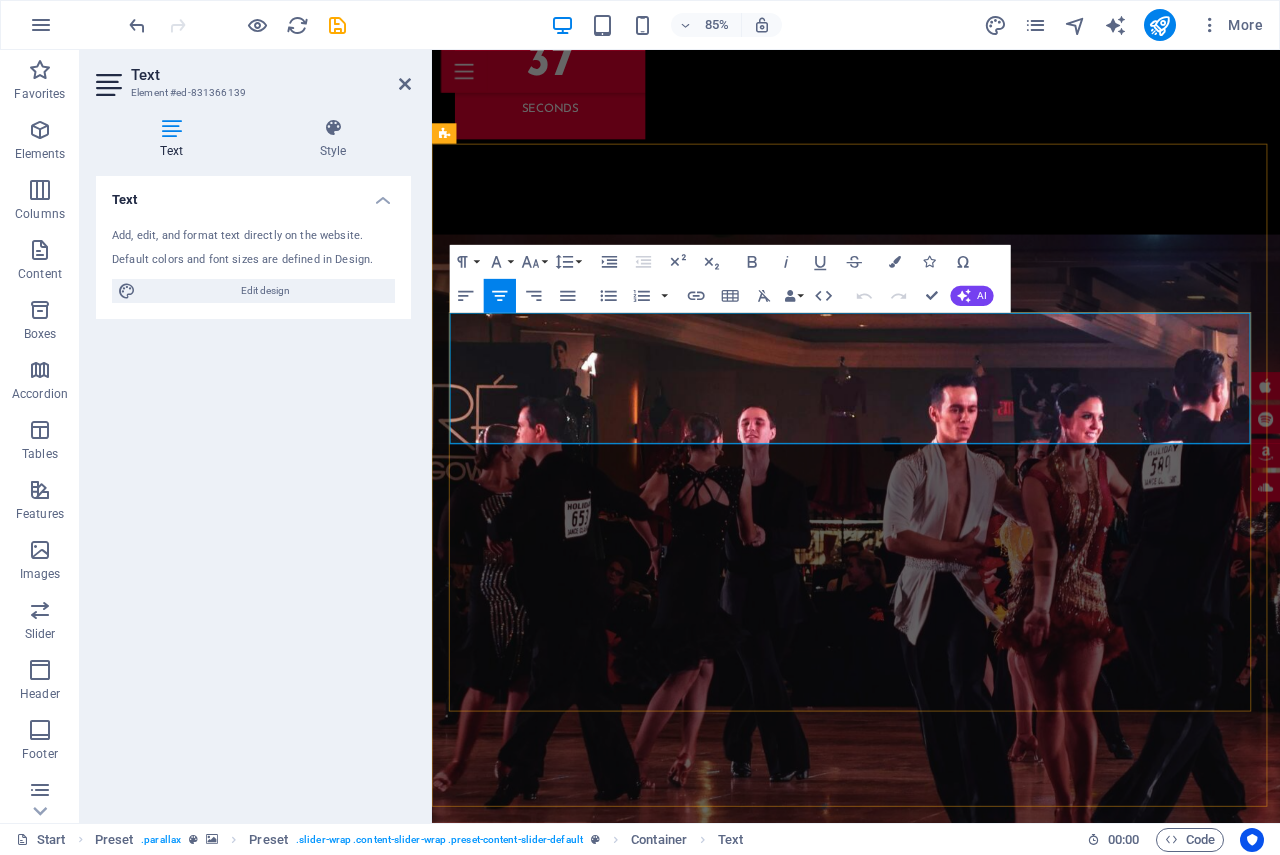 drag, startPoint x: 1009, startPoint y: 479, endPoint x: 459, endPoint y: 364, distance: 561.8941 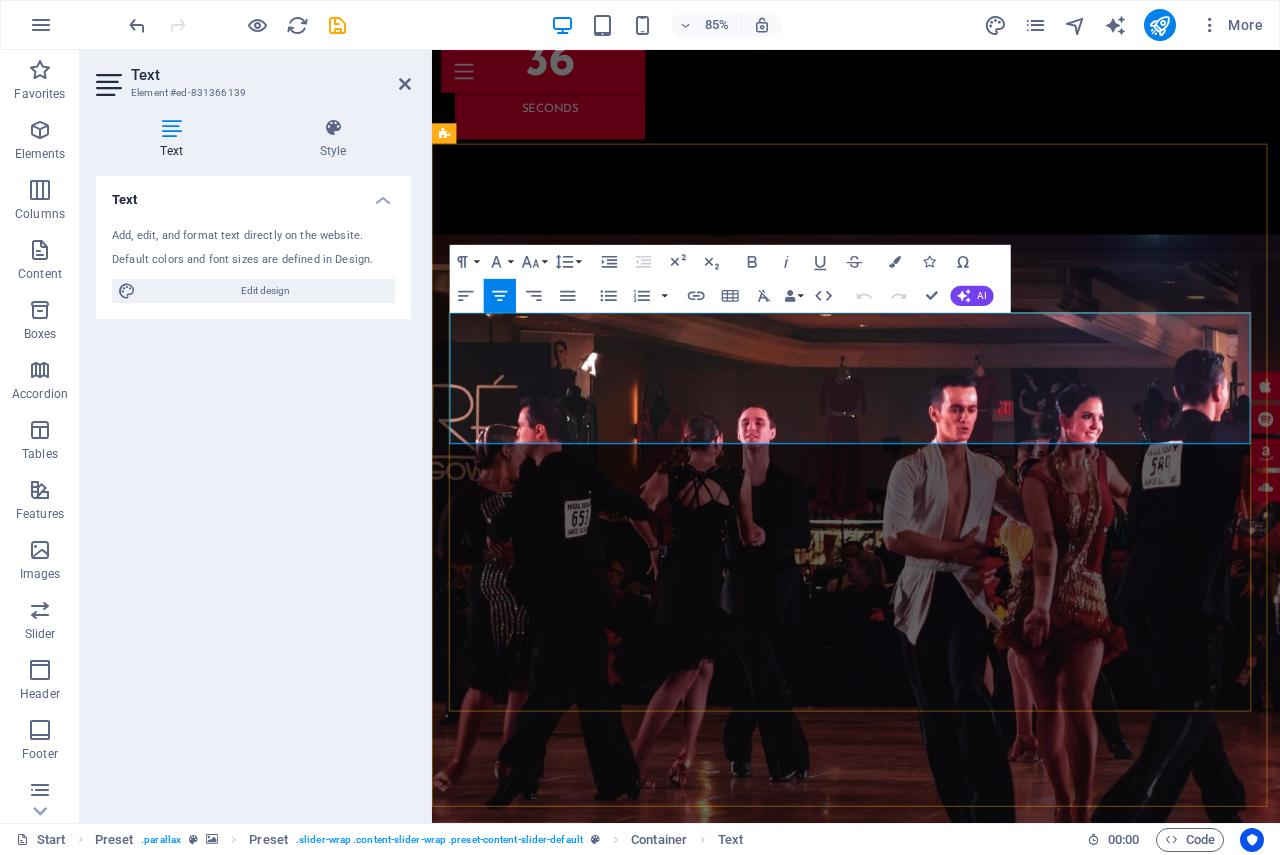 scroll, scrollTop: 5990, scrollLeft: 0, axis: vertical 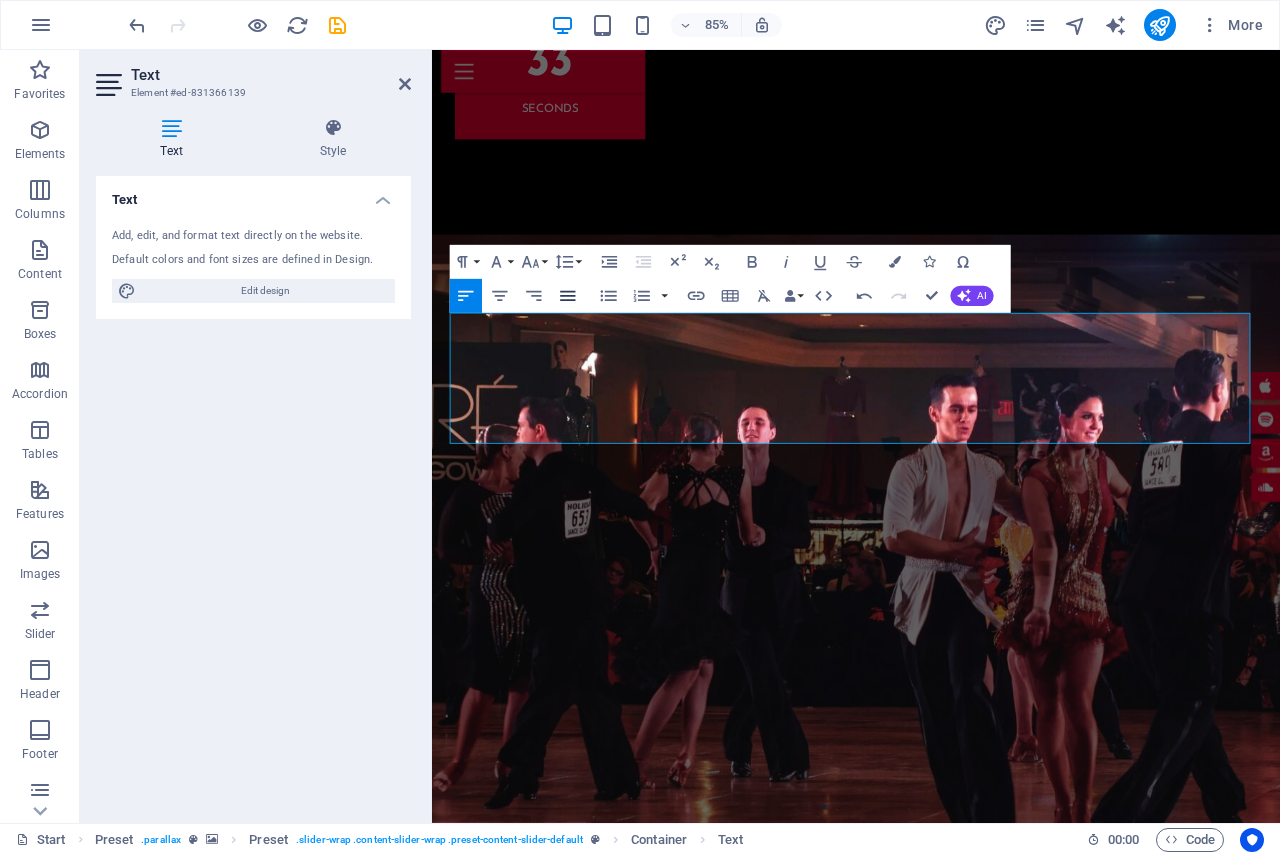 click 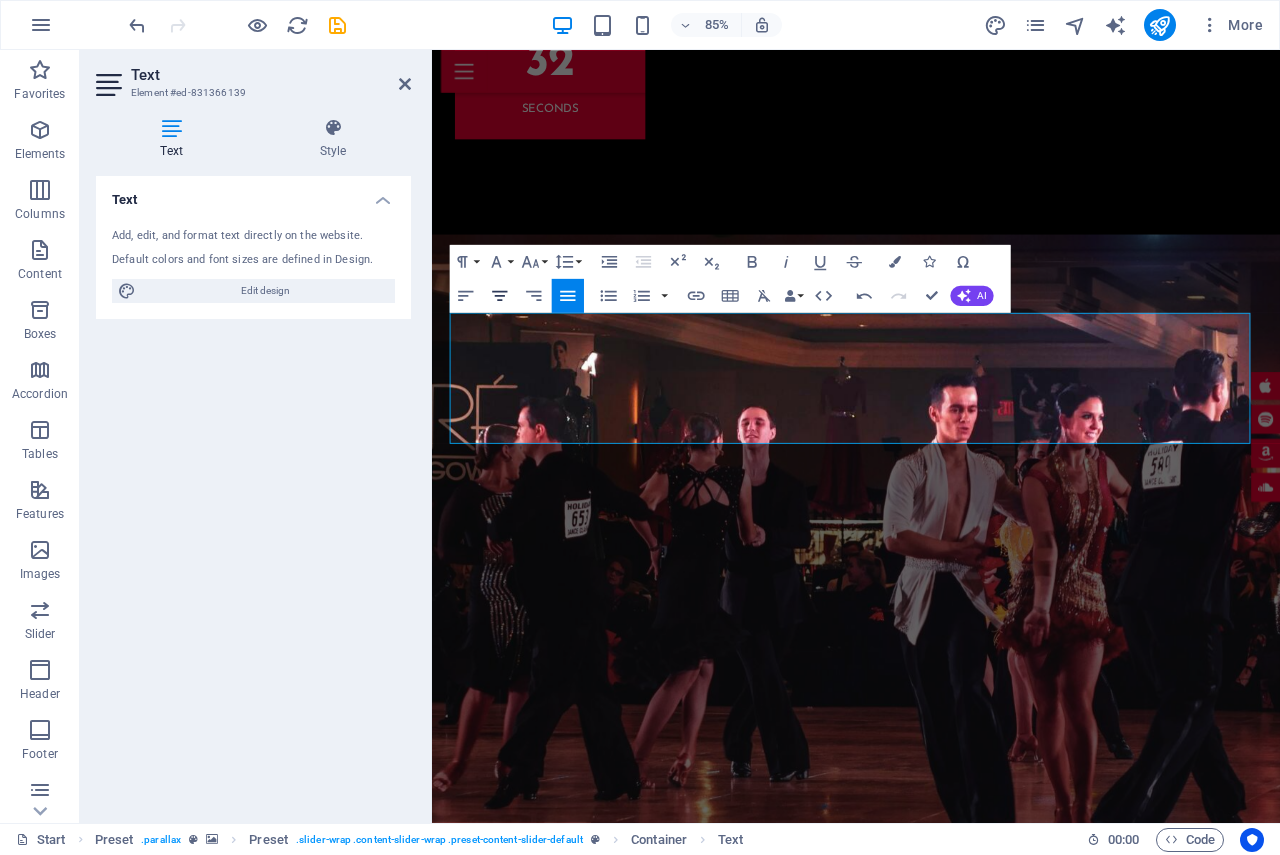 click 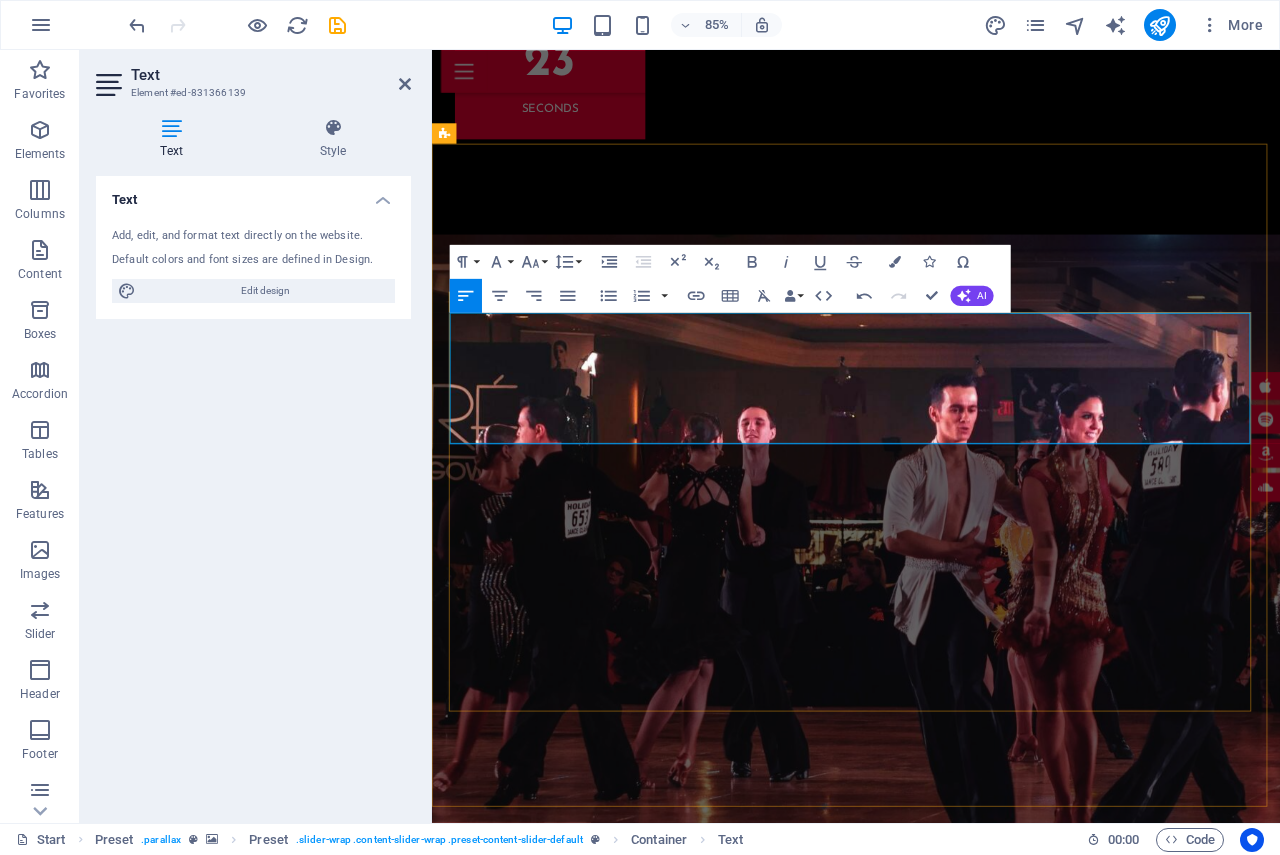 click on "En Chile el Tango comienza su historia con Carlos Gardel quien en 1917 visitó Santiago Valparaíso y Viña del Mar nos conquistó con su voz." at bounding box center (931, 4126) 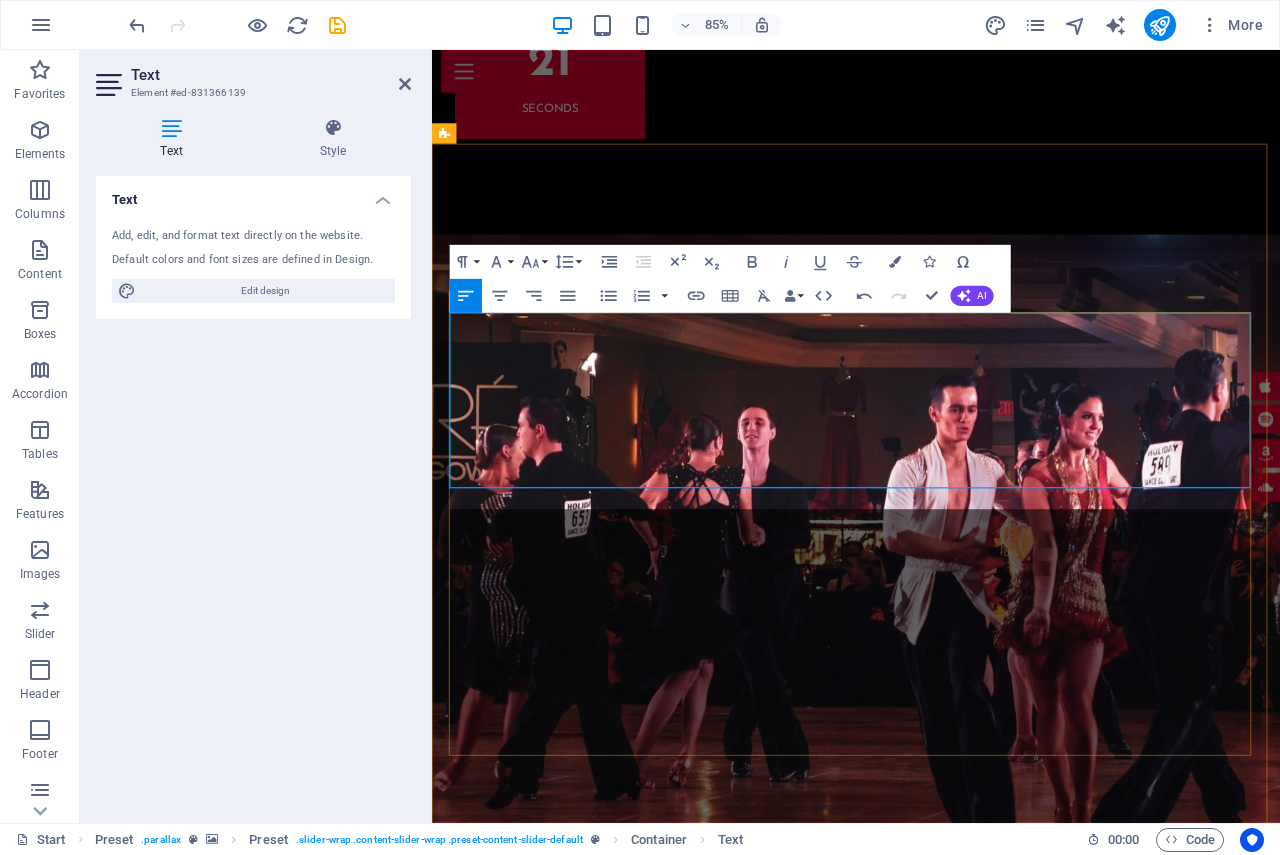 scroll, scrollTop: 3256, scrollLeft: 7, axis: both 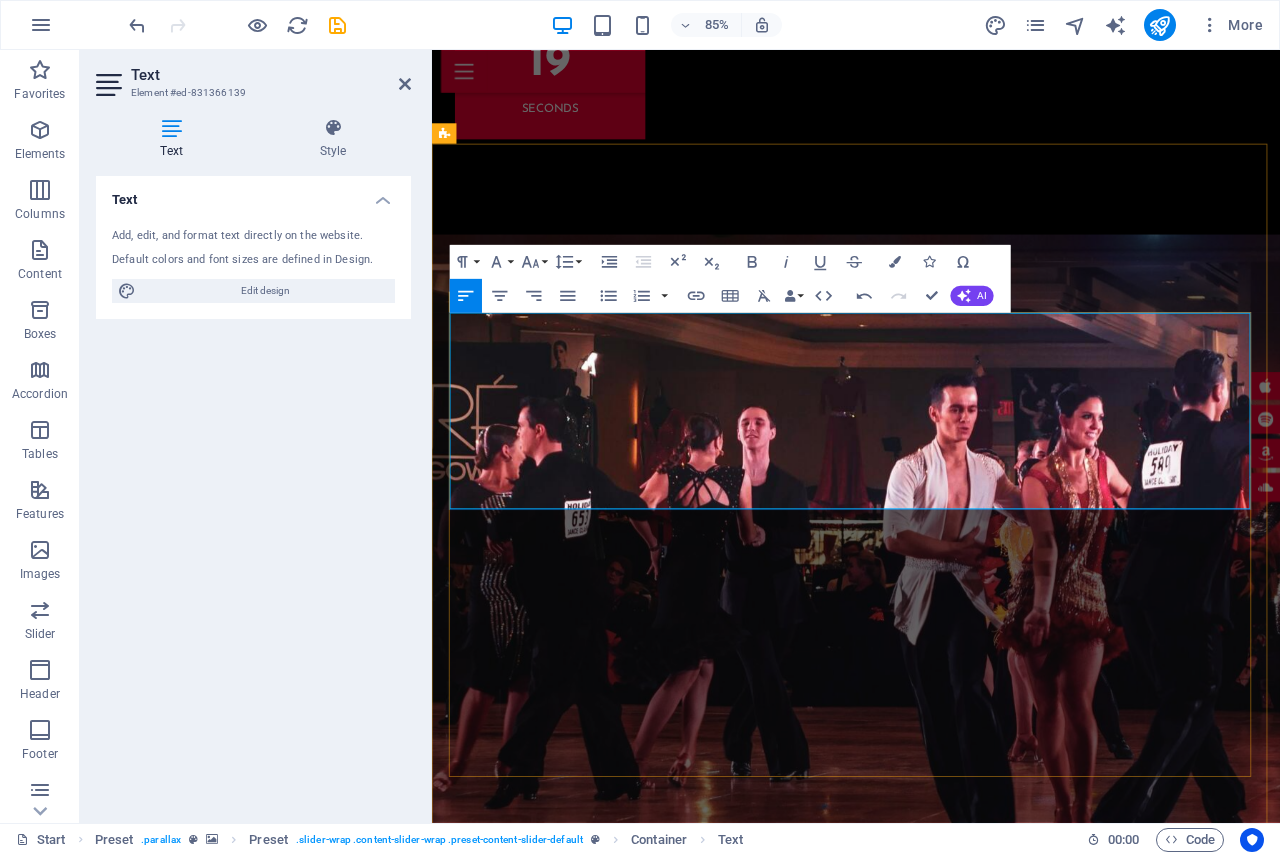 click on "En Chile el Tango comienza su historia con Carlos Gardel quien en 1917 visitó Santiago Valparaíso y Viña del Mar nos conquistó con su voz." at bounding box center [931, 4138] 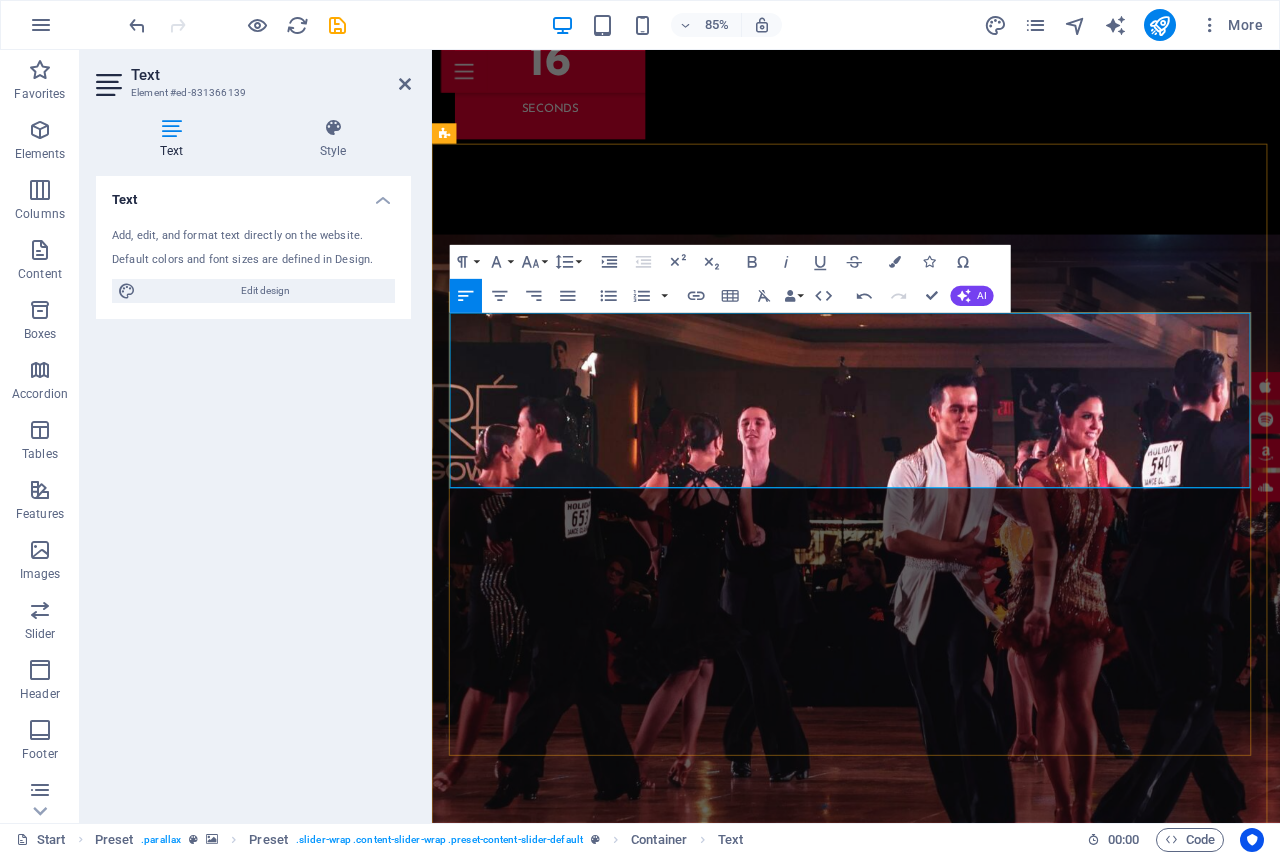 click on "En las décadas de los años cuarenta y cincuenta nuestro país contó con una fuerte presencia de cultores de este estilo tales como Alfredo de Angelis Julio Martel Alberto Castillo Hugo del Carril Carlos Dante y Oscar Larroca" at bounding box center [931, 4185] 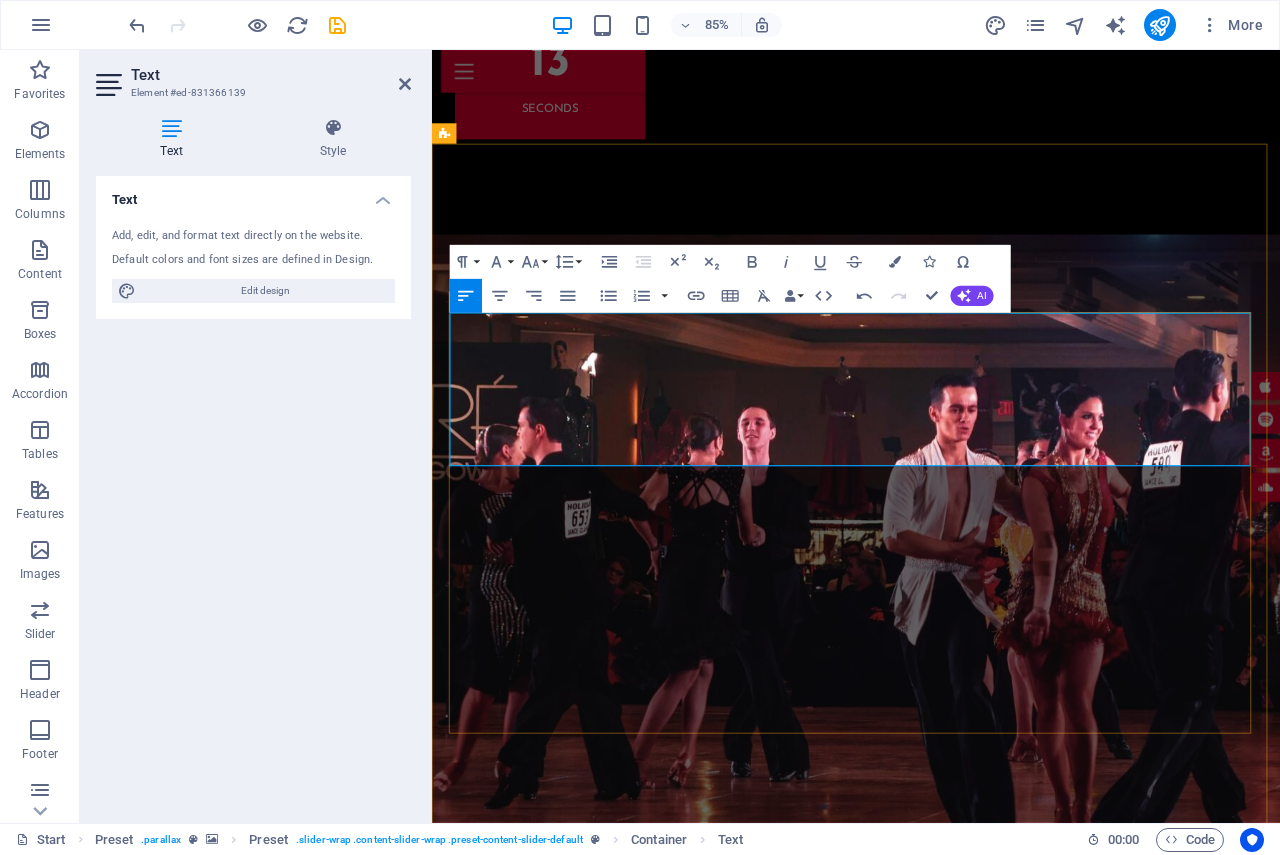 click on "En Chile el Tango comienza su historia con Carlos Gardel quien en 1917 visitó Santiago Valparaíso y Viña del Mar nos conquistó con su voz." at bounding box center [931, 4130] 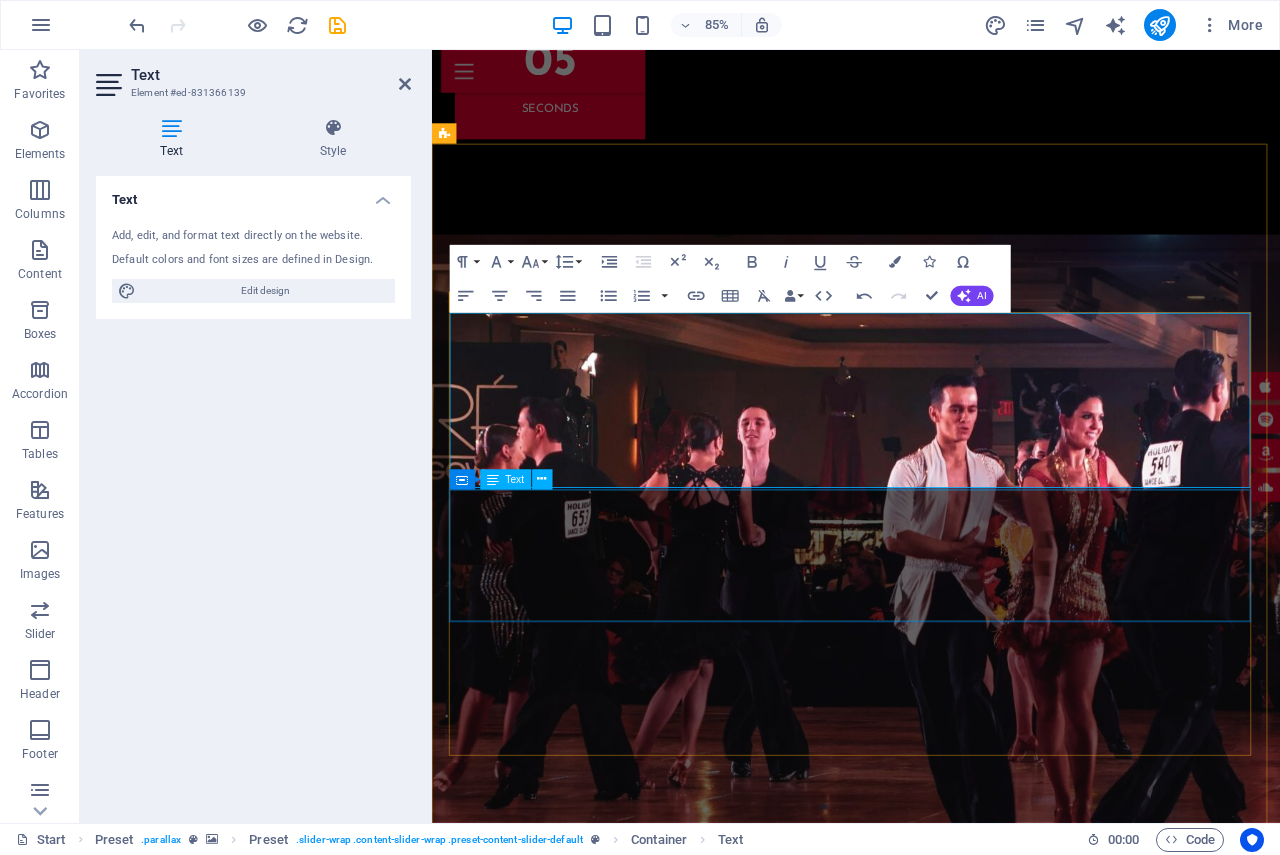 click on "Lorem Ipsum is simply dummy text of the printing and typesetting industry. Lorem Ipsum has been the industry's standard dummy text ever since the 1500s, when an unknown printer took a galley of type and scrambled it to make a type specimen book. It has survived not only five centuries, but also the leap into electronic typesetting, remaining essentially unchanged. It was popularised in the 1960s with the release of Letraset sheets containing Lorem Ipsum passage. Apple Music Manager" at bounding box center (931, 4343) 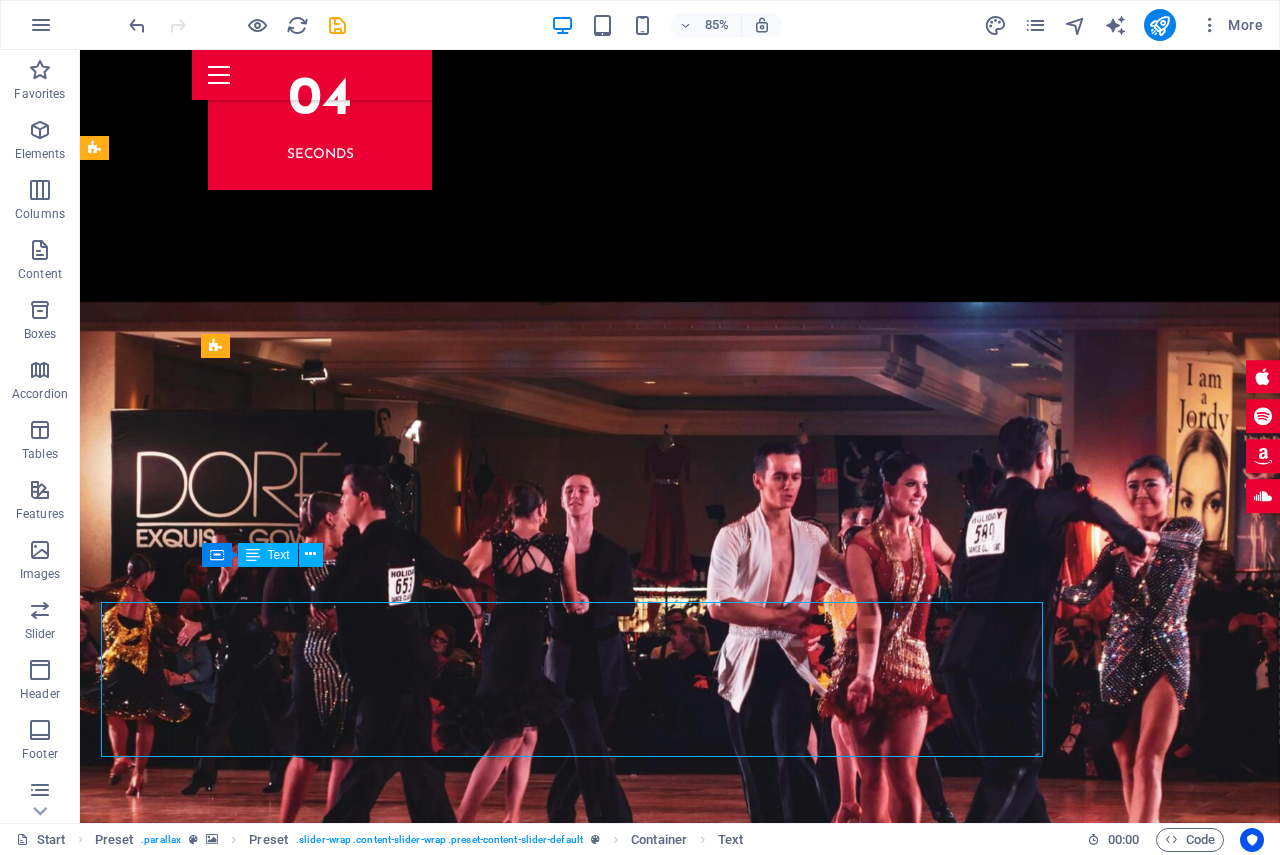 click on "Hoy el Tango no reconoce fronteras edades y culturas trascendiendo su influencia más allá de Argentina lo que se vio confirmado con su declaración por parte de la Unesco en 2009 como patrimonio cultural inmaterial de la humanidad. En Chile el Tango comienza su historia con Carlos Gardel quien en 1917 visitó Santiago Valparaíso y Viña del Mar nos conquistó con su voz. En las décadas de los años cuarenta y cincuenta nuestro país contó con una fuerte presencia de cultores de este estilo tales como Alfredo de Angelis Julio Martel Alberto Castillo Hugo del Carril Carlos Dante y Oscar Larroca En las décadas de los años cuarenta y cincuenta nuestro país contó con una fuerte presencia de cultores de este estilo tales como Alfredo de Angelis Julio Martel Alberto Castillo Hugo del Carril Carlos Dante y Oscar Larroca" at bounding box center (680, 4297) 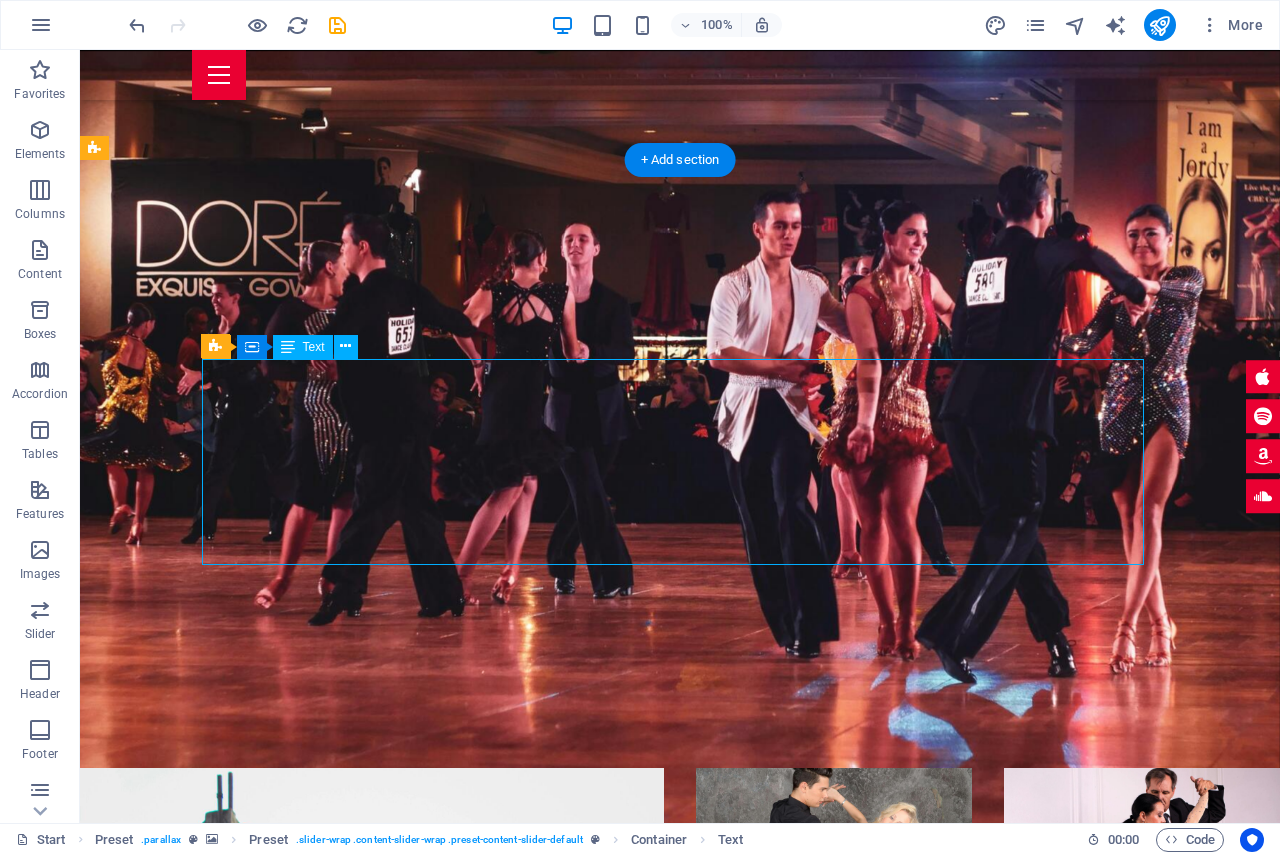 click on "Hoy el Tango no reconoce fronteras edades y culturas trascendiendo su influencia más allá de Argentina lo que se vio confirmado con su declaración por parte de la Unesco en 2009 como patrimonio cultural inmaterial de la humanidad. En Chile el Tango comienza su historia con Carlos Gardel quien en 1917 visitó Santiago Valparaíso y Viña del Mar nos conquistó con su voz. En las décadas de los años cuarenta y cincuenta nuestro país contó con una fuerte presencia de cultores de este estilo tales como Alfredo de Angelis Julio Martel Alberto Castillo Hugo del Carril Carlos Dante y Oscar Larroca" at bounding box center [680, 3930] 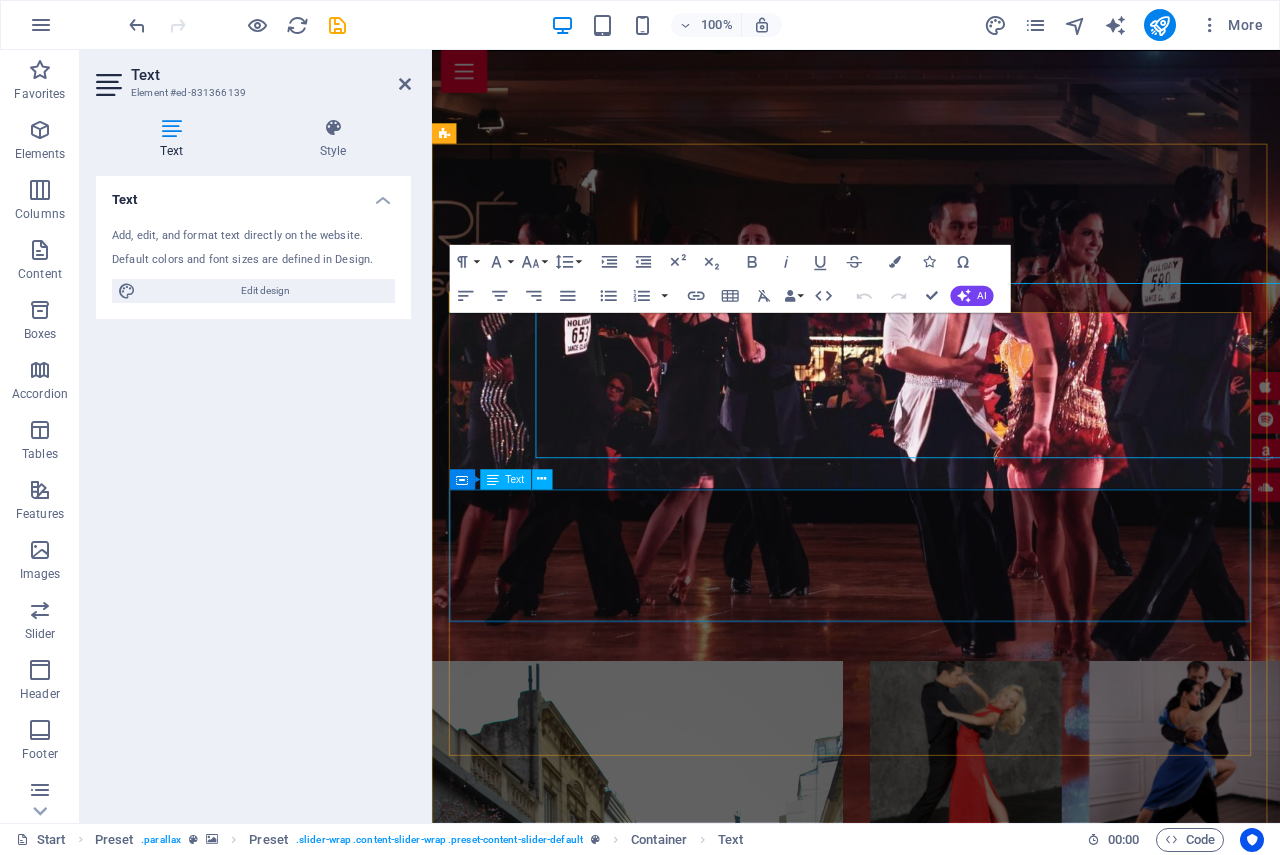 scroll, scrollTop: 5006, scrollLeft: 0, axis: vertical 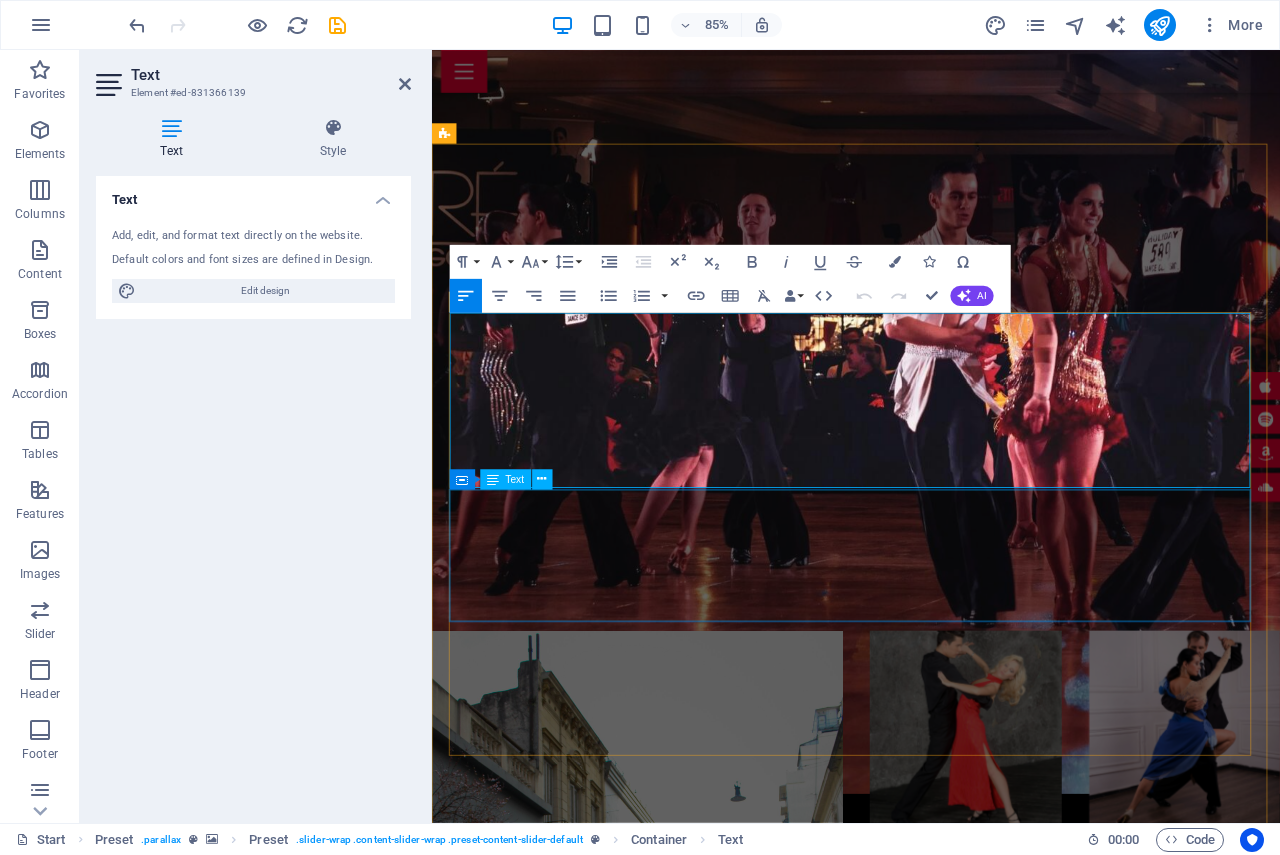 click on "Lorem Ipsum is simply dummy text of the printing and typesetting industry. Lorem Ipsum has been the industry's standard dummy text ever since the 1500s, when an unknown printer took a galley of type and scrambled it to make a type specimen book. It has survived not only five centuries, but also the leap into electronic typesetting, remaining essentially unchanged. It was popularised in the 1960s with the release of Letraset sheets containing Lorem Ipsum passage. Apple Music Manager" at bounding box center (931, 3976) 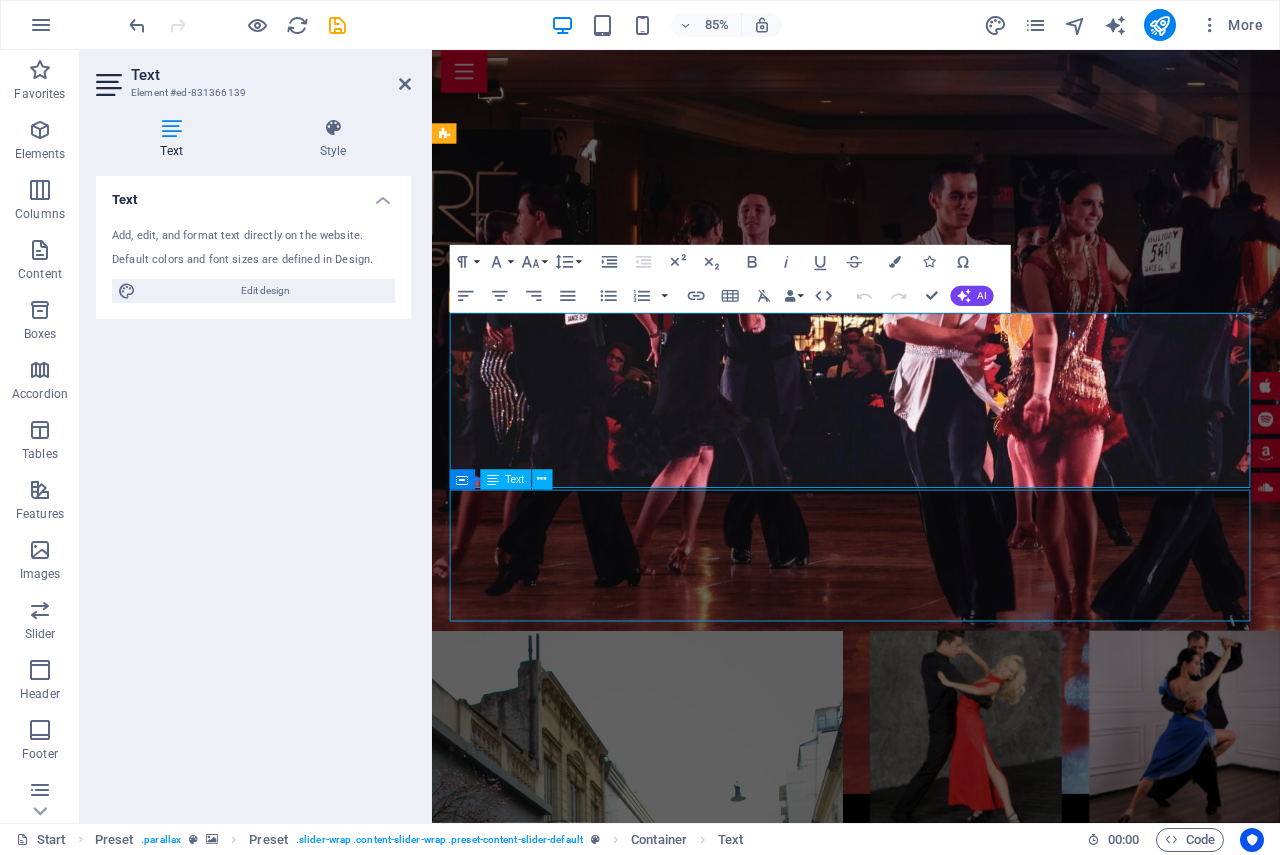 click on "Lorem Ipsum is simply dummy text of the printing and typesetting industry. Lorem Ipsum has been the industry's standard dummy text ever since the 1500s, when an unknown printer took a galley of type and scrambled it to make a type specimen book. It has survived not only five centuries, but also the leap into electronic typesetting, remaining essentially unchanged. It was popularised in the 1960s with the release of Letraset sheets containing Lorem Ipsum passage. Apple Music Manager" at bounding box center (931, 3976) 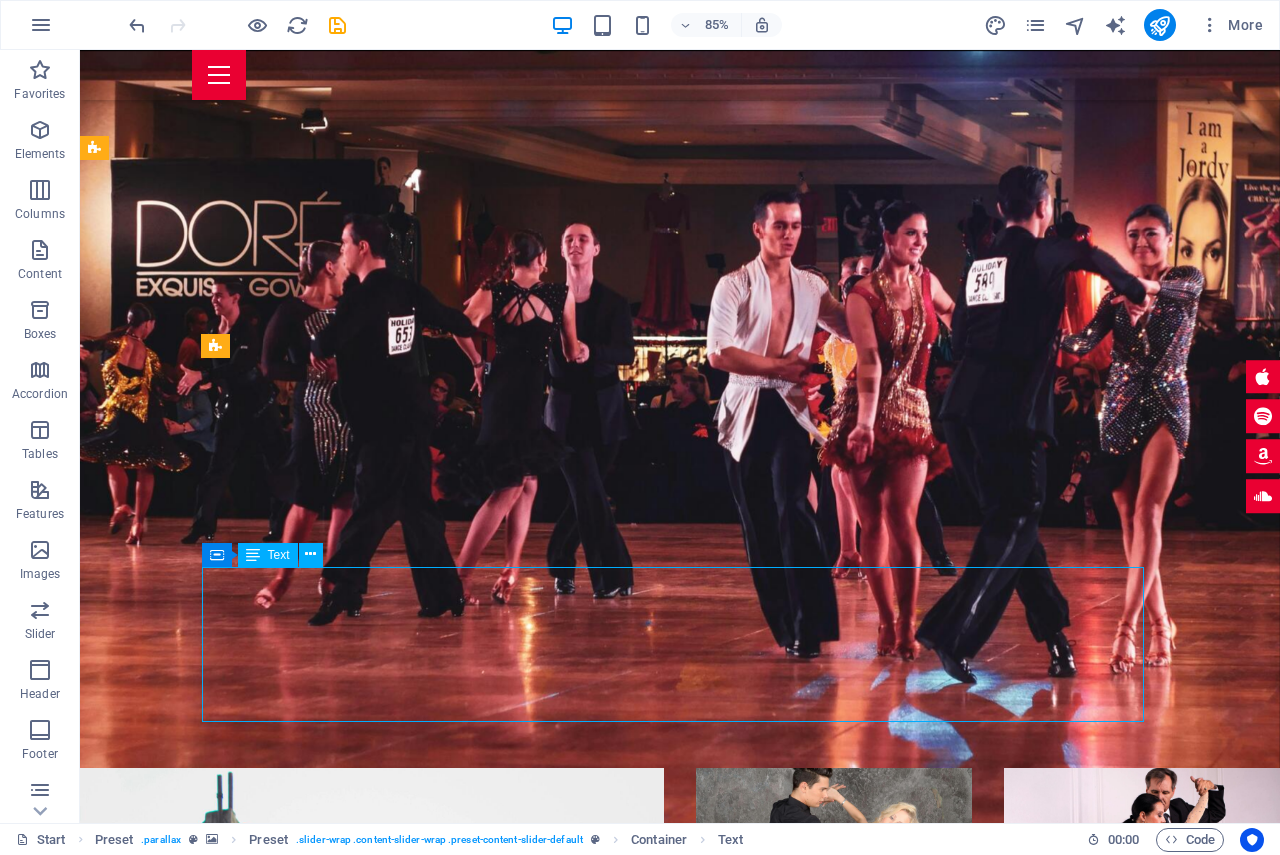 click on "Lorem Ipsum is simply dummy text of the printing and typesetting industry. Lorem Ipsum has been the industry's standard dummy text ever since the 1500s, when an unknown printer took a galley of type and scrambled it to make a type specimen book. It has survived not only five centuries, but also the leap into electronic typesetting, remaining essentially unchanged. It was popularised in the 1960s with the release of Letraset sheets containing Lorem Ipsum passage. Apple Music Manager" at bounding box center (680, 4112) 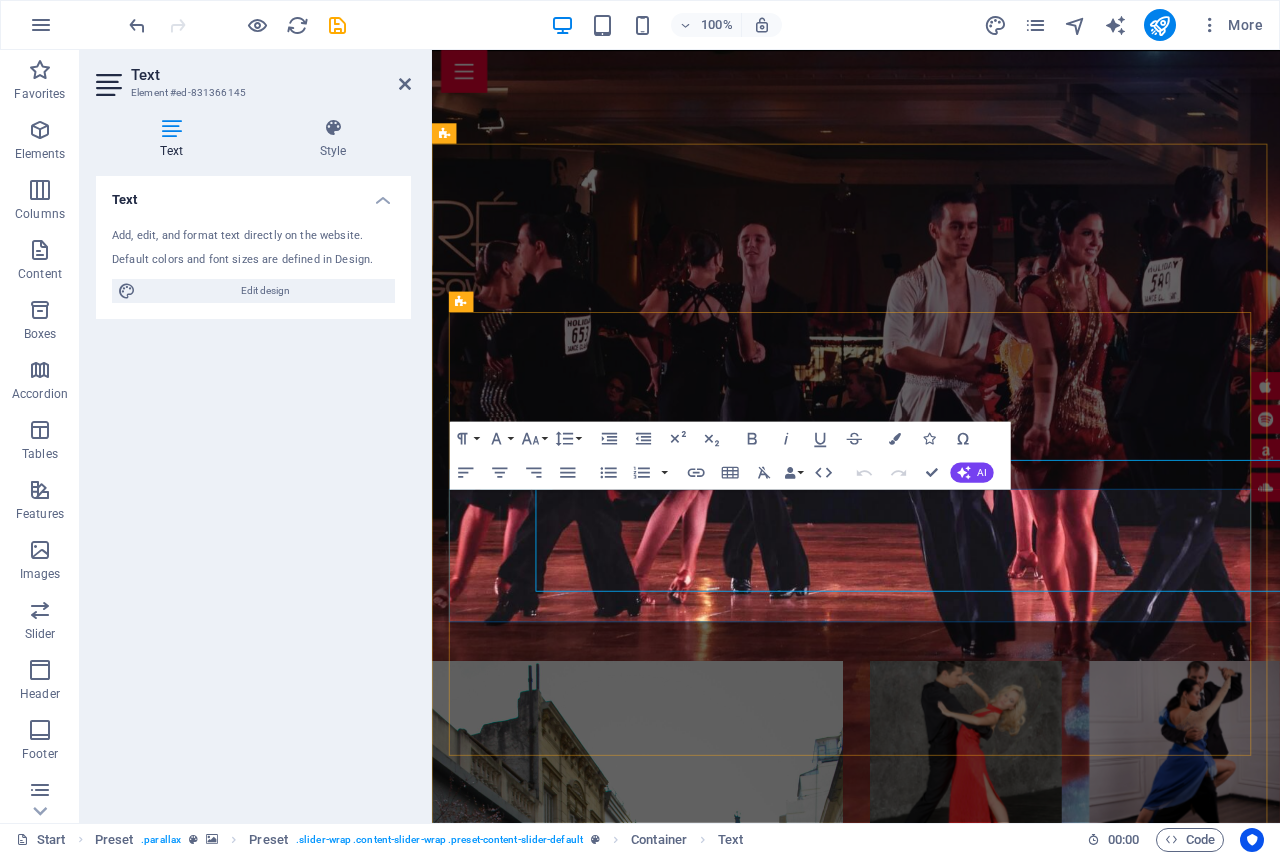 scroll, scrollTop: 5006, scrollLeft: 0, axis: vertical 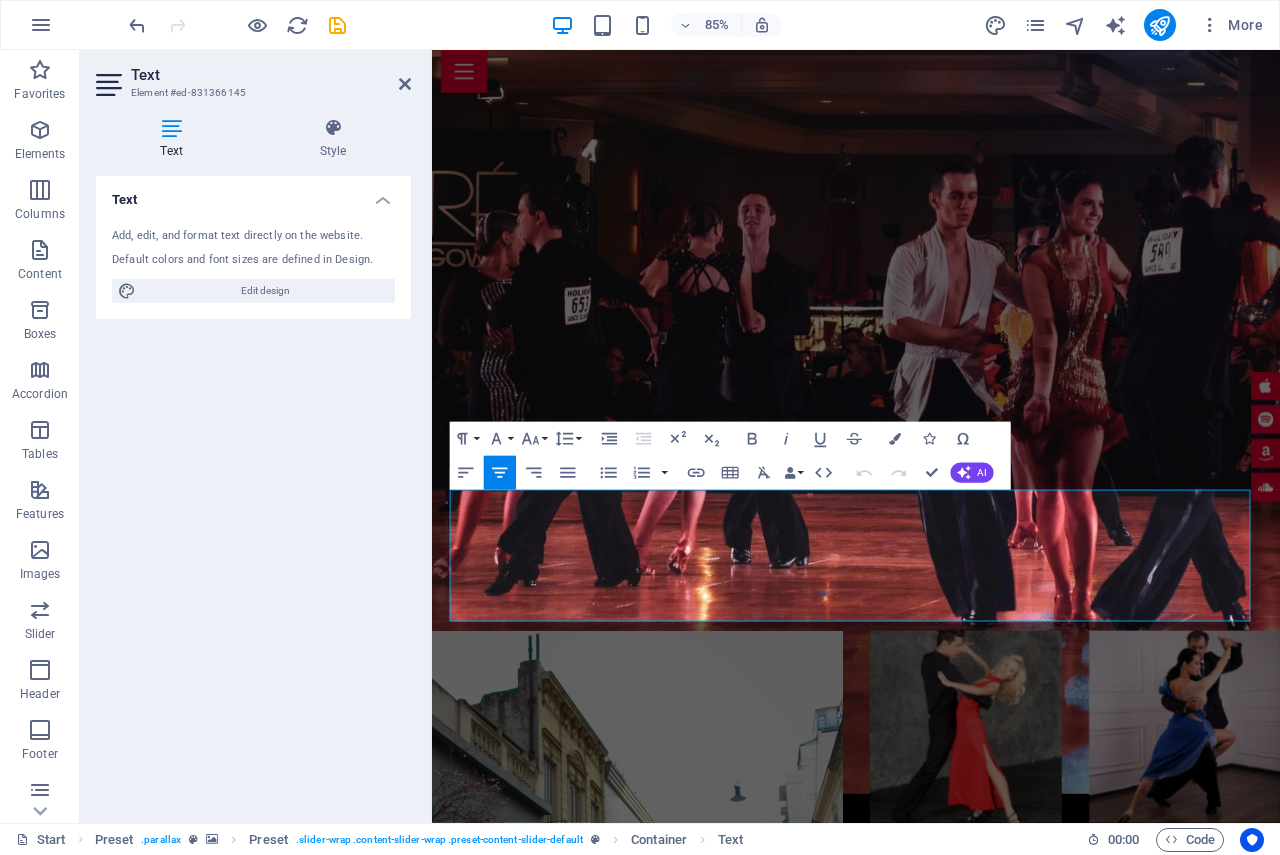 drag, startPoint x: 1029, startPoint y: 682, endPoint x: 853, endPoint y: 539, distance: 226.77081 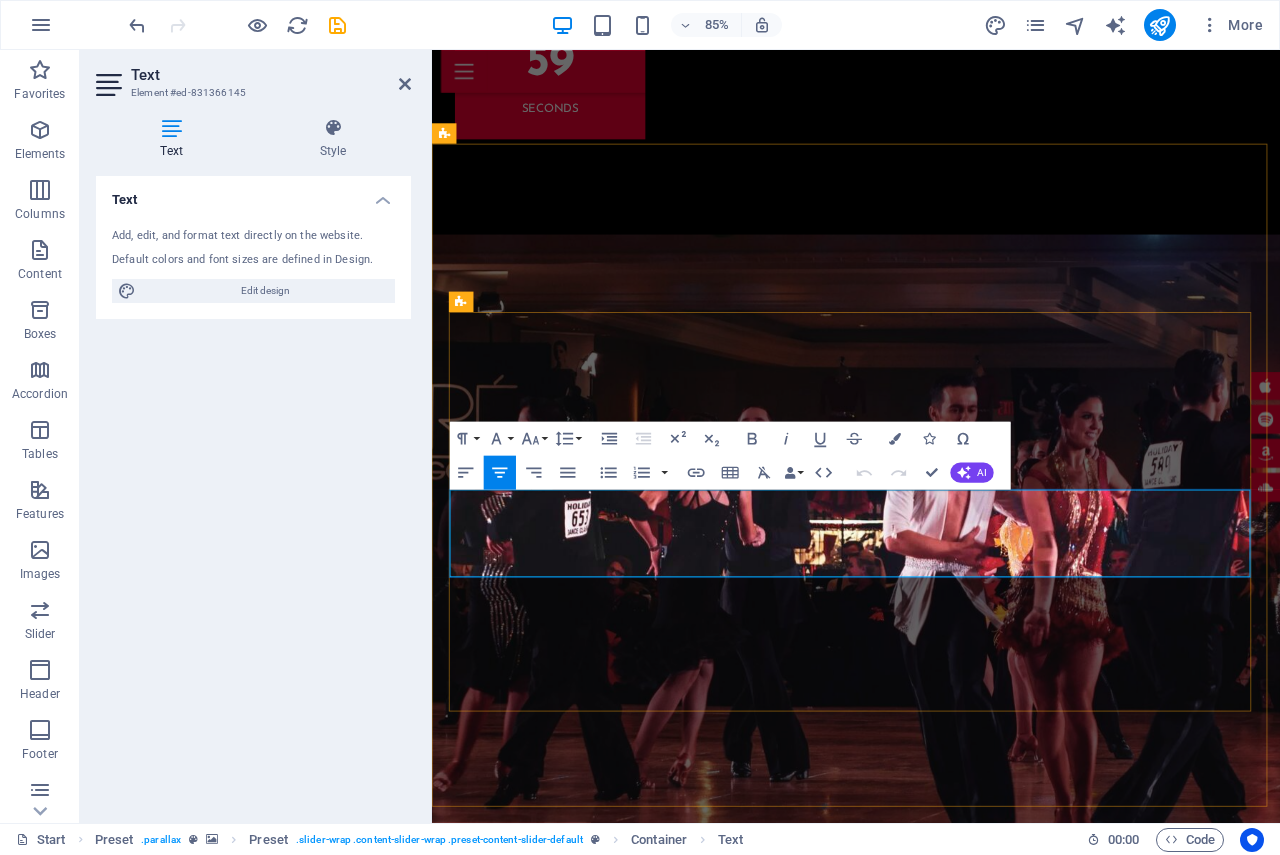 scroll, scrollTop: 6371, scrollLeft: 2, axis: both 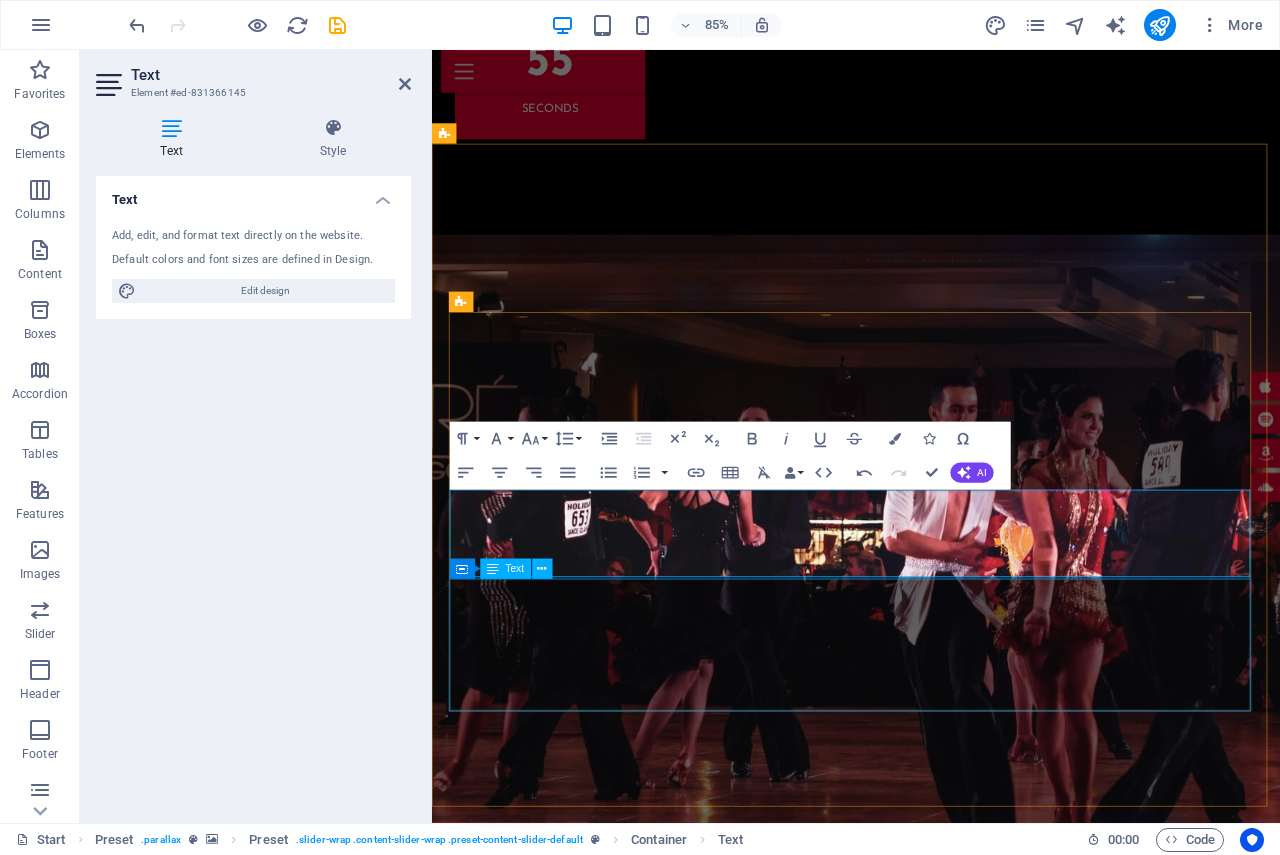 drag, startPoint x: 1027, startPoint y: 748, endPoint x: 1287, endPoint y: 666, distance: 272.6243 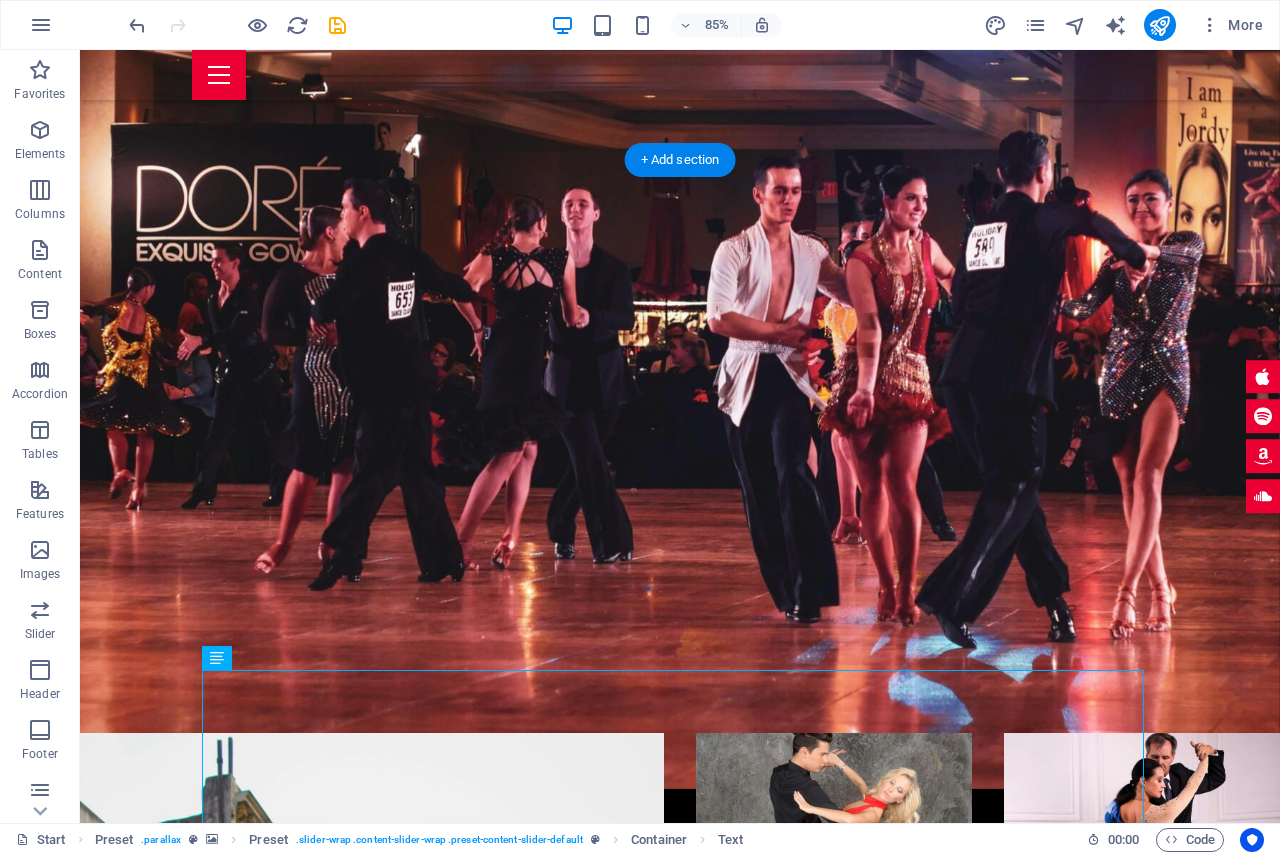 scroll, scrollTop: 4971, scrollLeft: 0, axis: vertical 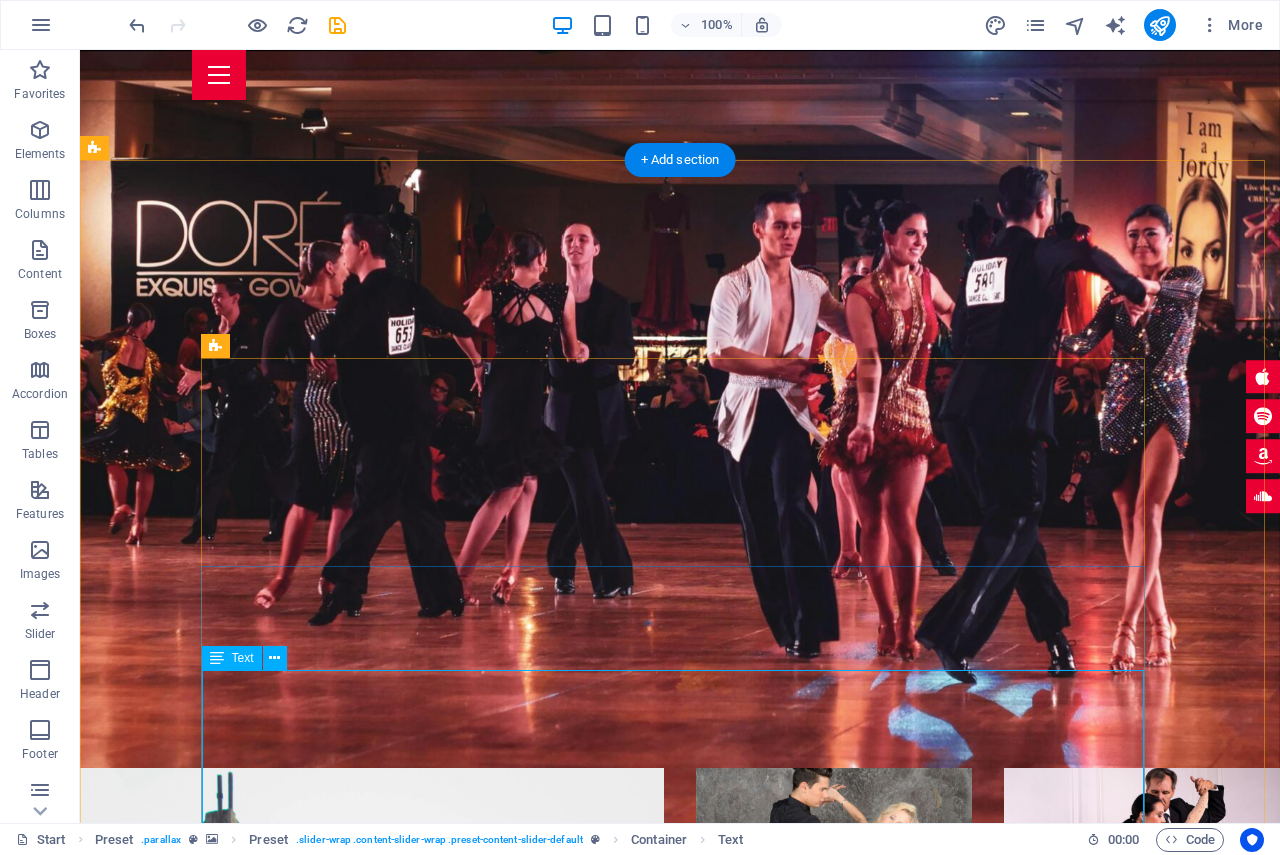 click on "Lorem Ipsum is simply dummy text of the printing and typesetting industry. Lorem Ipsum has been the industry's standard dummy text ever since the 1500s, when an unknown printer took a galley of type and scrambled it to make a type specimen book. It has survived not only five centuries, but also the leap into electronic typesetting, remaining essentially unchanged. It was popularised in the 1960s with the release of Letraset sheets containing Lorem Ipsum passage. Soundcloud Owner" at bounding box center [680, 4230] 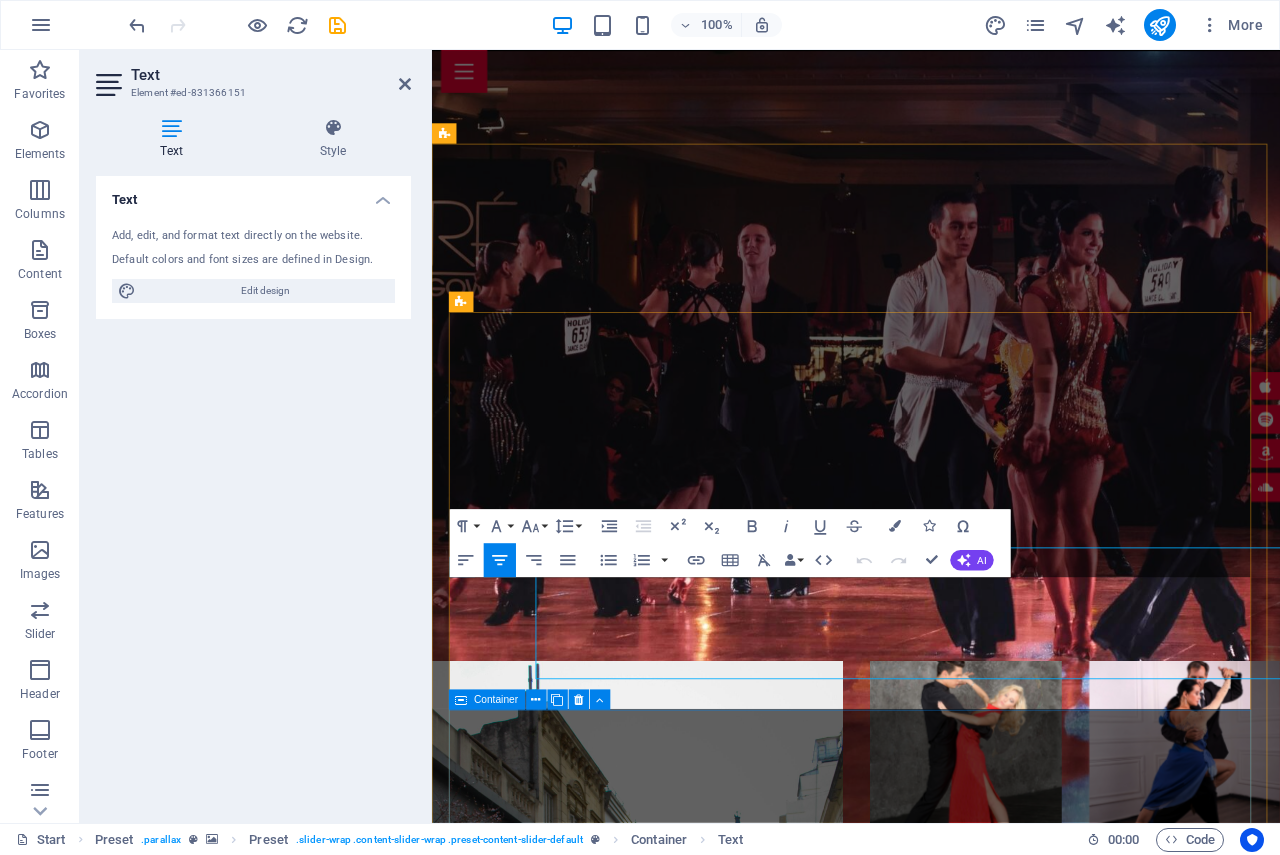 scroll, scrollTop: 5006, scrollLeft: 0, axis: vertical 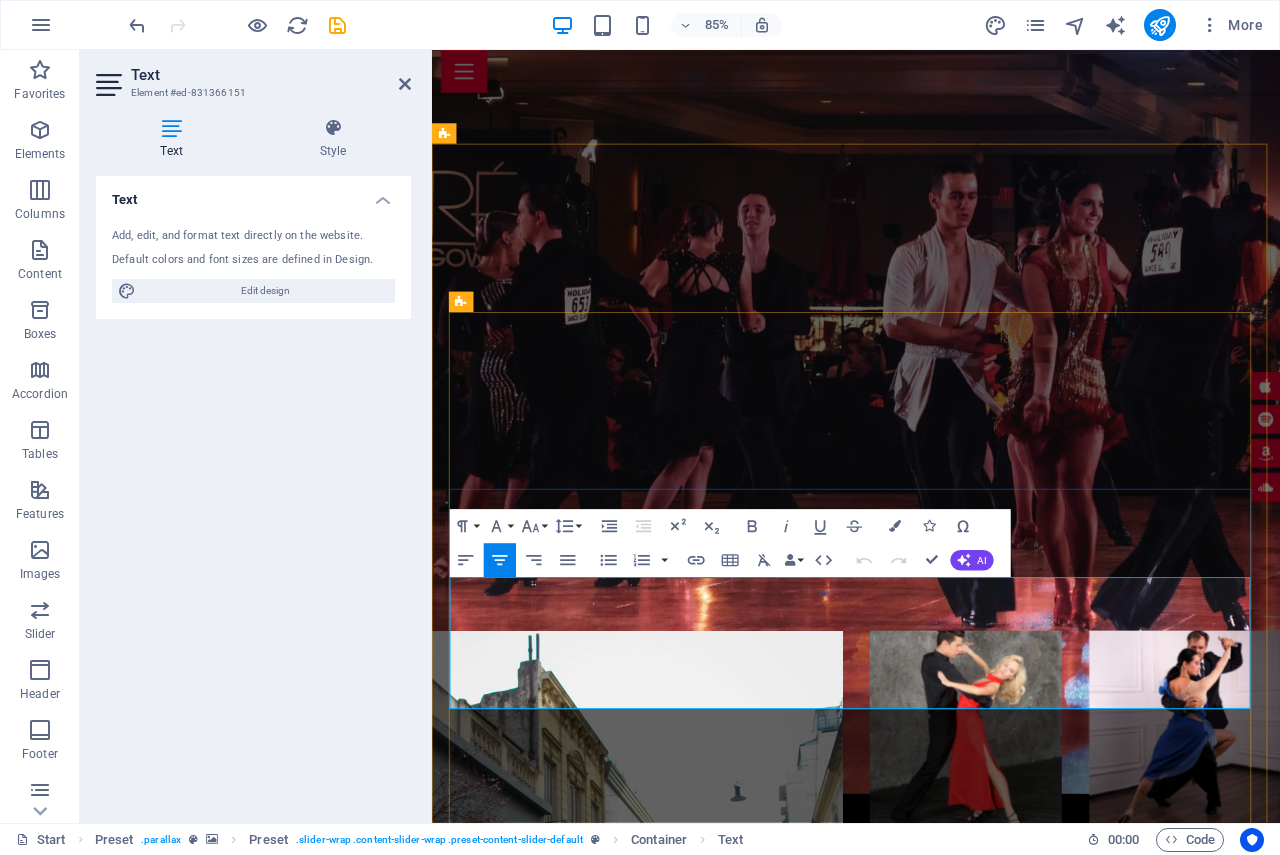 drag, startPoint x: 1013, startPoint y: 779, endPoint x: 456, endPoint y: 671, distance: 567.3738 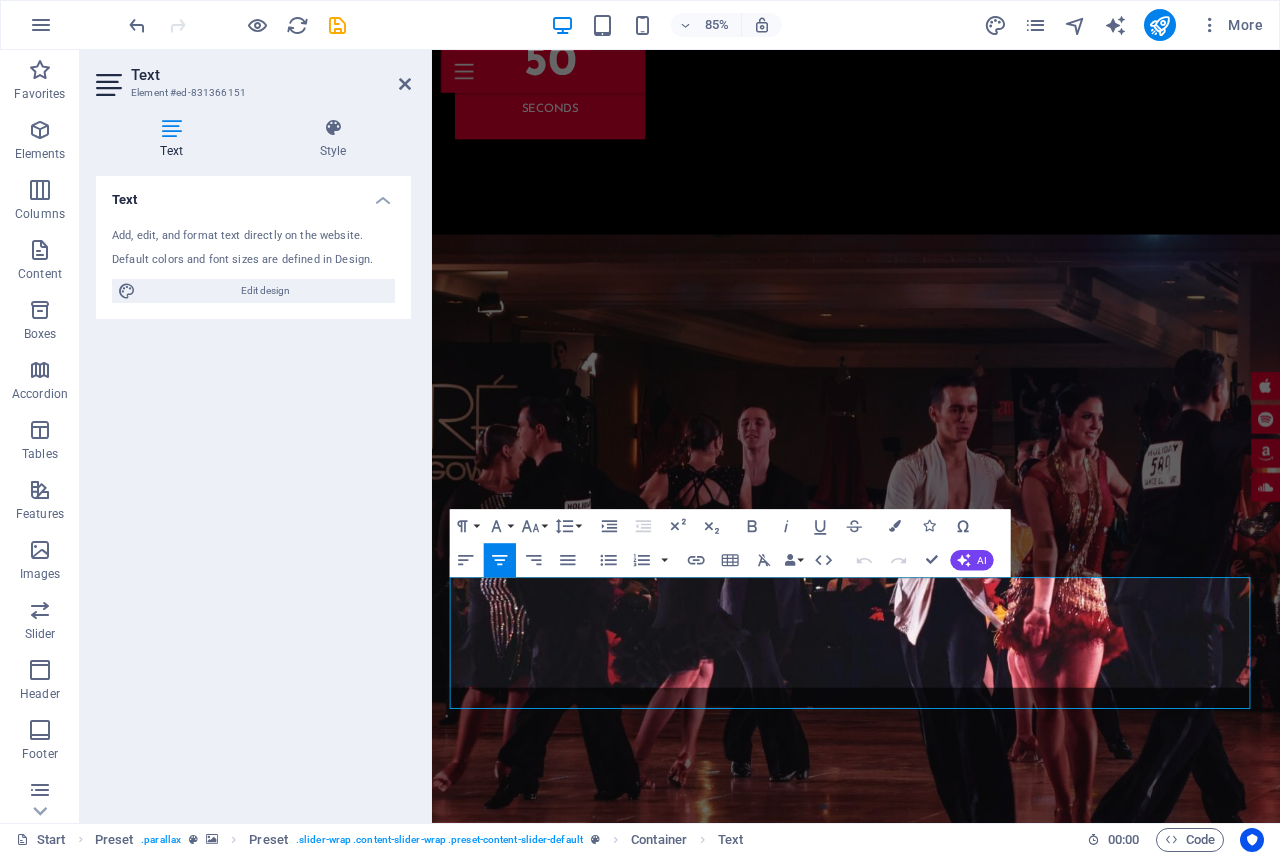 scroll, scrollTop: 8455, scrollLeft: 2, axis: both 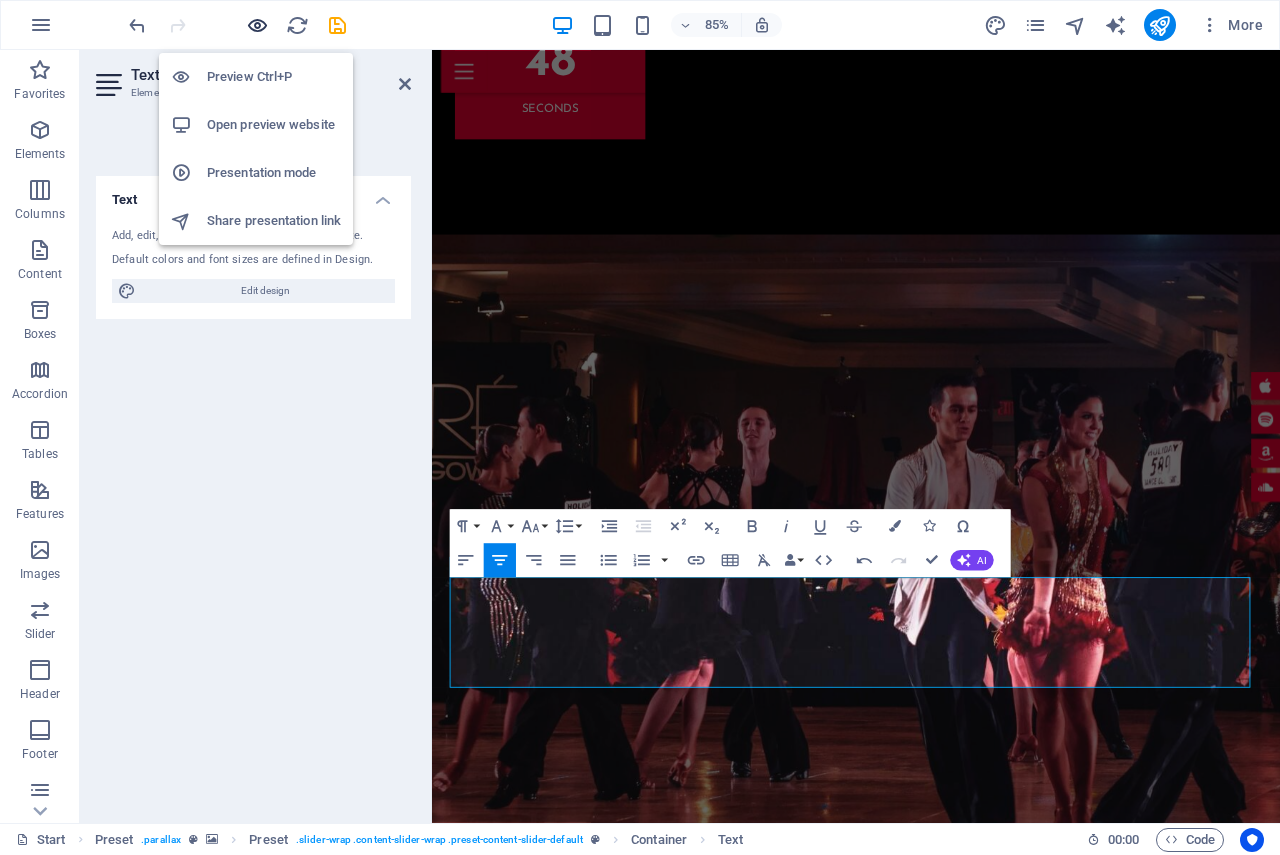click at bounding box center [257, 25] 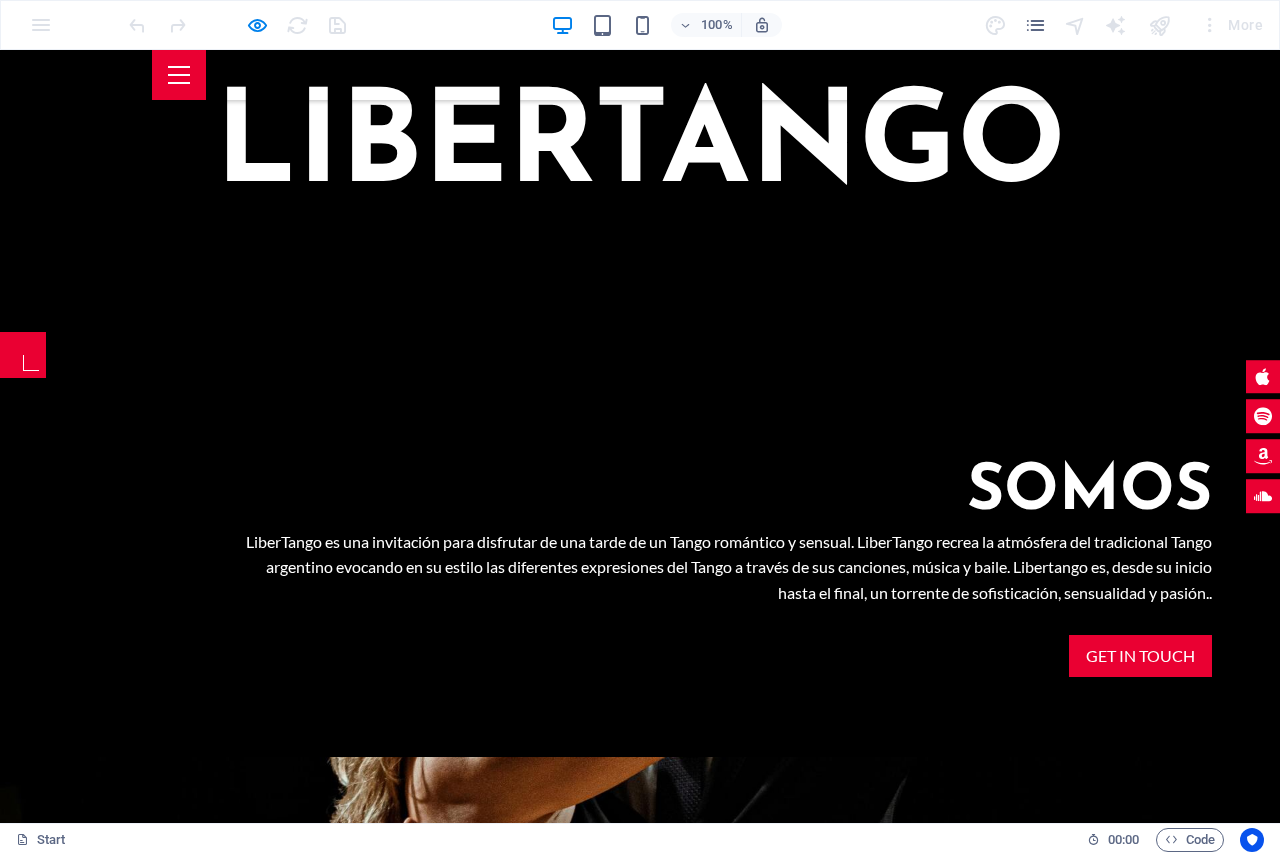 scroll, scrollTop: 506, scrollLeft: 0, axis: vertical 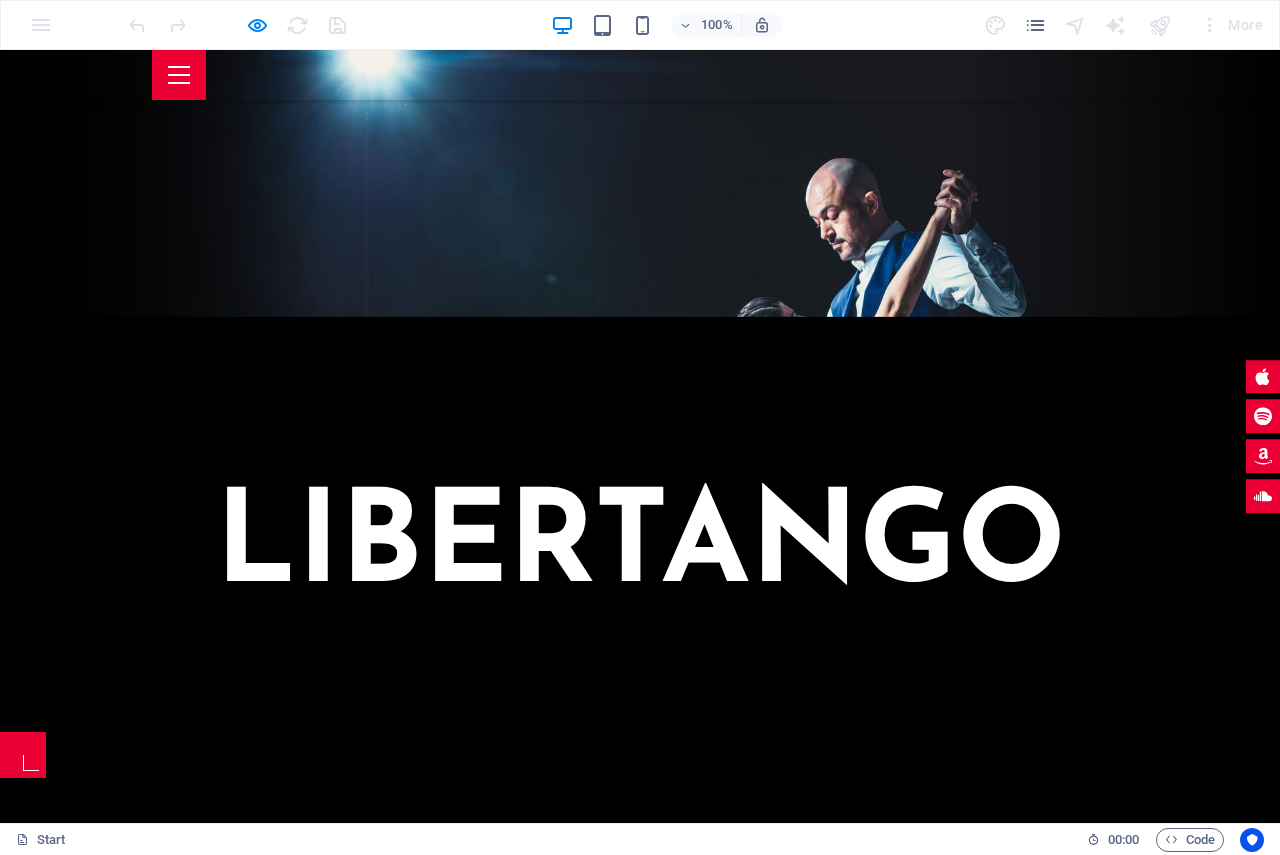 click at bounding box center [179, 75] 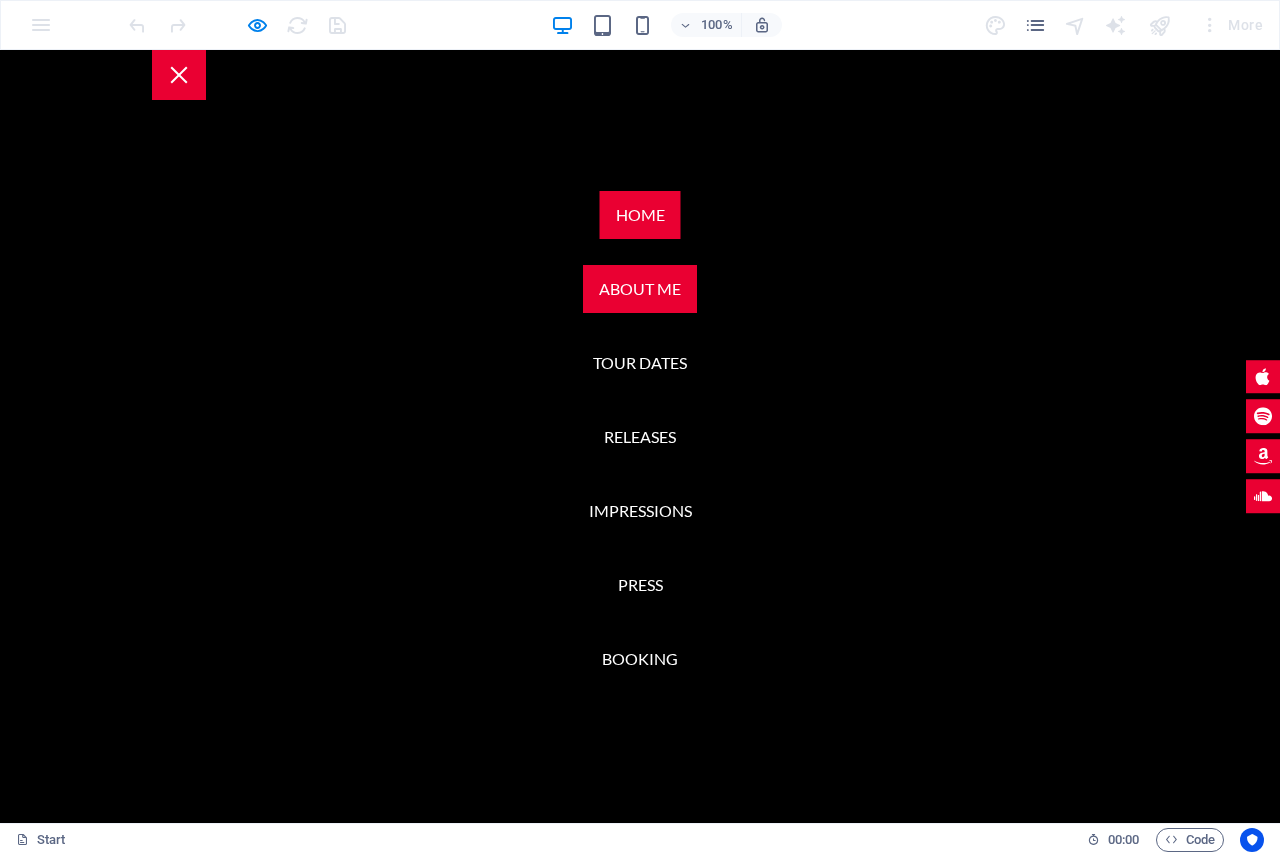 click on "About me" at bounding box center (640, 289) 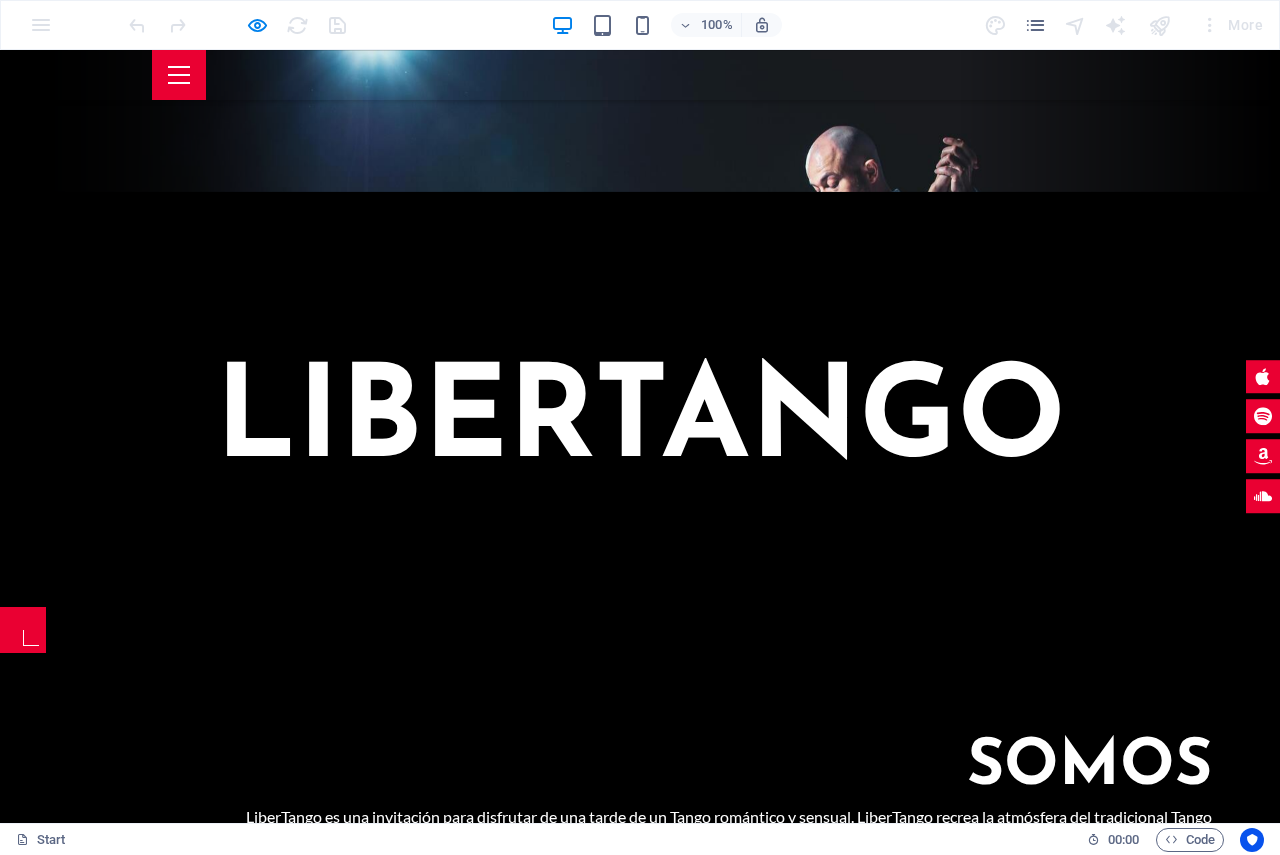 scroll, scrollTop: 723, scrollLeft: 0, axis: vertical 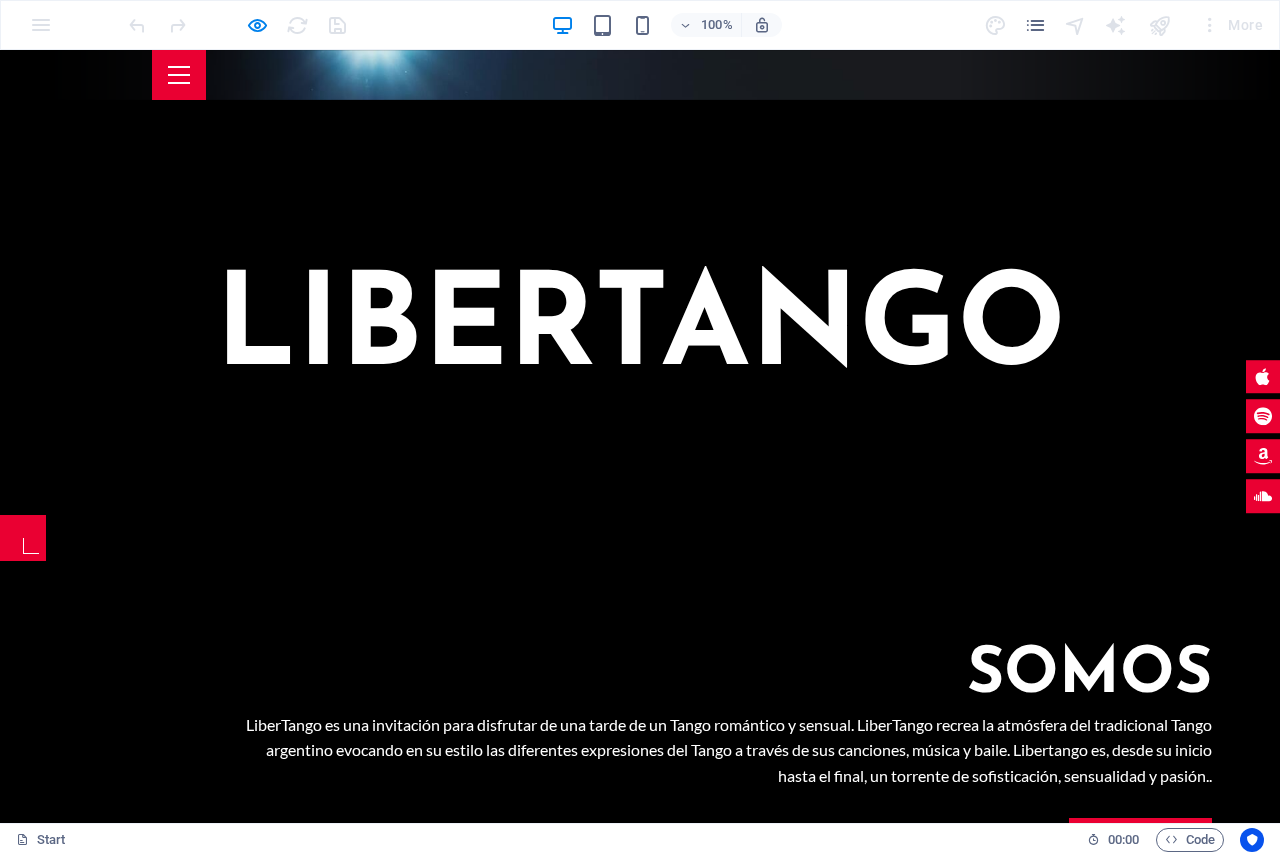 click at bounding box center (179, 75) 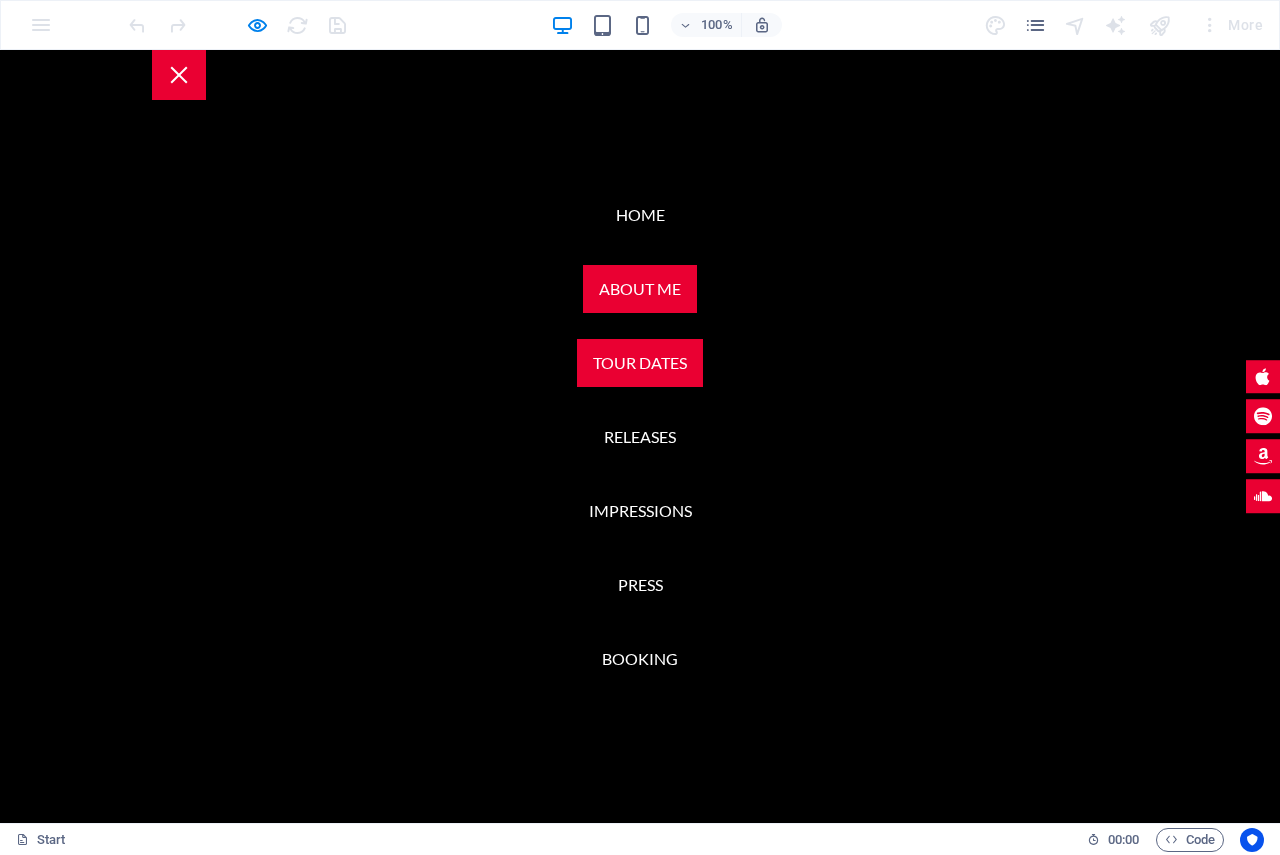 click on "Tour Dates" at bounding box center [640, 363] 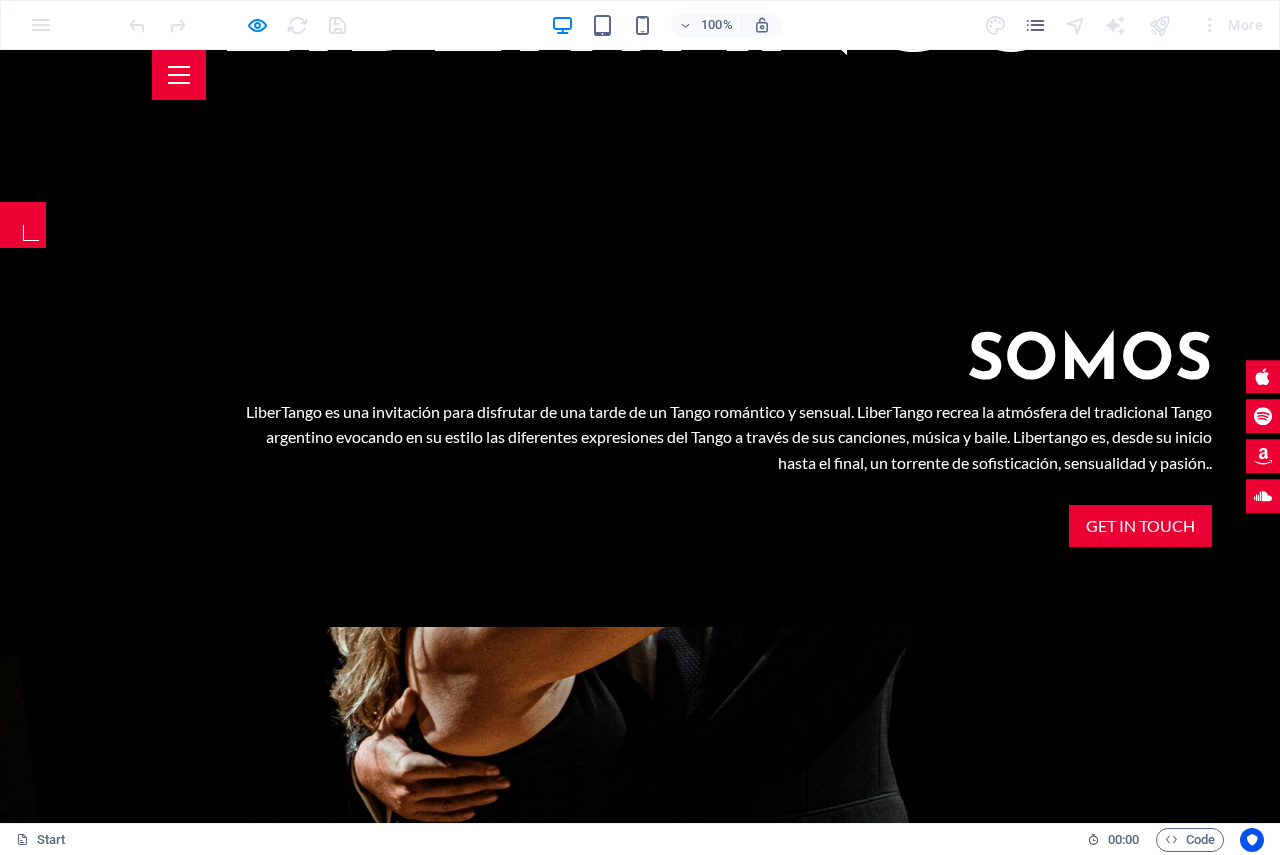 scroll, scrollTop: 1179, scrollLeft: 0, axis: vertical 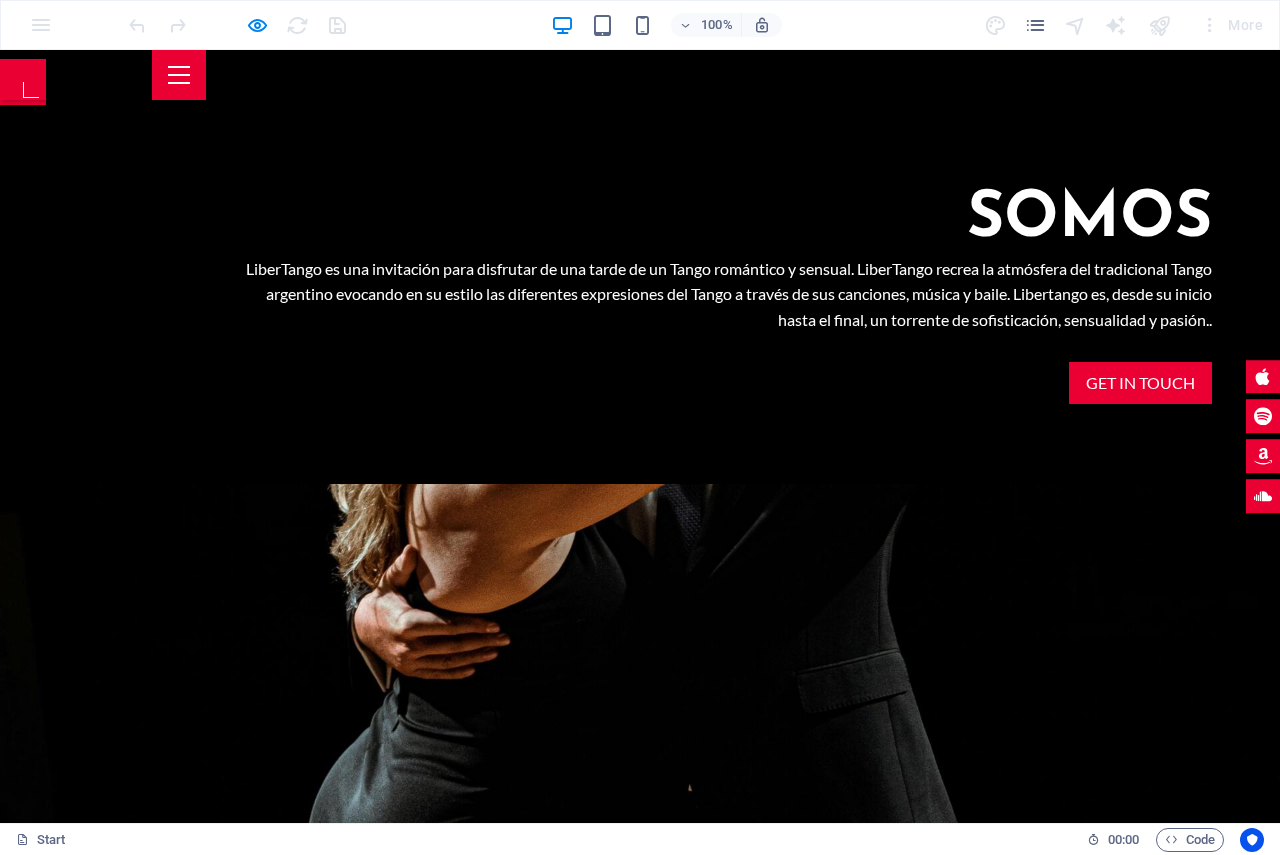 click at bounding box center (179, 75) 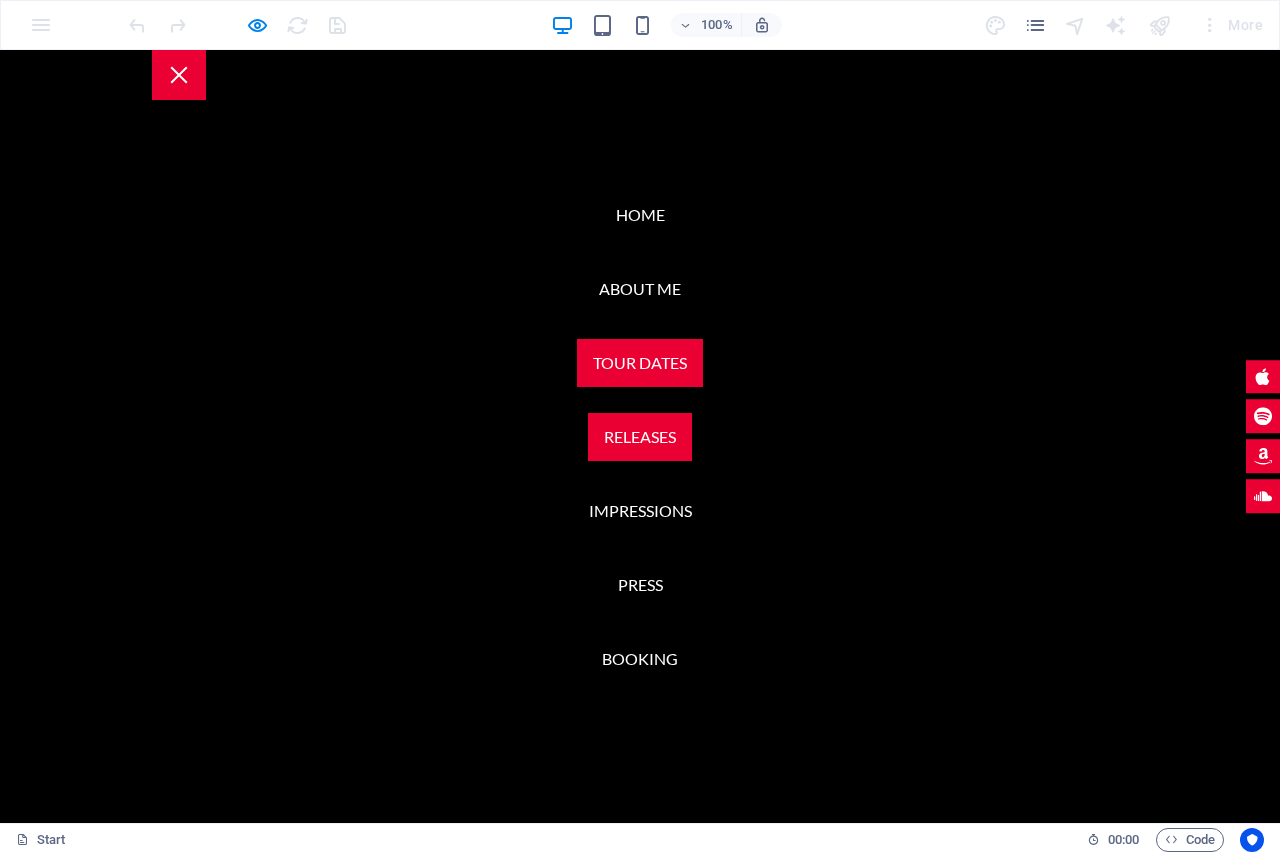 click on "Releases" at bounding box center [640, 437] 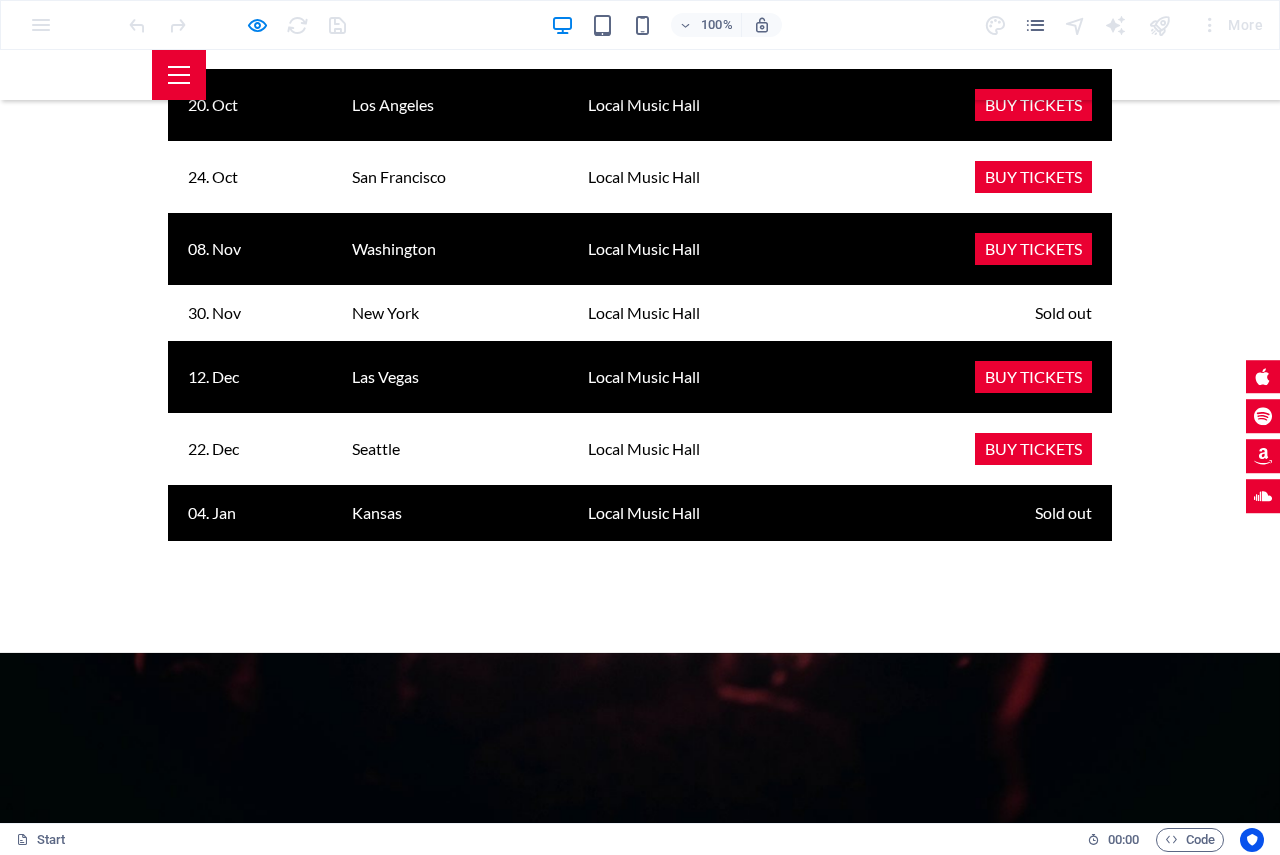 scroll, scrollTop: 2456, scrollLeft: 0, axis: vertical 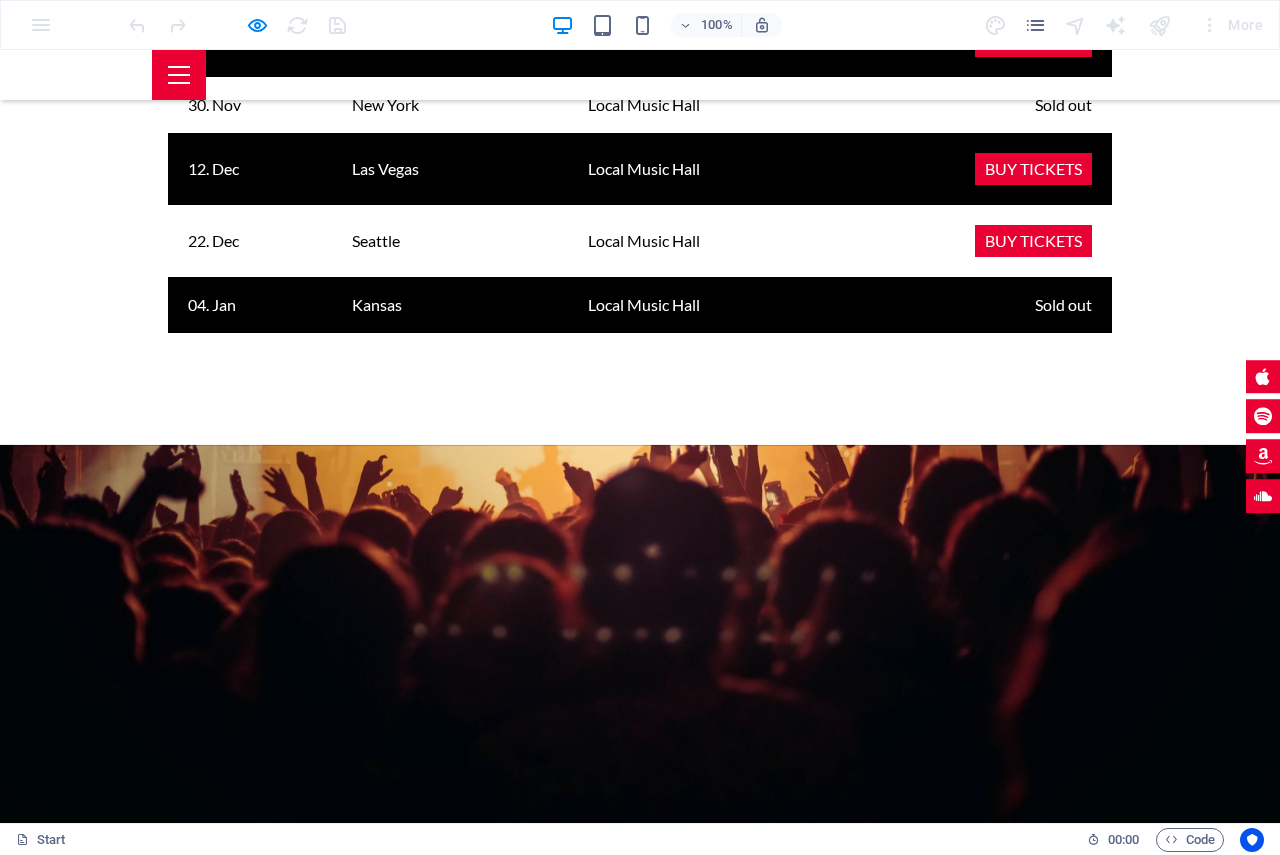 click at bounding box center [179, 75] 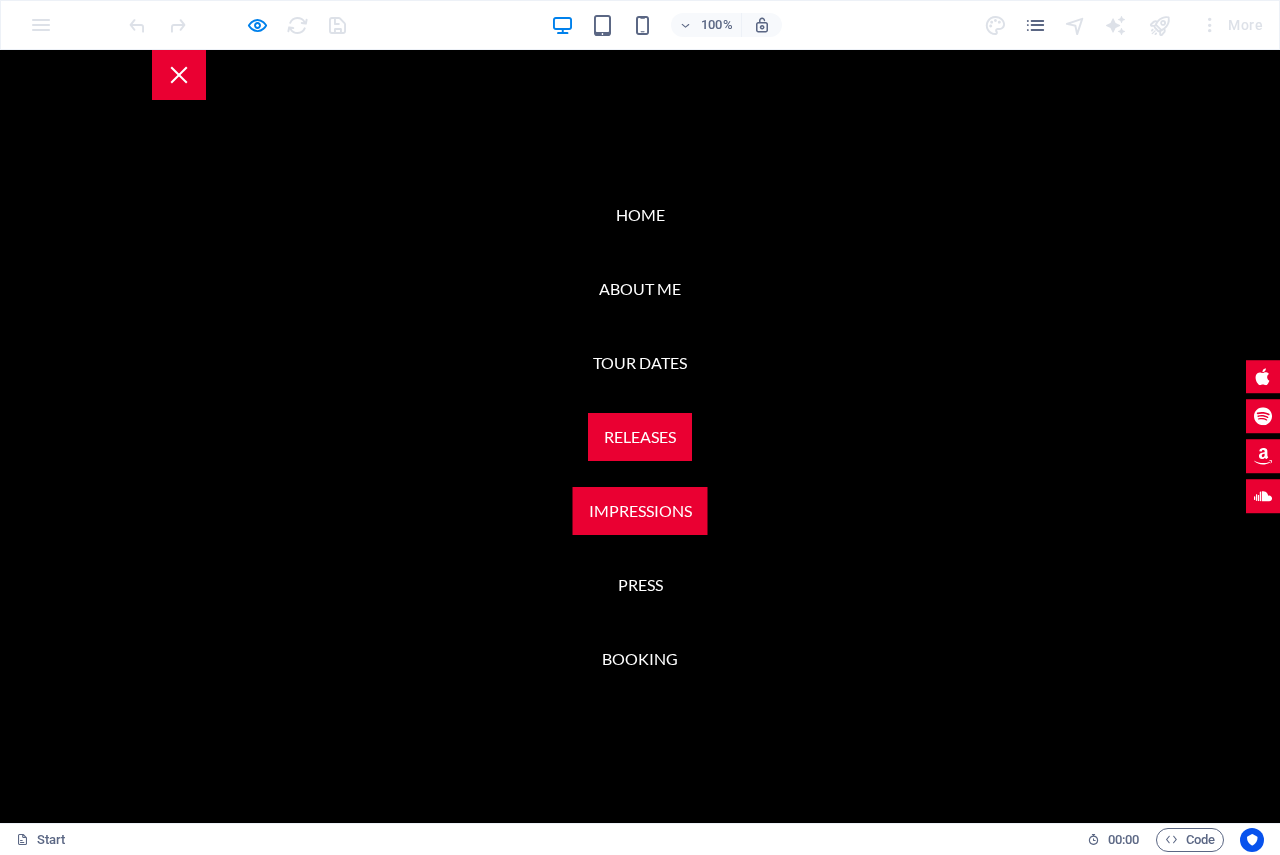 click on "Impressions" at bounding box center [640, 511] 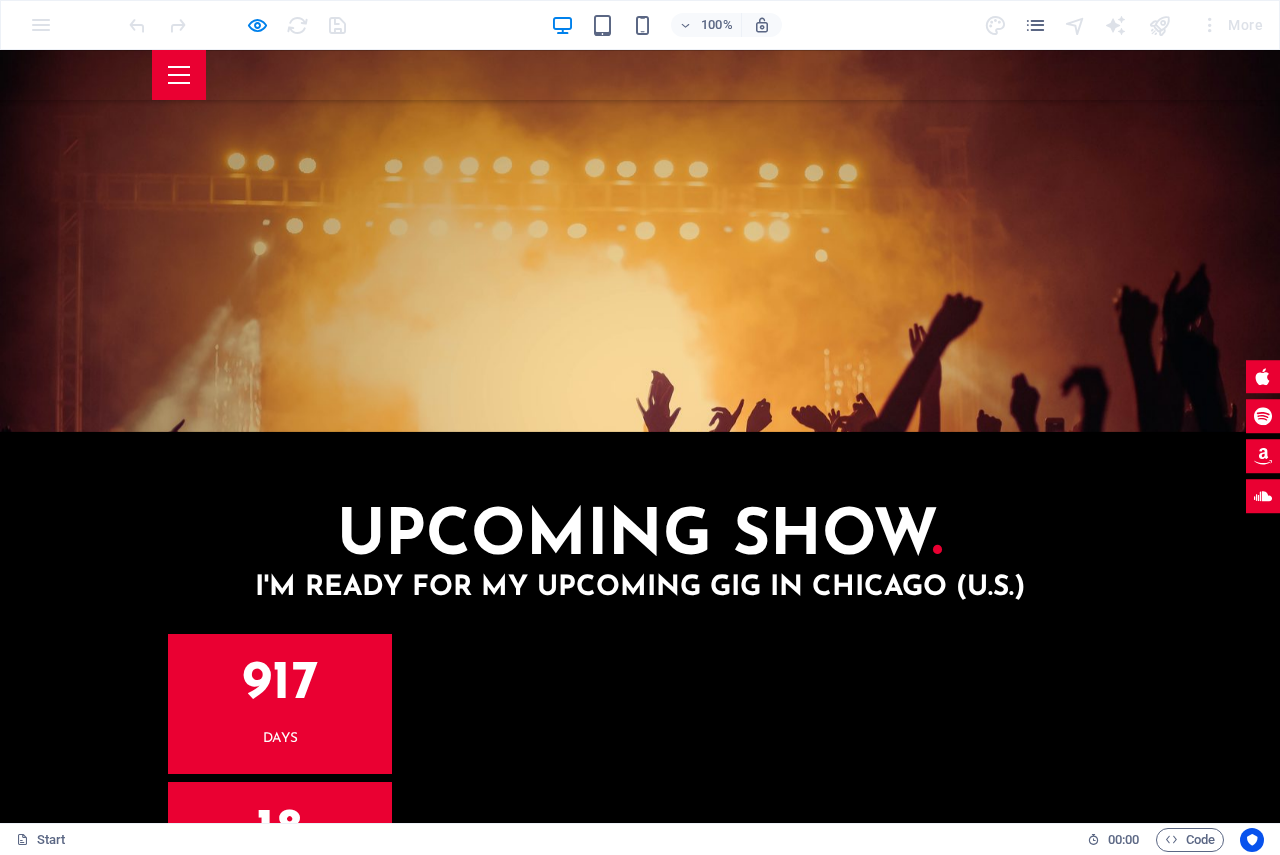 scroll, scrollTop: 3372, scrollLeft: 0, axis: vertical 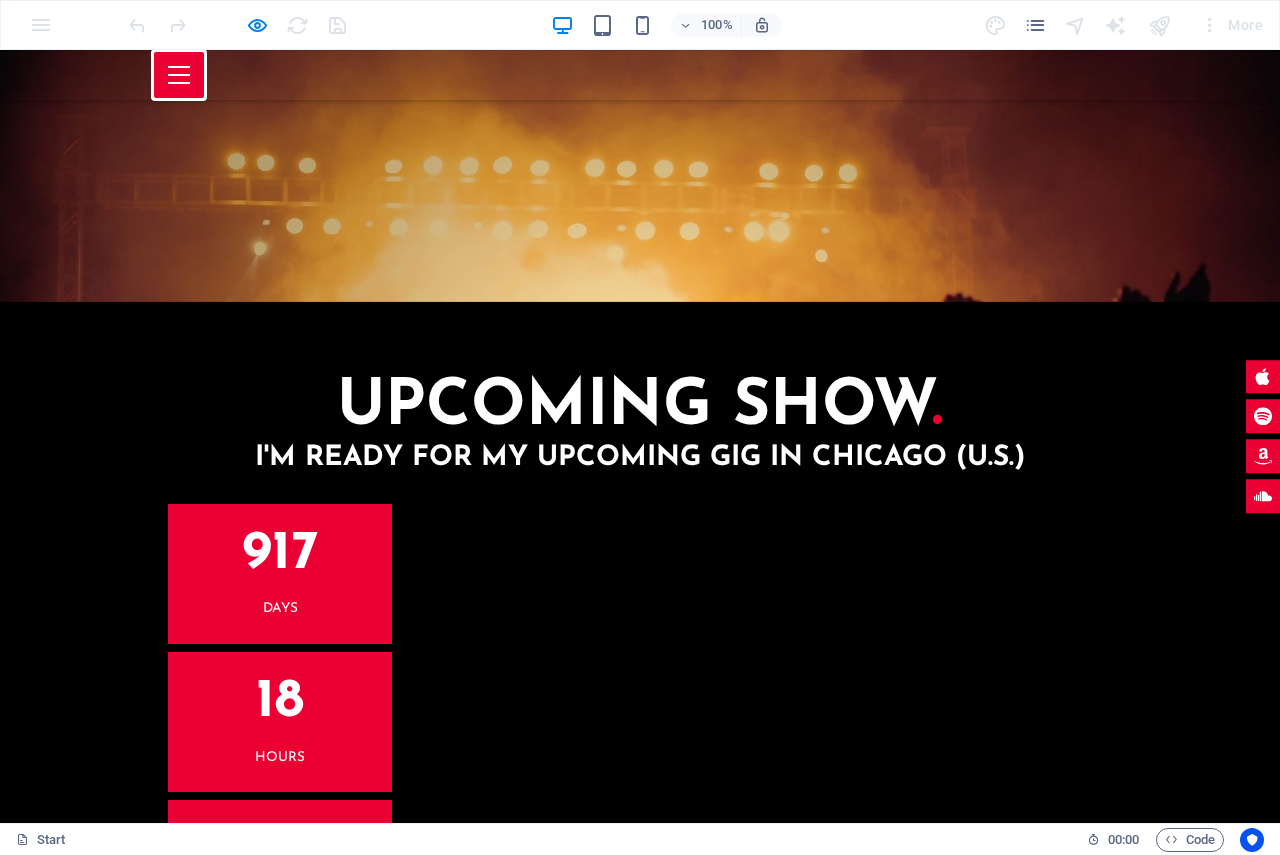 click at bounding box center [179, 67] 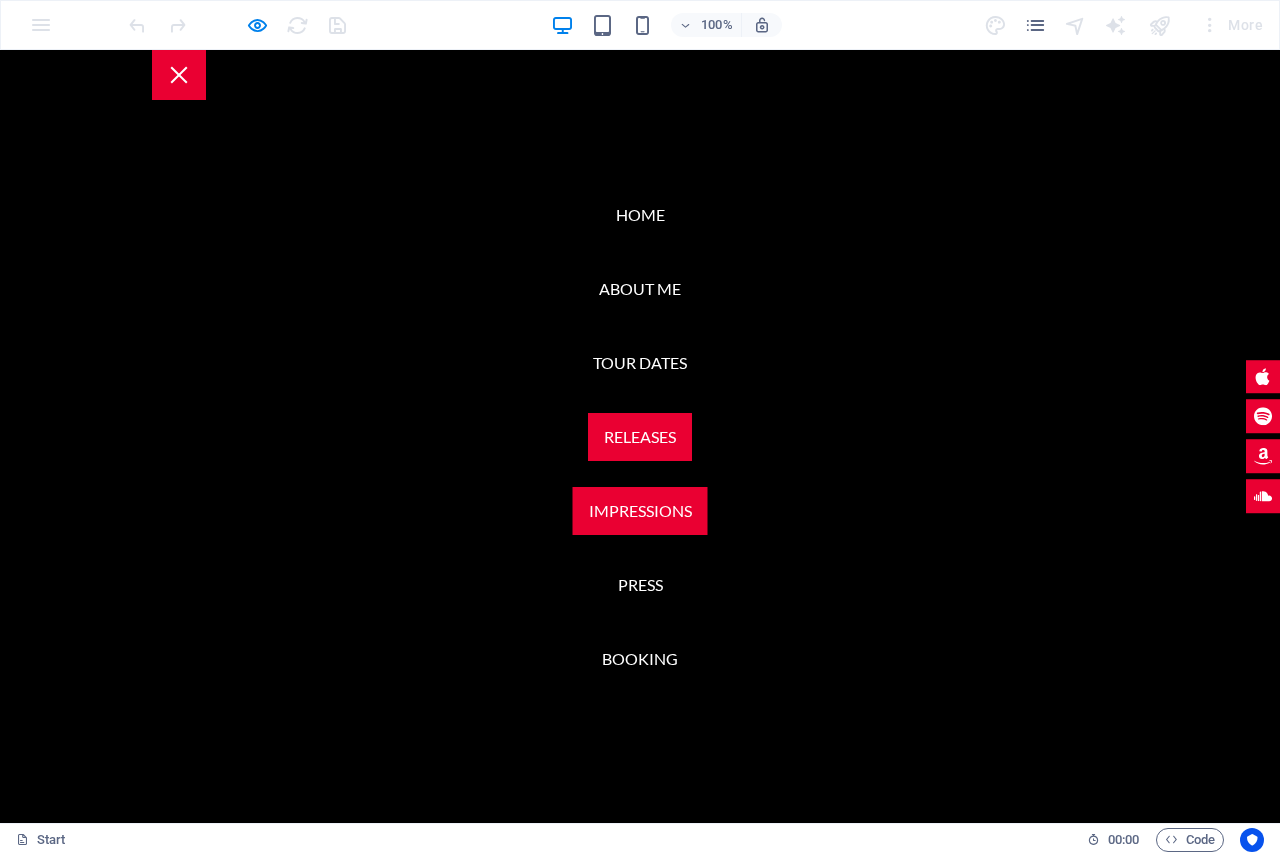 click on "Releases" at bounding box center [640, 437] 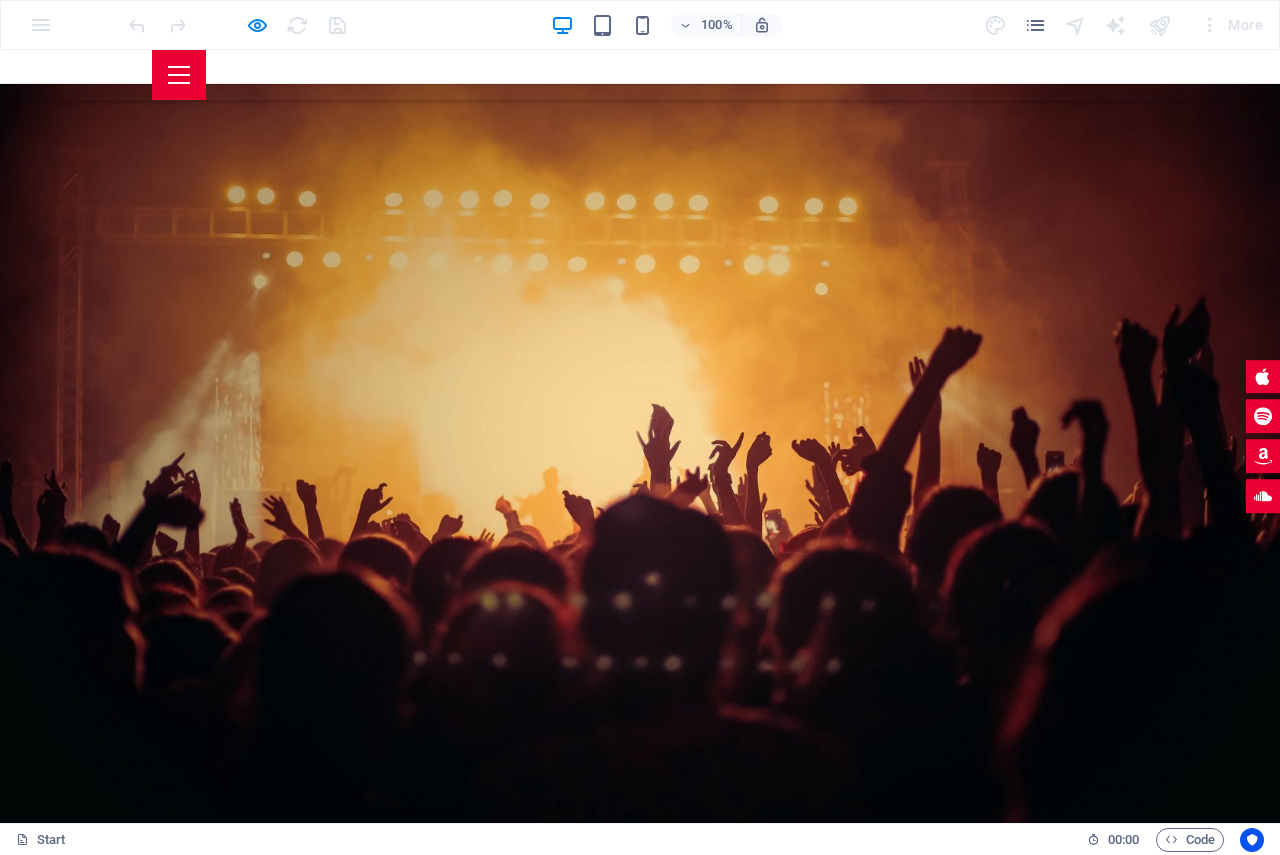 scroll, scrollTop: 2456, scrollLeft: 0, axis: vertical 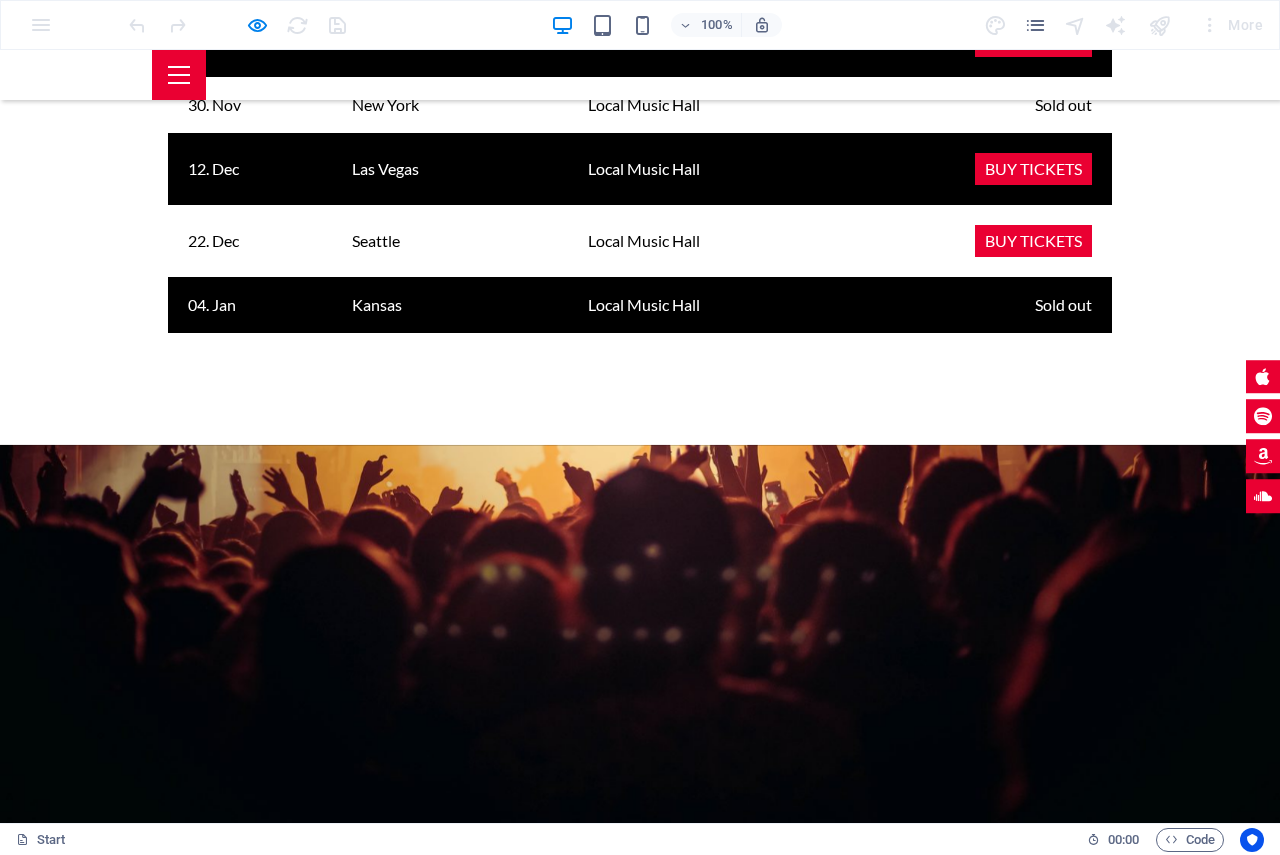 click at bounding box center [179, 75] 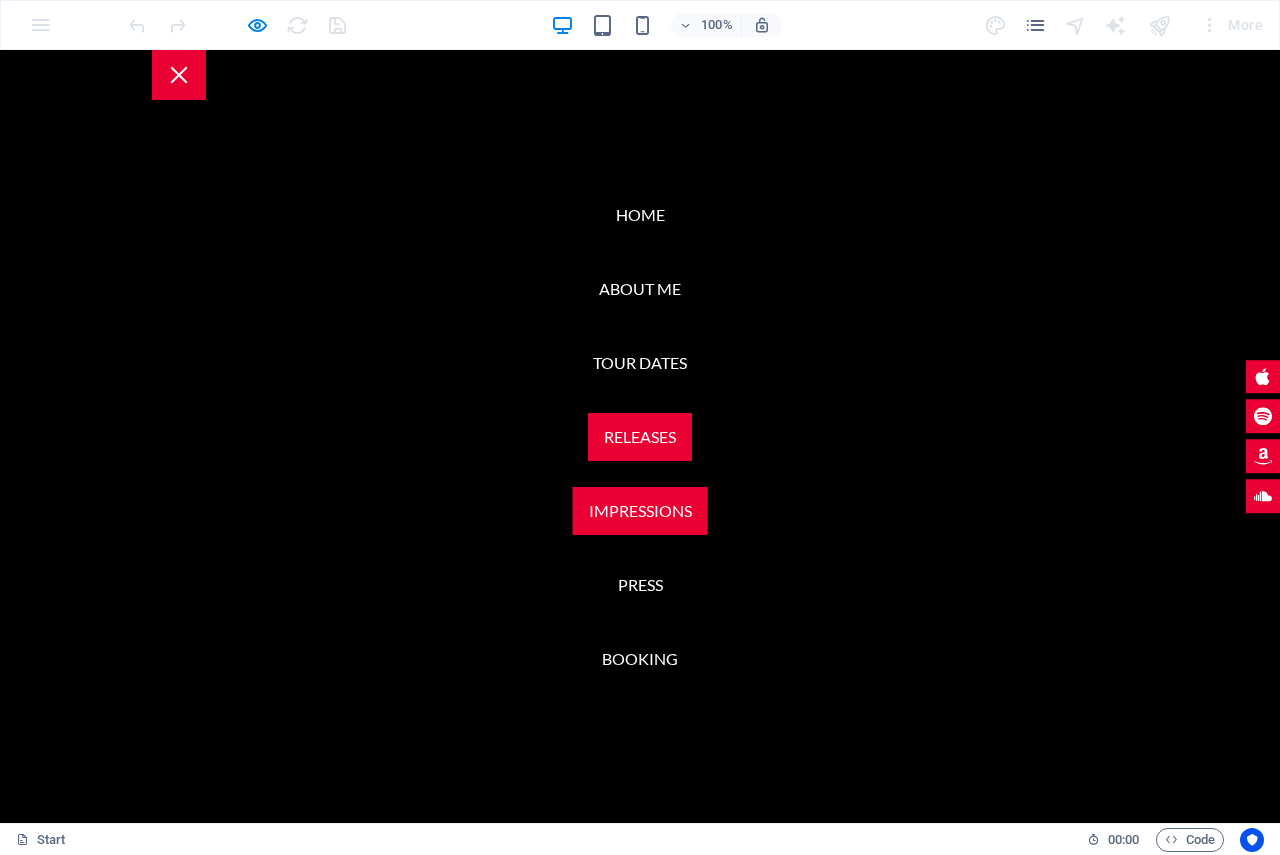 click on "Impressions" at bounding box center [640, 511] 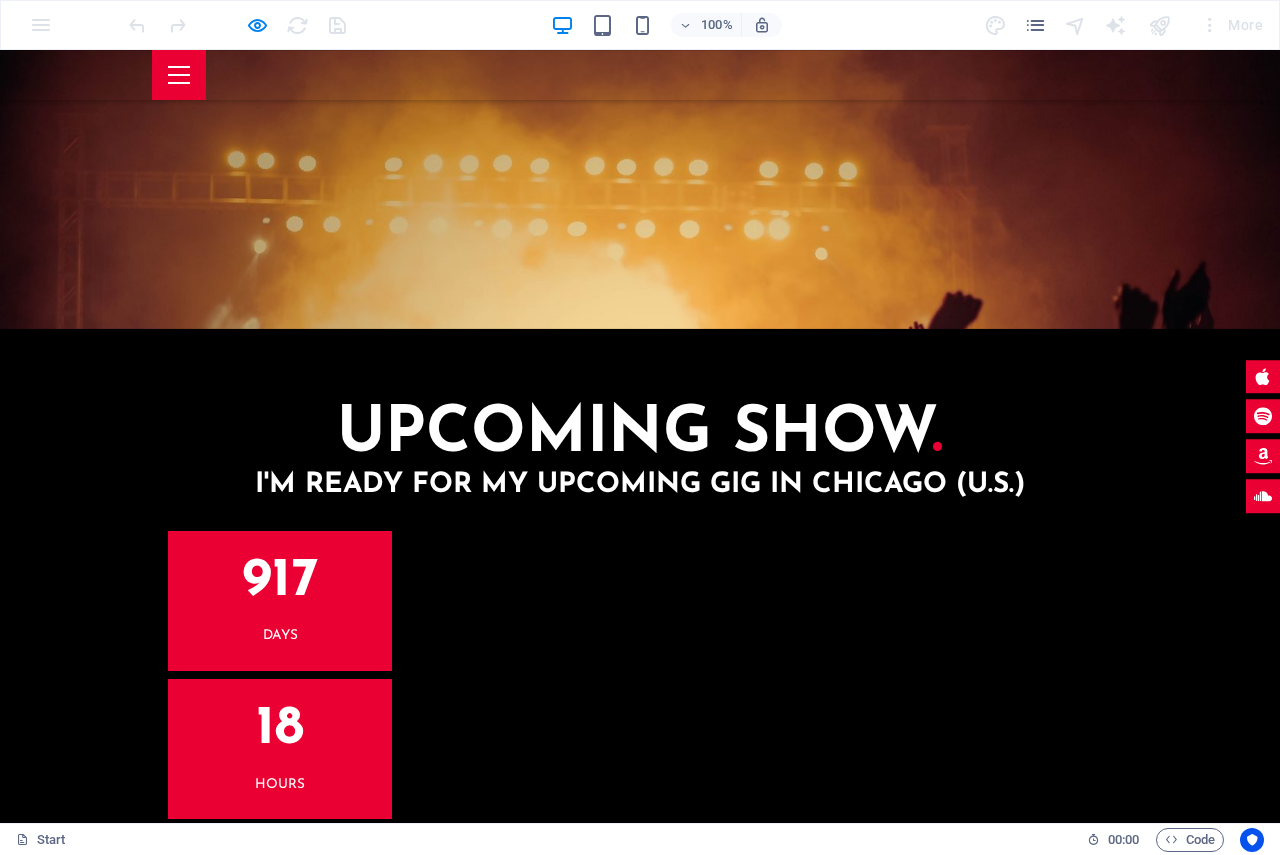 scroll, scrollTop: 3372, scrollLeft: 0, axis: vertical 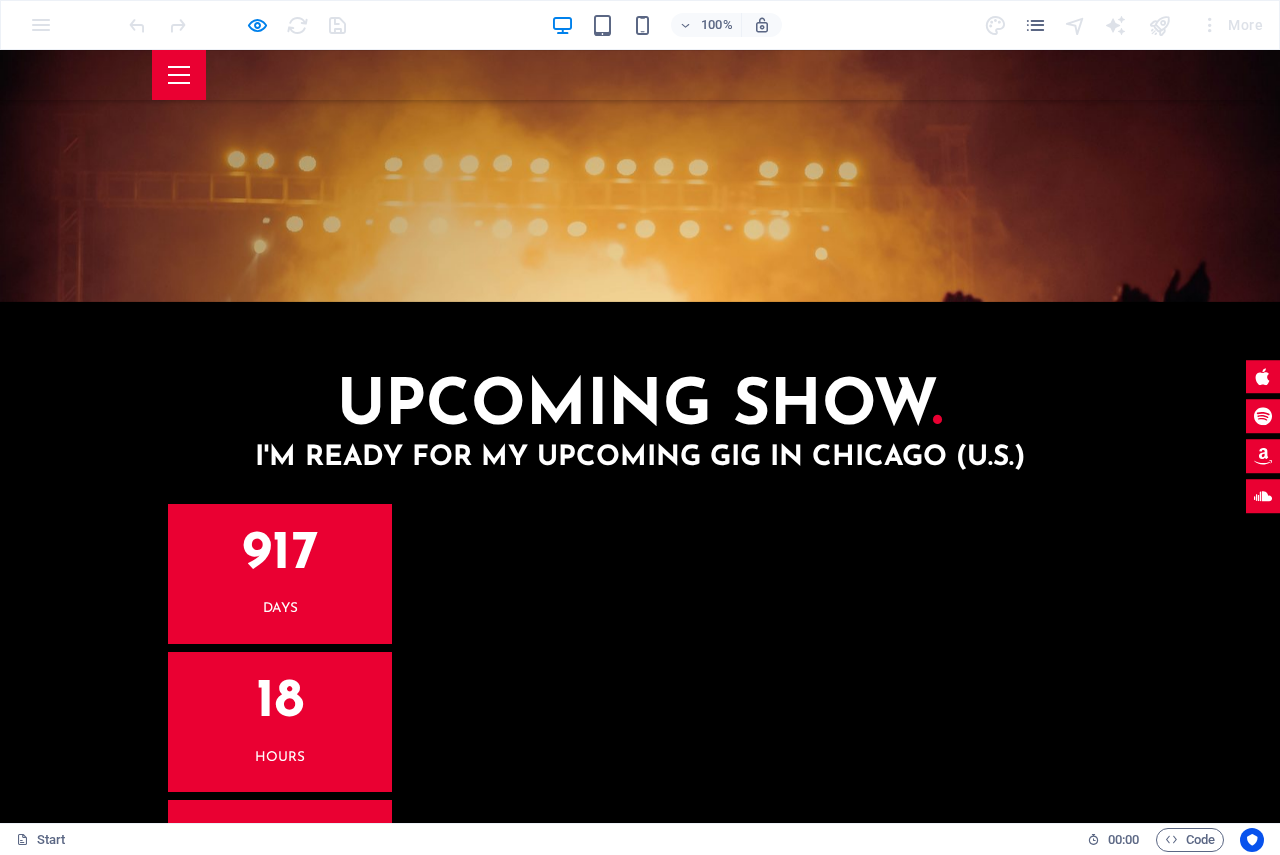 click at bounding box center (179, 75) 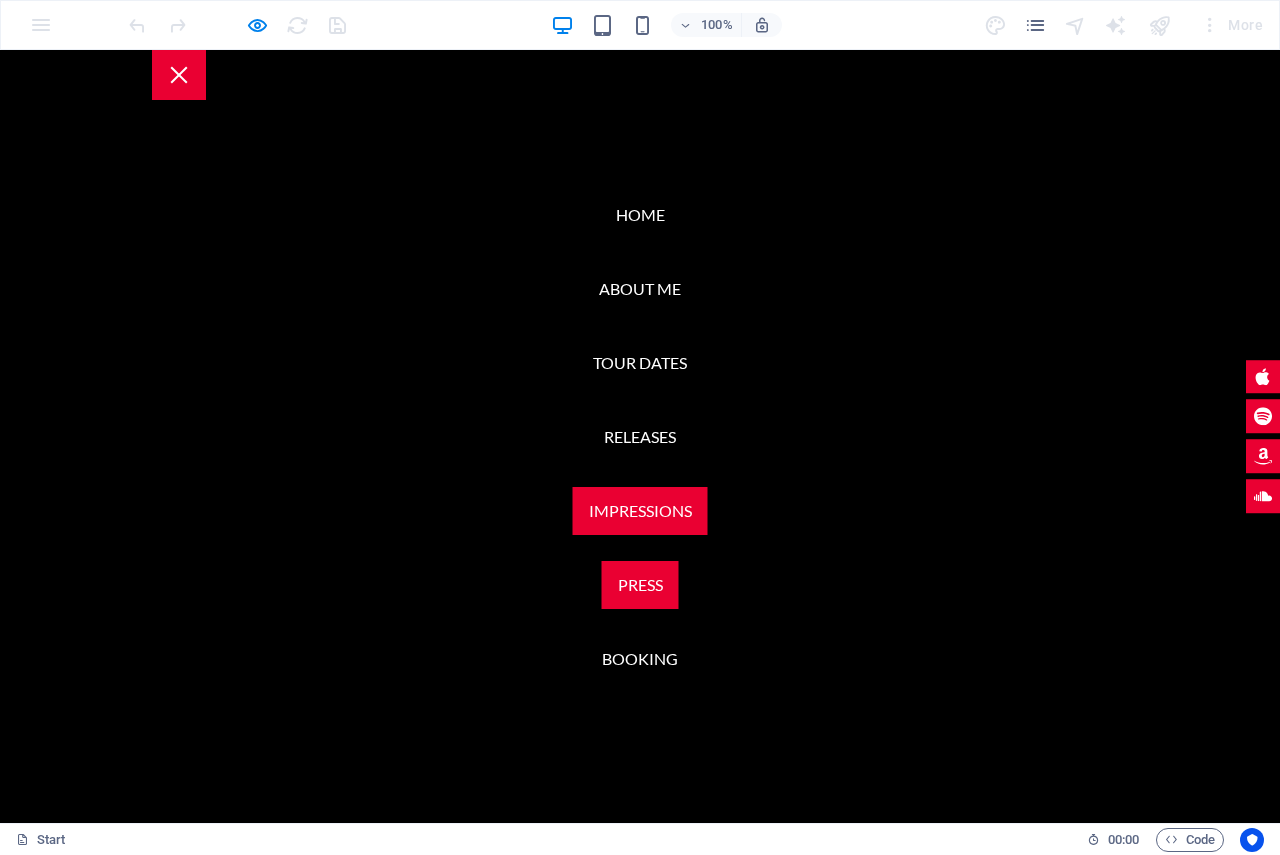 click on "Press" at bounding box center [640, 585] 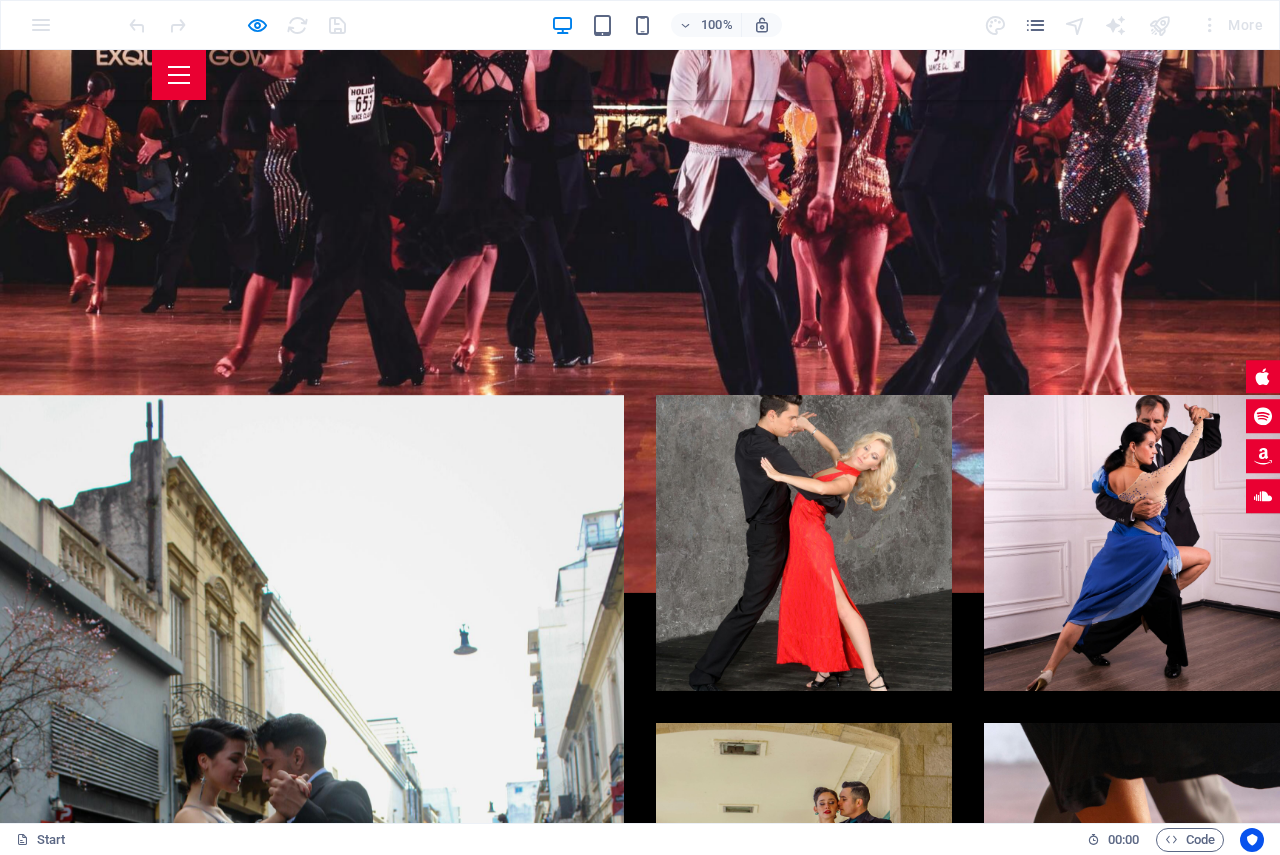 scroll, scrollTop: 4866, scrollLeft: 0, axis: vertical 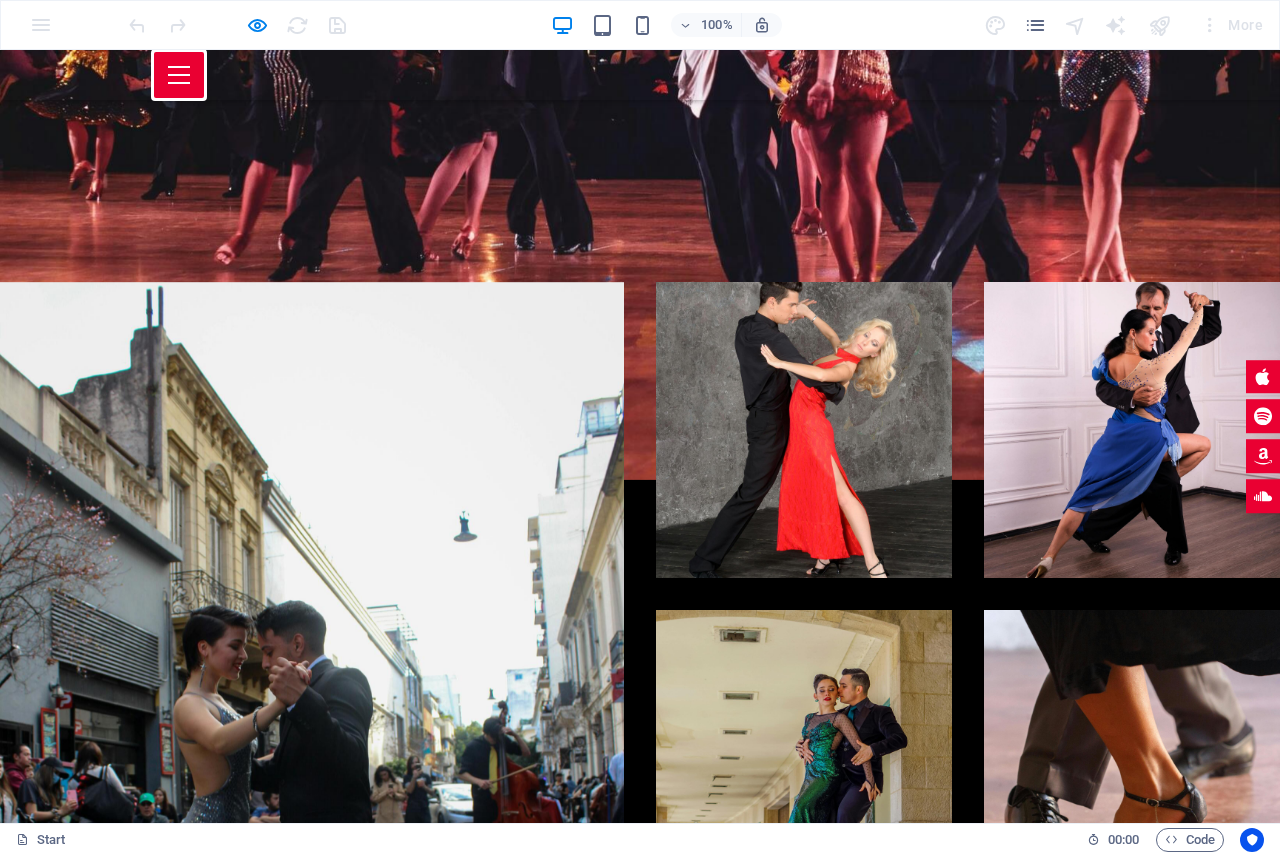 click at bounding box center [179, 67] 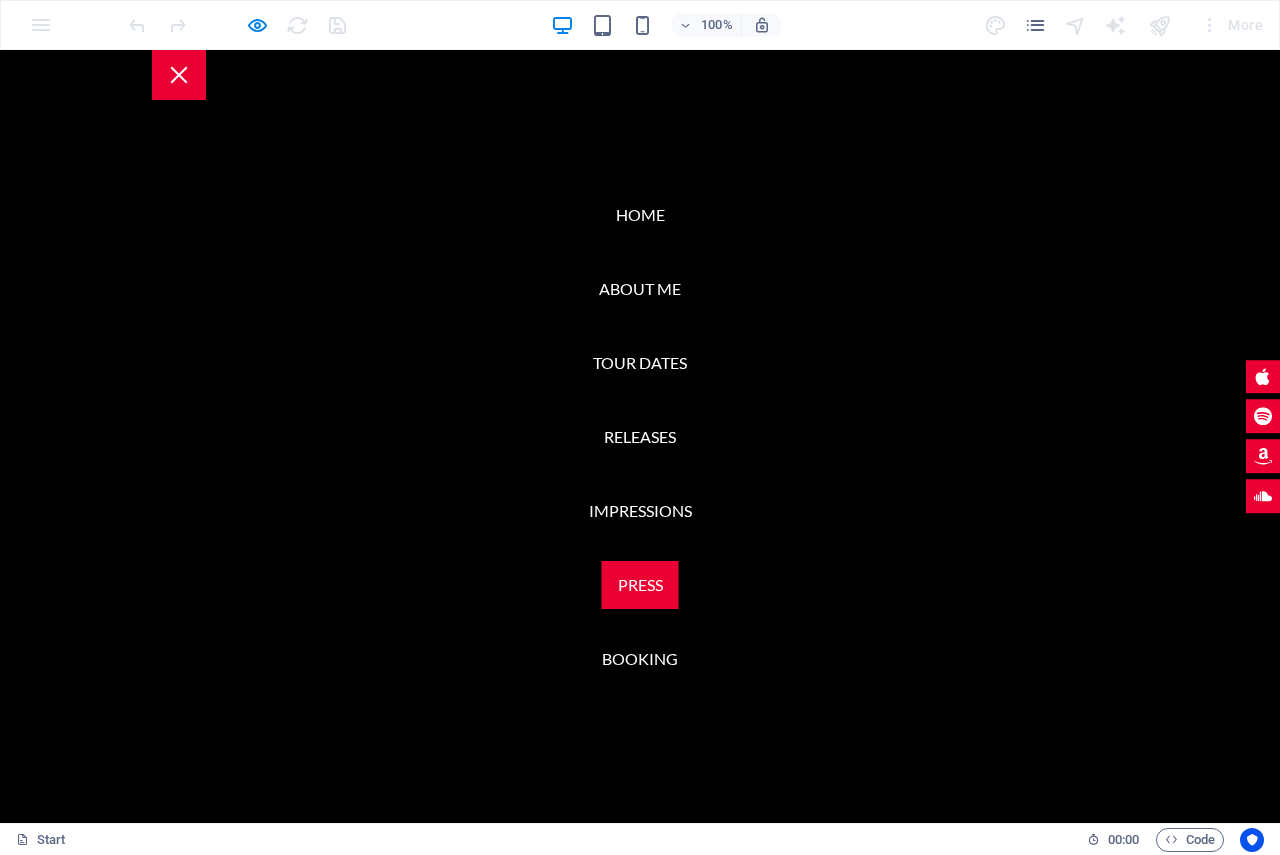 drag, startPoint x: 628, startPoint y: 675, endPoint x: 643, endPoint y: 667, distance: 17 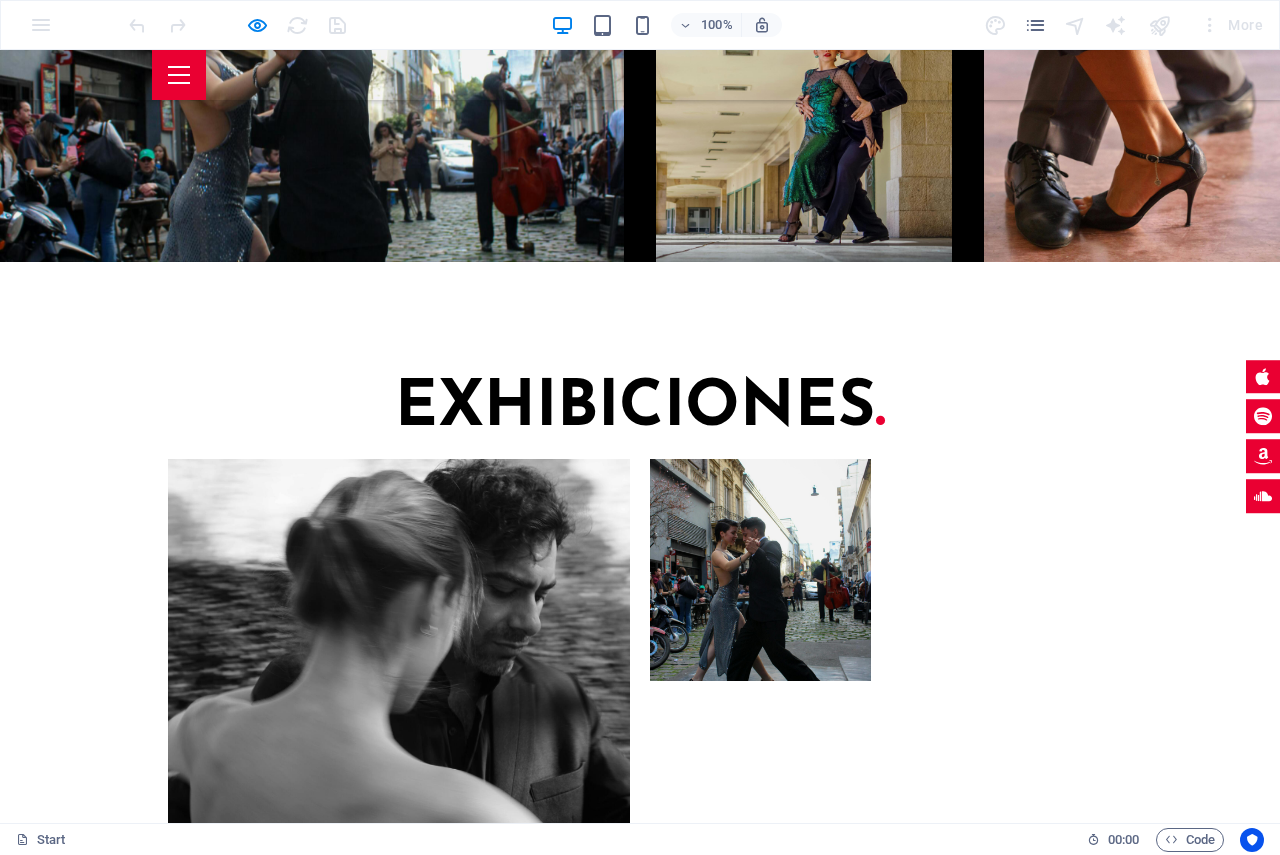 scroll, scrollTop: 5615, scrollLeft: 0, axis: vertical 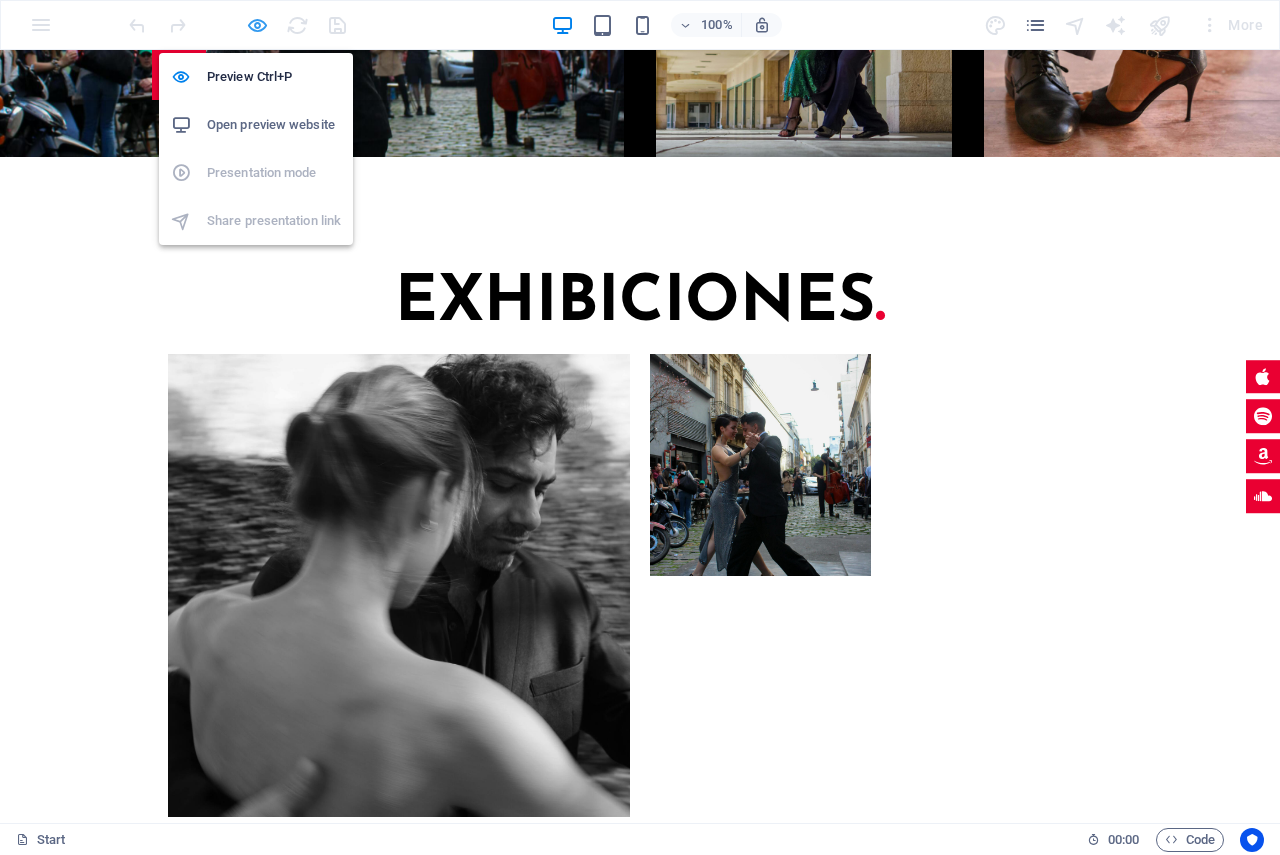 drag, startPoint x: 250, startPoint y: 29, endPoint x: 239, endPoint y: 322, distance: 293.20642 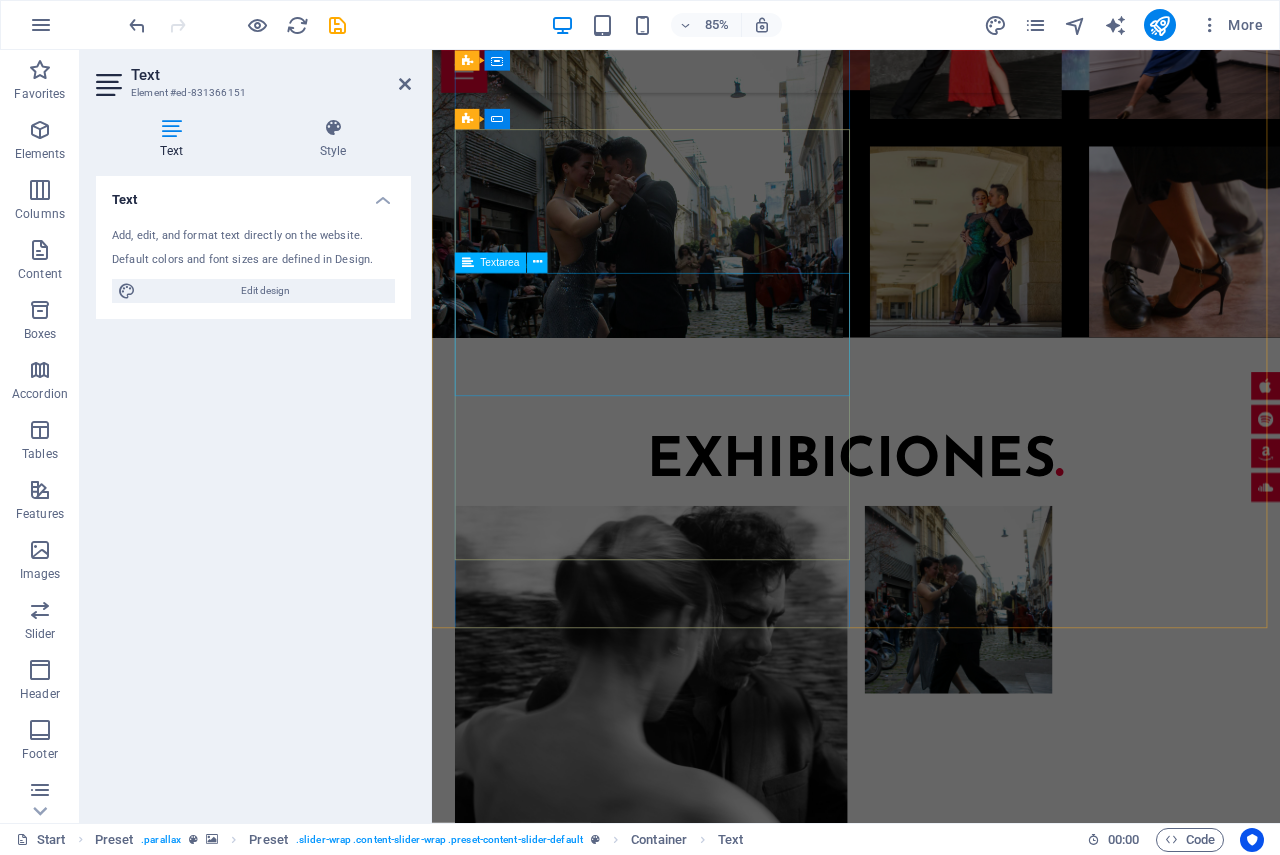 scroll, scrollTop: 5785, scrollLeft: 0, axis: vertical 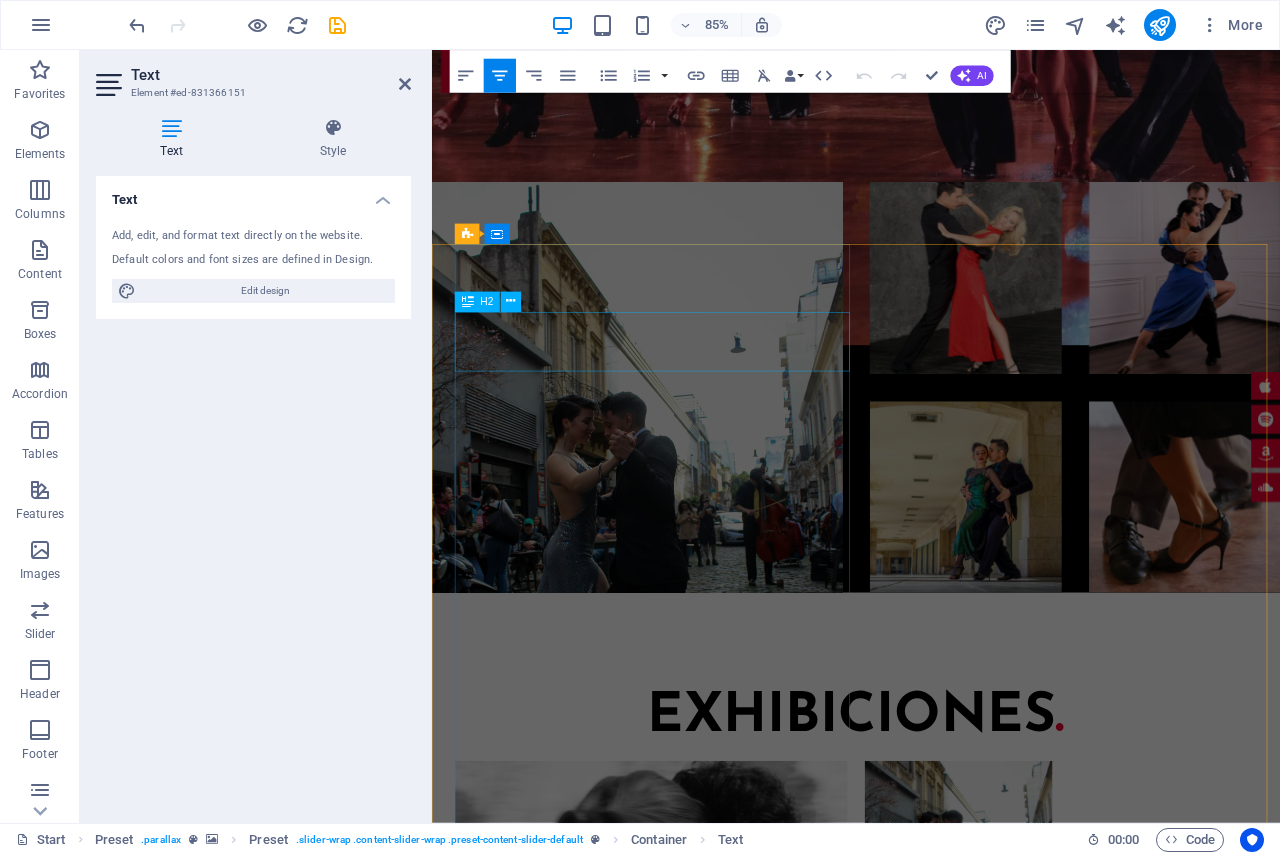 click on "Booking ." at bounding box center [944, 4086] 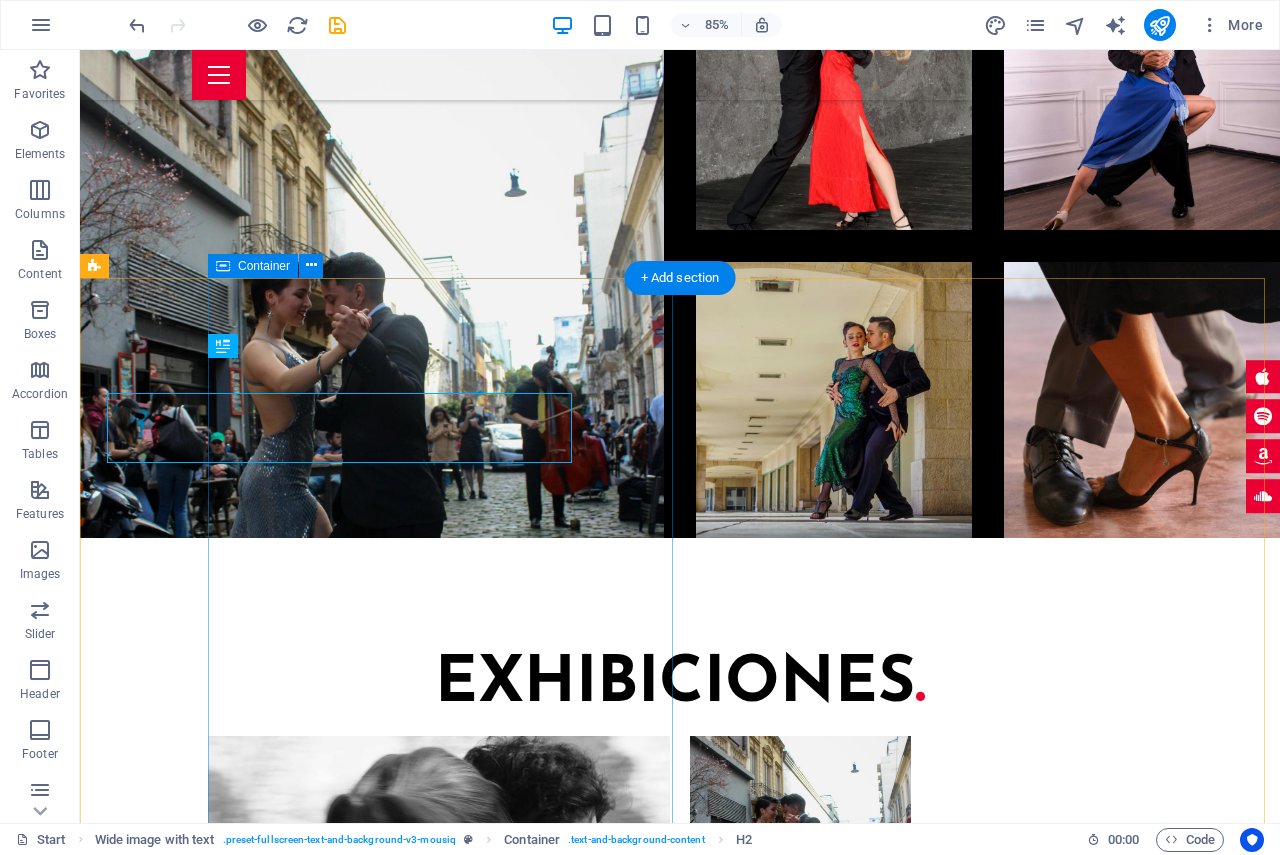 scroll, scrollTop: 5750, scrollLeft: 0, axis: vertical 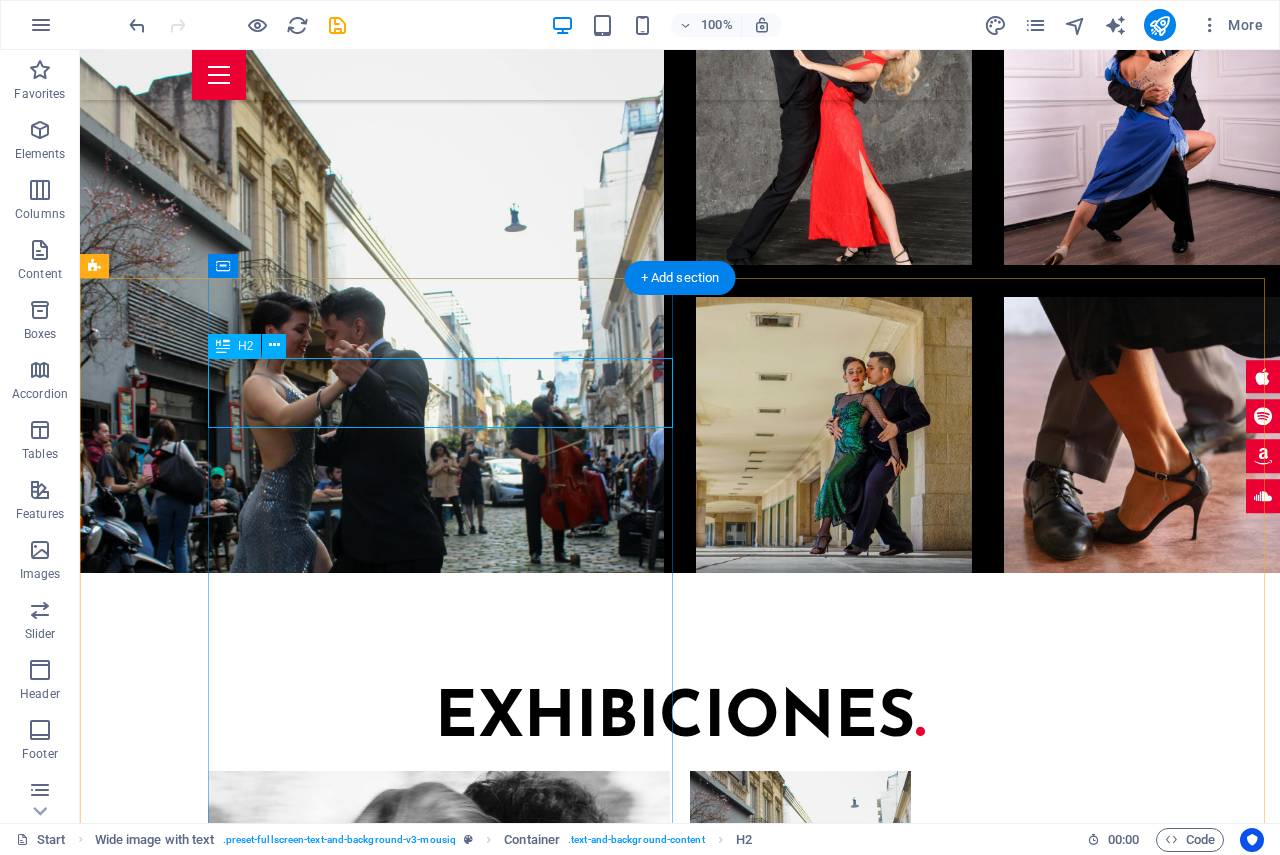 click on "Booking ." at bounding box center (744, 3871) 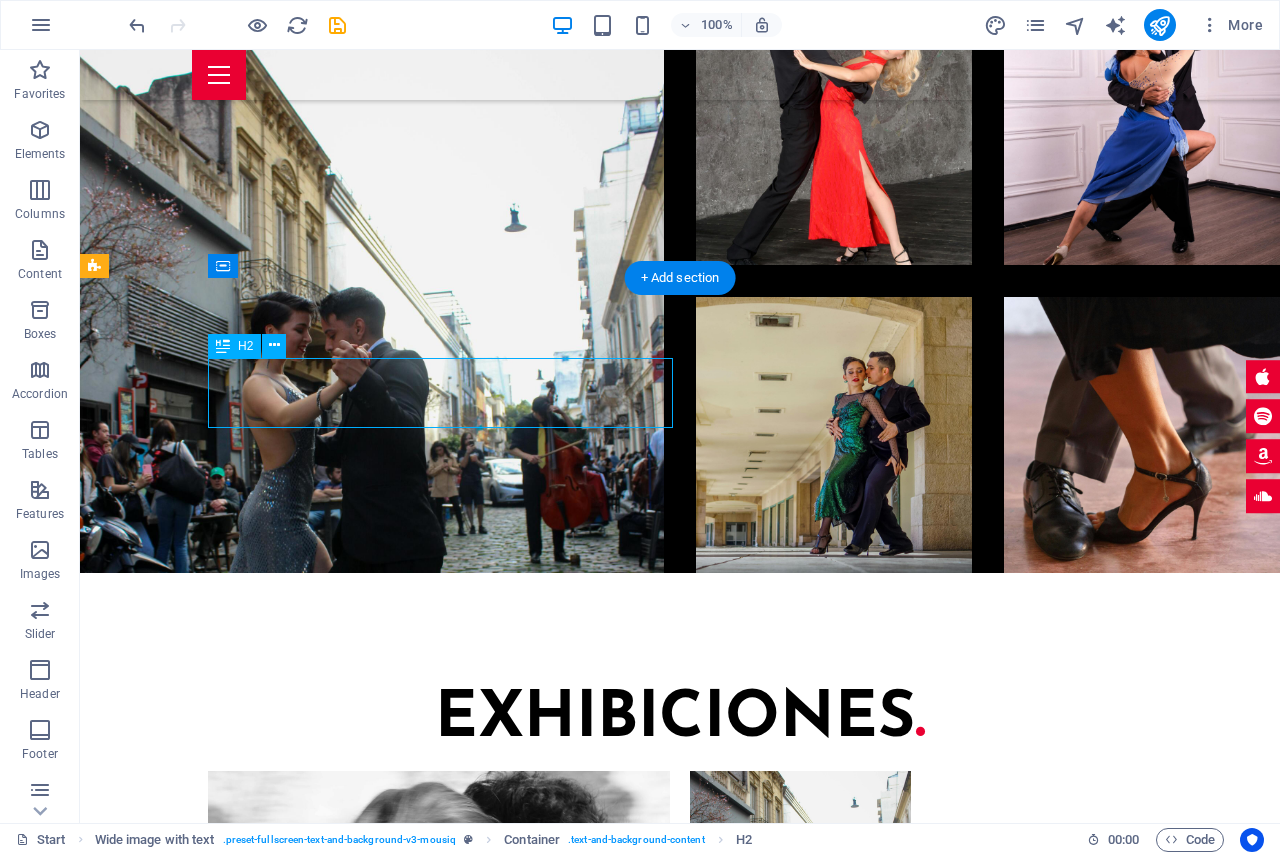 drag, startPoint x: 449, startPoint y: 391, endPoint x: 92, endPoint y: 445, distance: 361.06094 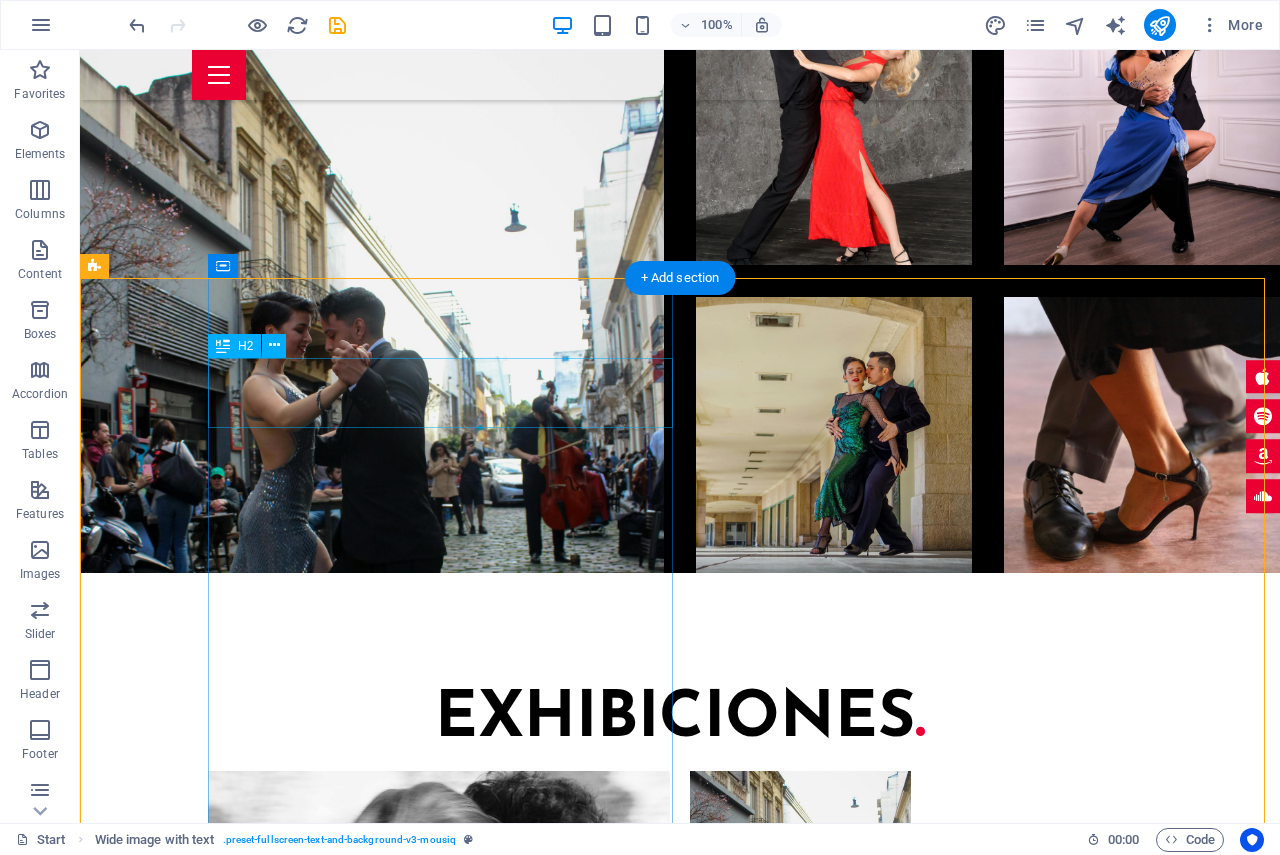 click on "Booking ." at bounding box center (744, 3871) 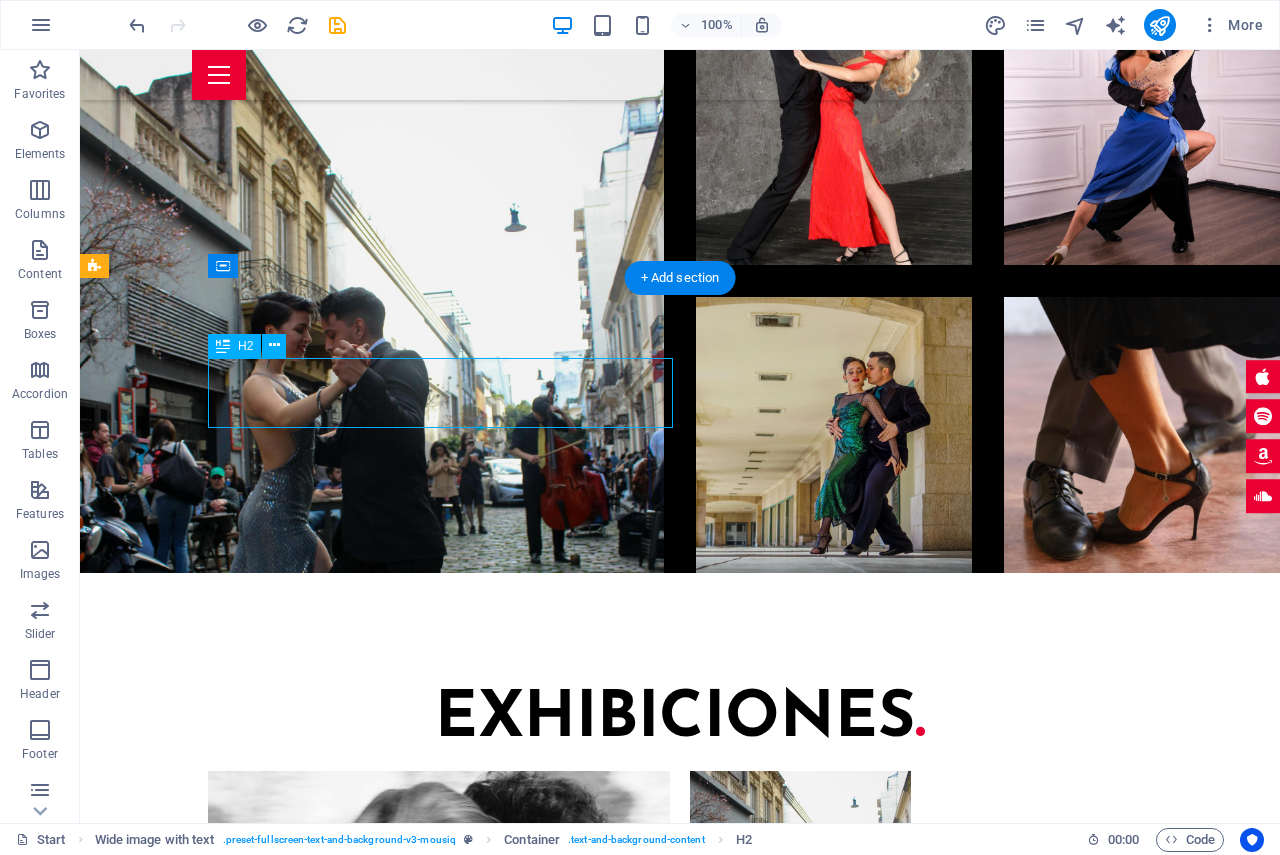 click on "Booking ." at bounding box center [744, 3871] 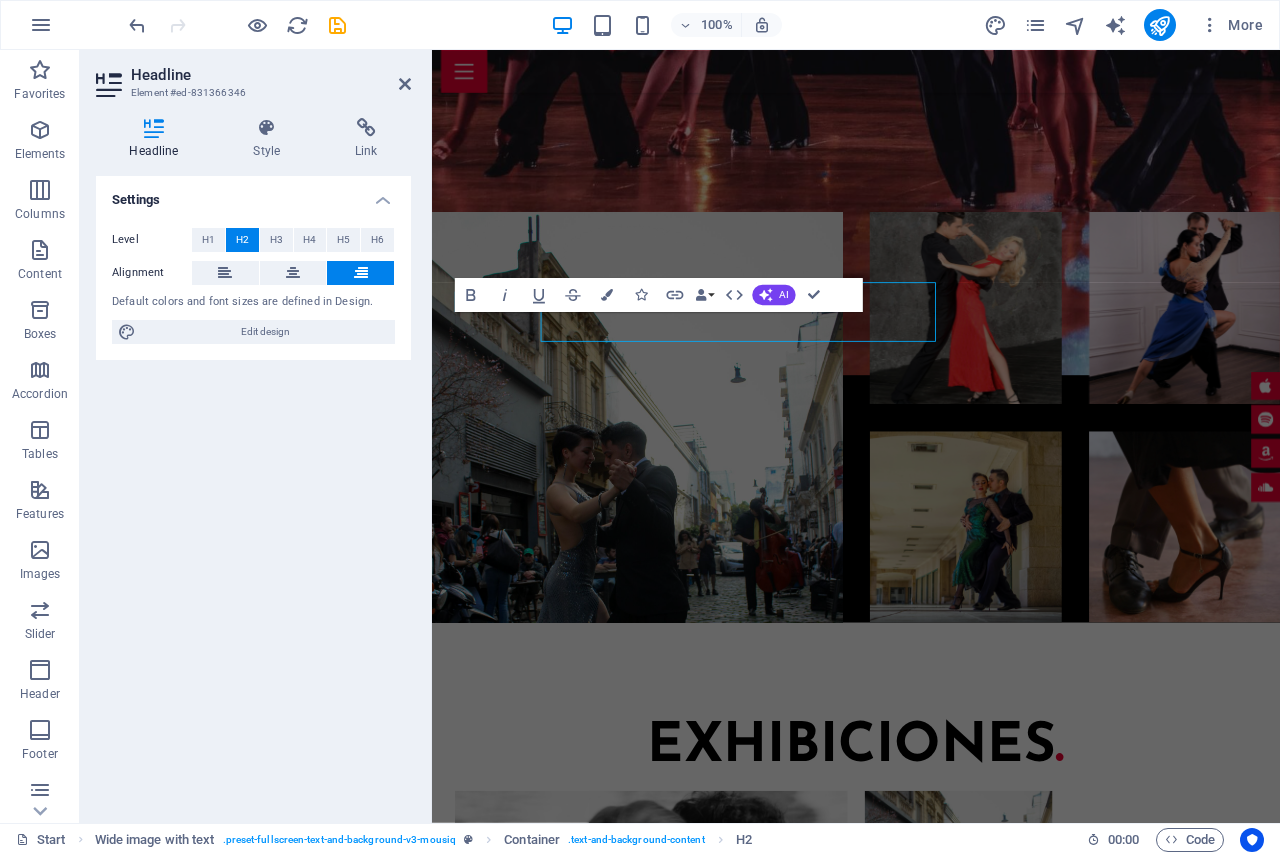 scroll, scrollTop: 5785, scrollLeft: 0, axis: vertical 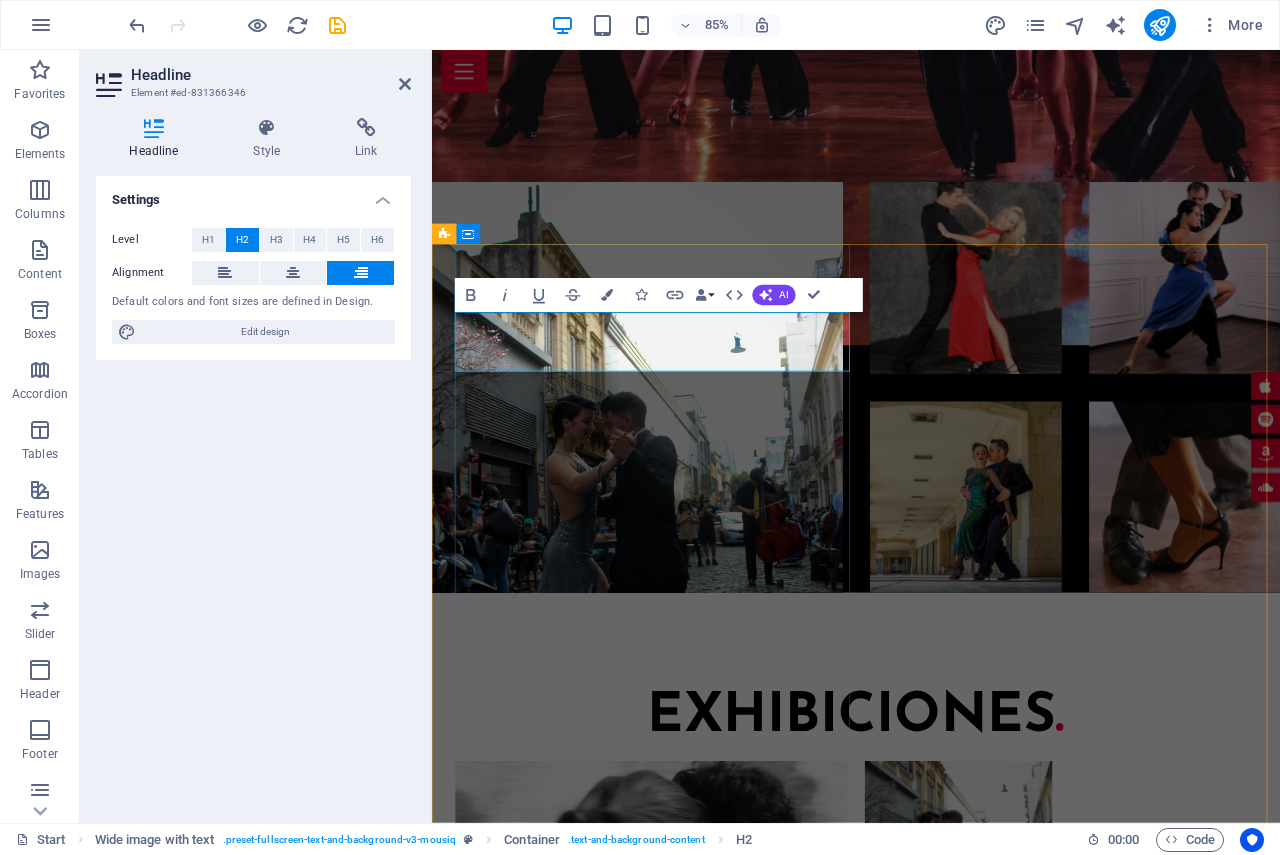 click on "Booking ." at bounding box center [944, 4102] 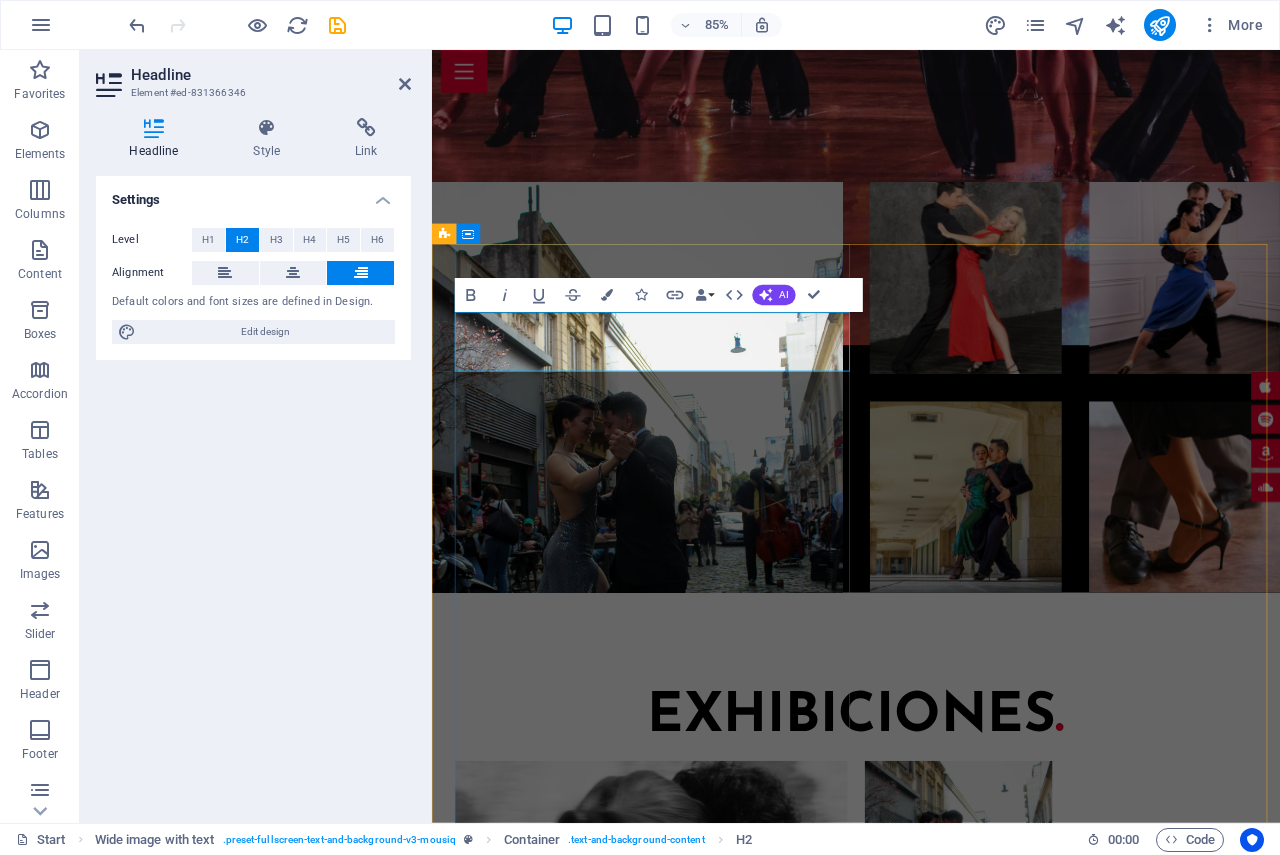 type 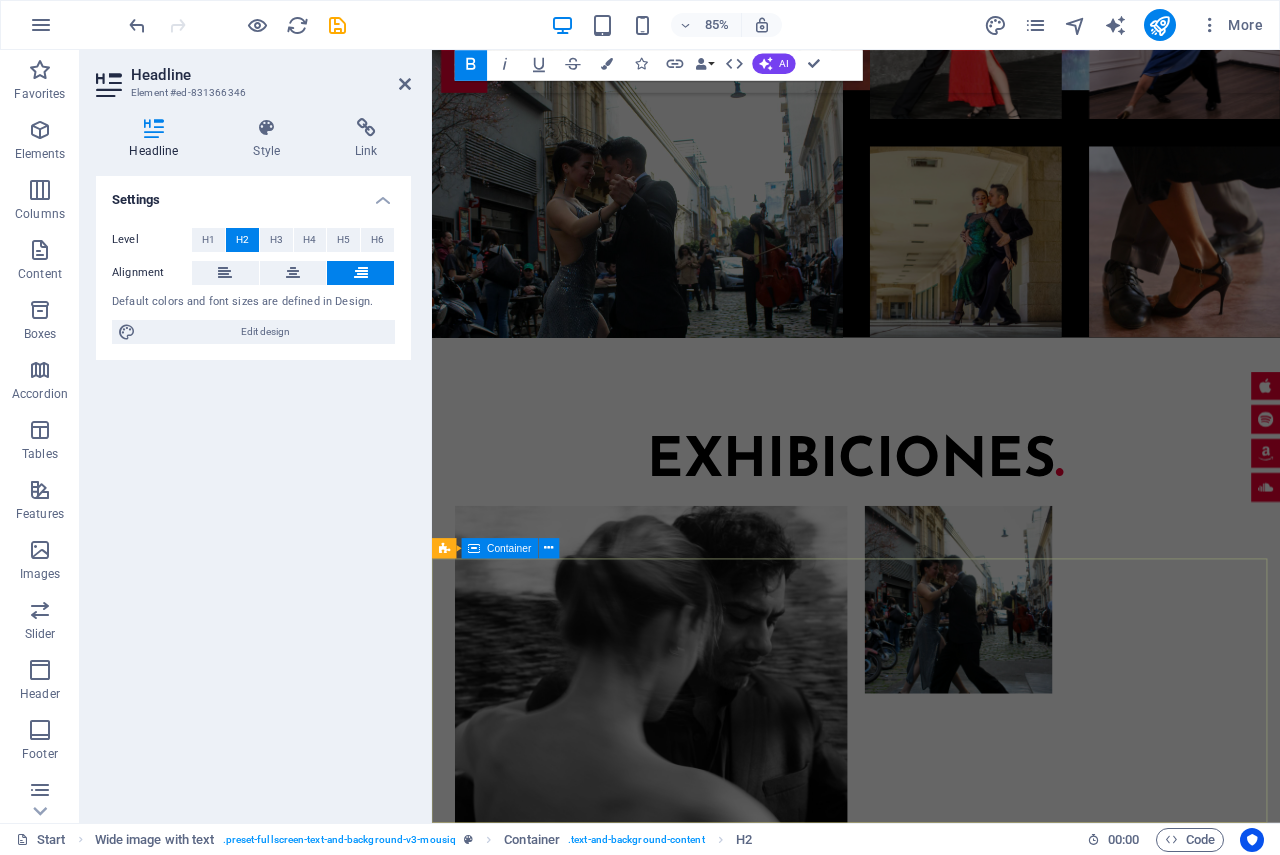 scroll, scrollTop: 6167, scrollLeft: 0, axis: vertical 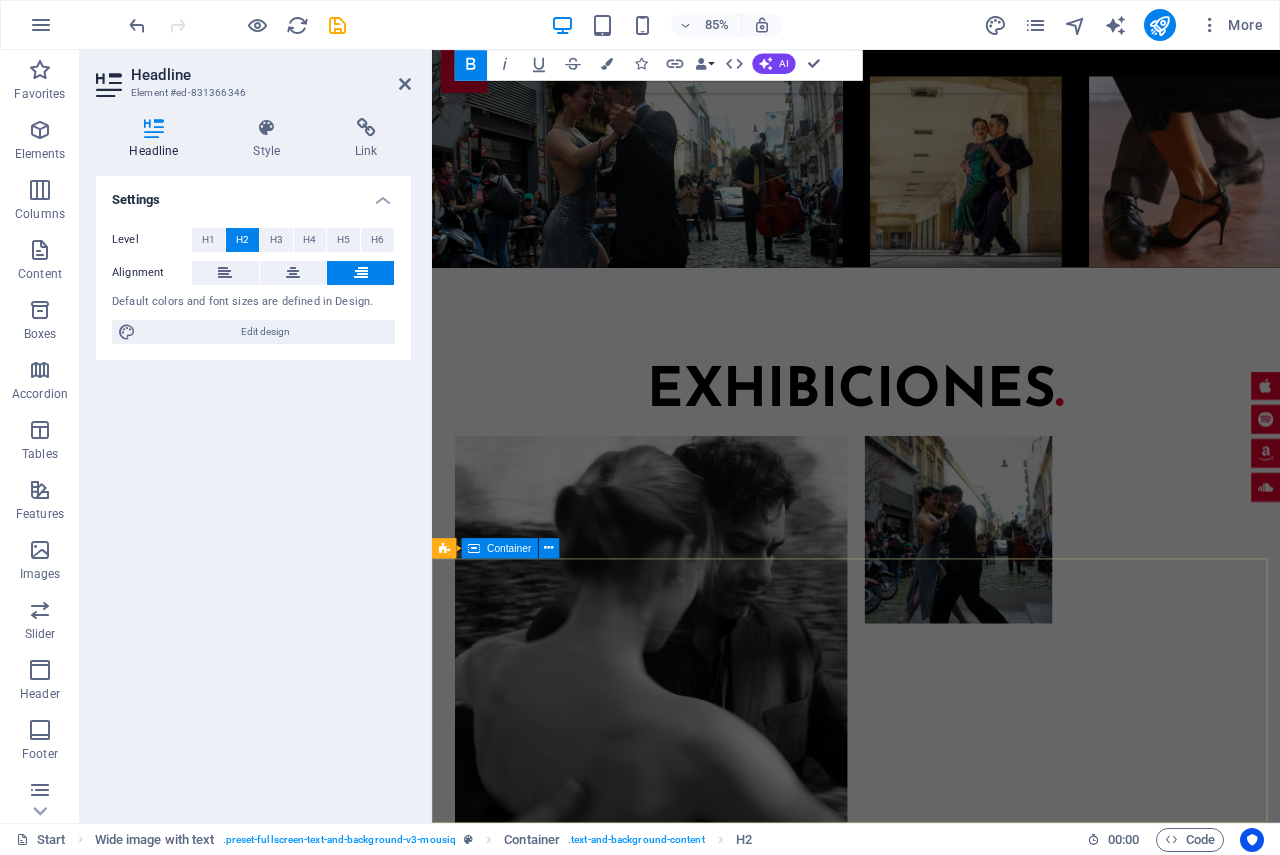 click on "Address 770 11th Ave New York, NY   1001 Phone P:  +1-123-456-7890 M:  Contact c593a30ceab06e3047f709cfb3c190@cpanel.local Legal Notice  |  Privacy" at bounding box center [931, 5413] 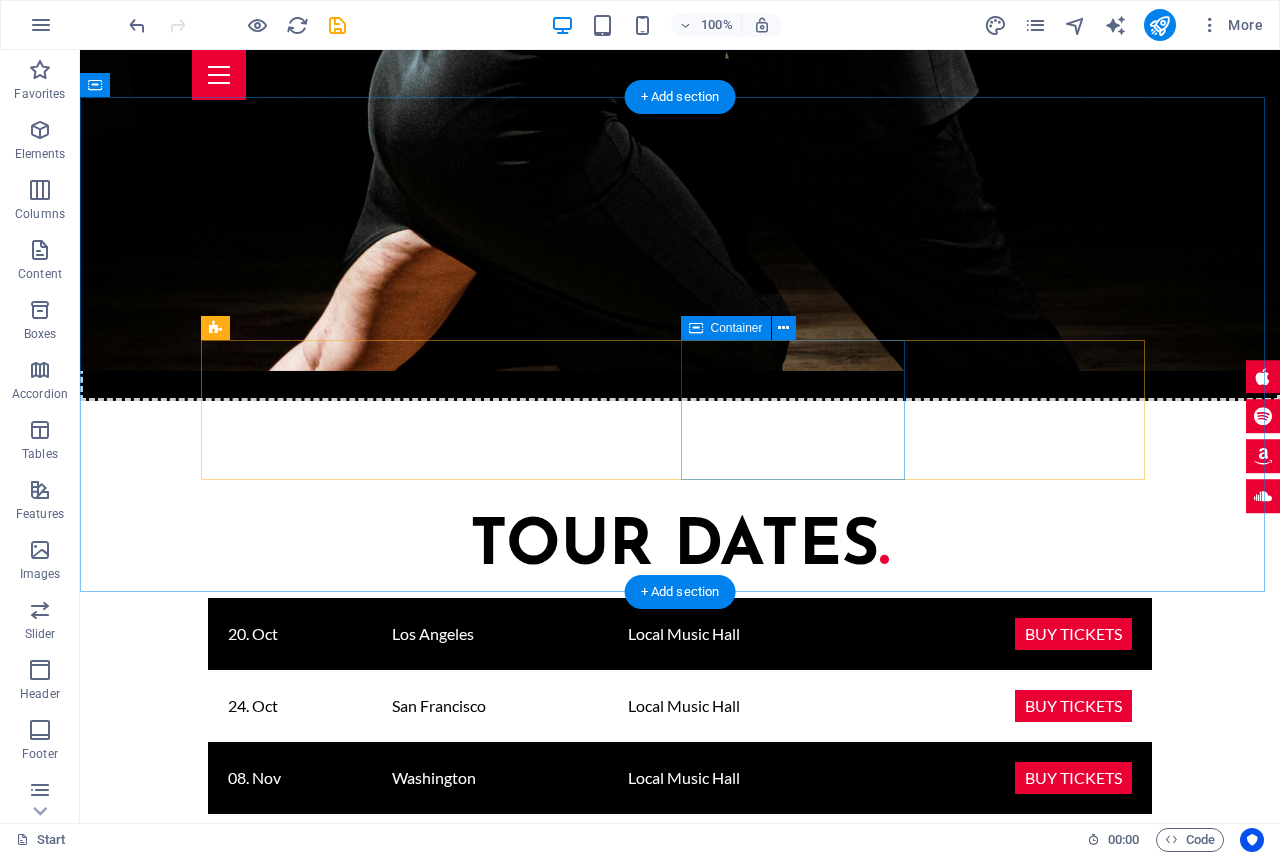 scroll, scrollTop: 2068, scrollLeft: 0, axis: vertical 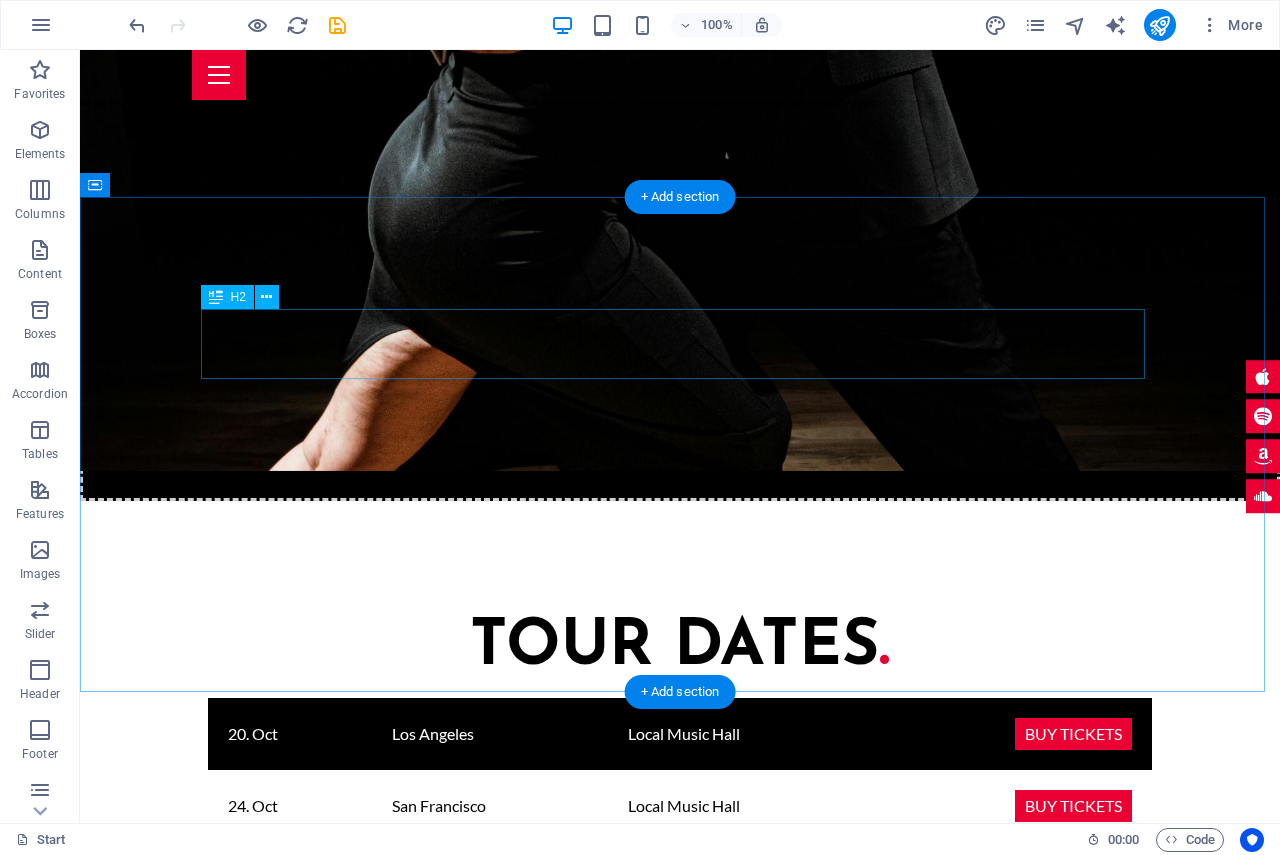 click on "Upcoming Show ." at bounding box center [680, 2161] 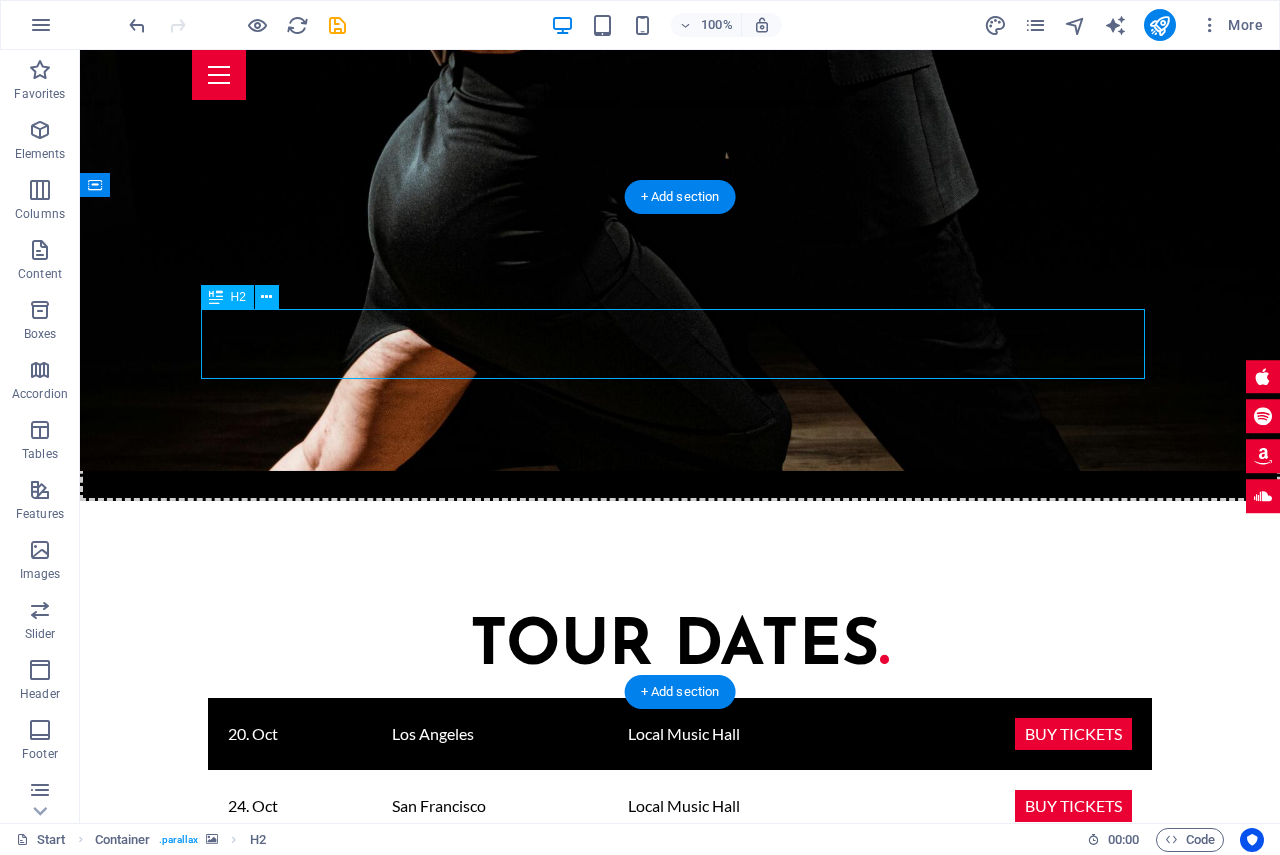 click on "Upcoming Show ." at bounding box center [680, 2161] 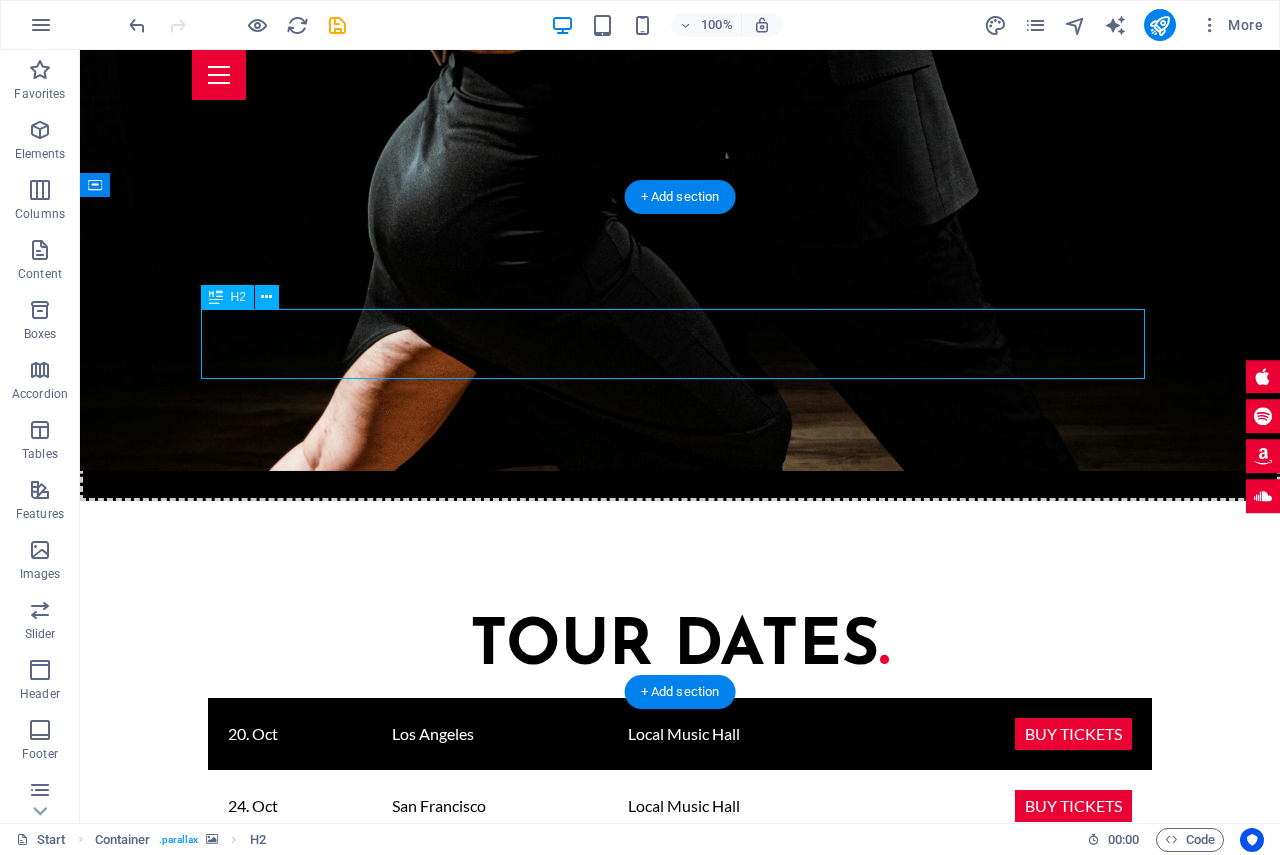 click on "Upcoming Show ." at bounding box center (680, 2161) 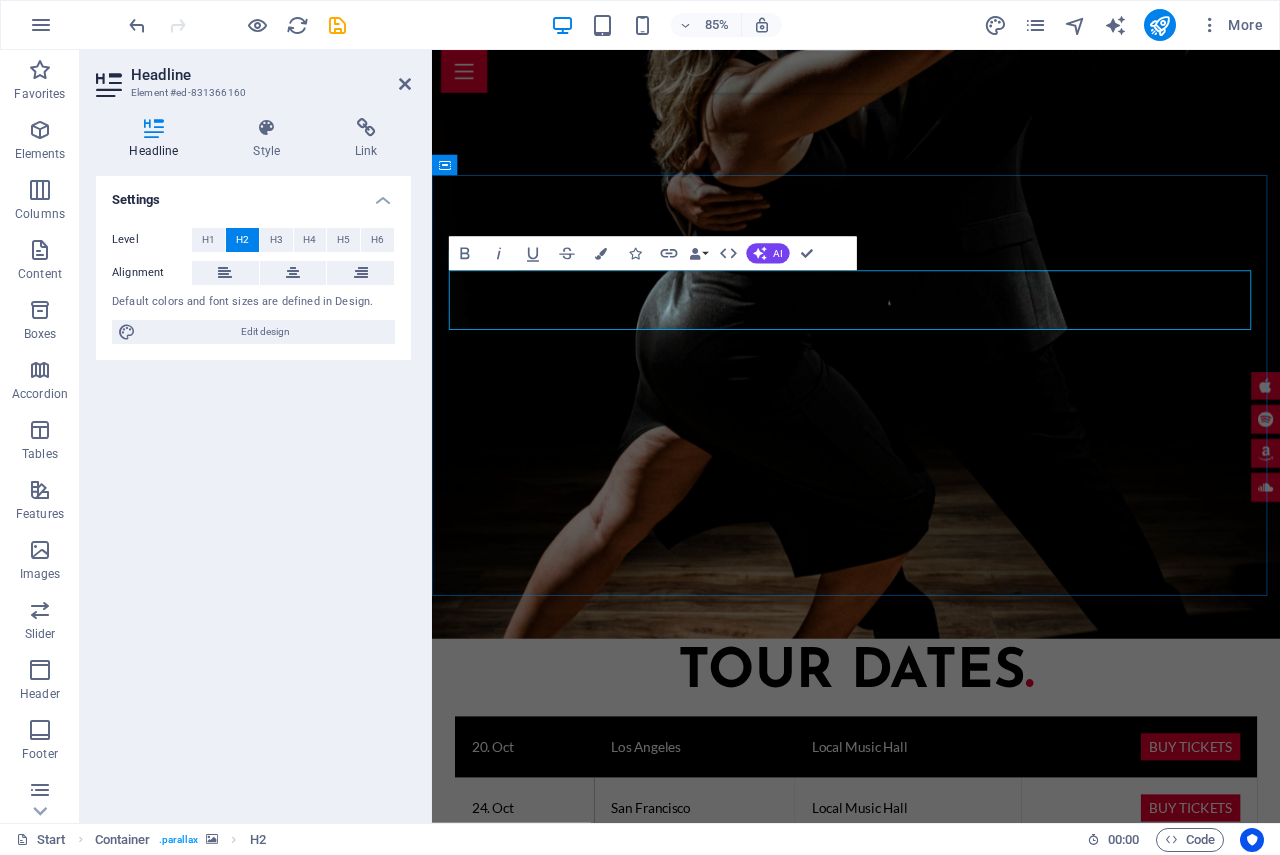 scroll, scrollTop: 2204, scrollLeft: 0, axis: vertical 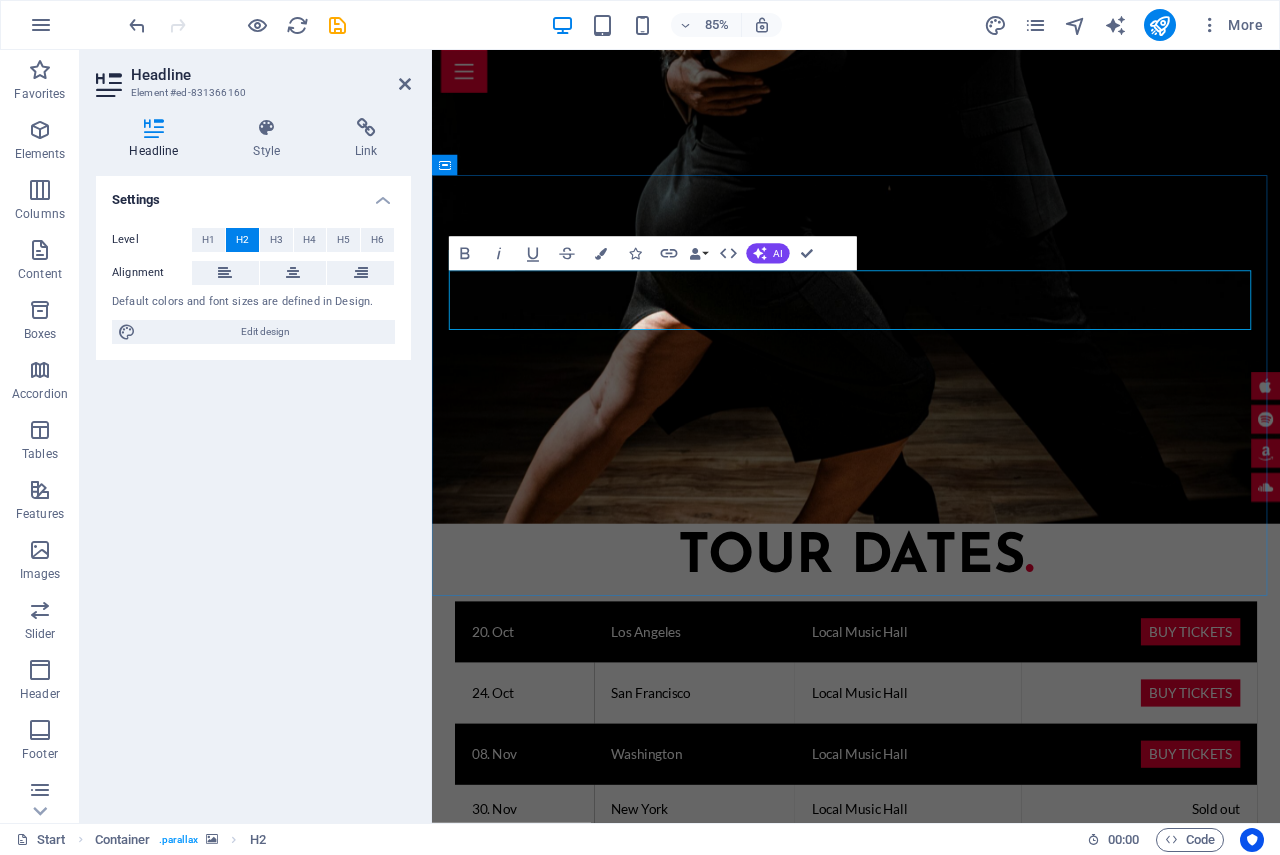drag, startPoint x: 861, startPoint y: 339, endPoint x: 876, endPoint y: 345, distance: 16.155495 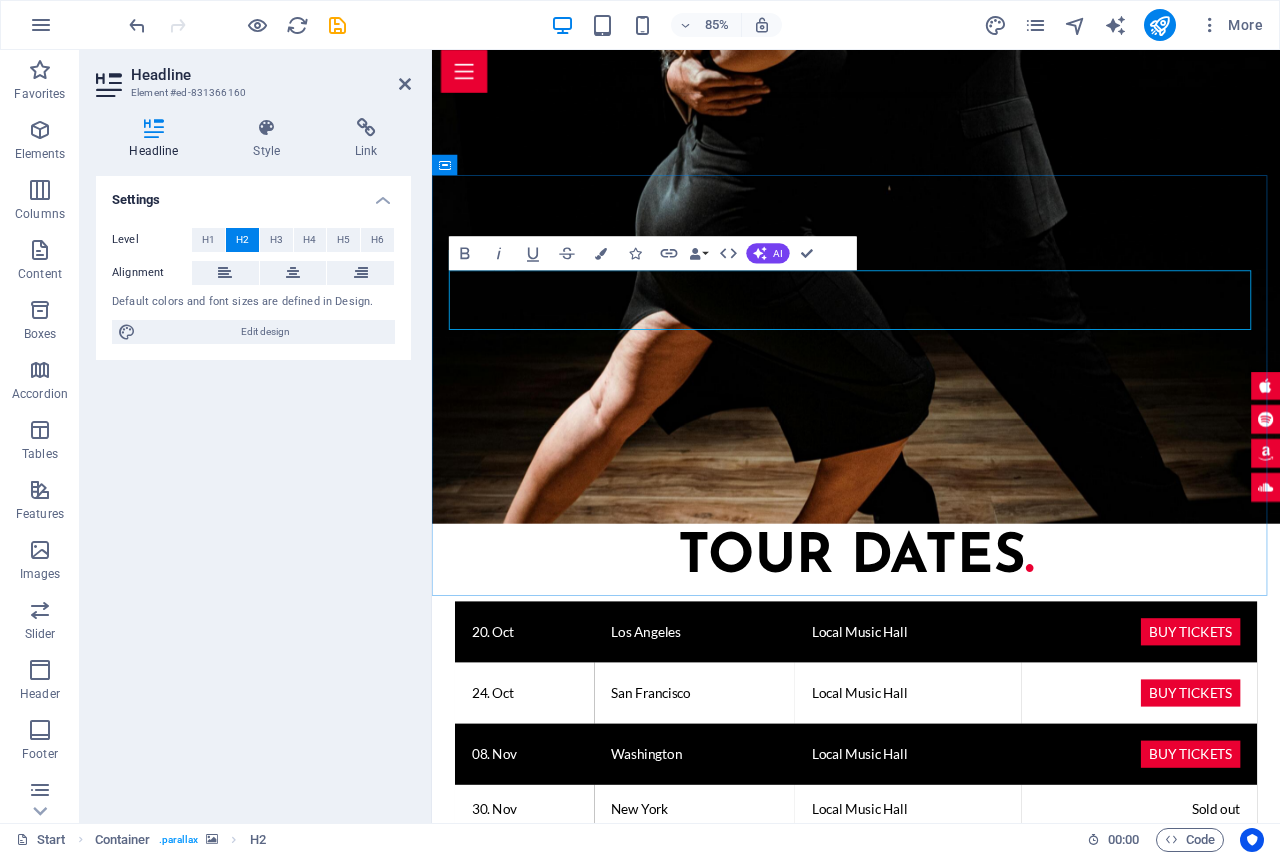 click on "Upcoming Show ." at bounding box center (931, 2266) 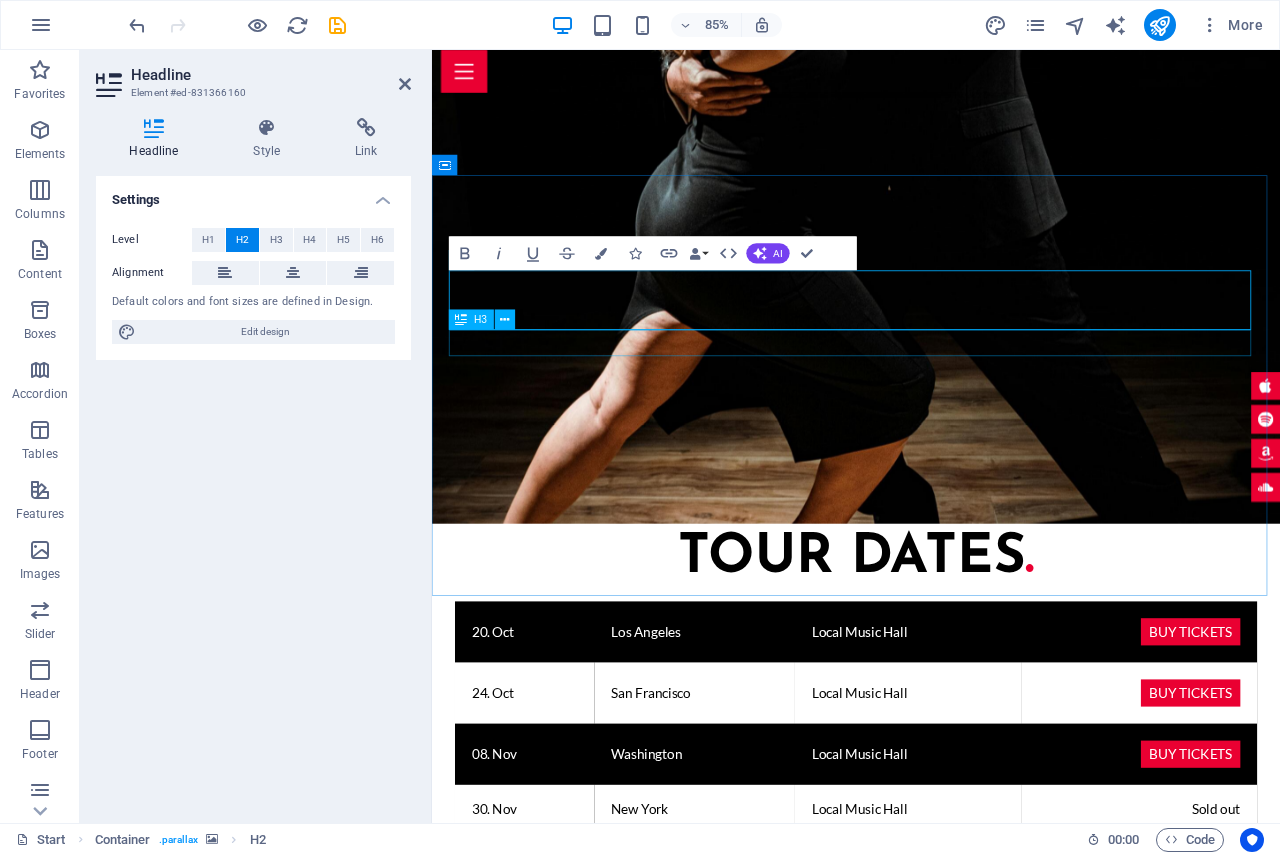 click on "I'm ready for my upcoming gig in Chicago (U.s.)" at bounding box center (931, 2327) 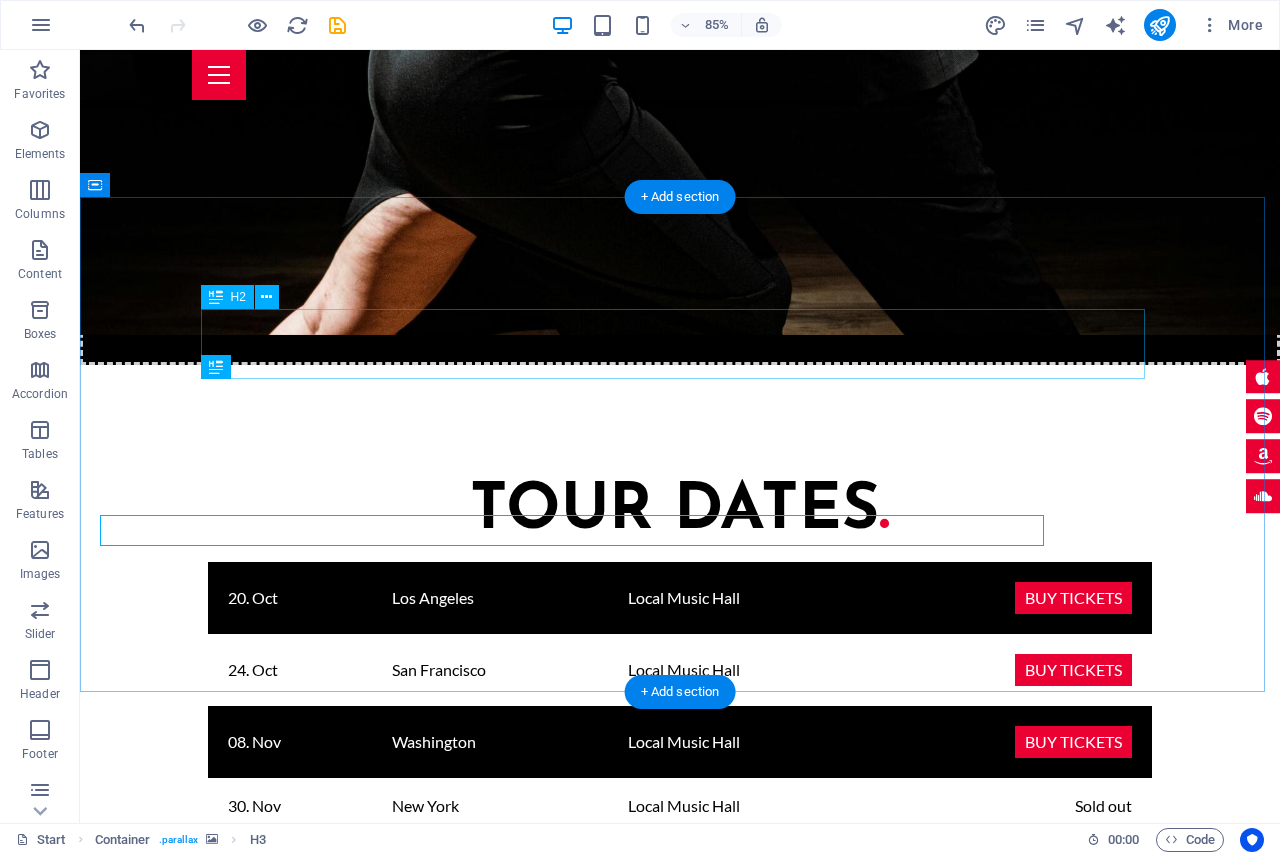 scroll, scrollTop: 2068, scrollLeft: 0, axis: vertical 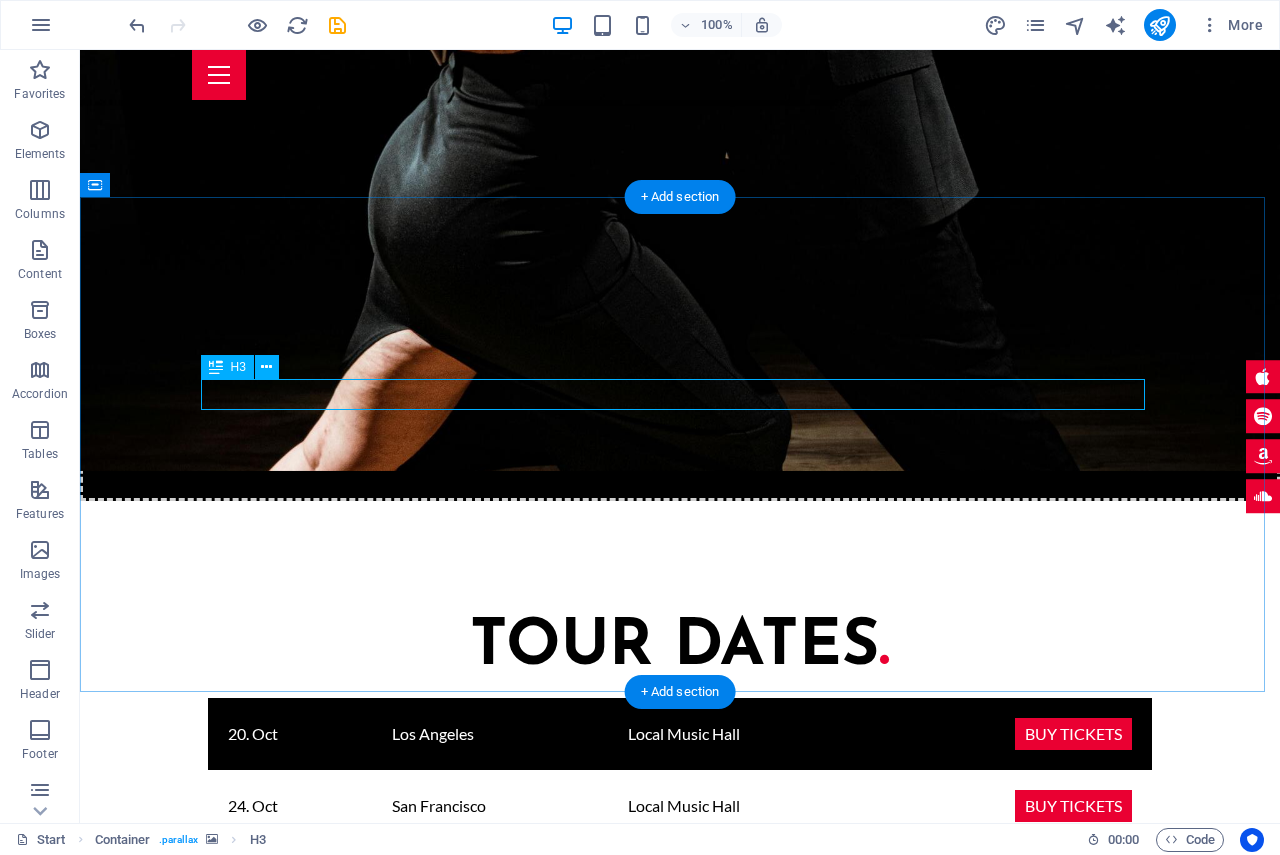 click on "I'm ready for my upcoming gig in Chicago (U.s.)" at bounding box center [680, 2212] 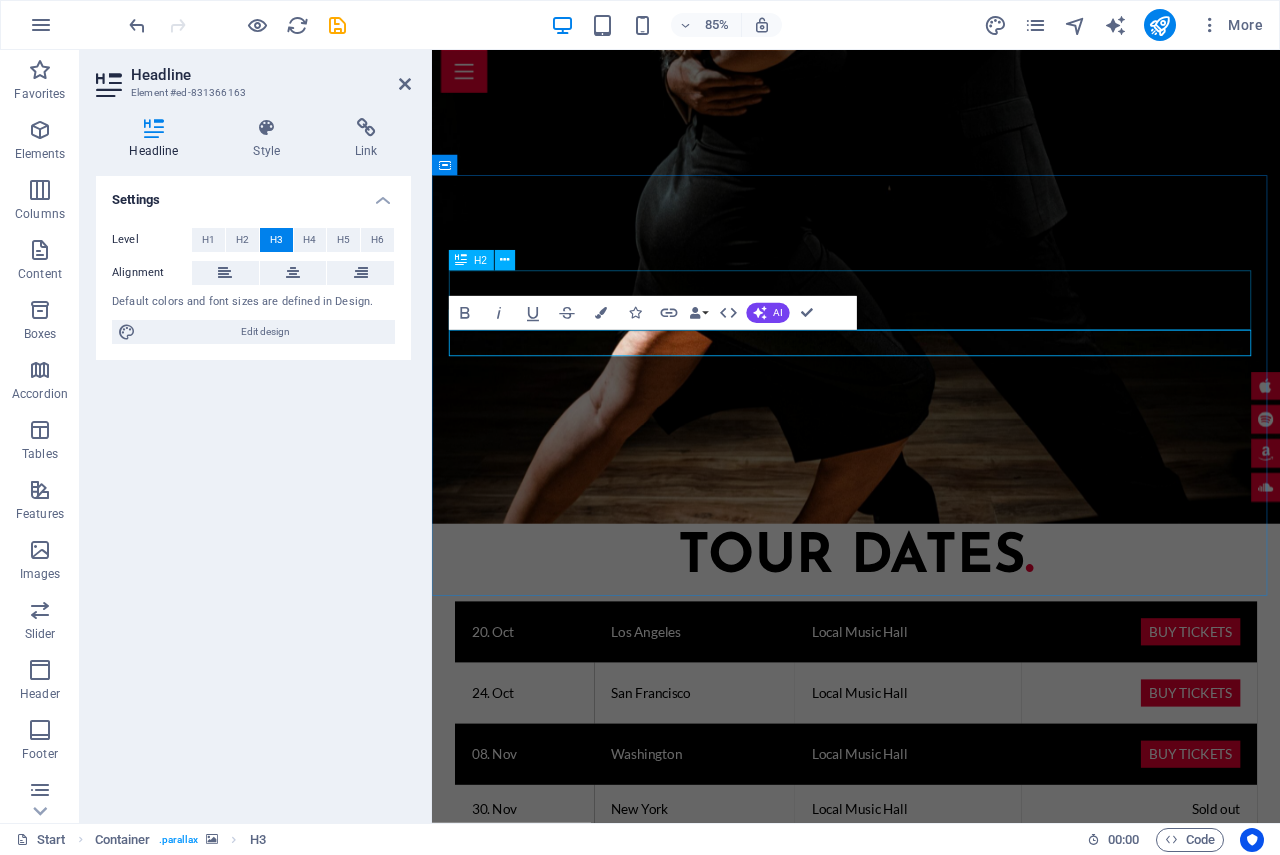 click on "PROXIMO Show ." at bounding box center [931, 2272] 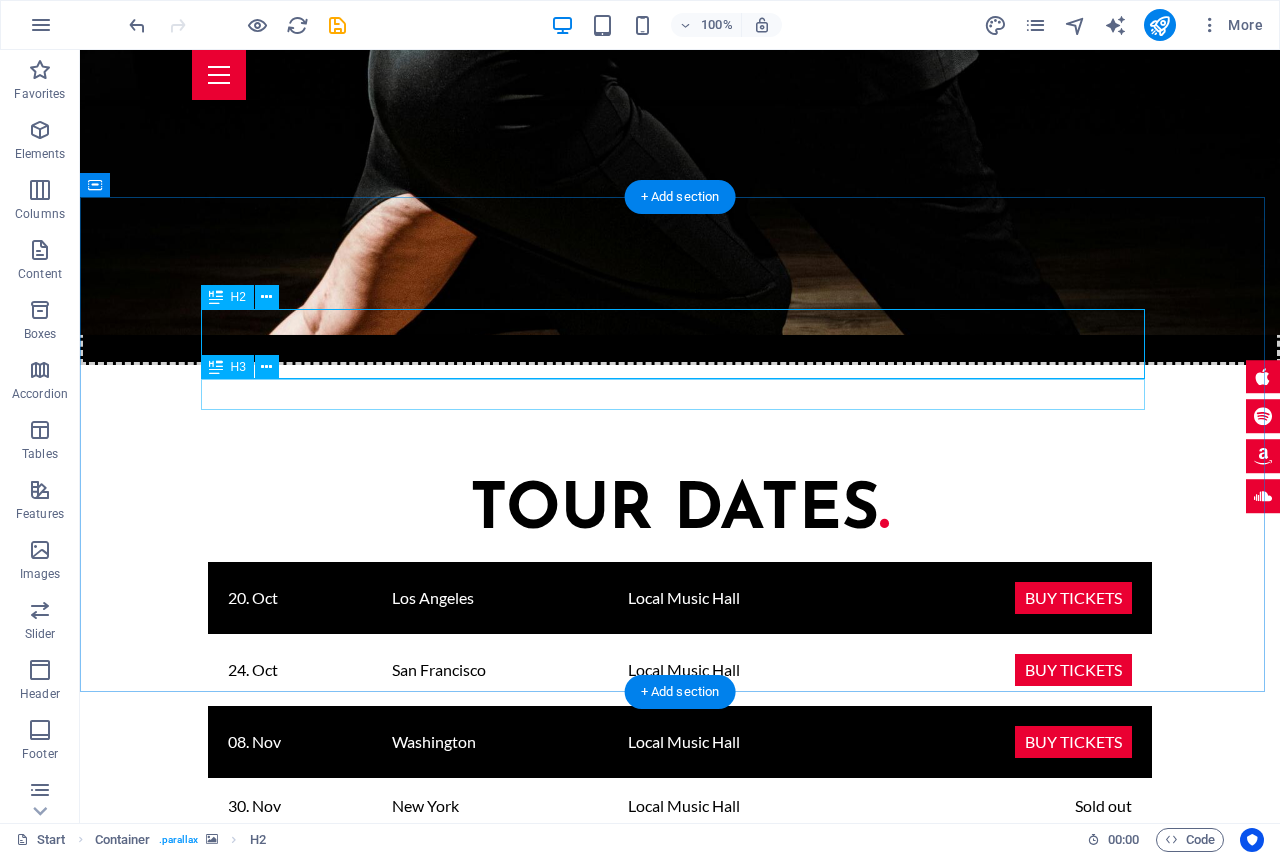 scroll, scrollTop: 2068, scrollLeft: 0, axis: vertical 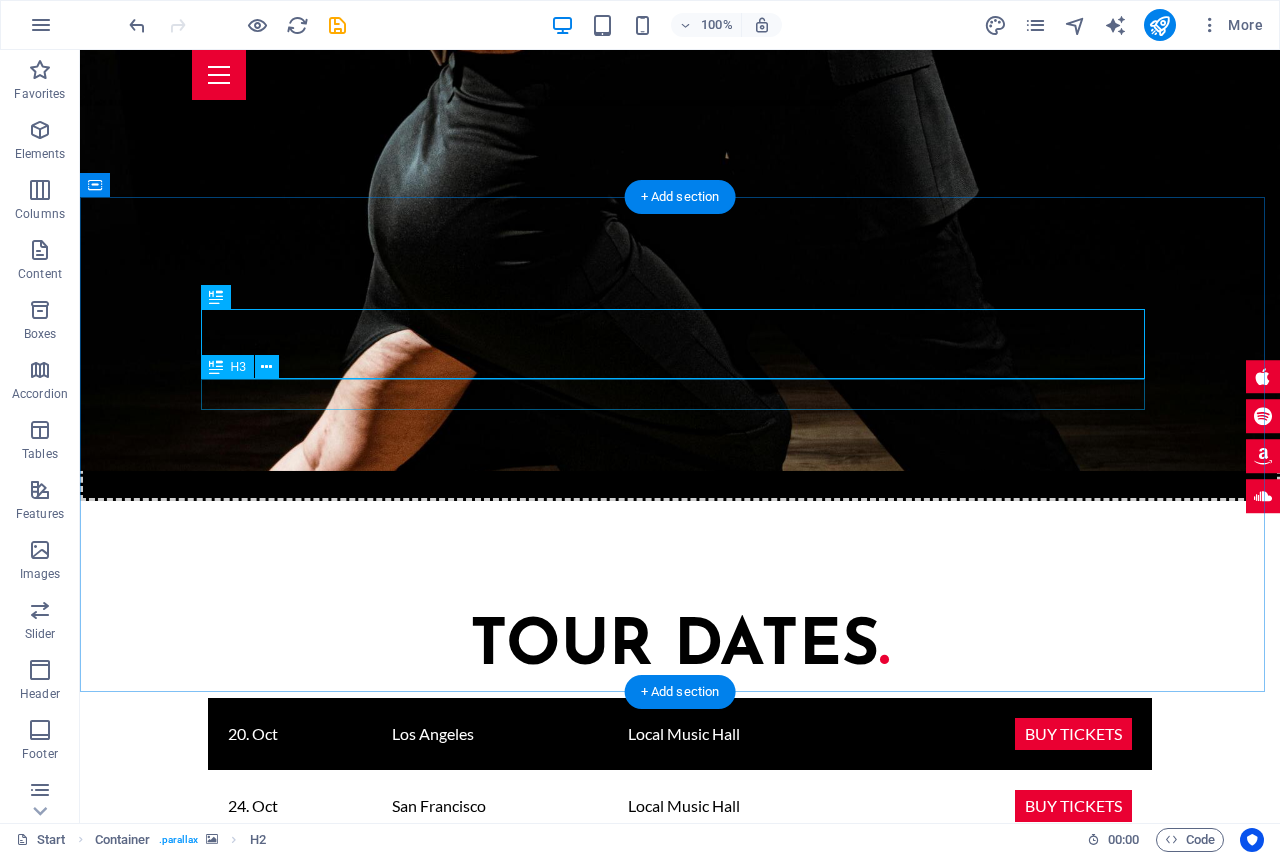 click on "I'm ready for my upcoming gig in Chicago (U.s.)" at bounding box center (680, 2212) 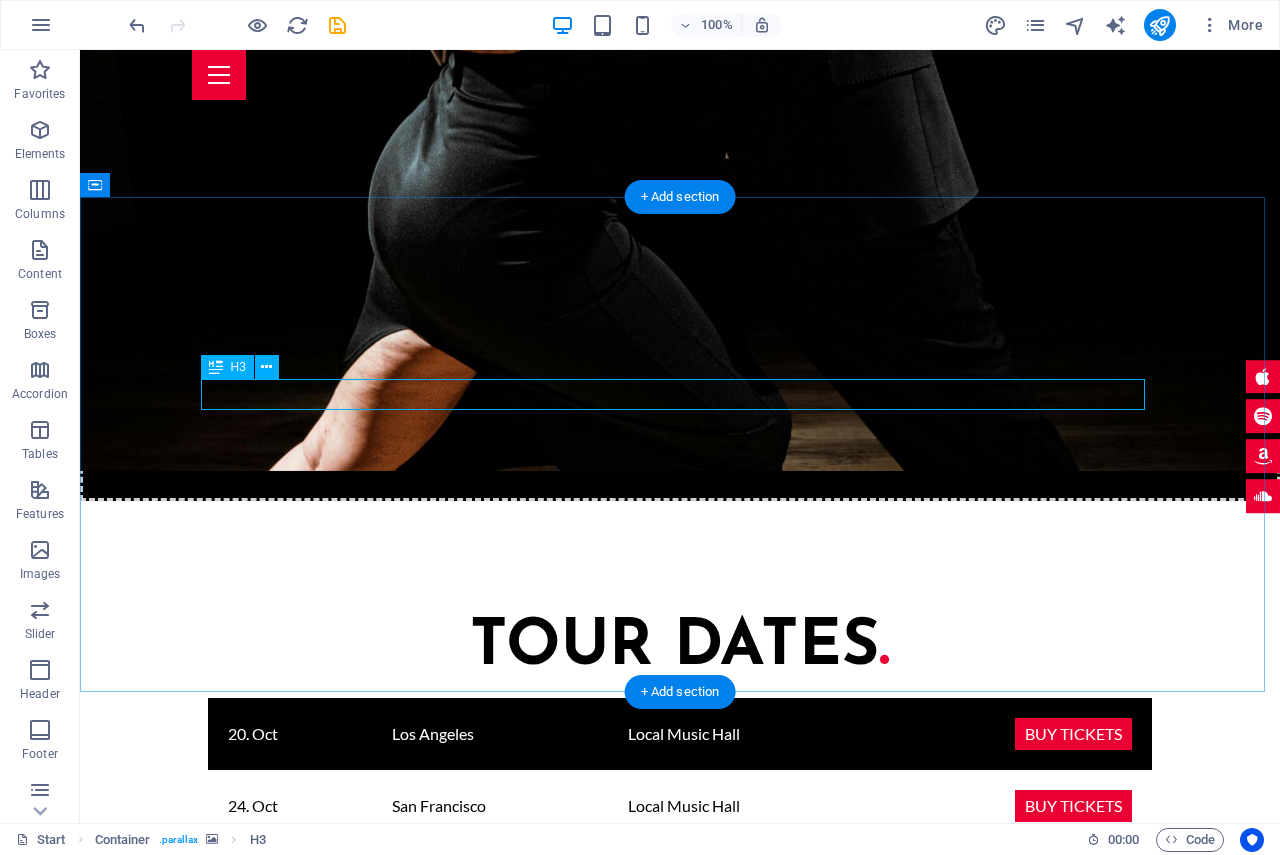 click on "I'm ready for my upcoming gig in Chicago (U.s.)" at bounding box center [680, 2212] 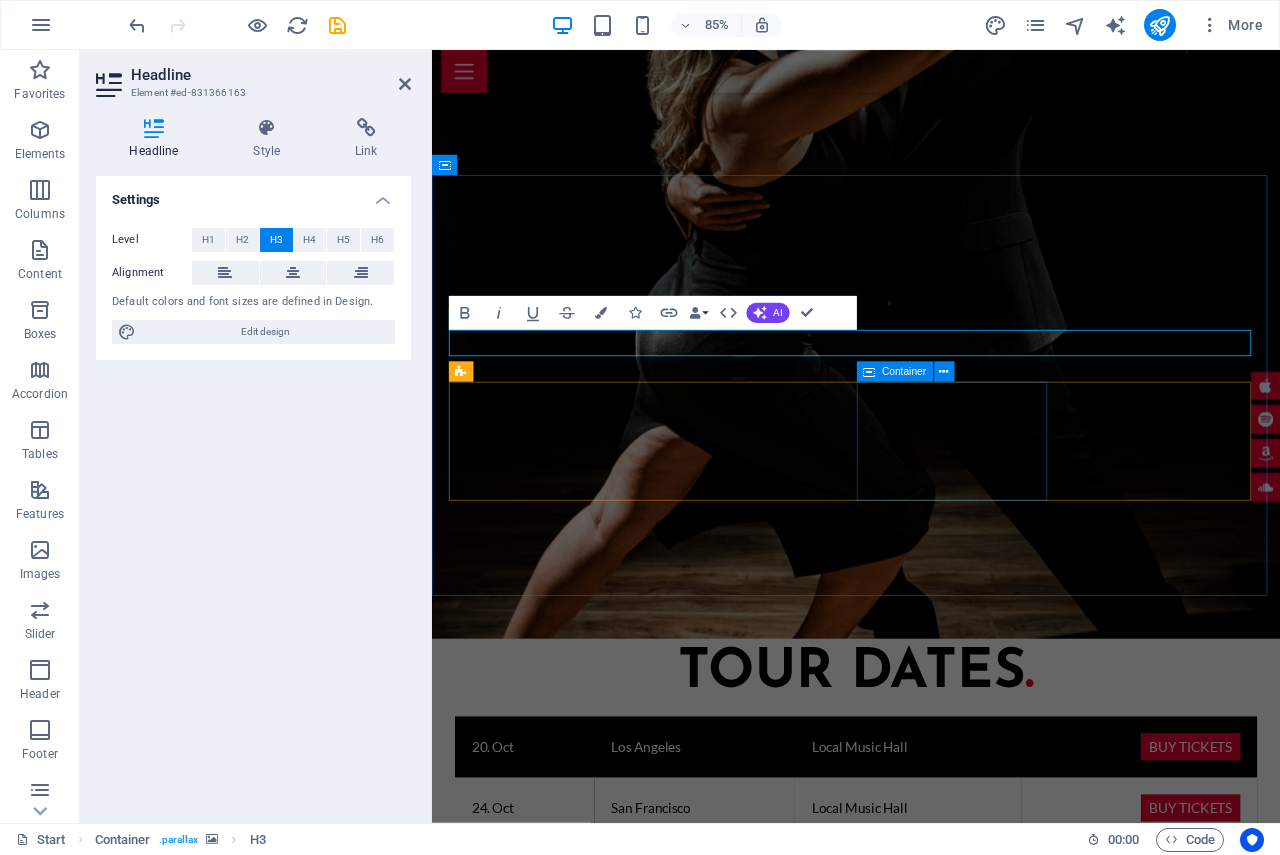 scroll, scrollTop: 2204, scrollLeft: 0, axis: vertical 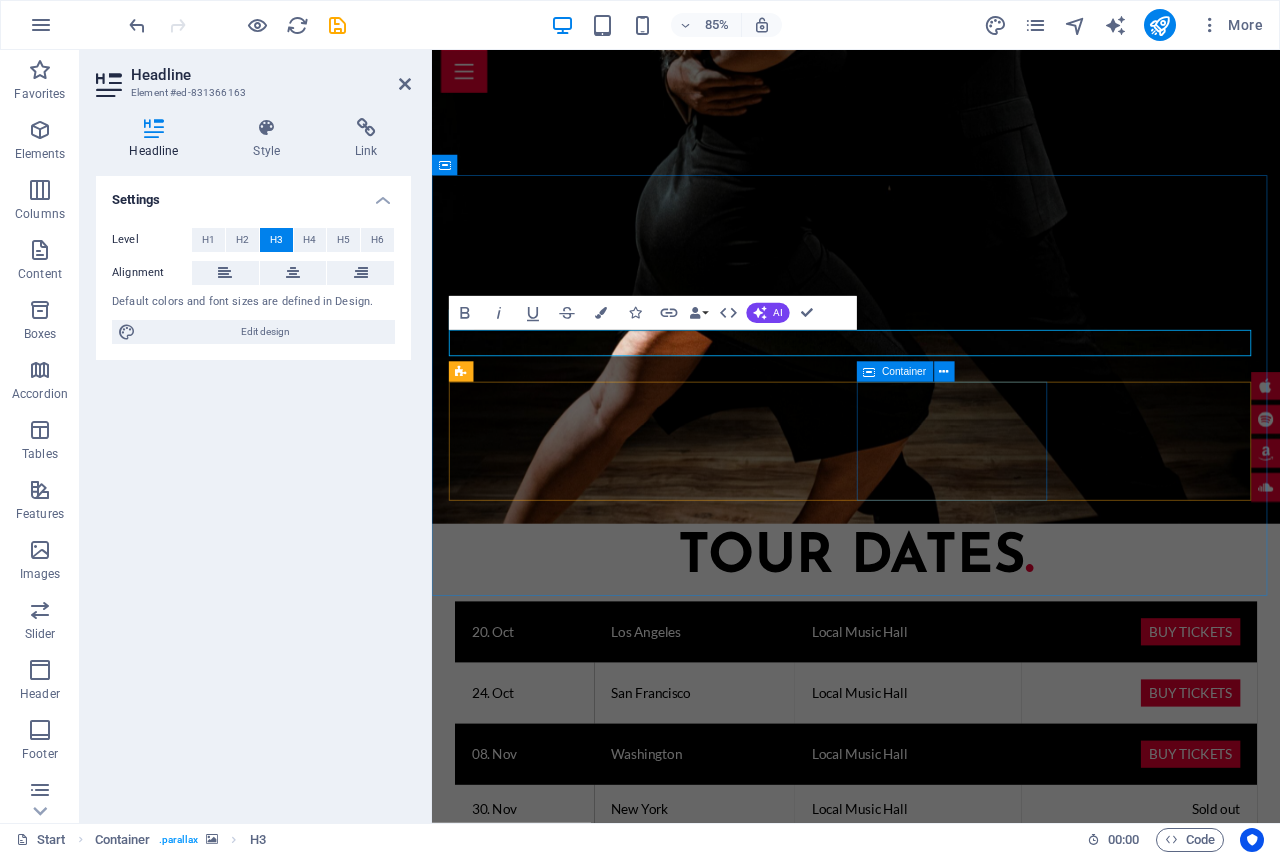 type 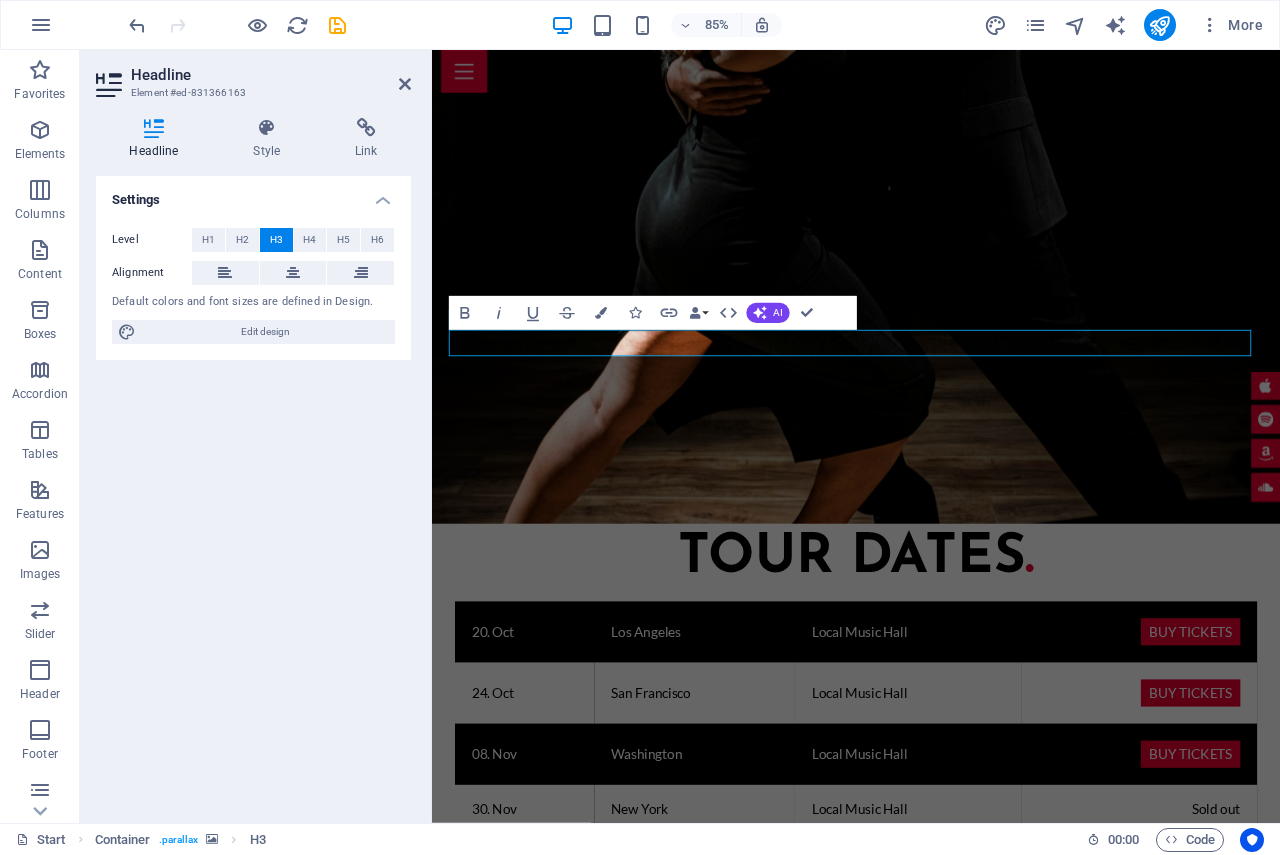 click at bounding box center [931, 1736] 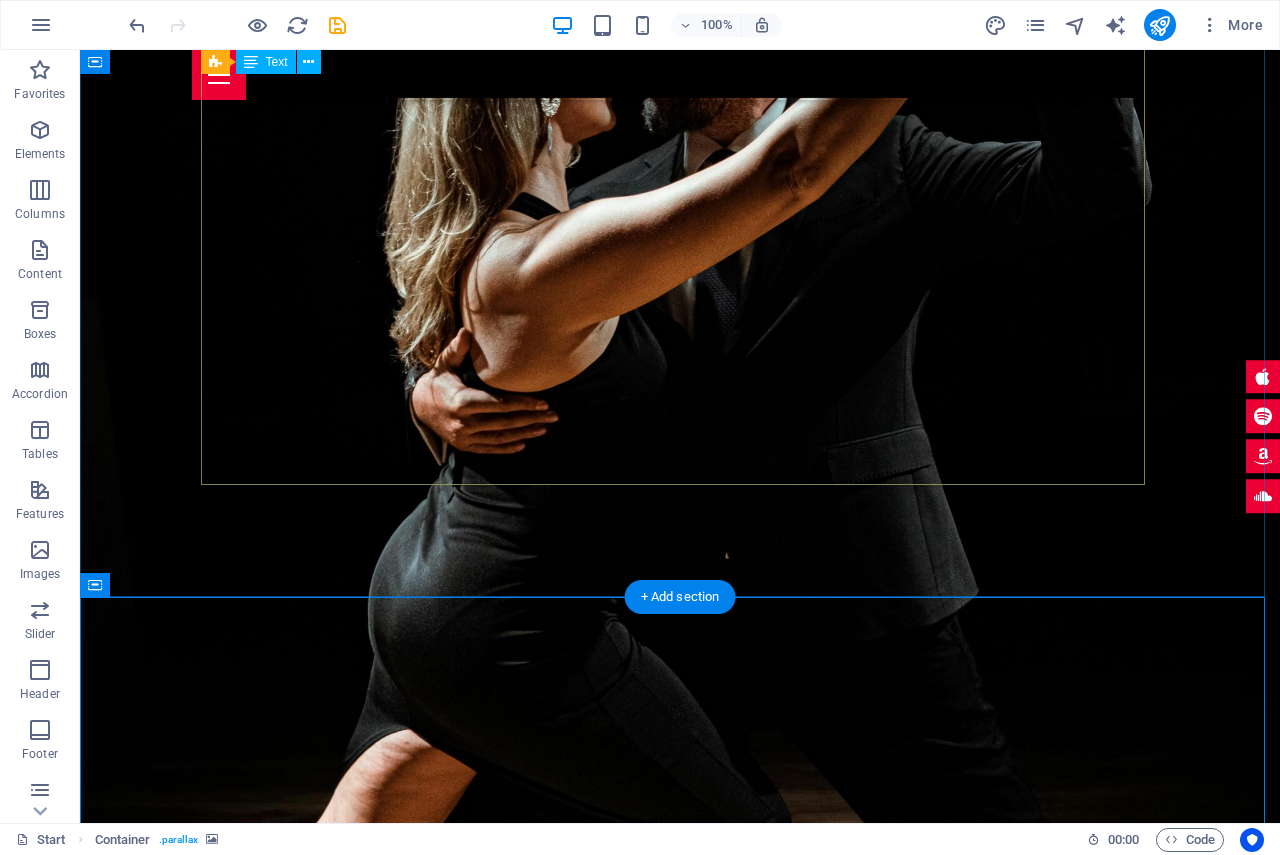 scroll, scrollTop: 1468, scrollLeft: 0, axis: vertical 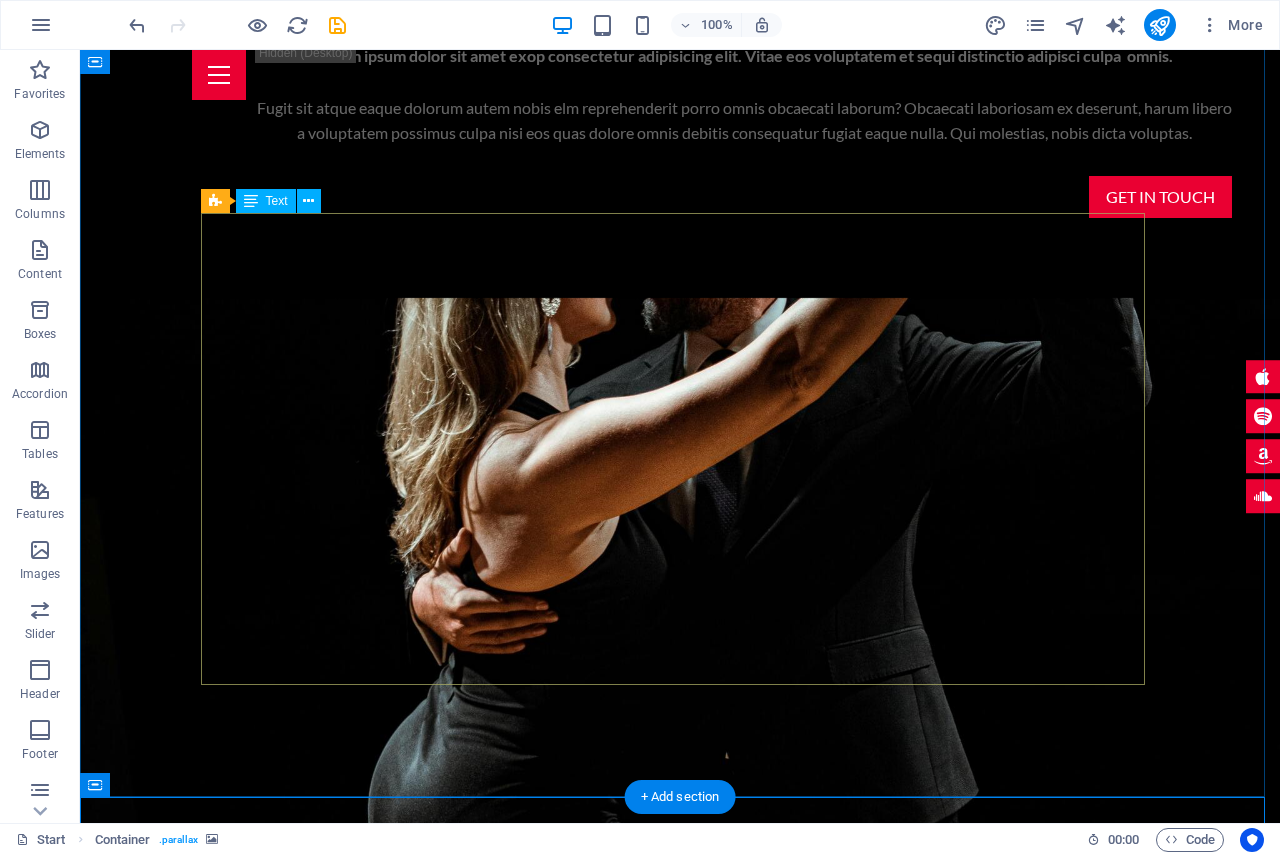 click on "20. Oct Los Angeles Local Music Hall Buy tickets 24. Oct San Francisco Local Music Hall Buy tickets 08. Nov Washington Local Music Hall Buy tickets 30. Nov New York Local Music Hall Sold out 12. Dec Las Vegas Local Music Hall Buy tickets 22. Dec Seattle Local Music Hall Buy tickets 04. Jan Kansas Local Music Hall Sold out" at bounding box center (680, 1534) 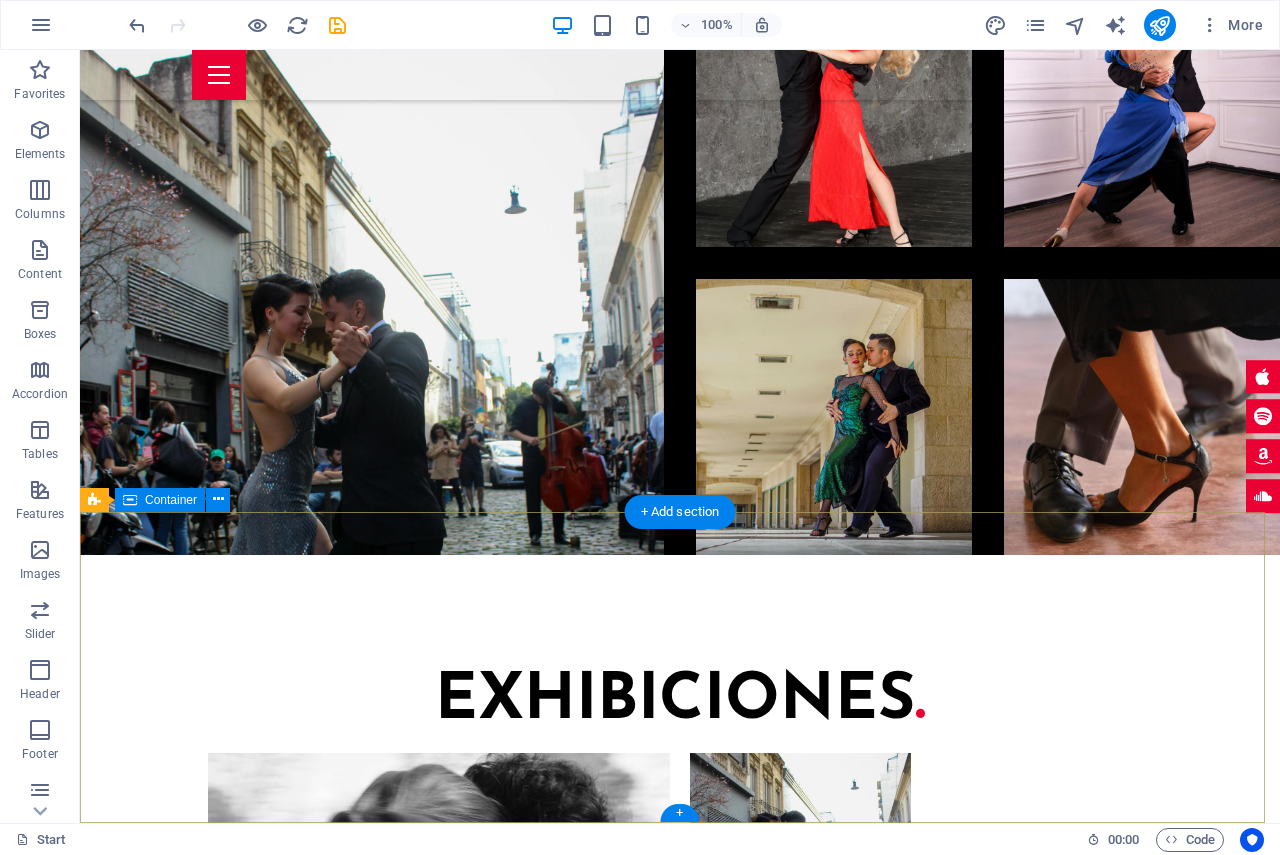 scroll, scrollTop: 6268, scrollLeft: 0, axis: vertical 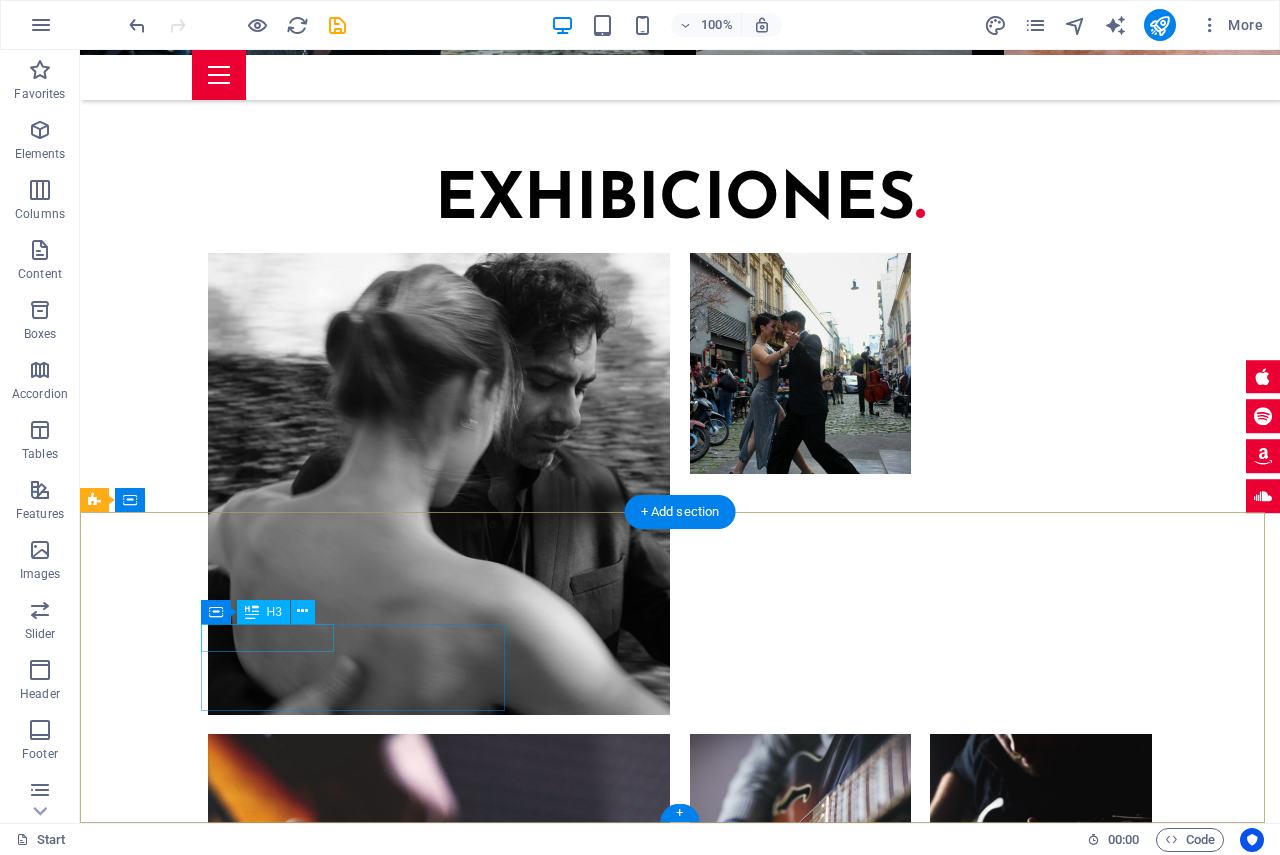 click on "Address" at bounding box center (568, 4921) 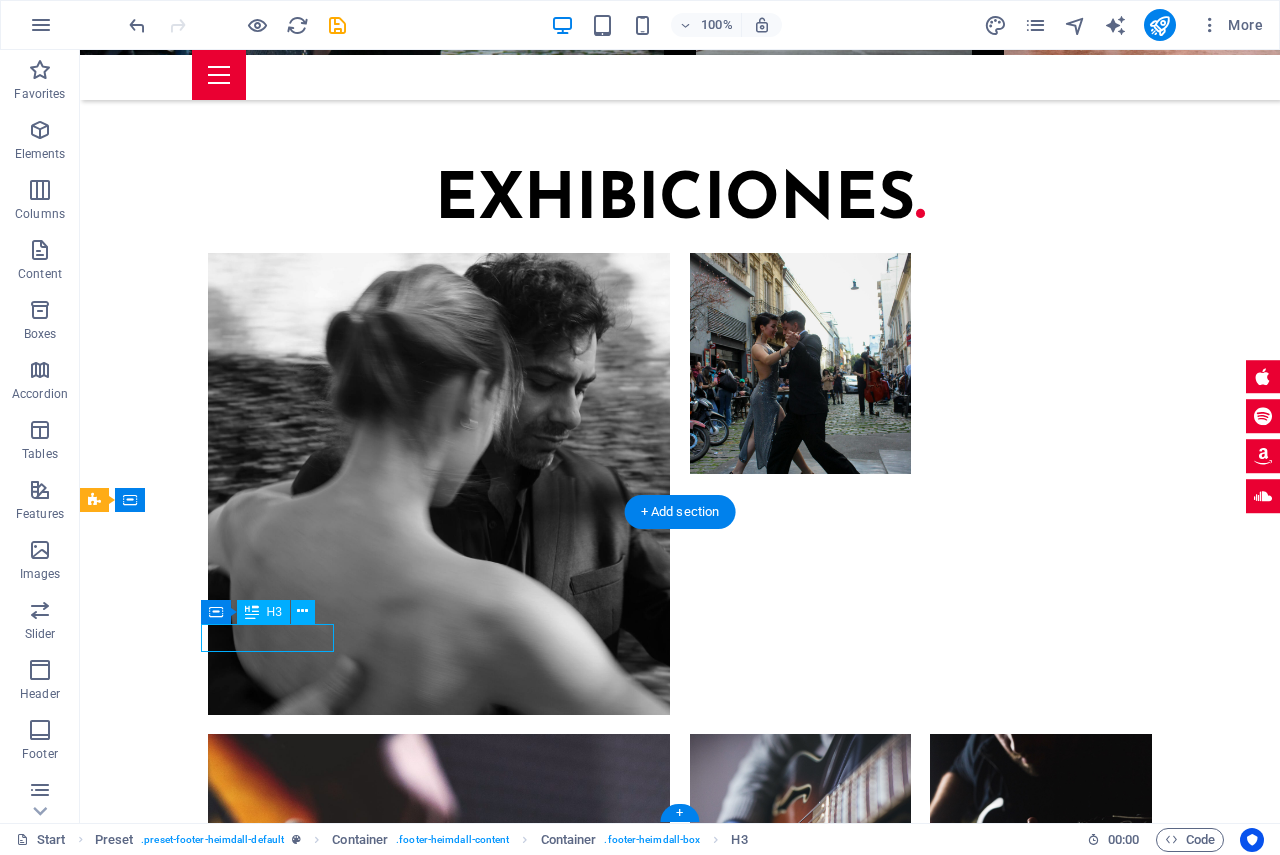 click on "Address" at bounding box center (568, 4921) 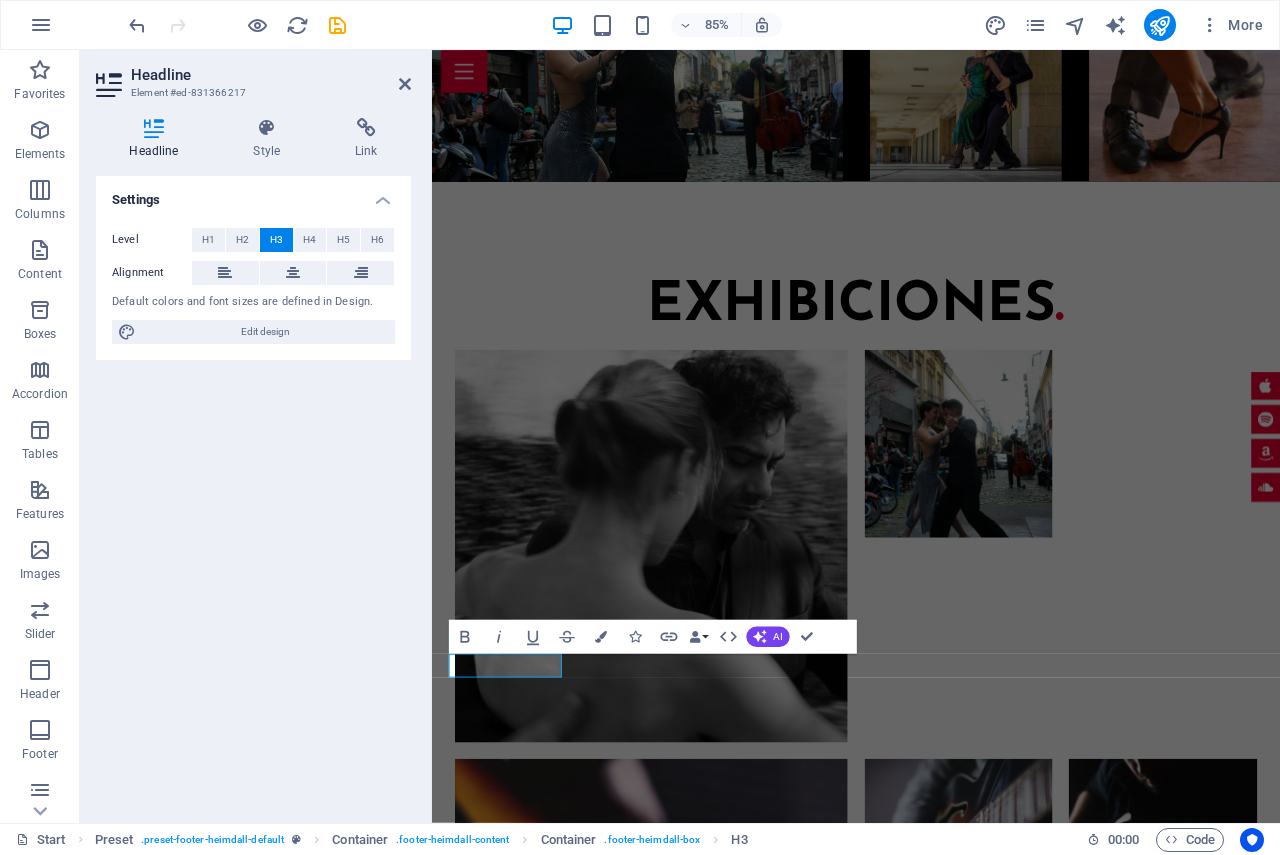 scroll, scrollTop: 6167, scrollLeft: 0, axis: vertical 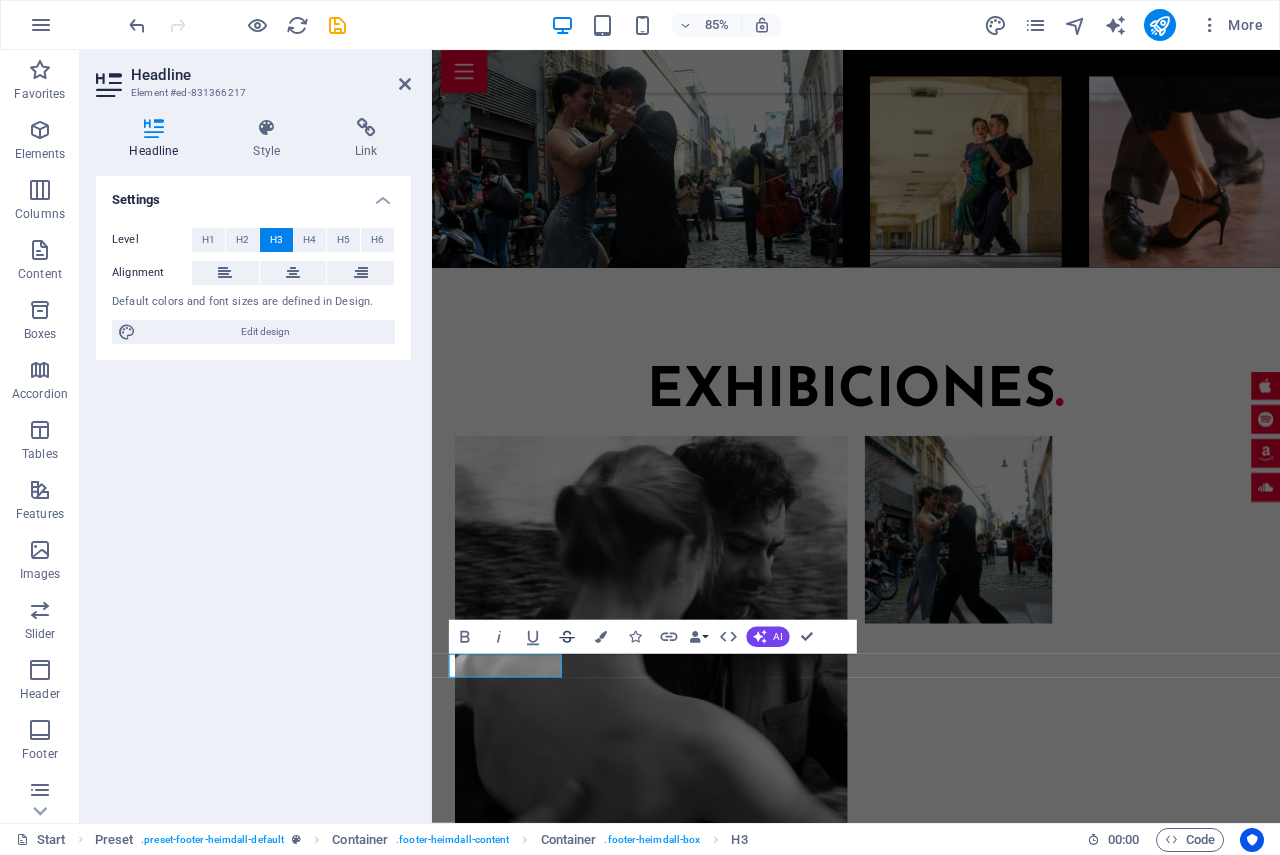 type 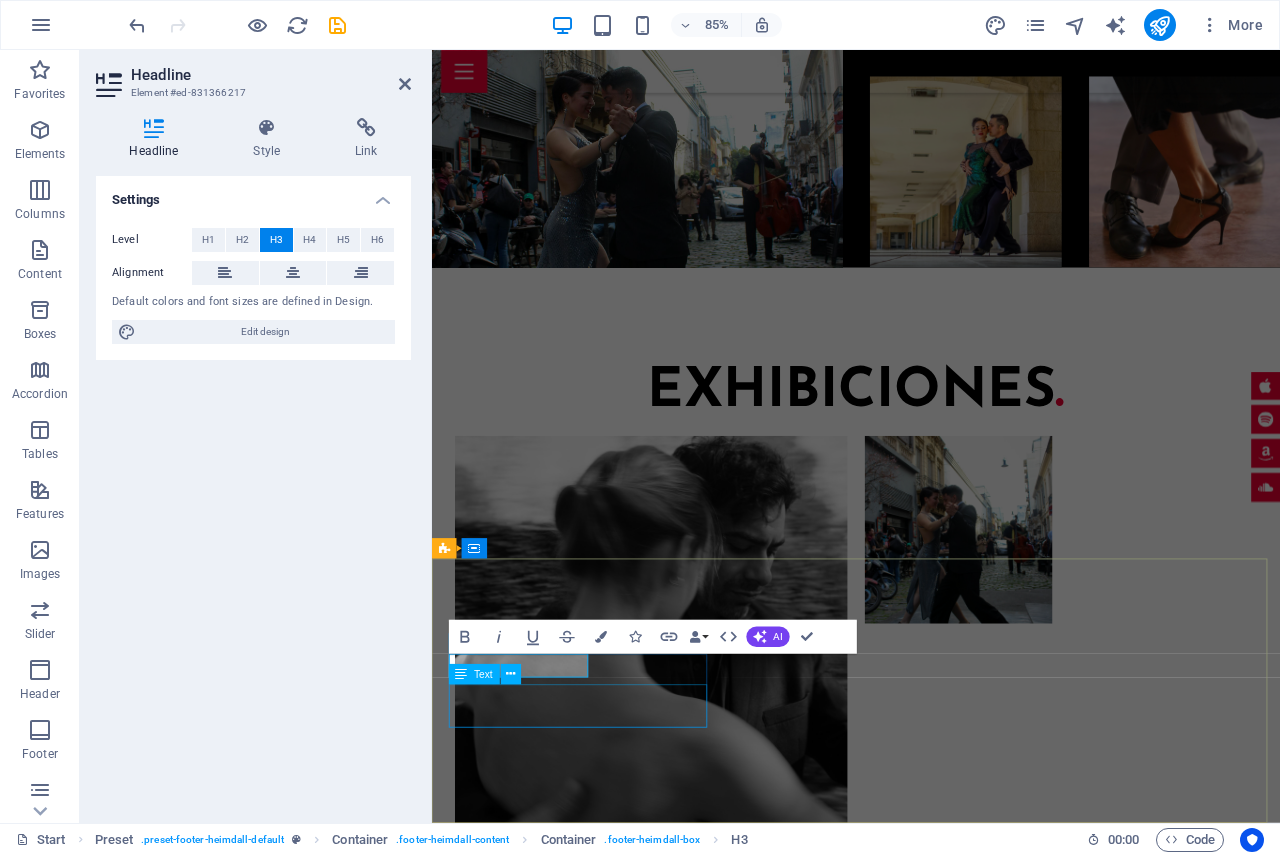 drag, startPoint x: 504, startPoint y: 829, endPoint x: 847, endPoint y: 713, distance: 362.08426 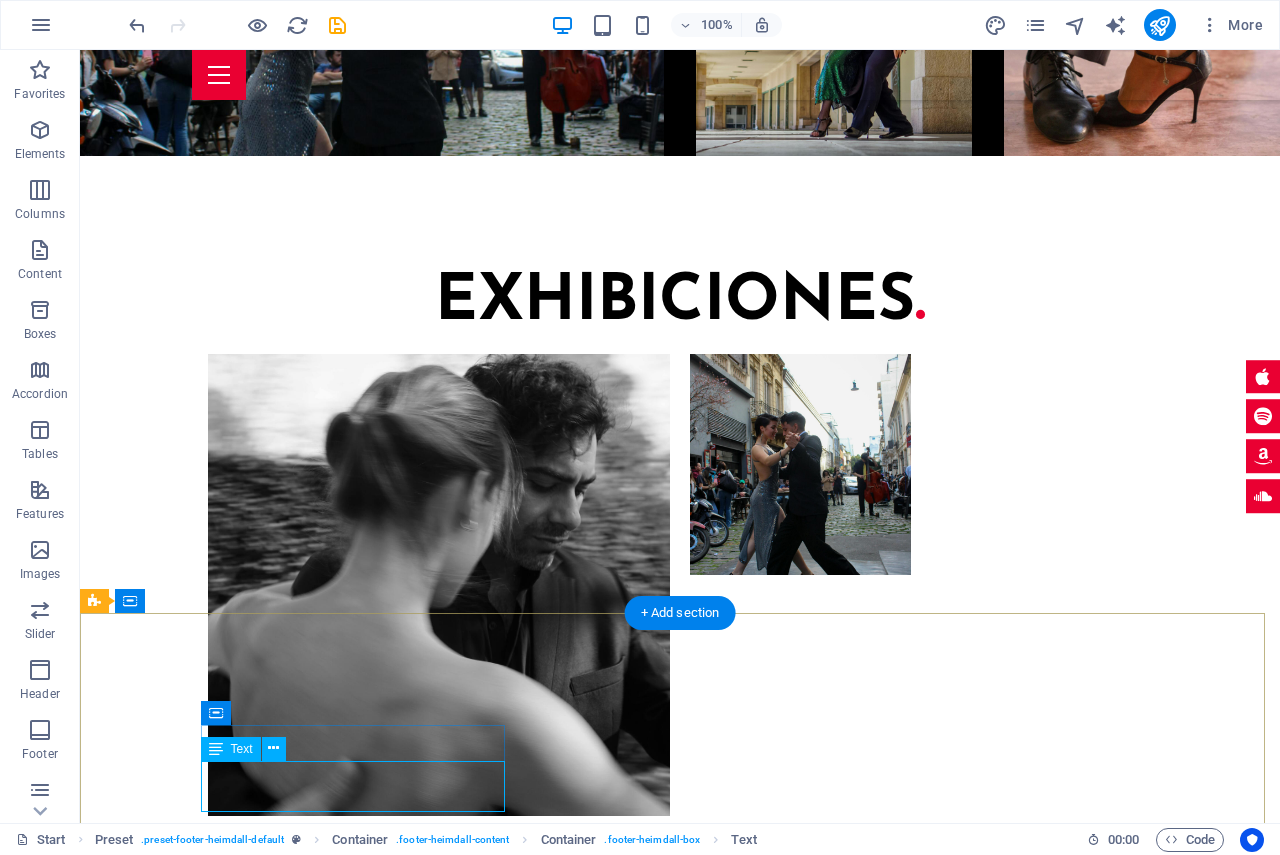 click on "770 11th Ave New York, NY   1001" at bounding box center [568, 5069] 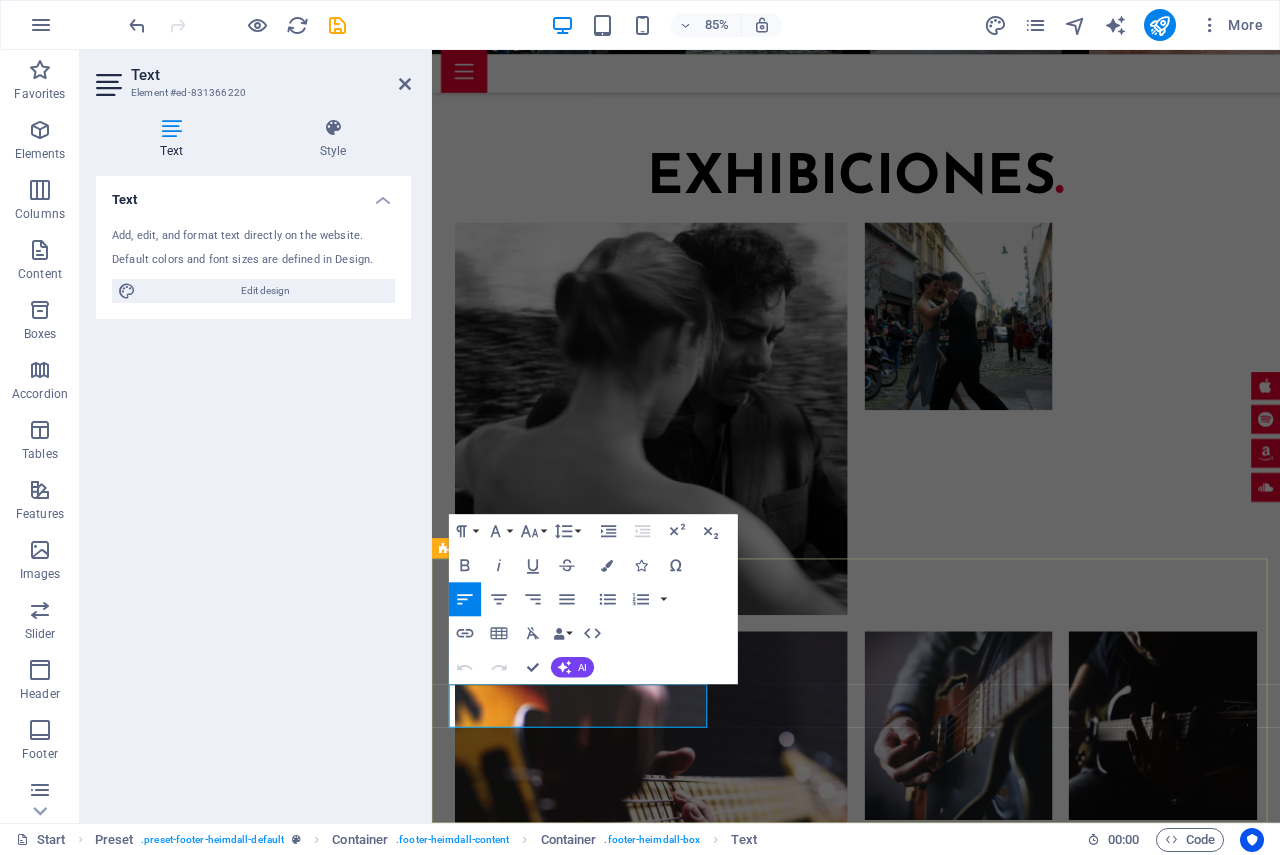 click on "770 11th Ave" at bounding box center [920, 4956] 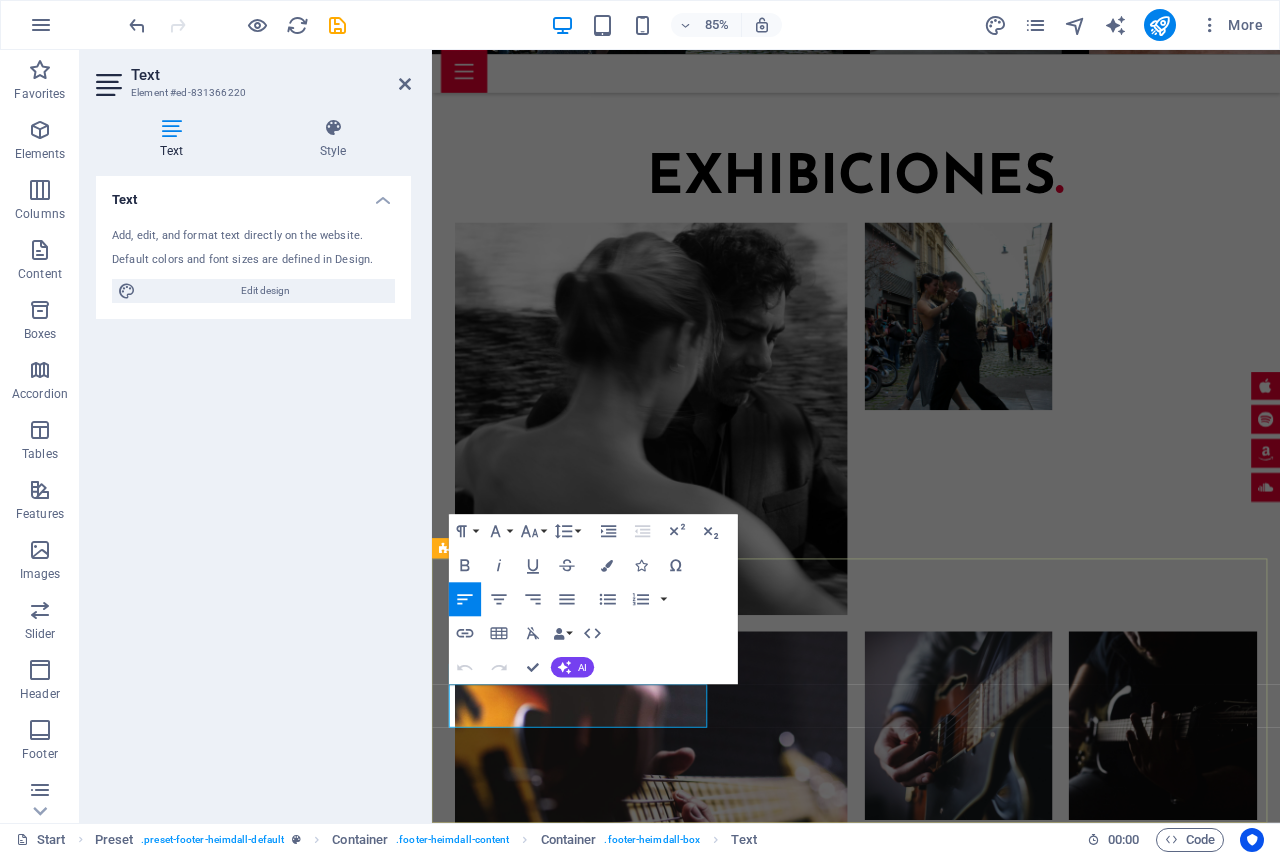 drag, startPoint x: 594, startPoint y: 834, endPoint x: 449, endPoint y: 800, distance: 148.93288 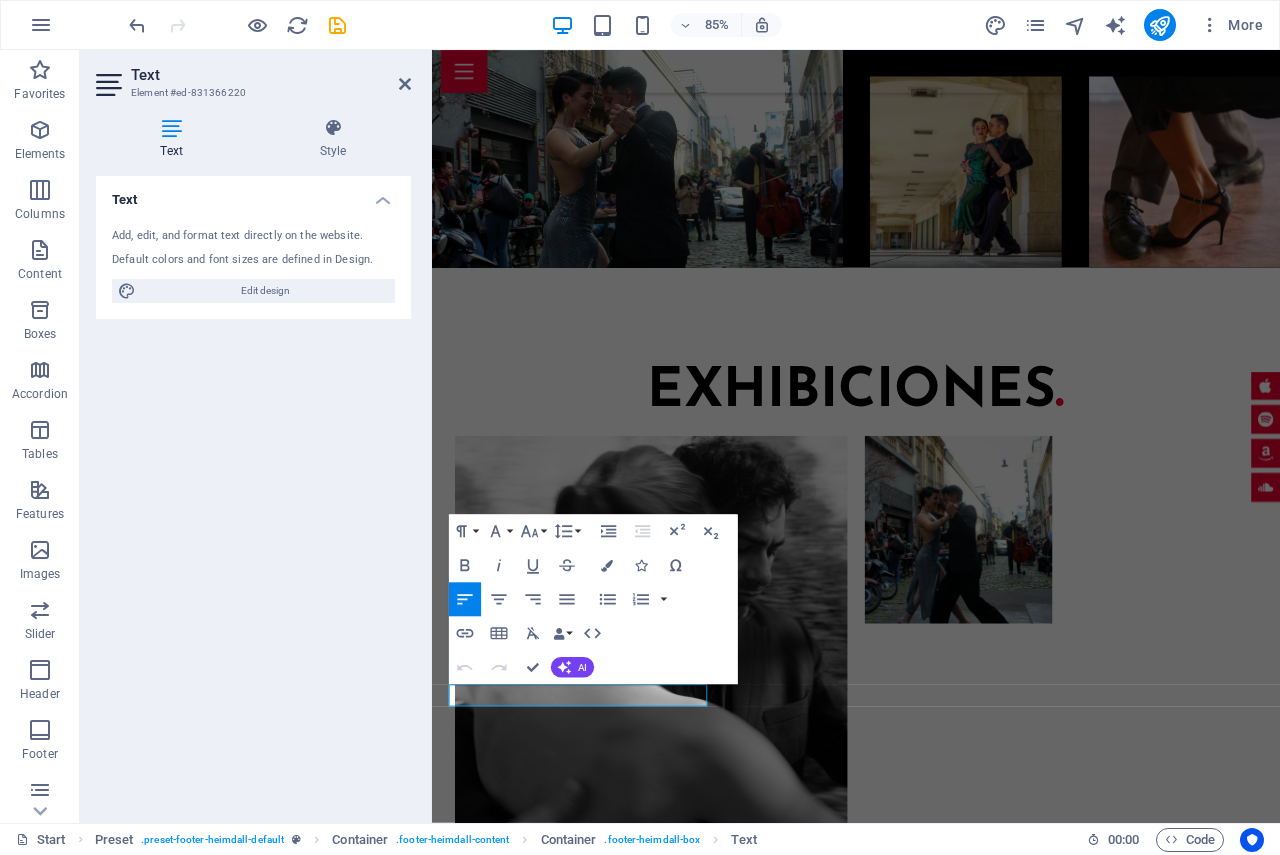 scroll, scrollTop: 0, scrollLeft: 7, axis: horizontal 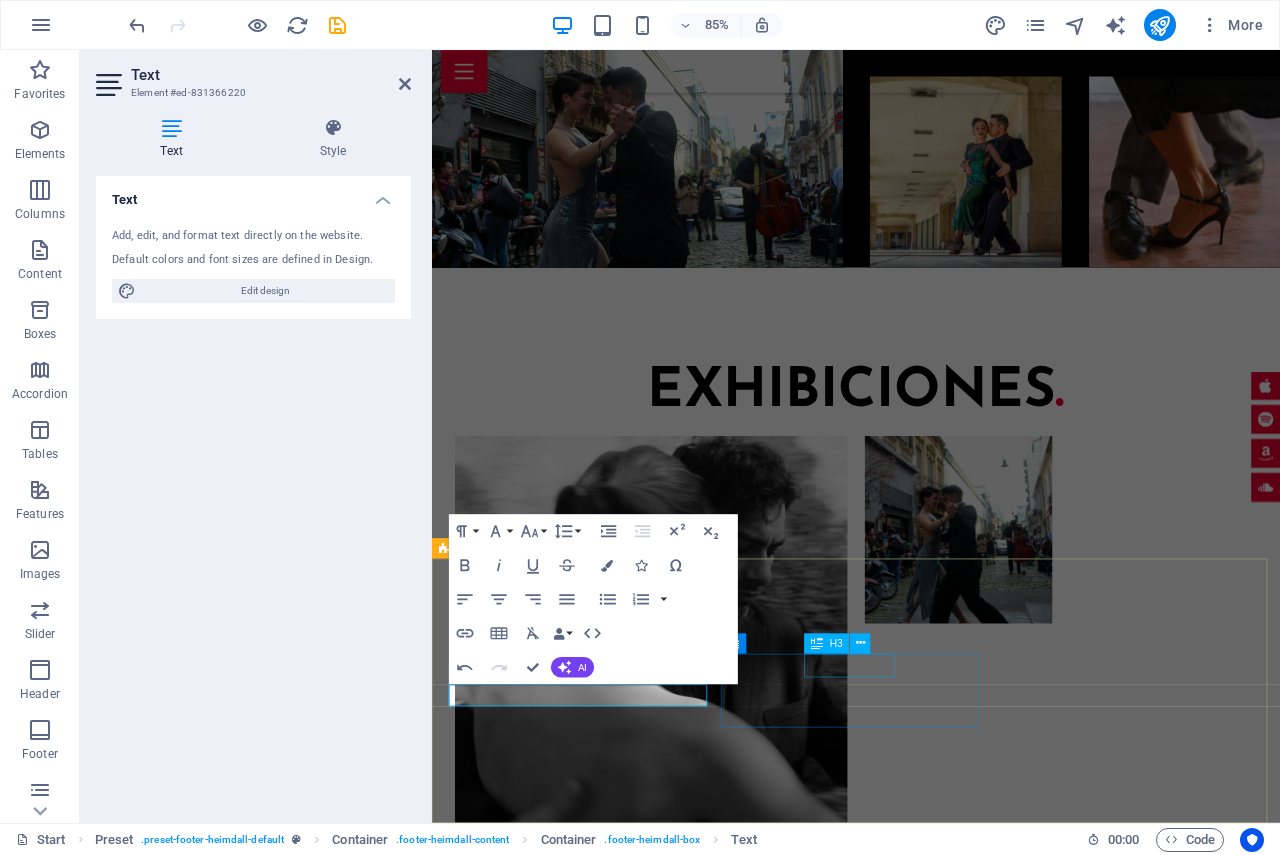 drag, startPoint x: 914, startPoint y: 761, endPoint x: 1198, endPoint y: 672, distance: 297.6189 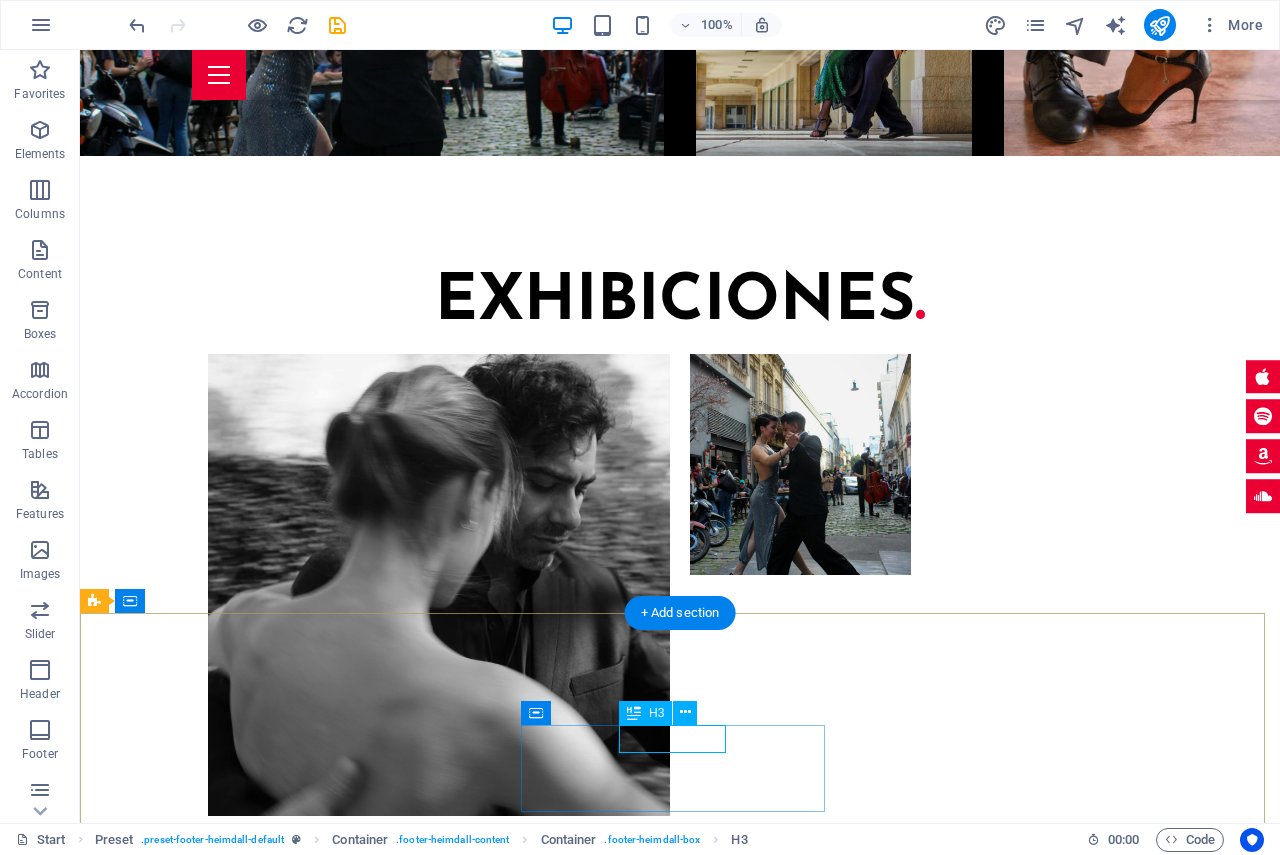 click on "Phone" at bounding box center (568, 5091) 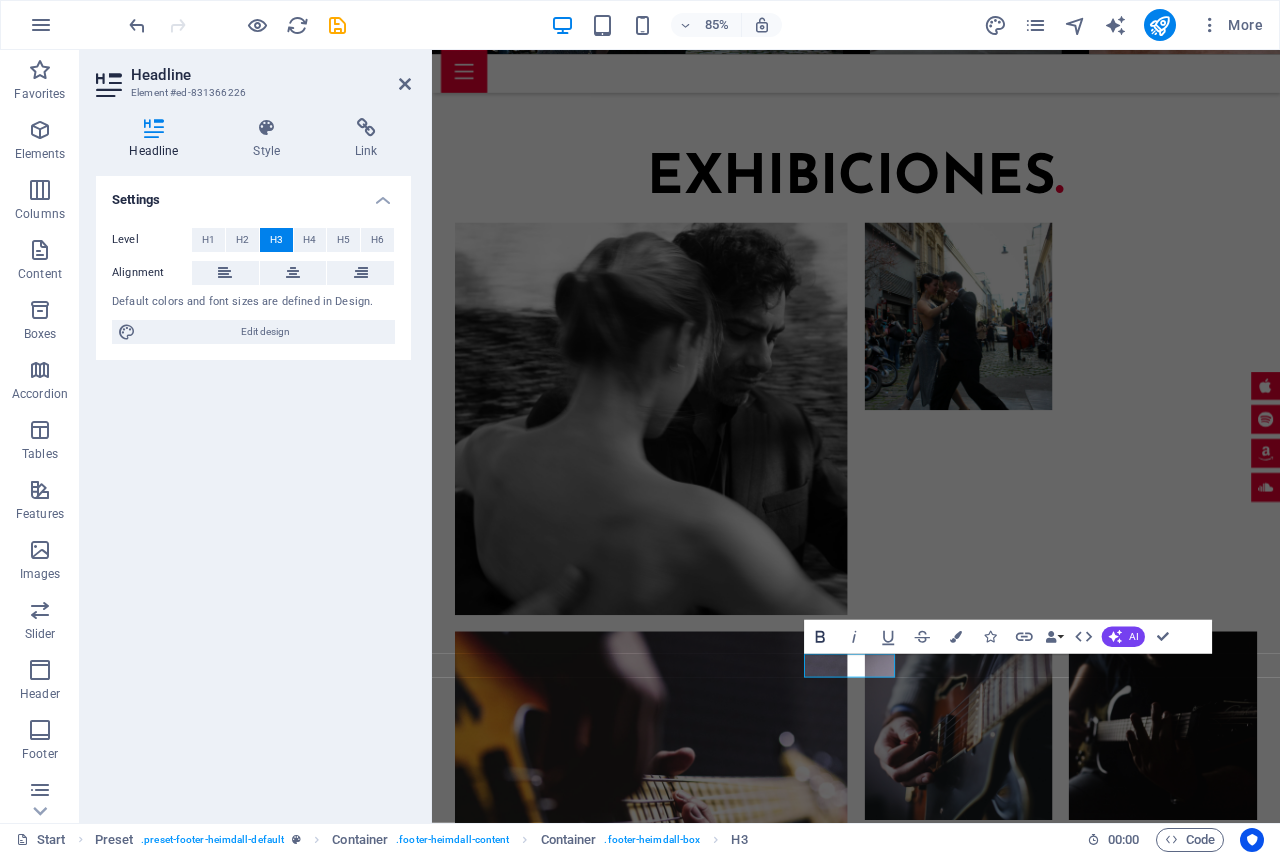 type 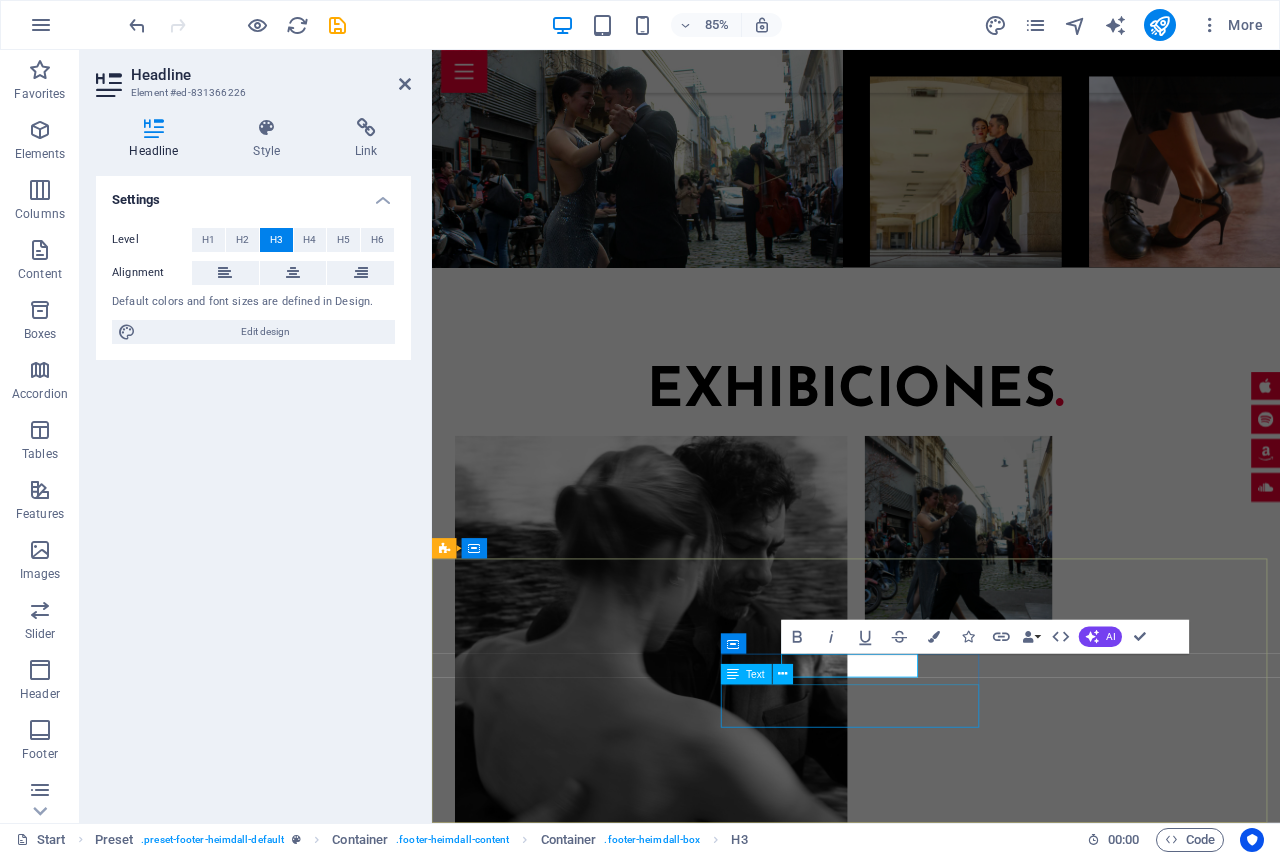 drag, startPoint x: 937, startPoint y: 837, endPoint x: 1204, endPoint y: 710, distance: 295.66534 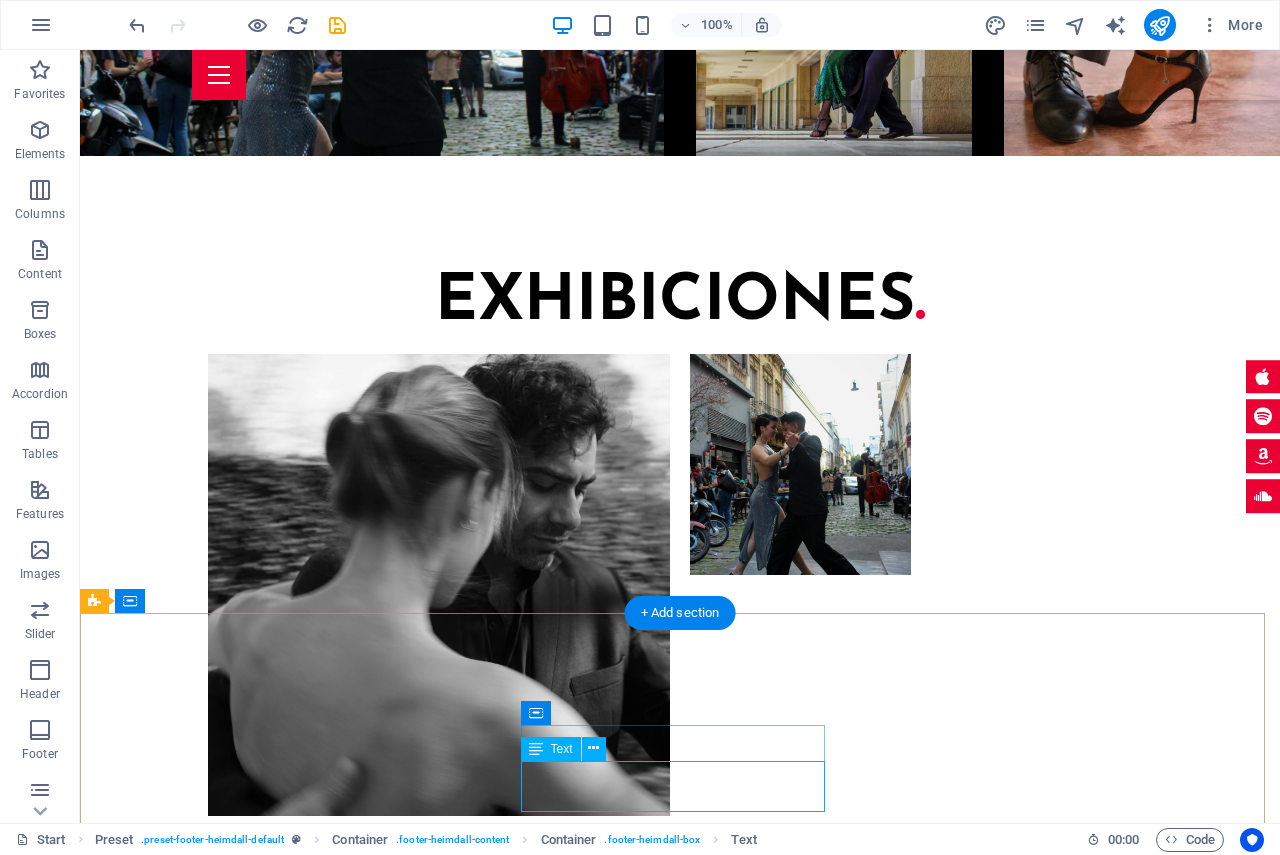 click on "P:  +1-123-456-7890 M:" at bounding box center (568, 5138) 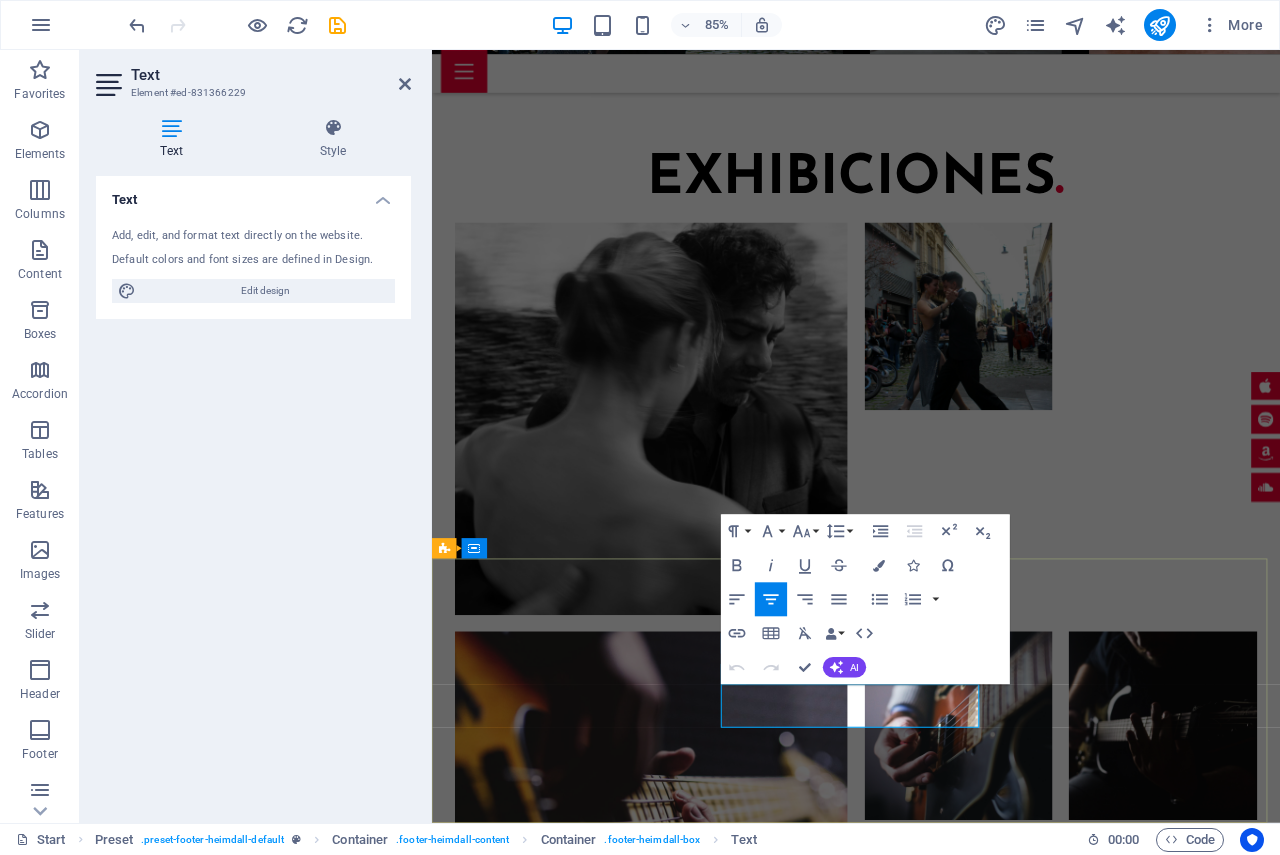 drag, startPoint x: 960, startPoint y: 833, endPoint x: 839, endPoint y: 791, distance: 128.082 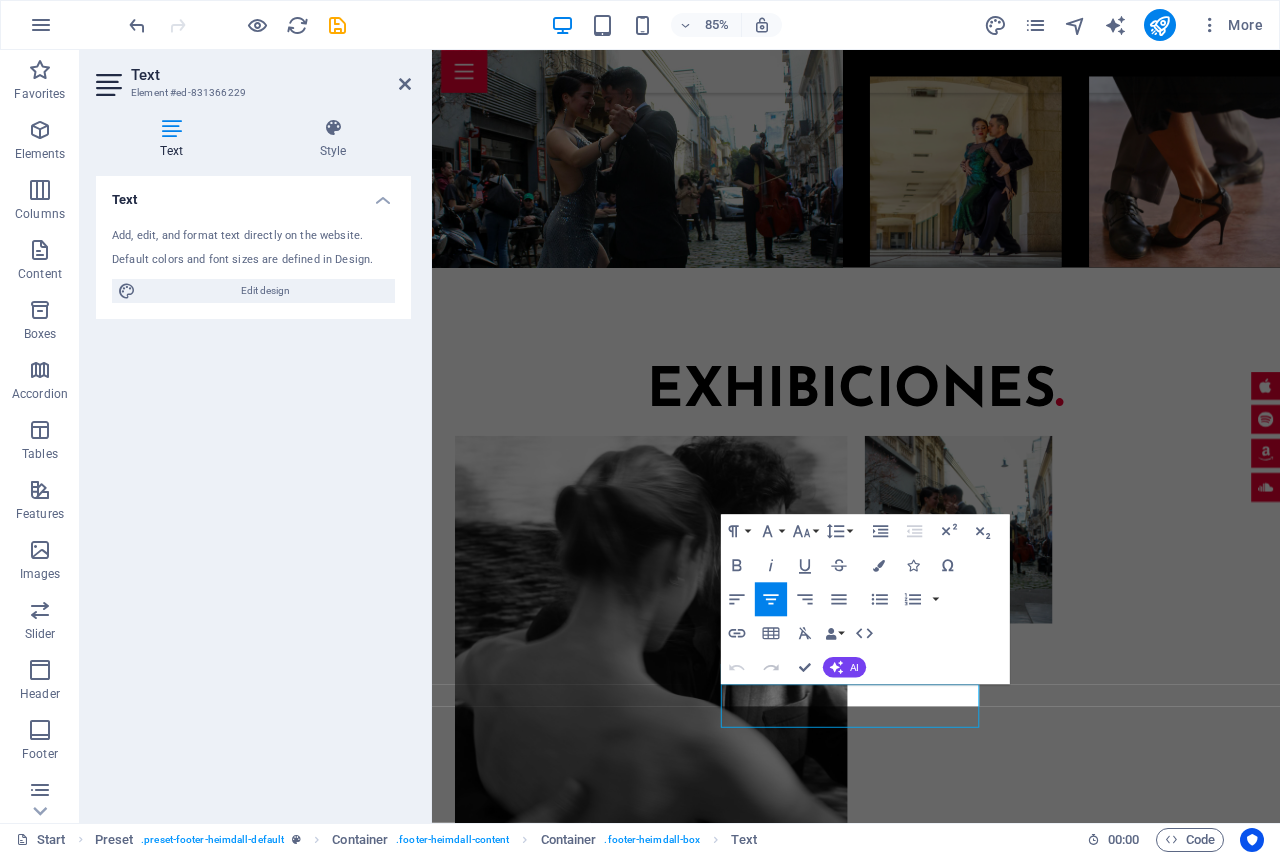 scroll, scrollTop: 0, scrollLeft: 8, axis: horizontal 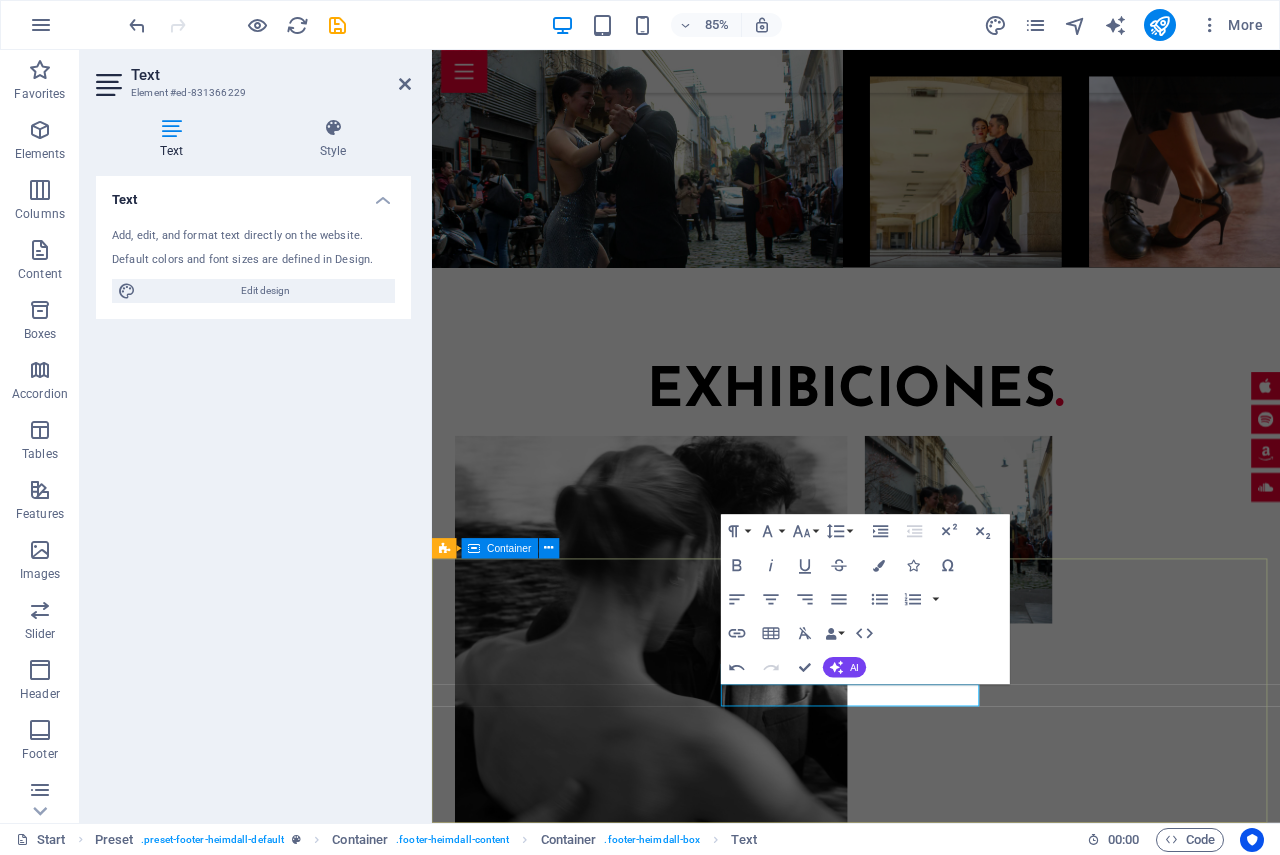 click on "DIRECCION Apoquindo 6589, Las Condes, Santiago TELEFONO +56 9 9744 2840  +56 9 9744 2840 Contact c593a30ceab06e3047f709cfb3c190@cpanel.local Legal Notice  |  Privacy" at bounding box center (931, 5387) 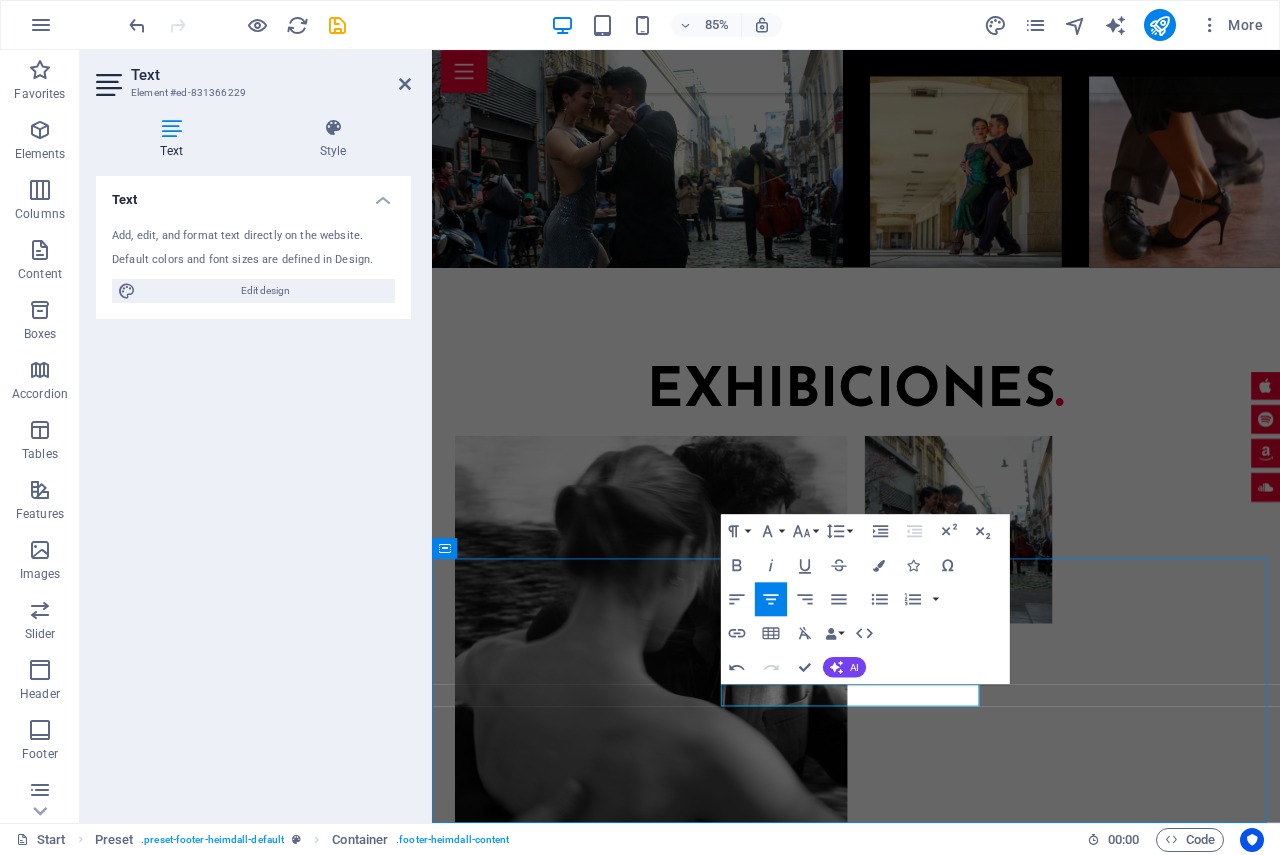 click on "CONTACTO . Your Name Your Email Your Message   I have read and understand the privacy policy. Unreadable? Load new Submit" at bounding box center [944, 3936] 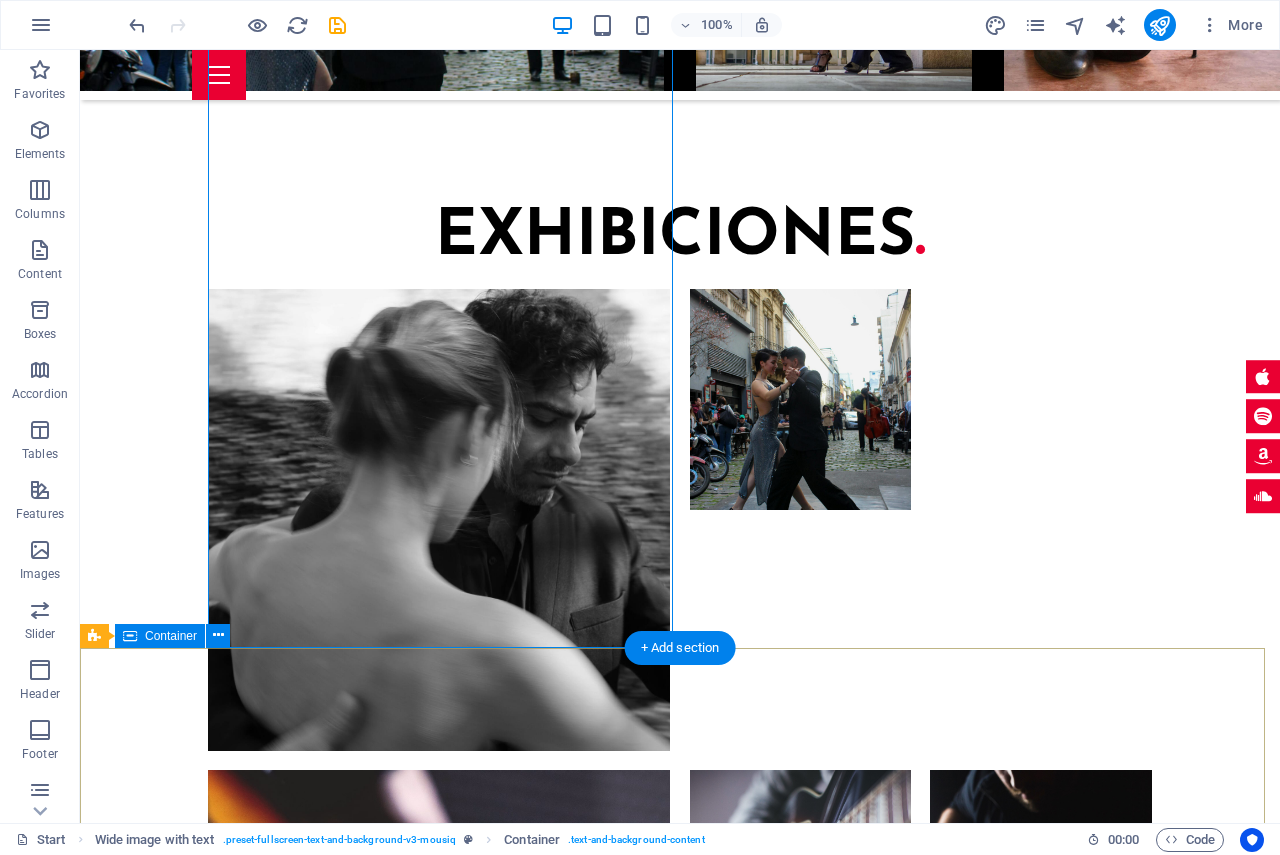 scroll, scrollTop: 6268, scrollLeft: 0, axis: vertical 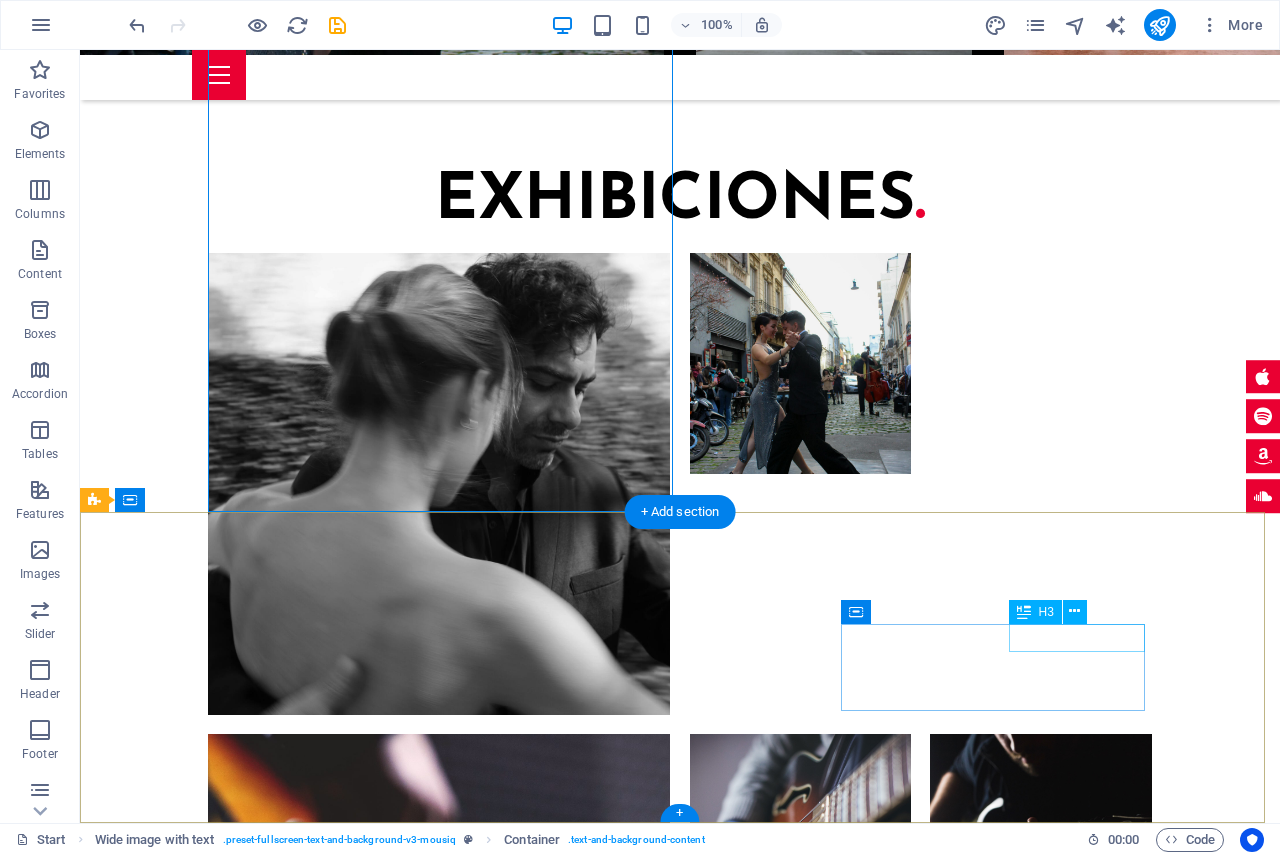 click on "Contact" at bounding box center (568, 5060) 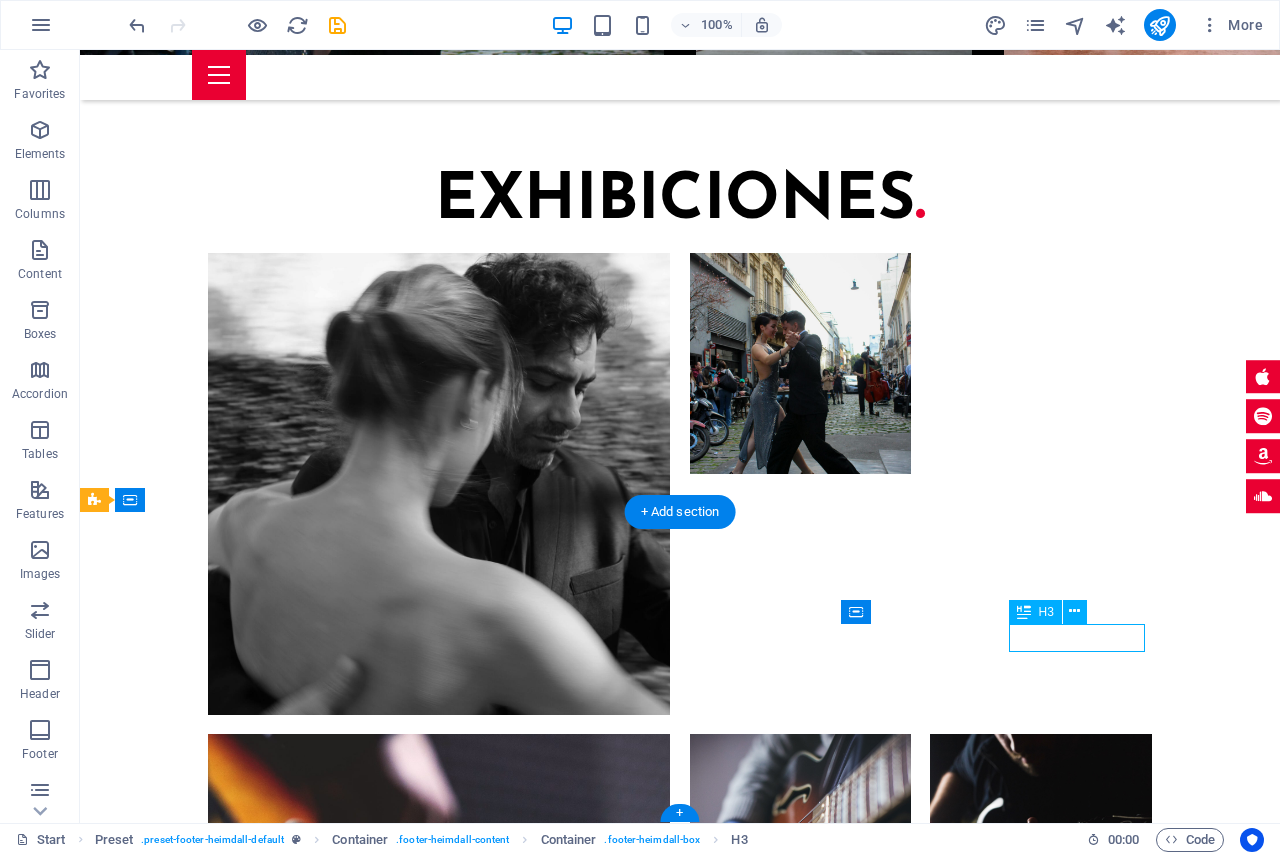 click on "Contact" at bounding box center [568, 5060] 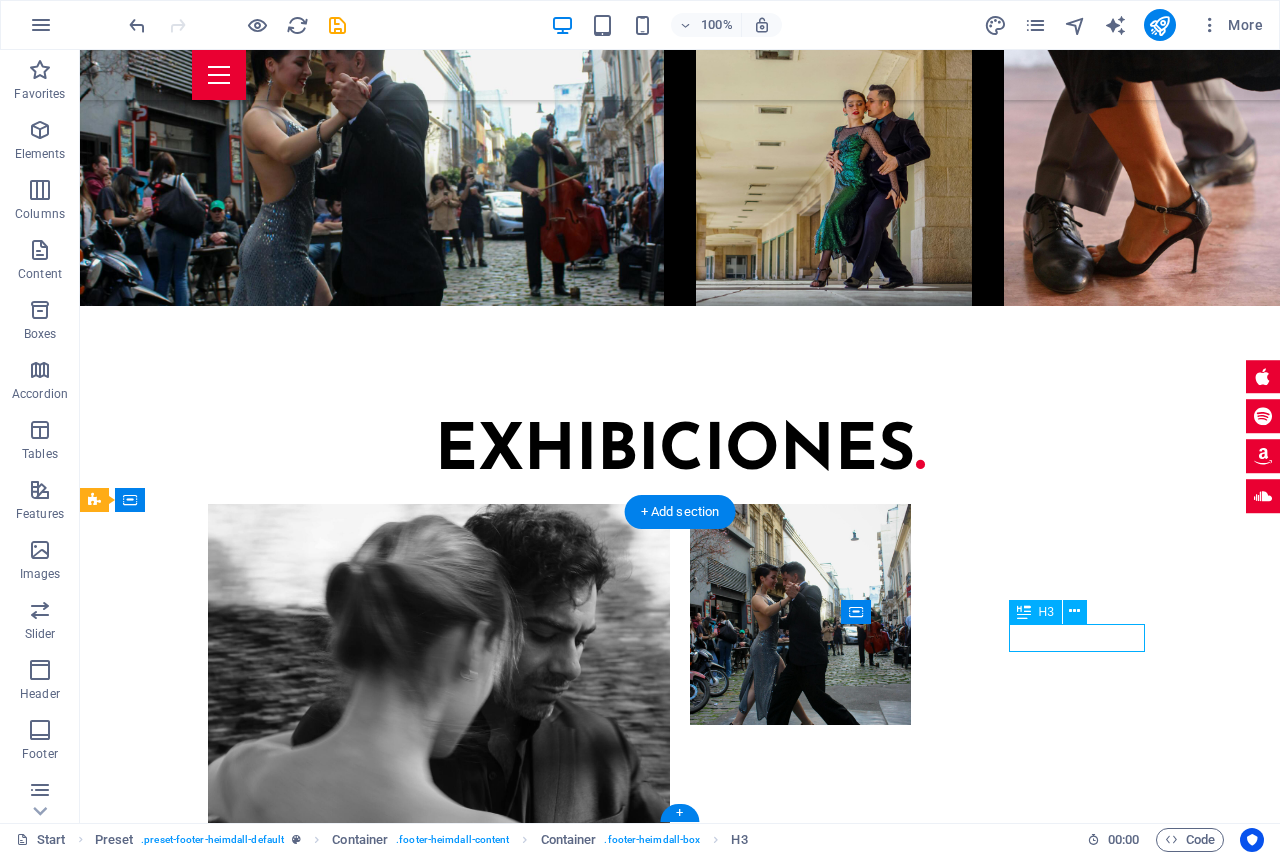 click on "DIRECCION Apoquindo 6589, Las Condes, Santiago TELEFONO +56 9 9744 2840  c593a30ceab06e3047f709cfb3c190@cpanel.local Legal Notice  |  Privacy" at bounding box center [680, 5373] 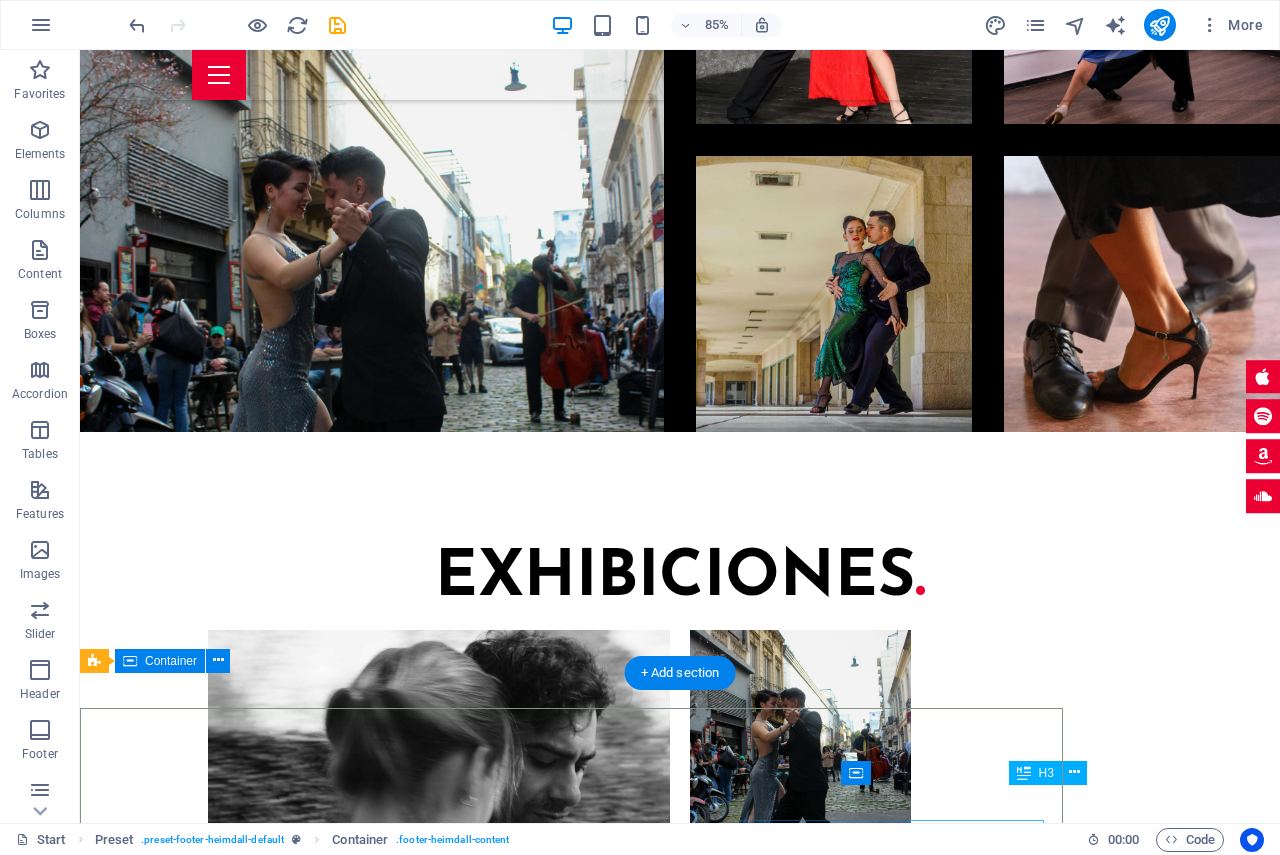 scroll, scrollTop: 6107, scrollLeft: 0, axis: vertical 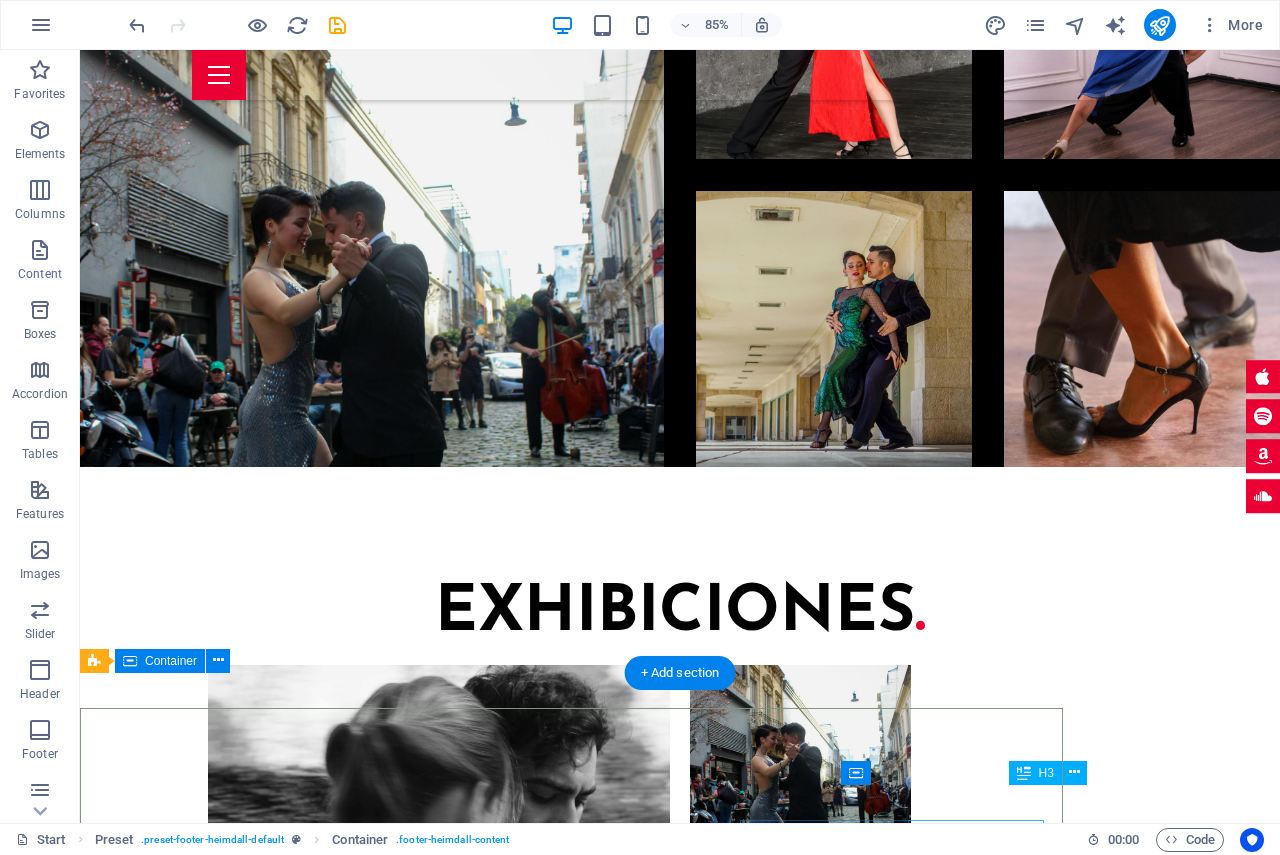 click on "DIRECCION Apoquindo 6589, Las Condes, Santiago TELEFONO +56 9 9744 2840  Contact c593a30ceab06e3047f709cfb3c190@cpanel.local Legal Notice  |  Privacy" at bounding box center [680, 5548] 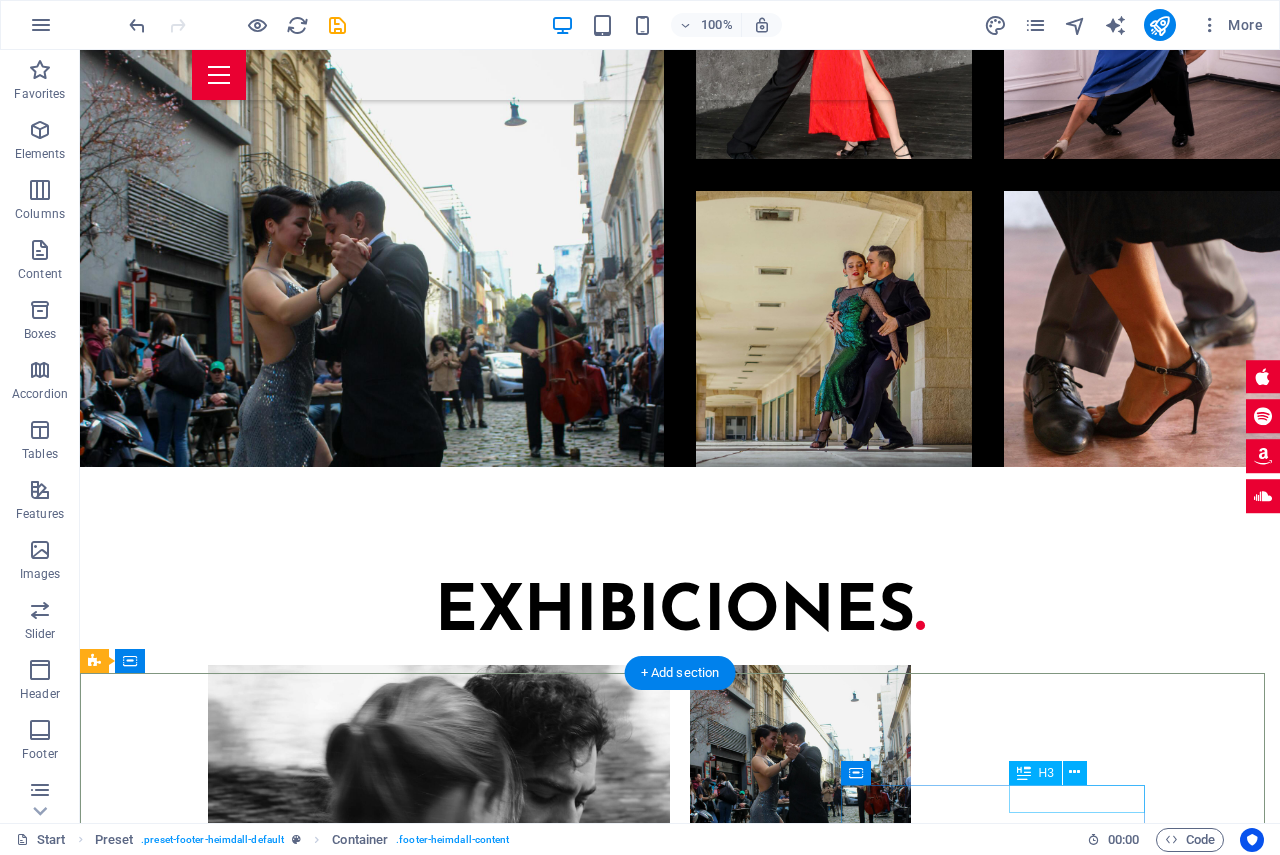 click on "Contact" at bounding box center [568, 5588] 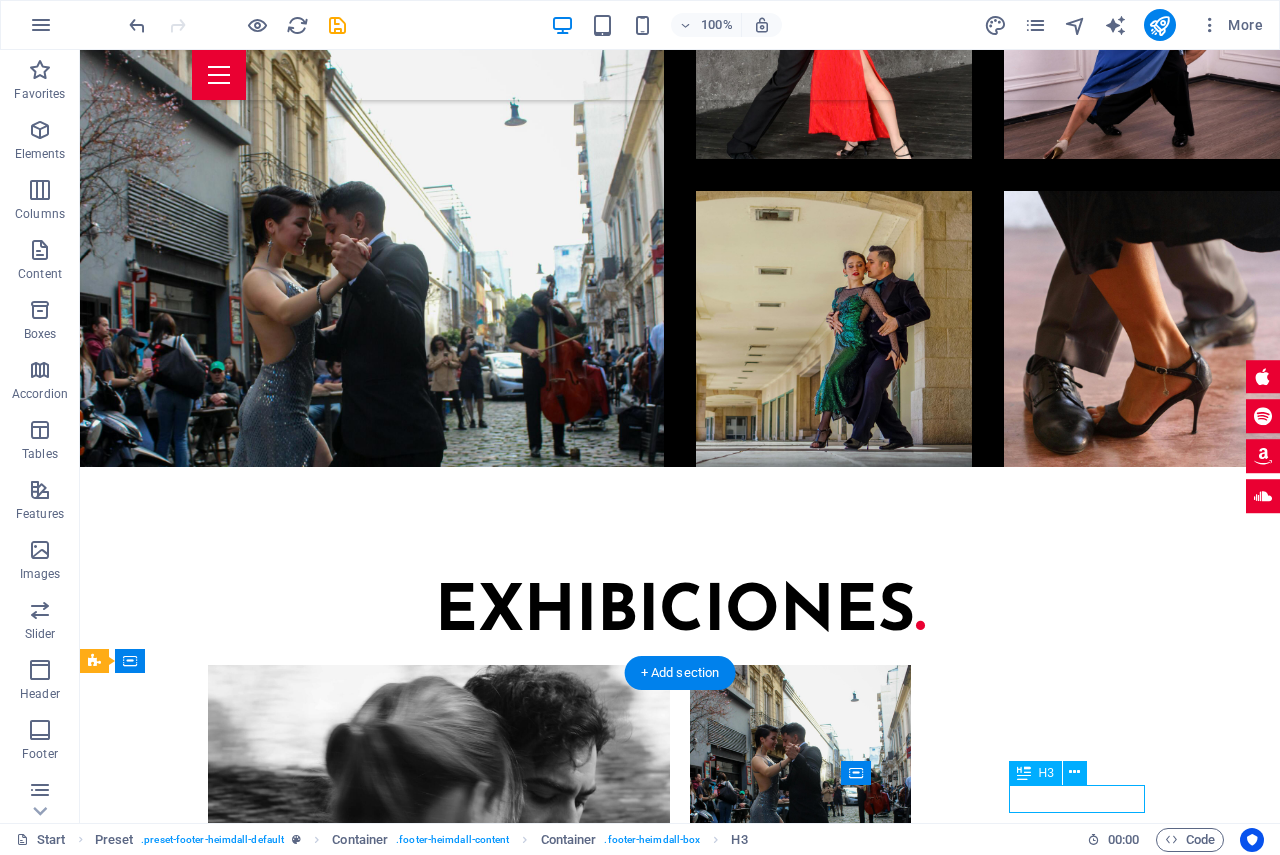 click on "Contact" at bounding box center [568, 5588] 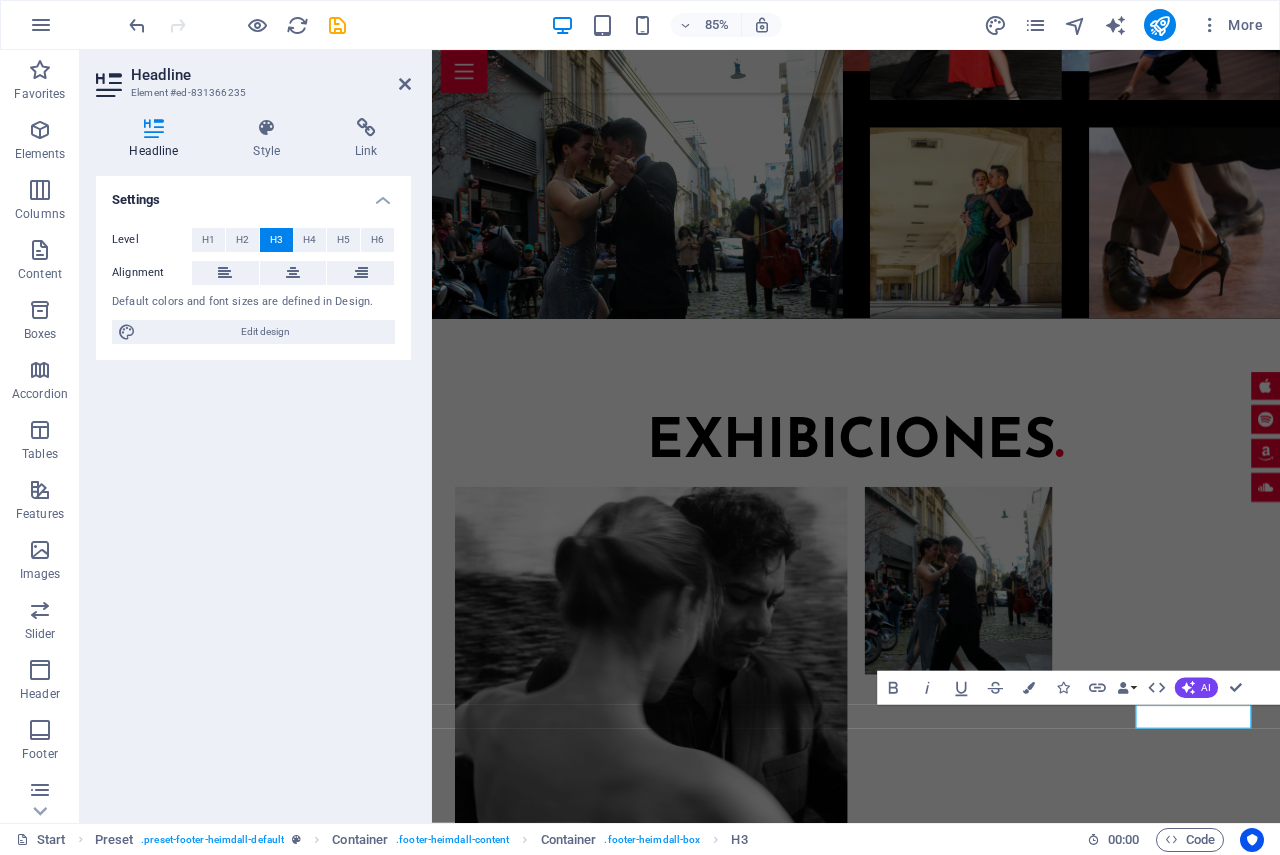 type 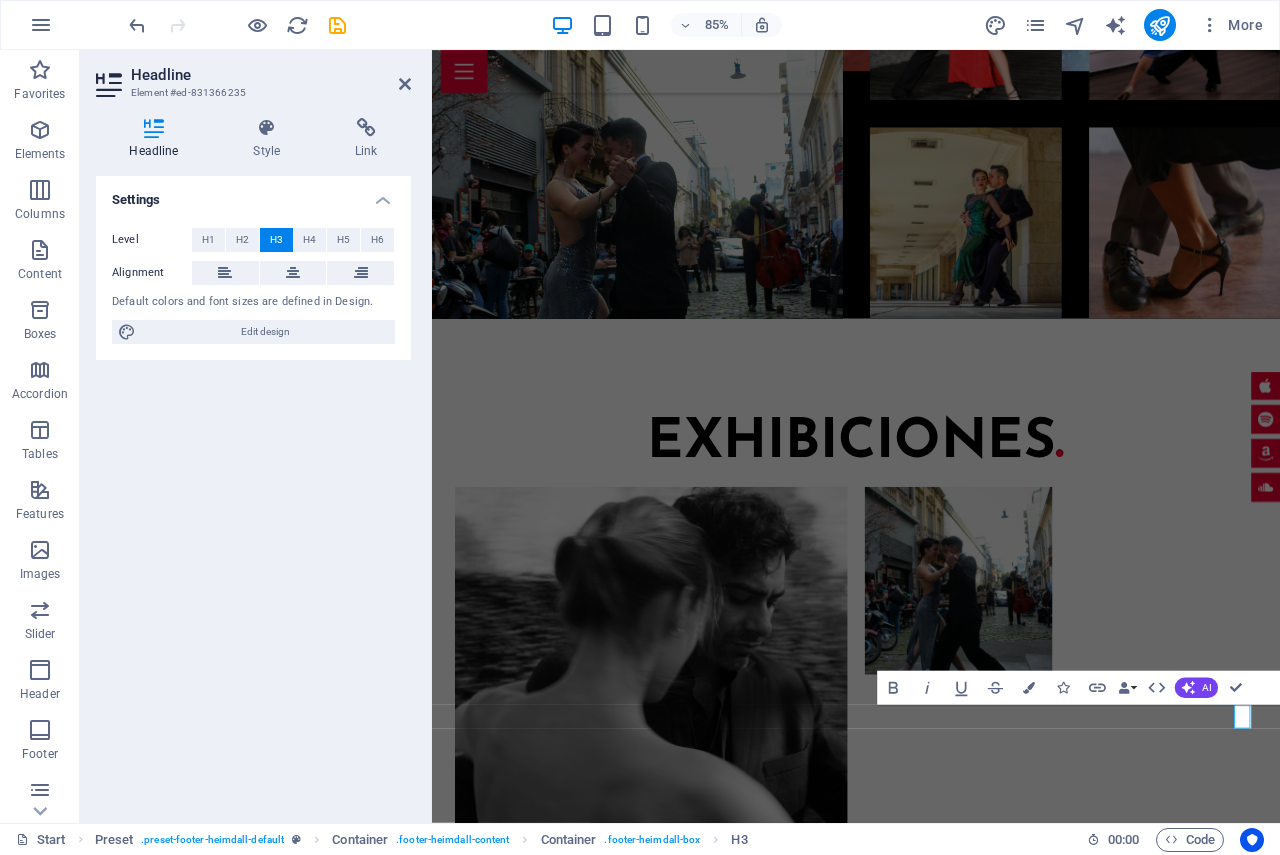 scroll, scrollTop: 0, scrollLeft: 1, axis: horizontal 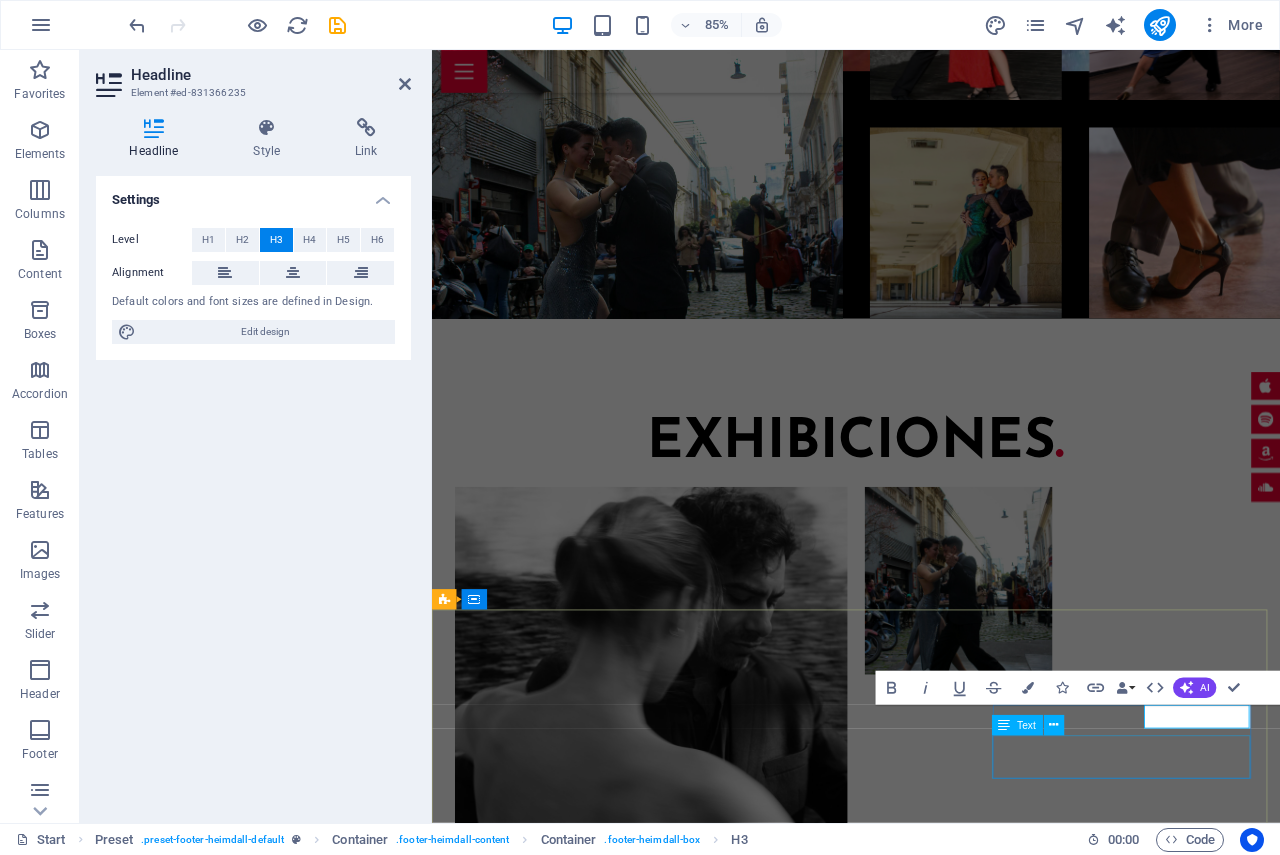 click on "c593a30ceab06e3047f709cfb3c190@cpanel.local Legal Notice  |  Privacy" at bounding box center (920, 5534) 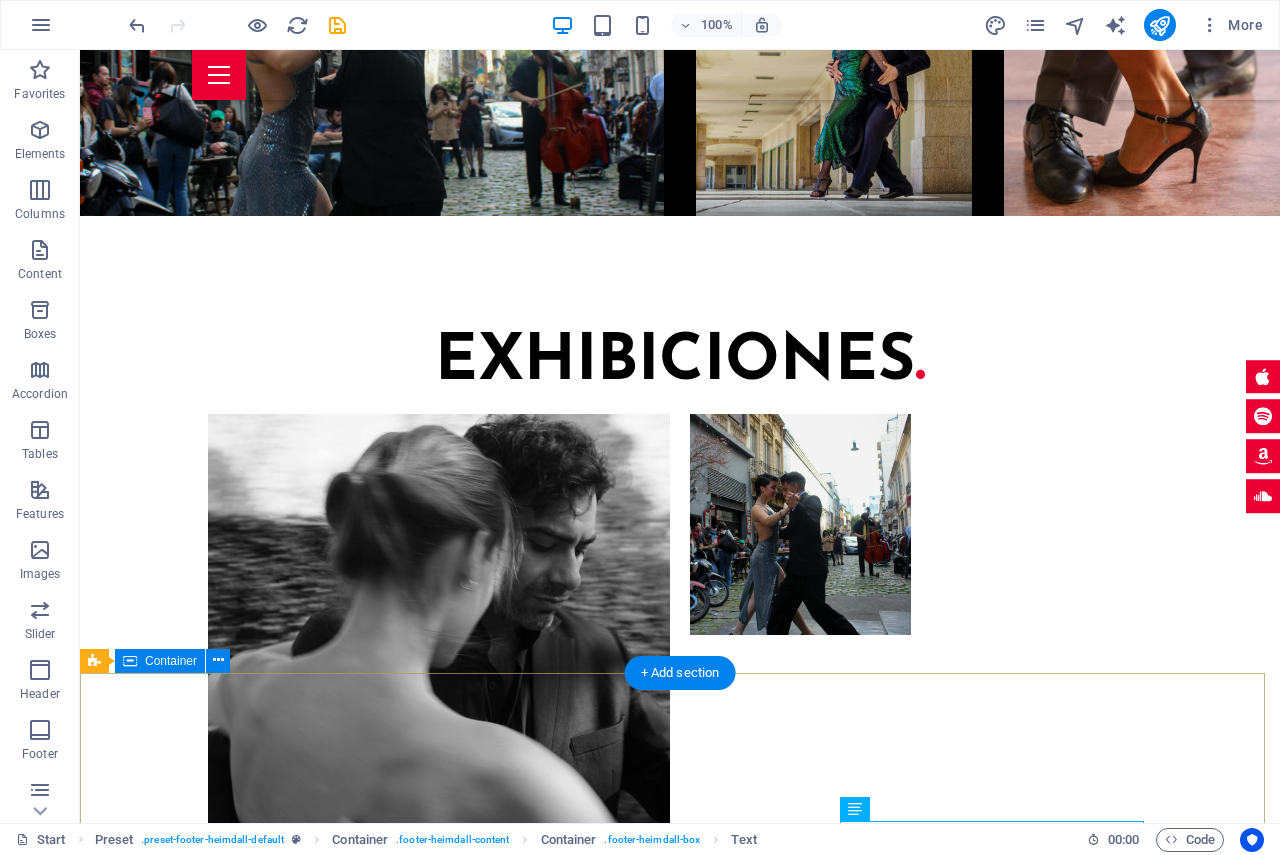 click on "DIRECCION Apoquindo 6589, Las Condes, Santiago TELEFONO +56 9 9744 2840  CORREO c593a30ceab06e3047f709cfb3c190@cpanel.local Legal Notice  |  Privacy" at bounding box center (680, 5181) 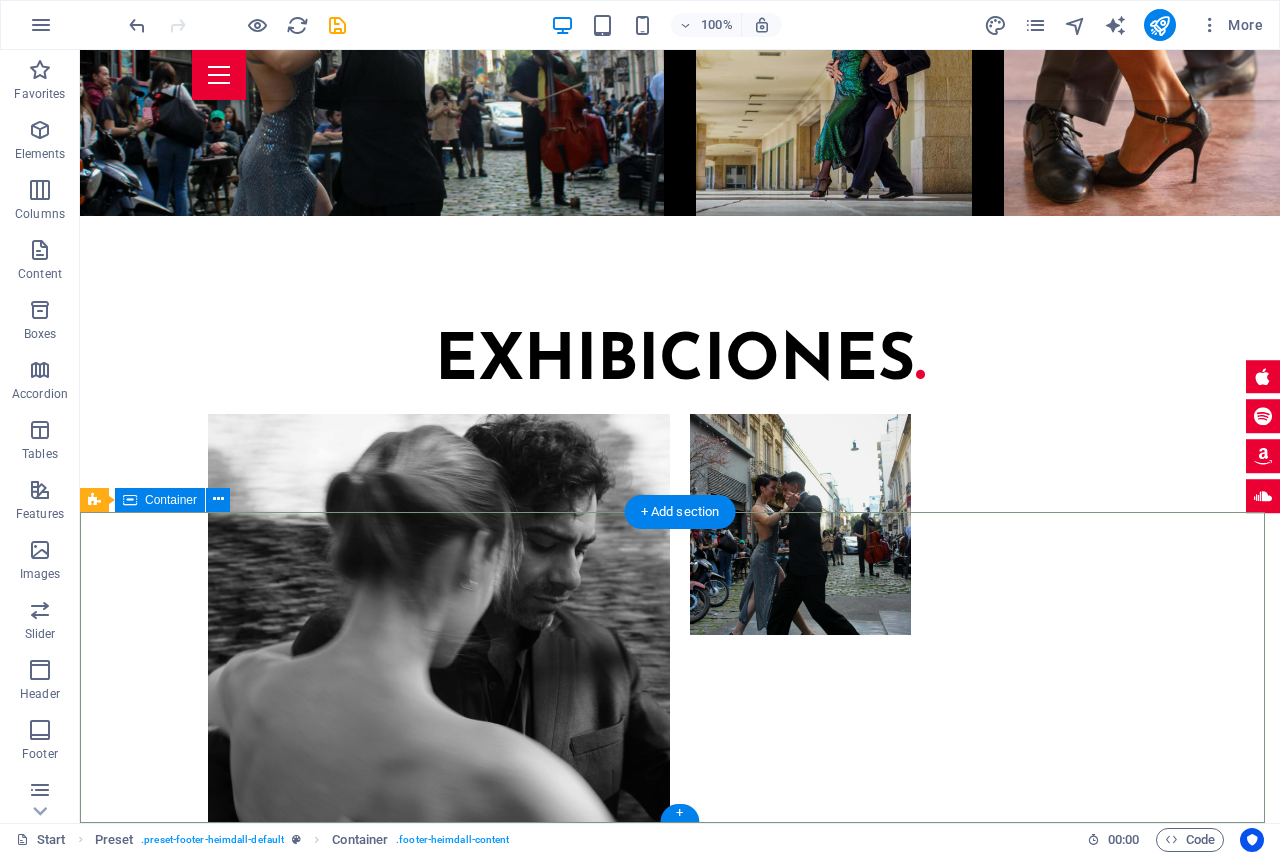 scroll, scrollTop: 6268, scrollLeft: 0, axis: vertical 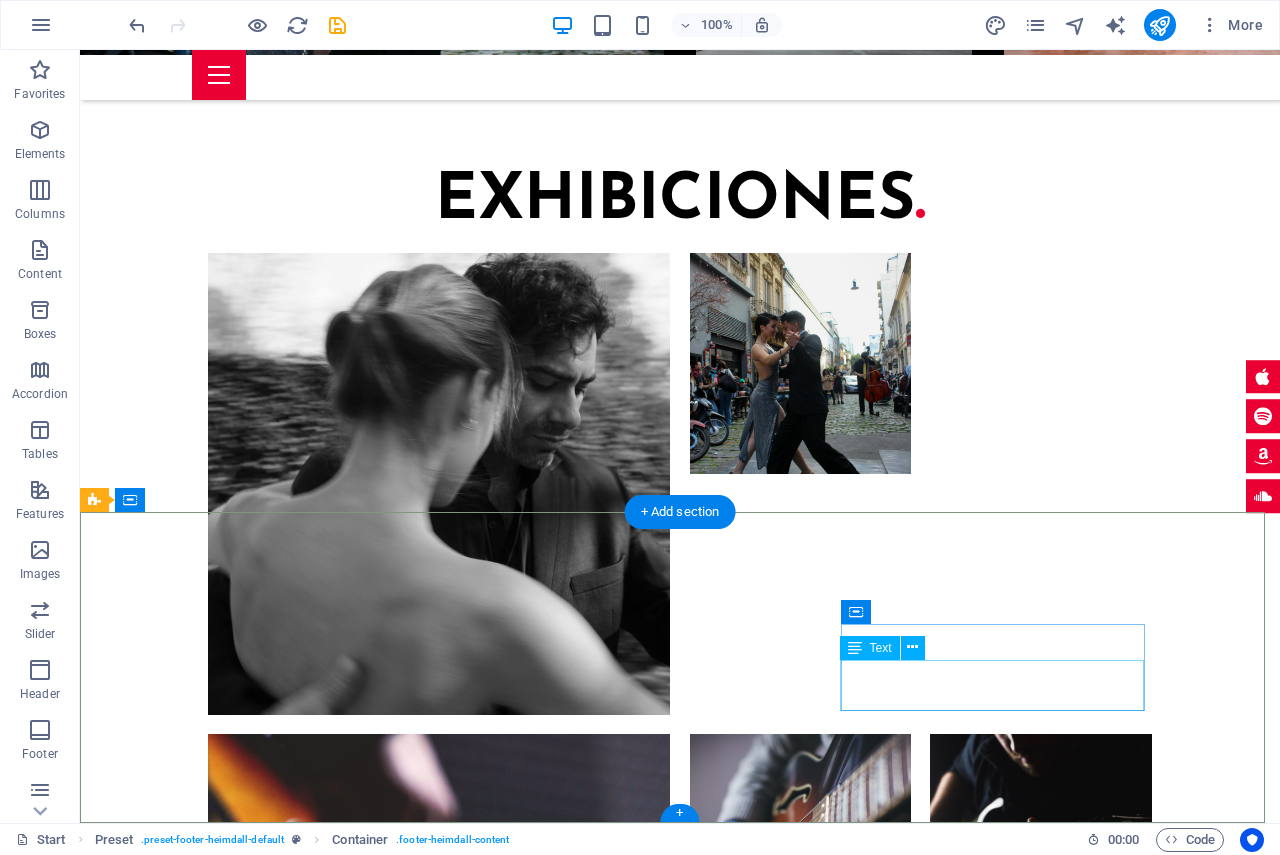 click on "c593a30ceab06e3047f709cfb3c190@cpanel.local Legal Notice  |  Privacy" at bounding box center (568, 5107) 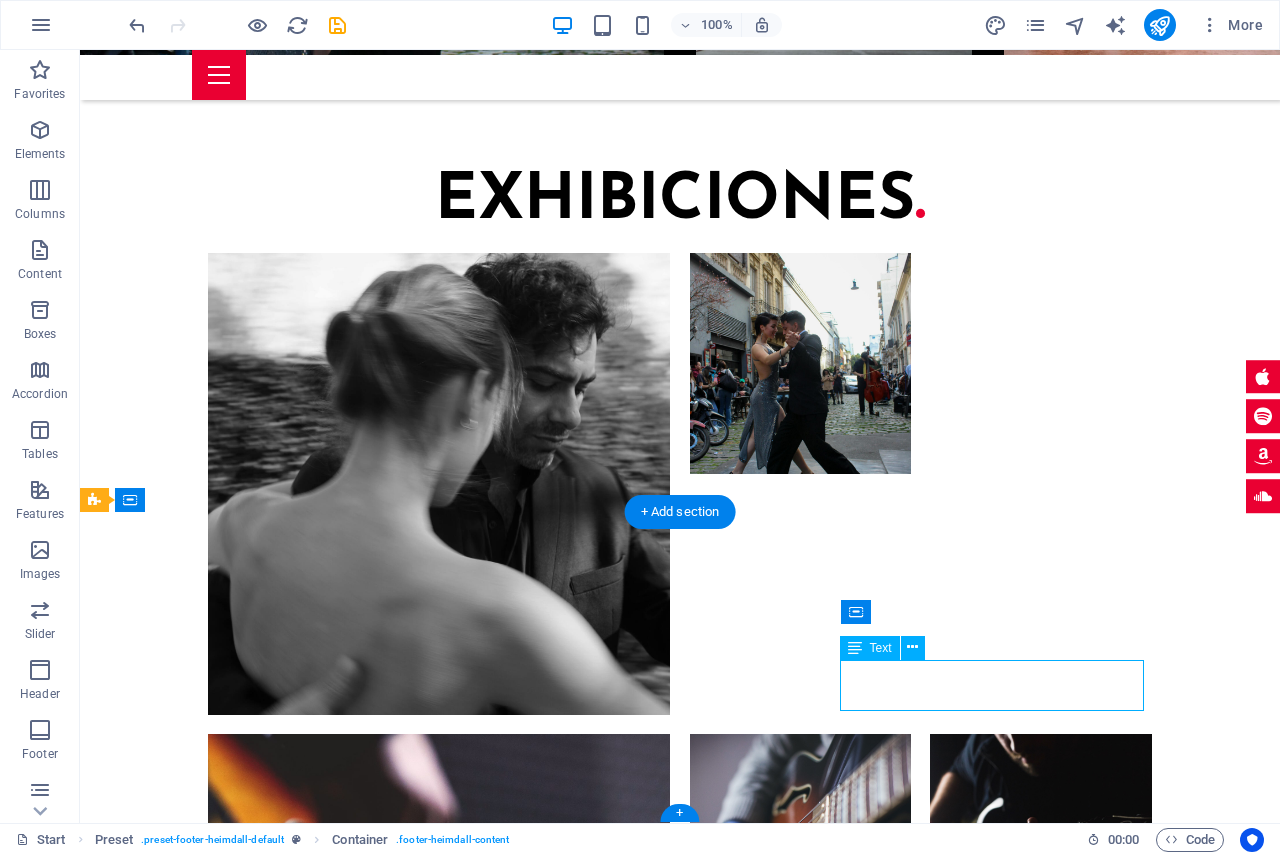 click on "c593a30ceab06e3047f709cfb3c190@cpanel.local Legal Notice  |  Privacy" at bounding box center (568, 5107) 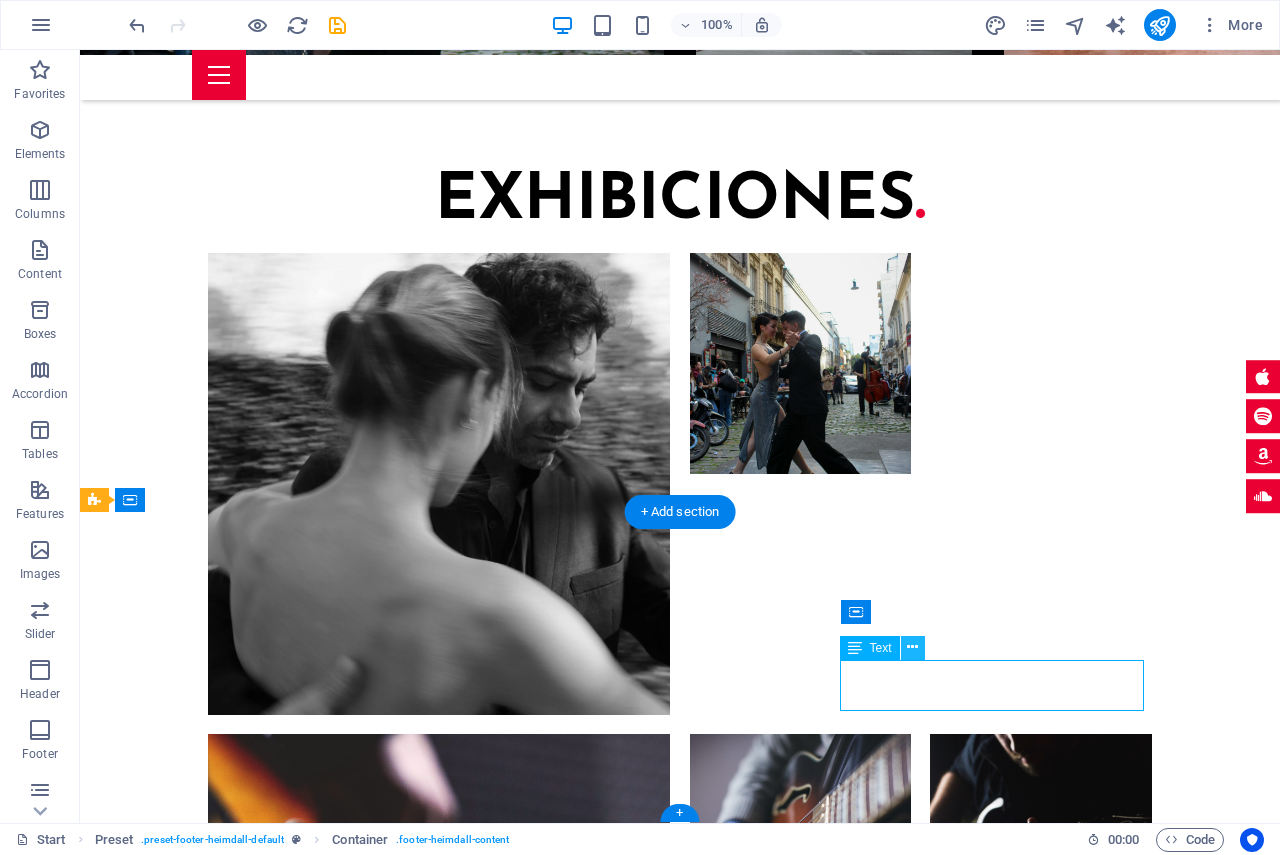 click on "H2   Wide image with text   Wide image with text   Container   Logo   Banner   Banner   Container   Placeholder   Container   Scroll indicator   HTML   Menu Bar   Menu Bar   Container   Text   Text   Icon   Preset   Container   Preset   Text   Preset   Container   Container   Countdown   H3   Spacer   H3   H2   Placeholder   Wide image with text   Wide image with text   Container   Container   H2   Preset   Gallery   Preset   H2   Preset   Preset   Container   Text   Preset   Preset   Container   Container   Text   Container   Spacer   Container   Spacer   HTML   H3   Container   H2   HTML   HTML   Button   Container   Wide image with text   H2   Preset   Input   Preset   Preset   Form   Checkbox   Textarea   Text   Container   H2   Spacer   Gallery   Spacer   Input   Spacer   Spacer   Gallery   Gallery   Gallery   Text   Container   Container   H3   Form button   Preset   Container   Preset   Icon   Icon   Icon   Placeholder   Captcha   Placeholder   Container   Container   Container" at bounding box center (680, -2698) 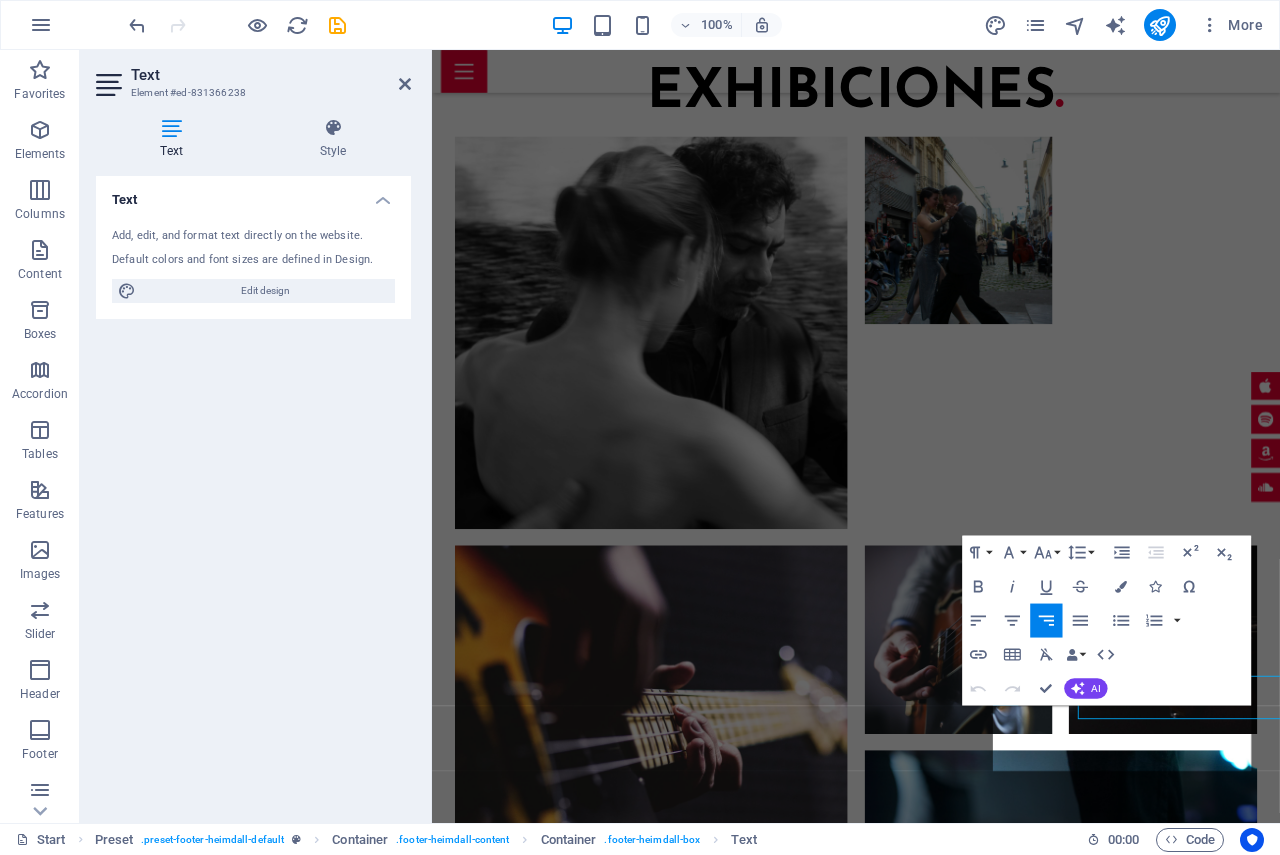 scroll, scrollTop: 6142, scrollLeft: 0, axis: vertical 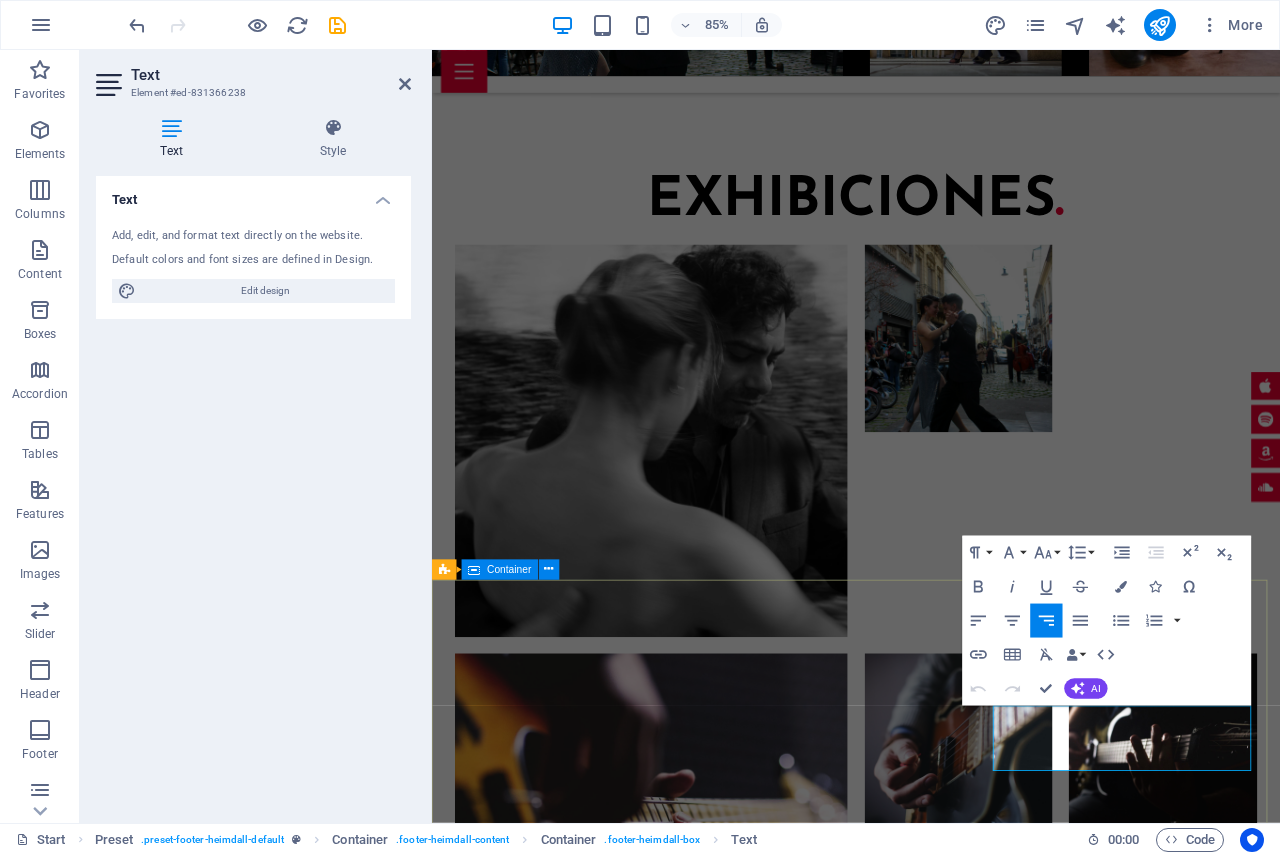 drag, startPoint x: 1097, startPoint y: 833, endPoint x: 1395, endPoint y: 892, distance: 303.78445 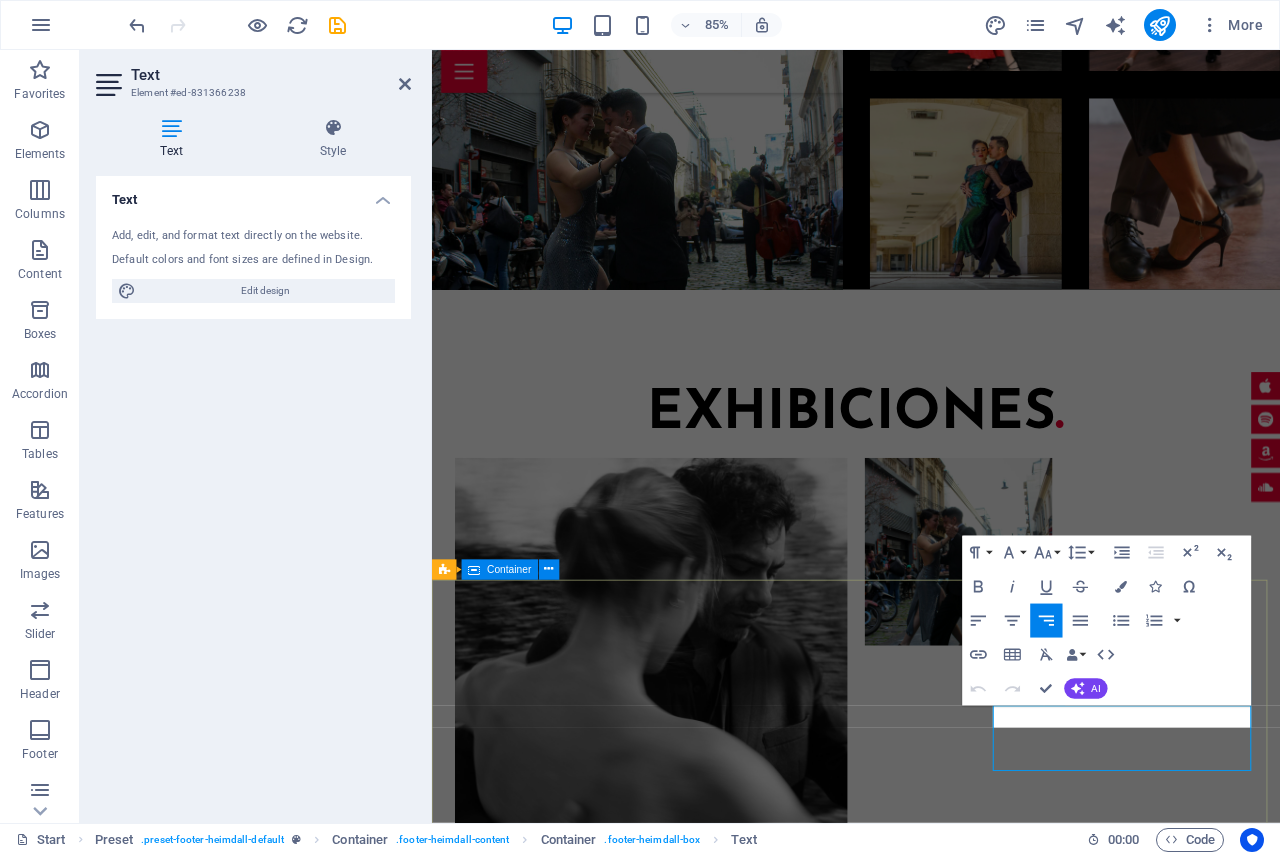 scroll, scrollTop: 0, scrollLeft: 12, axis: horizontal 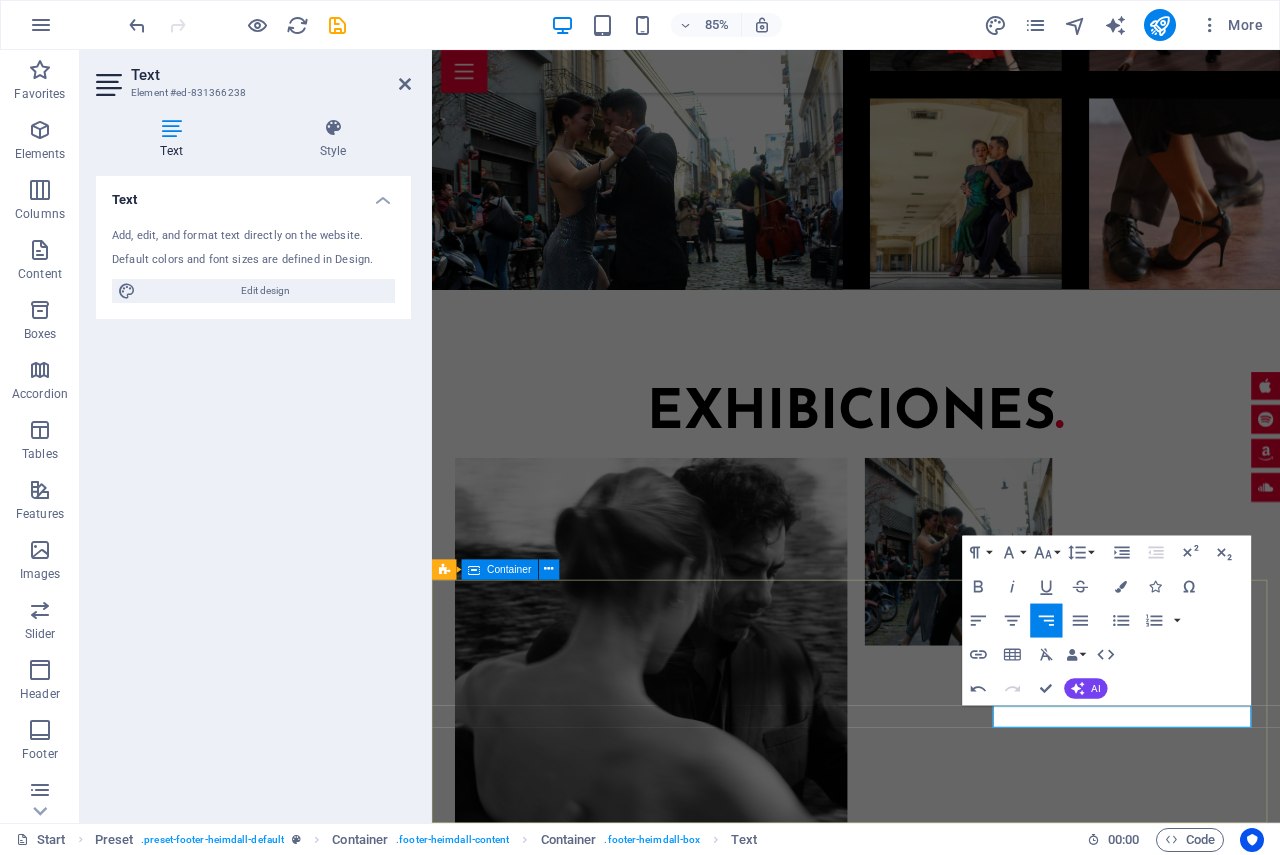 drag, startPoint x: 1237, startPoint y: 918, endPoint x: 1472, endPoint y: 788, distance: 268.56097 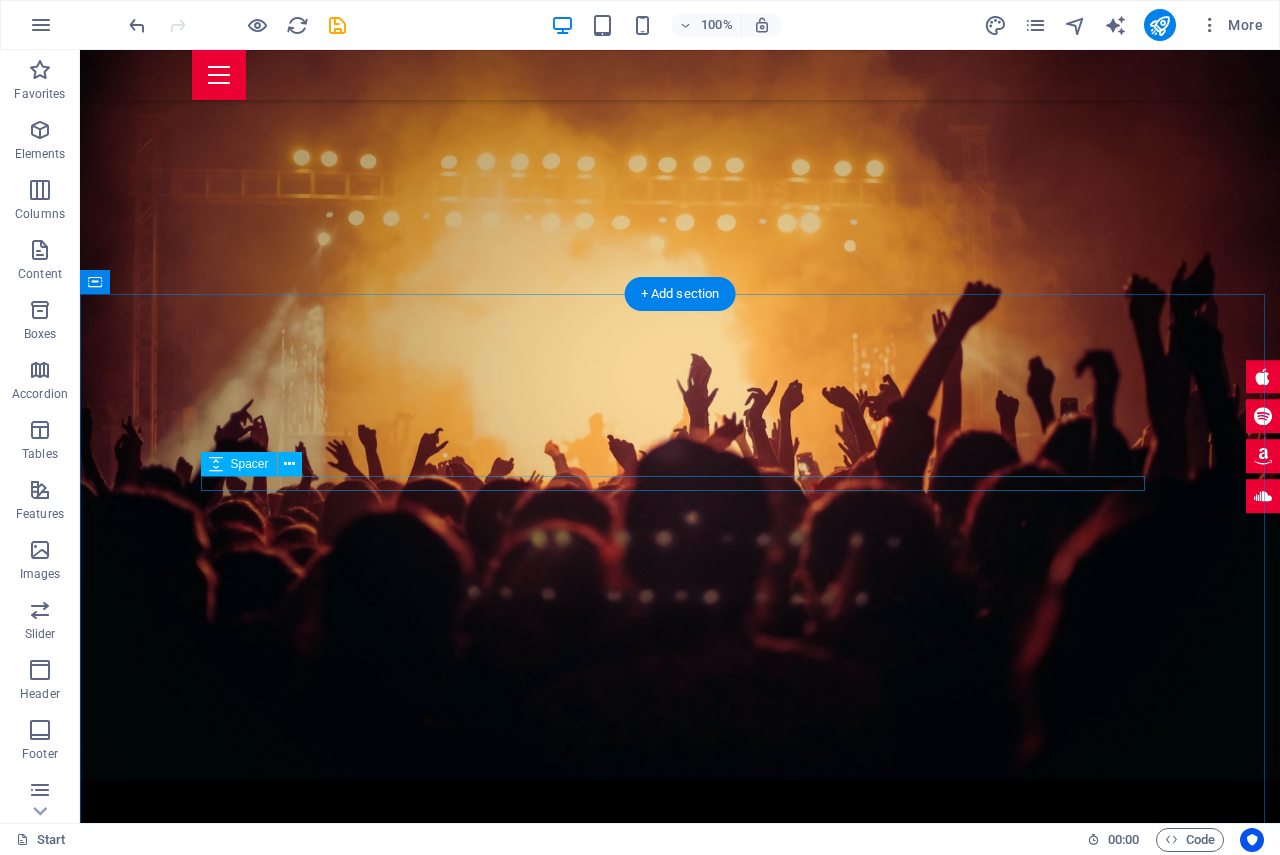 scroll, scrollTop: 3643, scrollLeft: 0, axis: vertical 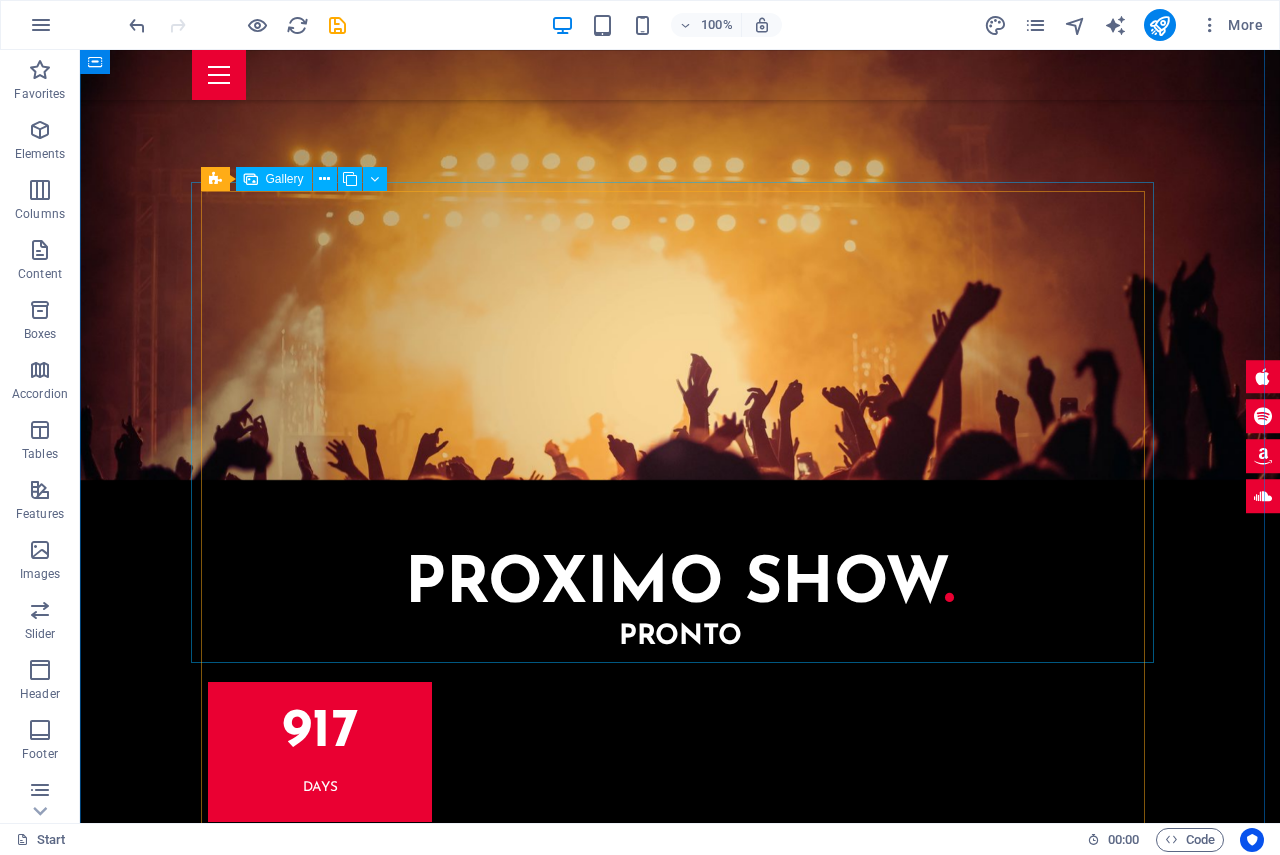 click at bounding box center (439, 3109) 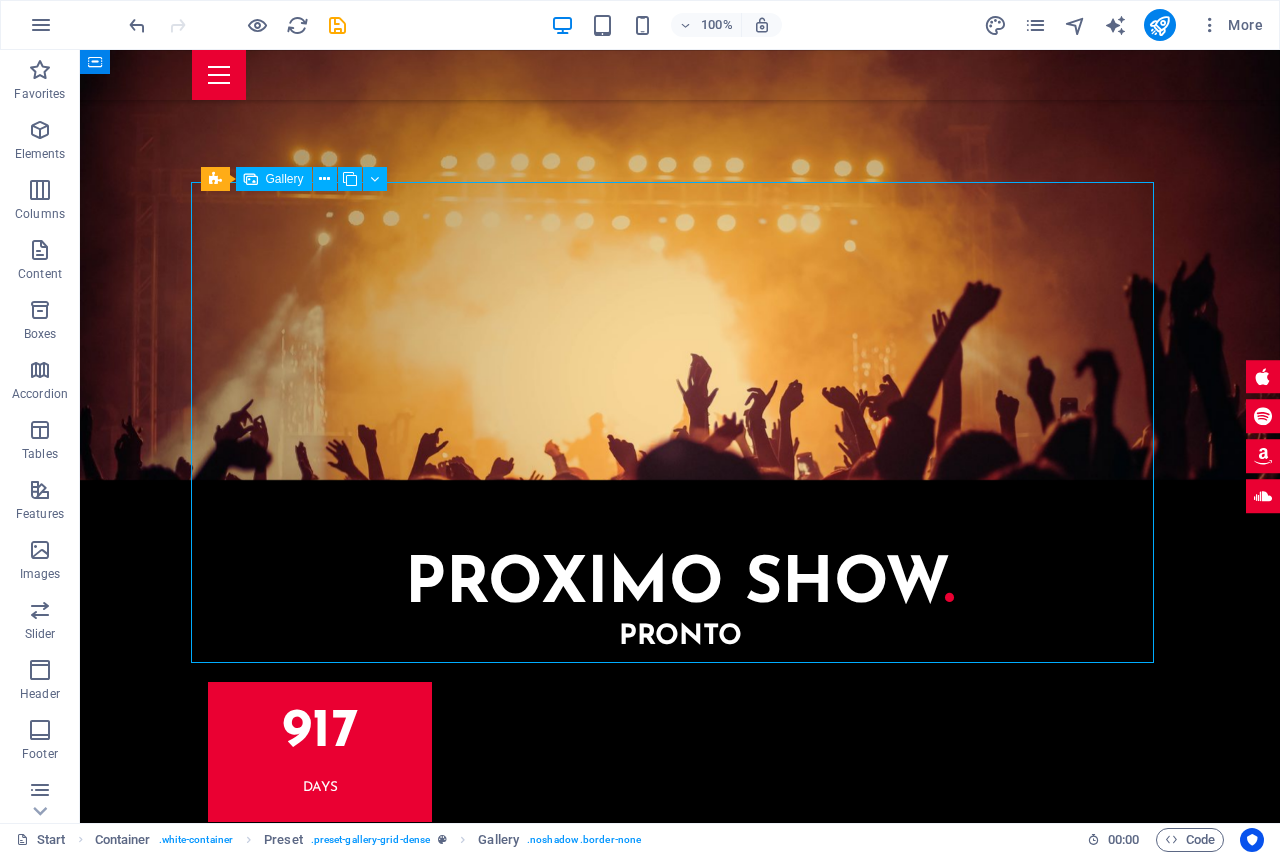 click at bounding box center (439, 3109) 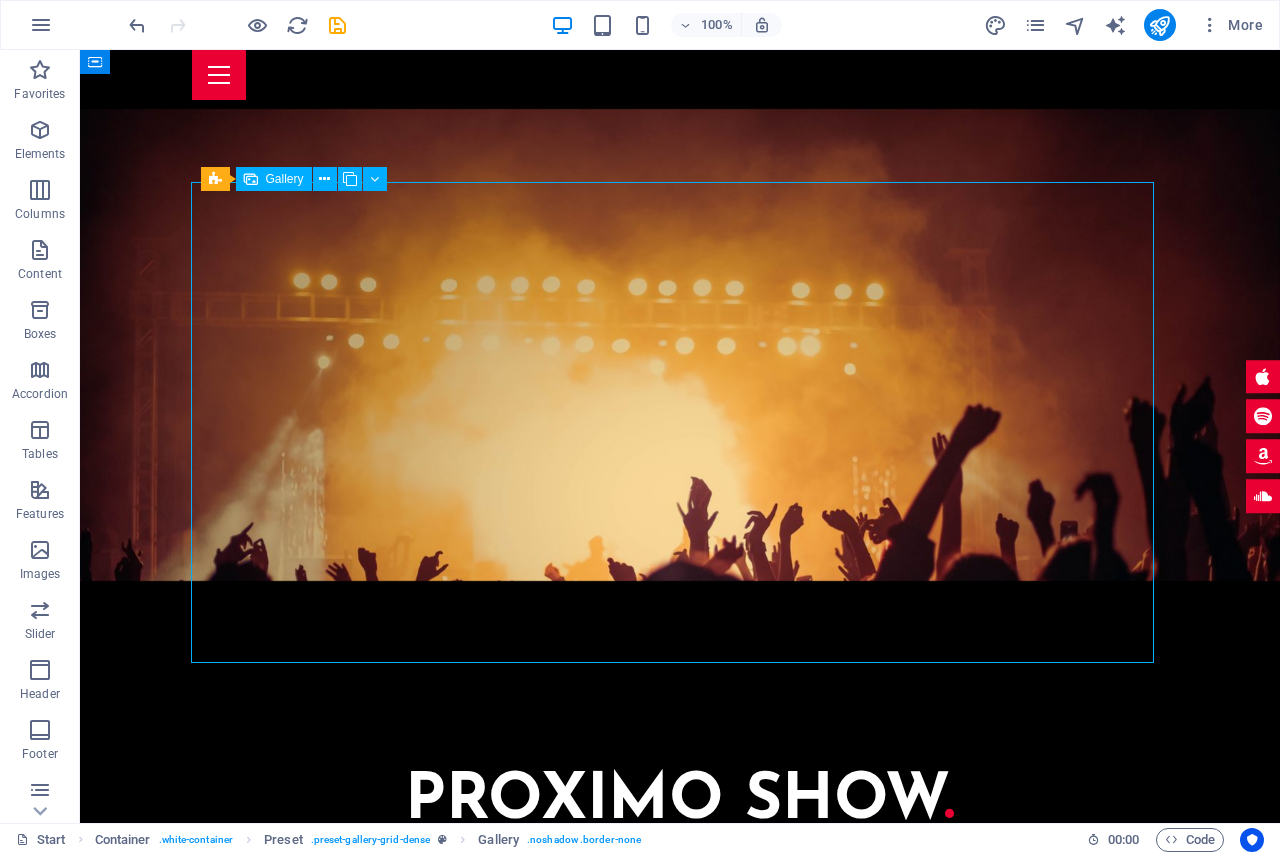 select on "4" 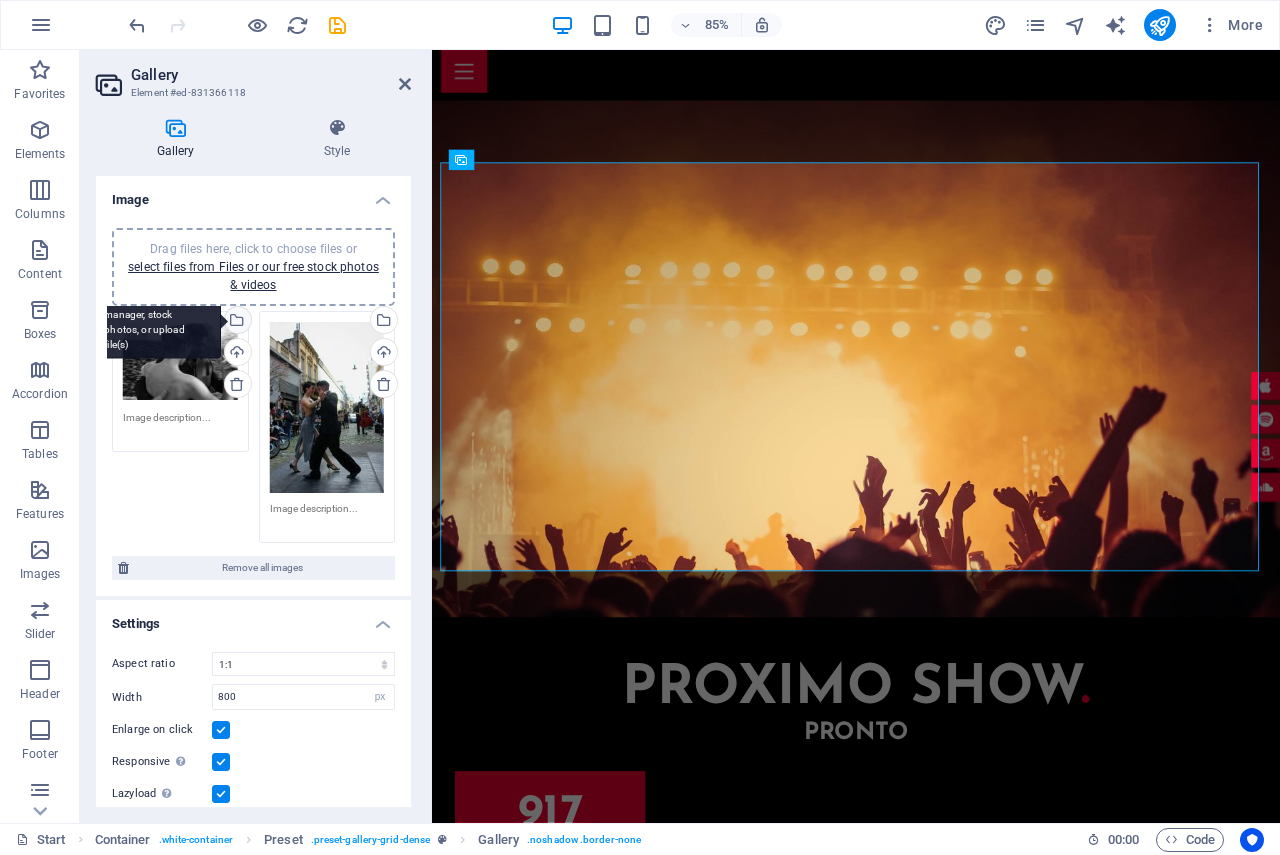 click on "Select files from the file manager, stock photos, or upload file(s)" at bounding box center [236, 322] 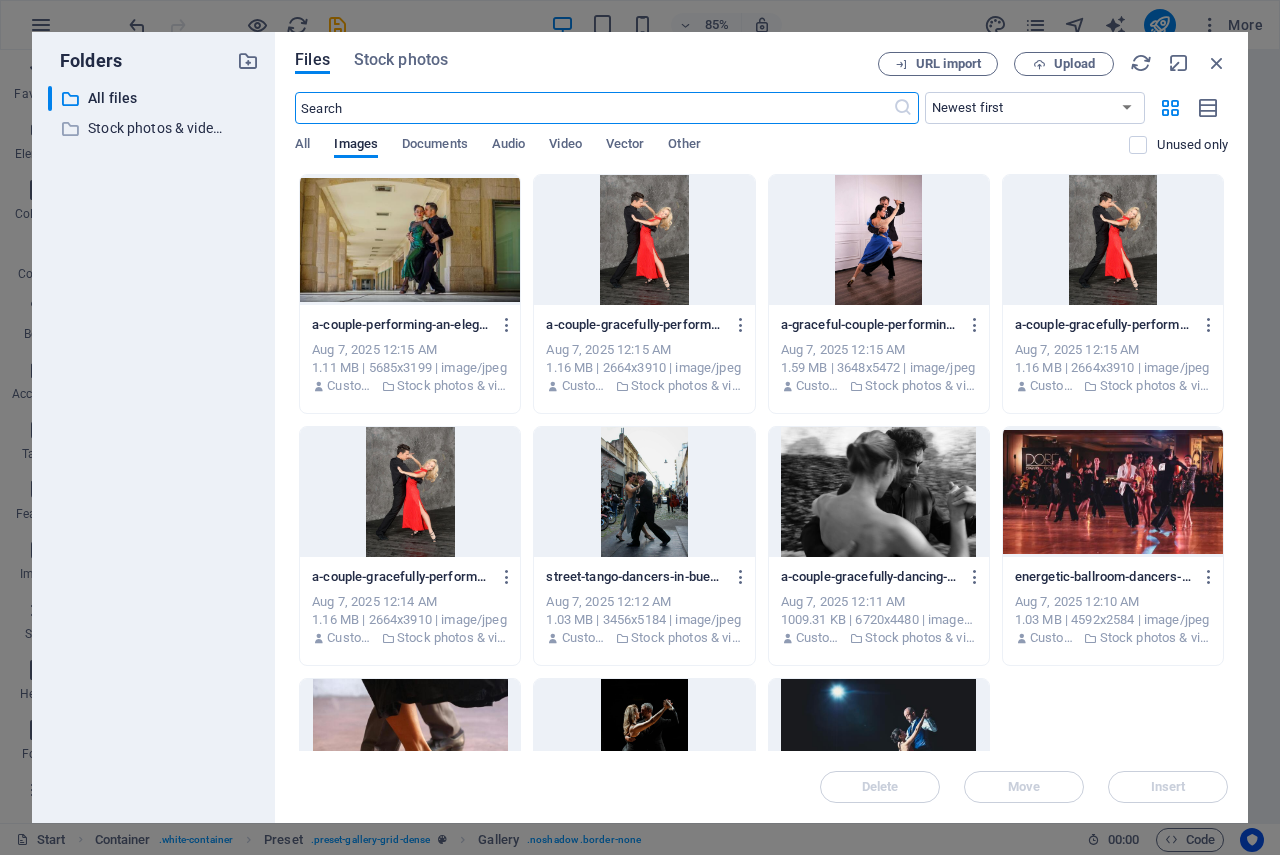 scroll, scrollTop: 4990, scrollLeft: 0, axis: vertical 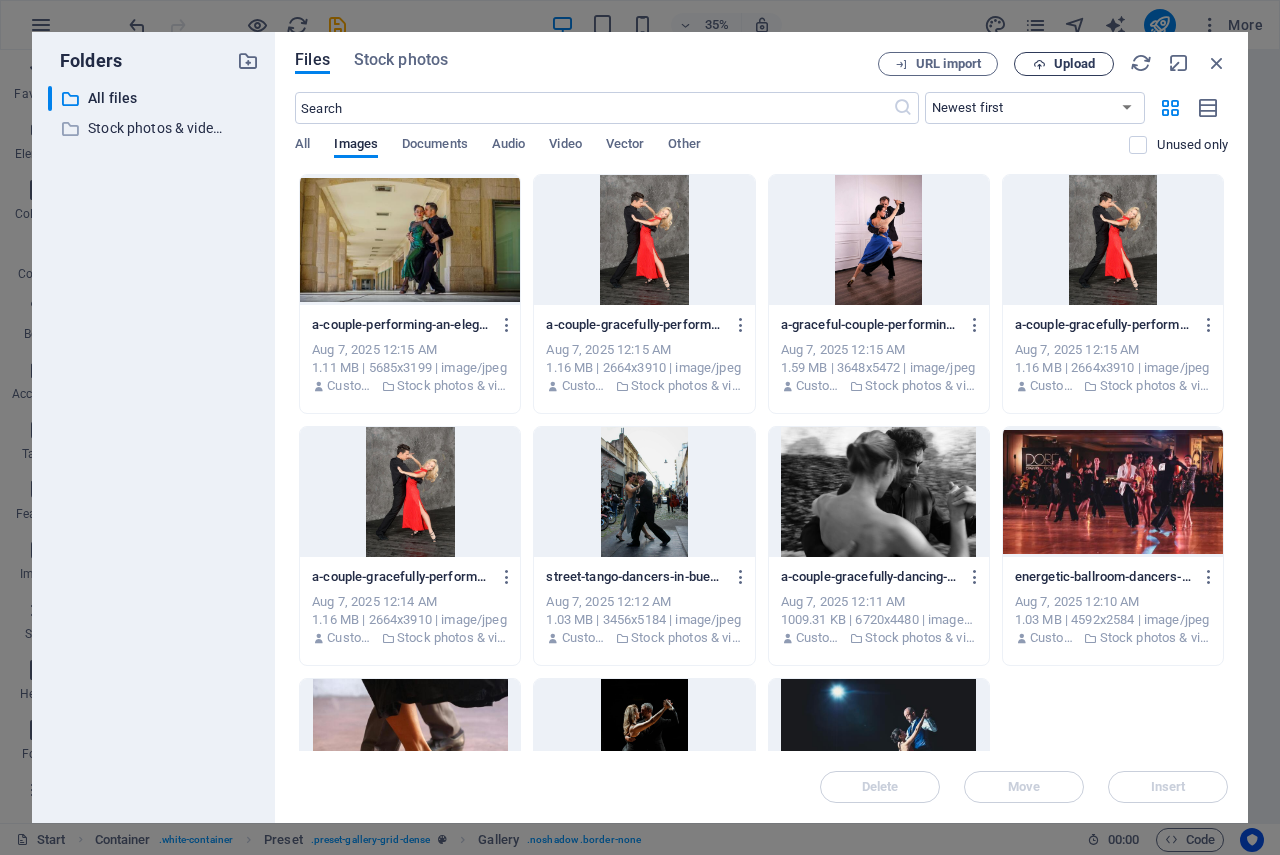 click on "Upload" at bounding box center (1074, 64) 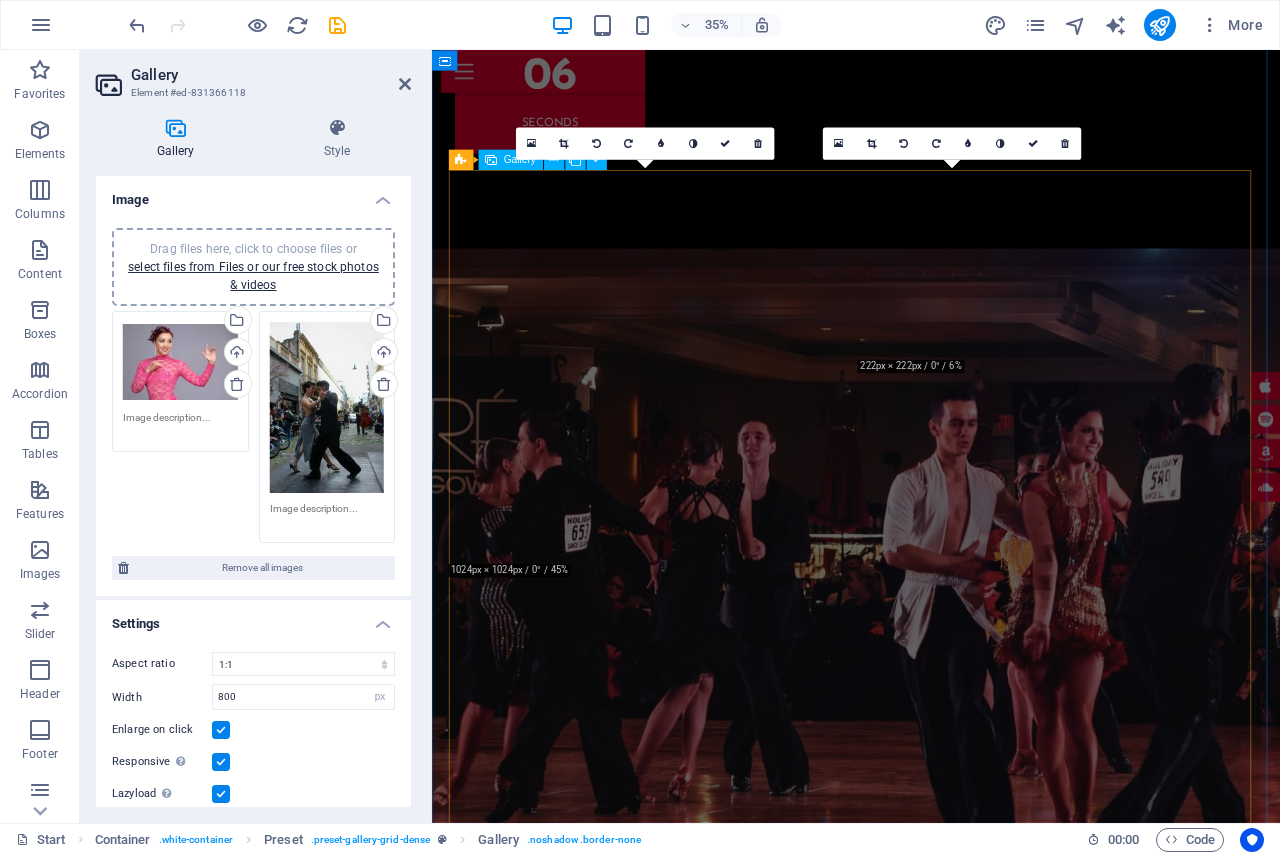 scroll, scrollTop: 3678, scrollLeft: 0, axis: vertical 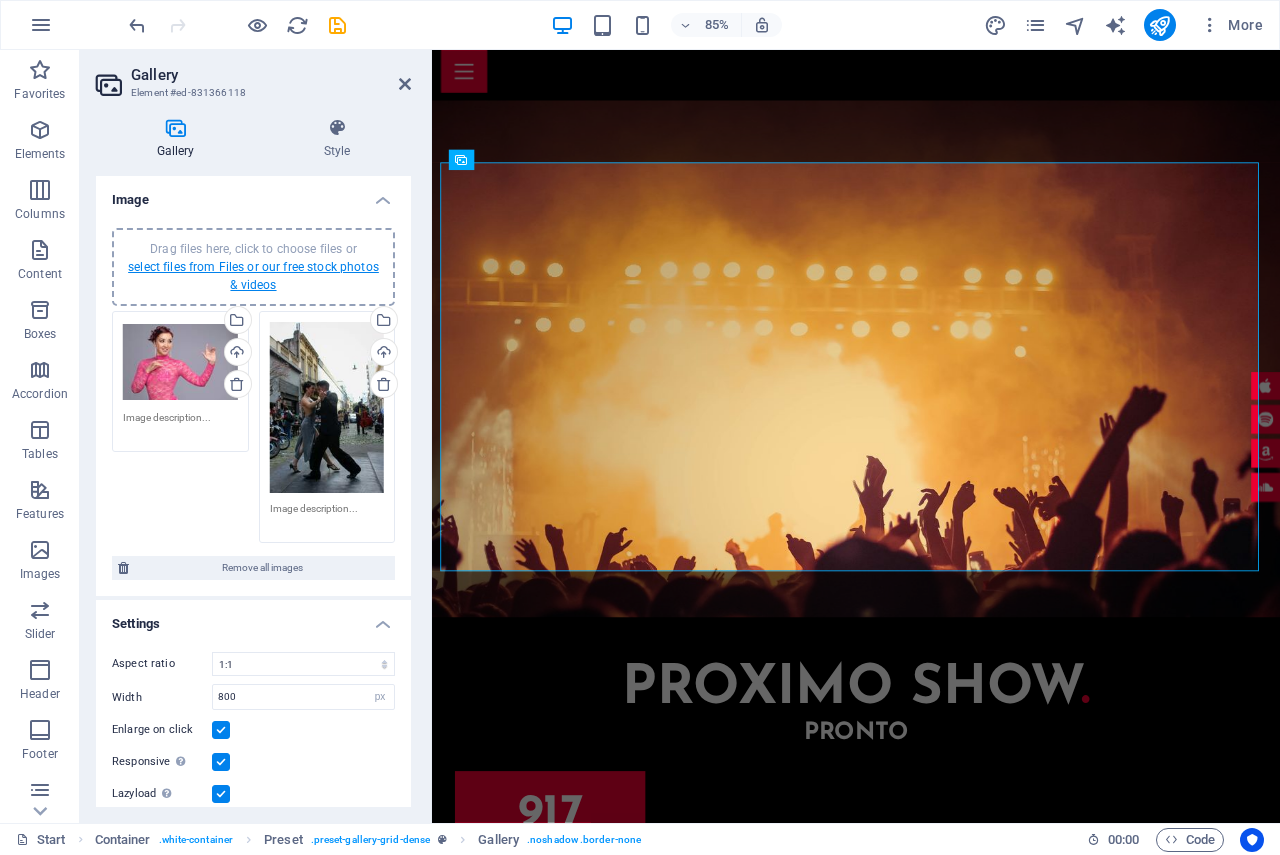 click on "select files from Files or our free stock photos & videos" at bounding box center [253, 276] 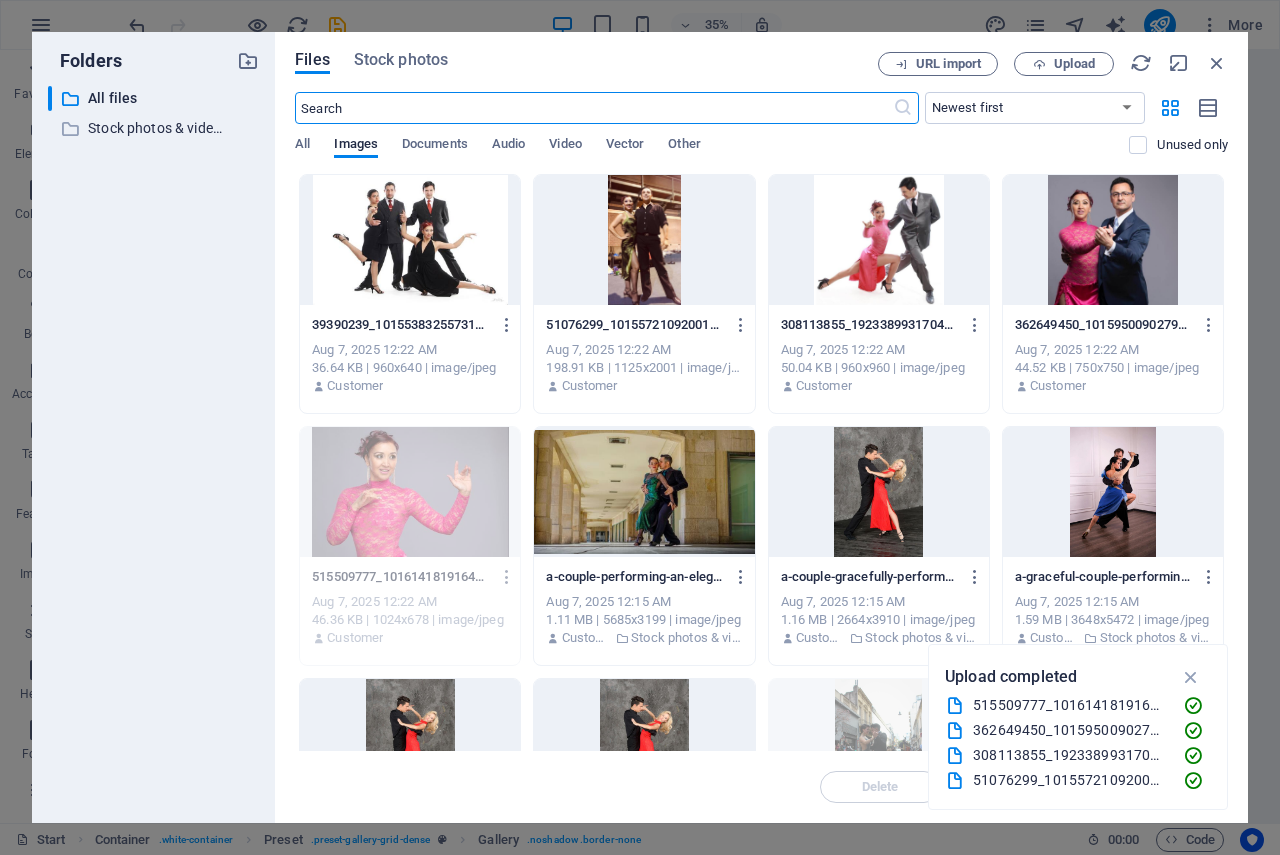 scroll, scrollTop: 4990, scrollLeft: 0, axis: vertical 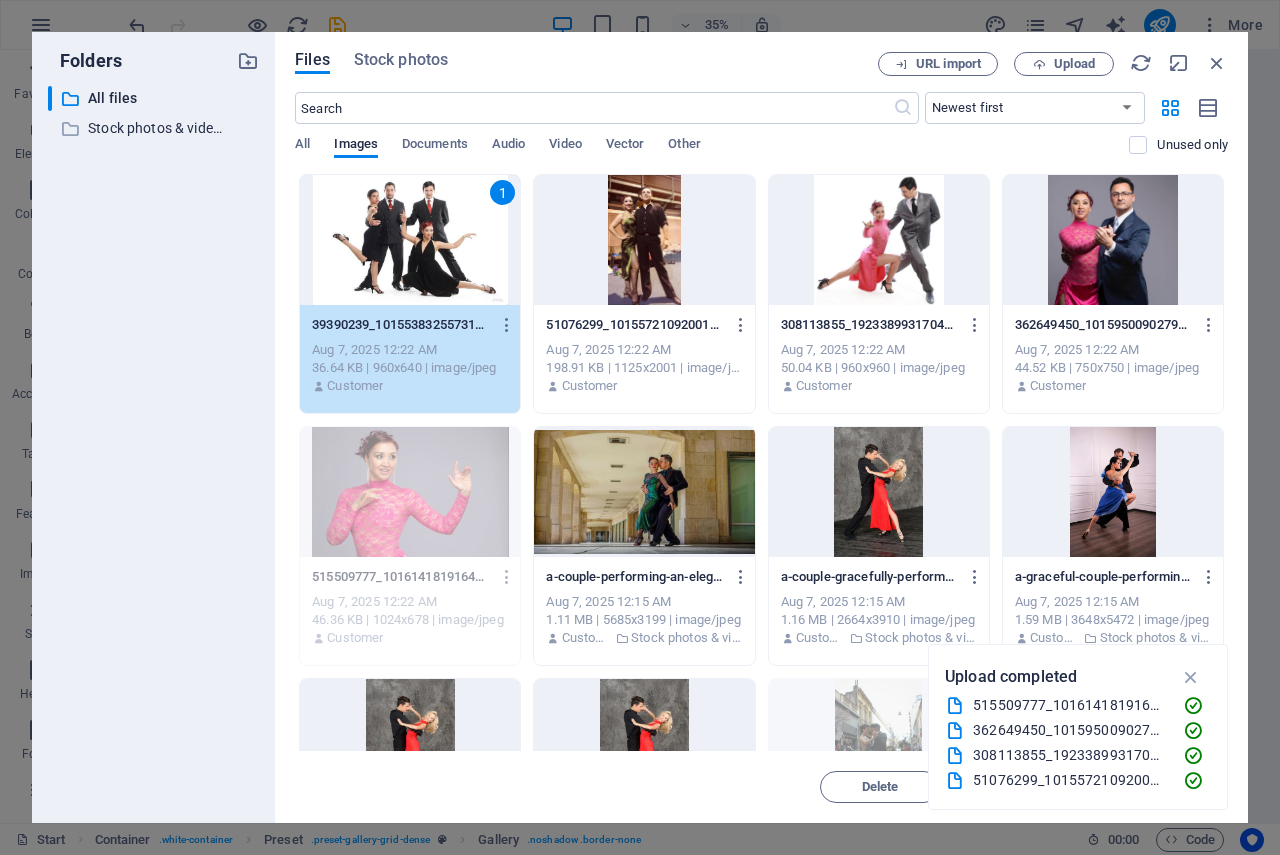 click at bounding box center (879, 240) 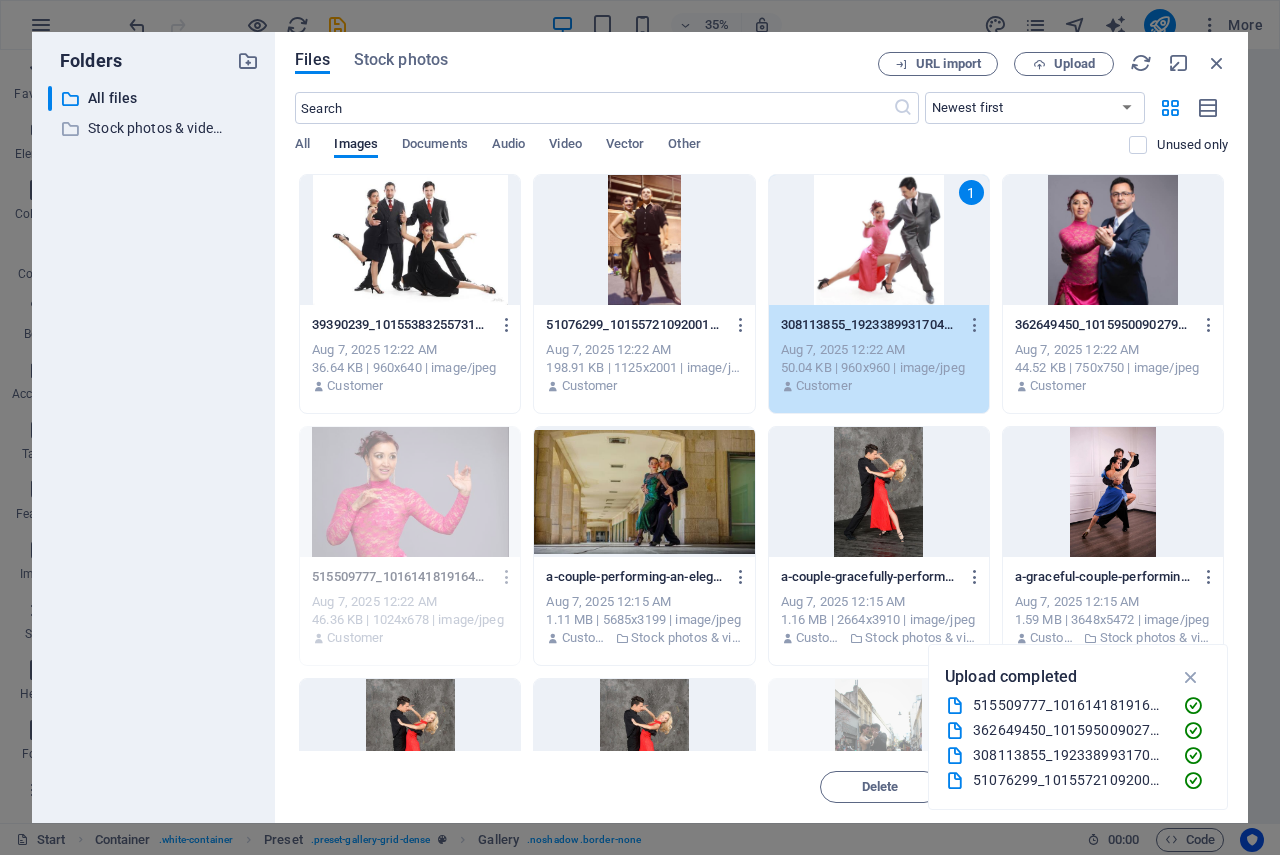 click at bounding box center (410, 240) 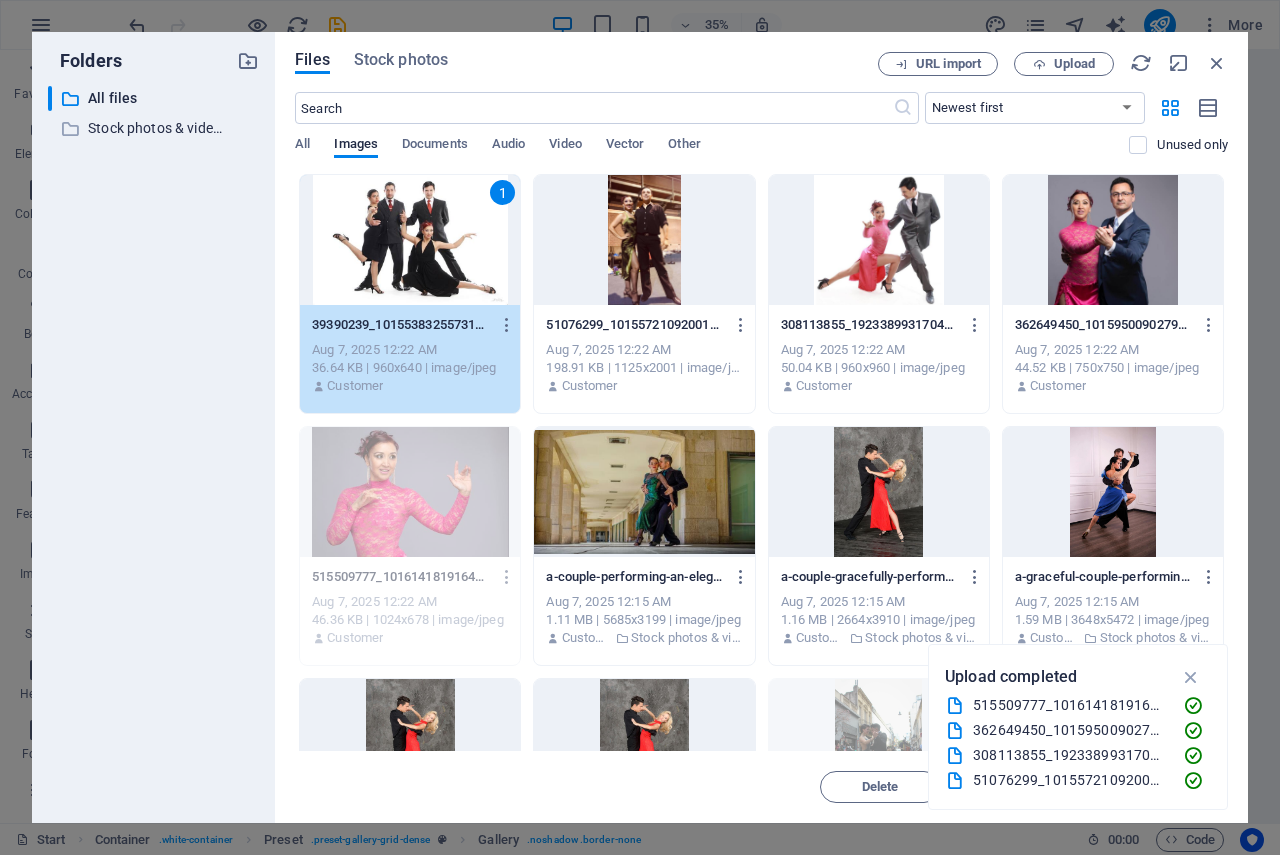 click at bounding box center [644, 240] 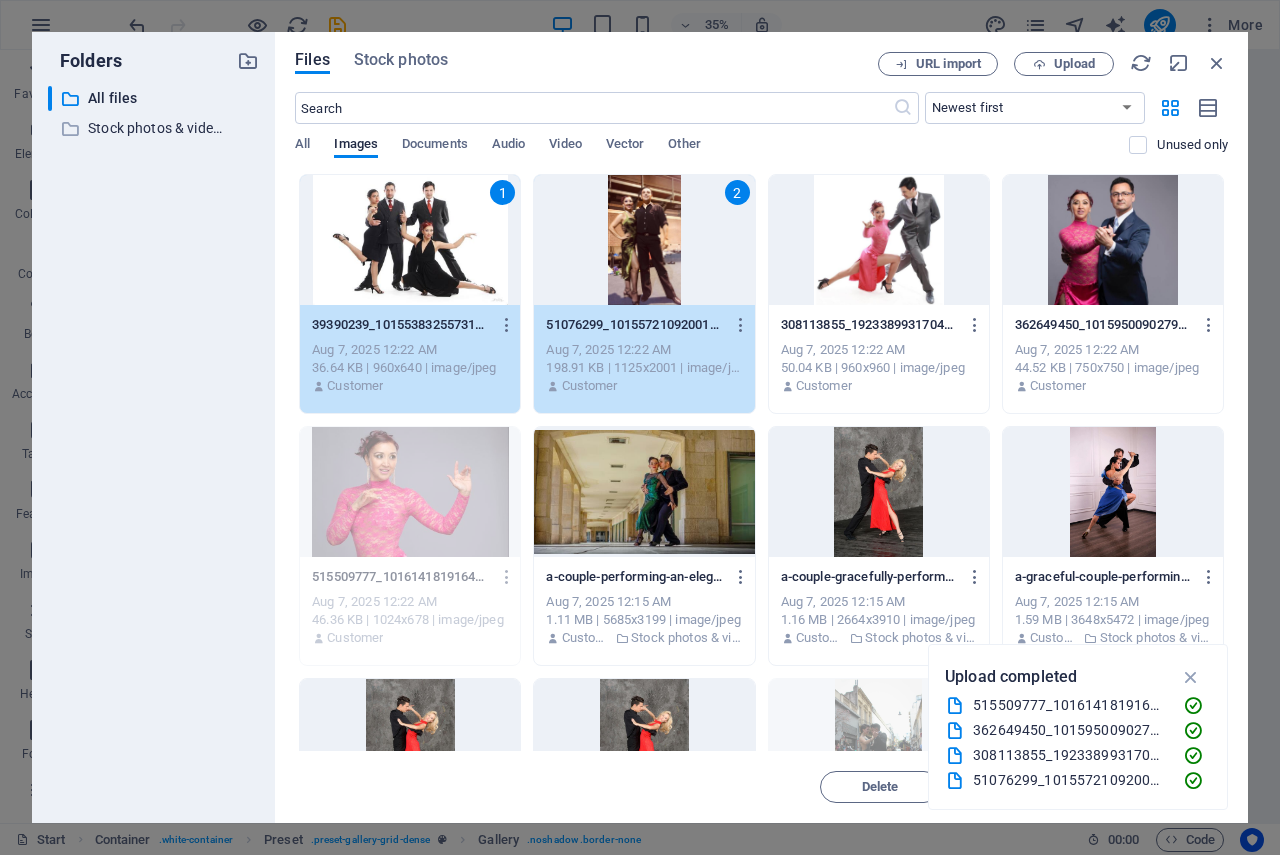 click at bounding box center (879, 240) 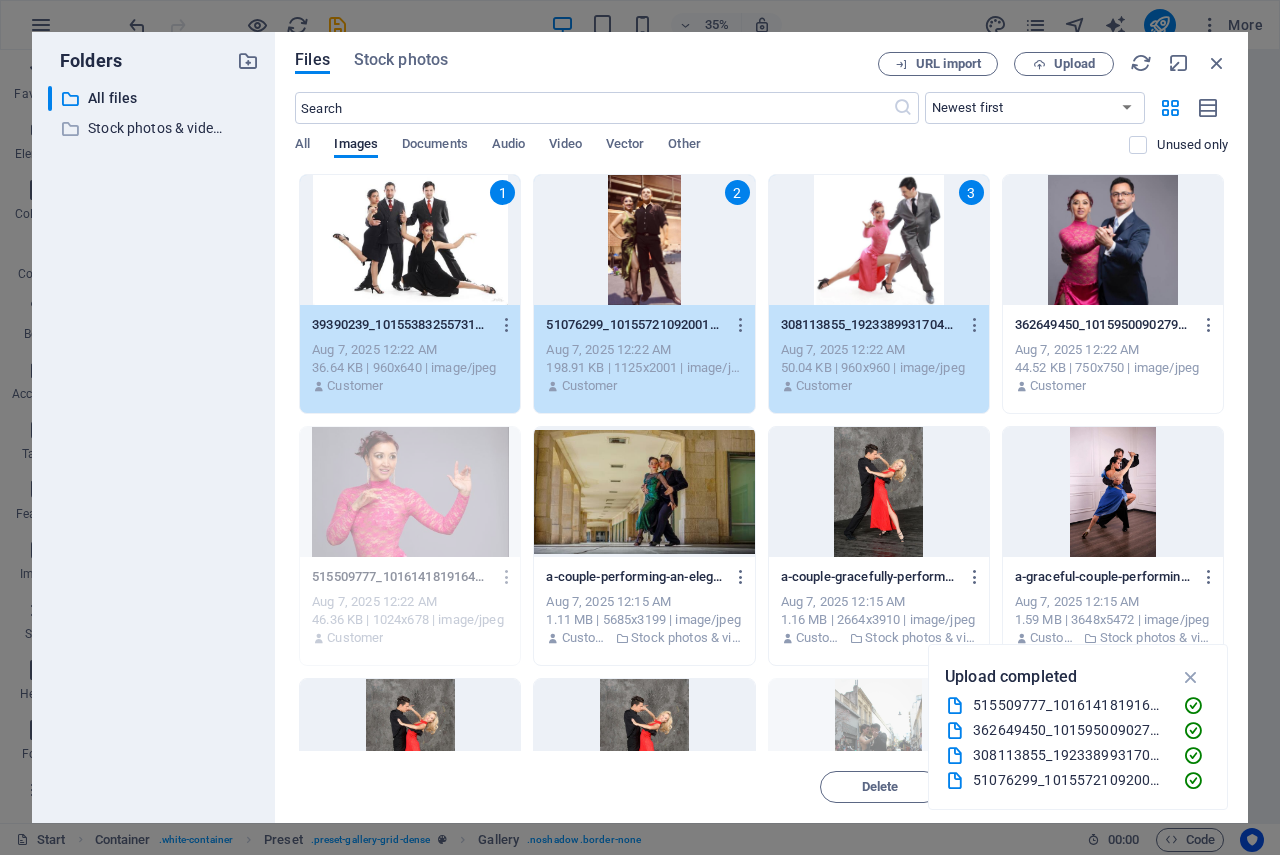 click at bounding box center (1113, 240) 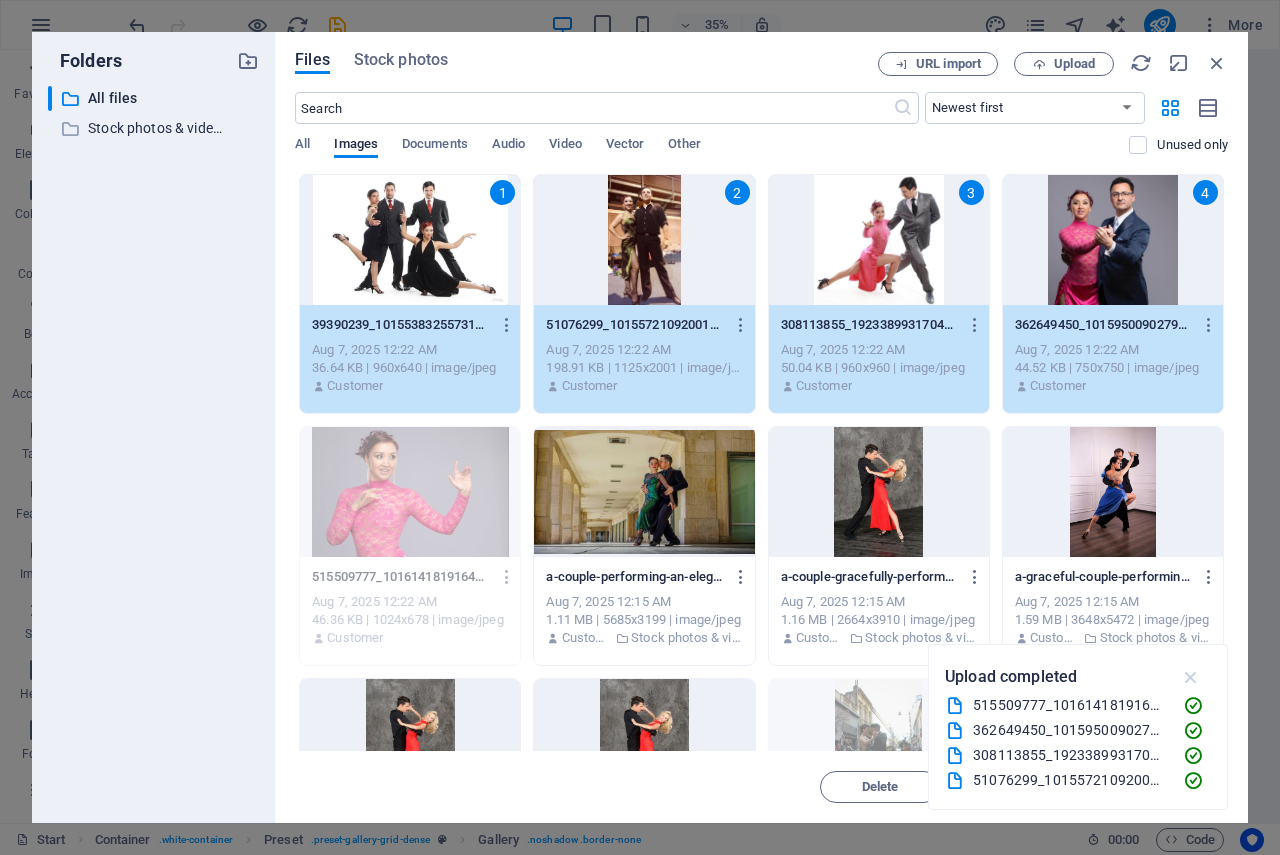click at bounding box center (1191, 677) 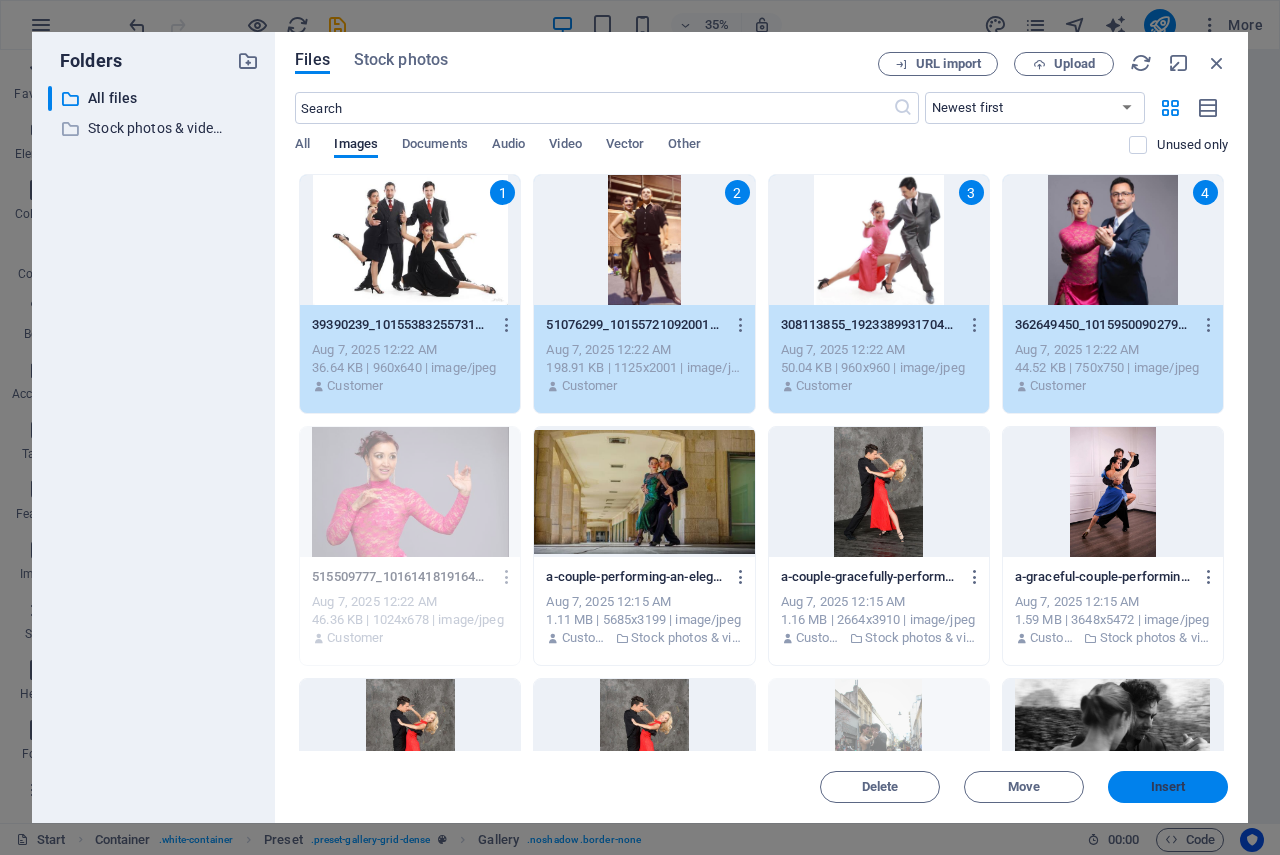 click on "Insert" at bounding box center [1168, 787] 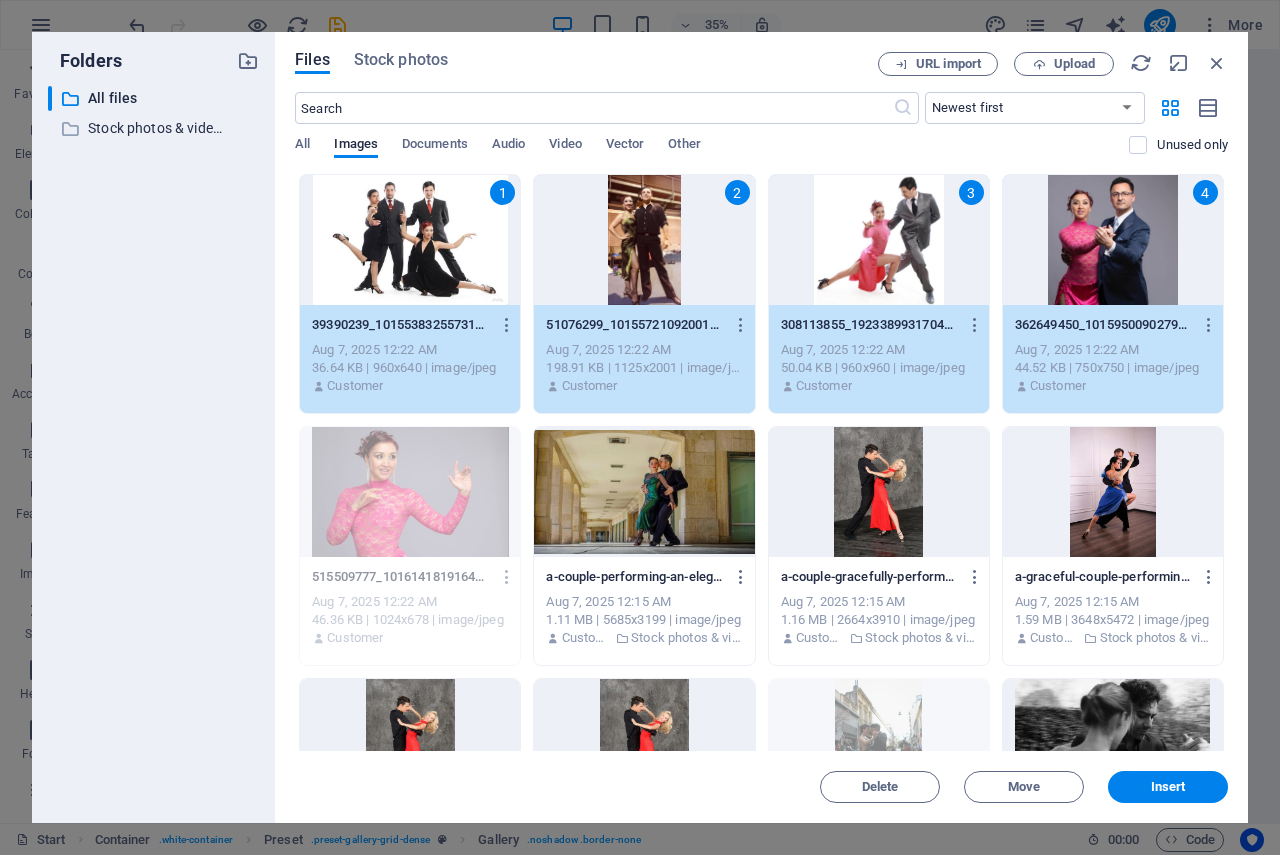 scroll, scrollTop: 3678, scrollLeft: 0, axis: vertical 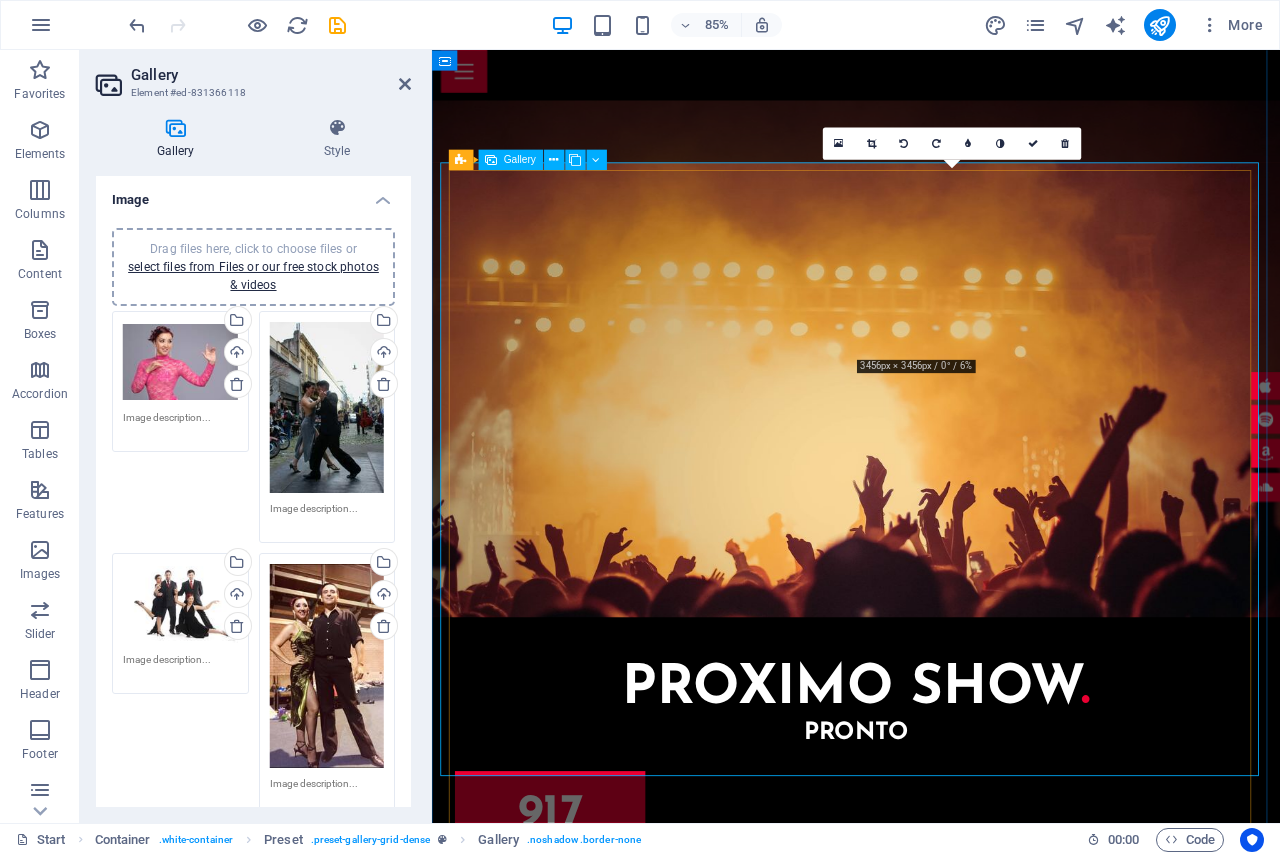 click at bounding box center (1052, 3104) 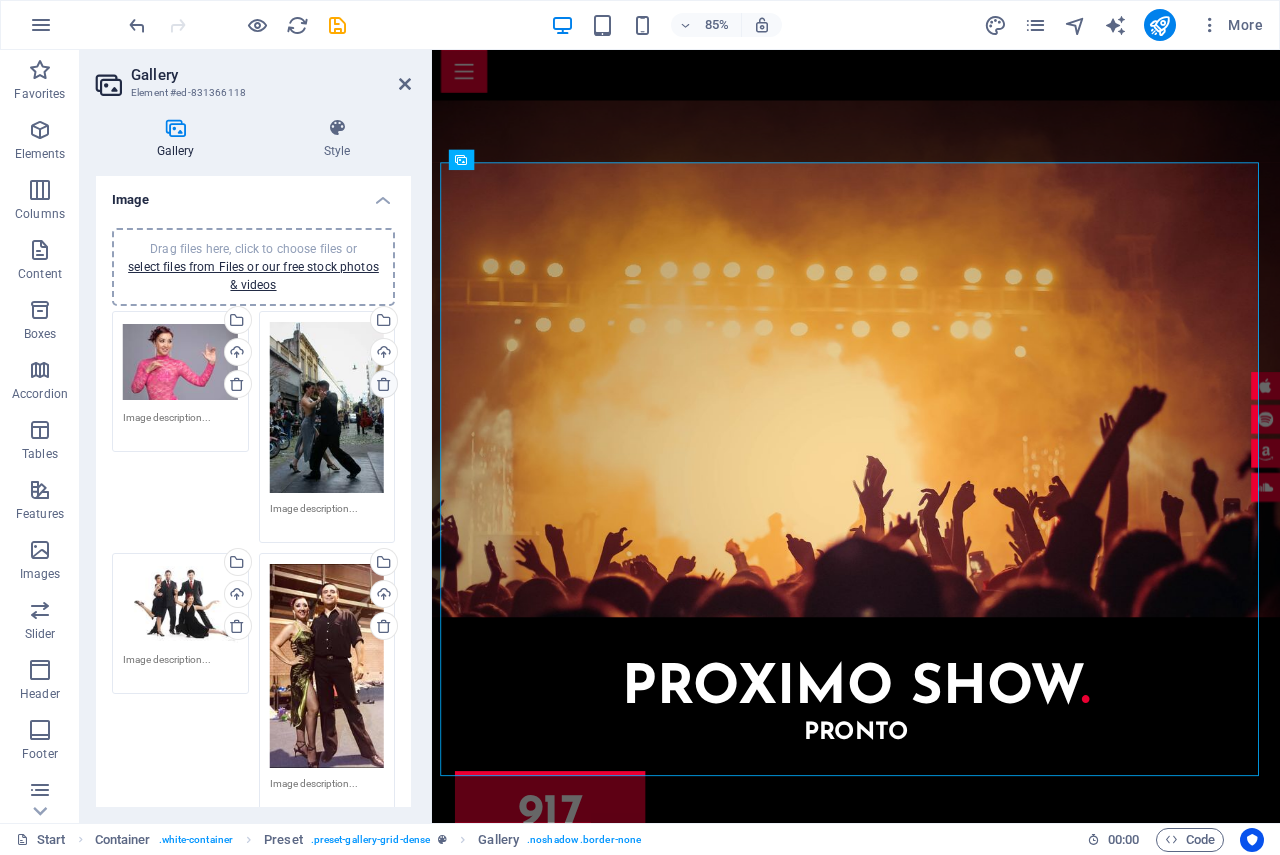 click at bounding box center (384, 384) 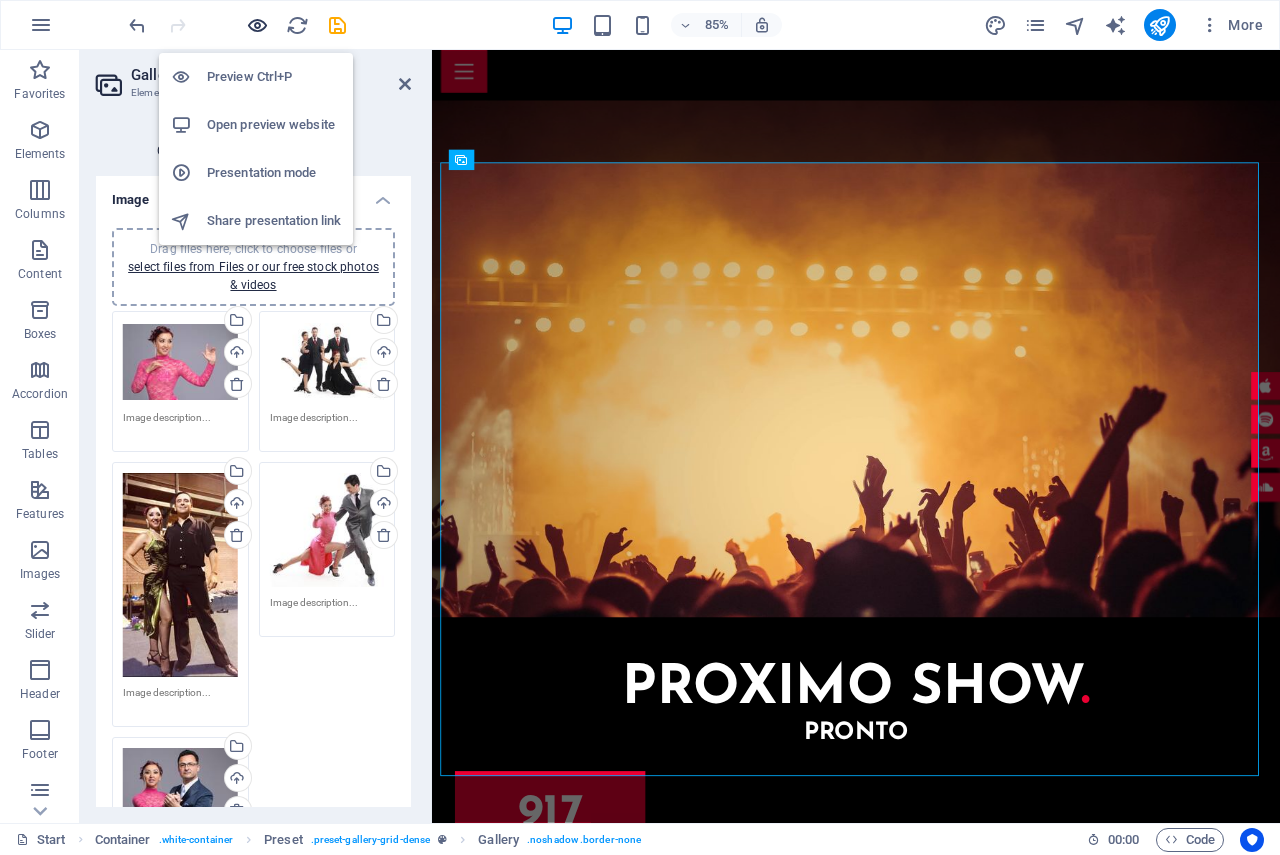 click at bounding box center [257, 25] 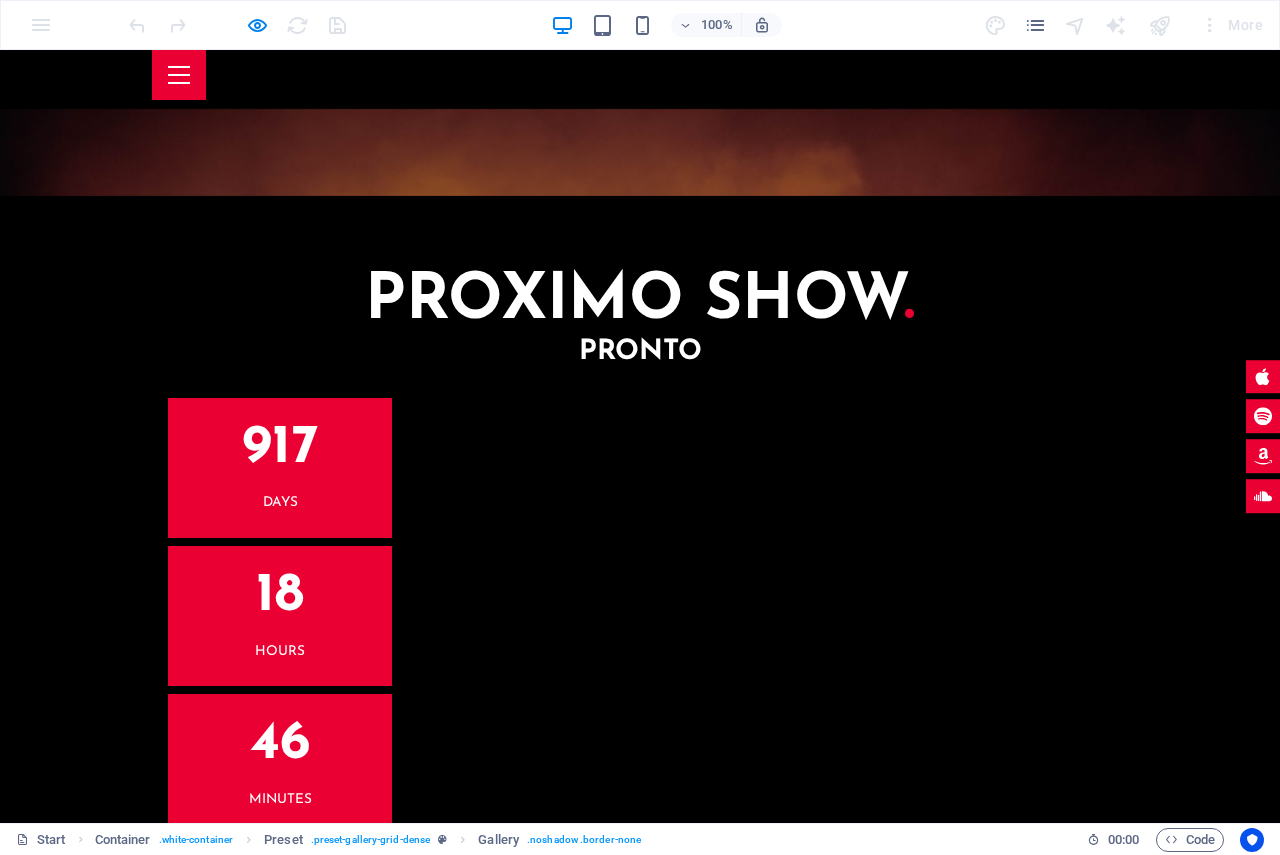 scroll, scrollTop: 3578, scrollLeft: 0, axis: vertical 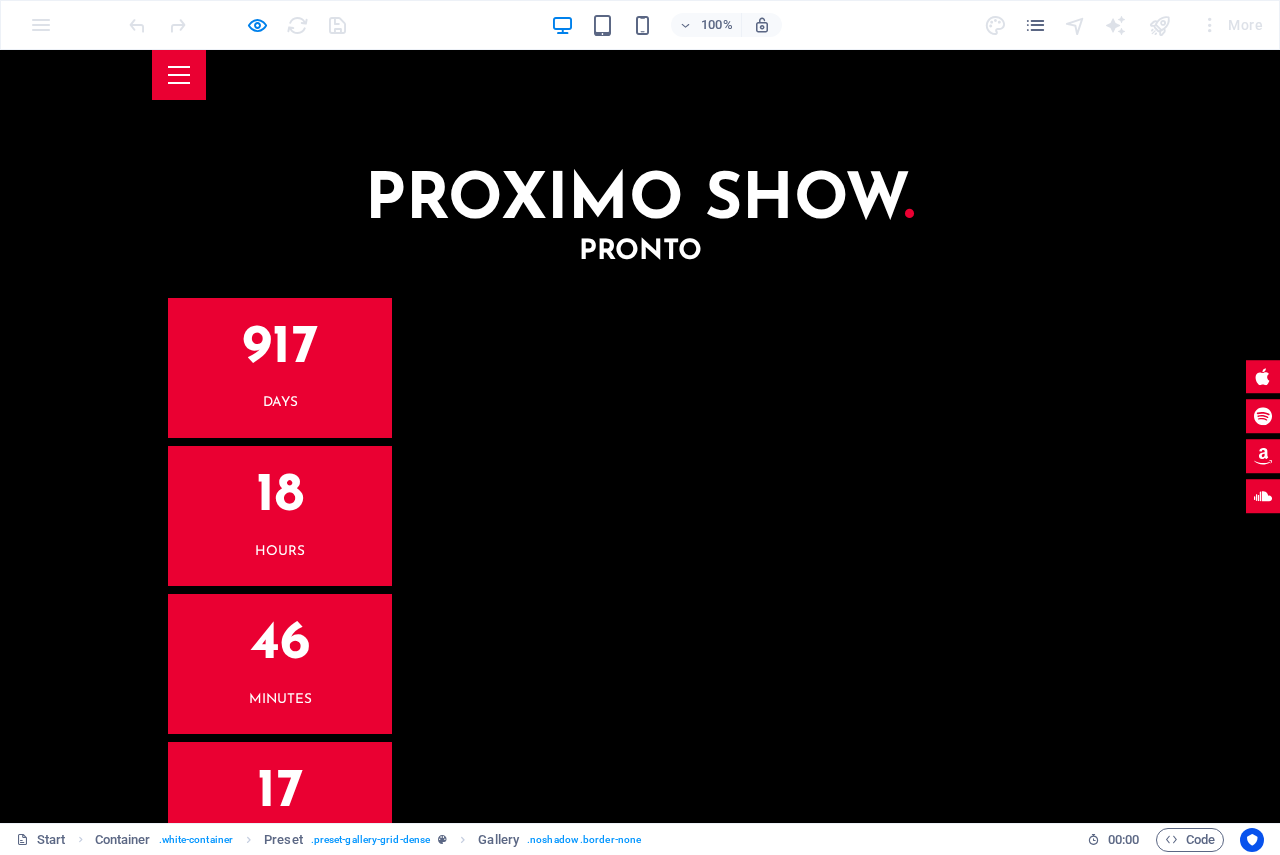 click at bounding box center [1001, 2502] 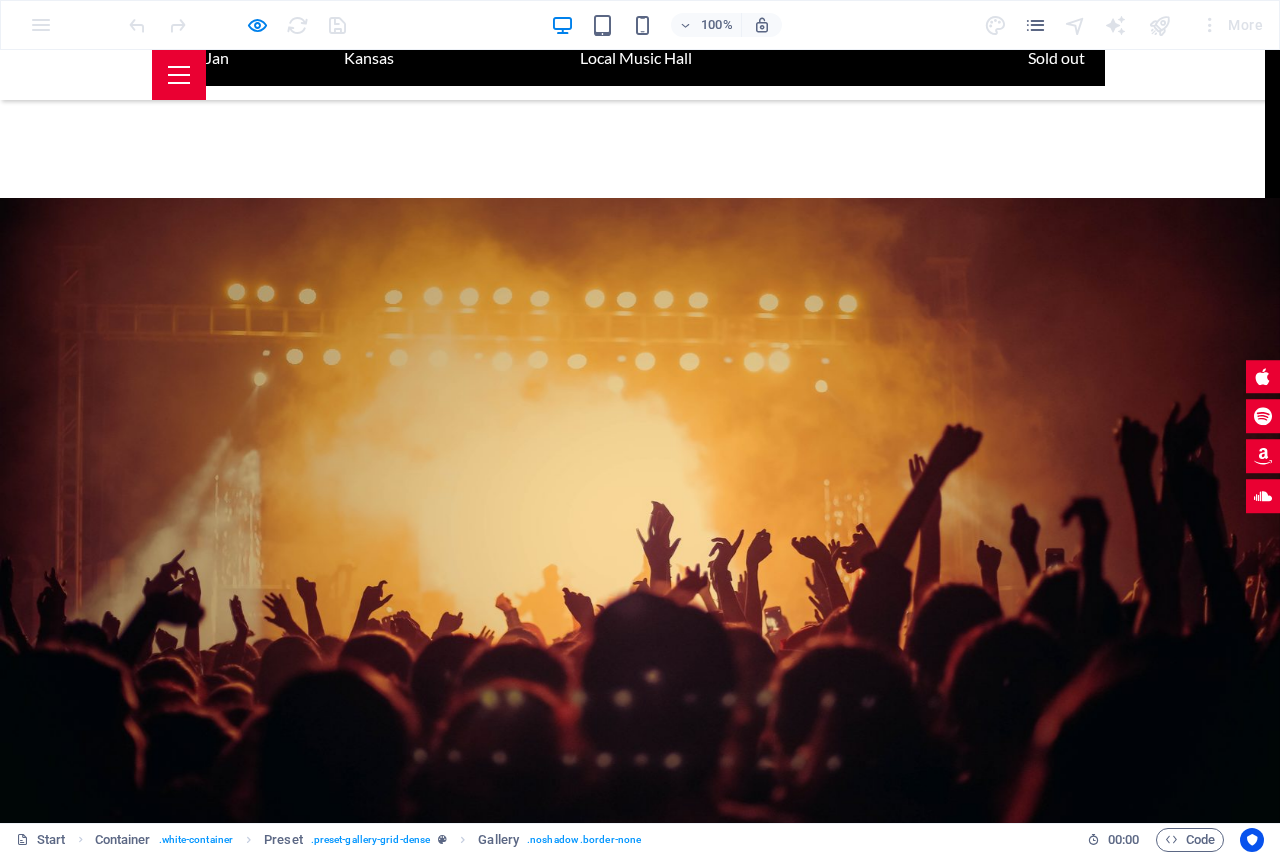 click on "×" at bounding box center (4, -3515) 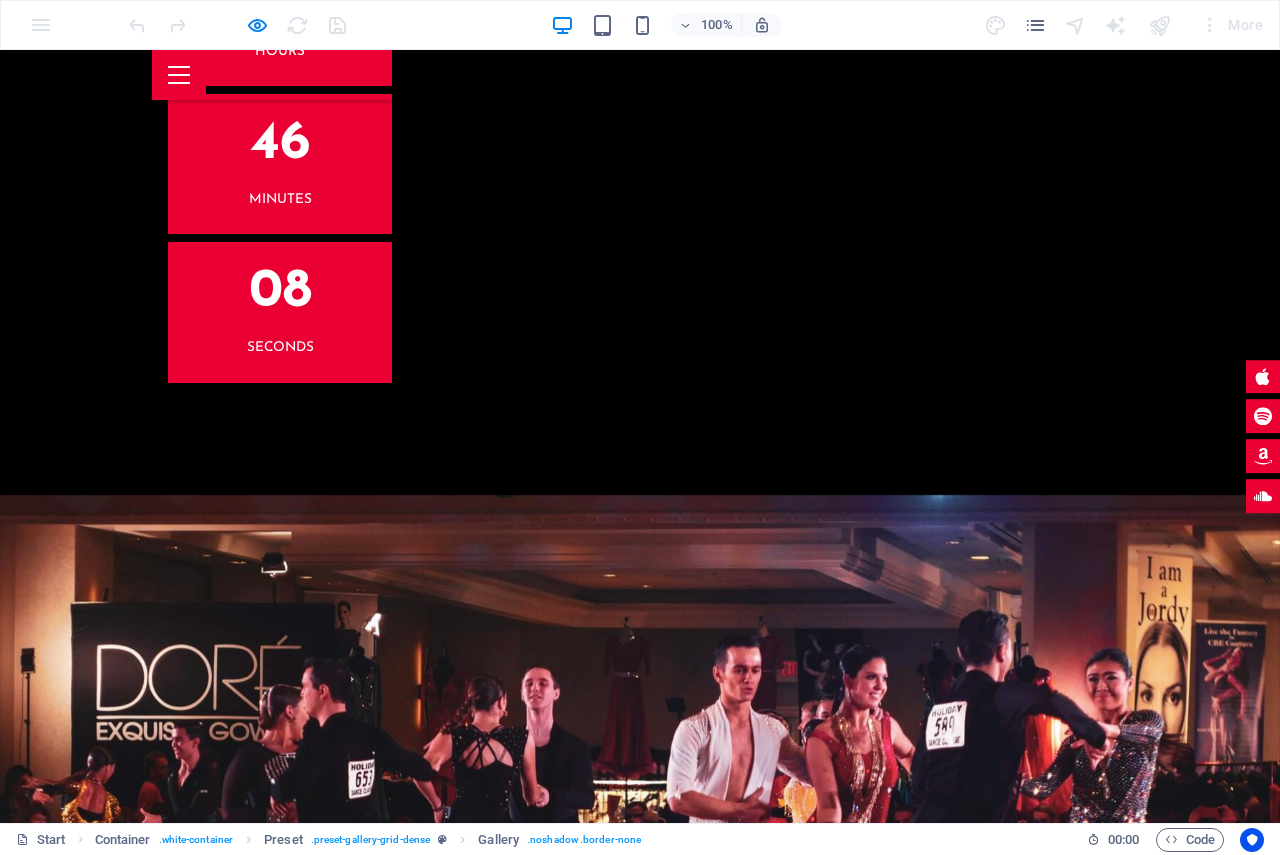 scroll, scrollTop: 4278, scrollLeft: 0, axis: vertical 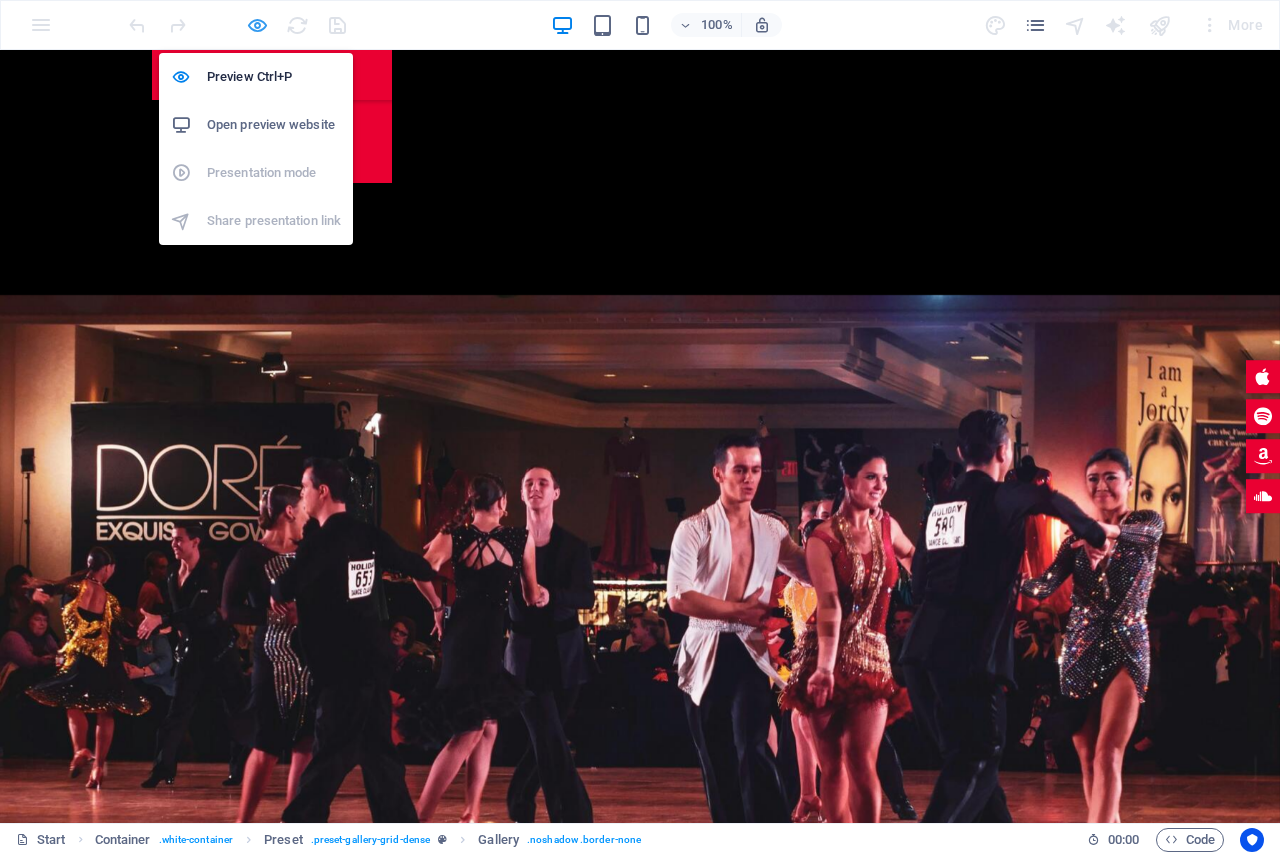 click at bounding box center [257, 25] 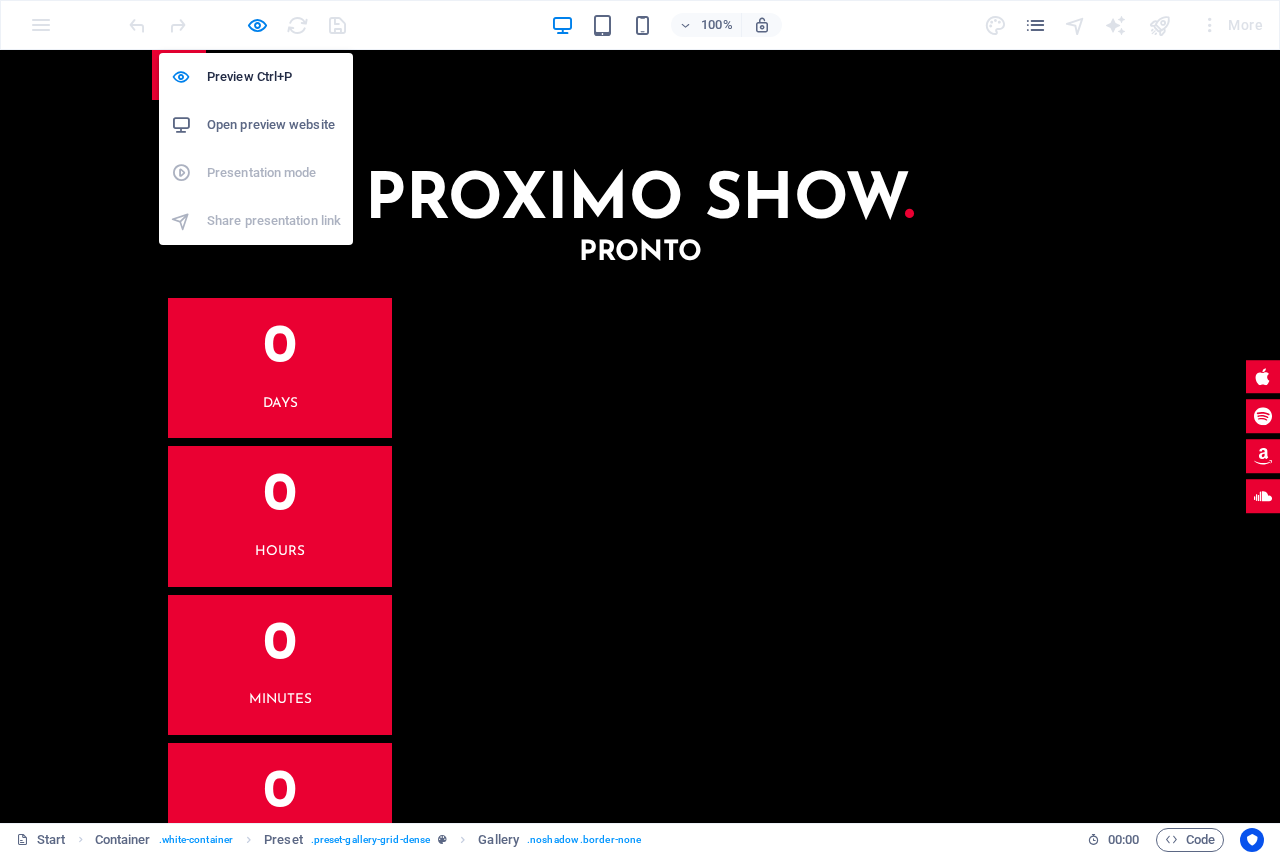 select on "4" 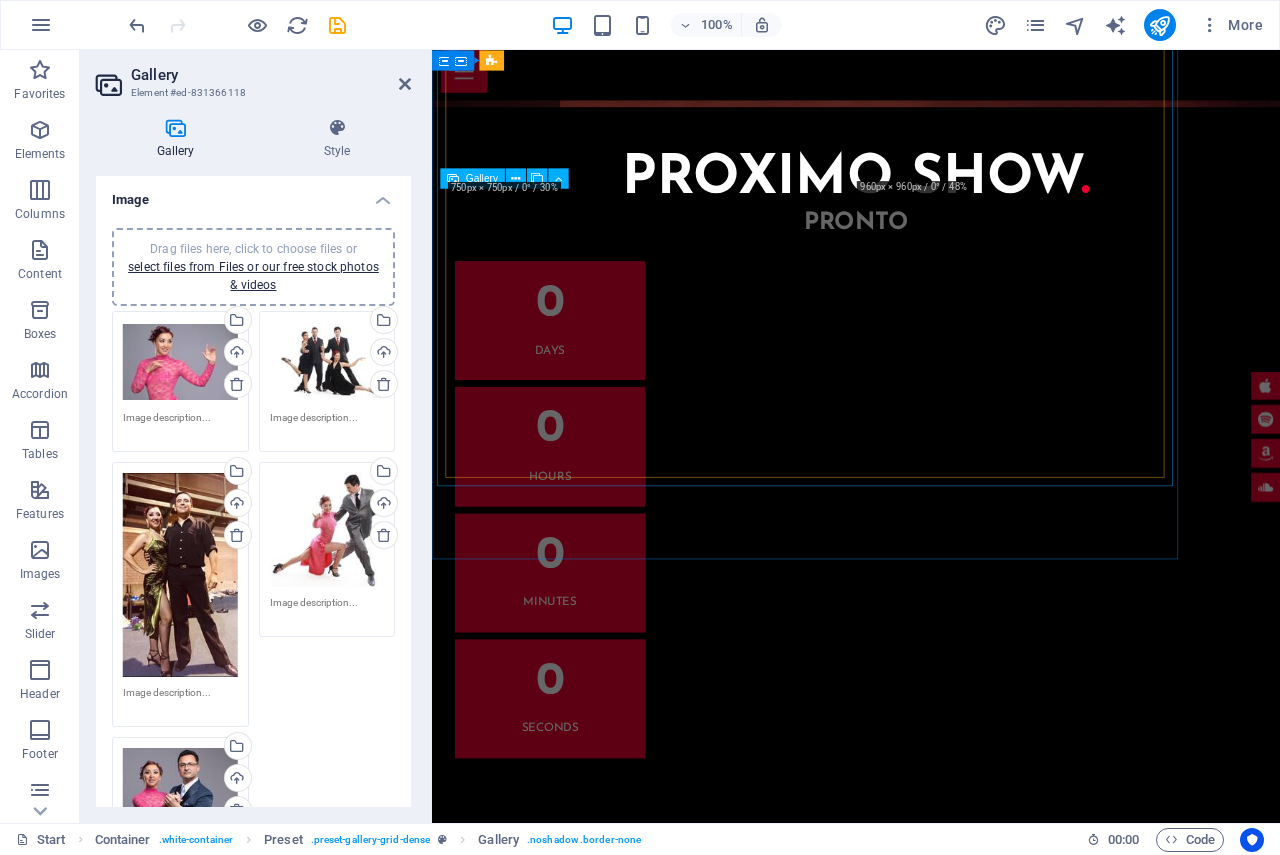 scroll, scrollTop: 4369, scrollLeft: 0, axis: vertical 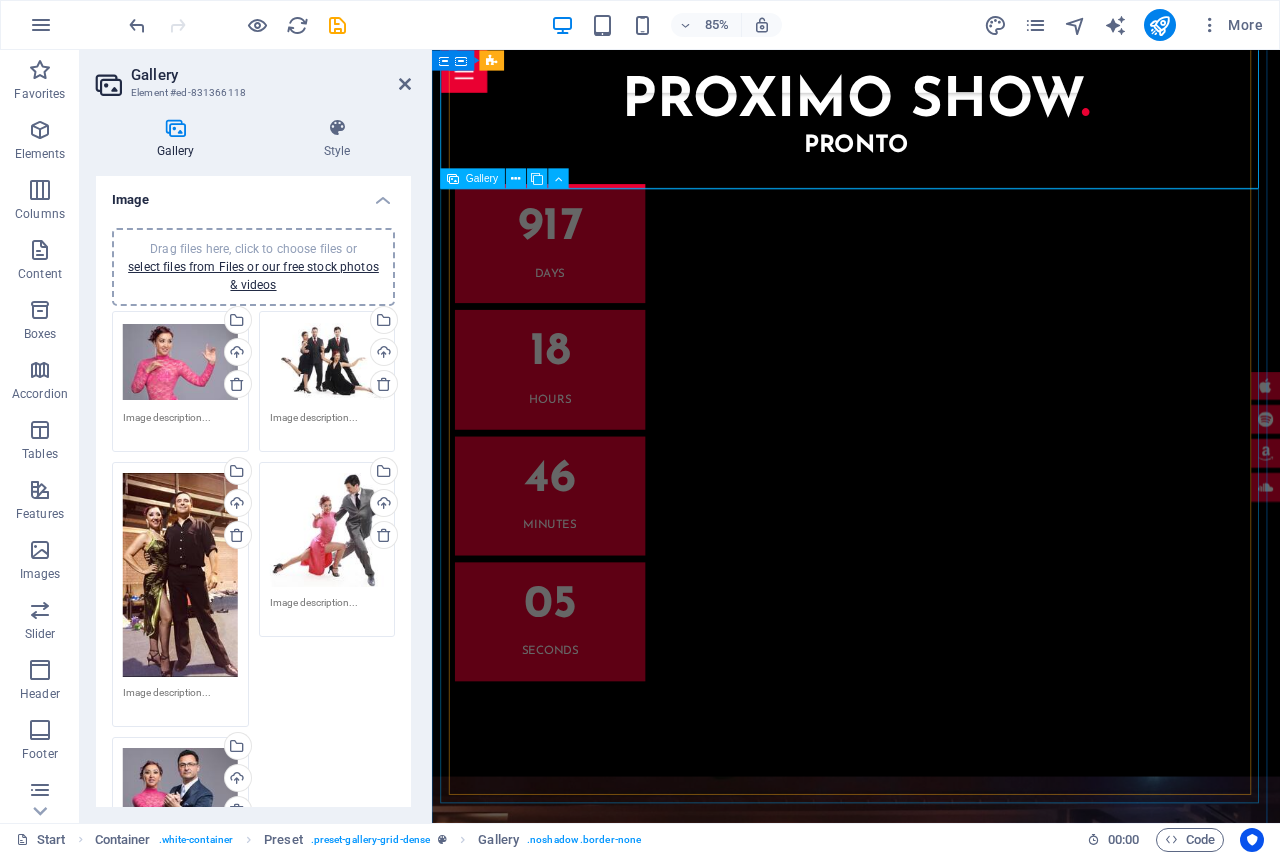click at bounding box center (690, 3255) 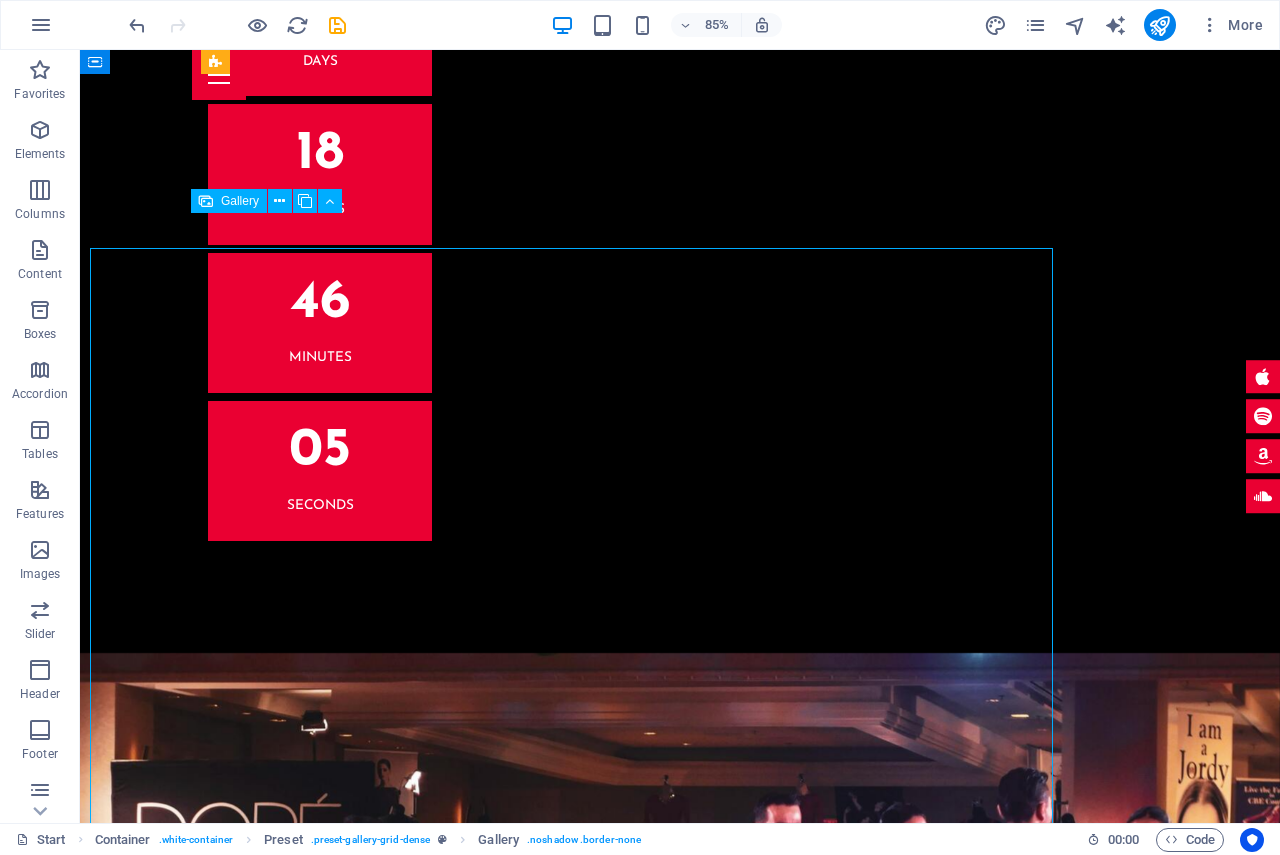 scroll, scrollTop: 4334, scrollLeft: 0, axis: vertical 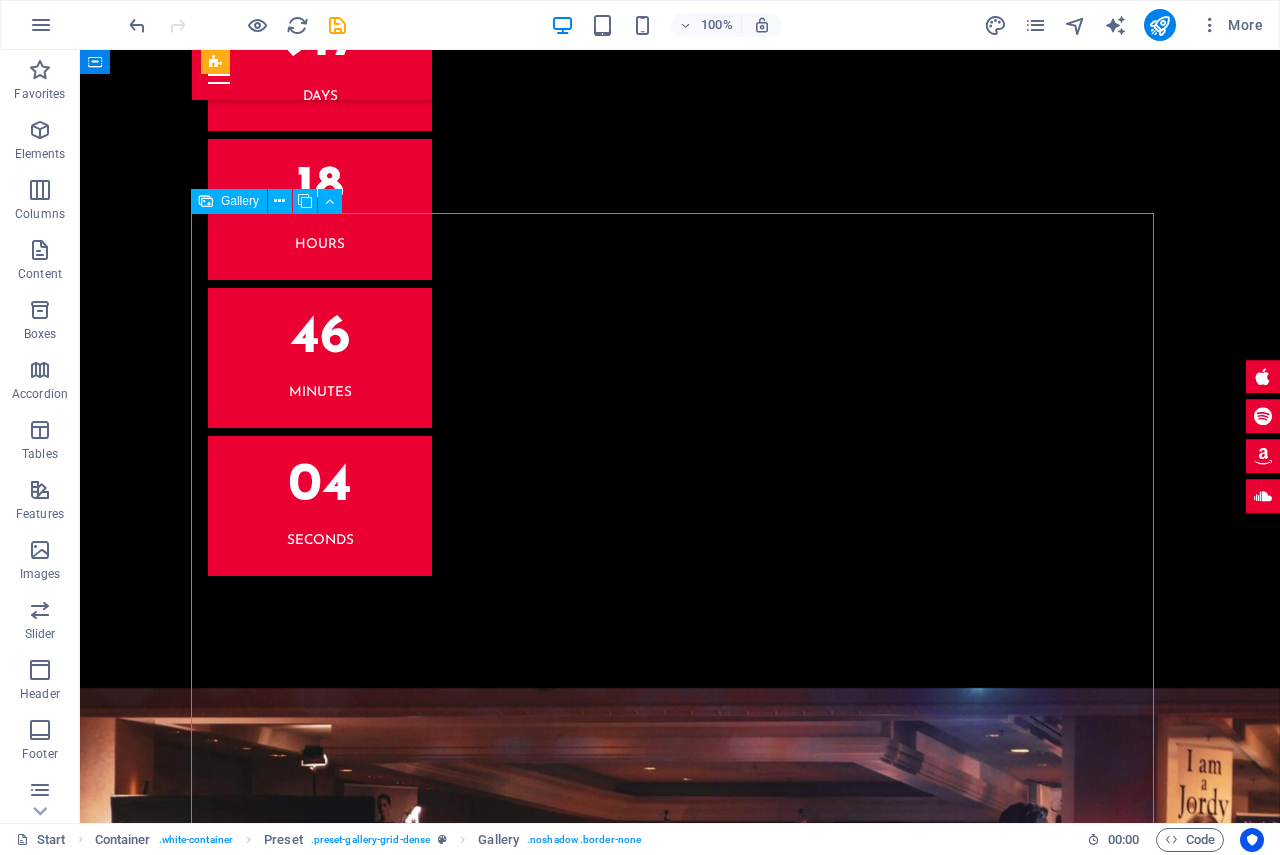 click at bounding box center [439, 3140] 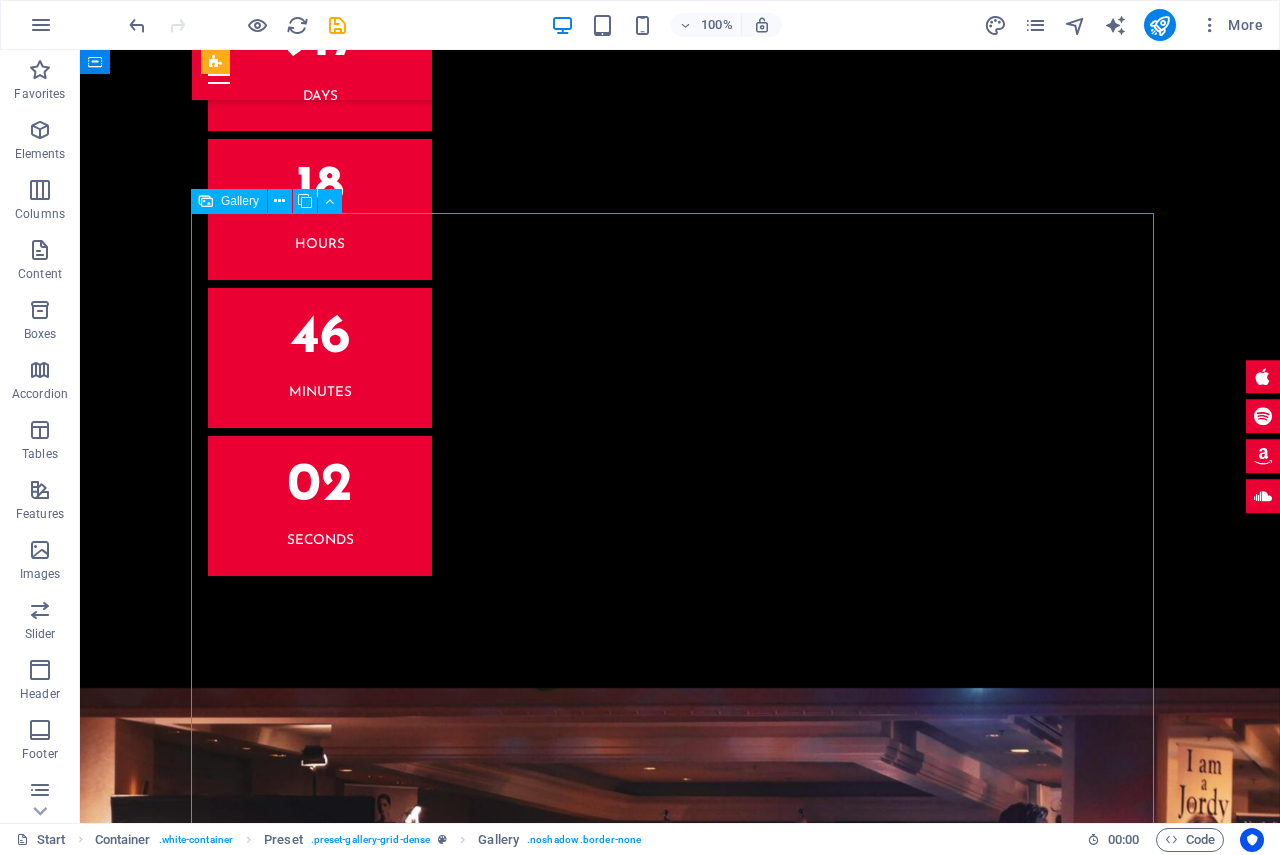 click at bounding box center (439, 3140) 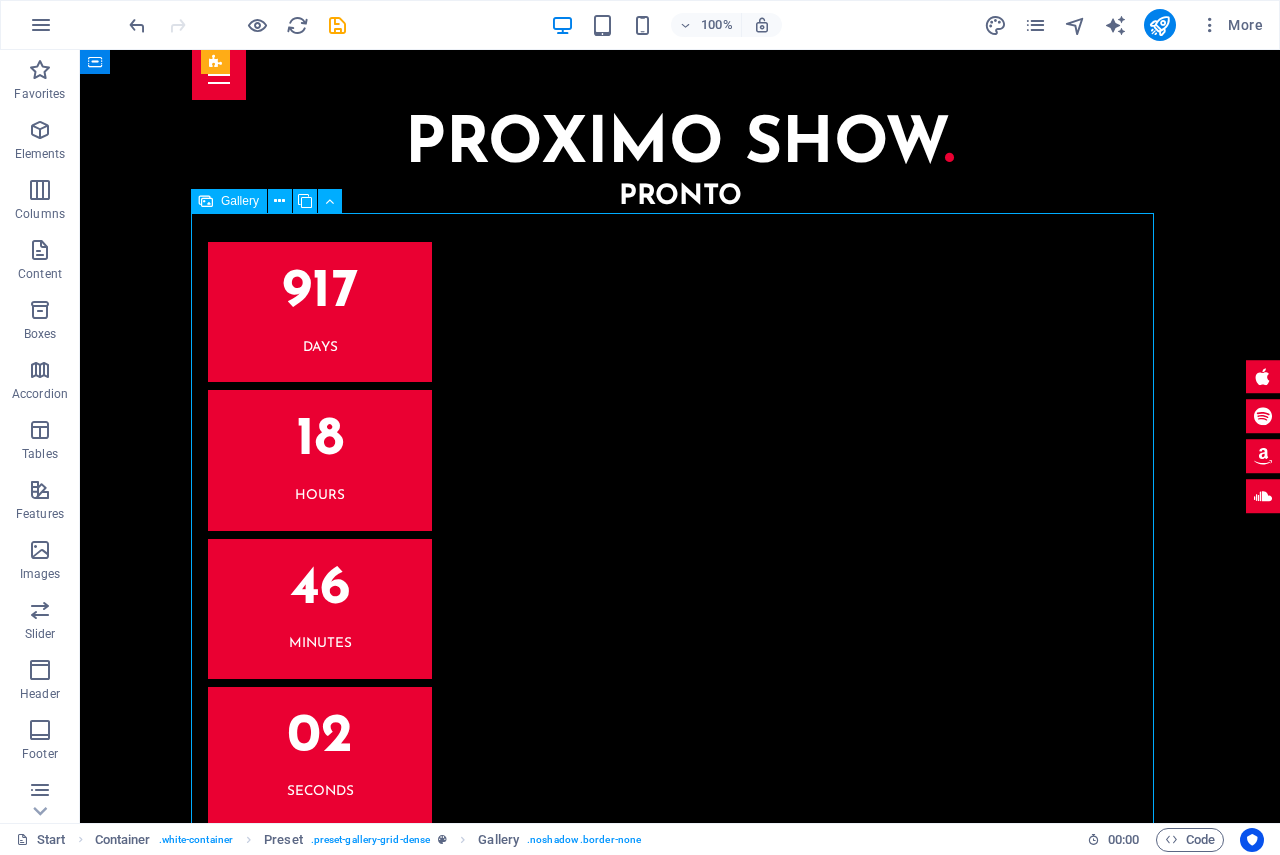 select on "4" 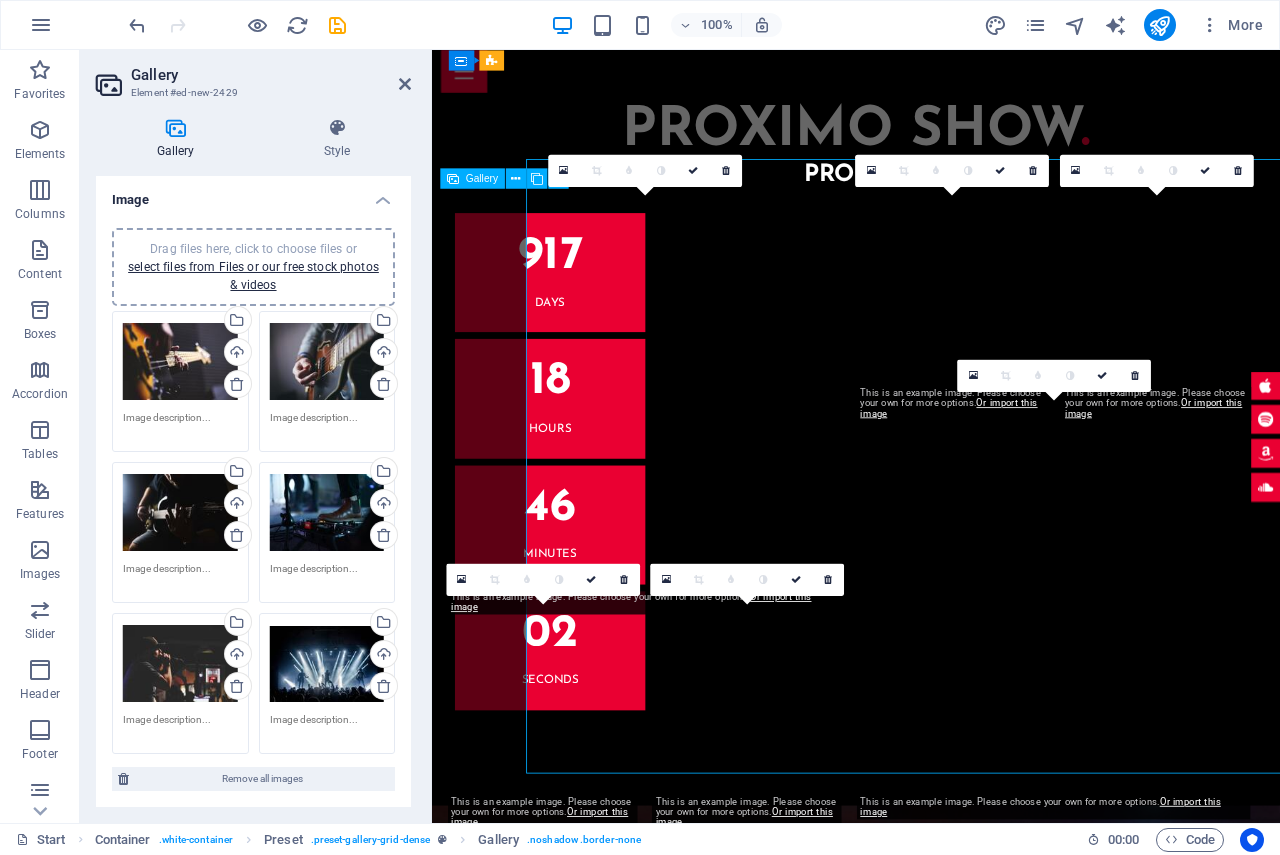 scroll, scrollTop: 4369, scrollLeft: 0, axis: vertical 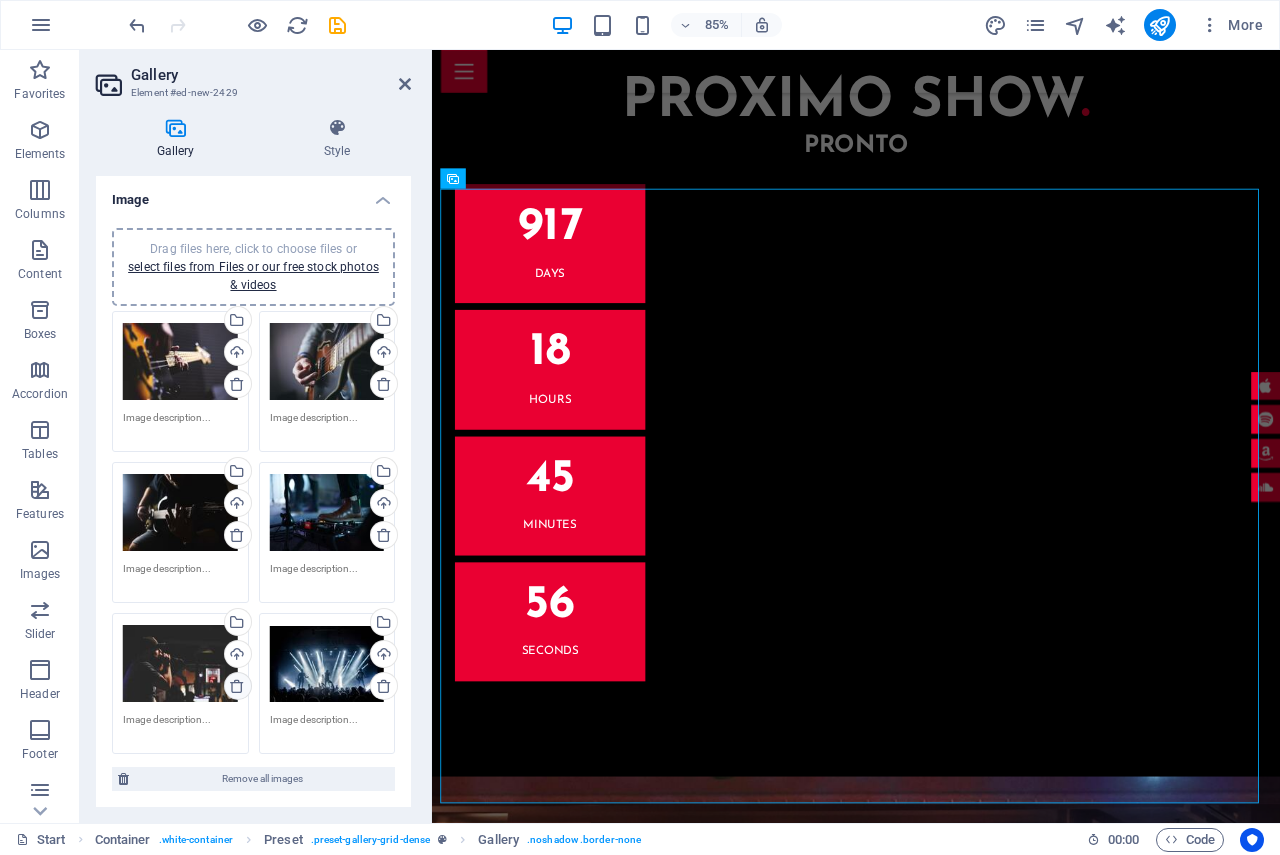 click at bounding box center [237, 686] 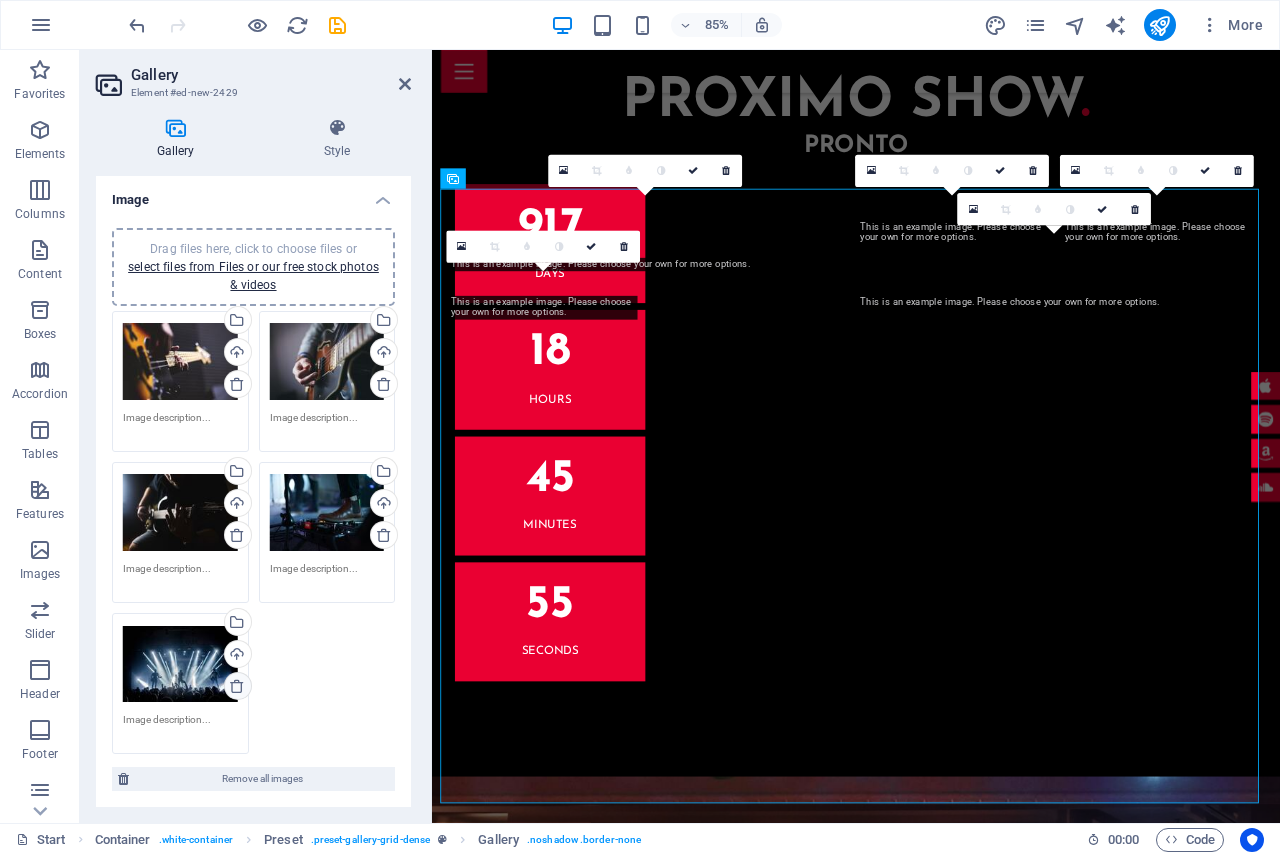 click at bounding box center (237, 686) 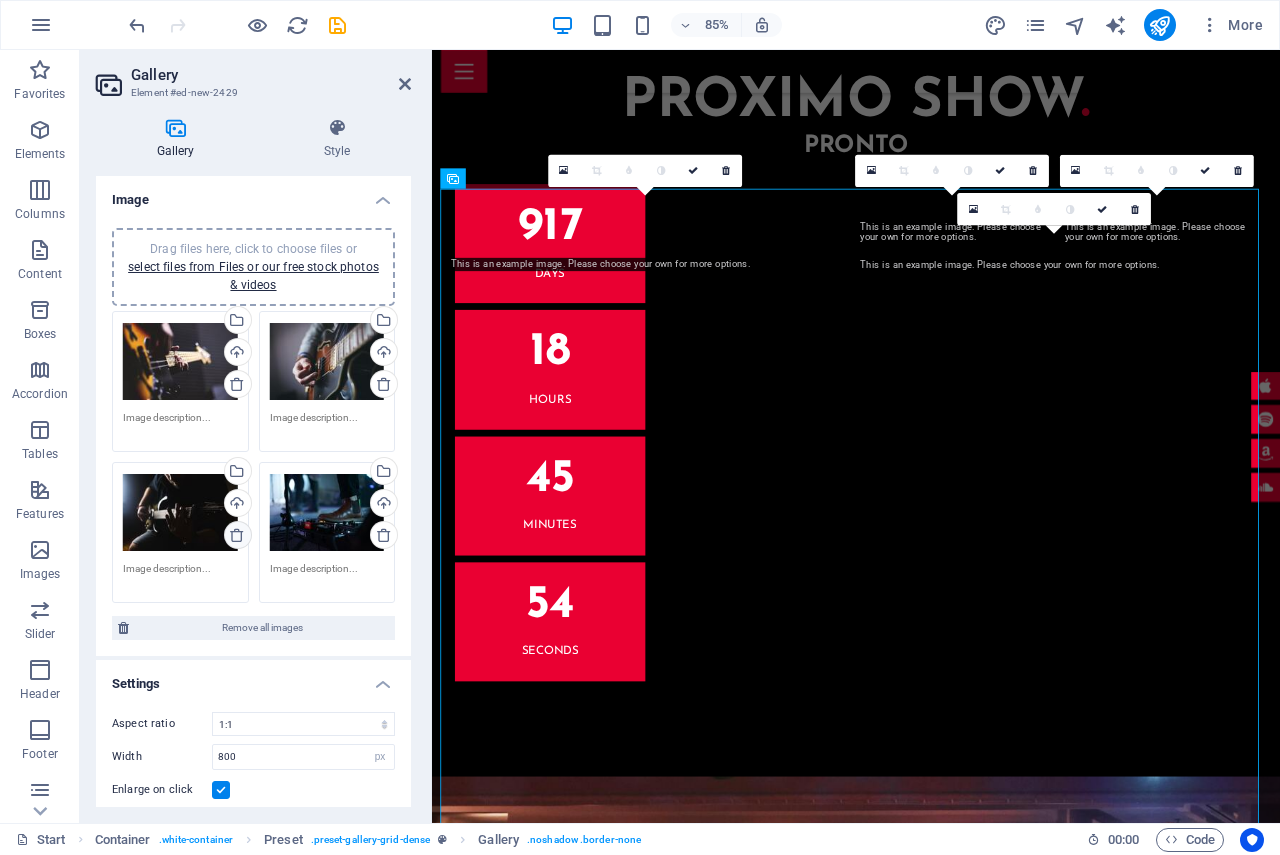 click at bounding box center [237, 535] 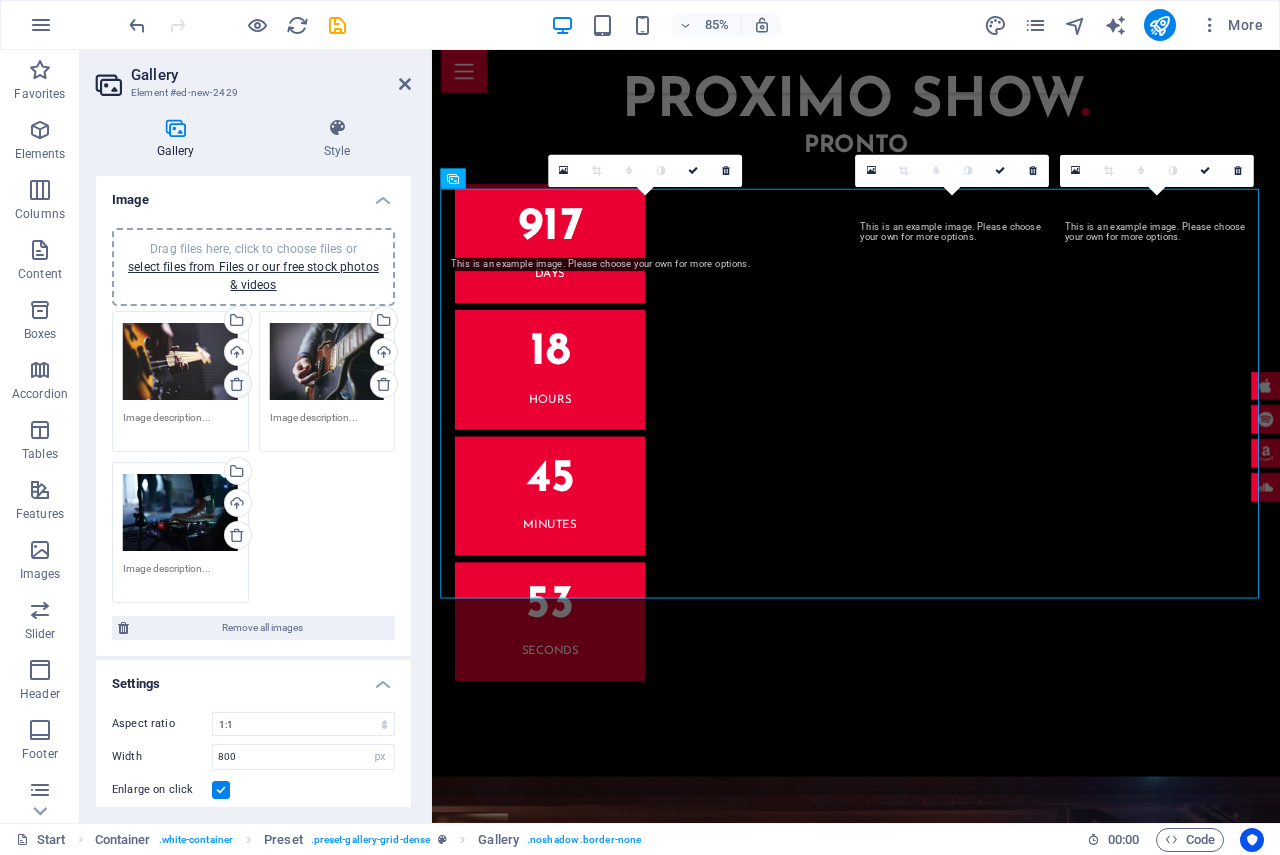 click at bounding box center [237, 384] 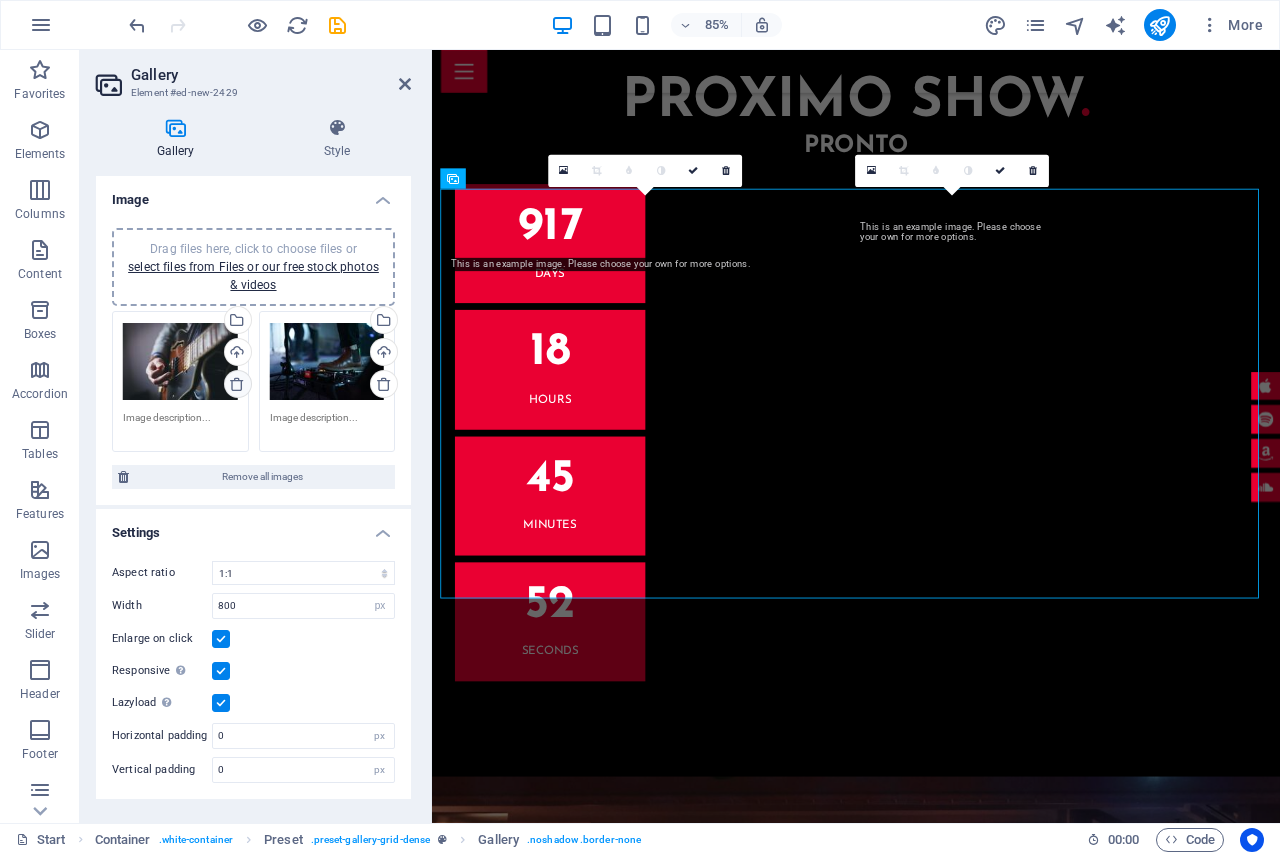 click at bounding box center (237, 384) 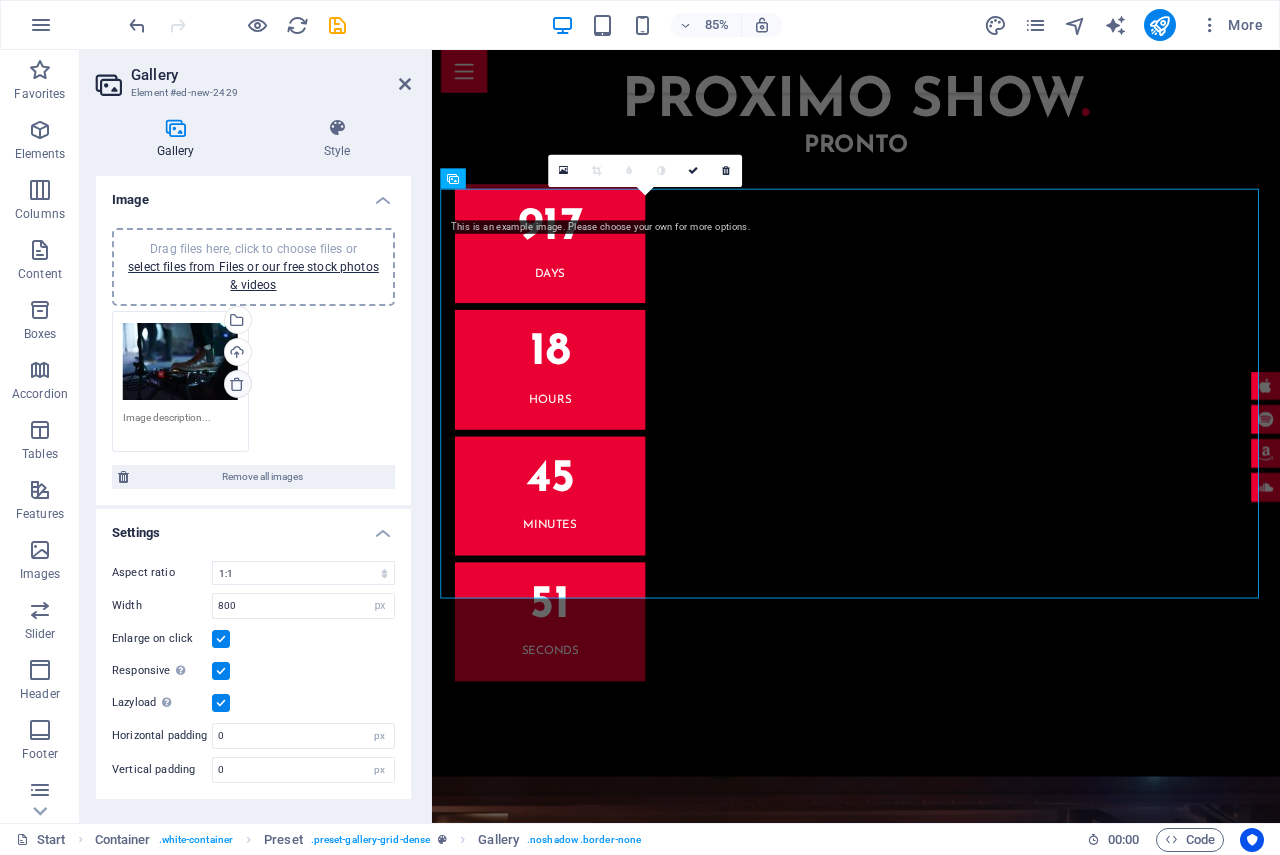 click at bounding box center (237, 384) 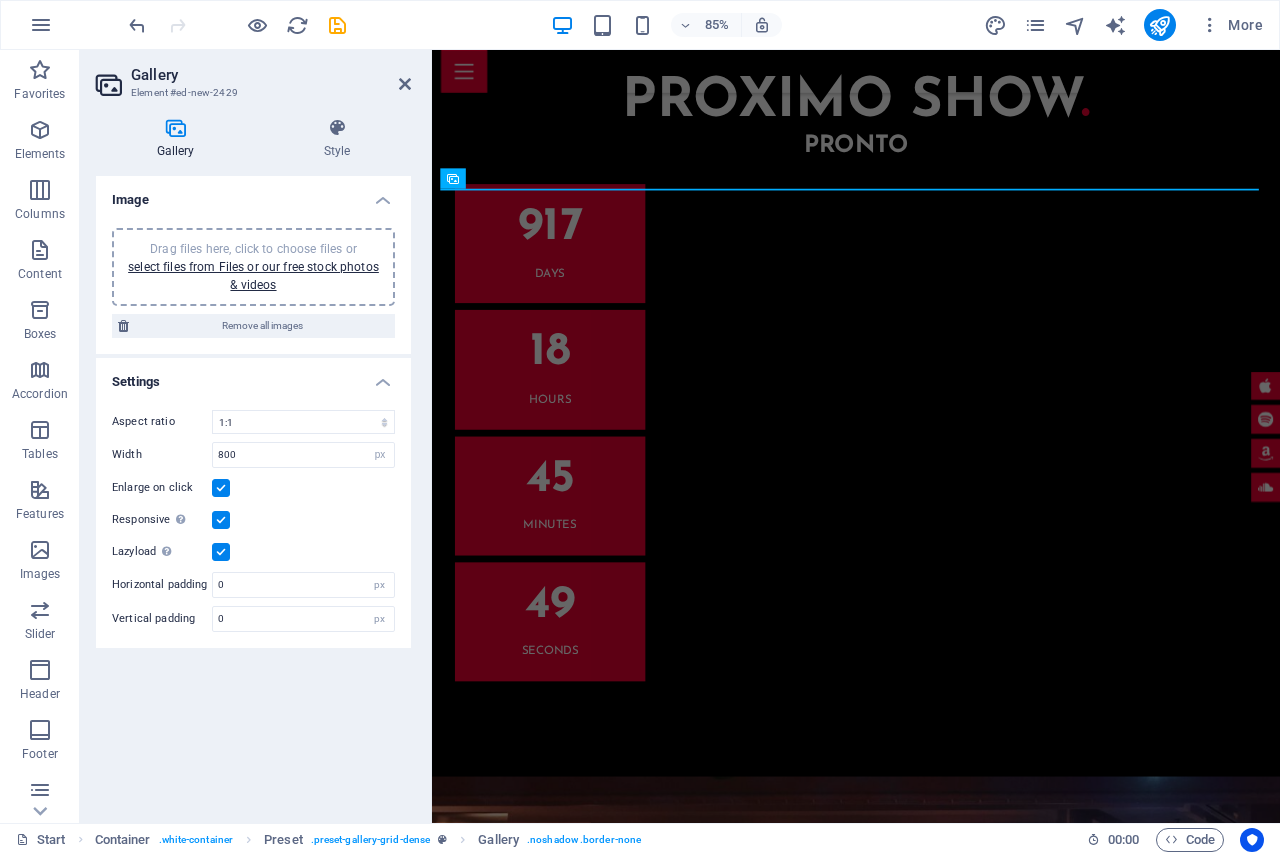 drag, startPoint x: 399, startPoint y: 75, endPoint x: 22, endPoint y: 132, distance: 381.28467 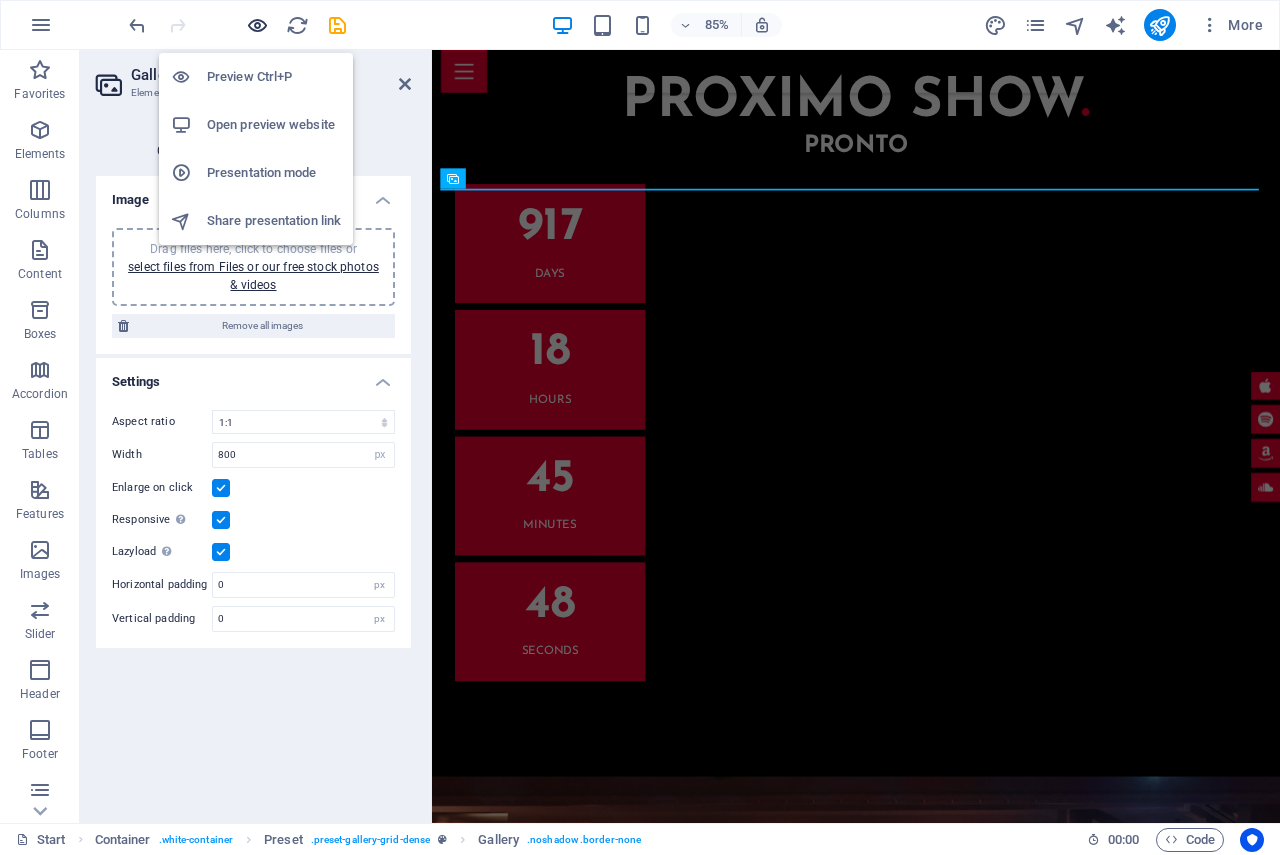 click at bounding box center (257, 25) 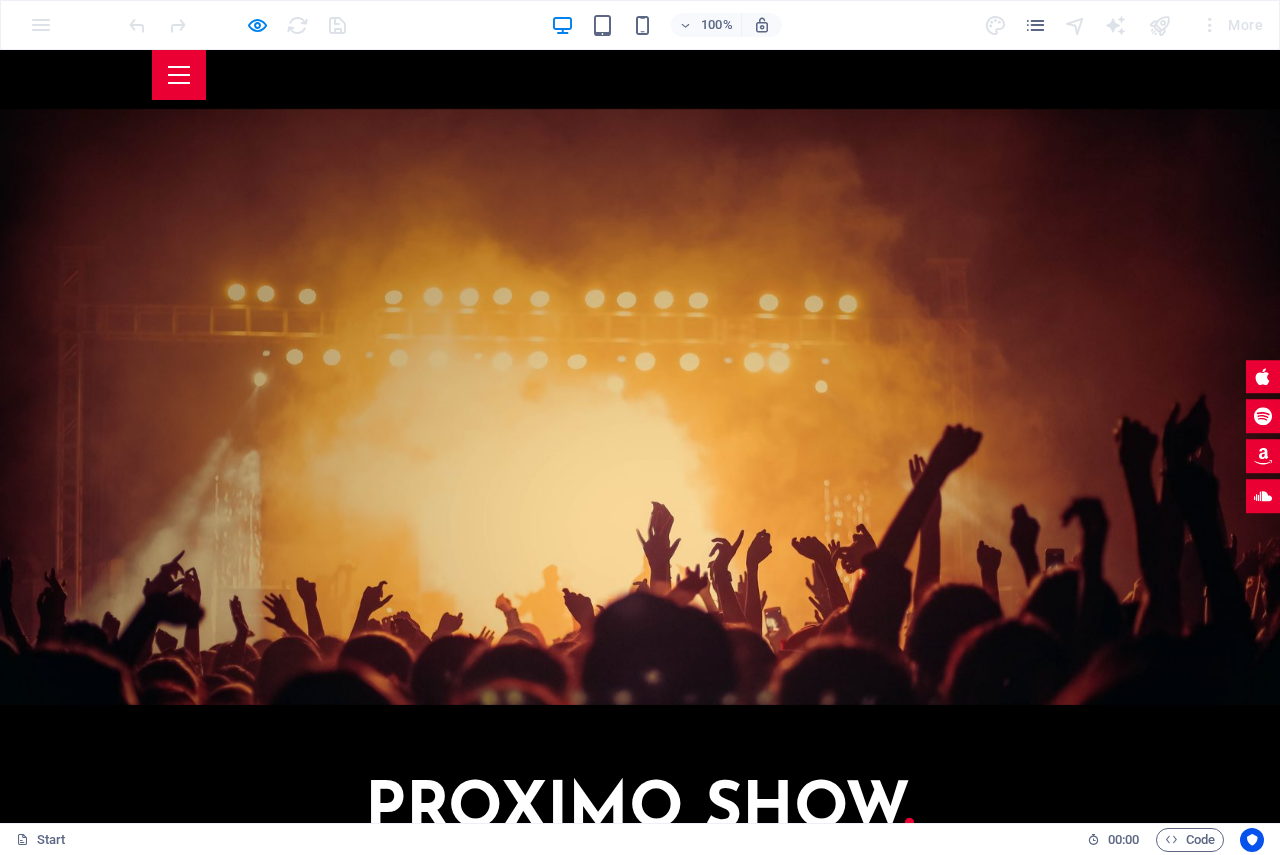 scroll, scrollTop: 3069, scrollLeft: 0, axis: vertical 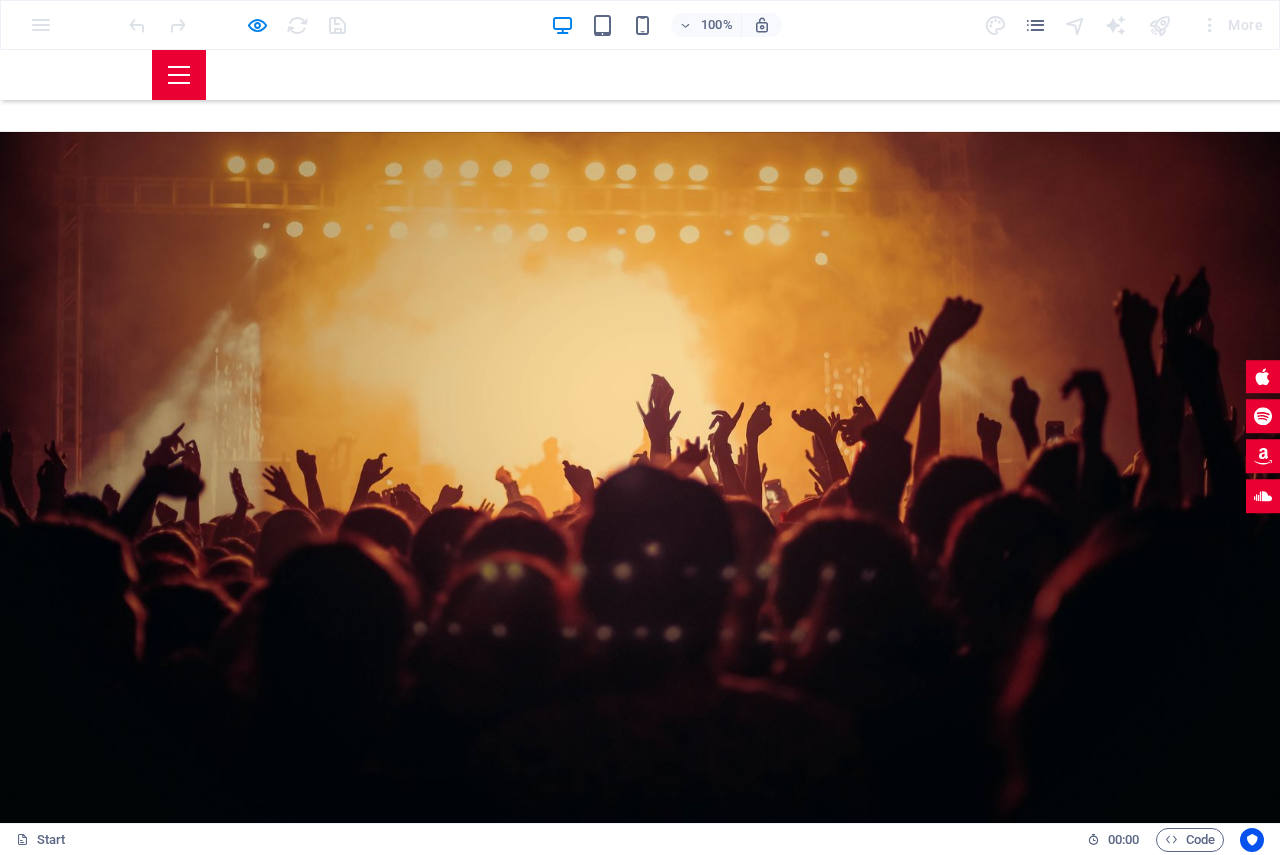 click at bounding box center (312, 2691) 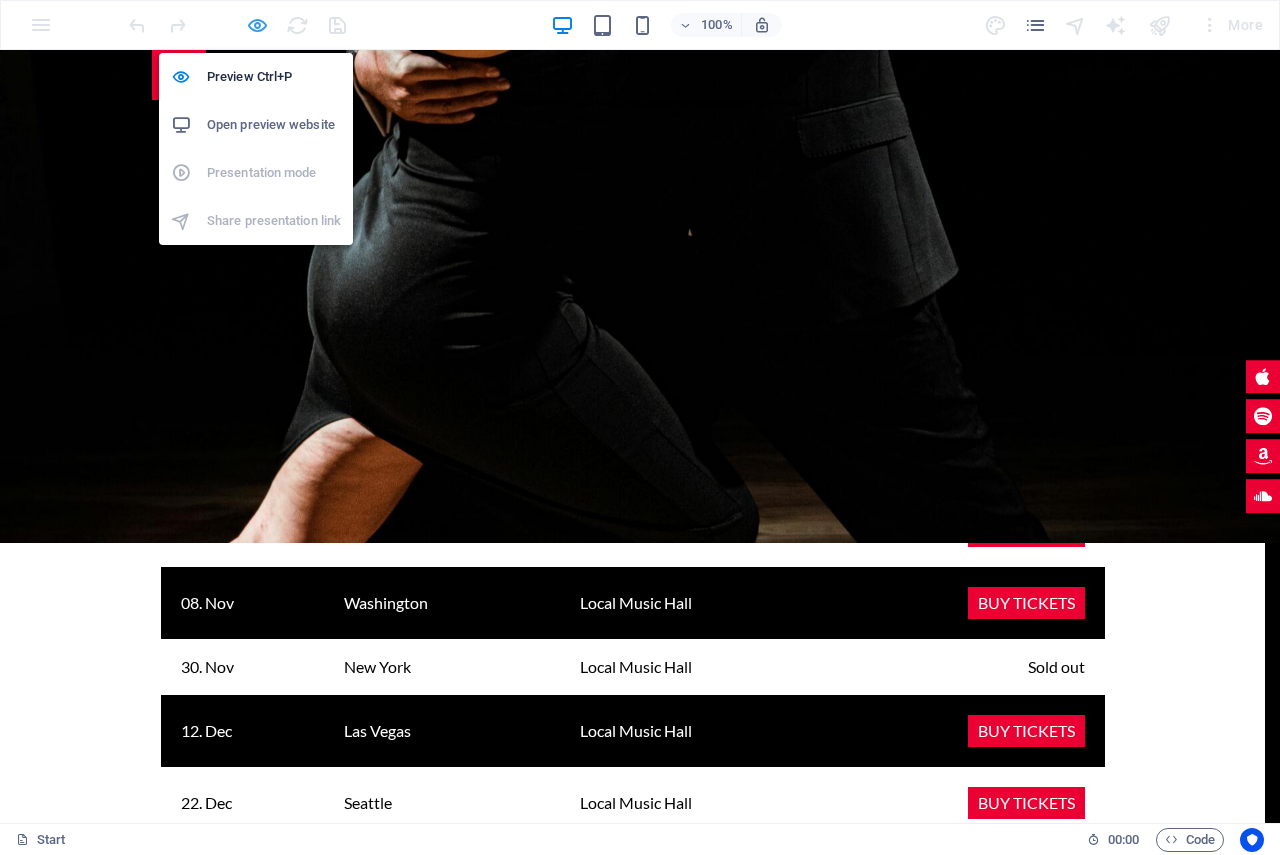 click at bounding box center (257, 25) 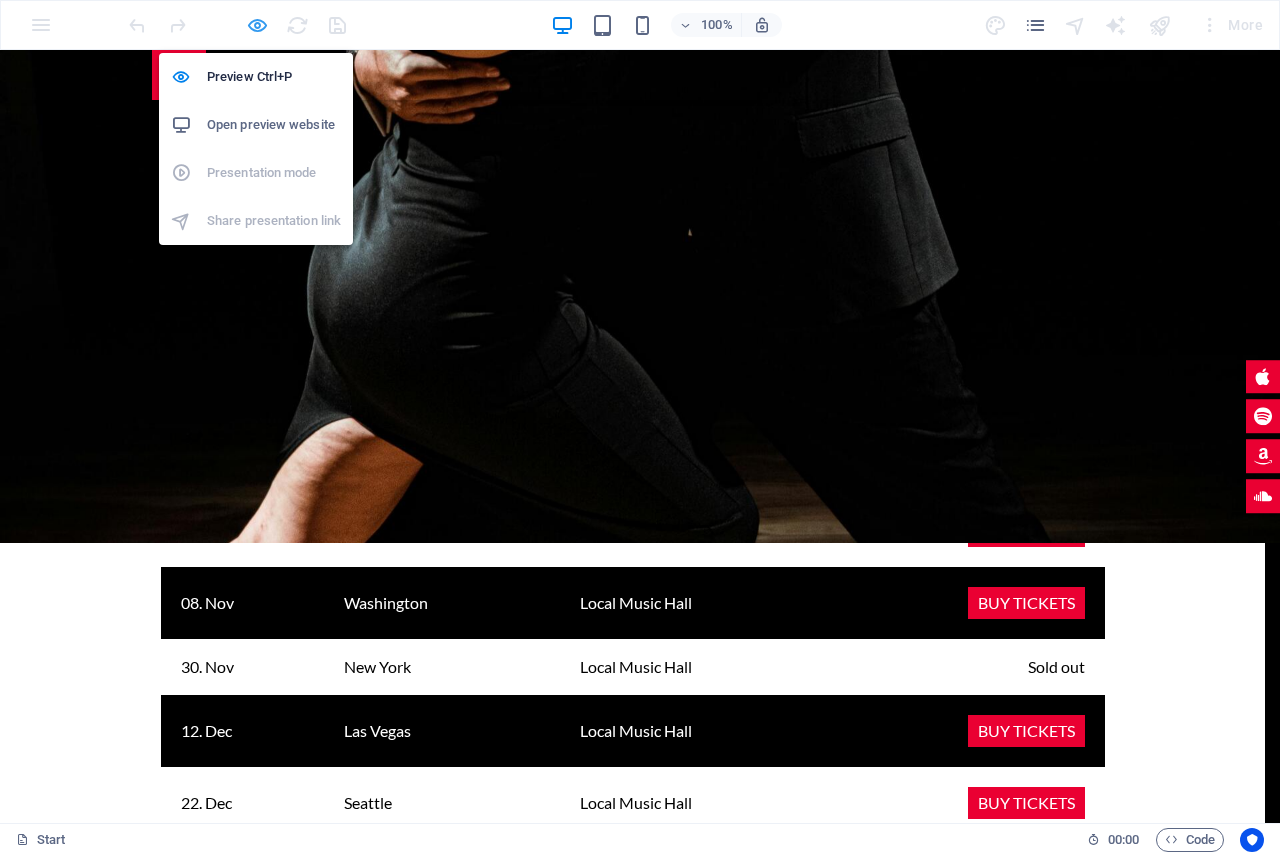 select on "px" 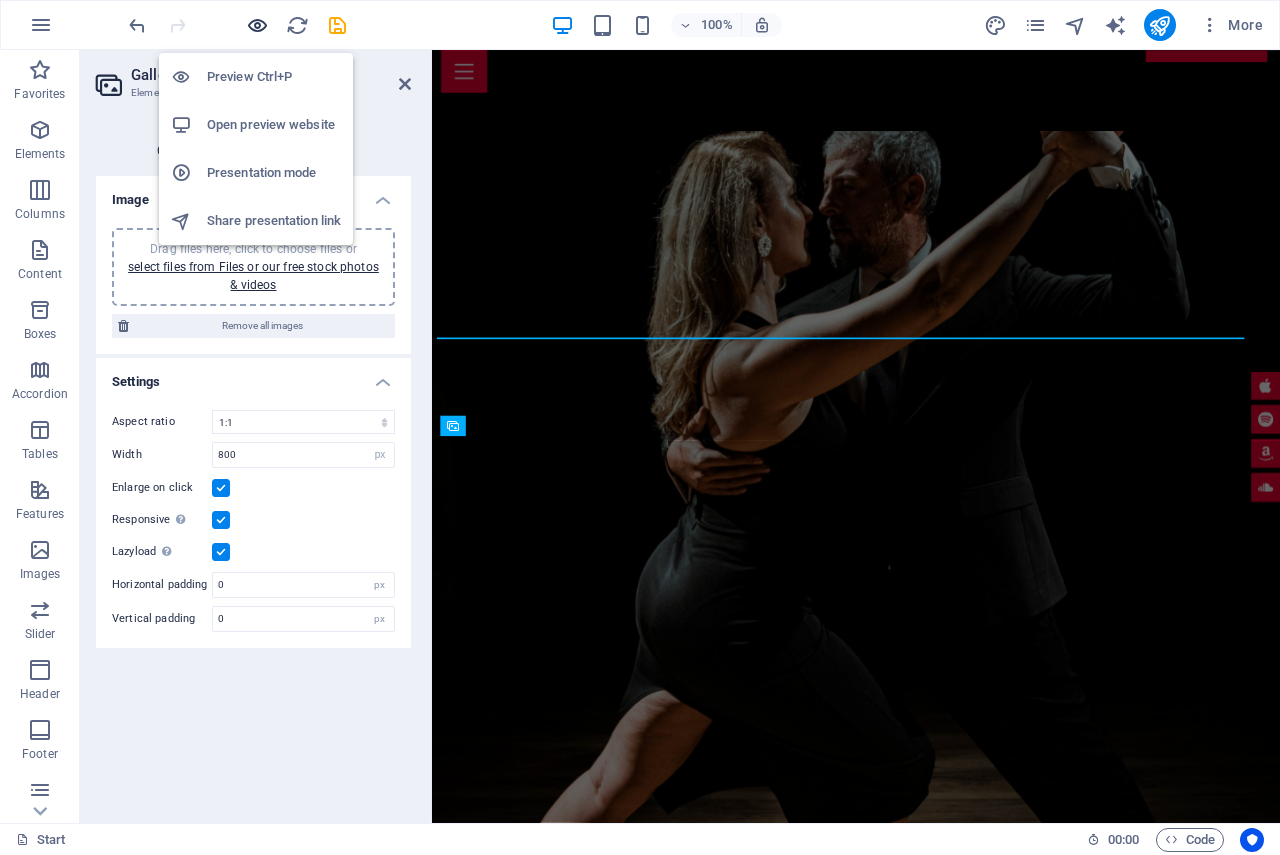 scroll, scrollTop: 4078, scrollLeft: 0, axis: vertical 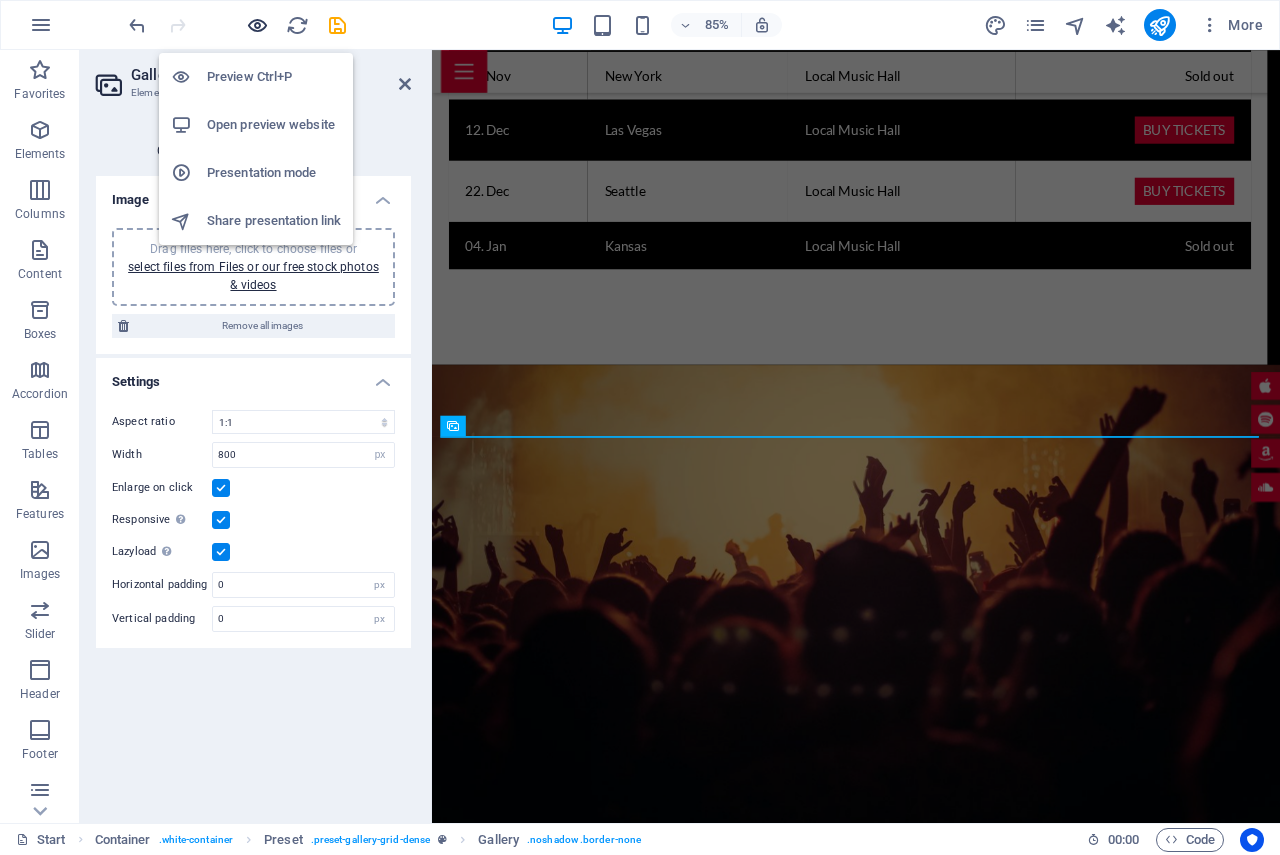 click at bounding box center [257, 25] 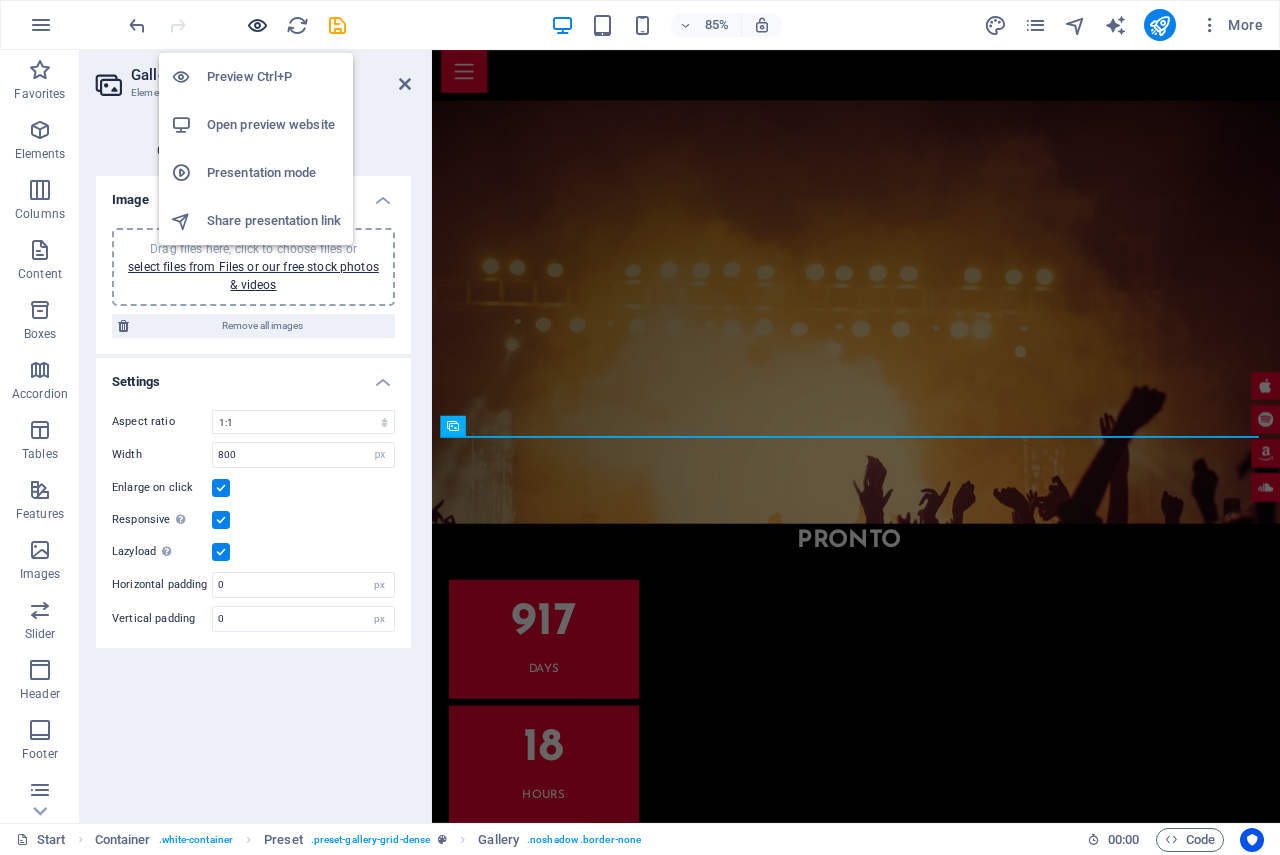 scroll, scrollTop: 3879, scrollLeft: 0, axis: vertical 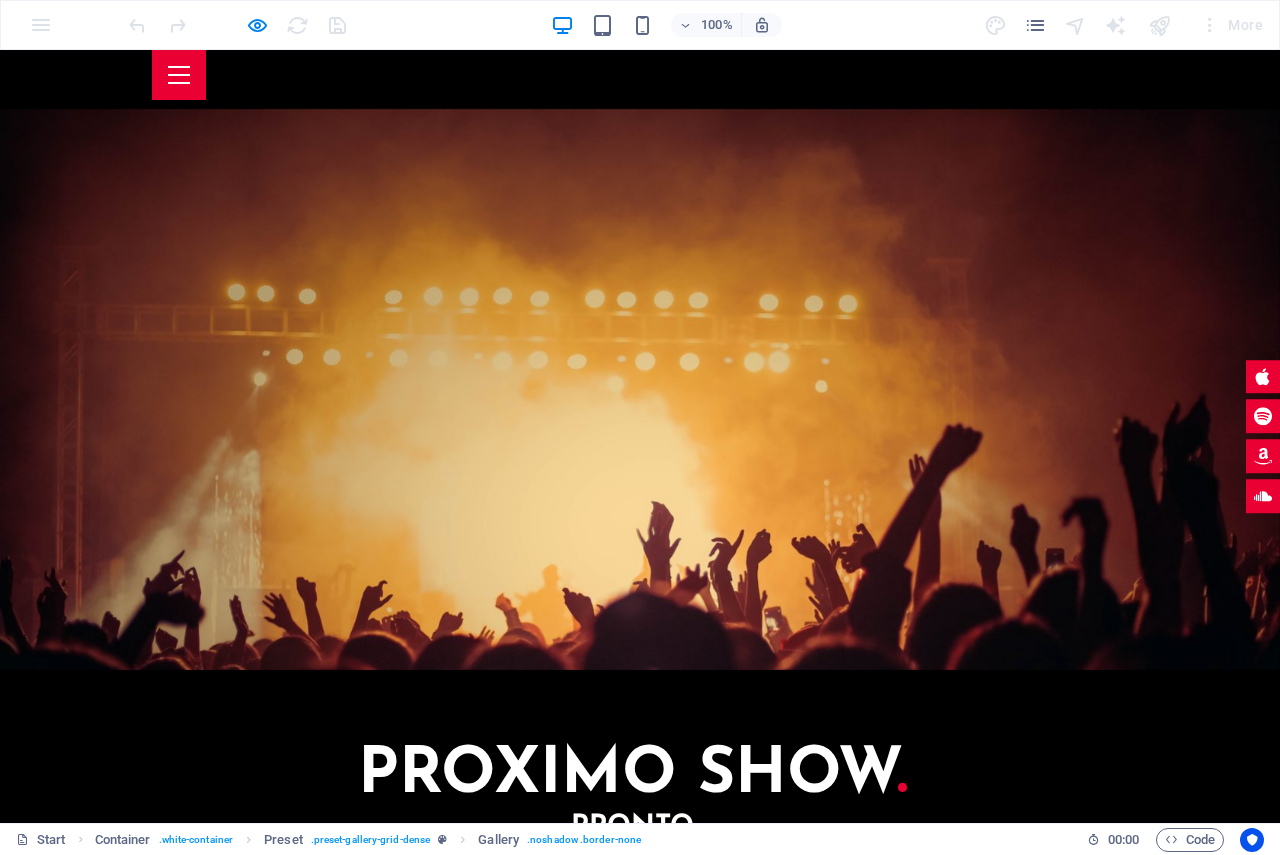 click on "×" at bounding box center (4, -3816) 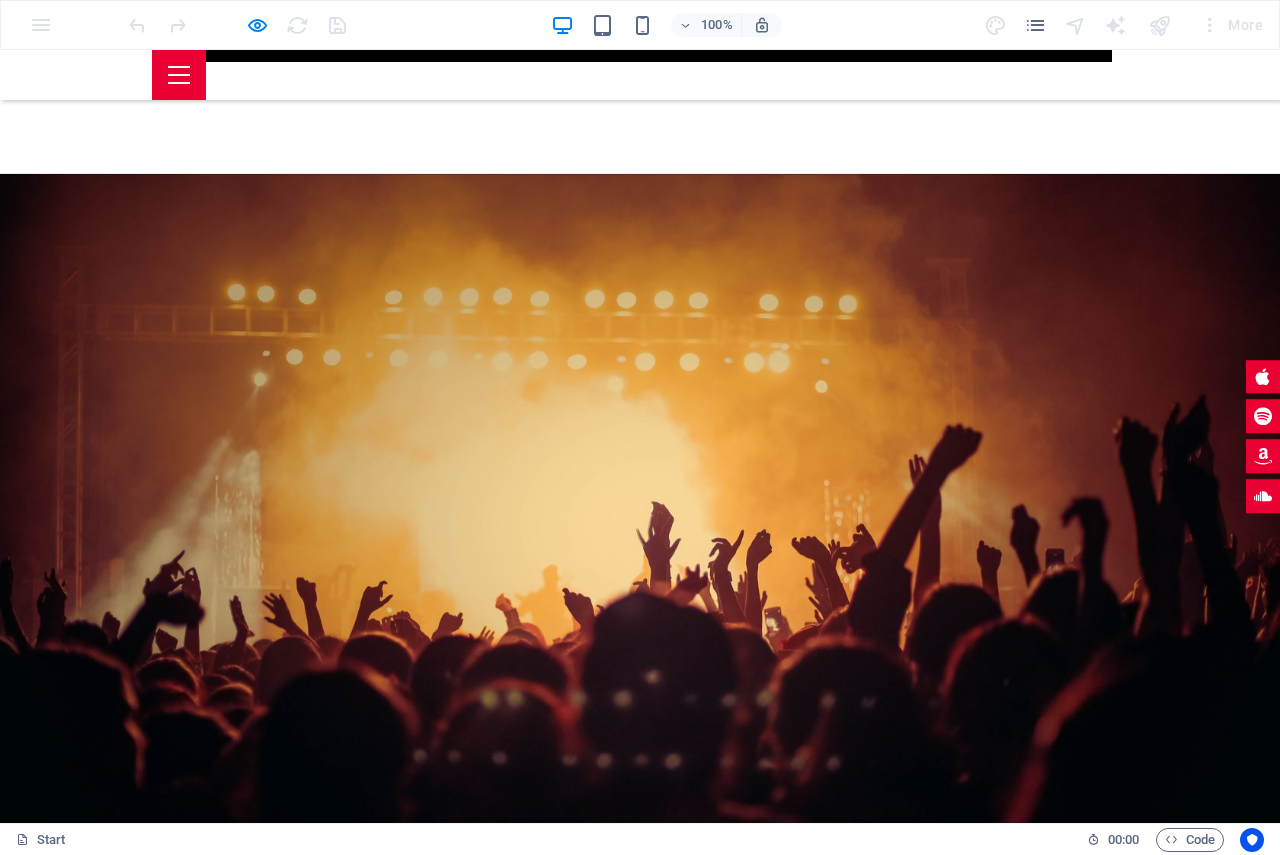 scroll, scrollTop: 2127, scrollLeft: 0, axis: vertical 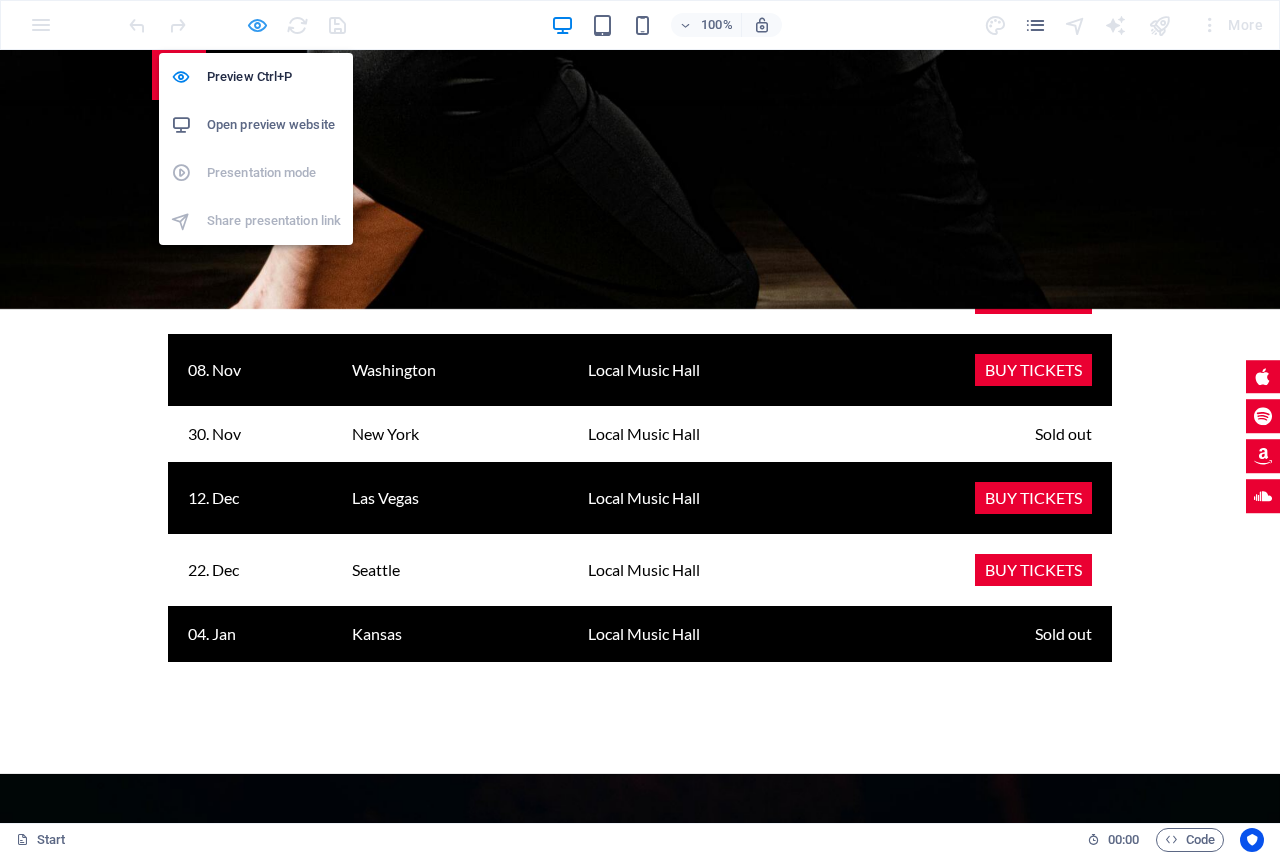 click at bounding box center (257, 25) 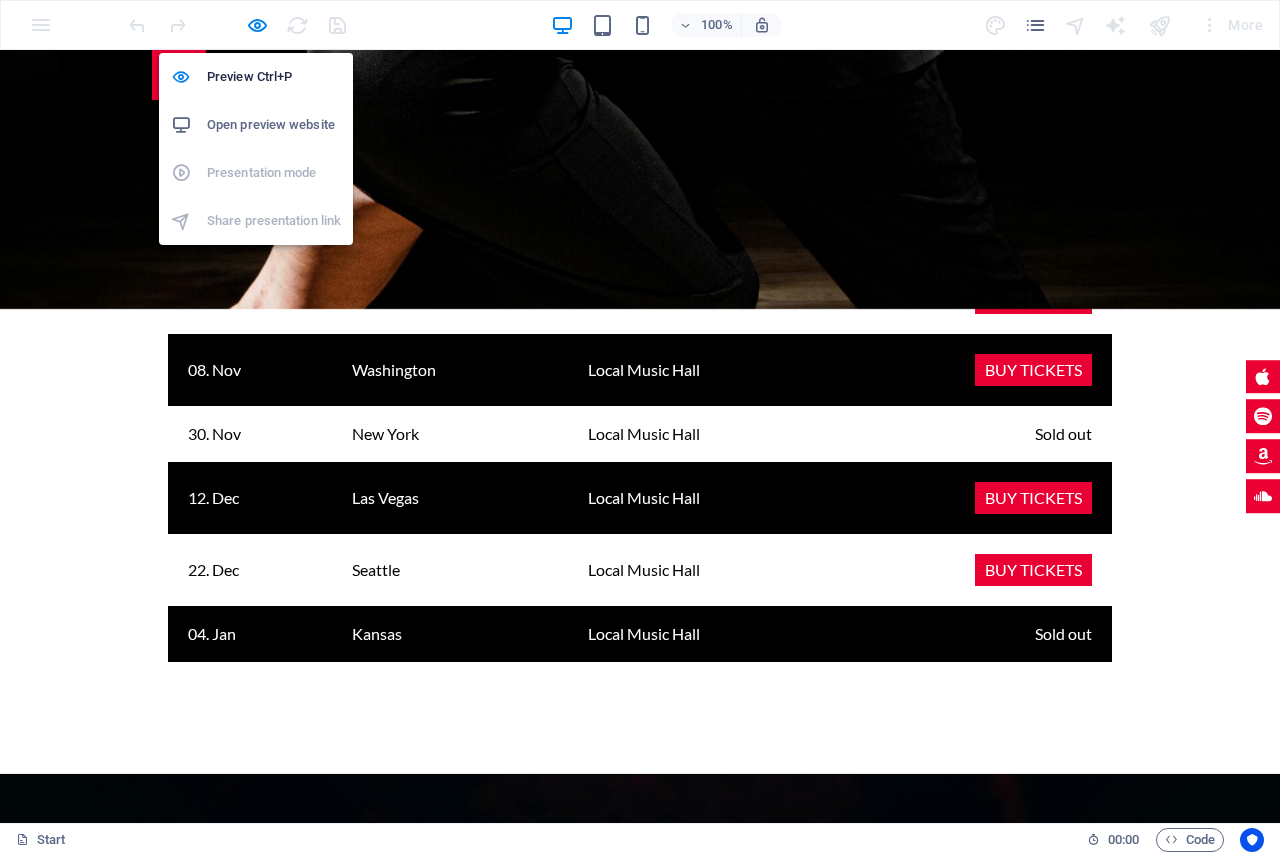 select on "4" 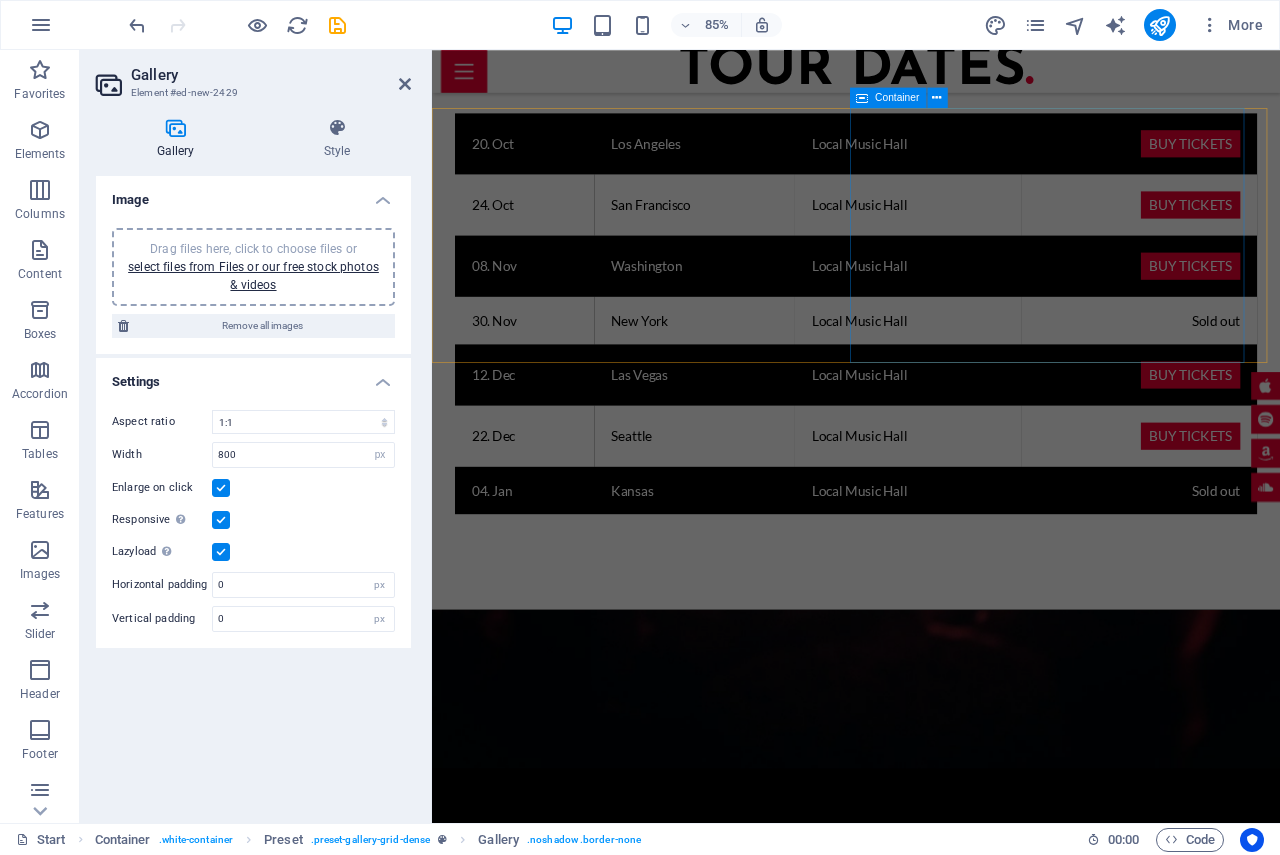 scroll, scrollTop: 2878, scrollLeft: 0, axis: vertical 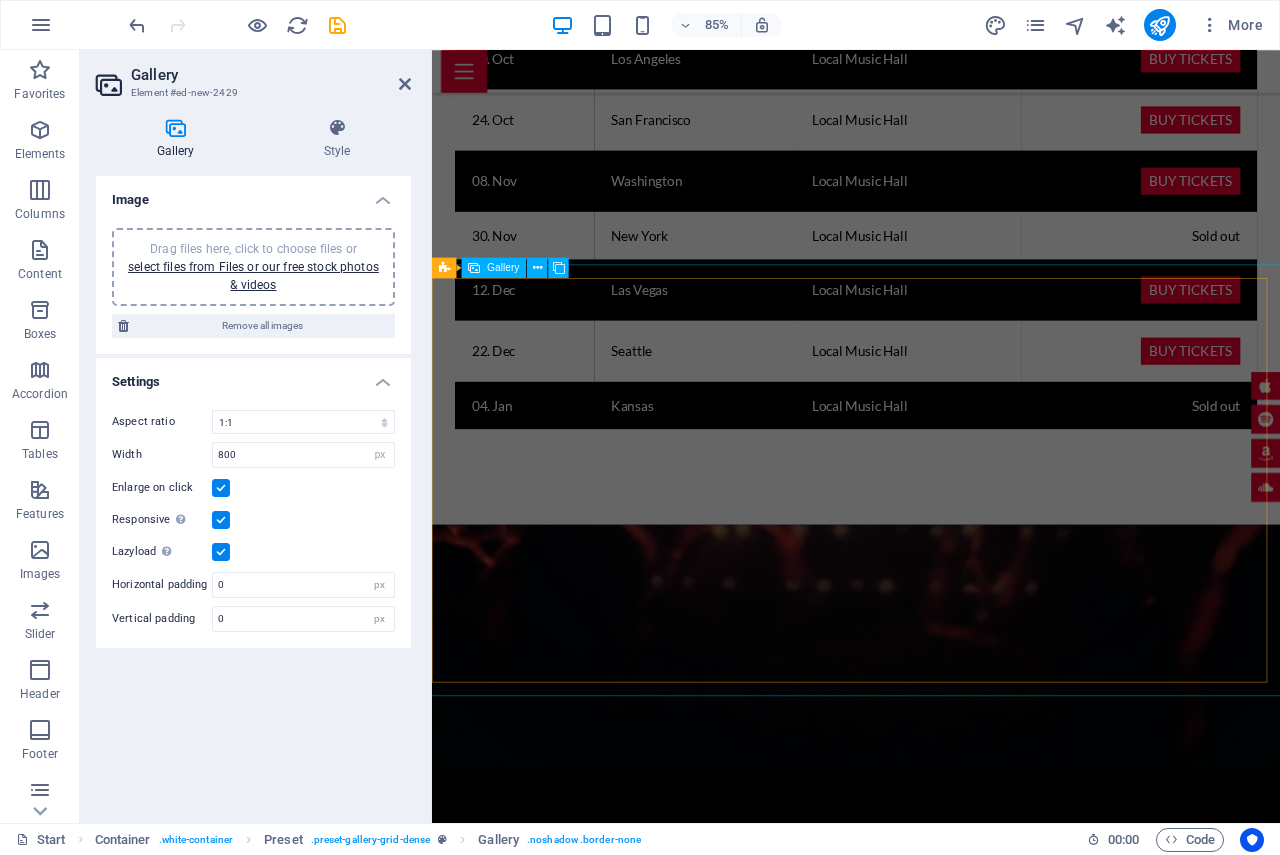 click at bounding box center (673, 3353) 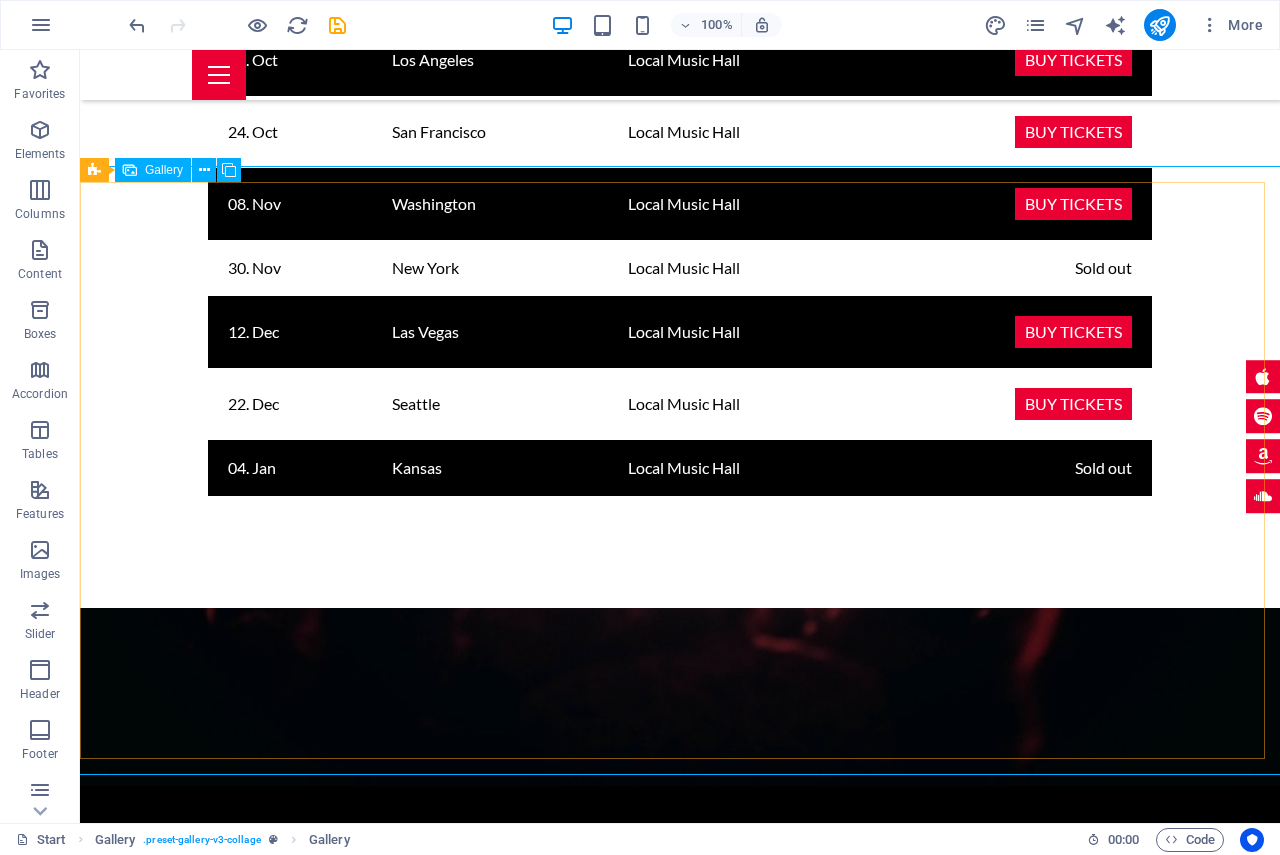 click on "Gallery" at bounding box center [164, 170] 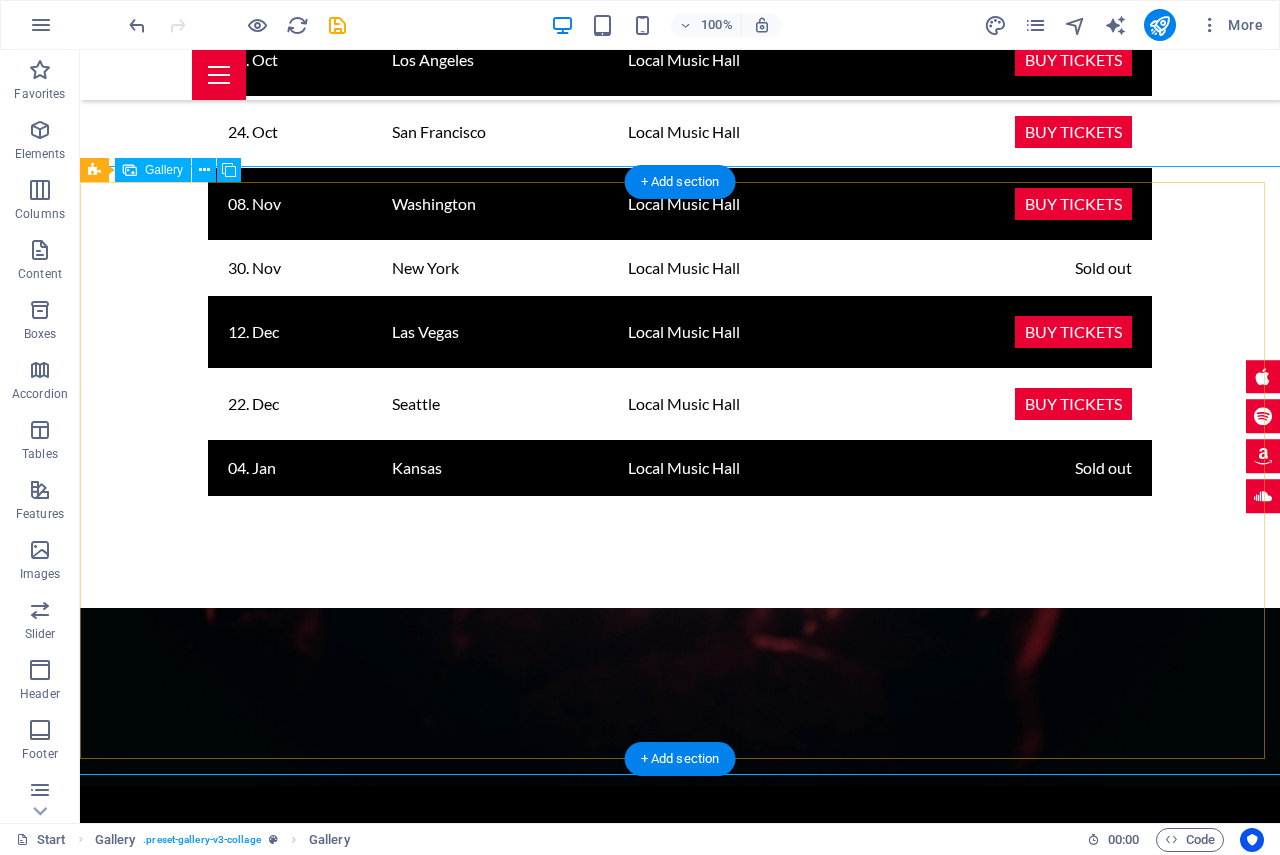 click at bounding box center [372, 3404] 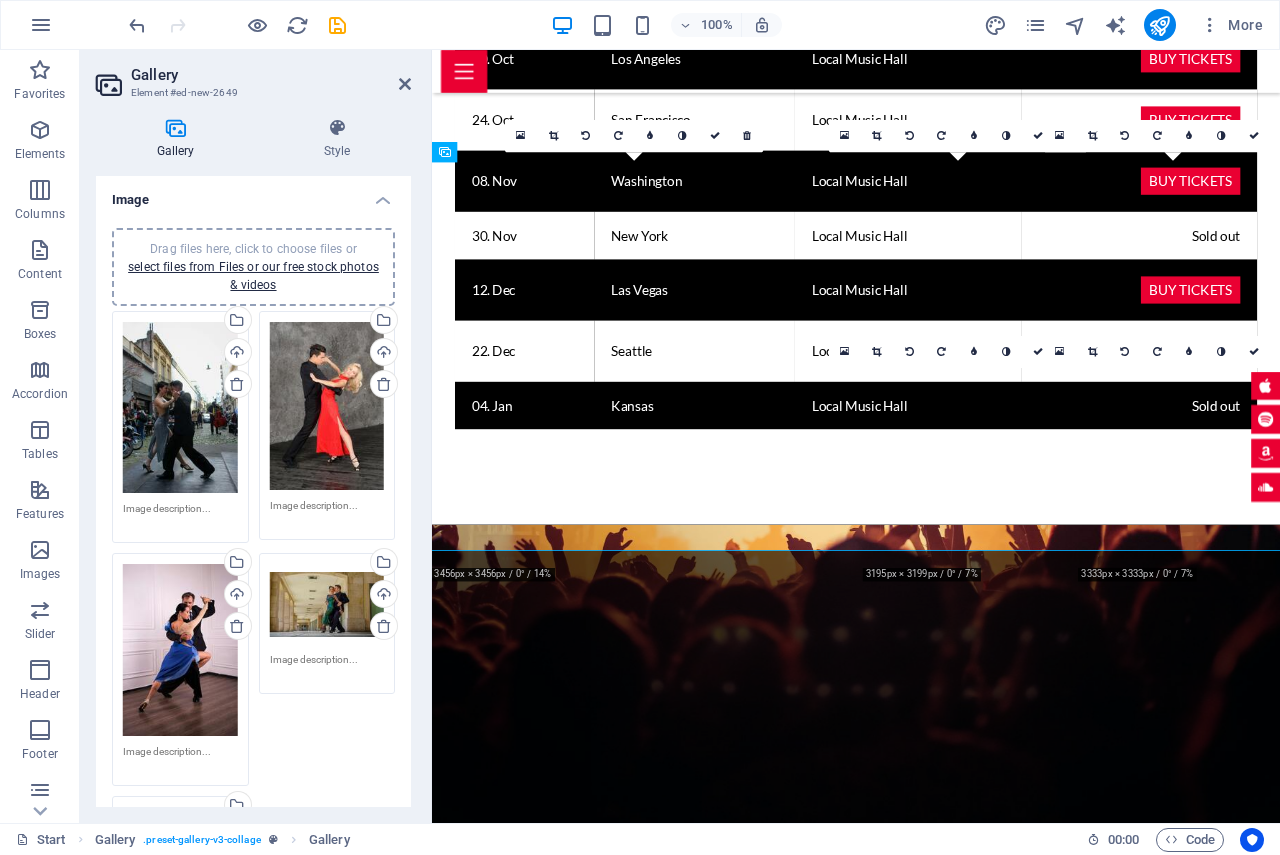 scroll, scrollTop: 3014, scrollLeft: 0, axis: vertical 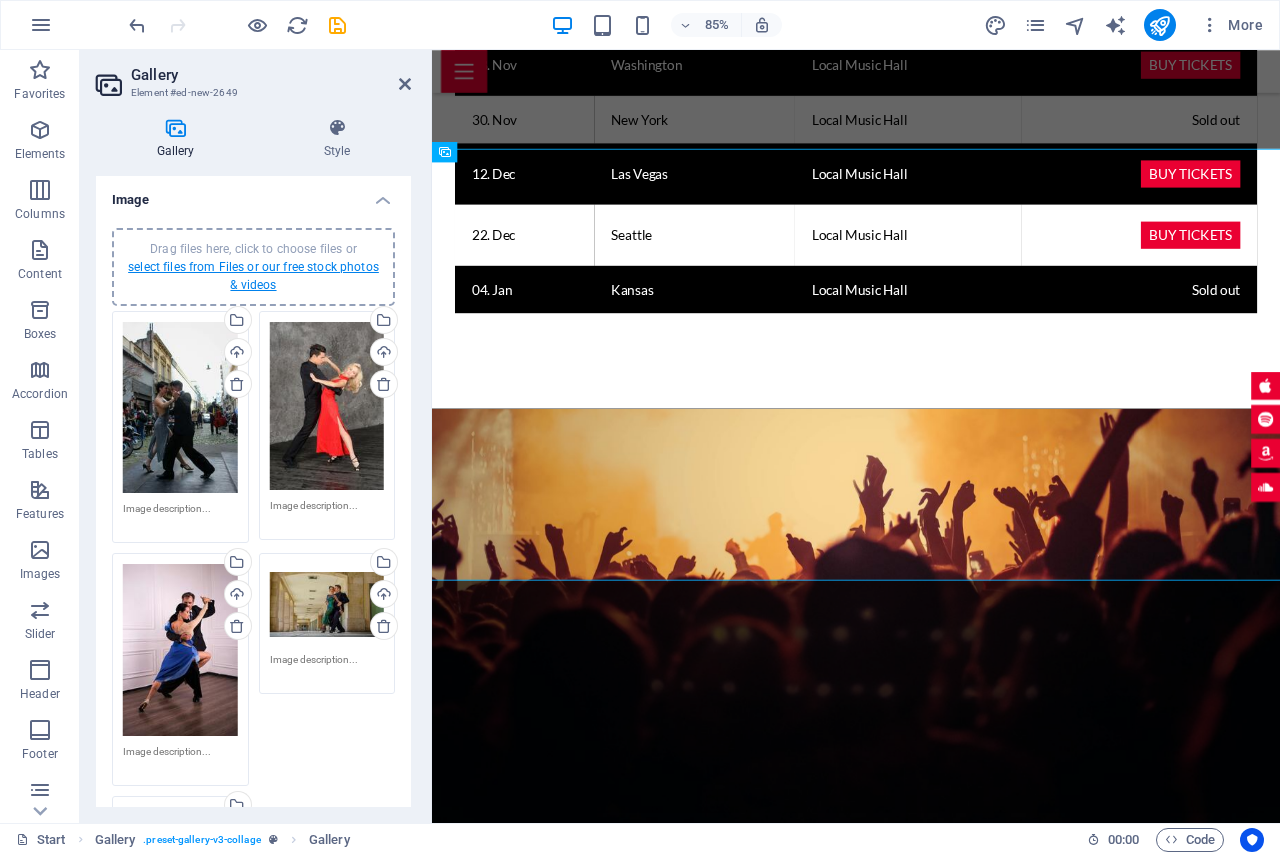 click on "select files from Files or our free stock photos & videos" at bounding box center (253, 276) 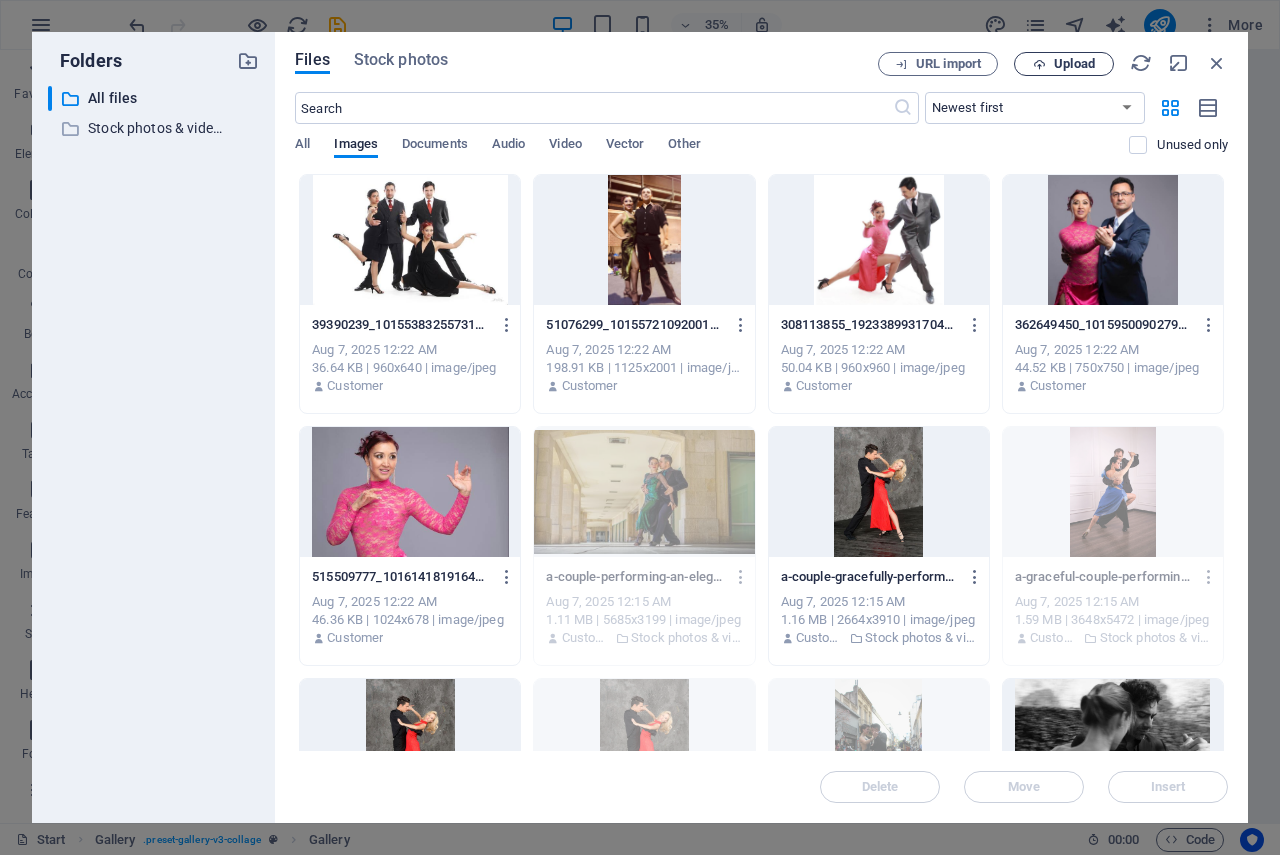 click on "Upload" at bounding box center [1074, 64] 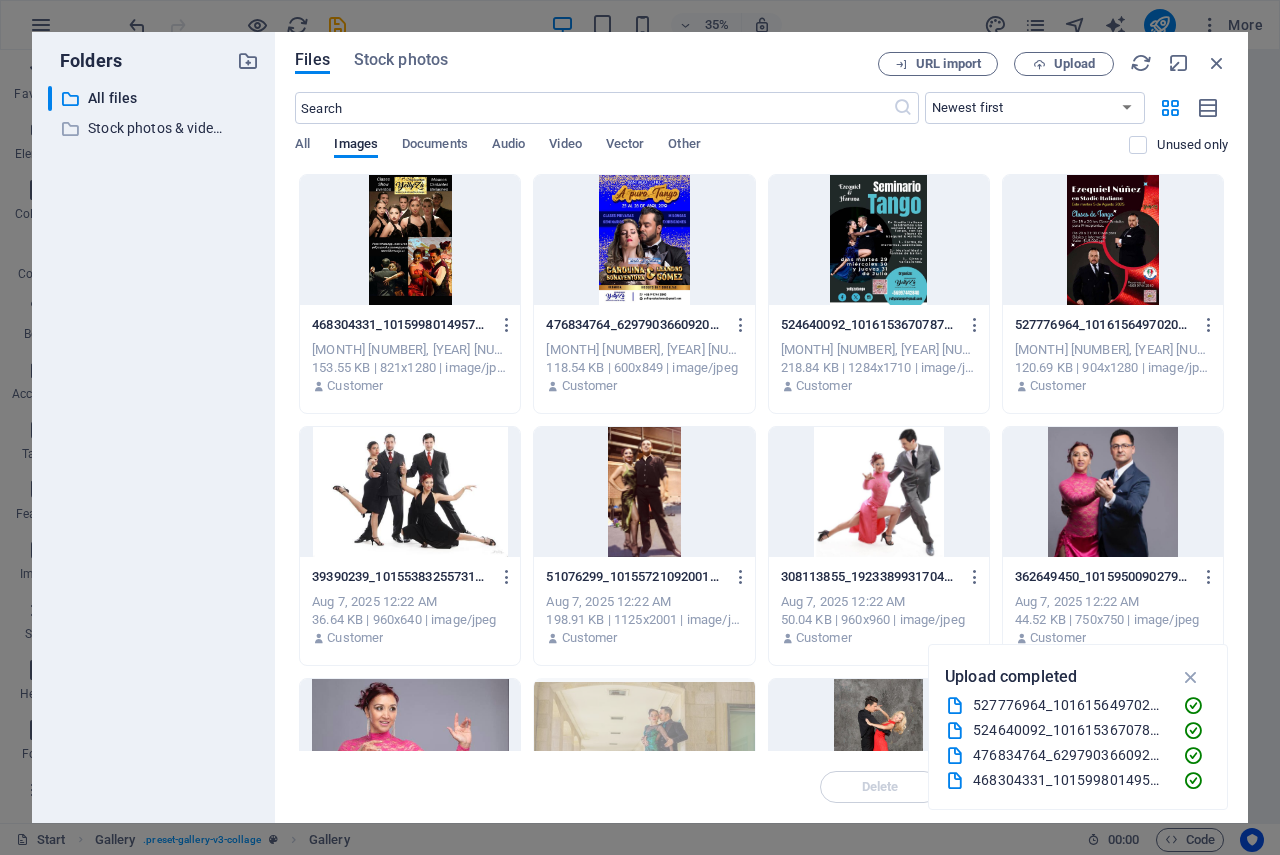 click at bounding box center [1113, 240] 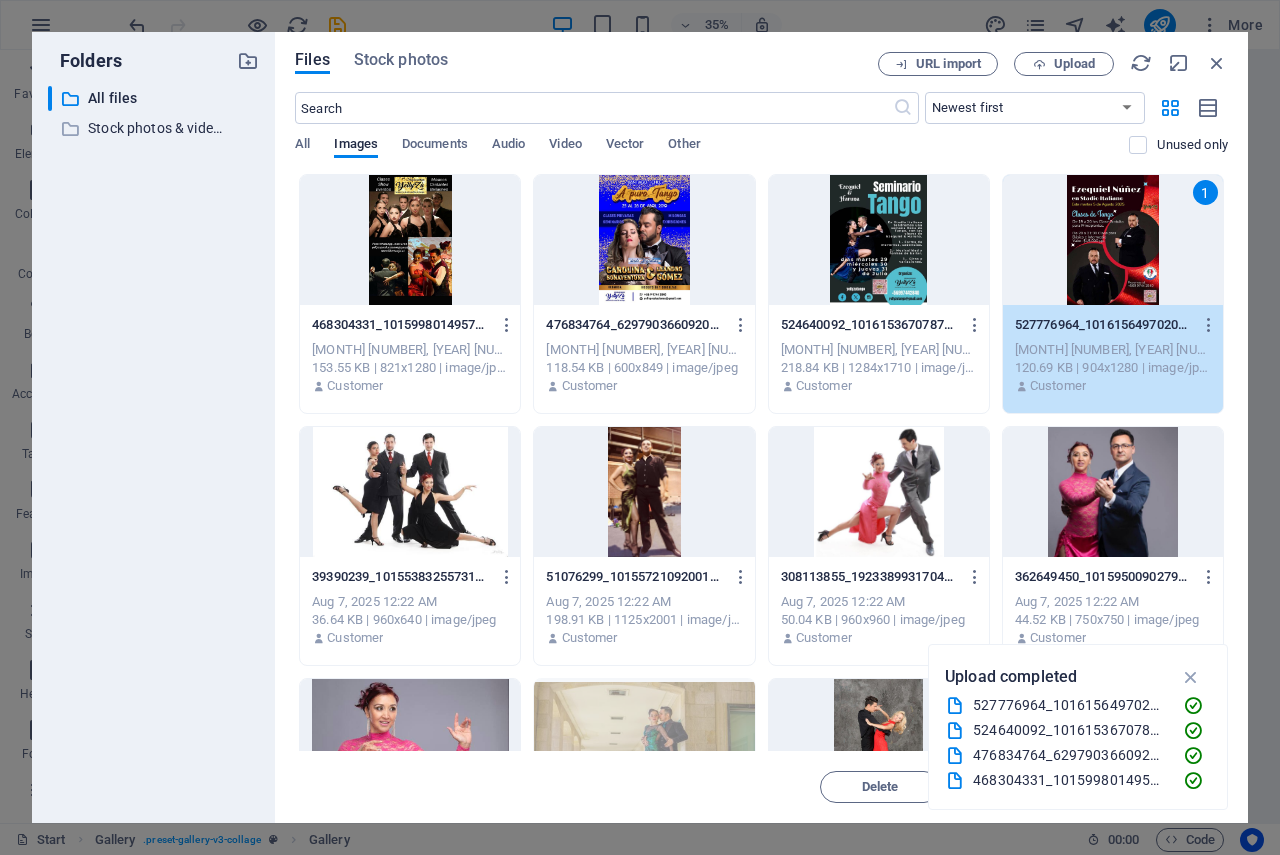 click at bounding box center [879, 240] 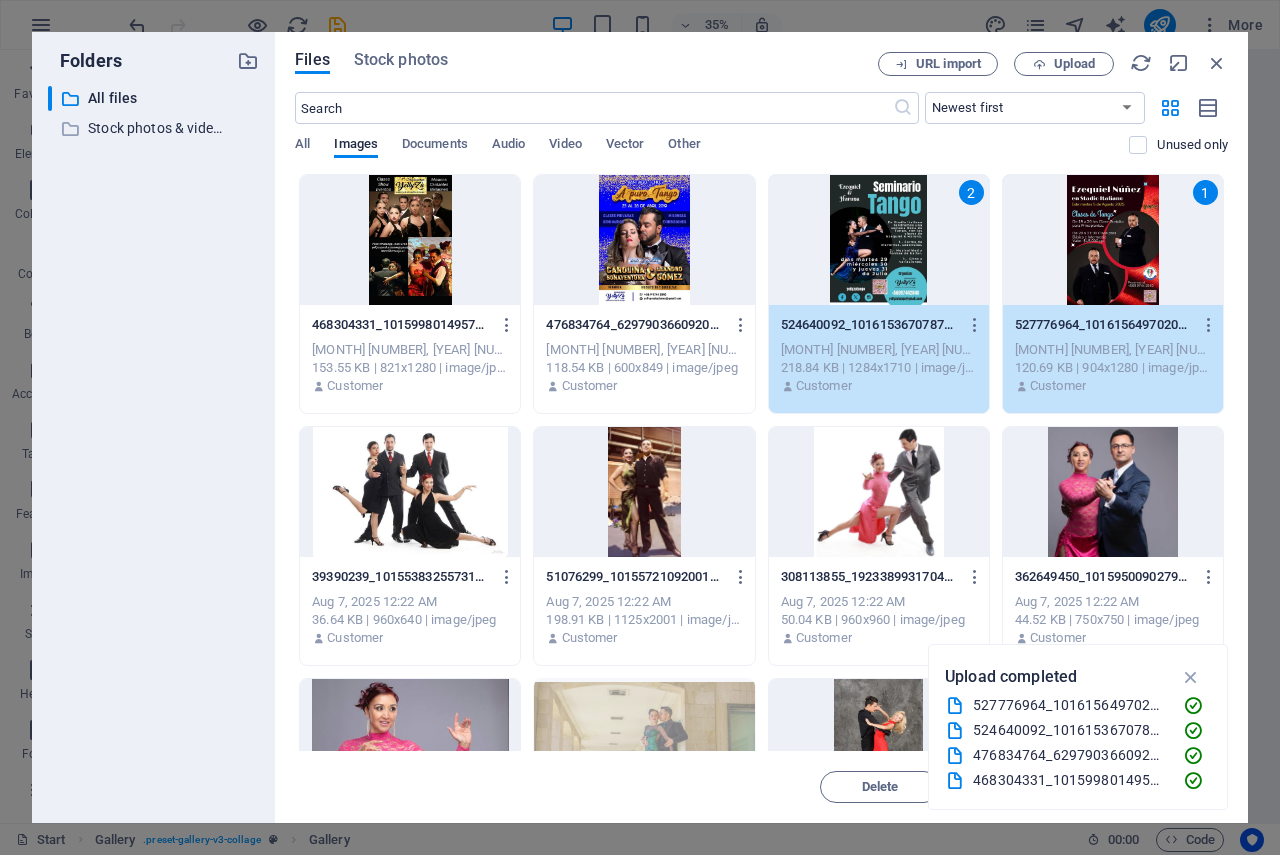 click at bounding box center [644, 240] 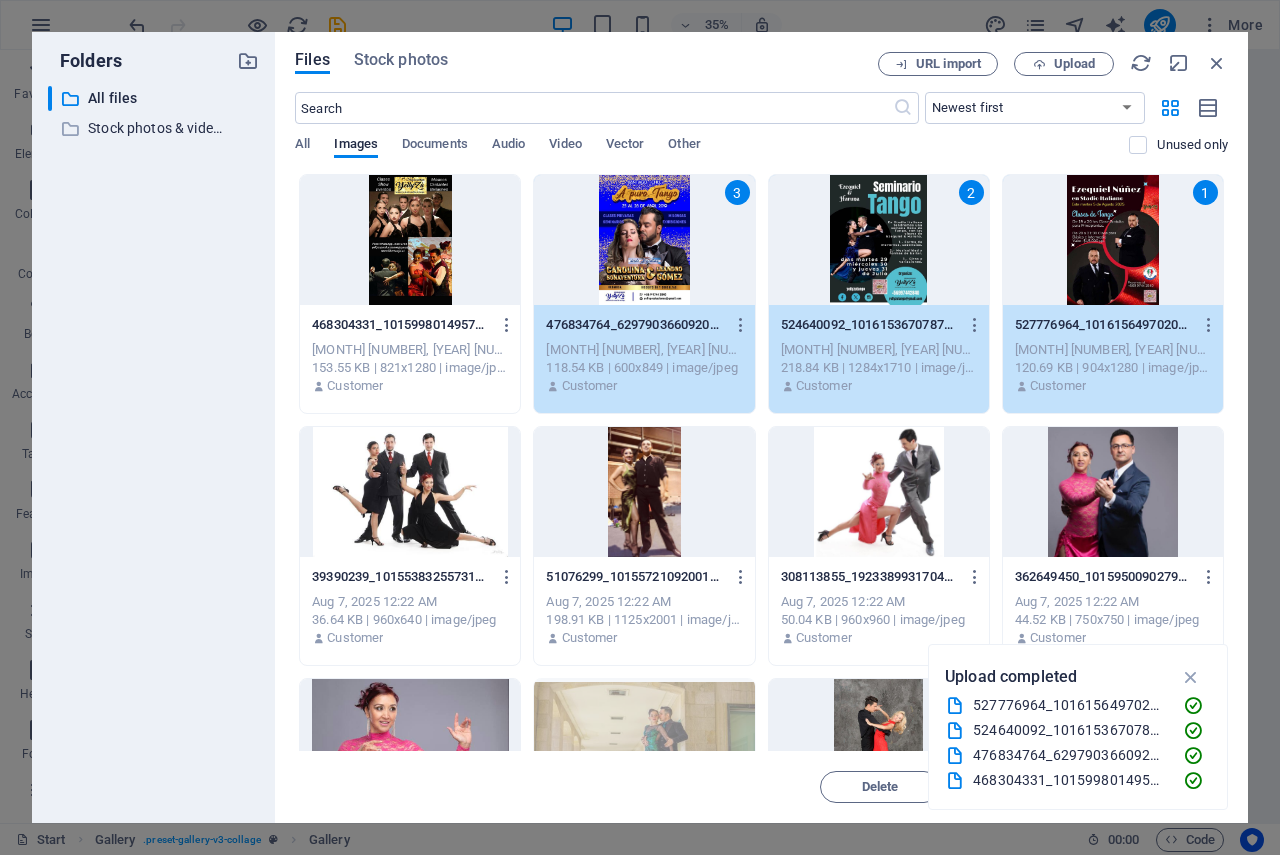 click at bounding box center (410, 240) 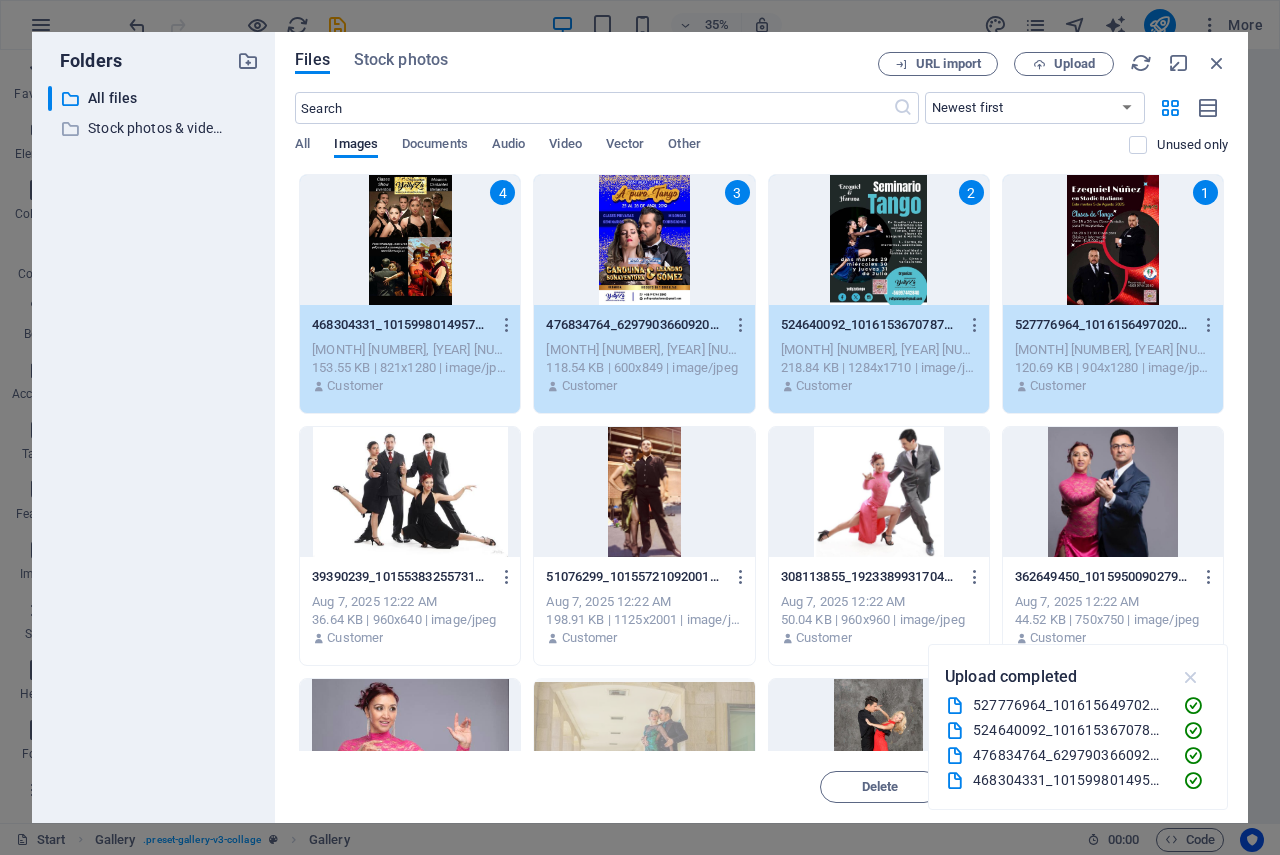 click at bounding box center (1191, 677) 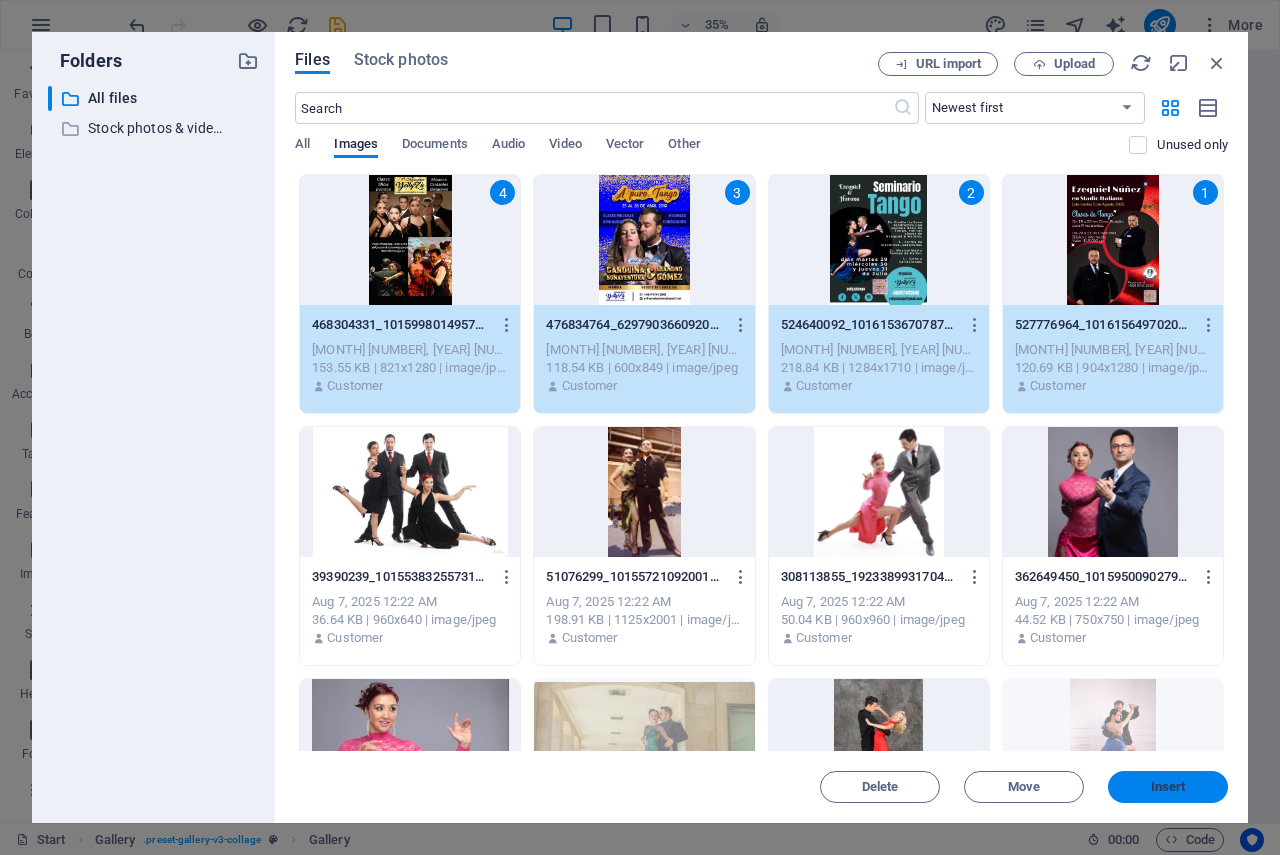 click on "Insert" at bounding box center (1168, 787) 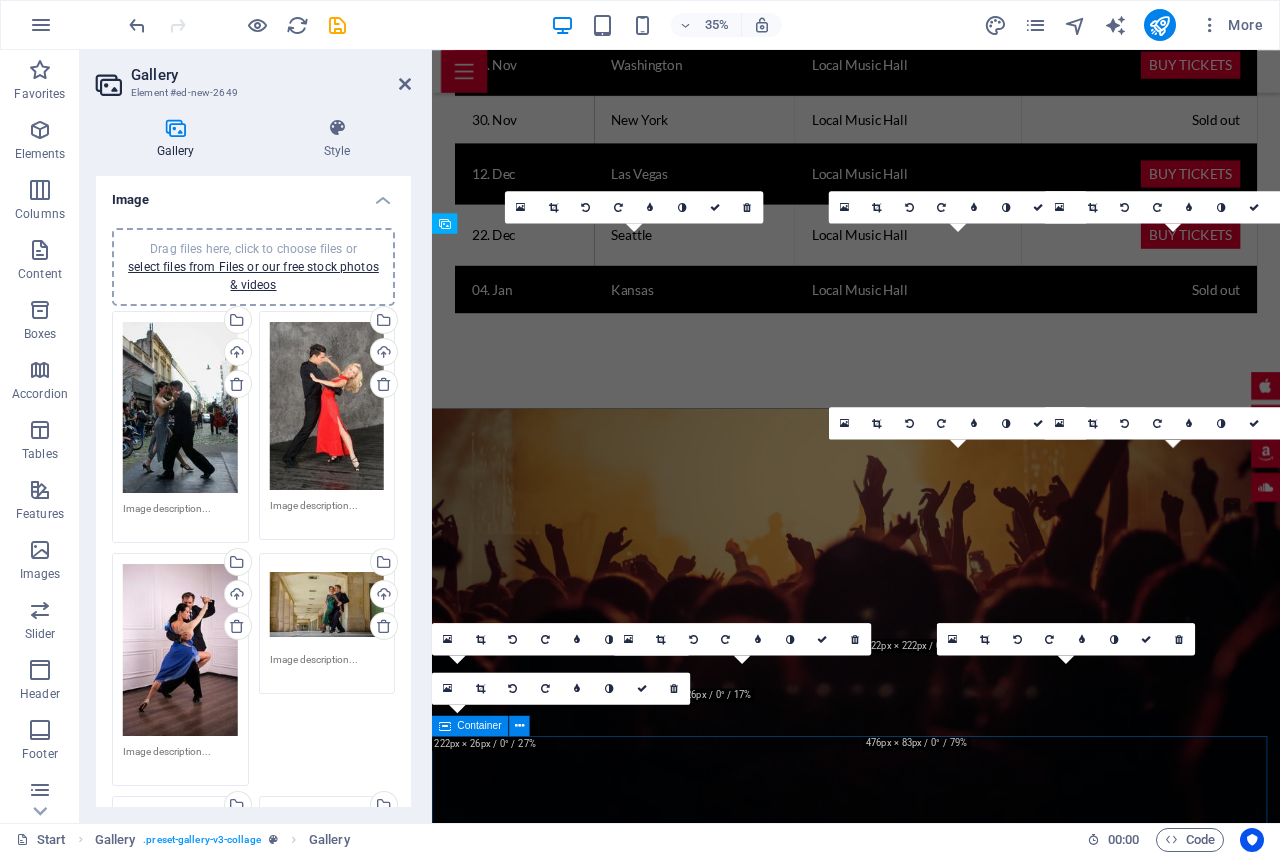 scroll, scrollTop: 2930, scrollLeft: 0, axis: vertical 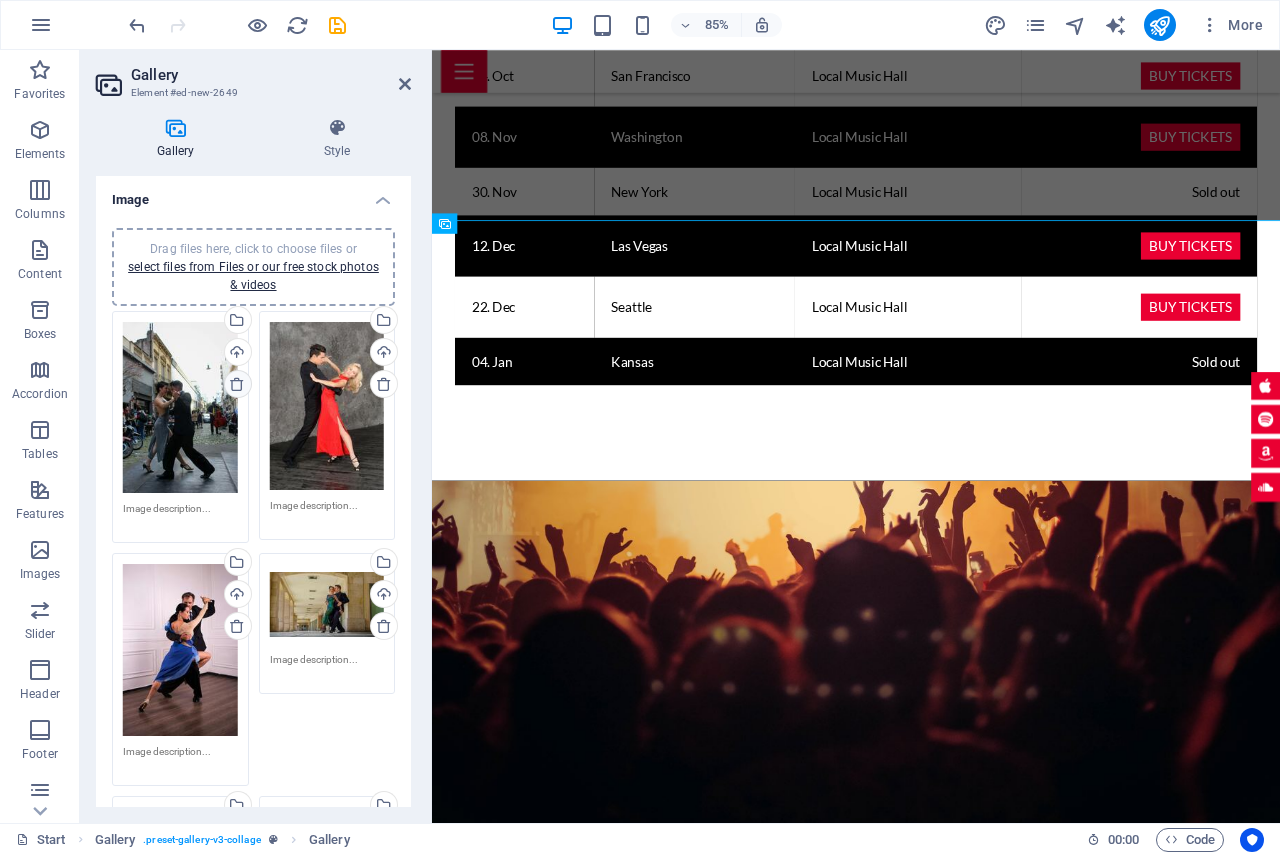 click at bounding box center (237, 384) 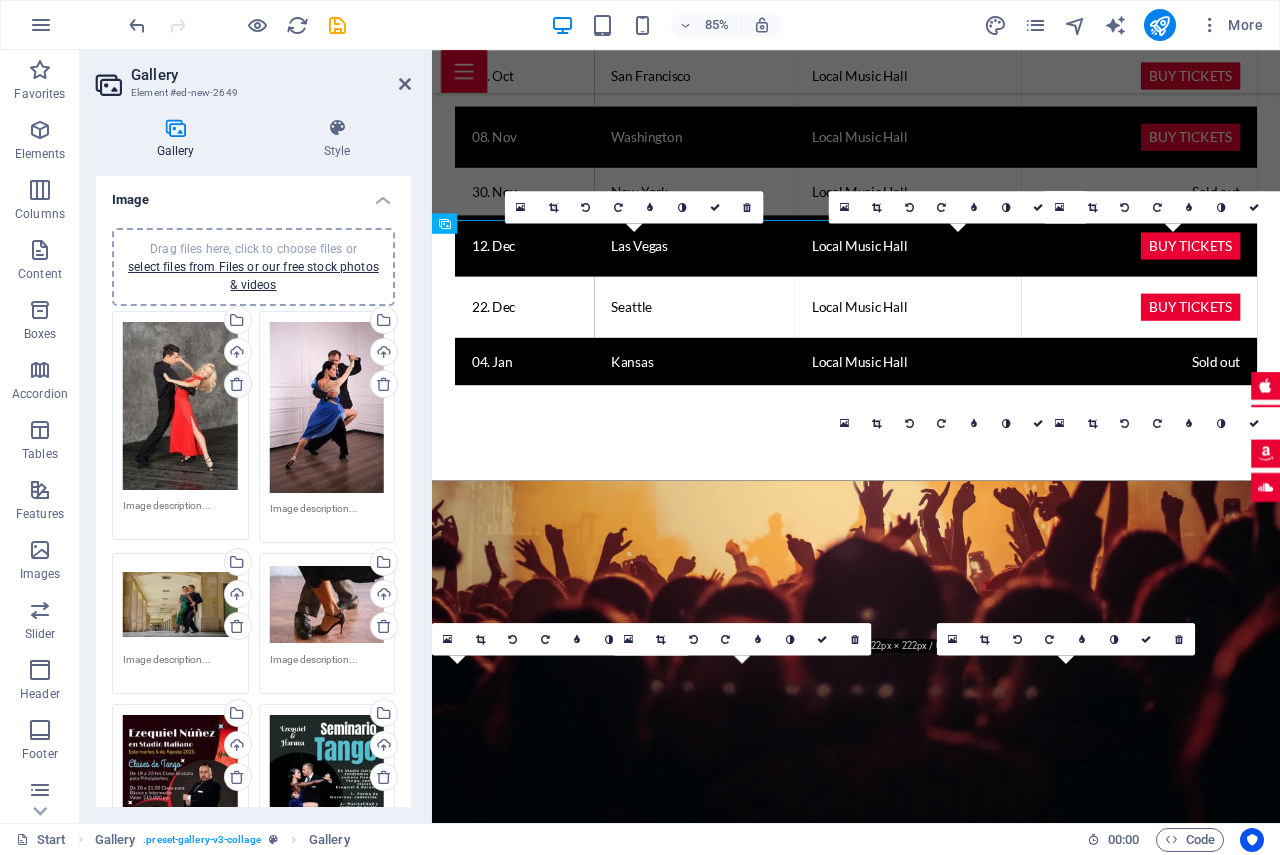 click at bounding box center [237, 384] 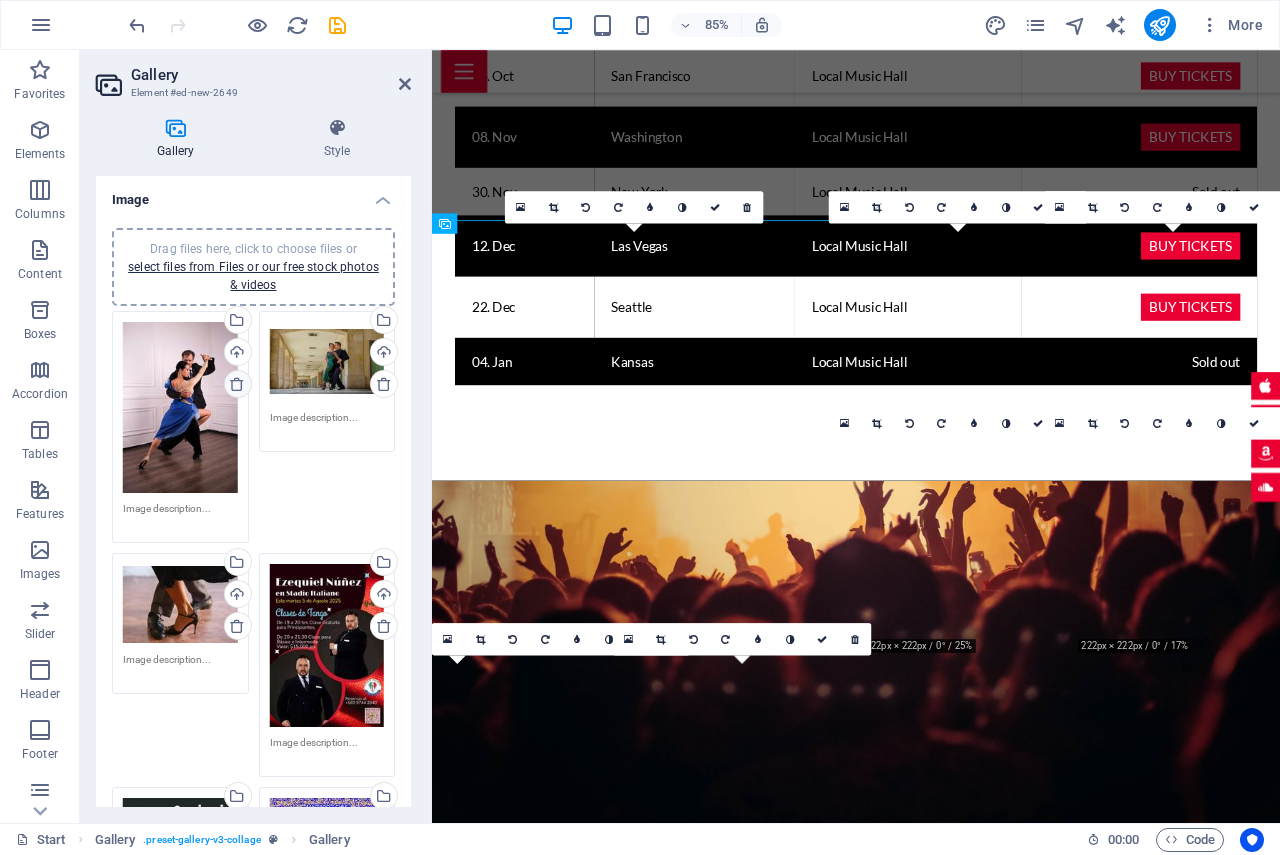 click at bounding box center (237, 384) 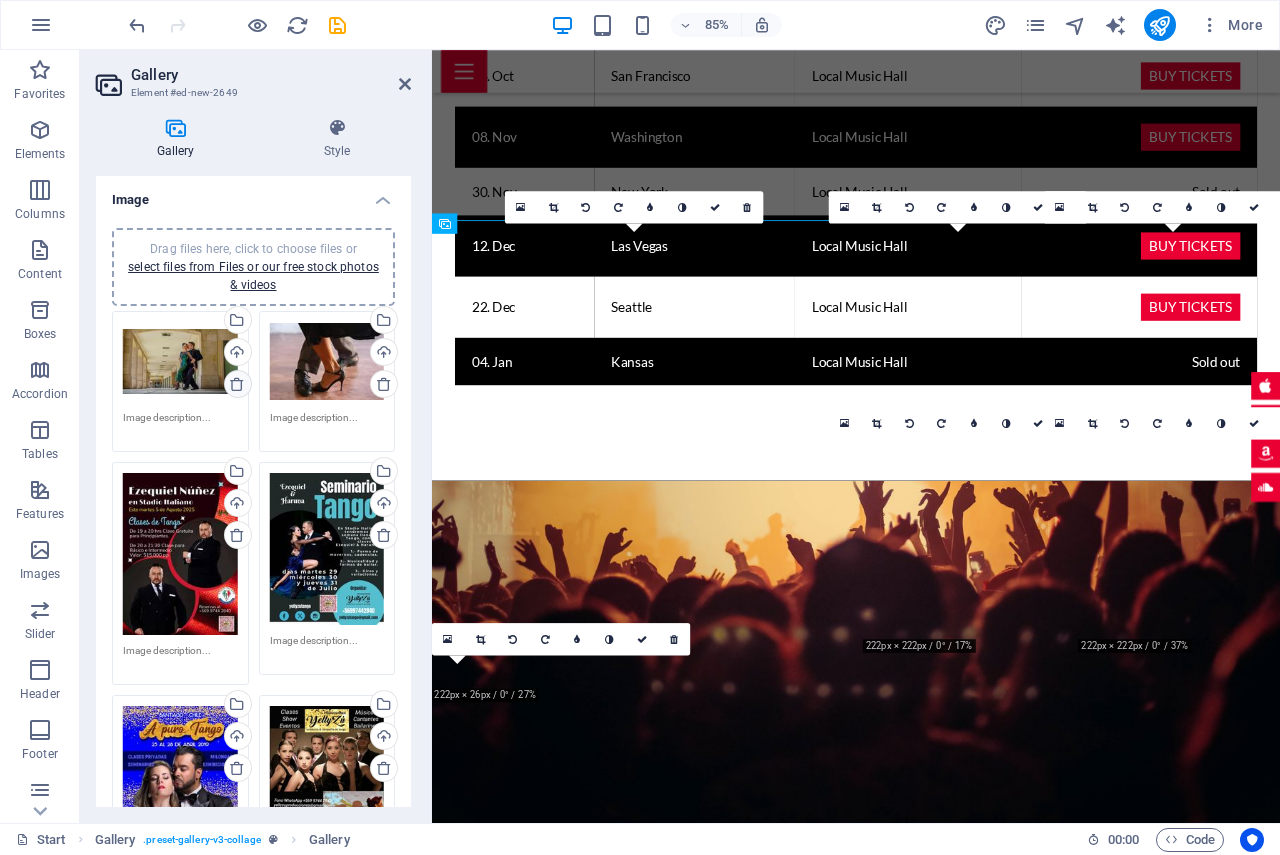 click at bounding box center (237, 384) 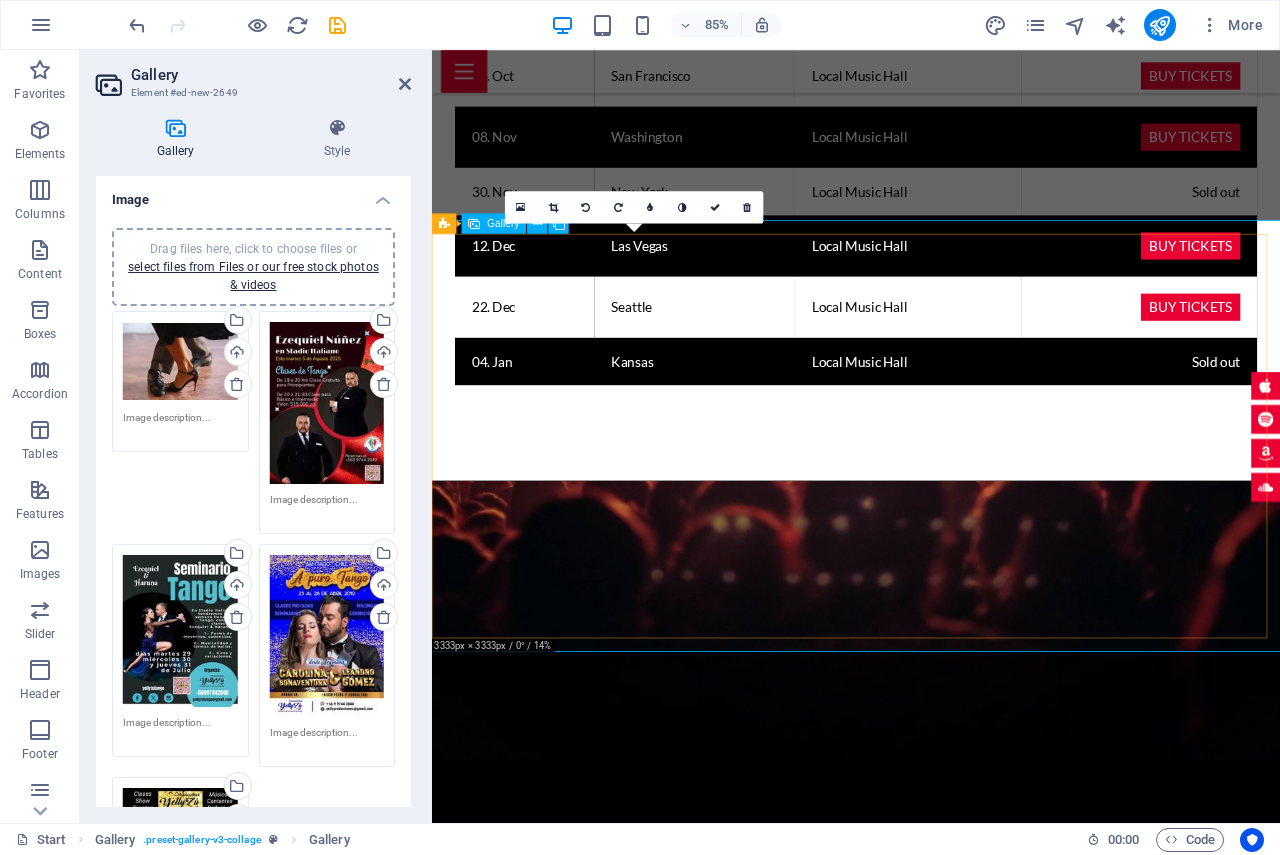 scroll, scrollTop: 2830, scrollLeft: 0, axis: vertical 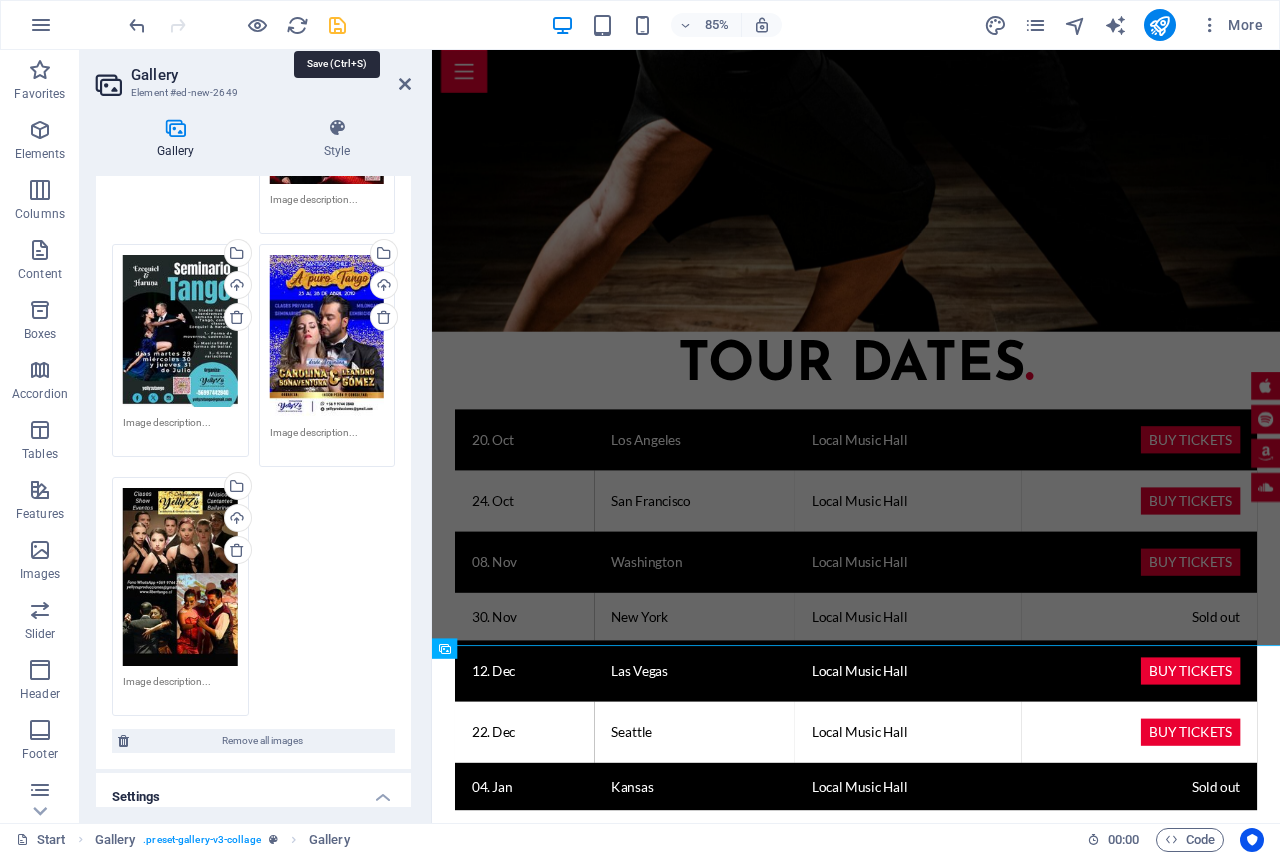 click at bounding box center (337, 25) 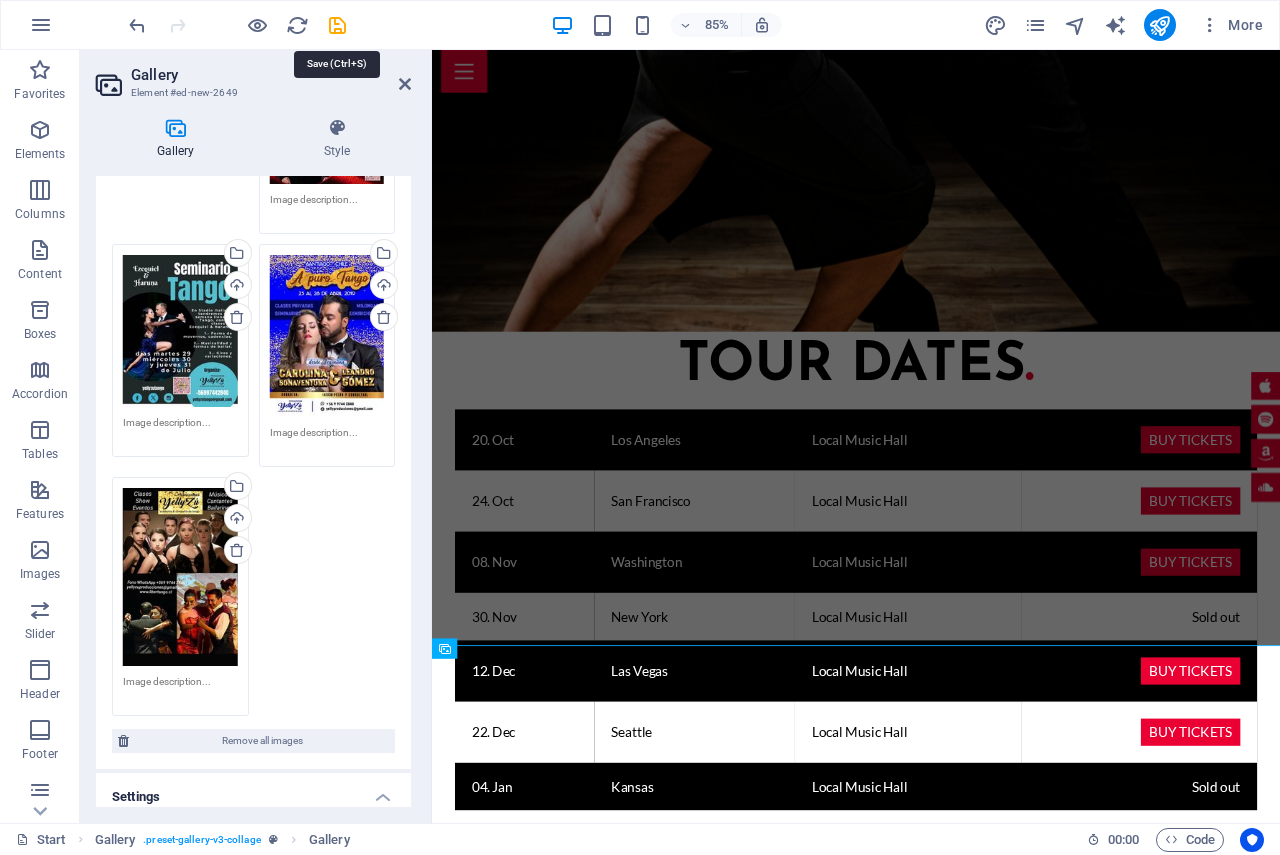 select on "4" 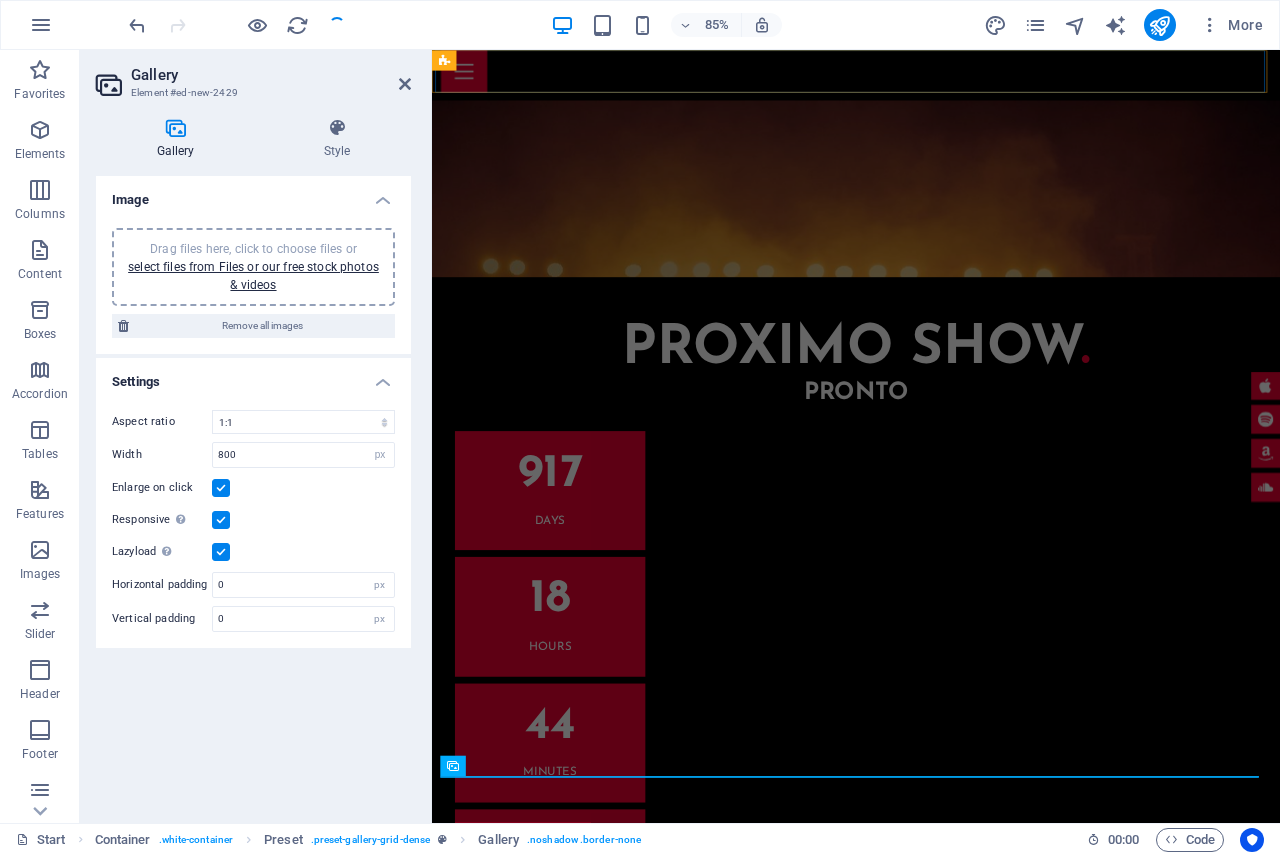 scroll, scrollTop: 3678, scrollLeft: 0, axis: vertical 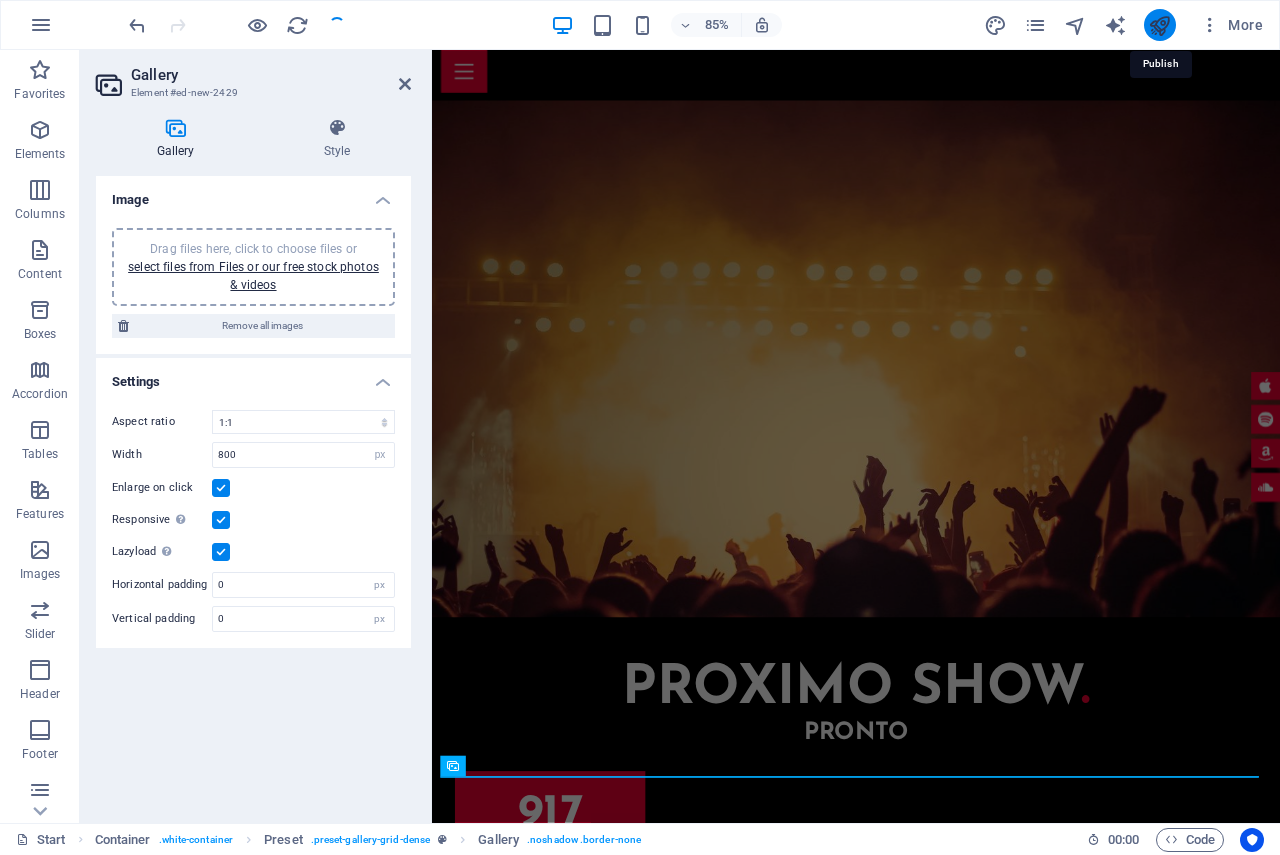 click at bounding box center (1159, 25) 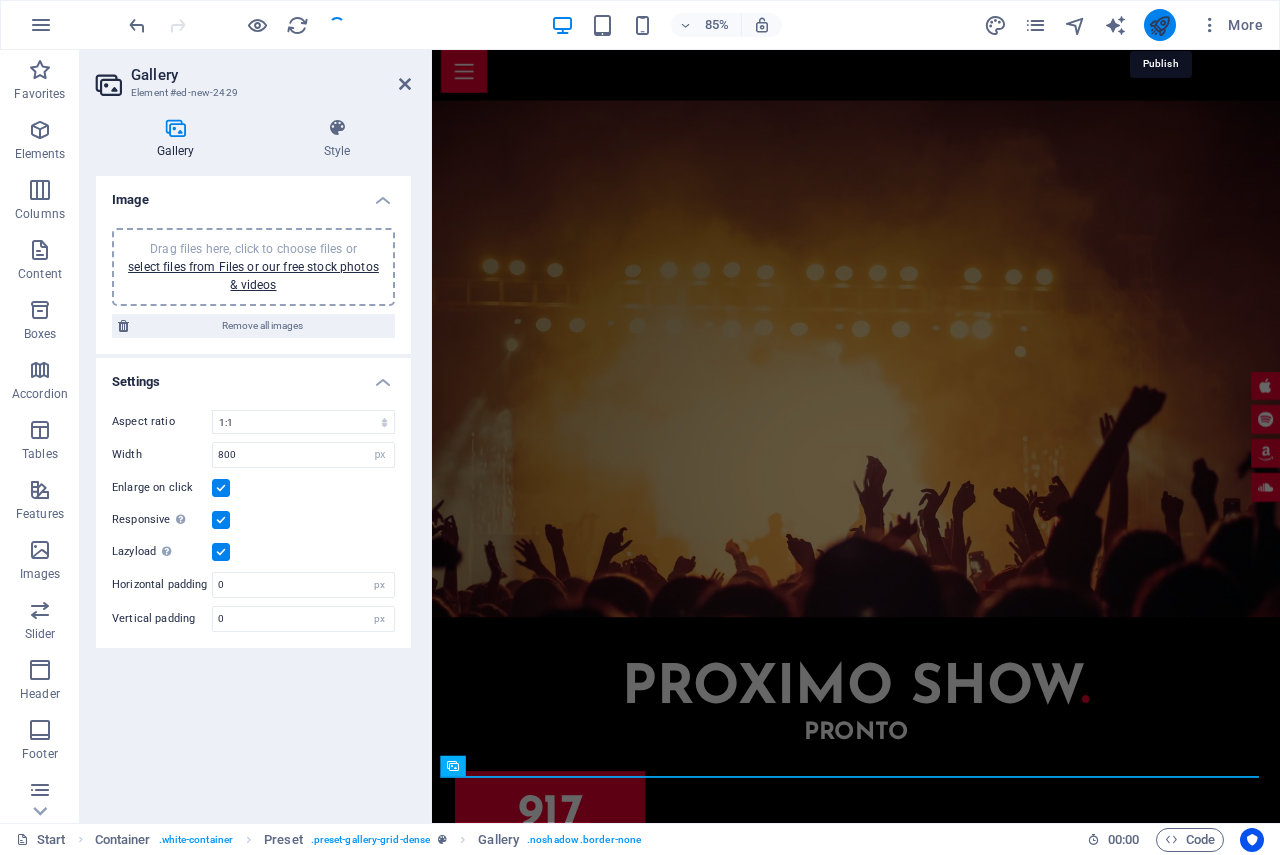 select on "4" 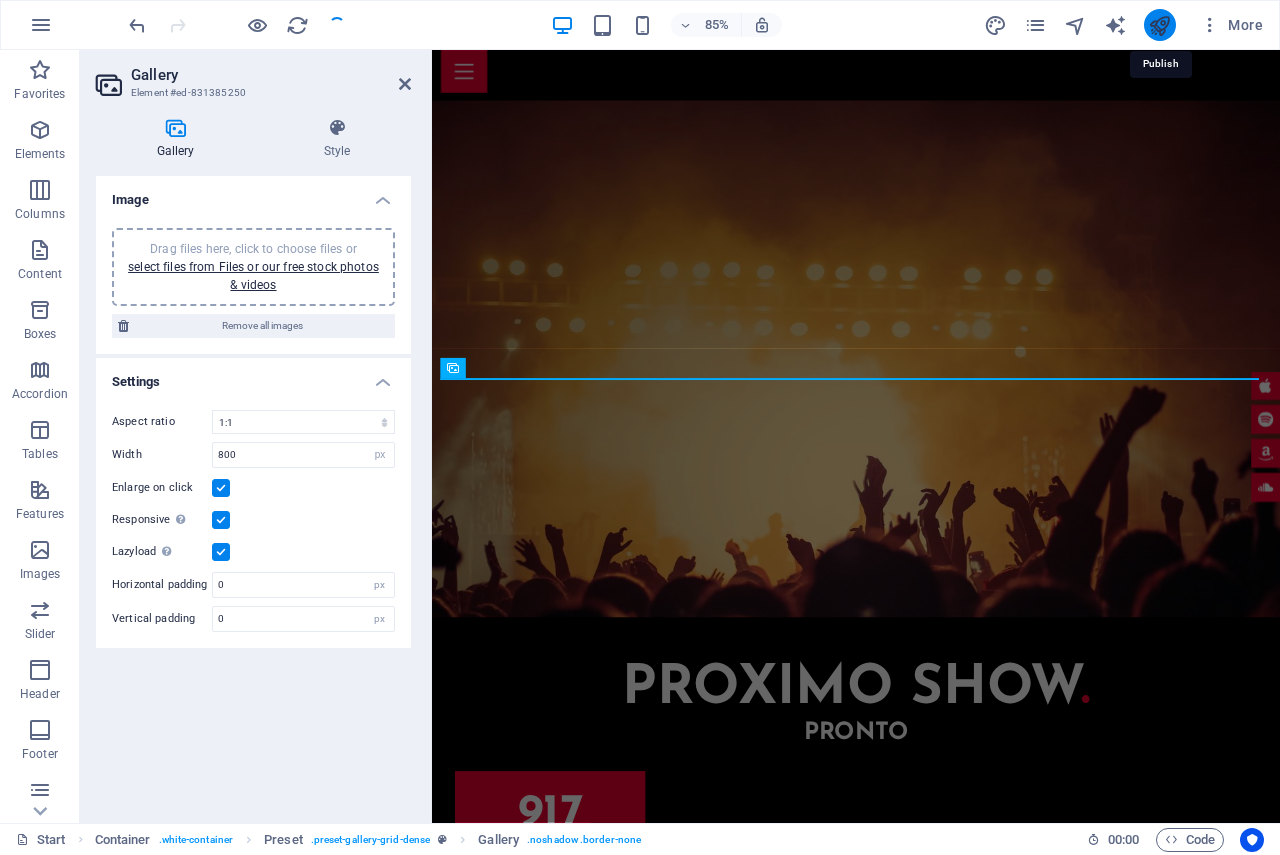 scroll, scrollTop: 4146, scrollLeft: 0, axis: vertical 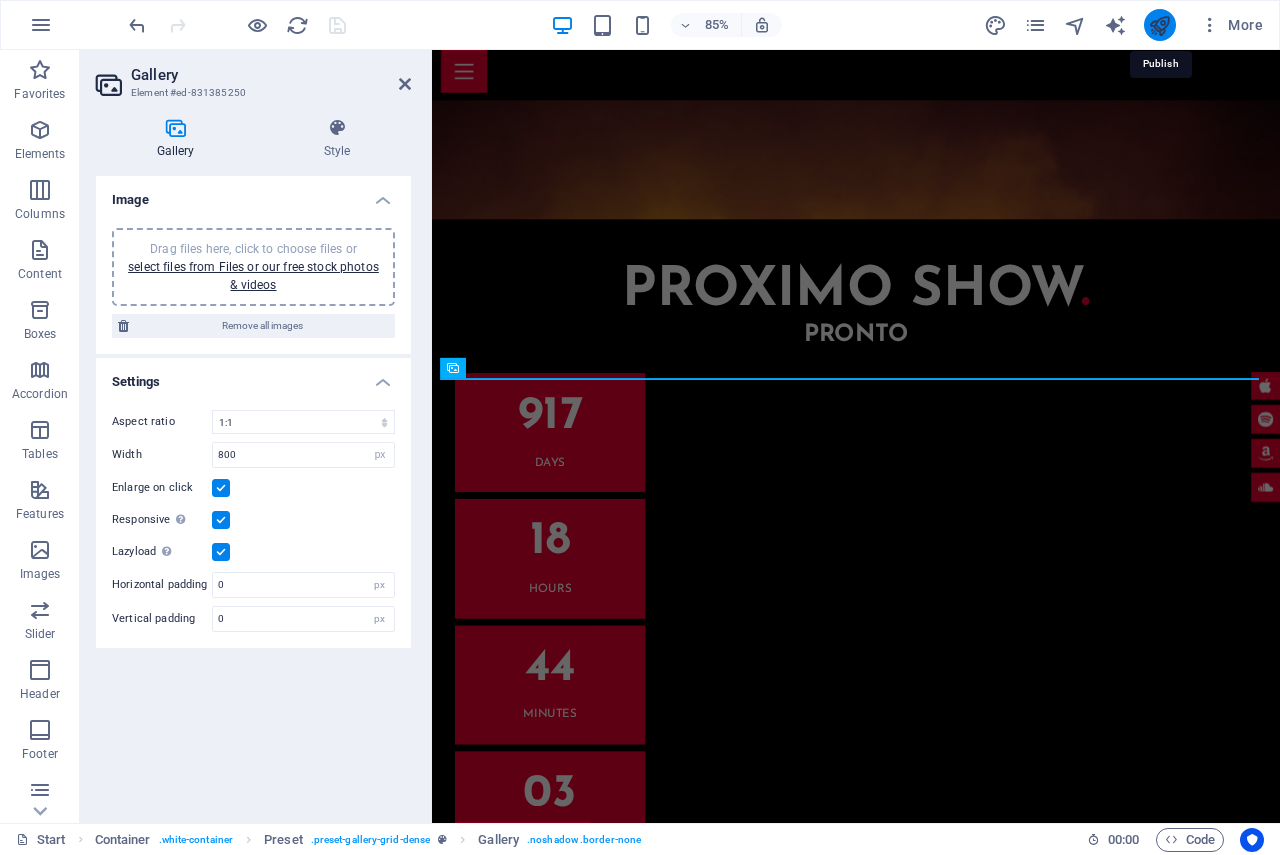 click at bounding box center [1159, 25] 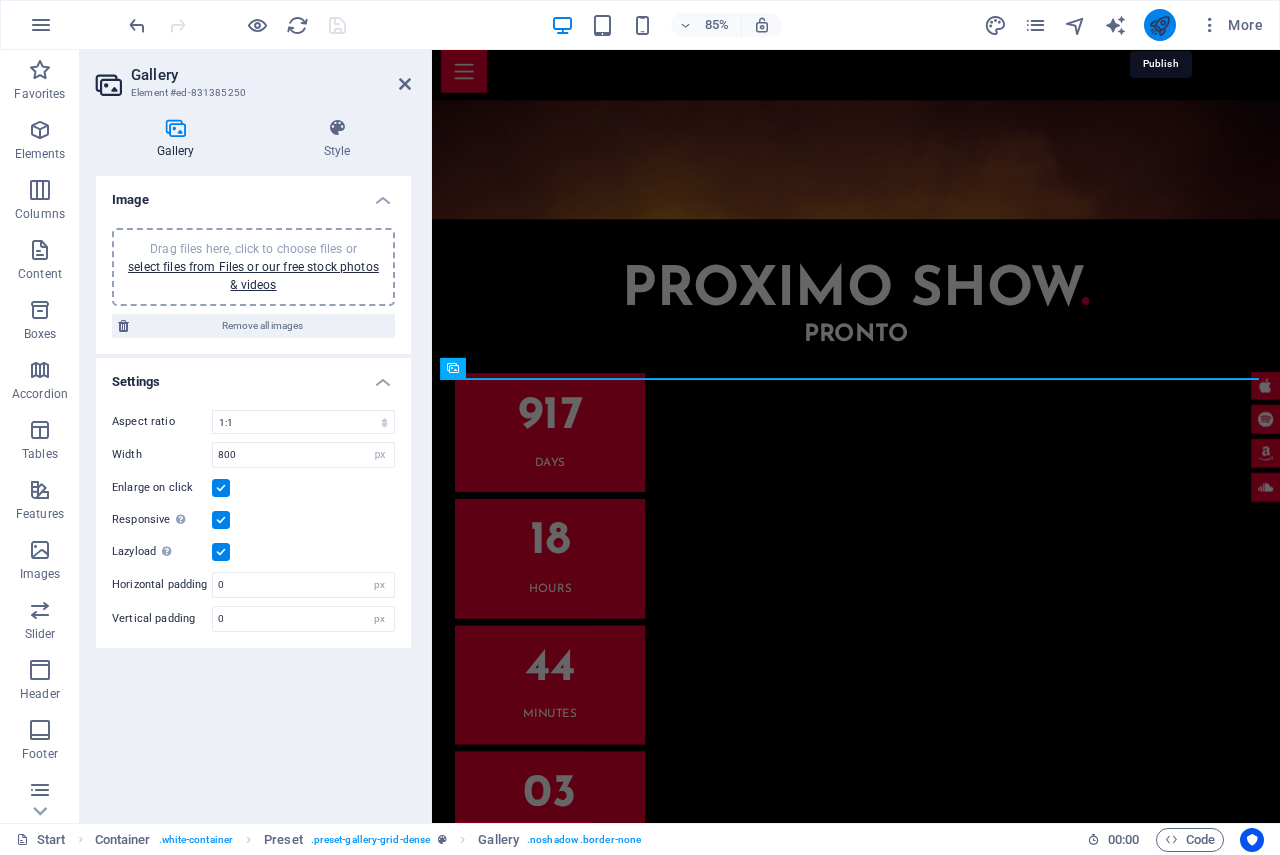select on "4" 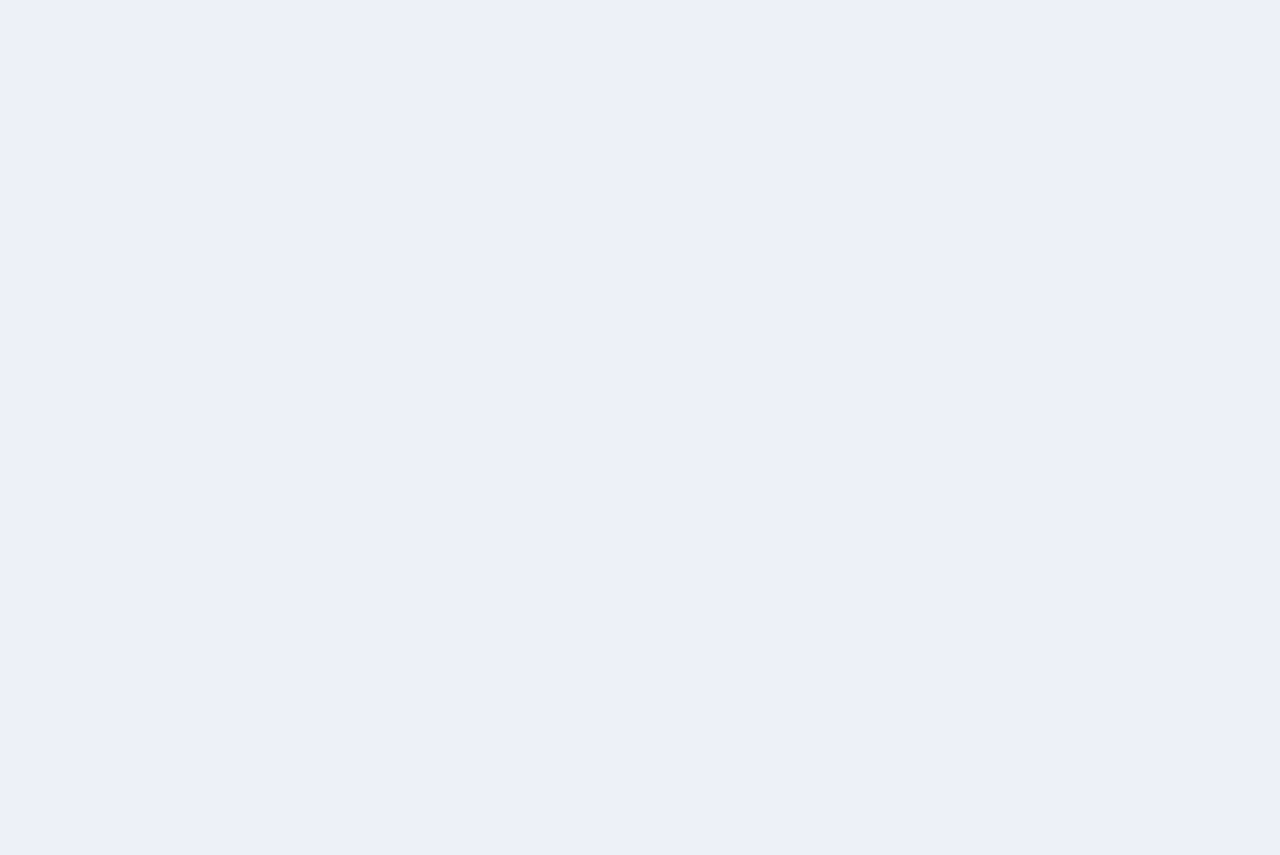 scroll, scrollTop: 0, scrollLeft: 0, axis: both 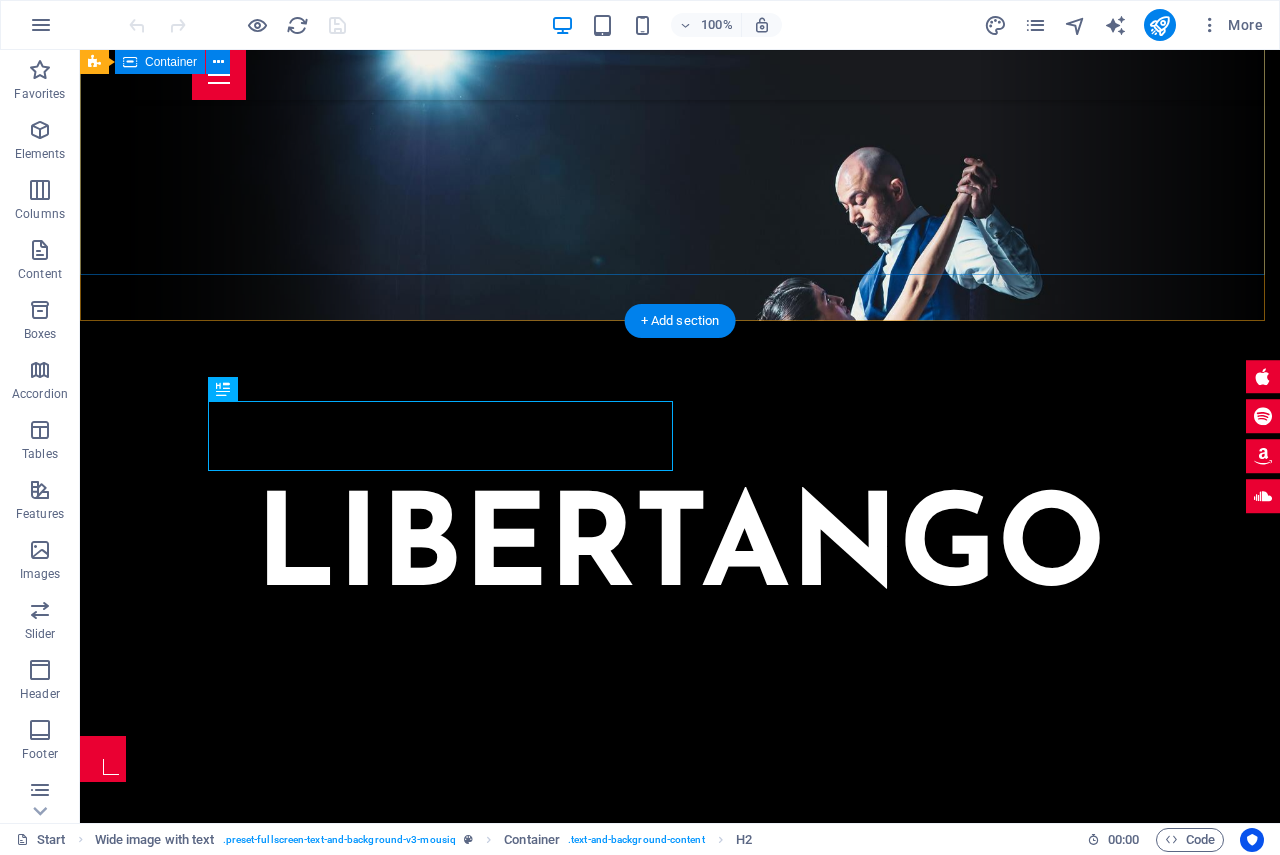 click on "LIBERTANGO" at bounding box center (680, 528) 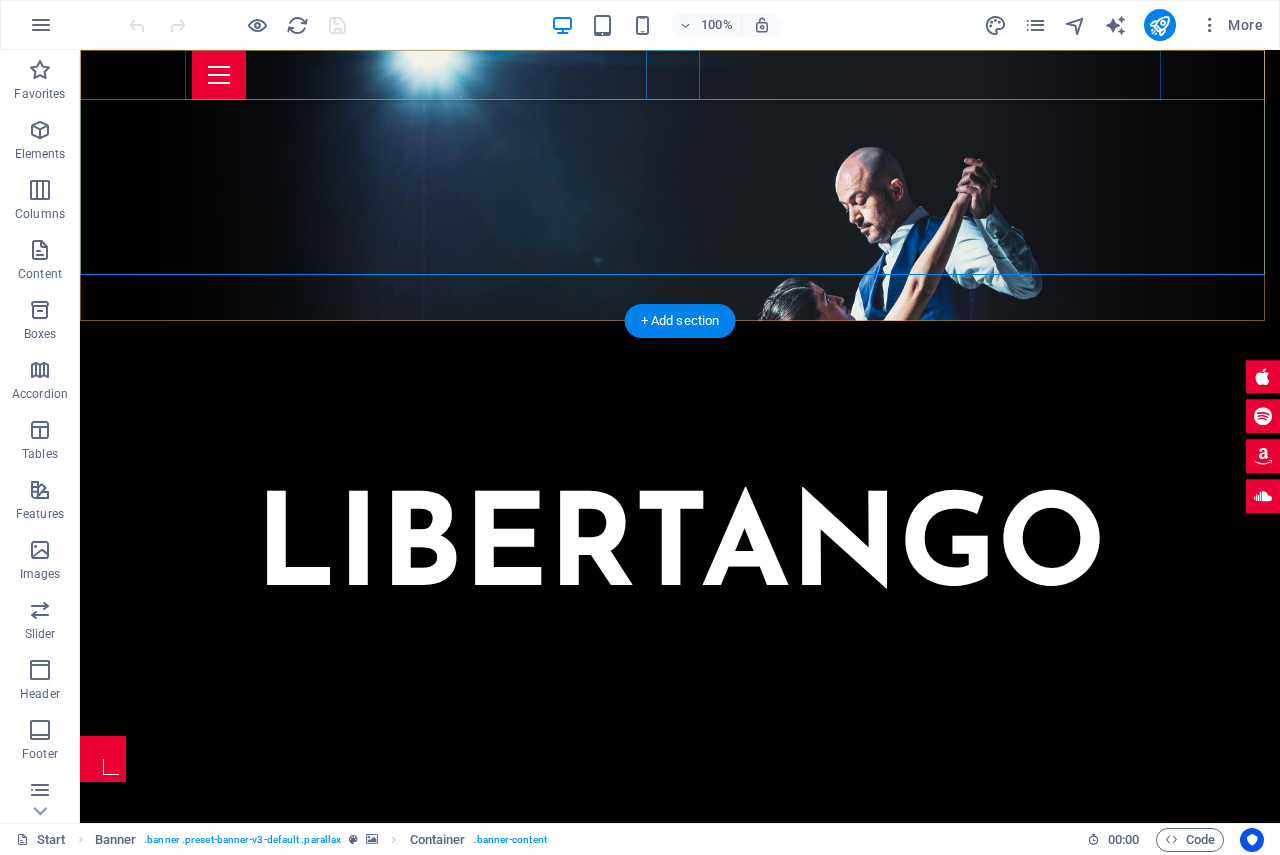 click at bounding box center [680, 75] 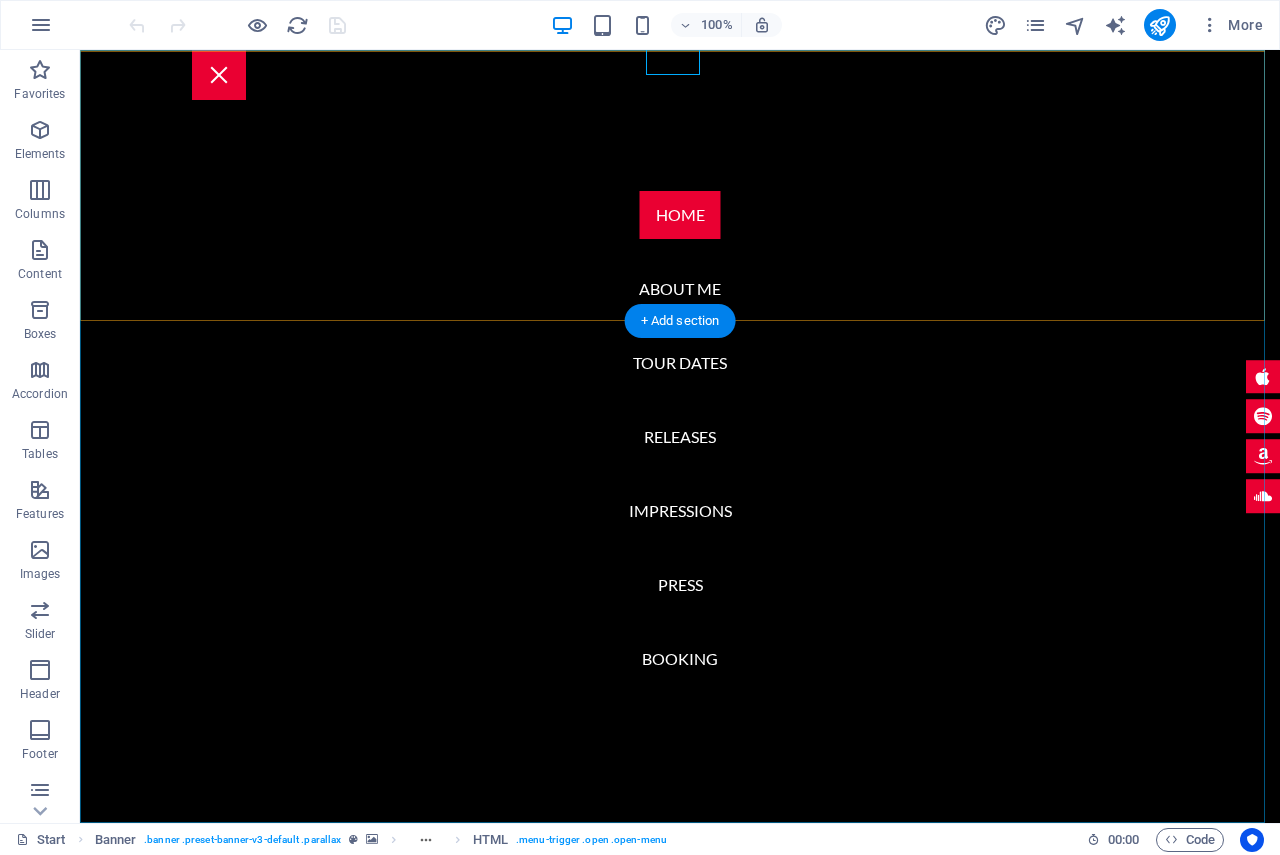 click on "Home About me Tour Dates Releases Impressions Press Booking" at bounding box center [680, 436] 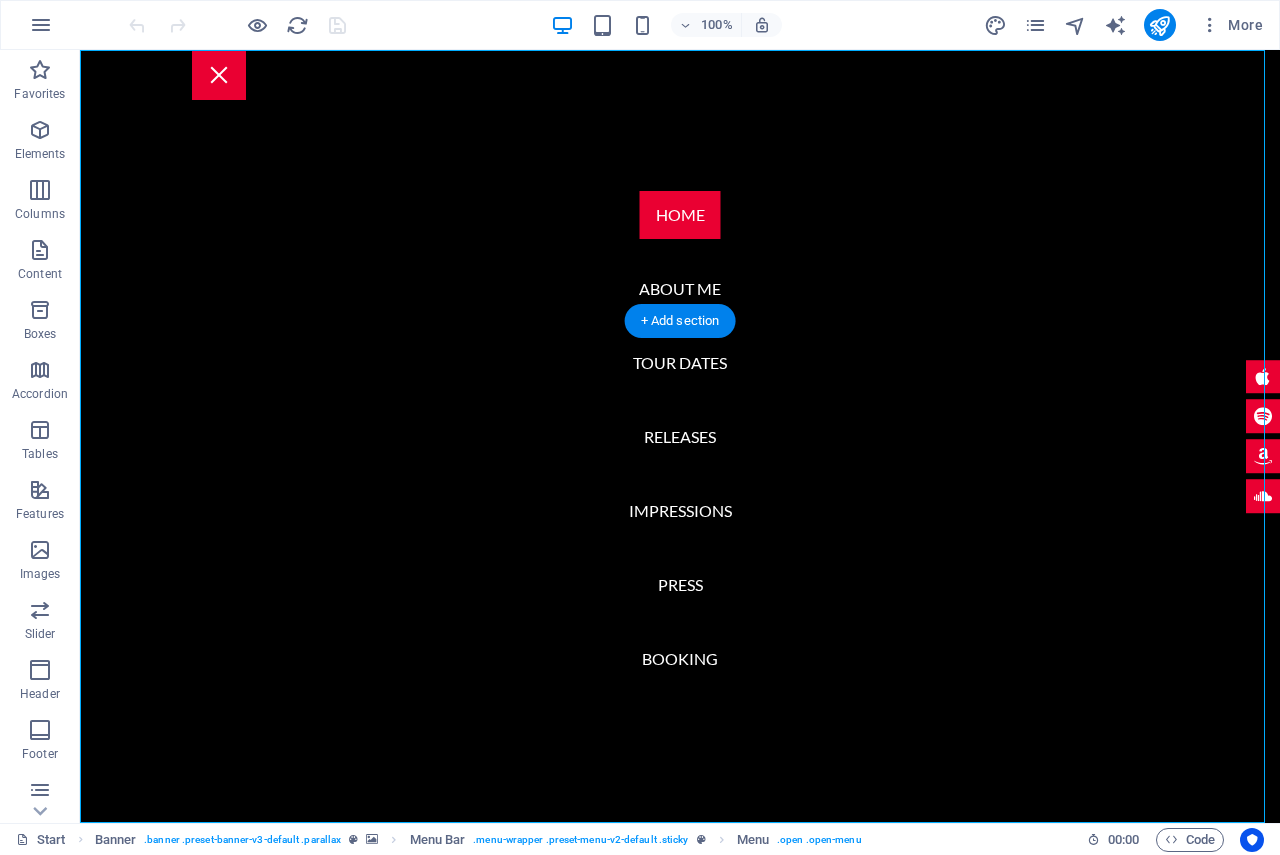 click on "Home About me Tour Dates Releases Impressions Press Booking" at bounding box center (680, 436) 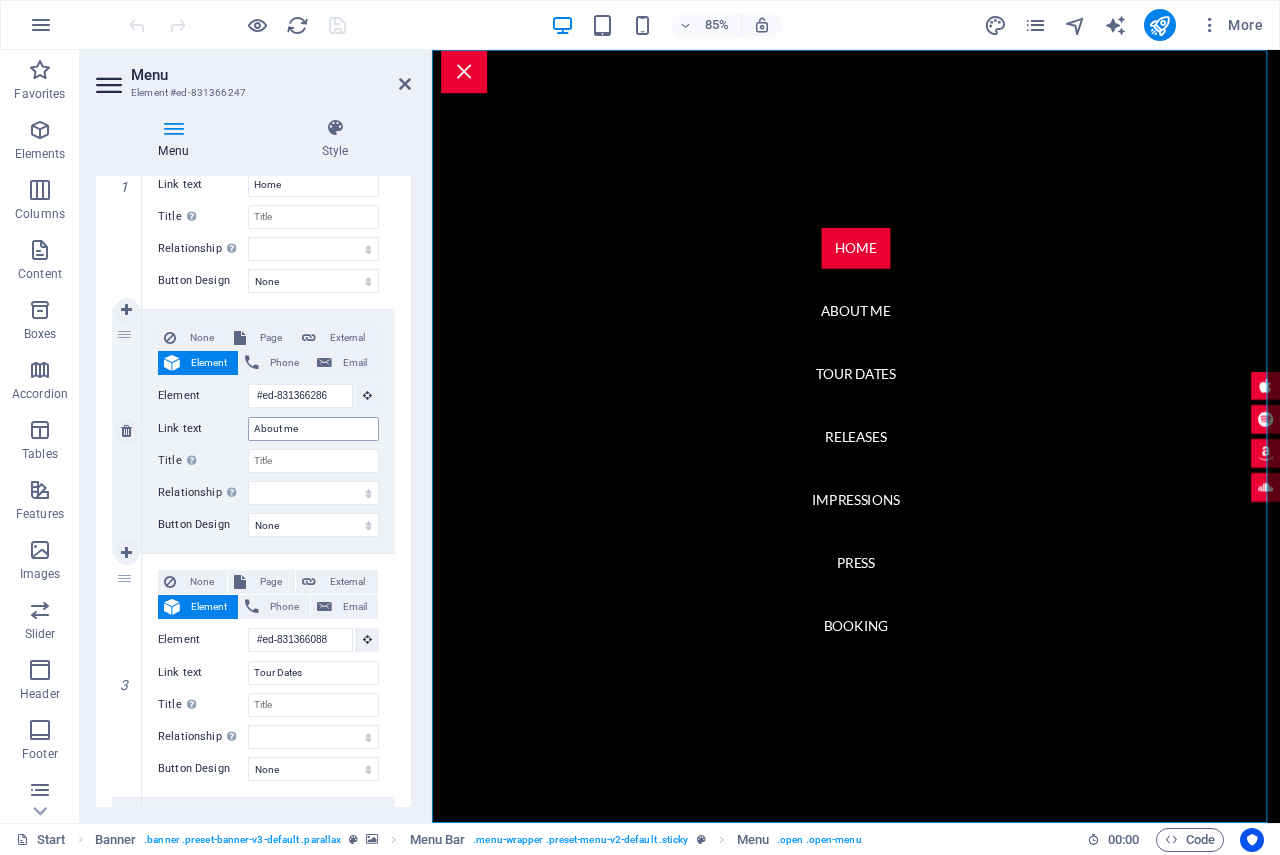 scroll, scrollTop: 0, scrollLeft: 0, axis: both 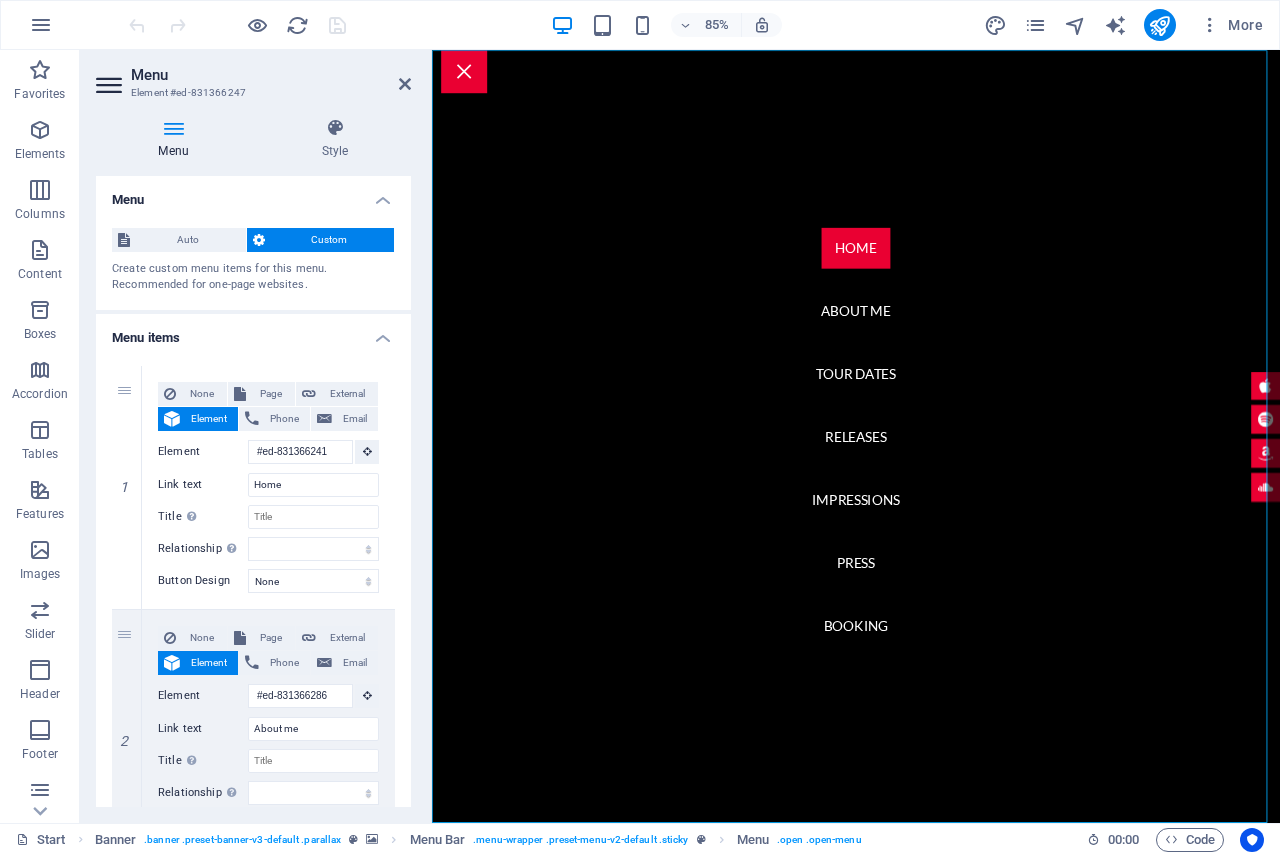 click at bounding box center [111, 85] 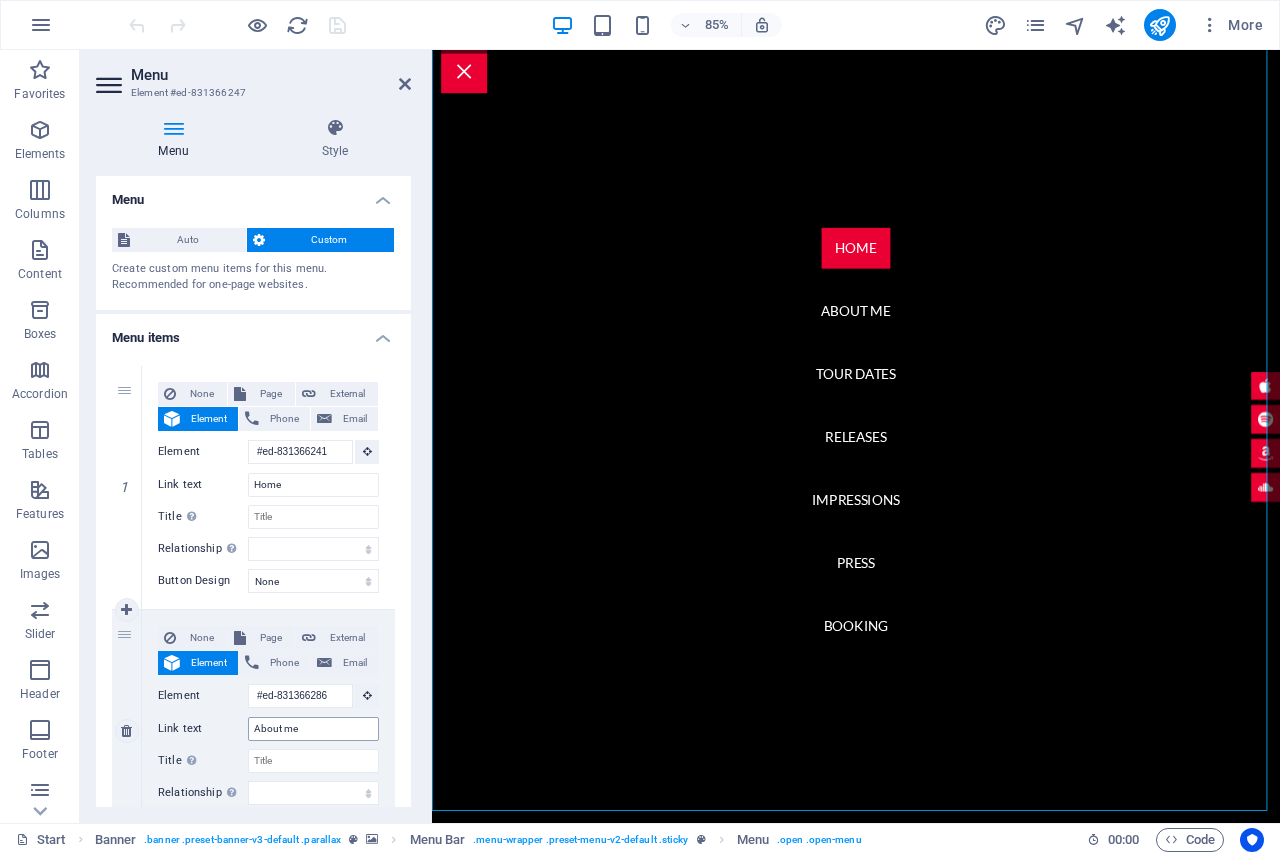 scroll, scrollTop: 502, scrollLeft: 0, axis: vertical 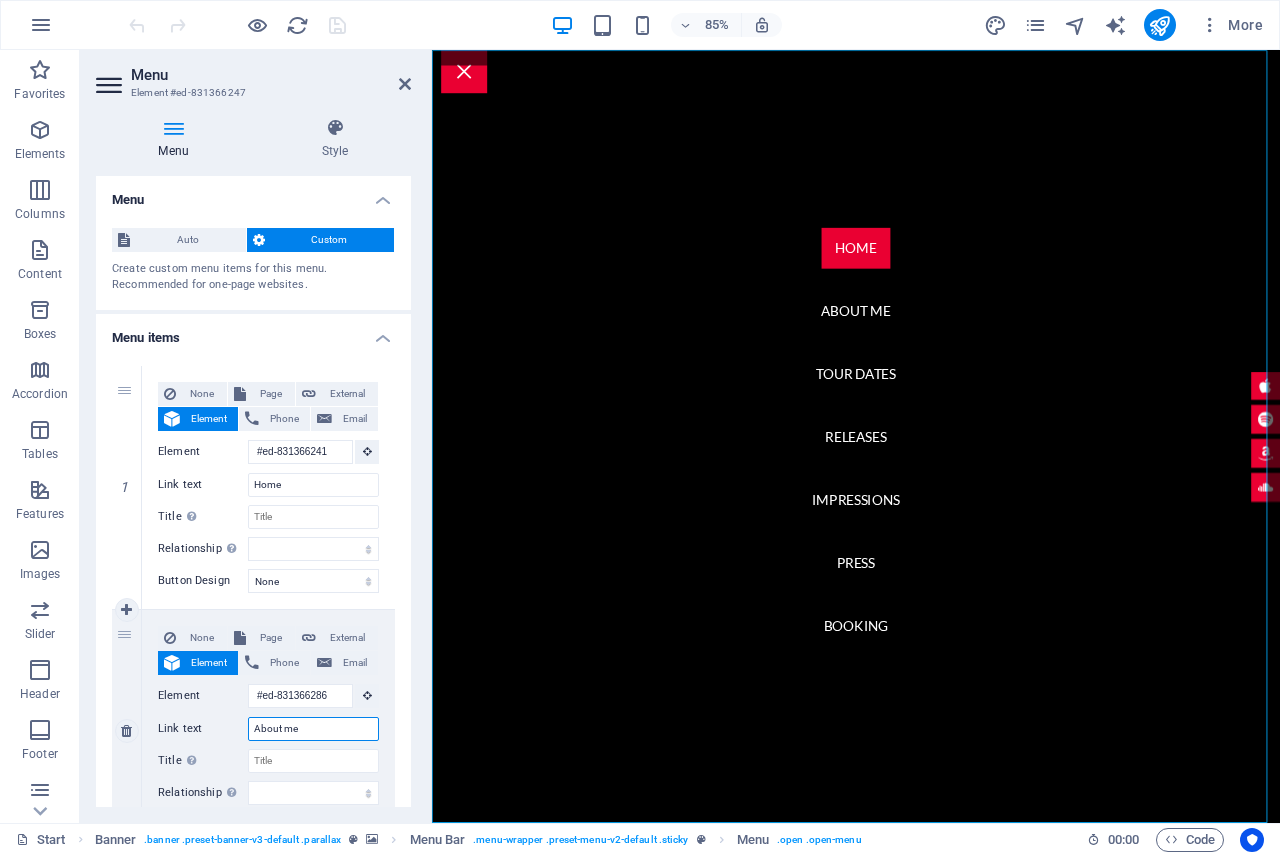 click on "About me" at bounding box center (313, 729) 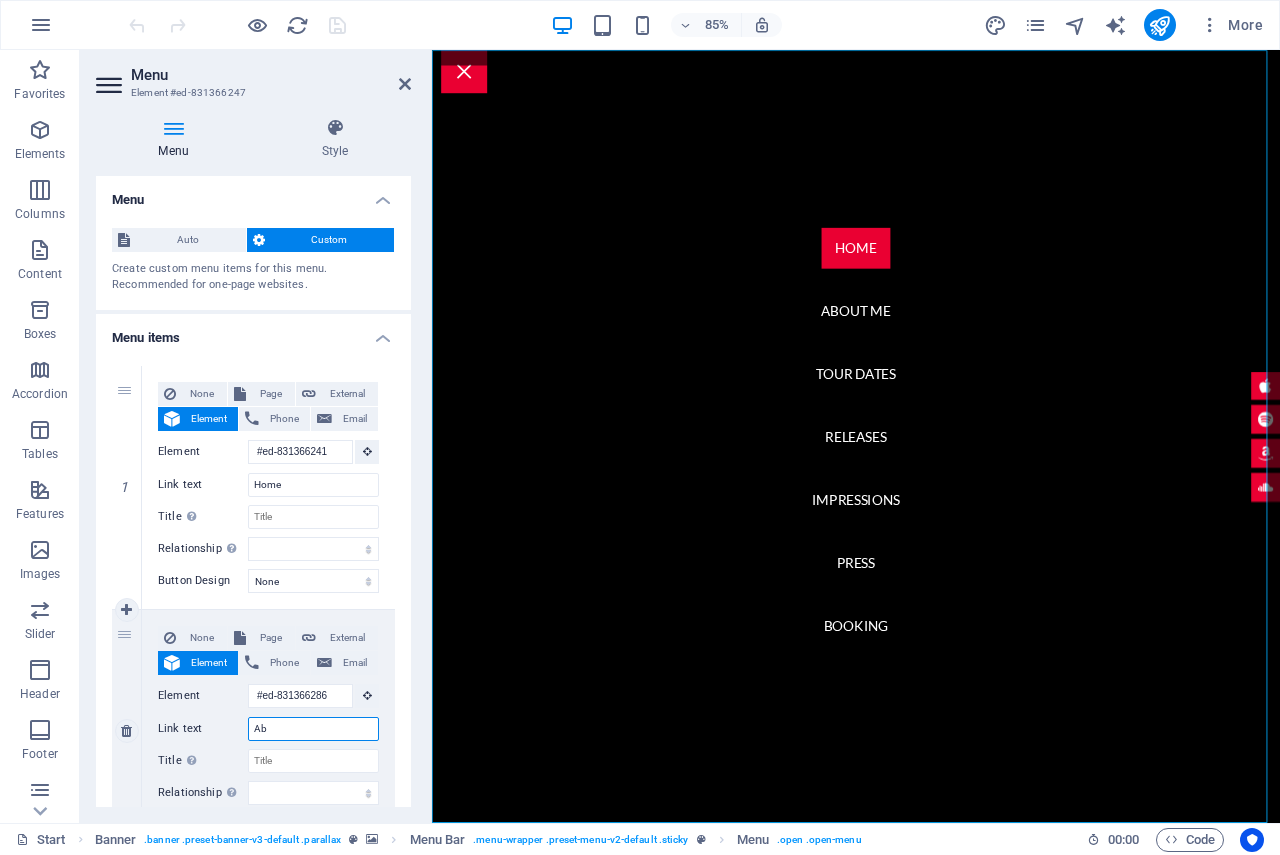 type on "A" 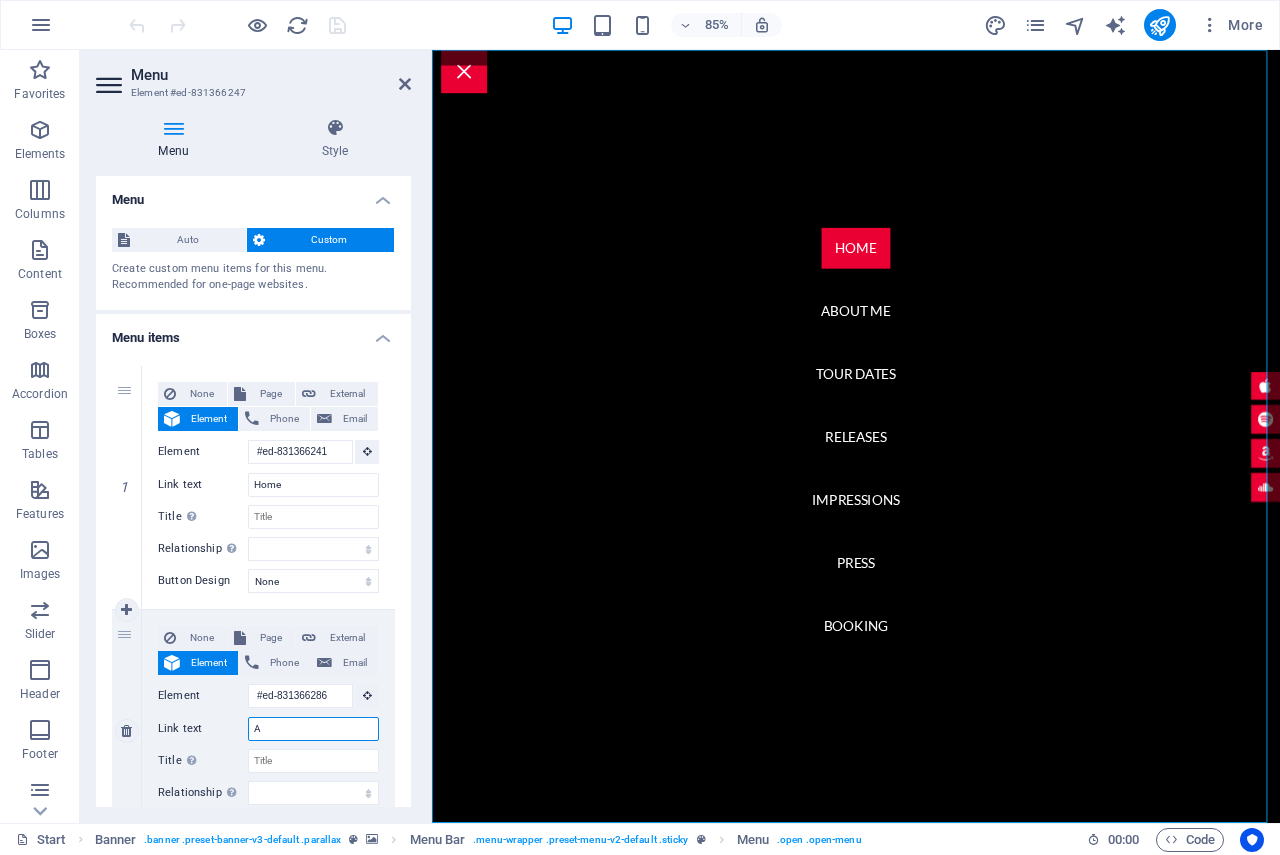 type 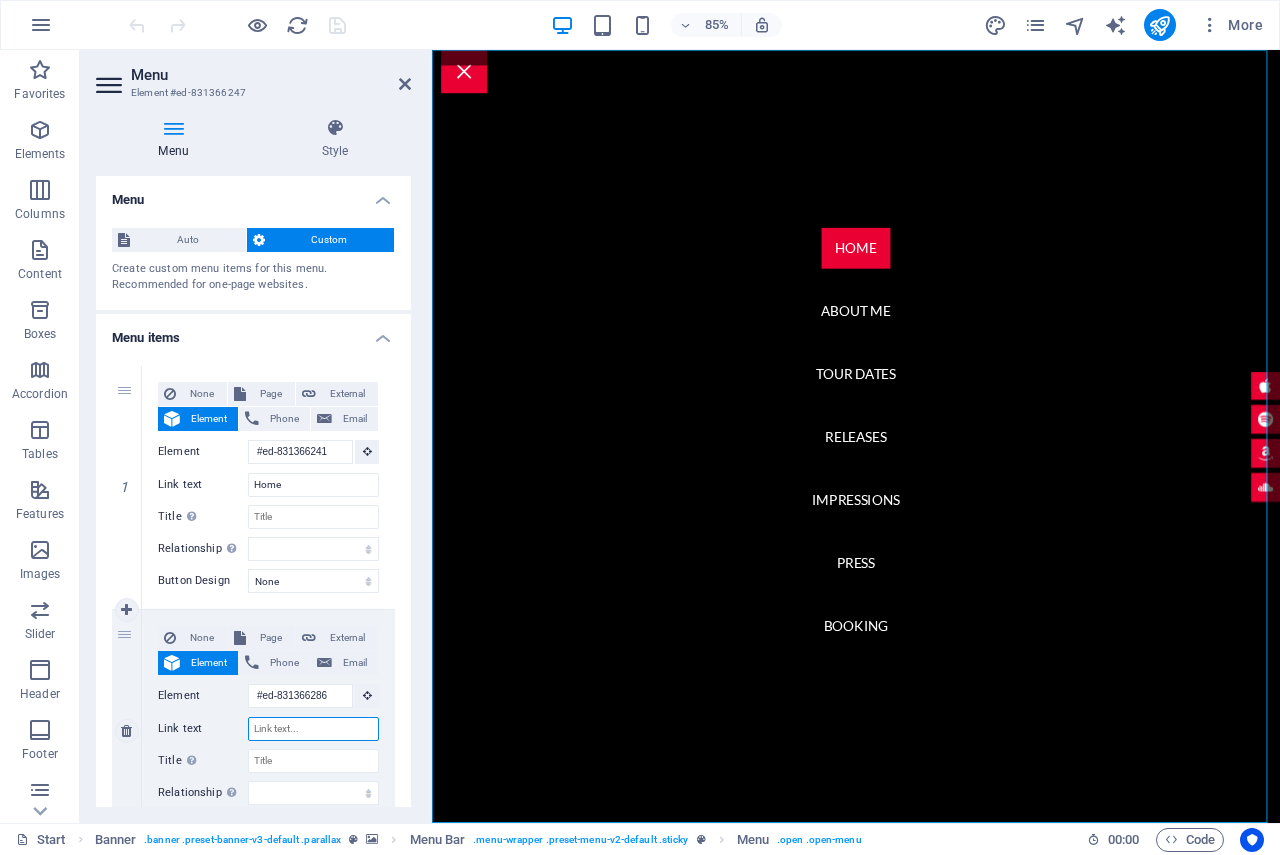 select 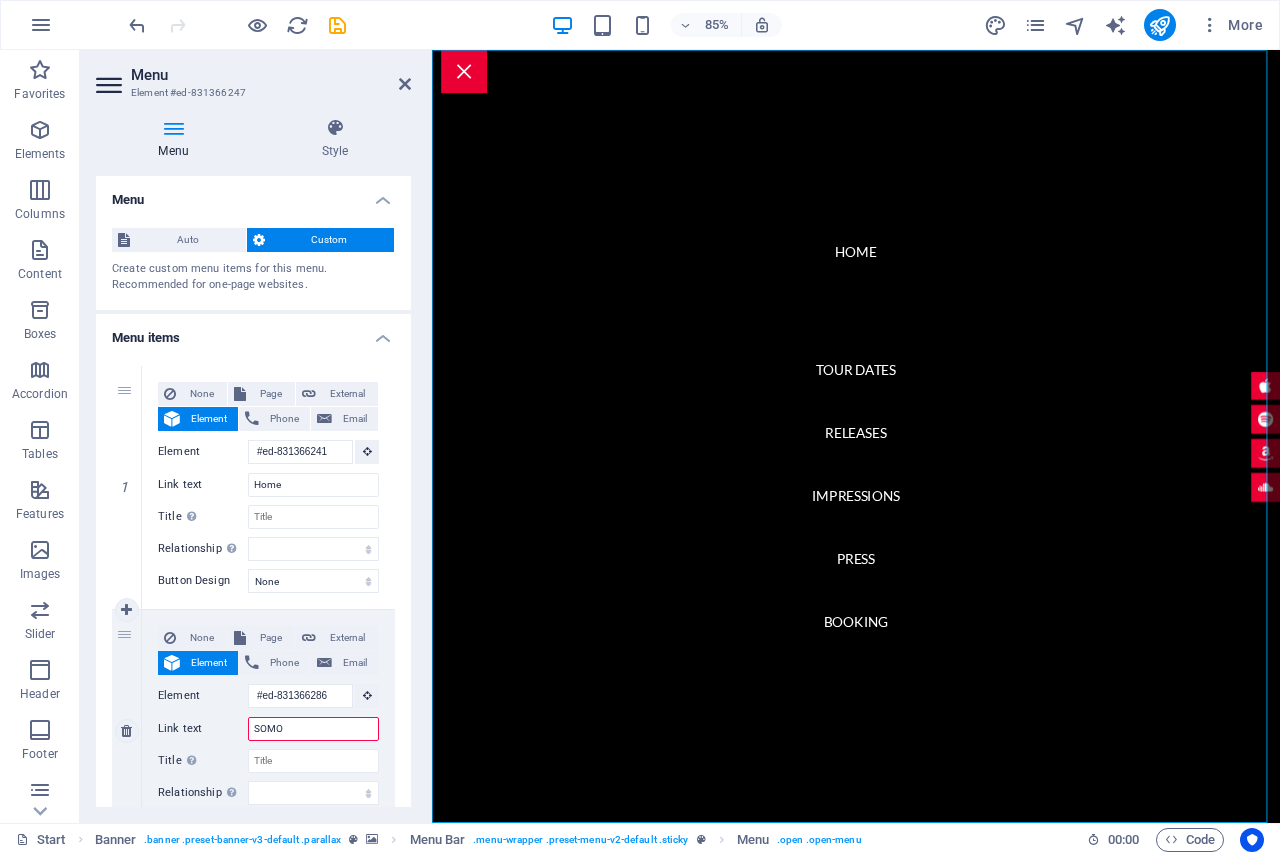 type on "SOMOS" 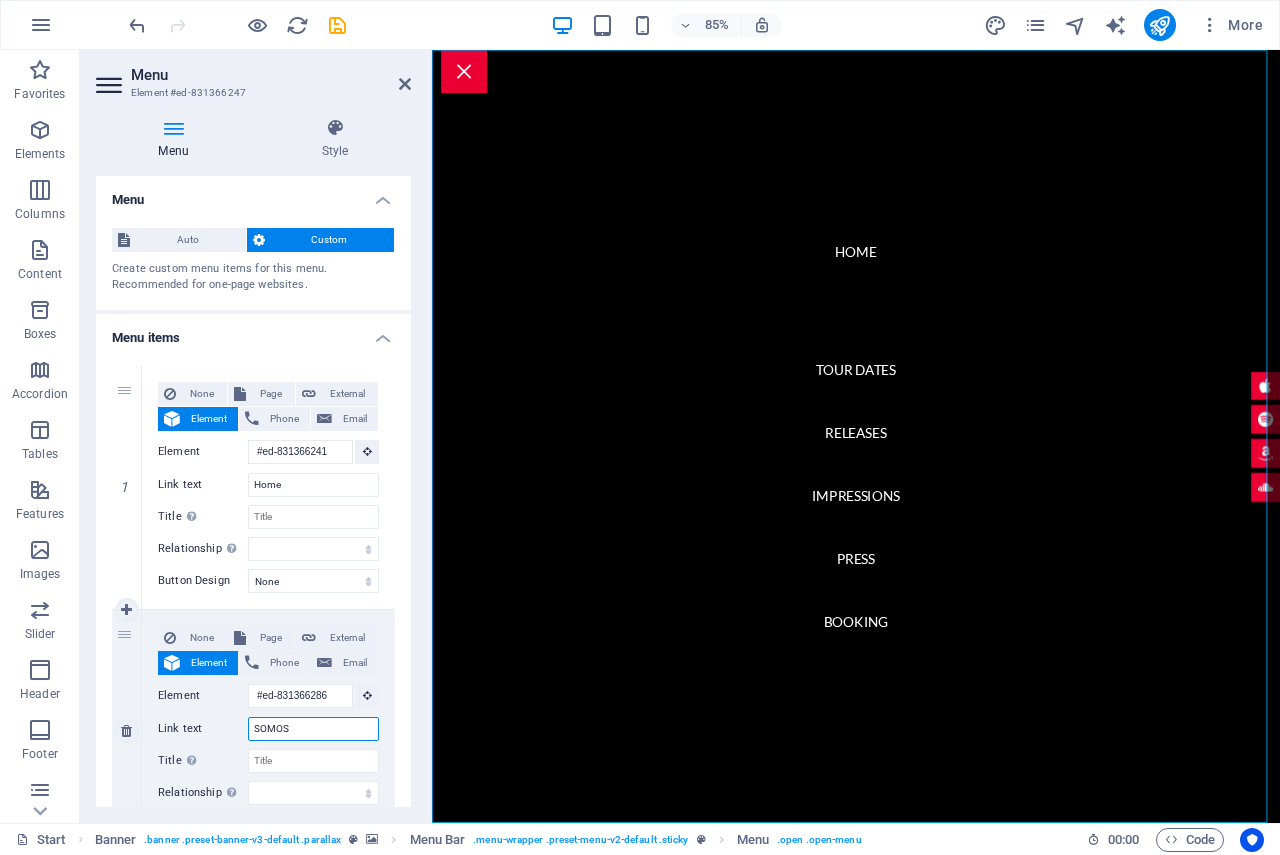 select 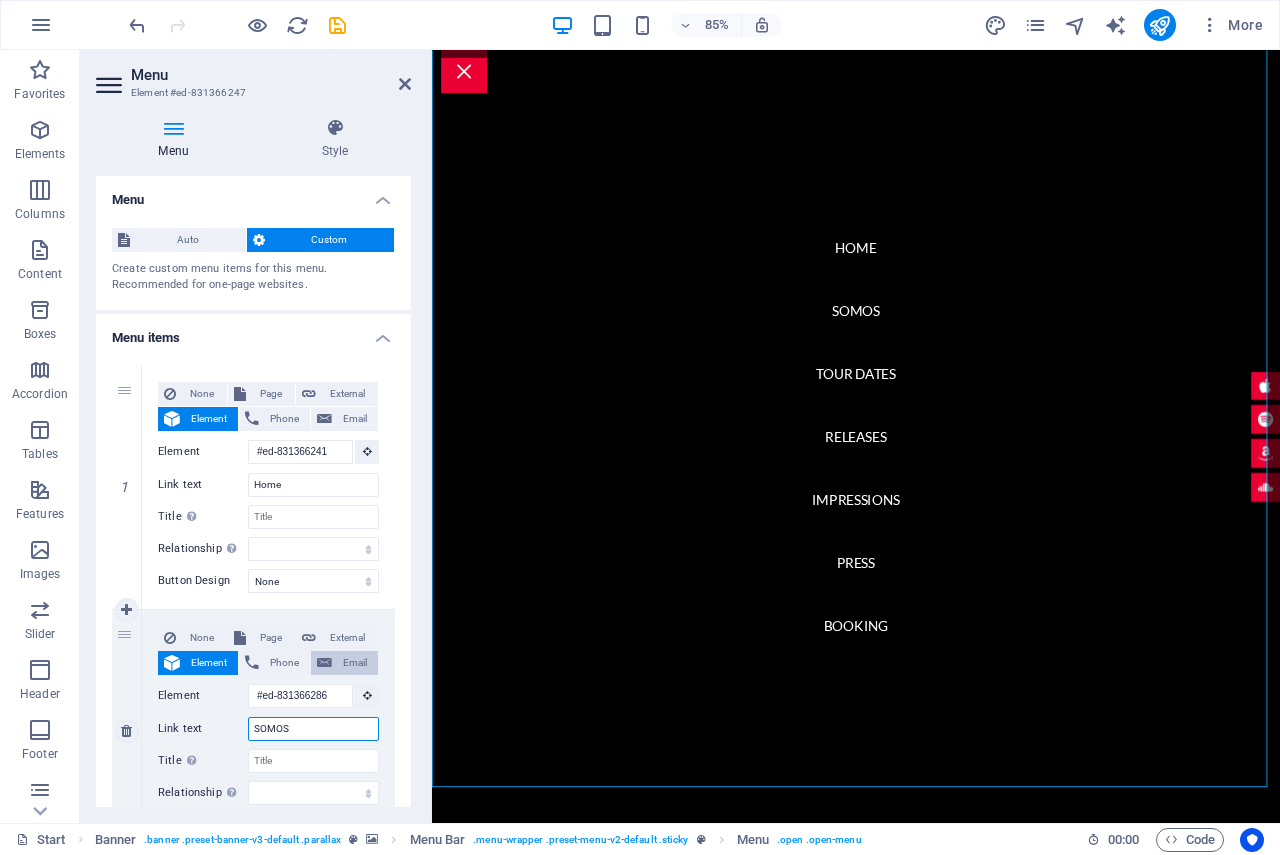 scroll, scrollTop: 502, scrollLeft: 0, axis: vertical 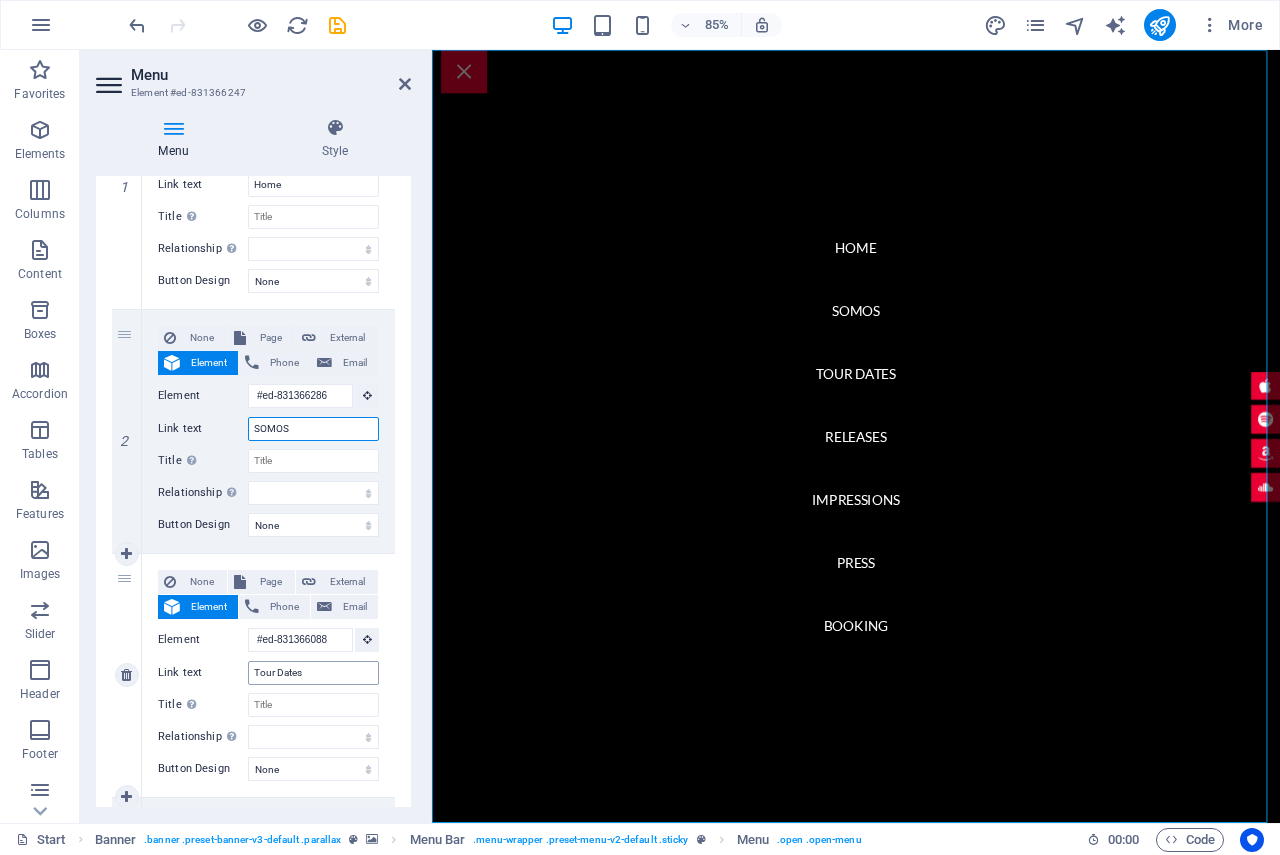 type on "SOMOS" 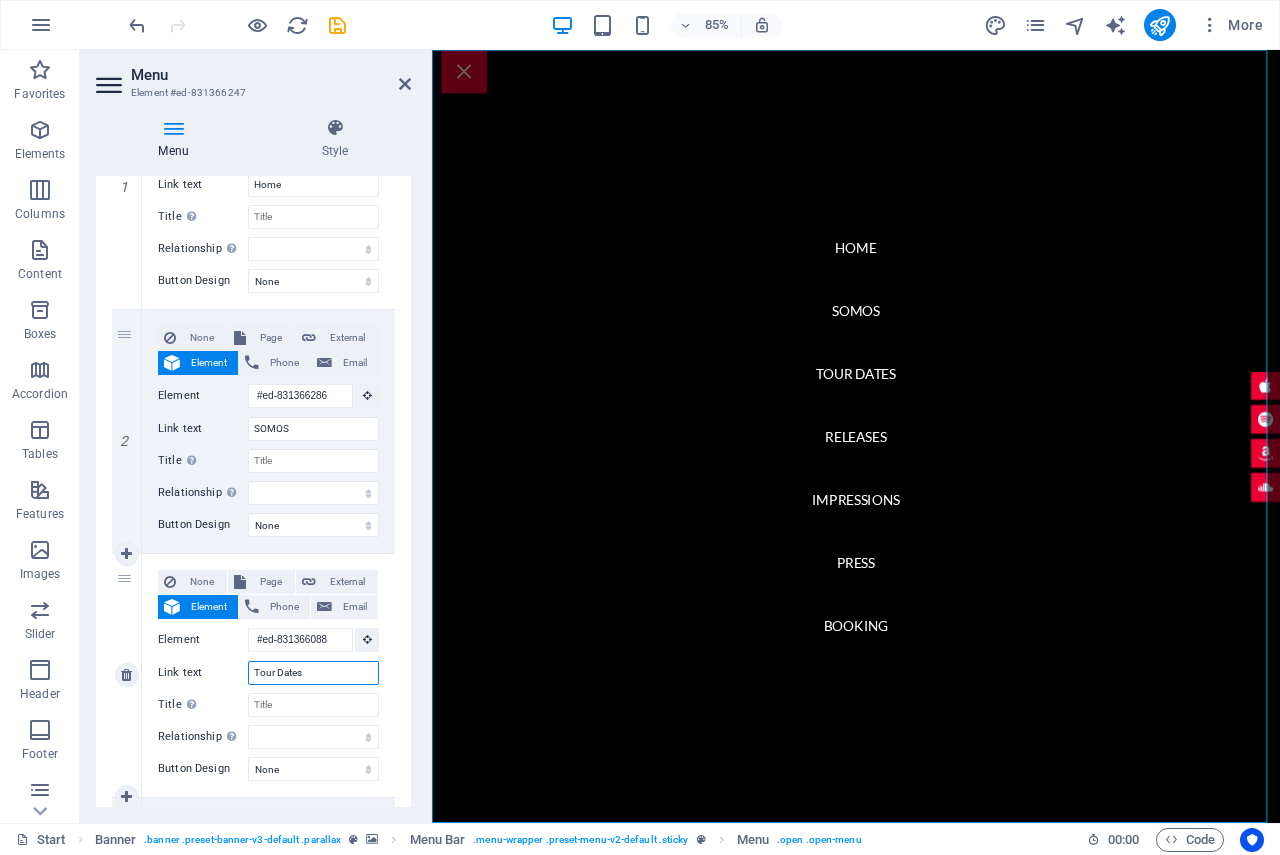 click on "Tour Dates" at bounding box center (313, 673) 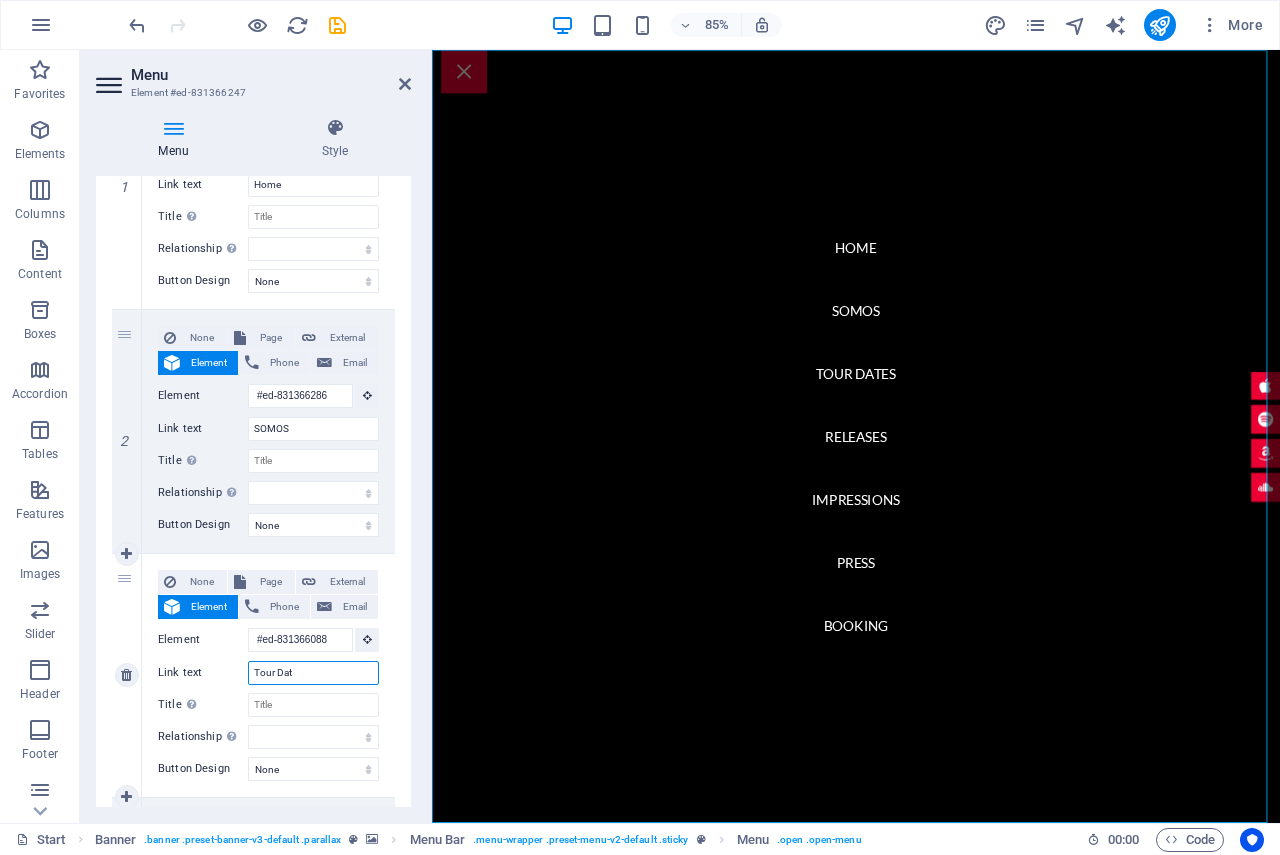 type on "Tour Da" 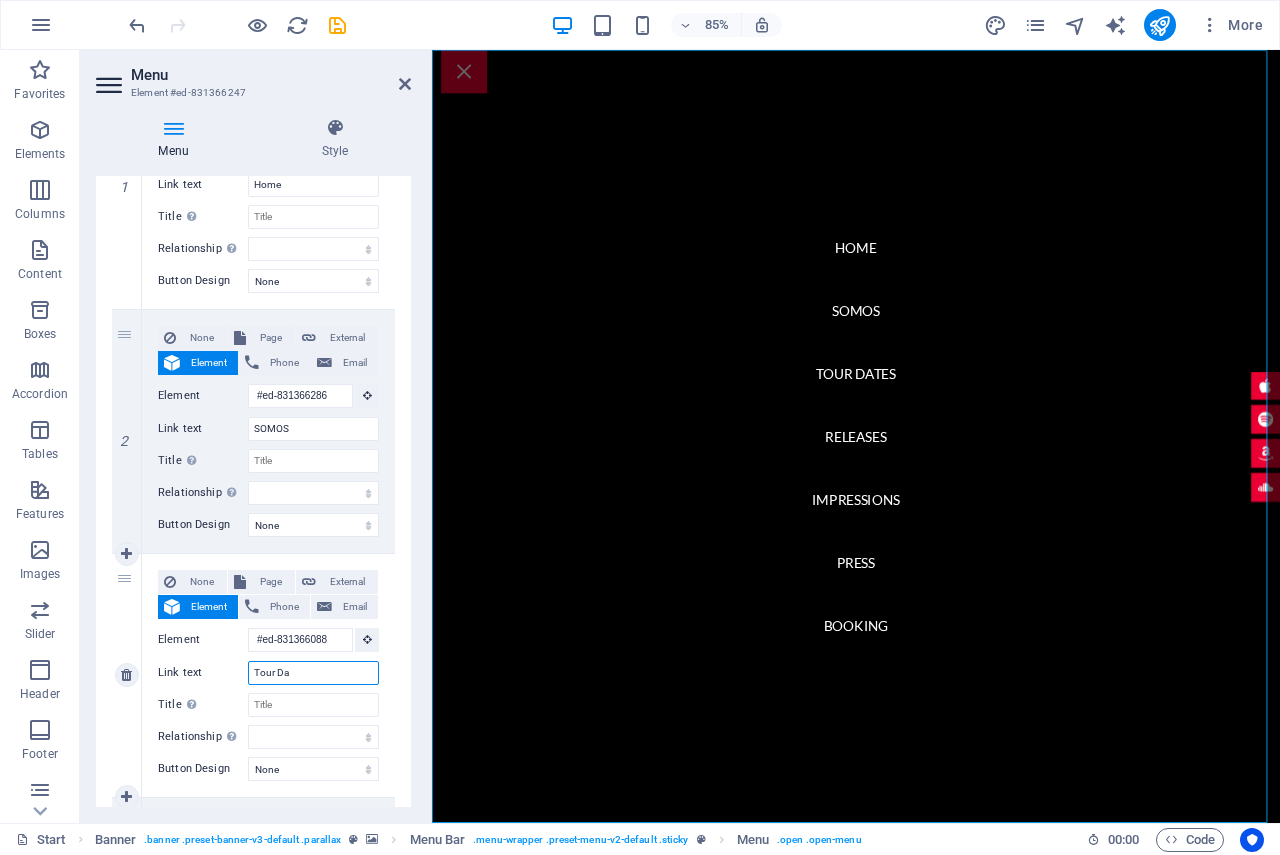 select 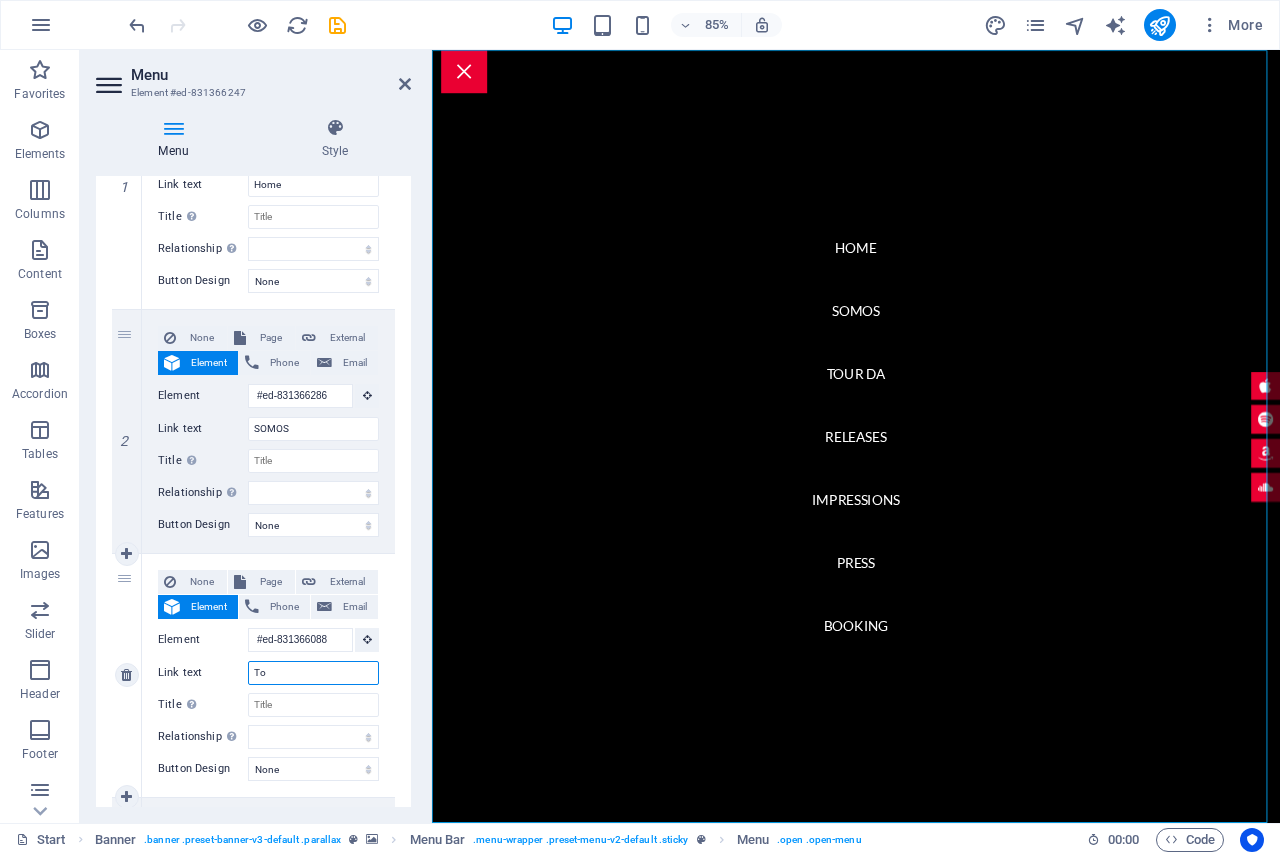 type on "T" 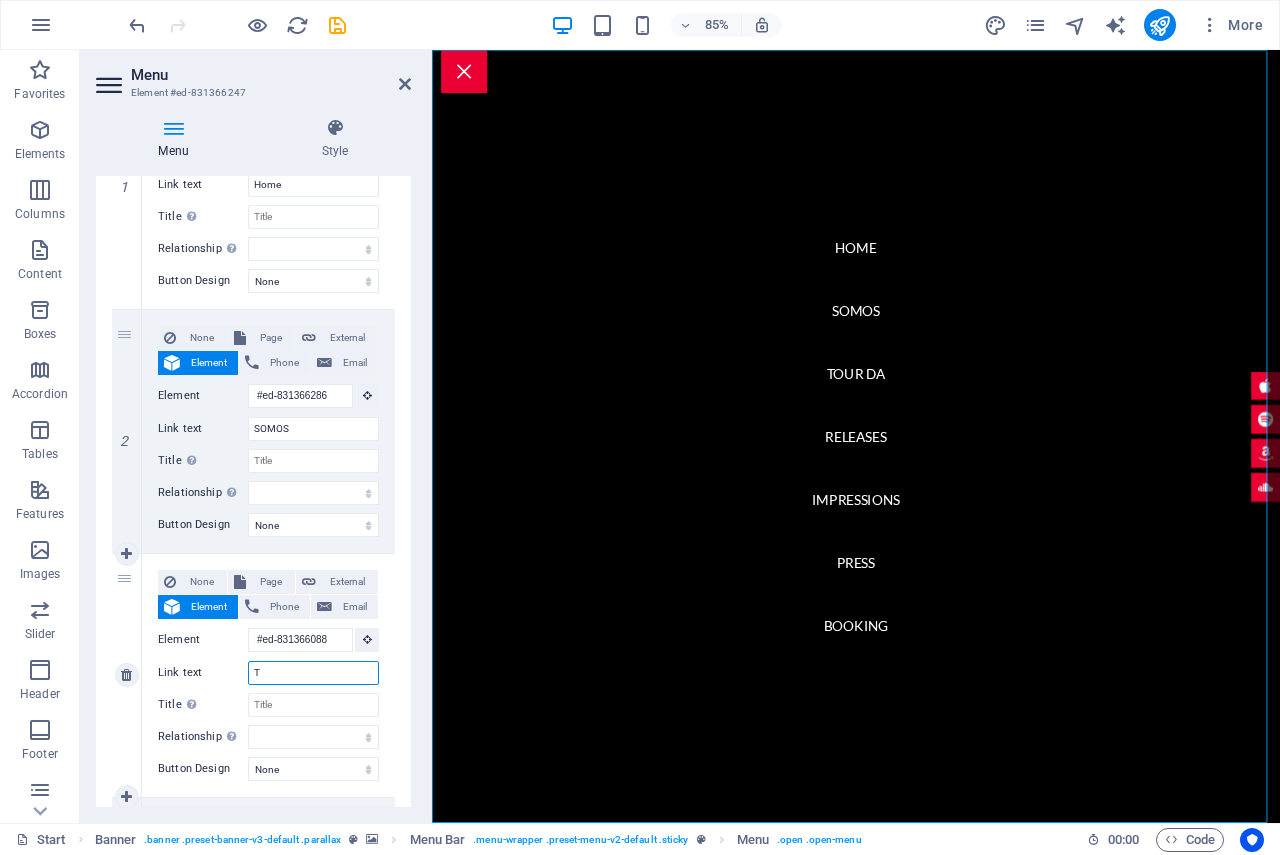 select 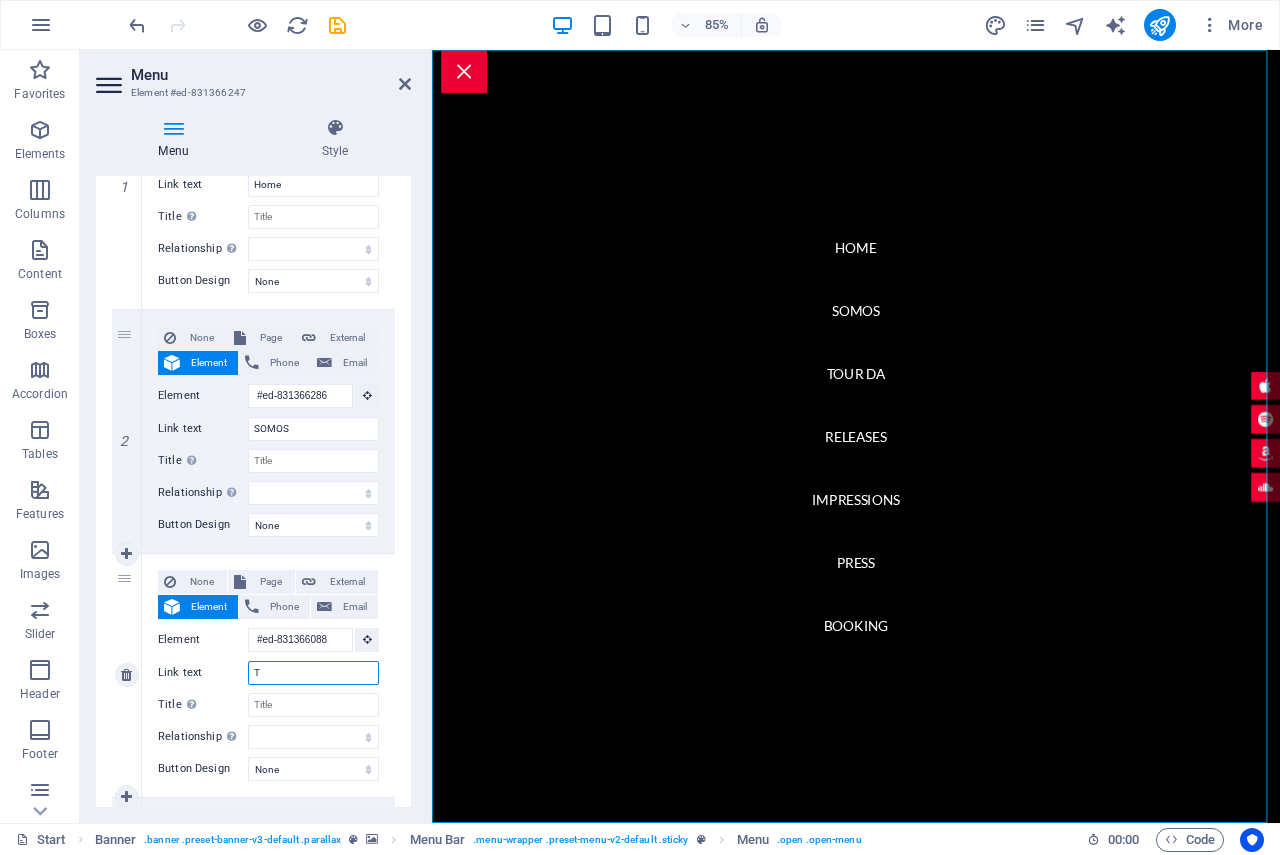 select 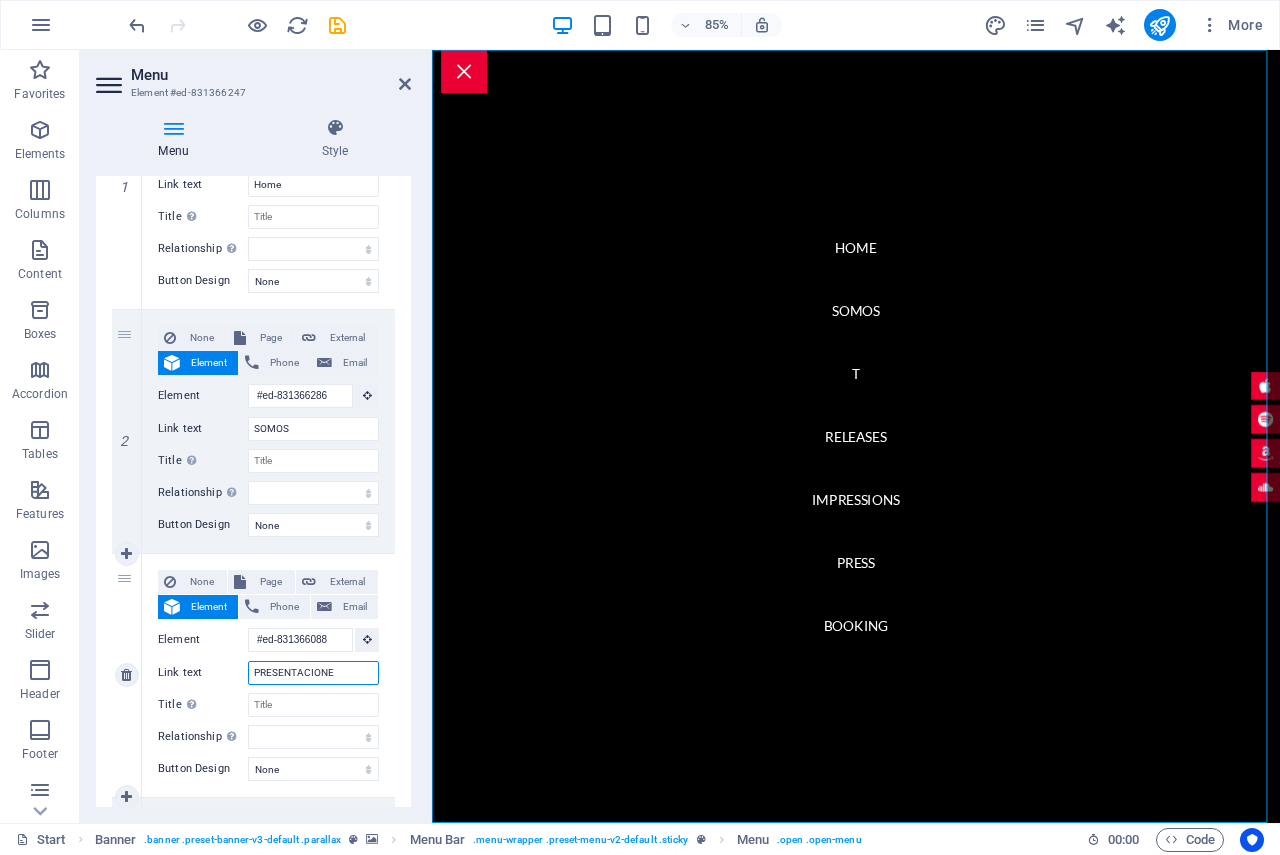 type on "PRESENTACIONES" 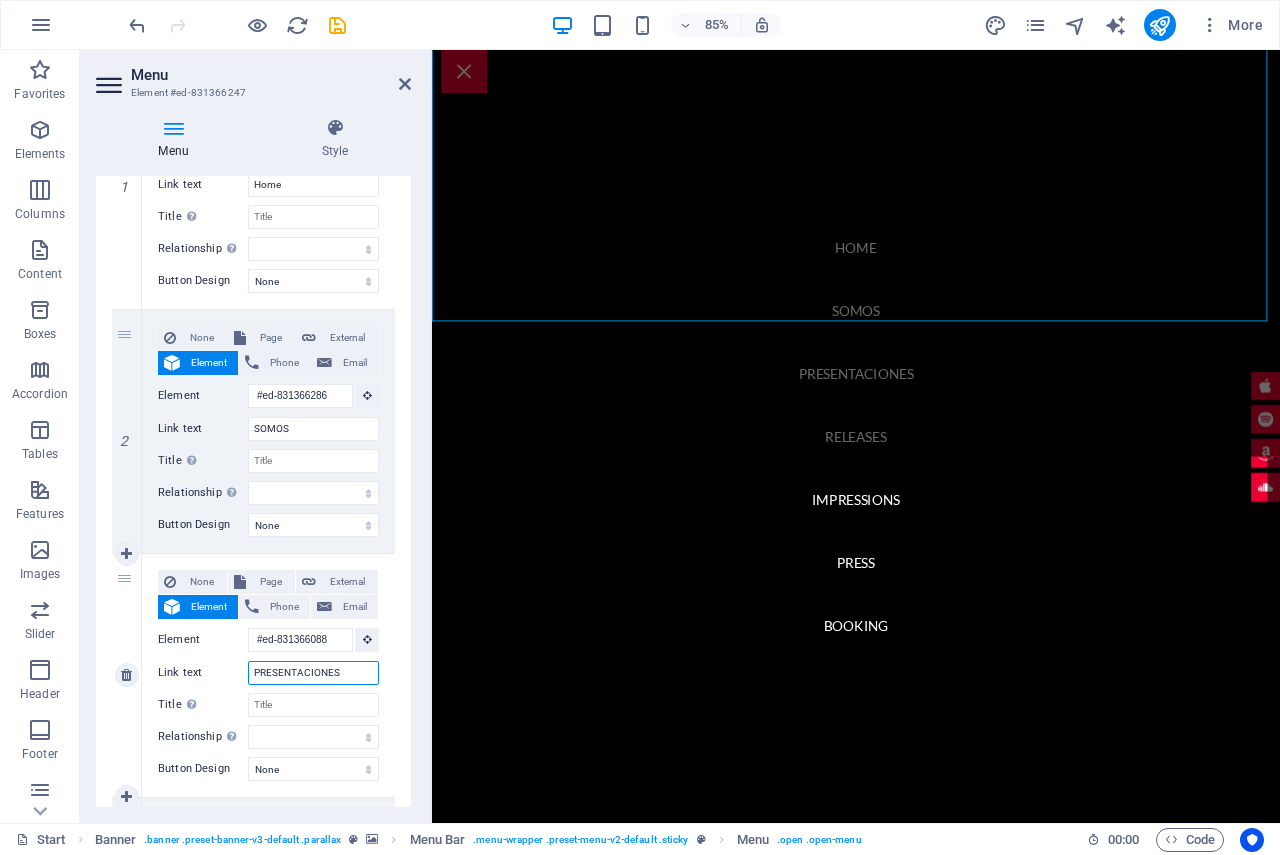 select 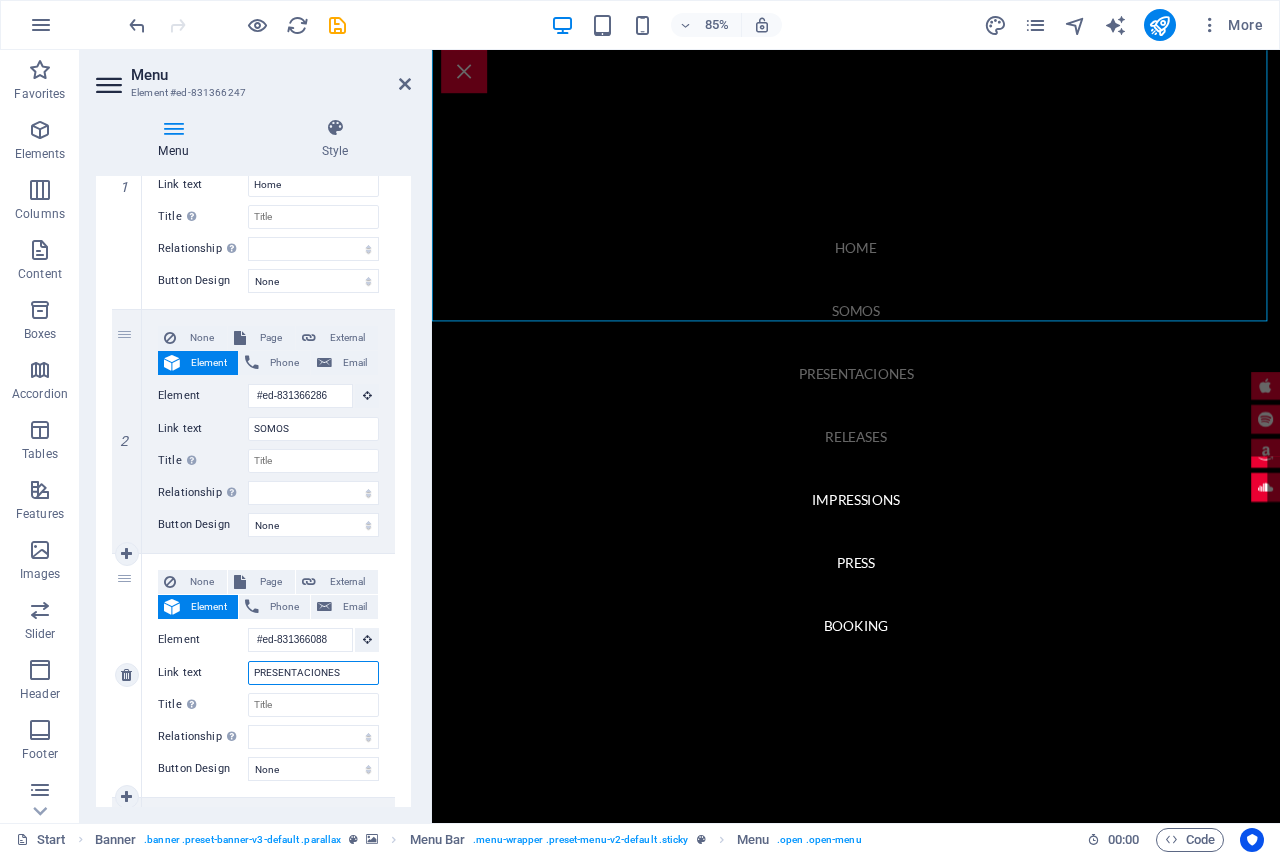 select 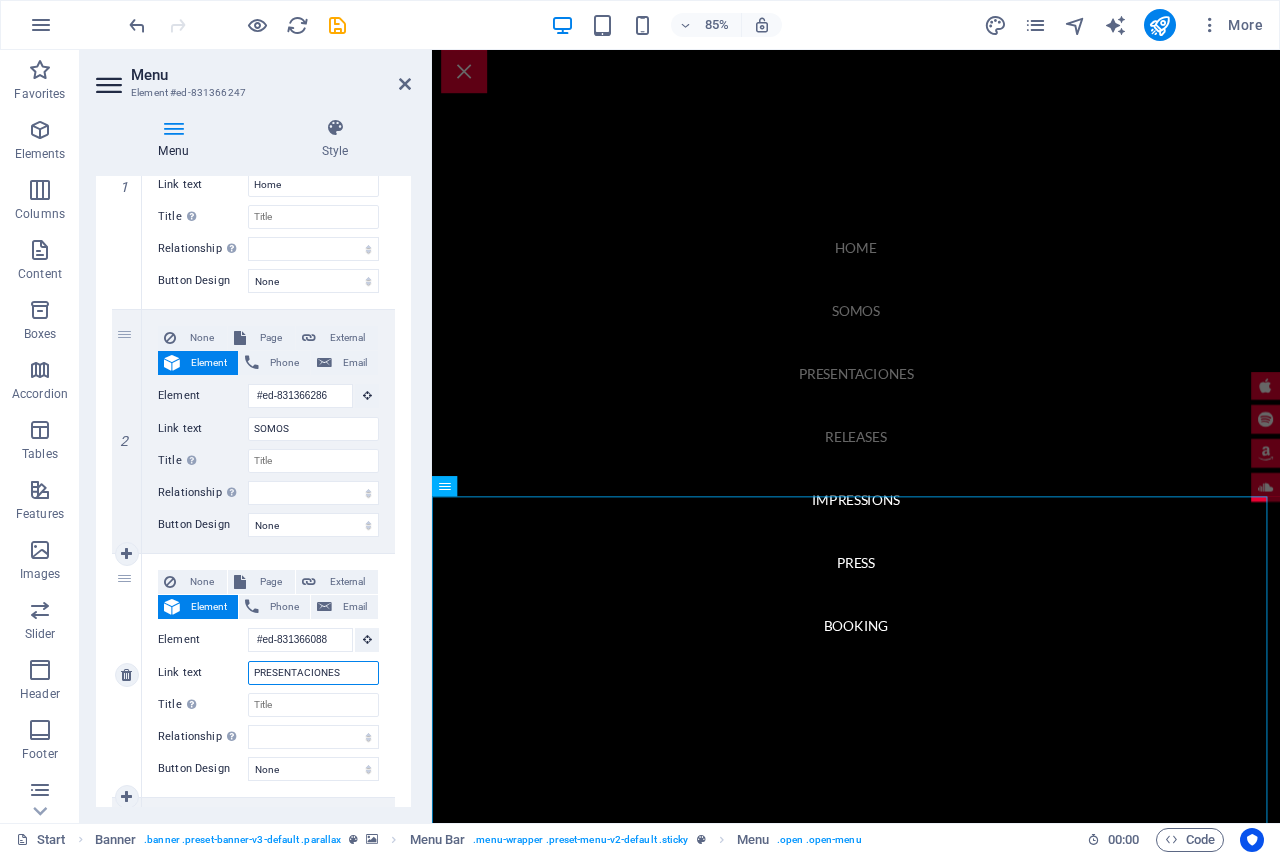 scroll, scrollTop: 502, scrollLeft: 0, axis: vertical 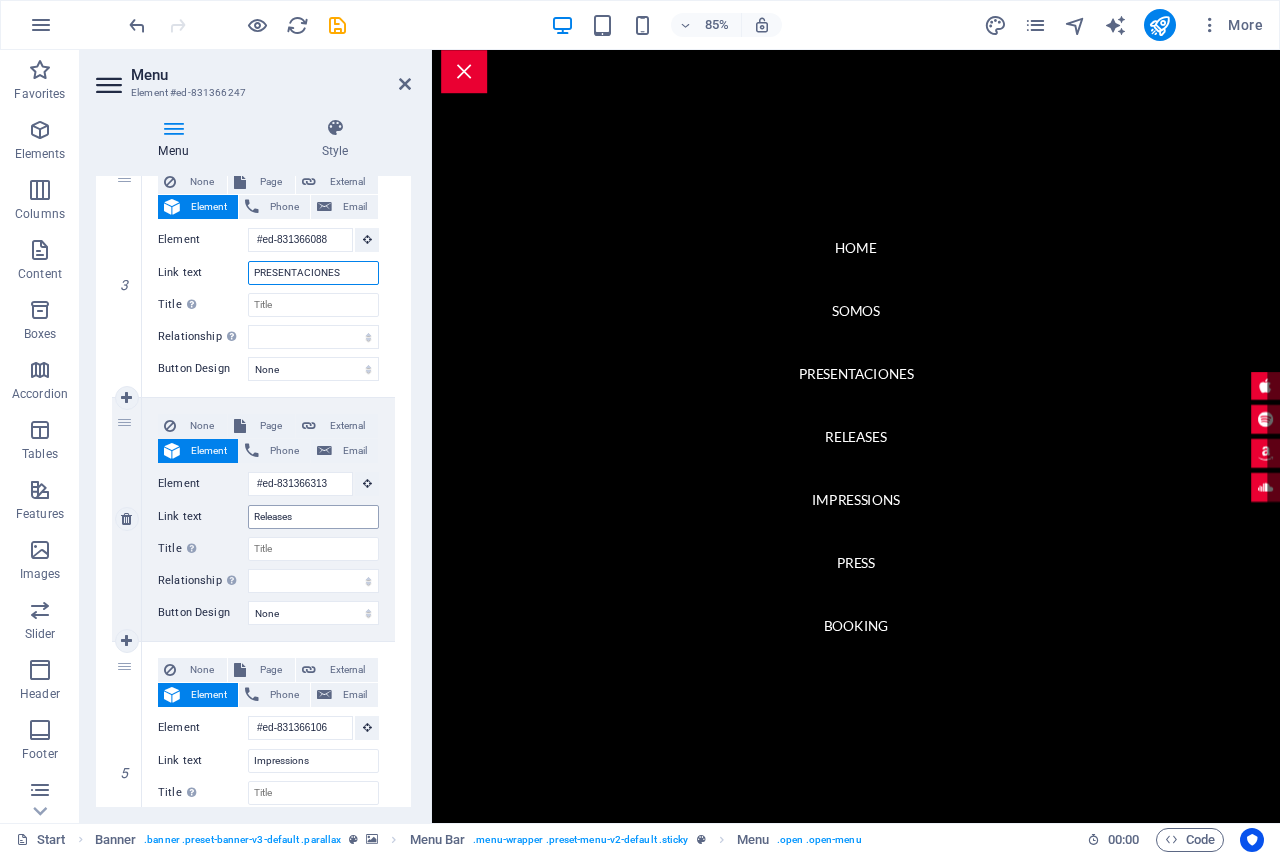 type on "PRESENTACIONES" 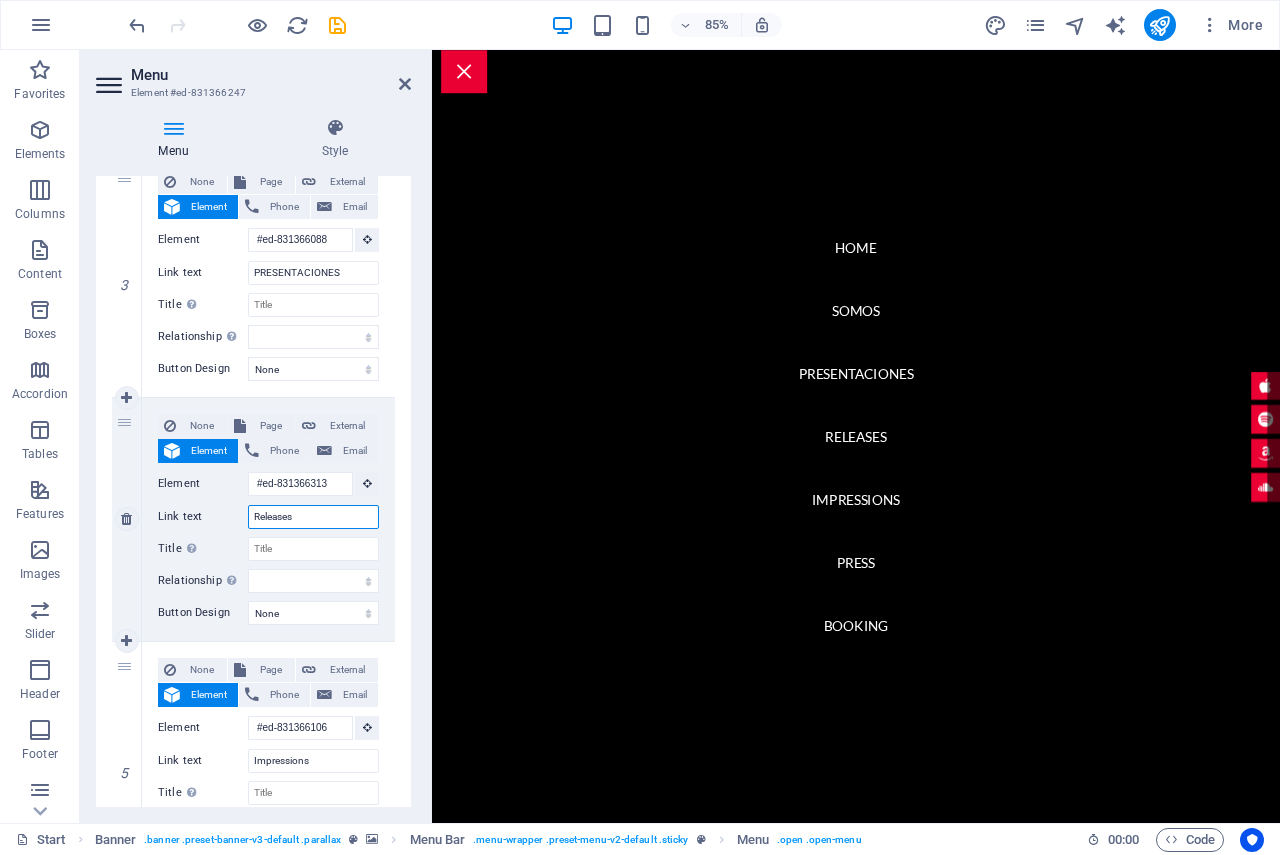 click on "Releases" at bounding box center [313, 517] 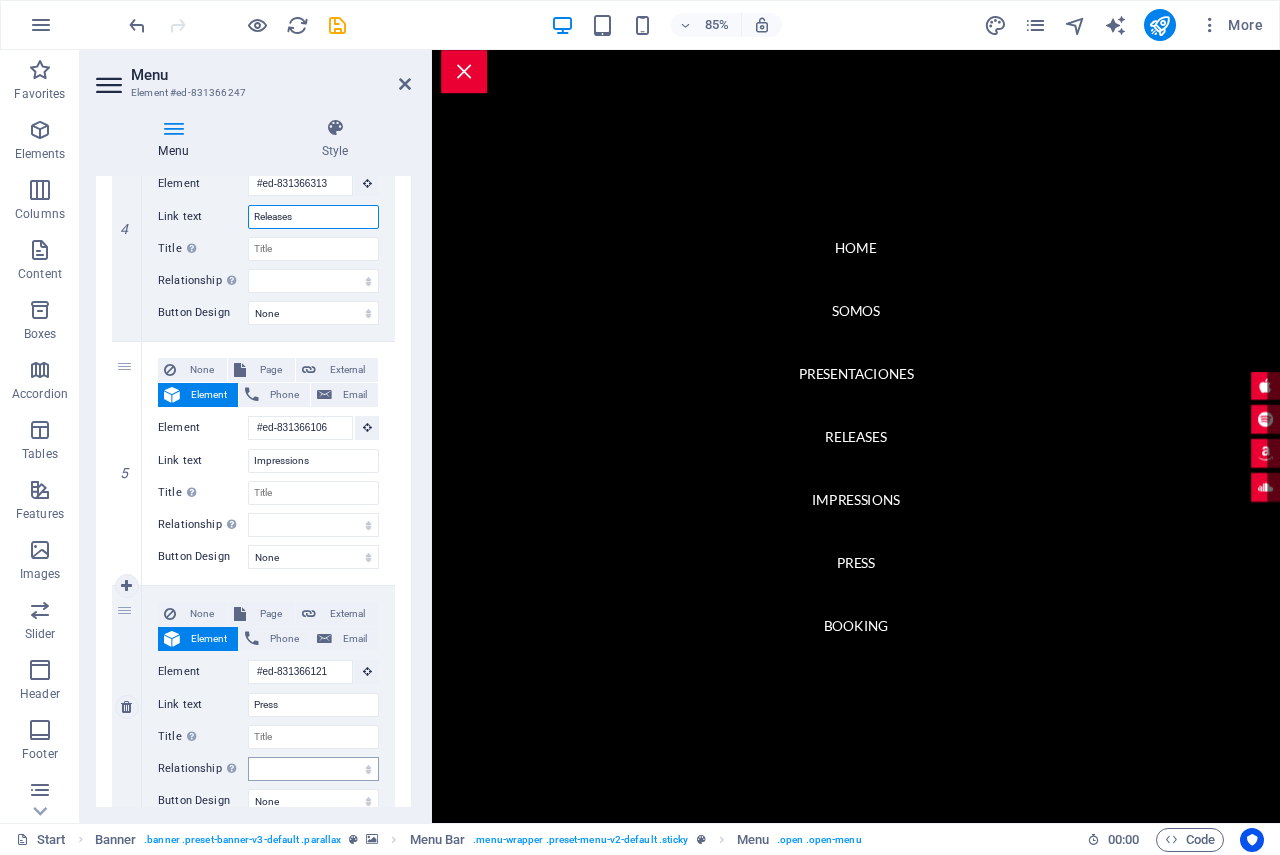scroll, scrollTop: 1200, scrollLeft: 0, axis: vertical 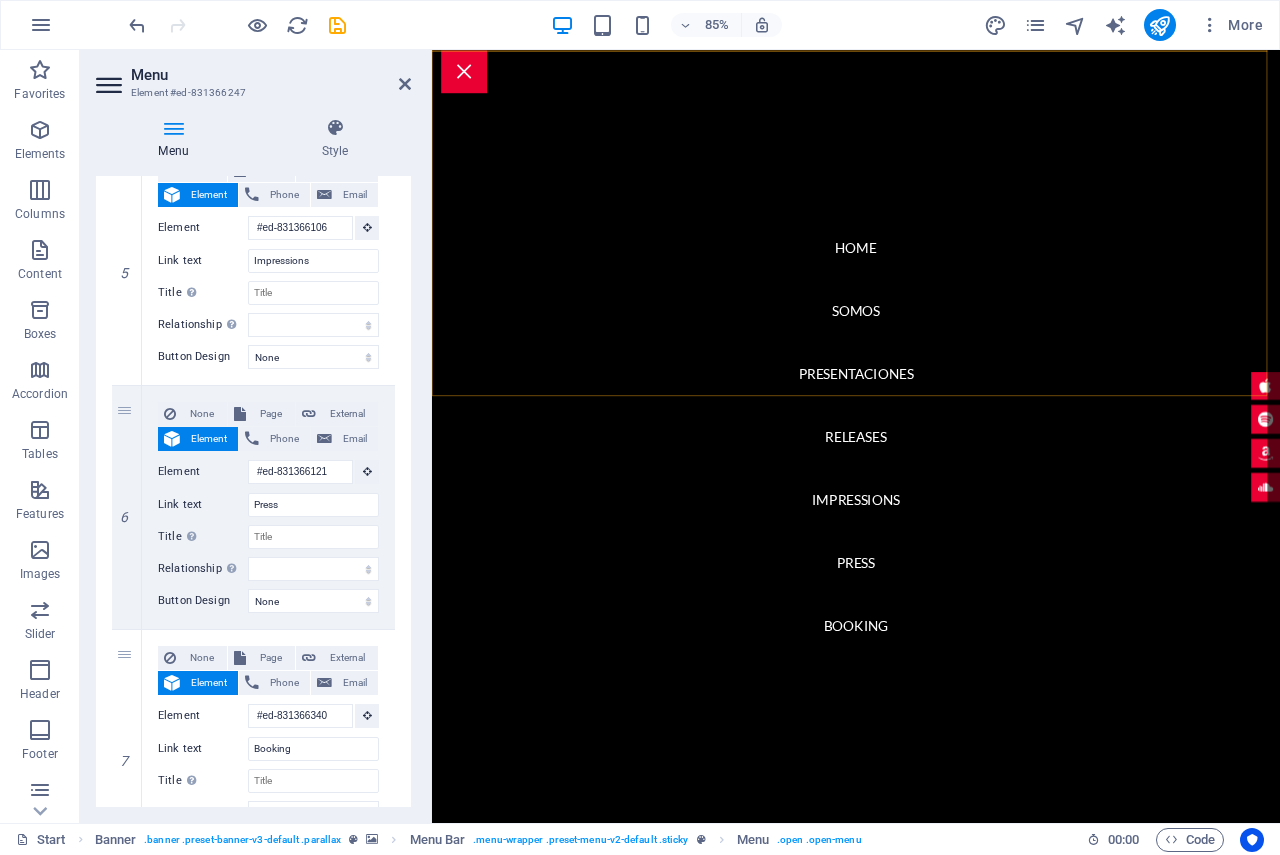 click on "Home SOMOS PRESENTACIONES Releases Impressions Press Booking" at bounding box center (931, 504) 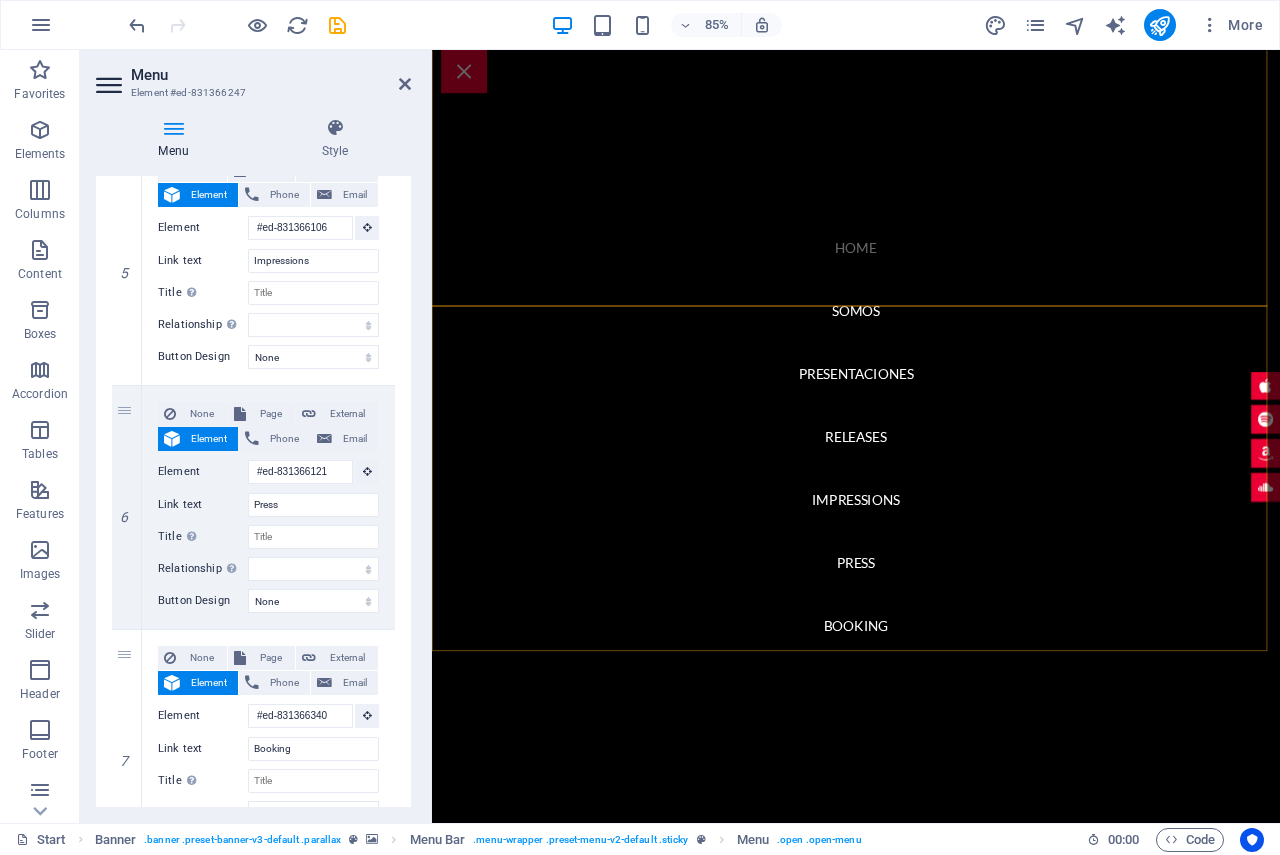 scroll, scrollTop: 0, scrollLeft: 0, axis: both 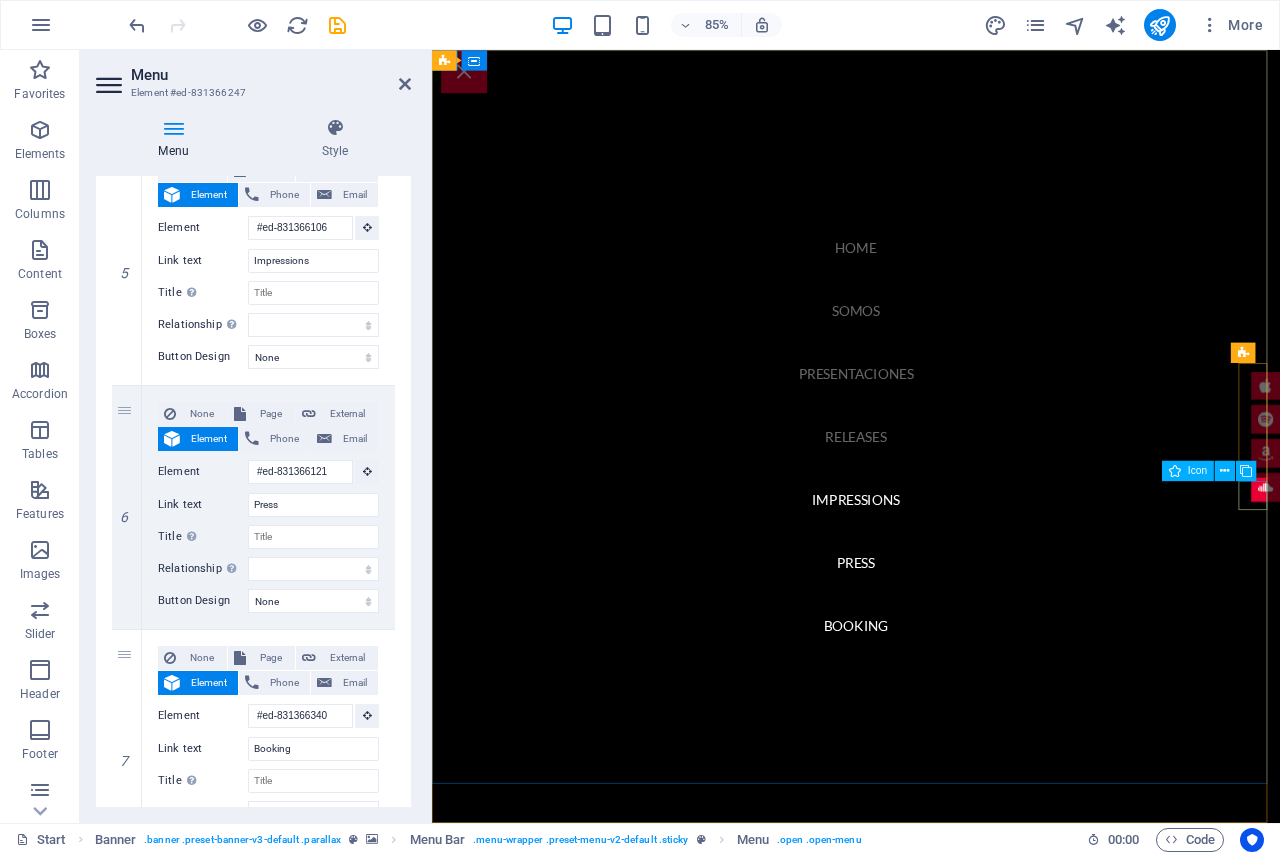 click at bounding box center [1413, 565] 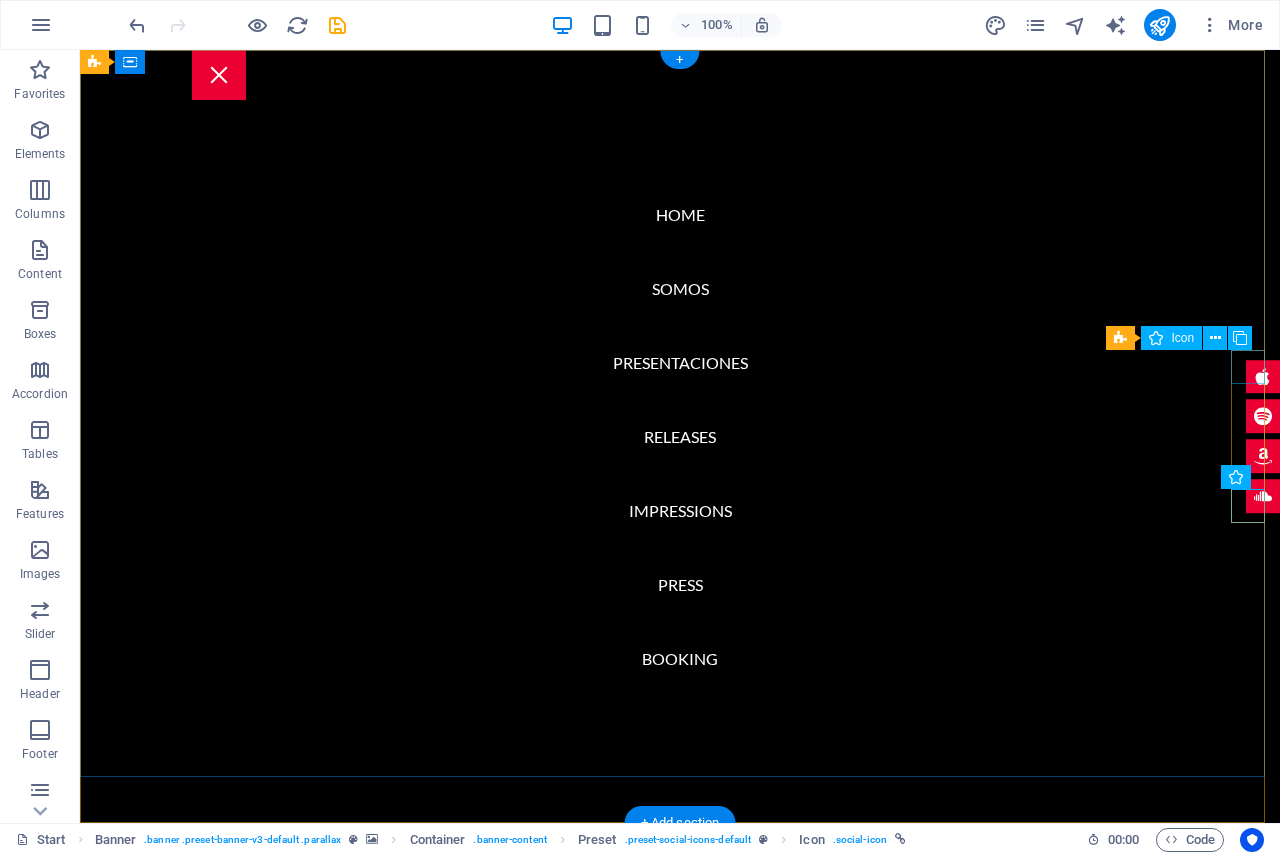 click at bounding box center (1263, 377) 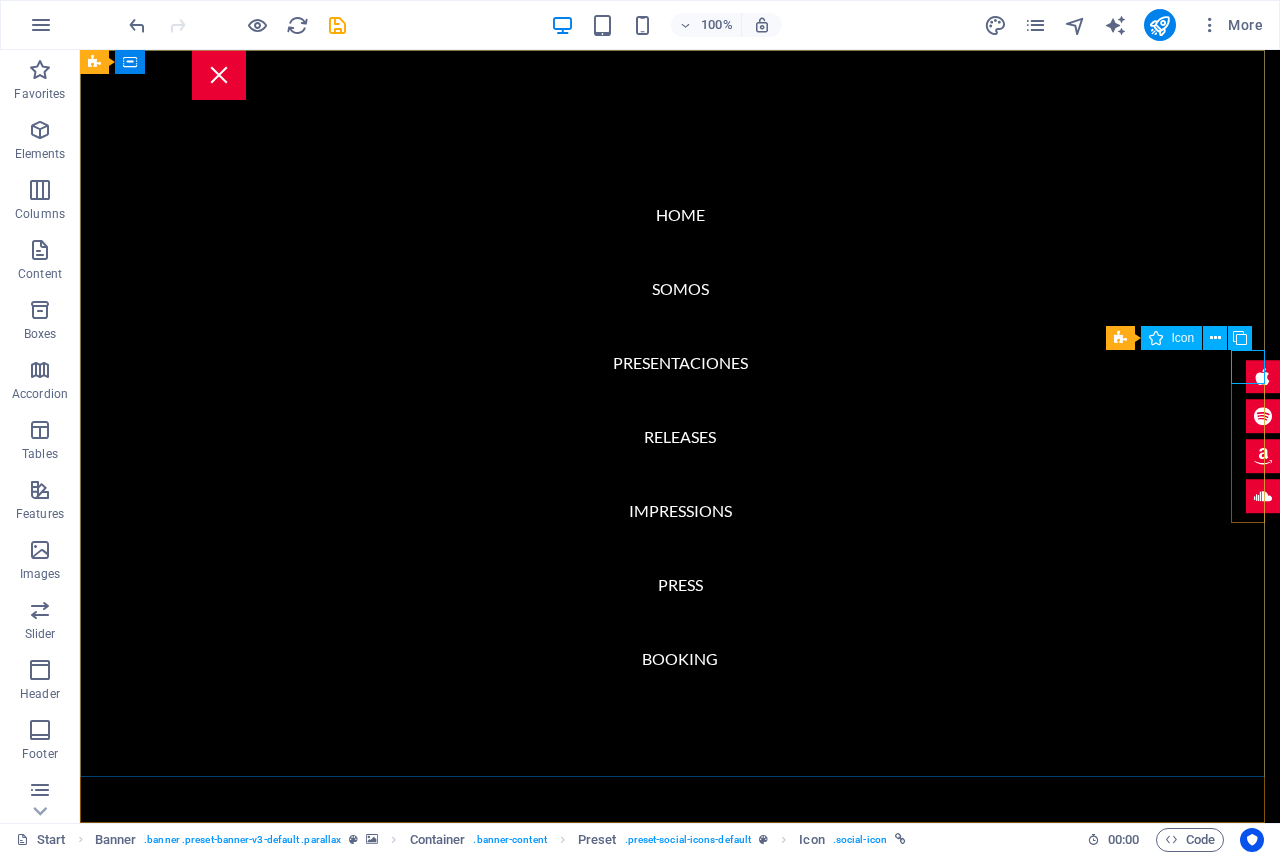click on "Icon" at bounding box center (1182, 338) 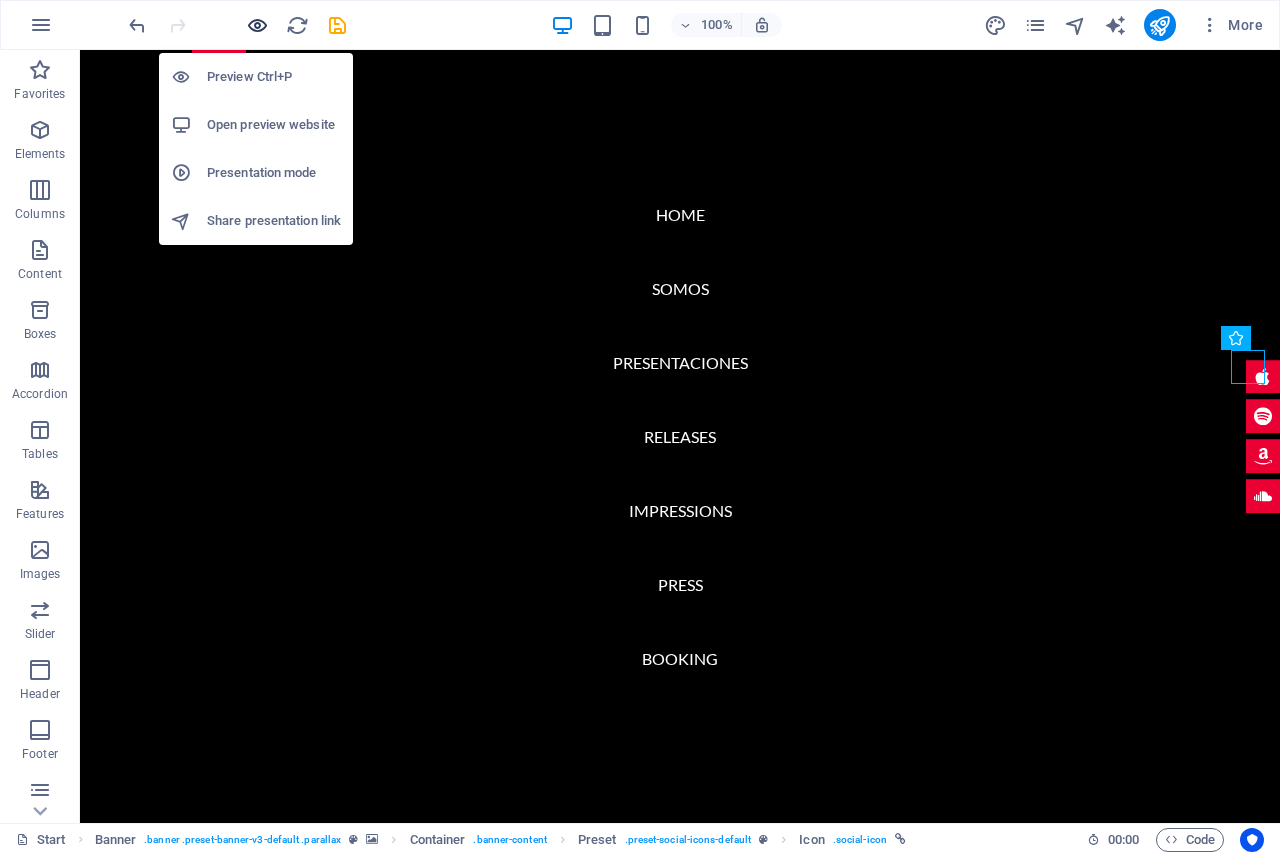 click at bounding box center [257, 25] 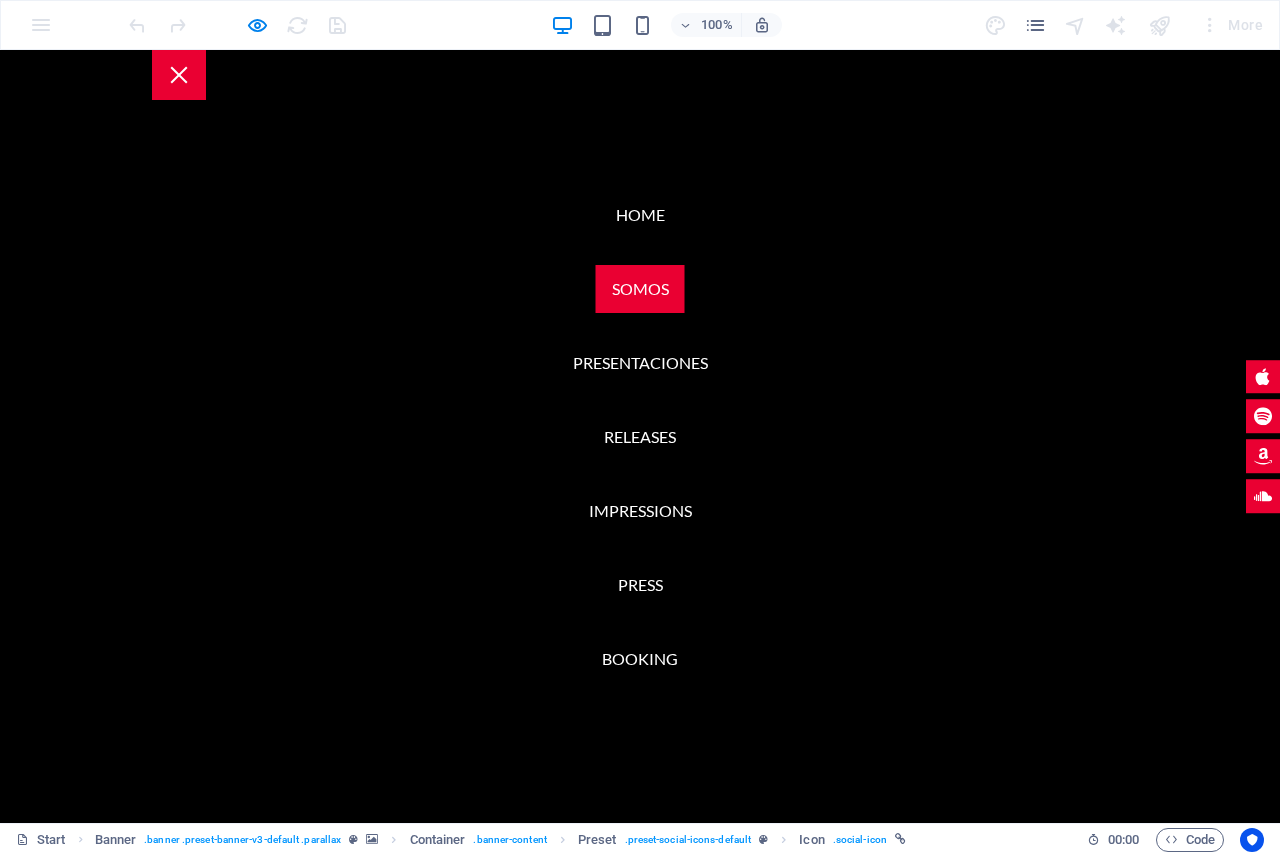 click on "SOMOS" at bounding box center [640, 289] 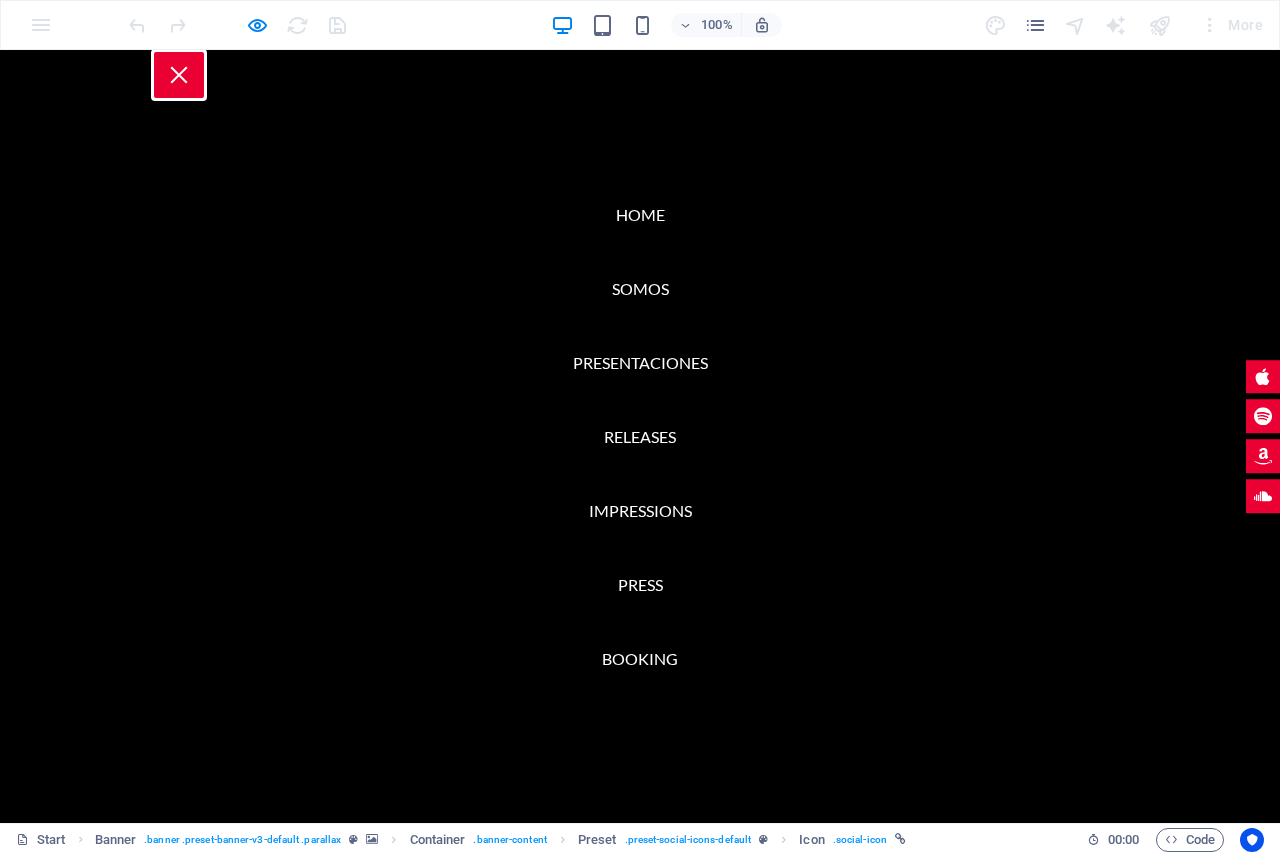 click at bounding box center (179, 75) 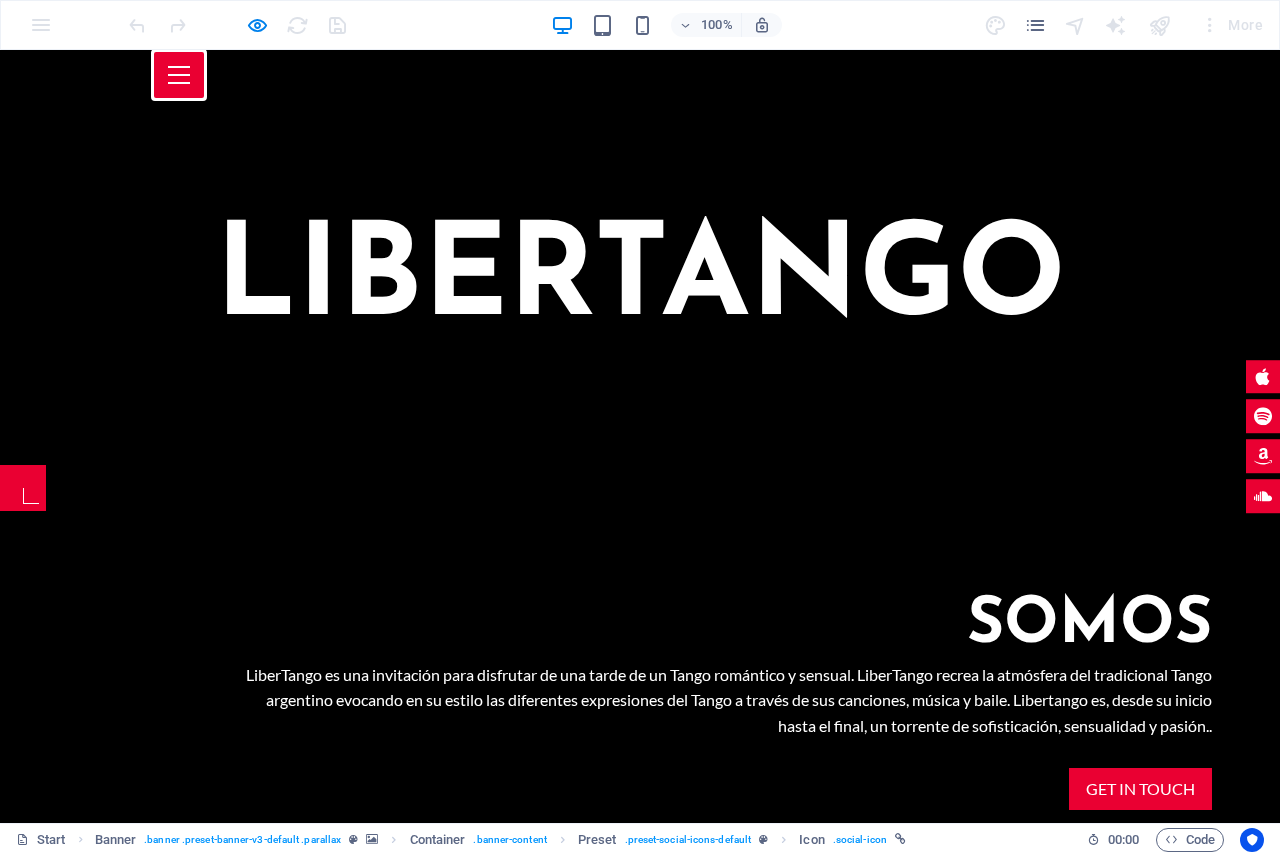 click at bounding box center (179, 67) 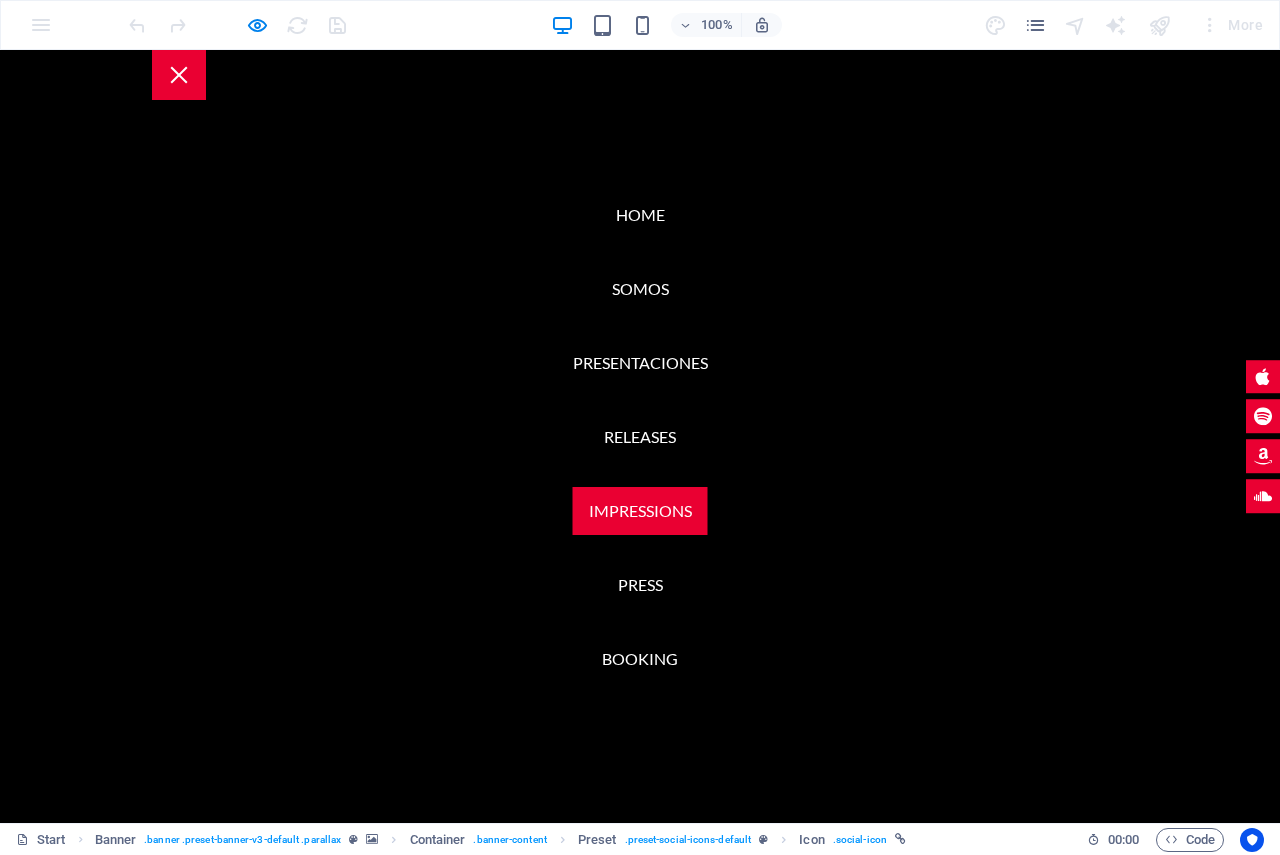 click on "Impressions" at bounding box center (640, 511) 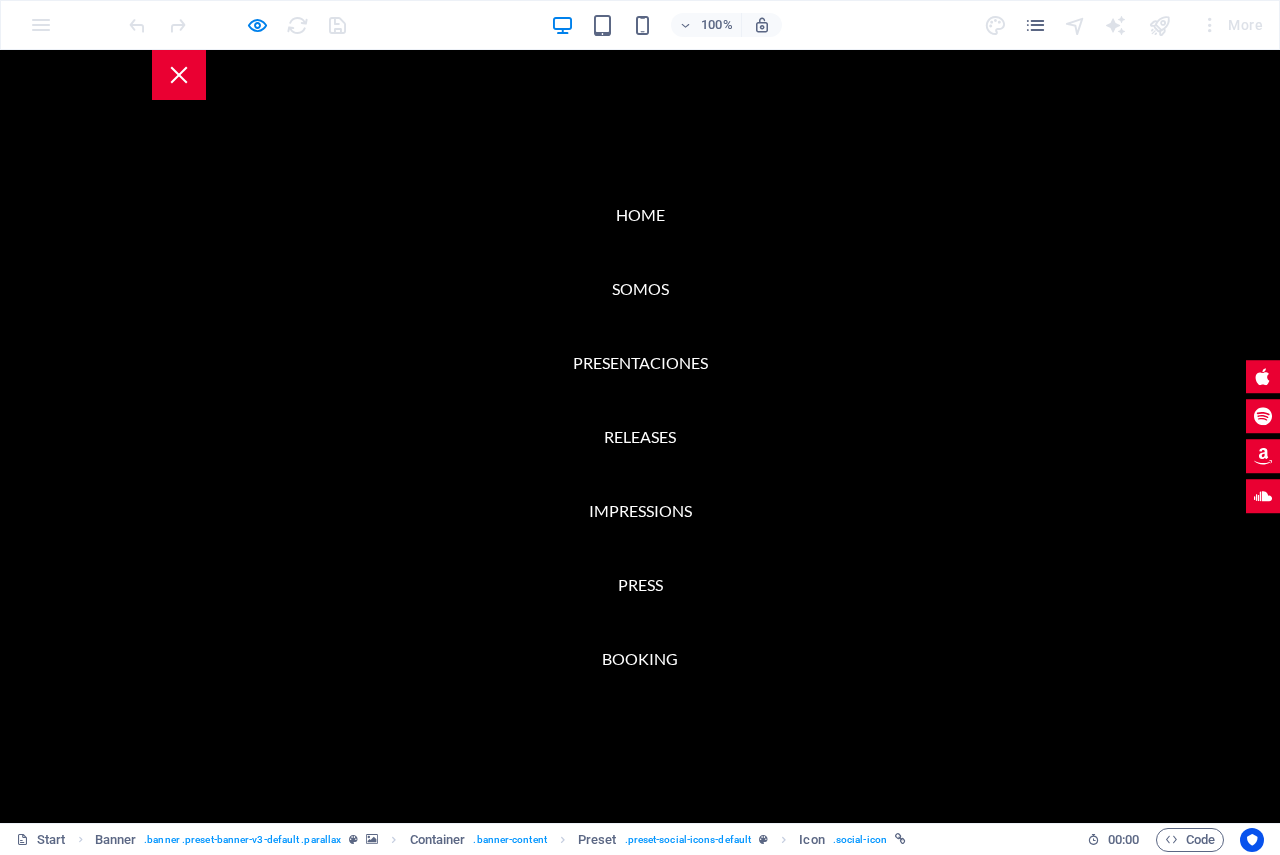 scroll, scrollTop: 3422, scrollLeft: 0, axis: vertical 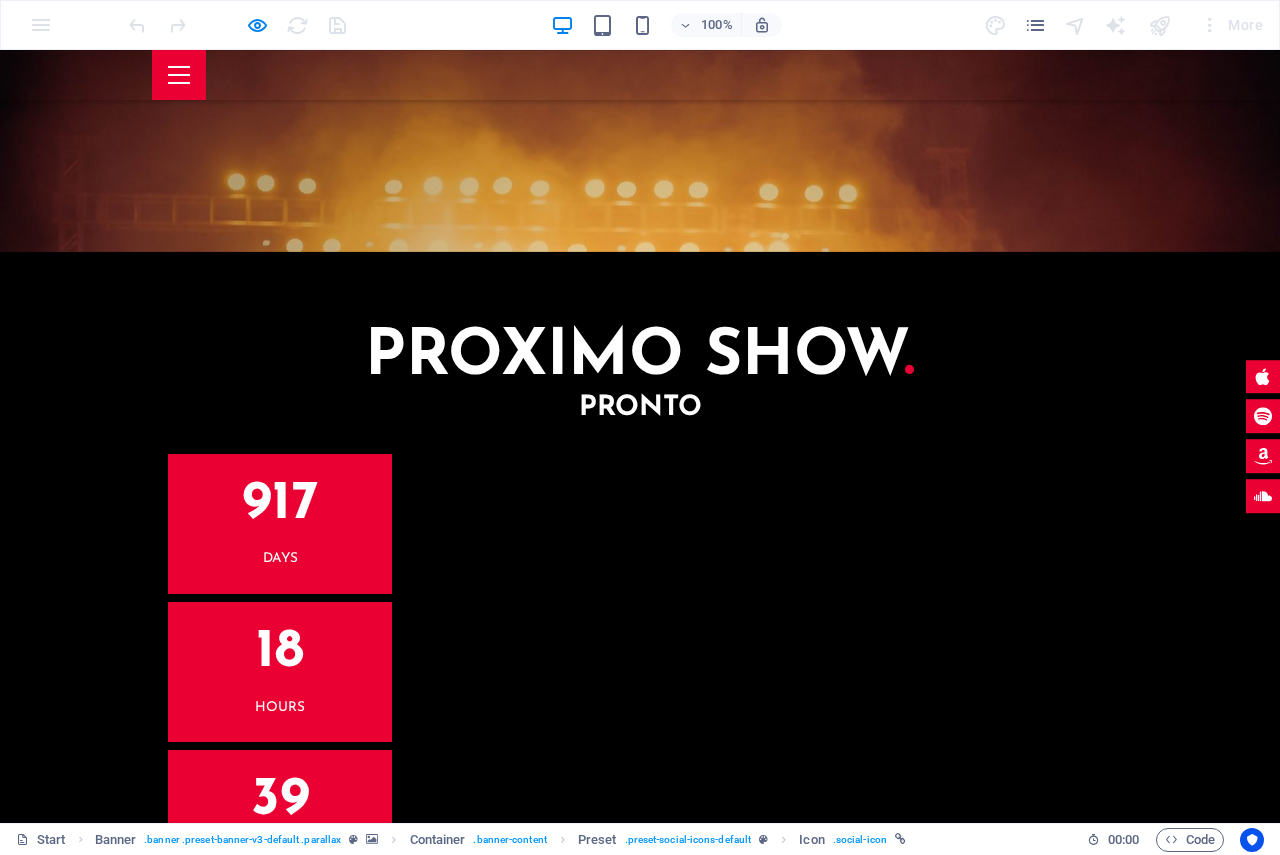 click at bounding box center (179, 75) 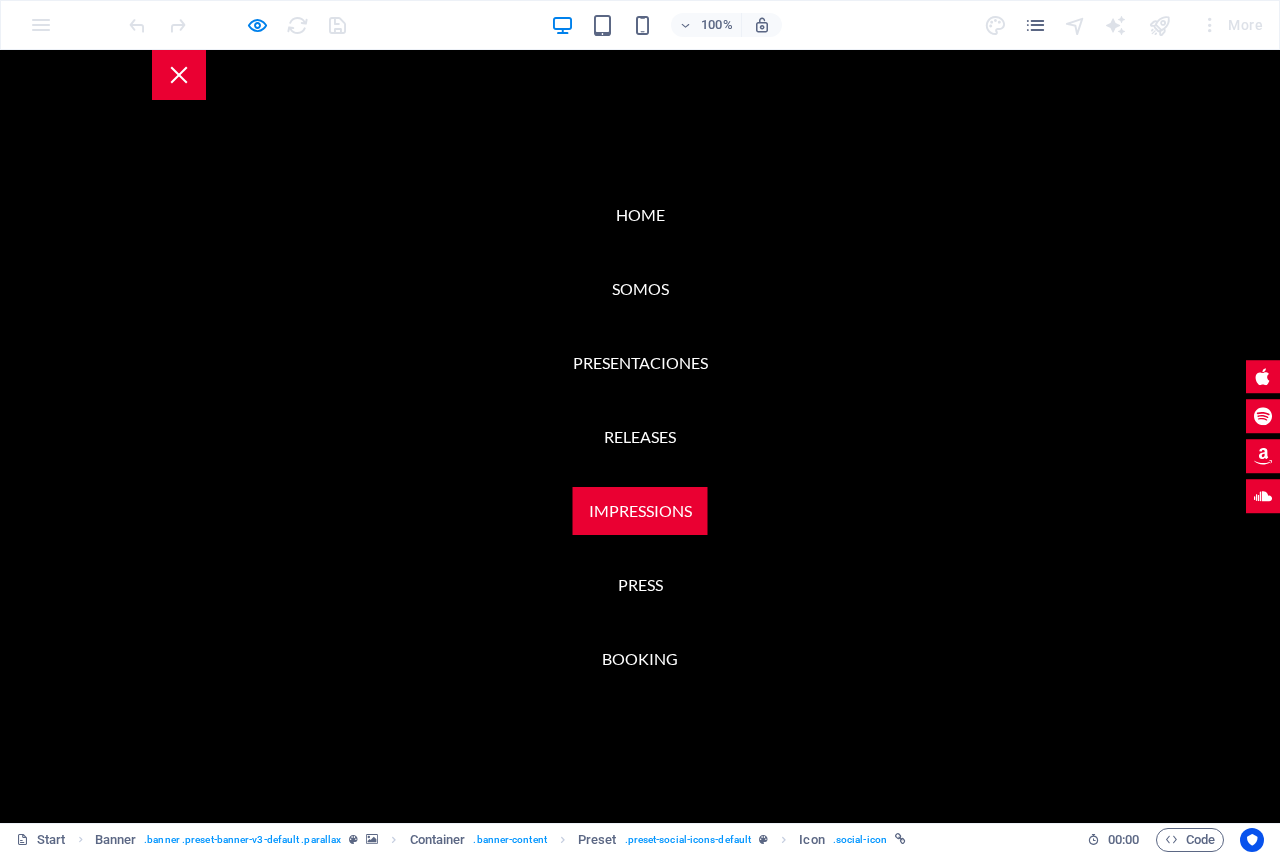 click on "Impressions" at bounding box center [640, 511] 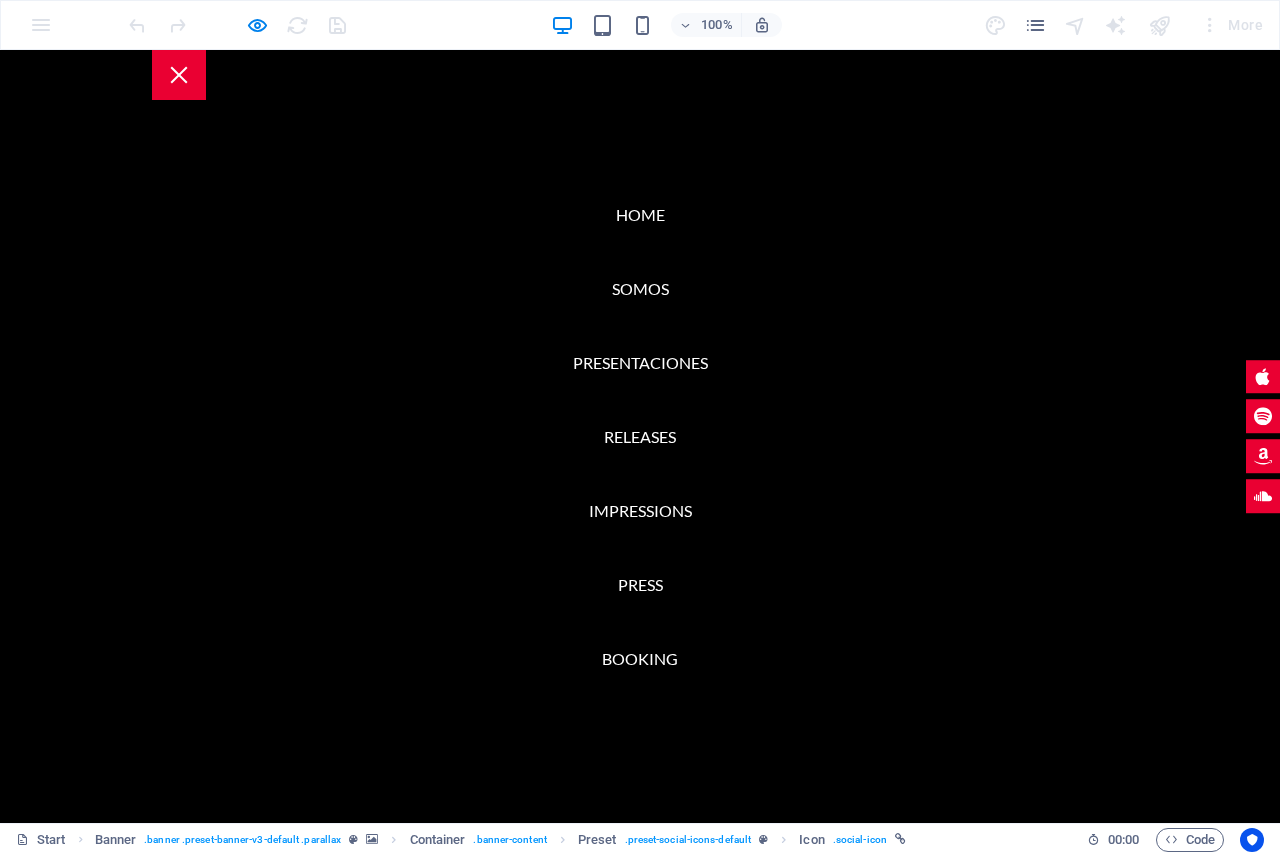 click at bounding box center (179, 75) 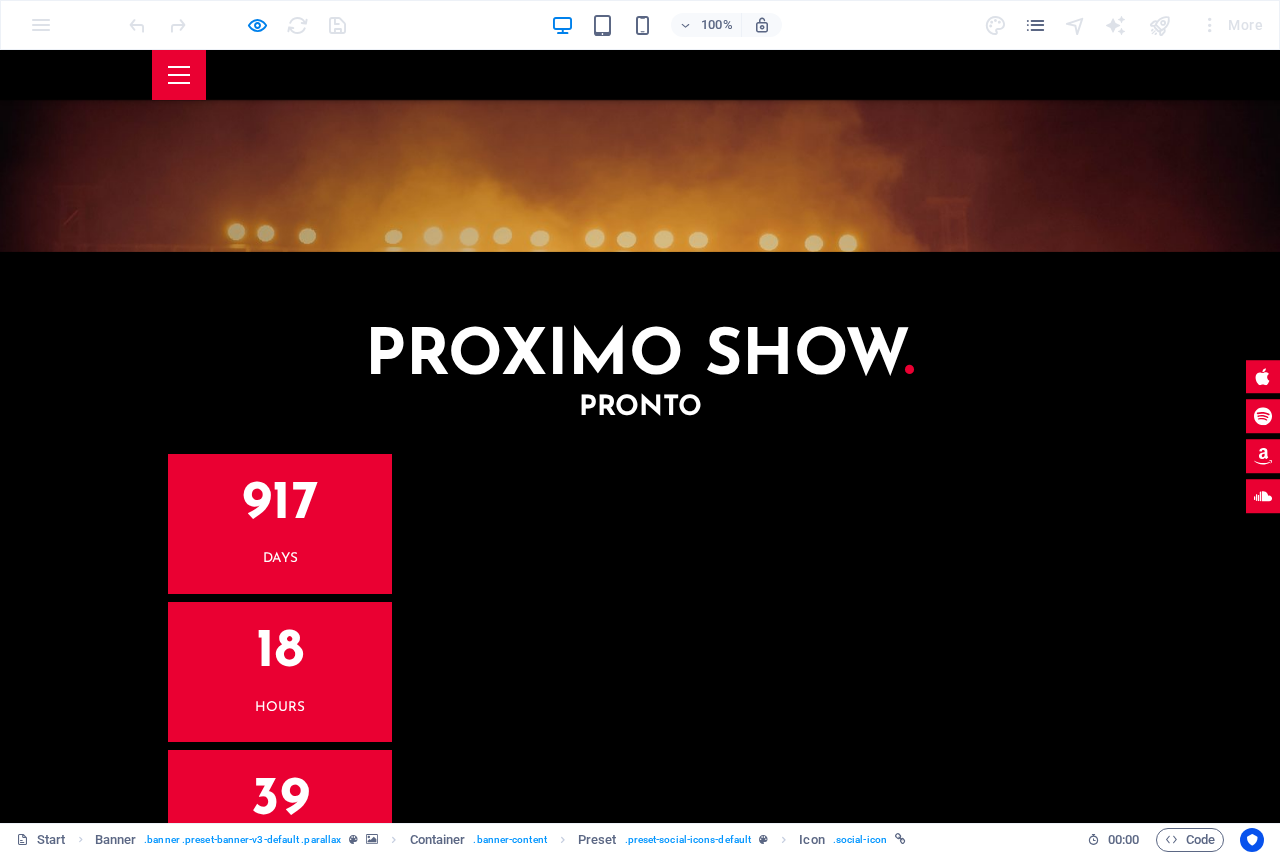 click at bounding box center [179, 75] 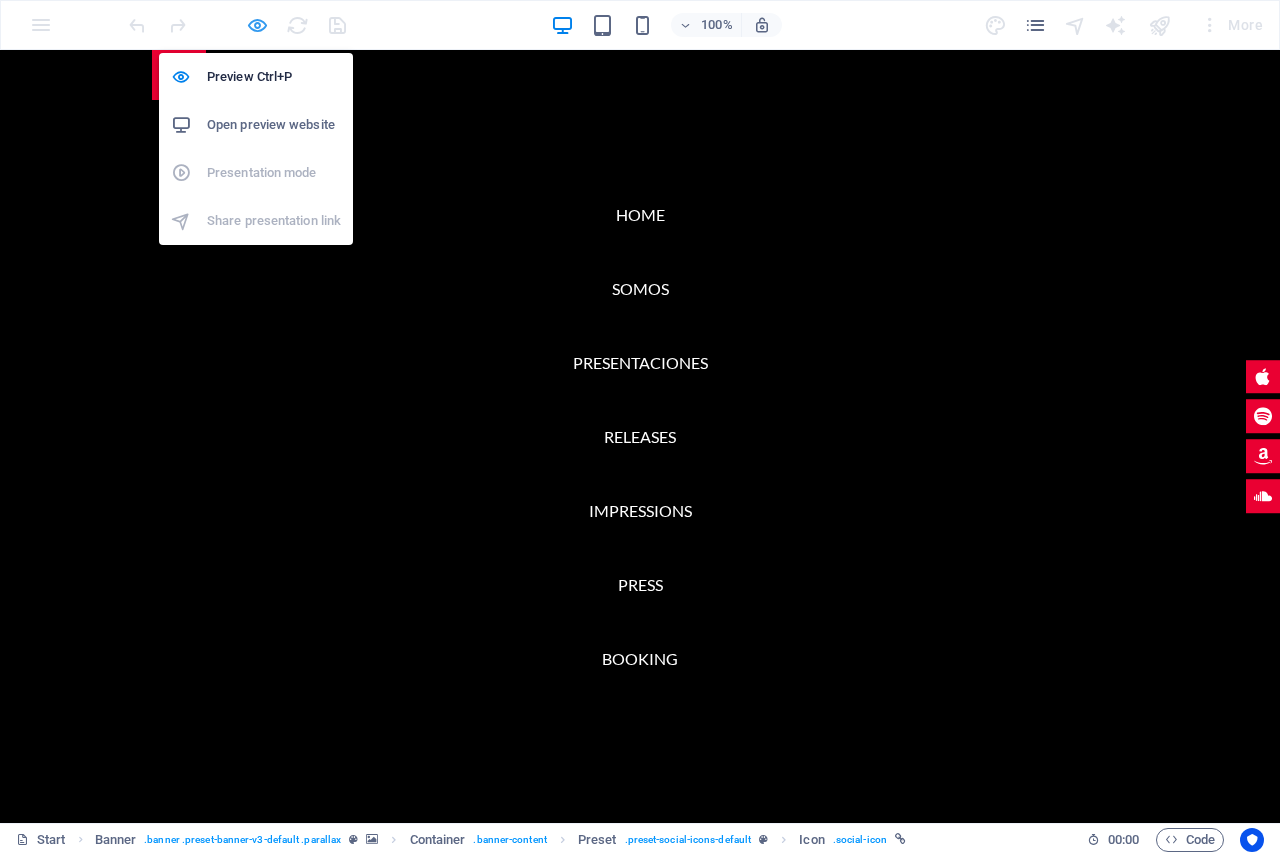 click at bounding box center (257, 25) 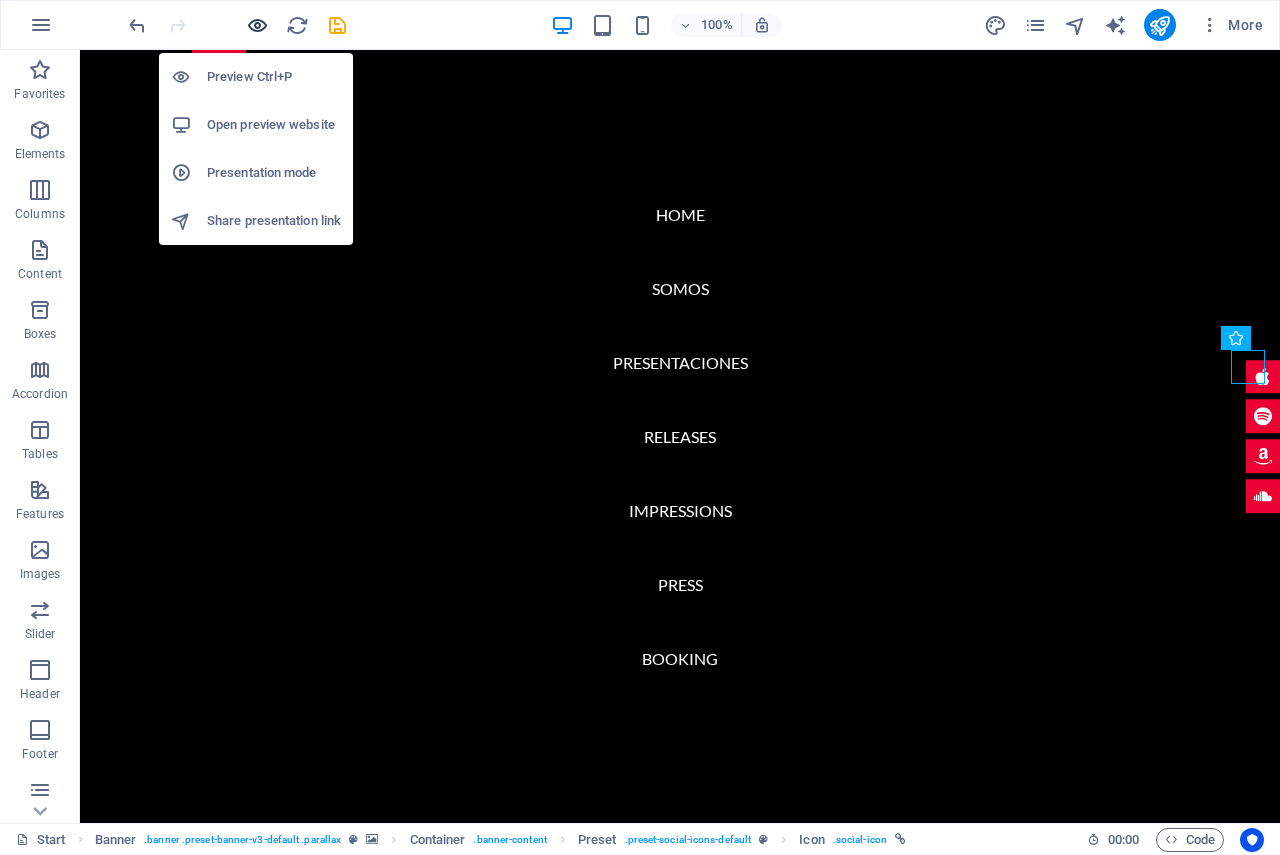 scroll, scrollTop: 3626, scrollLeft: 0, axis: vertical 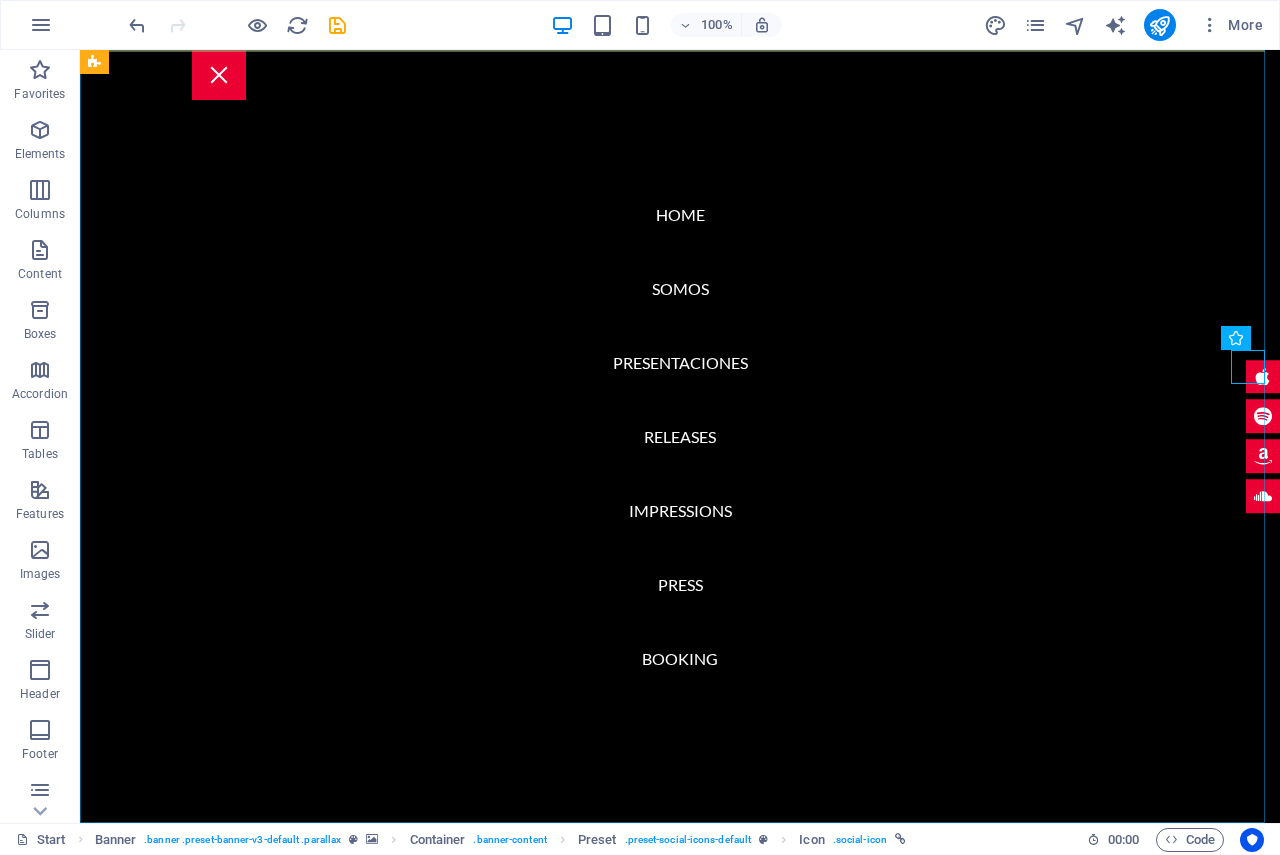 click on "Home SOMOS PRESENTACIONES Releases Impressions Press Booking" at bounding box center (680, 436) 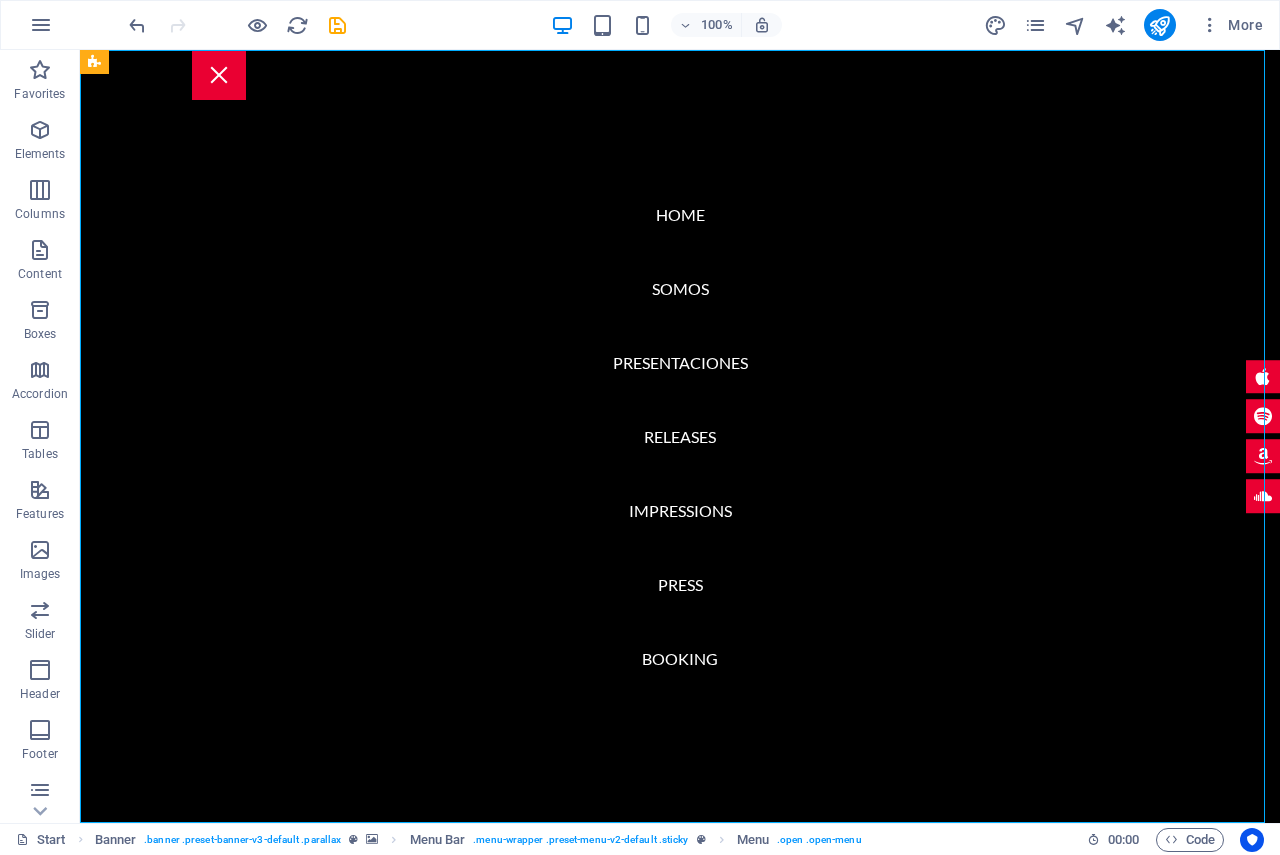 click on "Home SOMOS PRESENTACIONES Releases Impressions Press Booking" at bounding box center [680, 436] 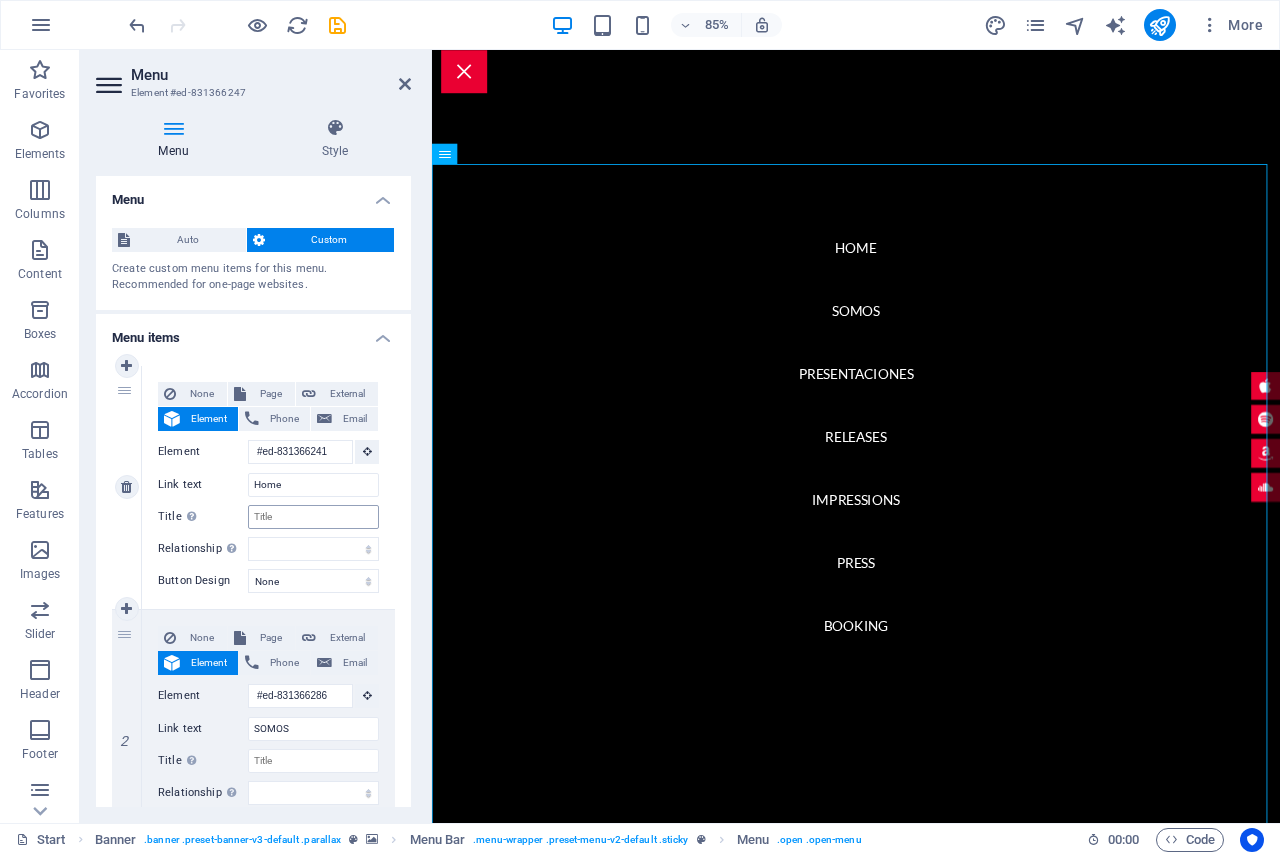 scroll, scrollTop: 3629, scrollLeft: 0, axis: vertical 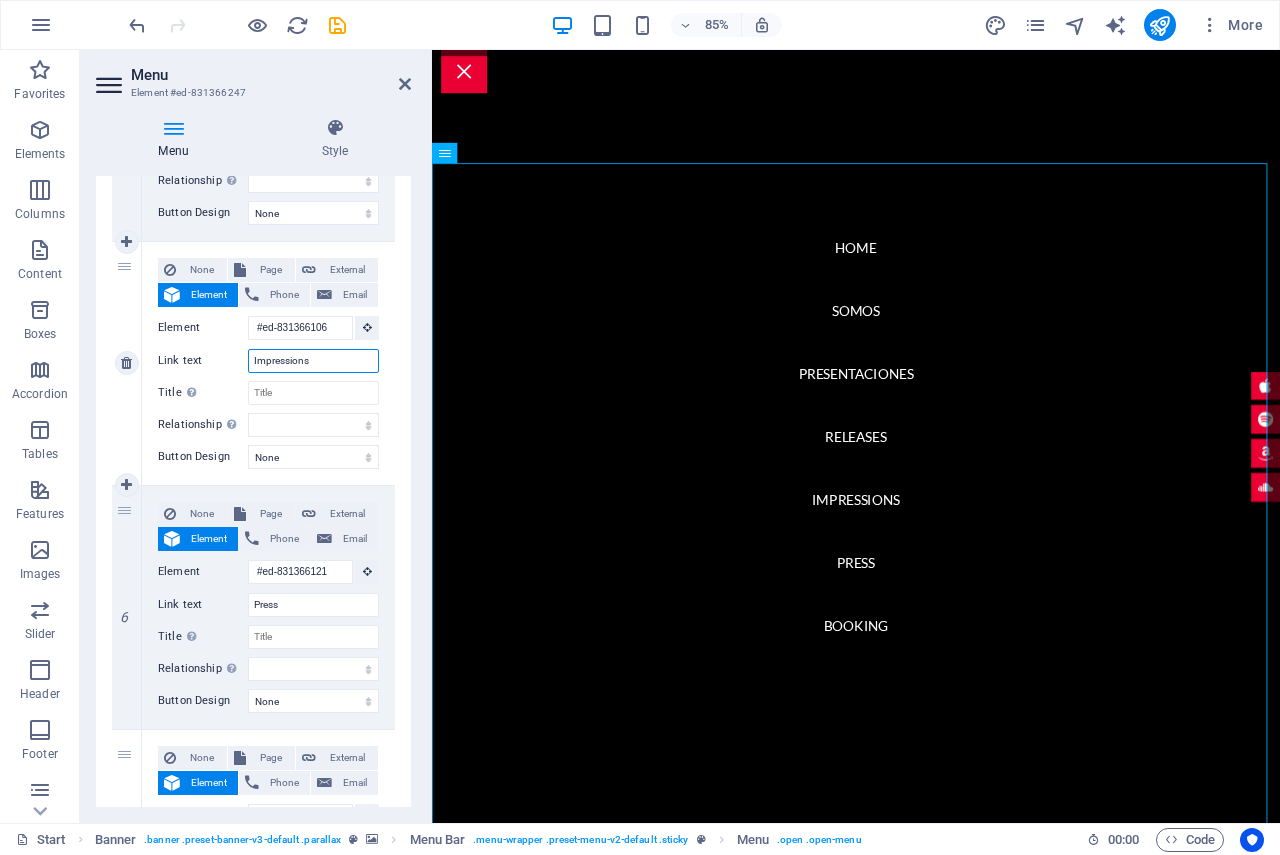 click on "Impressions" at bounding box center (313, 361) 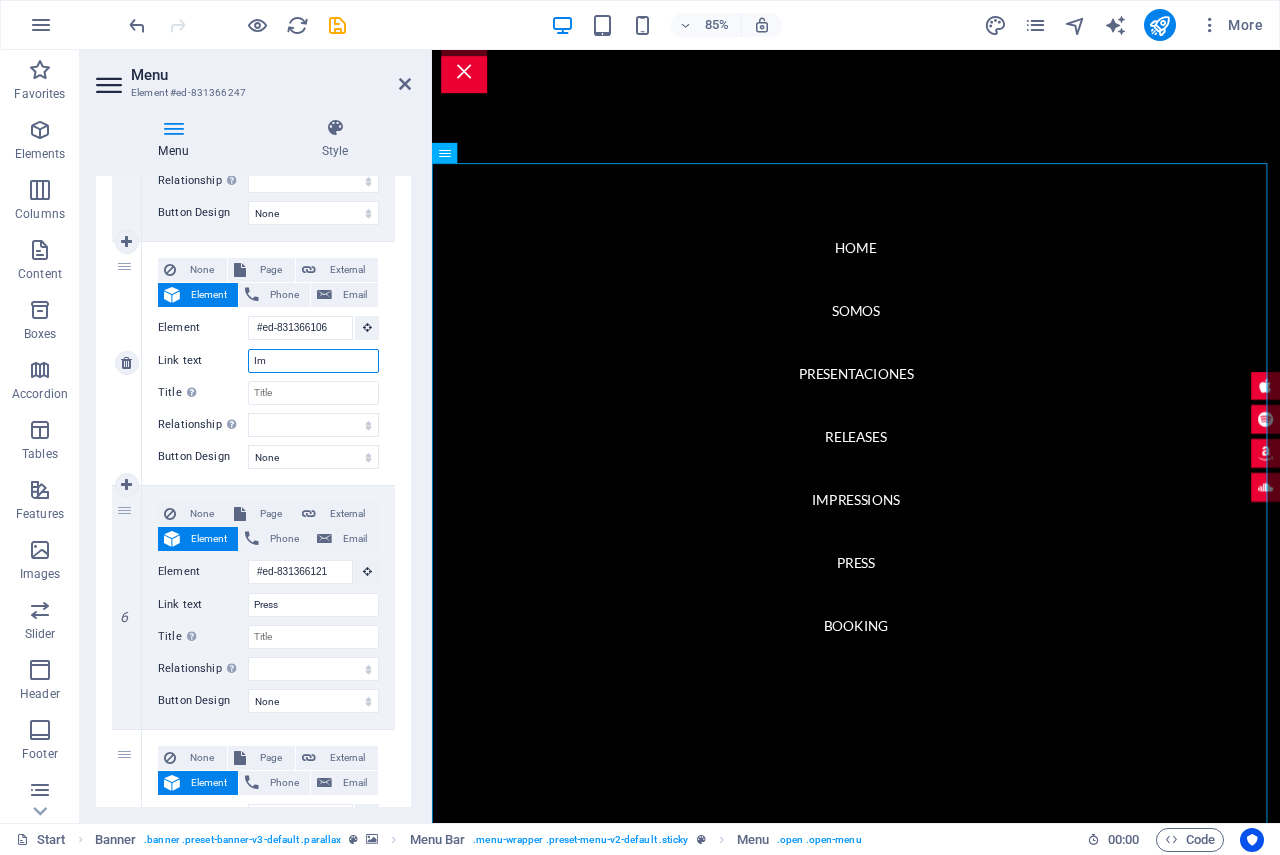 type on "I" 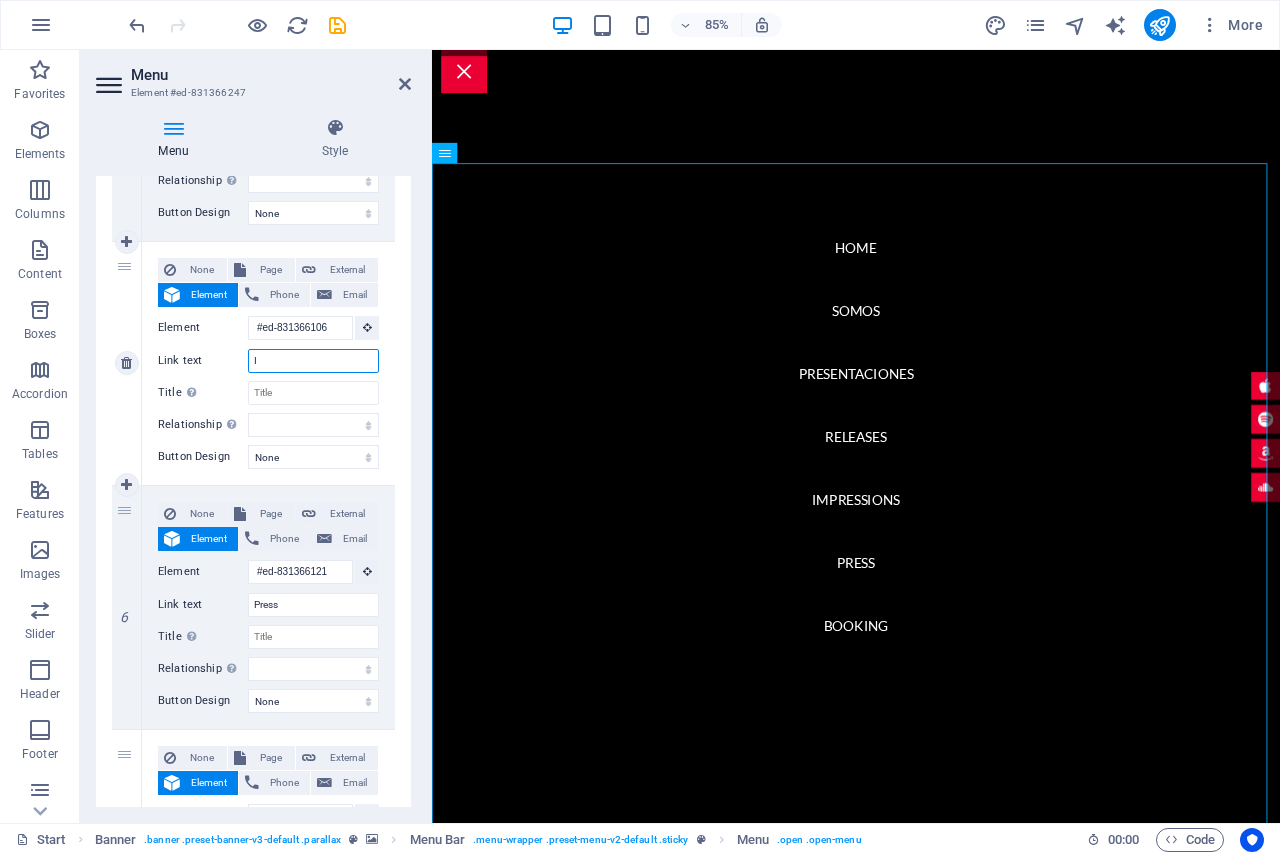 type 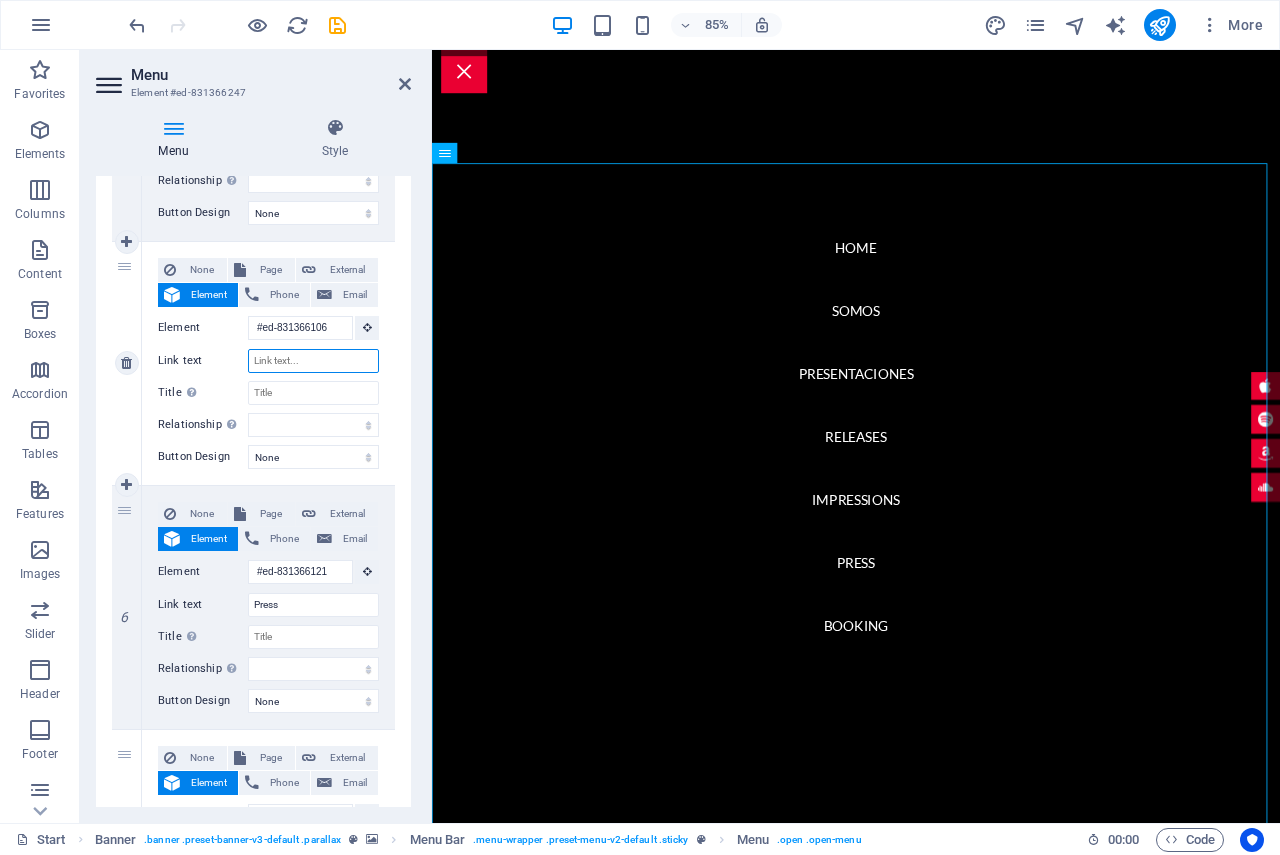 select 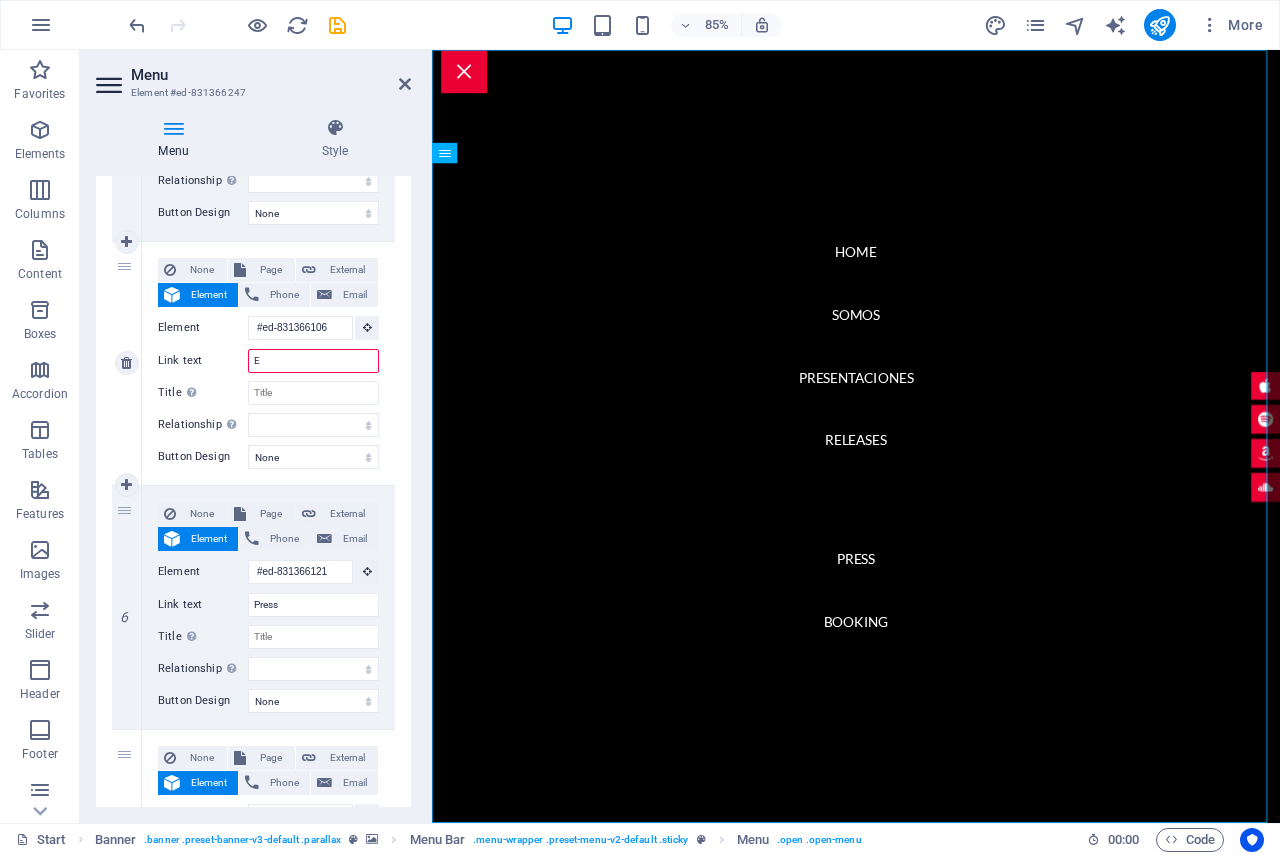 type on "EX" 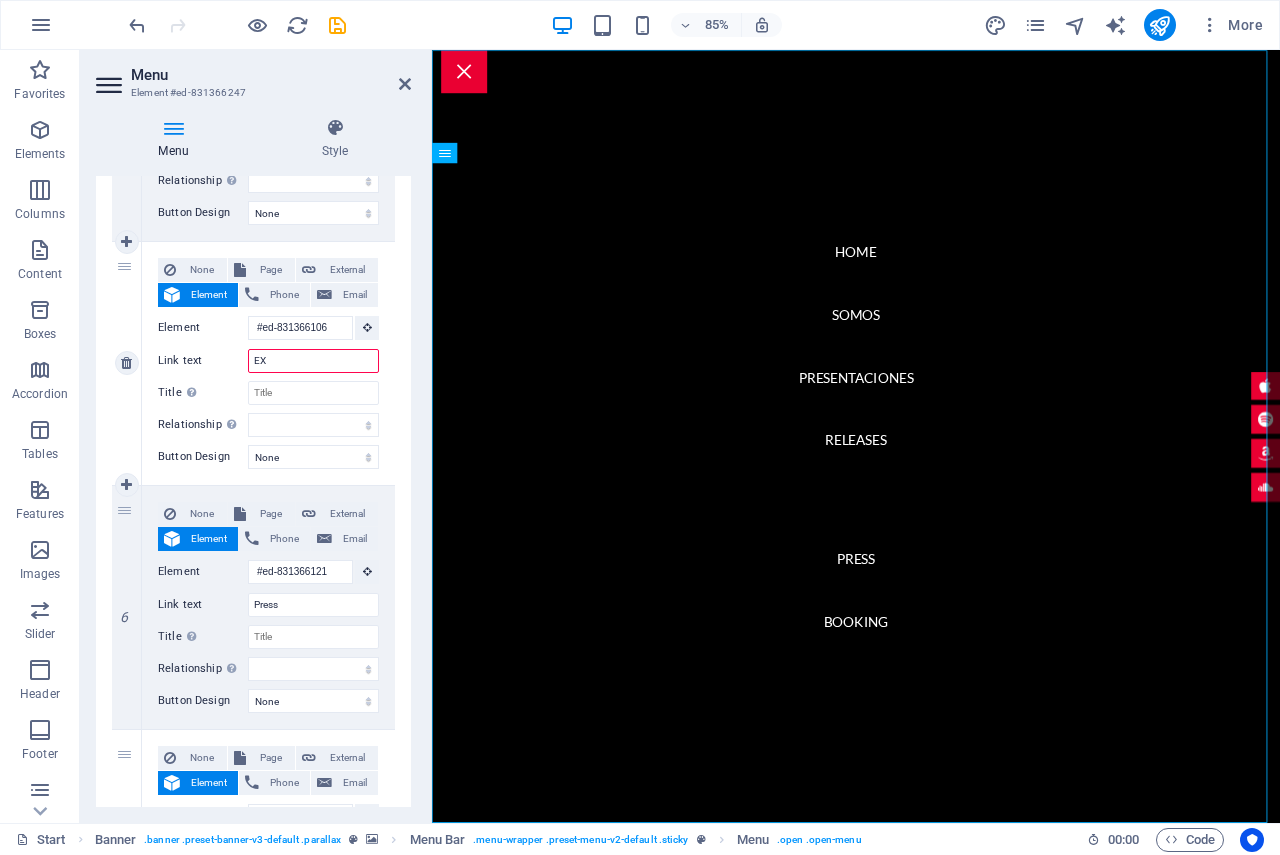 select 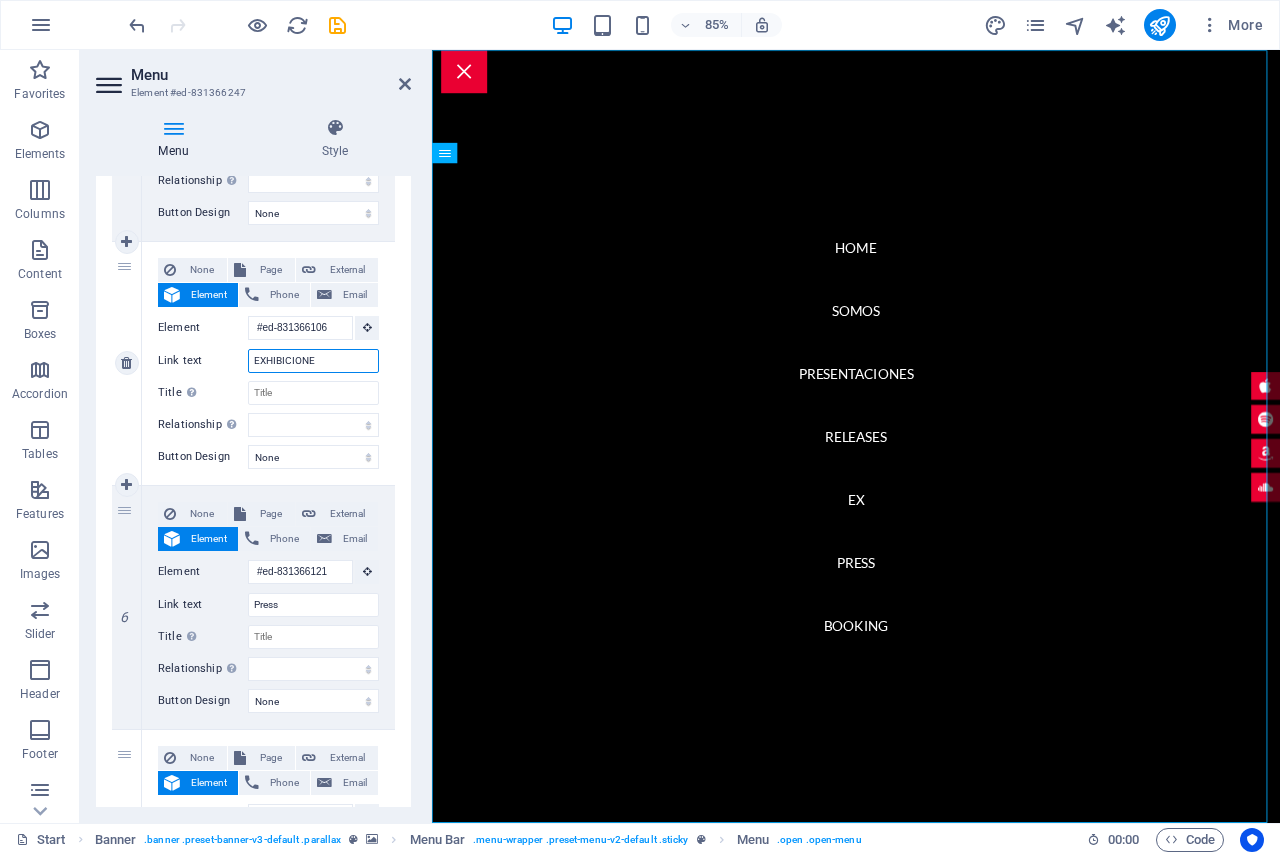 type on "EXHIBICIONES" 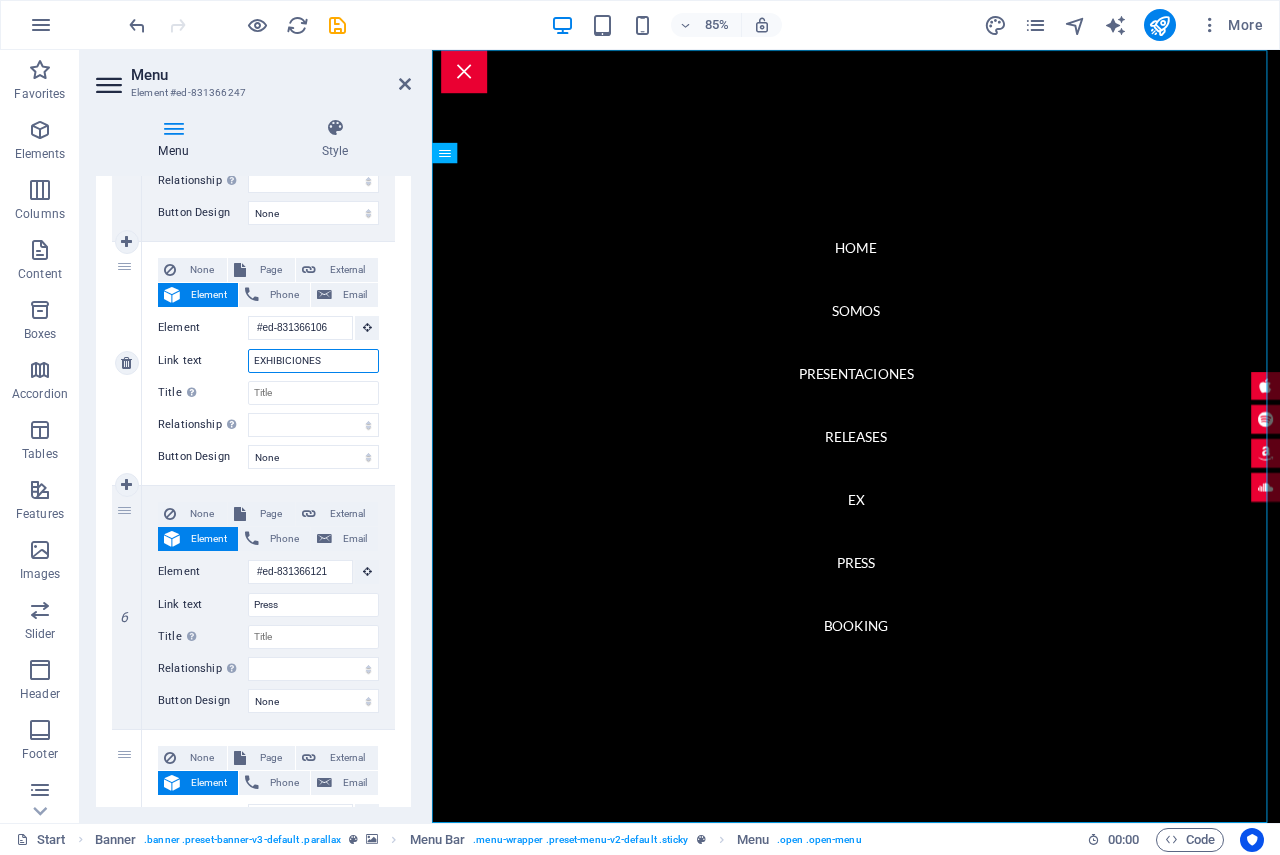 select 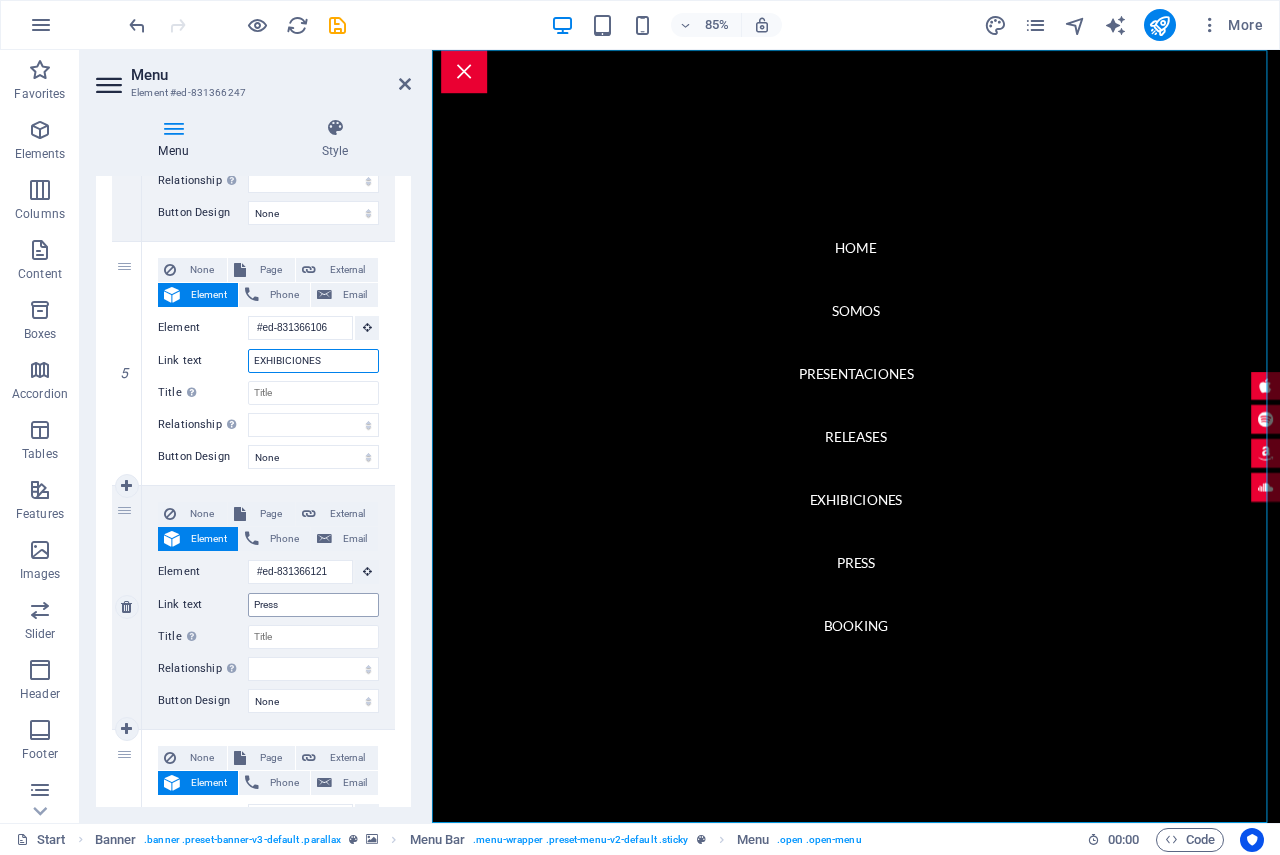 type on "EXHIBICIONES" 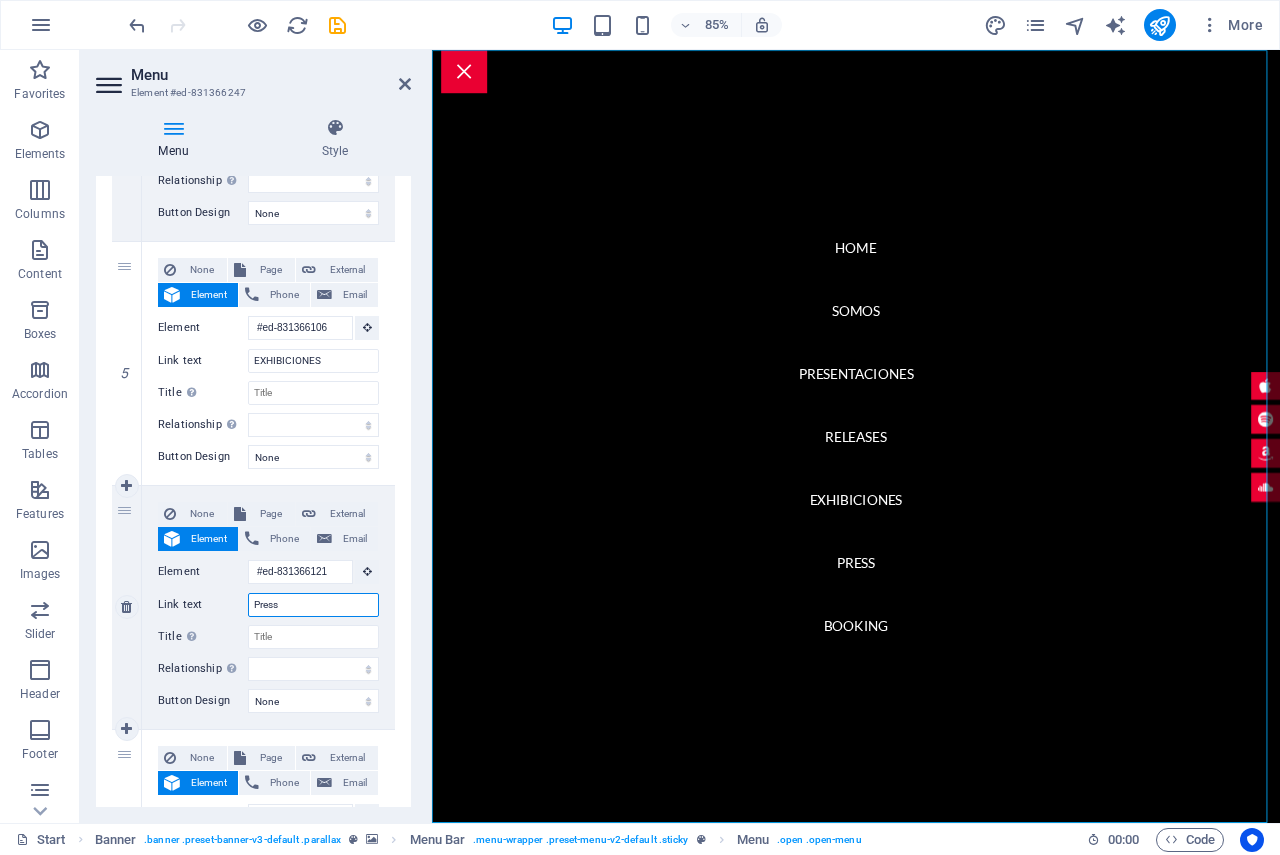 click on "Press" at bounding box center [313, 605] 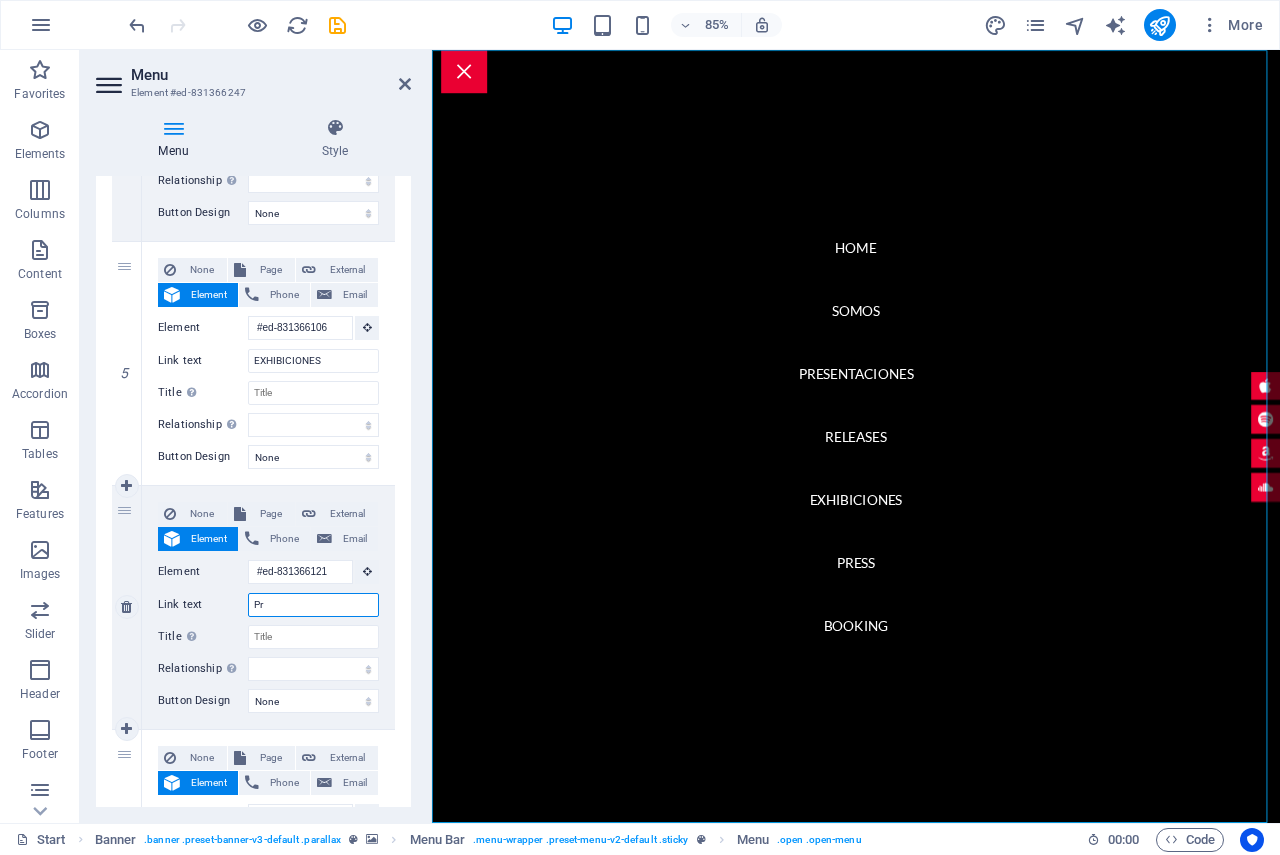 type on "P" 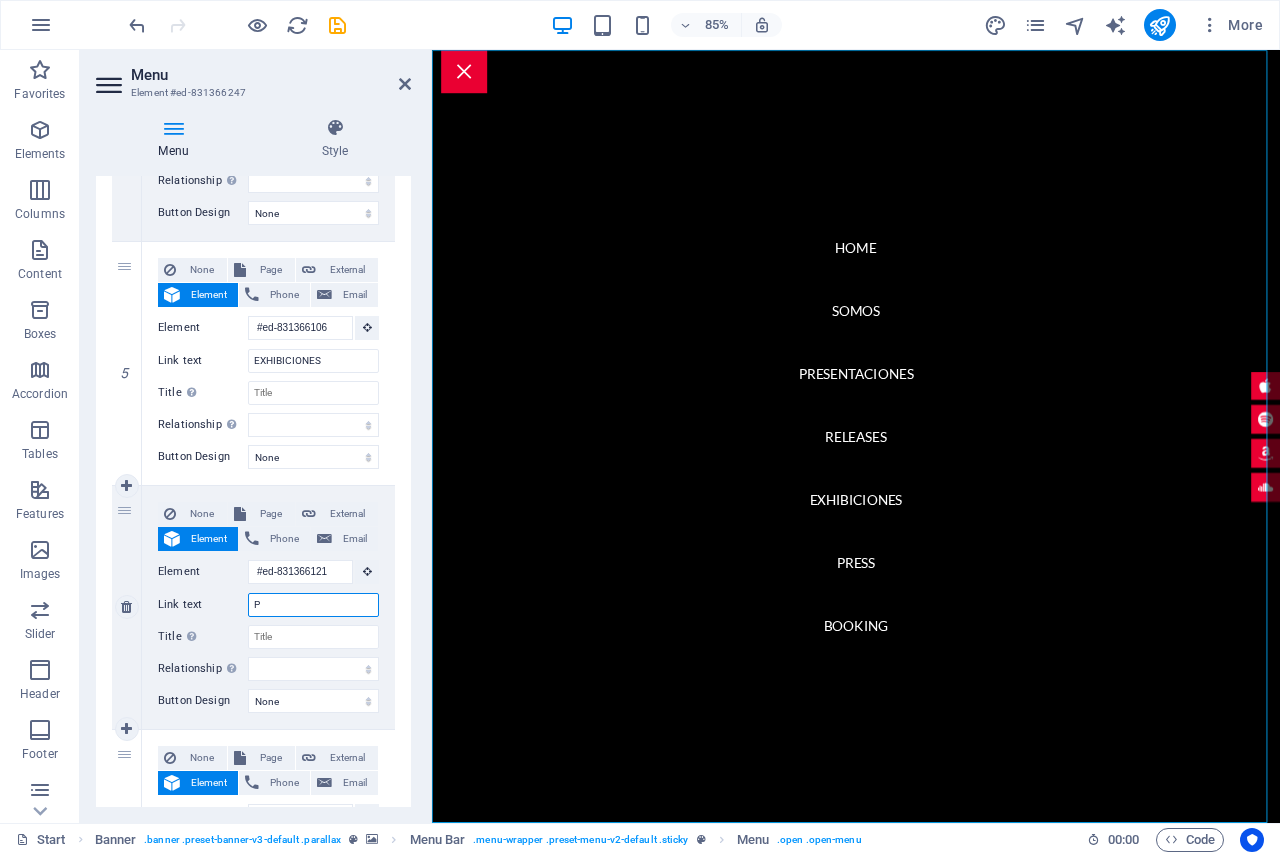 type 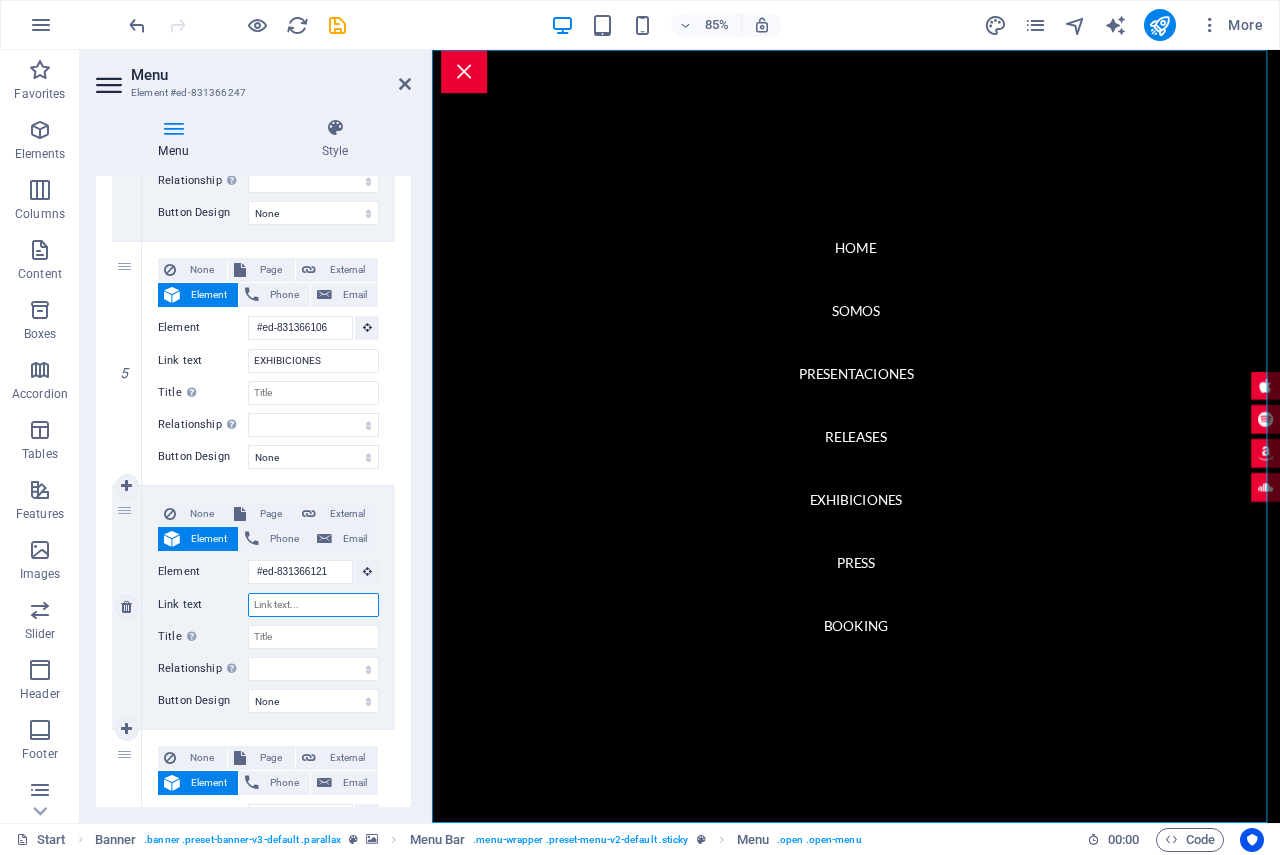 select 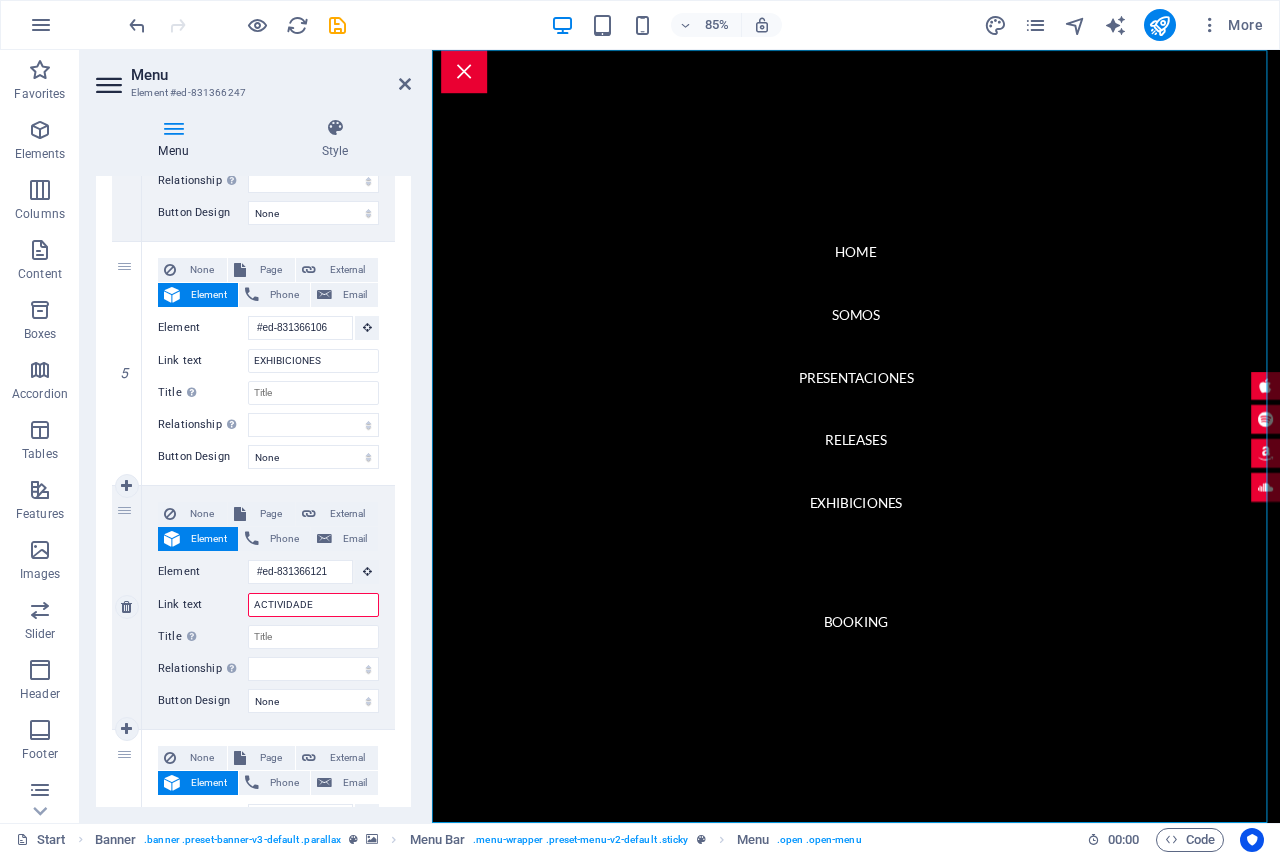 type on "ACTIVIDADES" 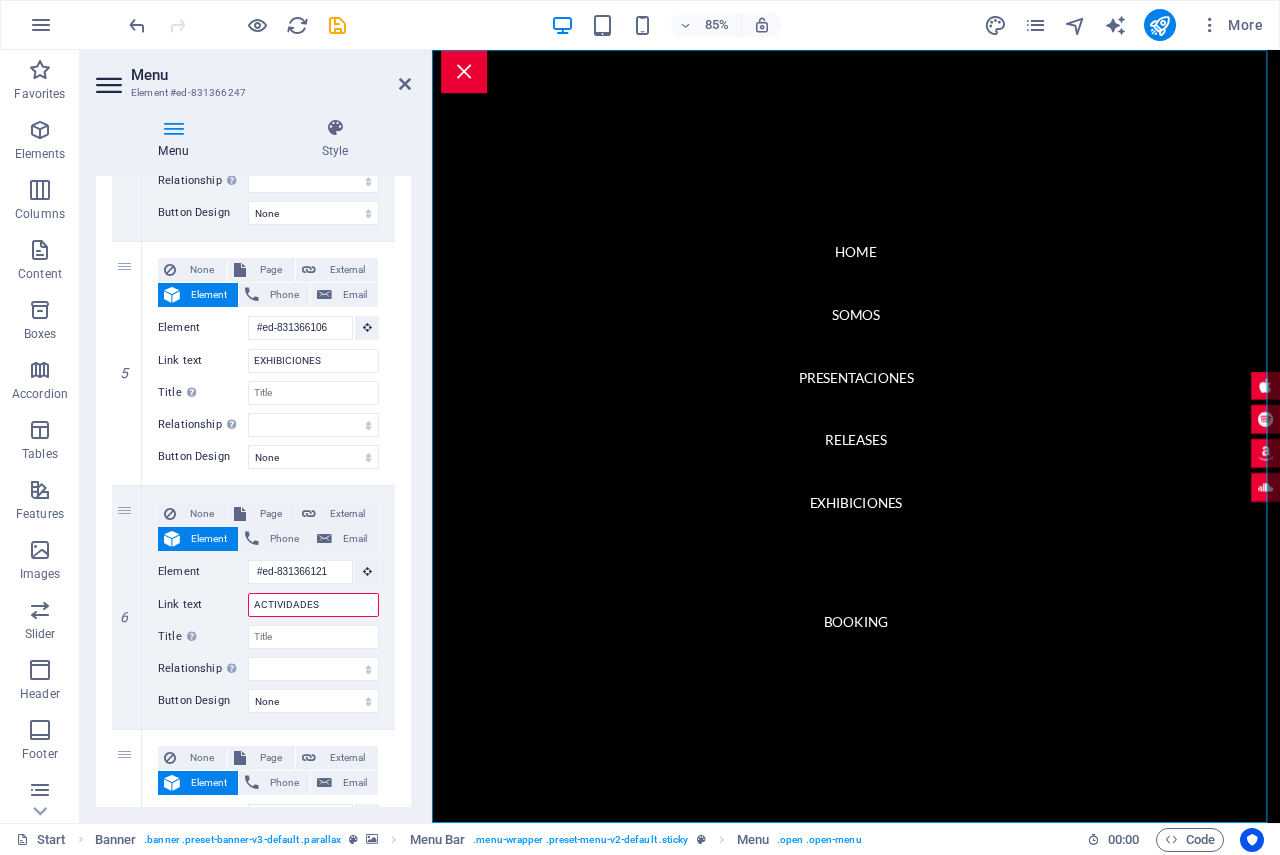 select 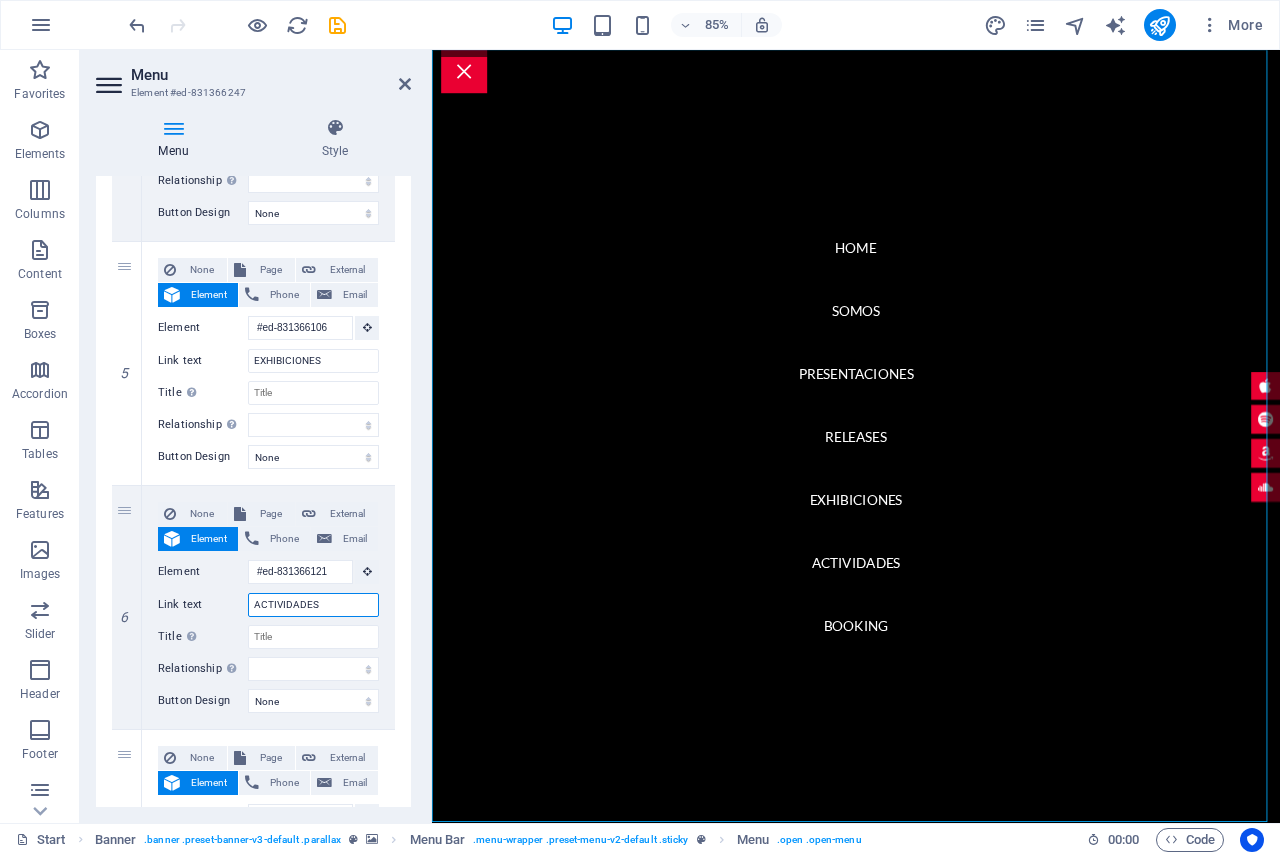 scroll, scrollTop: 3629, scrollLeft: 0, axis: vertical 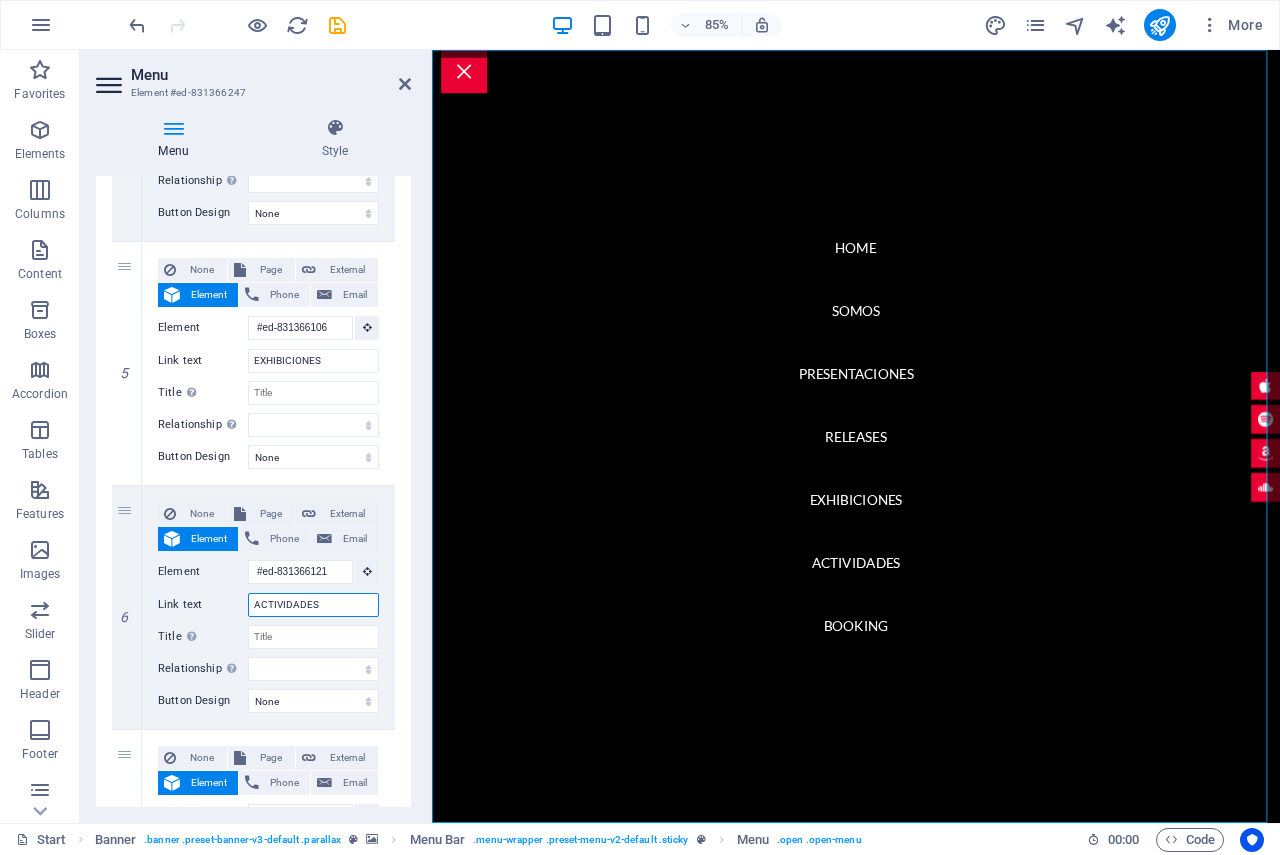 type on "ACTIVIDADES" 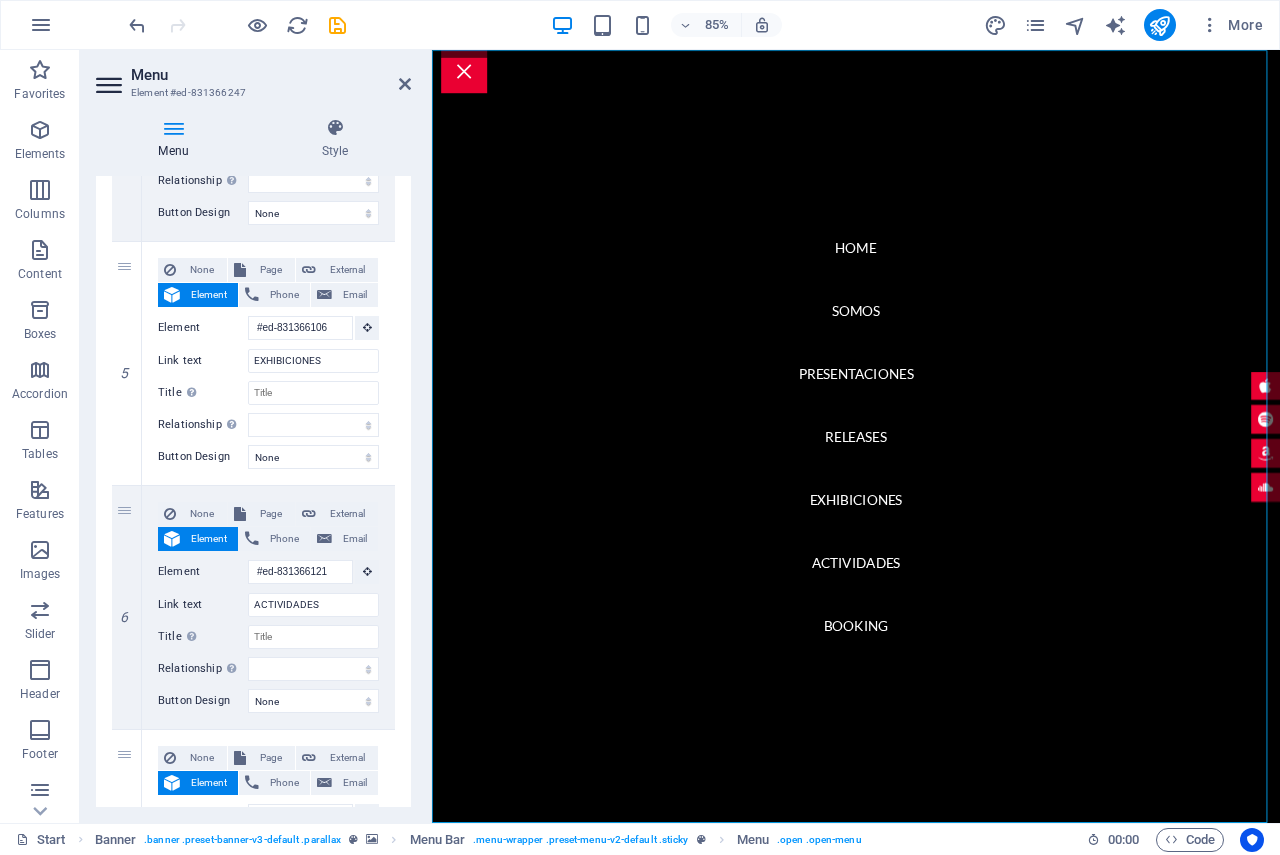 click on "1 None Page External Element Phone Email Page Start Subpage Legal Notice Privacy Element #ed-831366241
URL Phone Email Link text Home Link target New tab Same tab Overlay Title Additional link description, should not be the same as the link text. The title is most often shown as a tooltip text when the mouse moves over the element. Leave empty if uncertain. Relationship Sets the  relationship of this link to the link target . For example, the value "nofollow" instructs search engines not to follow the link. Can be left empty. alternate author bookmark external help license next nofollow noreferrer noopener prev search tag Button Design None Default Primary Secondary 2 None Page External Element Phone Email Page Start Subpage Legal Notice Privacy Element #ed-831366286
URL Phone Email Link text SOMOS Link target New tab Same tab Overlay Title Relationship Sets the  relationship of this link to the link target alternate author bookmark external help license next 3" at bounding box center (253, 119) 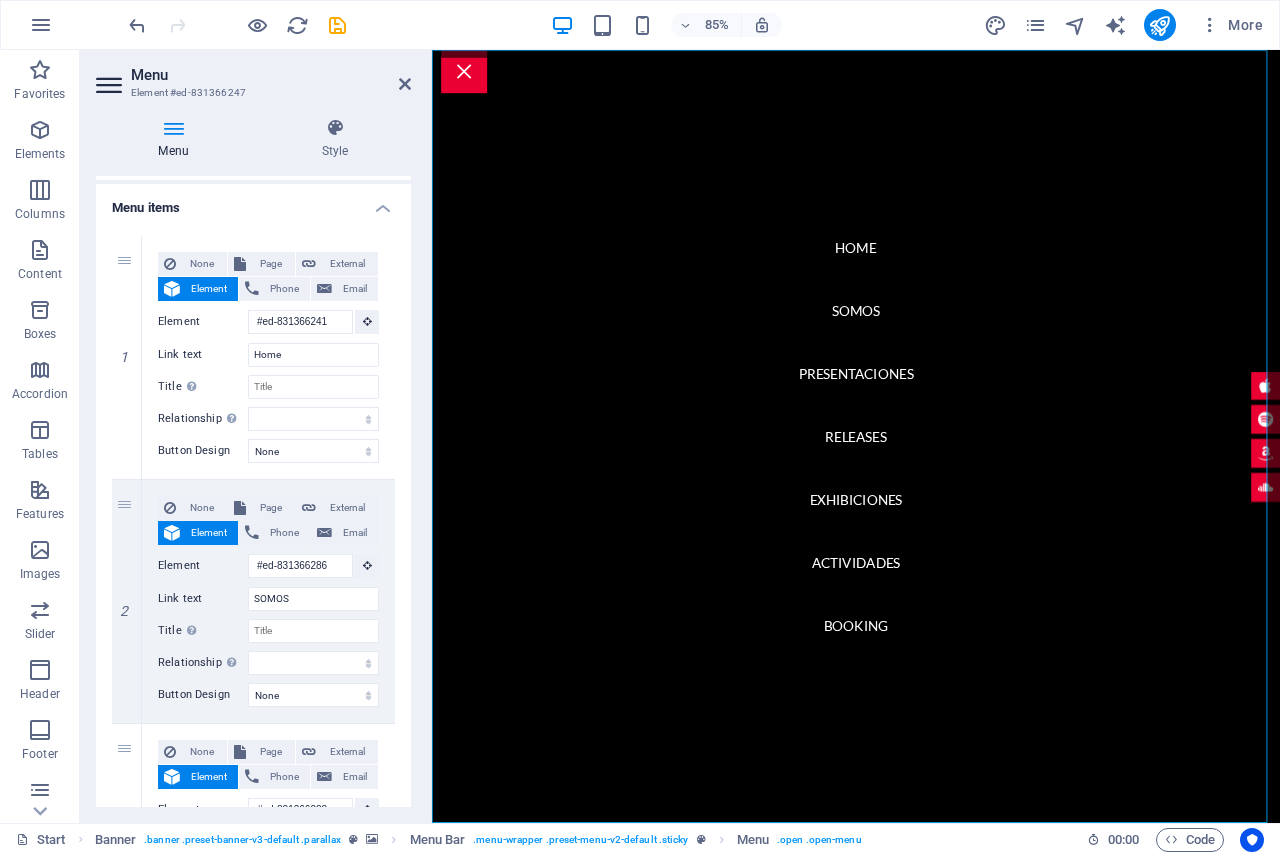 scroll, scrollTop: 0, scrollLeft: 0, axis: both 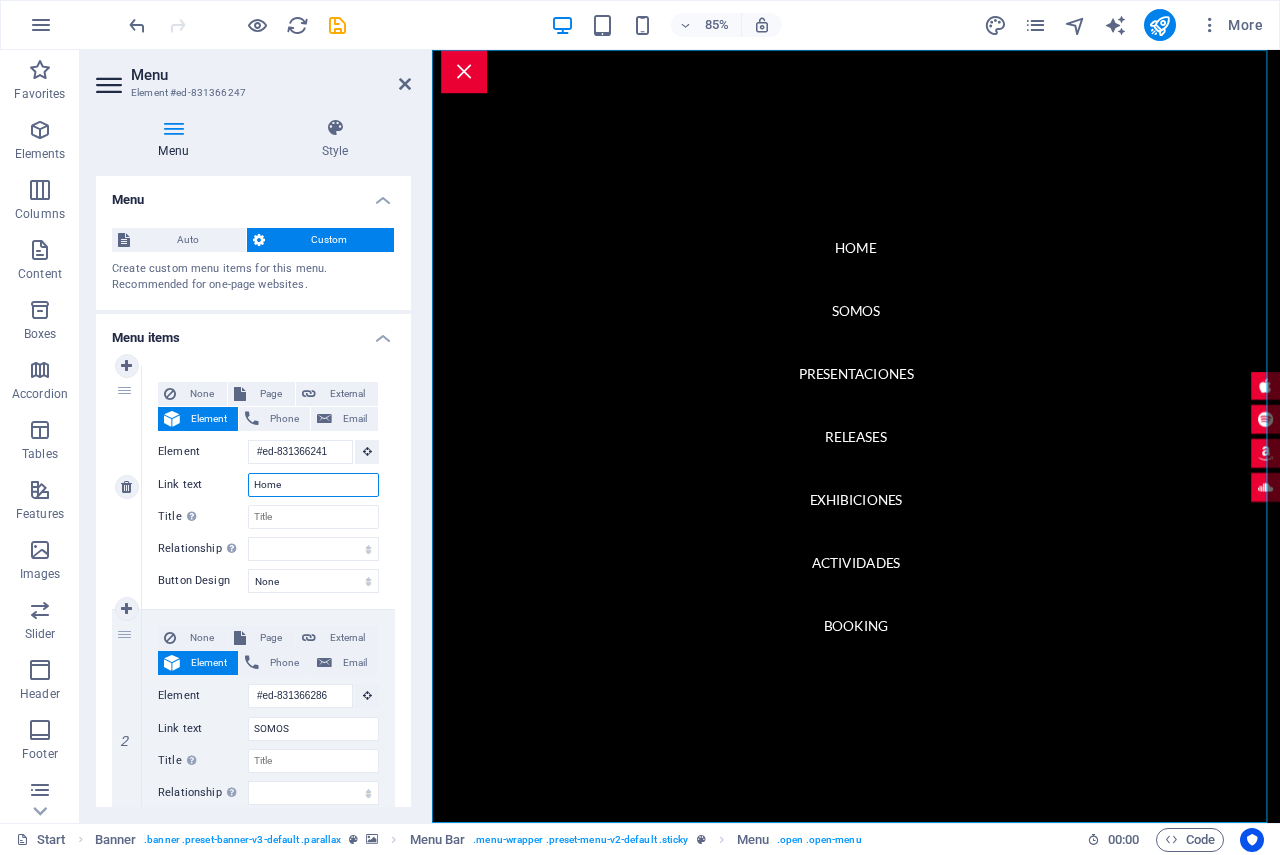 click on "Home" at bounding box center (313, 485) 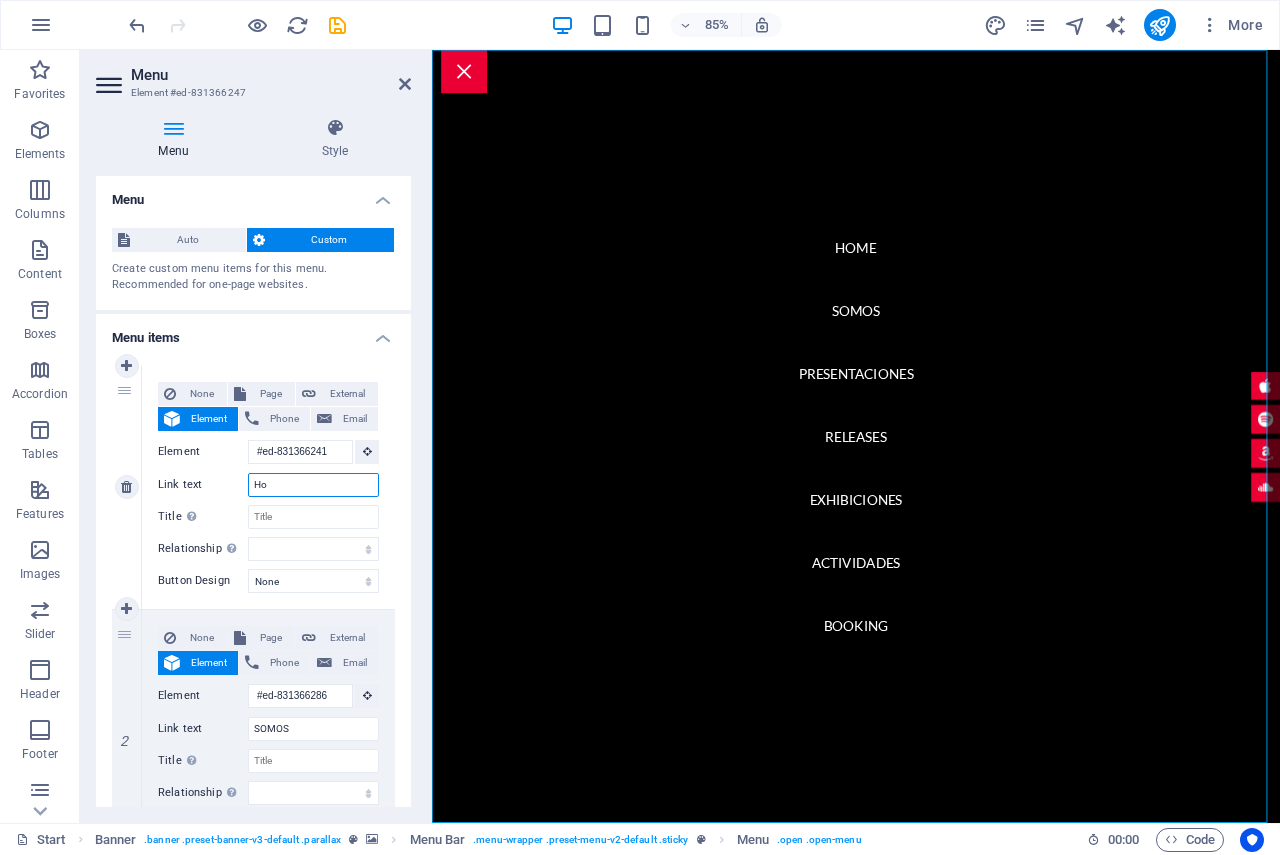 type on "H" 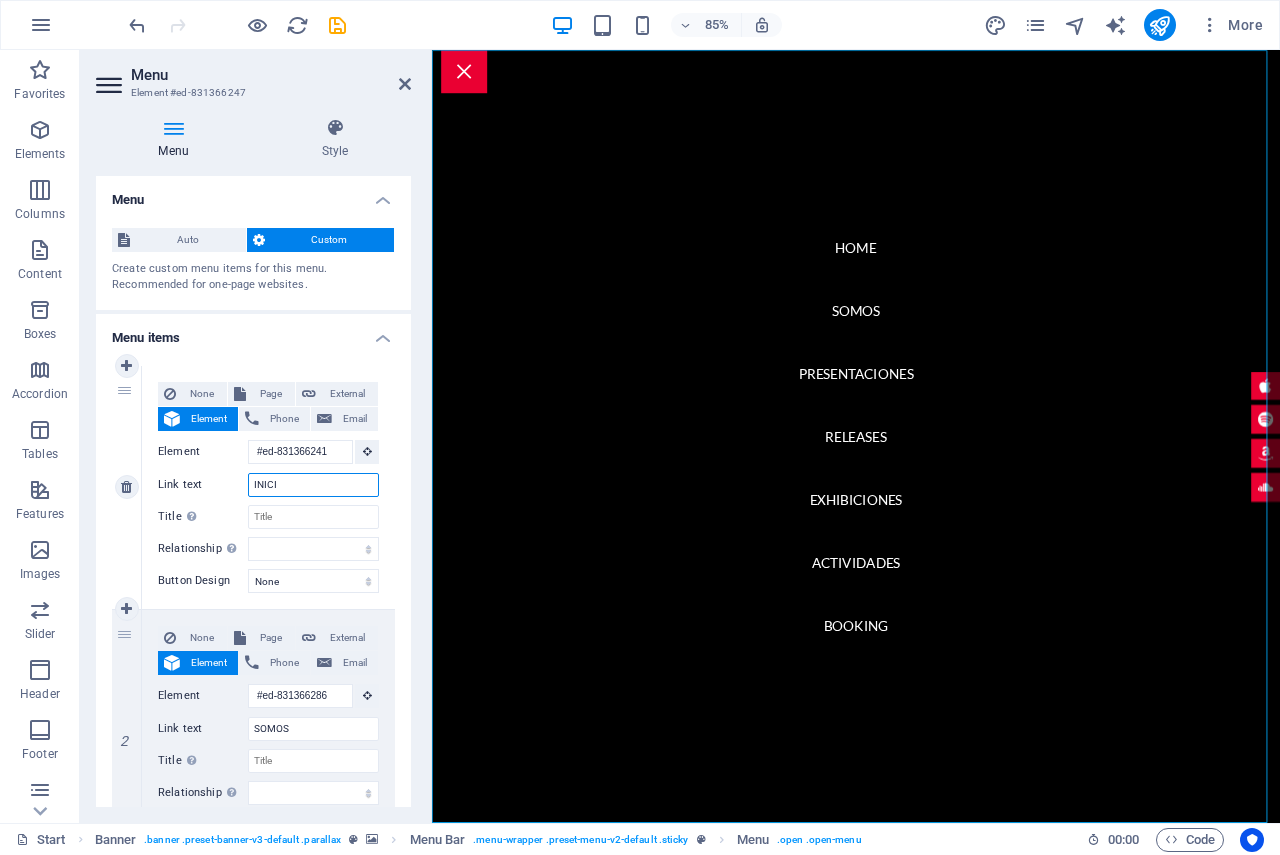 type on "INICIO" 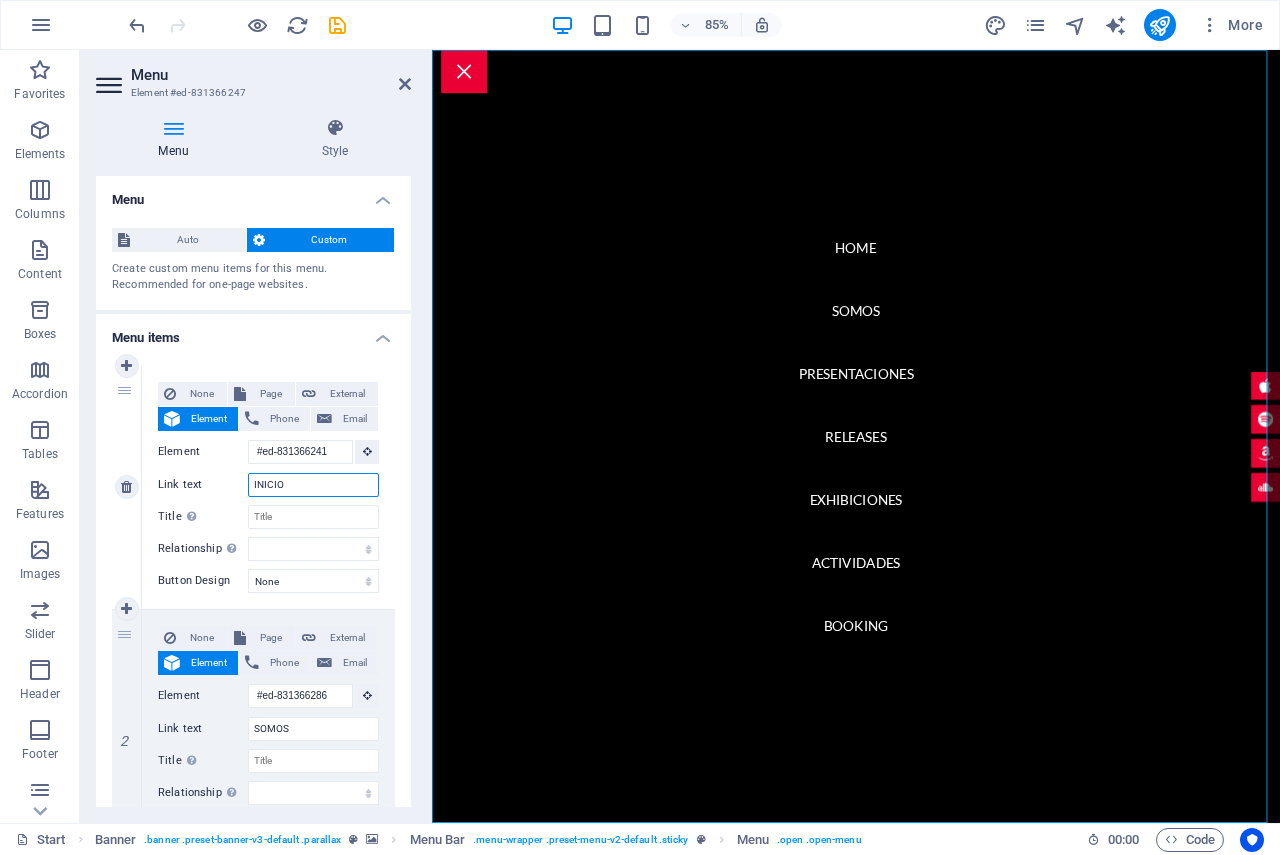select 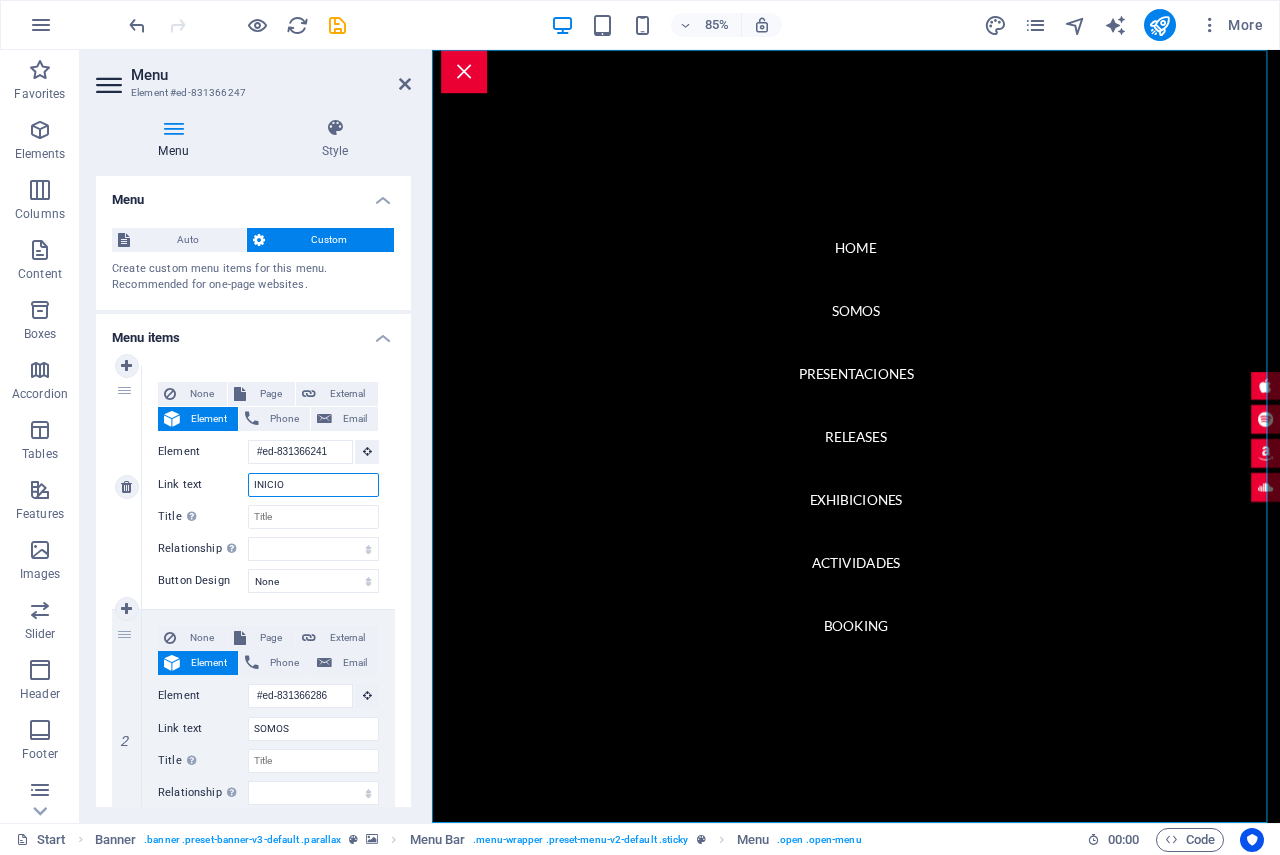 select 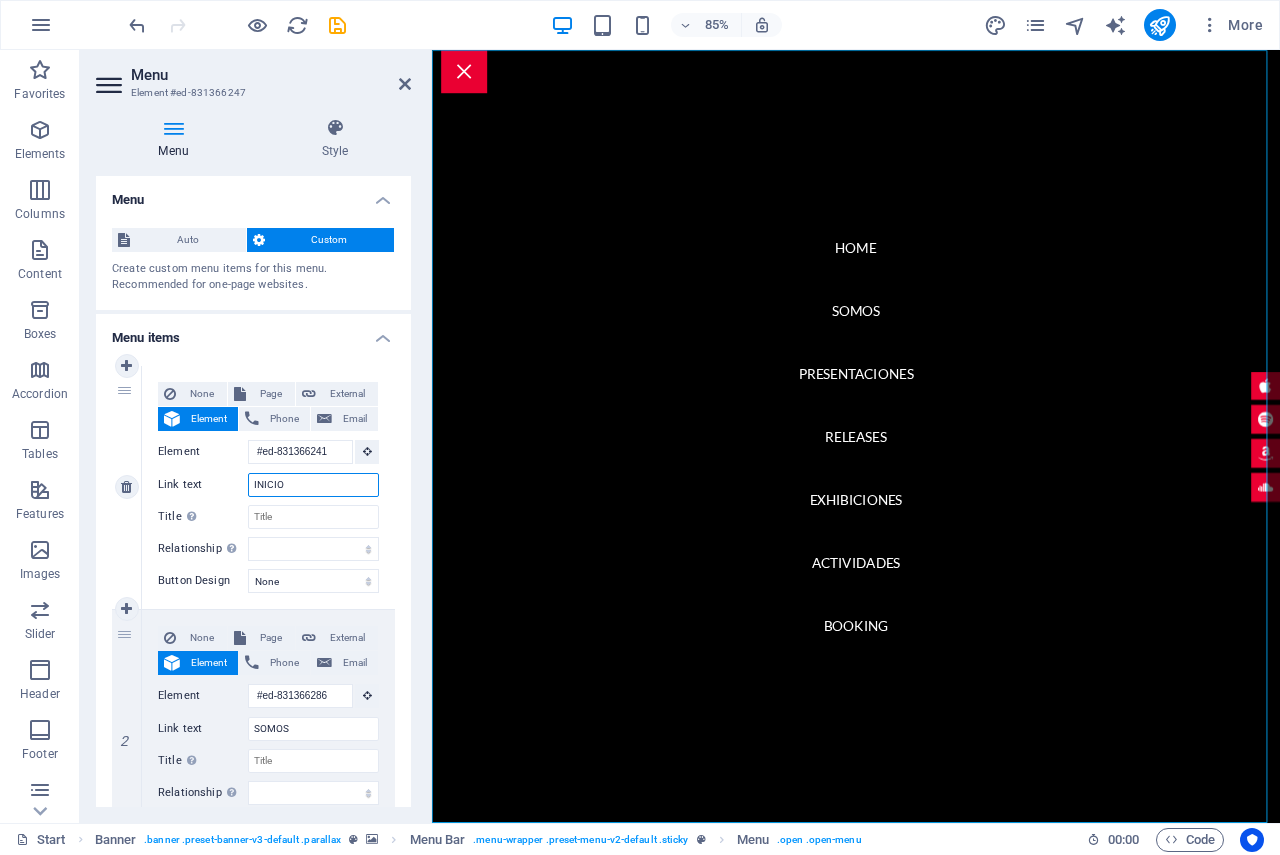 select 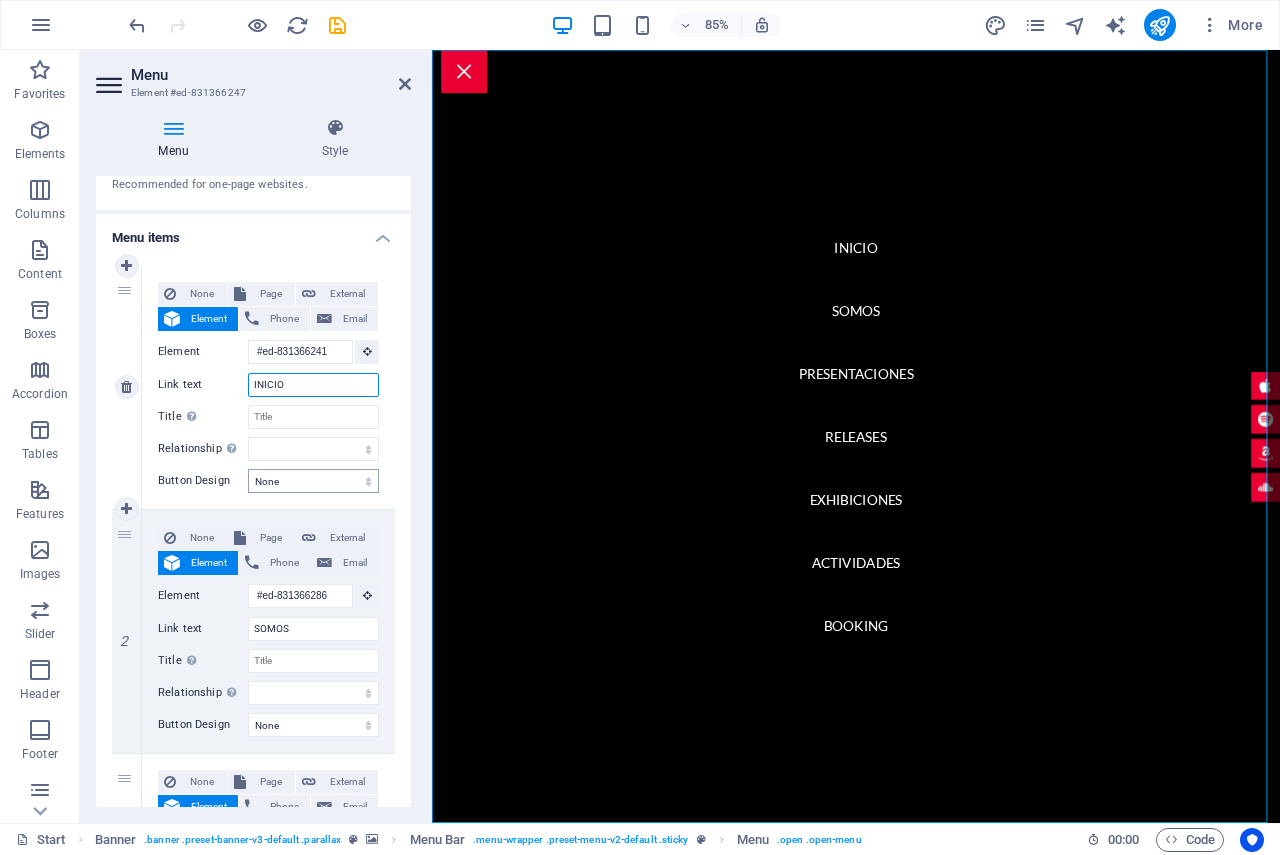 scroll, scrollTop: 200, scrollLeft: 0, axis: vertical 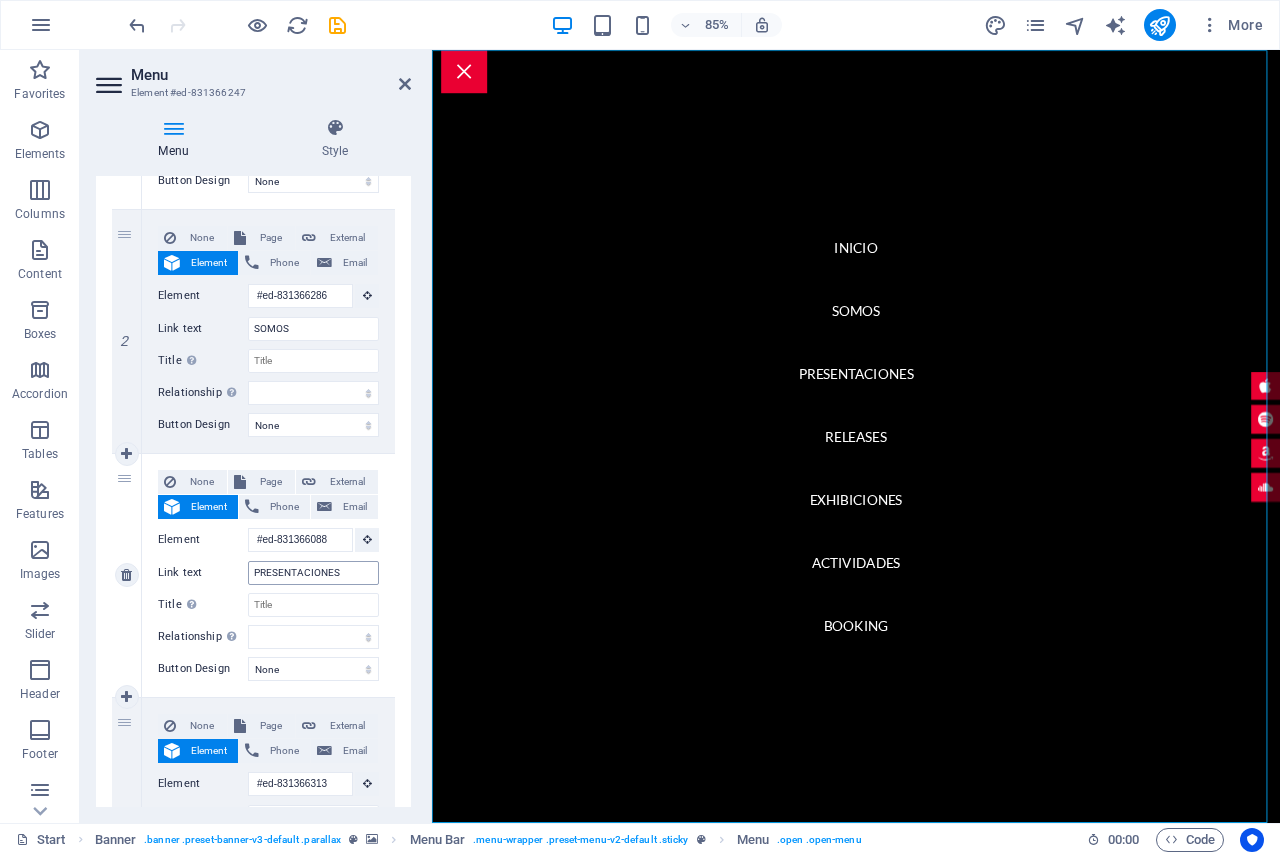 type on "INICIO" 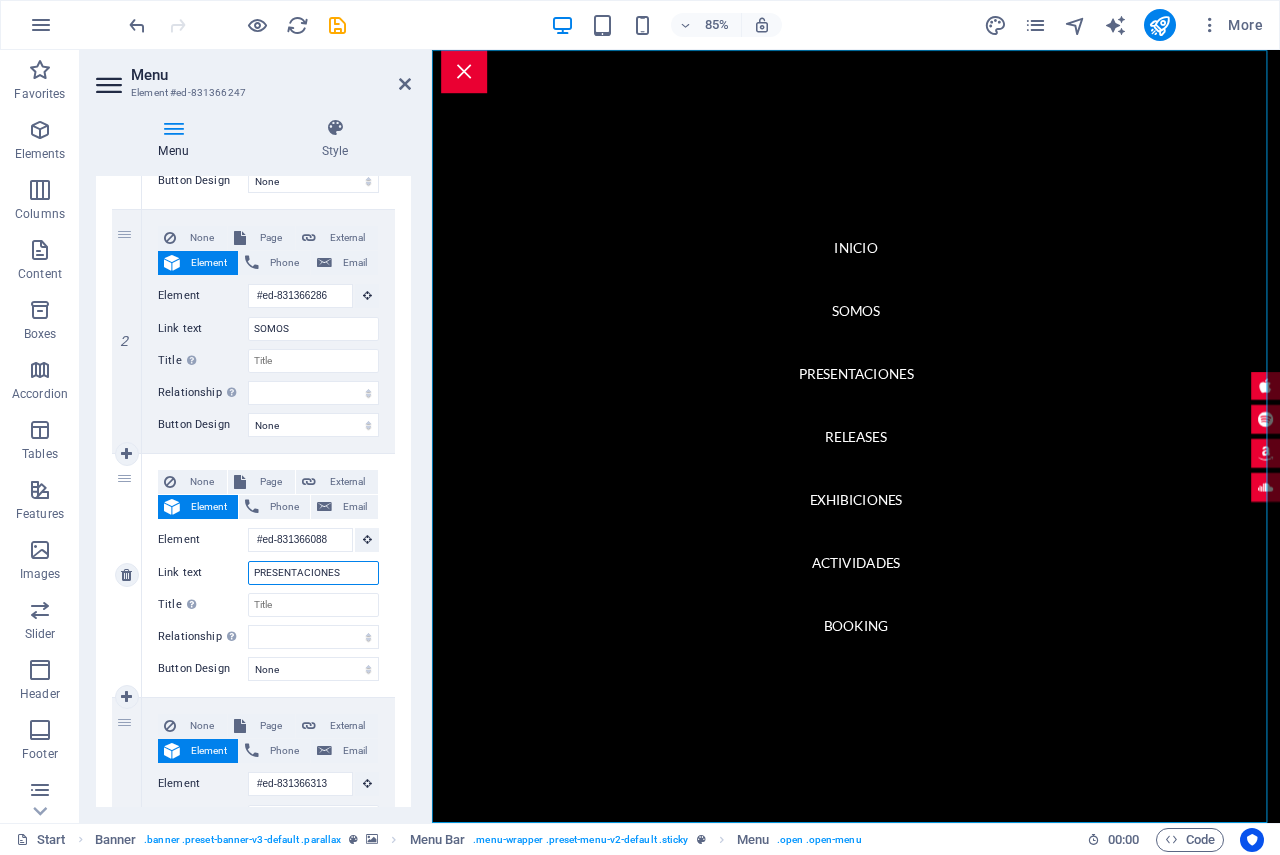 drag, startPoint x: 347, startPoint y: 570, endPoint x: 210, endPoint y: 583, distance: 137.6154 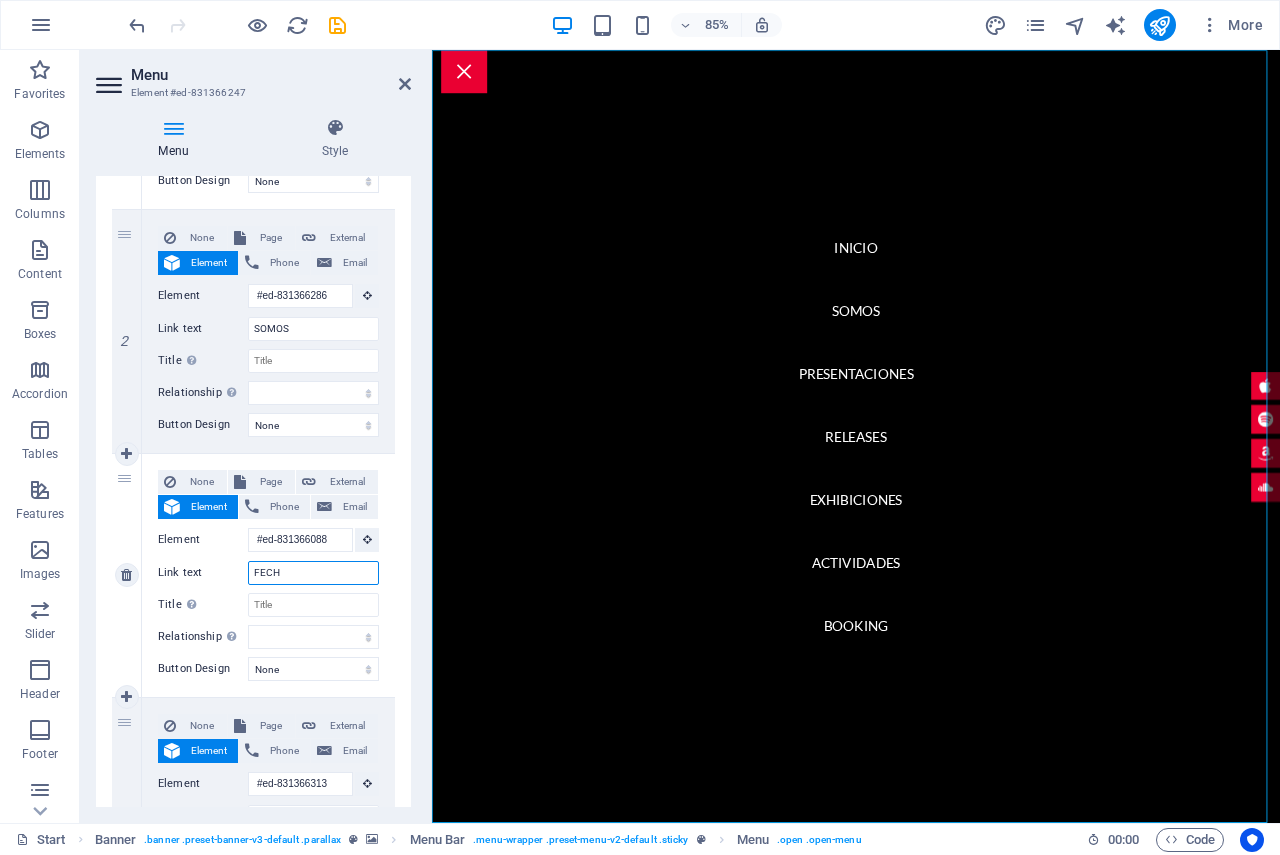 type on "FECHA" 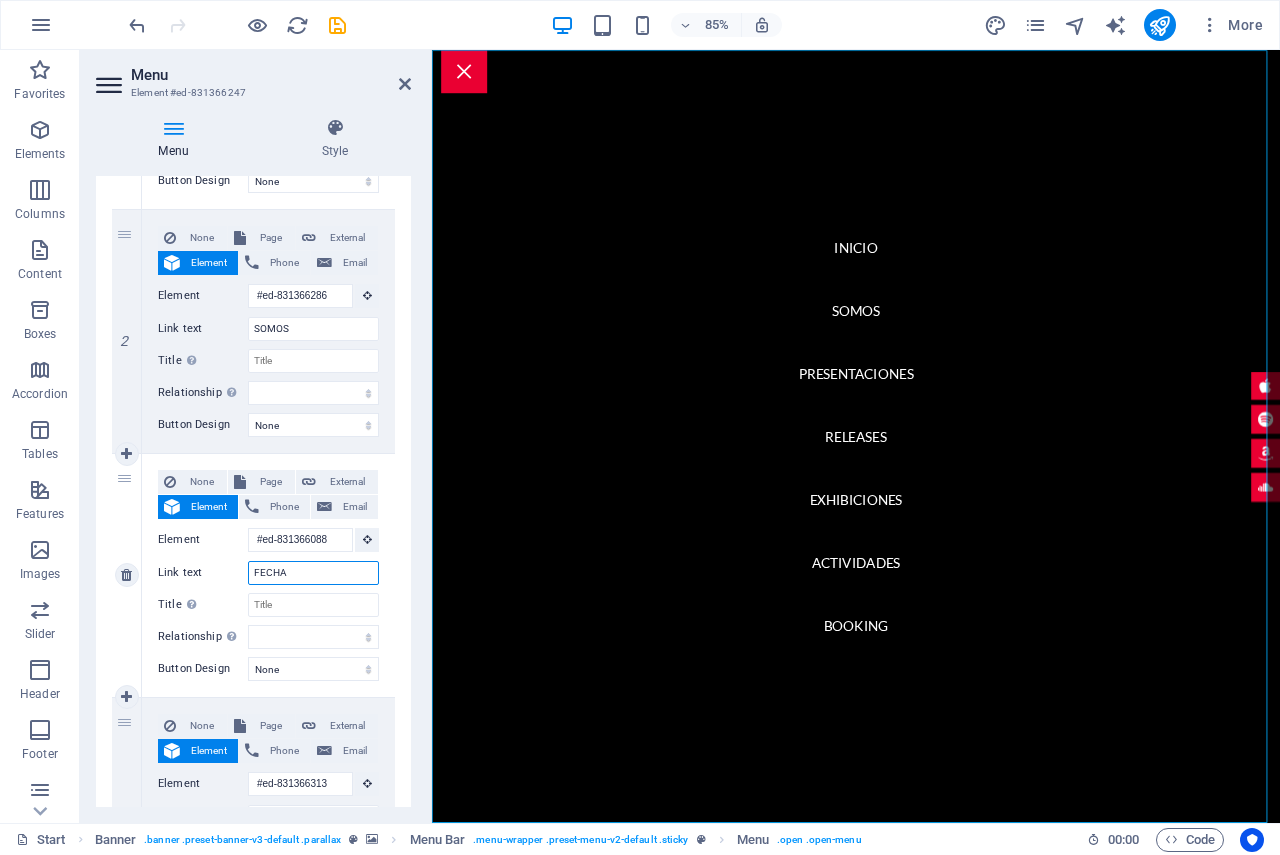 select 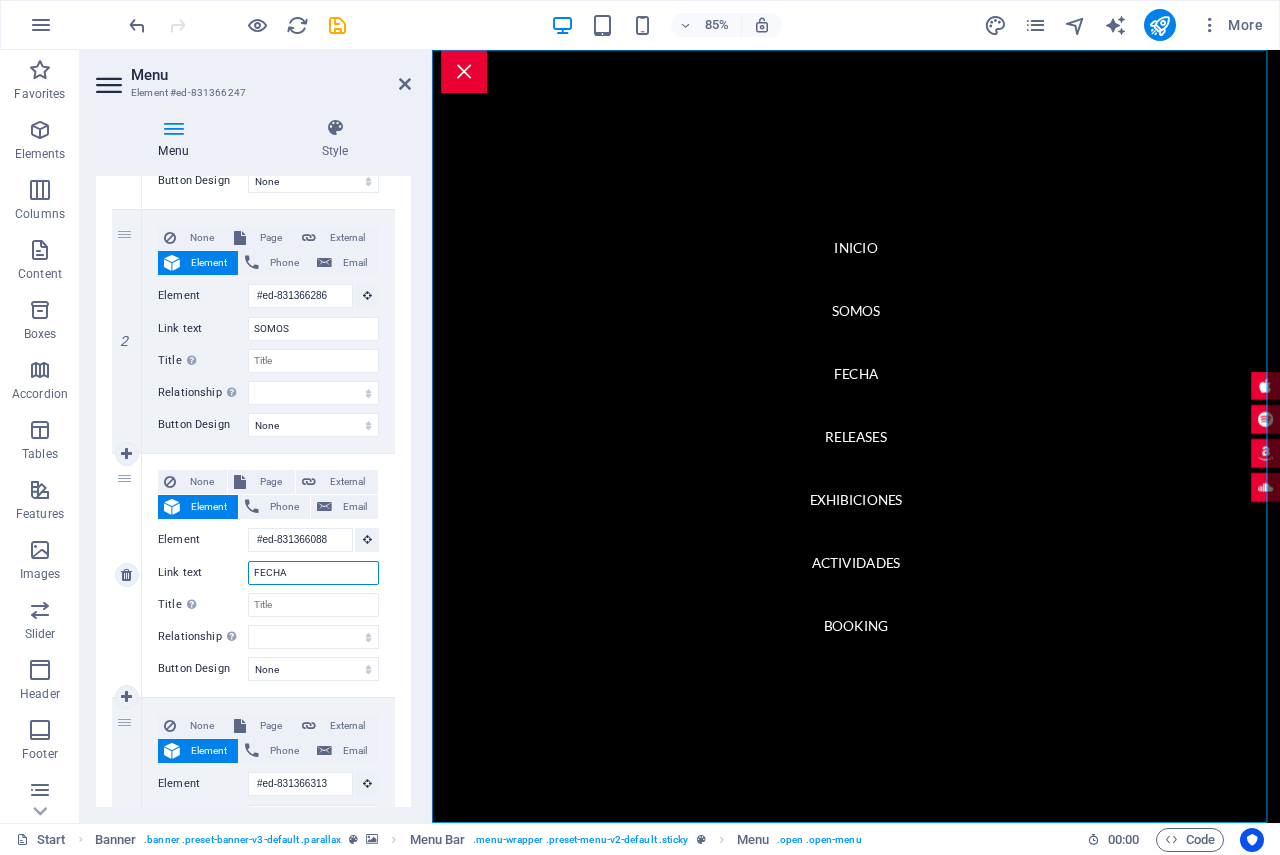 type on "FECHAS" 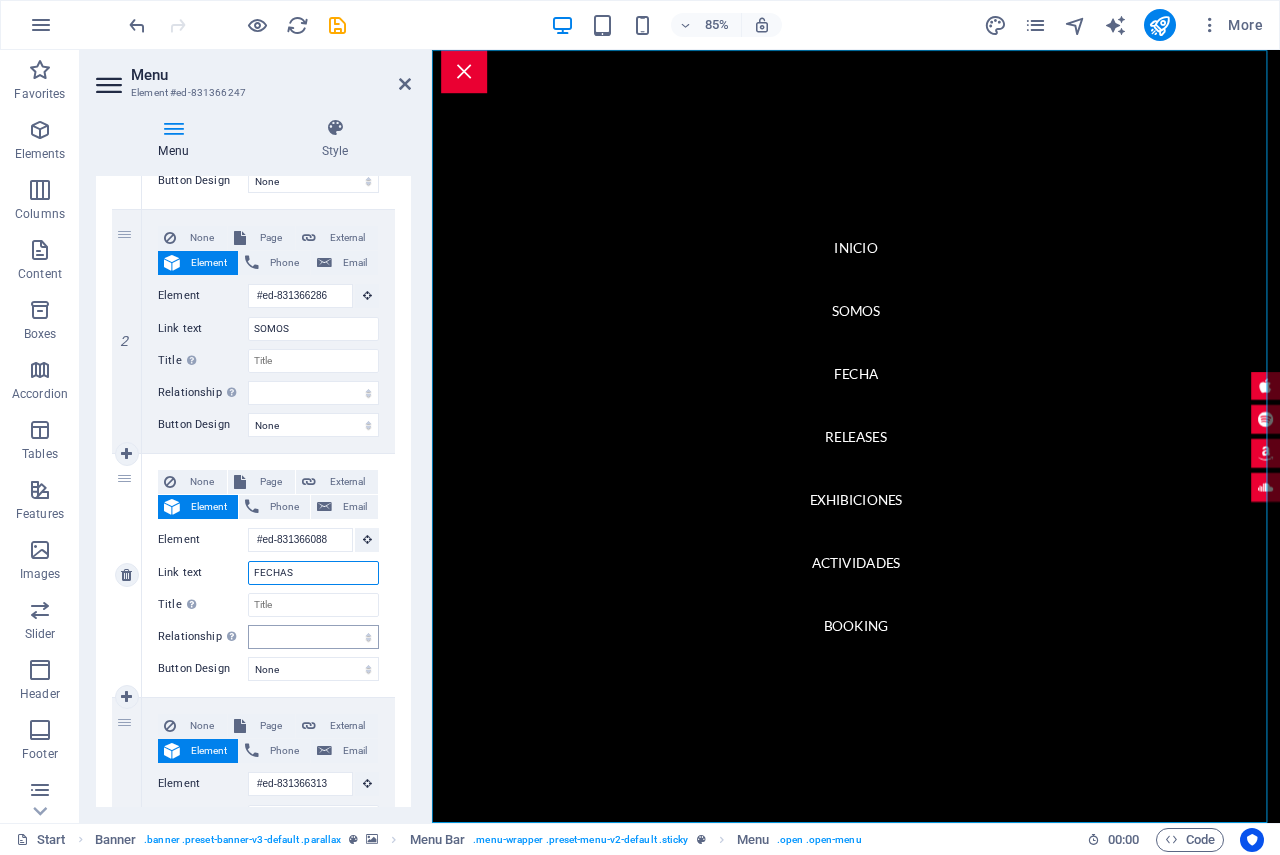 select 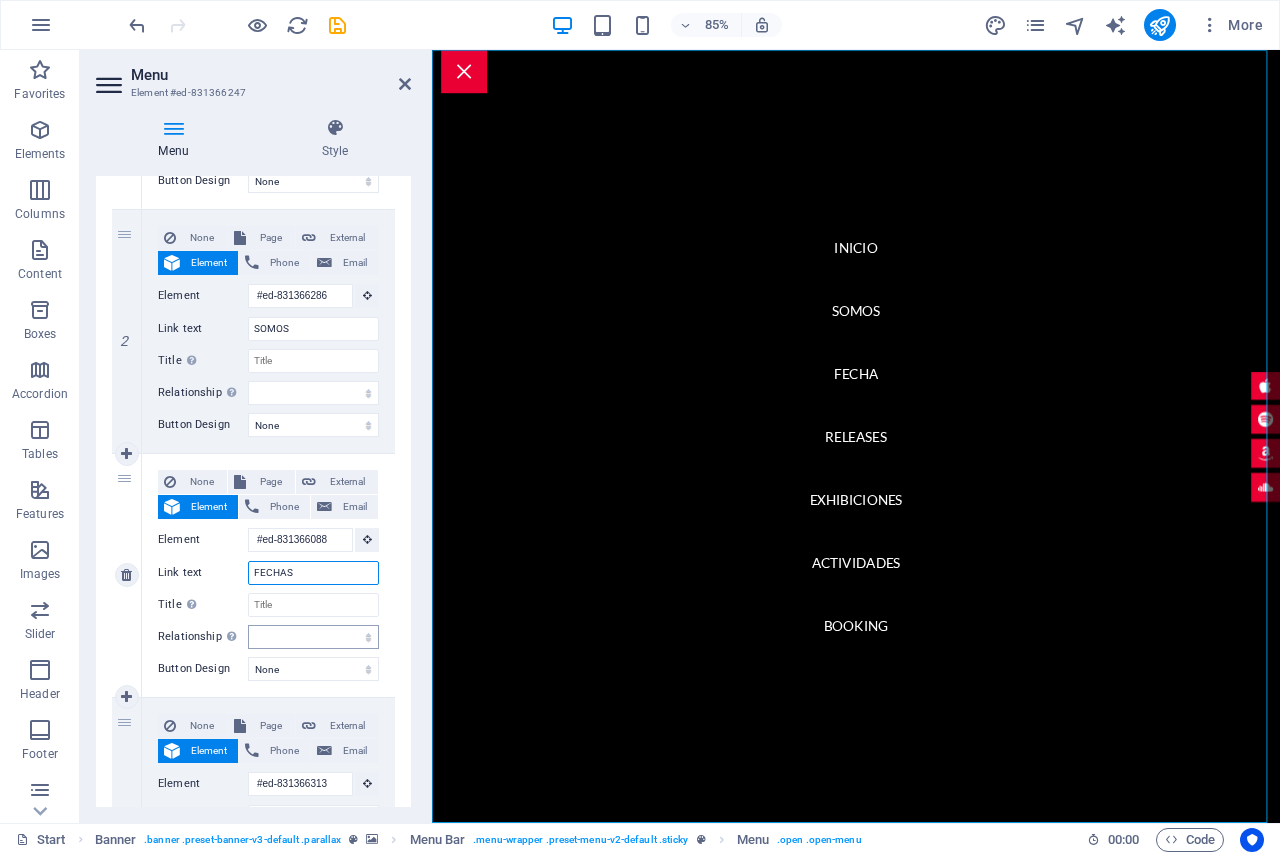 select 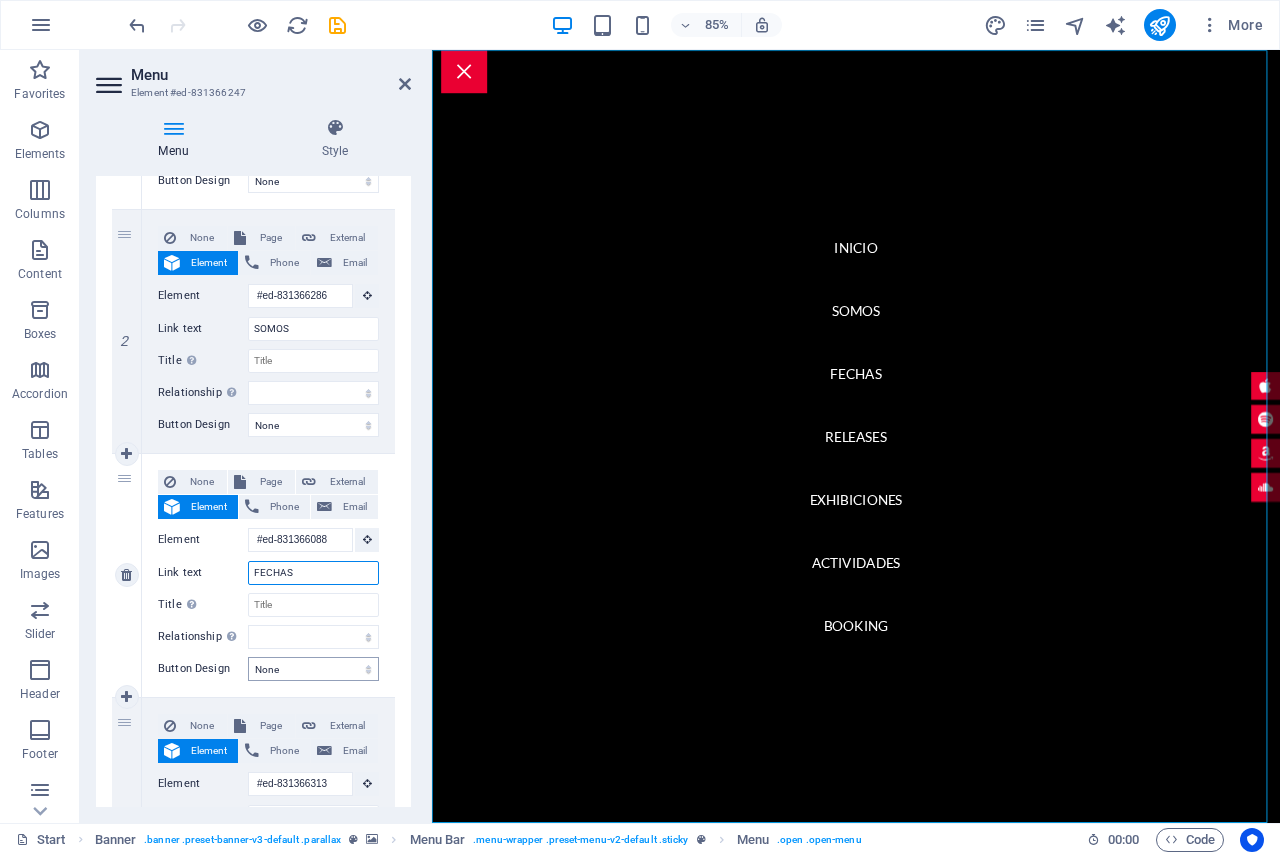 scroll, scrollTop: 600, scrollLeft: 0, axis: vertical 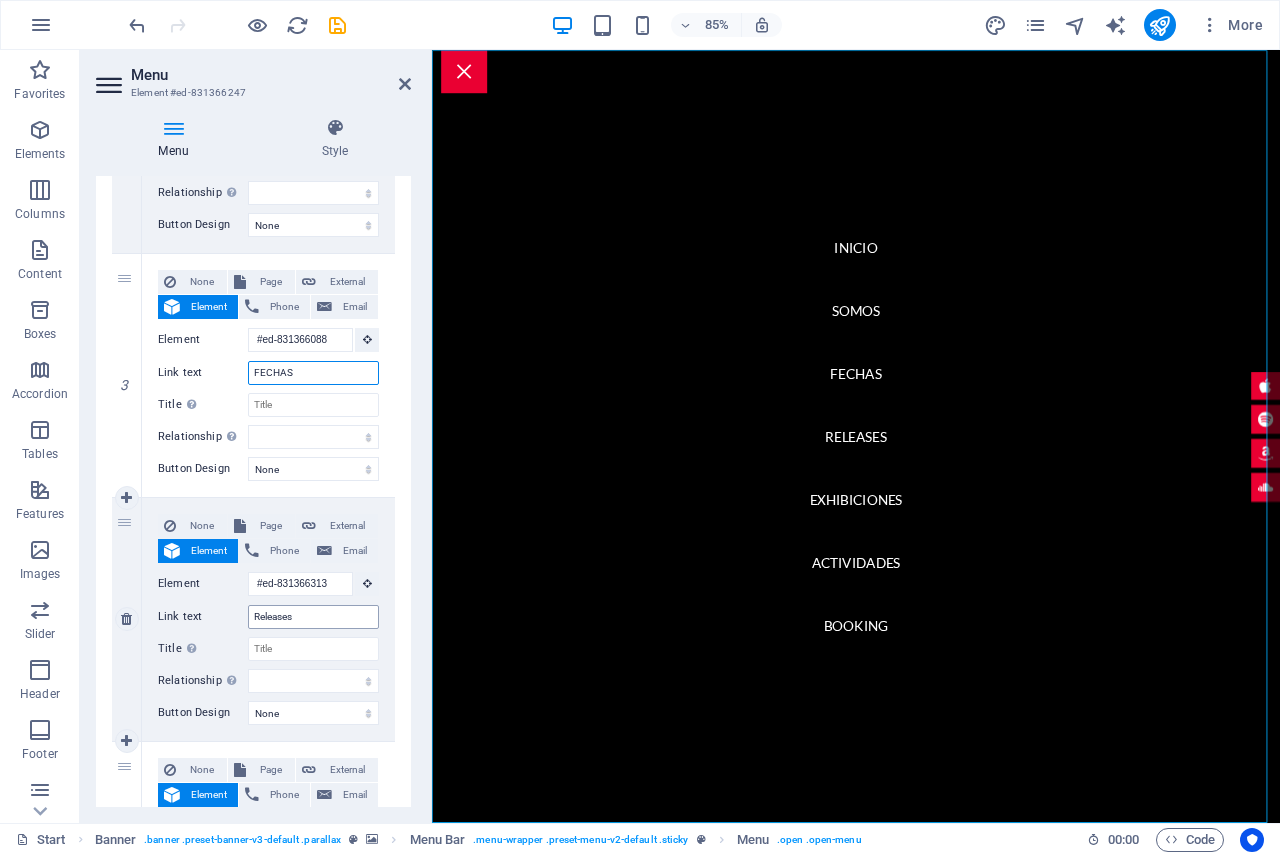 type on "FECHAS" 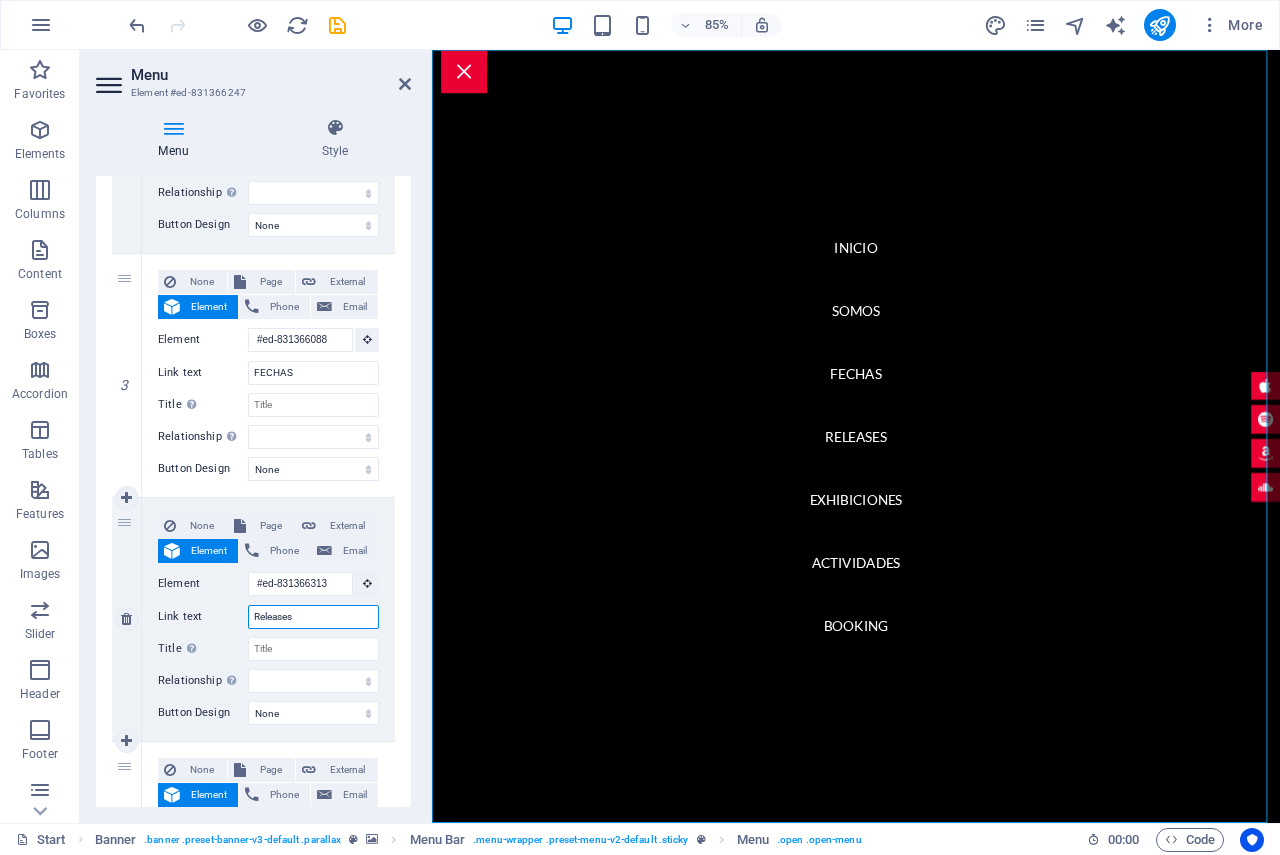 click on "Releases" at bounding box center (313, 617) 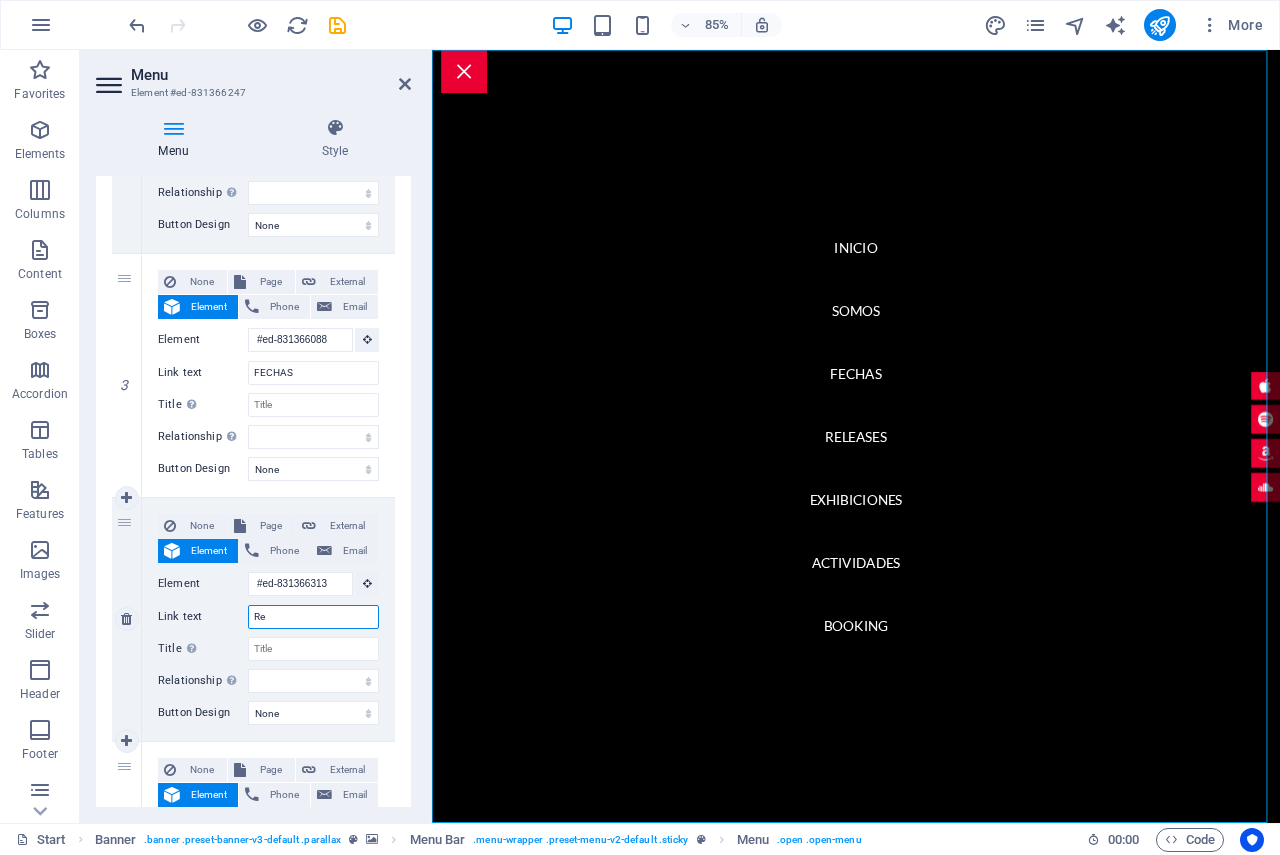type on "R" 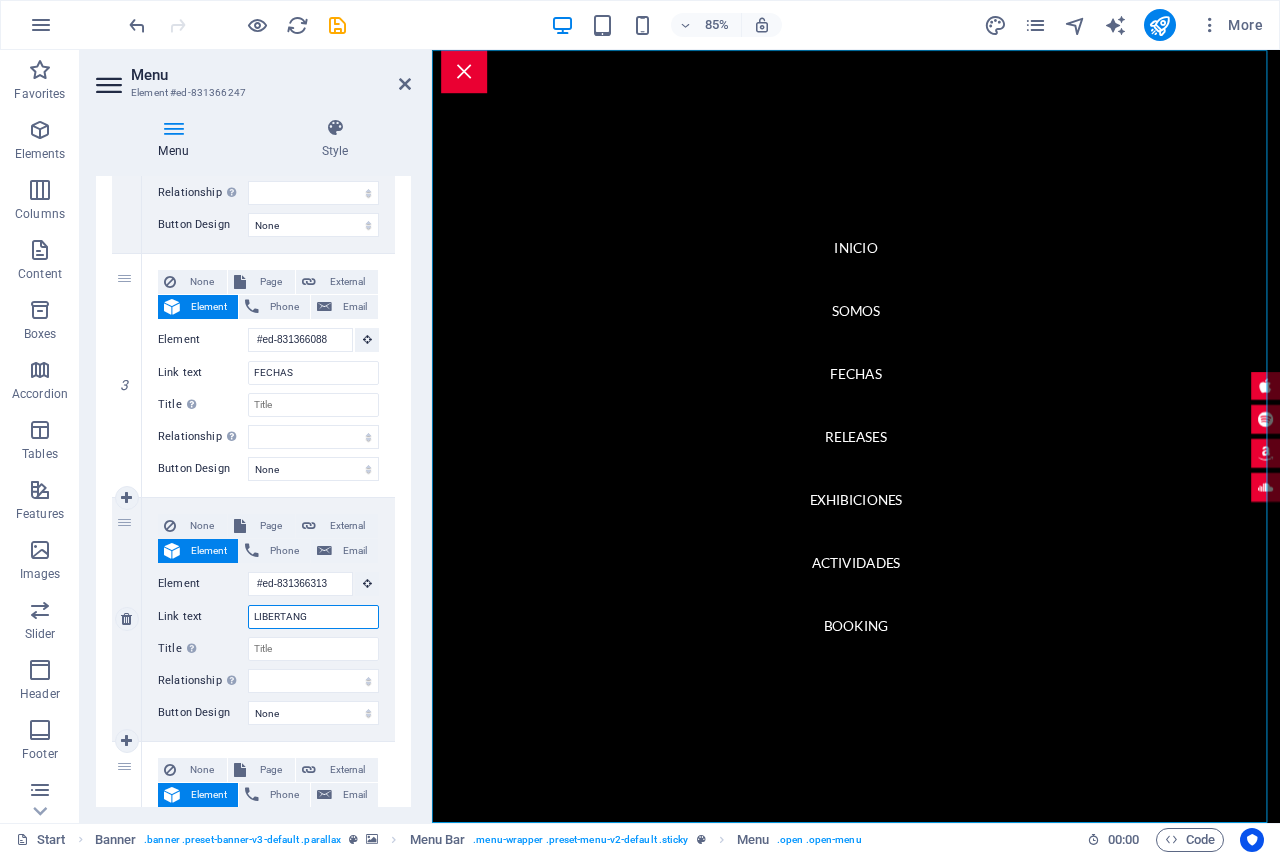 type on "LIBERTANGO" 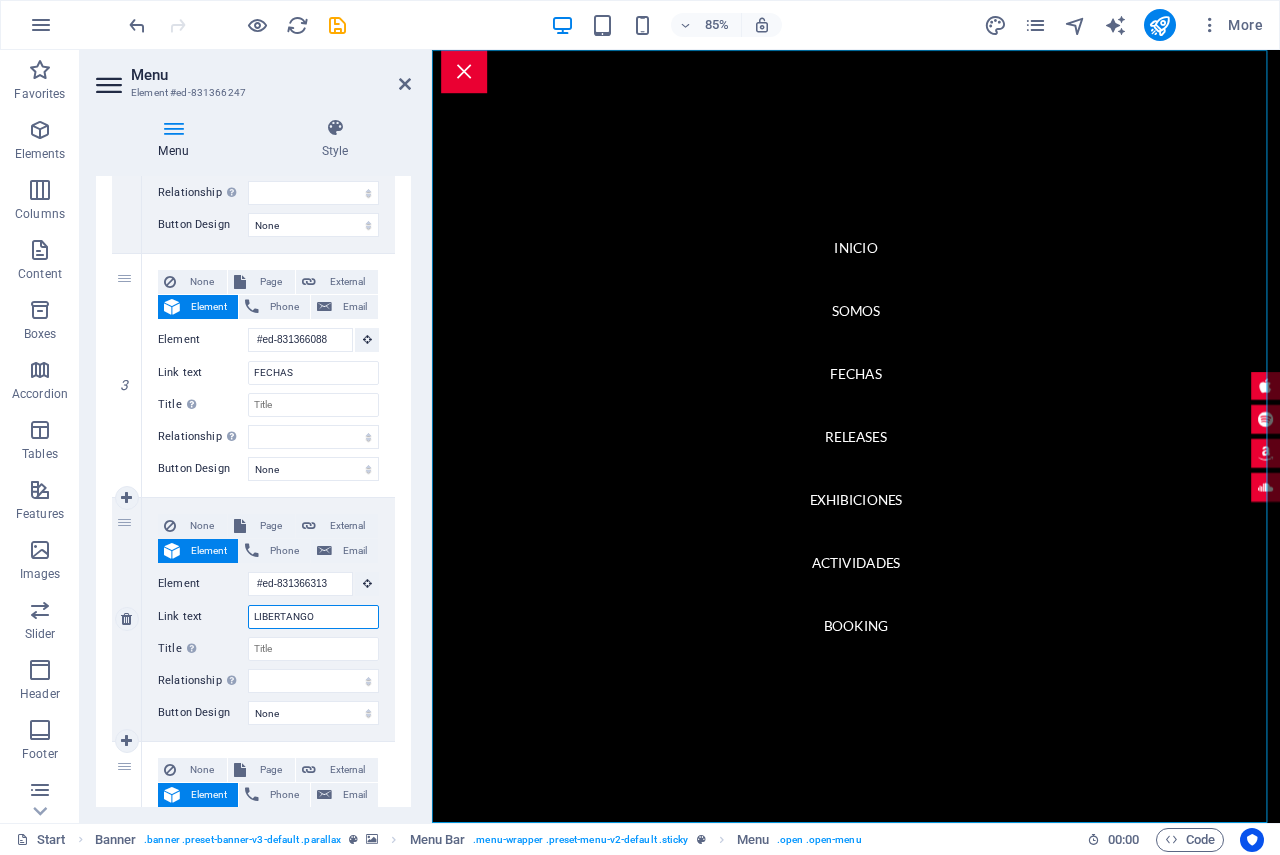select 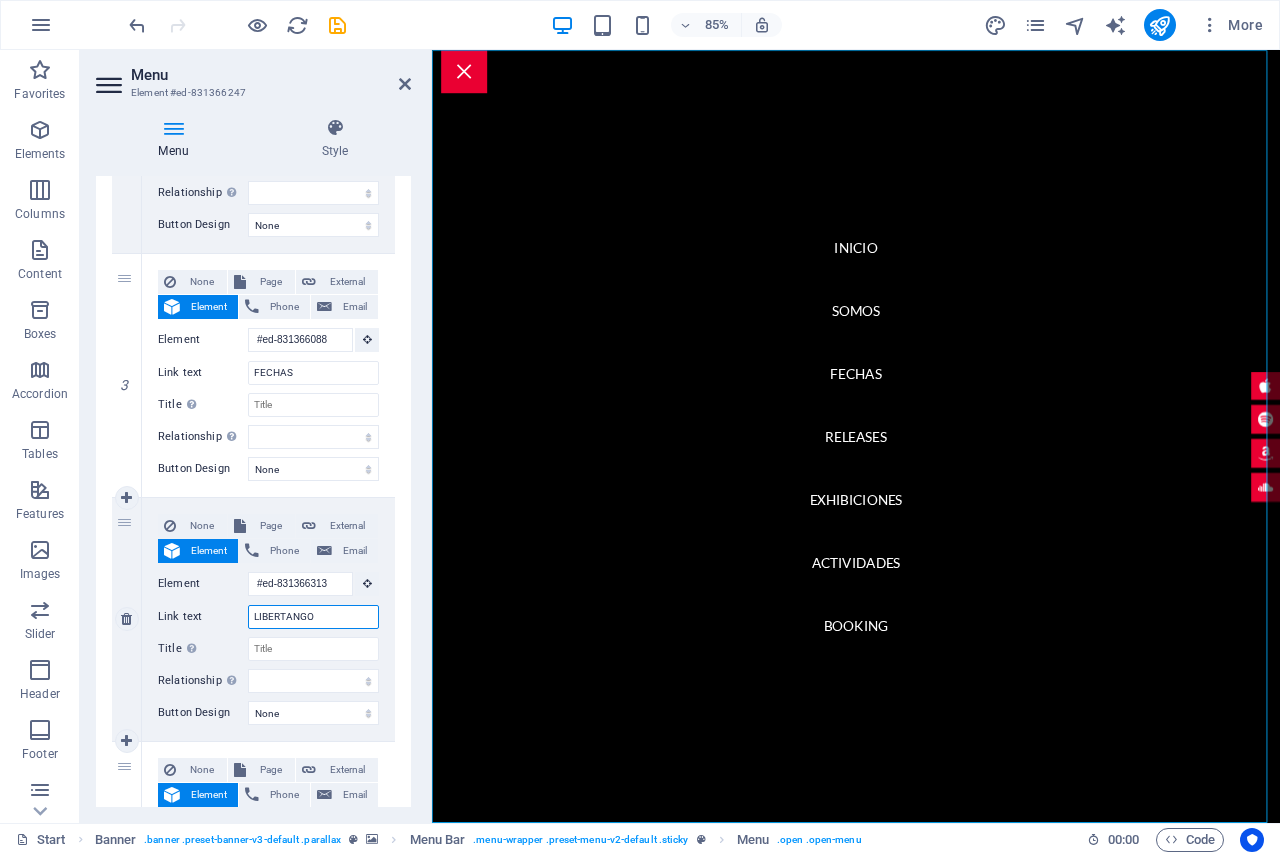 select 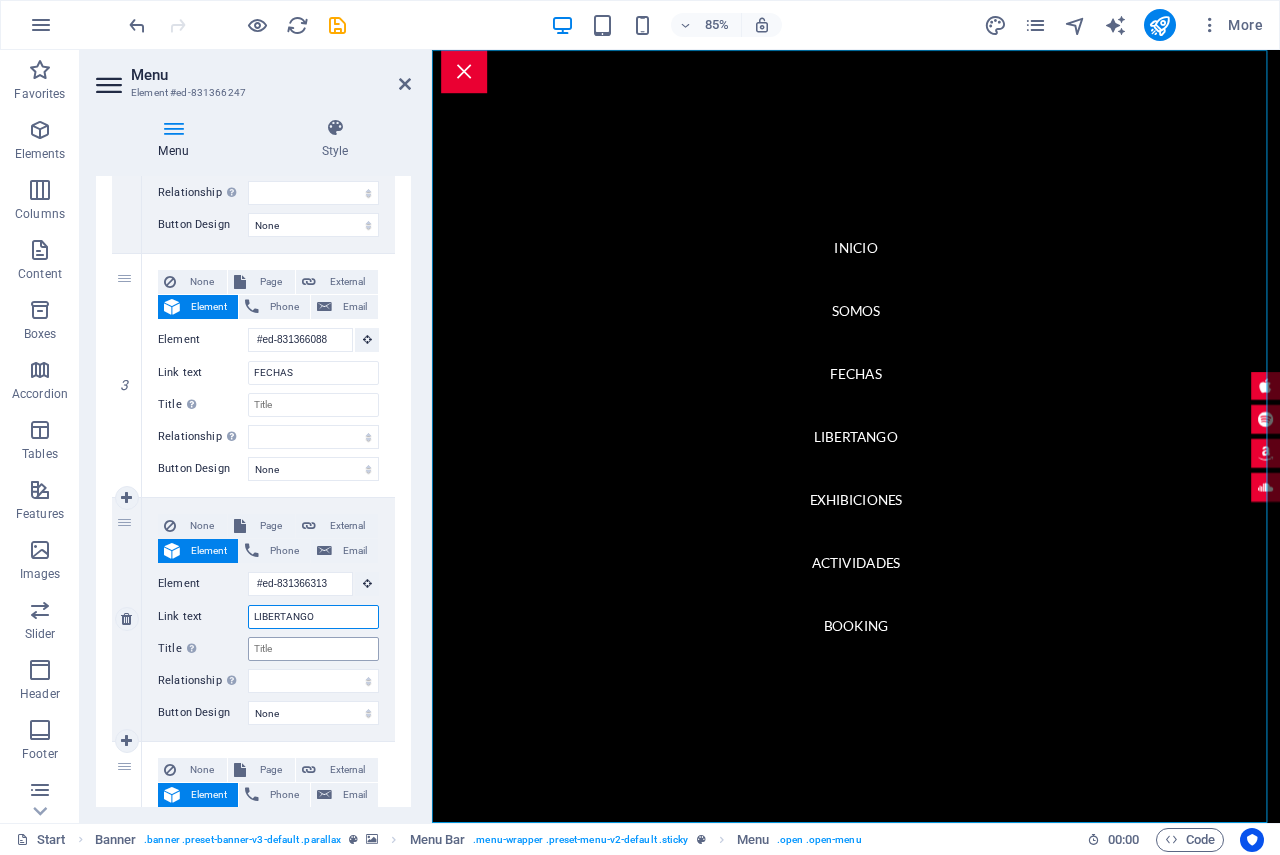 scroll, scrollTop: 800, scrollLeft: 0, axis: vertical 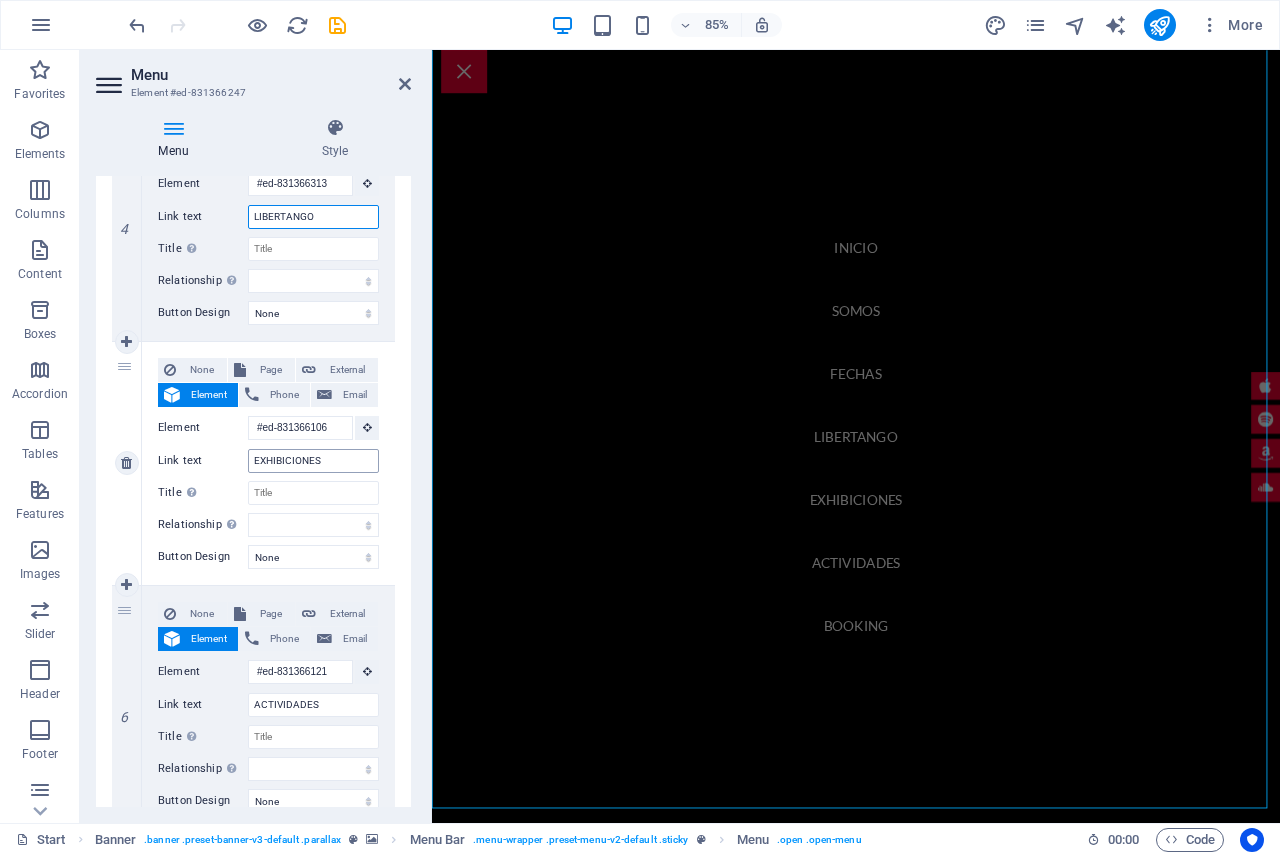 type on "LIBERTANGO" 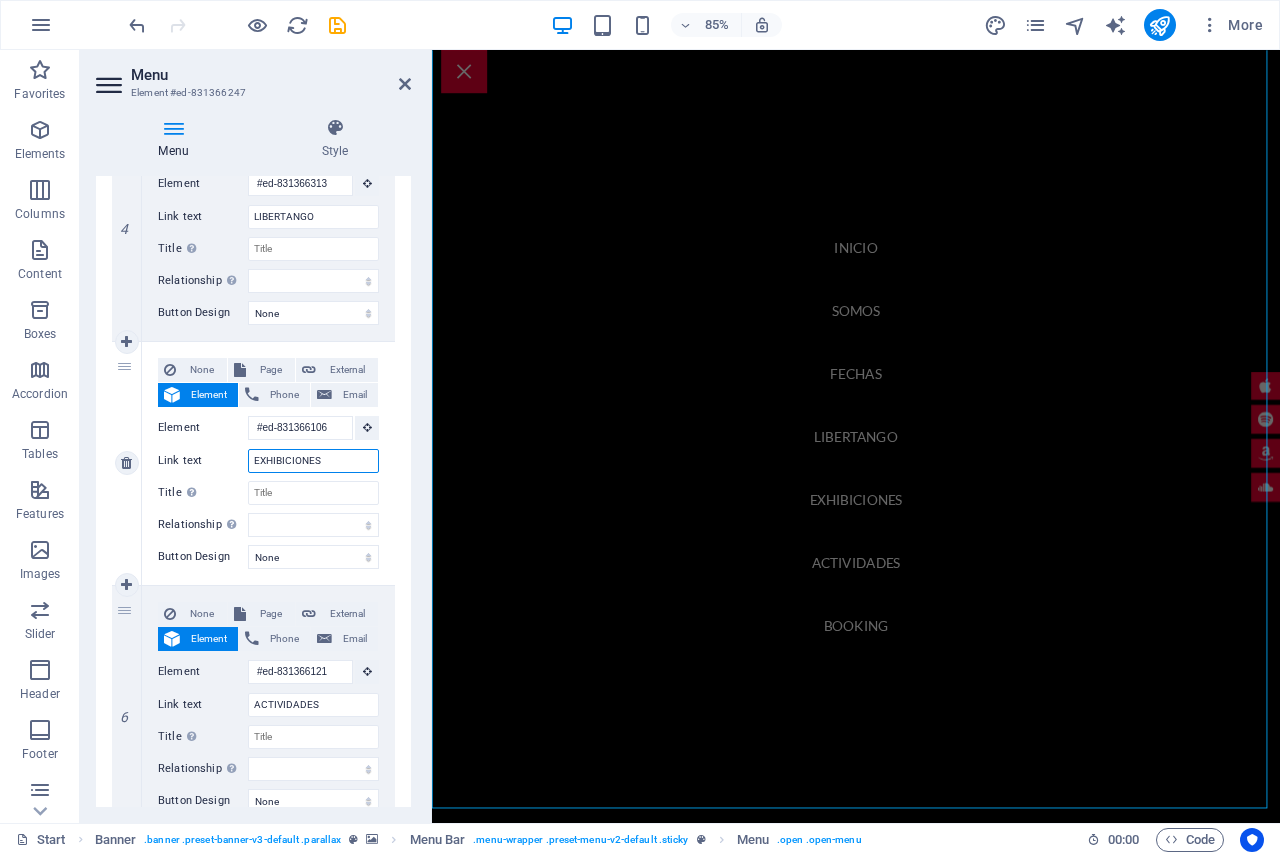 drag, startPoint x: 339, startPoint y: 462, endPoint x: 201, endPoint y: 465, distance: 138.03261 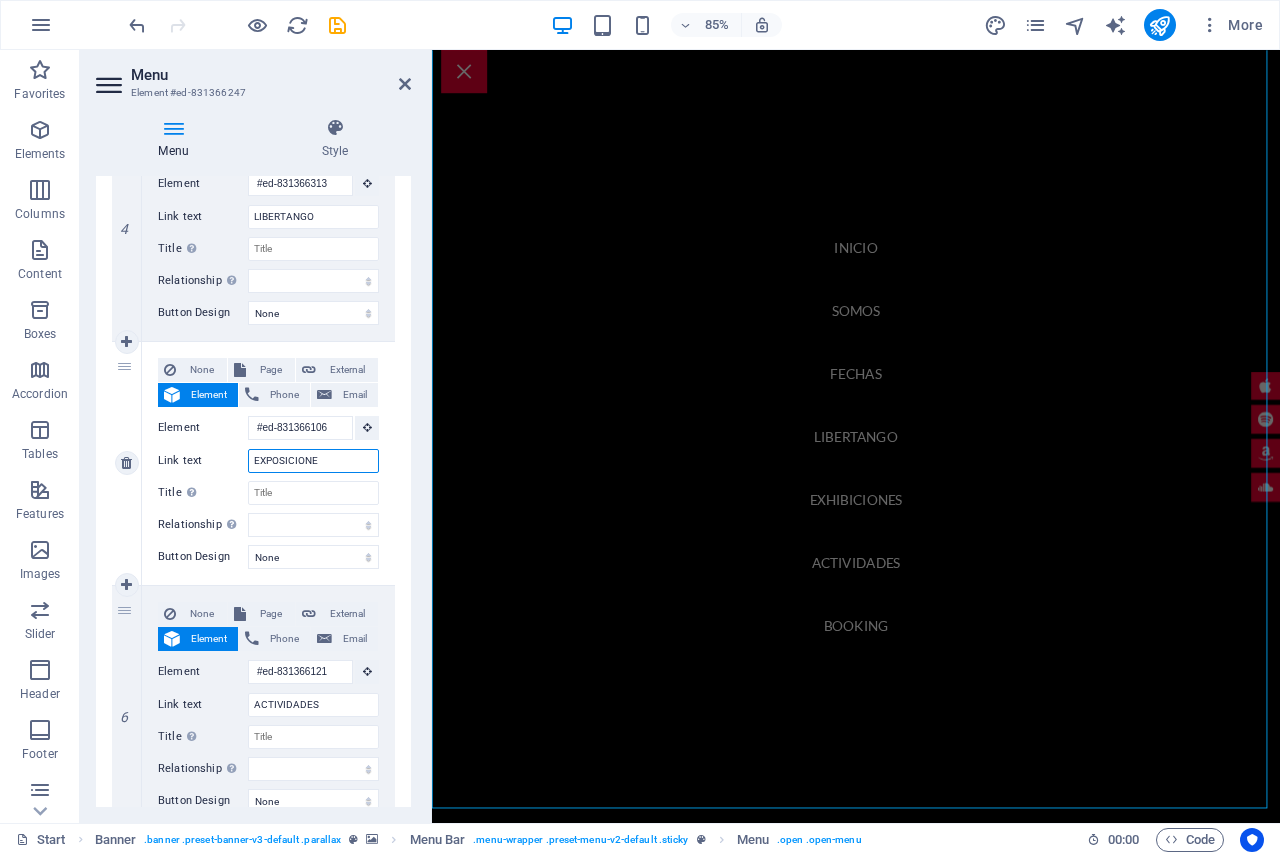 type on "EXPOSICIONES" 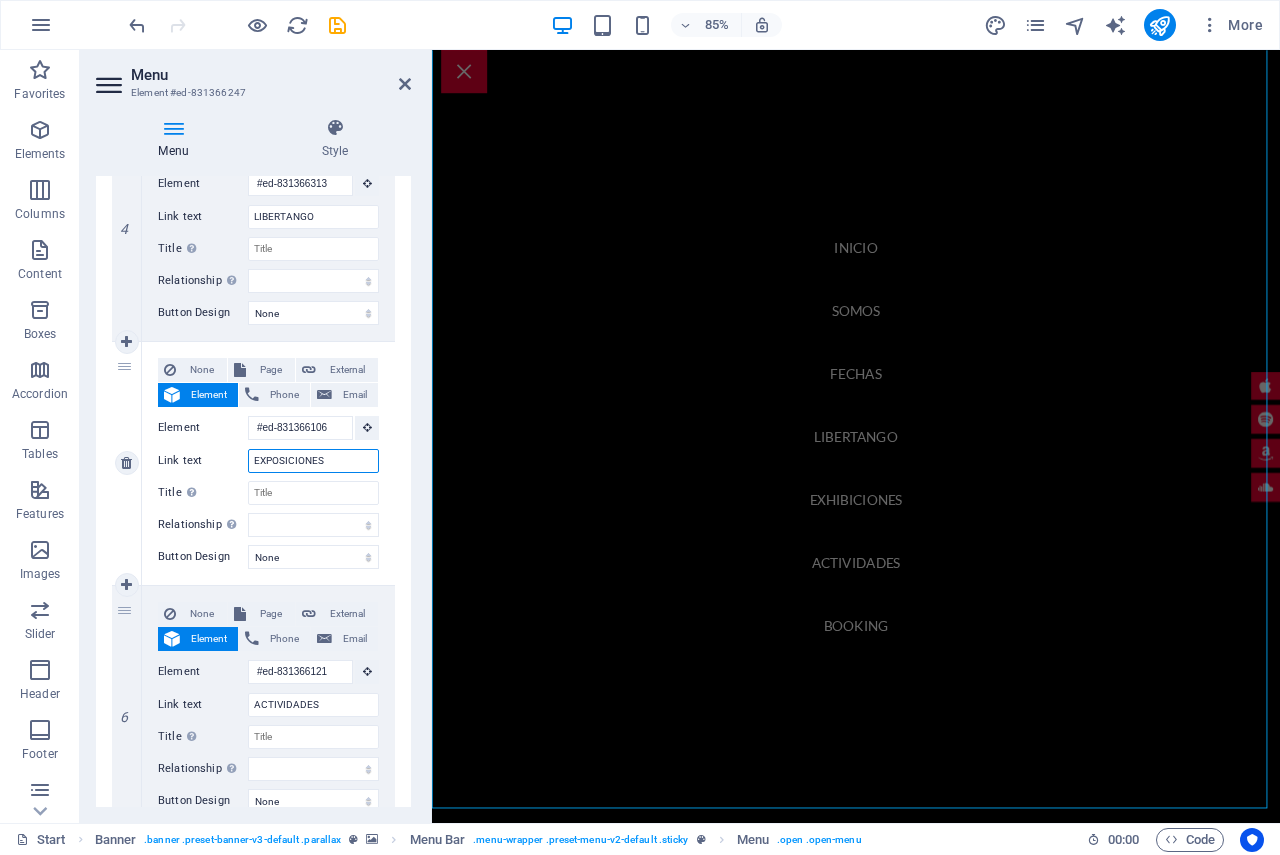 select 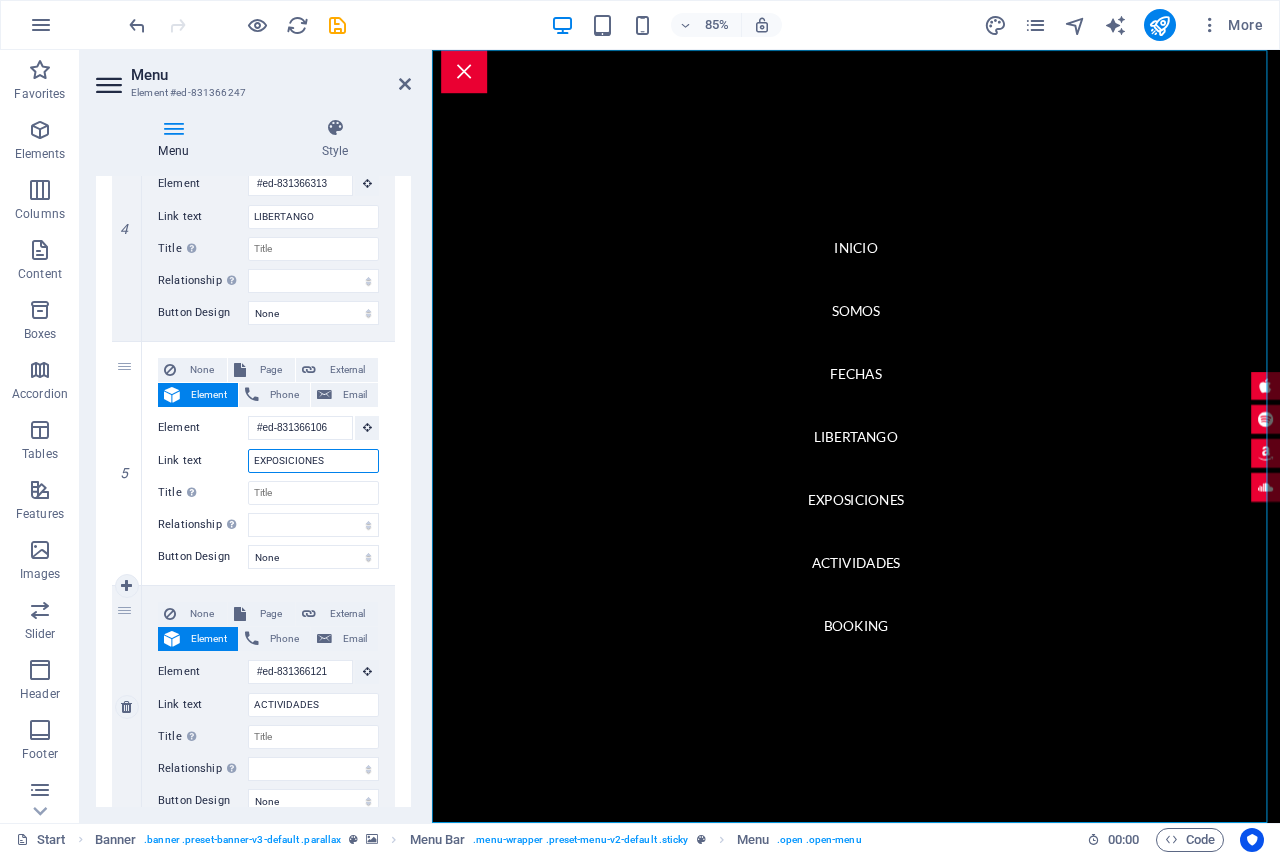 scroll, scrollTop: 1100, scrollLeft: 0, axis: vertical 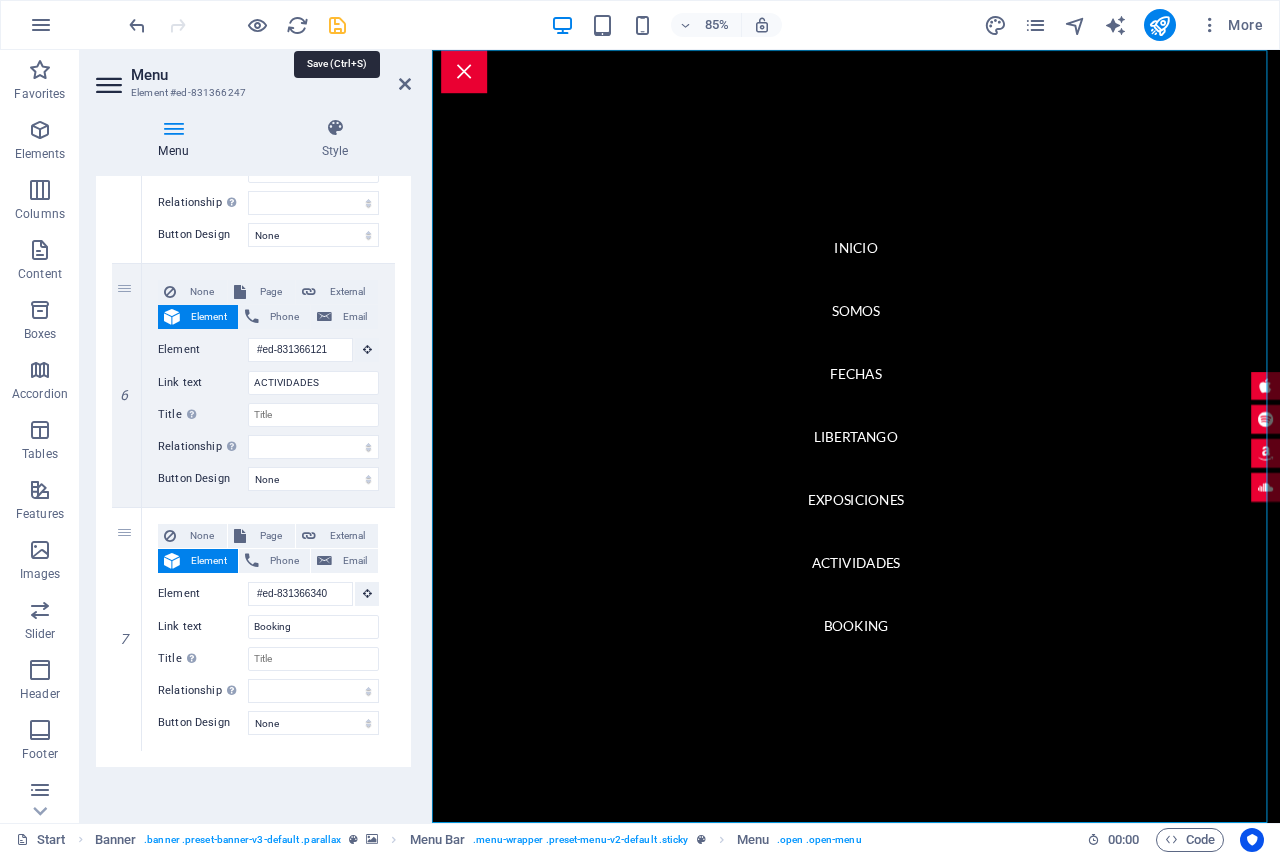 type on "EXPOSICIONES" 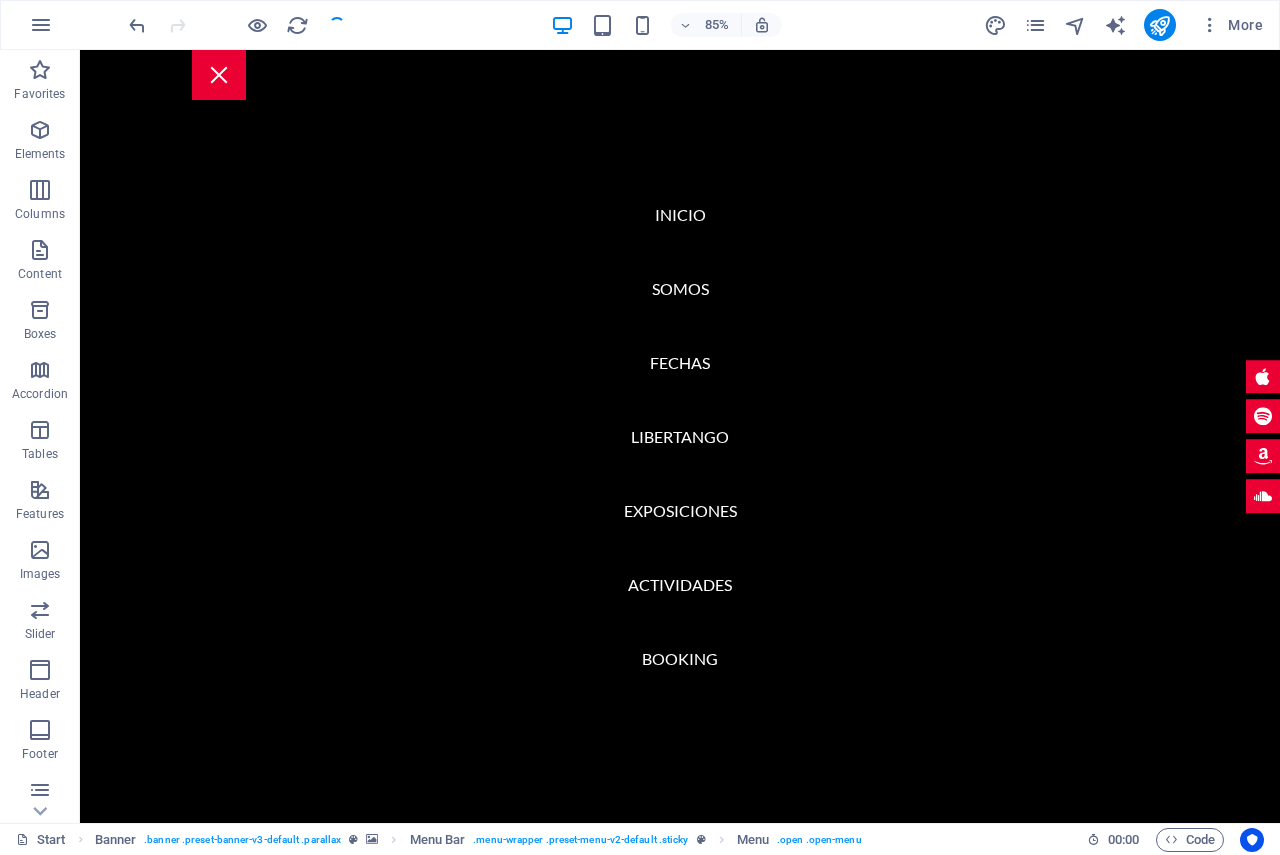 scroll, scrollTop: 3611, scrollLeft: 0, axis: vertical 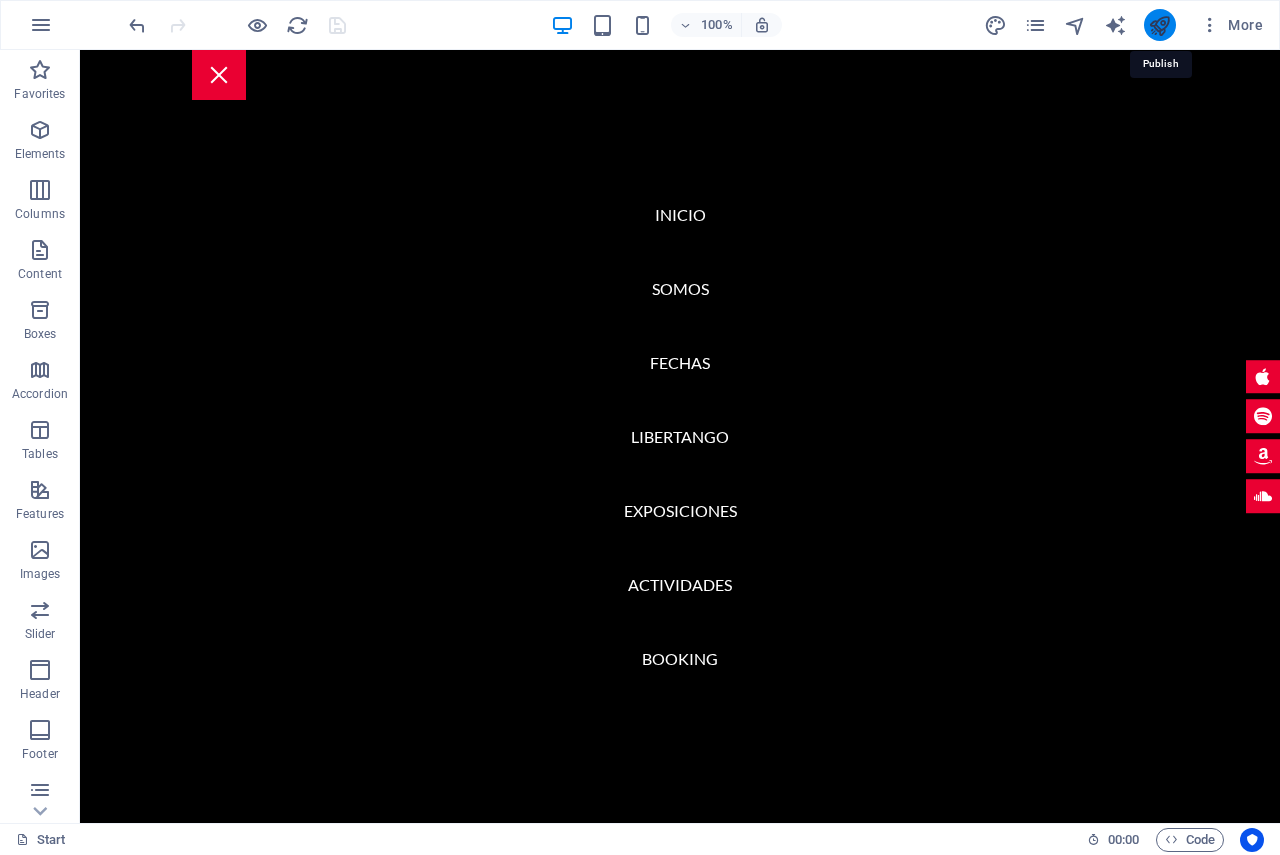 click at bounding box center (1159, 25) 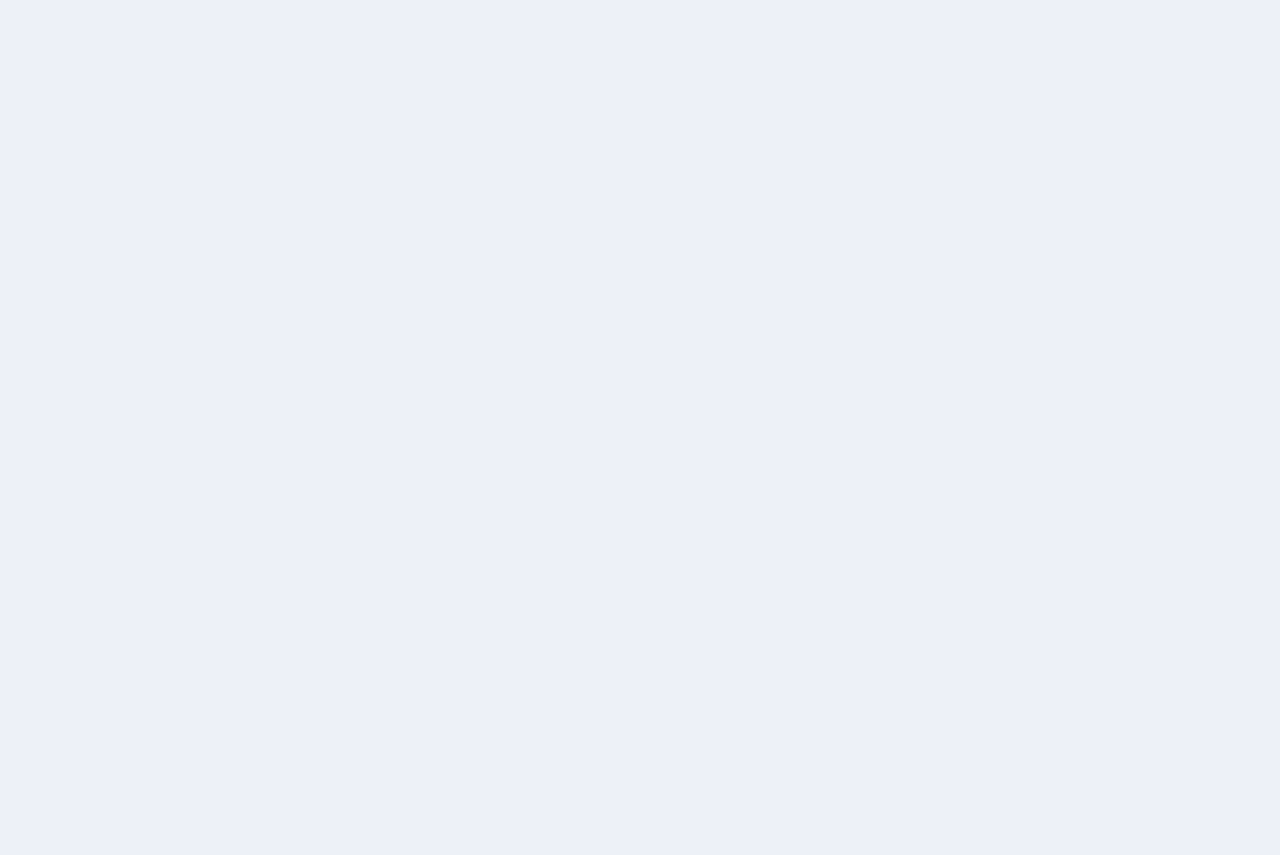 scroll, scrollTop: 0, scrollLeft: 0, axis: both 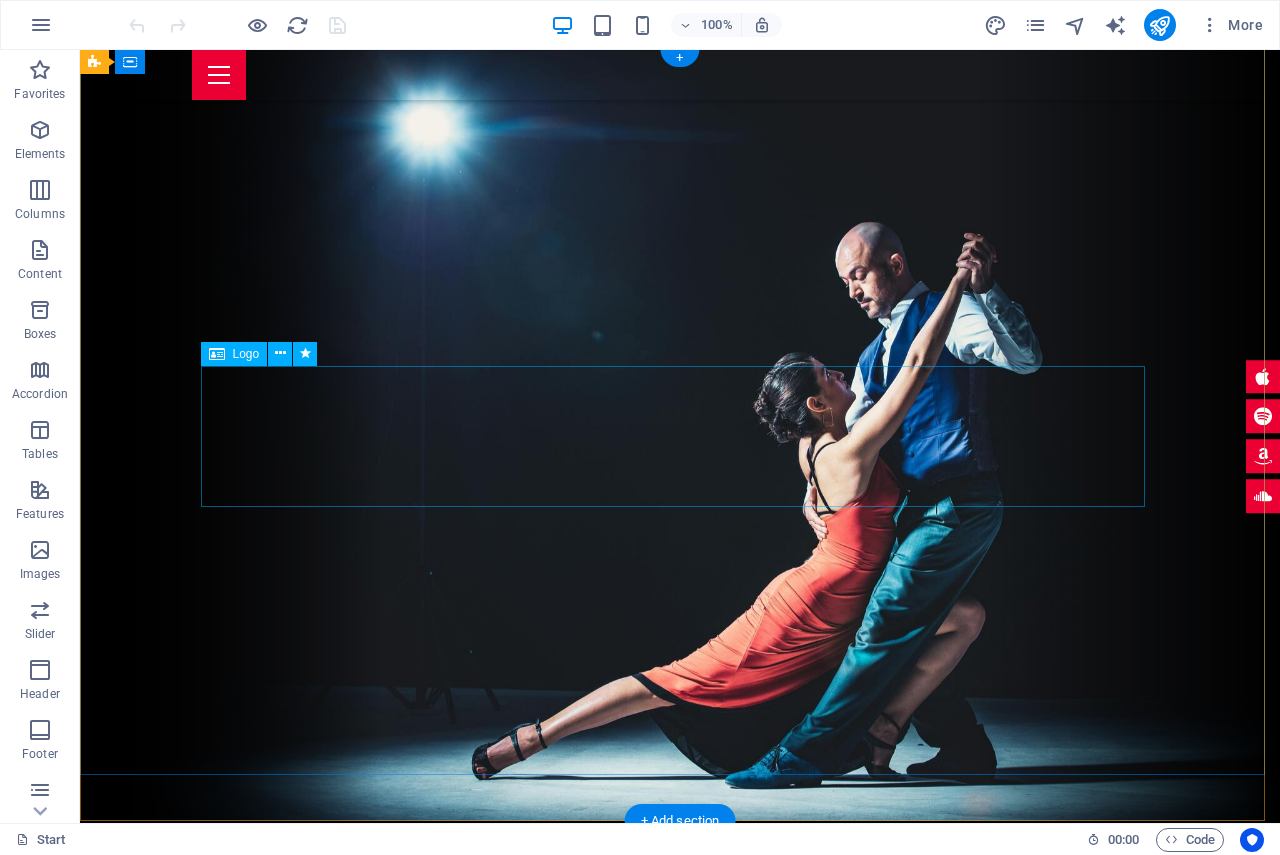 click on "LIBERTANGO" at bounding box center (680, 1053) 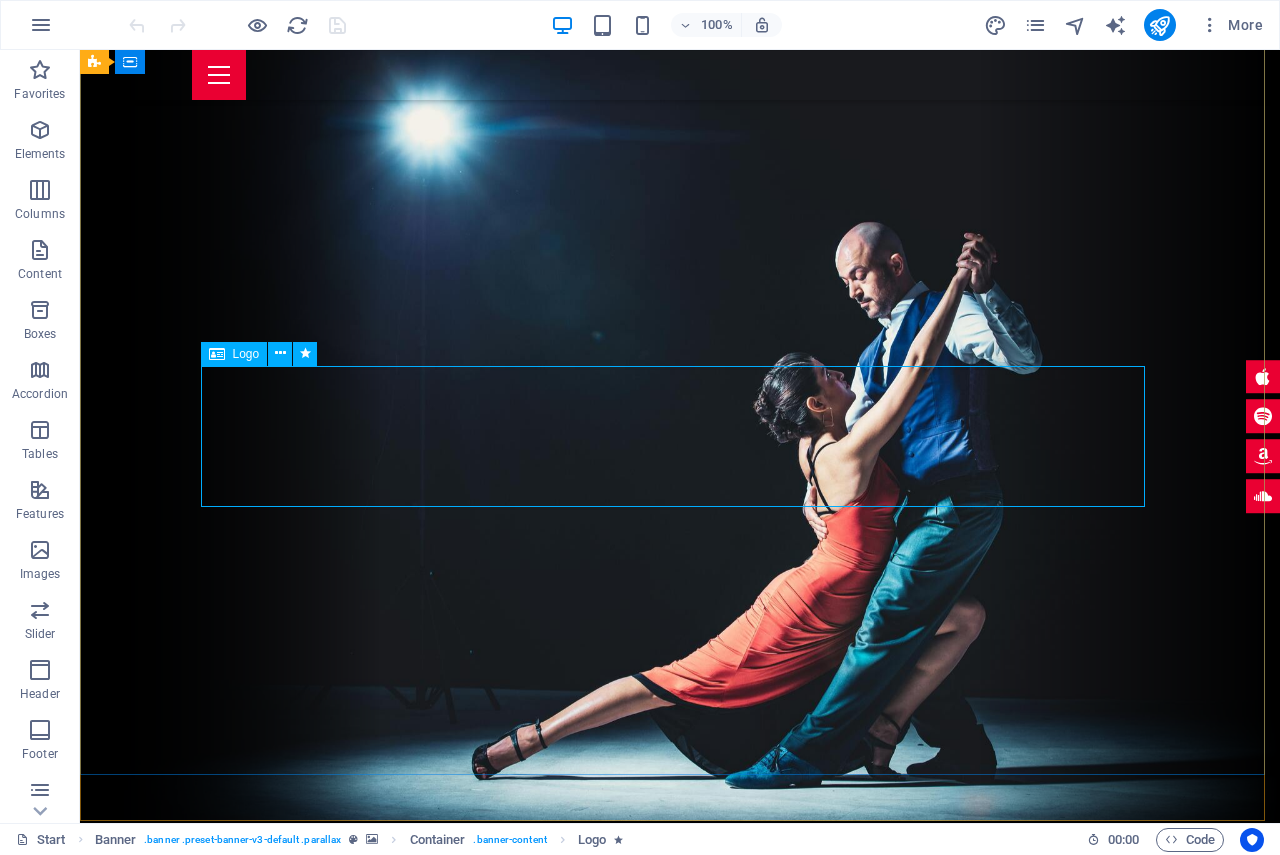 click on "Logo" at bounding box center [246, 354] 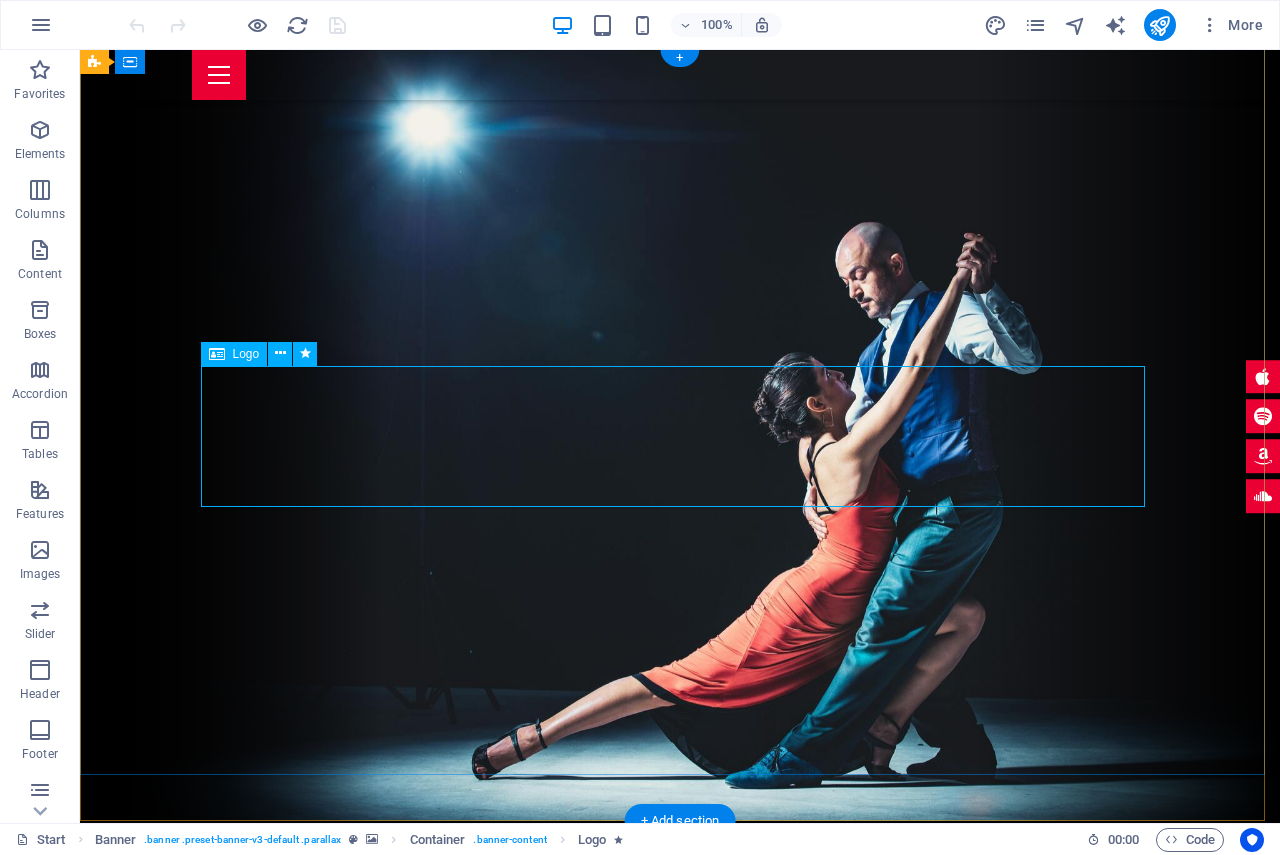 click on "LIBERTANGO" at bounding box center (680, 1053) 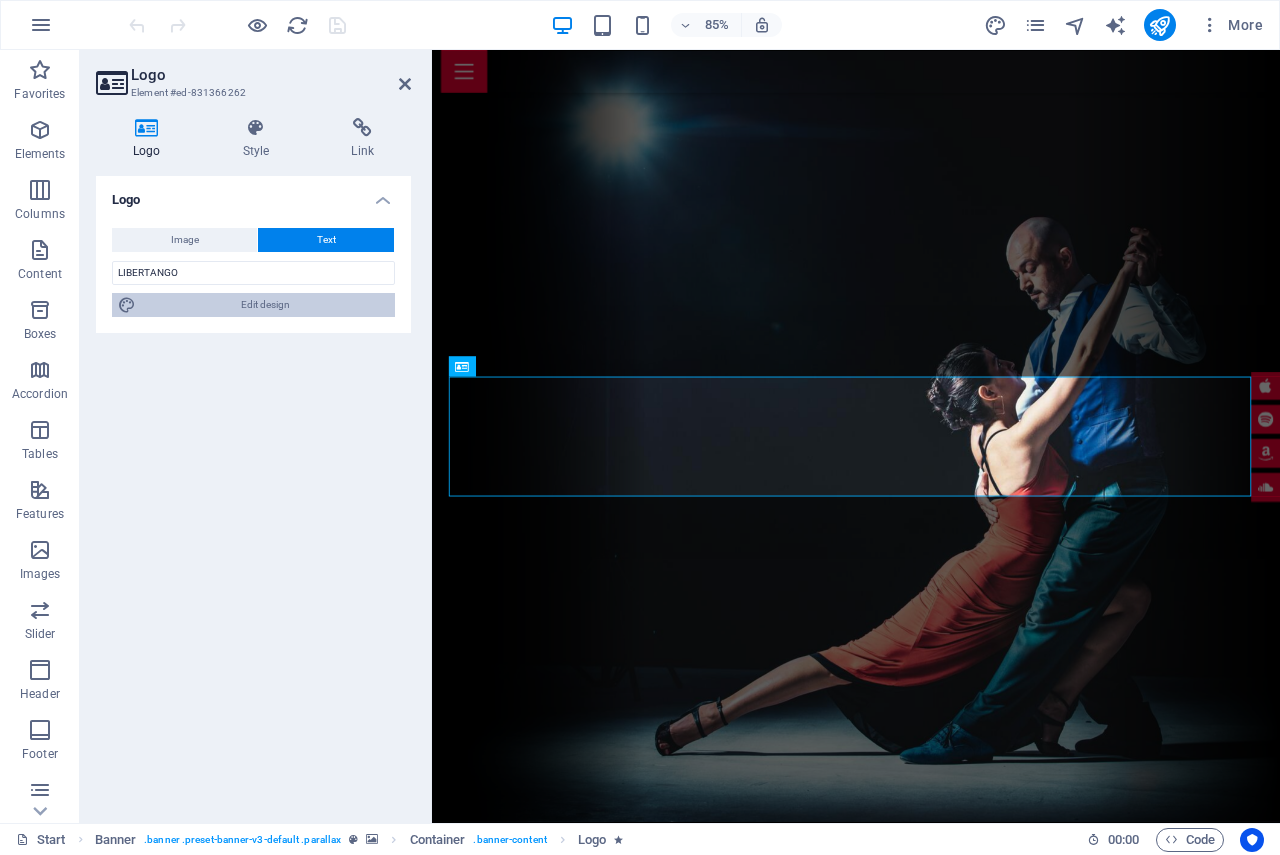 drag, startPoint x: 288, startPoint y: 306, endPoint x: 468, endPoint y: 1077, distance: 791.7329 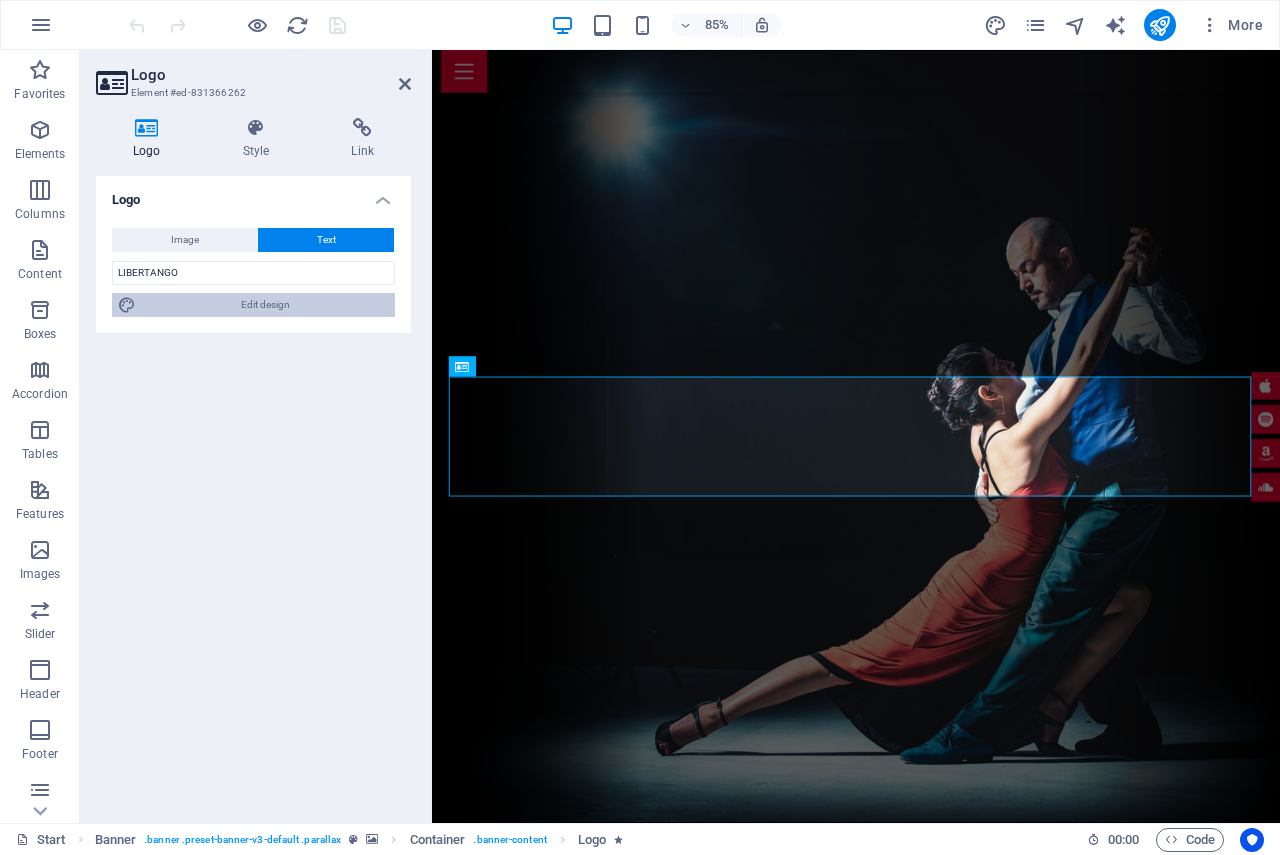 click on "Edit design" at bounding box center (265, 305) 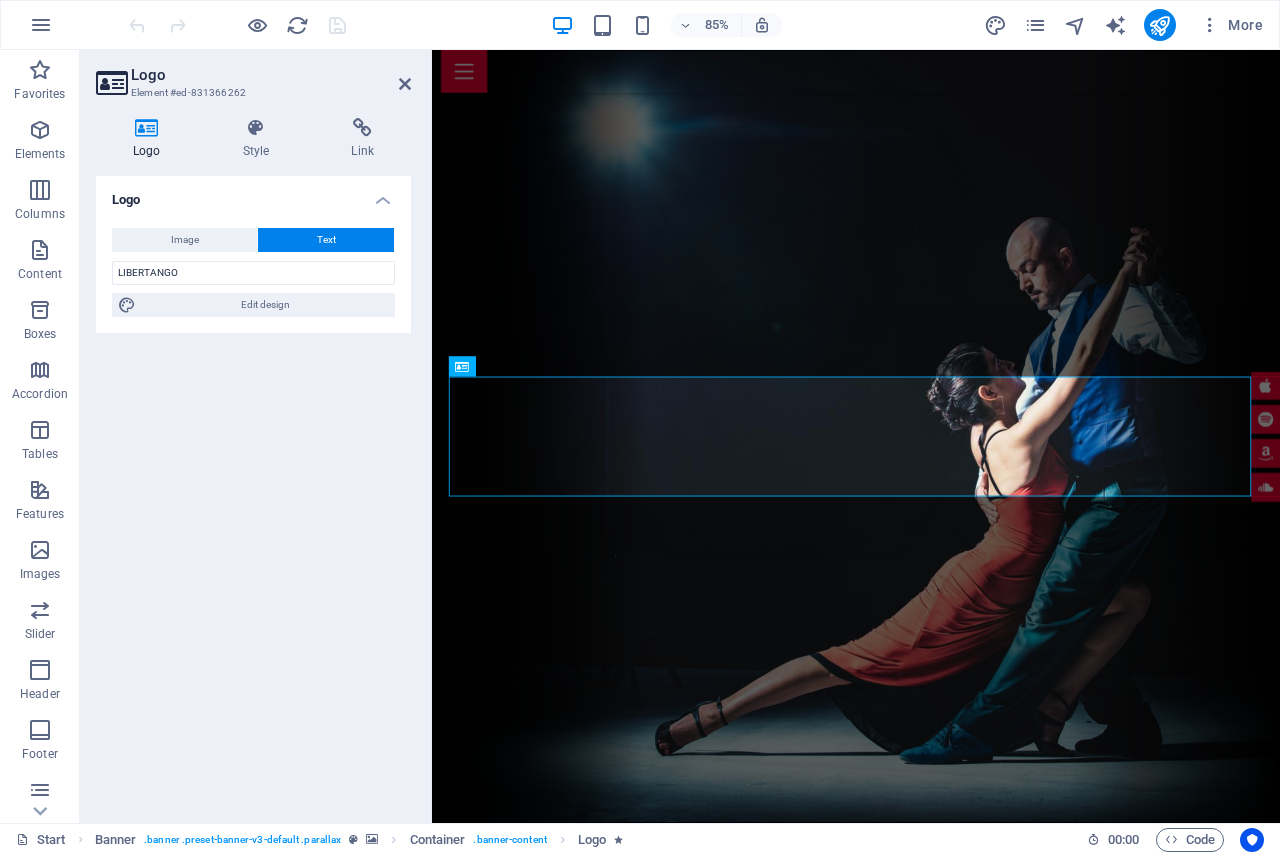 select on "rem" 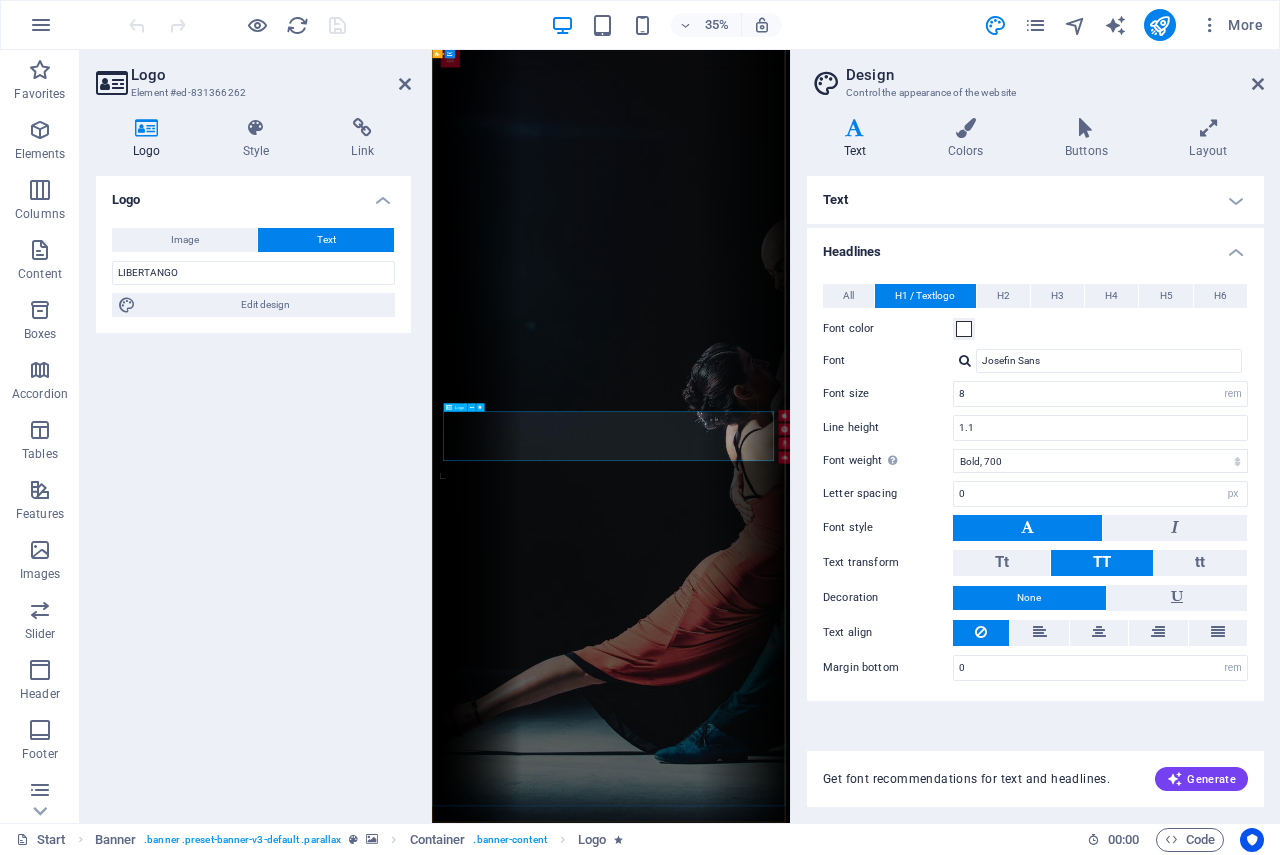 click on "LIBERTANGO" at bounding box center (944, 1053) 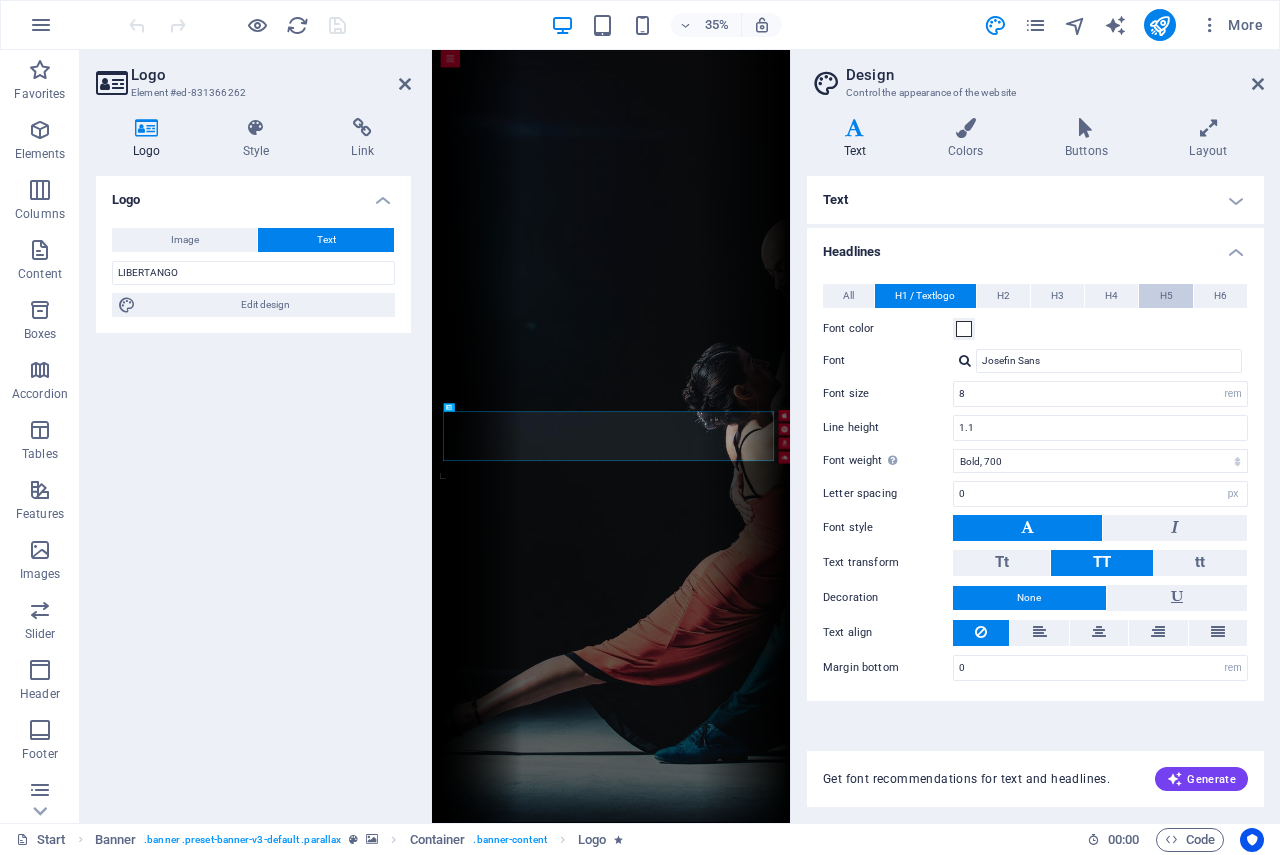 click on "H5" at bounding box center (1166, 296) 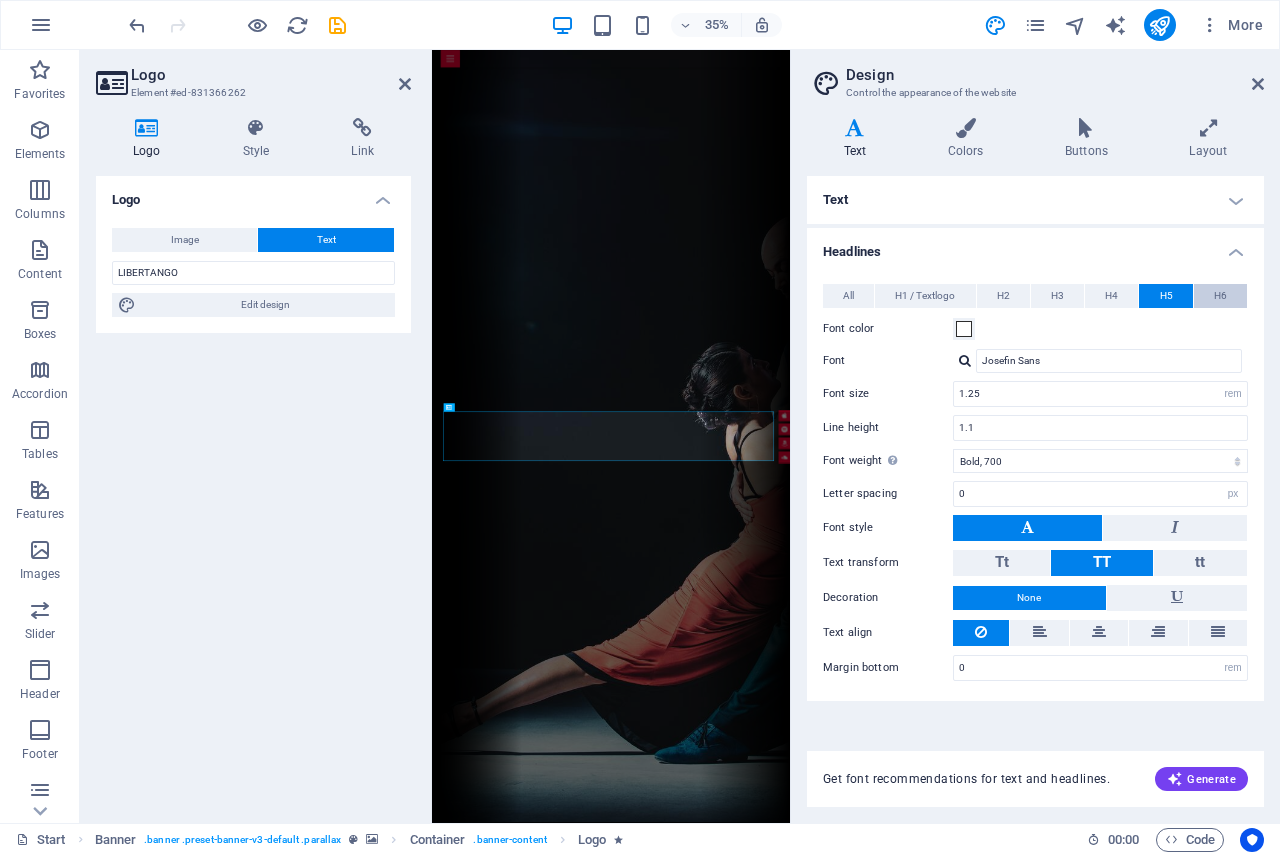click on "H6" at bounding box center (1220, 296) 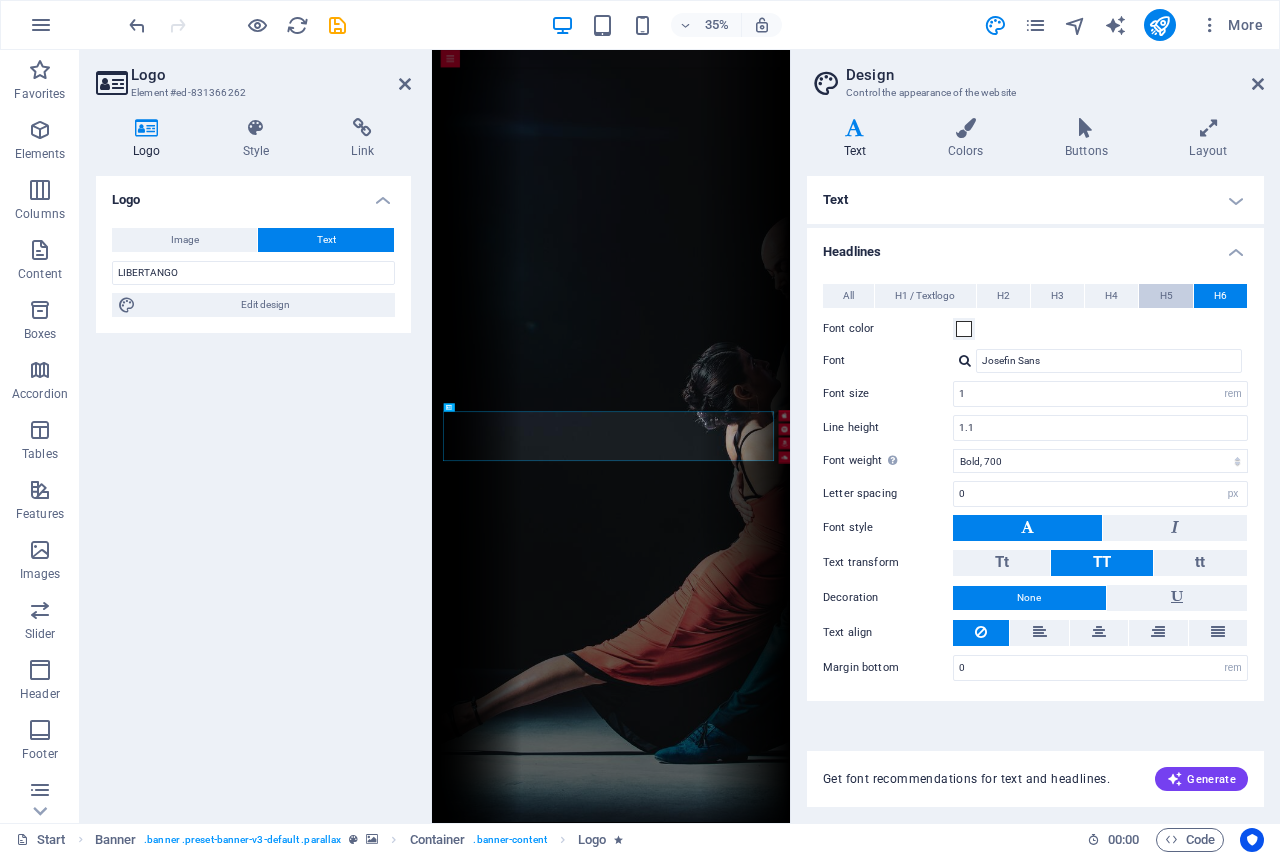 click on "H5" at bounding box center [1166, 296] 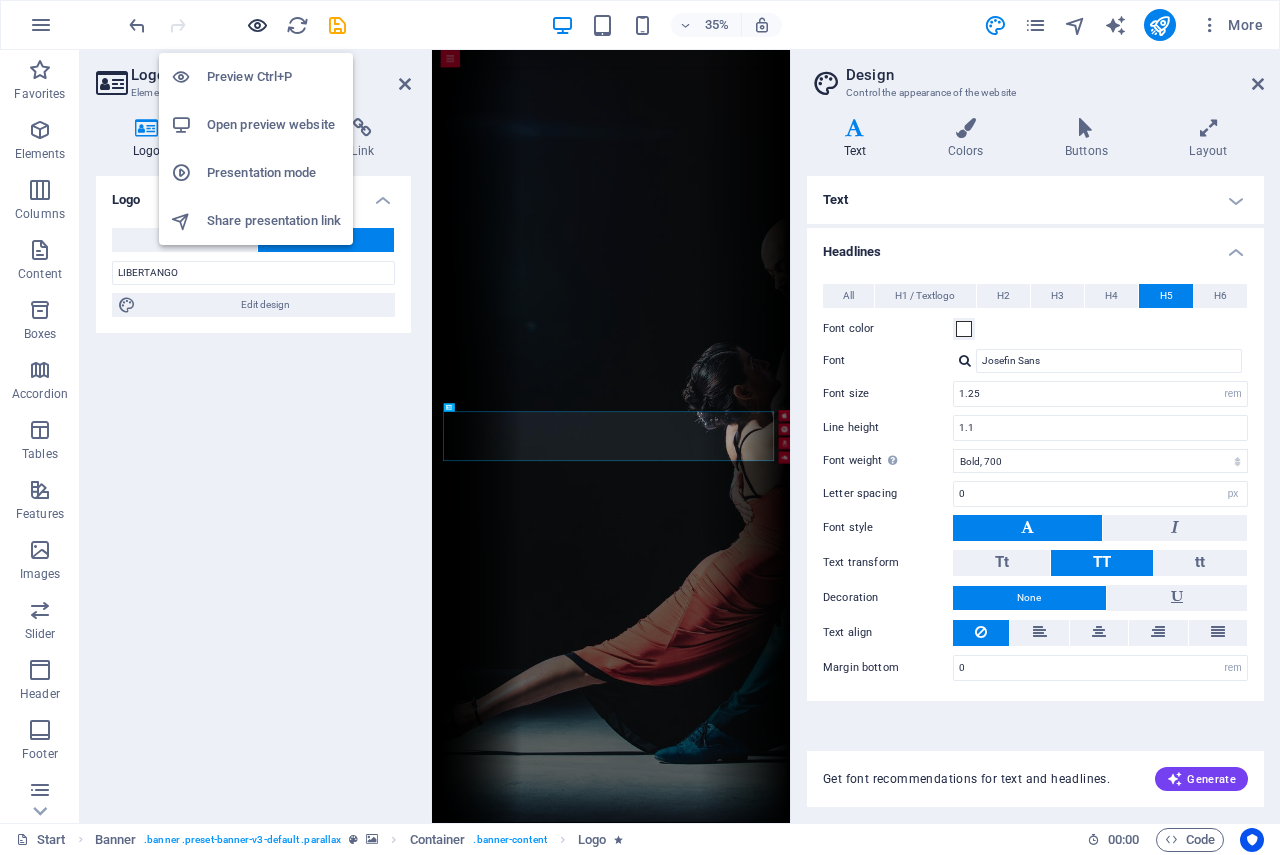 click at bounding box center (257, 25) 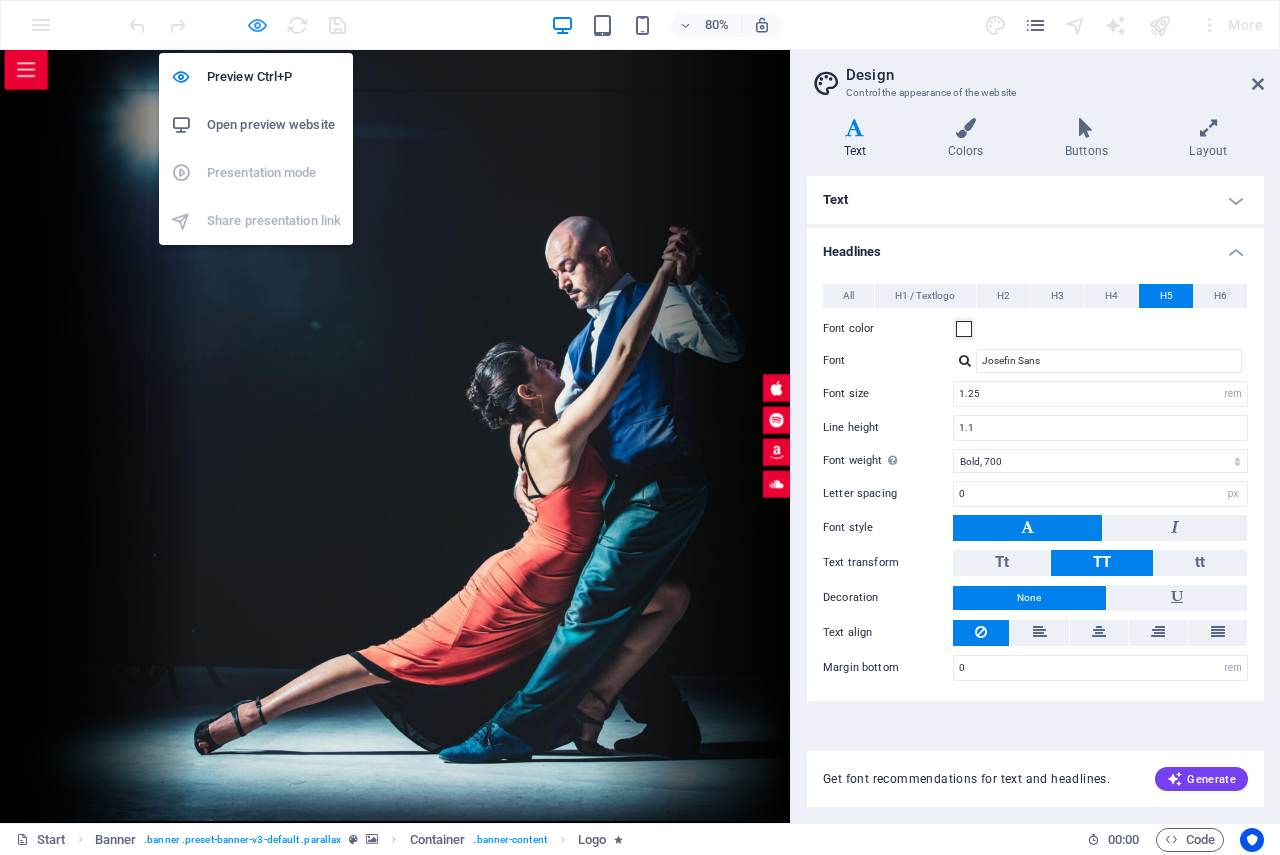 click at bounding box center [257, 25] 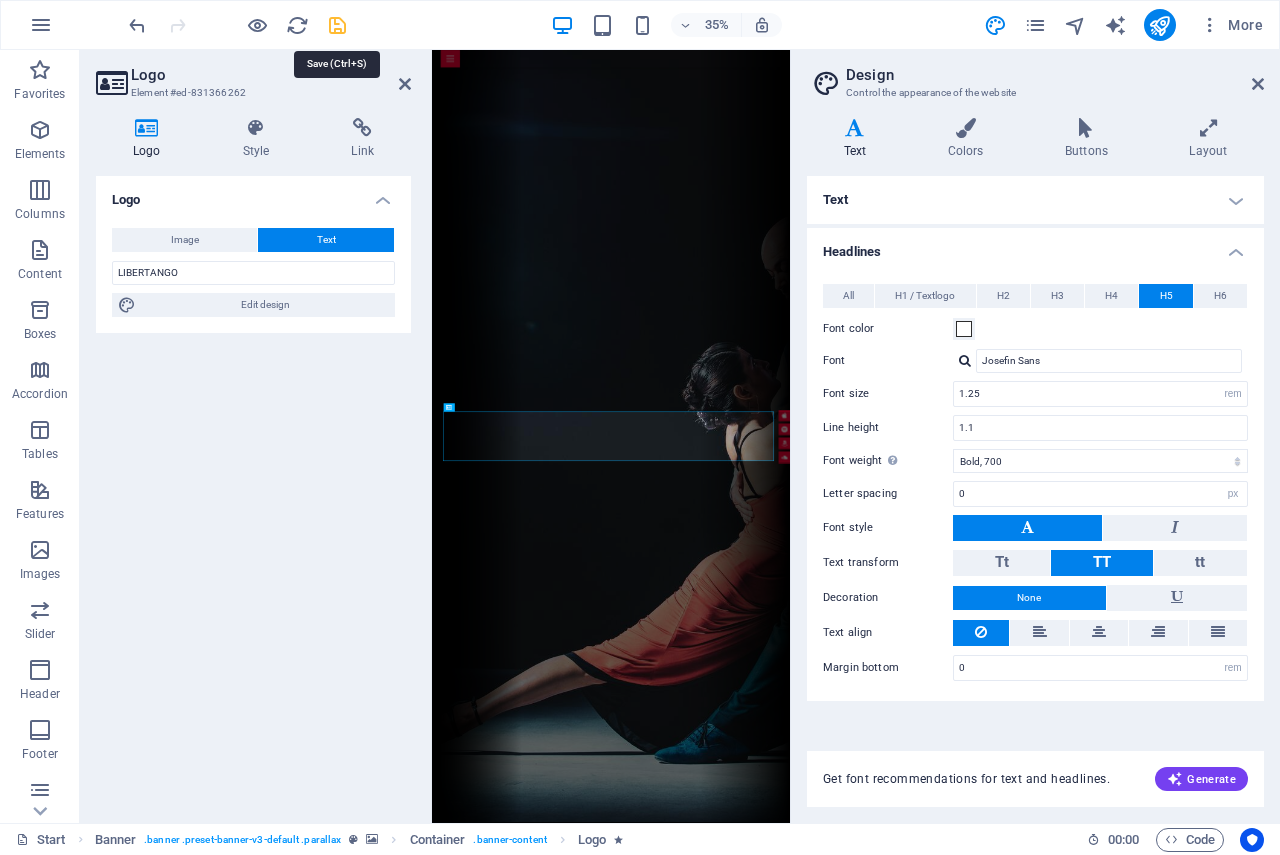 click at bounding box center (337, 25) 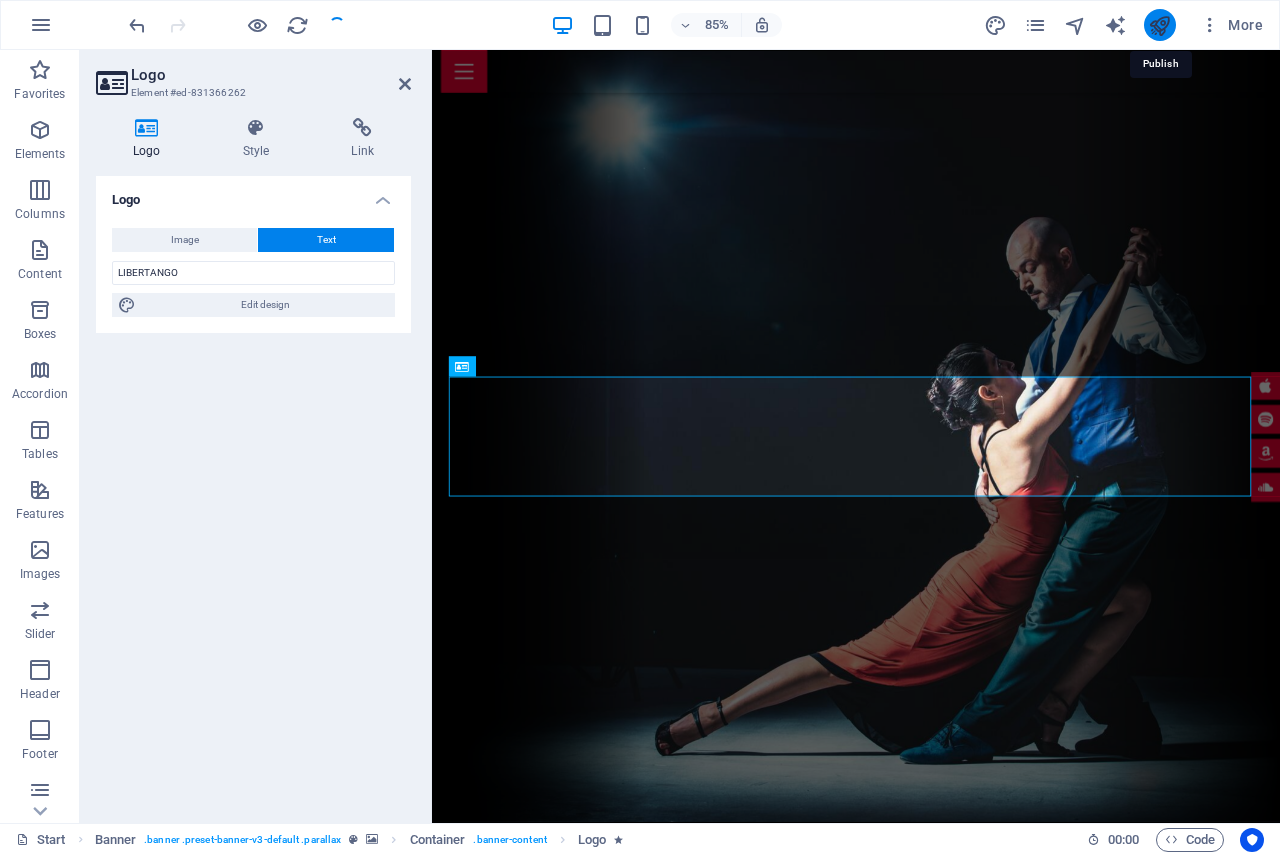 click at bounding box center [1159, 25] 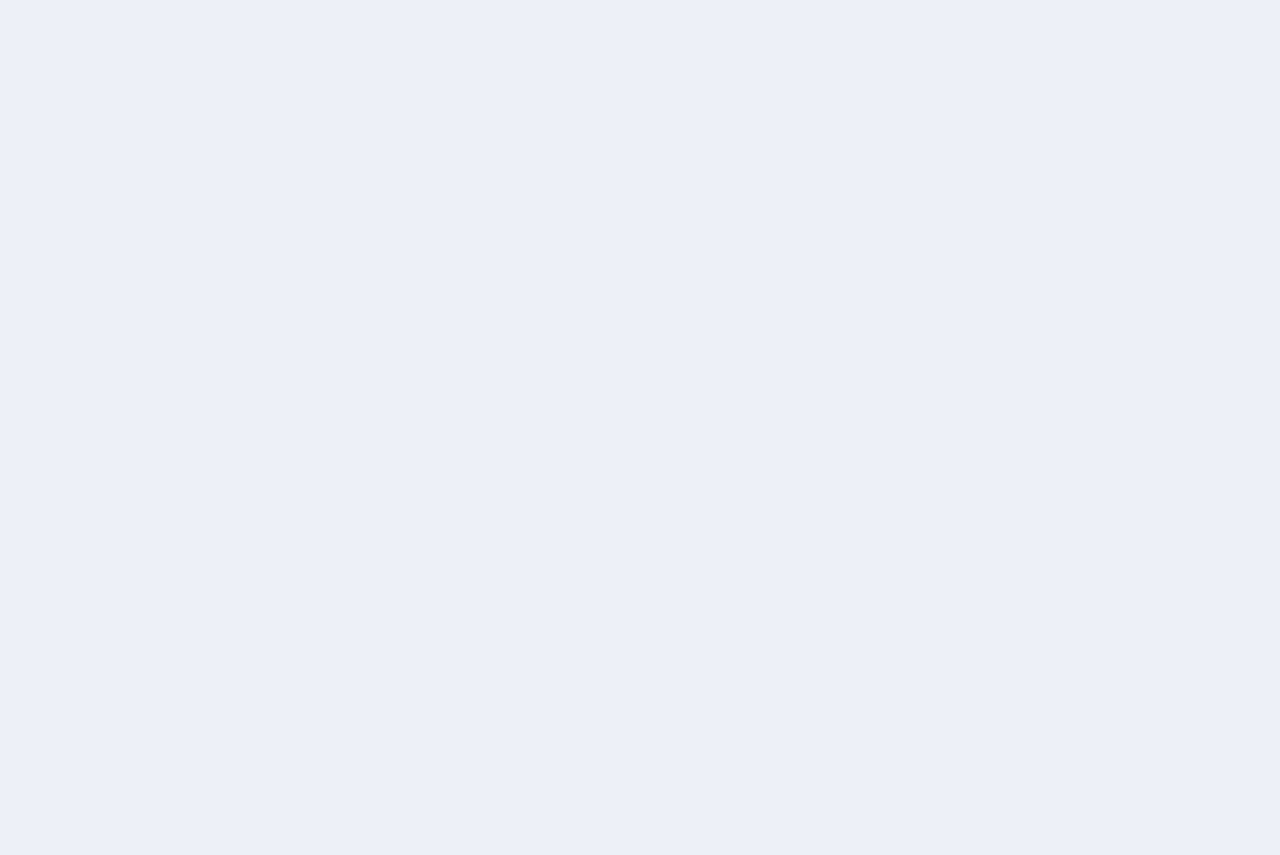 scroll, scrollTop: 0, scrollLeft: 0, axis: both 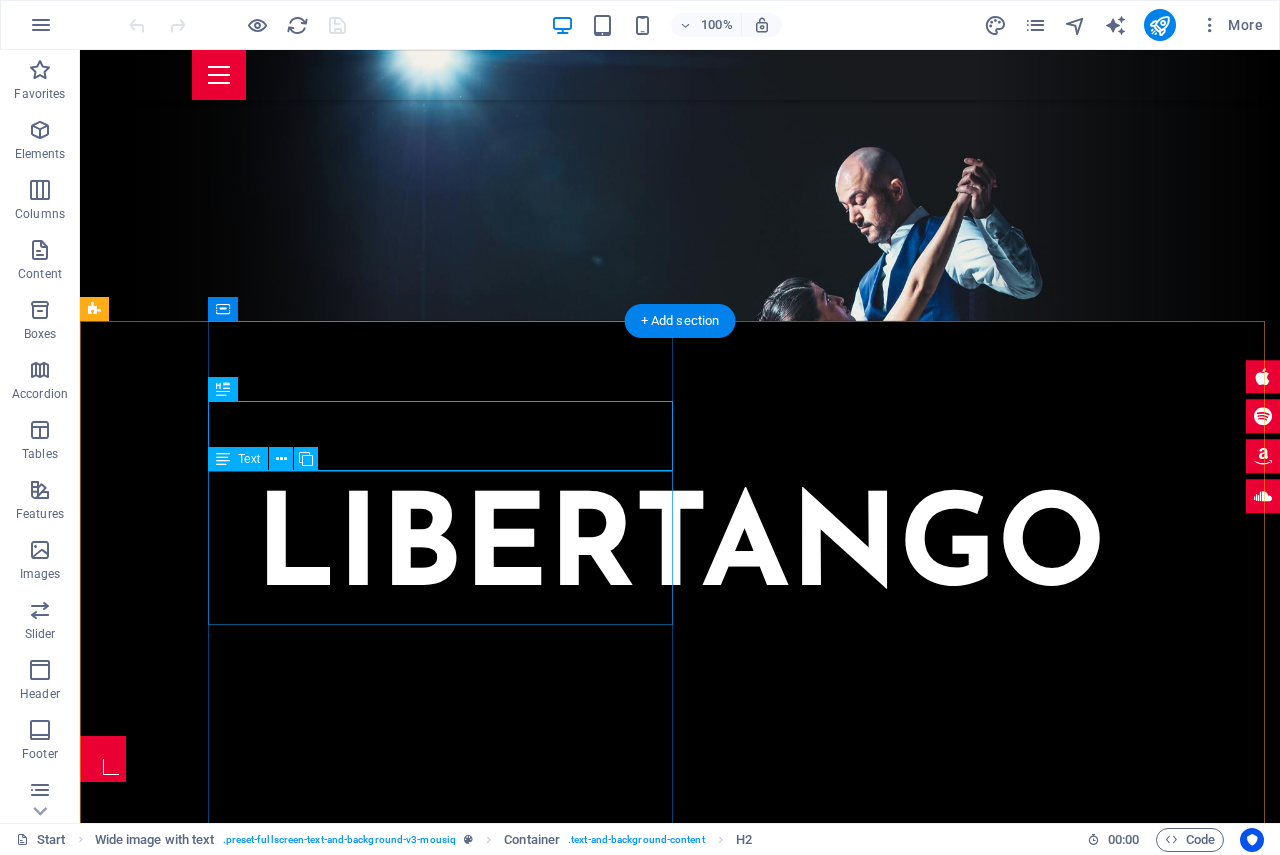 click on "LiberTango es una invitación para disfrutar de una tarde de un Tango romántico y sensual. LiberTango recrea la atmósfera del tradicional Tango argentino evocando en su estilo las diferentes expresiones del Tango a través de sus canciones, música y baile. Libertango es, desde su inicio hasta el final, un torrente de sofisticación, sensualidad y pasión.." at bounding box center (744, 971) 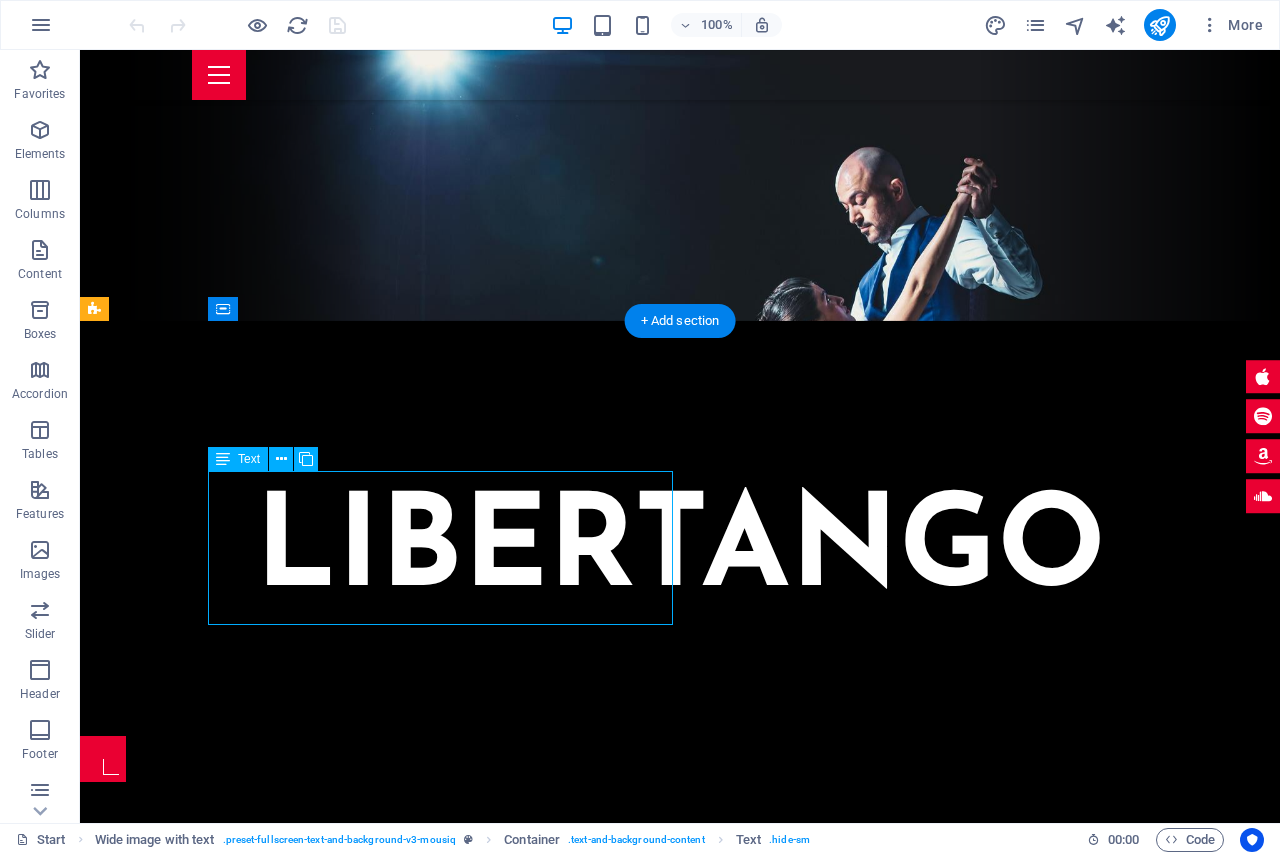click on "LiberTango es una invitación para disfrutar de una tarde de un Tango romántico y sensual. LiberTango recrea la atmósfera del tradicional Tango argentino evocando en su estilo las diferentes expresiones del Tango a través de sus canciones, música y baile. Libertango es, desde su inicio hasta el final, un torrente de sofisticación, sensualidad y pasión.." at bounding box center [744, 971] 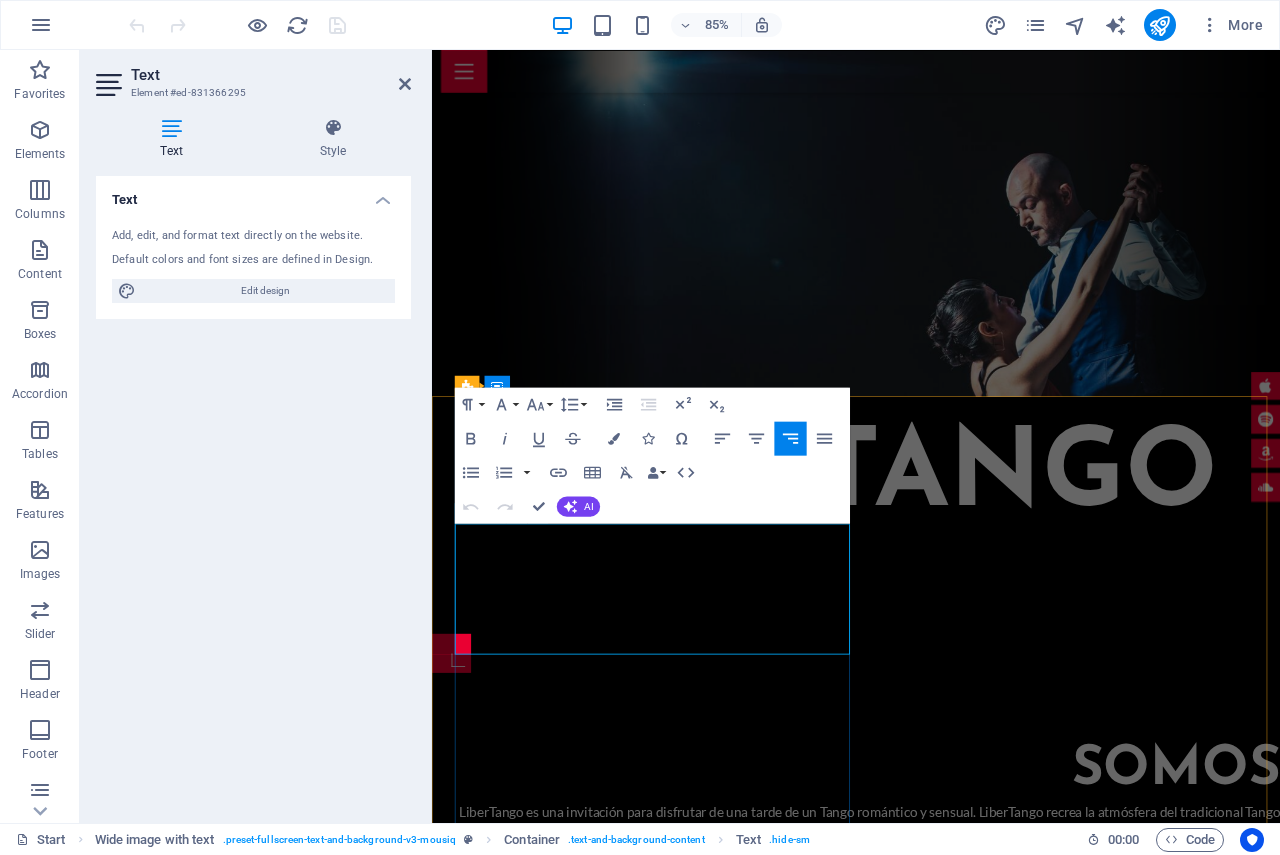 click on "LiberTango es una invitación para disfrutar de una tarde de un Tango romántico y sensual. LiberTango recrea la atmósfera del tradicional Tango argentino evocando en su estilo las diferentes expresiones del Tango a través de sus canciones, música y baile. Libertango es, desde su inicio hasta el final, un torrente de sofisticación, sensualidad y pasión.." at bounding box center (944, 971) 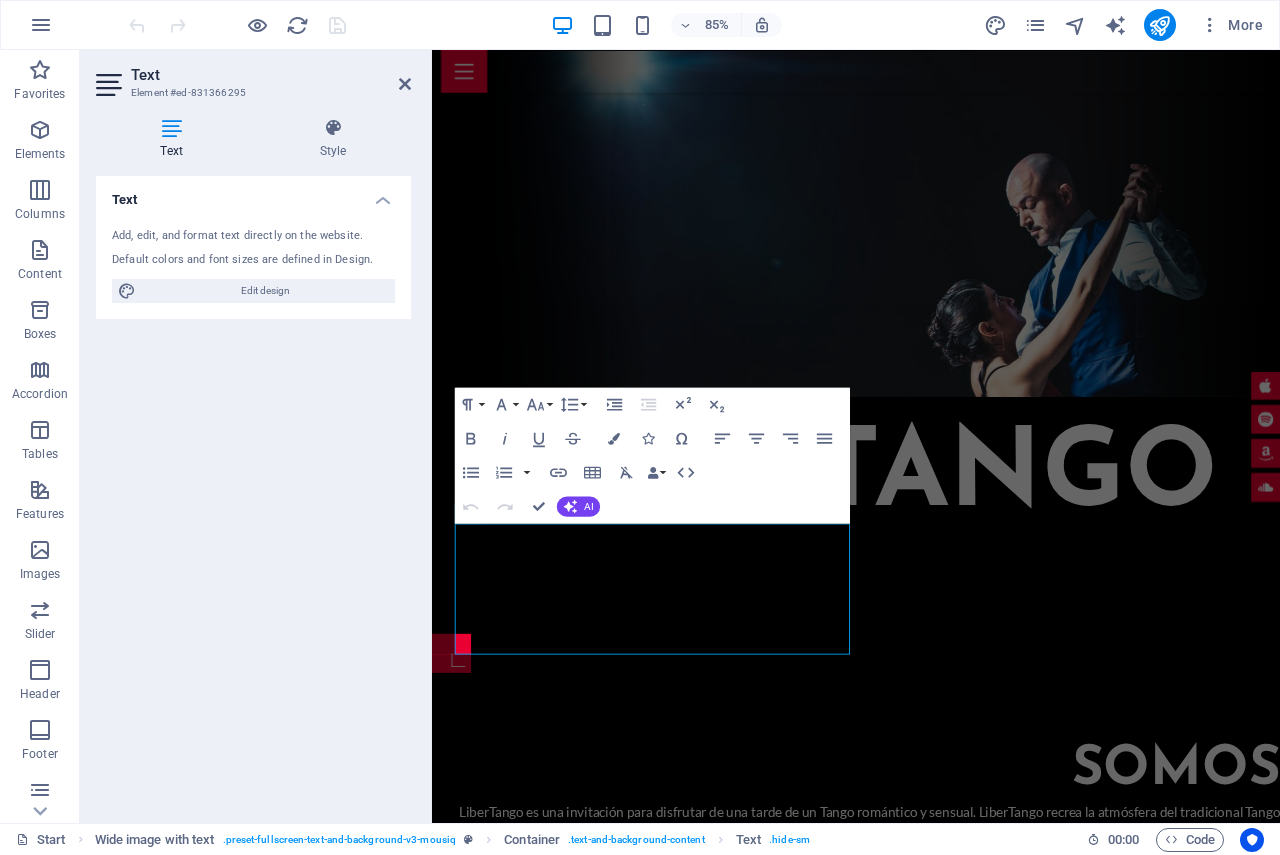 click on "Text Add, edit, and format text directly on the website. Default colors and font sizes are defined in Design. Edit design Alignment Left aligned Centered Right aligned" at bounding box center (253, 491) 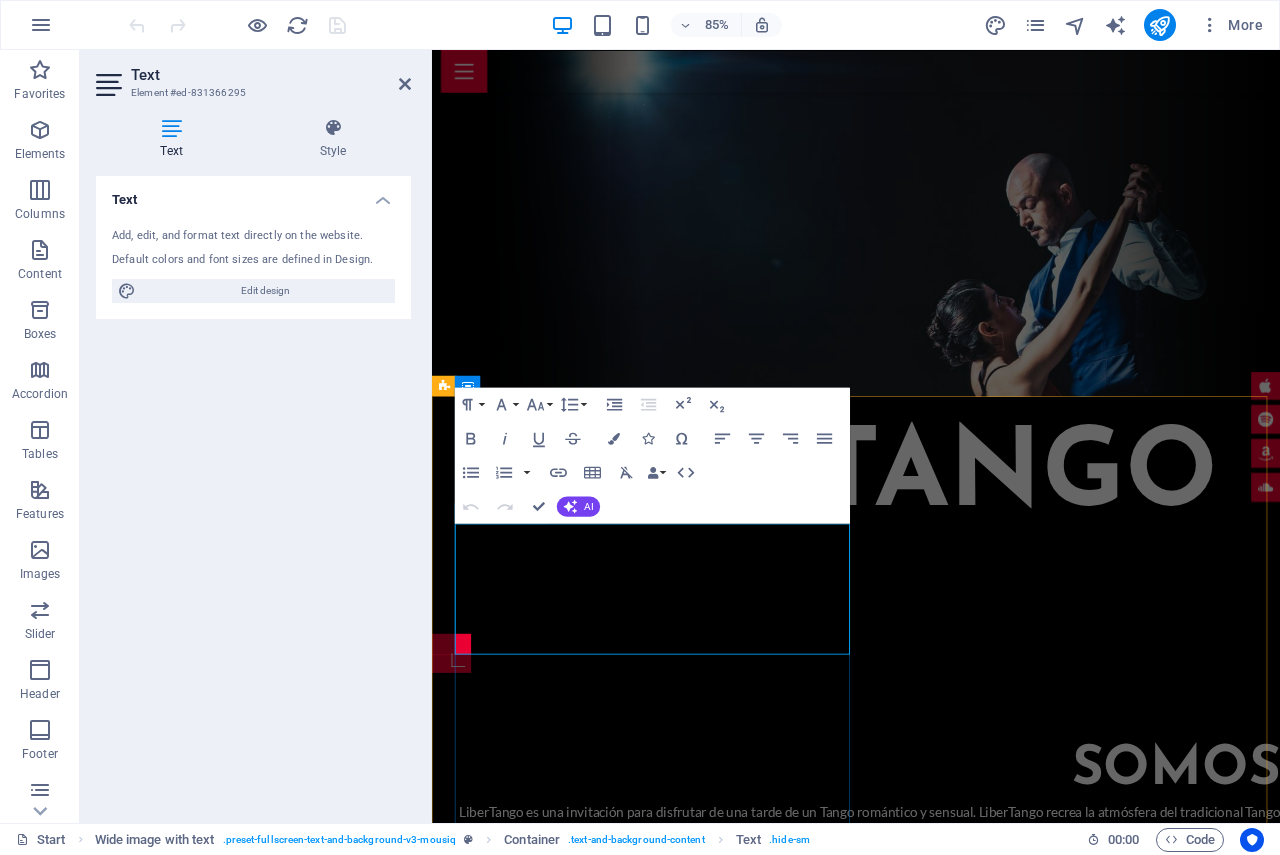 click on "LiberTango es una invitación para disfrutar de una tarde de un Tango romántico y sensual. LiberTango recrea la atmósfera del tradicional Tango argentino evocando en su estilo las diferentes expresiones del Tango a través de sus canciones, música y baile. Libertango es, desde su inicio hasta el final, un torrente de sofisticación, sensualidad y pasión.." at bounding box center [944, 971] 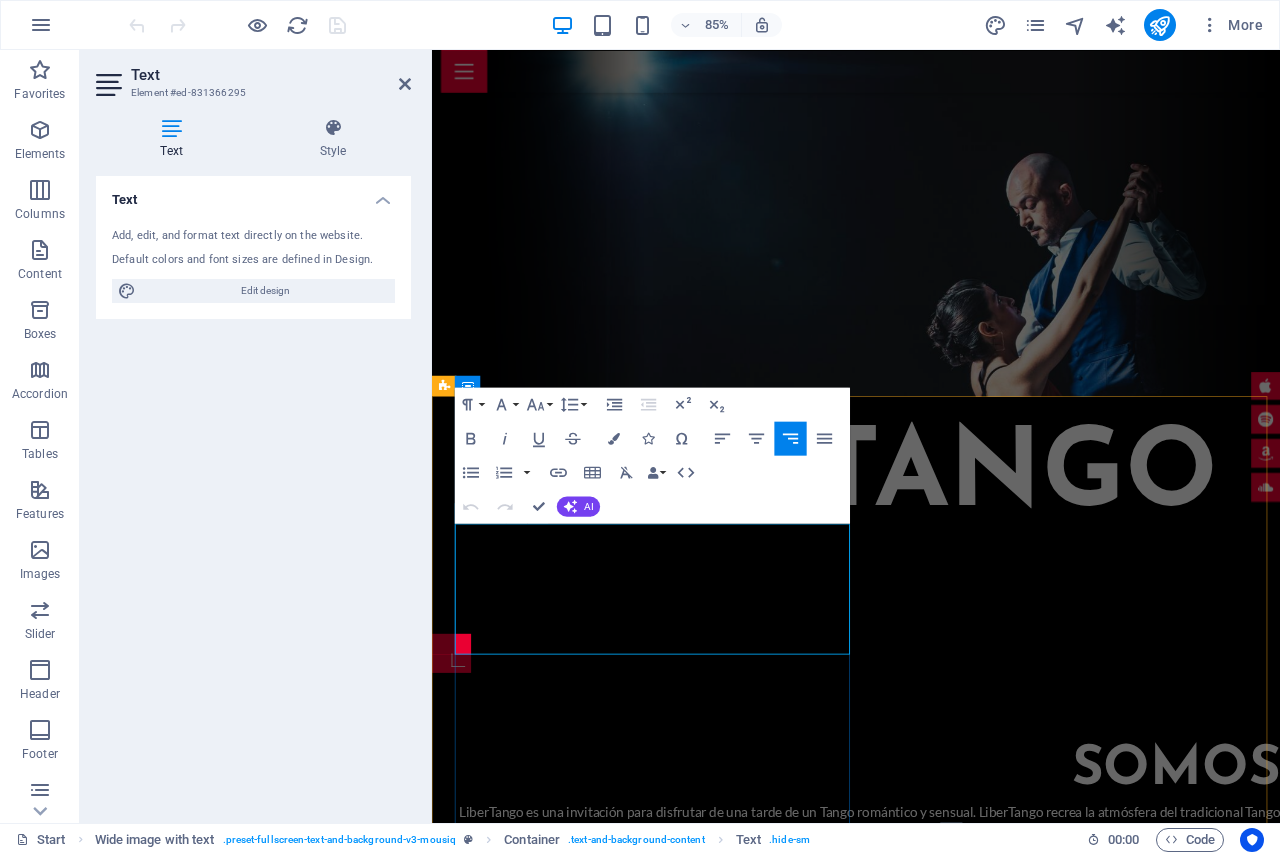 click on "LiberTango es una invitación para disfrutar de una tarde de un Tango romántico y sensual. LiberTango recrea la atmósfera del tradicional Tango argentino evocando en su estilo las diferentes expresiones del Tango a través de sus canciones, música y baile. Libertango es, desde su inicio hasta el final, un torrente de sofisticación, sensualidad y pasión.." at bounding box center (944, 971) 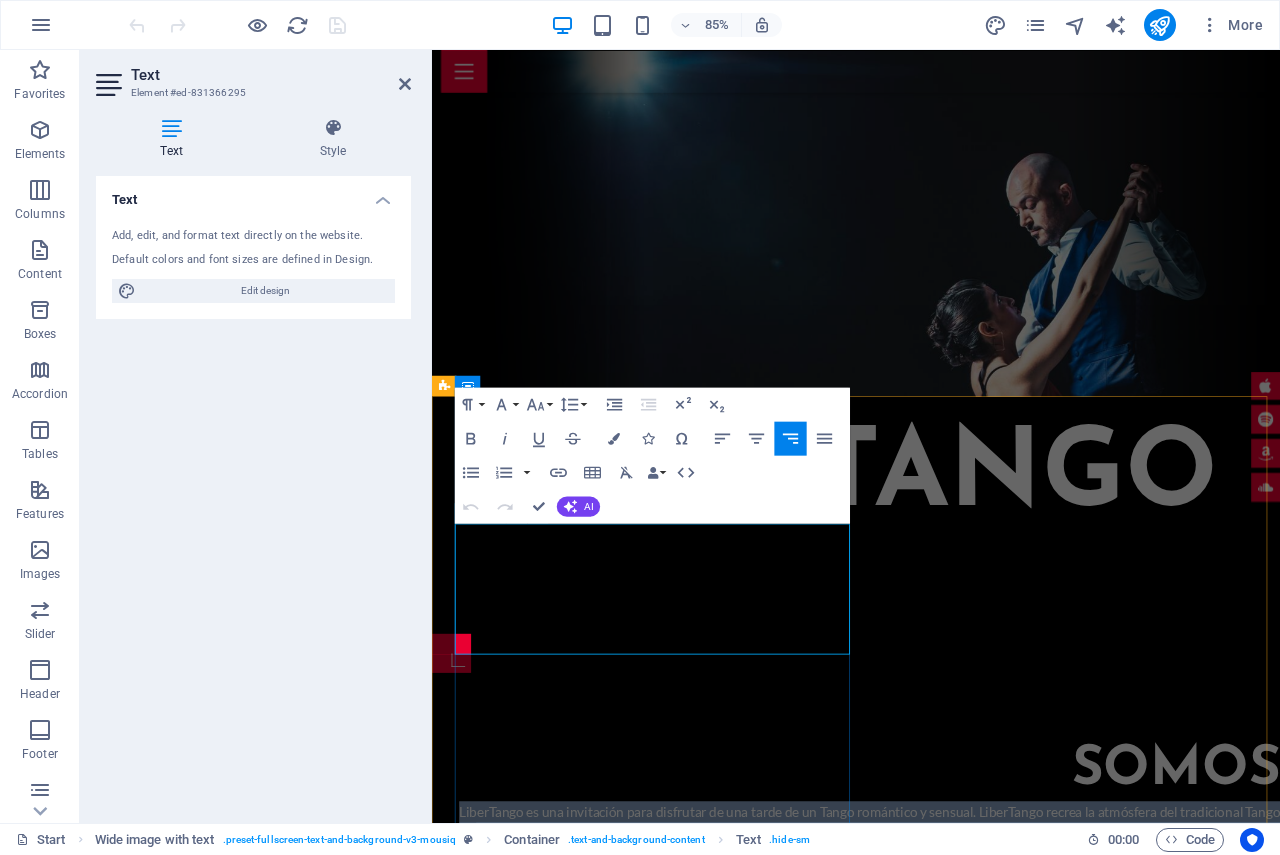 click on "LiberTango es una invitación para disfrutar de una tarde de un Tango romántico y sensual. LiberTango recrea la atmósfera del tradicional Tango argentino evocando en su estilo las diferentes expresiones del Tango a través de sus canciones, música y baile. Libertango es, desde su inicio hasta el final, un torrente de sofisticación, sensualidad y pasión.." at bounding box center [944, 971] 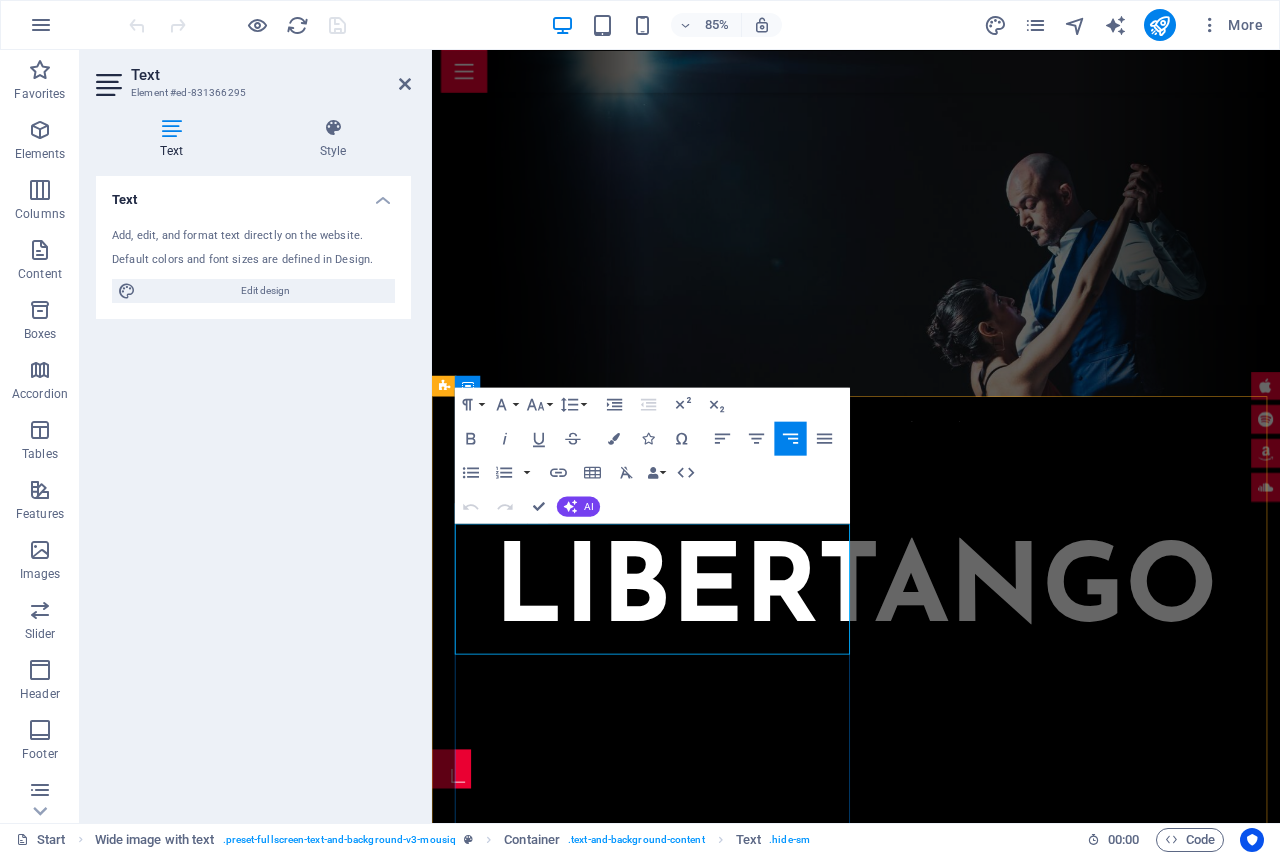 scroll, scrollTop: 2696, scrollLeft: 0, axis: vertical 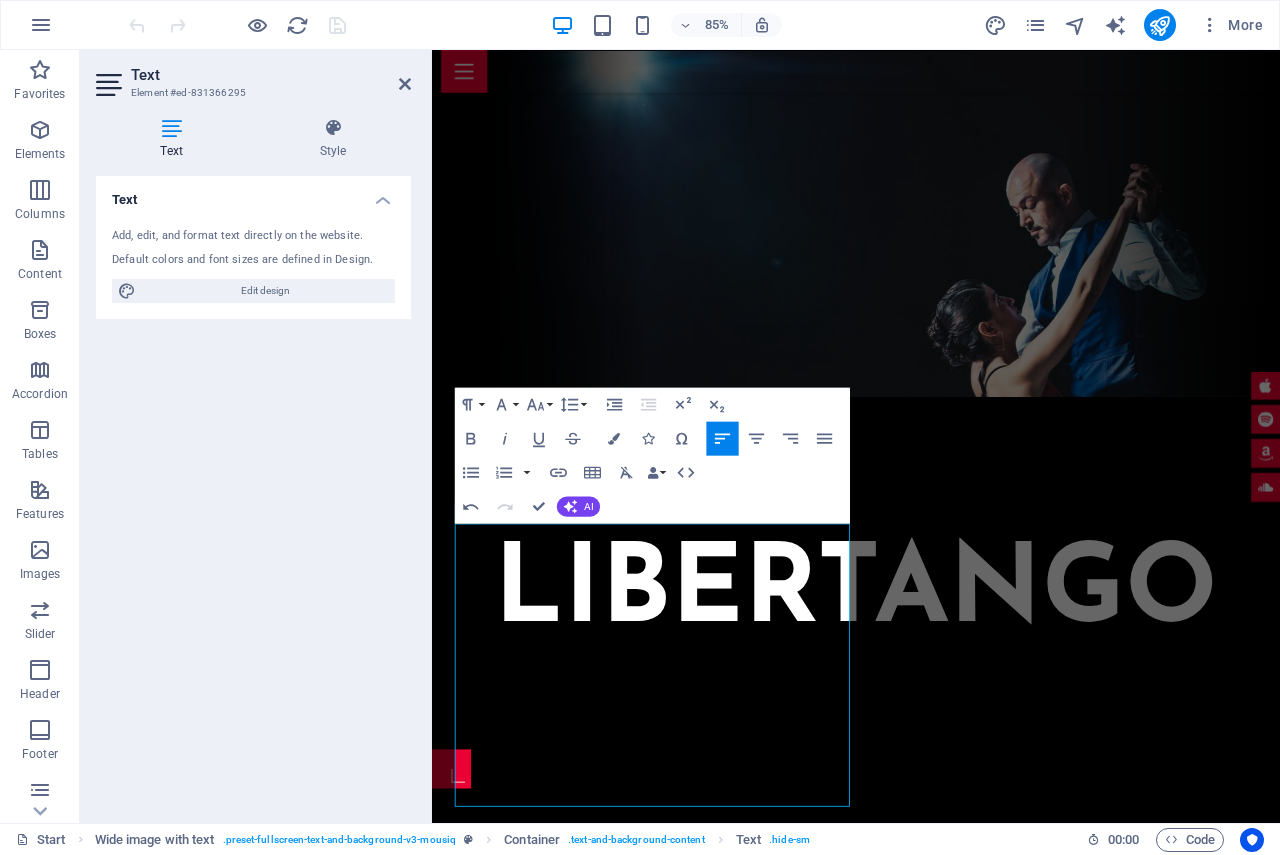 click at bounding box center [931, 2076] 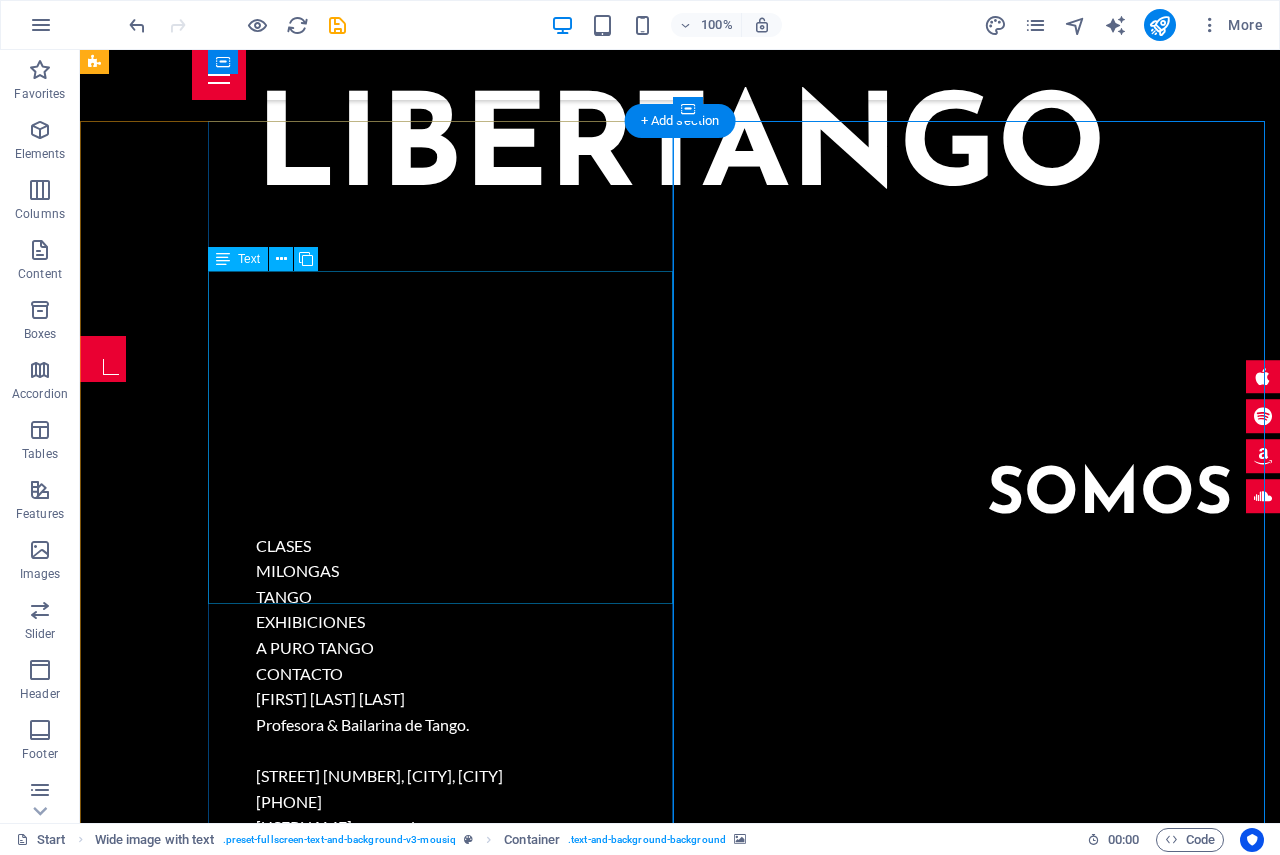 scroll, scrollTop: 702, scrollLeft: 0, axis: vertical 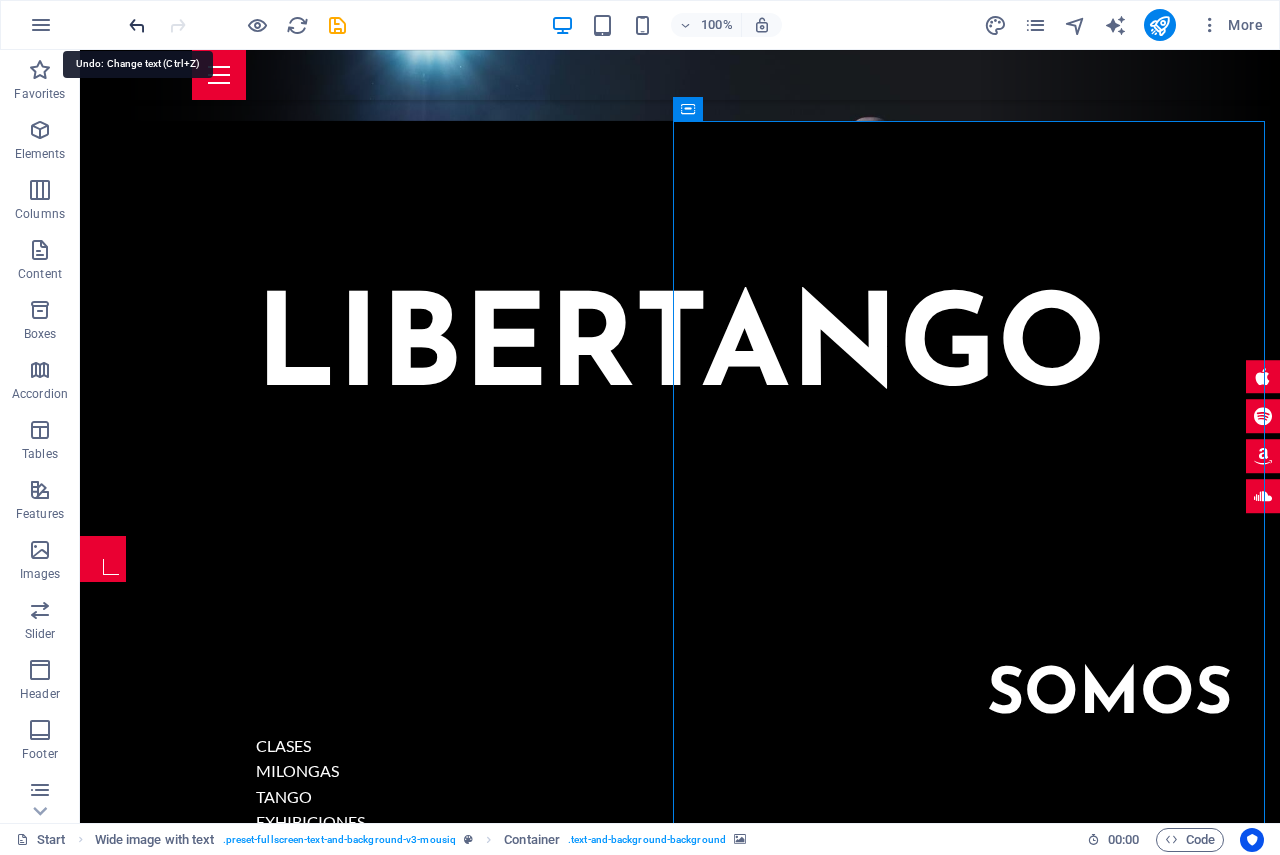 click at bounding box center (137, 25) 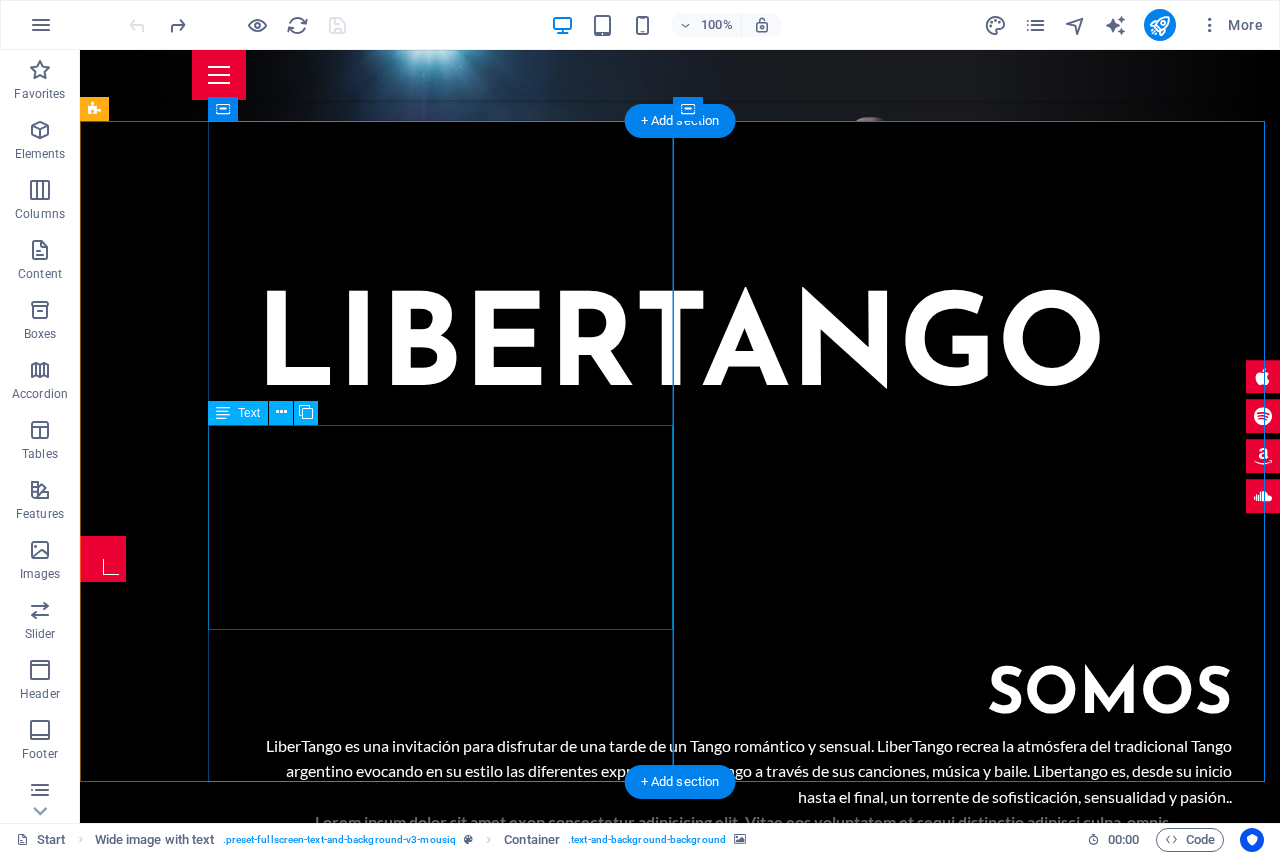 click on "Lorem ipsum dolor sit amet exop consectetur adipisicing elit. Vitae eos voluptatem et sequi distinctio adipisci culpa  omnis. Fugit sit atque eaque dolorum autem nobis elm reprehenderit porro omnis obcaecati laborum? Obcaecati laboriosam ex deserunt, harum libero a voluptatem possimus culpa nisi eos quas dolore omnis debitis consequatur fugiat eaque nulla. Qui molestias, nobis dicta voluptas." at bounding box center (744, 860) 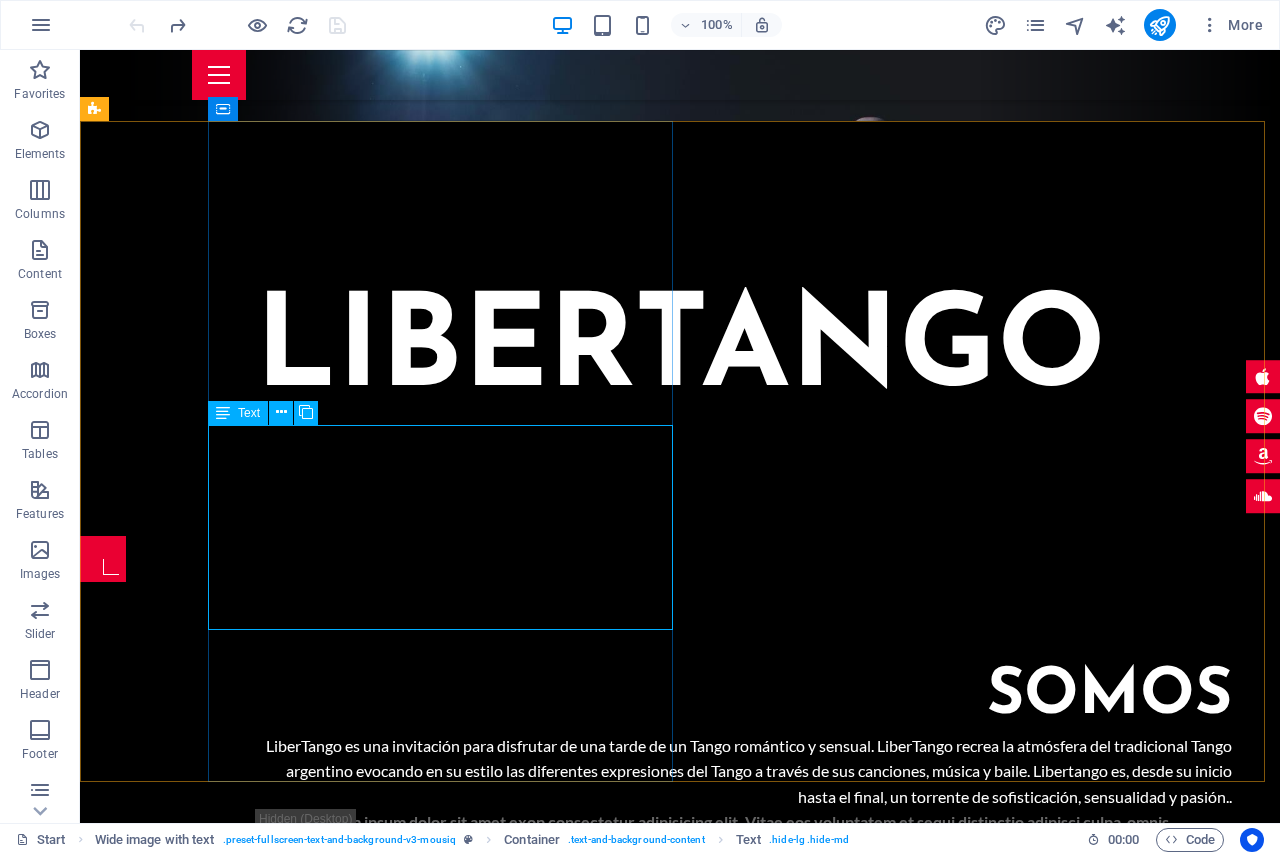click on "Text" at bounding box center (249, 413) 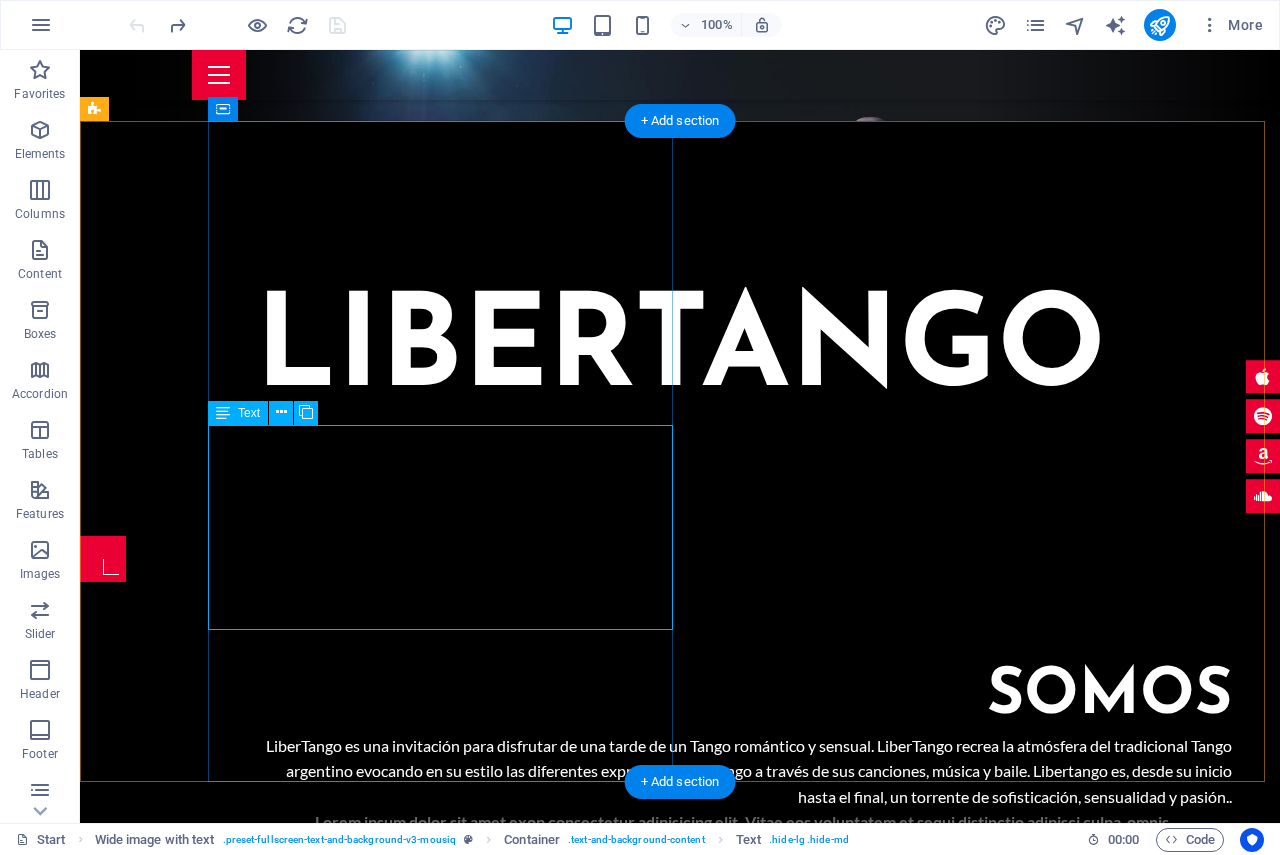 click on "Lorem ipsum dolor sit amet exop consectetur adipisicing elit. Vitae eos voluptatem et sequi distinctio adipisci culpa  omnis. Fugit sit atque eaque dolorum autem nobis elm reprehenderit porro omnis obcaecati laborum? Obcaecati laboriosam ex deserunt, harum libero a voluptatem possimus culpa nisi eos quas dolore omnis debitis consequatur fugiat eaque nulla. Qui molestias, nobis dicta voluptas." at bounding box center (744, 860) 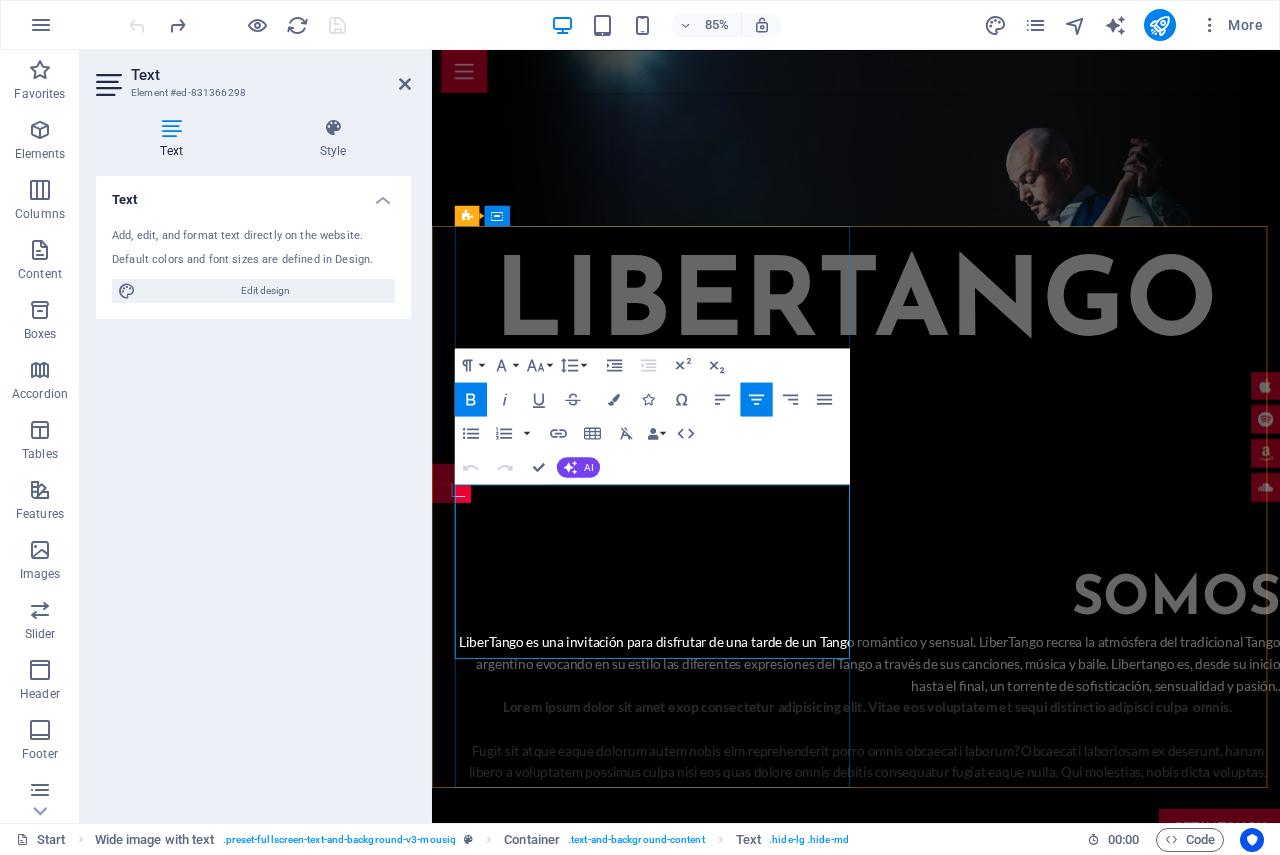 click on "Fugit sit atque eaque dolorum autem nobis elm reprehenderit porro omnis obcaecati laborum? Obcaecati laboriosam ex deserunt, harum libero a voluptatem possimus culpa nisi eos quas dolore omnis debitis consequatur fugiat eaque nulla. Qui molestias, nobis dicta voluptas." at bounding box center [944, 886] 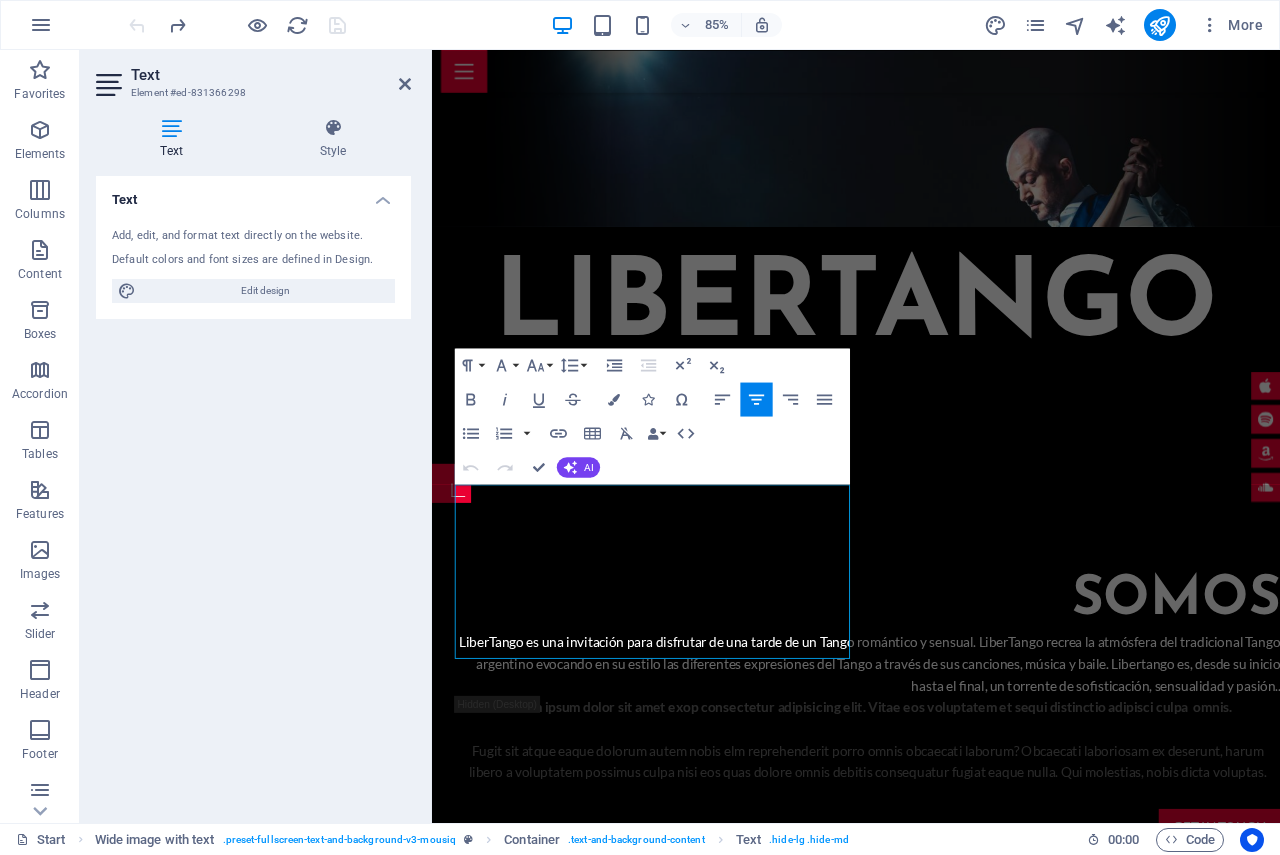 click on "Text Add, edit, and format text directly on the website. Default colors and font sizes are defined in Design. Edit design Alignment Left aligned Centered Right aligned" at bounding box center [253, 491] 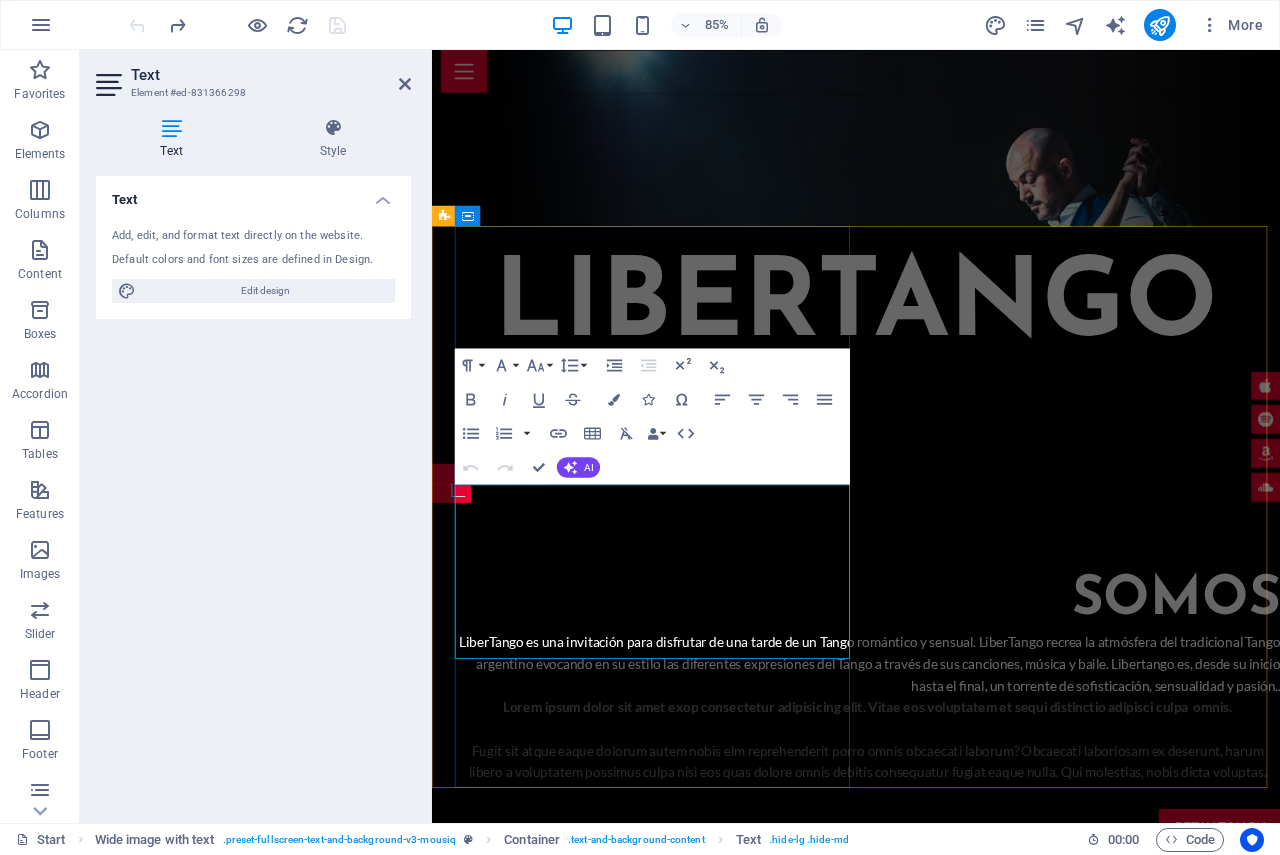 click on "Fugit sit atque eaque dolorum autem nobis elm reprehenderit porro omnis obcaecati laborum? Obcaecati laboriosam ex deserunt, harum libero a voluptatem possimus culpa nisi eos quas dolore omnis debitis consequatur fugiat eaque nulla. Qui molestias, nobis dicta voluptas." at bounding box center (944, 886) 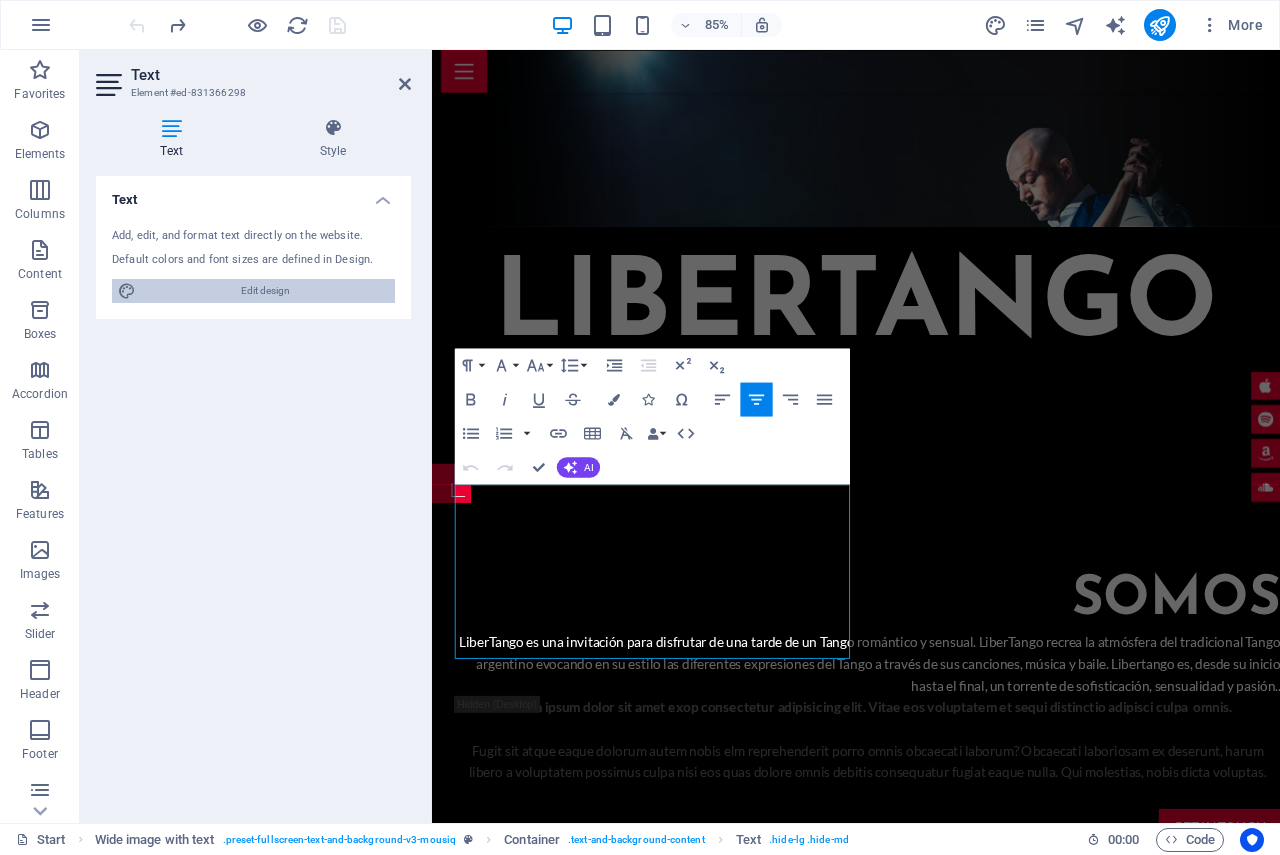 click on "Edit design" at bounding box center (265, 291) 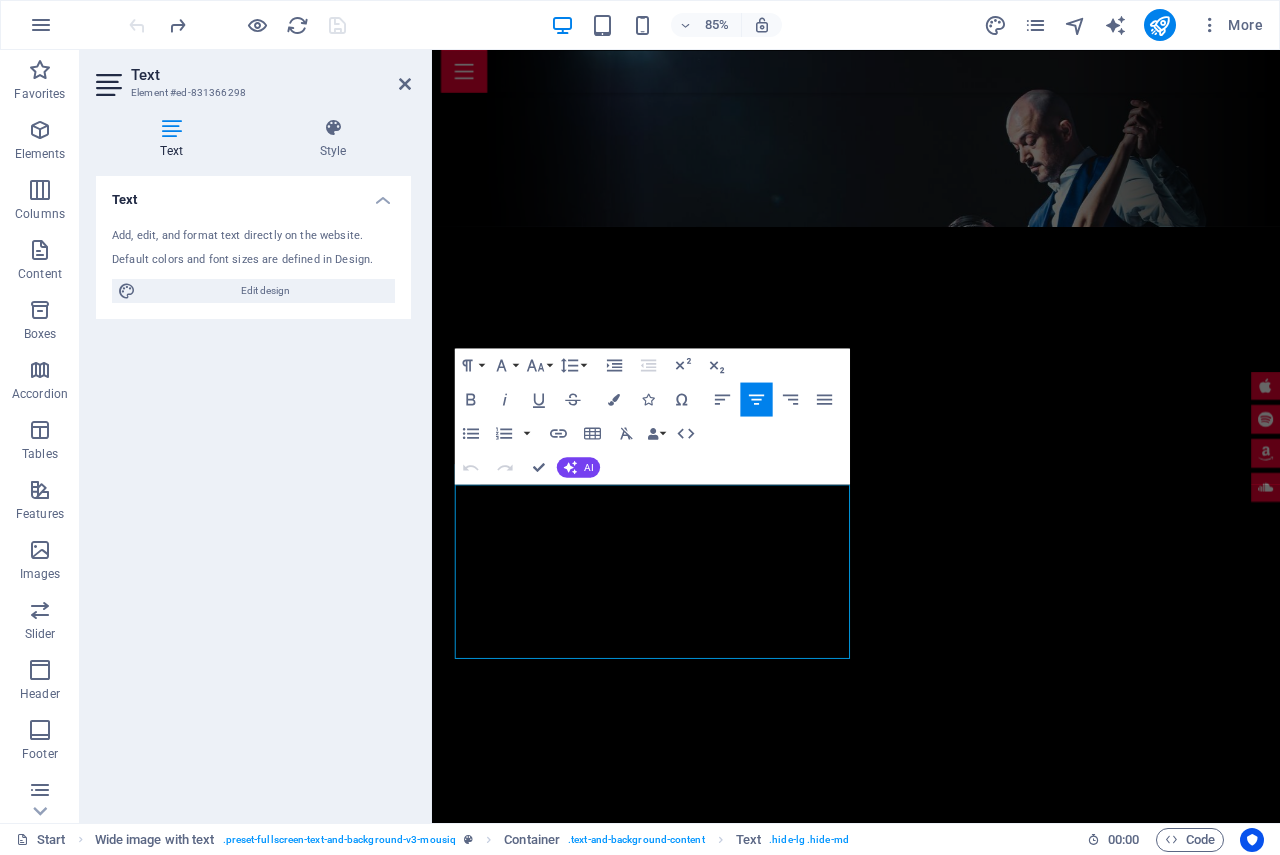 select on "px" 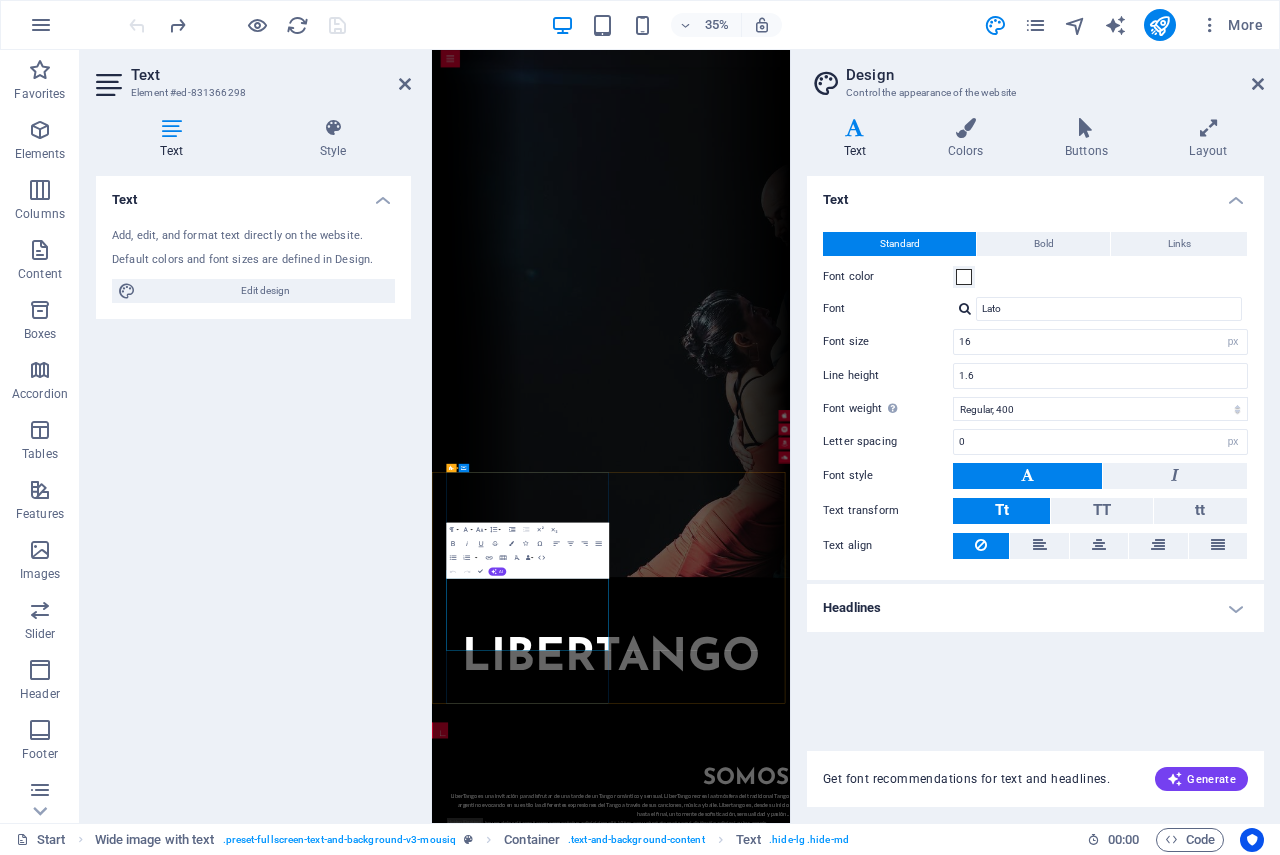 scroll, scrollTop: 1002, scrollLeft: 0, axis: vertical 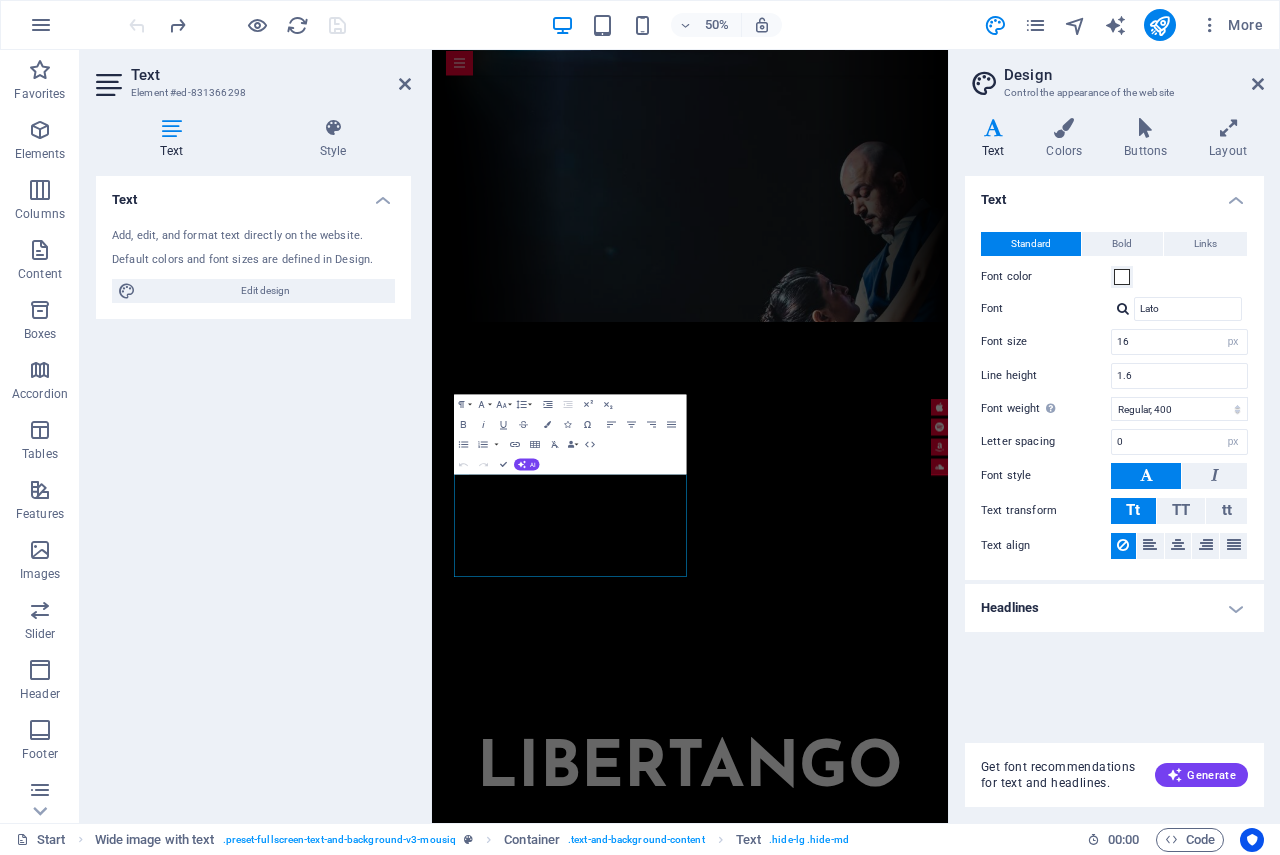 drag, startPoint x: 1008, startPoint y: 582, endPoint x: 1160, endPoint y: 270, distance: 347.05618 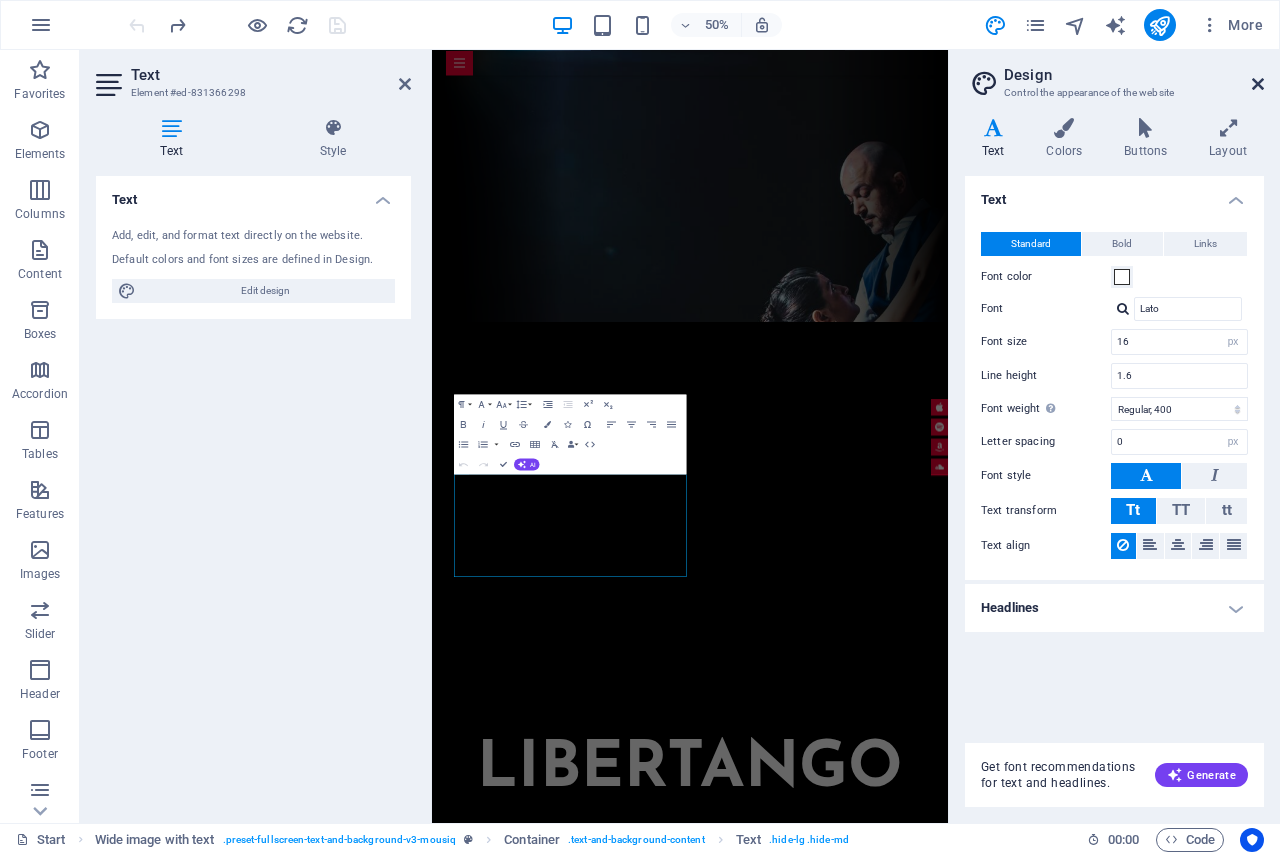 drag, startPoint x: 1263, startPoint y: 80, endPoint x: 885, endPoint y: 123, distance: 380.4379 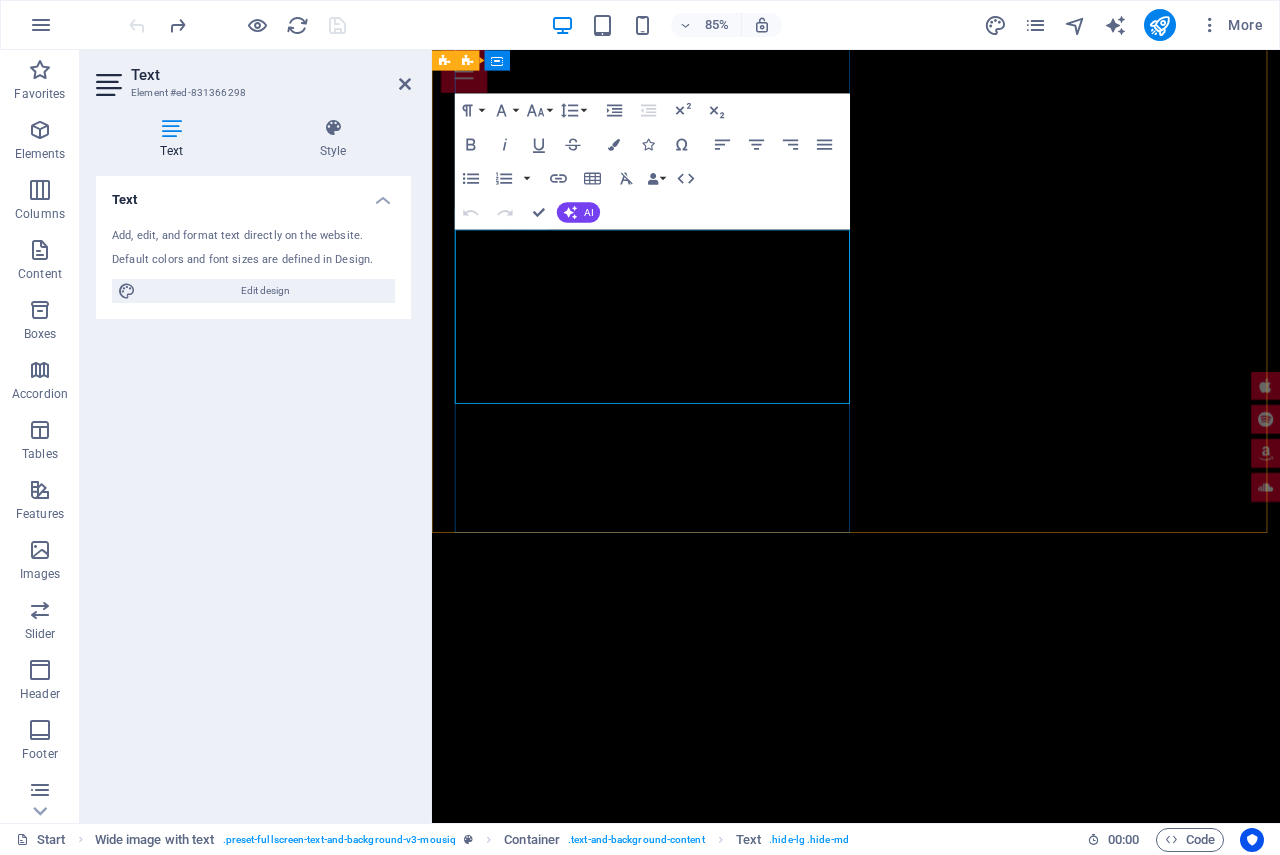 click on "Fugit sit atque eaque dolorum autem nobis elm reprehenderit porro omnis obcaecati laborum? Obcaecati laboriosam ex deserunt, harum libero a voluptatem possimus culpa nisi eos quas dolore omnis debitis consequatur fugiat eaque nulla. Qui molestias, nobis dicta voluptas." at bounding box center (944, 2022) 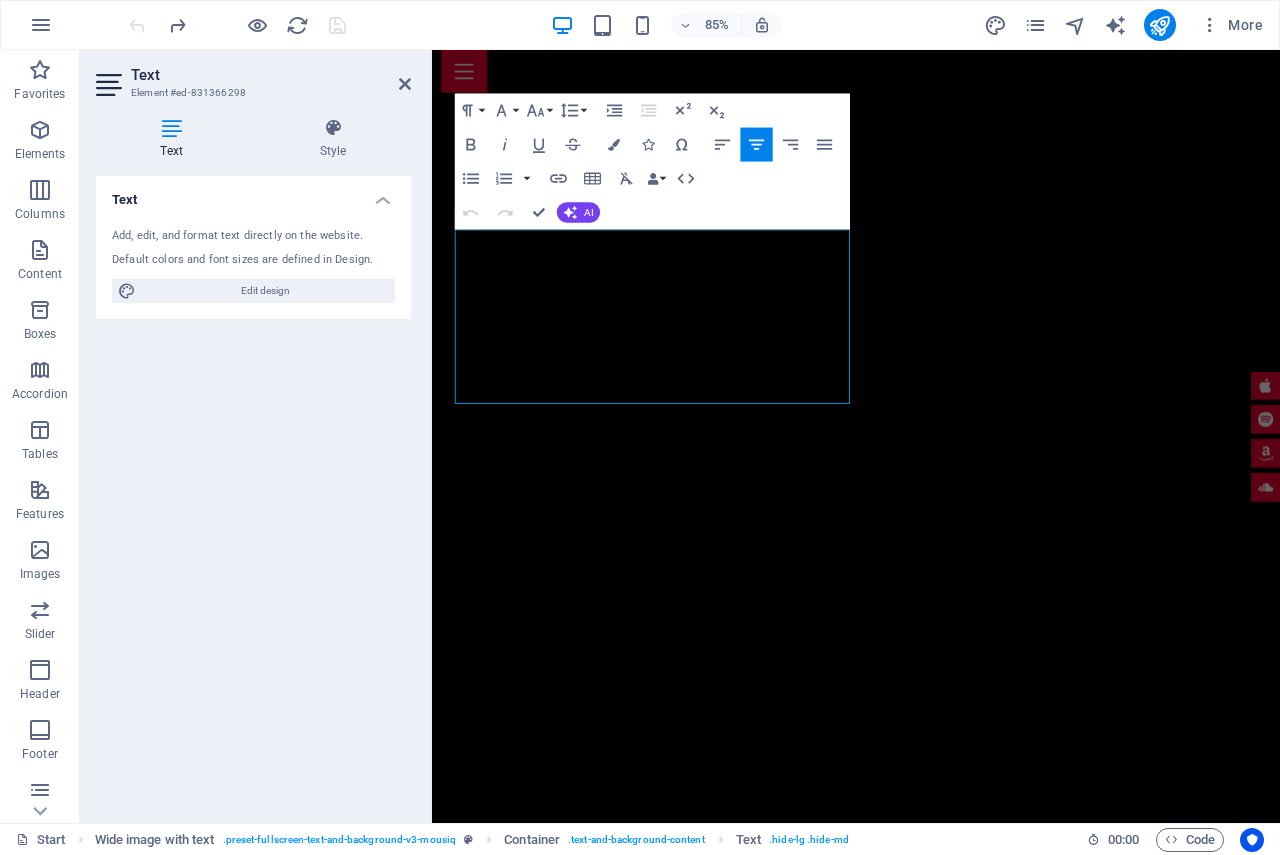 click on "Text Add, edit, and format text directly on the website. Default colors and font sizes are defined in Design. Edit design Alignment Left aligned Centered Right aligned" at bounding box center [253, 491] 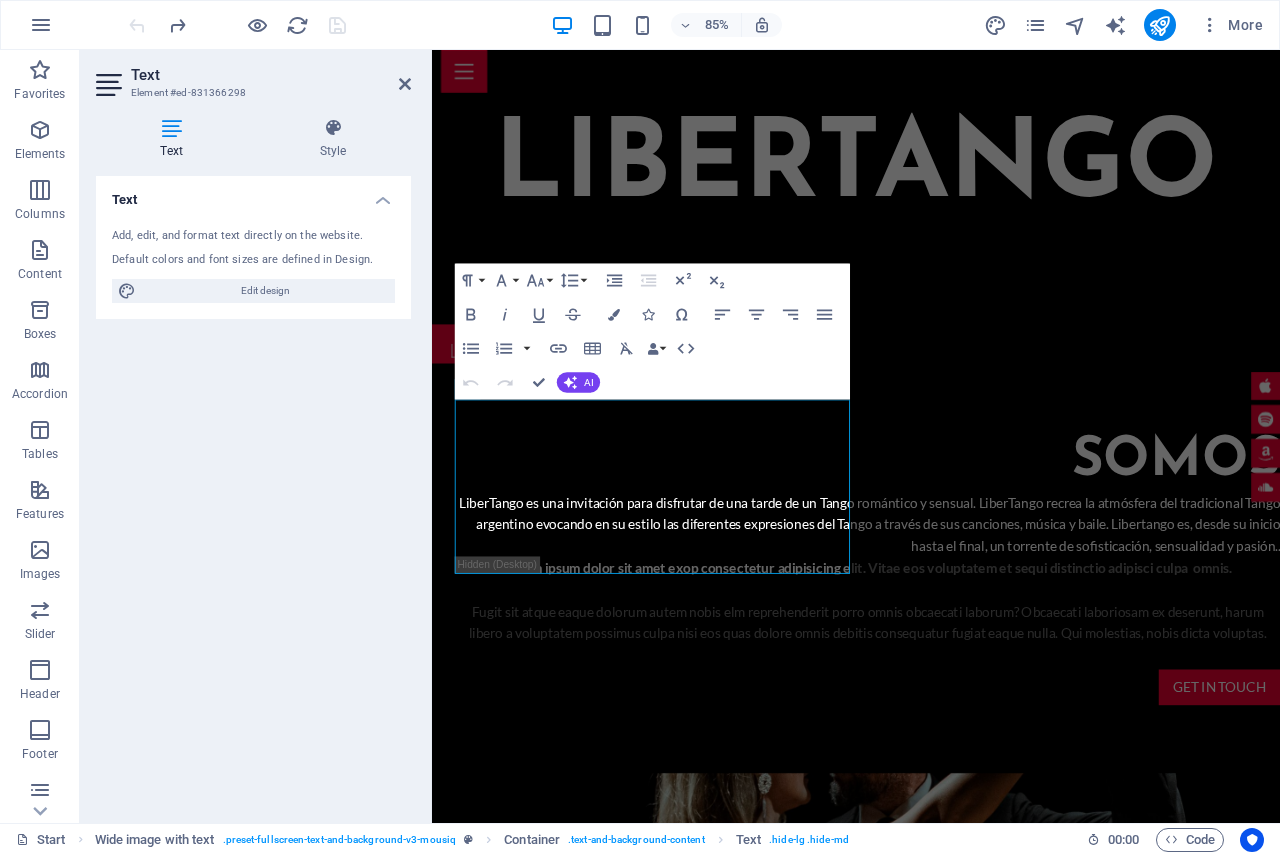 scroll, scrollTop: 802, scrollLeft: 0, axis: vertical 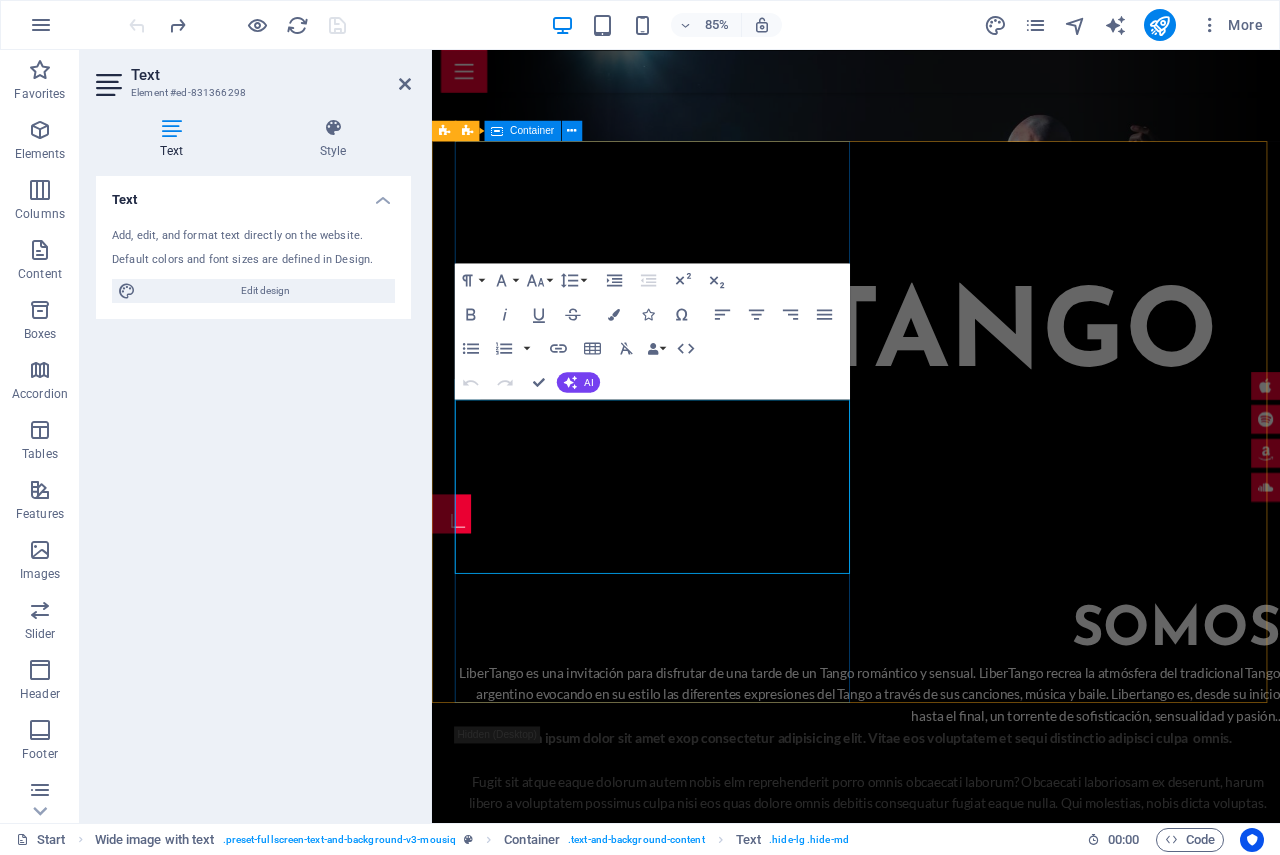 drag, startPoint x: 1175, startPoint y: 321, endPoint x: 890, endPoint y: 200, distance: 309.62234 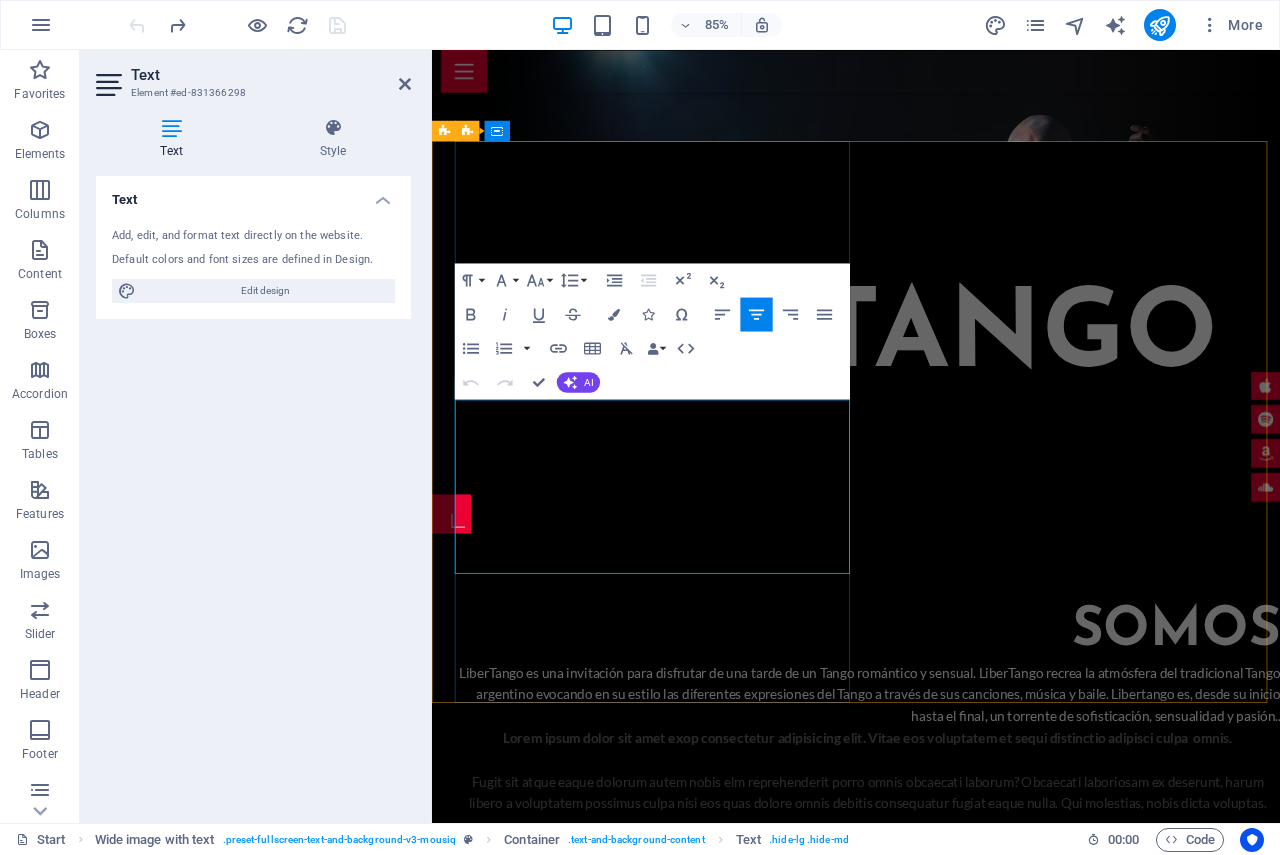 click on "Fugit sit atque eaque dolorum autem nobis elm reprehenderit porro omnis obcaecati laborum? Obcaecati laboriosam ex deserunt, harum libero a voluptatem possimus culpa nisi eos quas dolore omnis debitis consequatur fugiat eaque nulla. Qui molestias, nobis dicta voluptas." at bounding box center [944, 922] 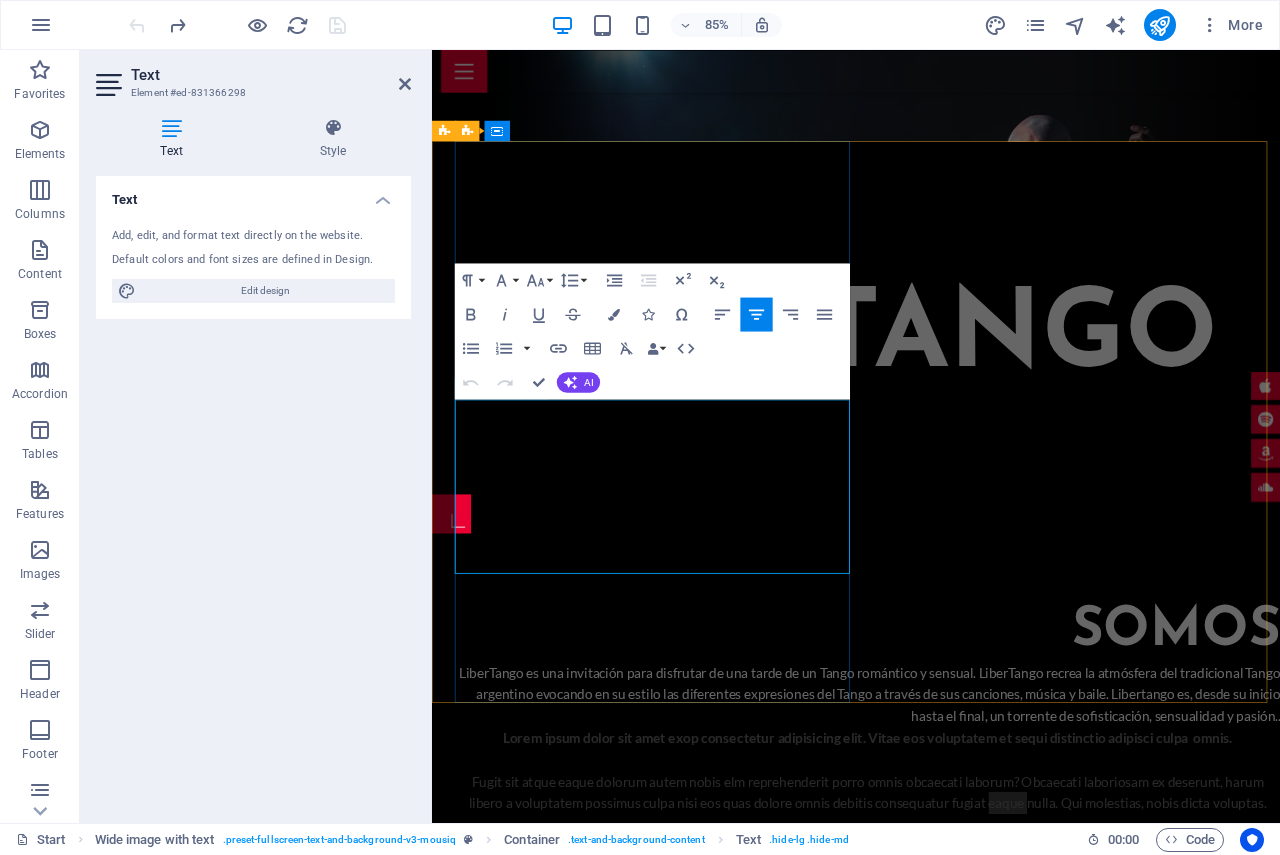 click on "Fugit sit atque eaque dolorum autem nobis elm reprehenderit porro omnis obcaecati laborum? Obcaecati laboriosam ex deserunt, harum libero a voluptatem possimus culpa nisi eos quas dolore omnis debitis consequatur fugiat eaque nulla. Qui molestias, nobis dicta voluptas." at bounding box center (944, 922) 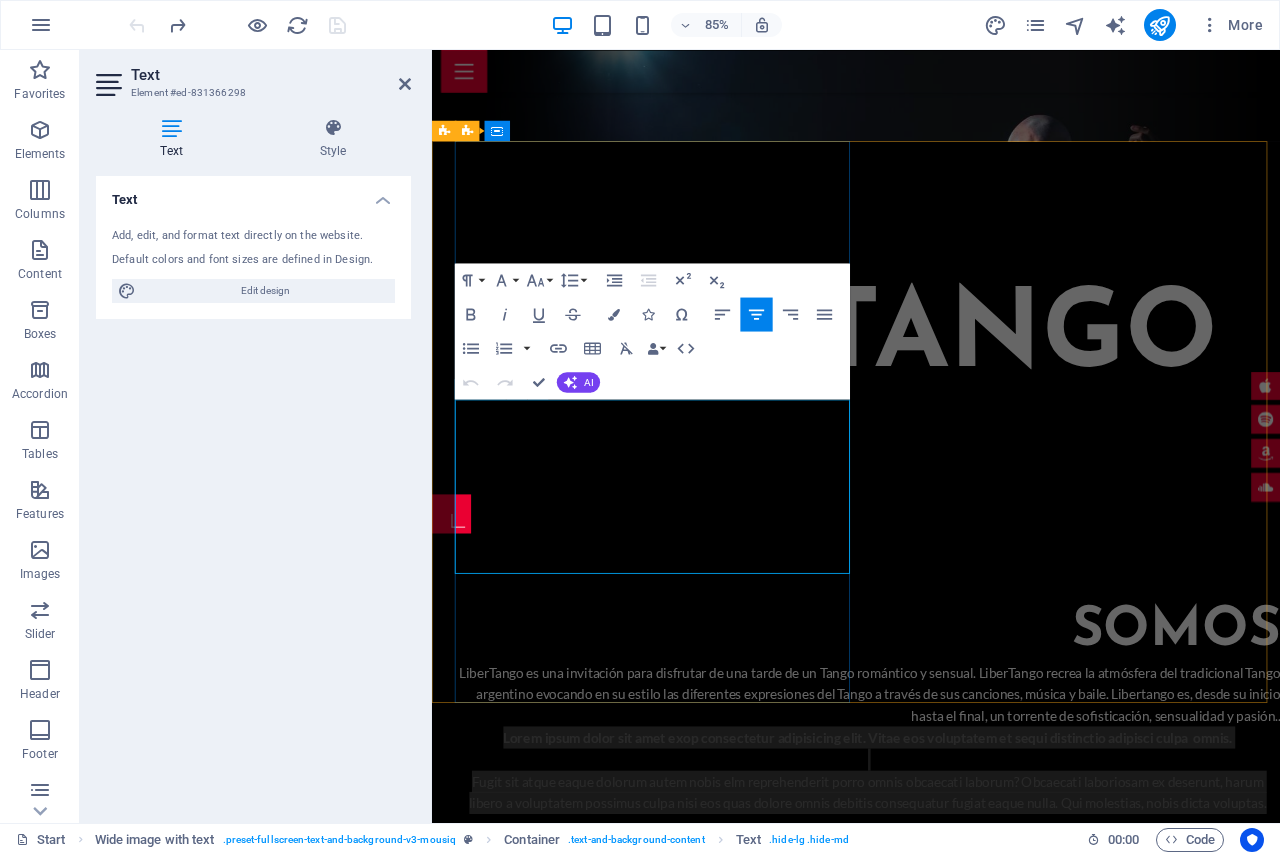 drag, startPoint x: 784, startPoint y: 657, endPoint x: 466, endPoint y: 481, distance: 363.45563 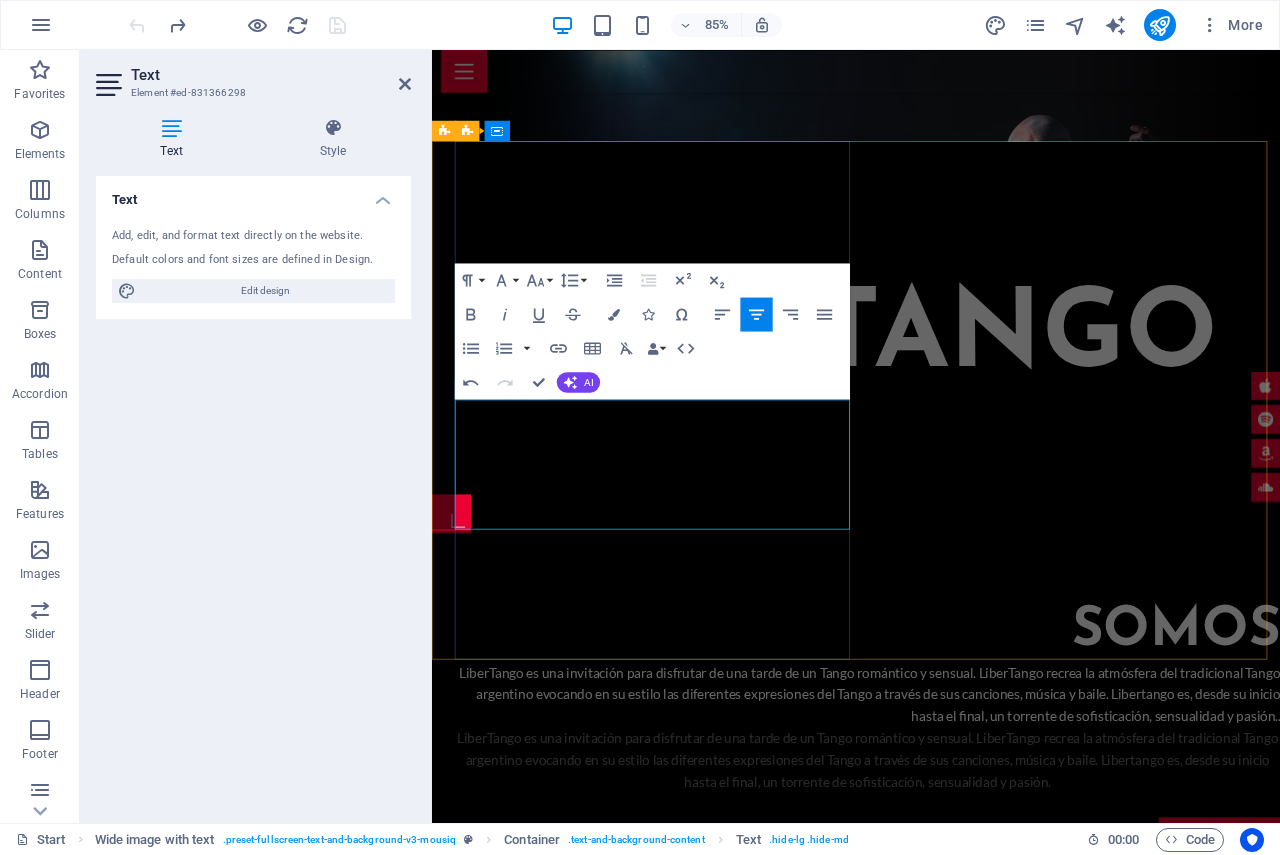 scroll, scrollTop: 6493, scrollLeft: 2, axis: both 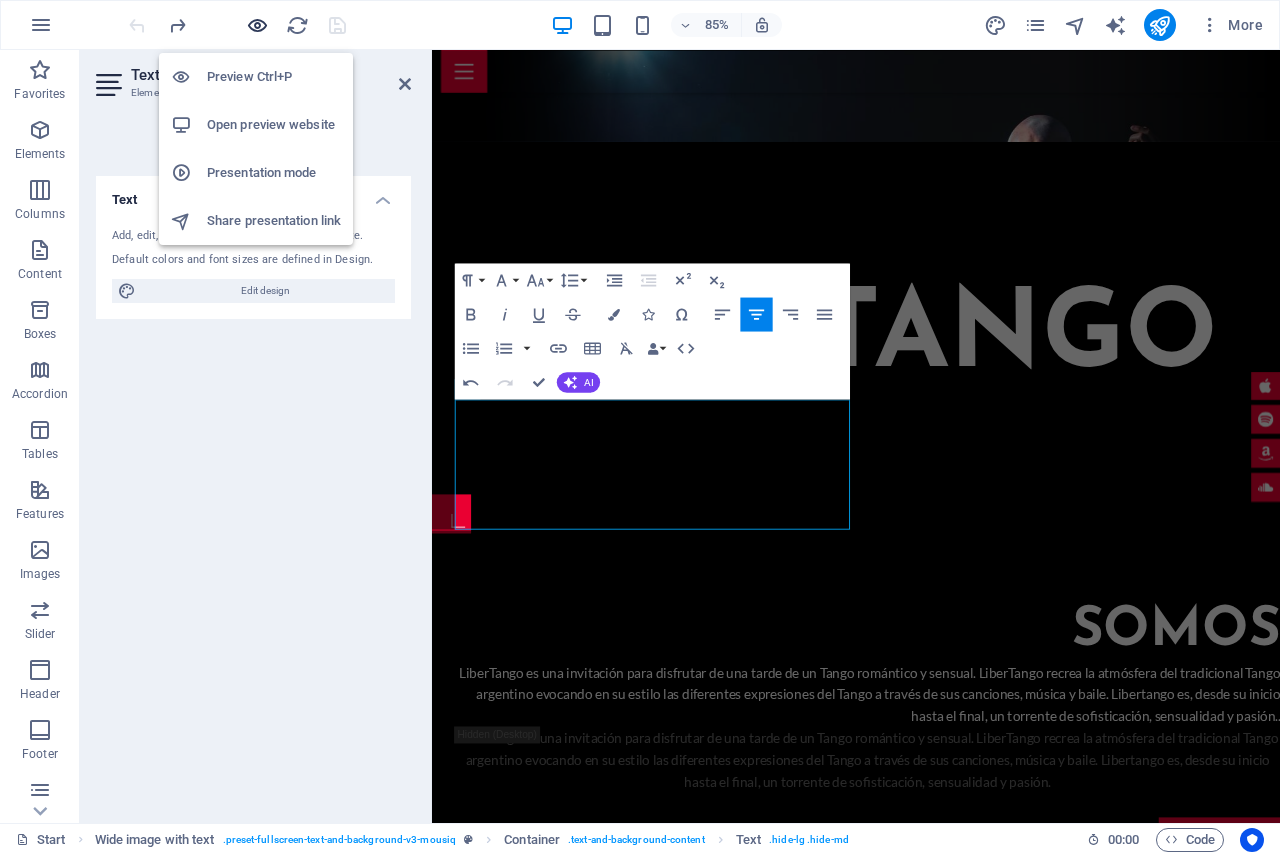 click at bounding box center [257, 25] 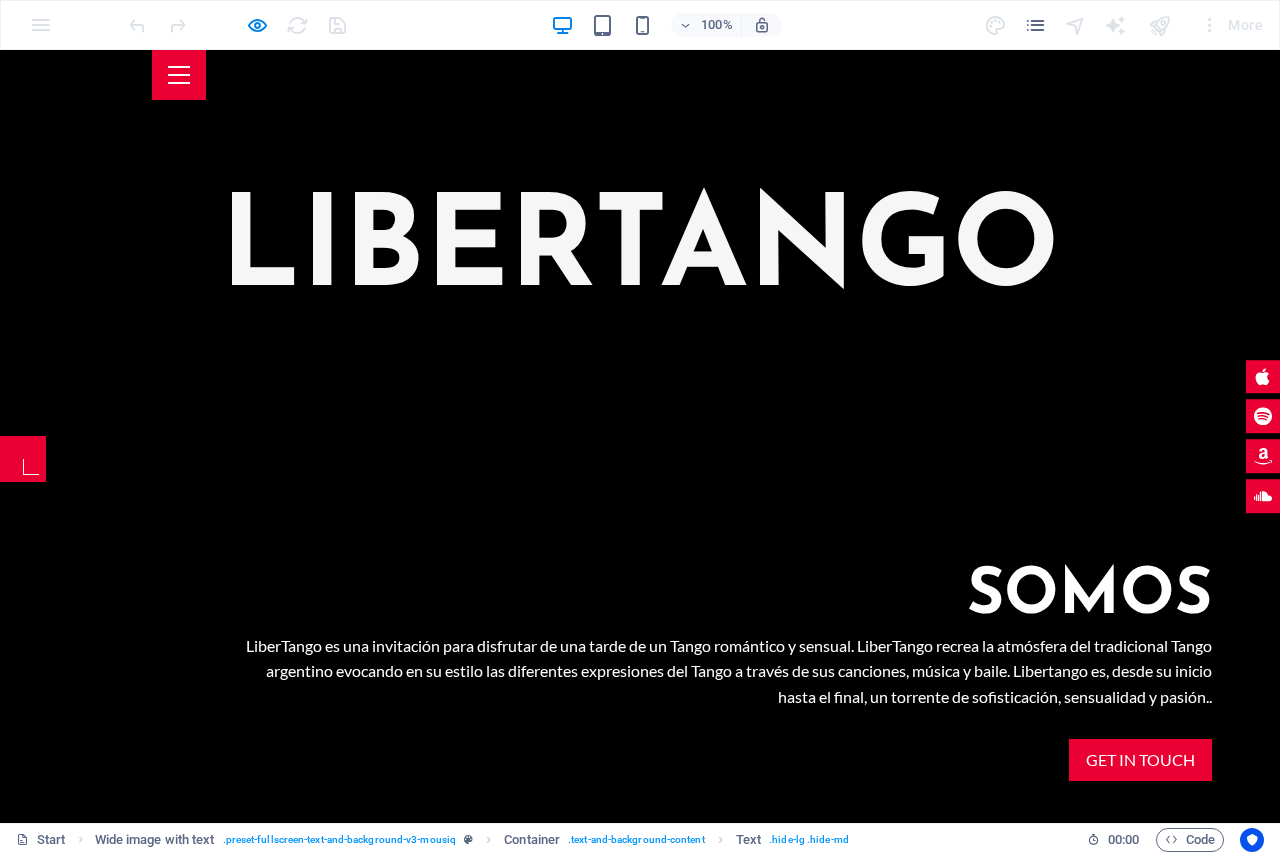 scroll, scrollTop: 702, scrollLeft: 0, axis: vertical 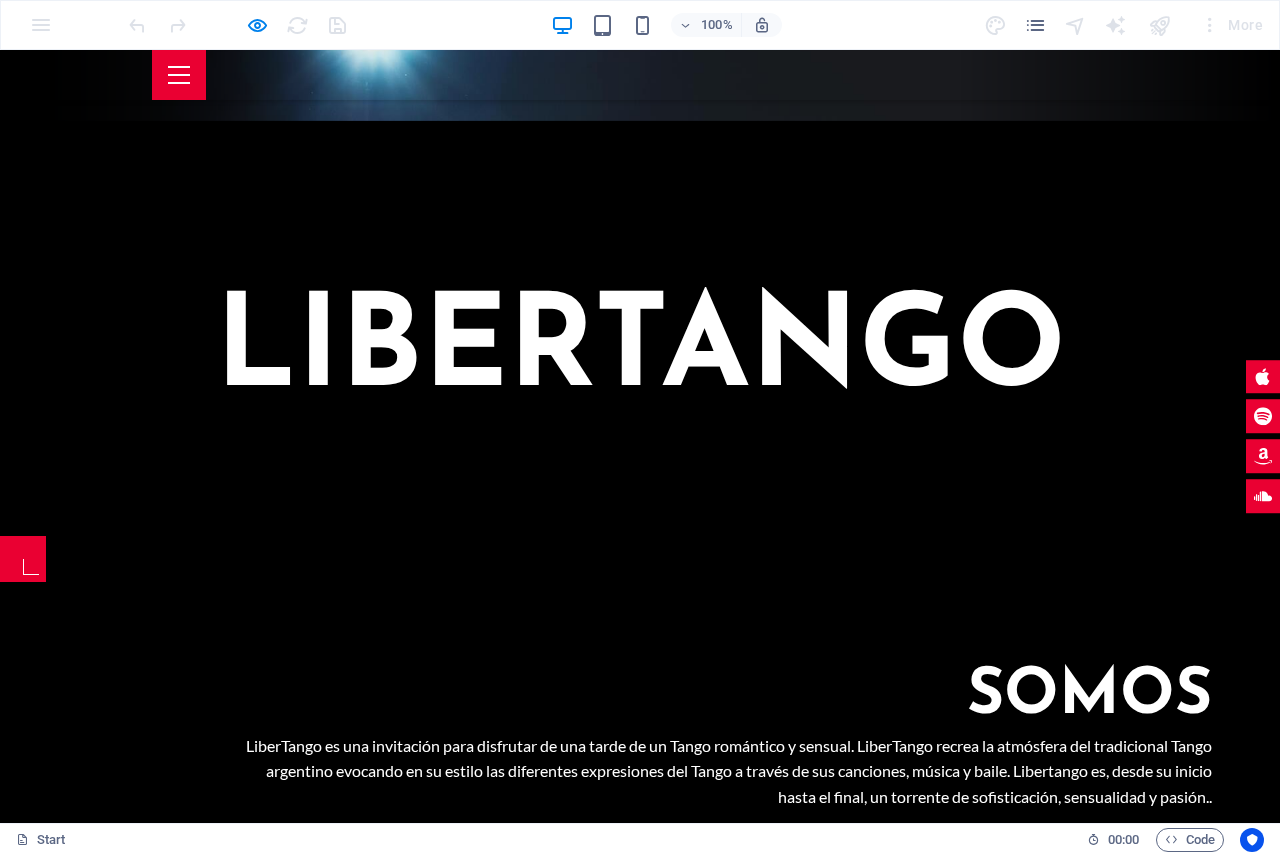 click on "Get in touch" at bounding box center [1140, 860] 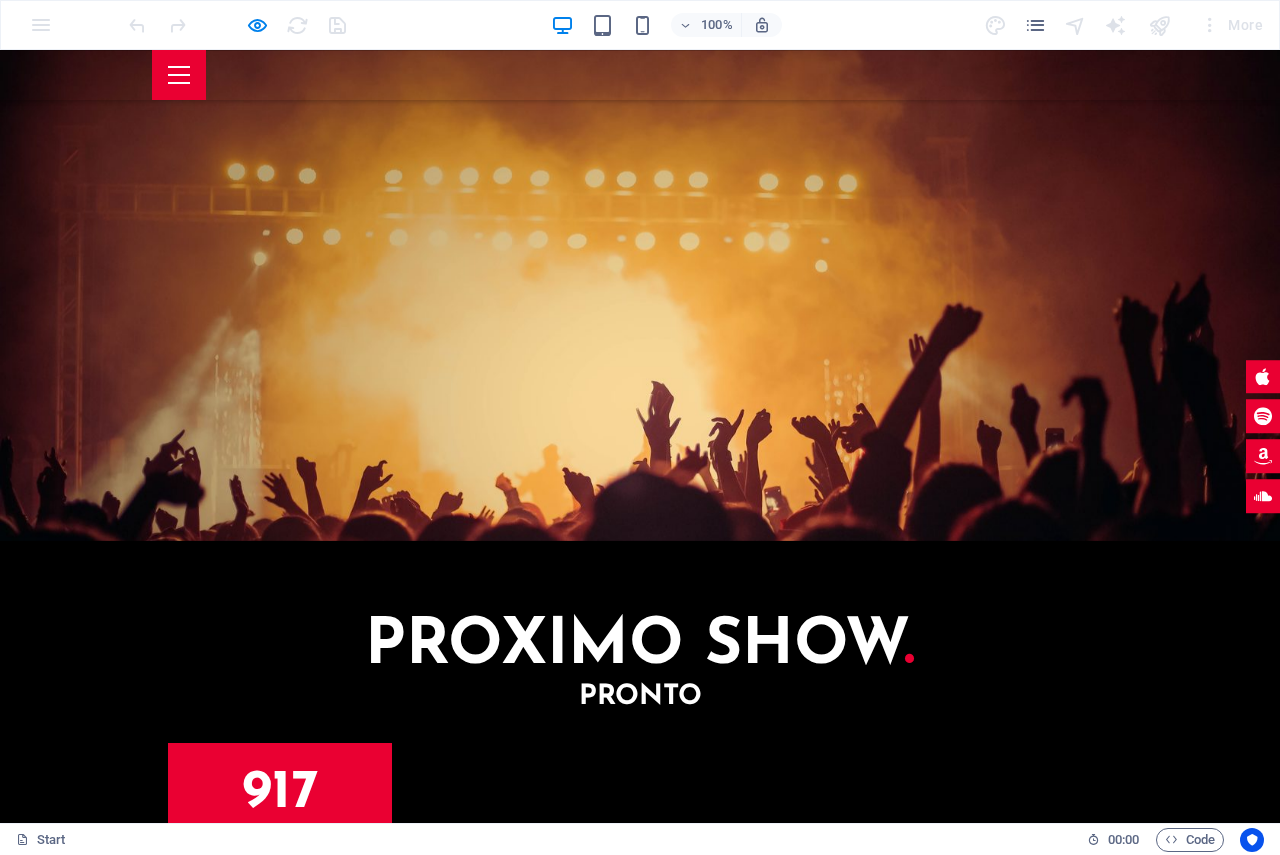 scroll, scrollTop: 3033, scrollLeft: 0, axis: vertical 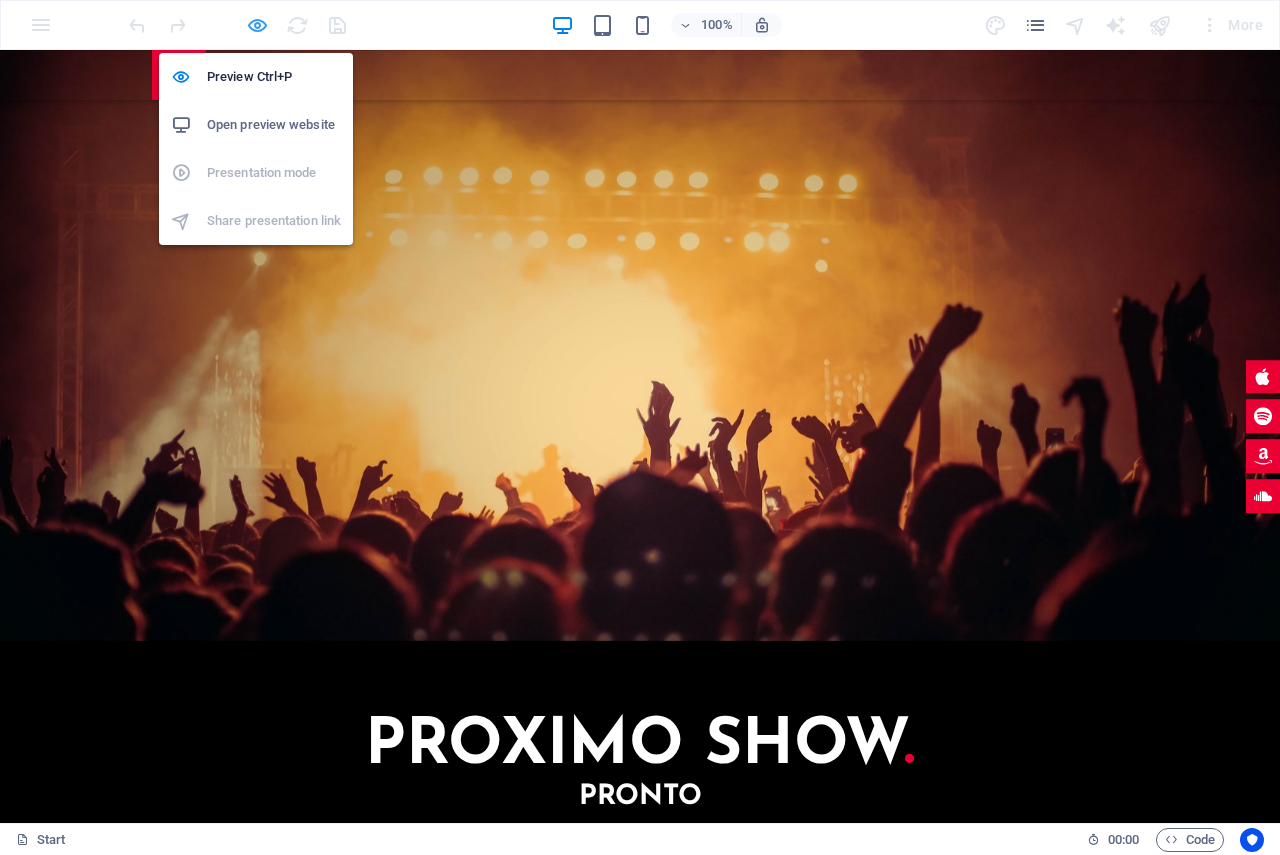 drag, startPoint x: 253, startPoint y: 23, endPoint x: 435, endPoint y: 247, distance: 288.6174 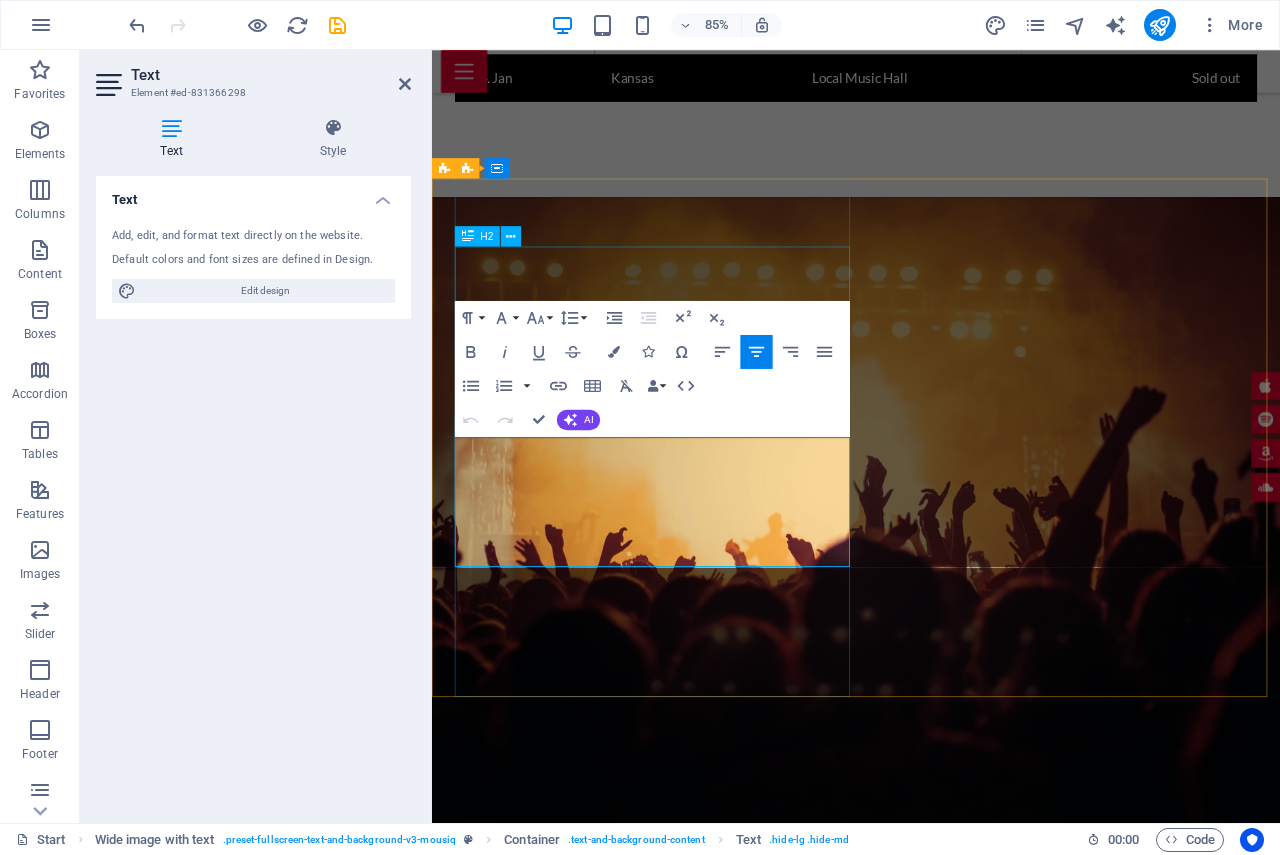 scroll, scrollTop: 758, scrollLeft: 0, axis: vertical 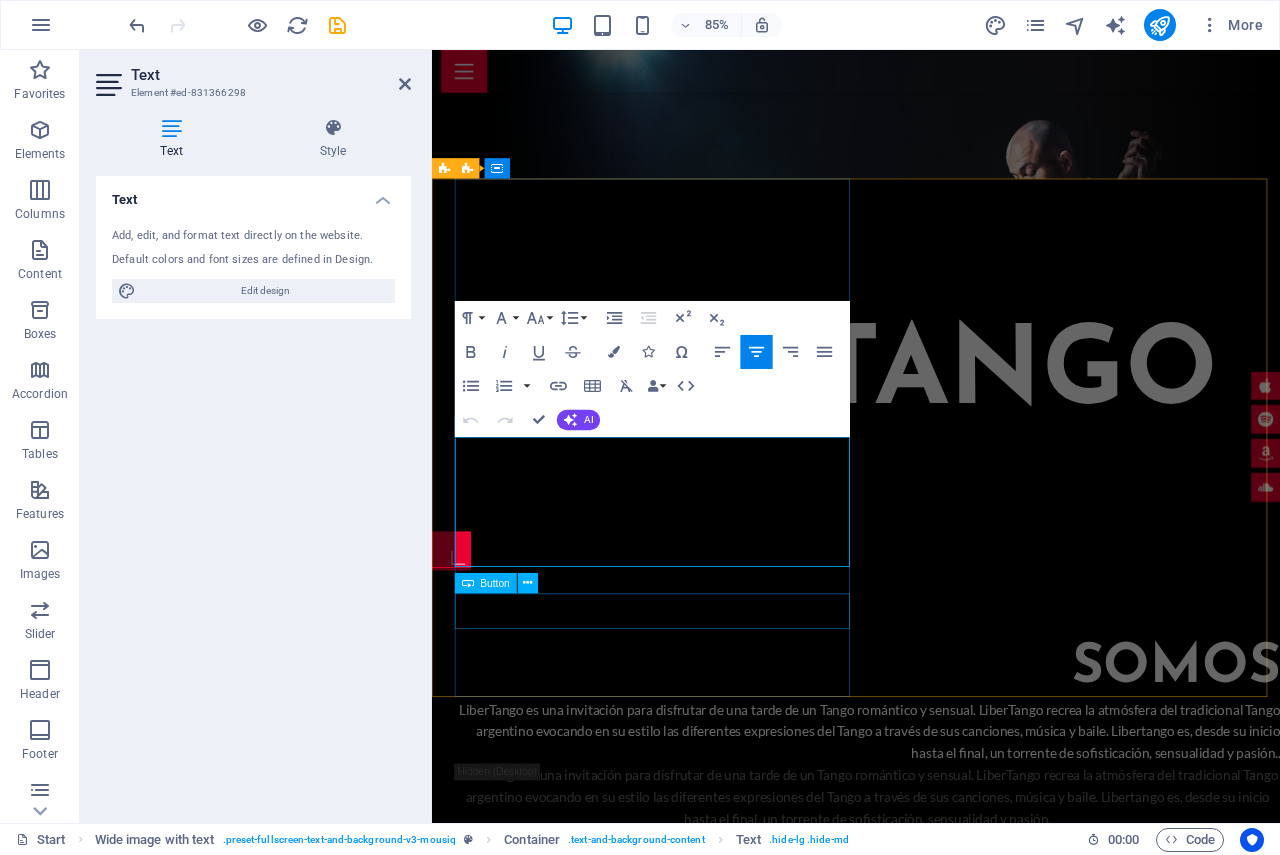 click on "Get in touch" at bounding box center (944, 1017) 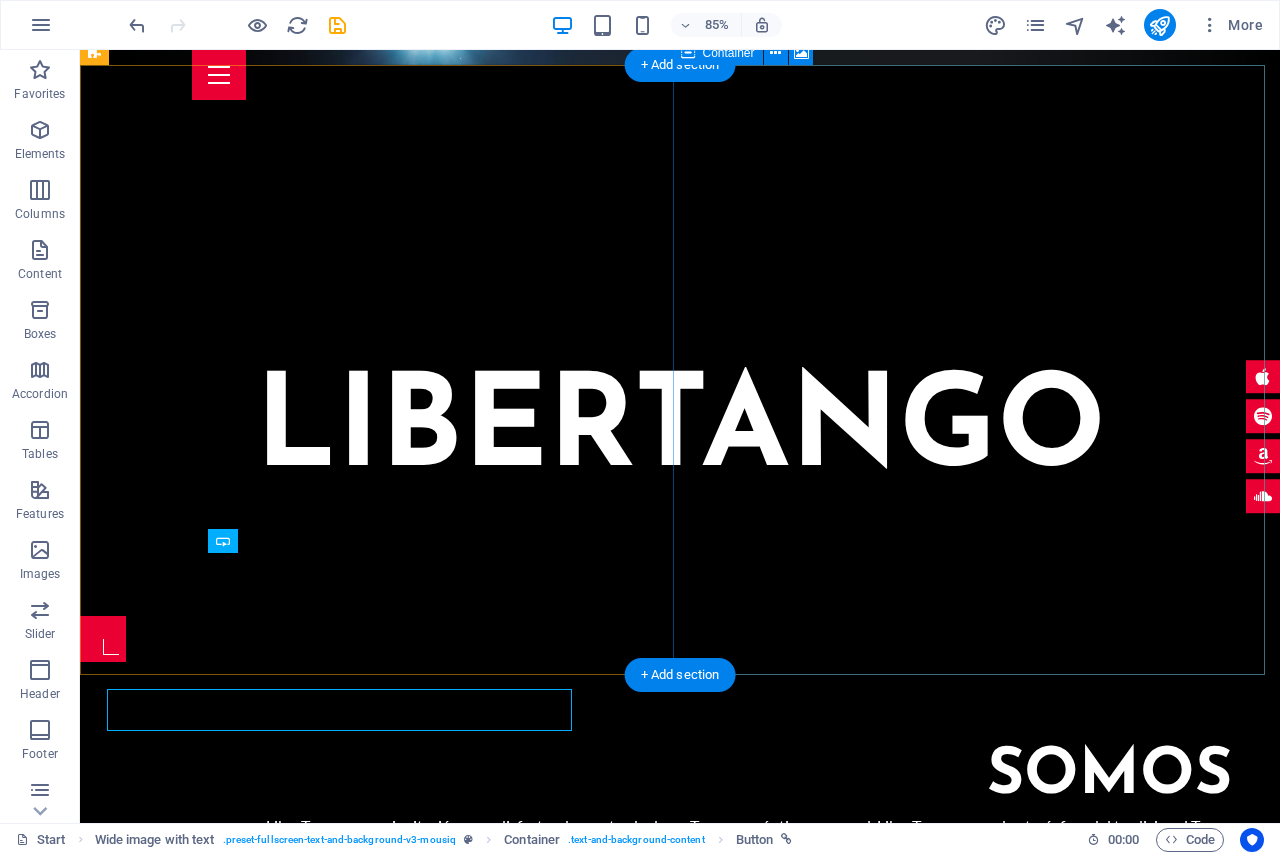 click on "Drop content here or  Add elements  Paste clipboard" at bounding box center (680, 1417) 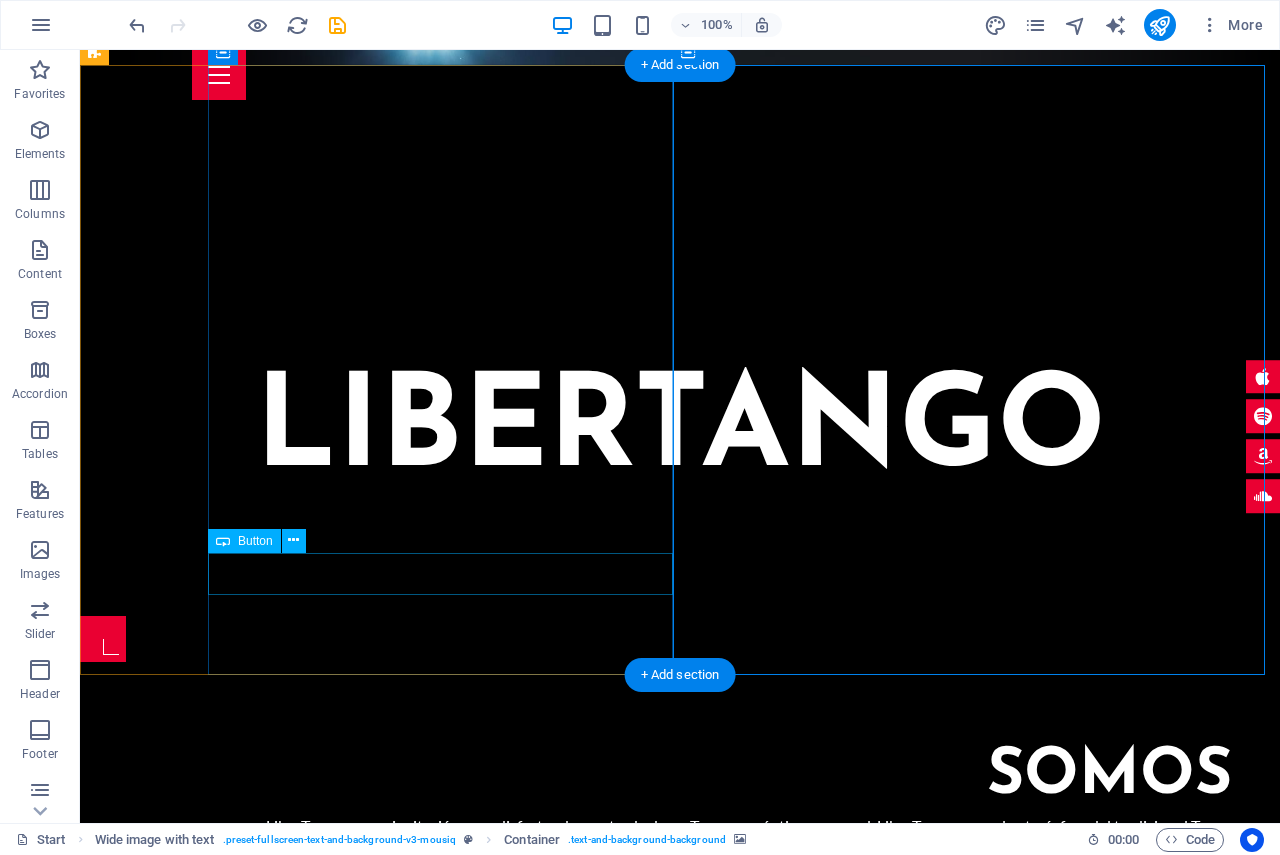 click on "Get in touch" at bounding box center (744, 1017) 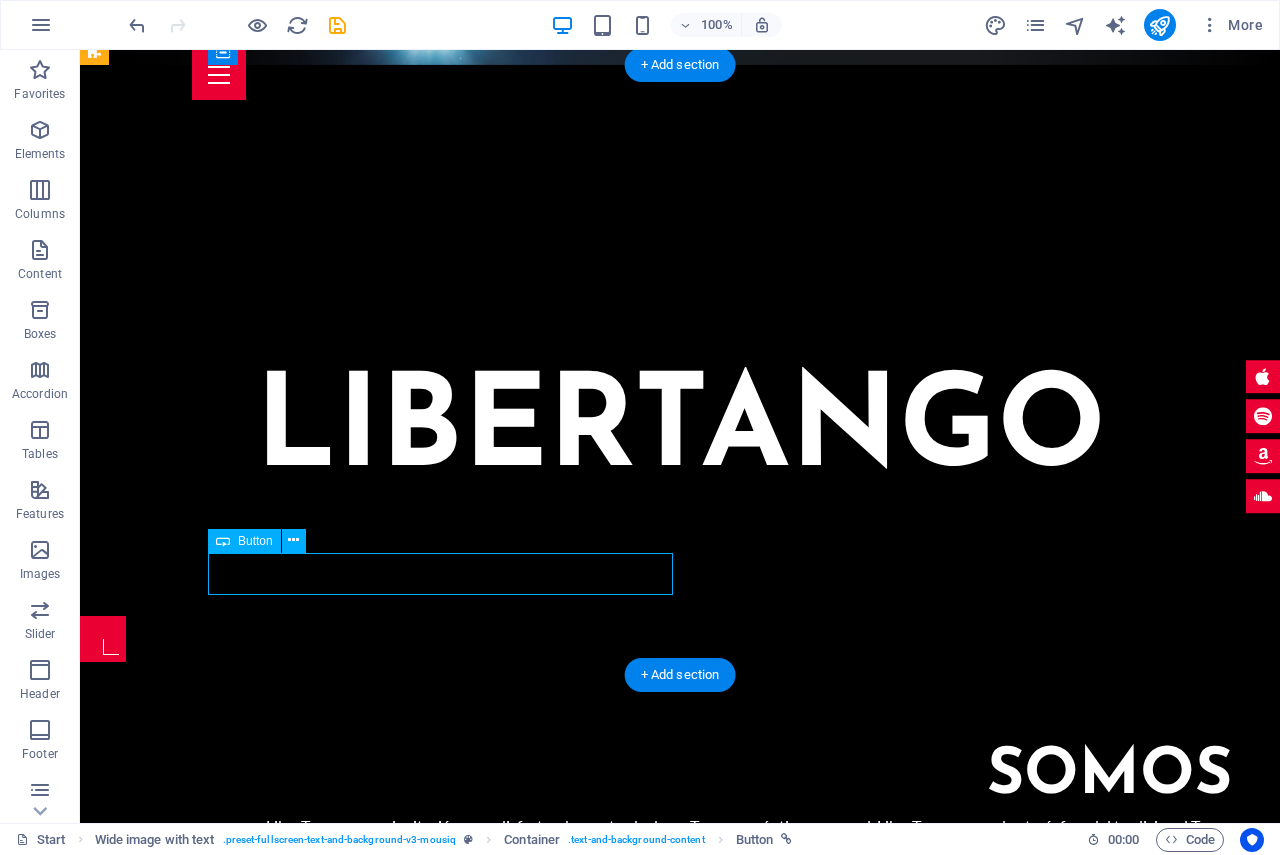 click on "Get in touch" at bounding box center (744, 1017) 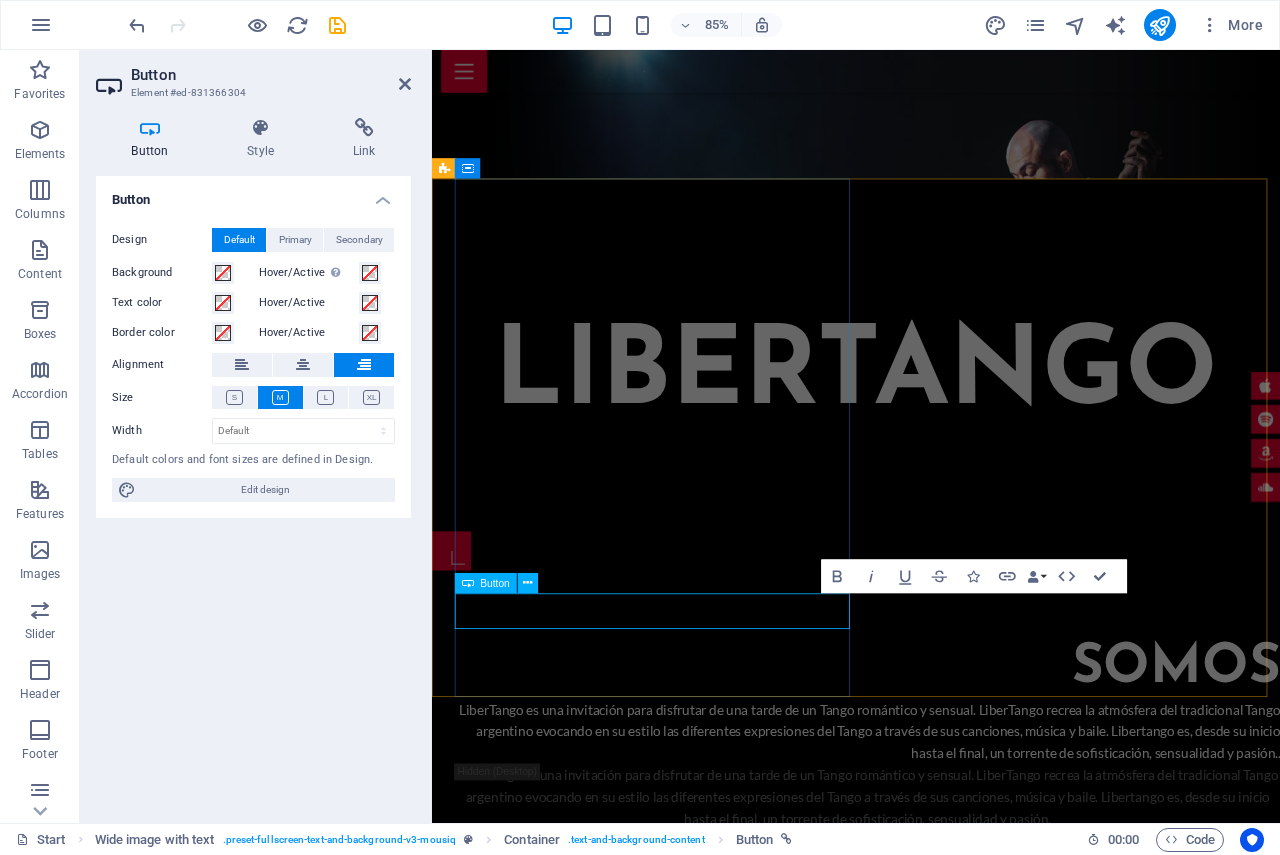 type 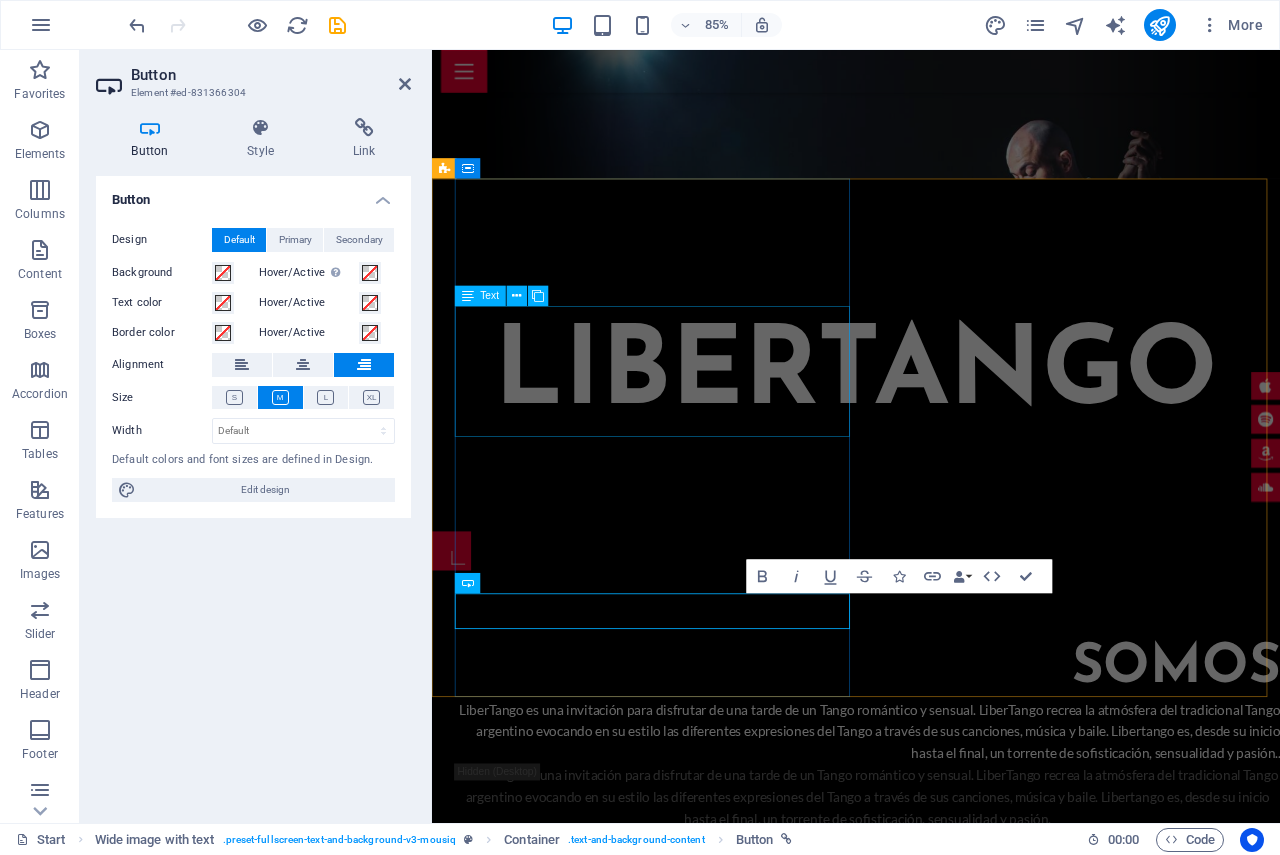 click on "LiberTango es una invitación para disfrutar de una tarde de un Tango romántico y sensual. LiberTango recrea la atmósfera del tradicional Tango argentino evocando en su estilo las diferentes expresiones del Tango a través de sus canciones, música y baile. Libertango es, desde su inicio hasta el final, un torrente de sofisticación, sensualidad y pasión.." at bounding box center [944, 851] 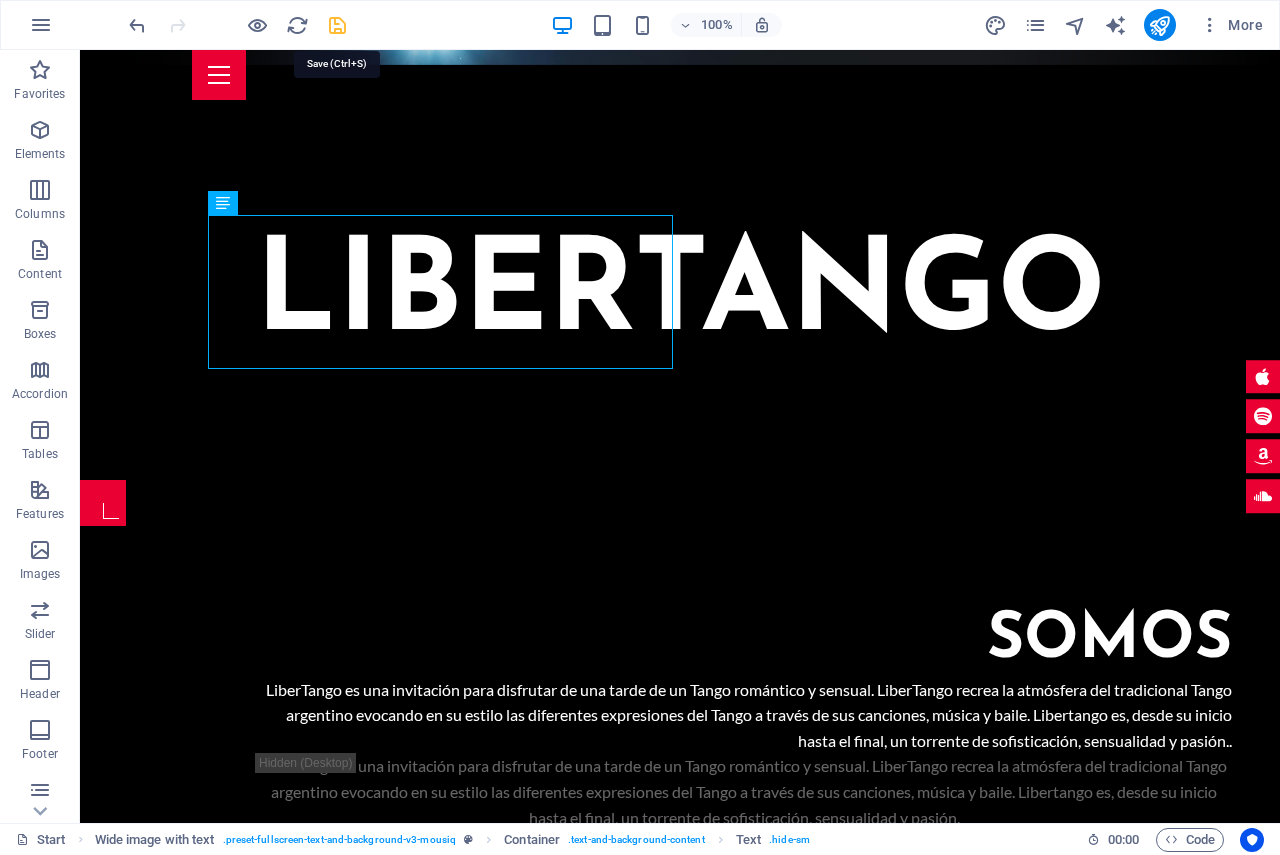 click at bounding box center [337, 25] 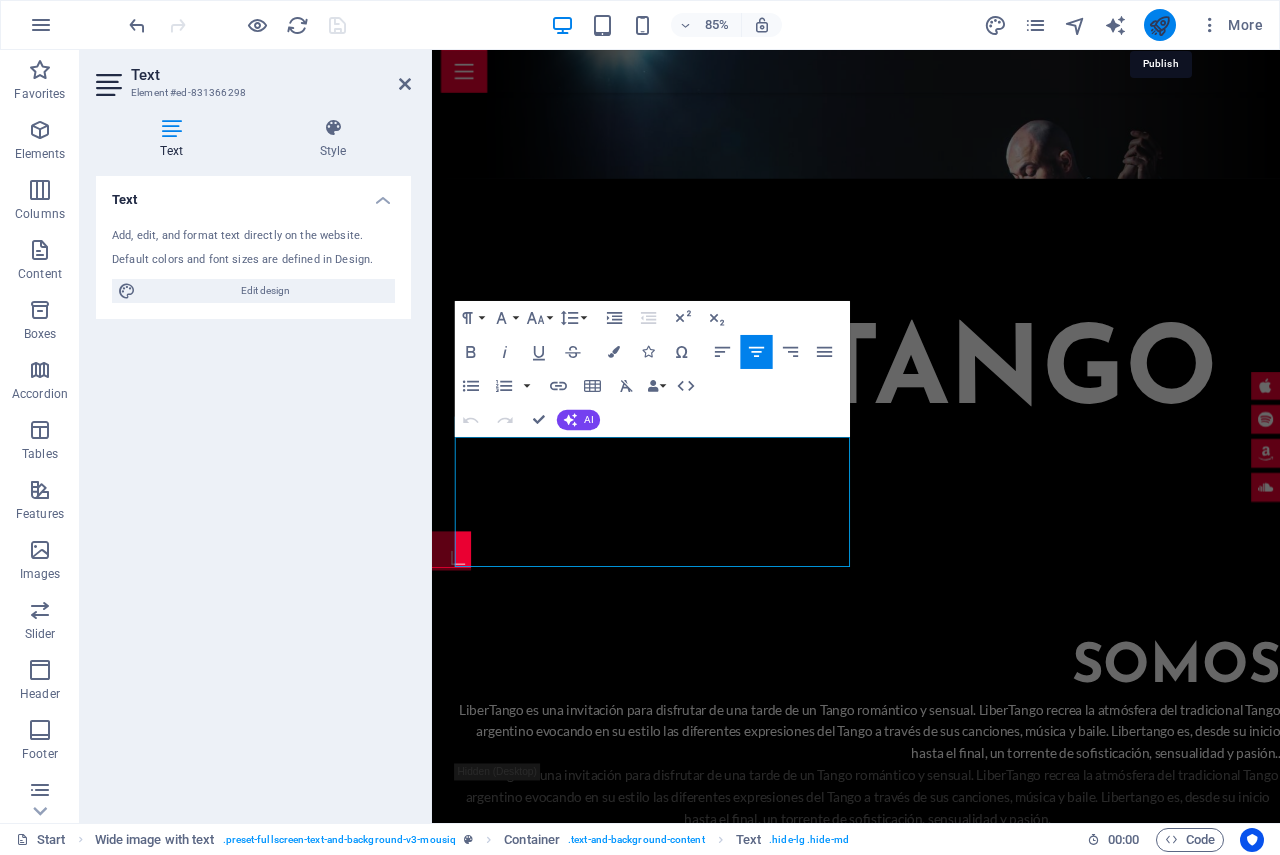 click at bounding box center [1159, 25] 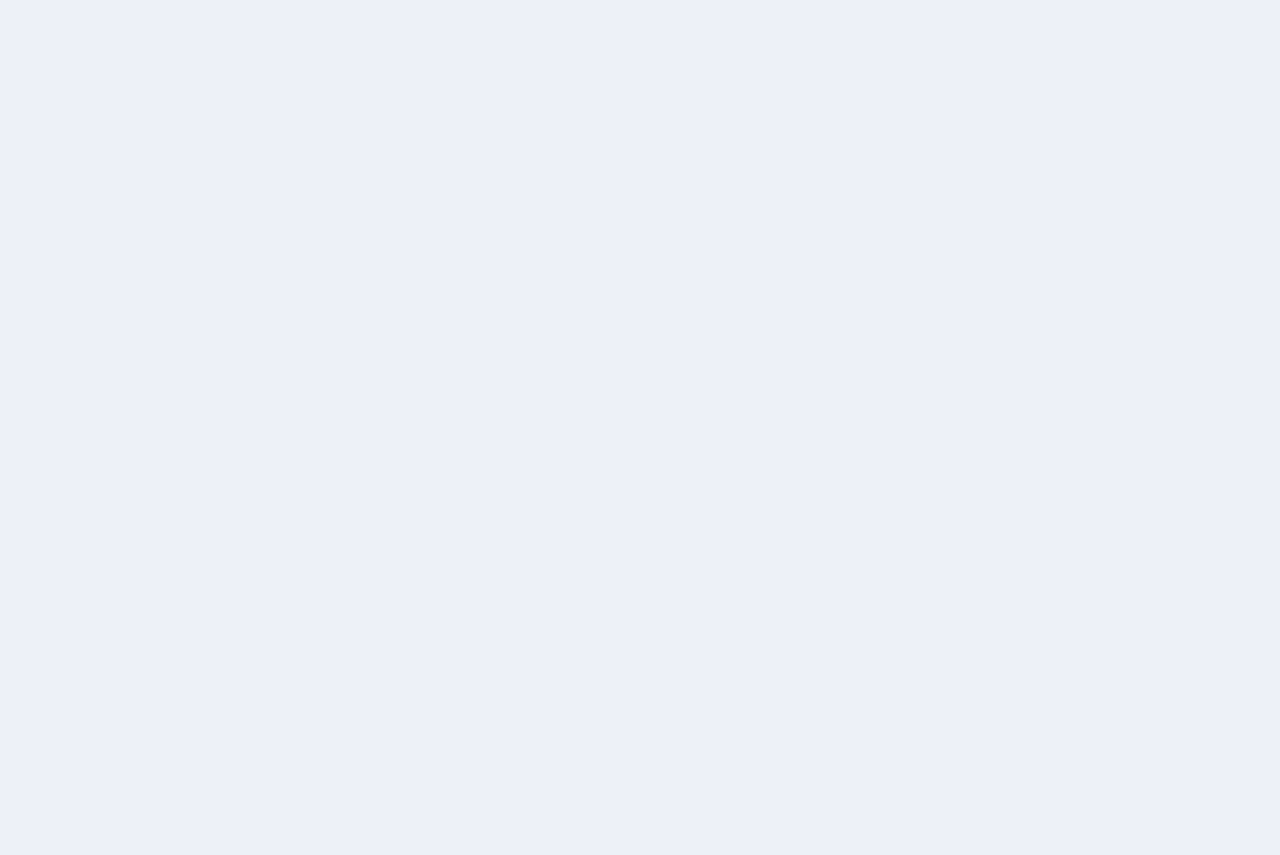scroll, scrollTop: 0, scrollLeft: 0, axis: both 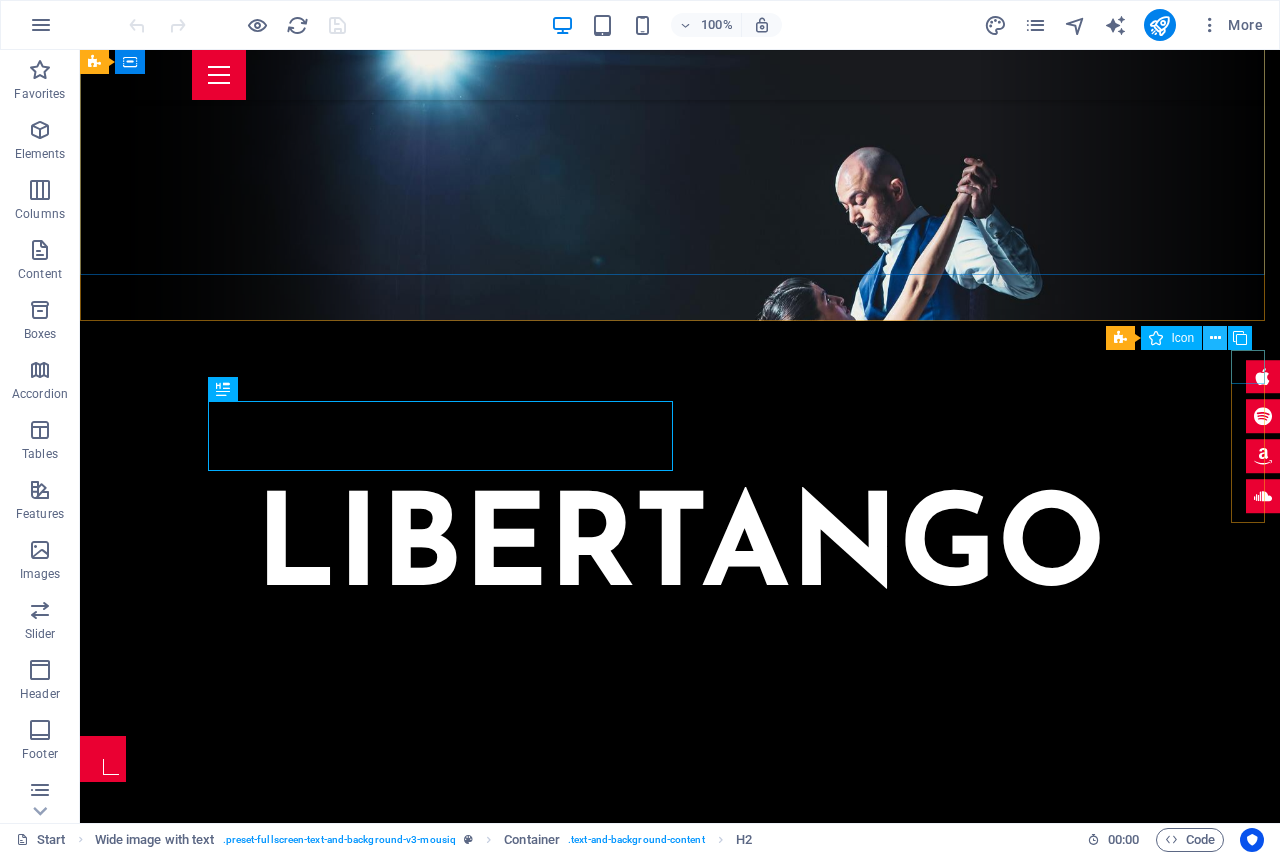 click at bounding box center (1215, 338) 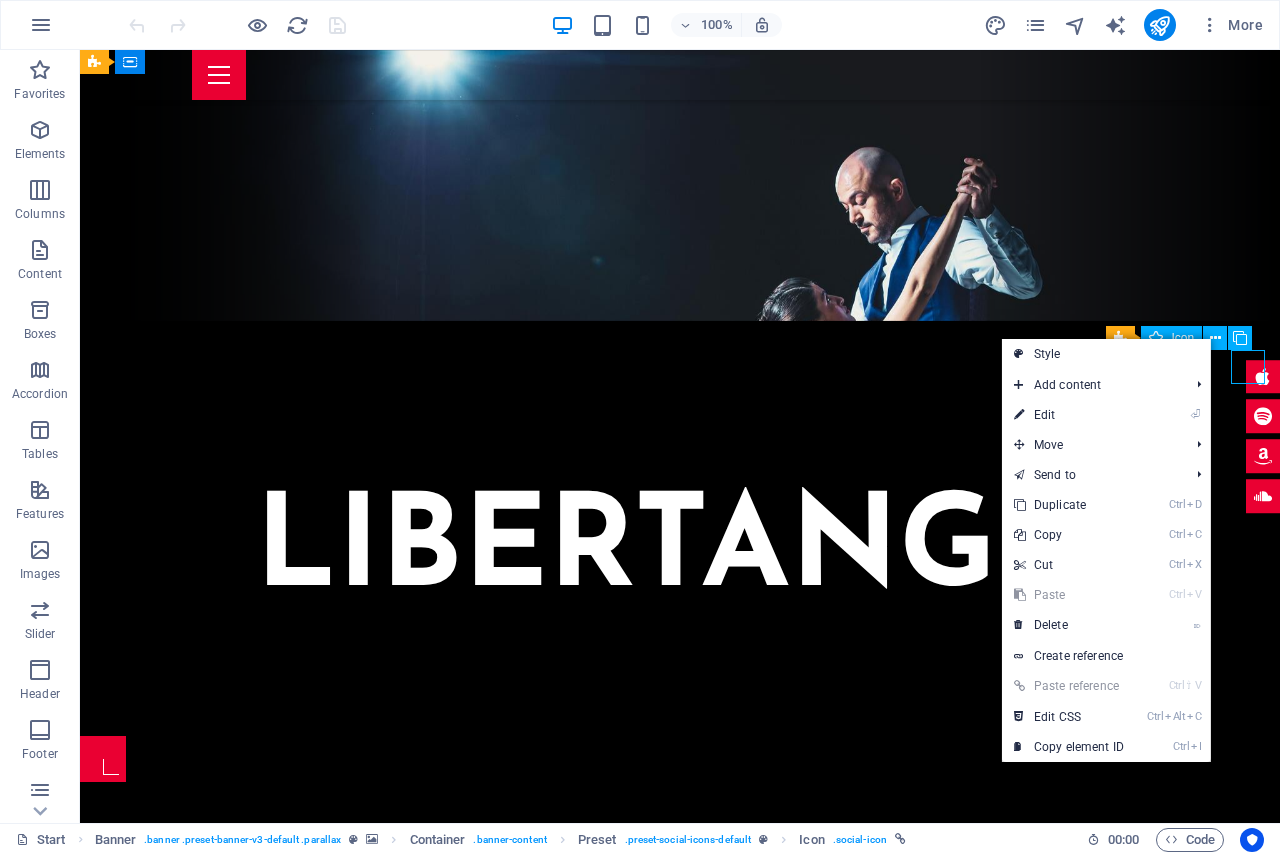 click on "Icon" at bounding box center (1171, 338) 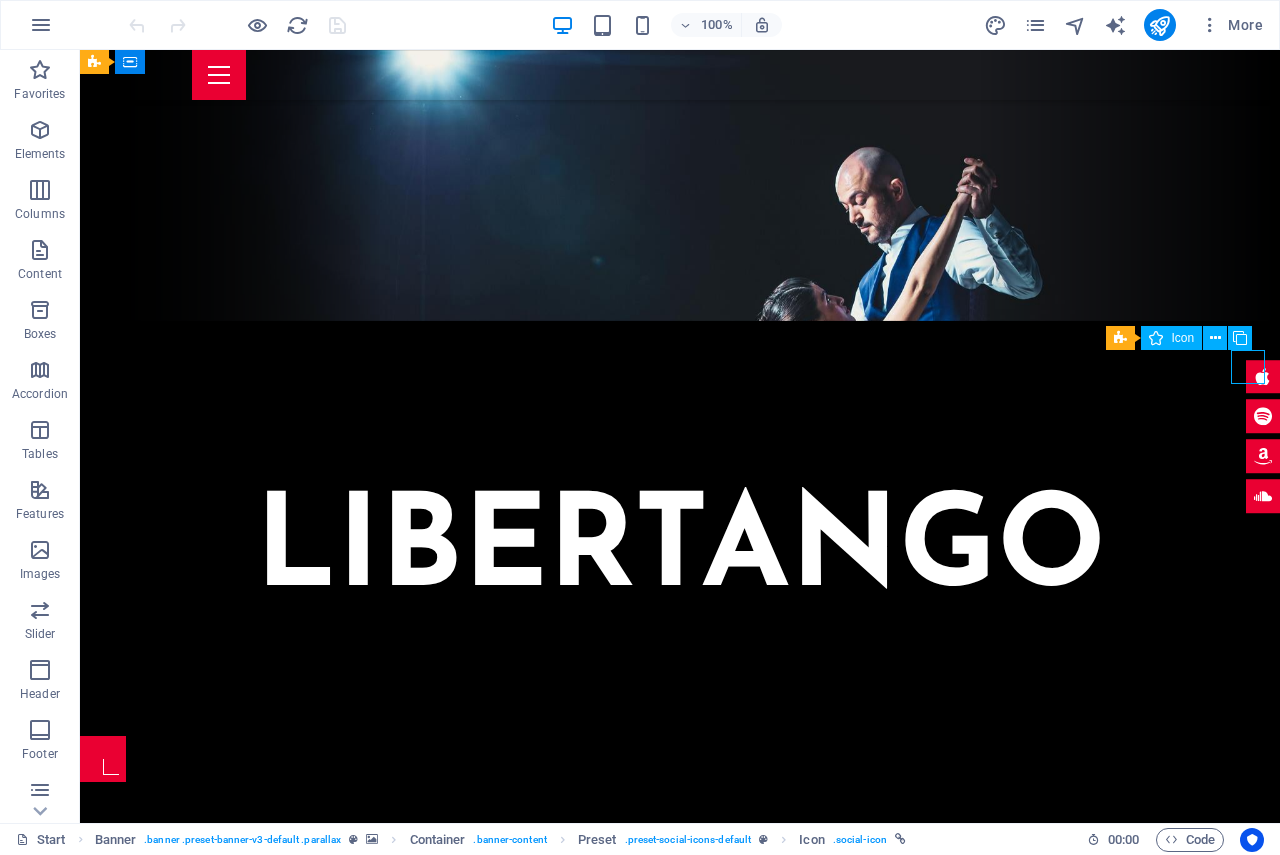 click on "Icon" at bounding box center [1182, 338] 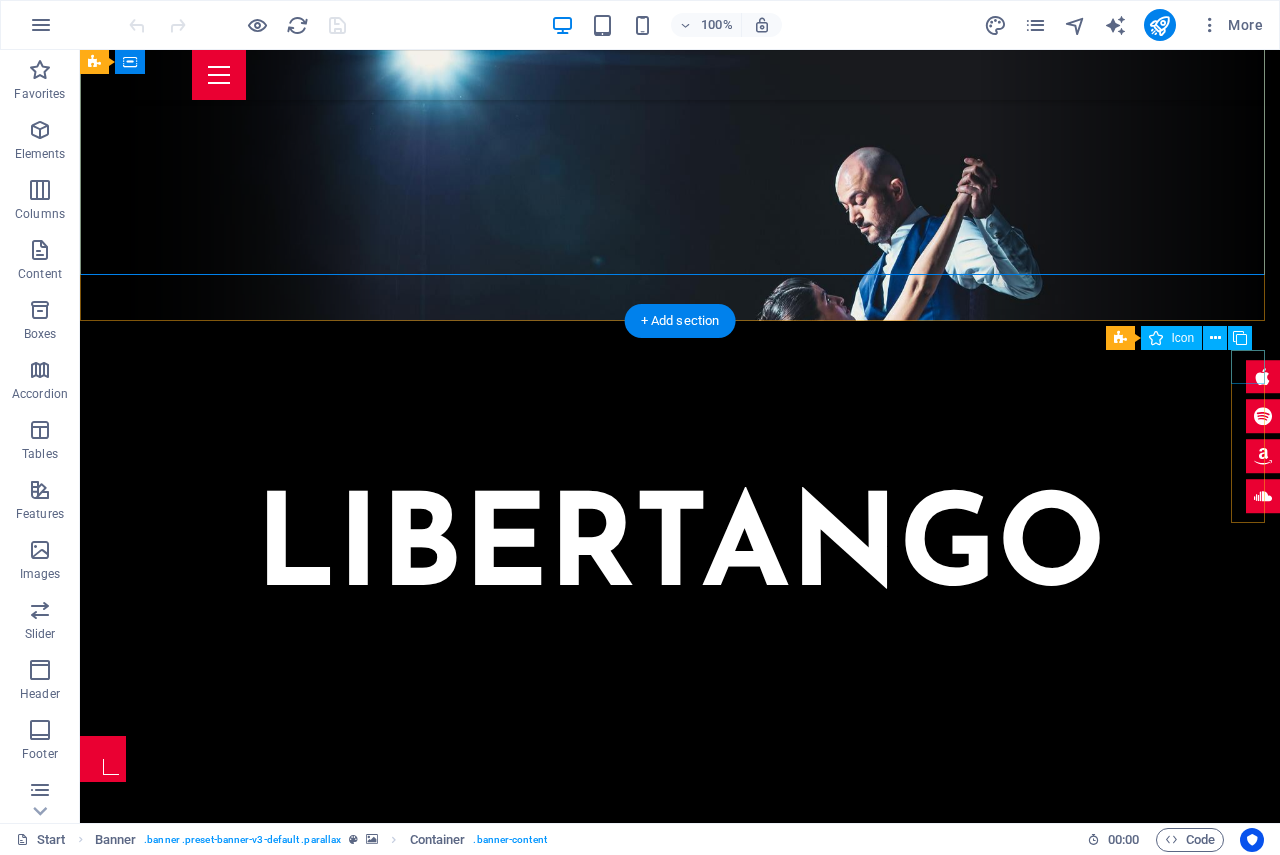 click at bounding box center [1263, 377] 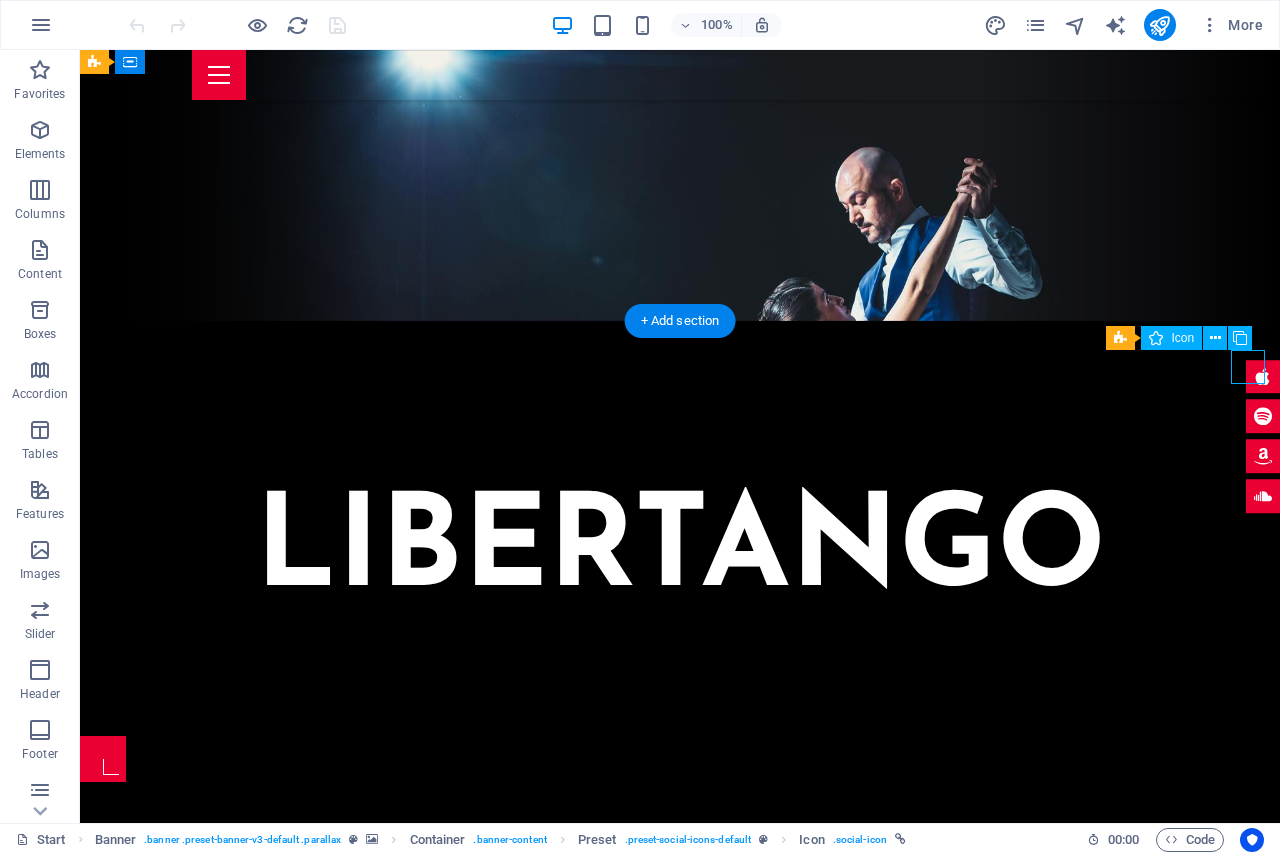 click at bounding box center [1263, 377] 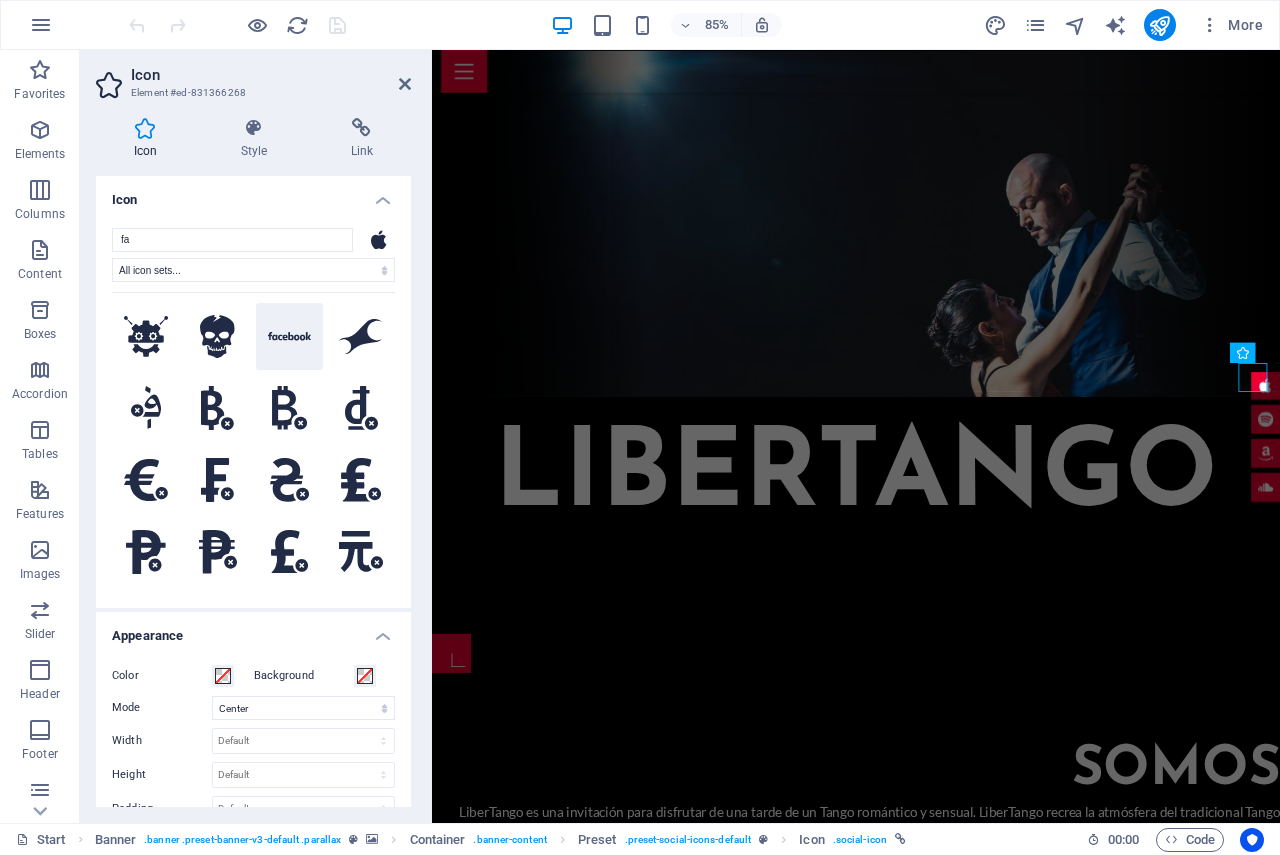 click 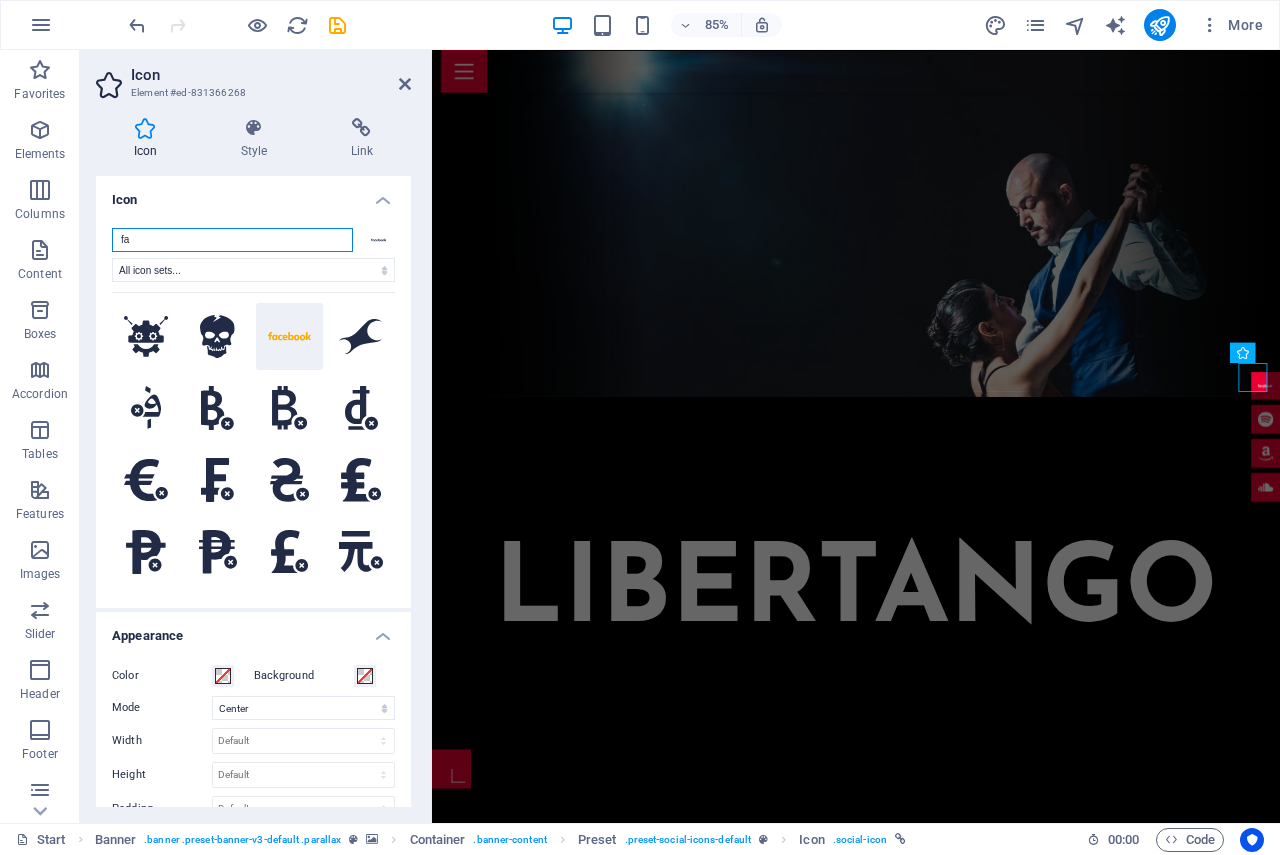click on "fa" at bounding box center (232, 240) 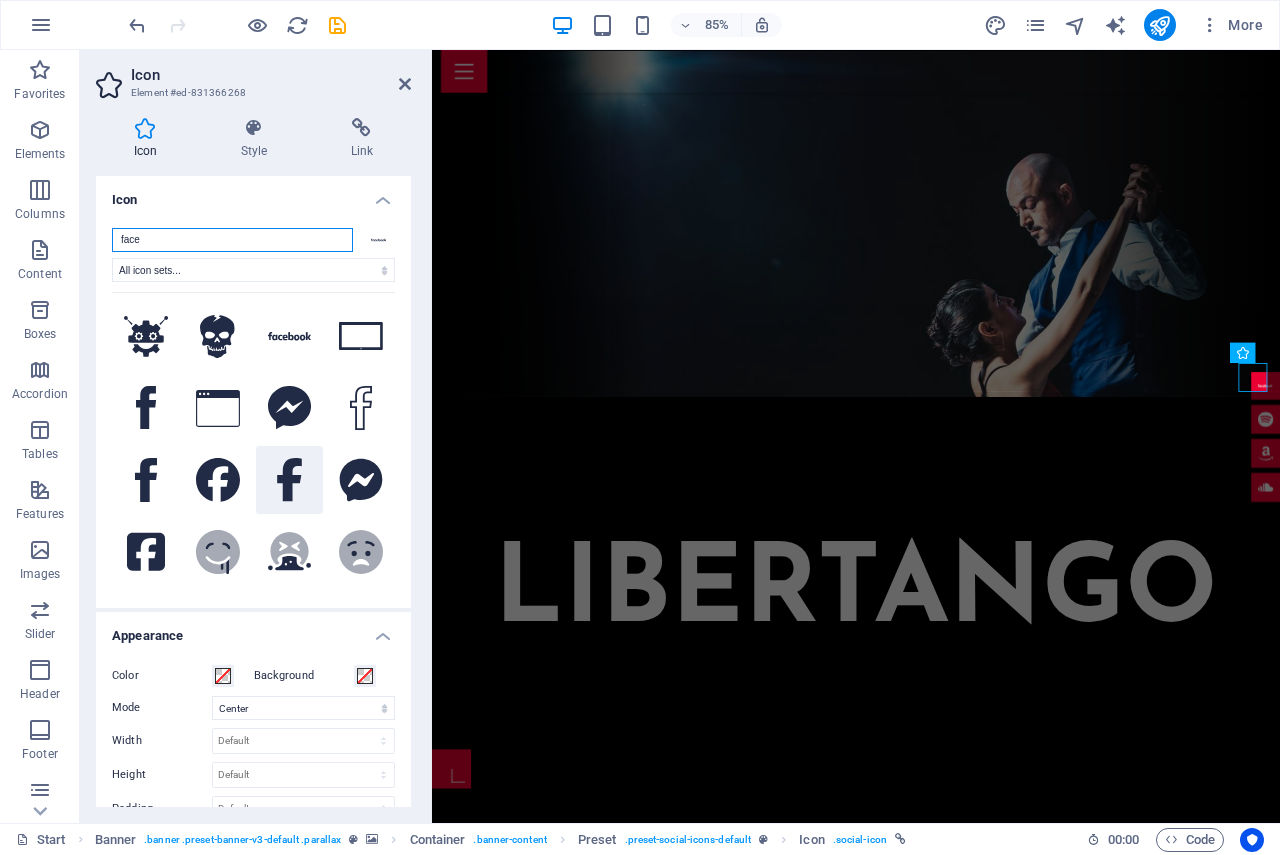 type on "face" 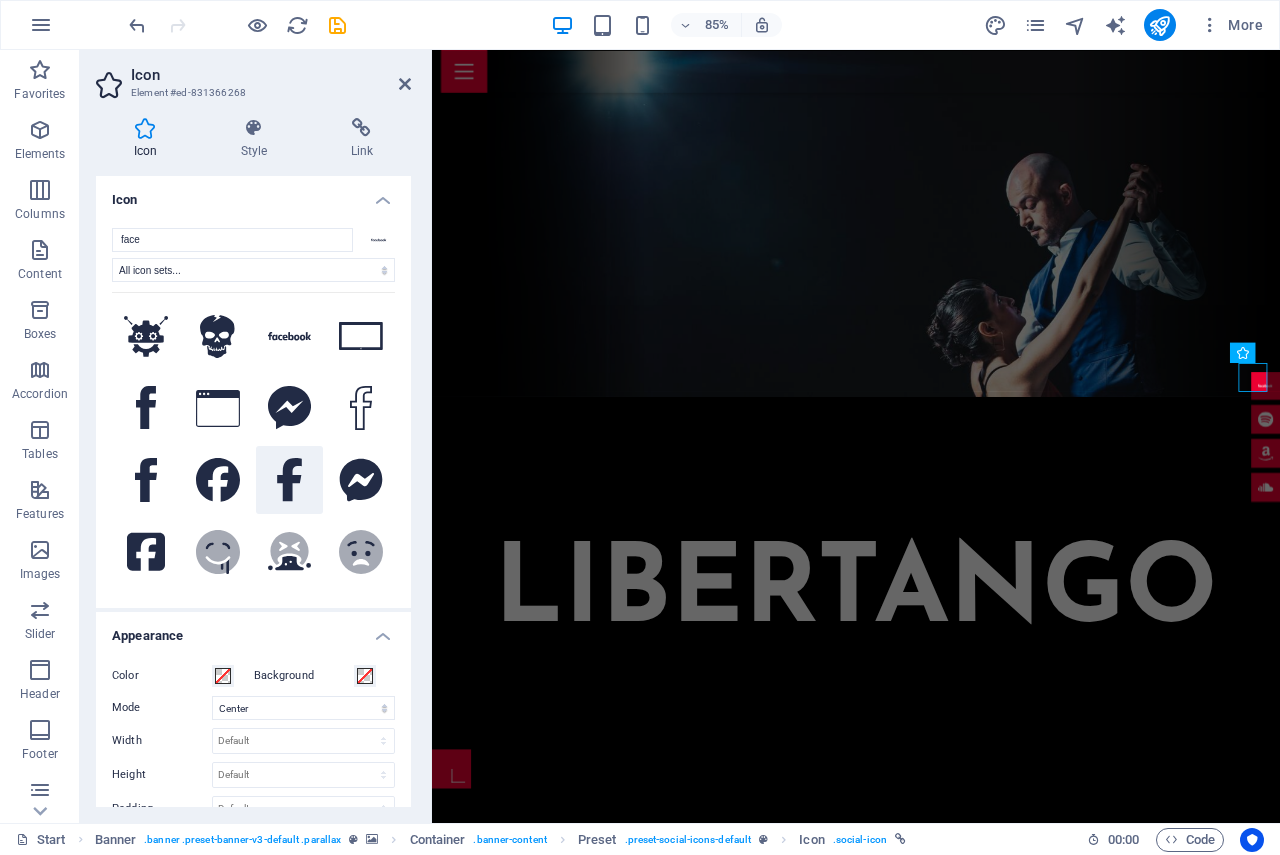 click 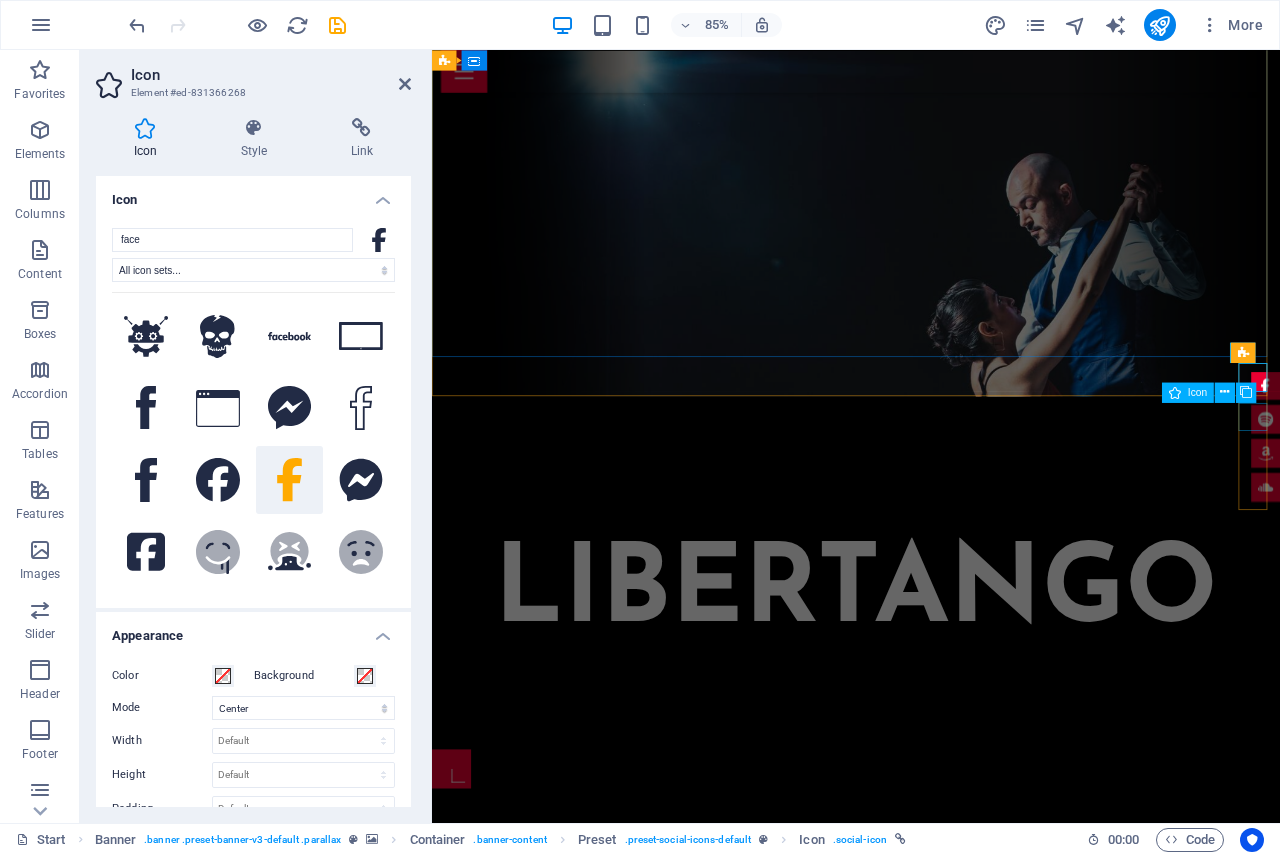 click at bounding box center [1413, 485] 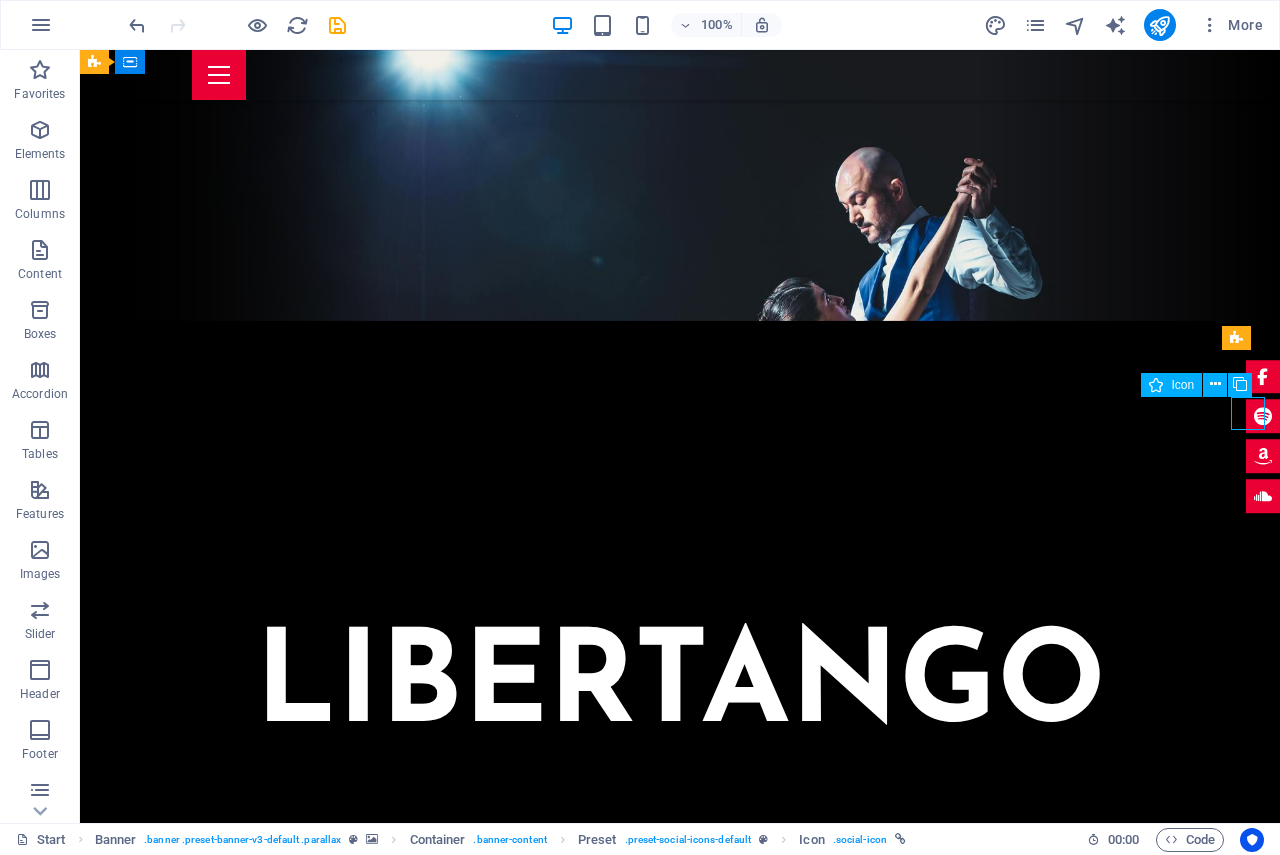 click at bounding box center (1263, 417) 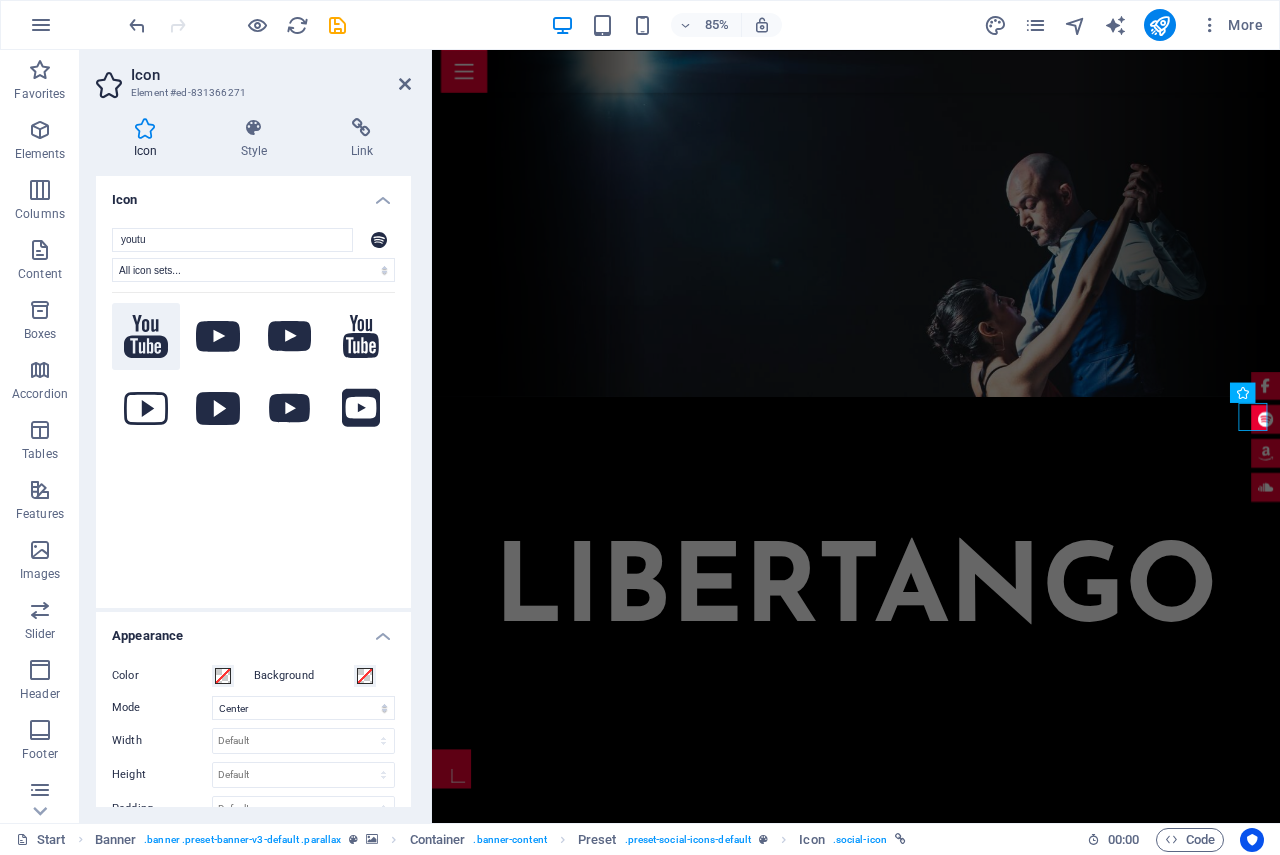 type on "youtu" 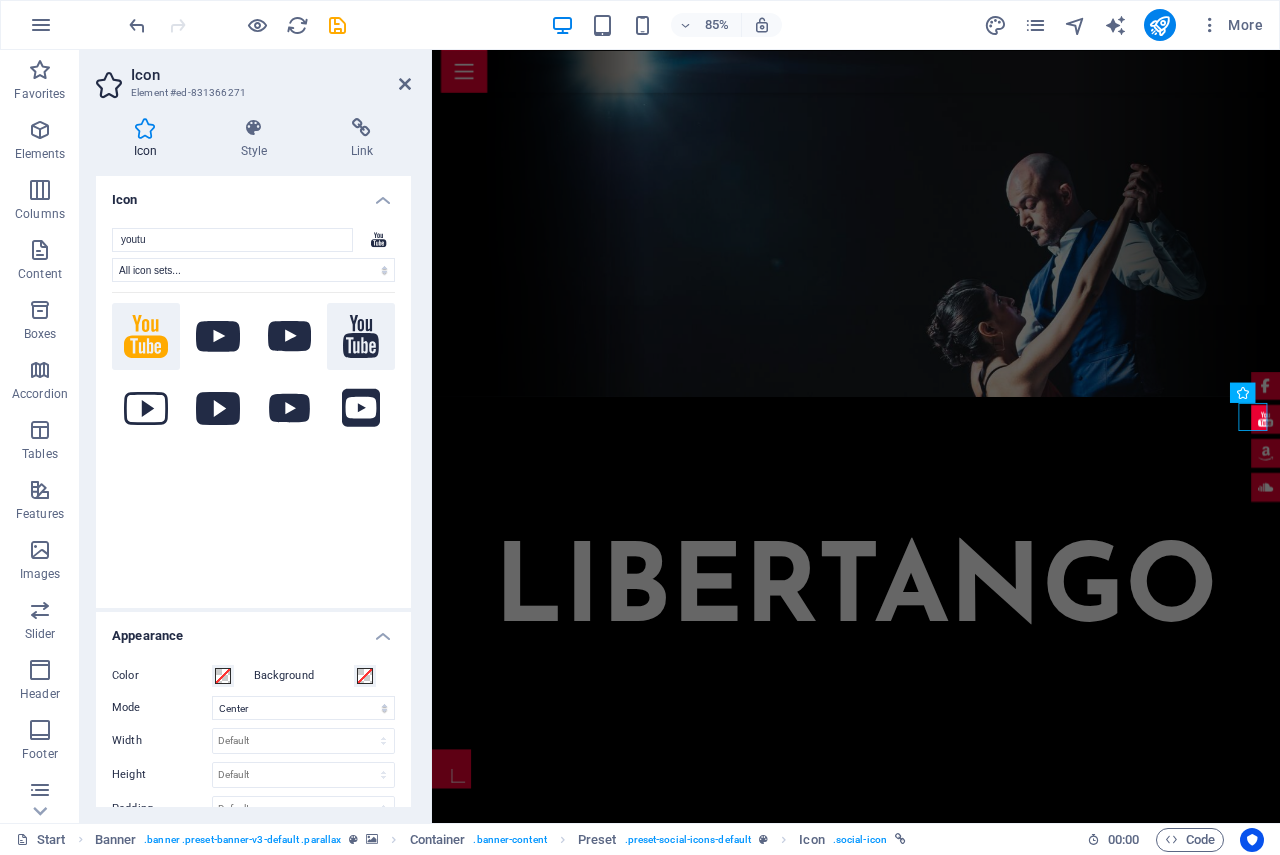 click 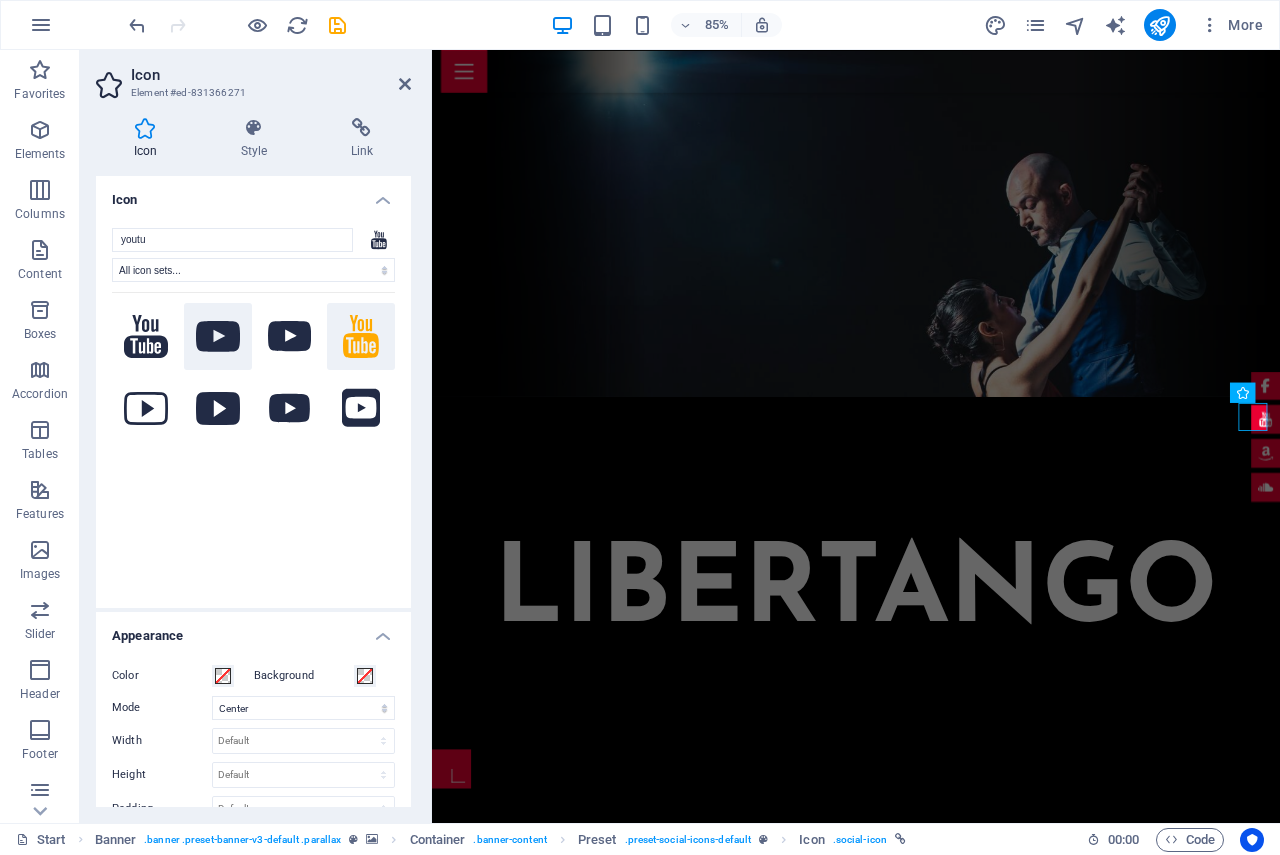 click 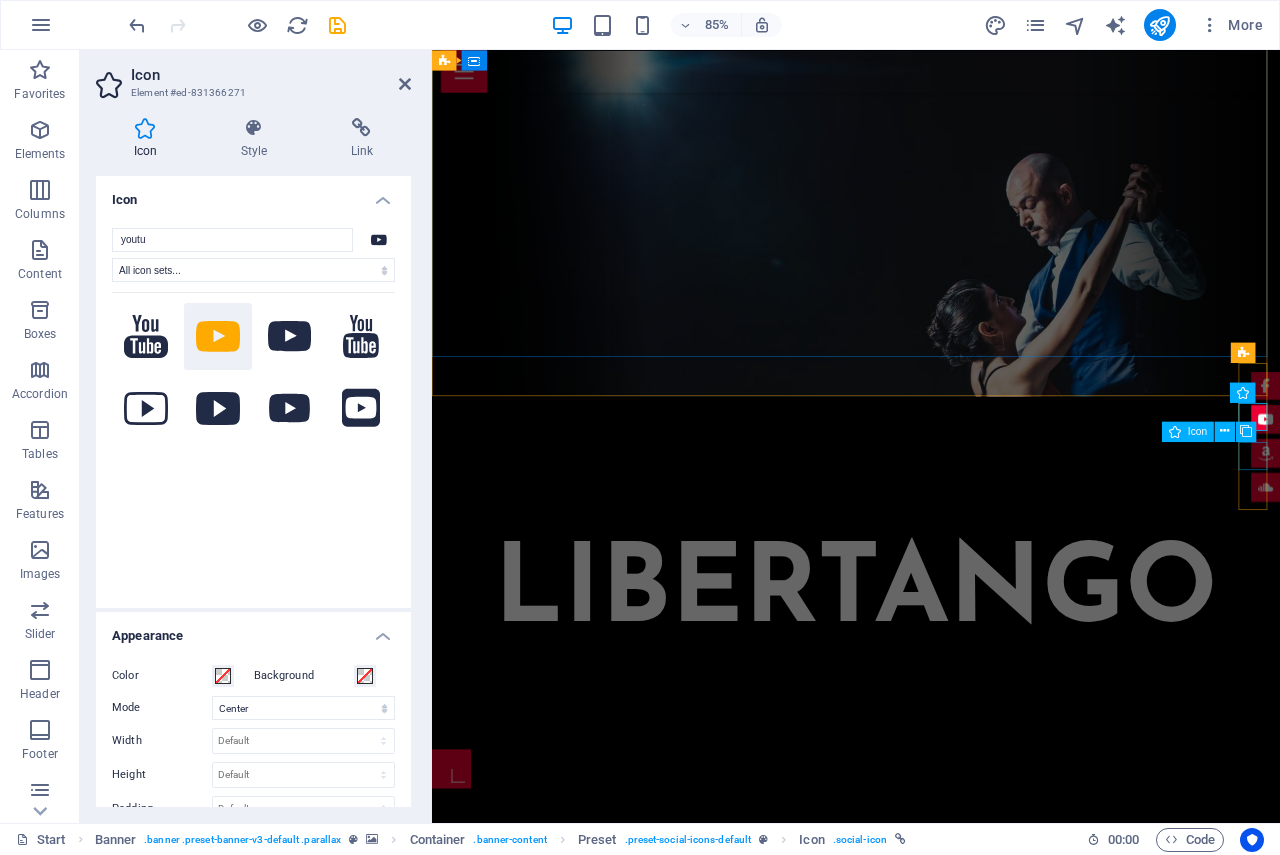 click at bounding box center (1413, 525) 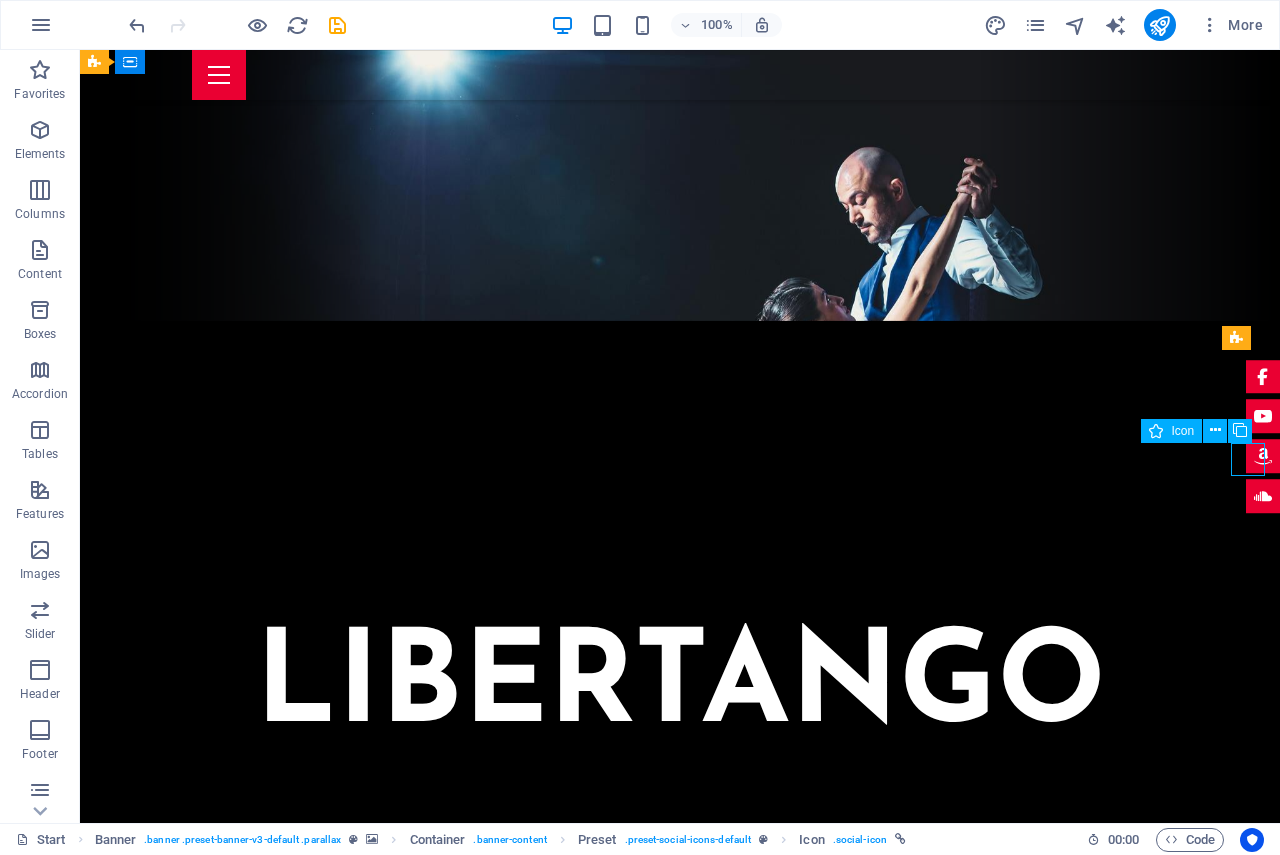 click at bounding box center (1263, 457) 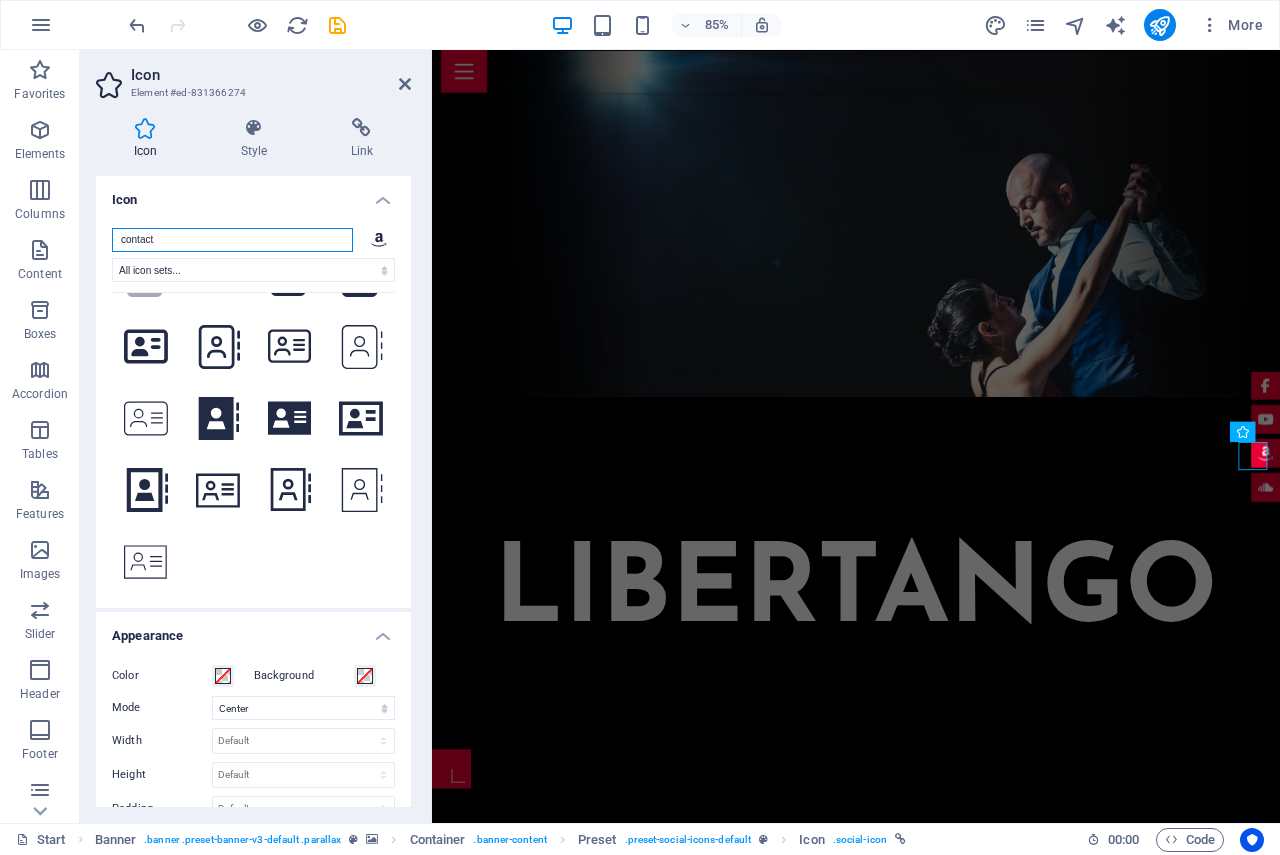 scroll, scrollTop: 0, scrollLeft: 0, axis: both 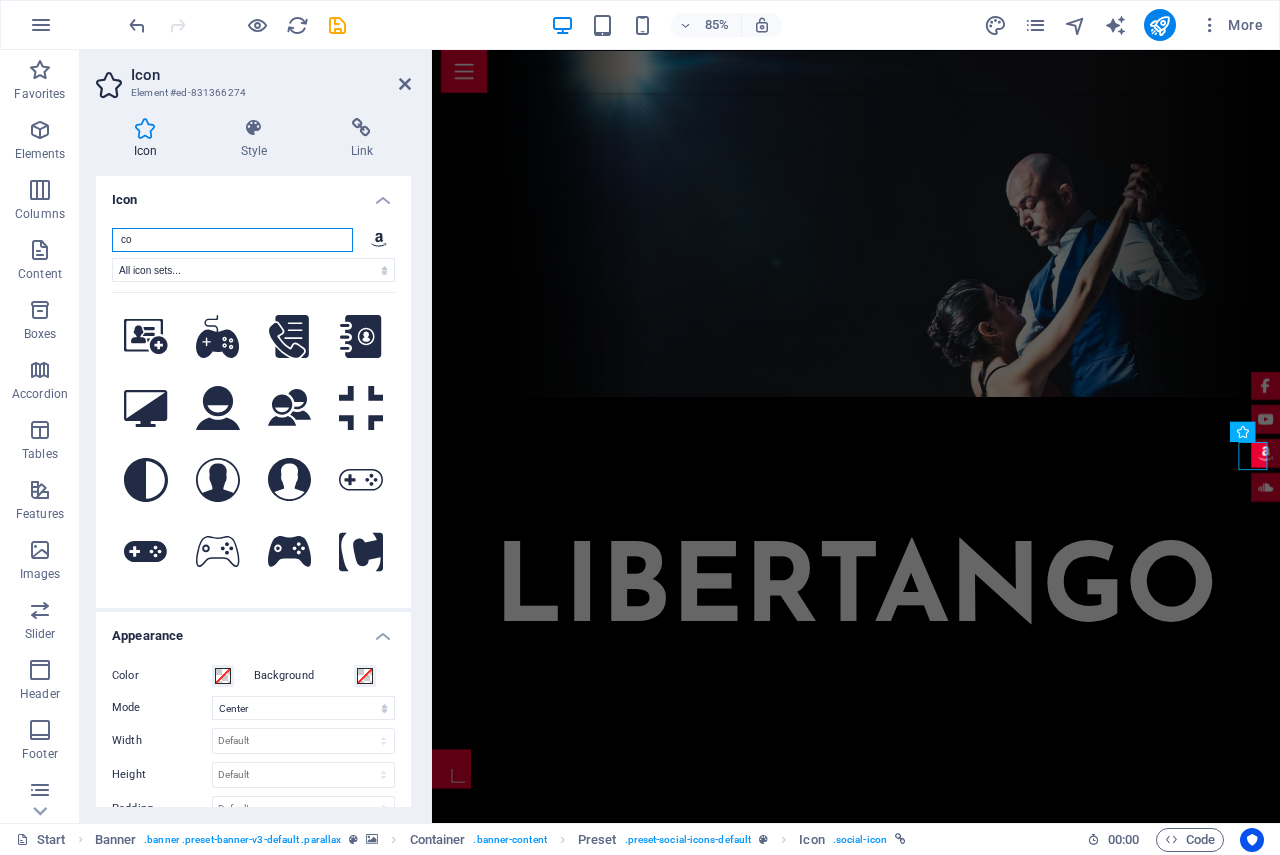 type on "c" 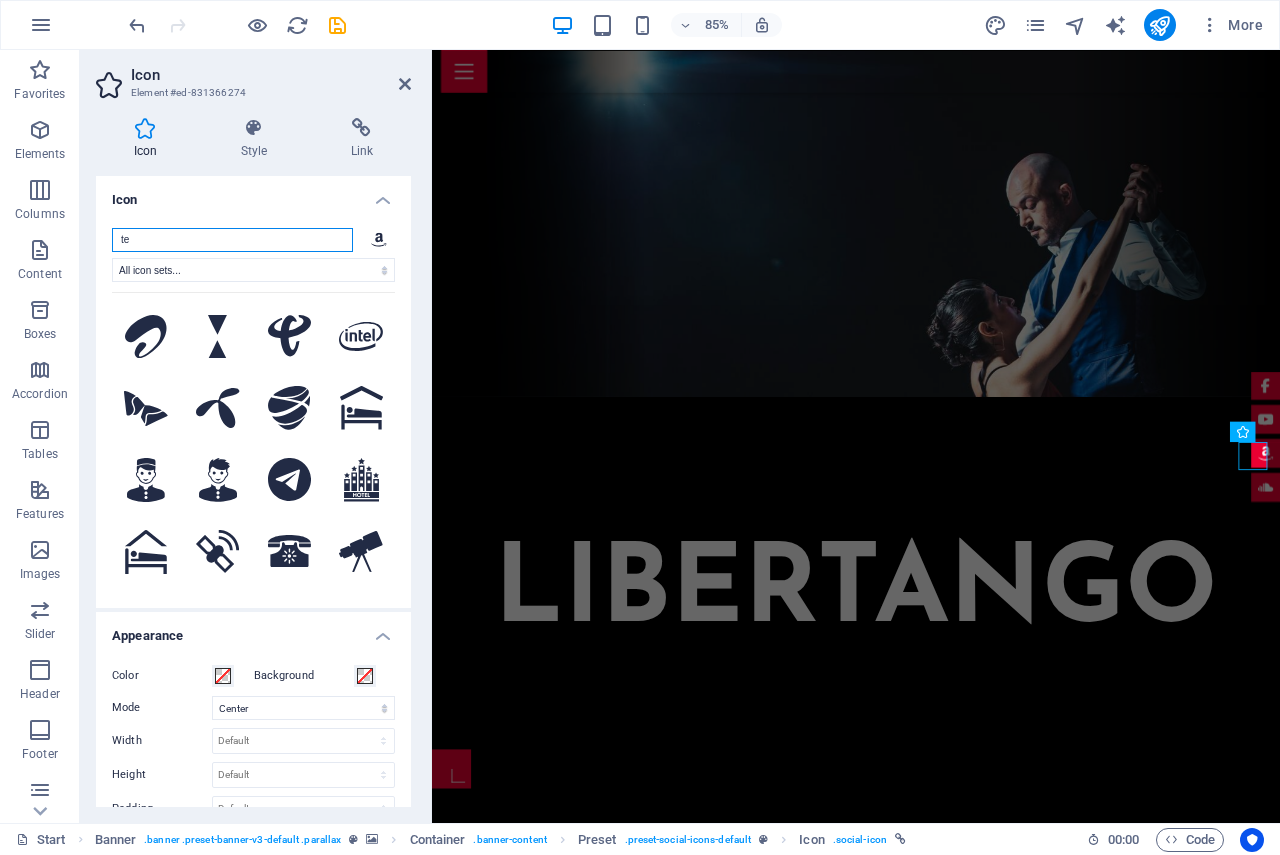 type on "t" 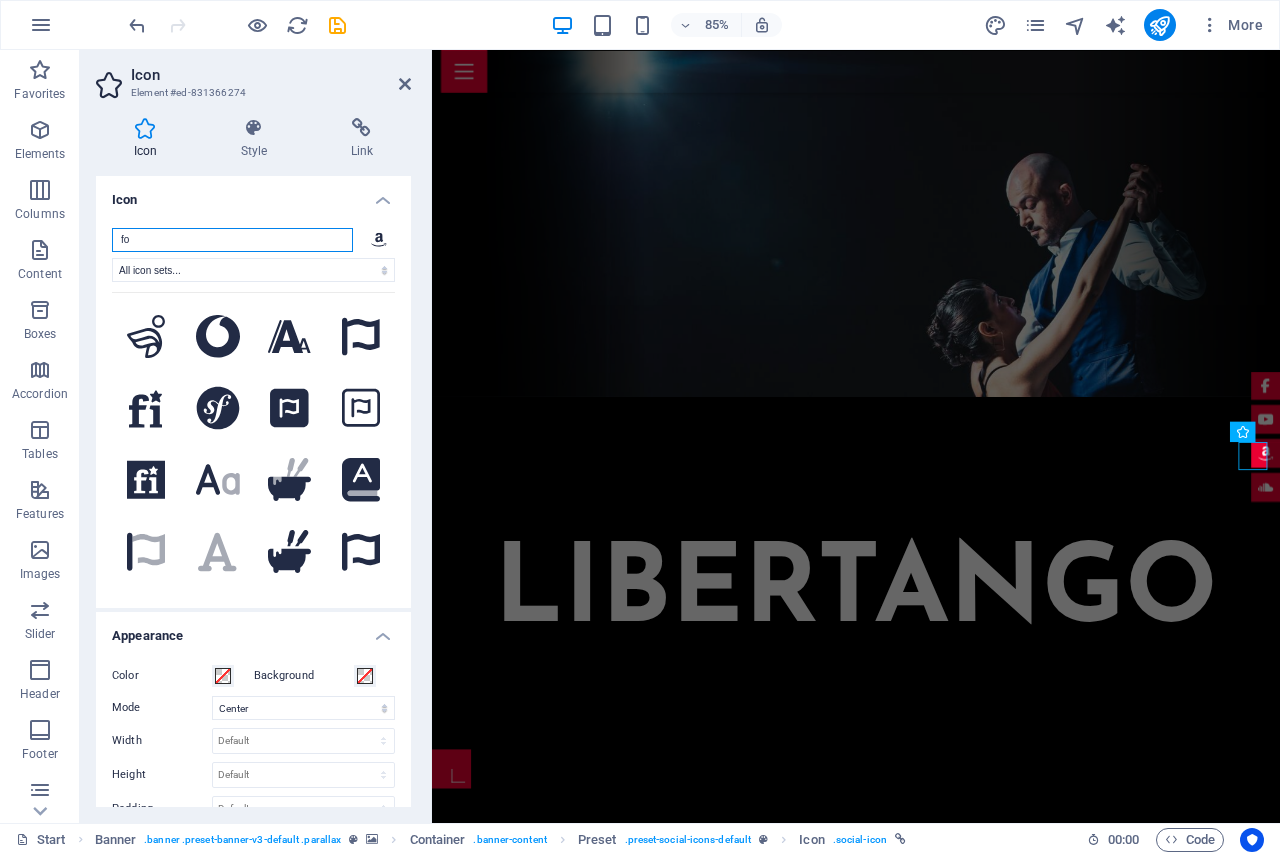 type on "f" 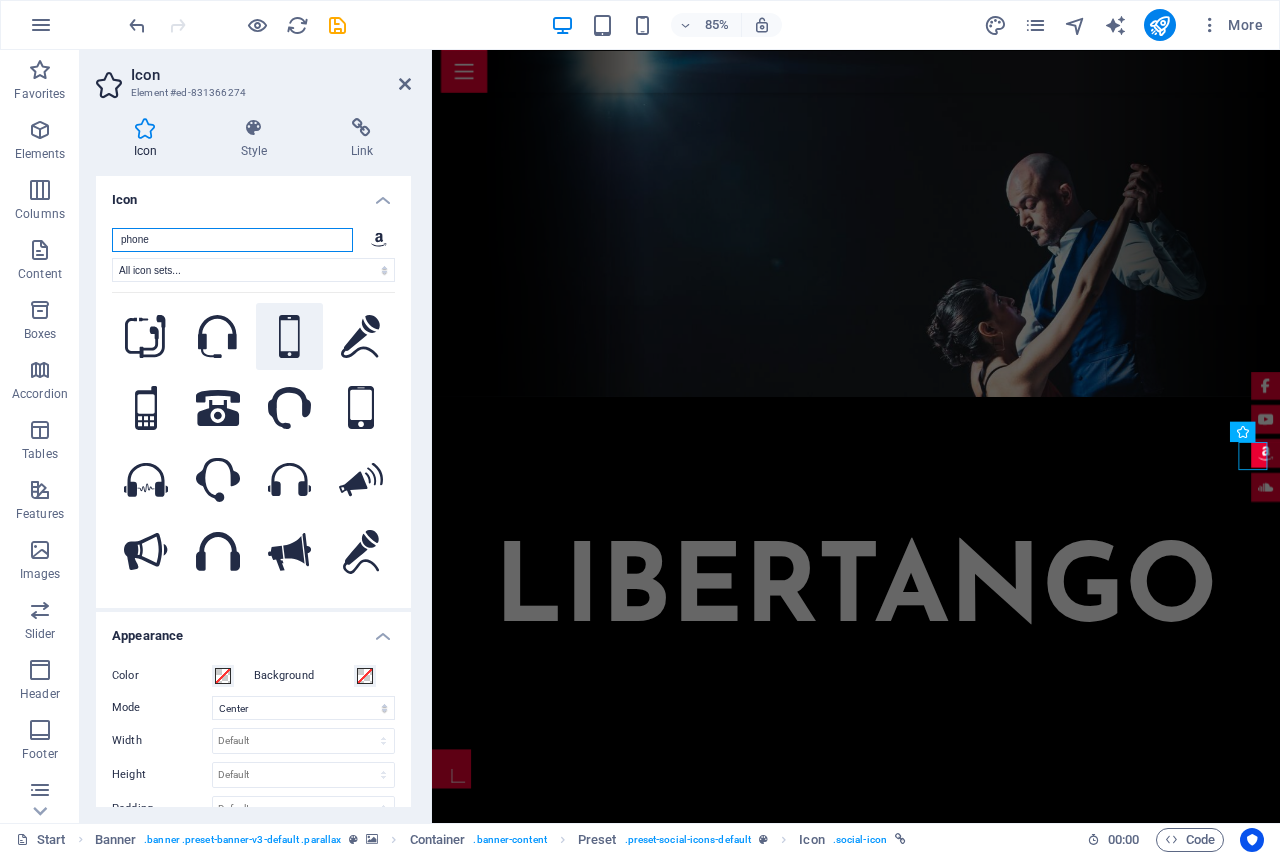 type on "phone" 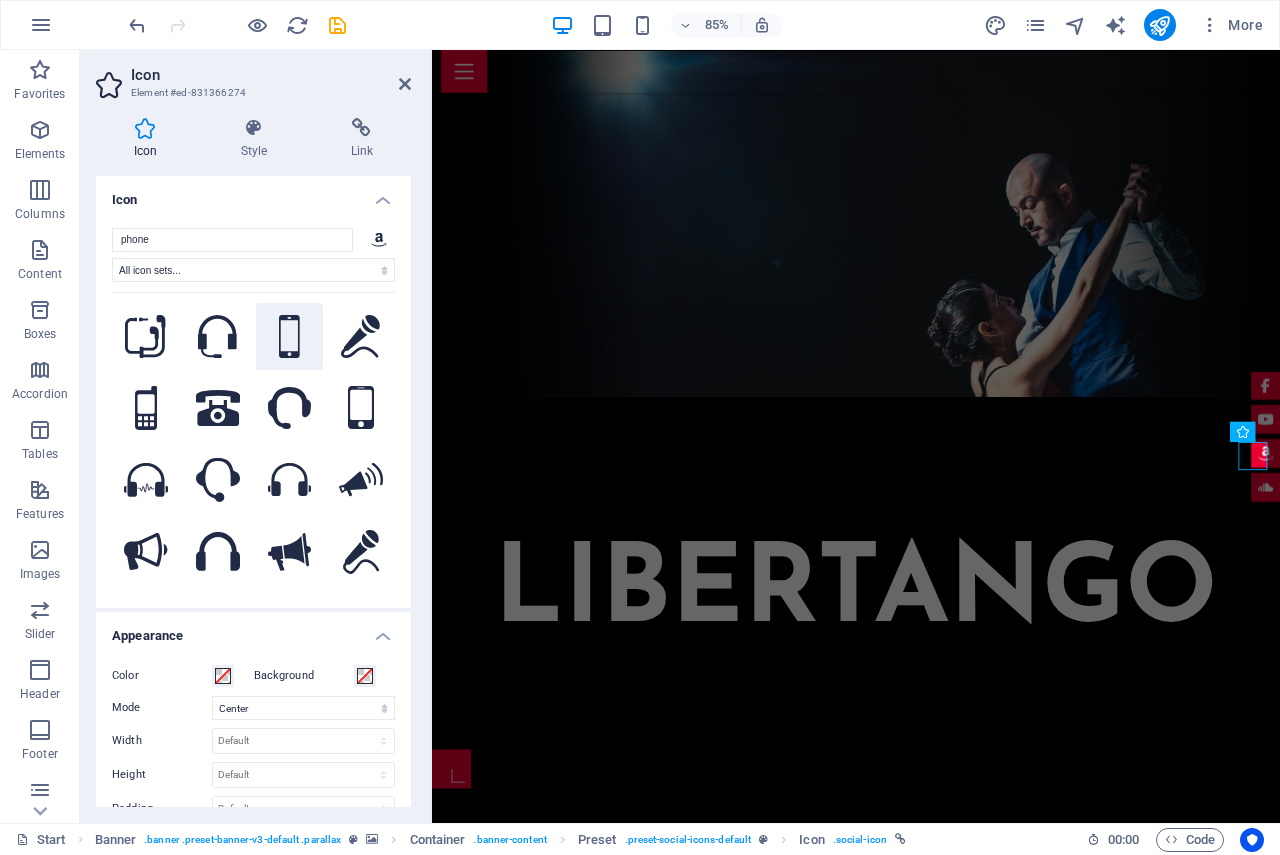 click 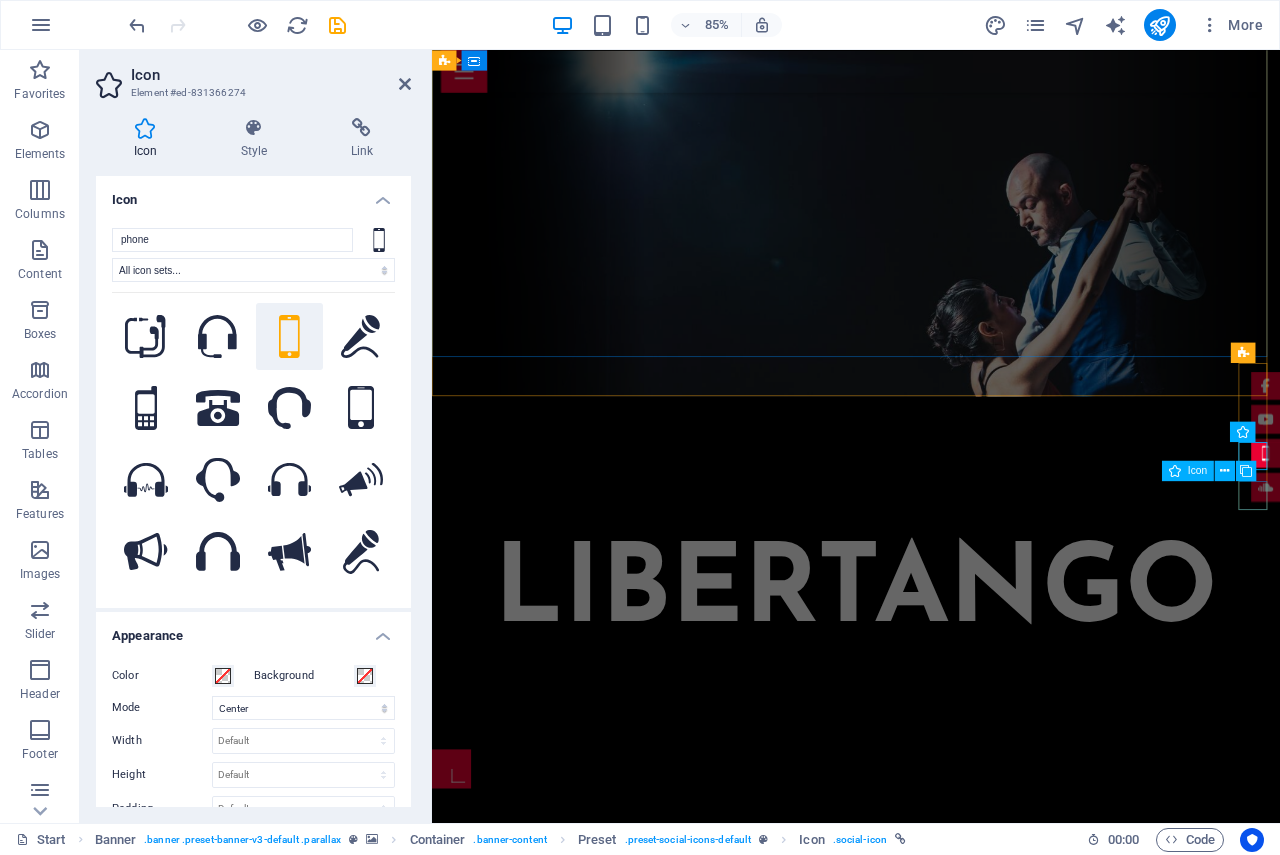 click at bounding box center [1413, 565] 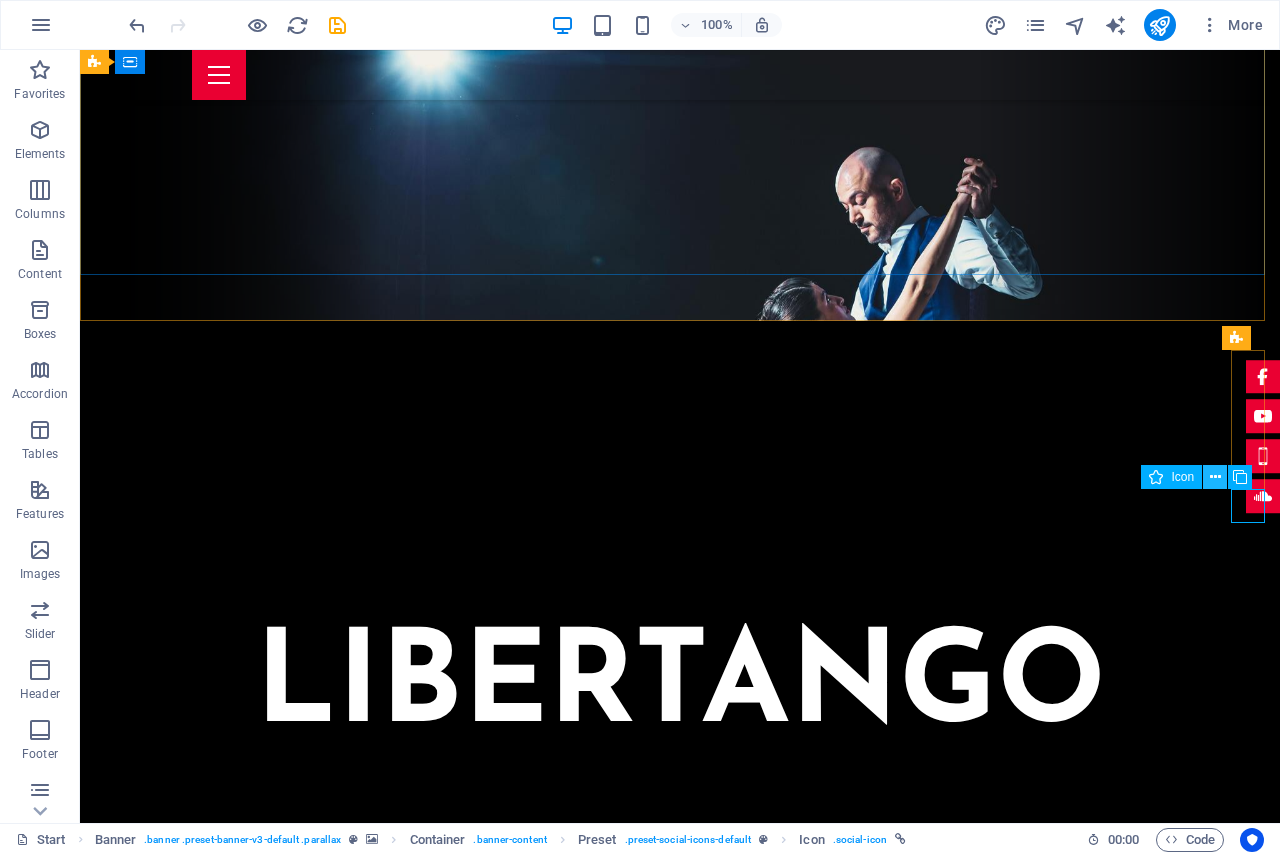click at bounding box center [1215, 477] 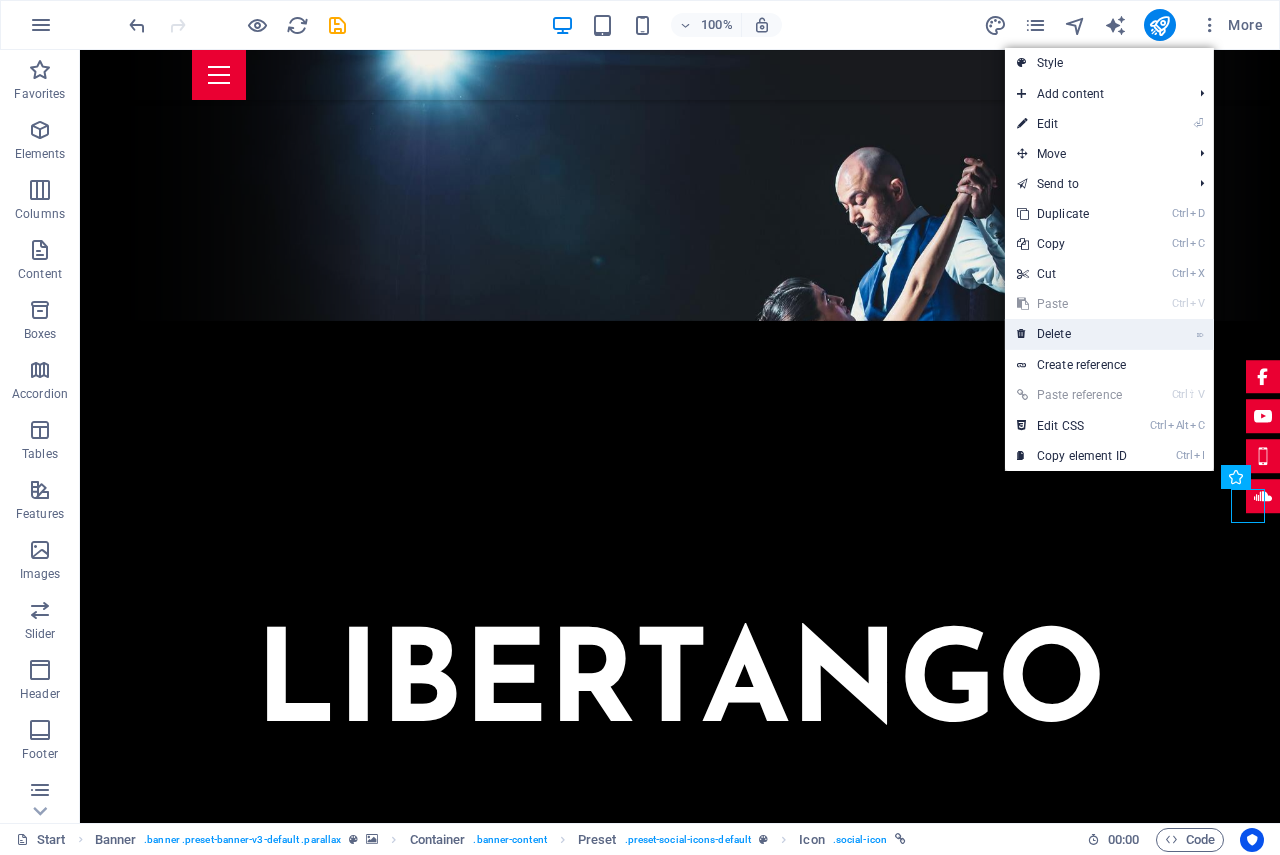click on "⌦  Delete" at bounding box center (1072, 334) 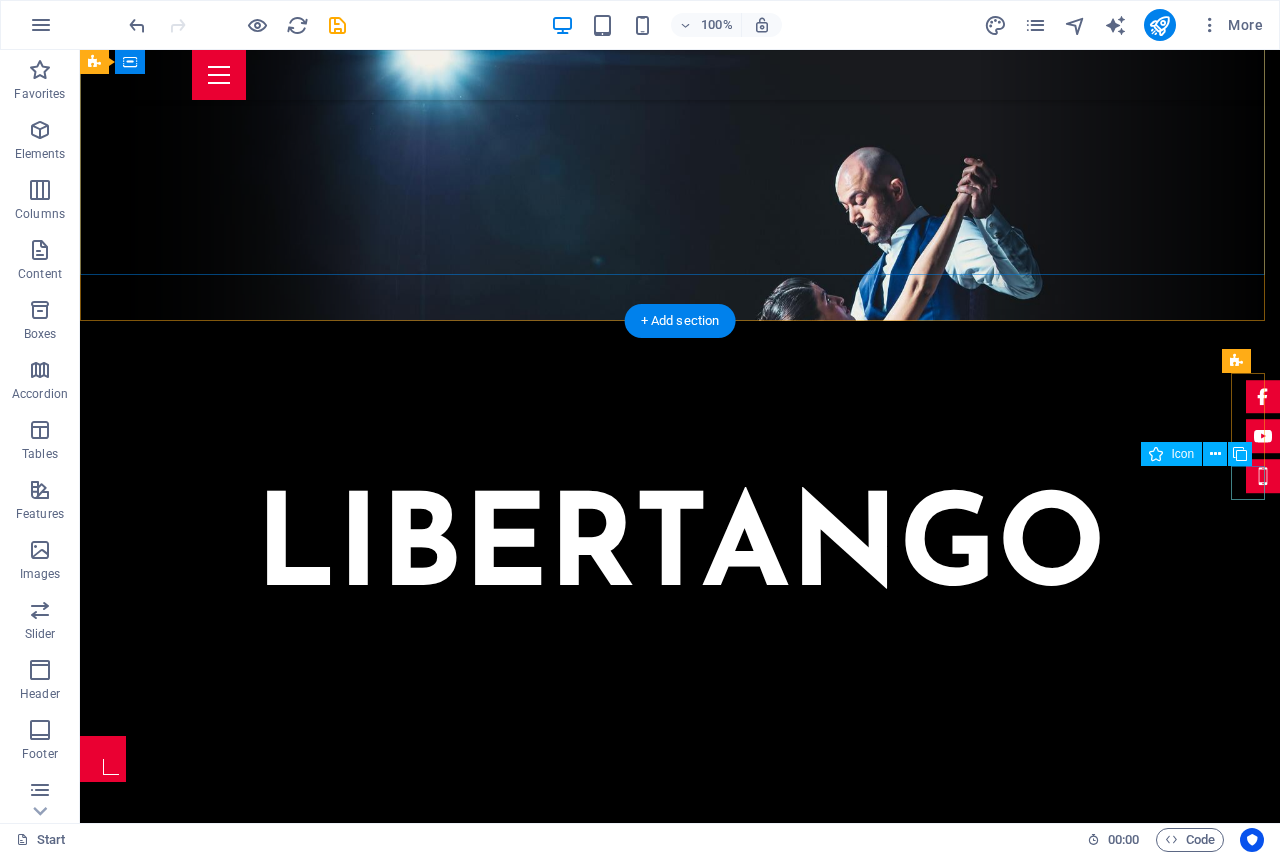 click at bounding box center [1263, 477] 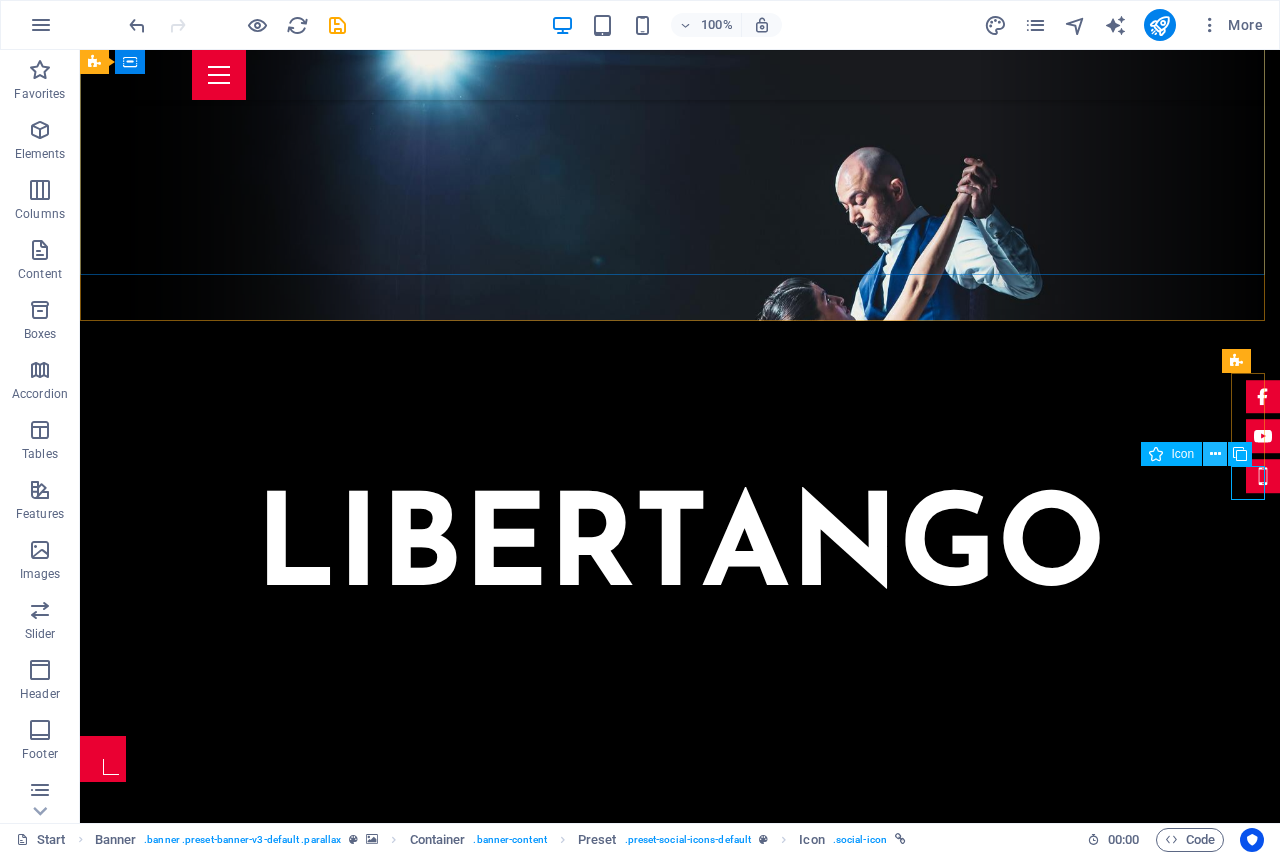 click at bounding box center (1215, 454) 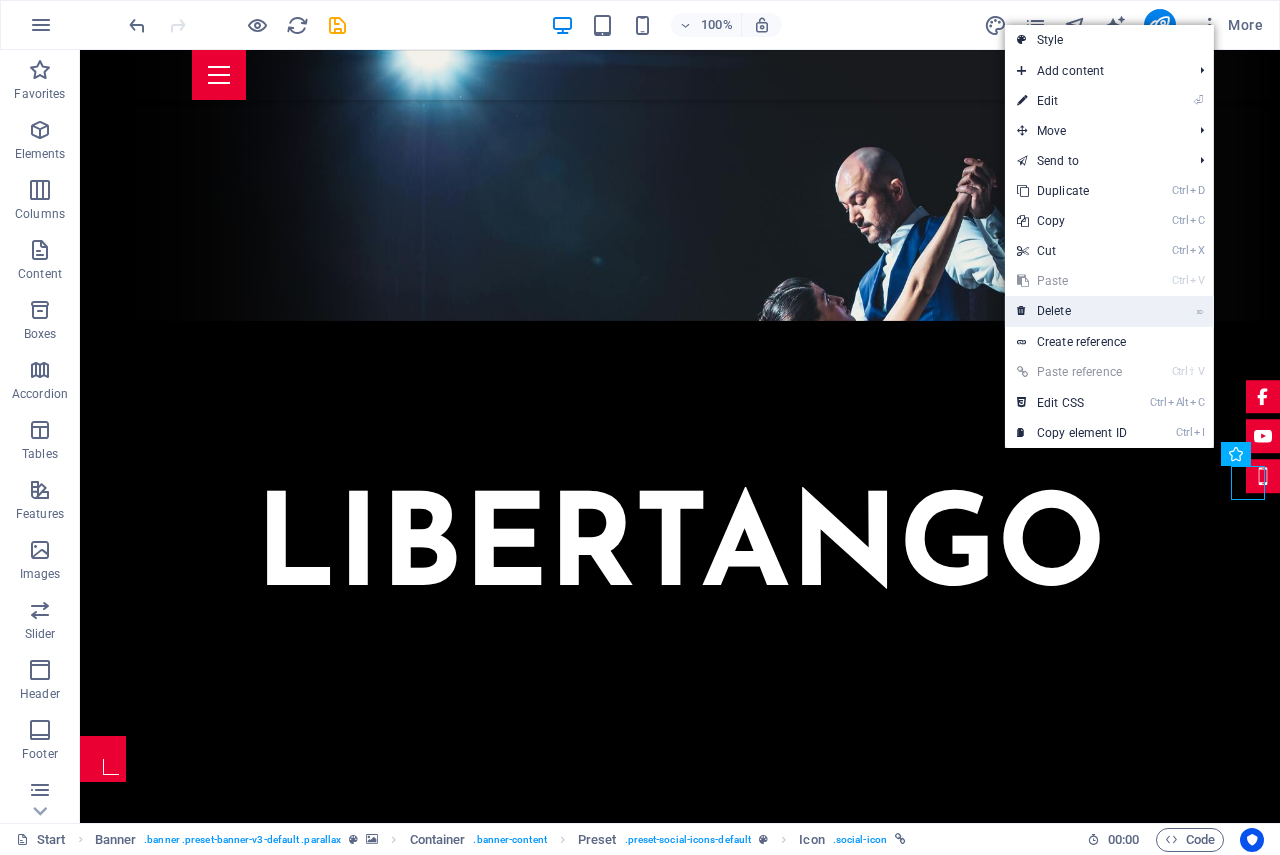 click on "⌦  Delete" at bounding box center [1072, 311] 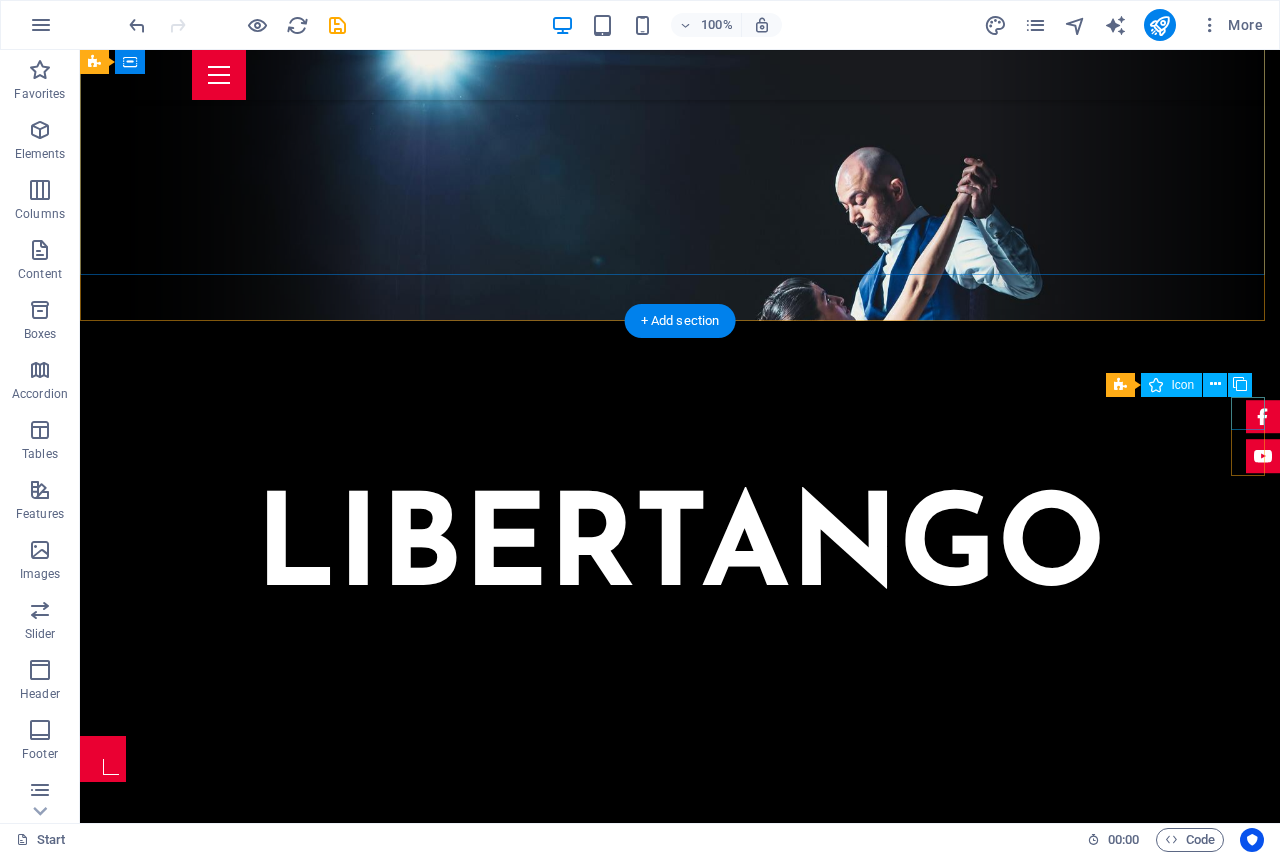 click at bounding box center [1263, 417] 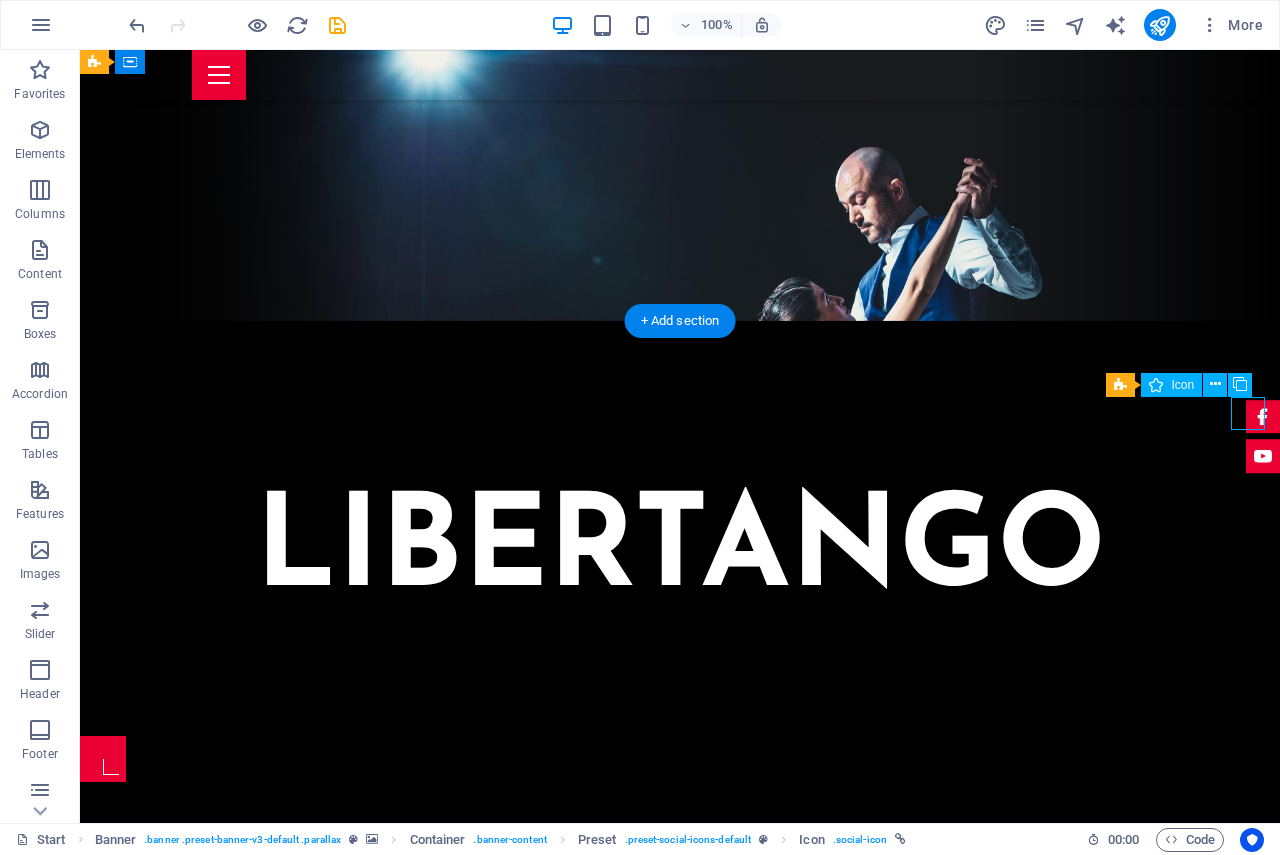 click at bounding box center [1263, 417] 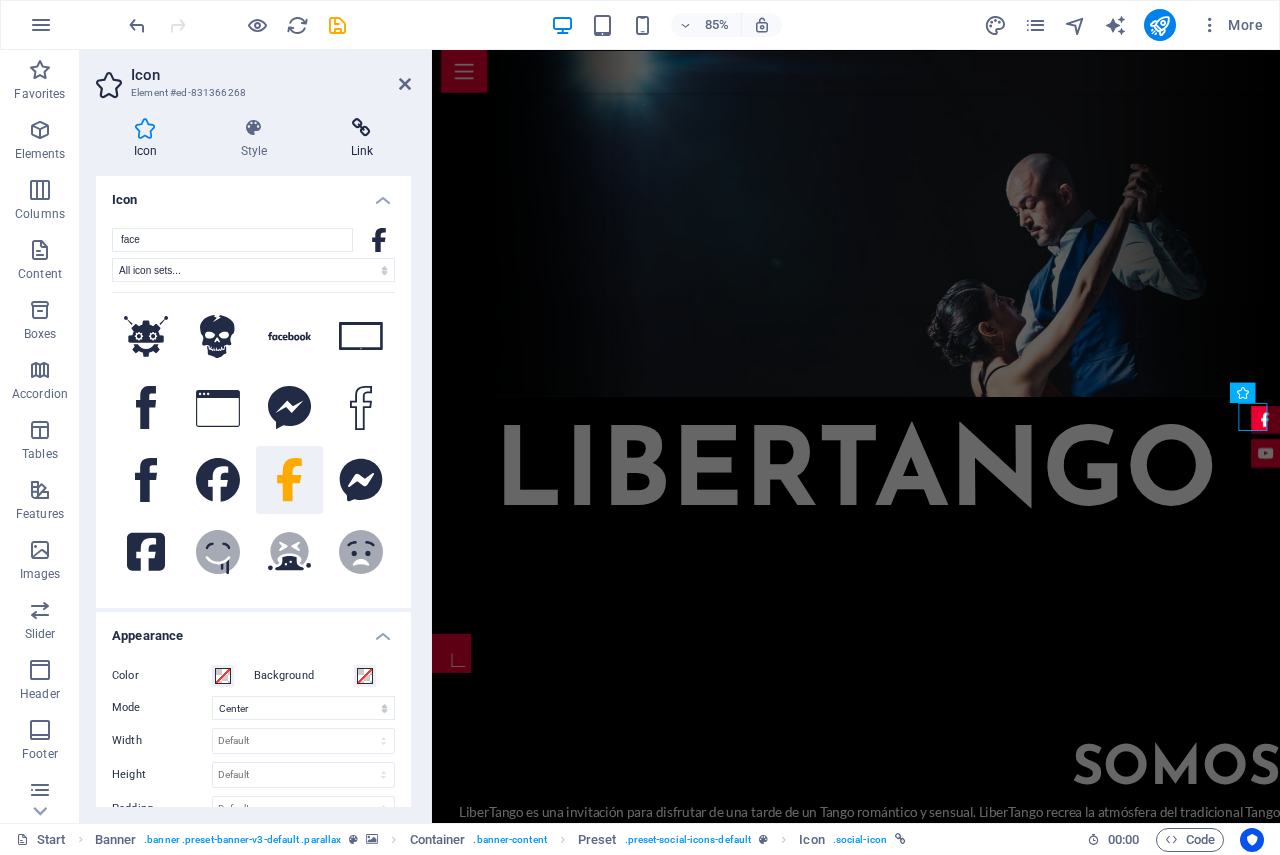 click at bounding box center [362, 128] 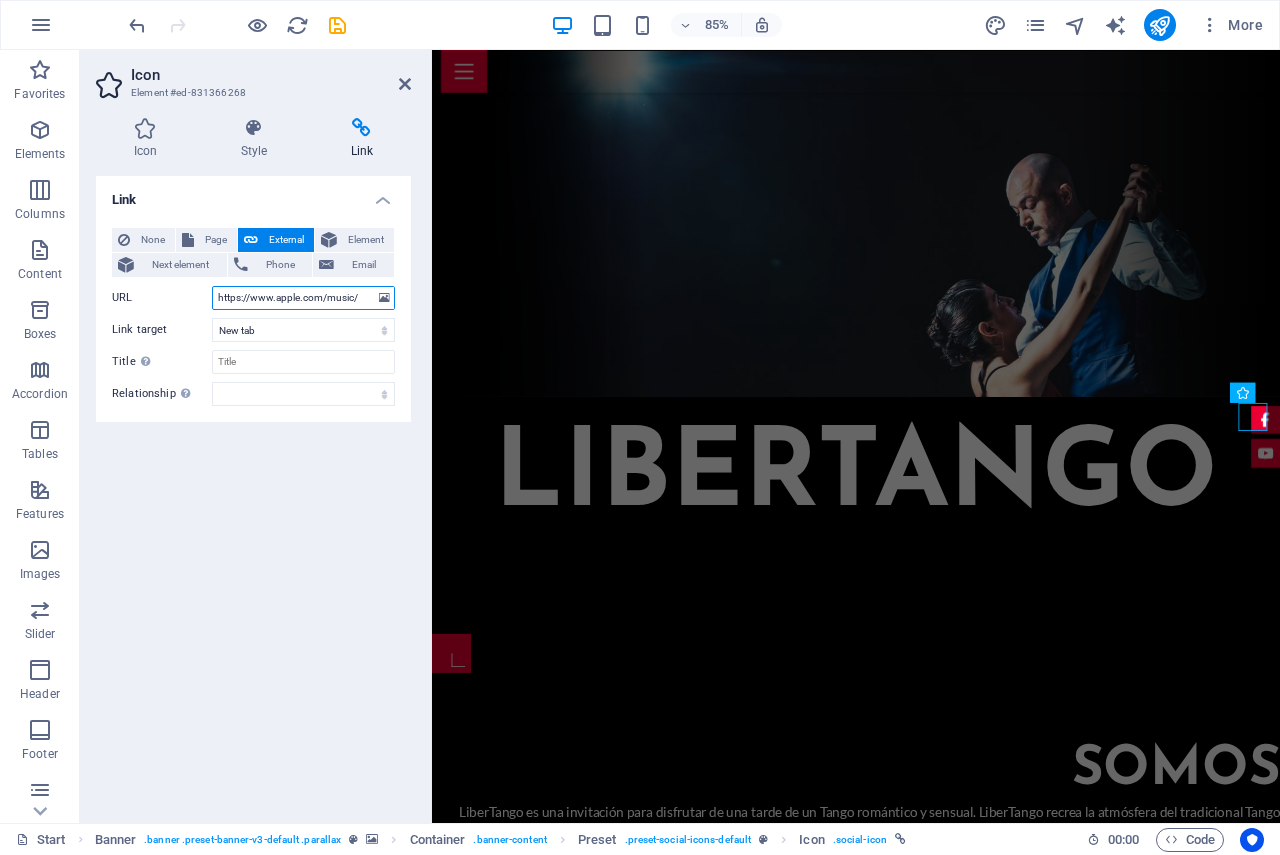 click on "https://www.apple.com/music/" at bounding box center [303, 298] 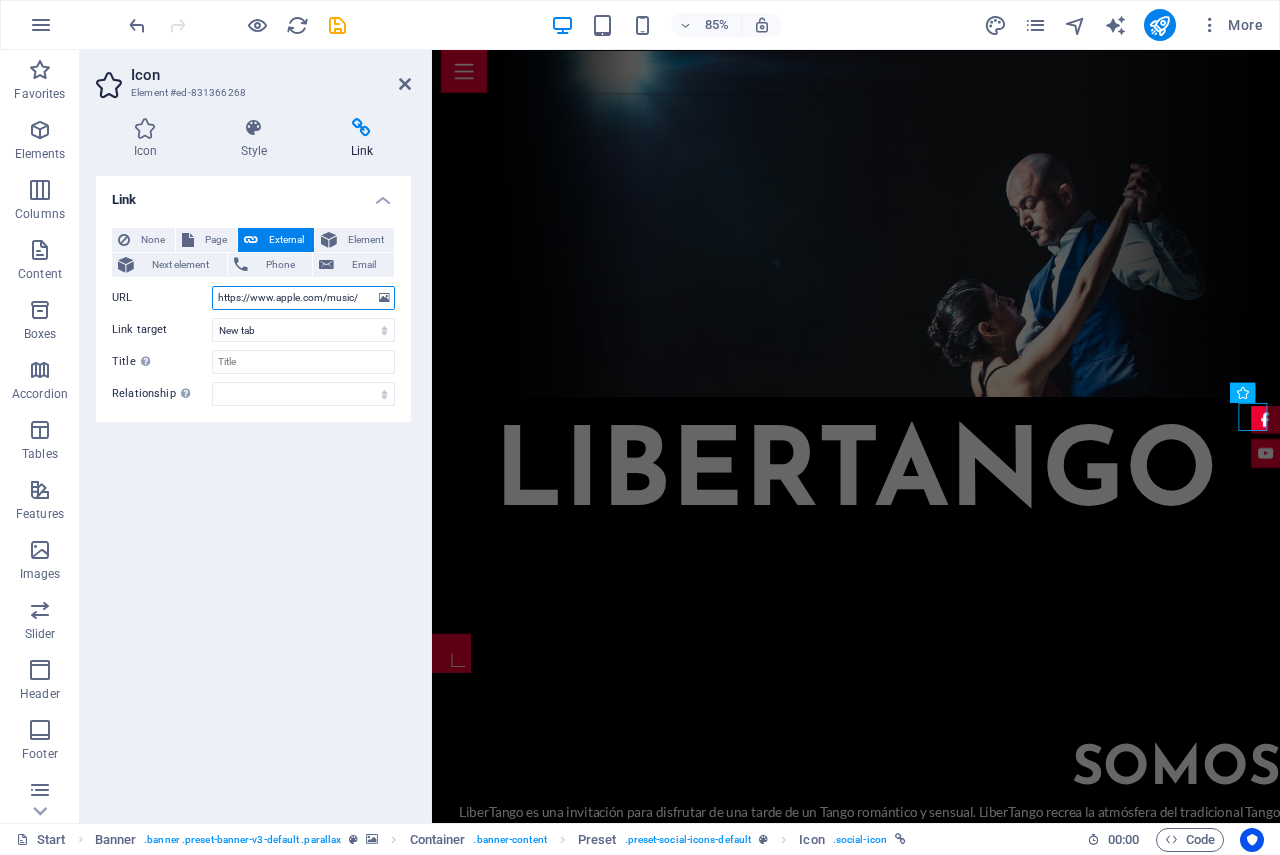 paste on "facebook.com/yelly.zu.tango" 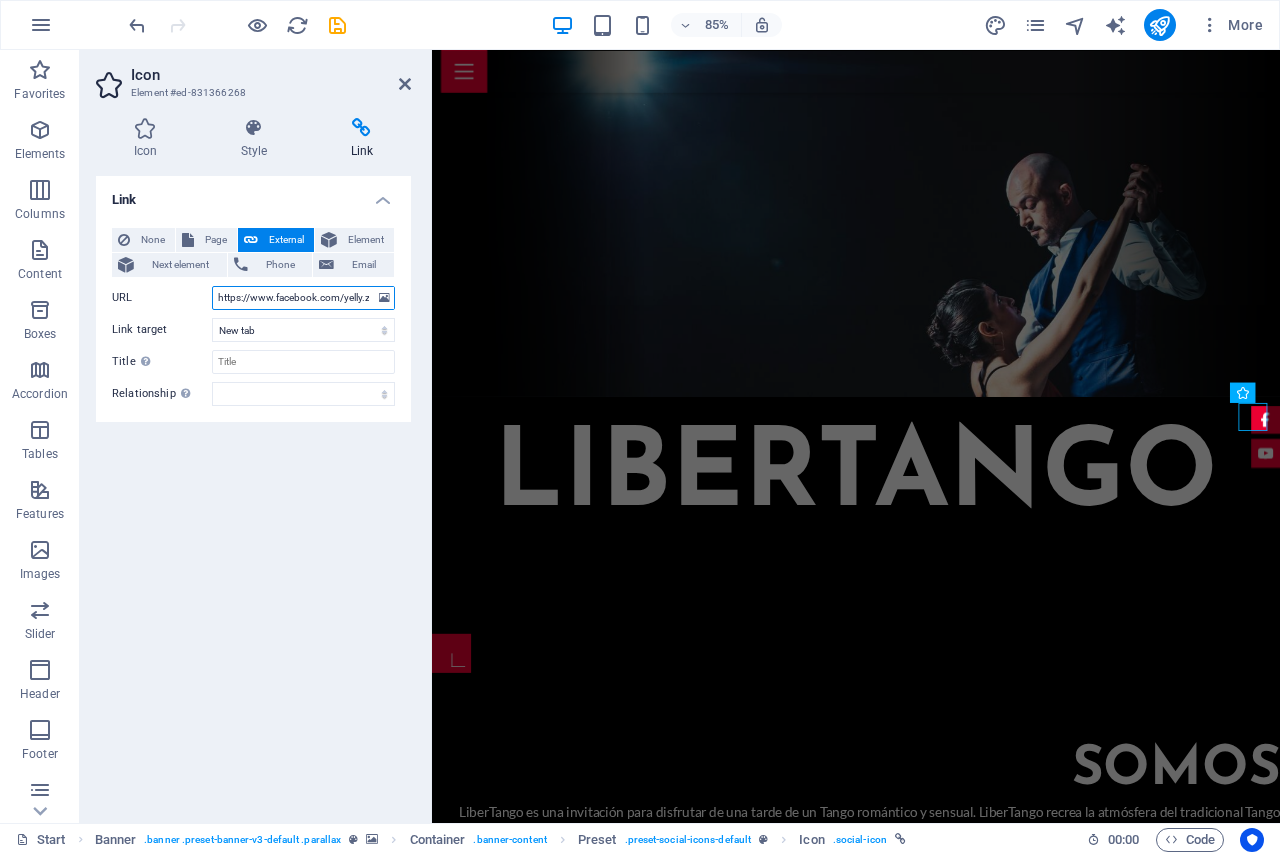 scroll, scrollTop: 0, scrollLeft: 34, axis: horizontal 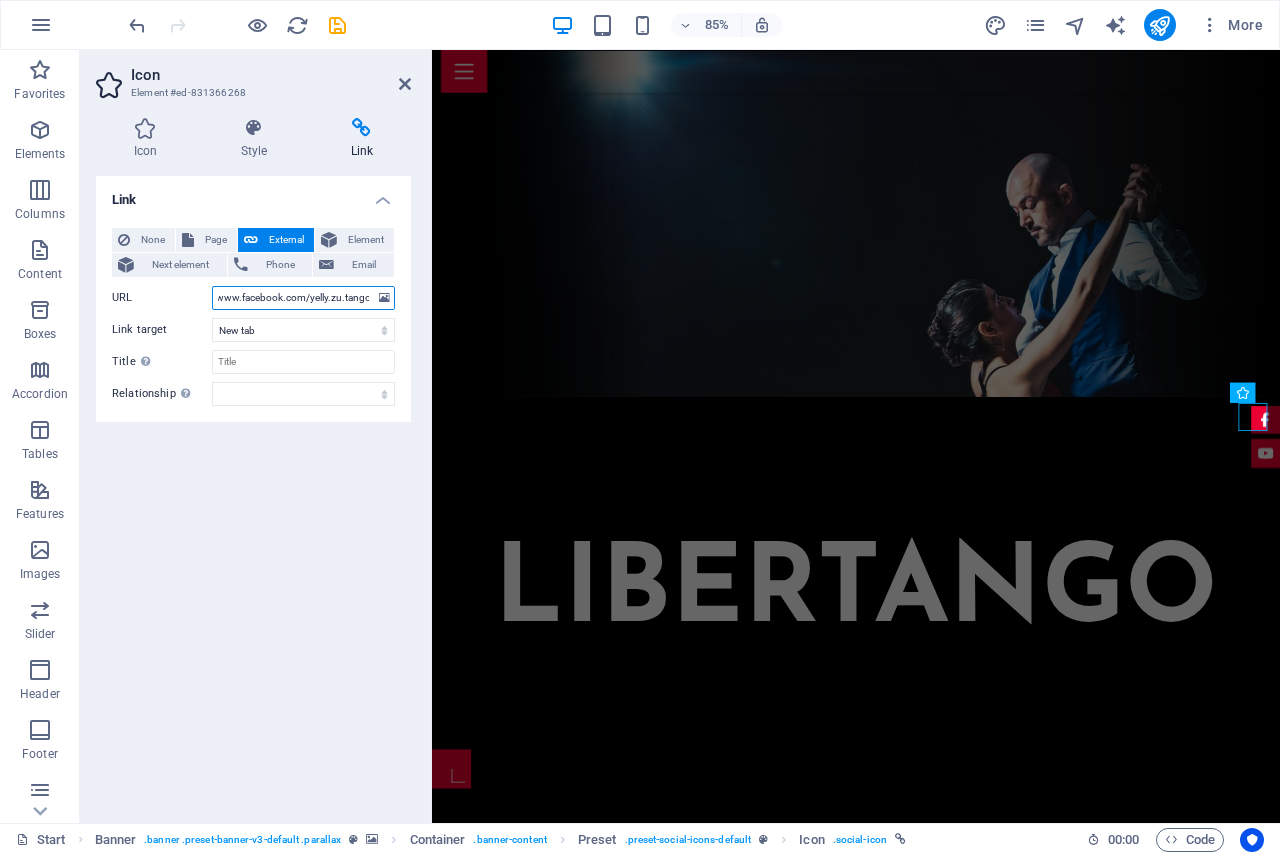 type on "https://www.facebook.com/yelly.zu.tango" 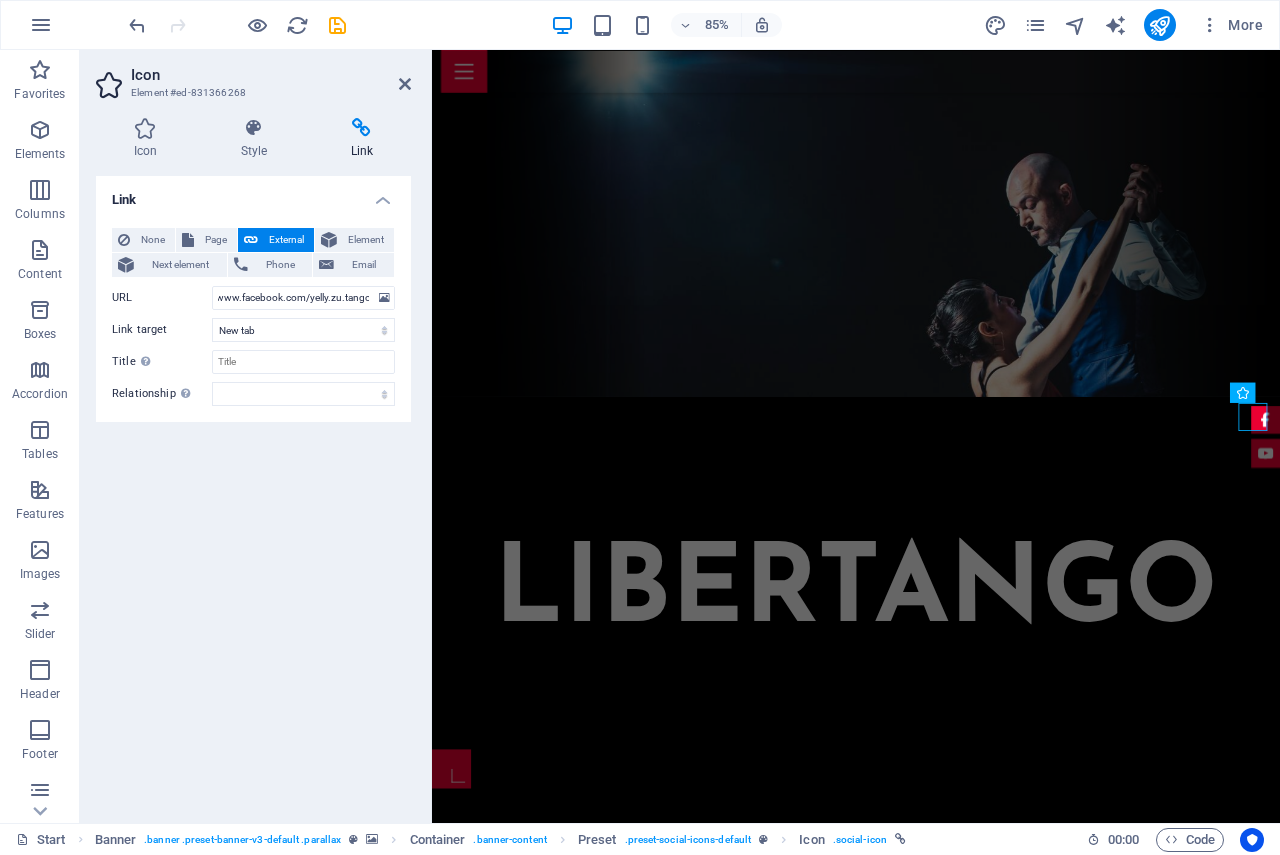 click on "Link None Page External Element Next element Phone Email Page Start Subpage Legal Notice Privacy Element
URL https://www.facebook.com/yelly.zu.tango Phone Email Link target New tab Same tab Overlay Title Additional link description, should not be the same as the link text. The title is most often shown as a tooltip text when the mouse moves over the element. Leave empty if uncertain. Relationship Sets the  relationship of this link to the link target . For example, the value "nofollow" instructs search engines not to follow the link. Can be left empty. alternate author bookmark external help license next nofollow noreferrer noopener prev search tag" at bounding box center (253, 491) 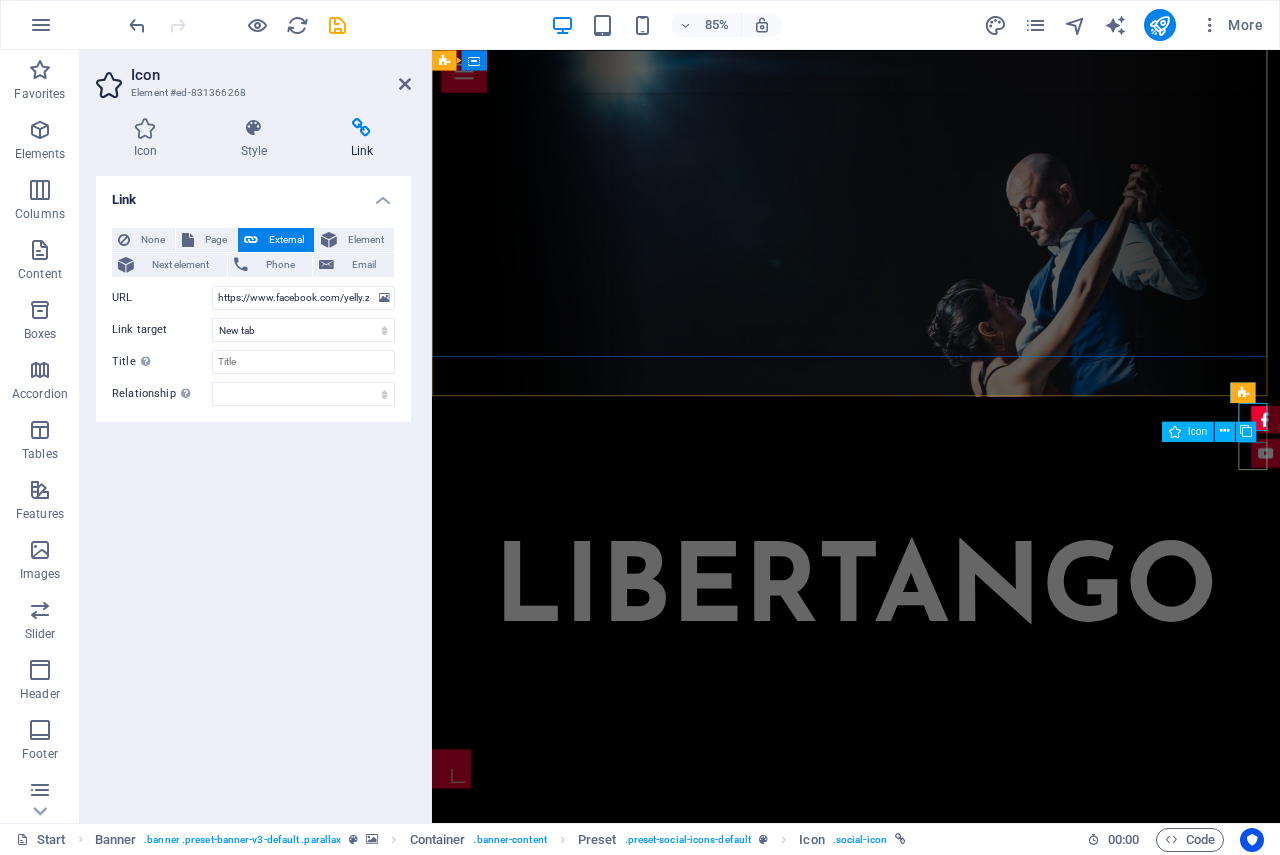 click at bounding box center (1413, 525) 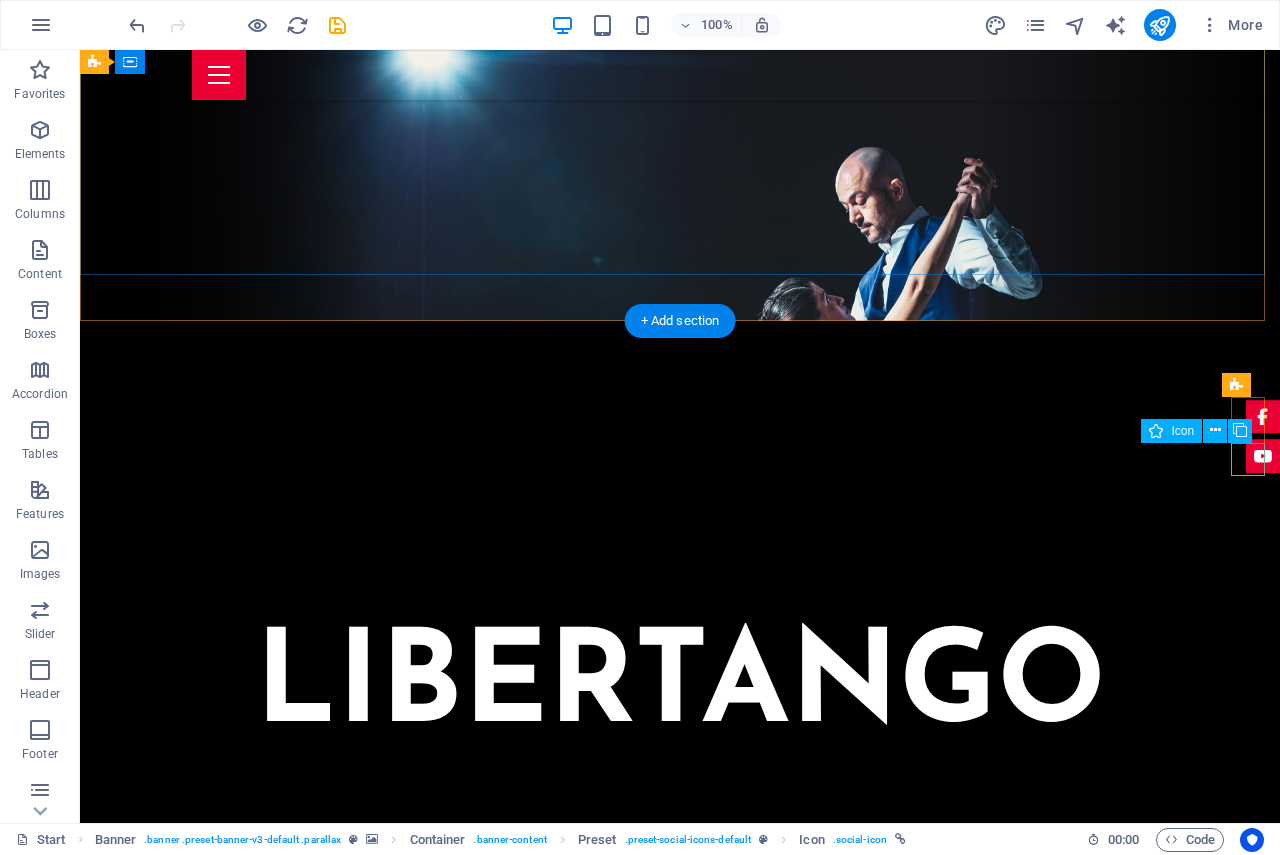 click at bounding box center [1263, 457] 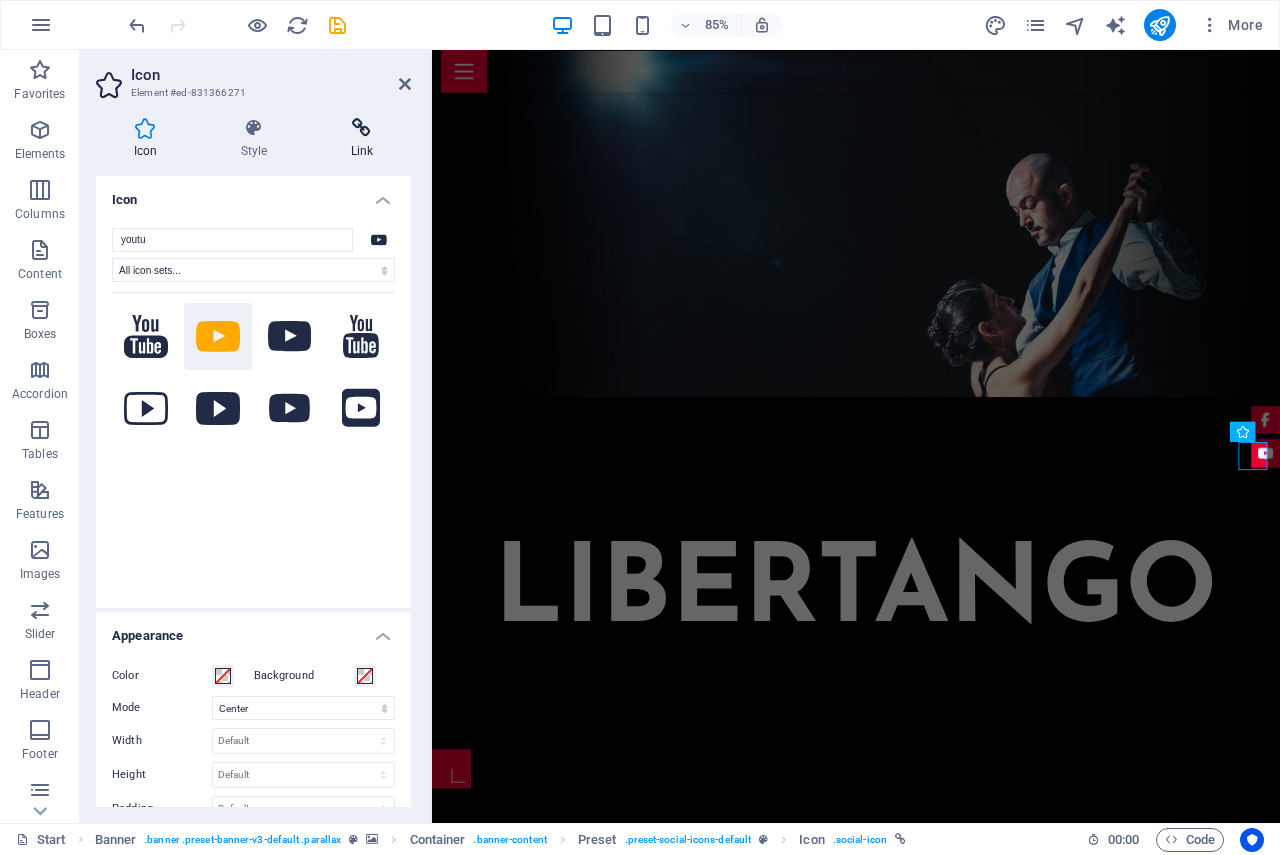 click on "Link" at bounding box center [362, 139] 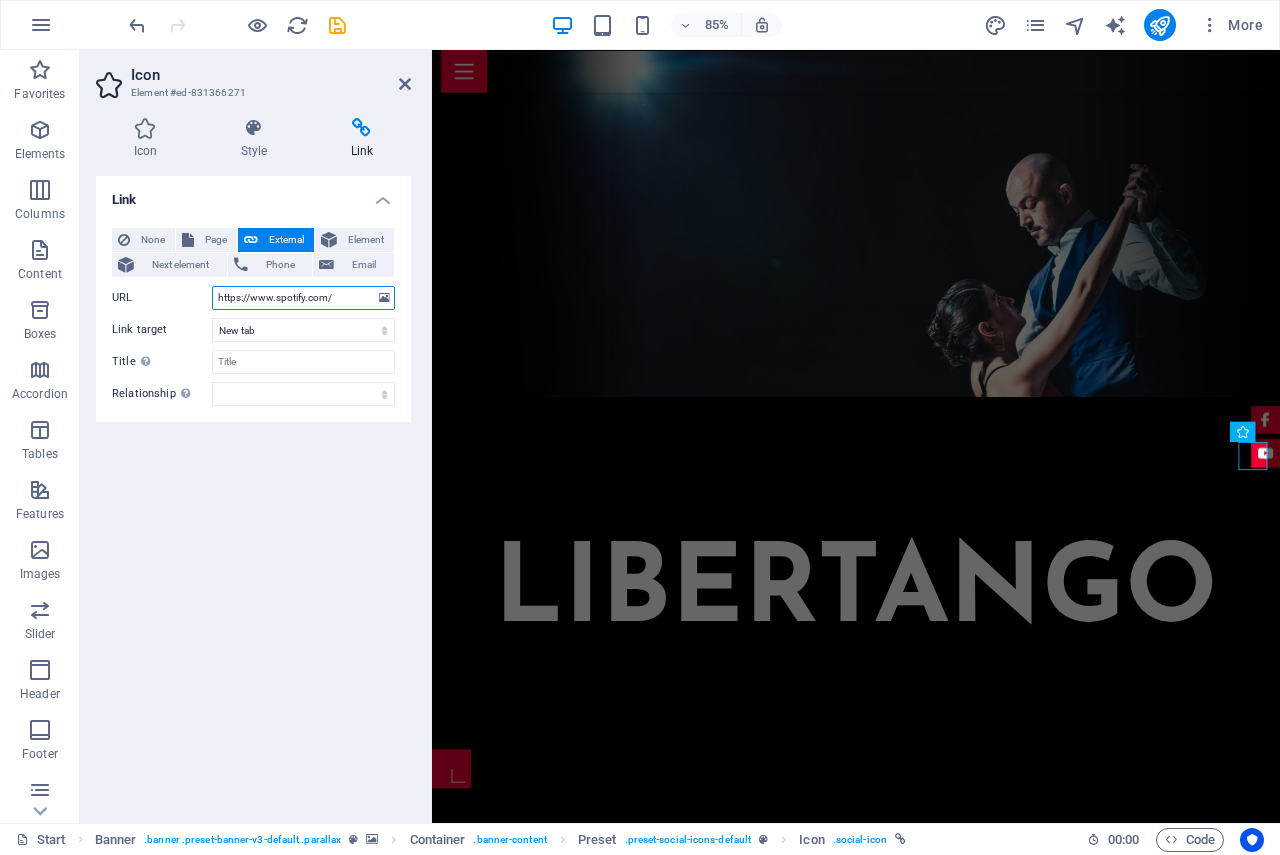 drag, startPoint x: 350, startPoint y: 300, endPoint x: 119, endPoint y: 298, distance: 231.00865 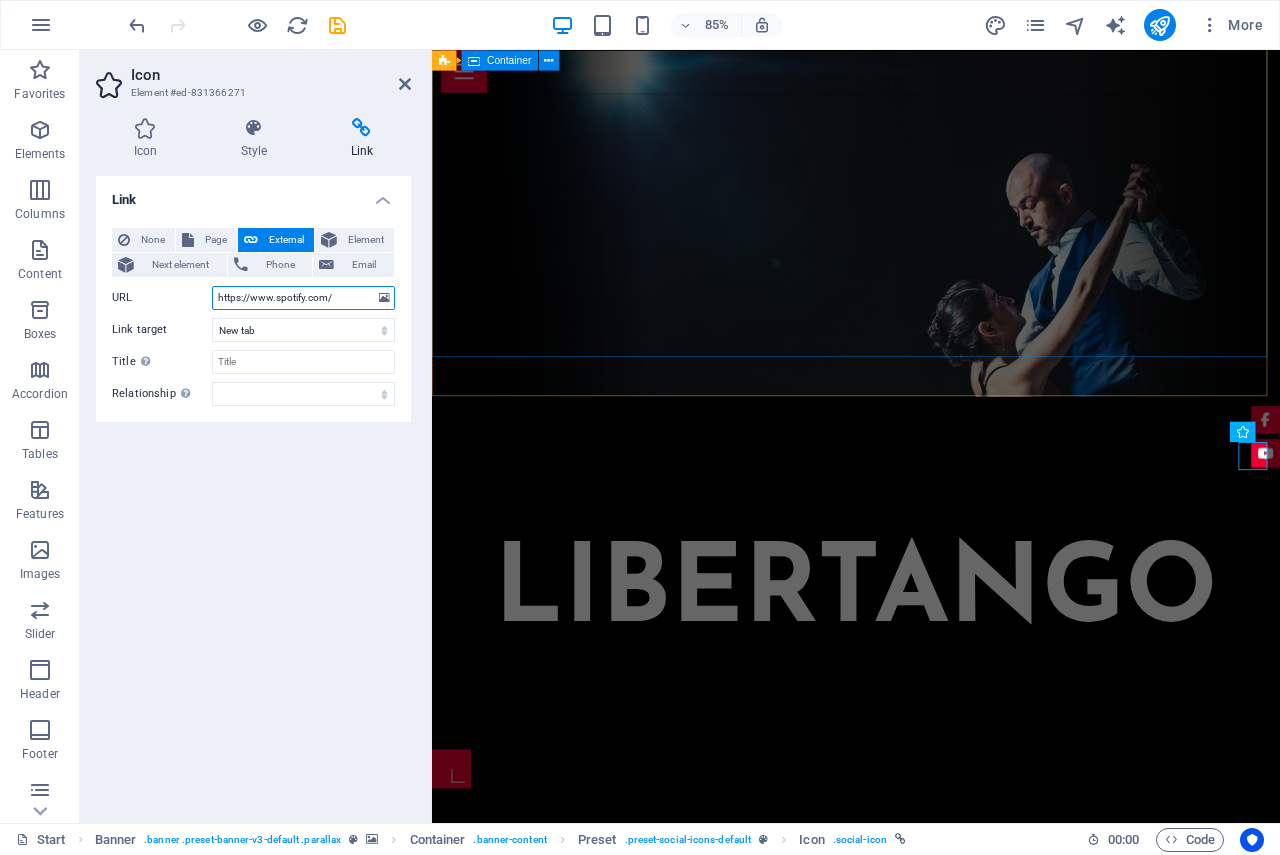 paste on "youtube.com/@salonmilonguero" 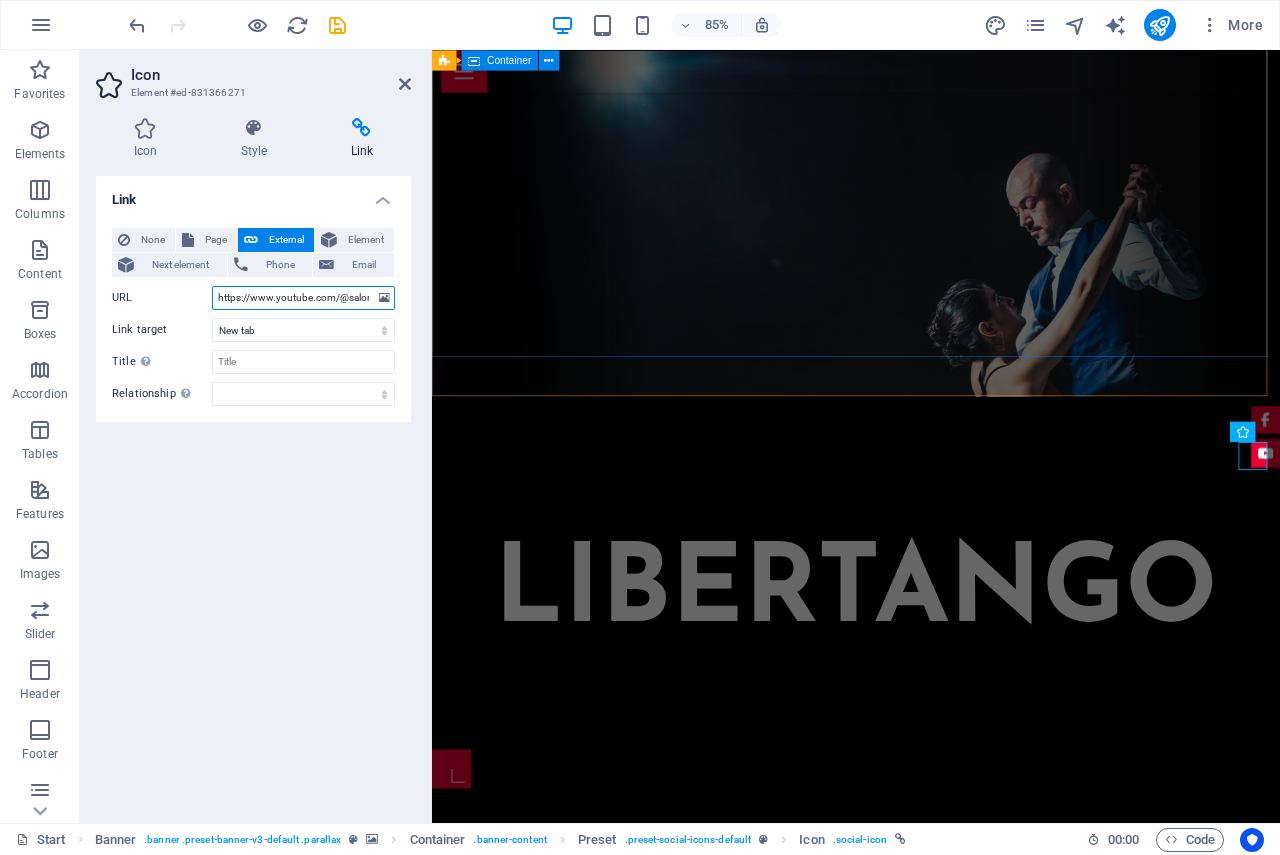 scroll, scrollTop: 0, scrollLeft: 51, axis: horizontal 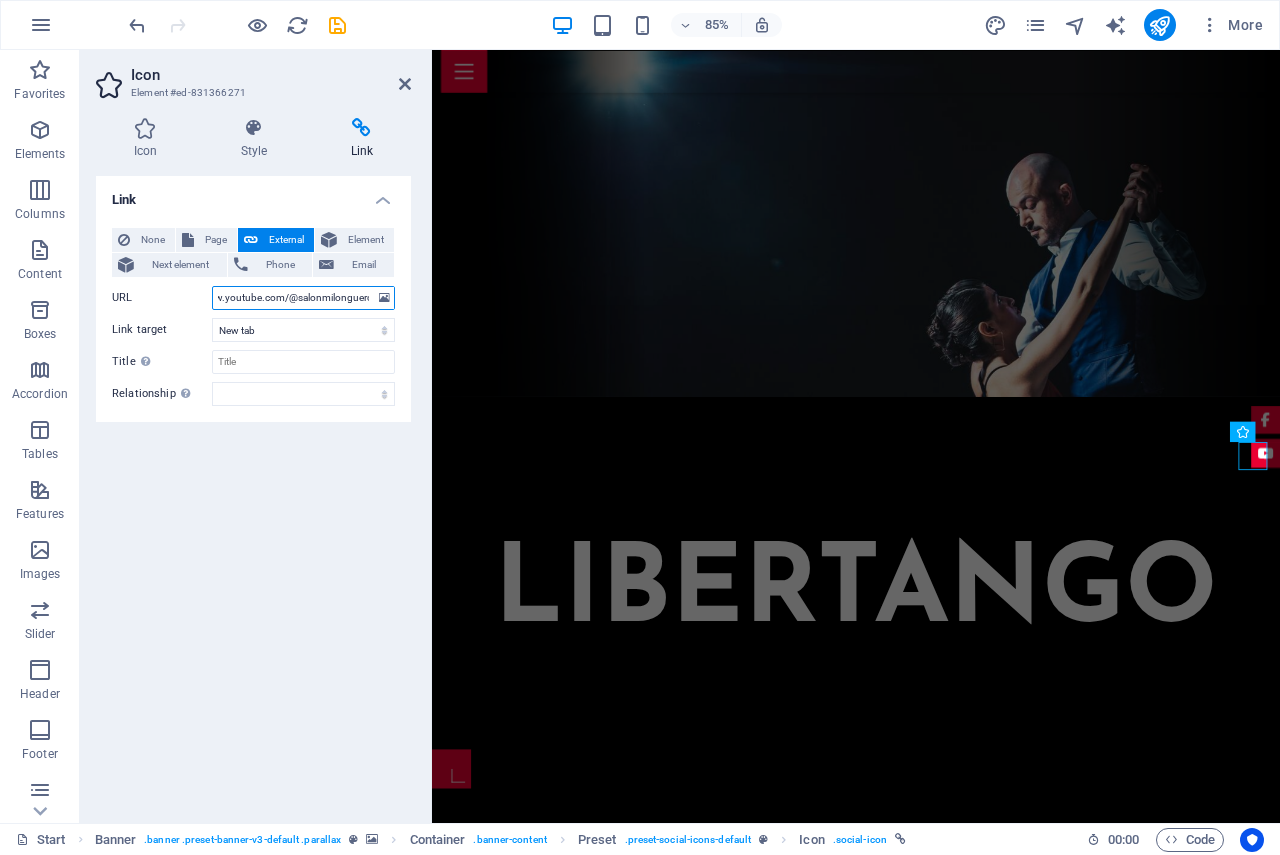 type on "https://www.youtube.com/@salonmilonguero" 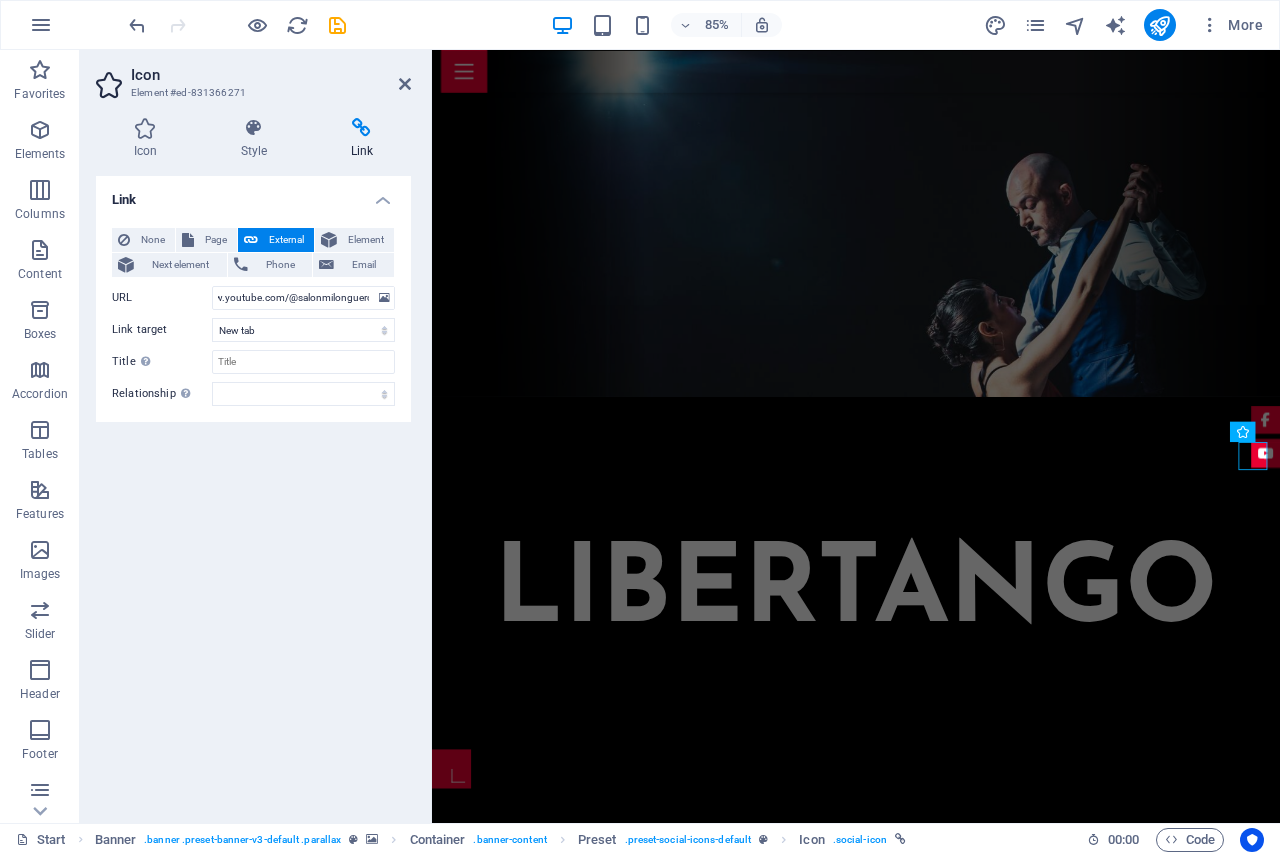 click on "Link None Page External Element Next element Phone Email Page Start Subpage Legal Notice Privacy Element
URL https://www.youtube.com/@salonmilonguero Phone Email Link target New tab Same tab Overlay Title Additional link description, should not be the same as the link text. The title is most often shown as a tooltip text when the mouse moves over the element. Leave empty if uncertain. Relationship Sets the  relationship of this link to the link target . For example, the value "nofollow" instructs search engines not to follow the link. Can be left empty. alternate author bookmark external help license next nofollow noreferrer noopener prev search tag" at bounding box center [253, 491] 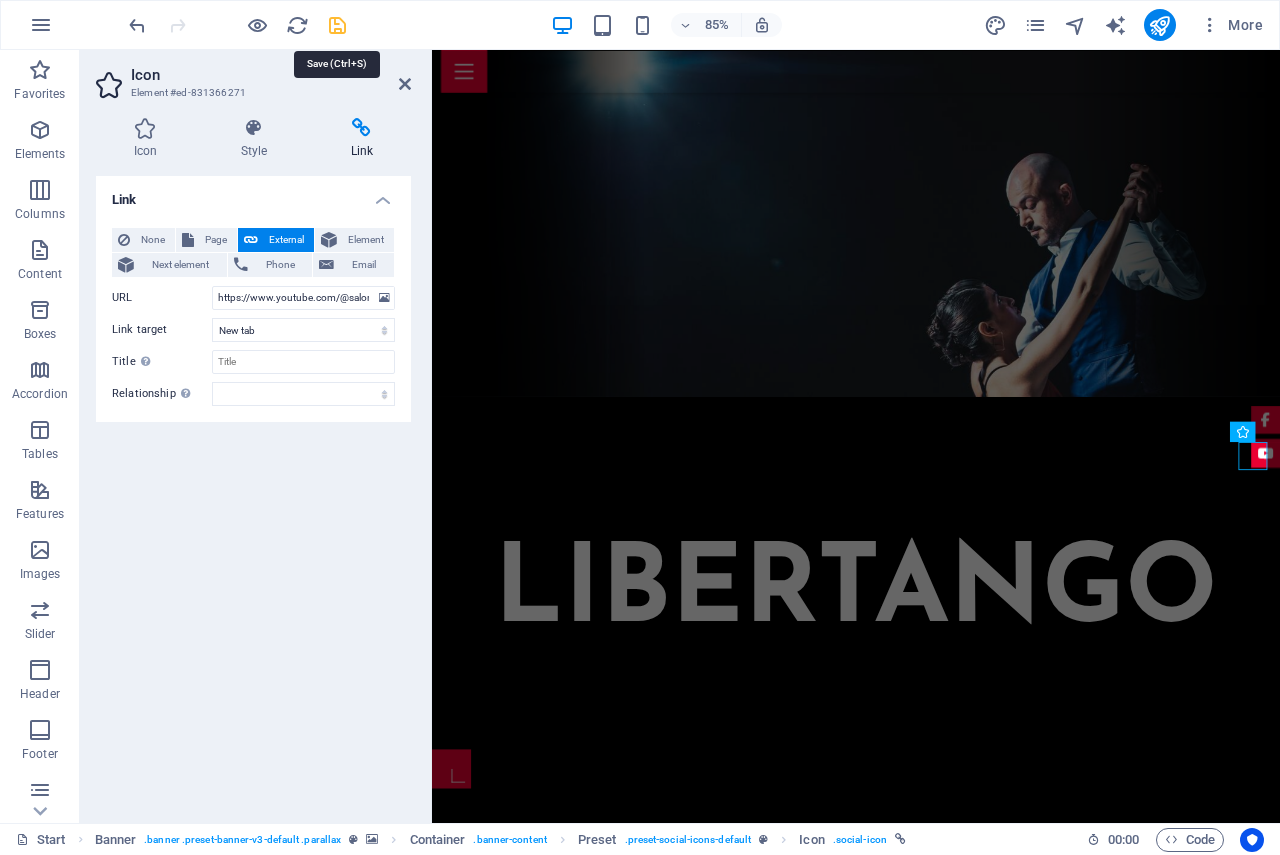 click at bounding box center (337, 25) 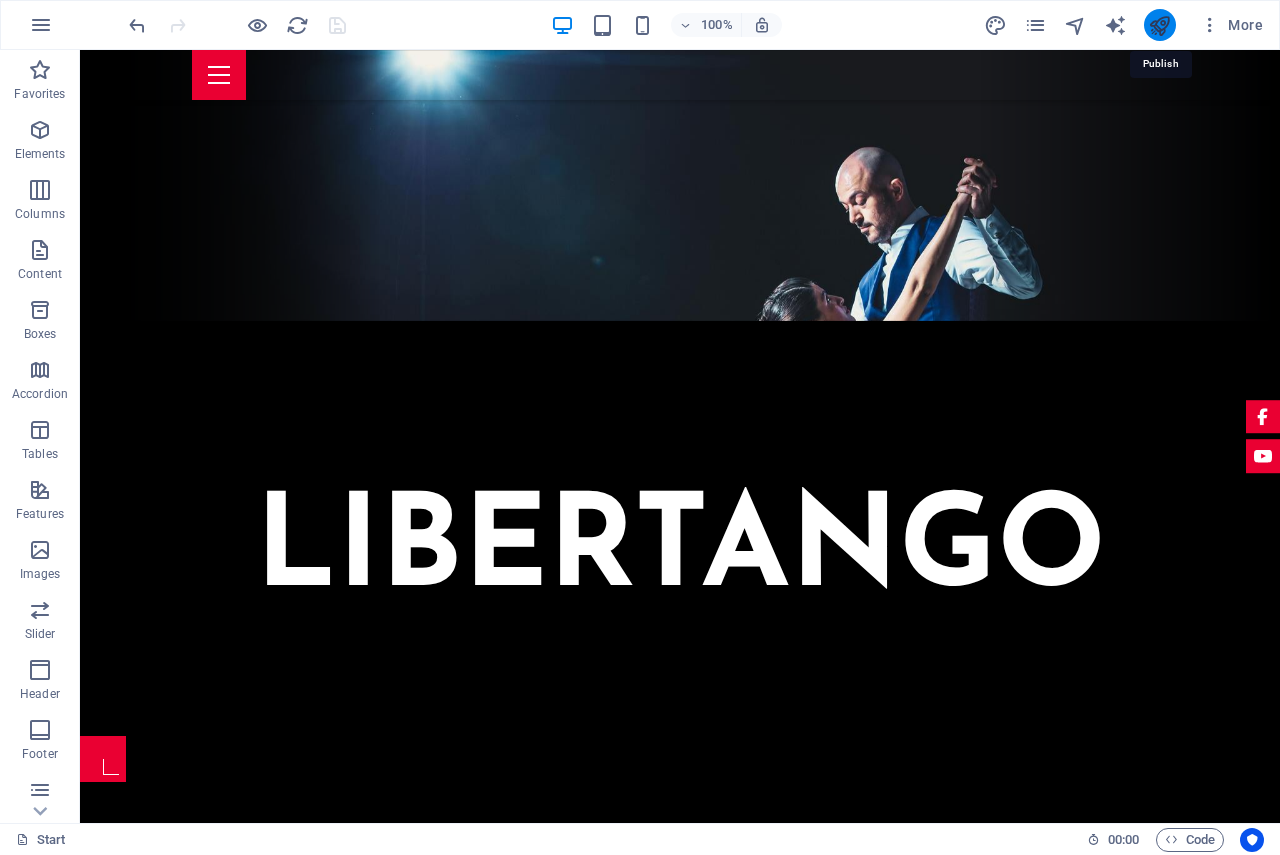 click at bounding box center (1159, 25) 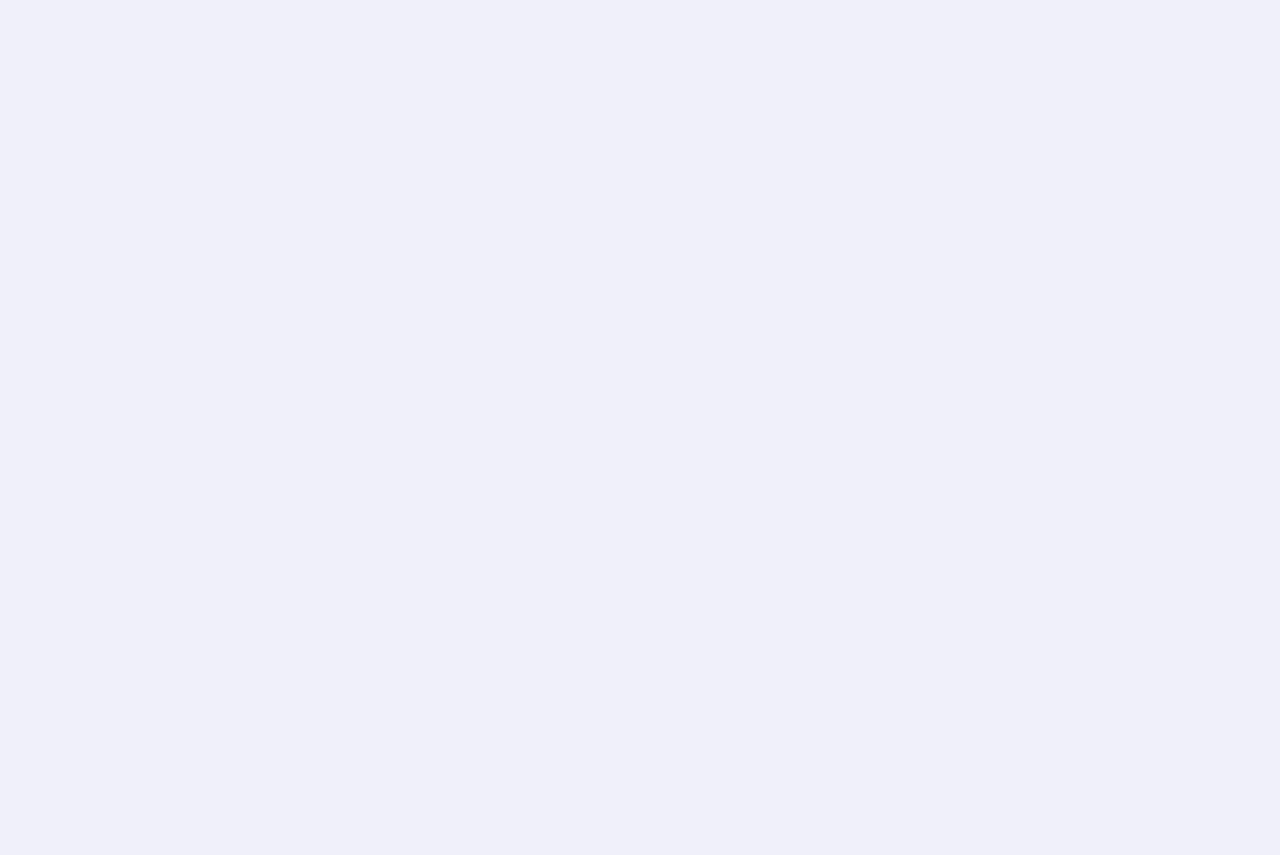 scroll, scrollTop: 0, scrollLeft: 0, axis: both 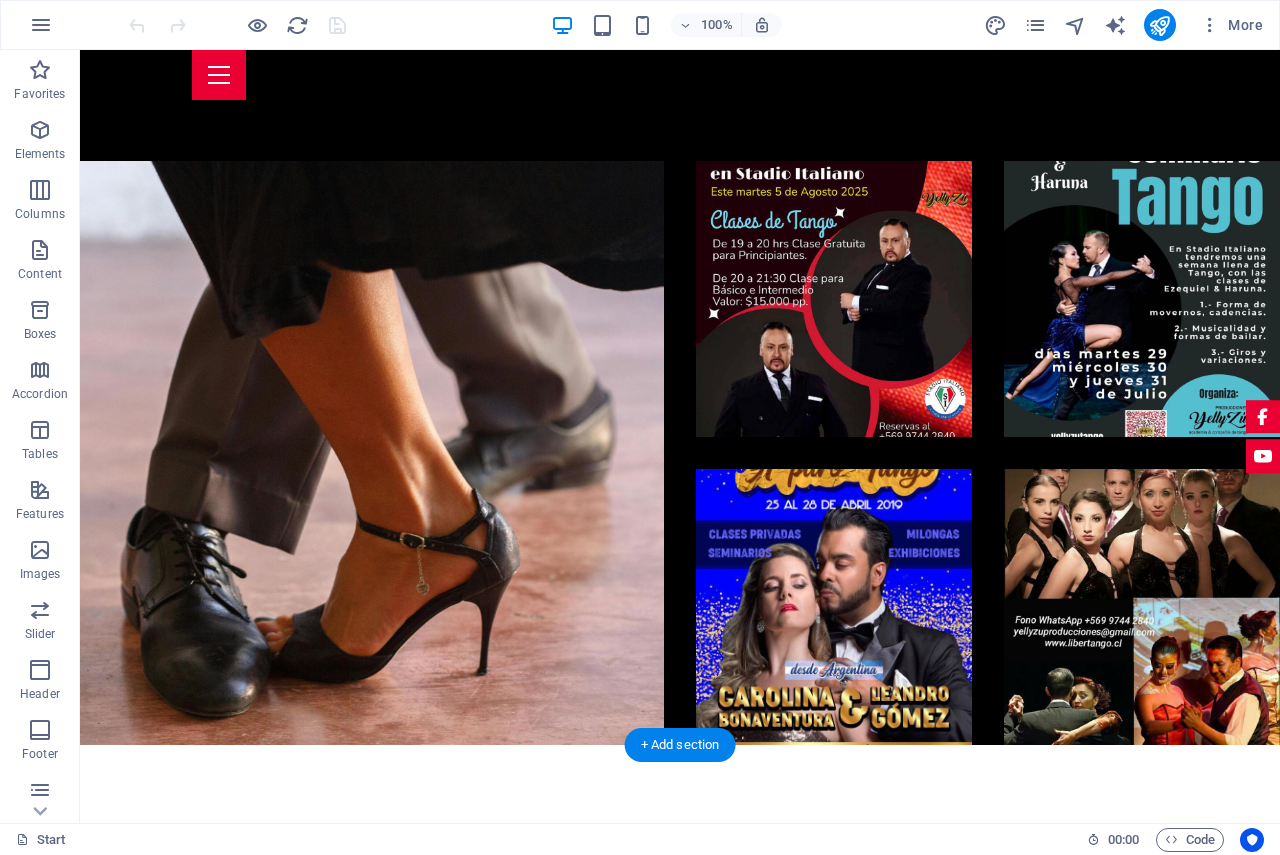 click at bounding box center (680, 4484) 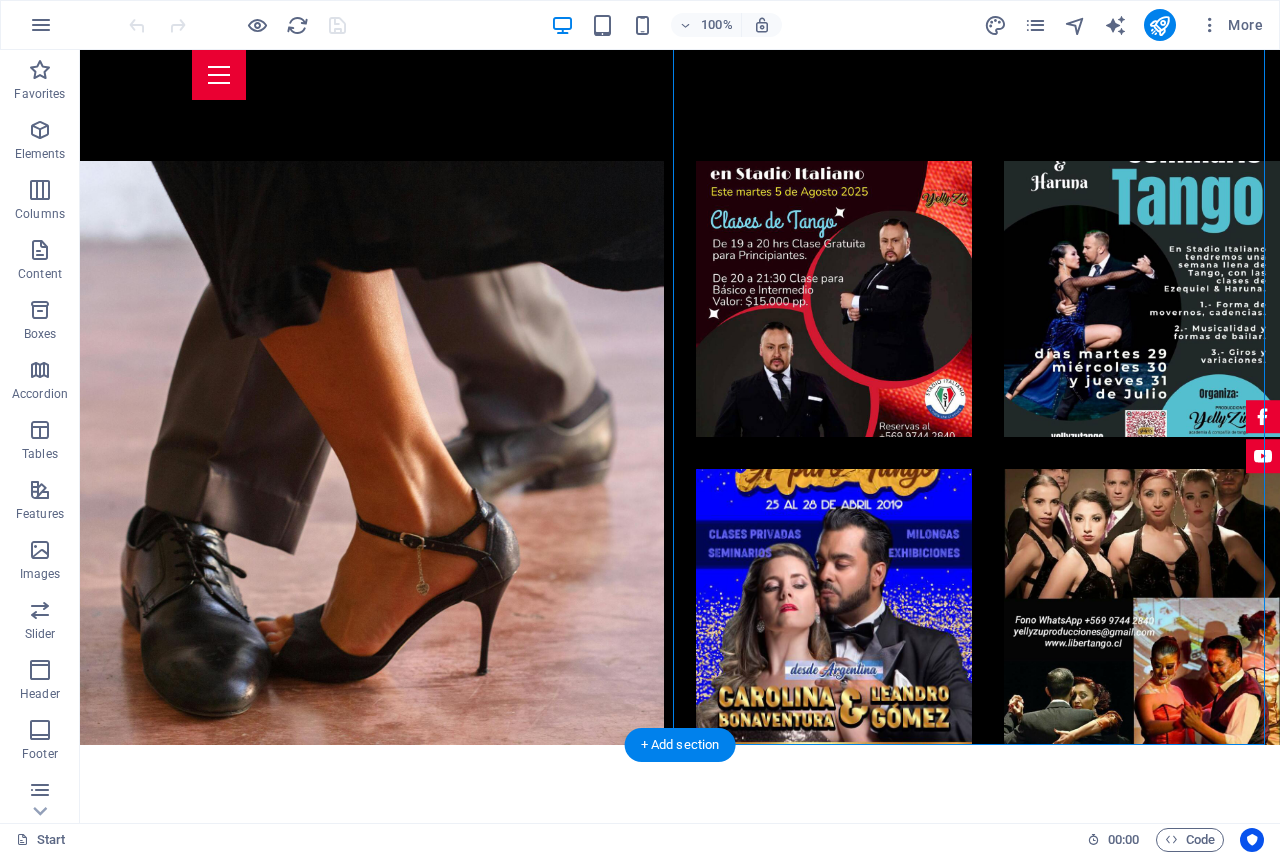 click at bounding box center [680, 4484] 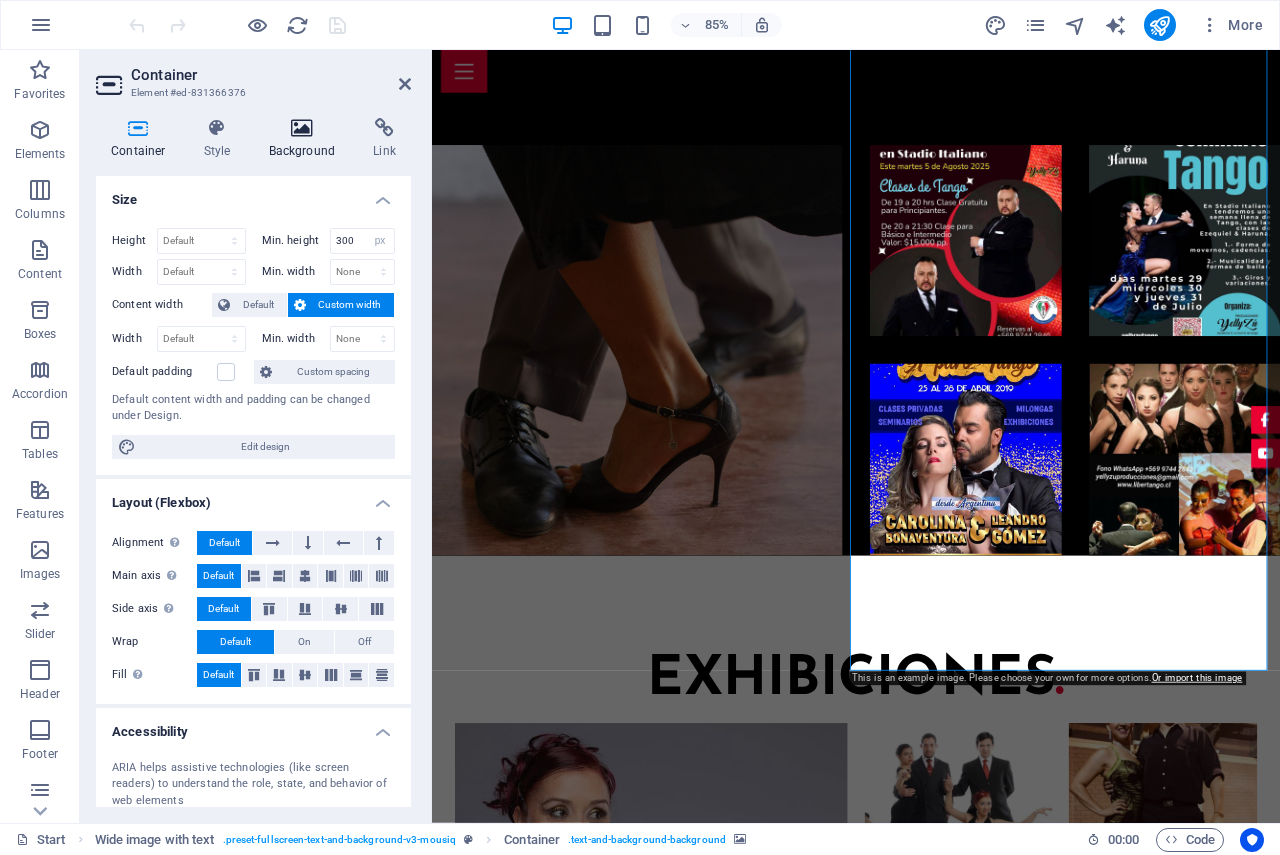click at bounding box center (302, 128) 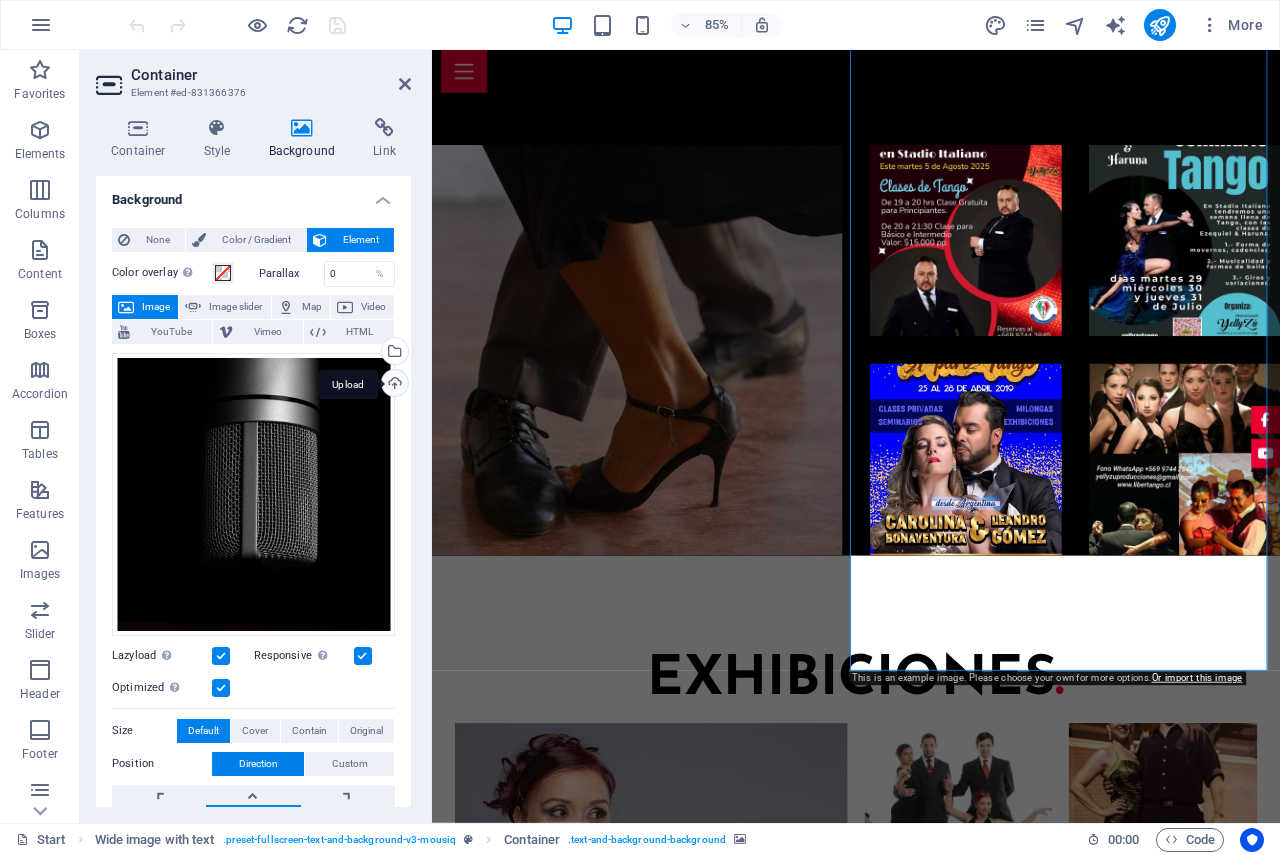 click on "Upload" at bounding box center [393, 385] 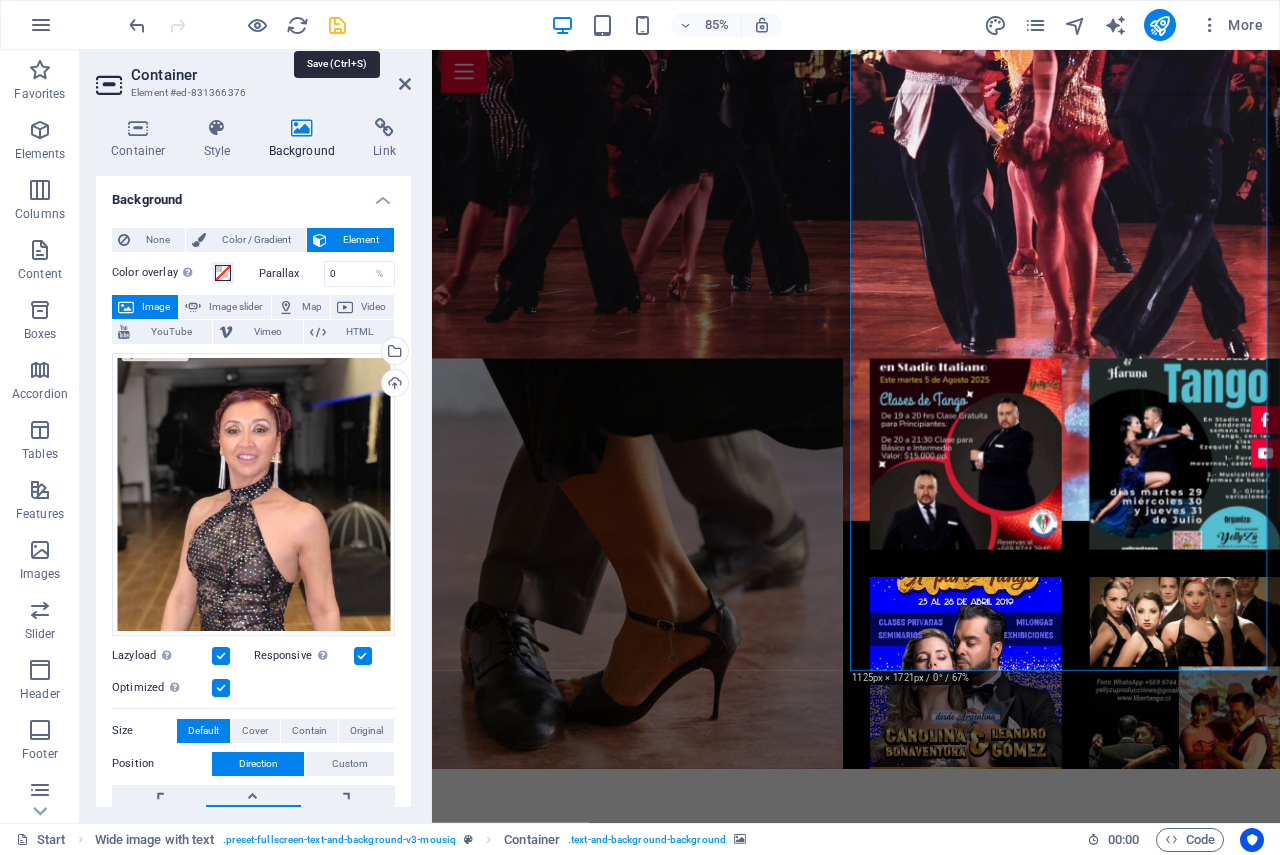 click at bounding box center (337, 25) 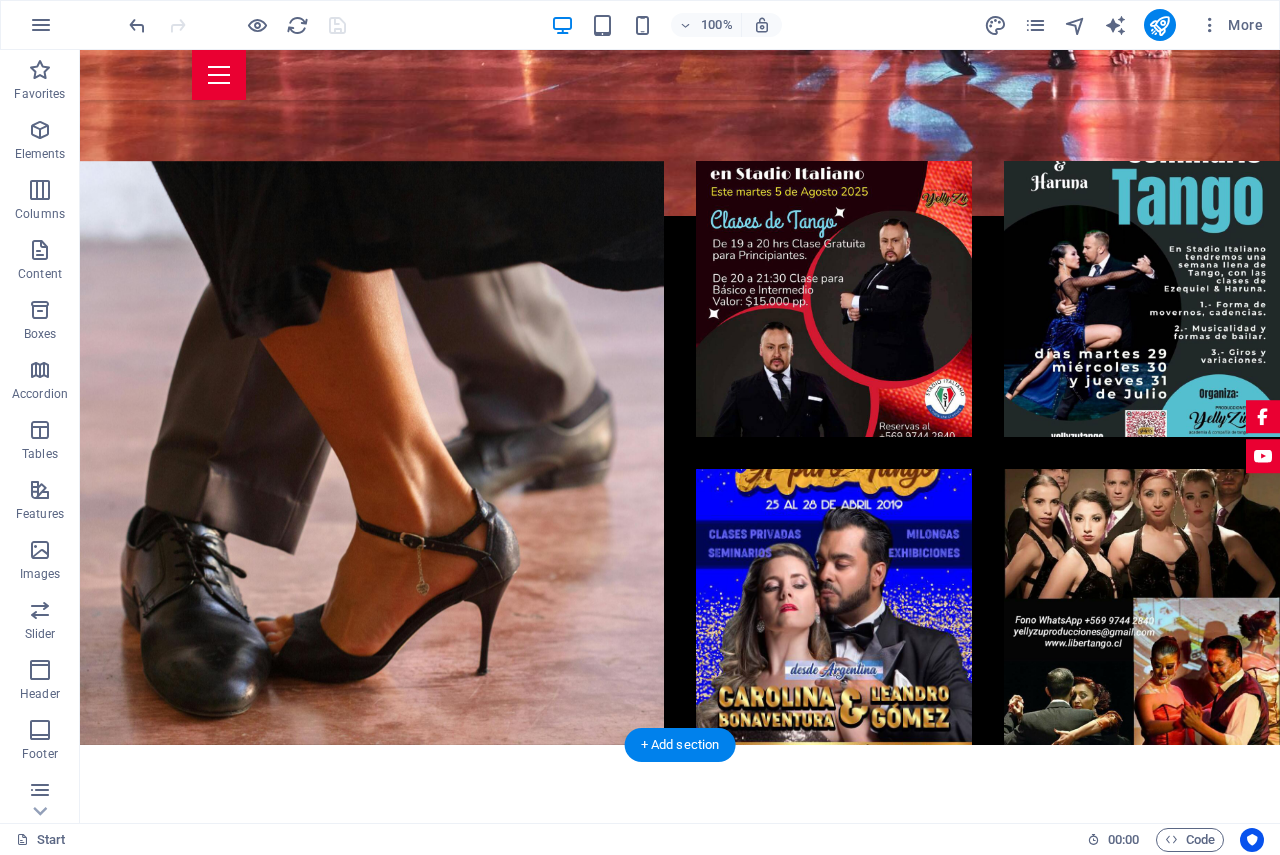 scroll, scrollTop: 5502, scrollLeft: 0, axis: vertical 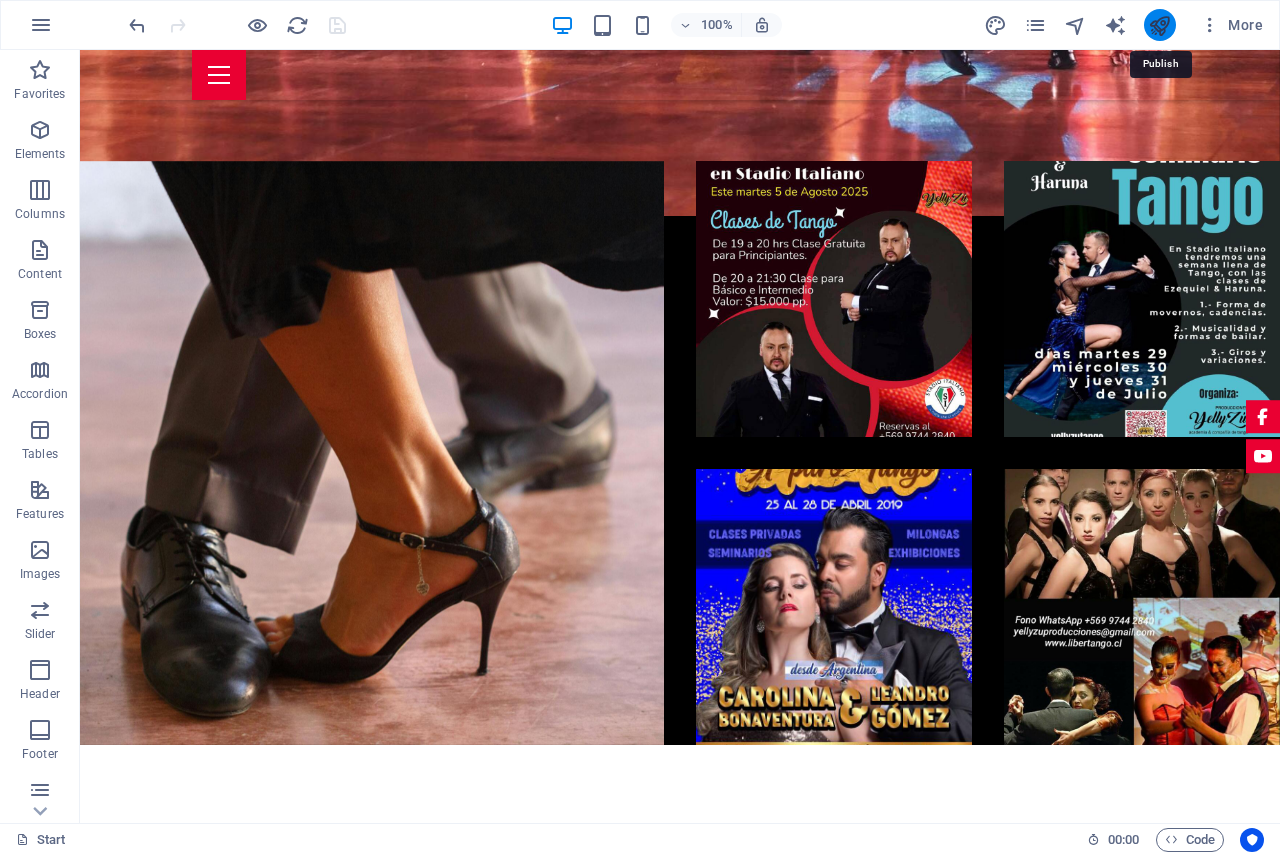 click at bounding box center (1159, 25) 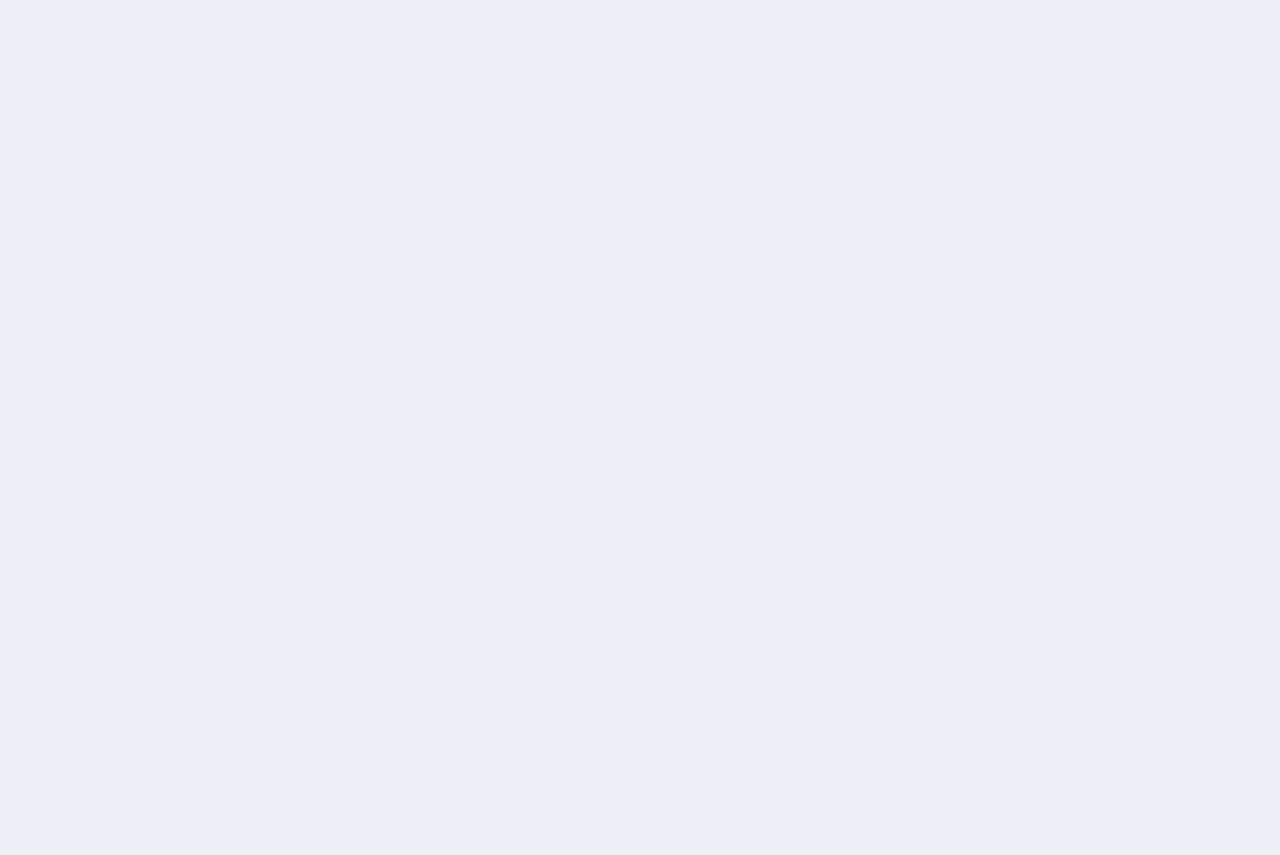 scroll, scrollTop: 0, scrollLeft: 0, axis: both 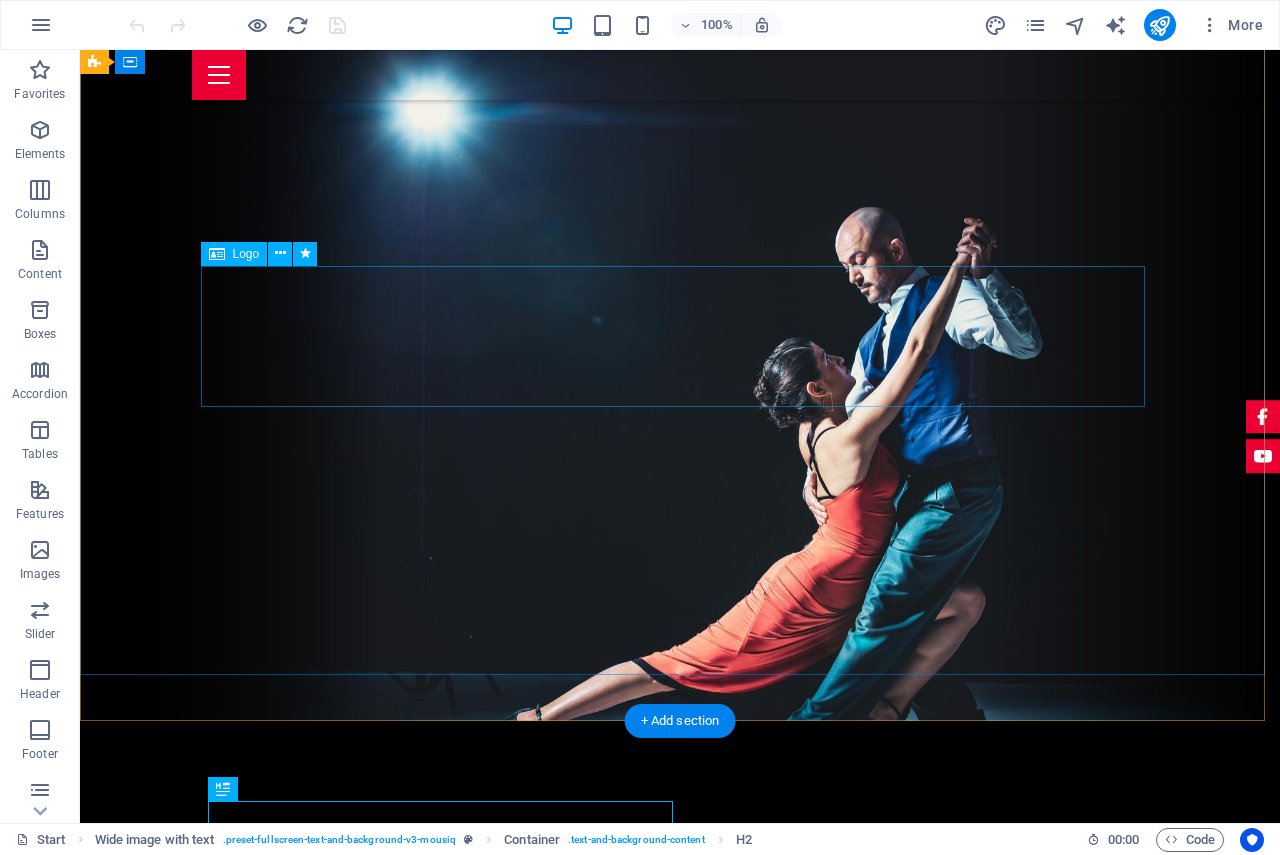 click on "LIBERTANGO" at bounding box center (680, 953) 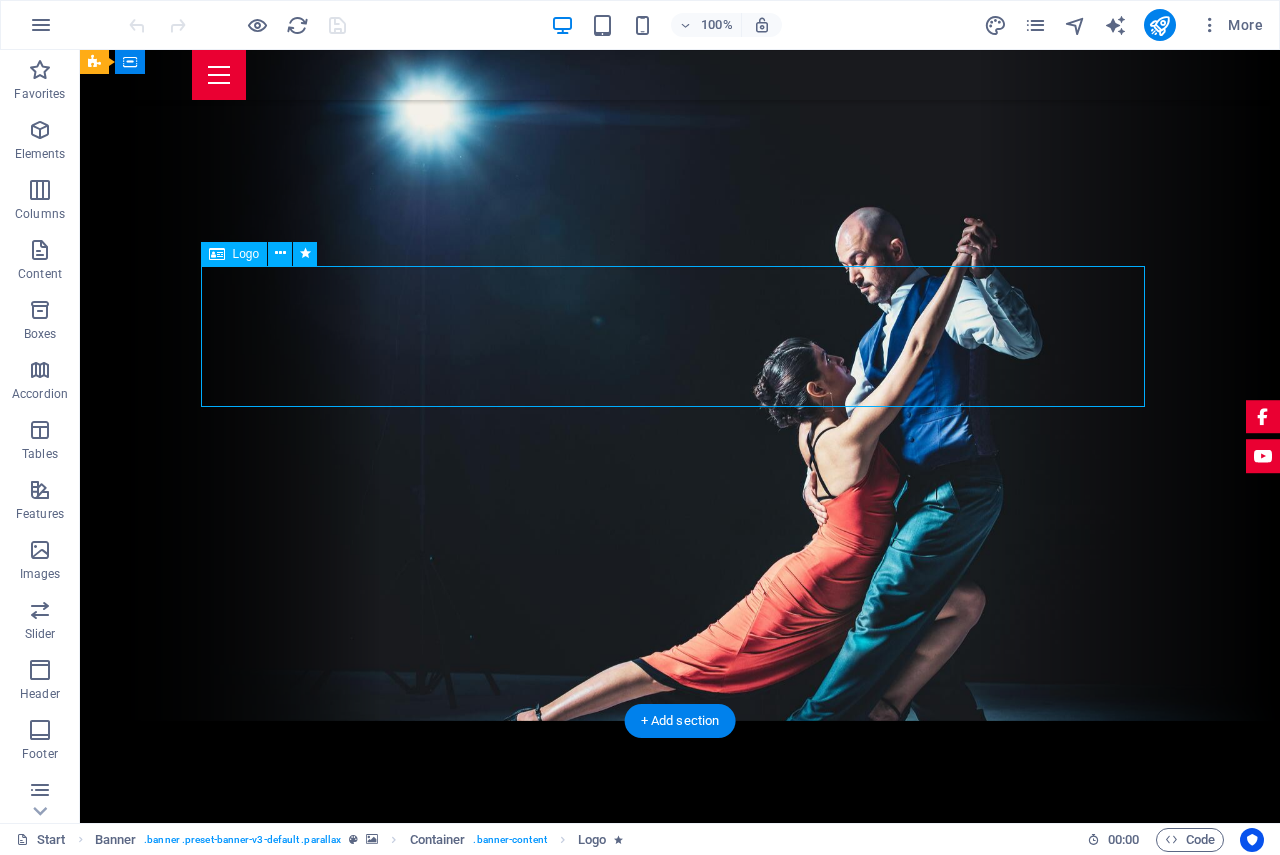 click on "LIBERTANGO" at bounding box center [680, 953] 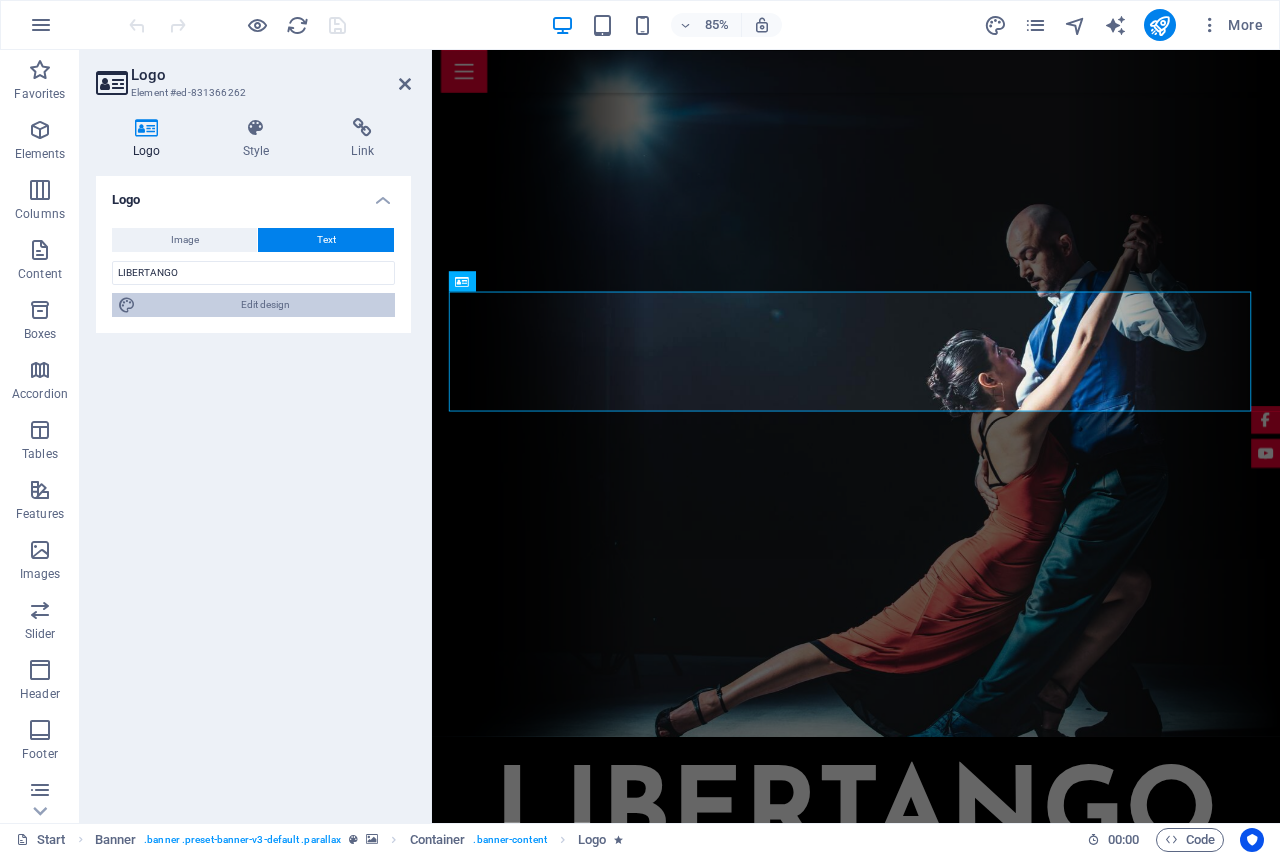 click on "Edit design" at bounding box center (265, 305) 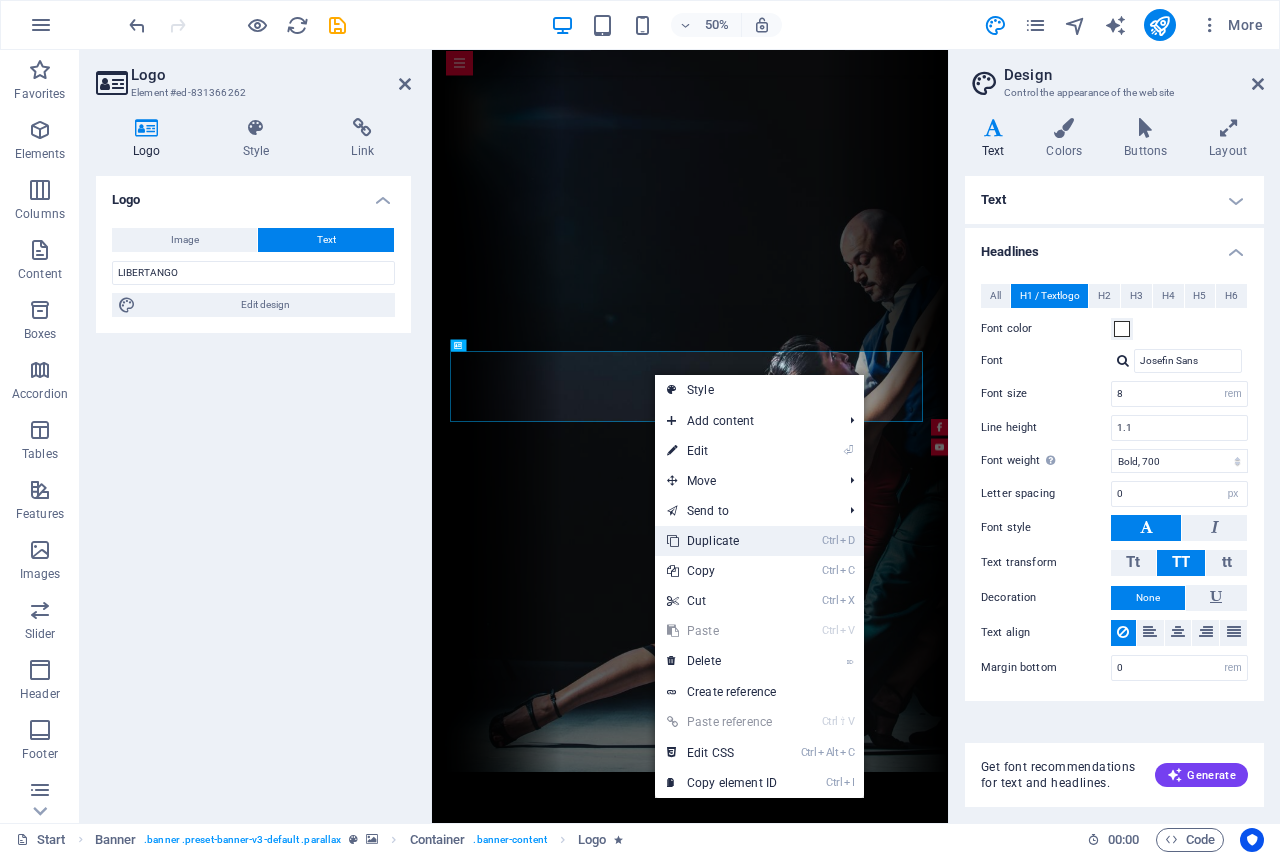 click on "Ctrl D  Duplicate" at bounding box center [722, 541] 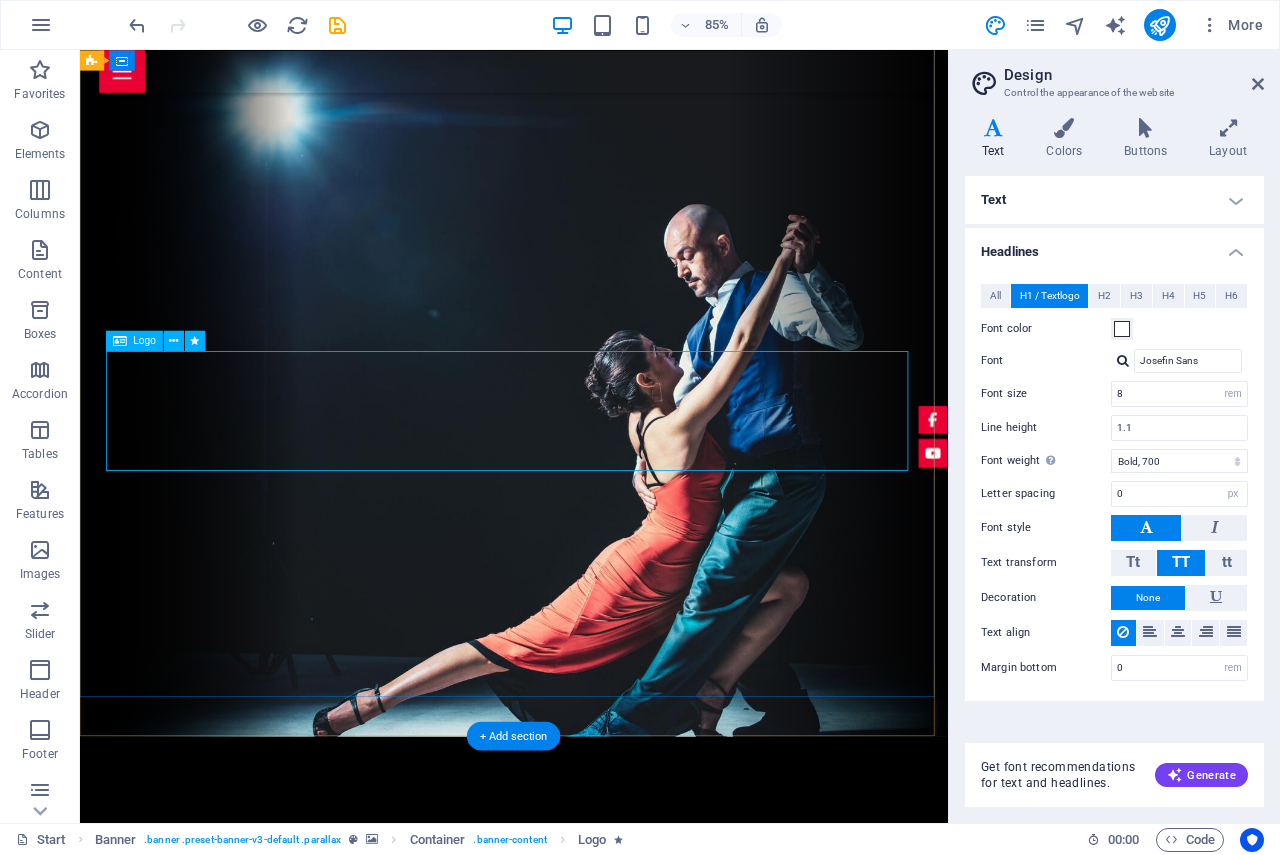 click on "LIBERTANGO" at bounding box center [591, 1867] 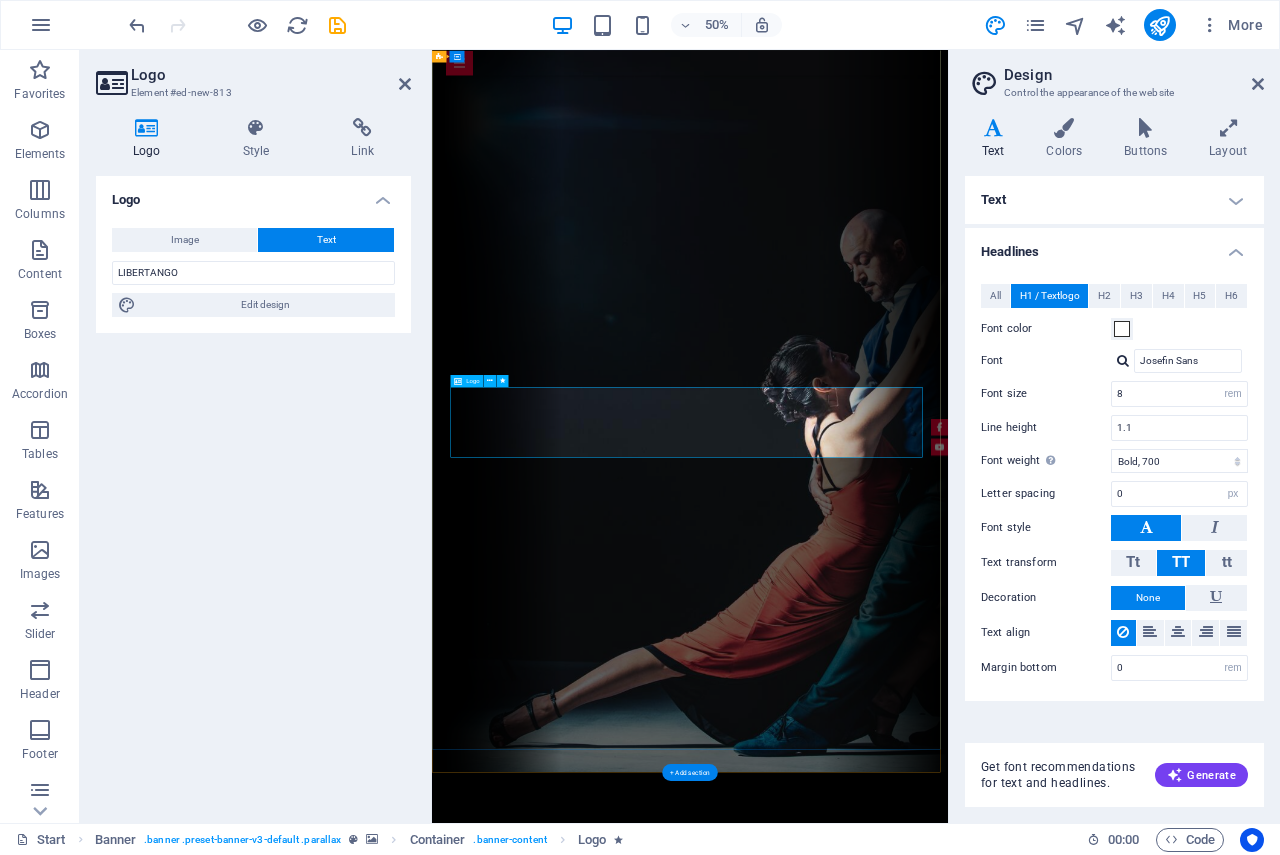 click on "LIBERTANGO" at bounding box center [948, 1867] 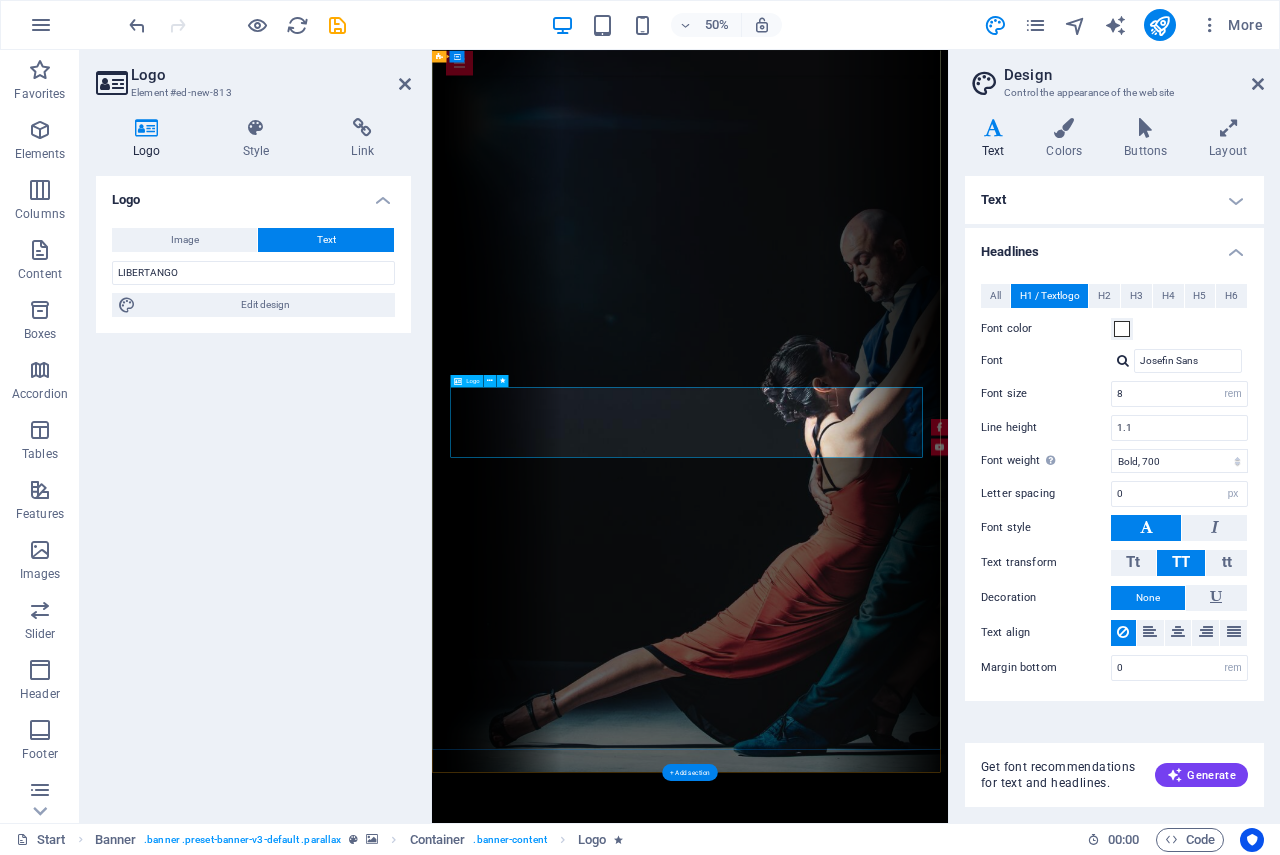 click on "LIBERTANGO" at bounding box center (948, 1867) 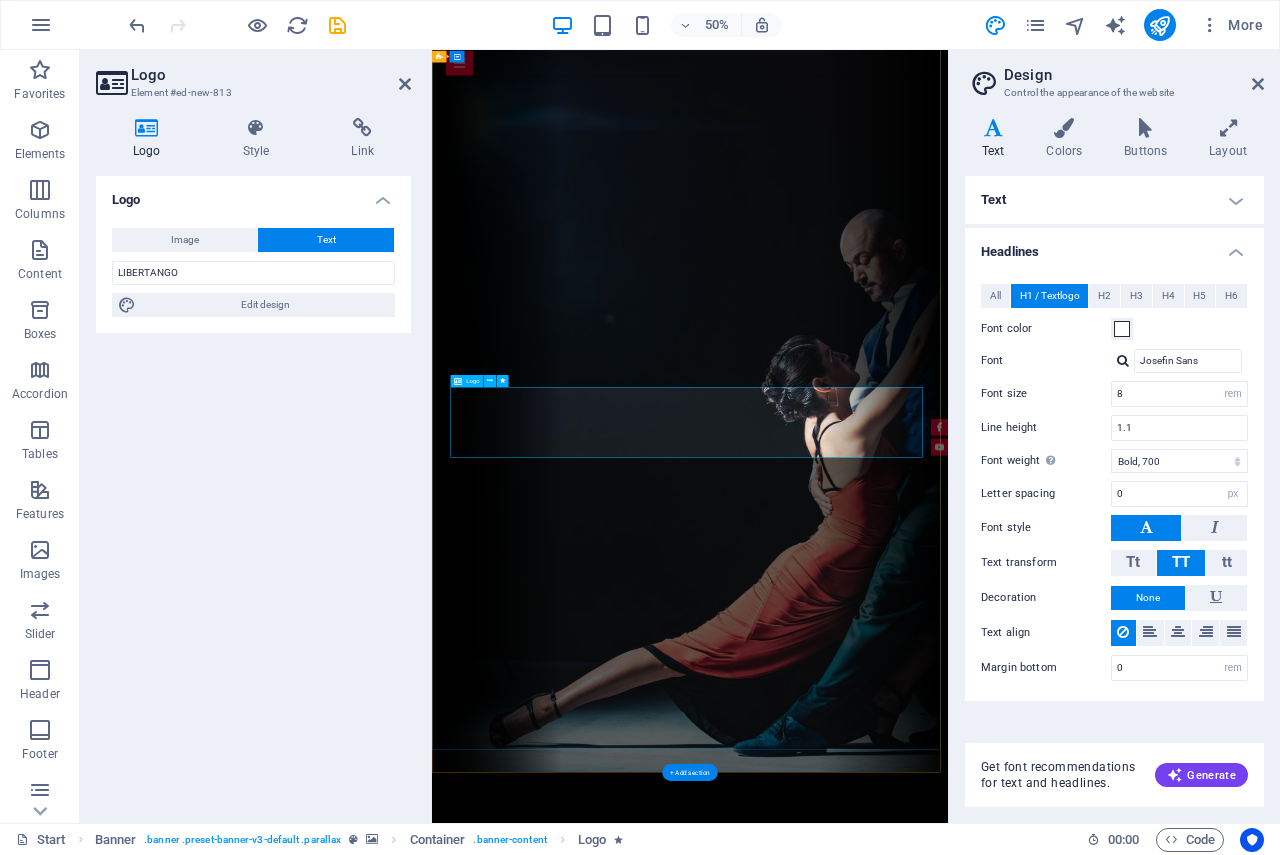 click on "LIBERTANGO" at bounding box center (948, 1867) 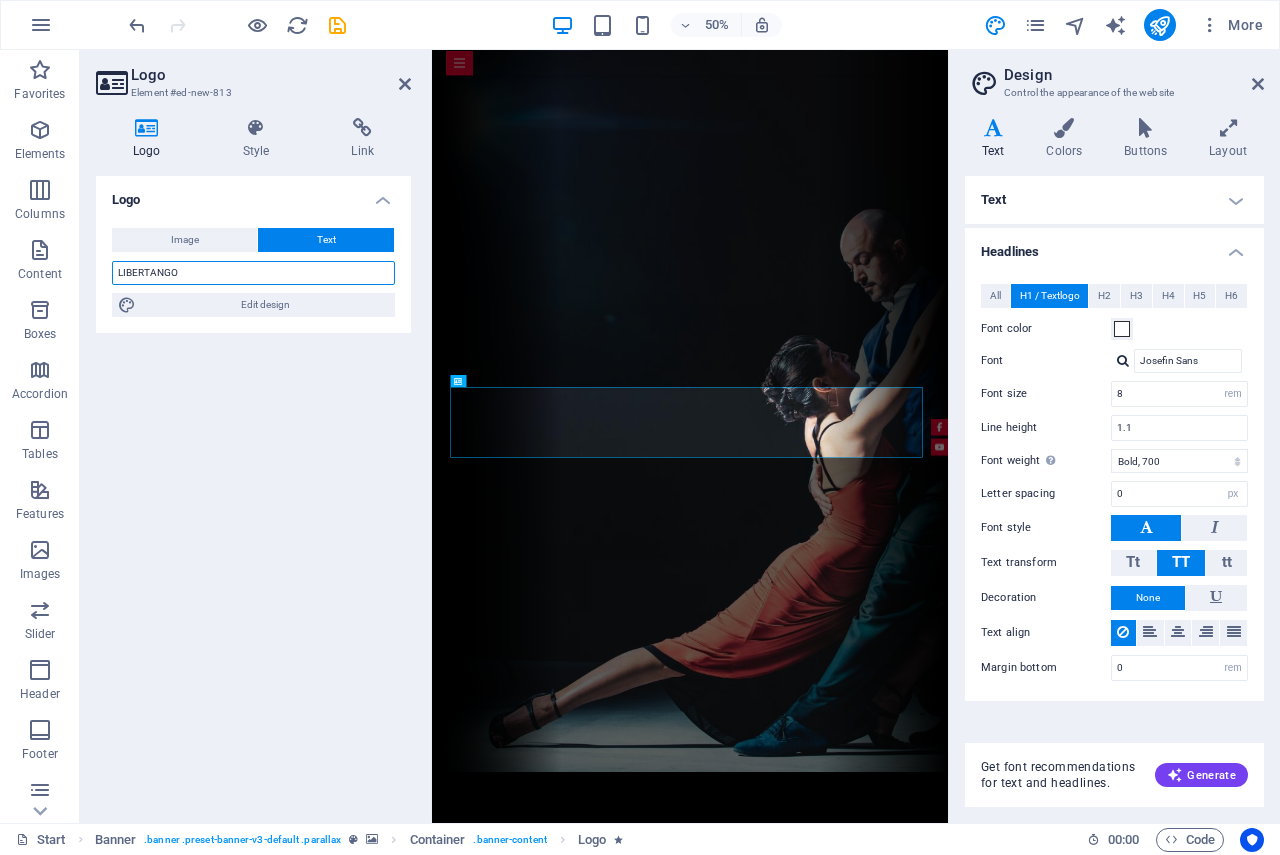 click on "LIBERTANGO" at bounding box center (253, 273) 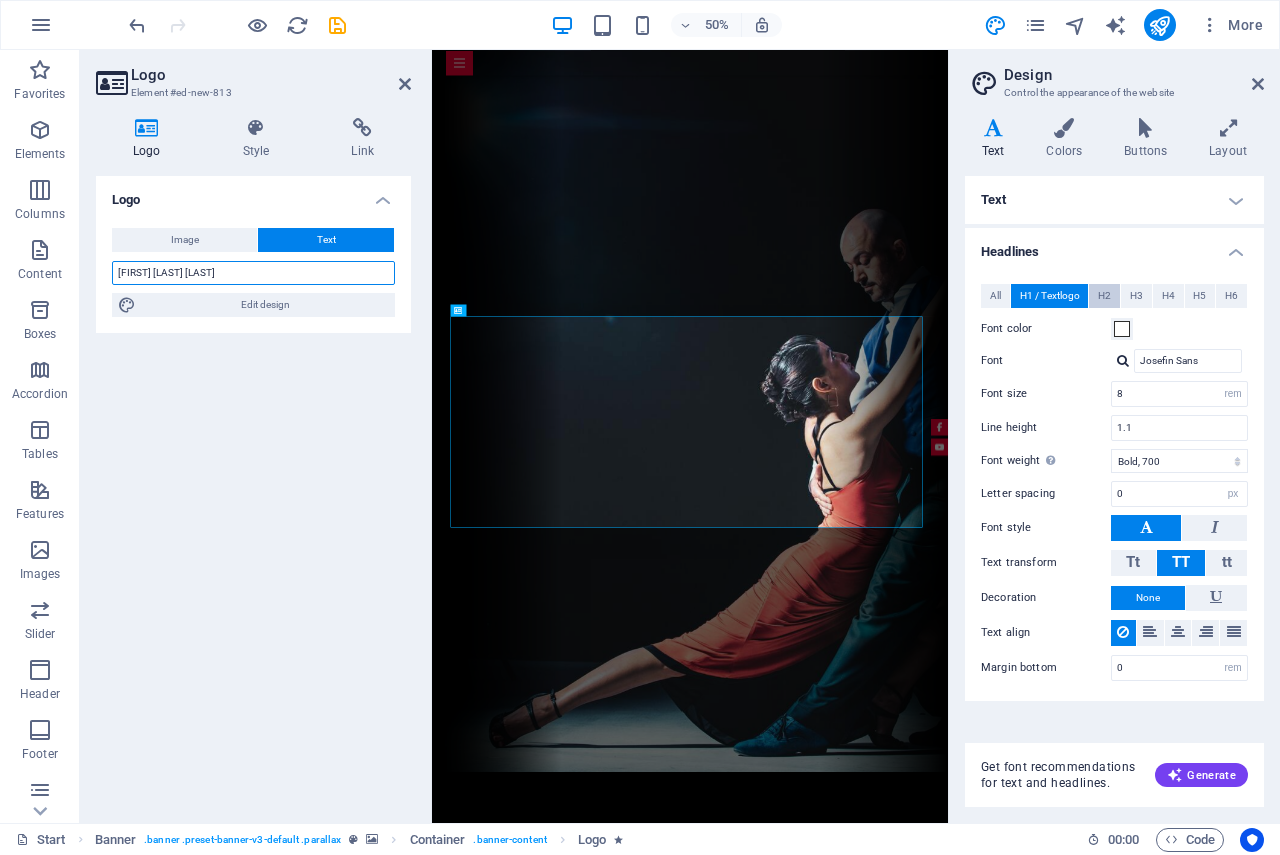 type on "Yelly Zúñiga Murillo" 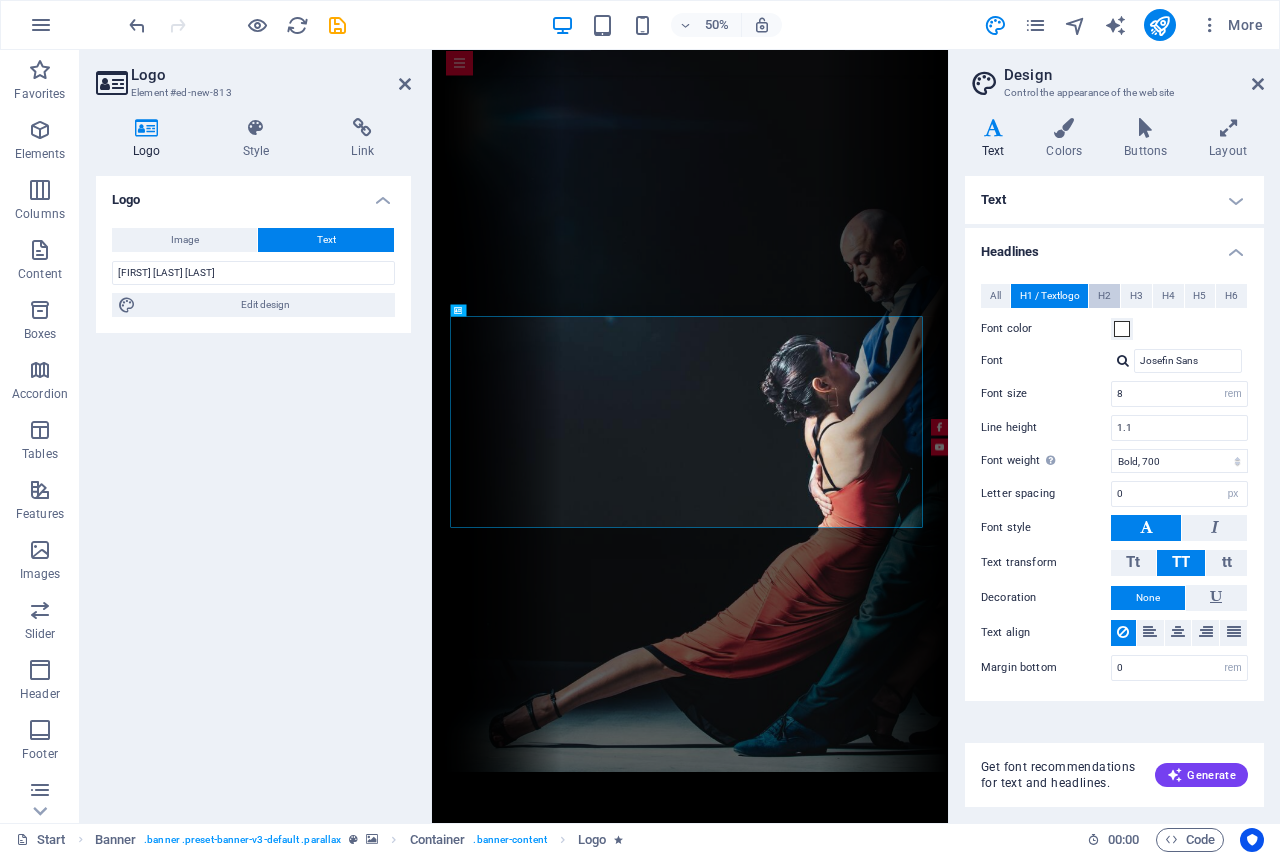 click on "H2" at bounding box center (1104, 296) 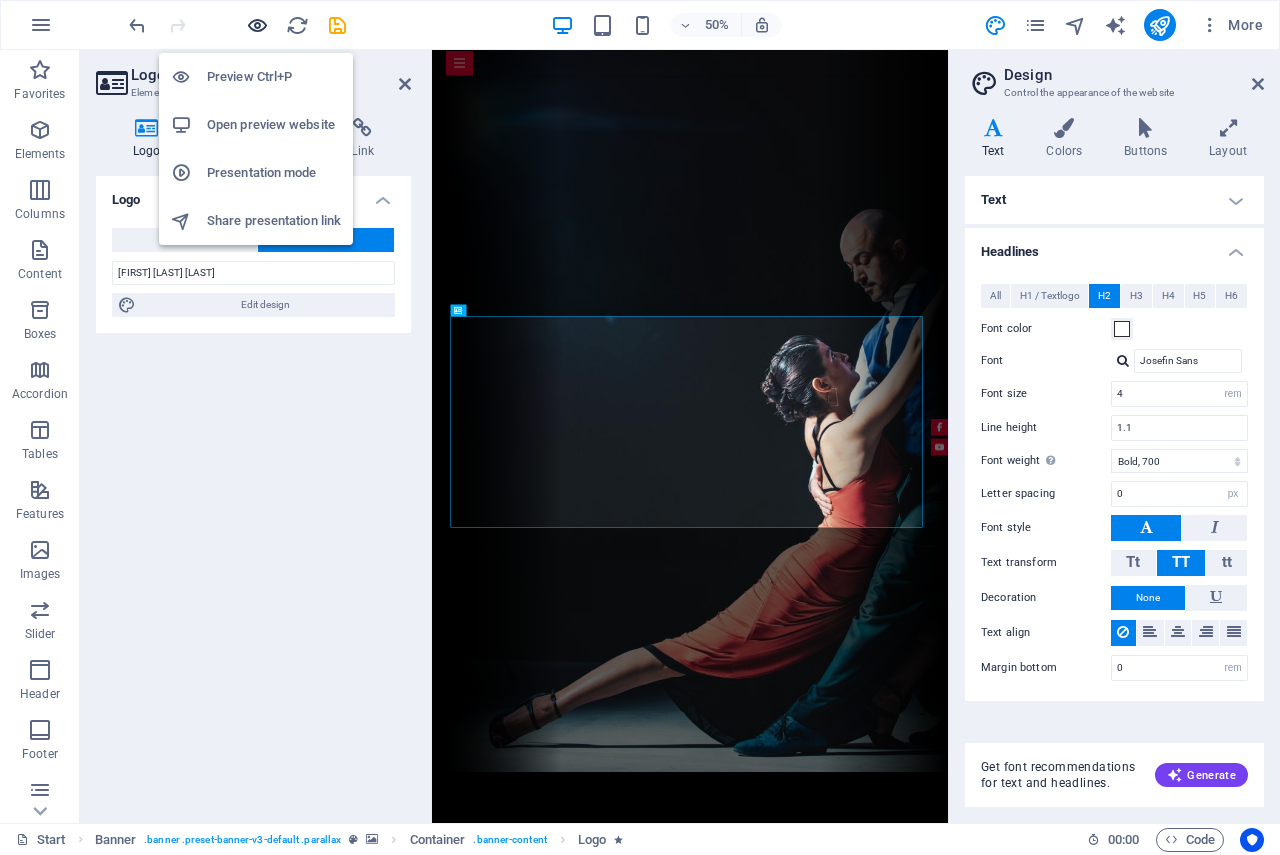 click at bounding box center [257, 25] 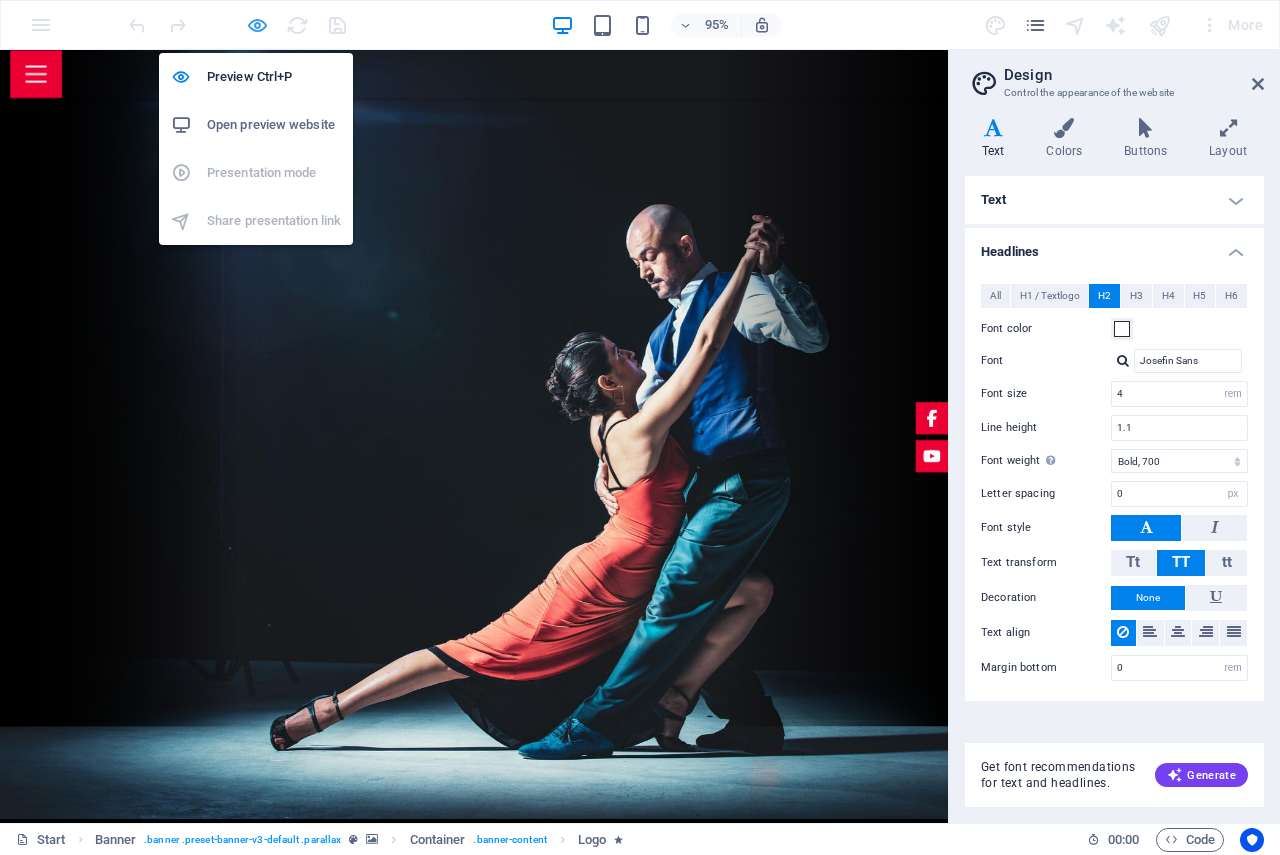 click at bounding box center [257, 25] 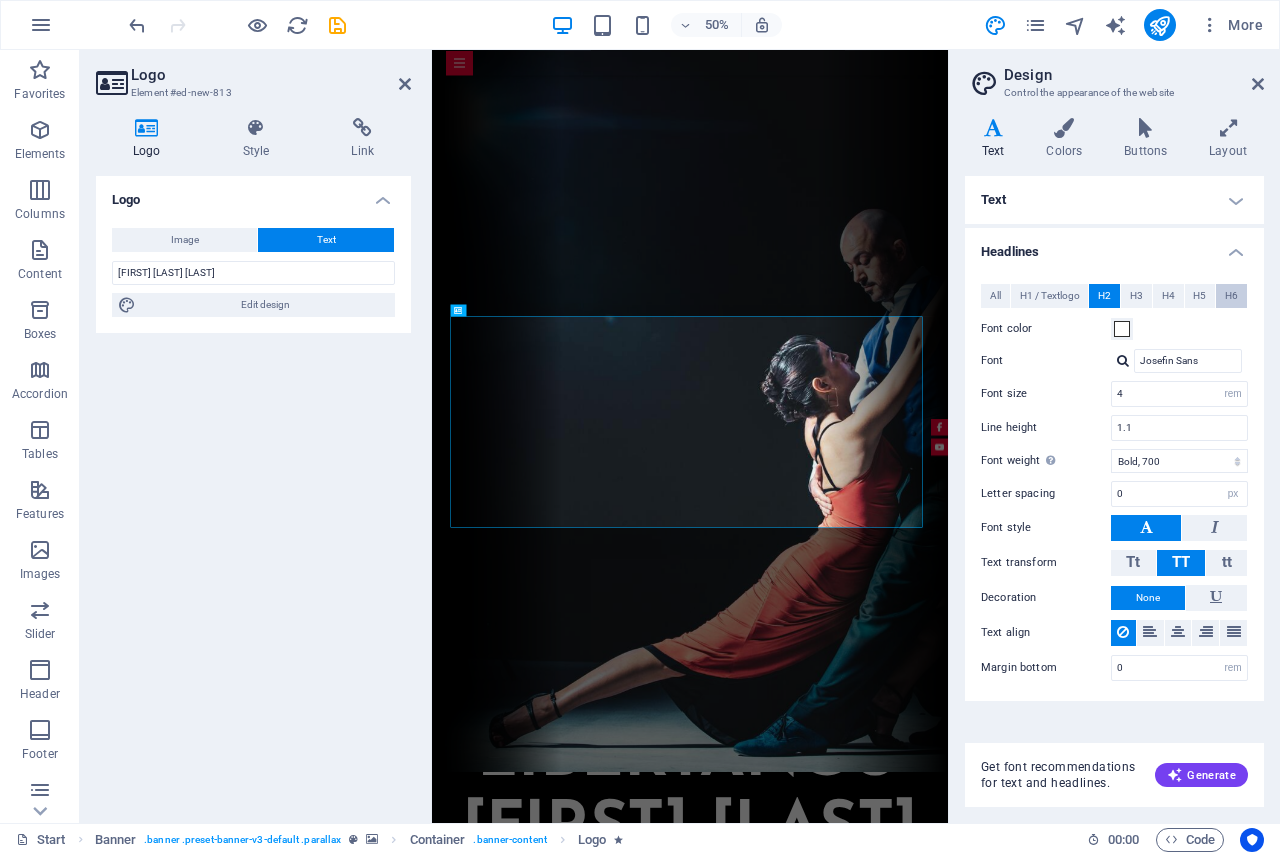 click on "H6" at bounding box center (1231, 296) 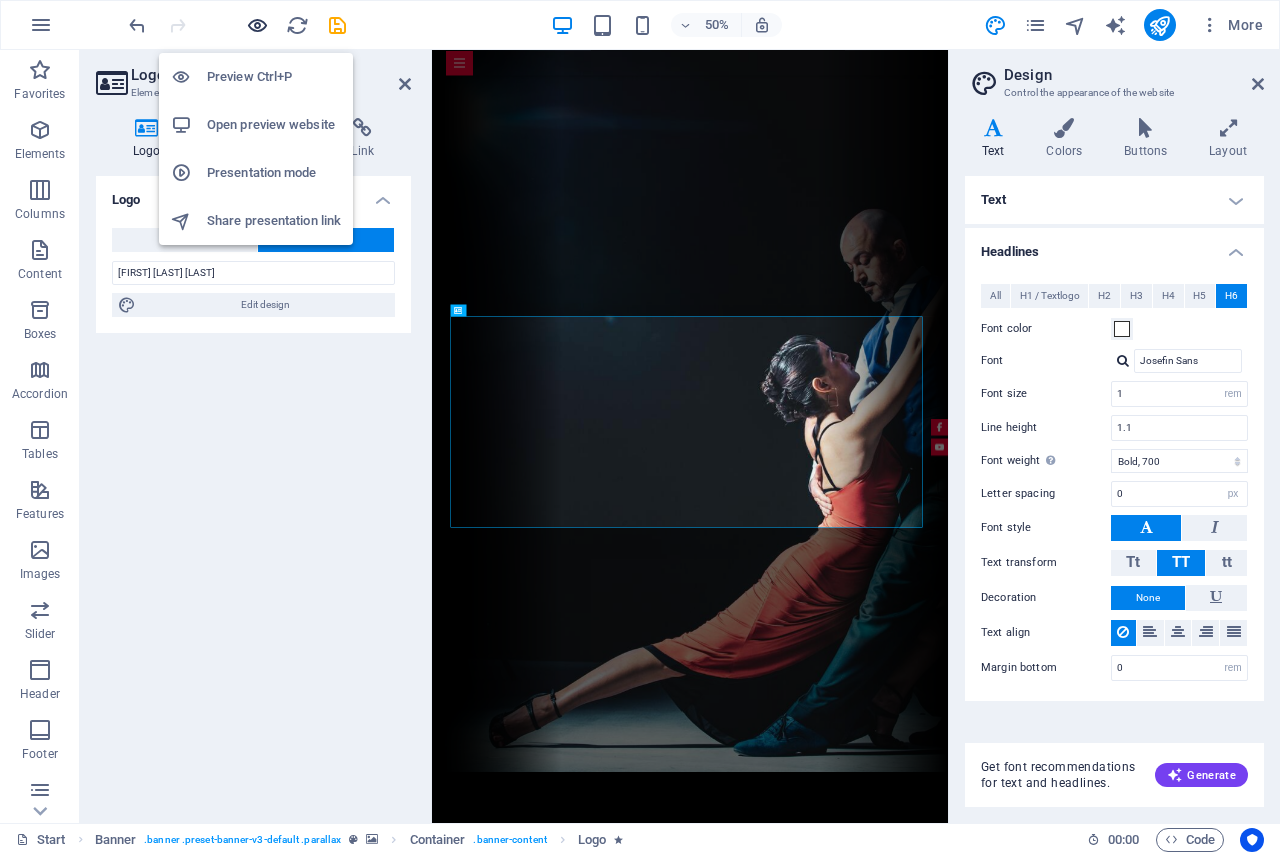 click at bounding box center (257, 25) 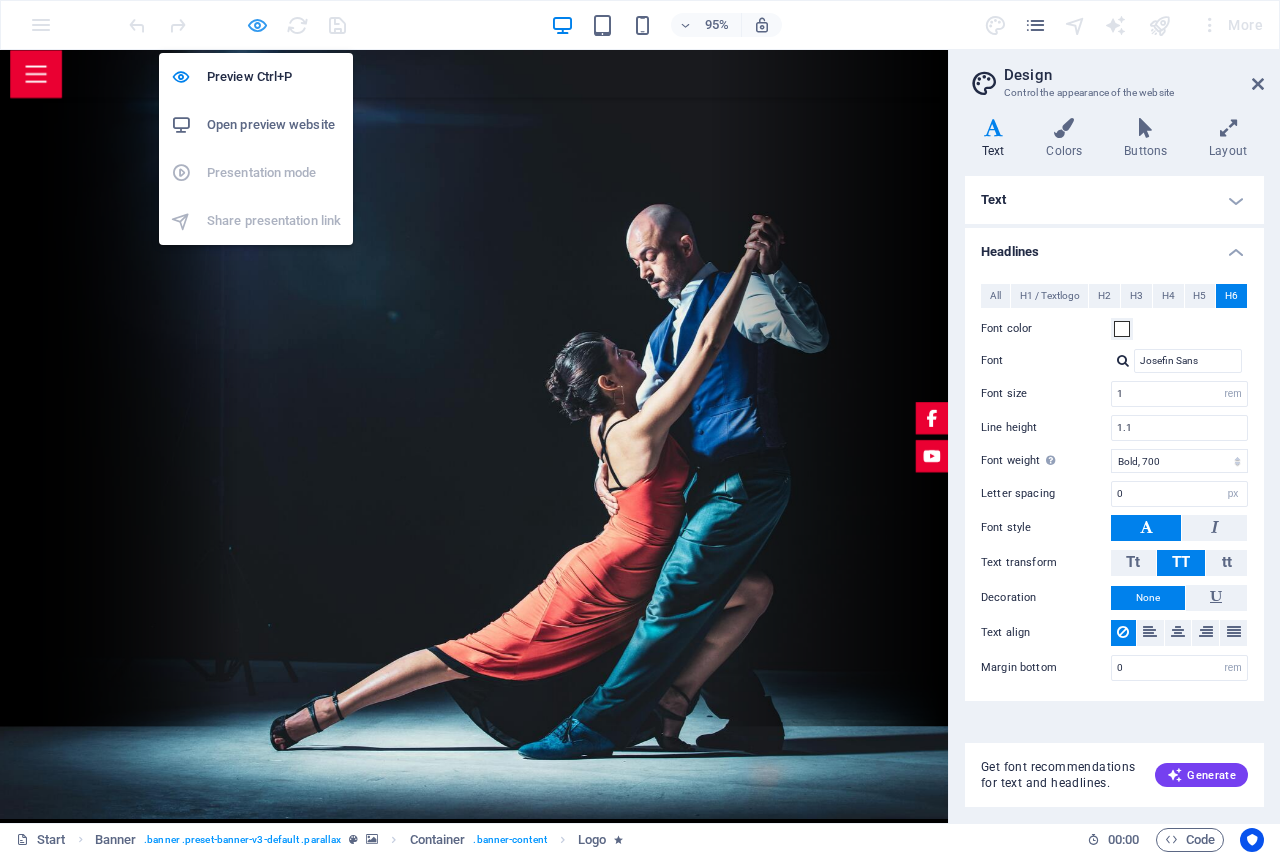 click at bounding box center [257, 25] 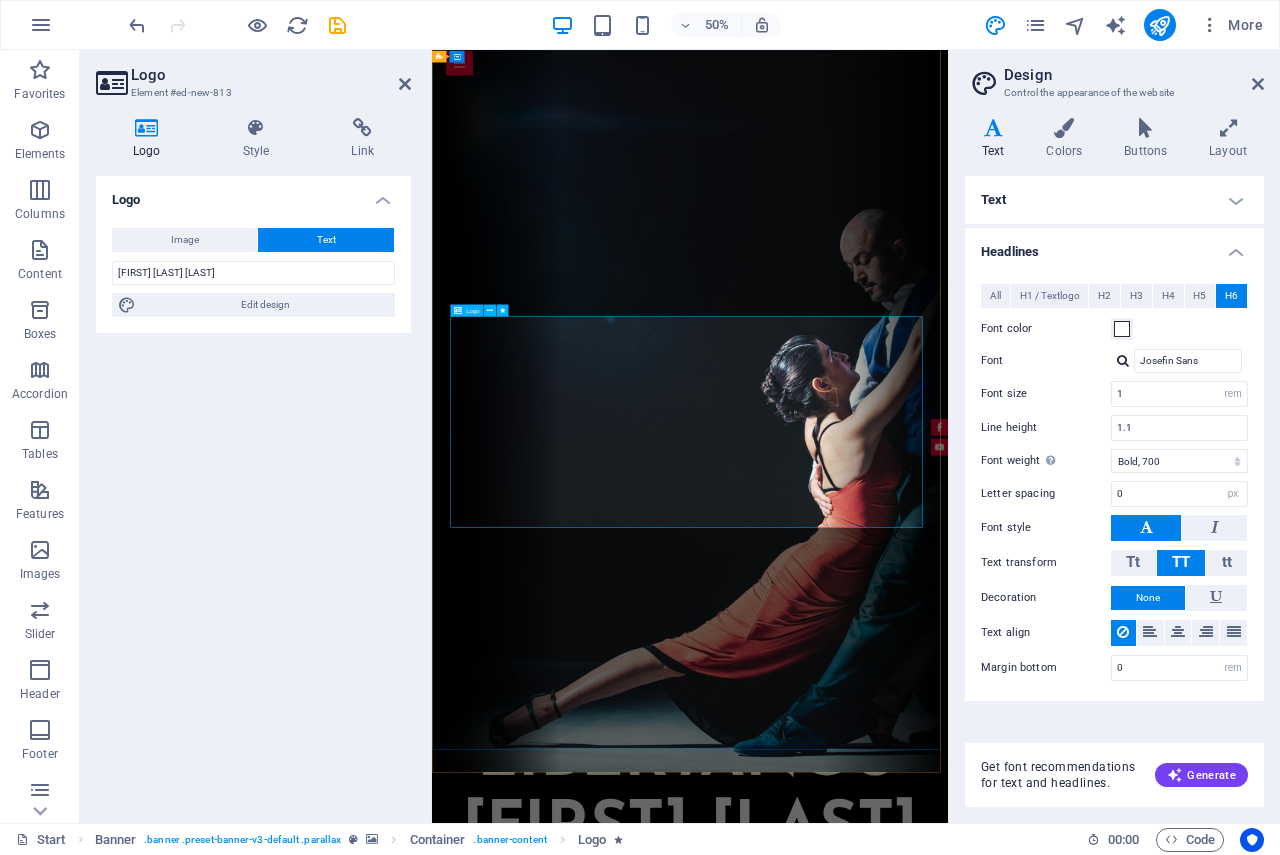 click on "Yelly Zúñiga Murillo" at bounding box center [948, 1680] 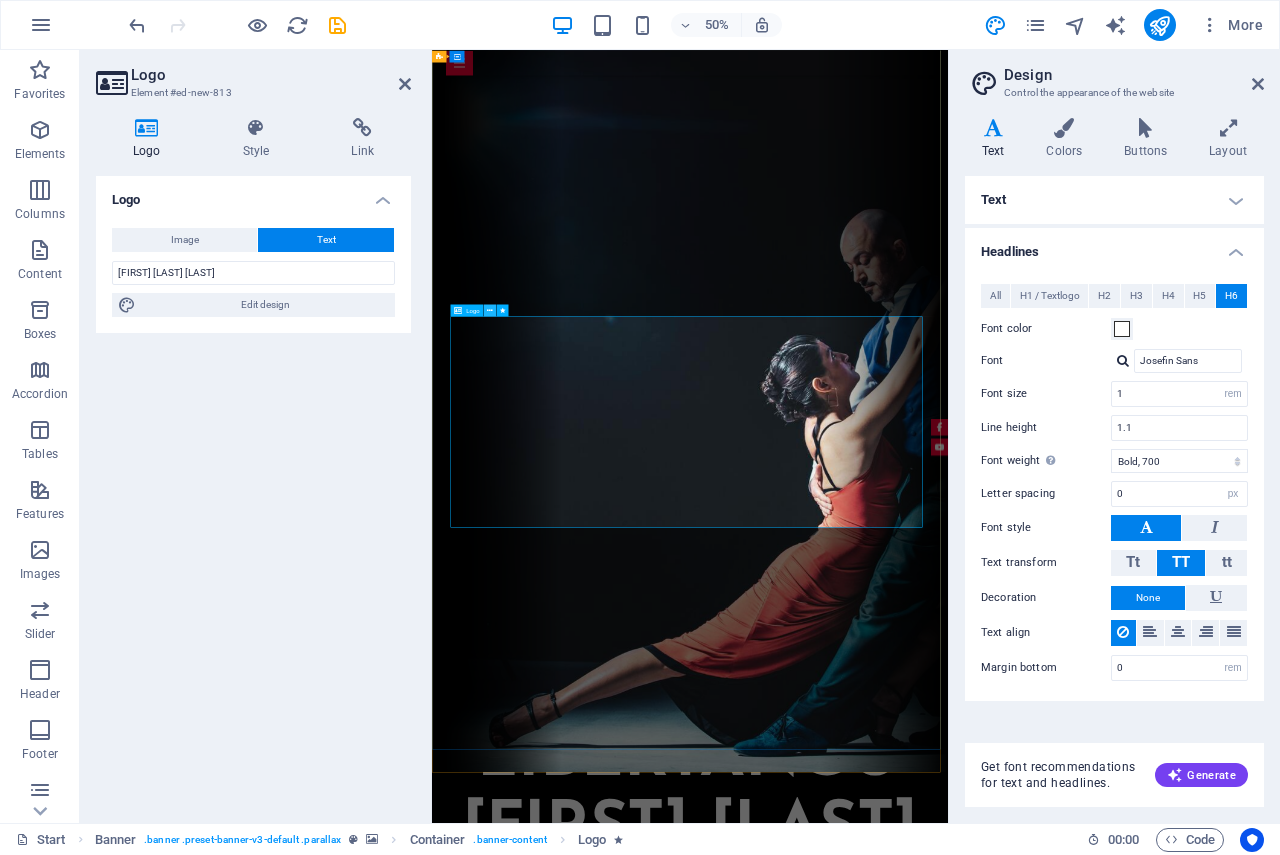 click at bounding box center (490, 310) 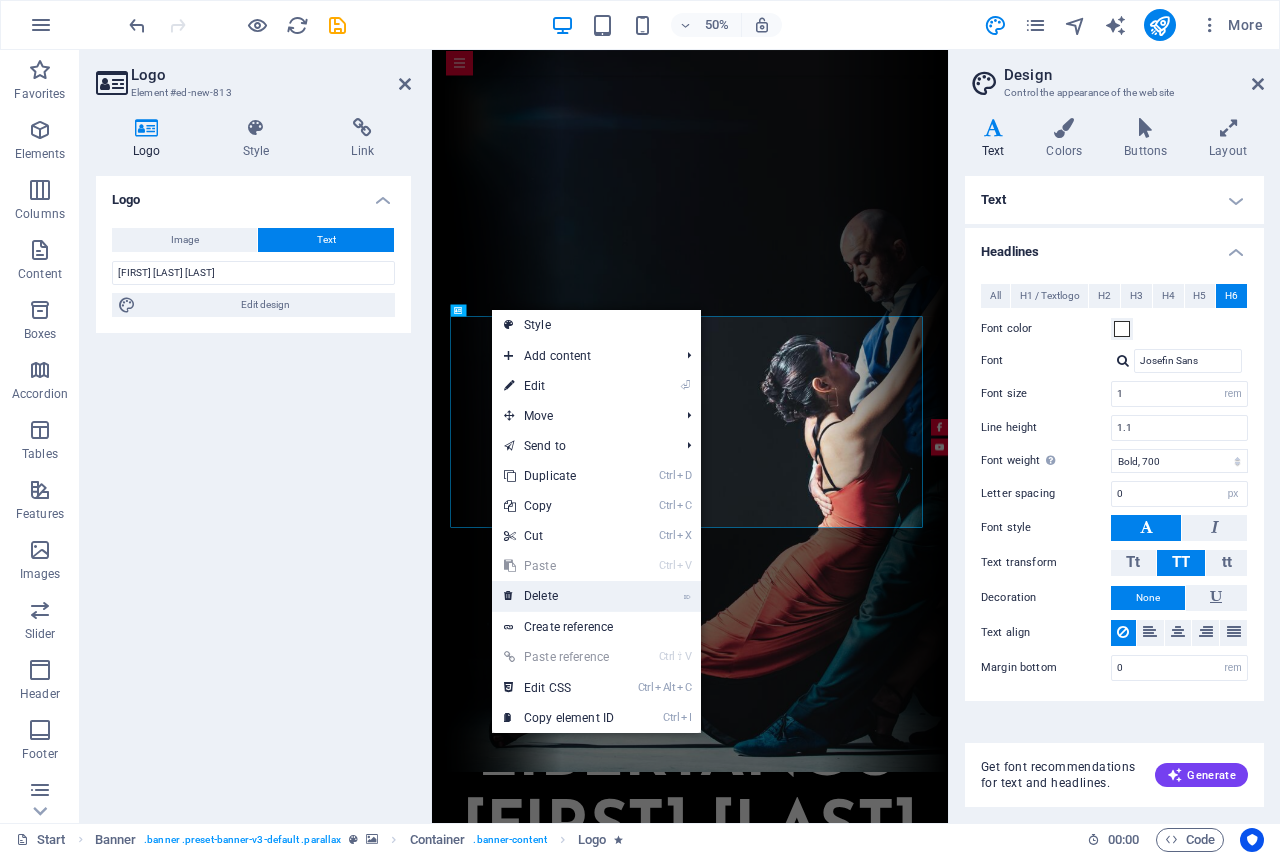 drag, startPoint x: 573, startPoint y: 603, endPoint x: 583, endPoint y: 649, distance: 47.07441 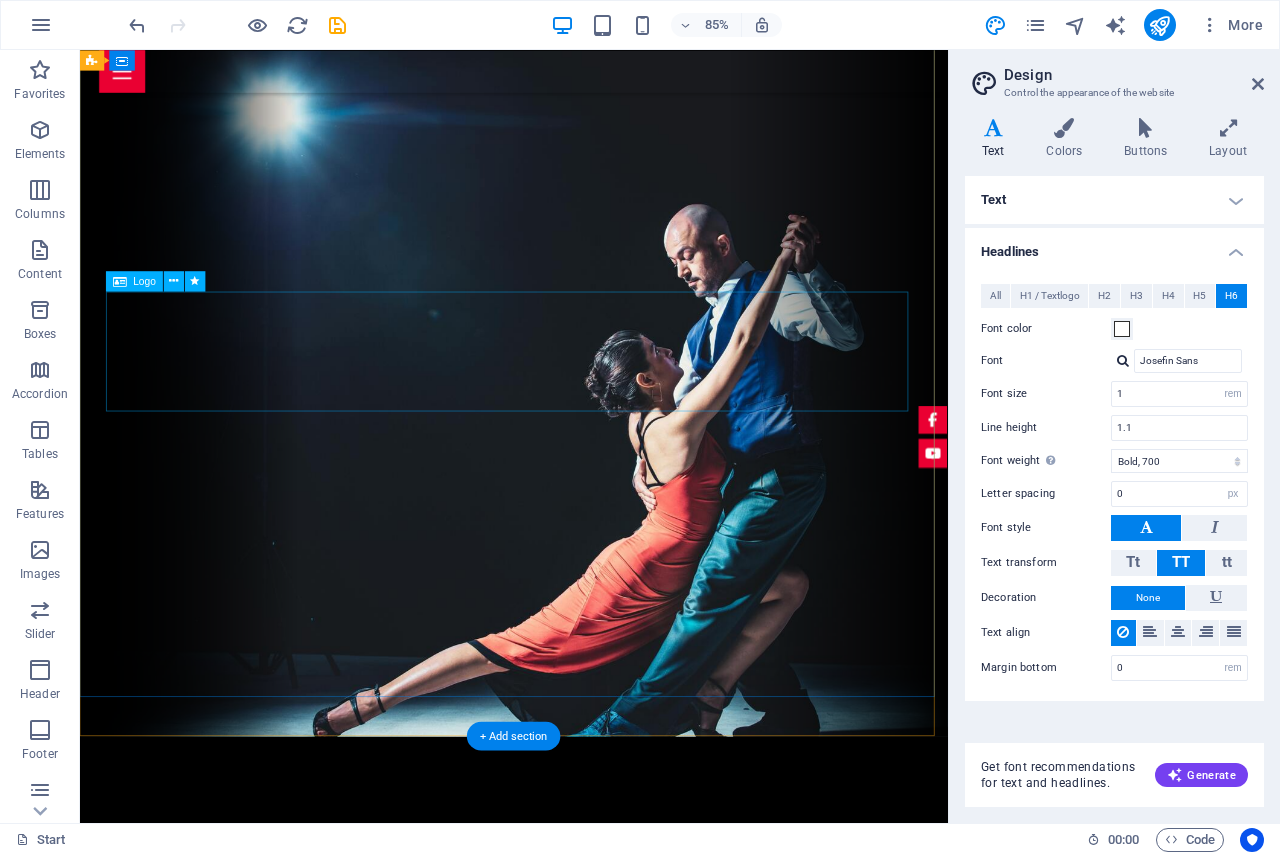 click on "LIBERTANGO" at bounding box center [591, 1089] 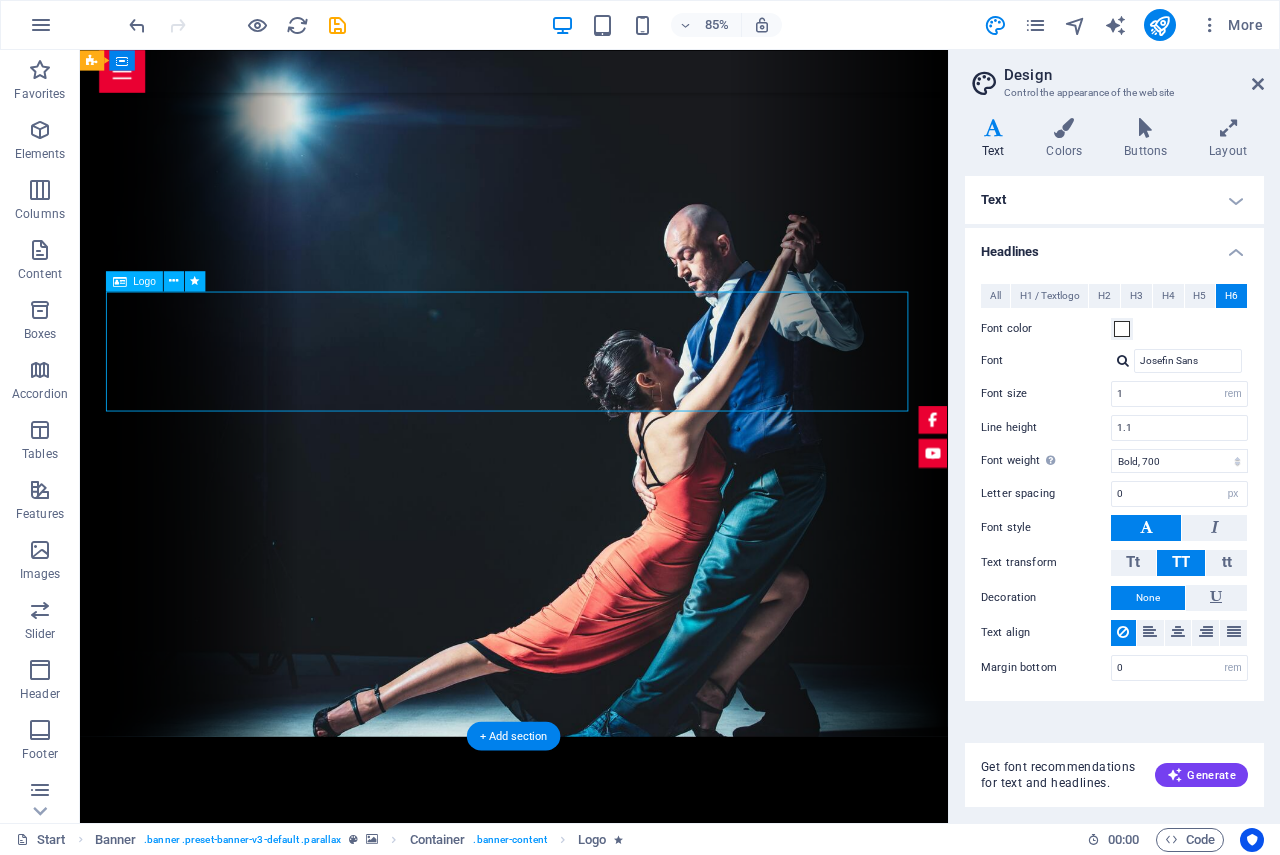 click on "LIBERTANGO" at bounding box center (591, 1089) 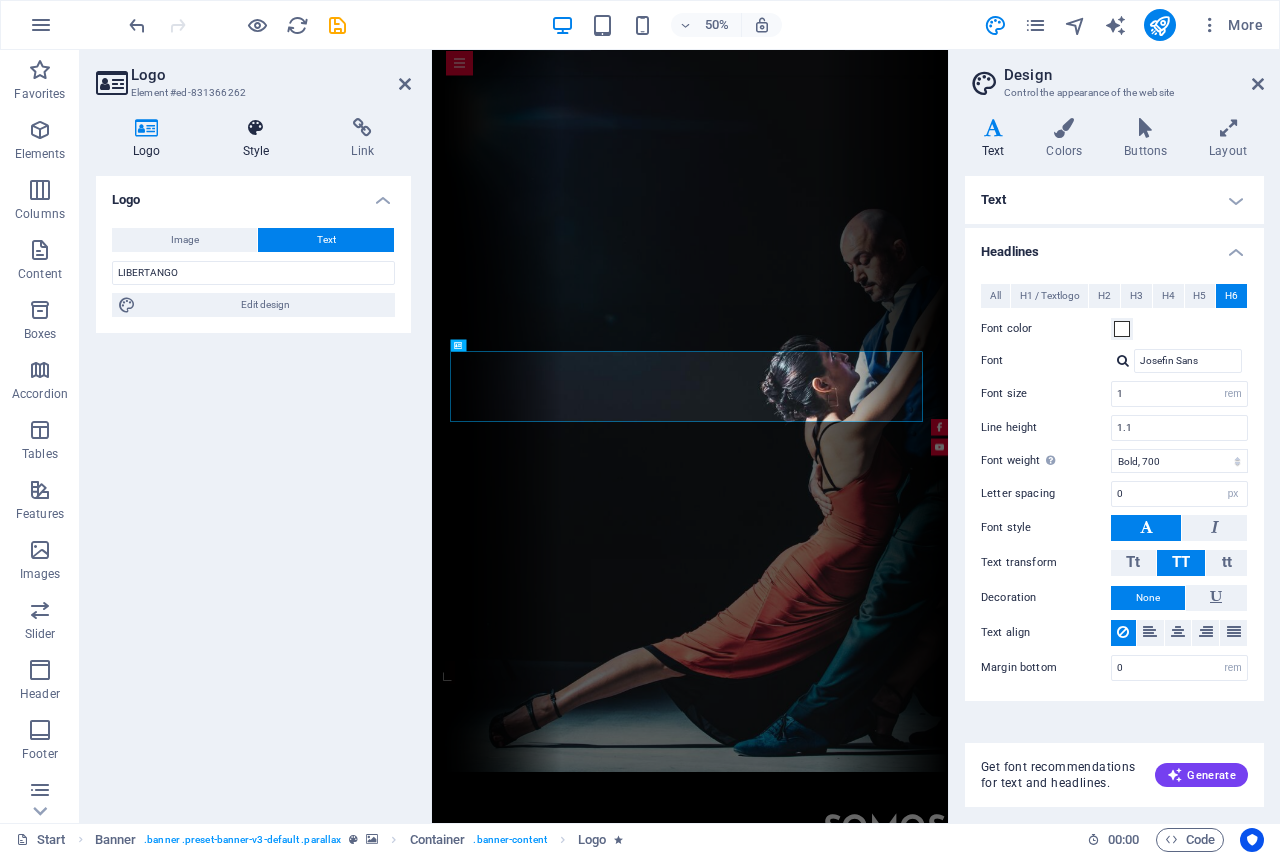 click at bounding box center (256, 128) 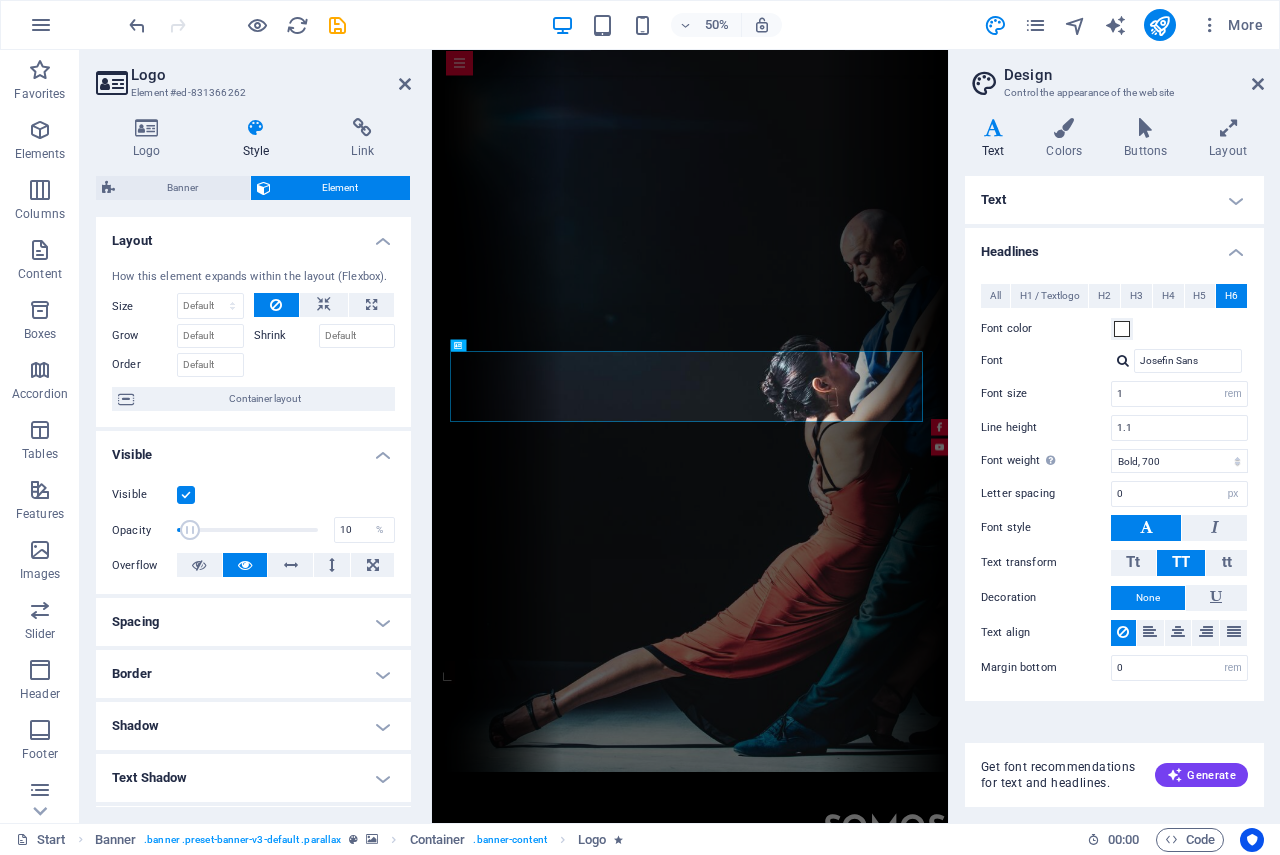 drag, startPoint x: 310, startPoint y: 529, endPoint x: 190, endPoint y: 524, distance: 120.10412 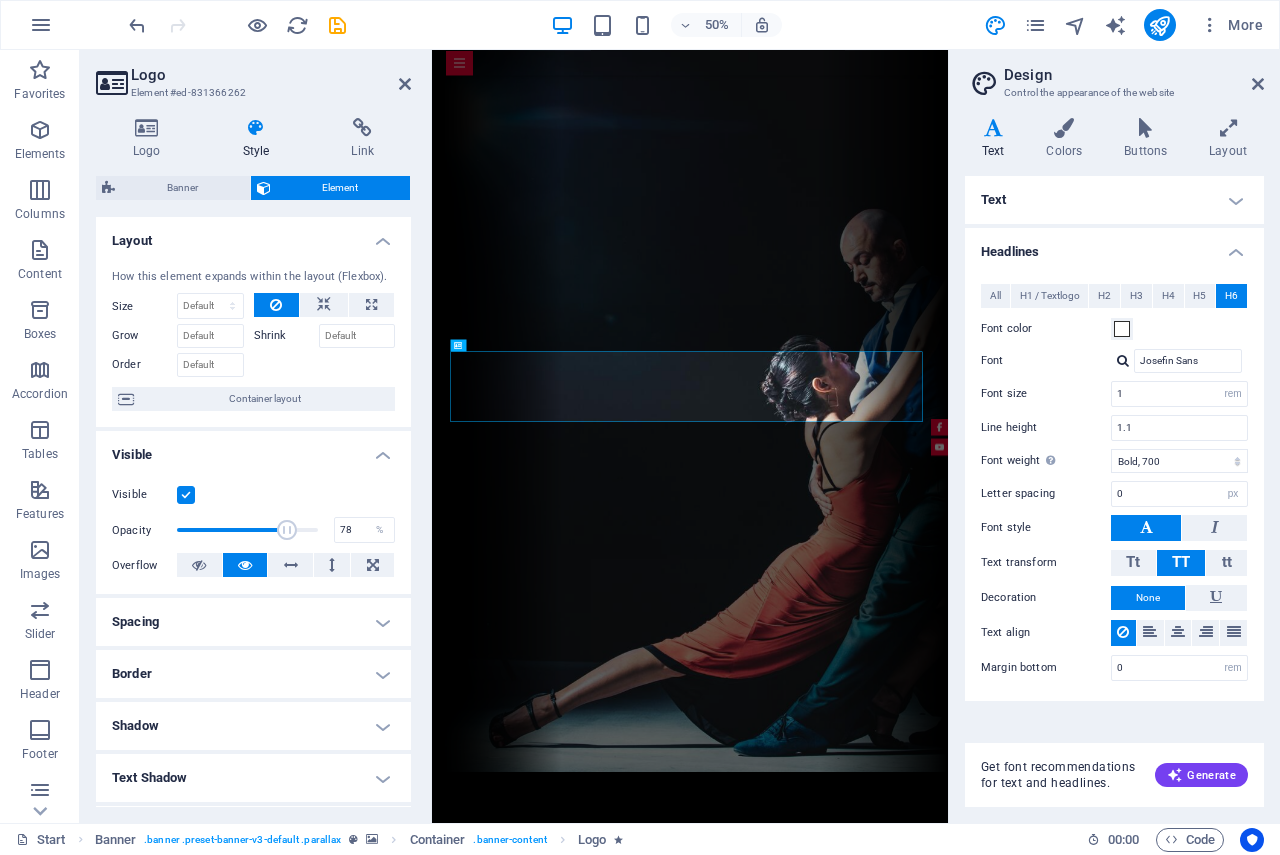 drag, startPoint x: 190, startPoint y: 524, endPoint x: 283, endPoint y: 535, distance: 93.64828 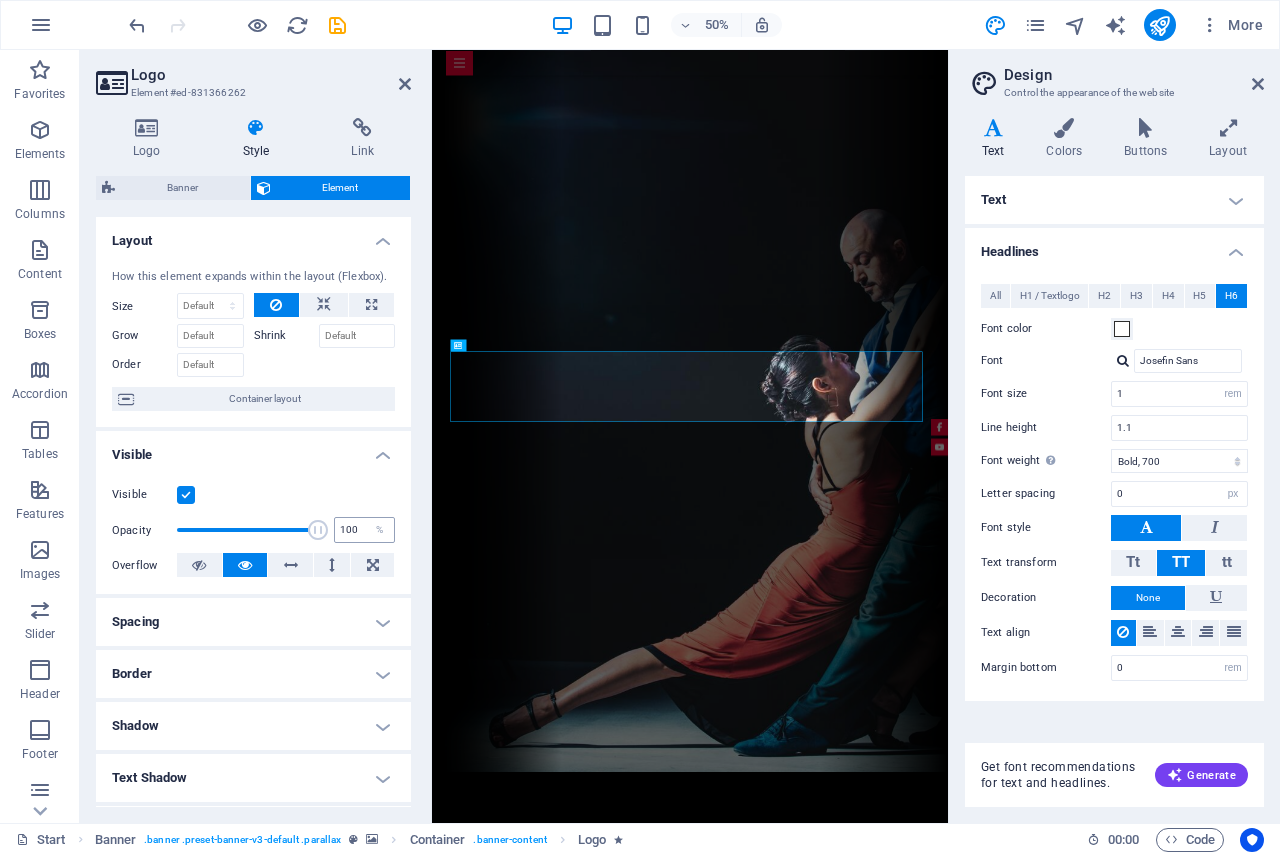 drag, startPoint x: 283, startPoint y: 535, endPoint x: 335, endPoint y: 540, distance: 52.23983 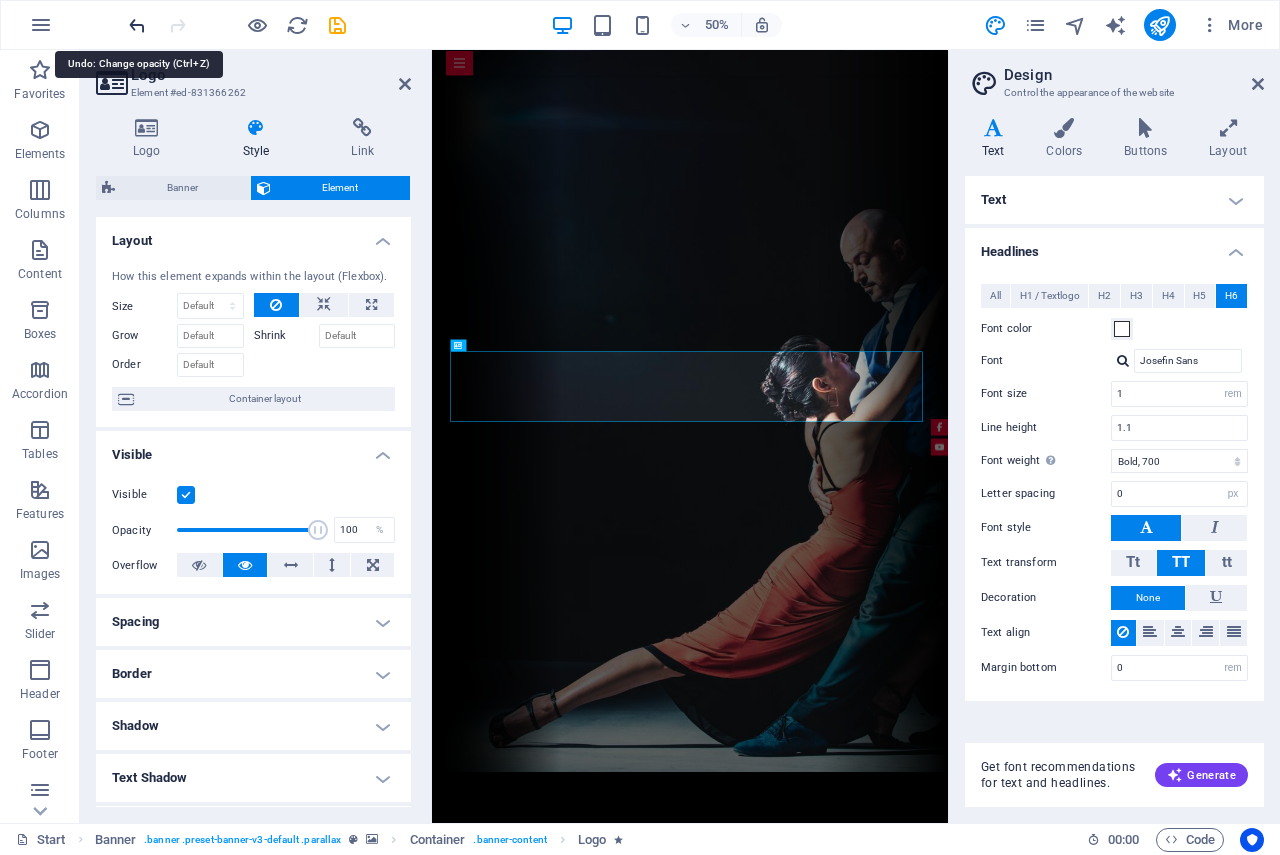 click at bounding box center (137, 25) 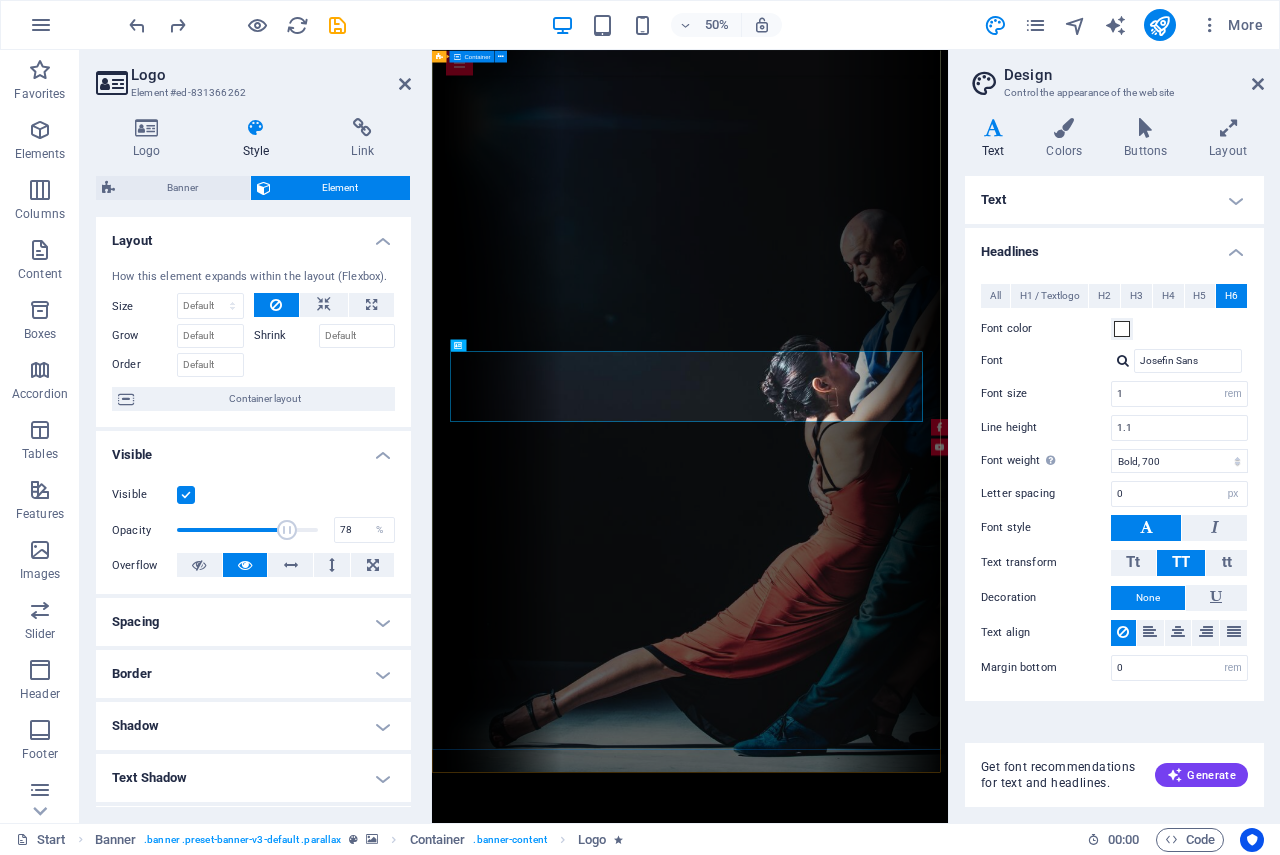 click on "LIBERTANGO" at bounding box center (948, 1701) 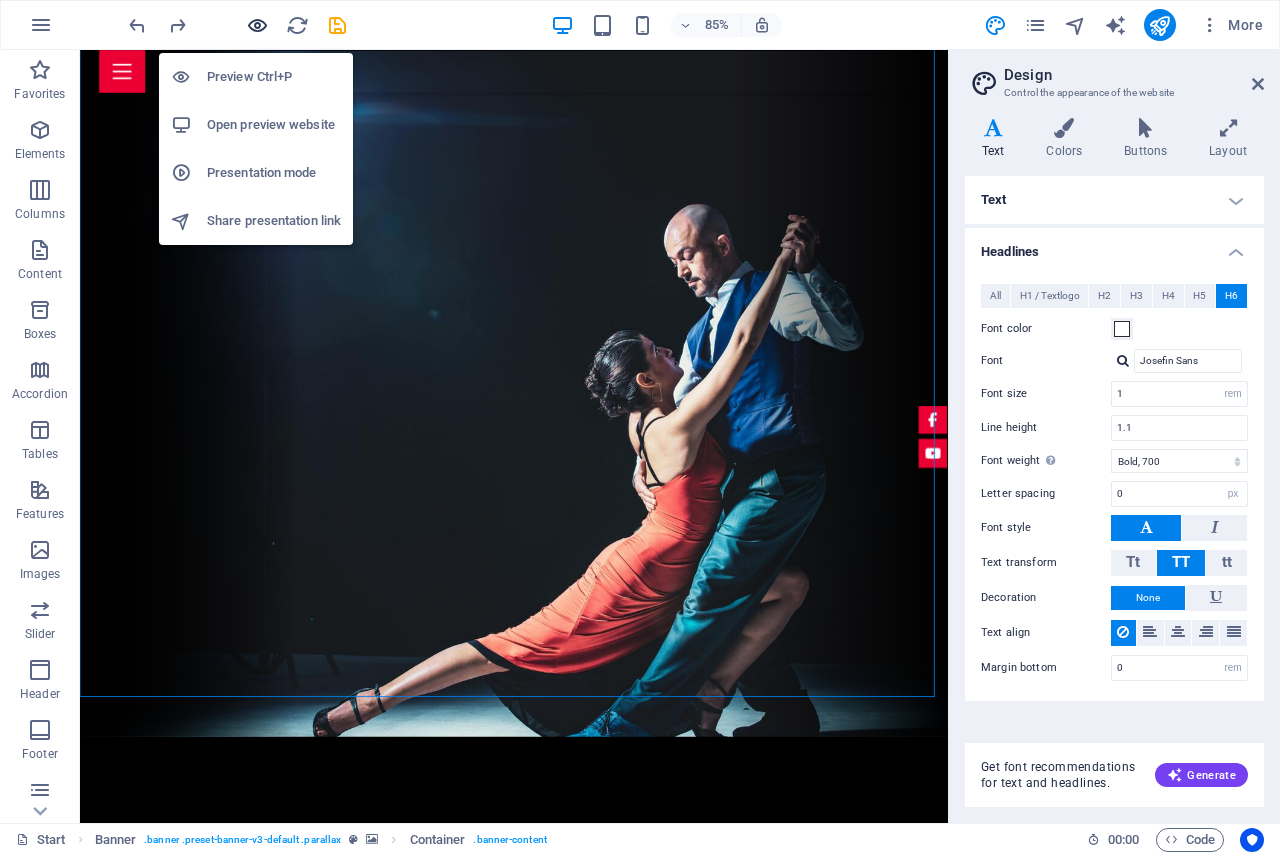 click at bounding box center [257, 25] 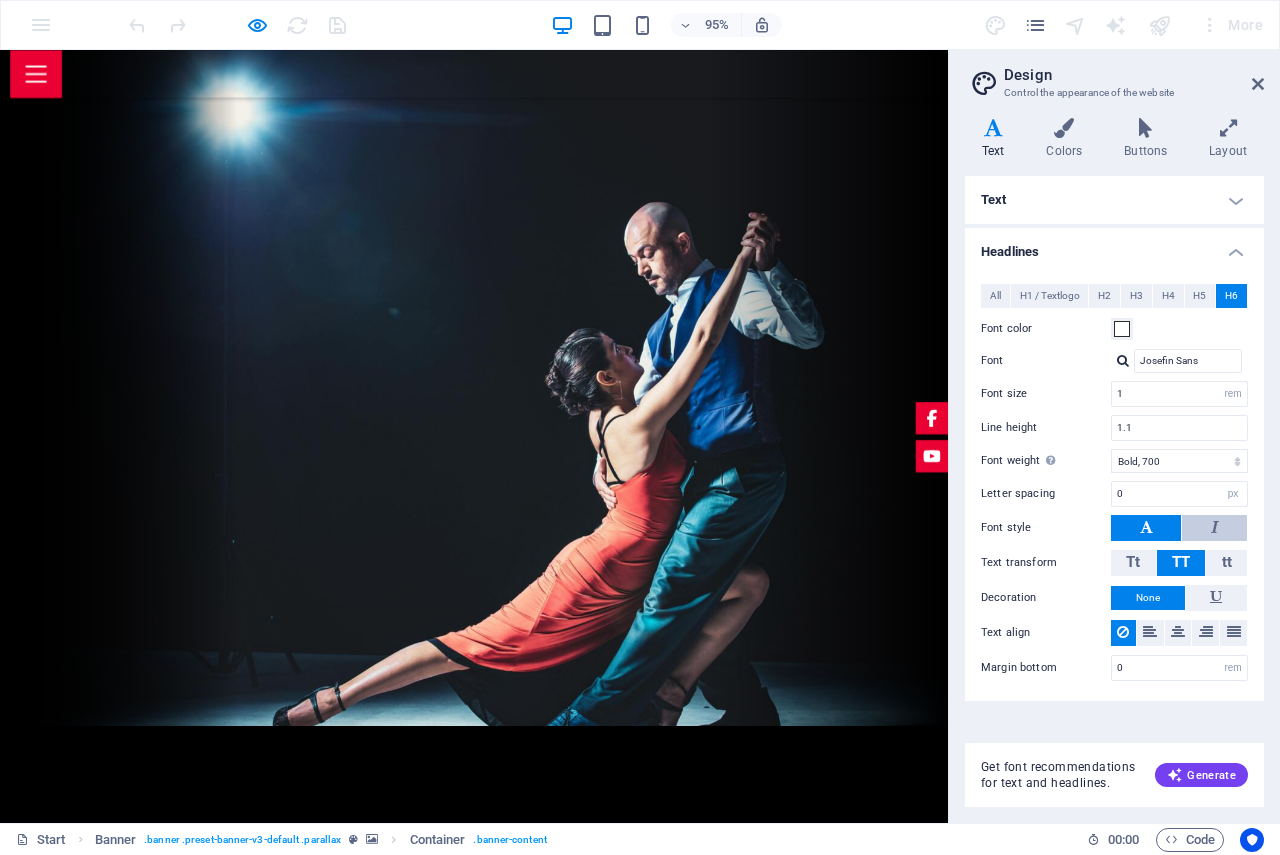 click at bounding box center (1215, 527) 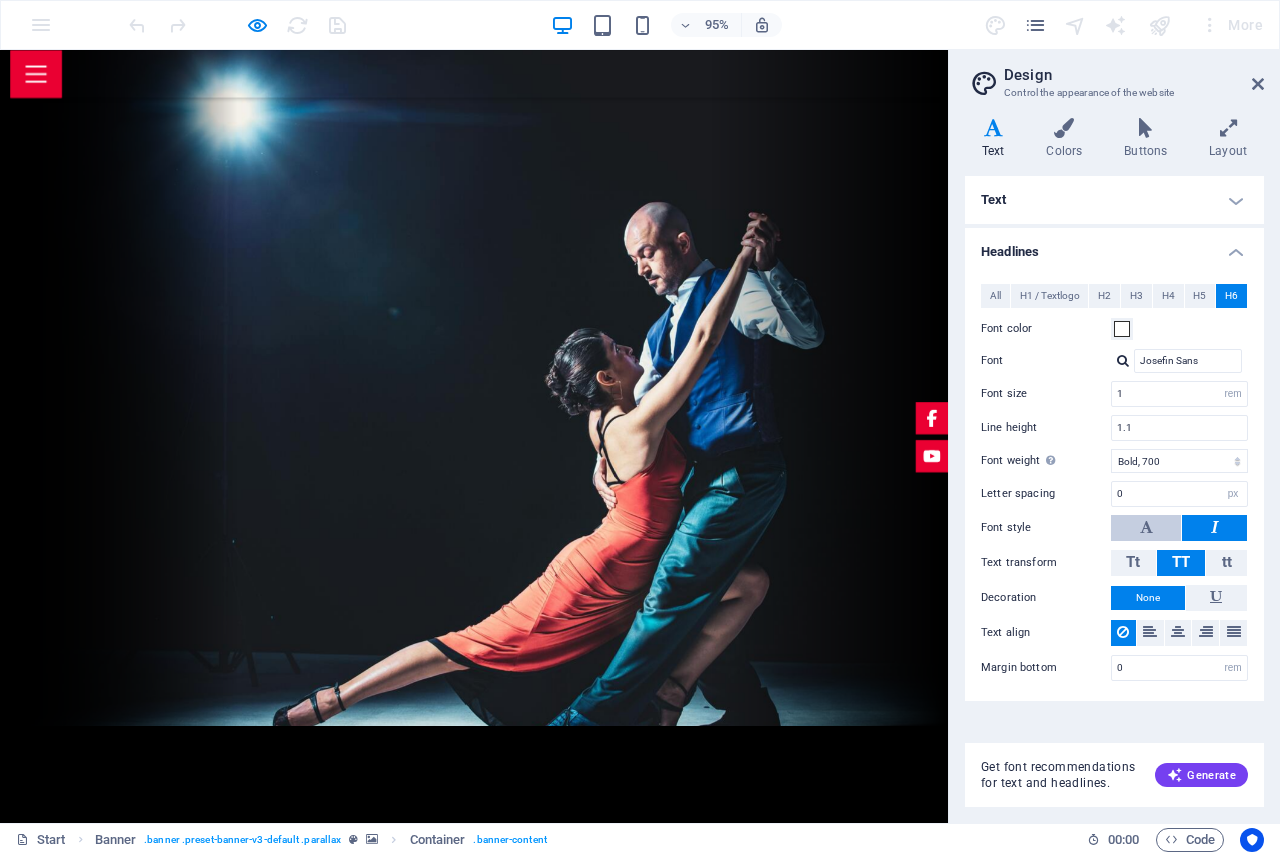 click at bounding box center [1146, 528] 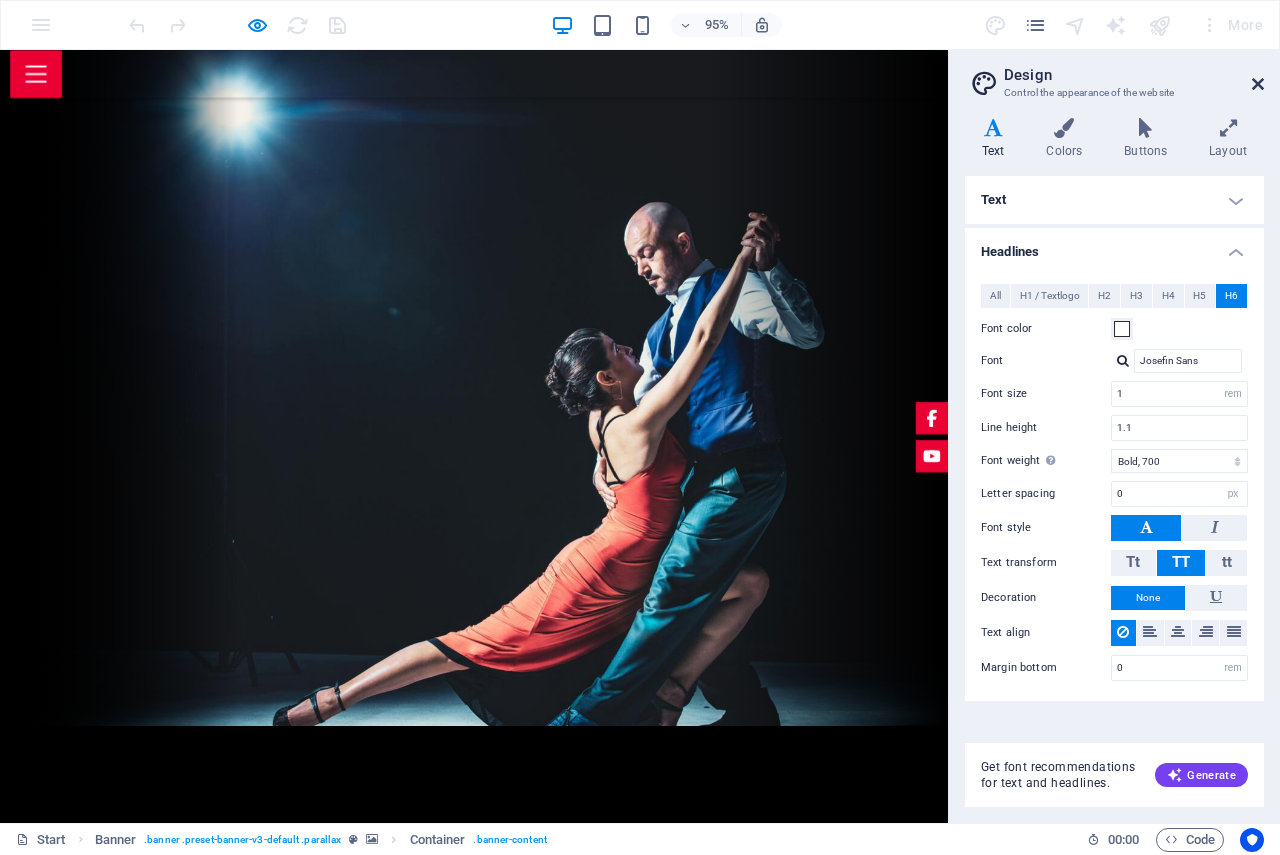 click at bounding box center (1258, 84) 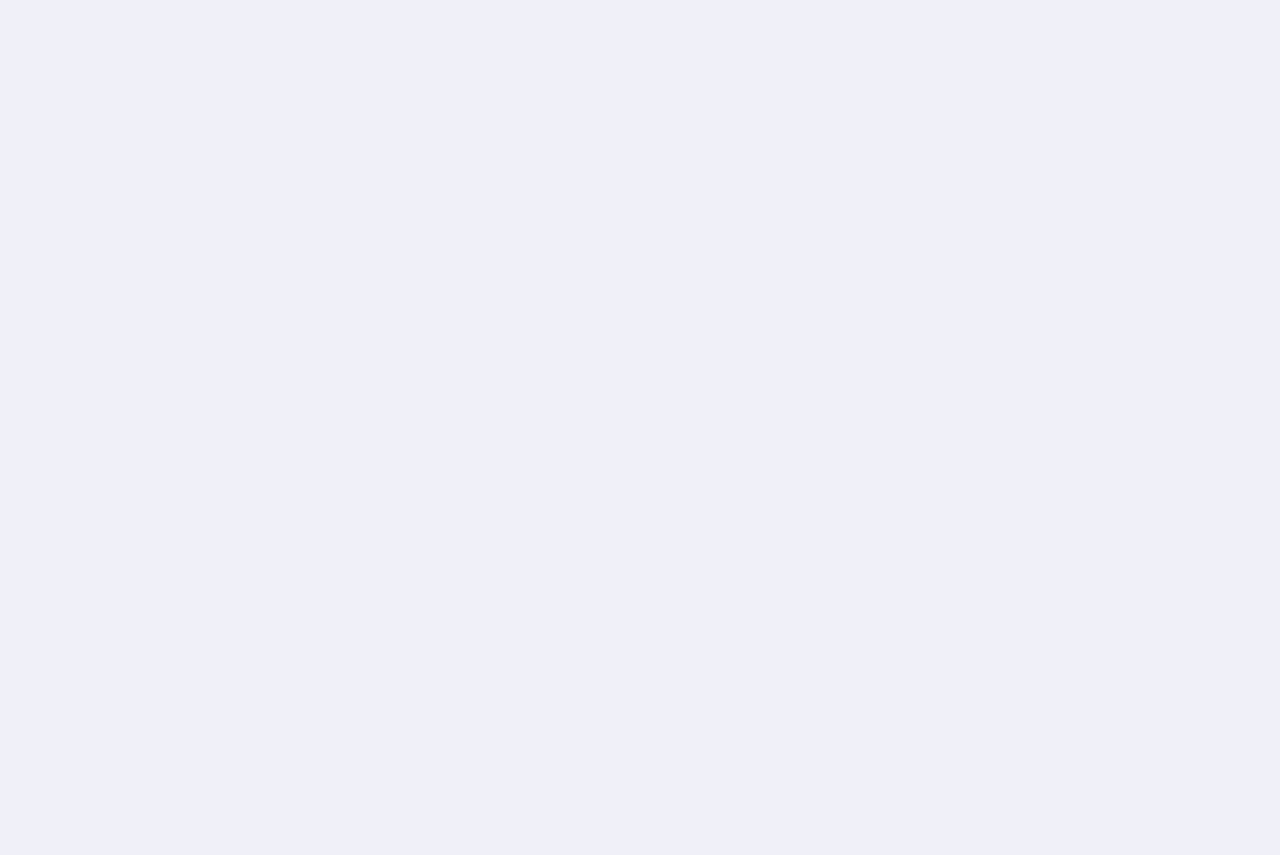 scroll, scrollTop: 0, scrollLeft: 0, axis: both 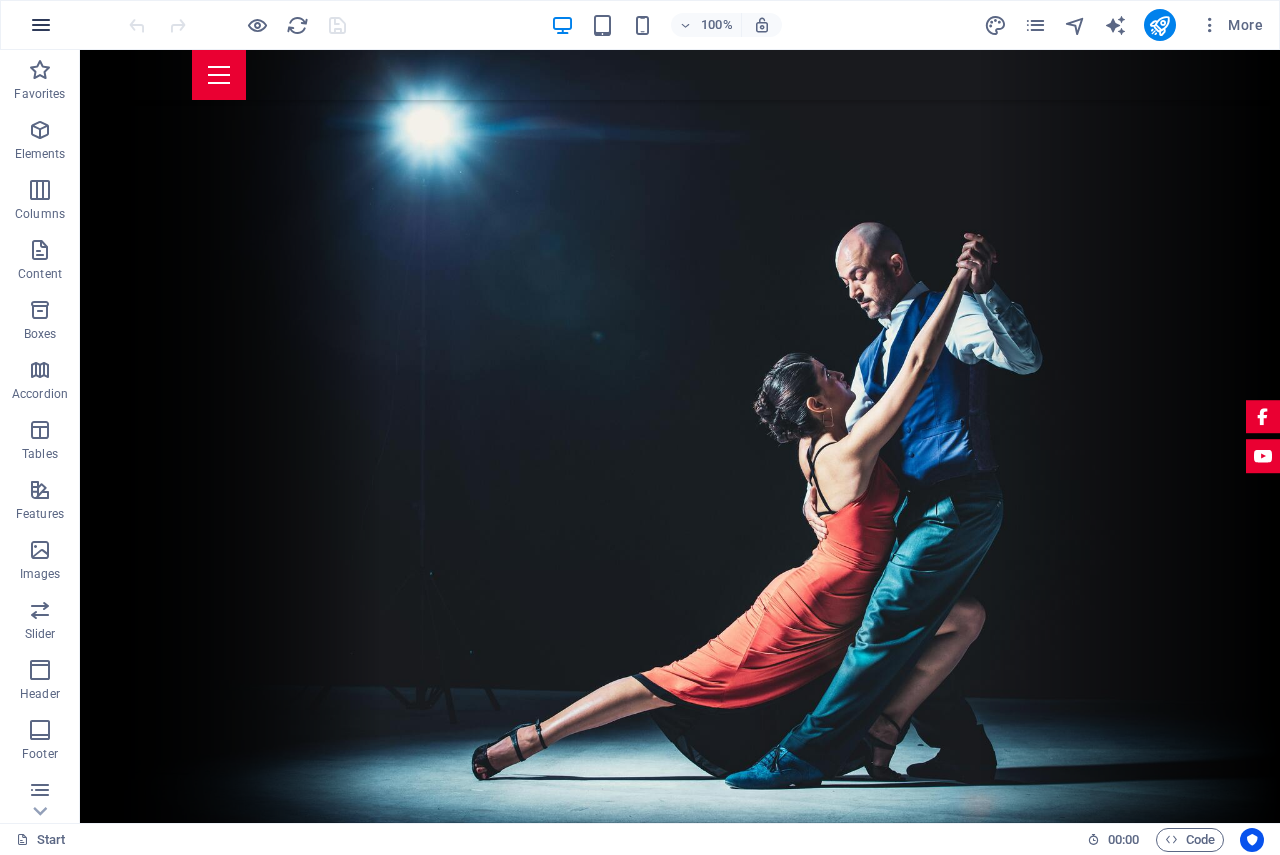 click at bounding box center [41, 25] 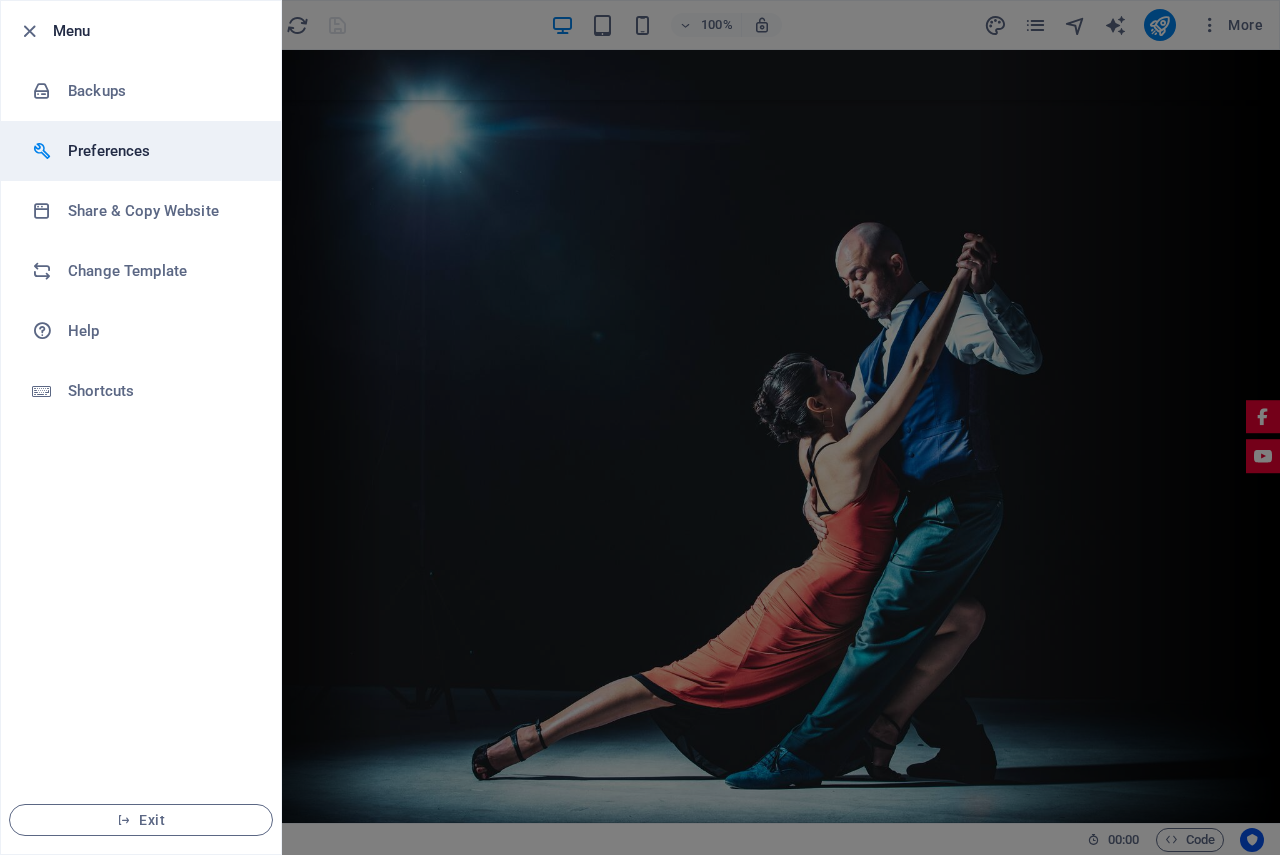 click on "Preferences" at bounding box center (160, 151) 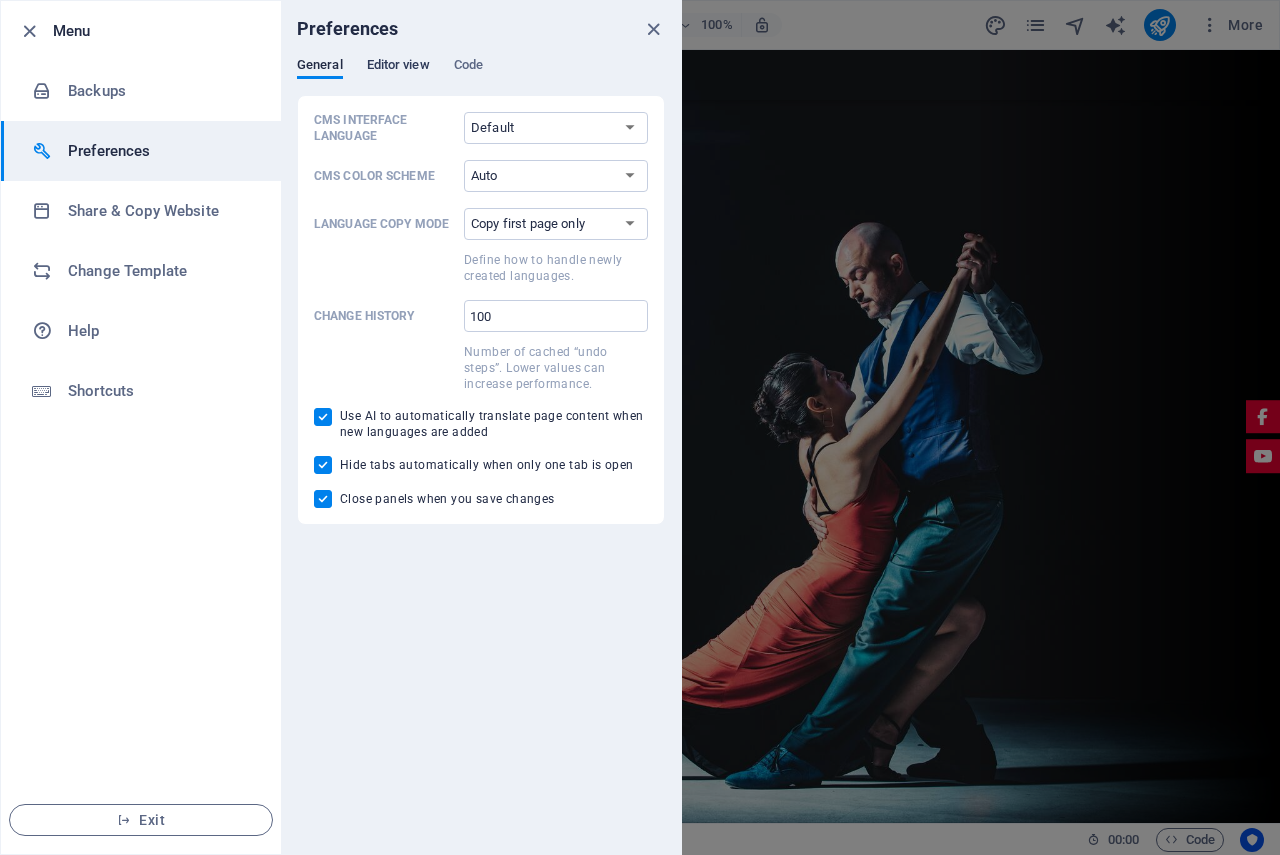 click on "Editor view" at bounding box center (398, 67) 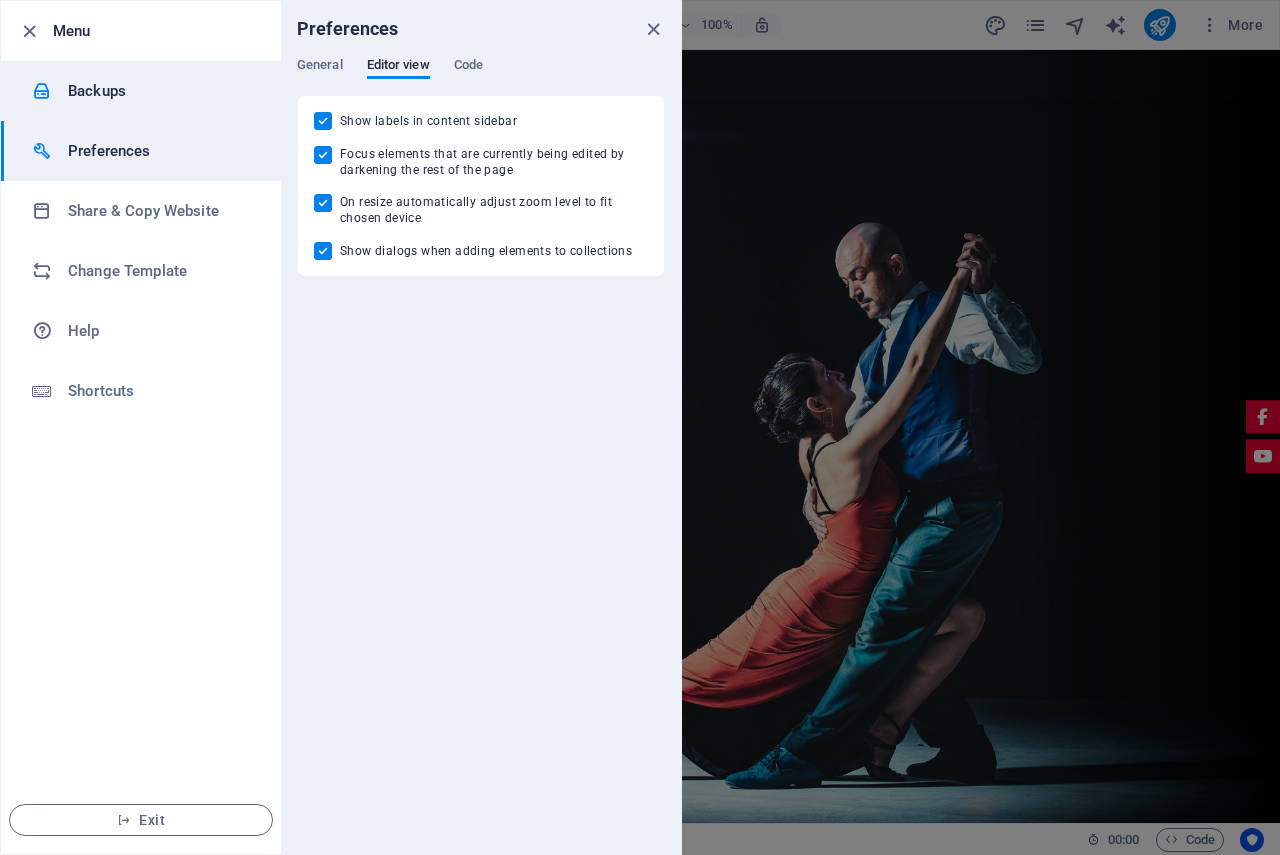 click on "Backups" at bounding box center (160, 91) 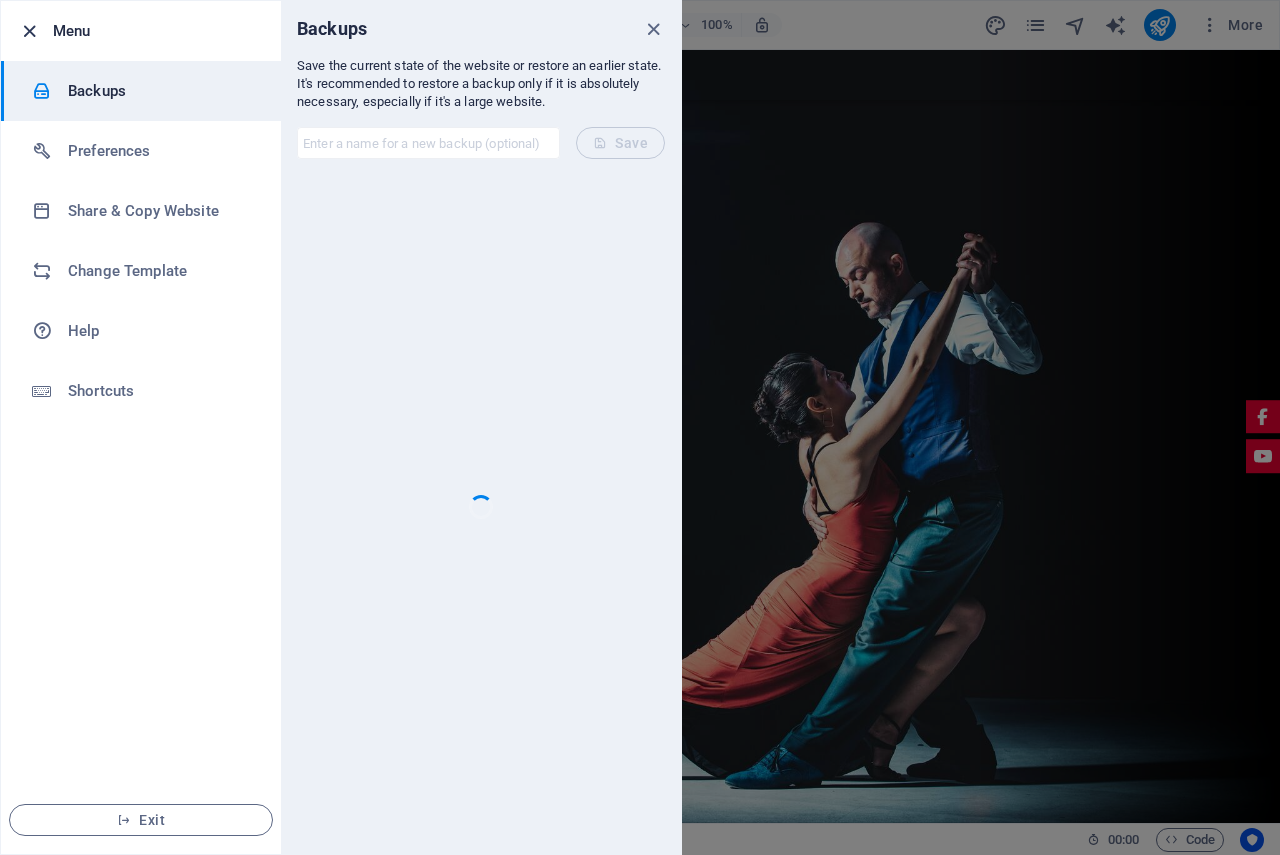 click at bounding box center (29, 31) 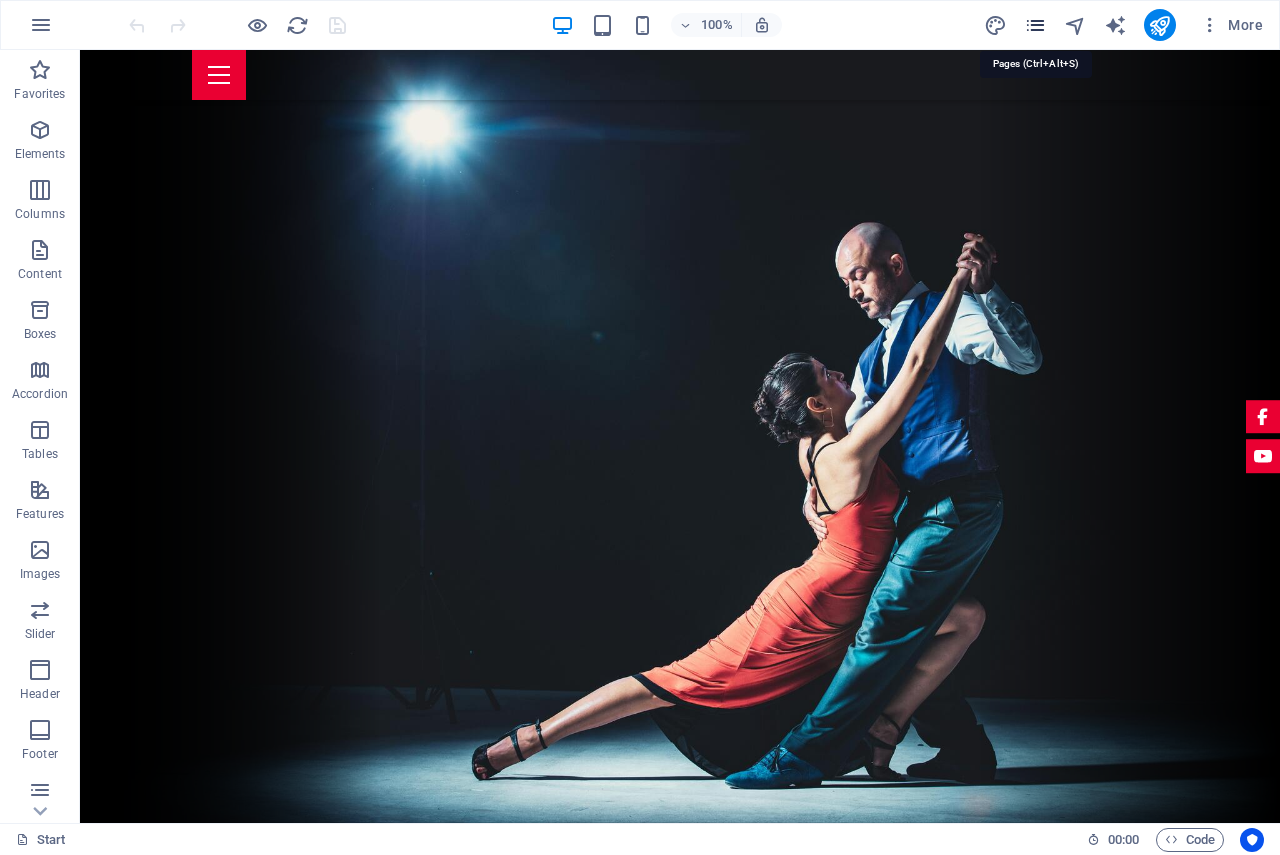 click at bounding box center (1035, 25) 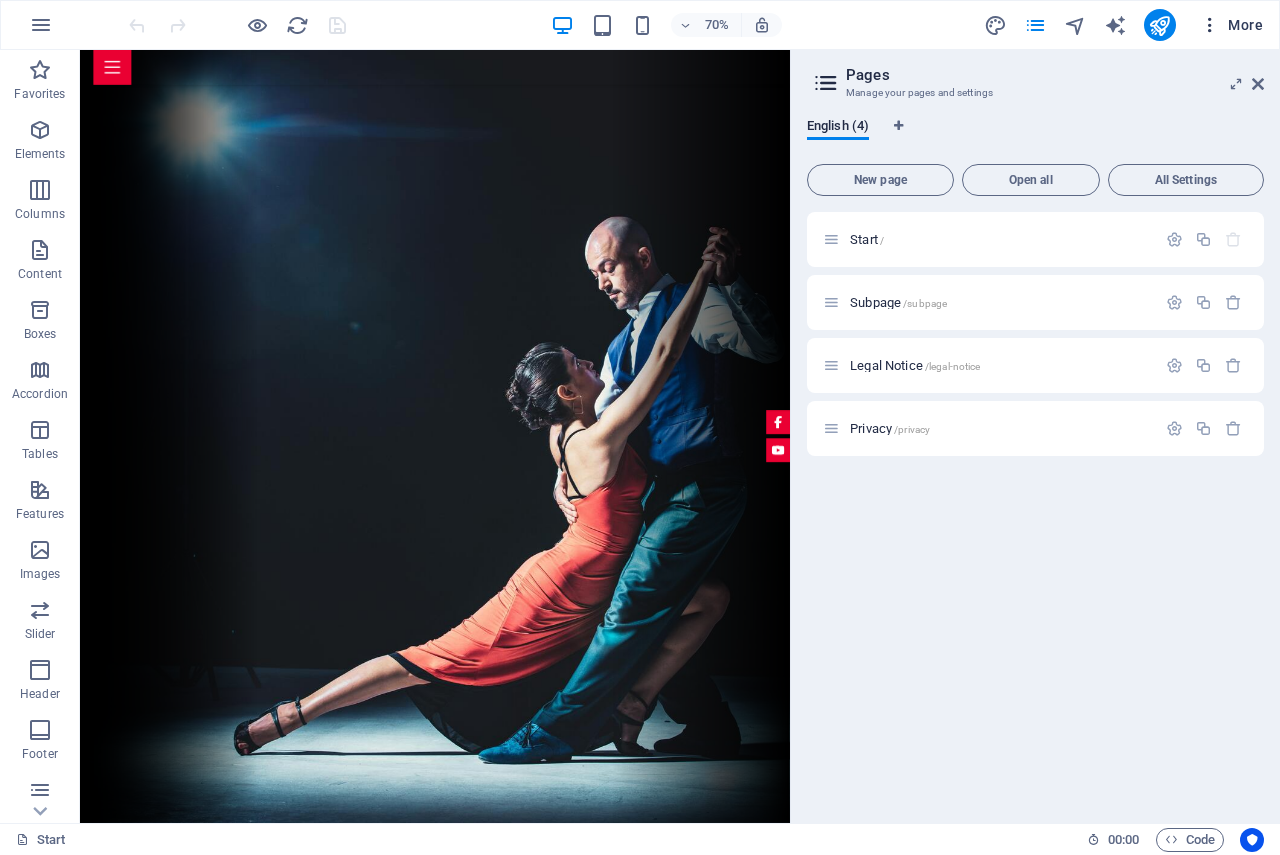 click at bounding box center (1210, 25) 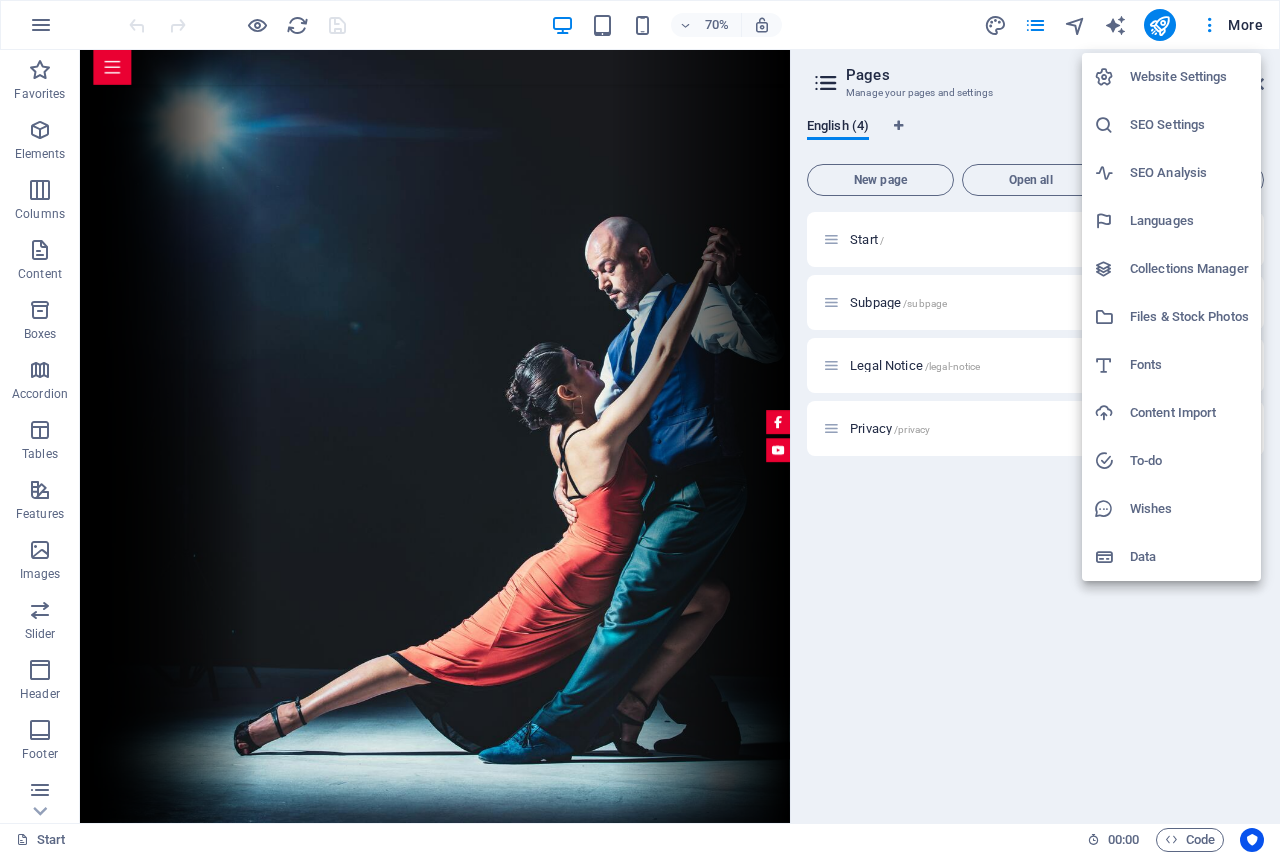 click on "Website Settings" at bounding box center [1189, 77] 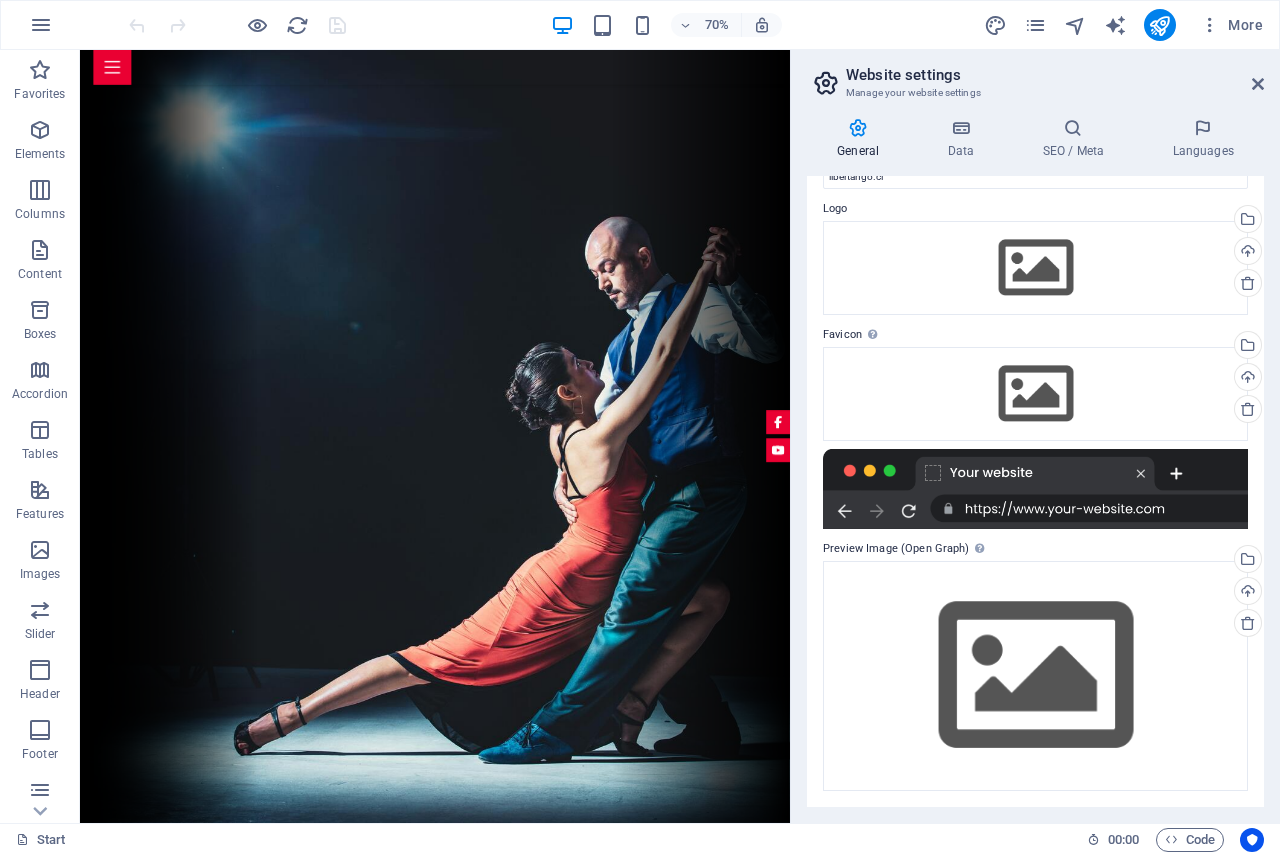 scroll, scrollTop: 0, scrollLeft: 0, axis: both 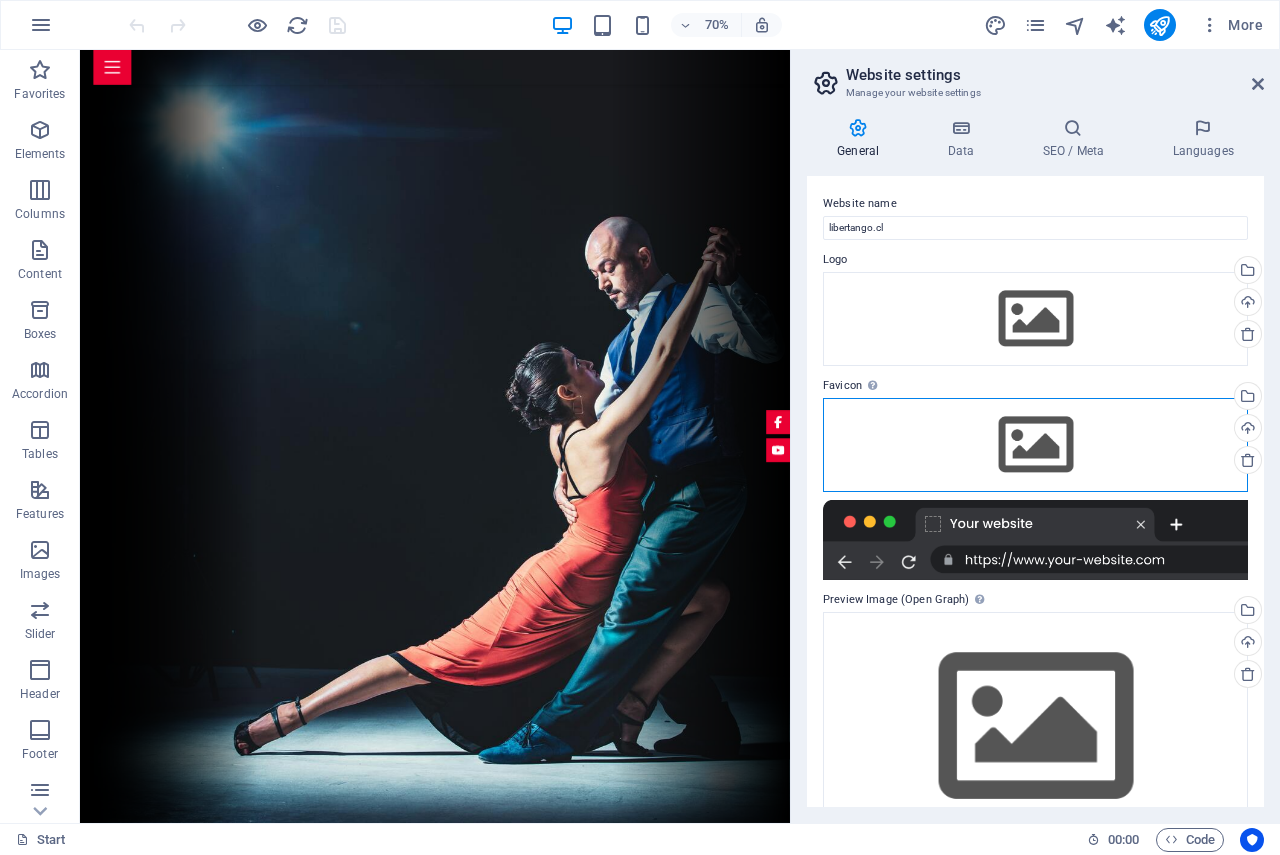 click on "Drag files here, click to choose files or select files from Files or our free stock photos & videos" at bounding box center [1035, 445] 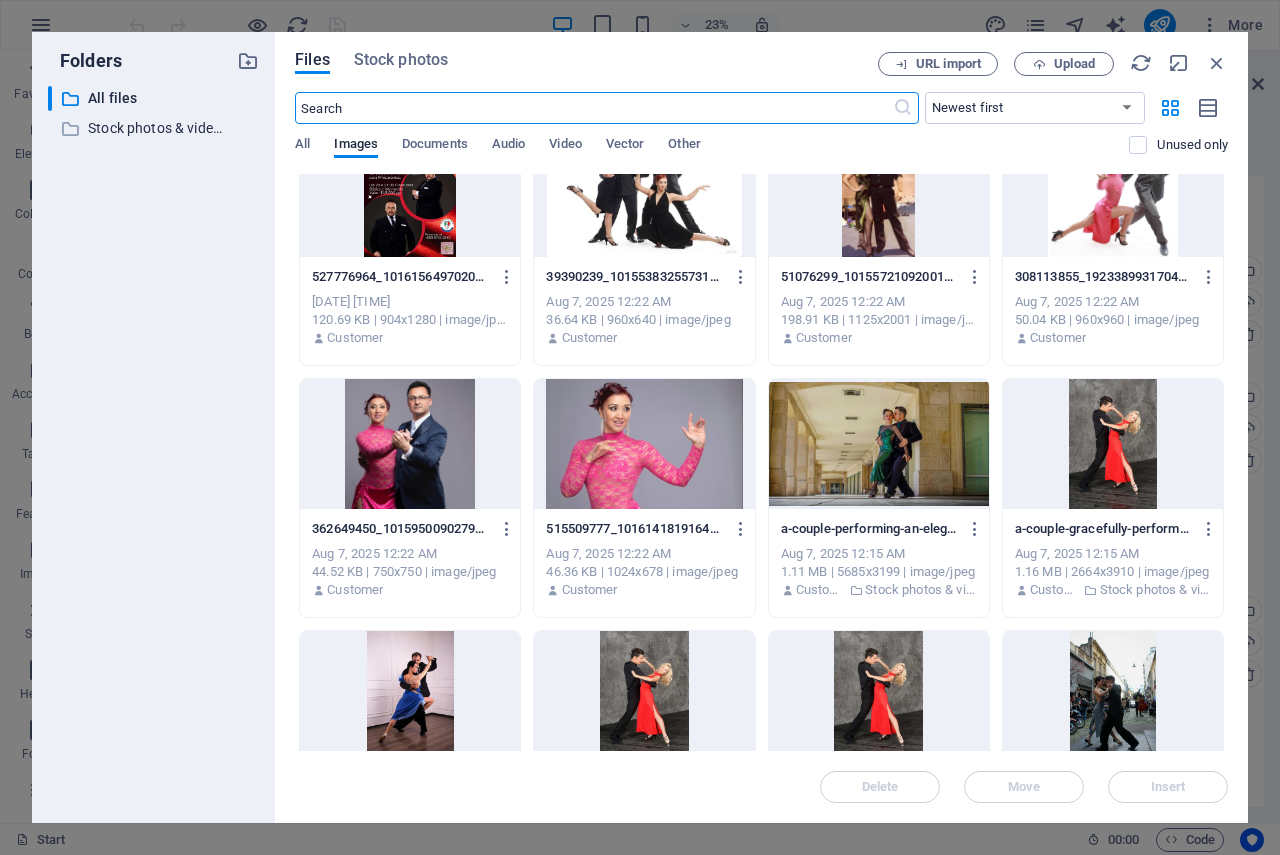 scroll, scrollTop: 0, scrollLeft: 0, axis: both 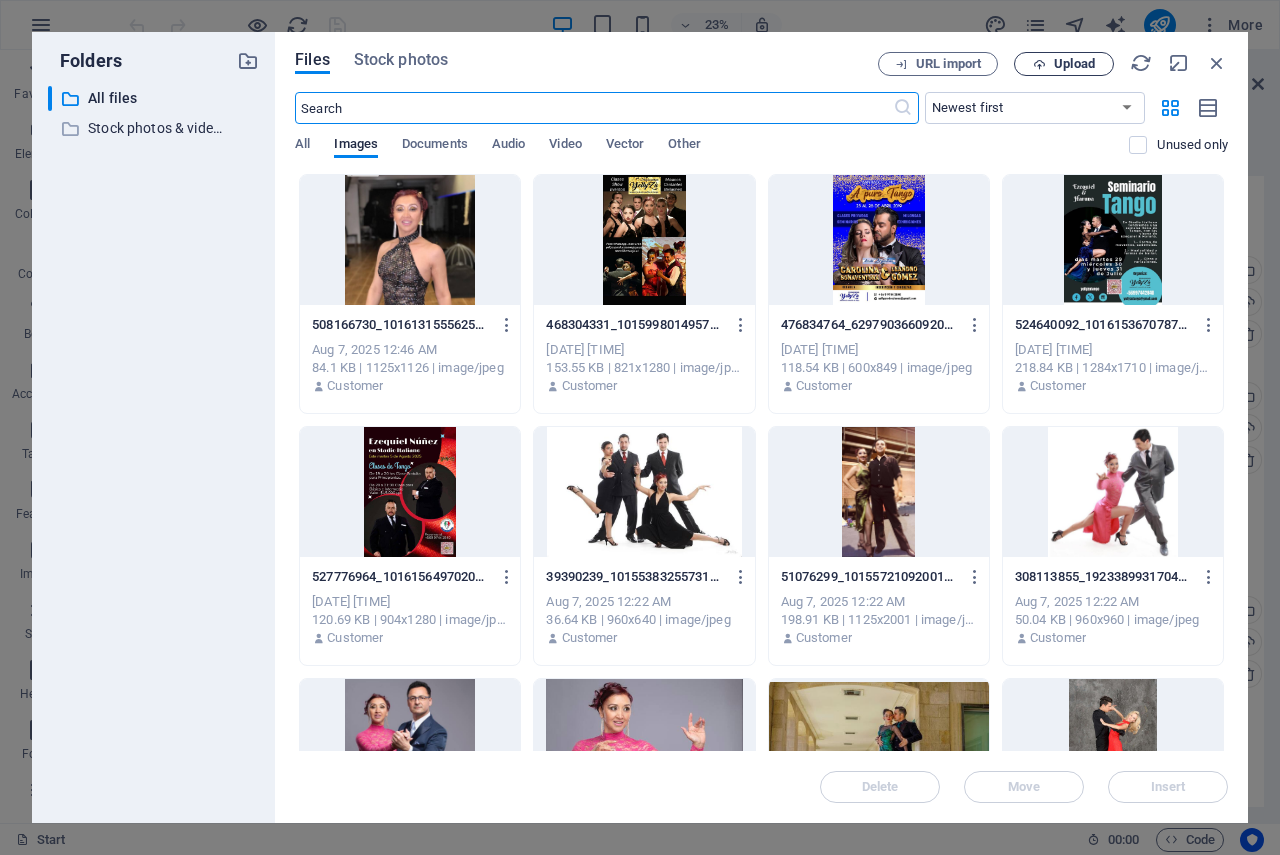click on "Upload" at bounding box center [1074, 64] 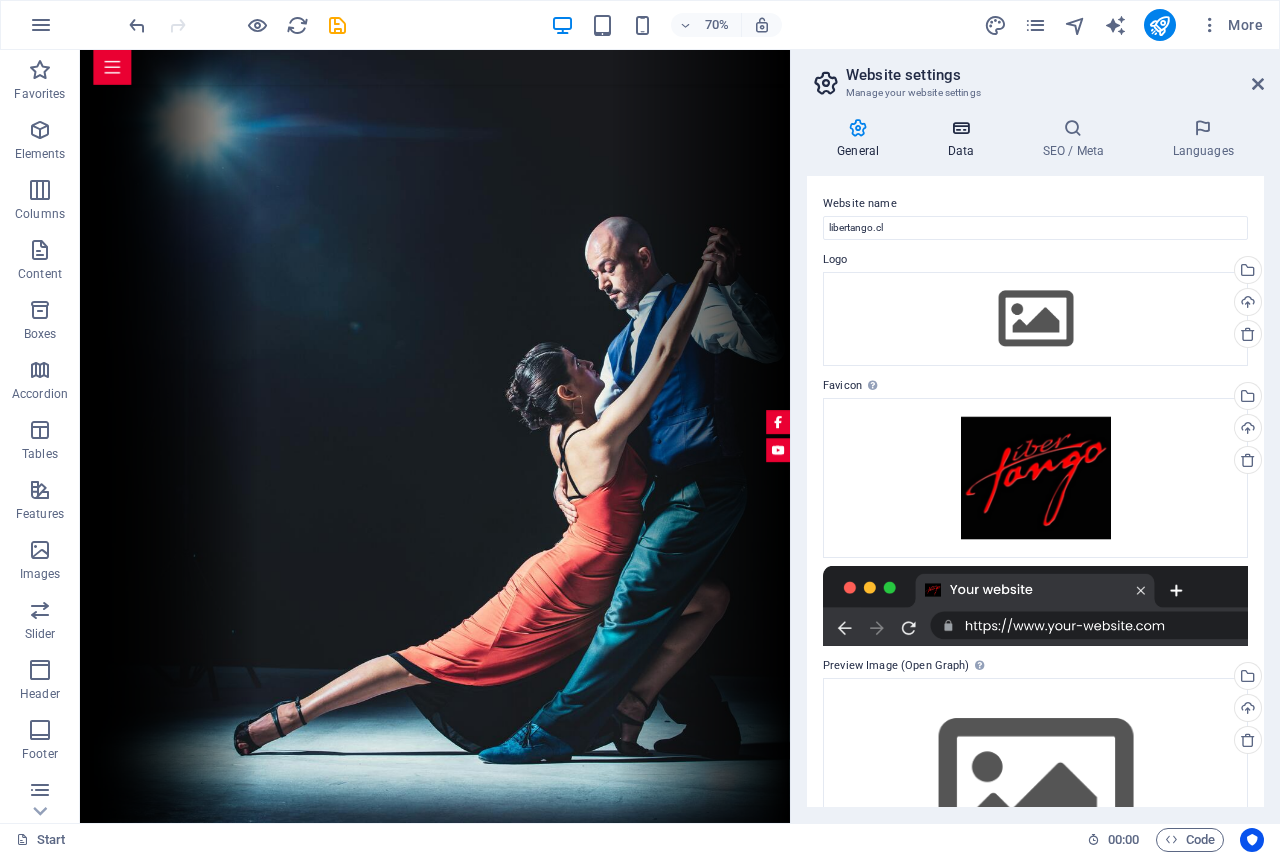 click at bounding box center (960, 128) 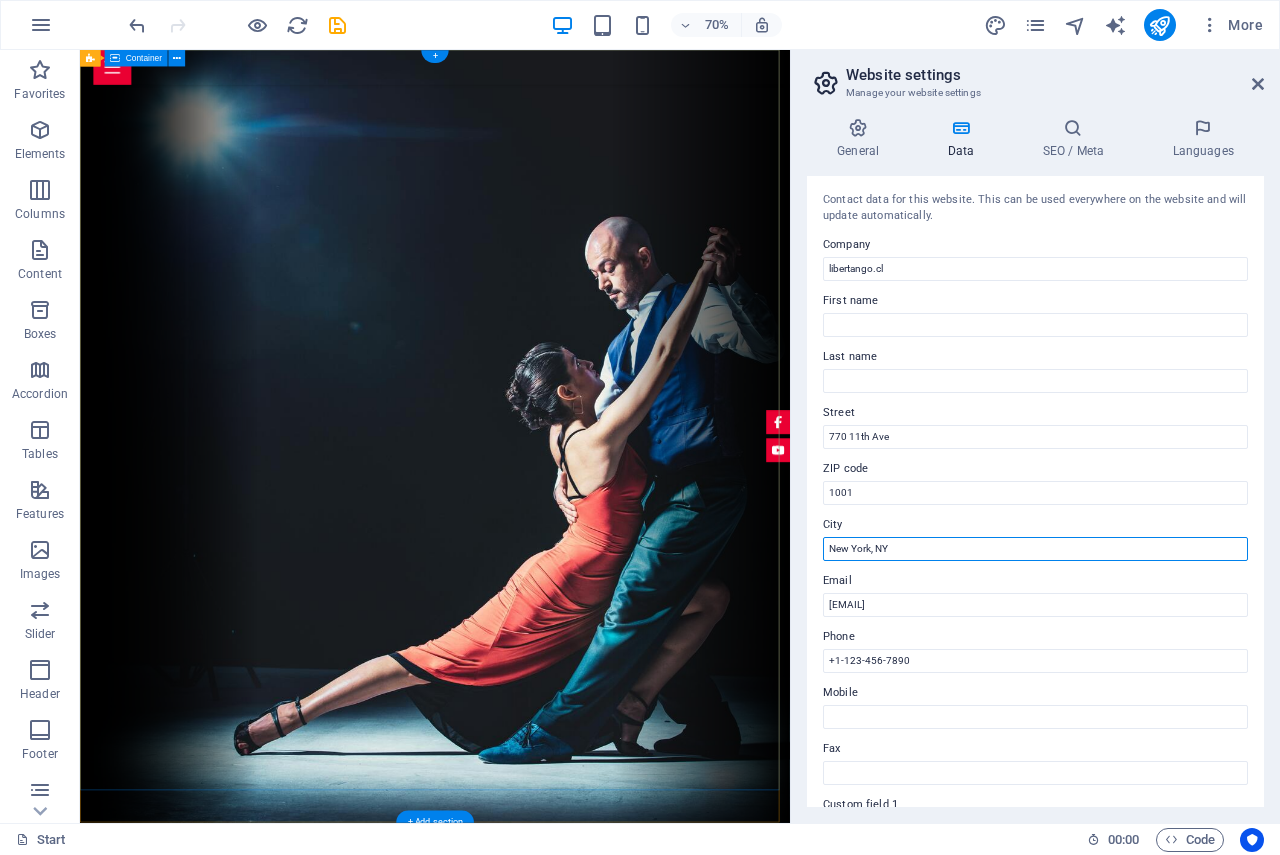 drag, startPoint x: 990, startPoint y: 595, endPoint x: 1045, endPoint y: 724, distance: 140.23552 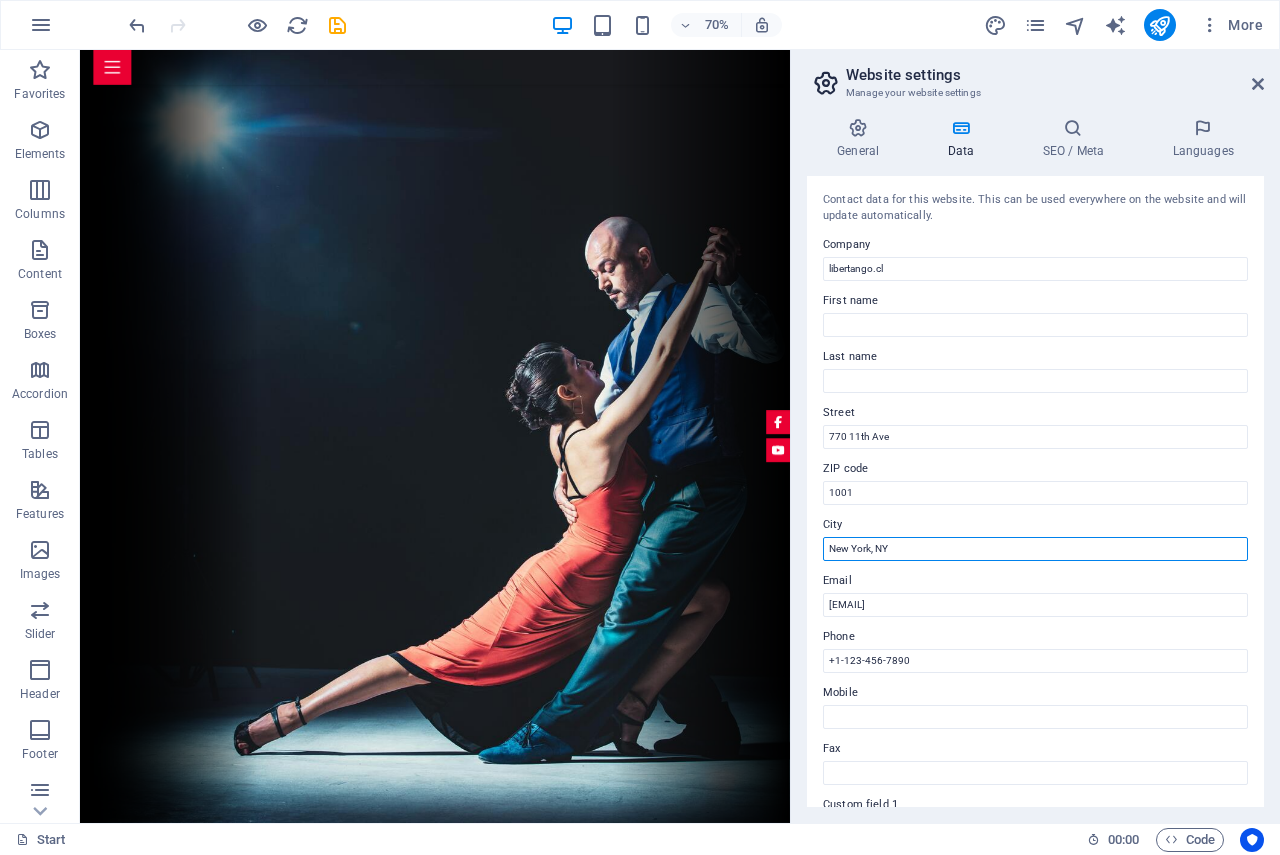 drag, startPoint x: 839, startPoint y: 532, endPoint x: 794, endPoint y: 527, distance: 45.276924 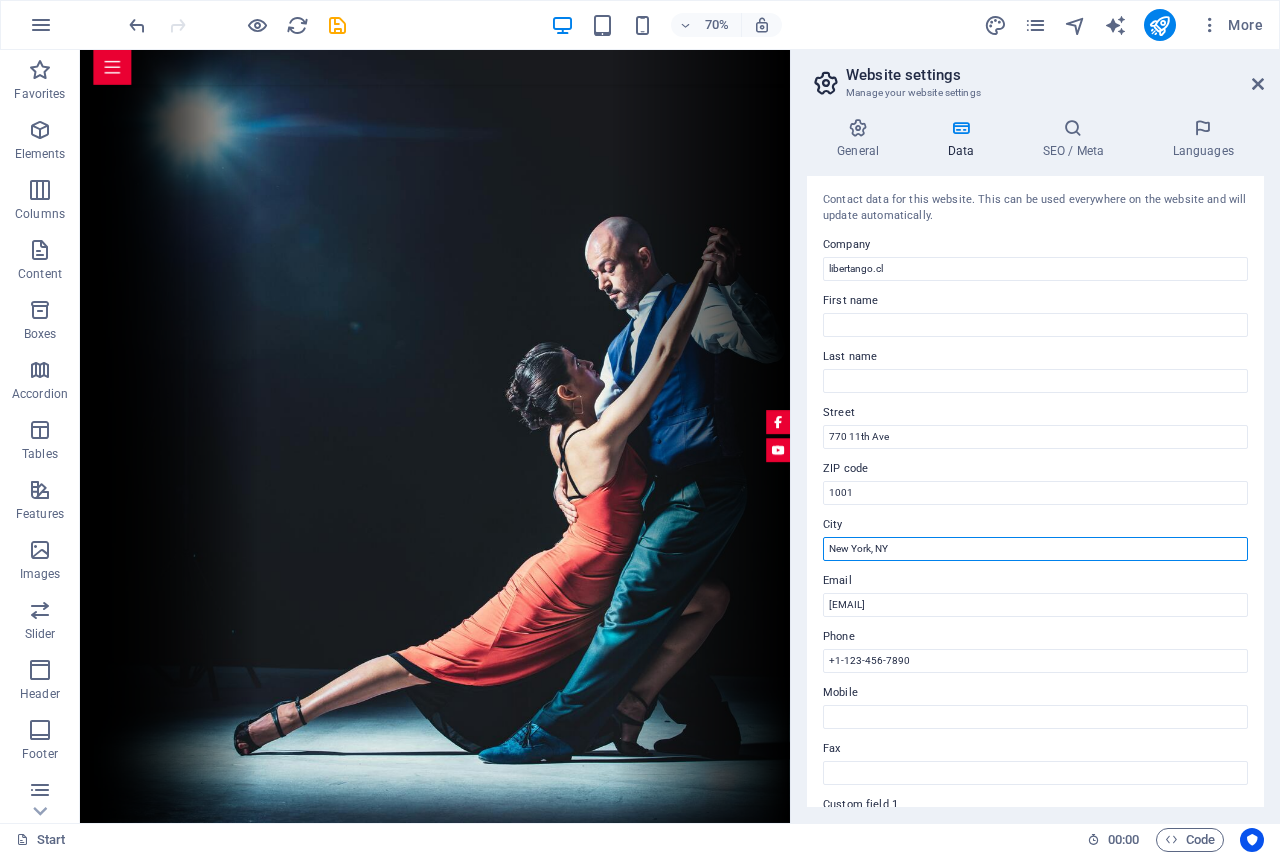 click on "Website settings Manage your website settings  General  Data  SEO / Meta  Languages Website name libertango.cl Logo Drag files here, click to choose files or select files from Files or our free stock photos & videos Select files from the file manager, stock photos, or upload file(s) Upload Favicon Set the favicon of your website here. A favicon is a small icon shown in the browser tab next to your website title. It helps visitors identify your website. Drag files here, click to choose files or select files from Files or our free stock photos & videos Select files from the file manager, stock photos, or upload file(s) Upload Preview Image (Open Graph) This image will be shown when the website is shared on social networks Drag files here, click to choose files or select files from Files or our free stock photos & videos Select files from the file manager, stock photos, or upload file(s) Upload Contact data for this website. This can be used everywhere on the website and will update automatically. Company [STREET]" at bounding box center (1035, 436) 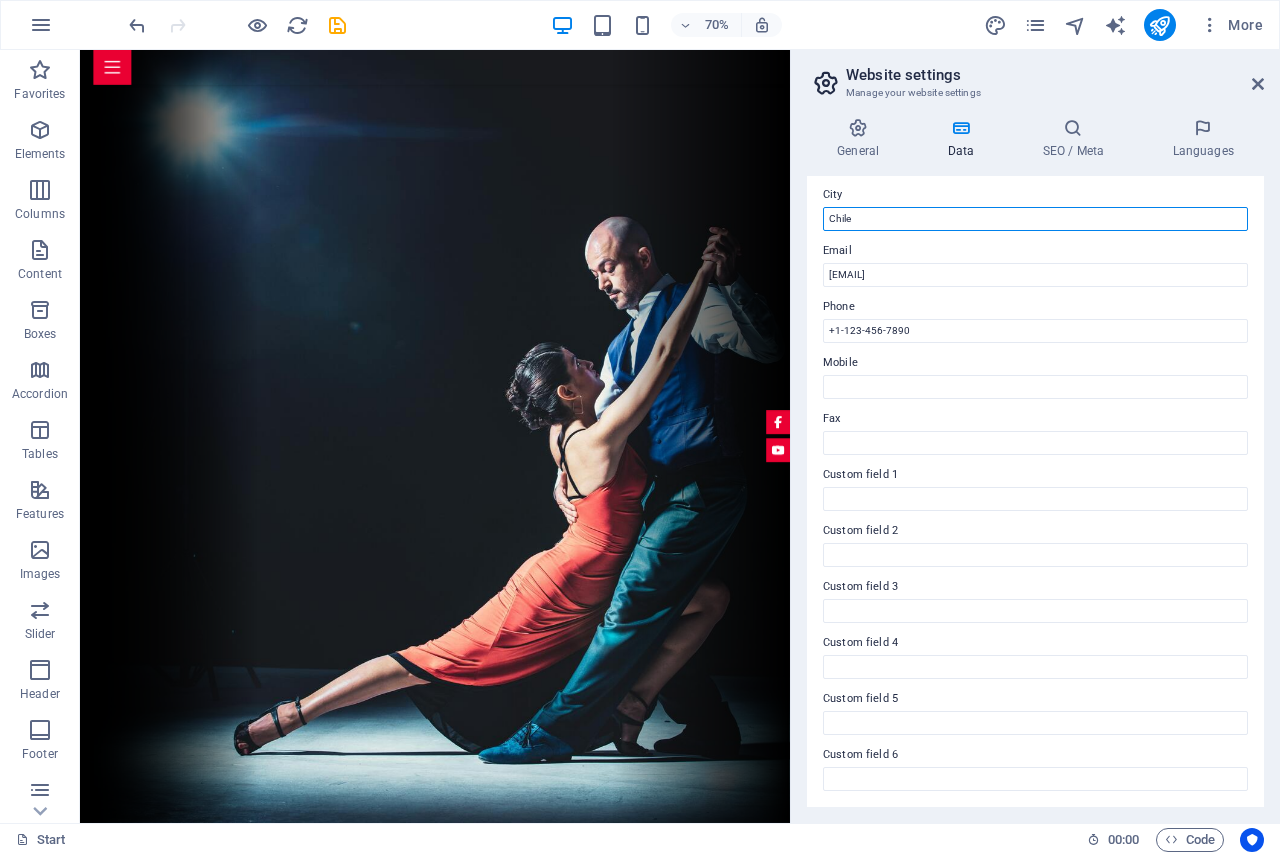 scroll, scrollTop: 0, scrollLeft: 0, axis: both 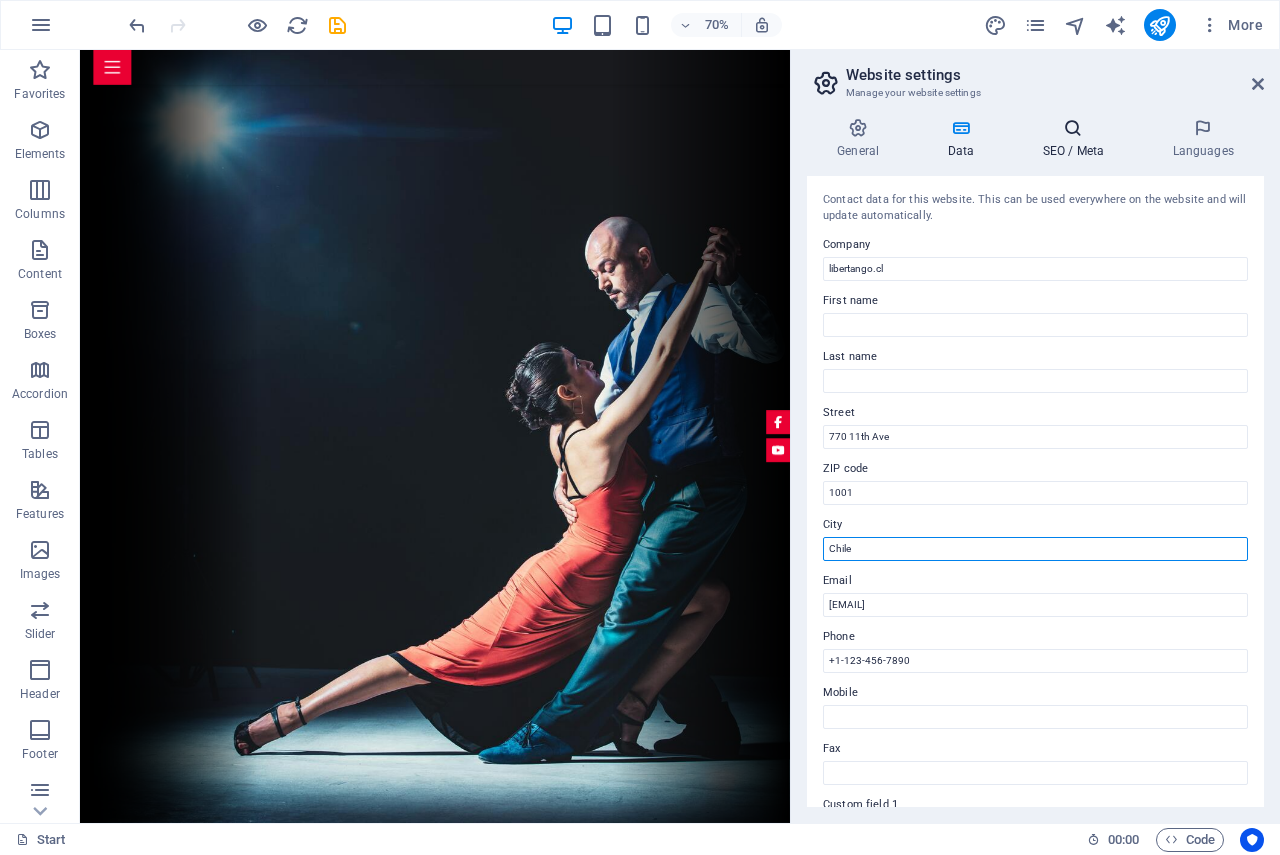 type on "Chile" 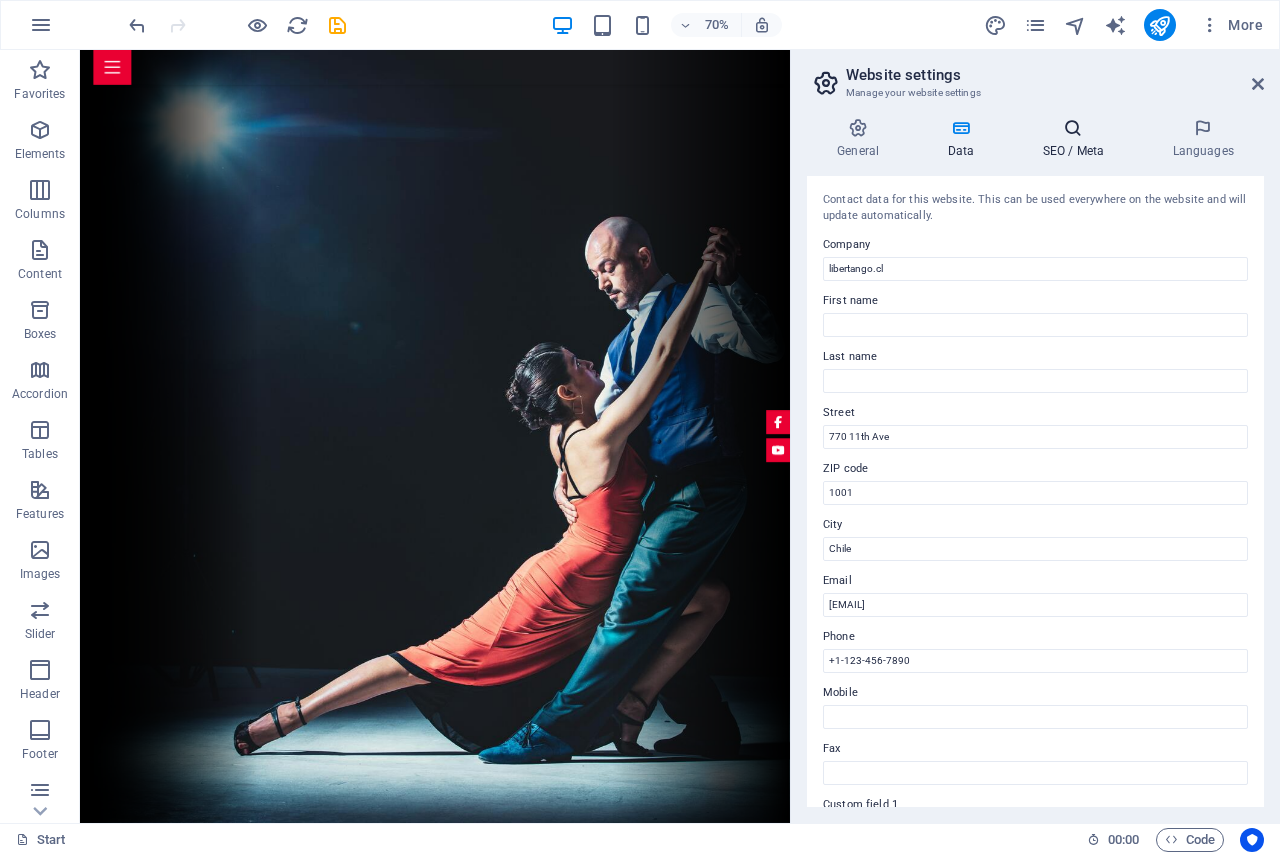 click at bounding box center (1073, 128) 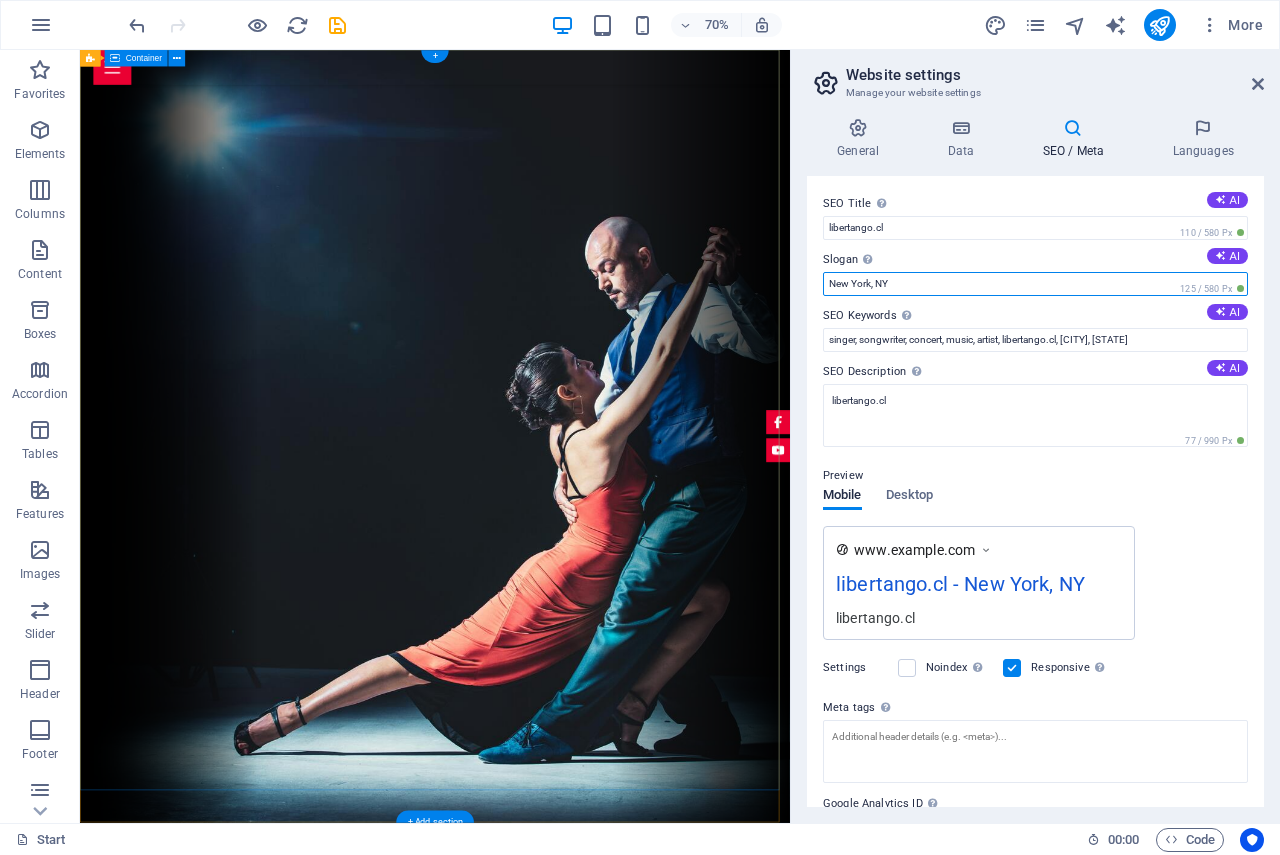 drag, startPoint x: 1075, startPoint y: 361, endPoint x: 1018, endPoint y: 351, distance: 57.870544 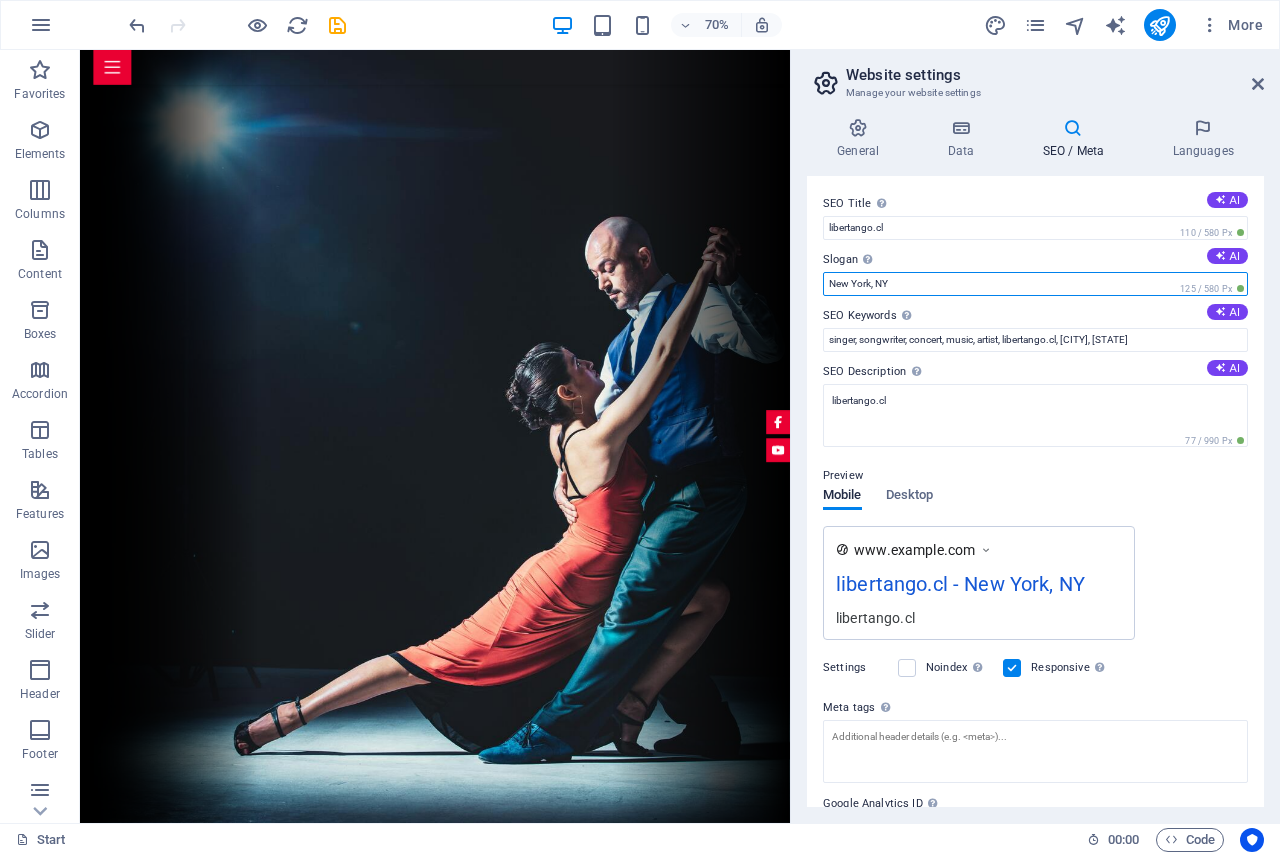 click on "New York, NY" at bounding box center (1035, 284) 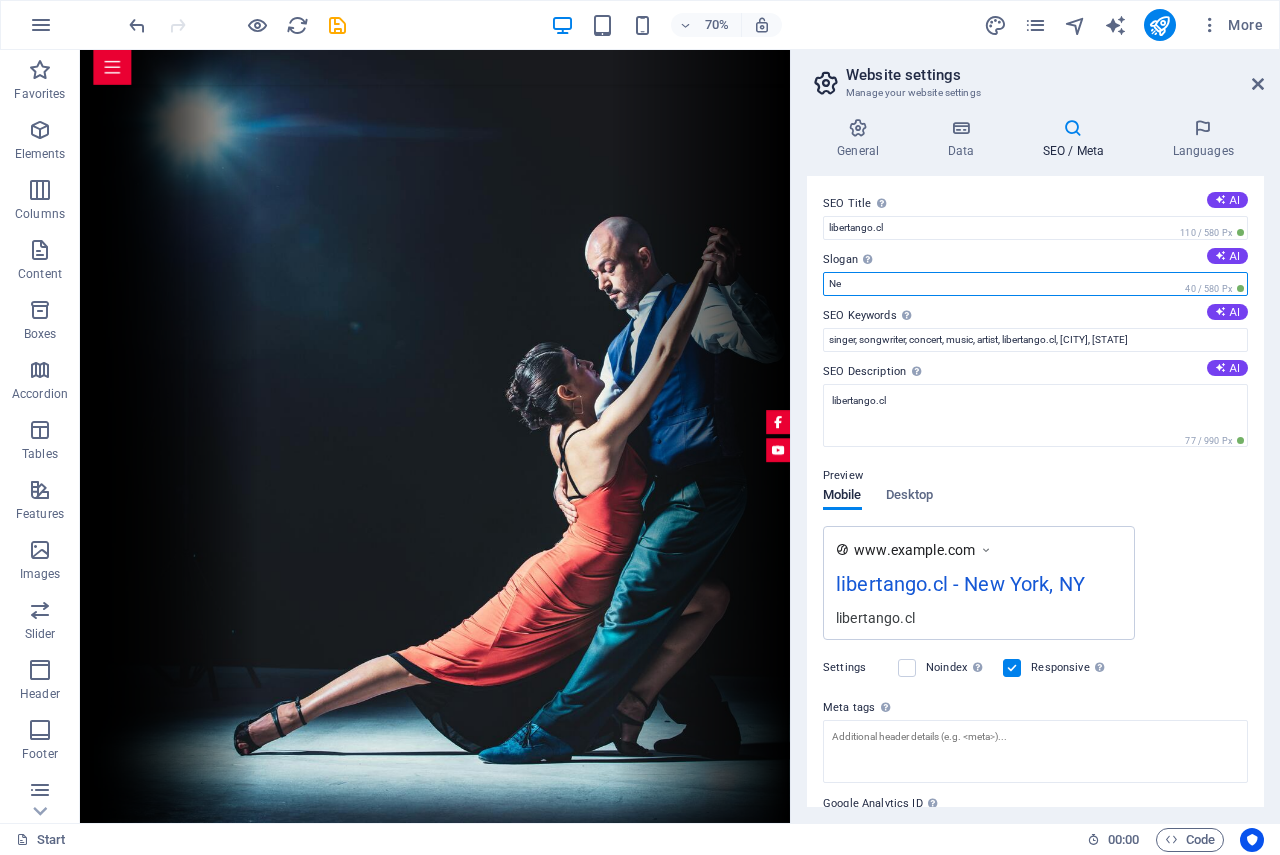 type on "N" 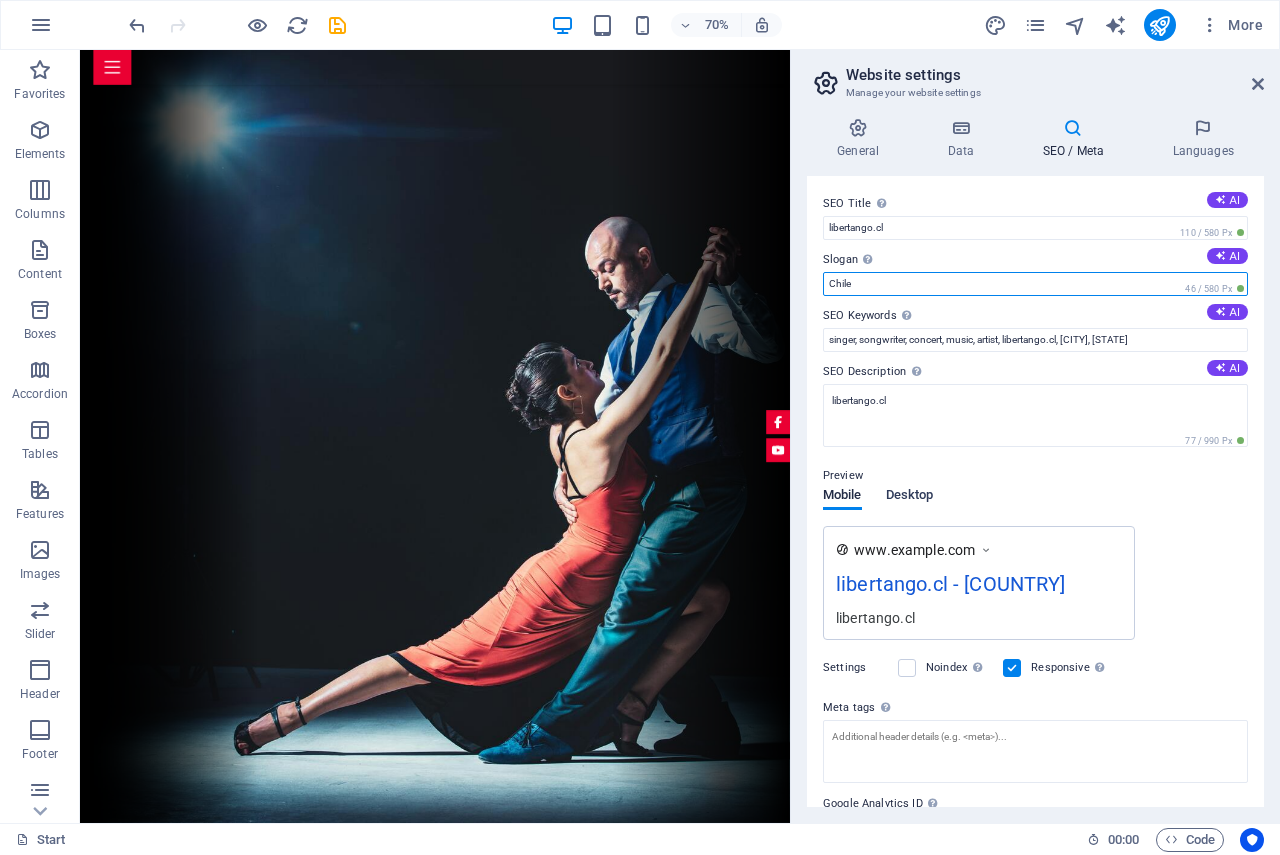 type on "Chile" 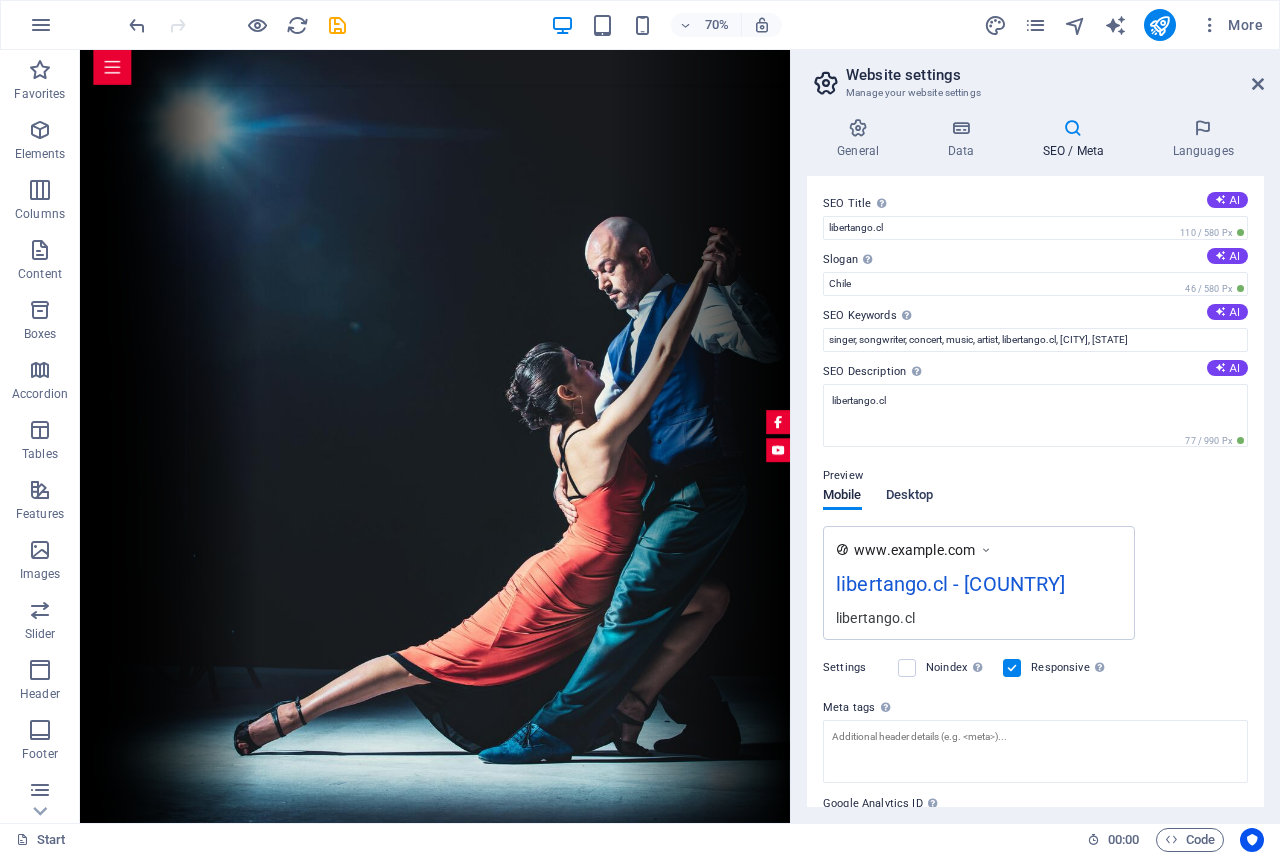 click on "Desktop" at bounding box center [910, 497] 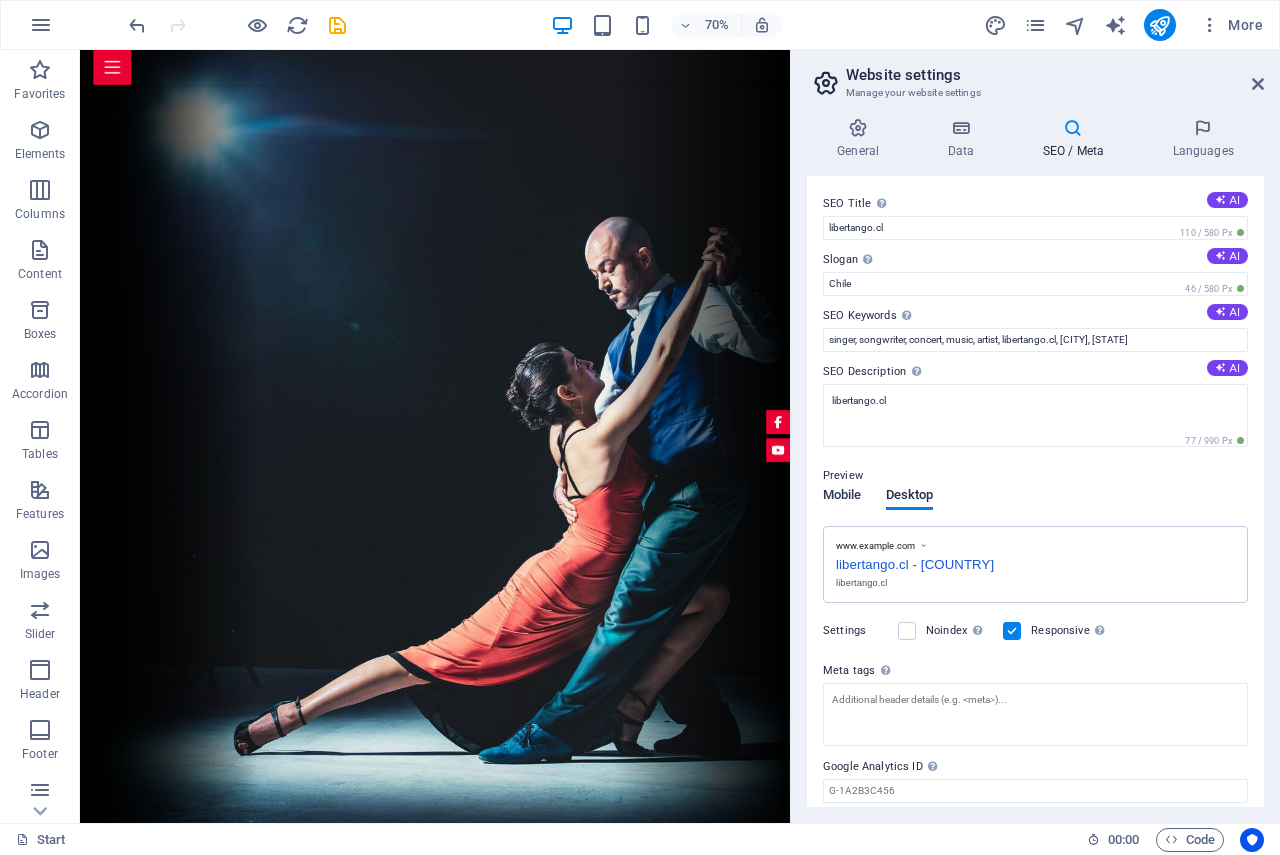 click on "Mobile" at bounding box center [842, 497] 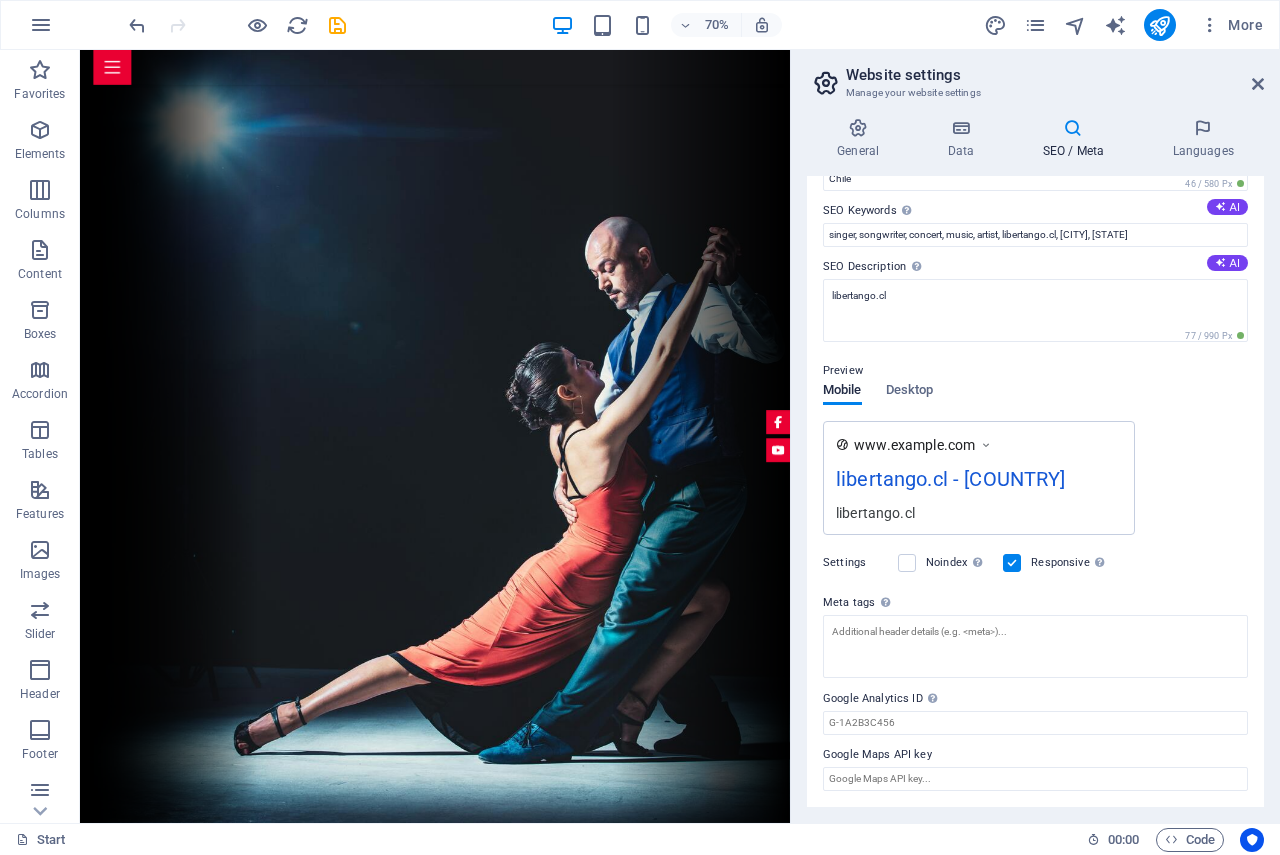 scroll, scrollTop: 0, scrollLeft: 0, axis: both 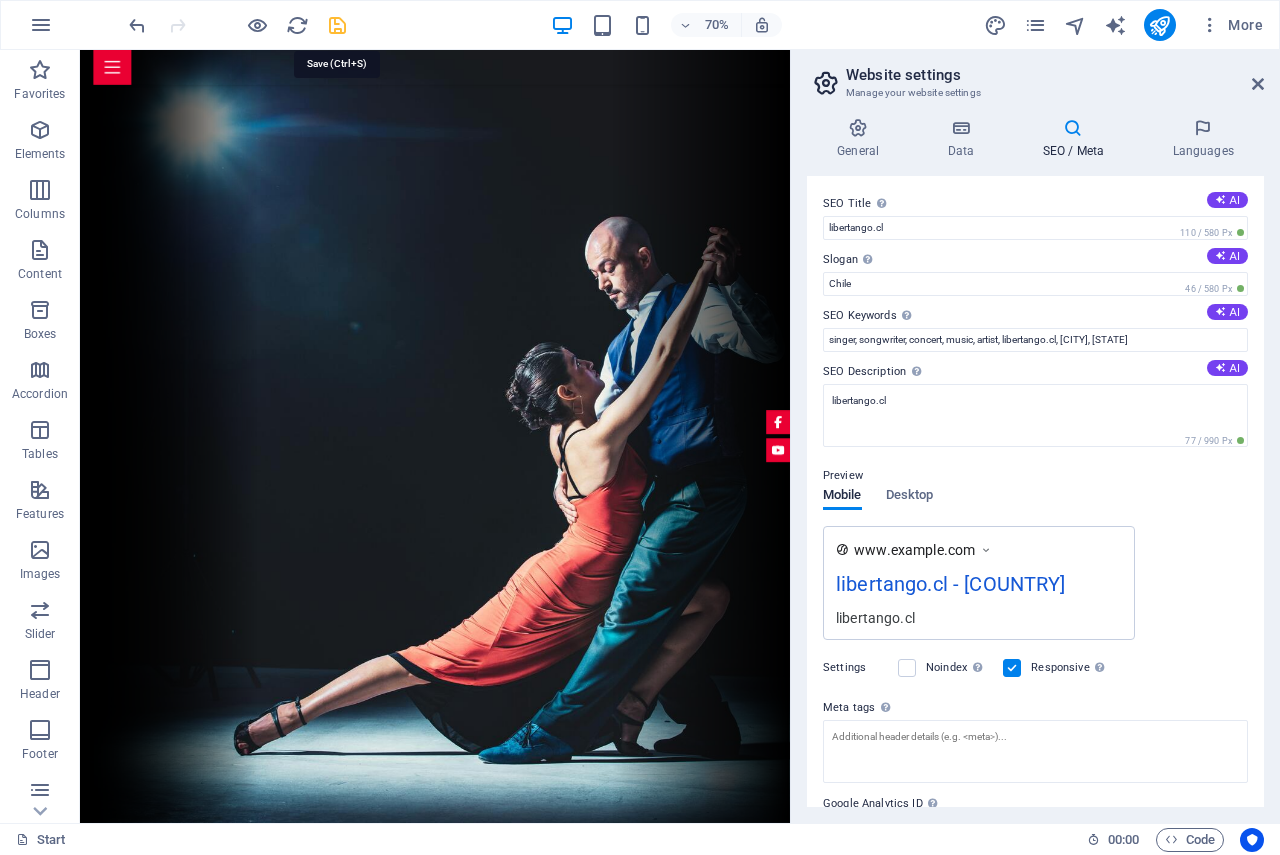 click at bounding box center [337, 25] 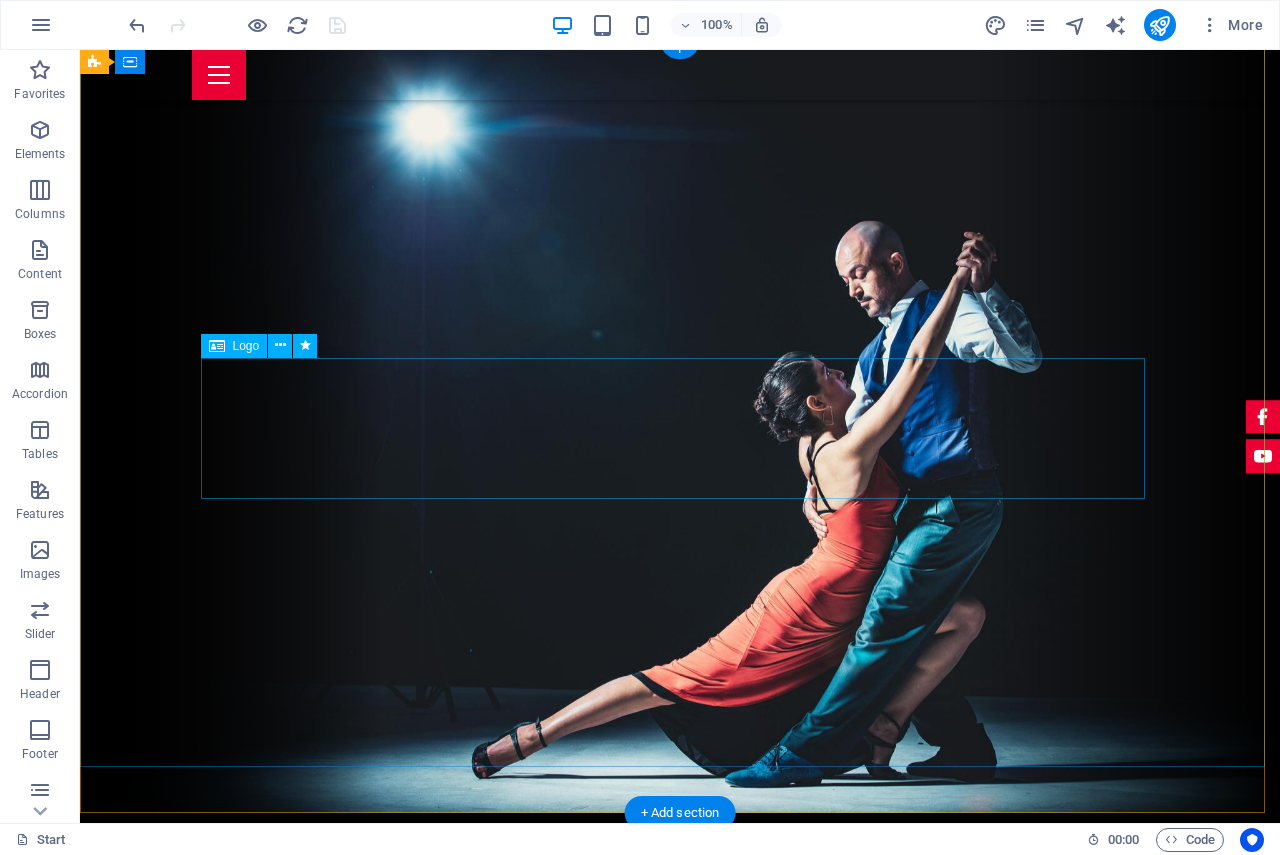 scroll, scrollTop: 0, scrollLeft: 0, axis: both 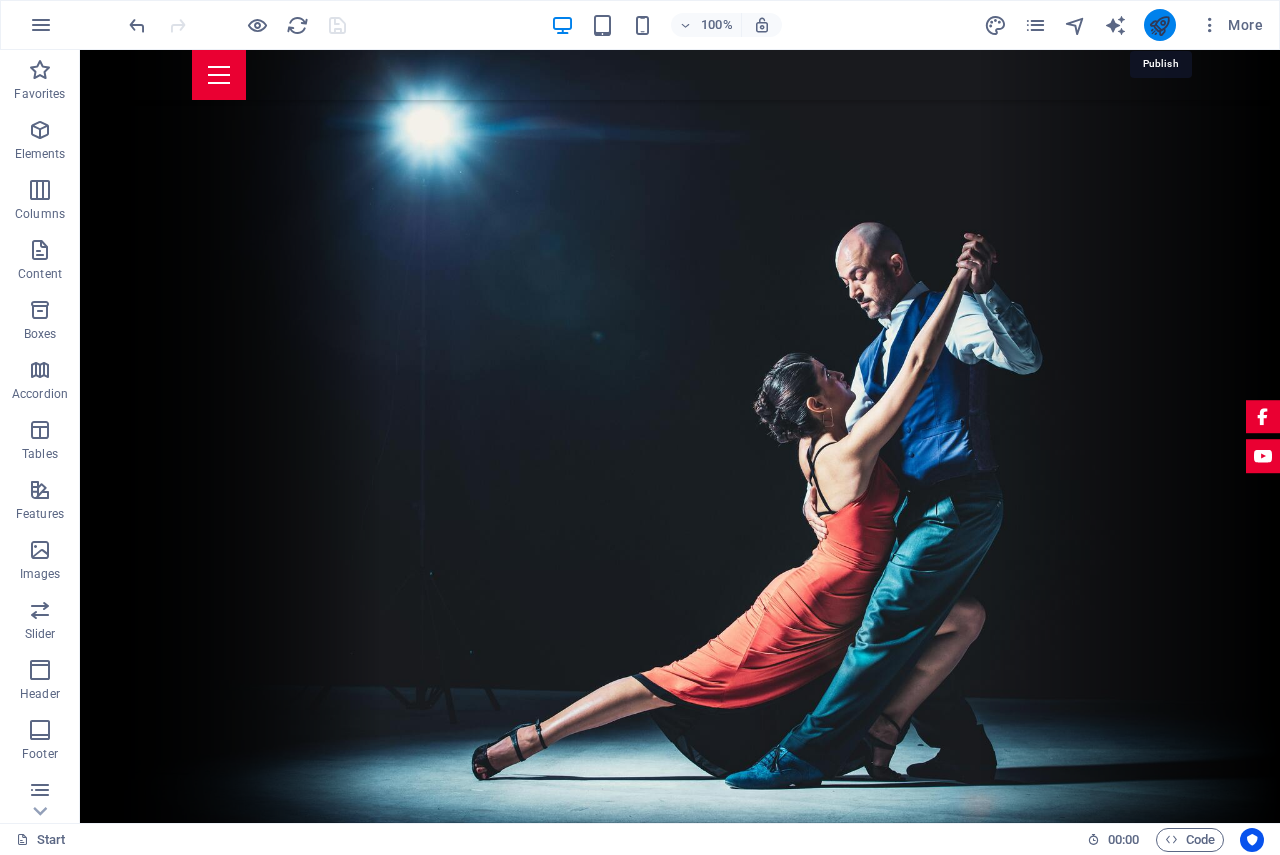 click at bounding box center (1159, 25) 